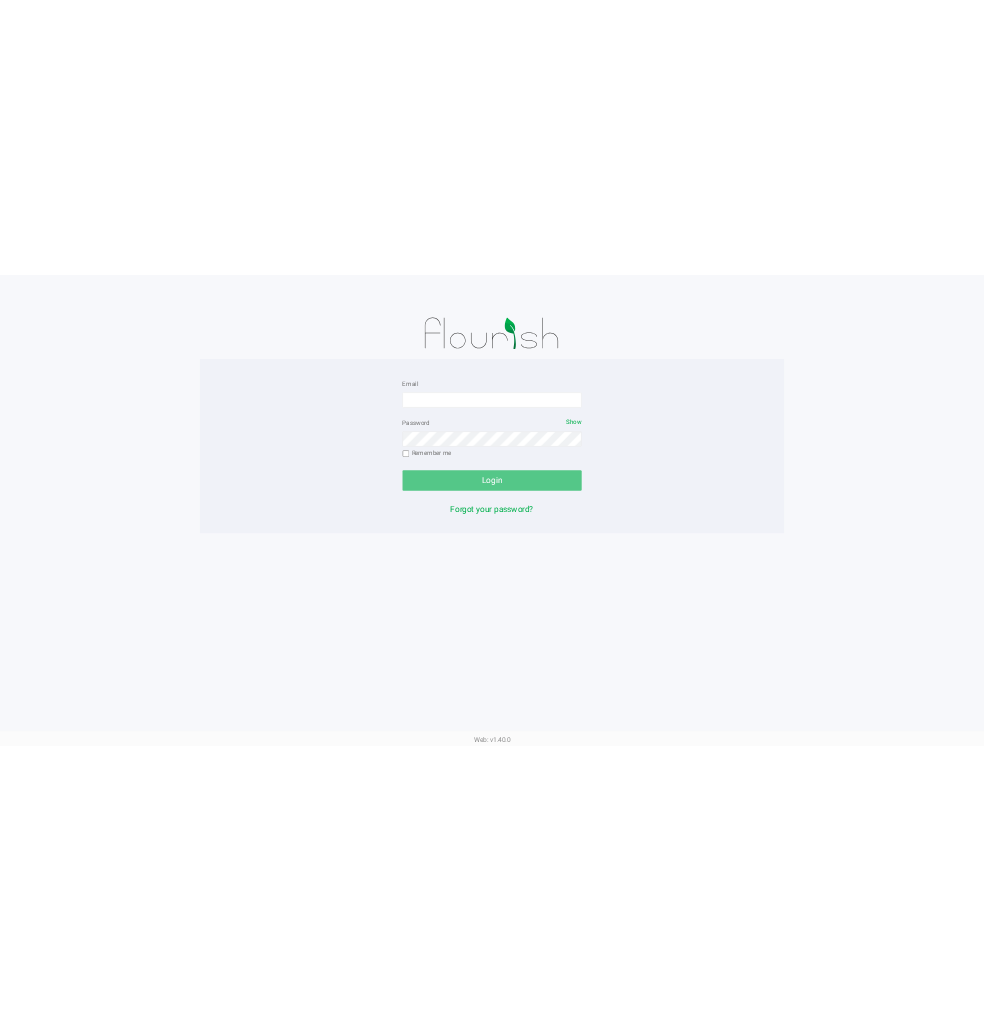 scroll, scrollTop: 0, scrollLeft: 0, axis: both 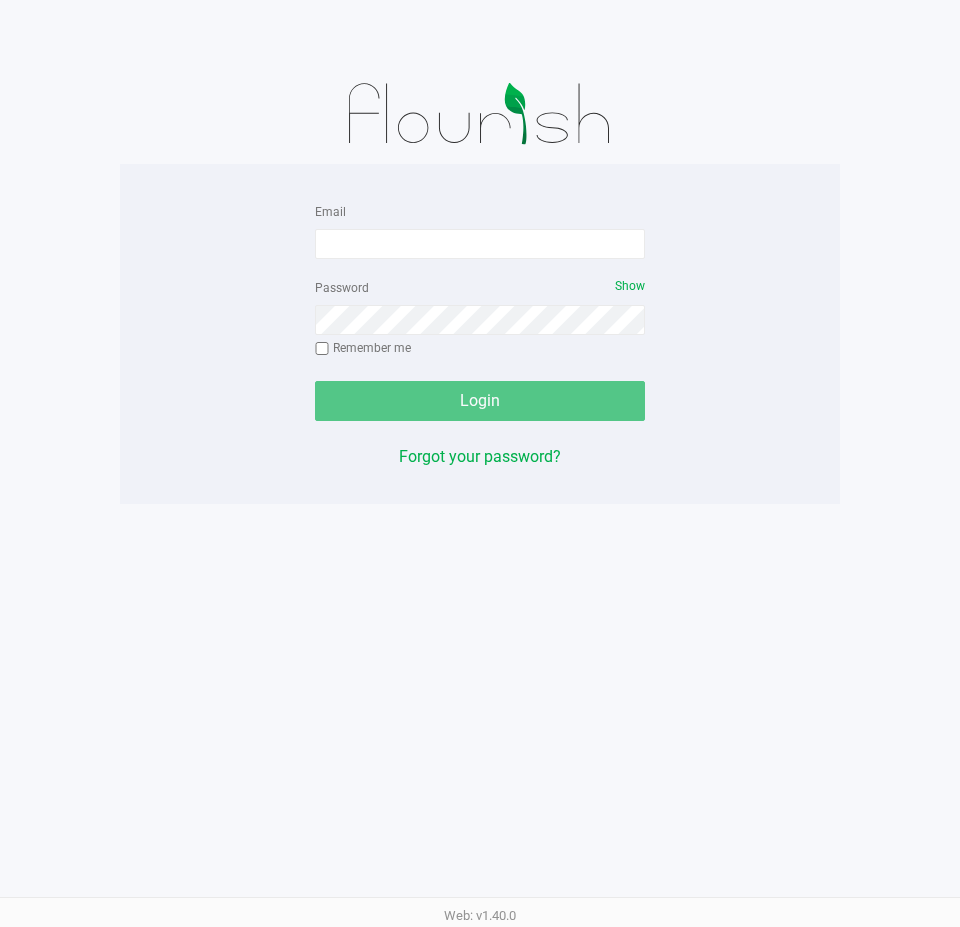click on "Email   Password   Show  Remember me   Login   Forgot your password?" 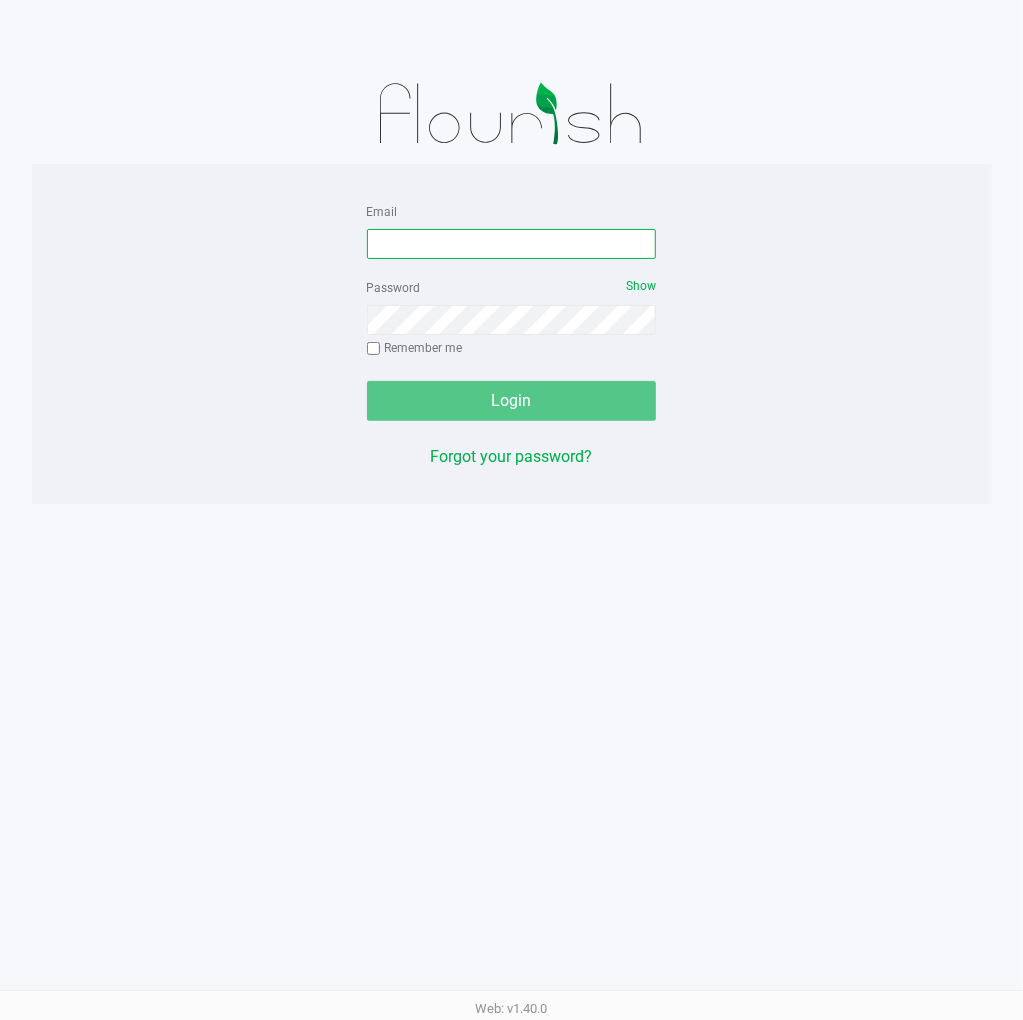 drag, startPoint x: 900, startPoint y: 8, endPoint x: 491, endPoint y: 240, distance: 470.21805 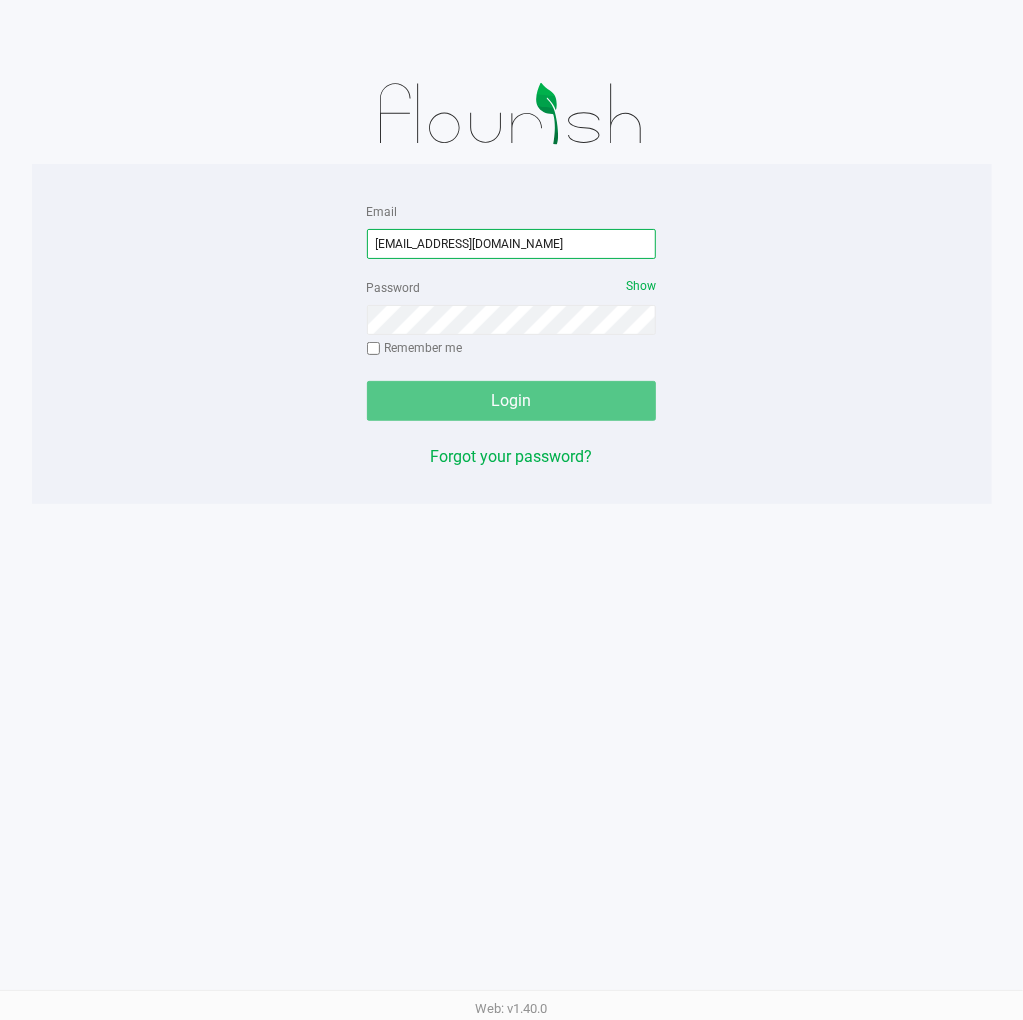 type on "[EMAIL_ADDRESS][DOMAIN_NAME]" 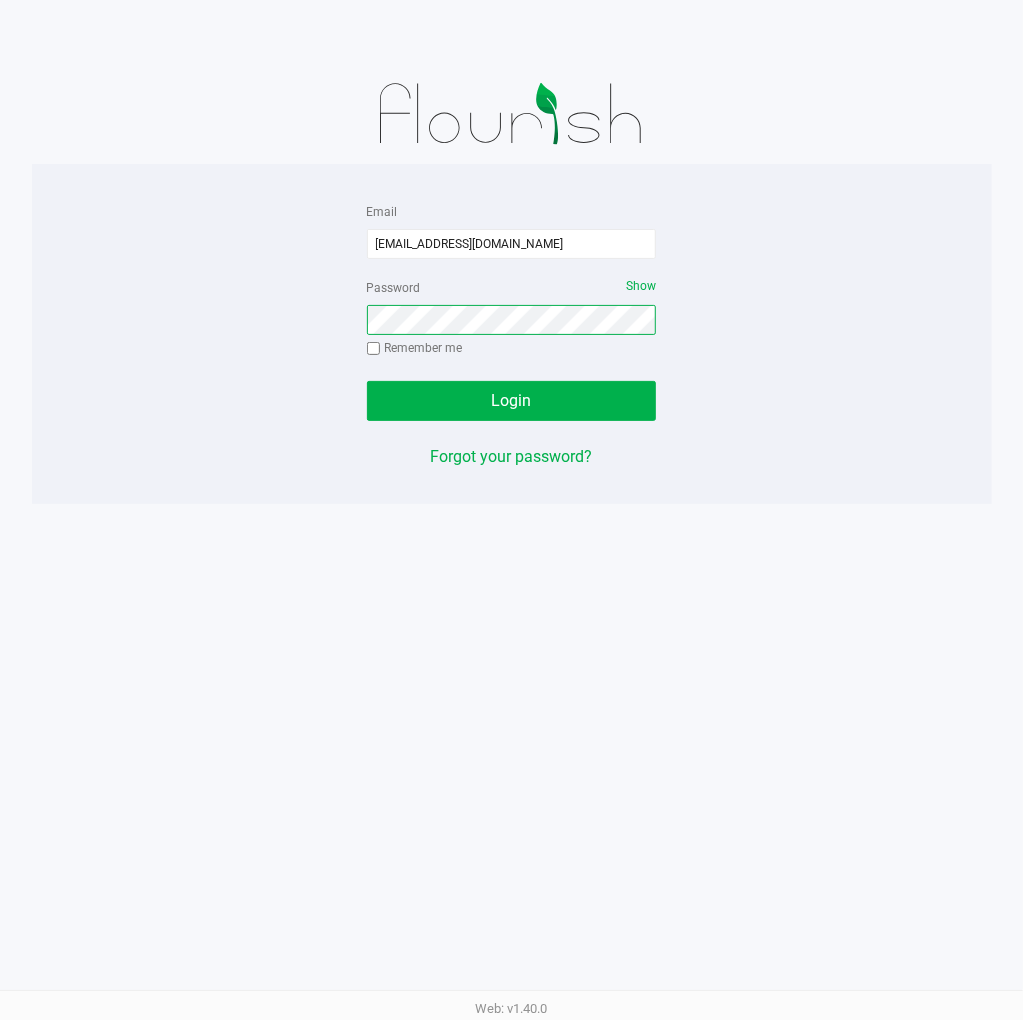 click on "Login" 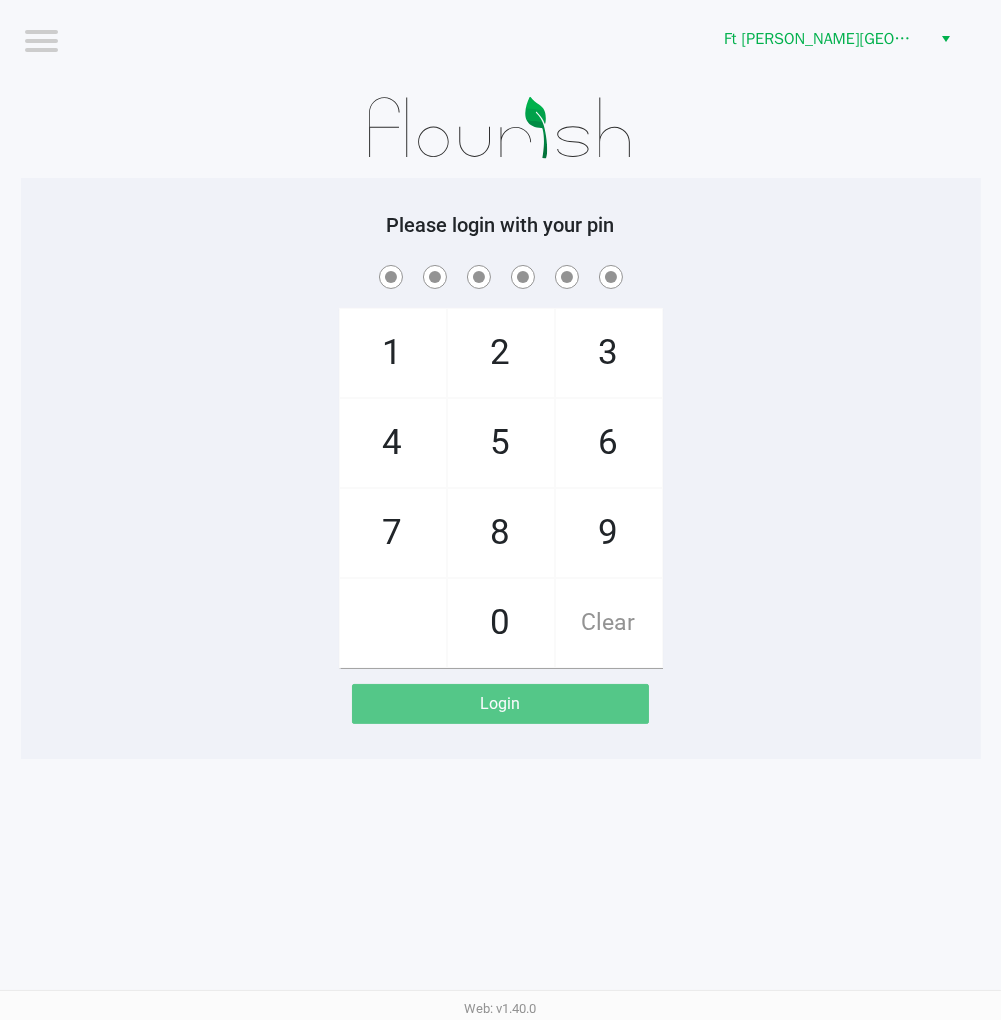 click on "1   4   7       2   5   8   0   3   6   9   Clear" 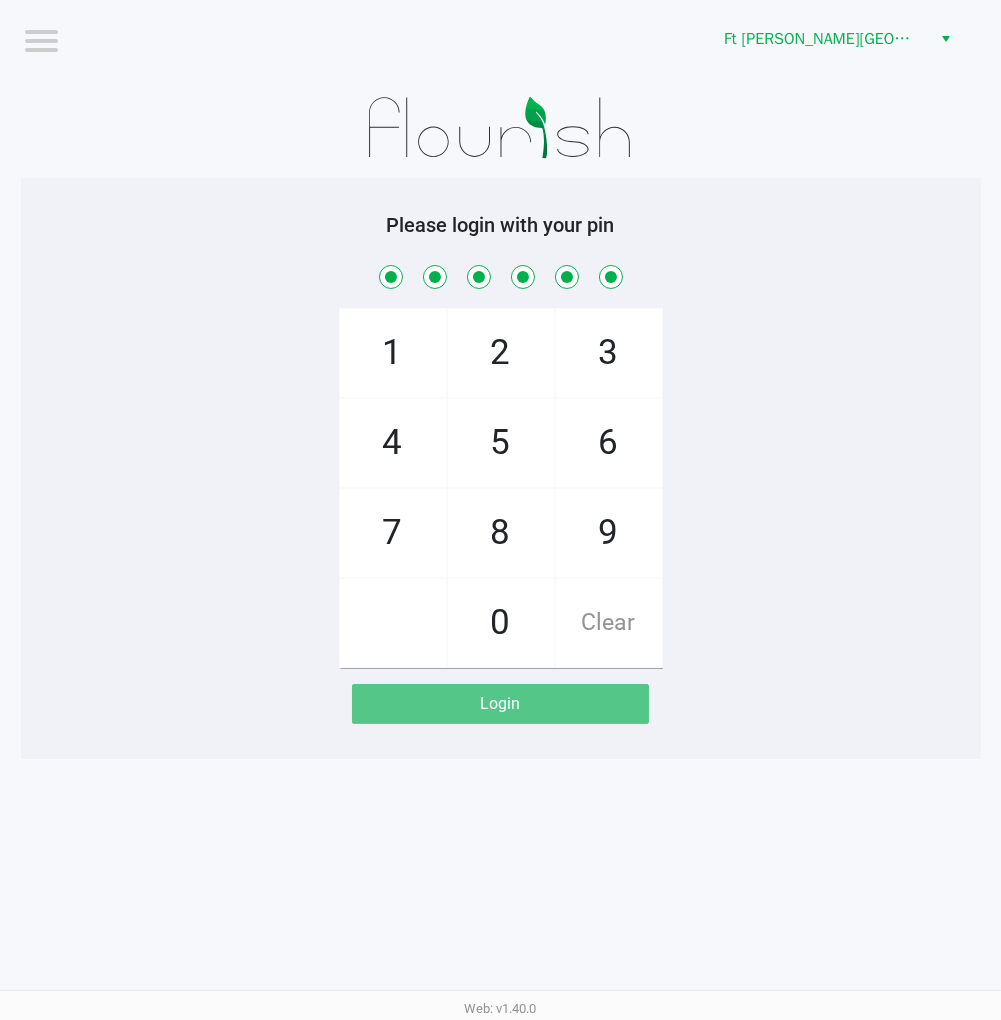 checkbox on "true" 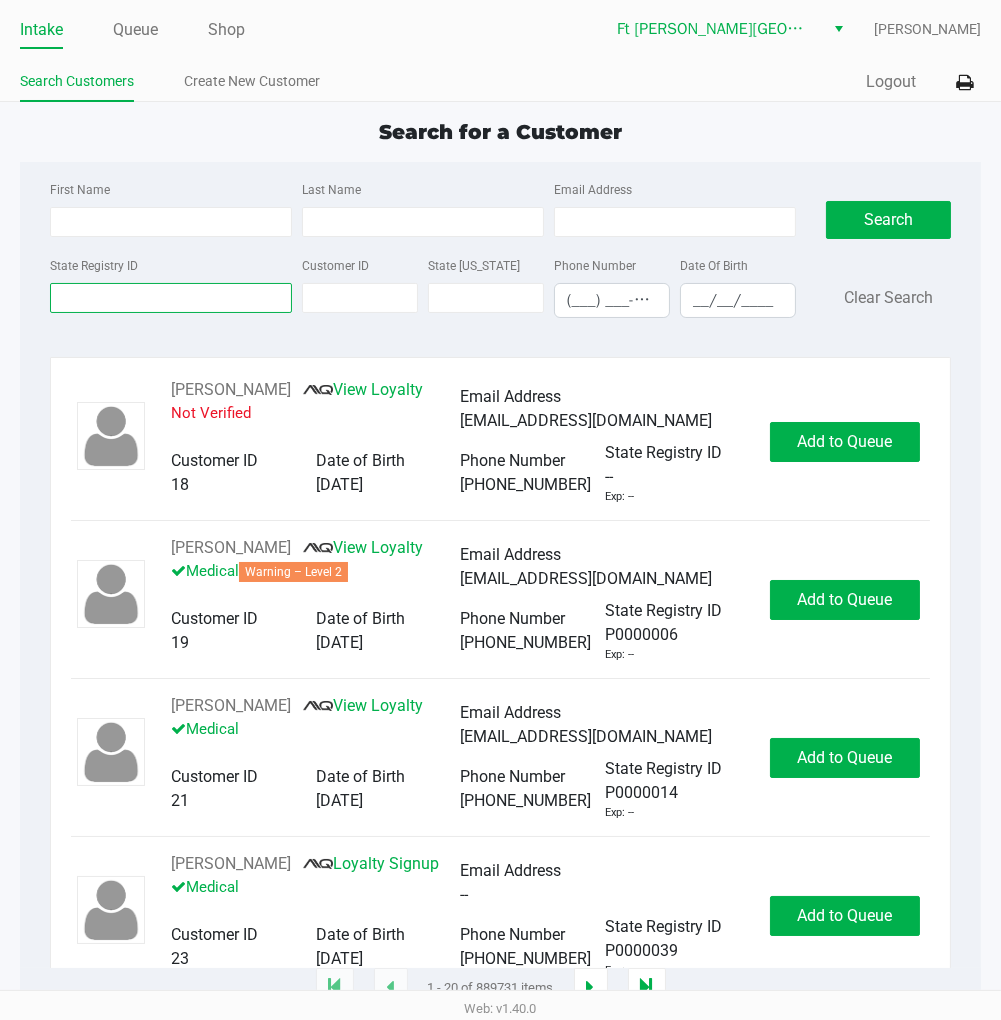 click on "State Registry ID" at bounding box center (171, 298) 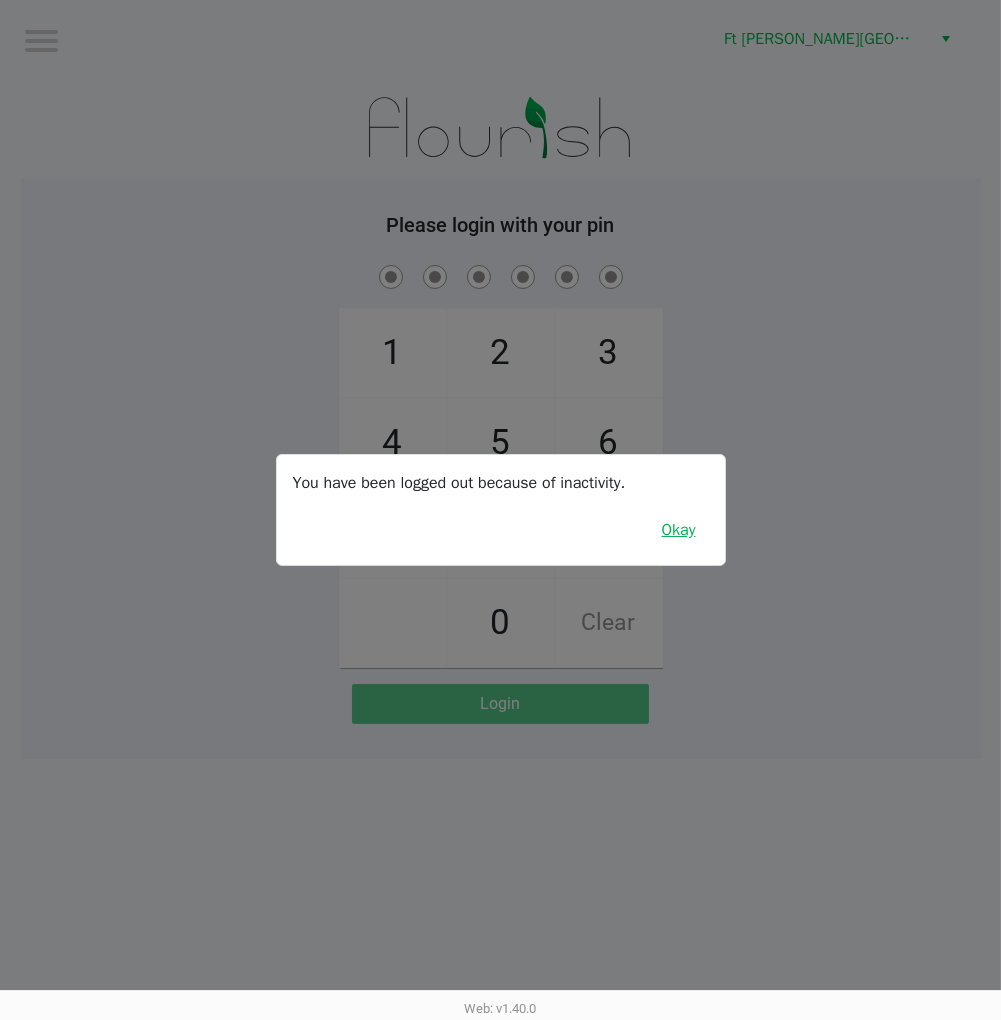 click on "Okay" at bounding box center [679, 530] 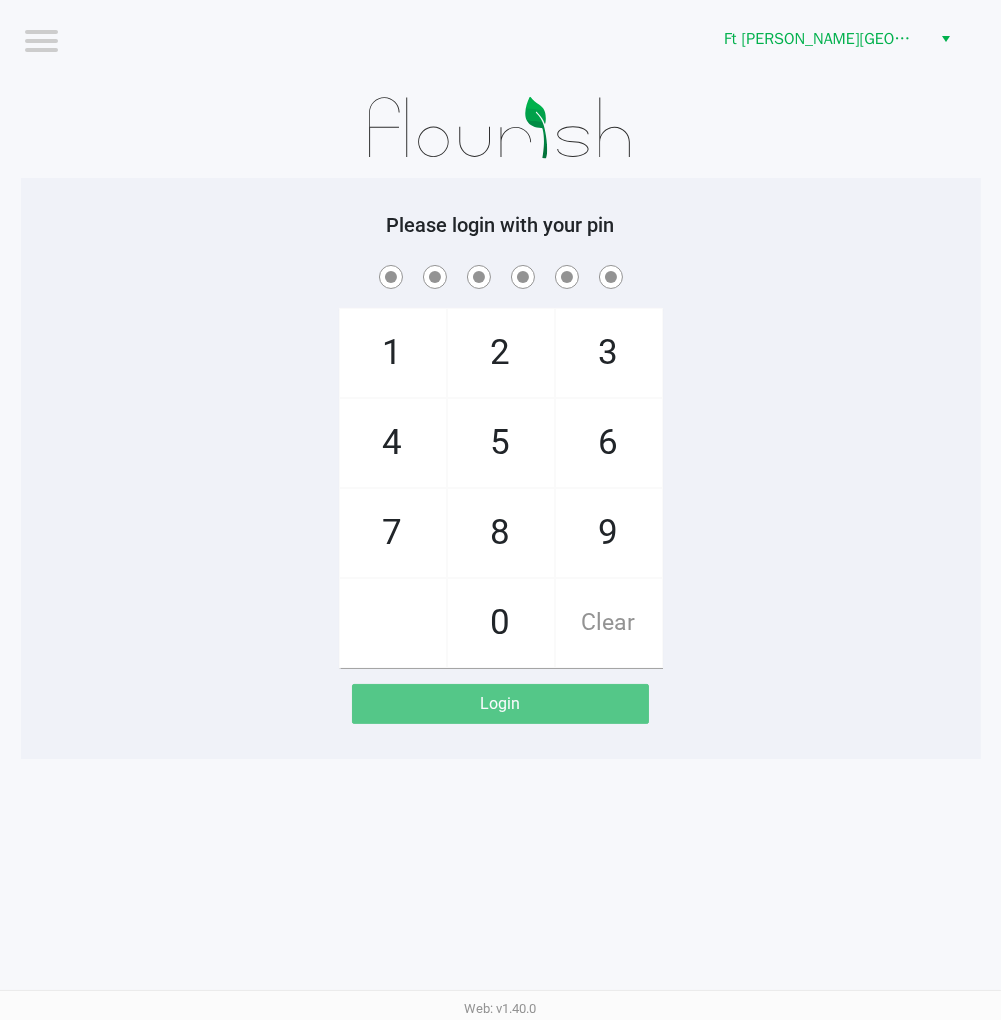 click on "1   4   7       2   5   8   0   3   6   9   Clear" 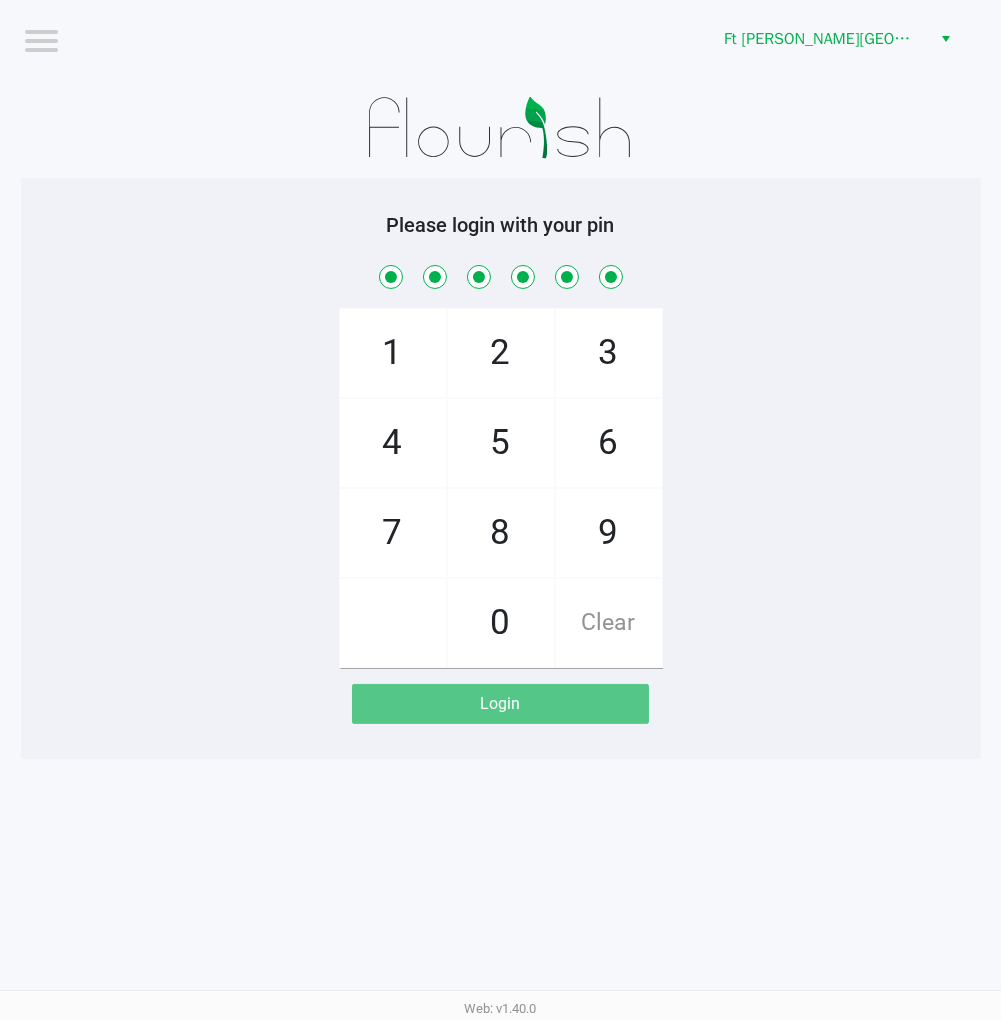 checkbox on "true" 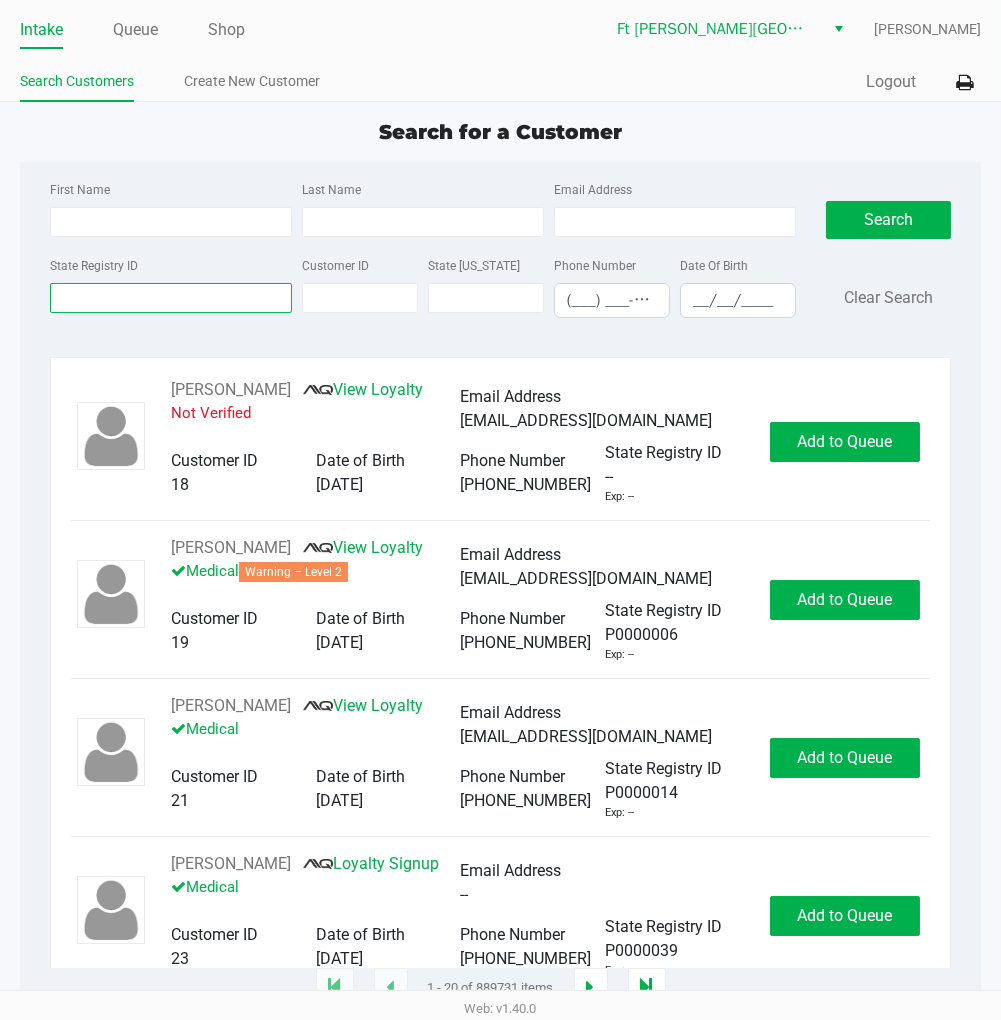 click on "State Registry ID" at bounding box center (171, 298) 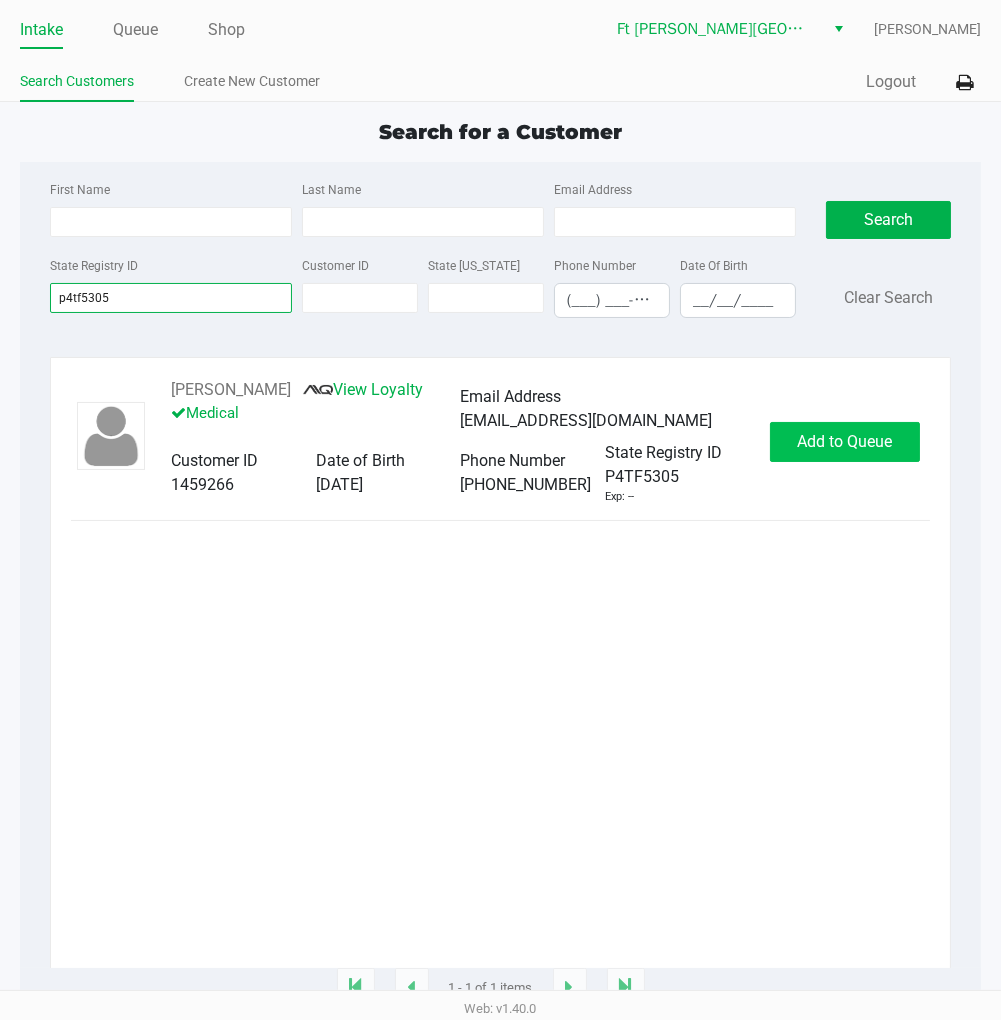 type on "p4tf5305" 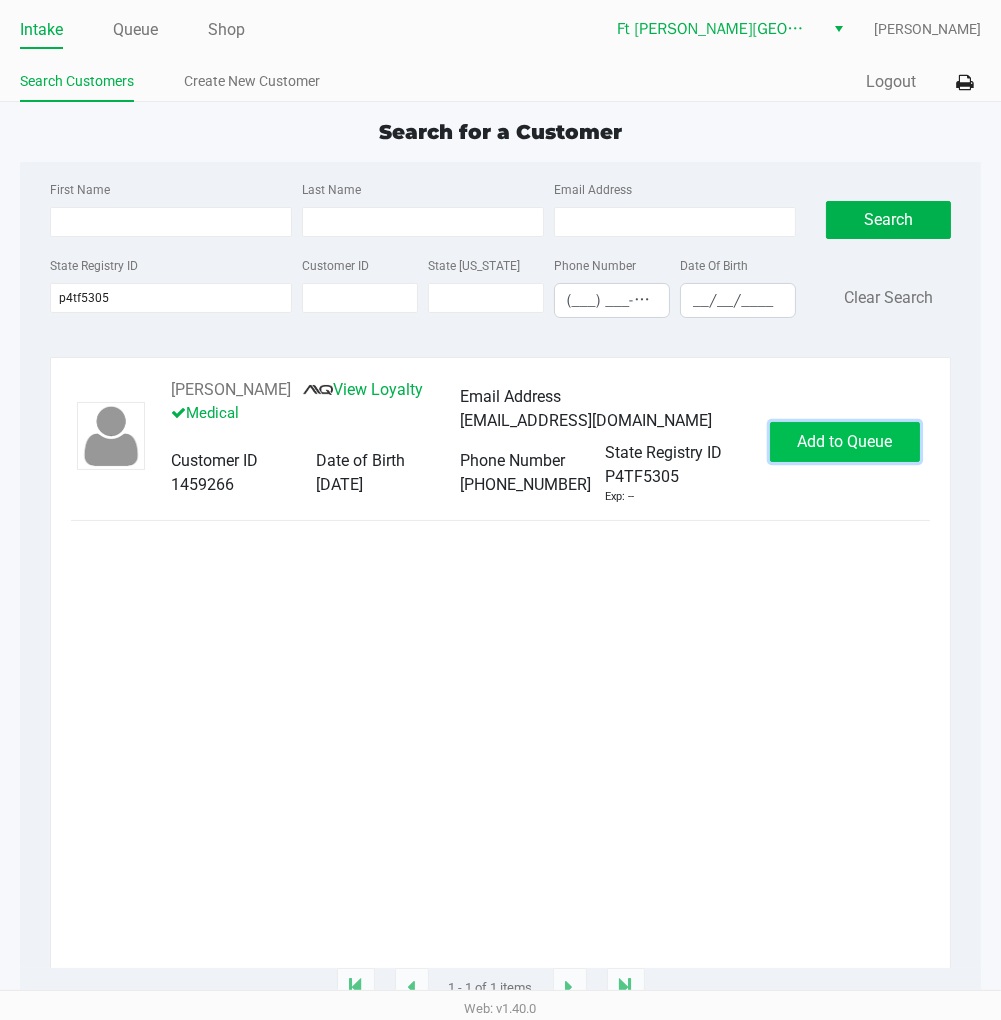 click on "Add to Queue" 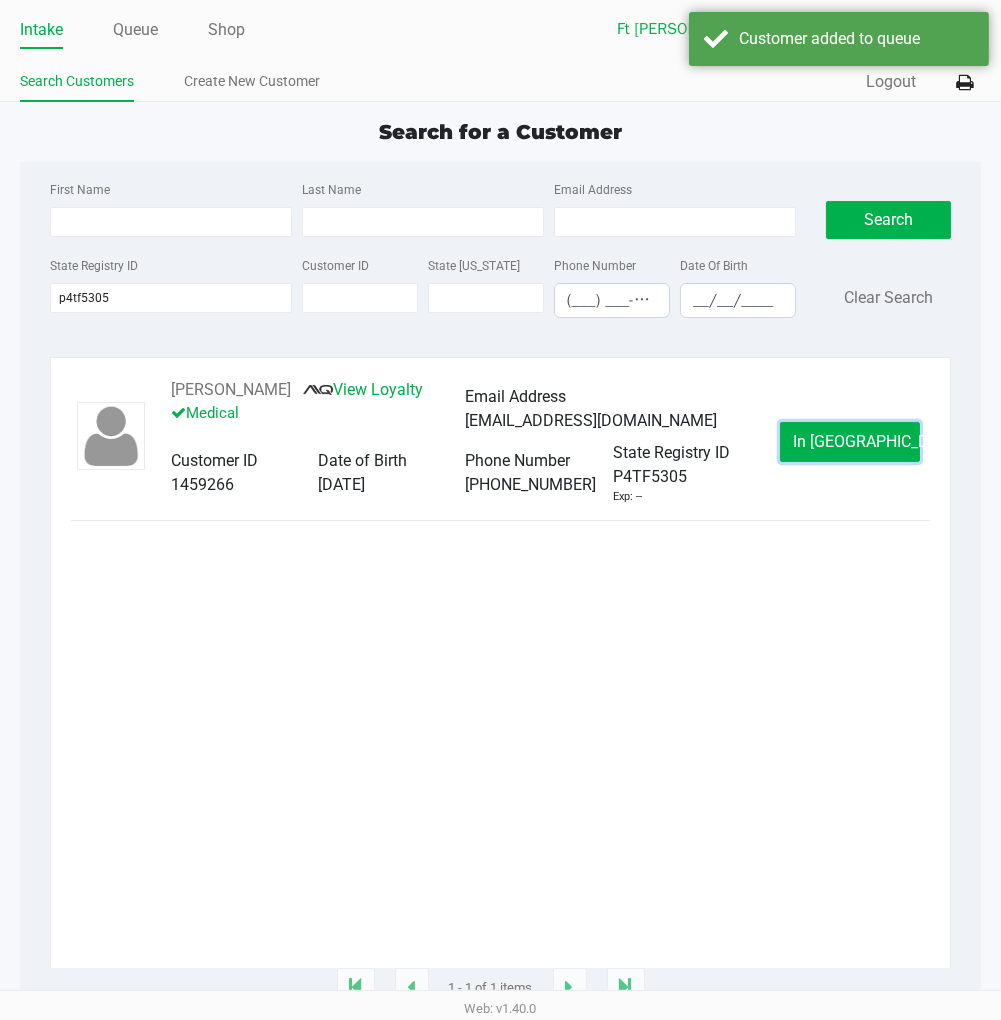 click on "In Queue" 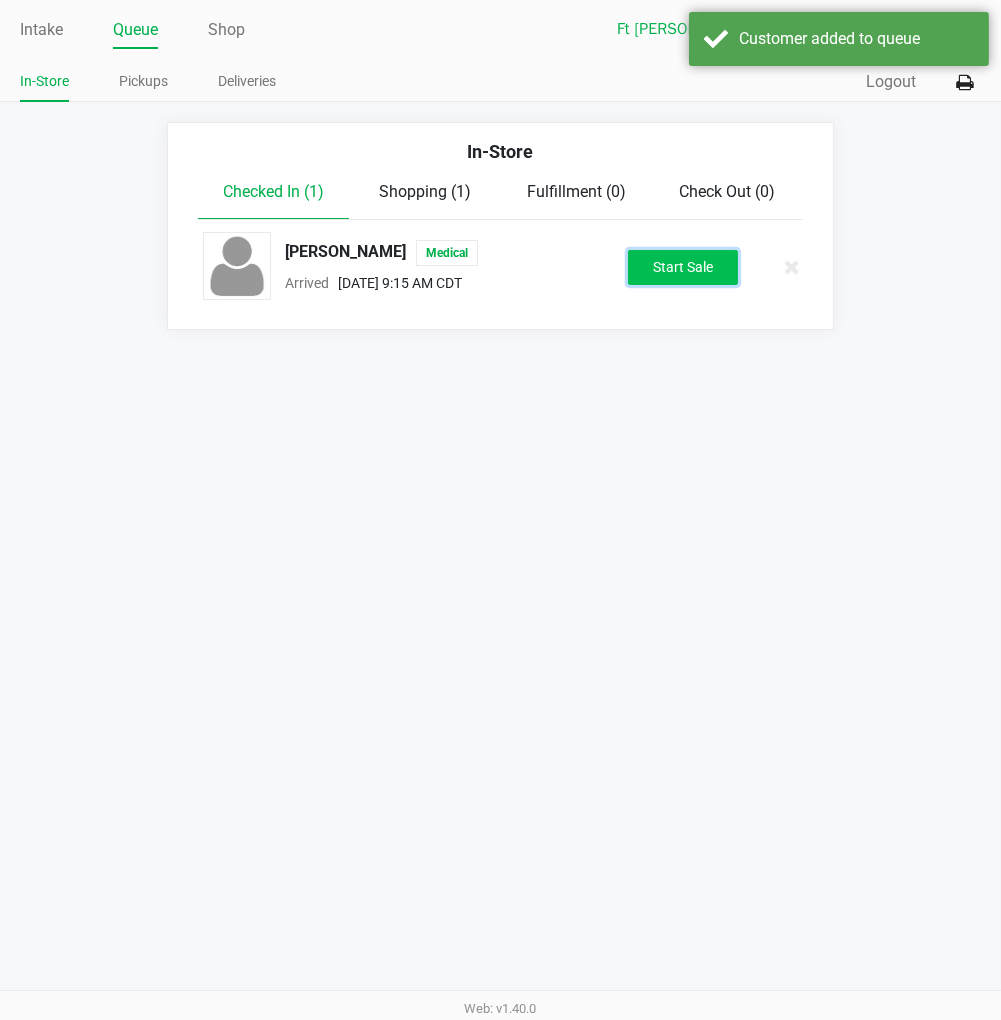 click on "Start Sale" 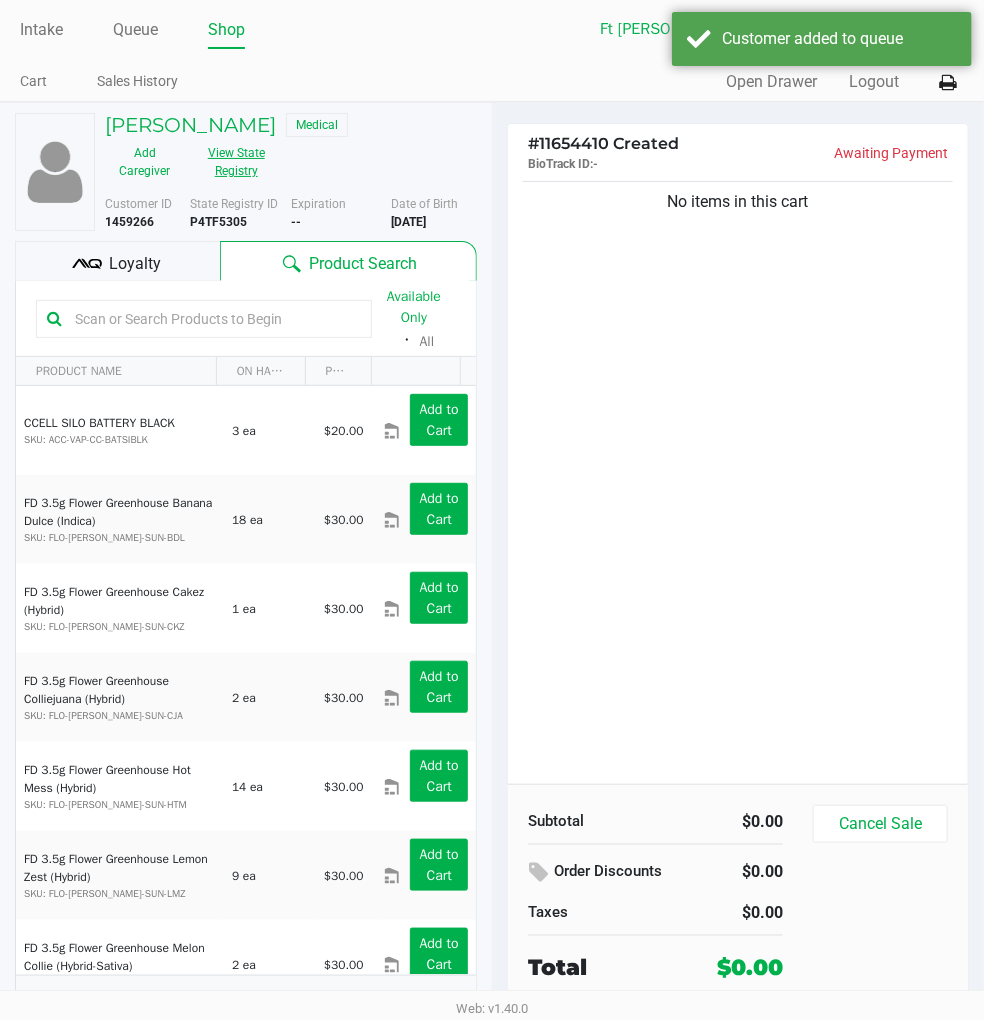 click on "View State Registry" 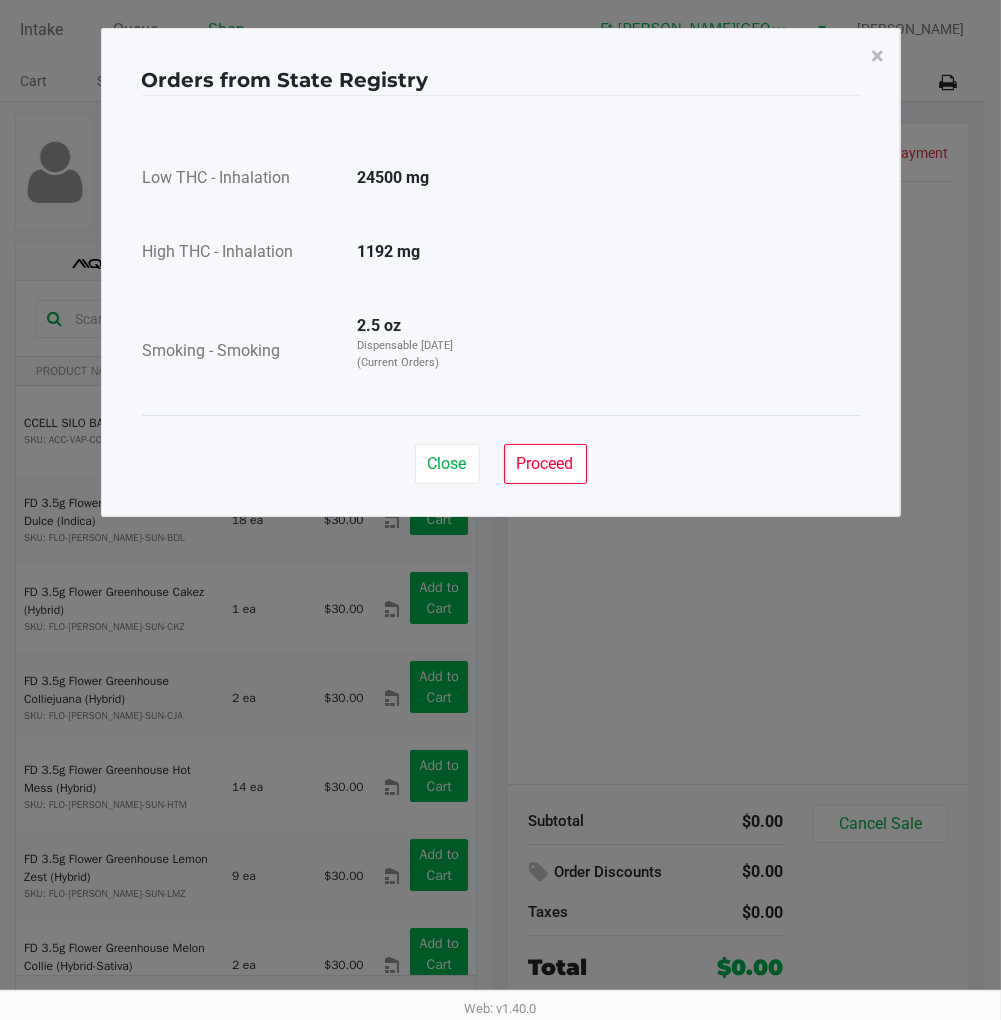 click on "Close" 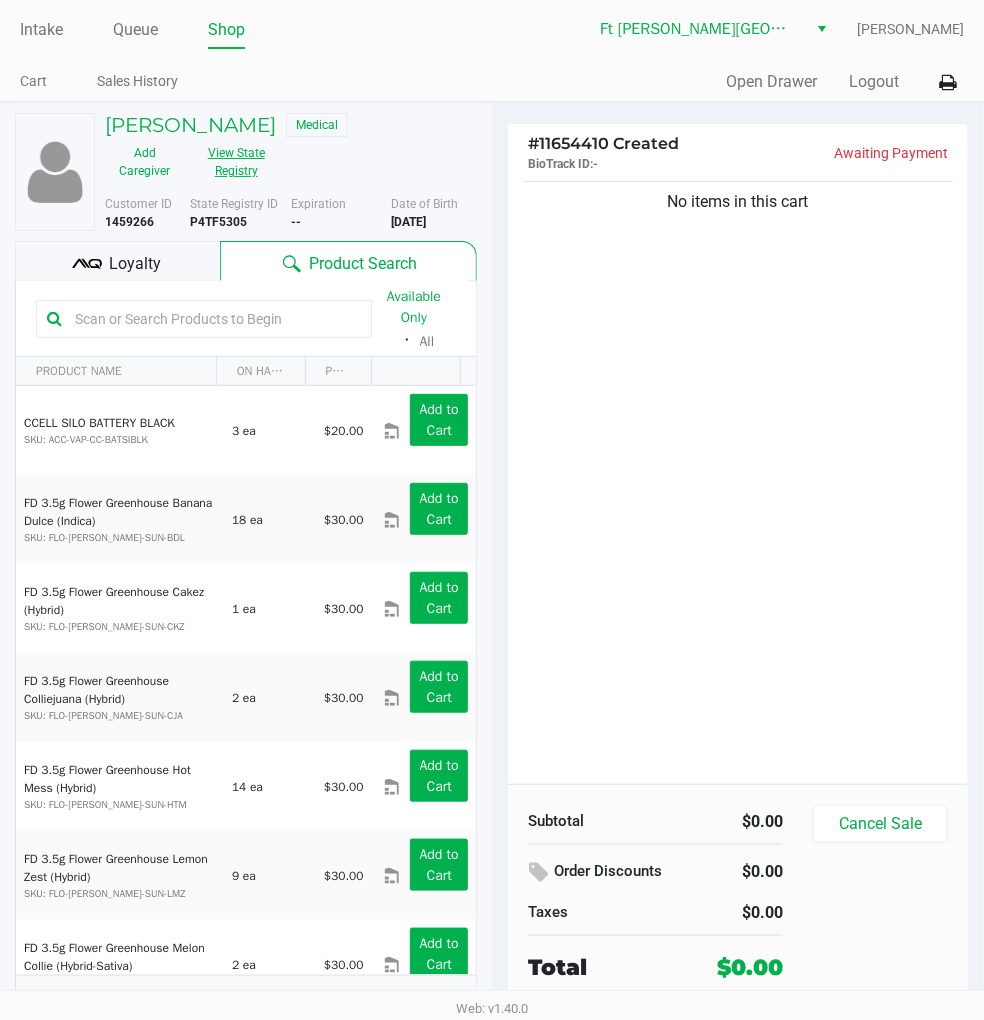click on "No items in this cart" 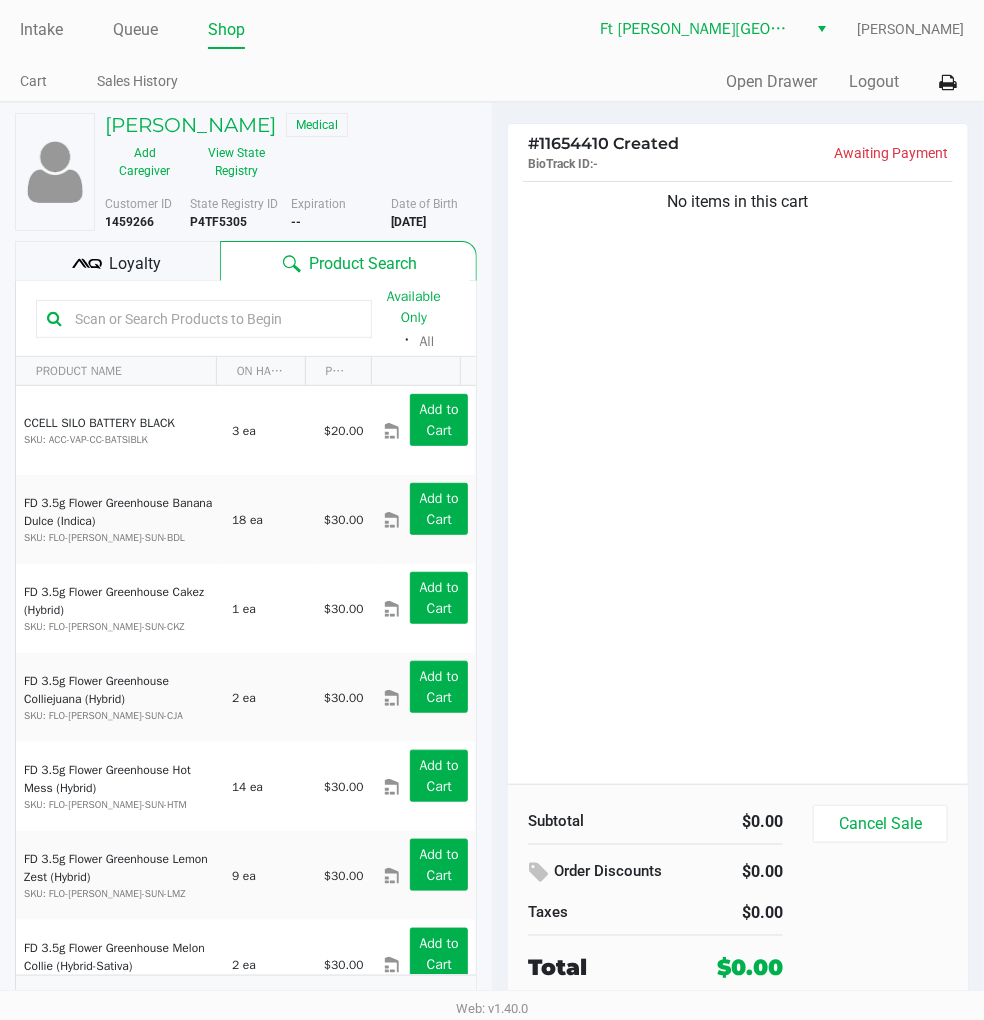 click on "No items in this cart" 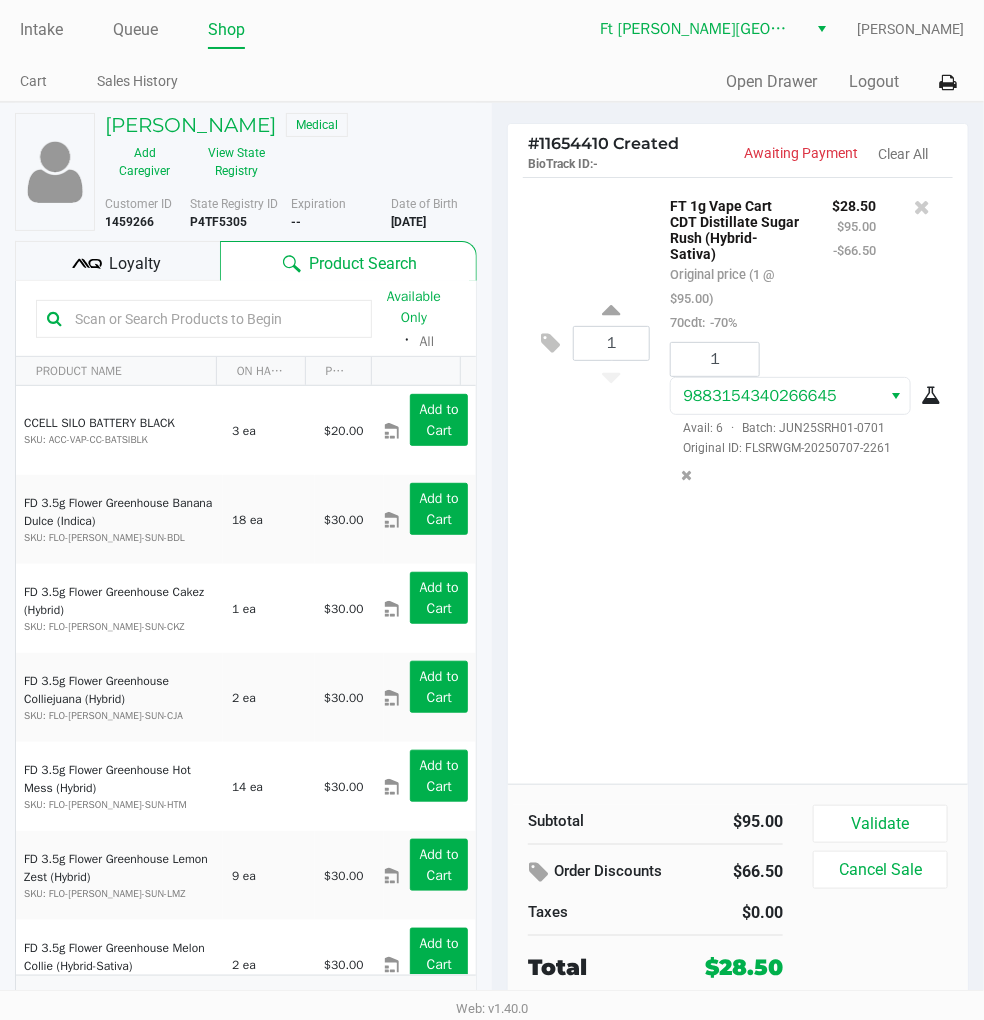 click 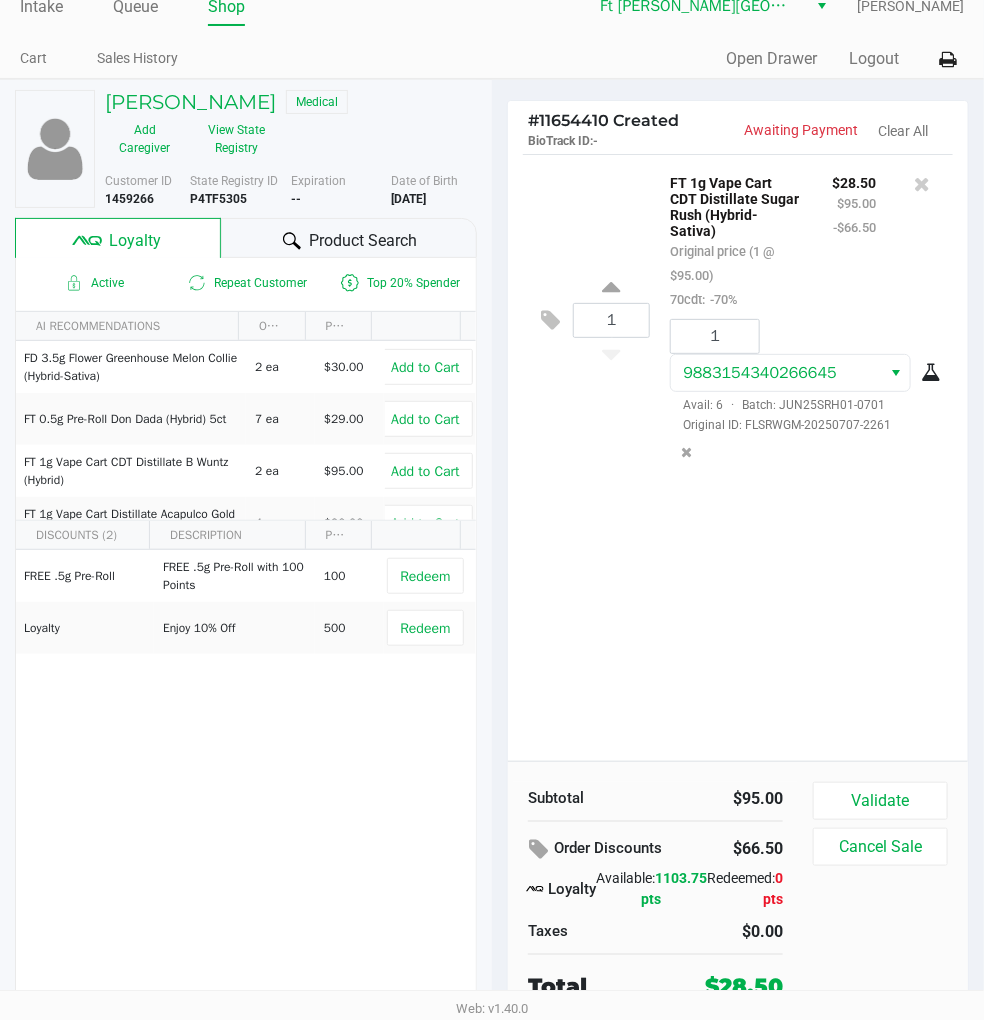 scroll, scrollTop: 28, scrollLeft: 0, axis: vertical 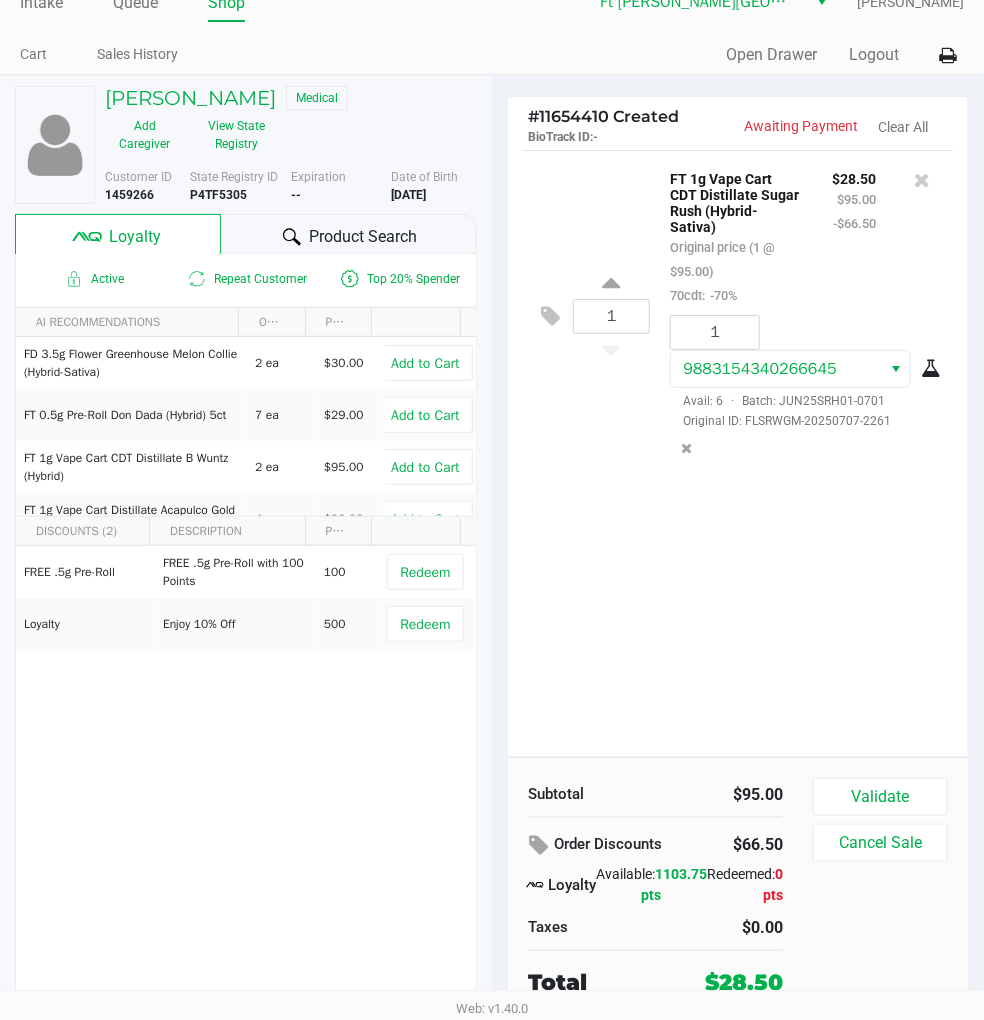 click on "1  FT 1g Vape Cart CDT Distillate Sugar Rush (Hybrid-Sativa)   Original price (1 @ $95.00)  70cdt:  -70% $28.50 $95.00 -$66.50 1 9883154340266645  Avail: 6  ·  Batch: JUN25SRH01-0701   Original ID: FLSRWGM-20250707-2261" 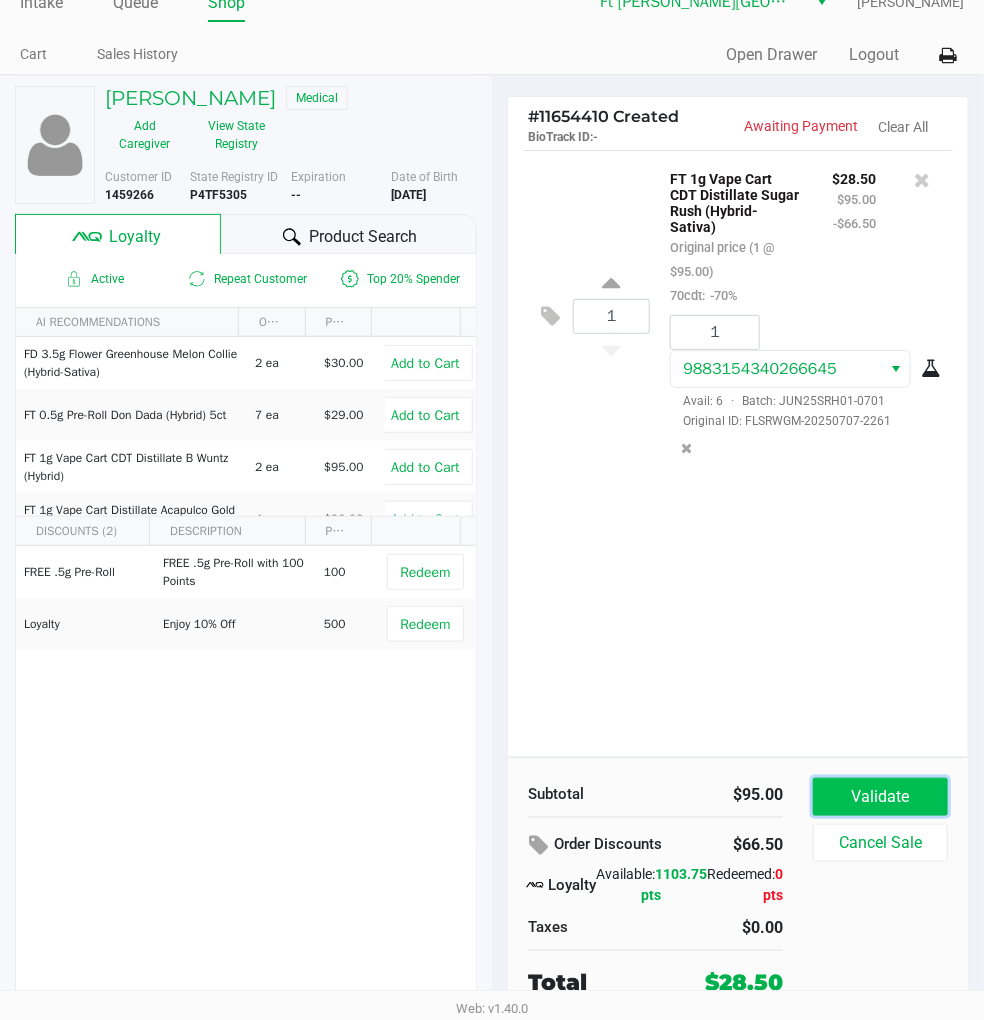 click on "Validate" 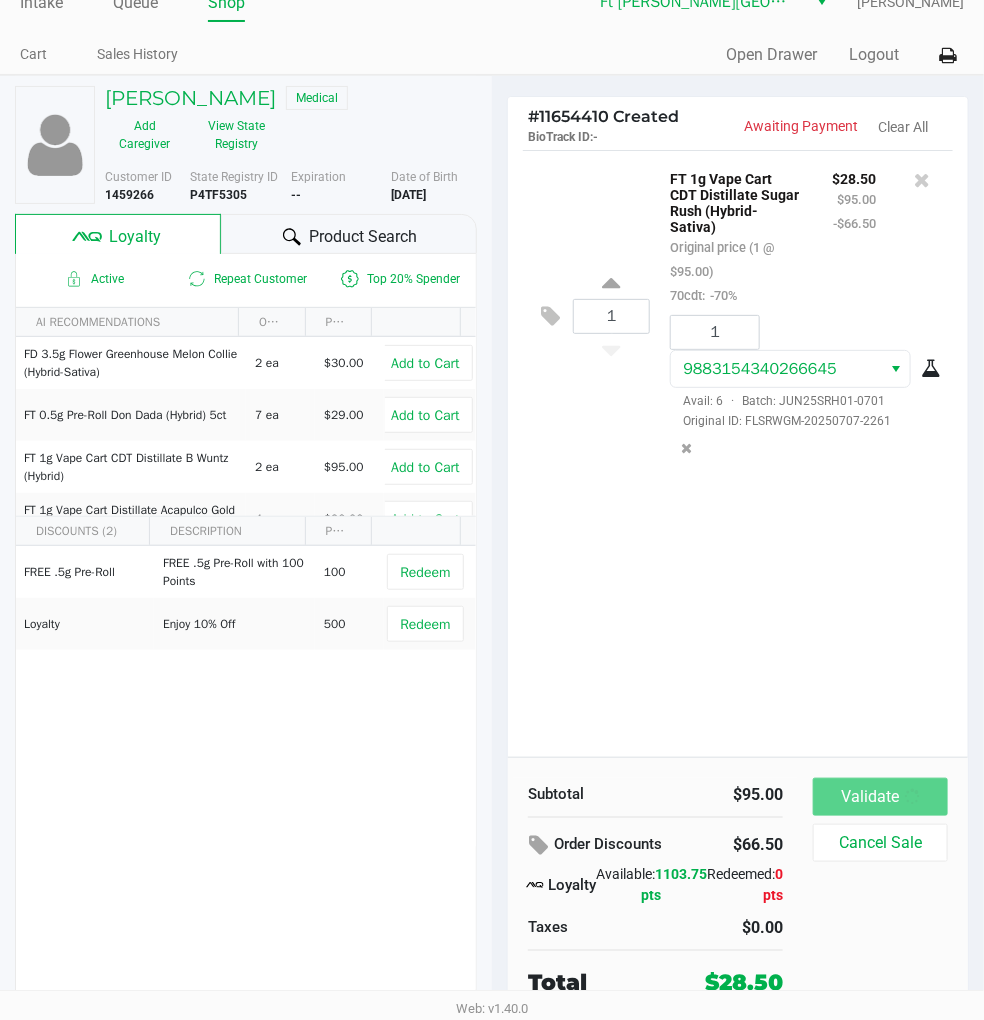 scroll, scrollTop: 0, scrollLeft: 0, axis: both 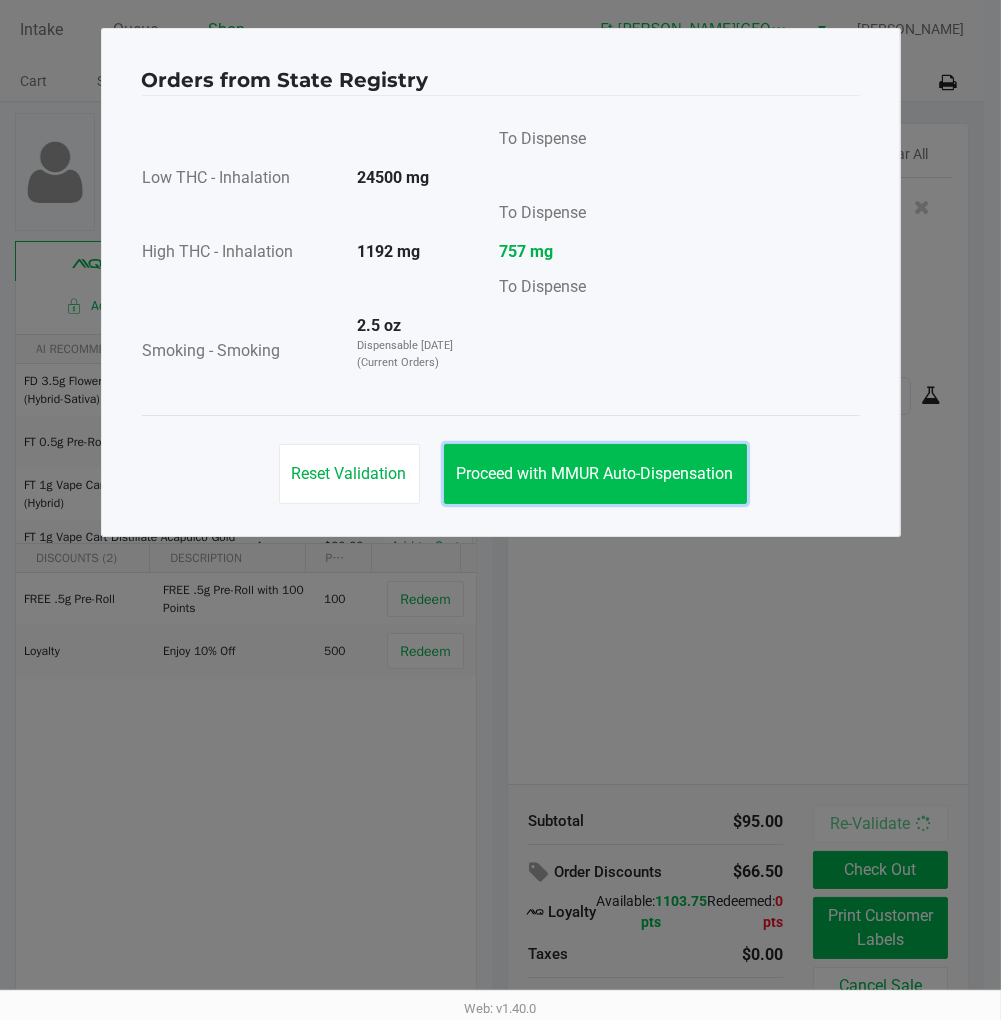 click on "Proceed with MMUR Auto-Dispensation" 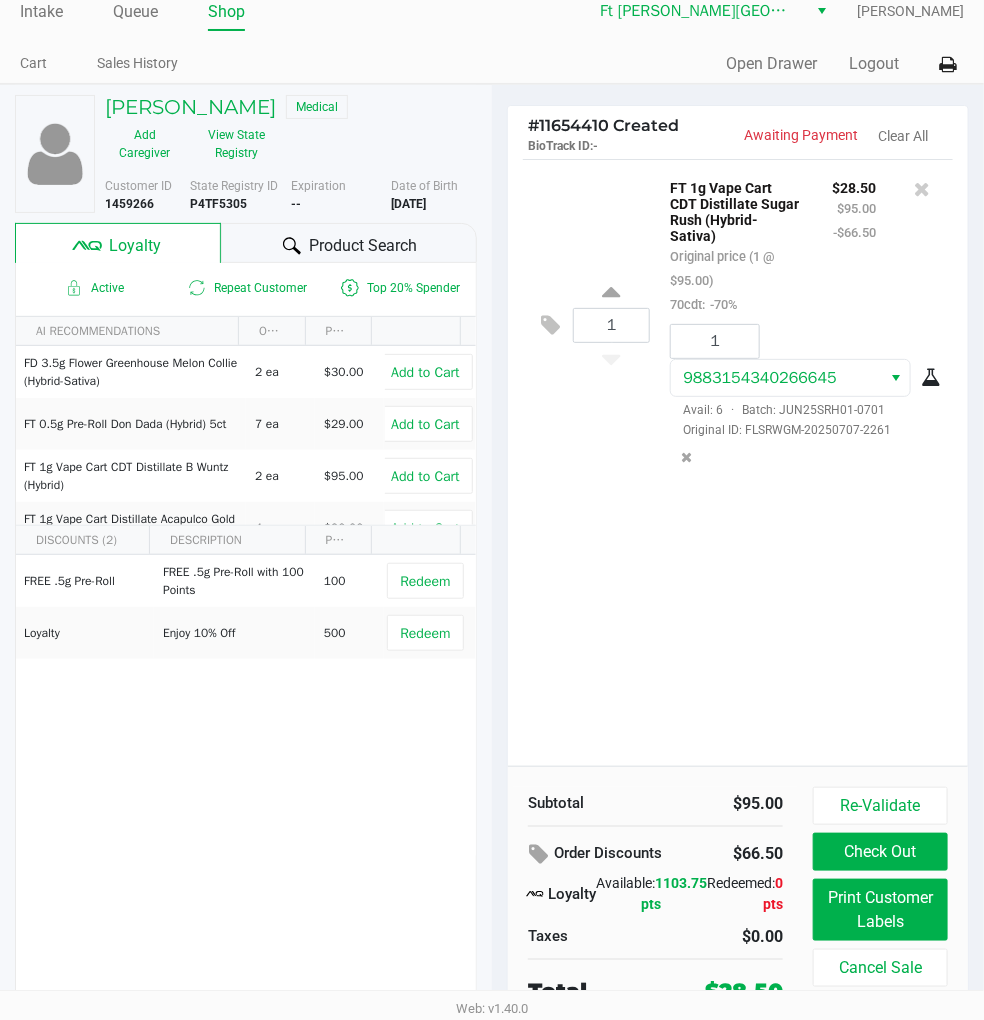 scroll, scrollTop: 28, scrollLeft: 0, axis: vertical 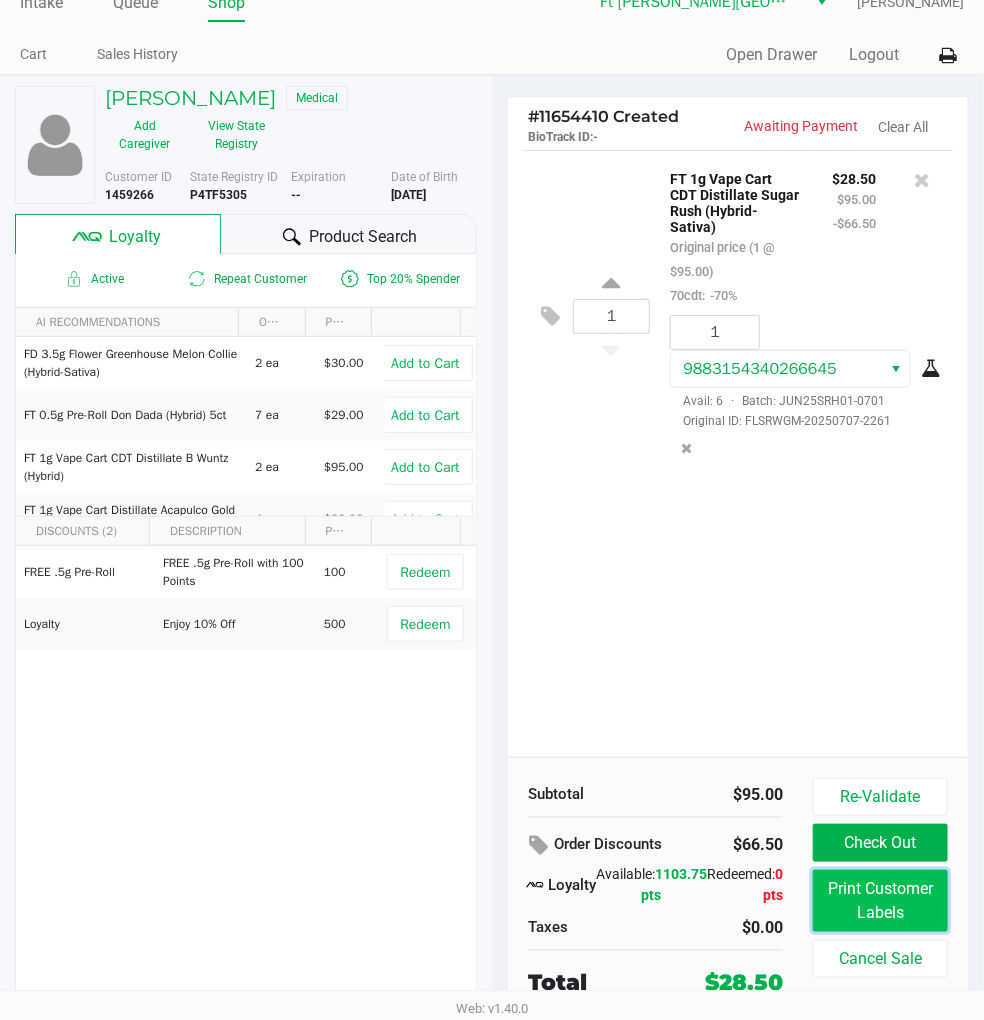 click on "Print Customer Labels" 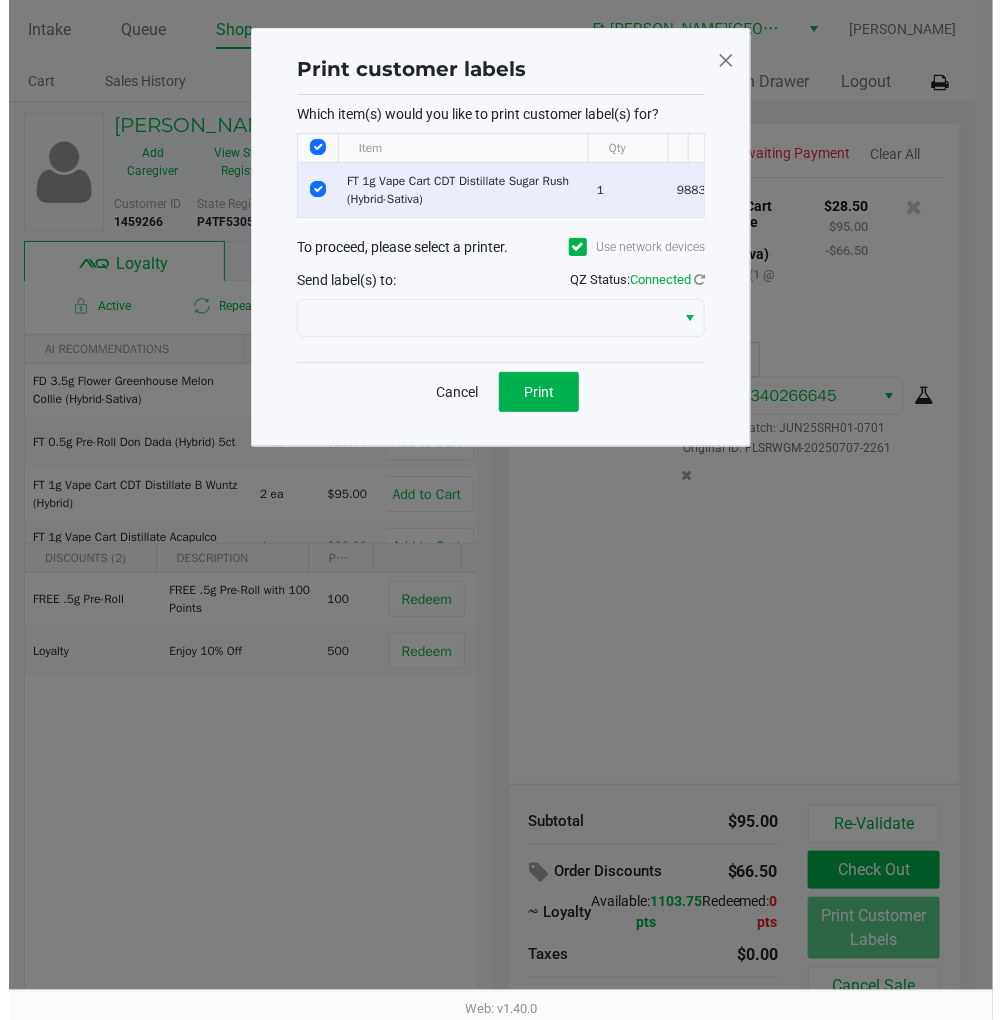 scroll, scrollTop: 0, scrollLeft: 0, axis: both 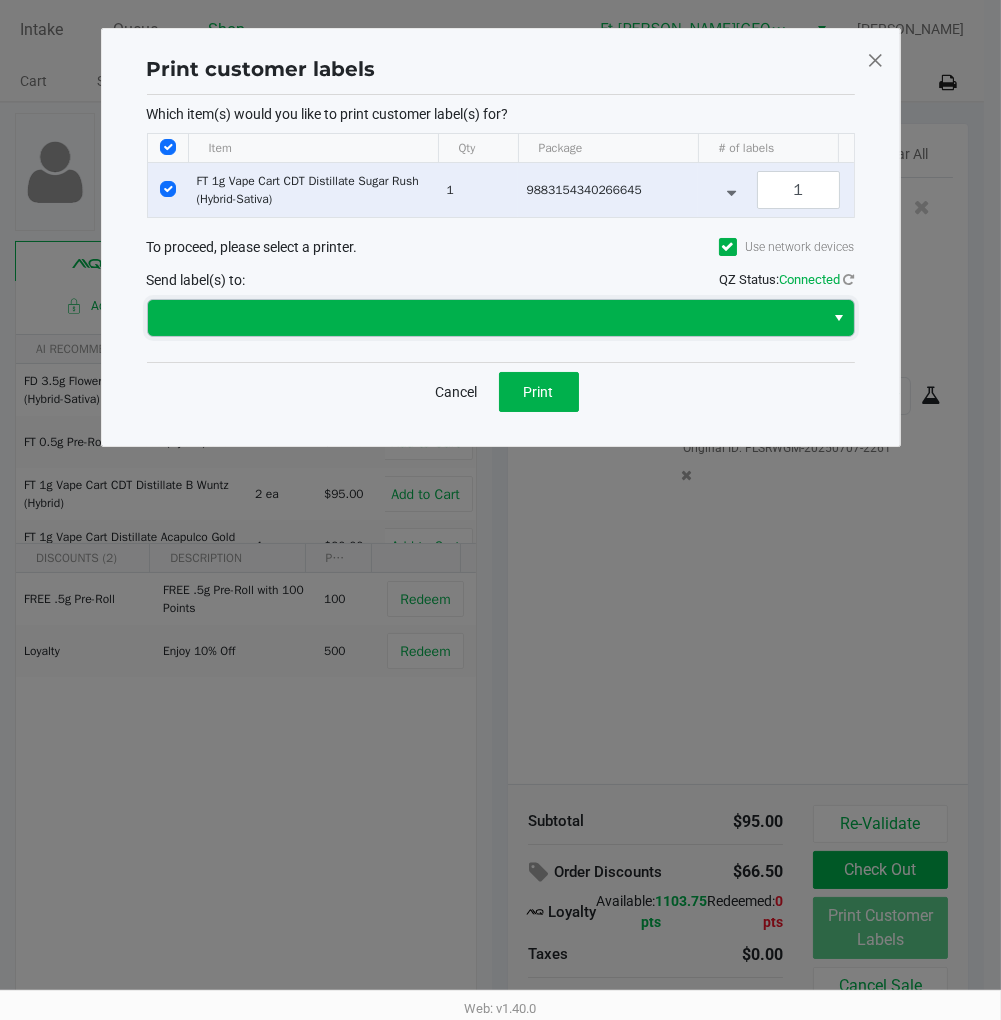 click at bounding box center [486, 318] 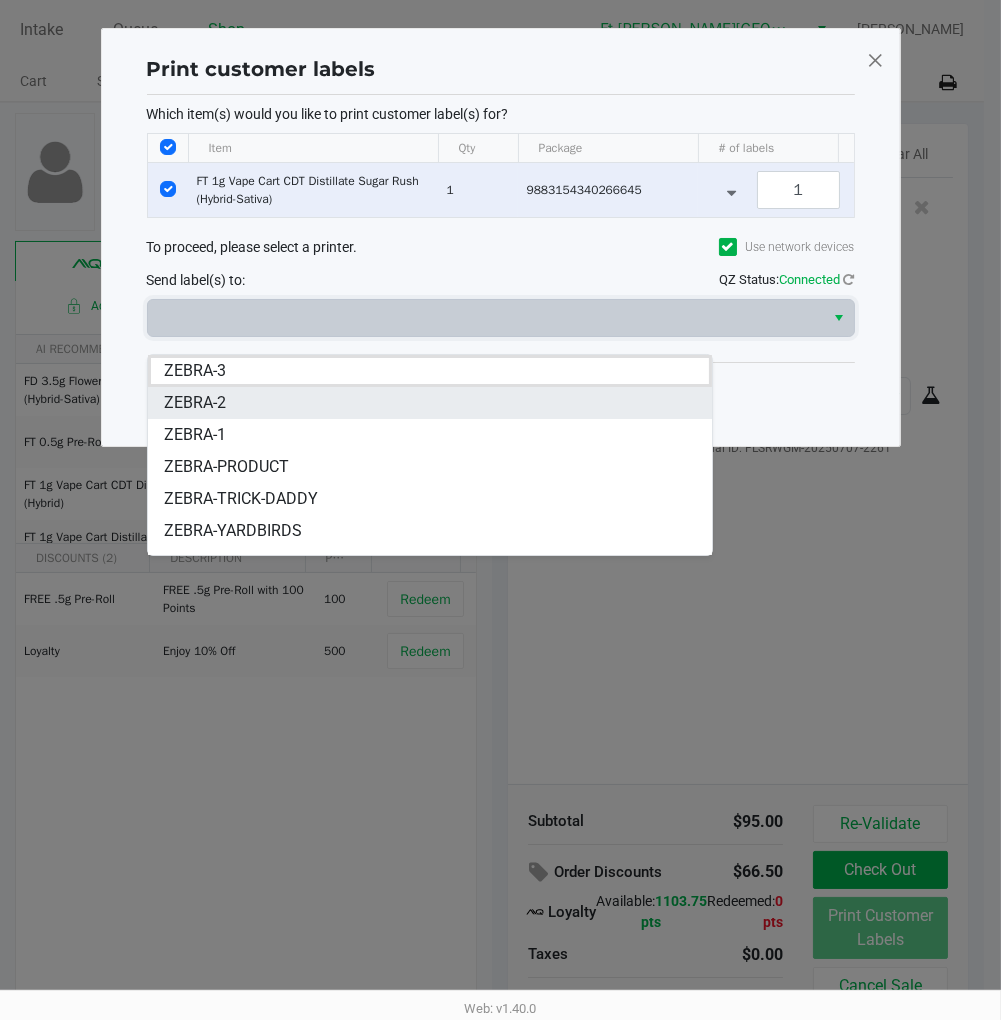 click on "ZEBRA-2" at bounding box center [430, 403] 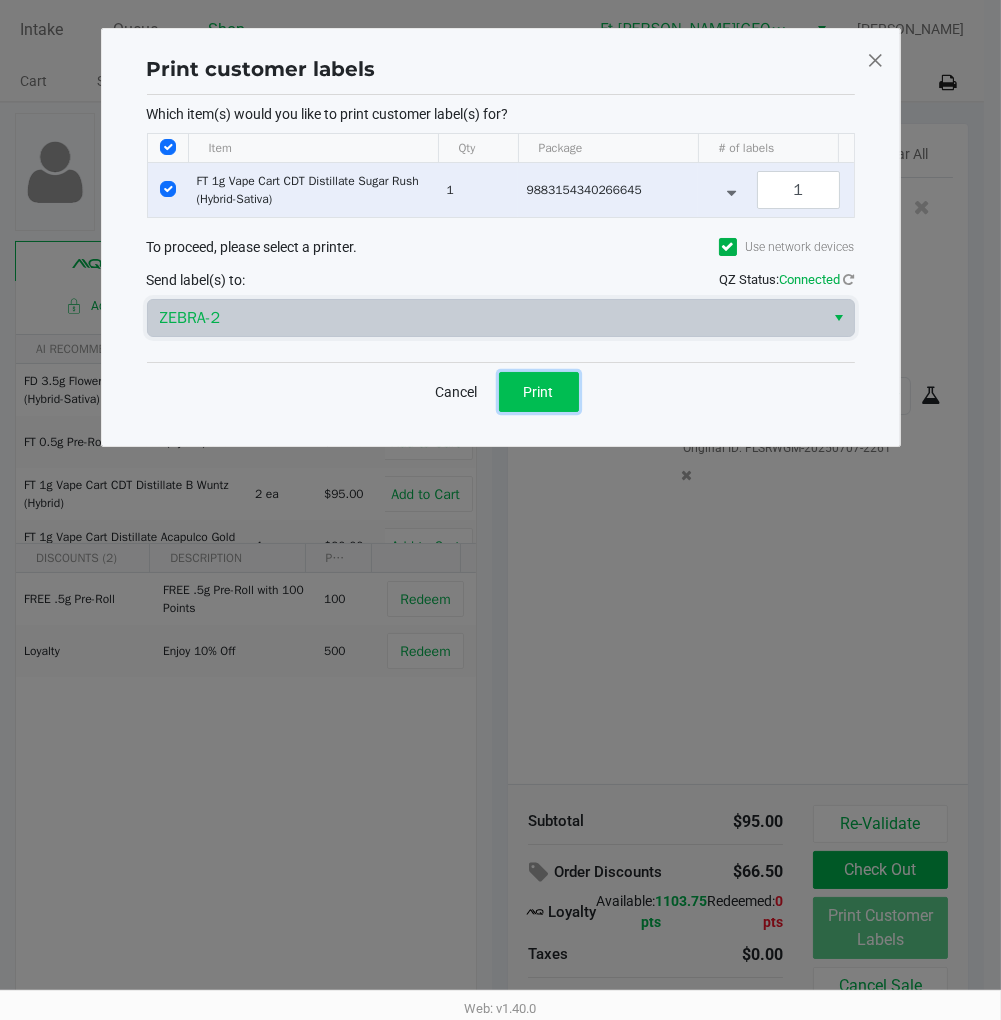 click on "Print" 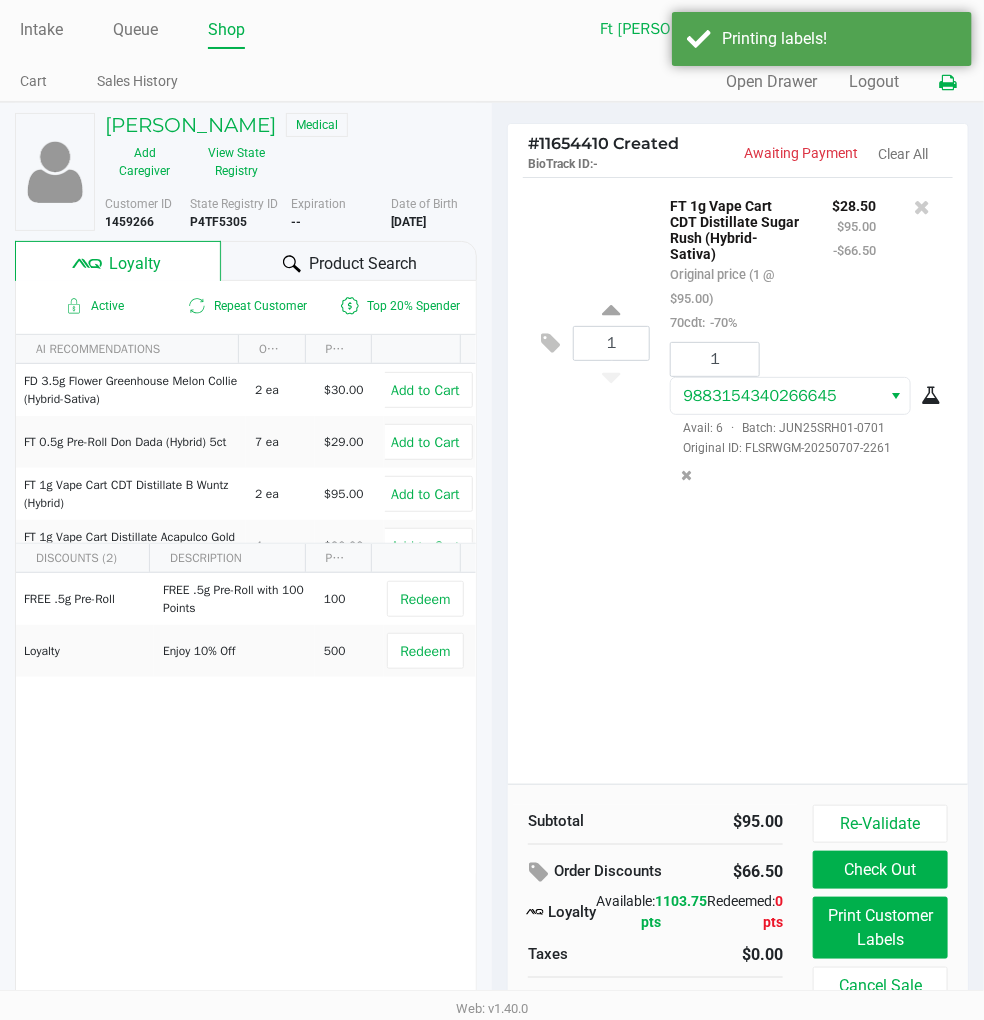 click 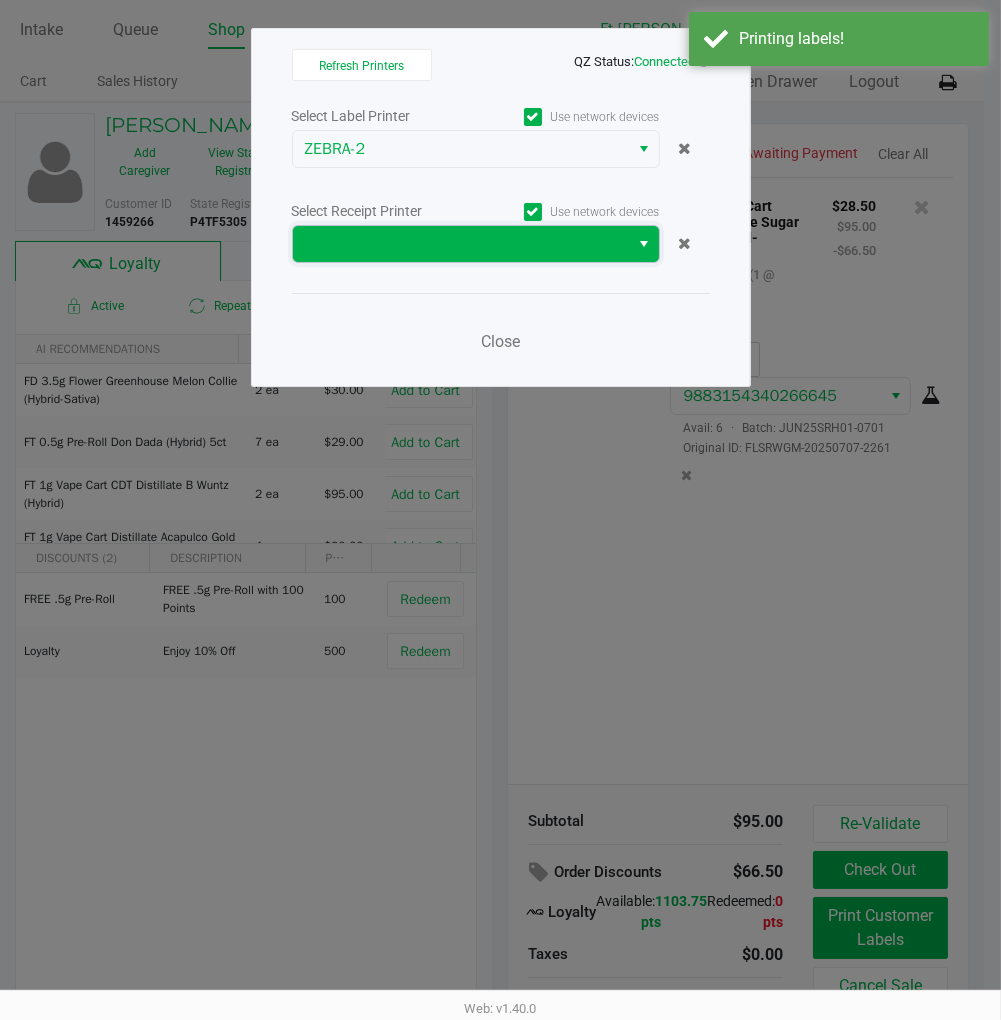 click at bounding box center [461, 244] 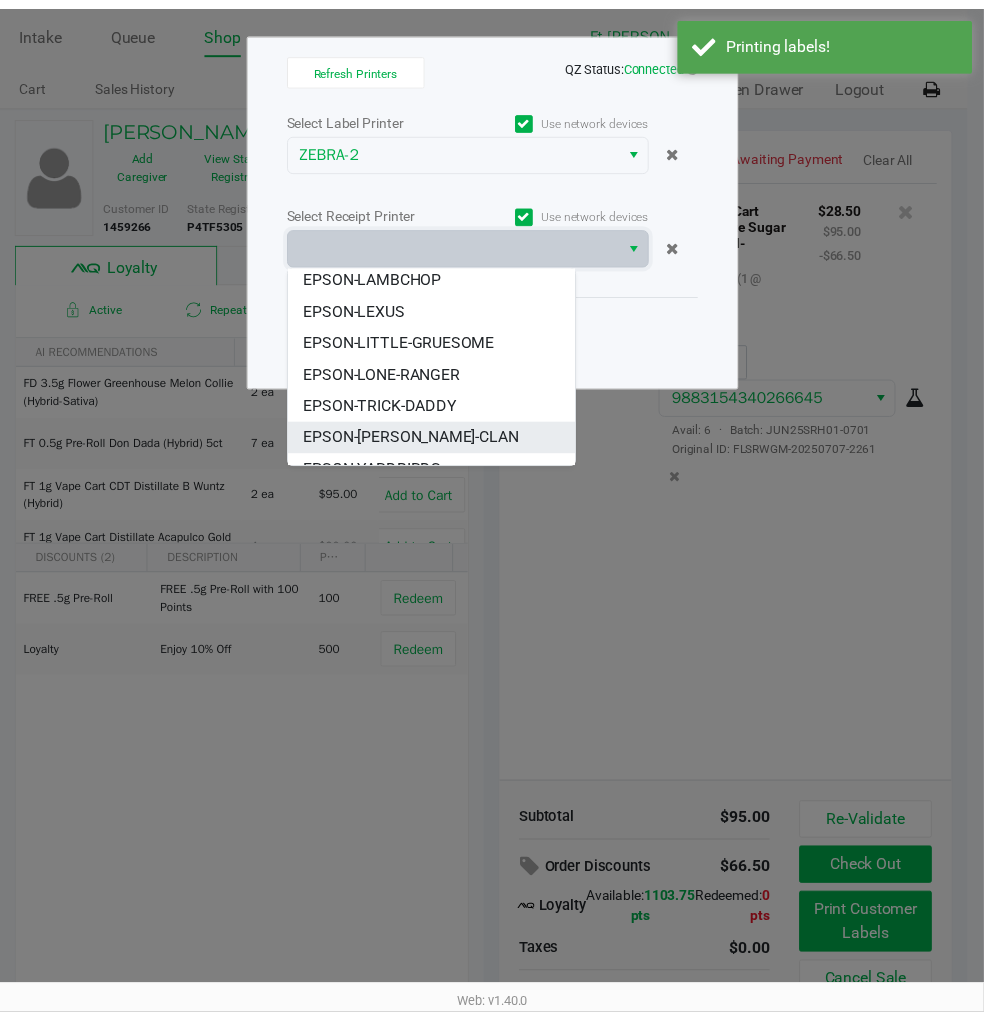 scroll, scrollTop: 55, scrollLeft: 0, axis: vertical 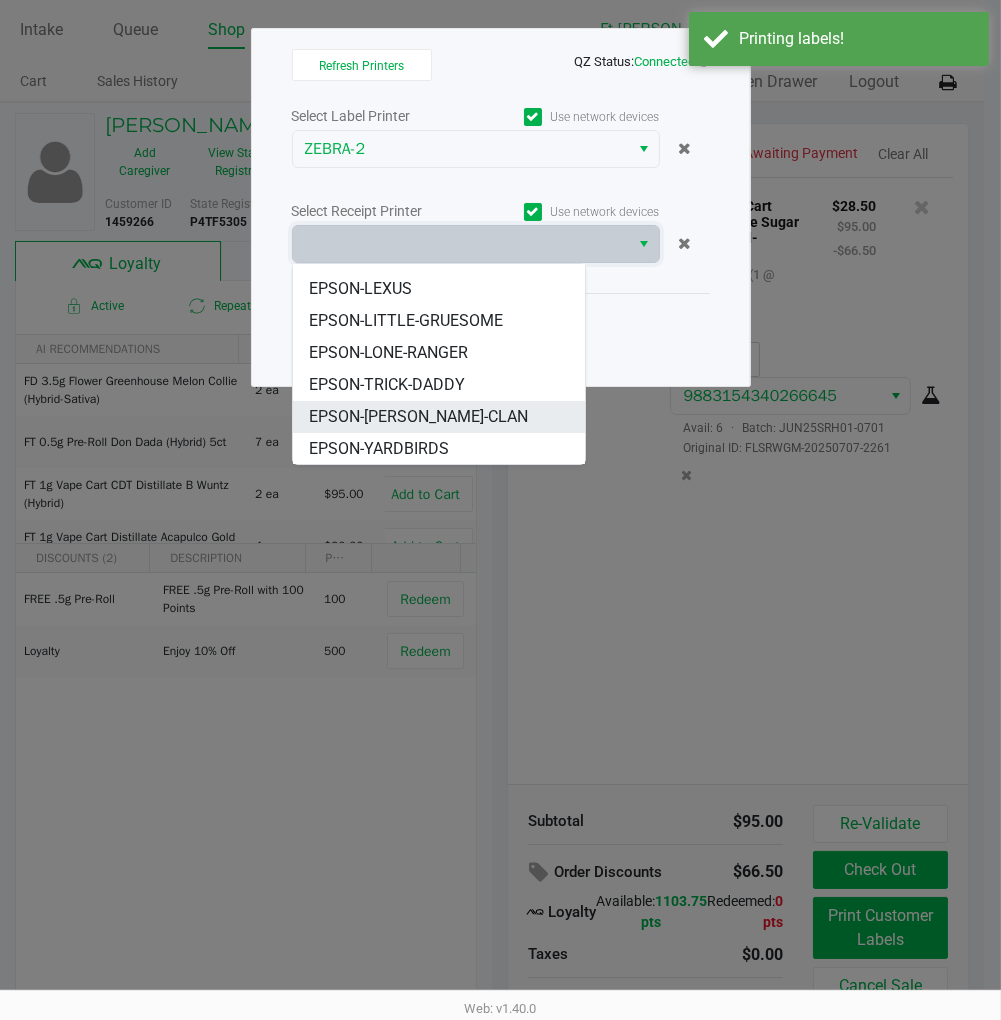 click on "EPSON-WU-TANG-CLAN" at bounding box center (418, 417) 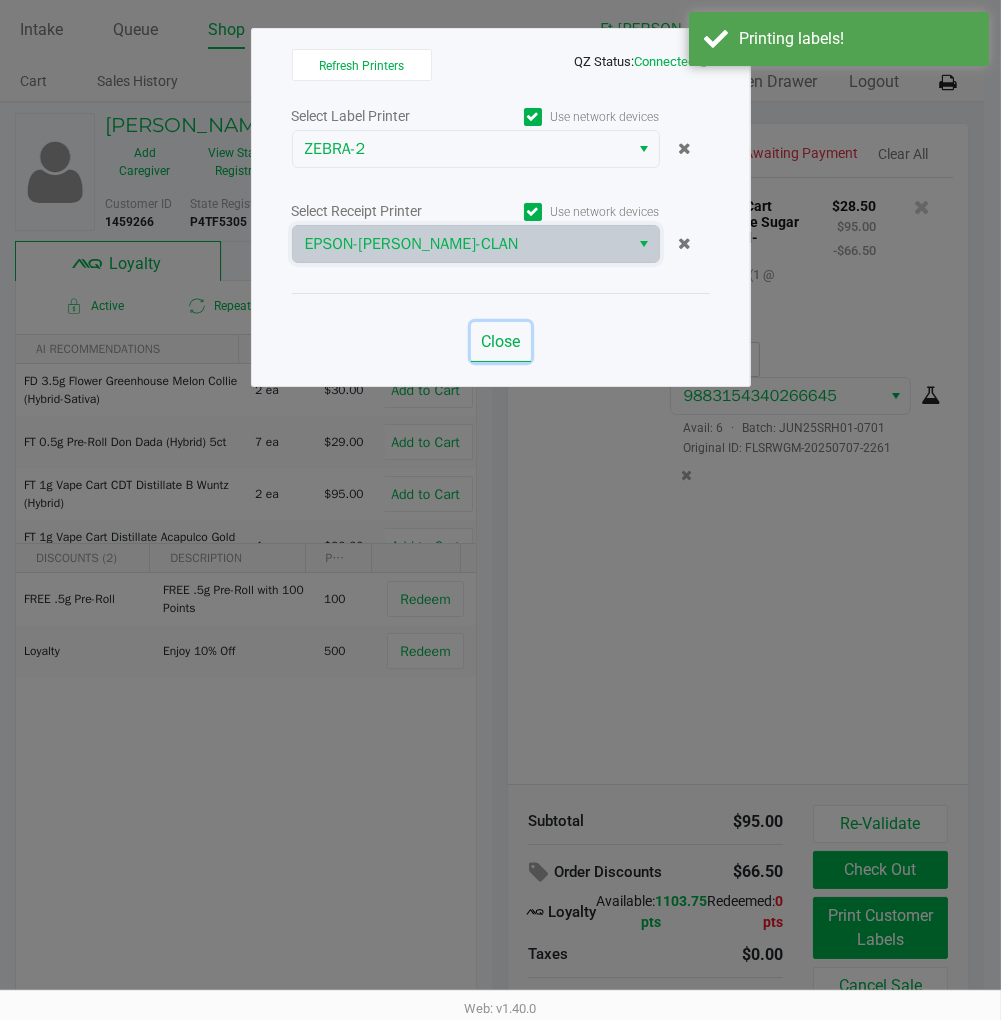 click on "Close" 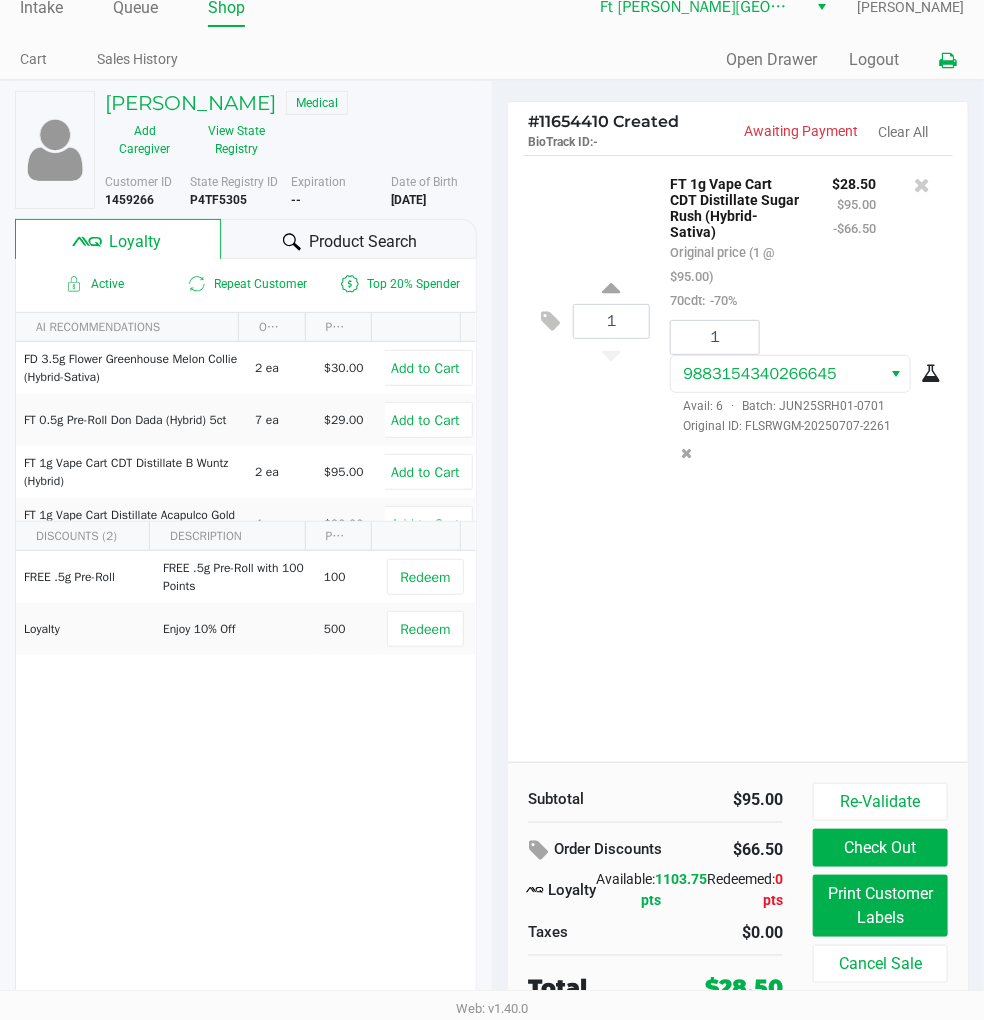 scroll, scrollTop: 28, scrollLeft: 0, axis: vertical 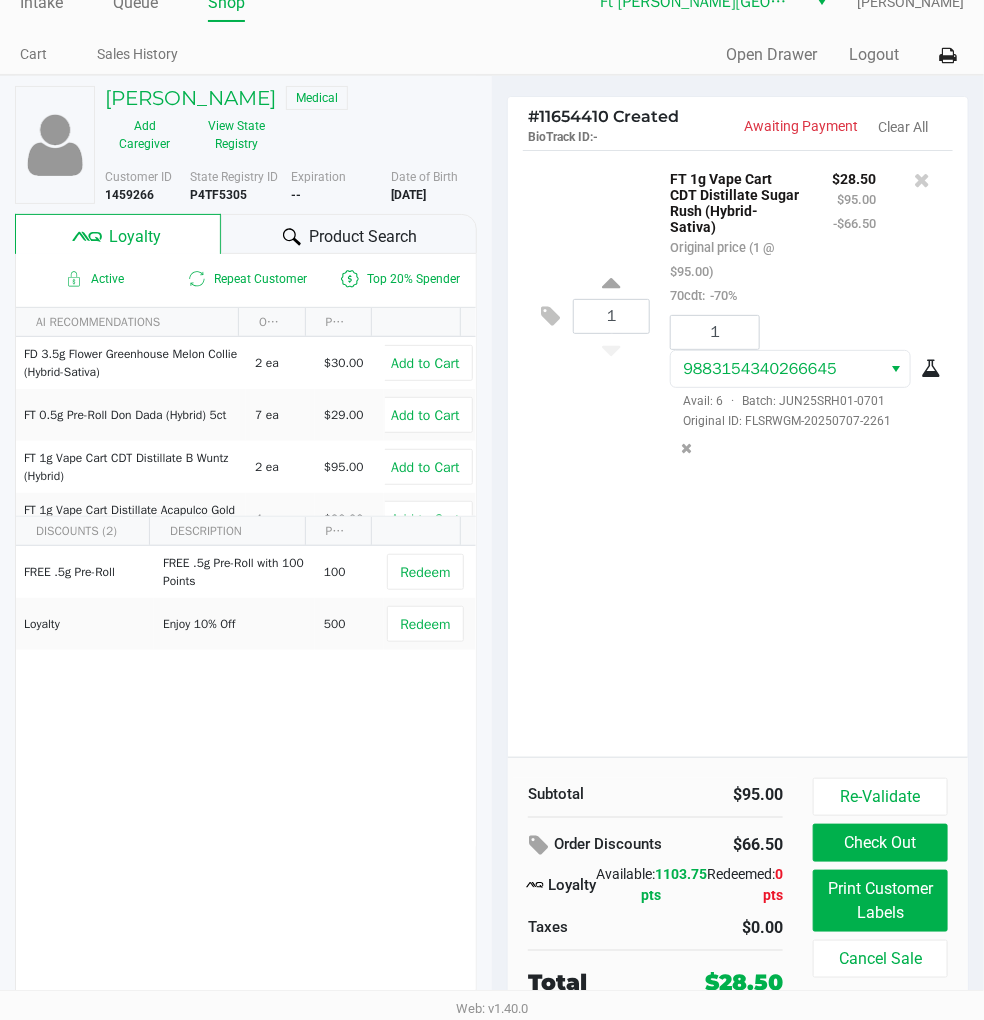 click on "1  FT 1g Vape Cart CDT Distillate Sugar Rush (Hybrid-Sativa)   Original price (1 @ $95.00)  70cdt:  -70% $28.50 $95.00 -$66.50 1 9883154340266645  Avail: 6  ·  Batch: JUN25SRH01-0701   Original ID: FLSRWGM-20250707-2261" 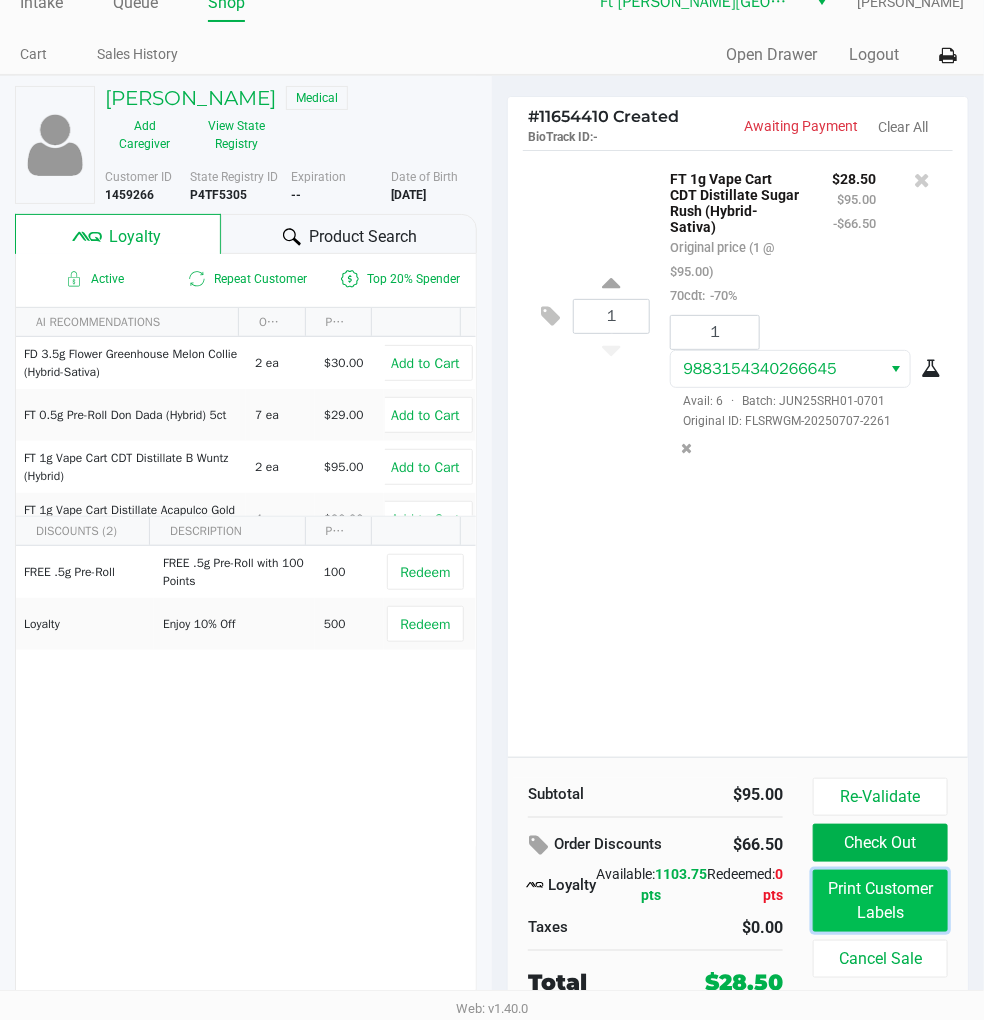 click on "Print Customer Labels" 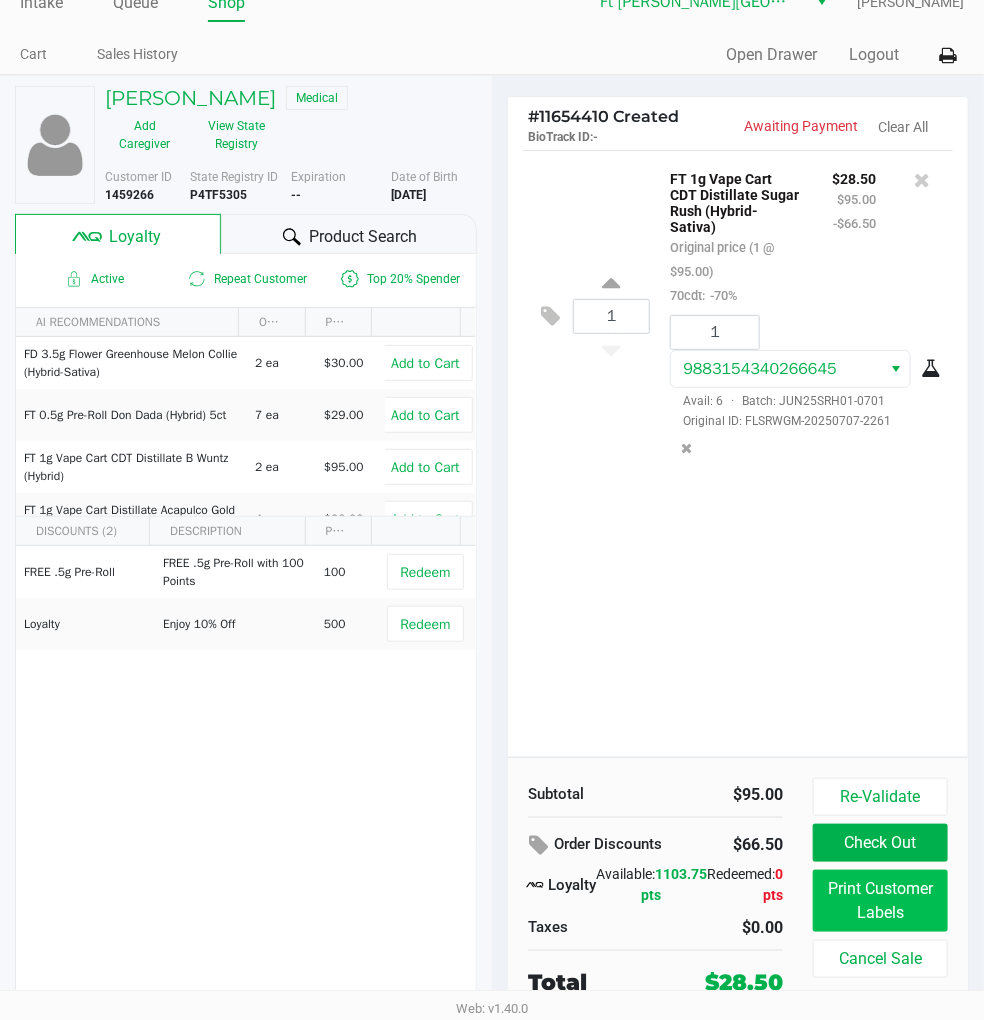 scroll, scrollTop: 0, scrollLeft: 0, axis: both 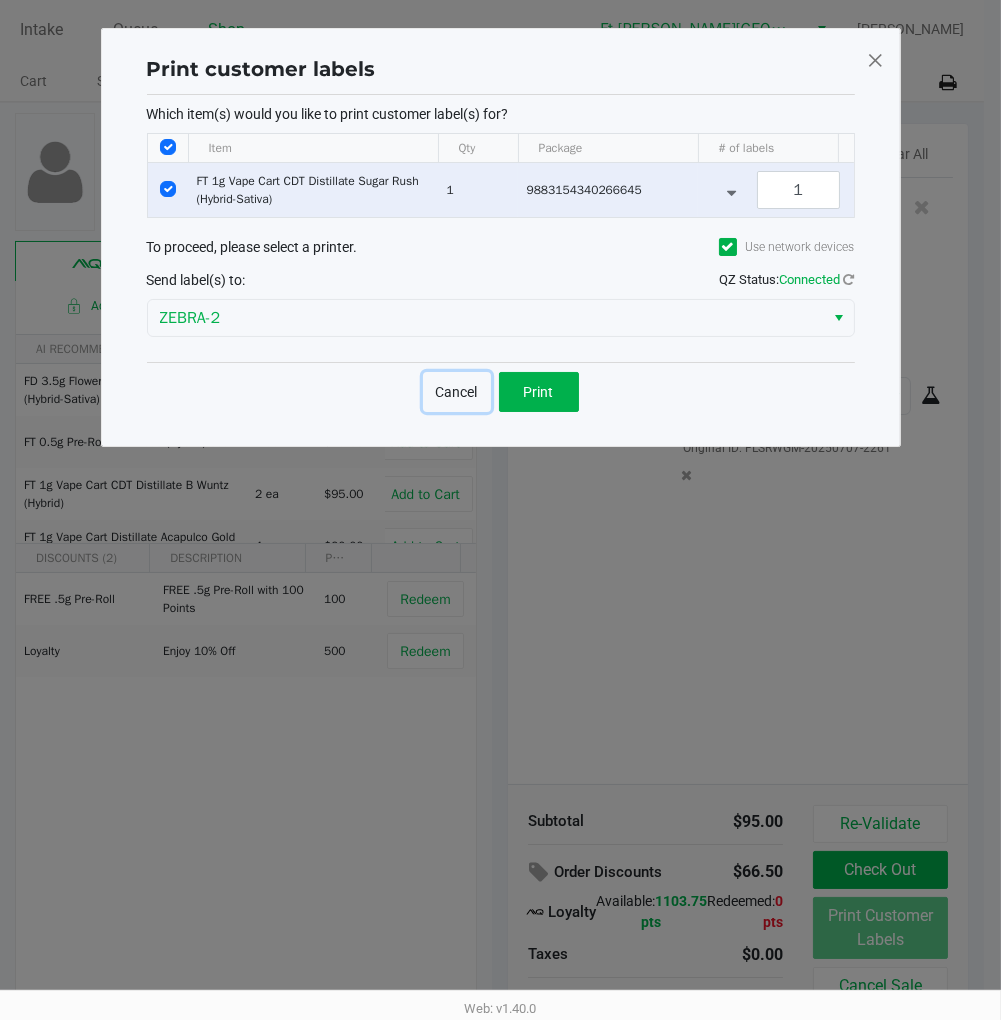 click on "Cancel" 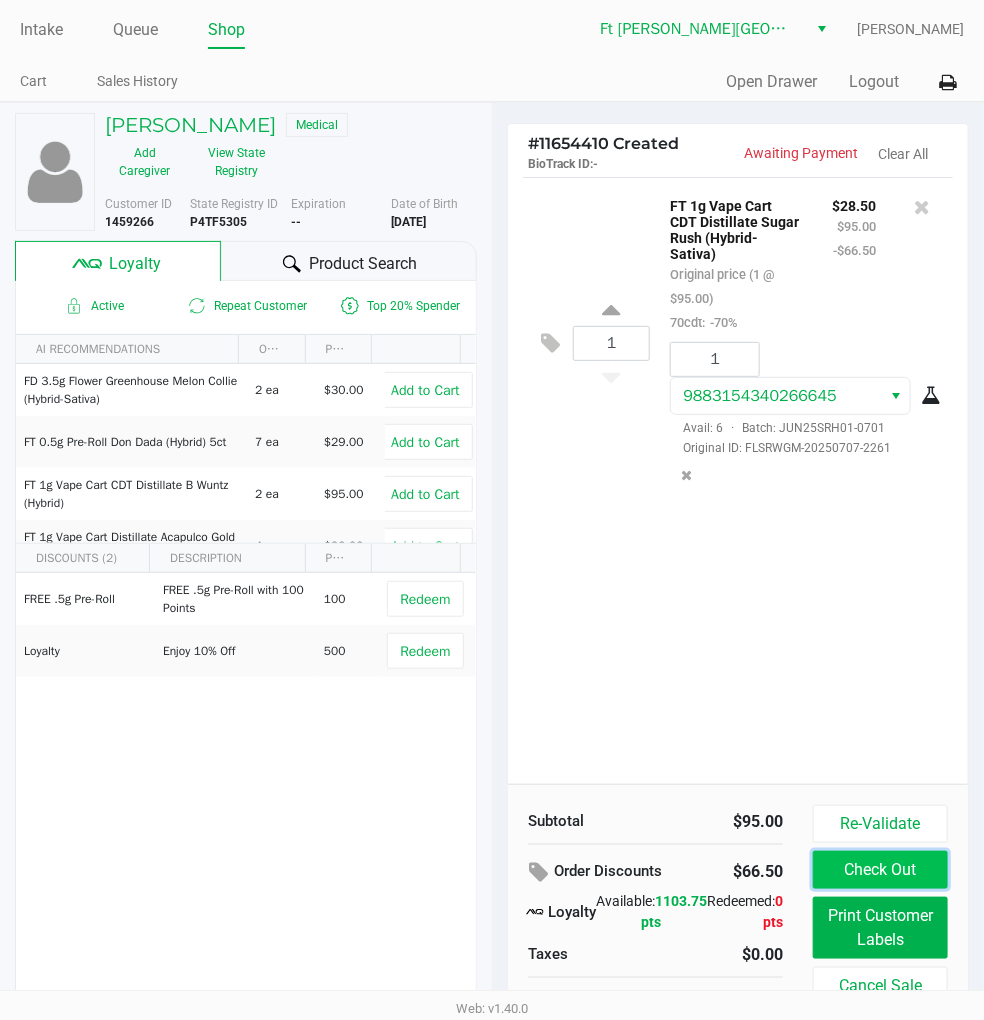 click on "Check Out" 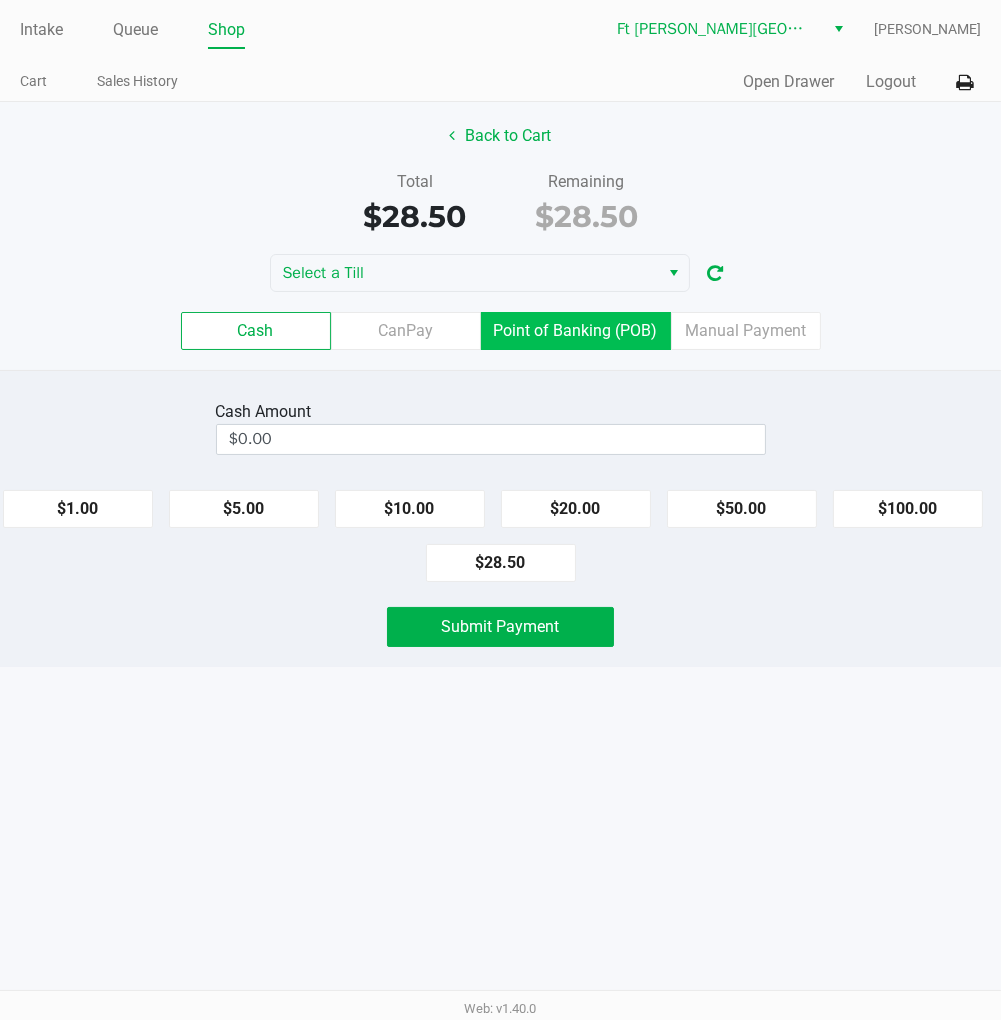 click on "Point of Banking (POB)" 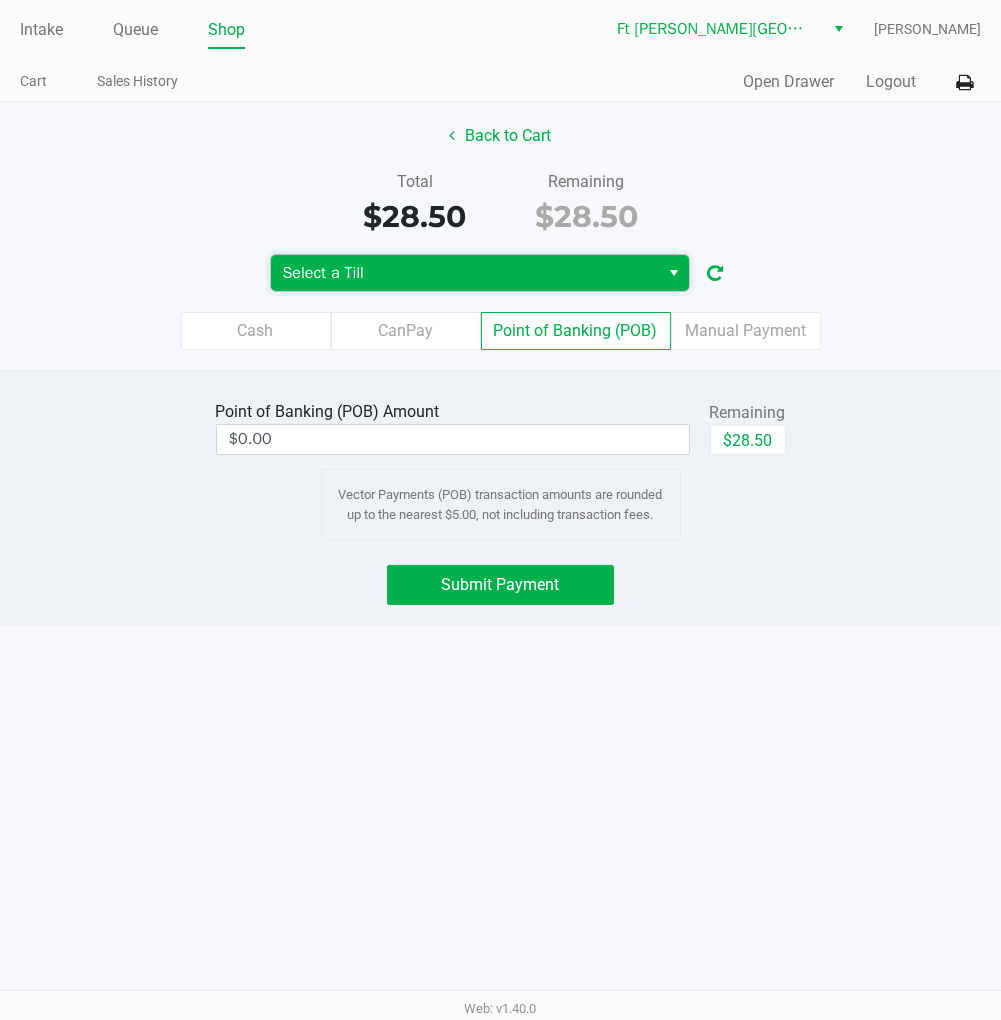 click on "Select a Till" at bounding box center (465, 273) 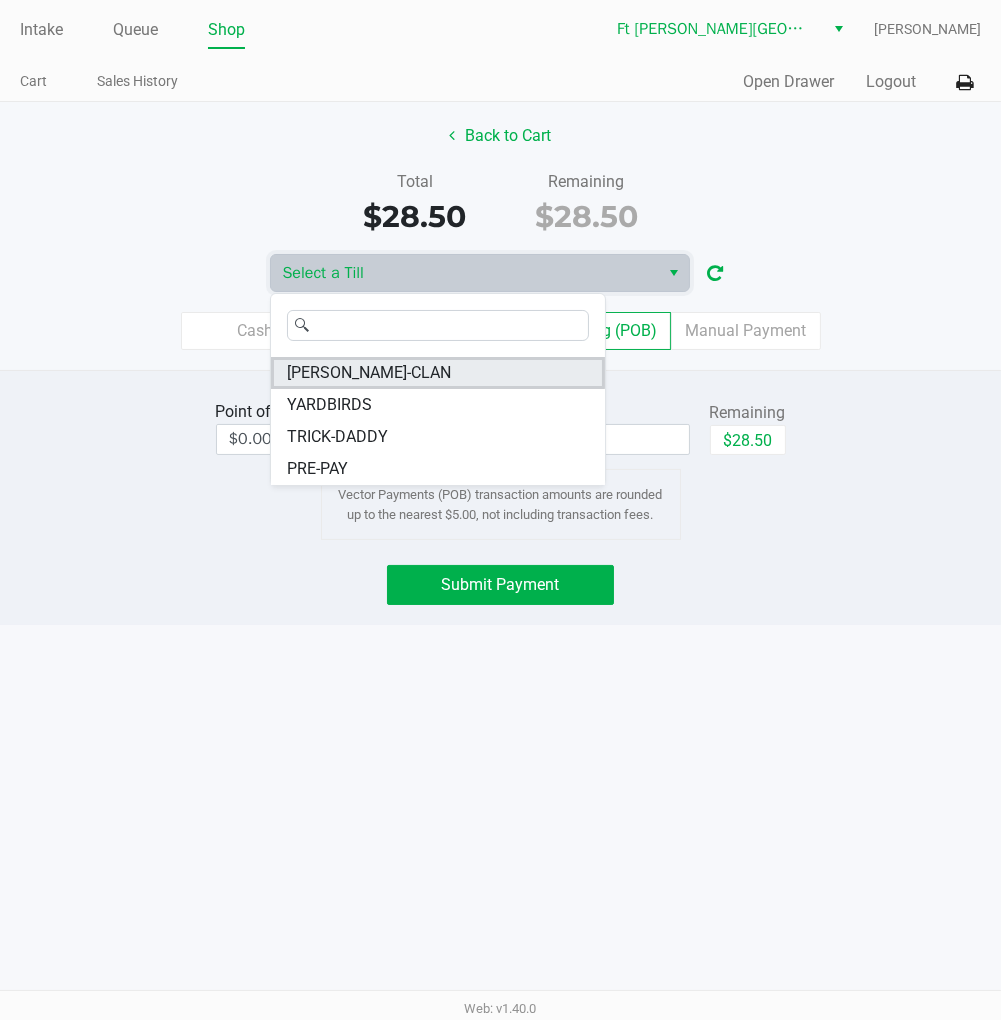 click on "WU-TANG-CLAN" at bounding box center [438, 373] 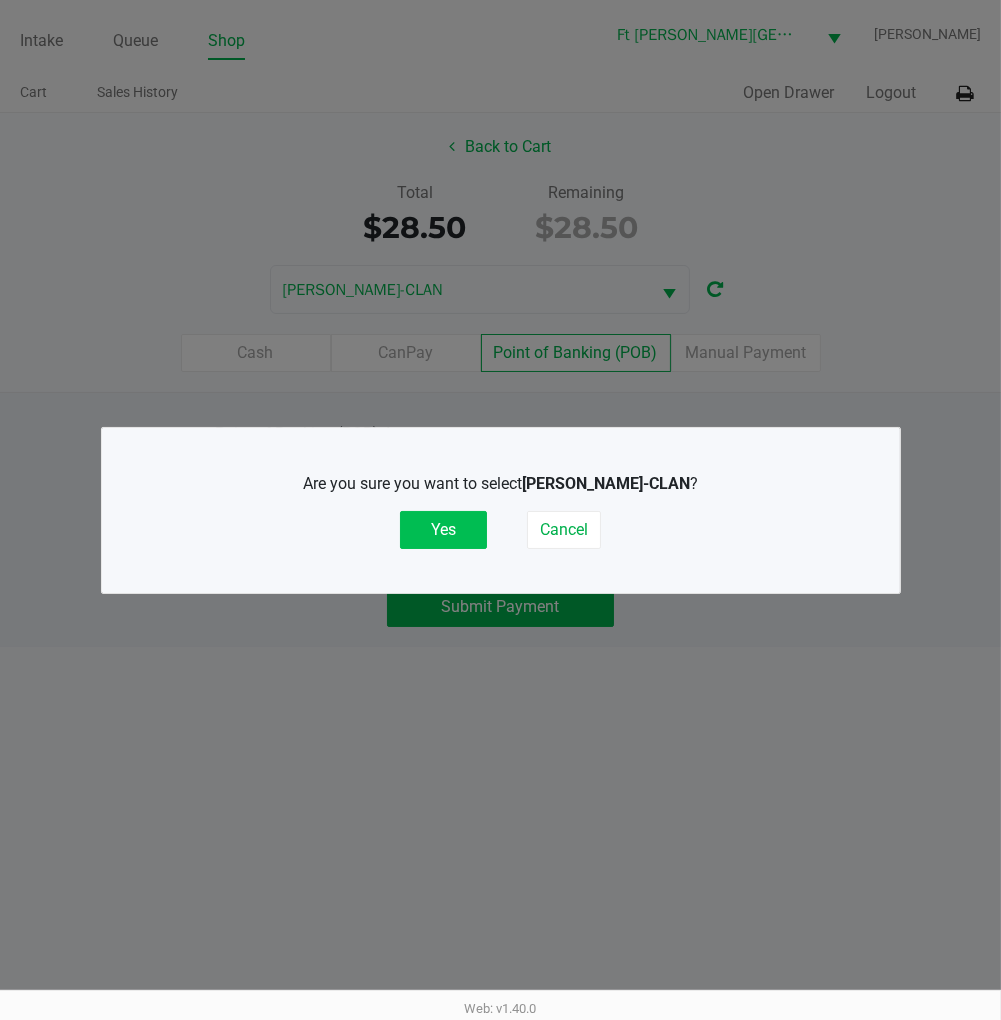 click on "Yes" 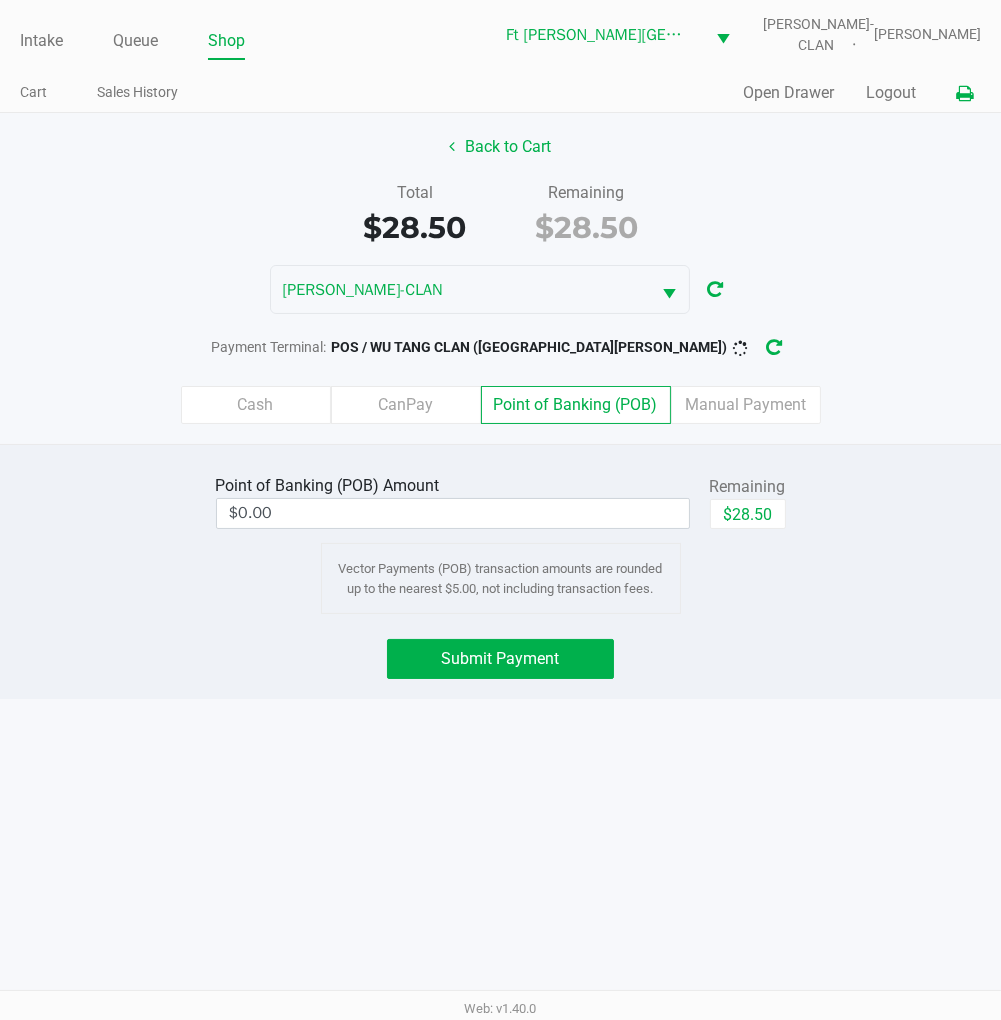 click 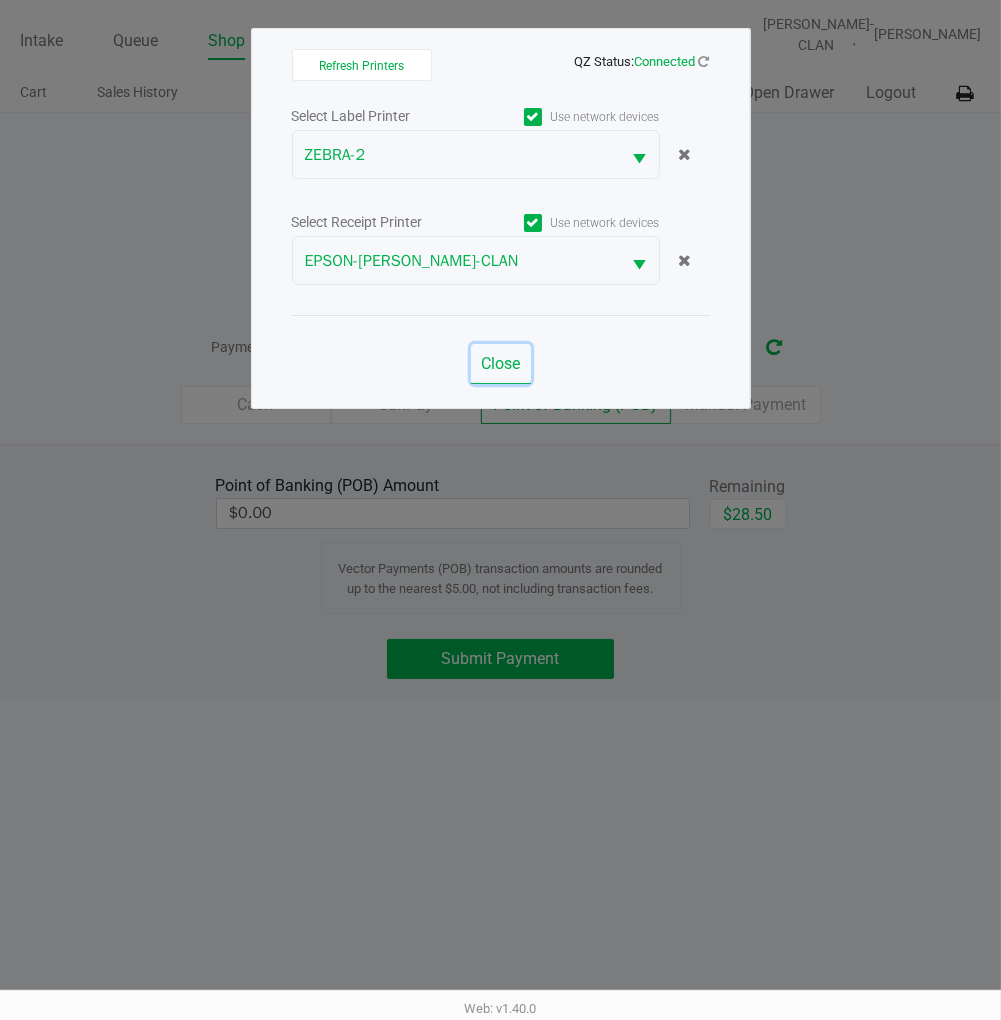 click on "Close" 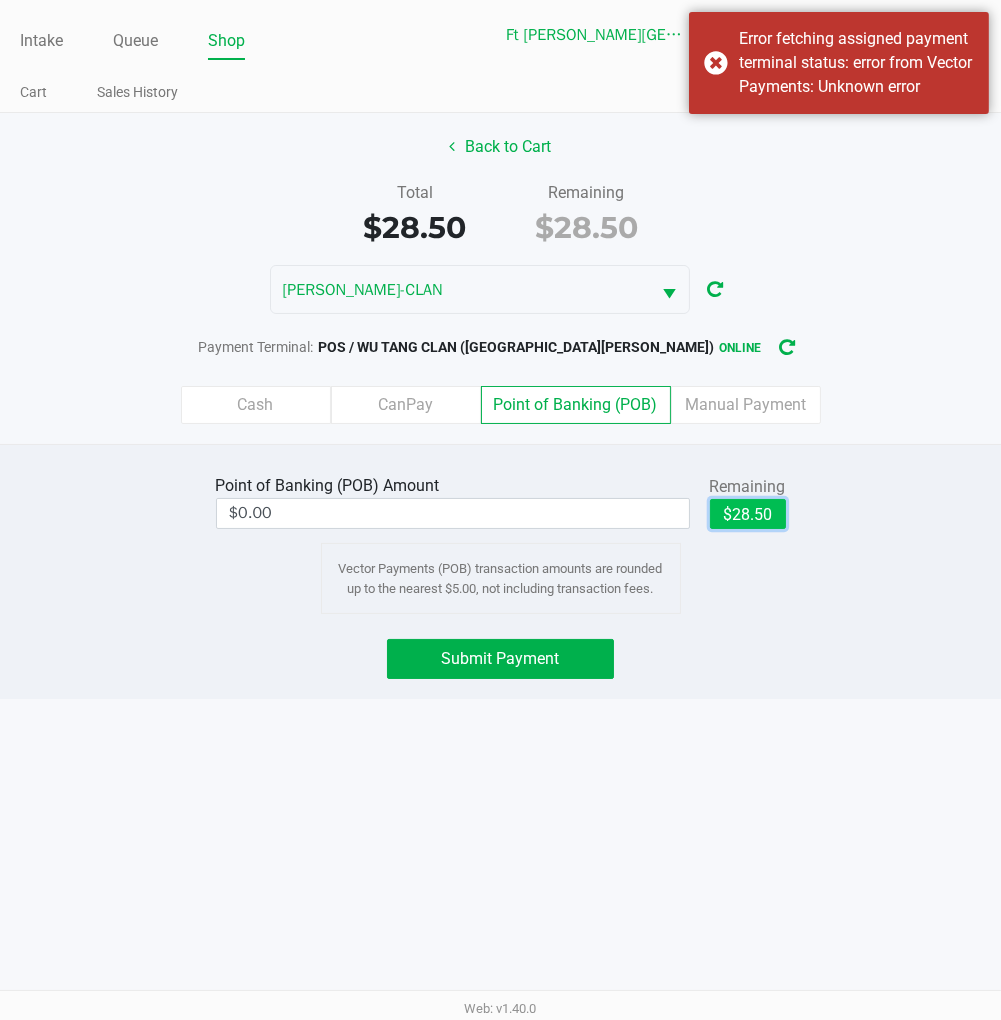 click on "$28.50" 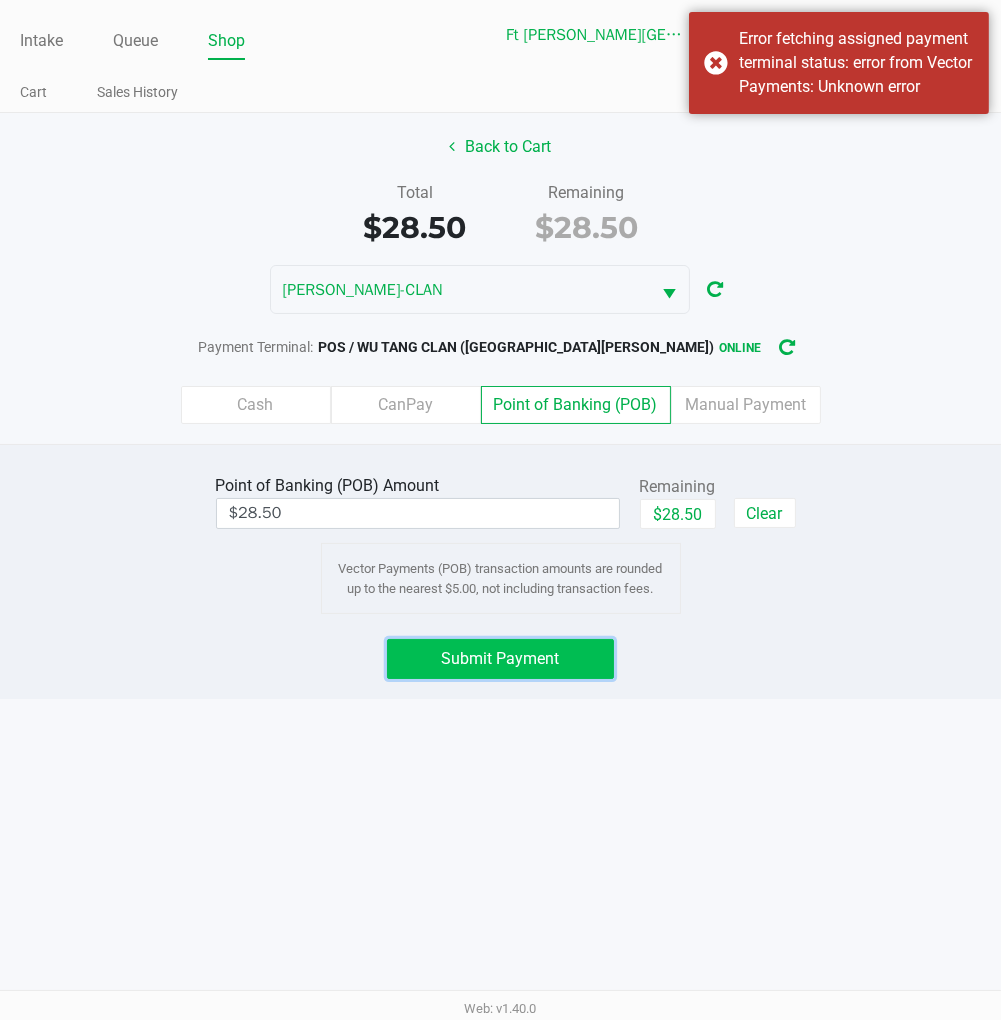 click on "Submit Payment" 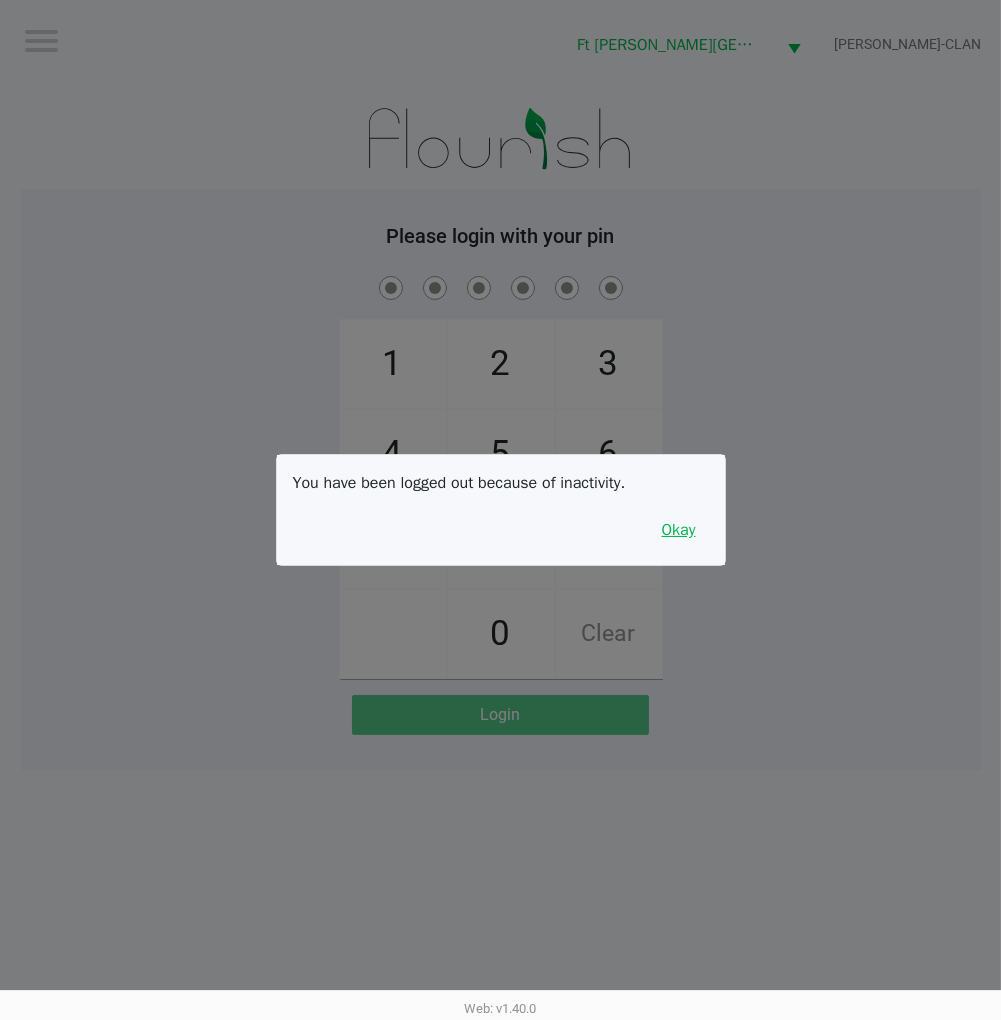 click on "Okay" at bounding box center [679, 530] 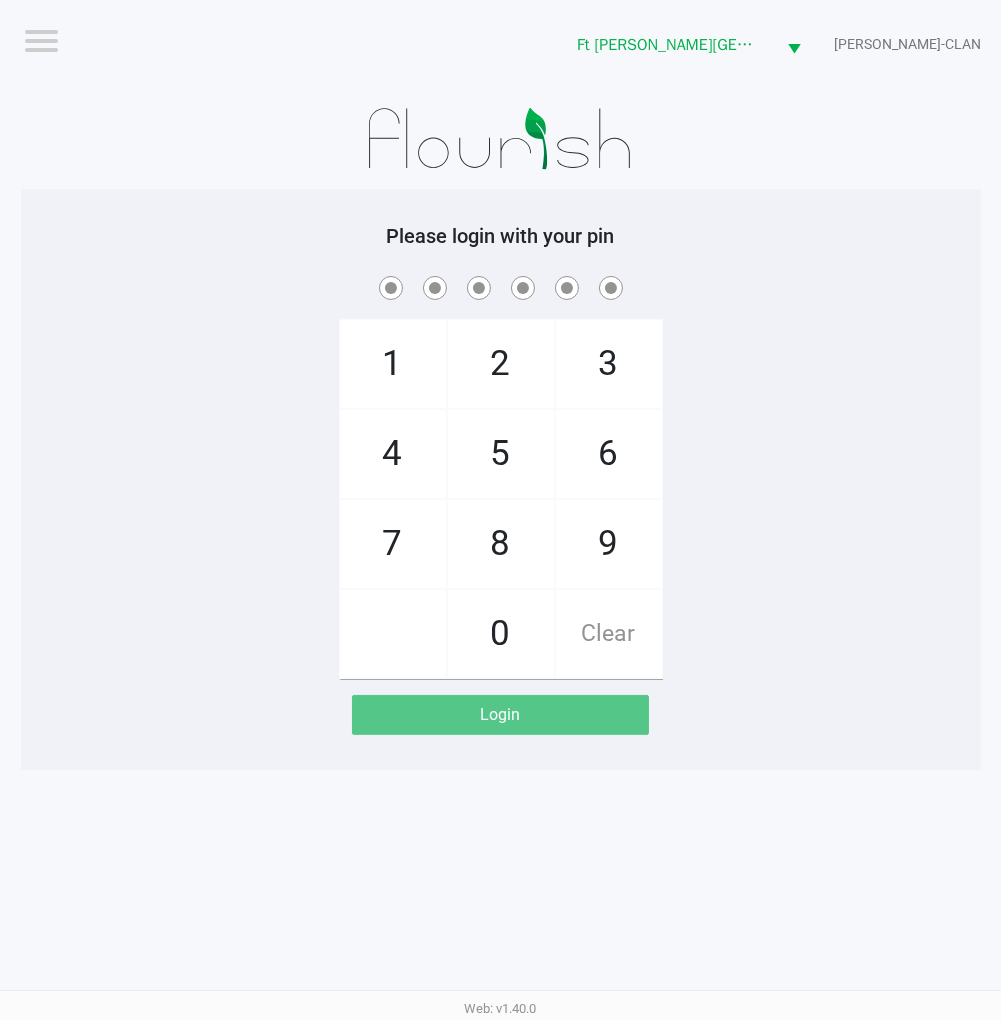 click on "1   4   7       2   5   8   0   3   6   9   Clear" 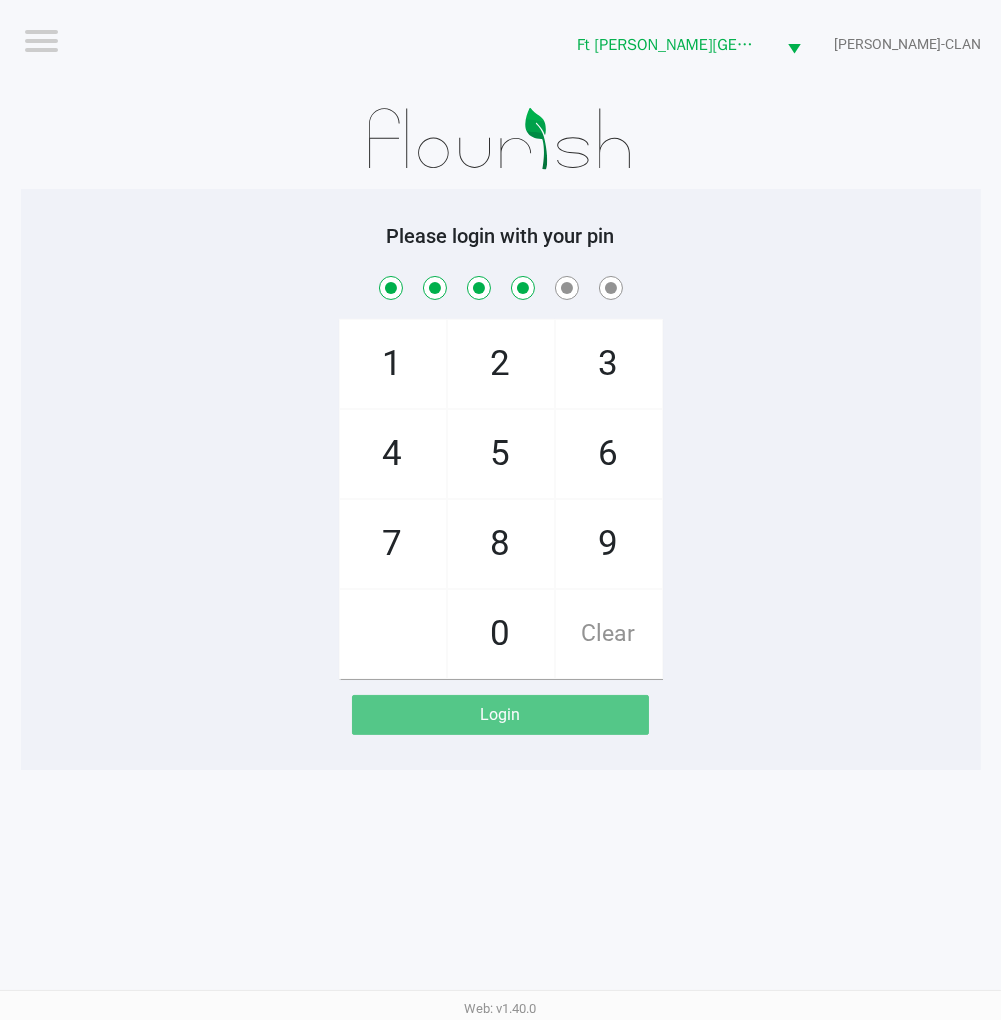 checkbox on "true" 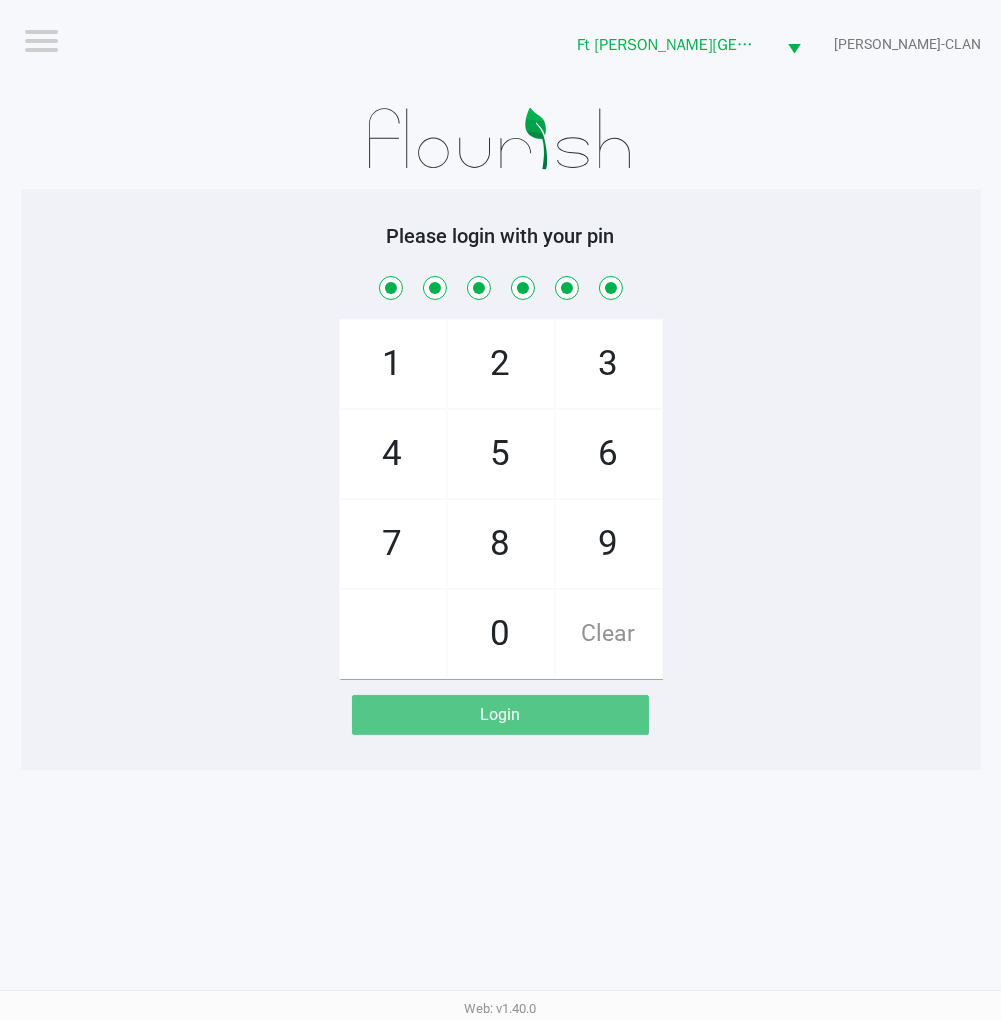 checkbox on "true" 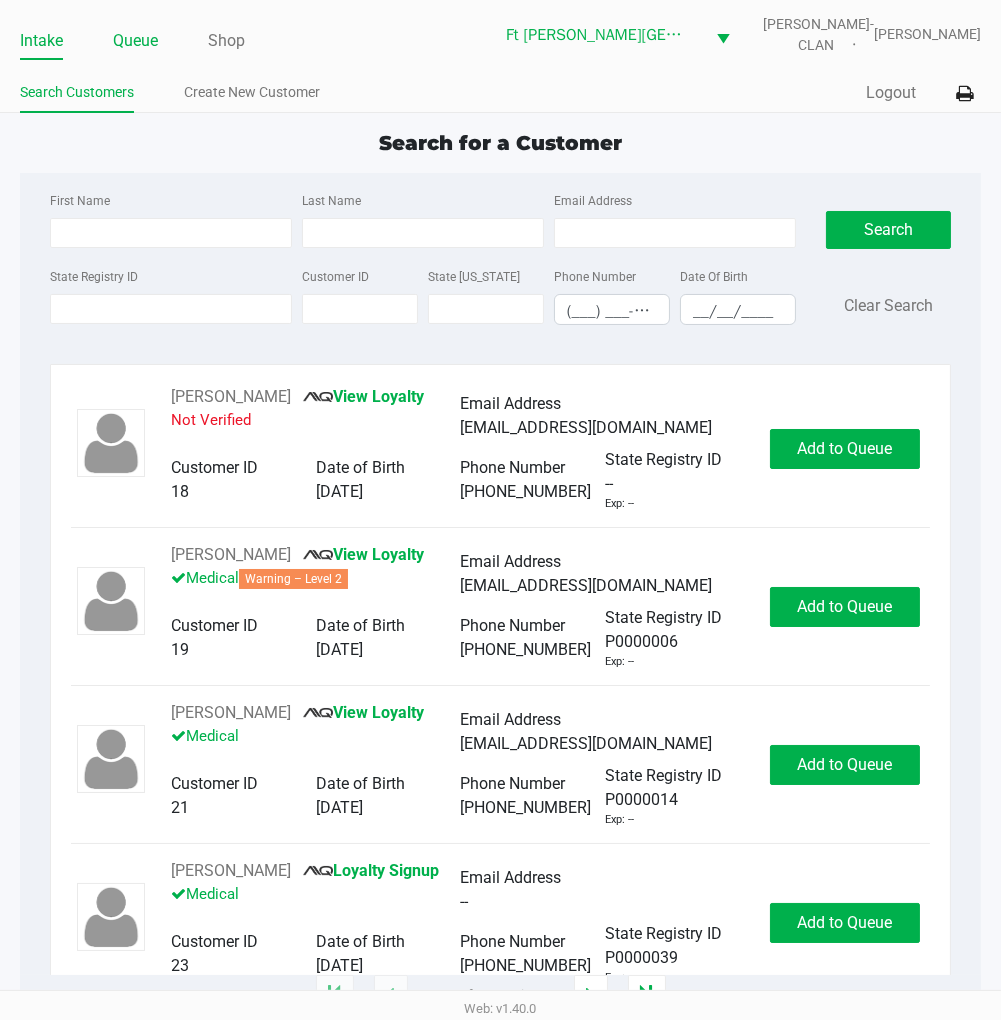 click on "Queue" 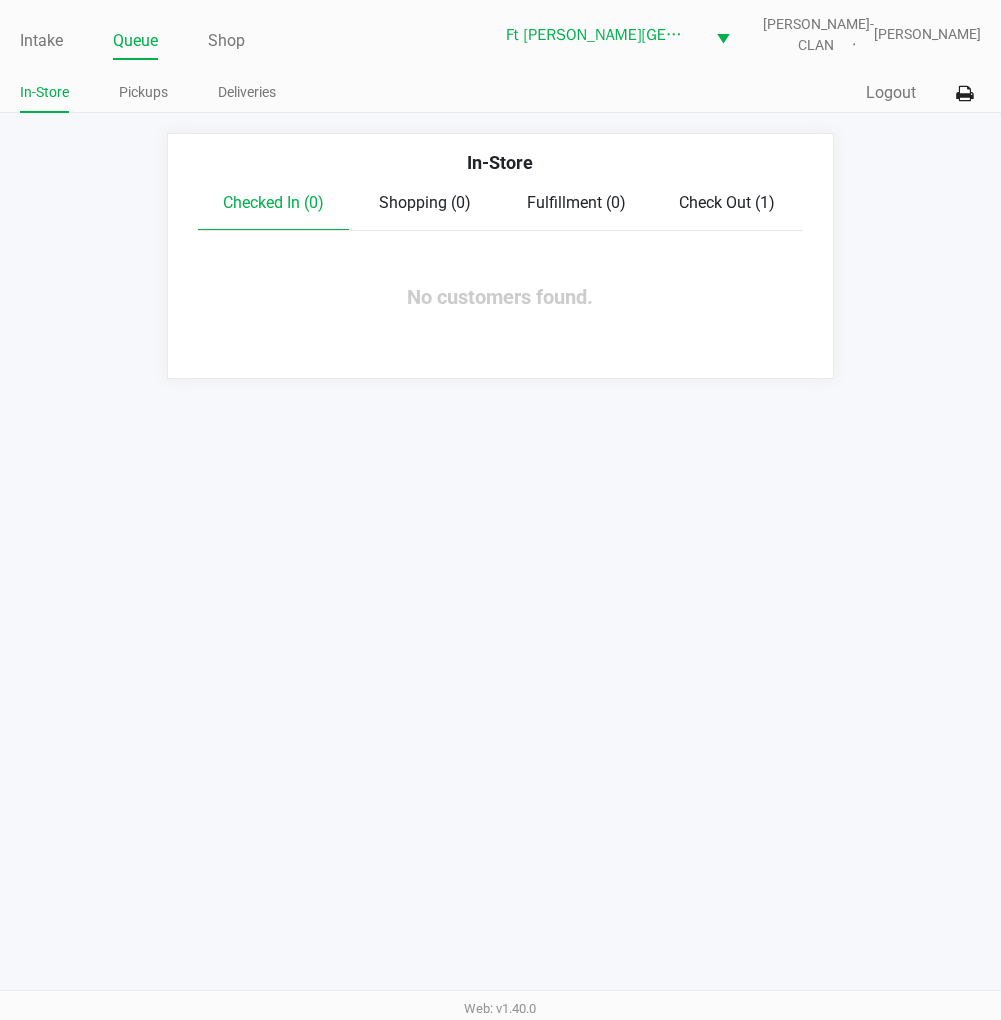 click on "Pickups" 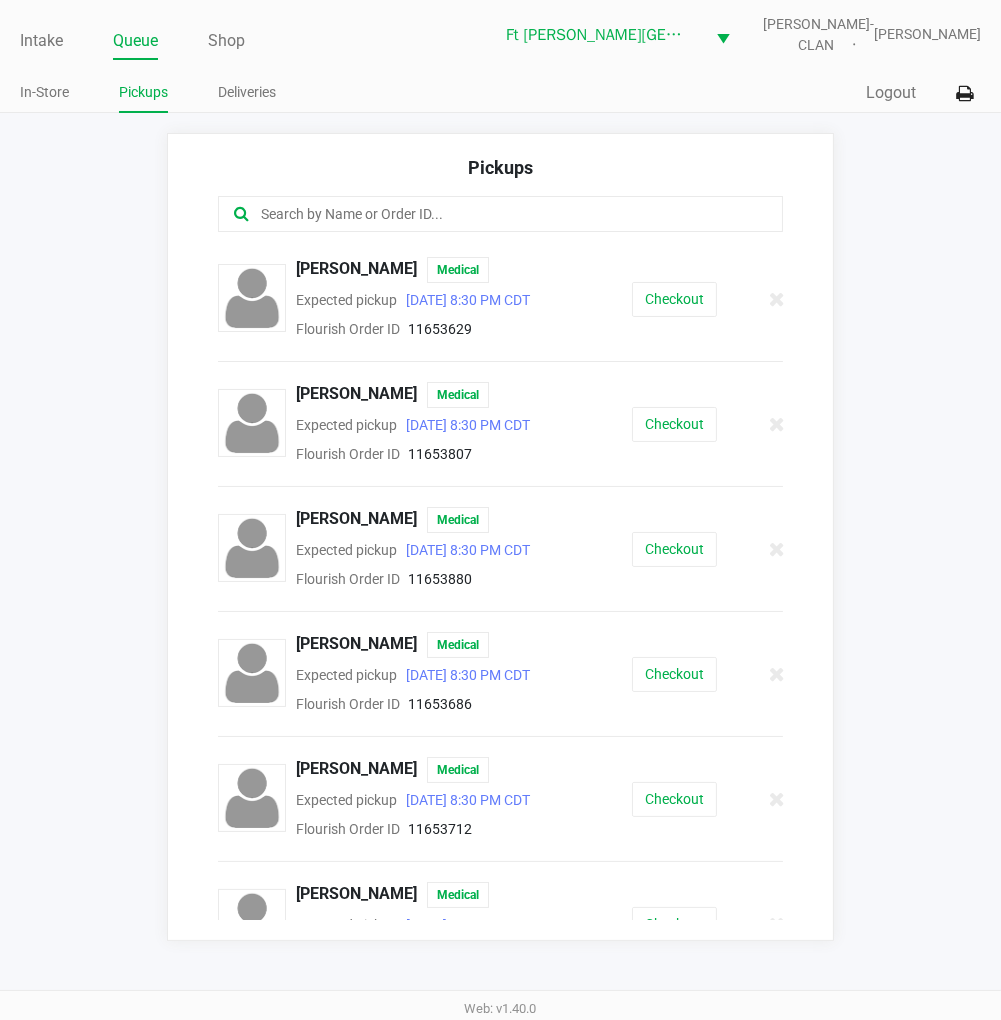 click on "In-Store" 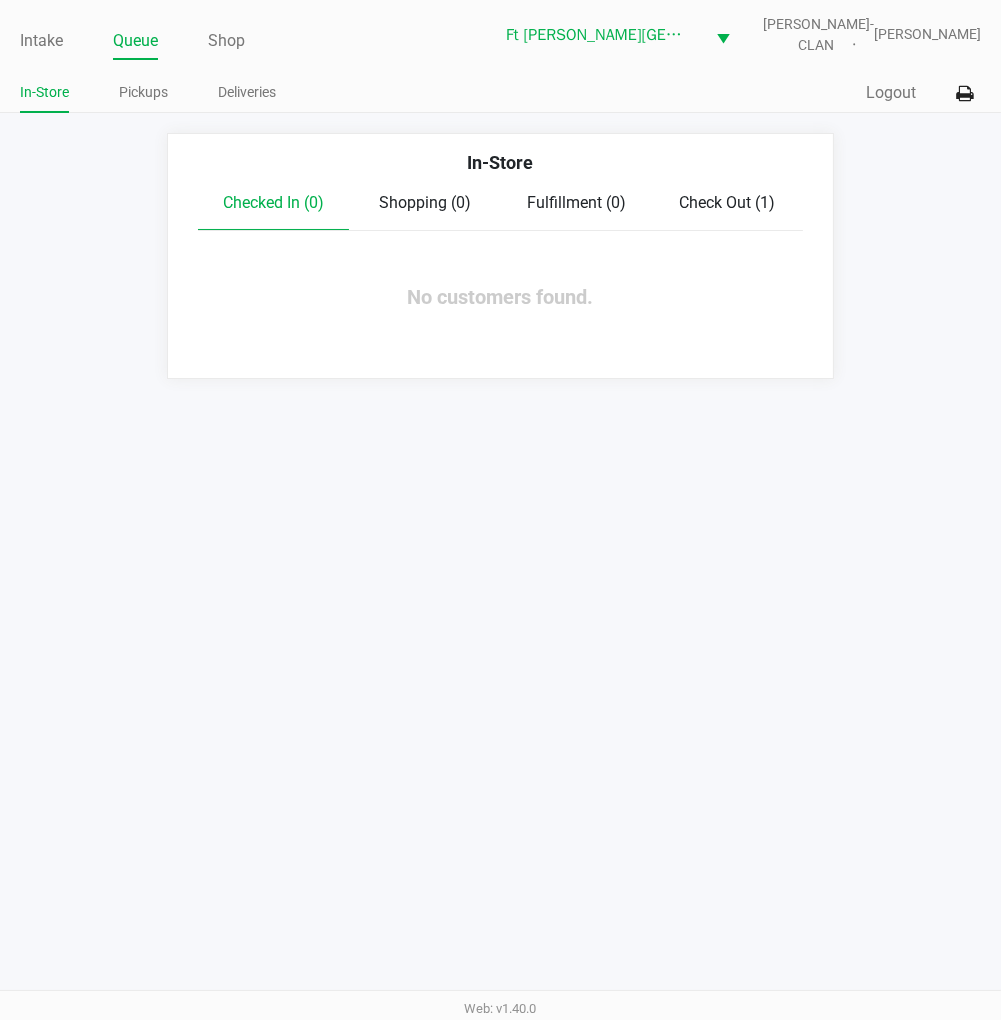 click on "Intake" 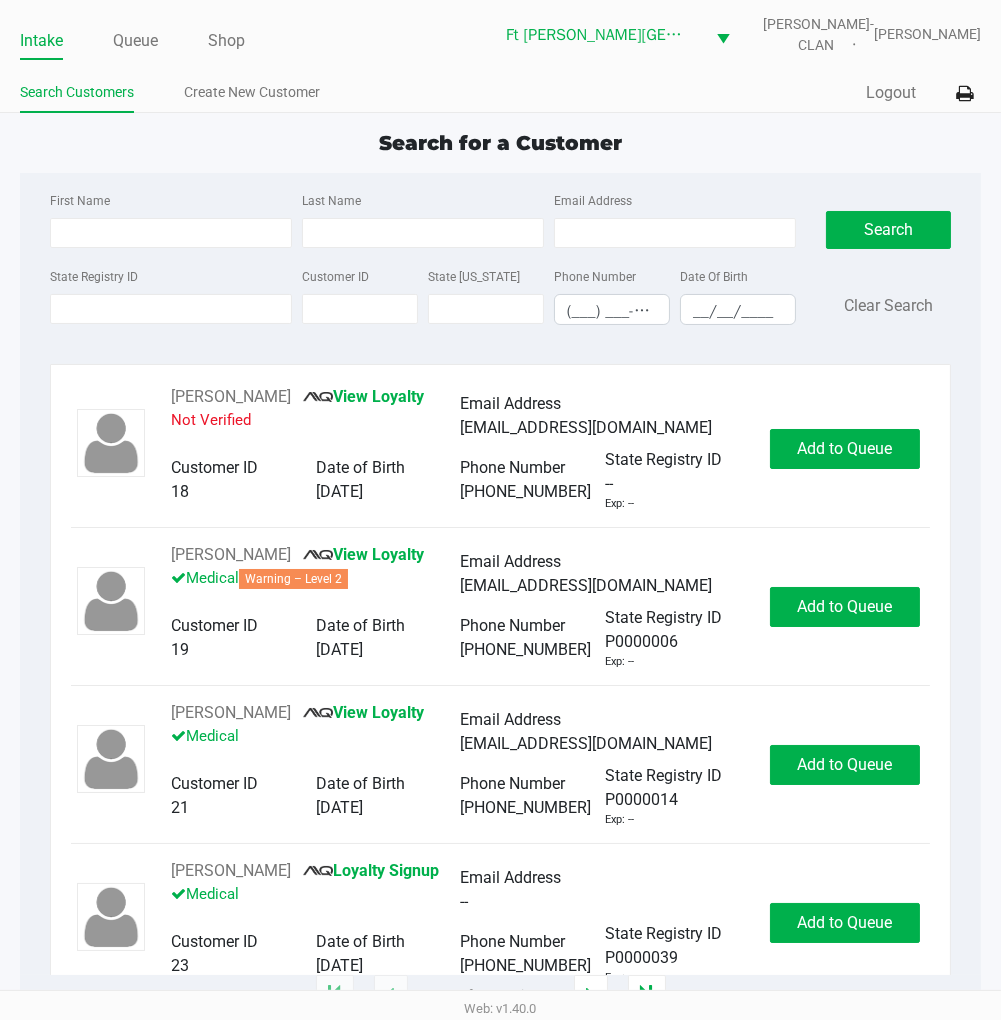 click on "State Registry ID" at bounding box center (171, 309) 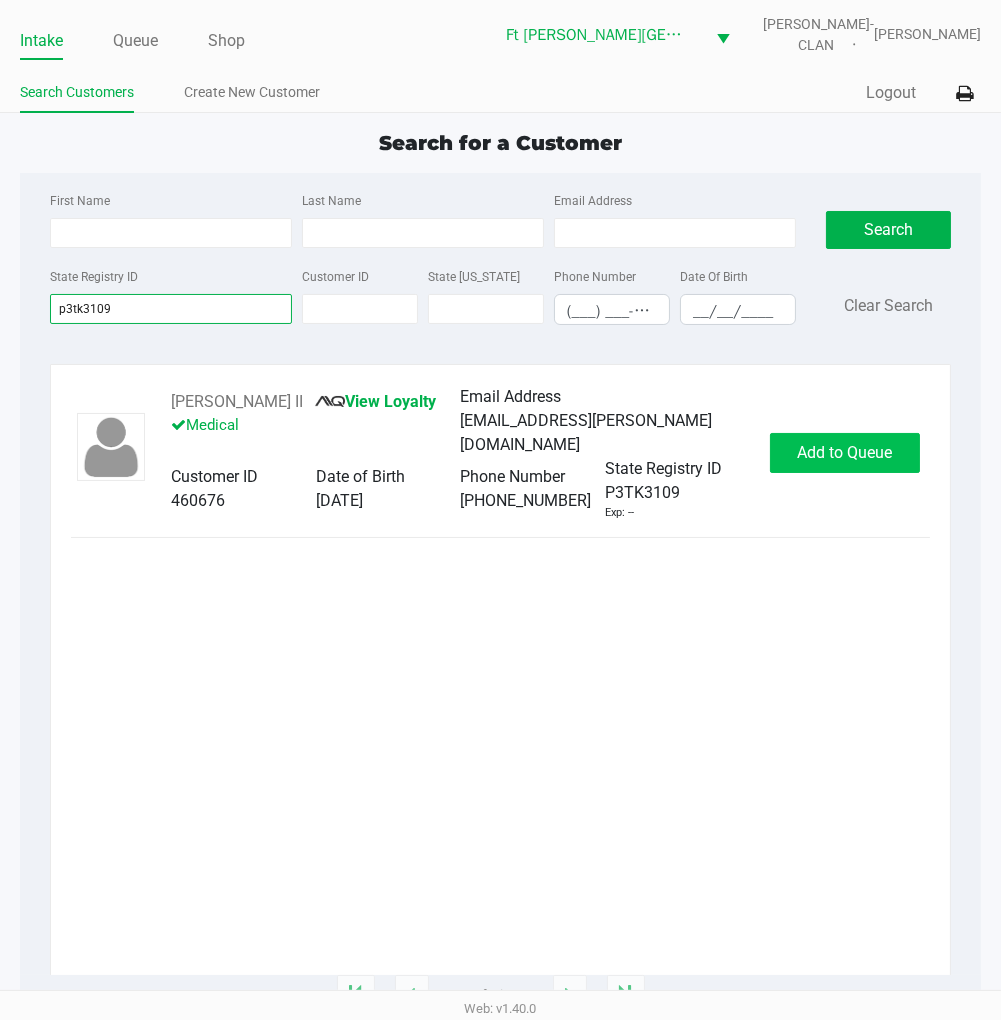 type on "p3tk3109" 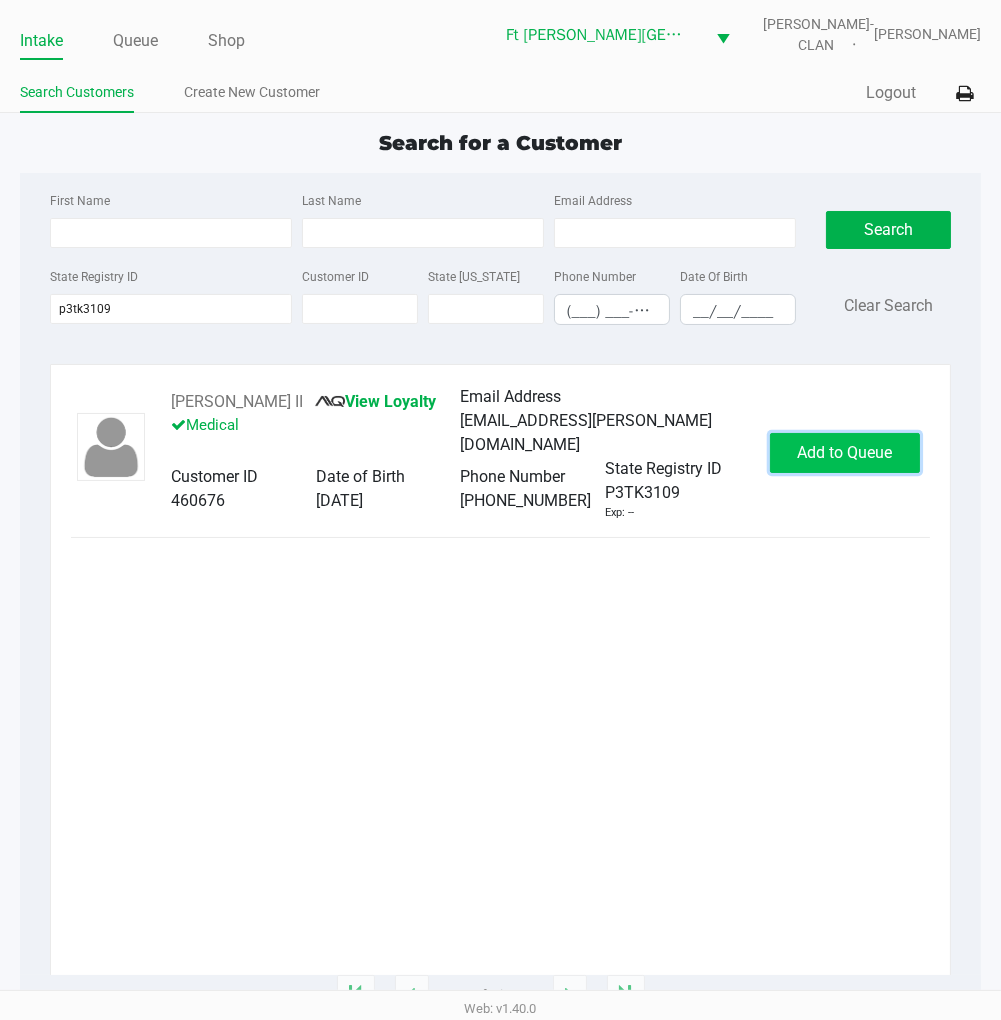 click on "Add to Queue" 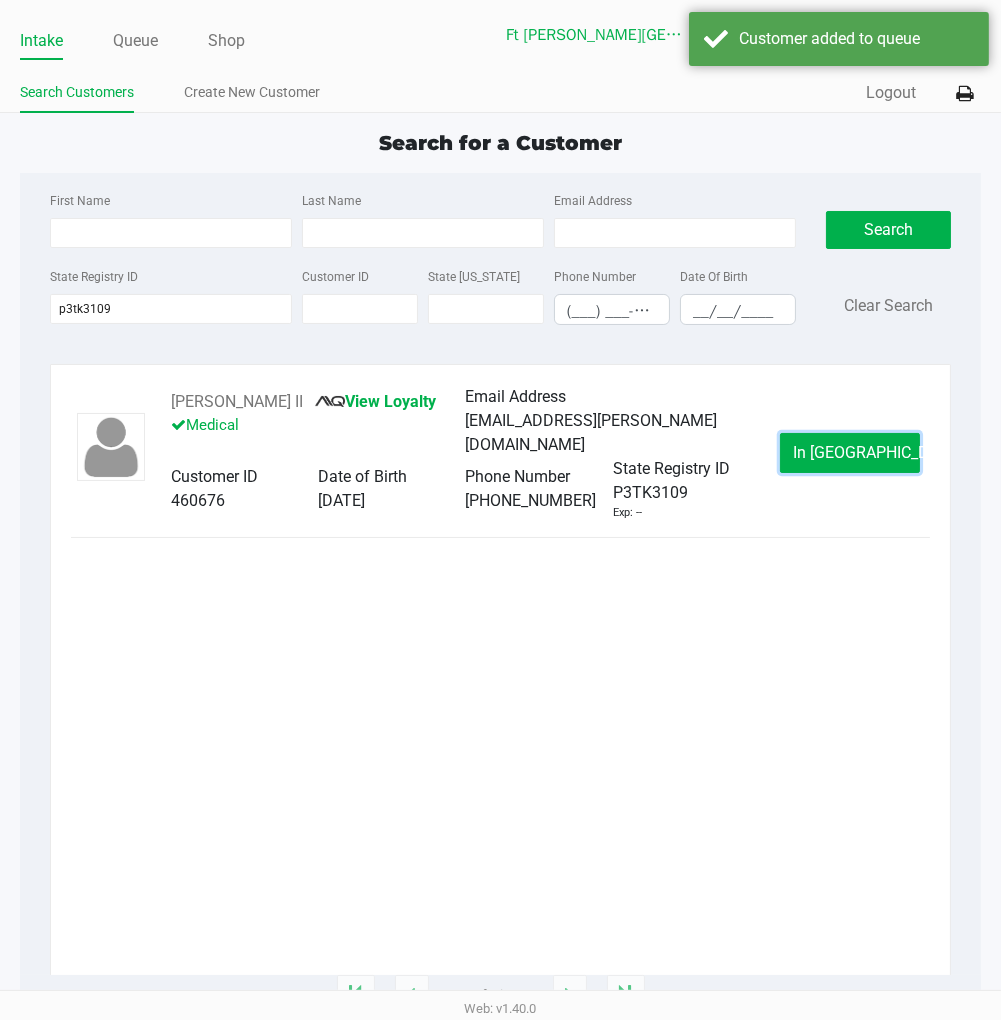 click on "In Queue" 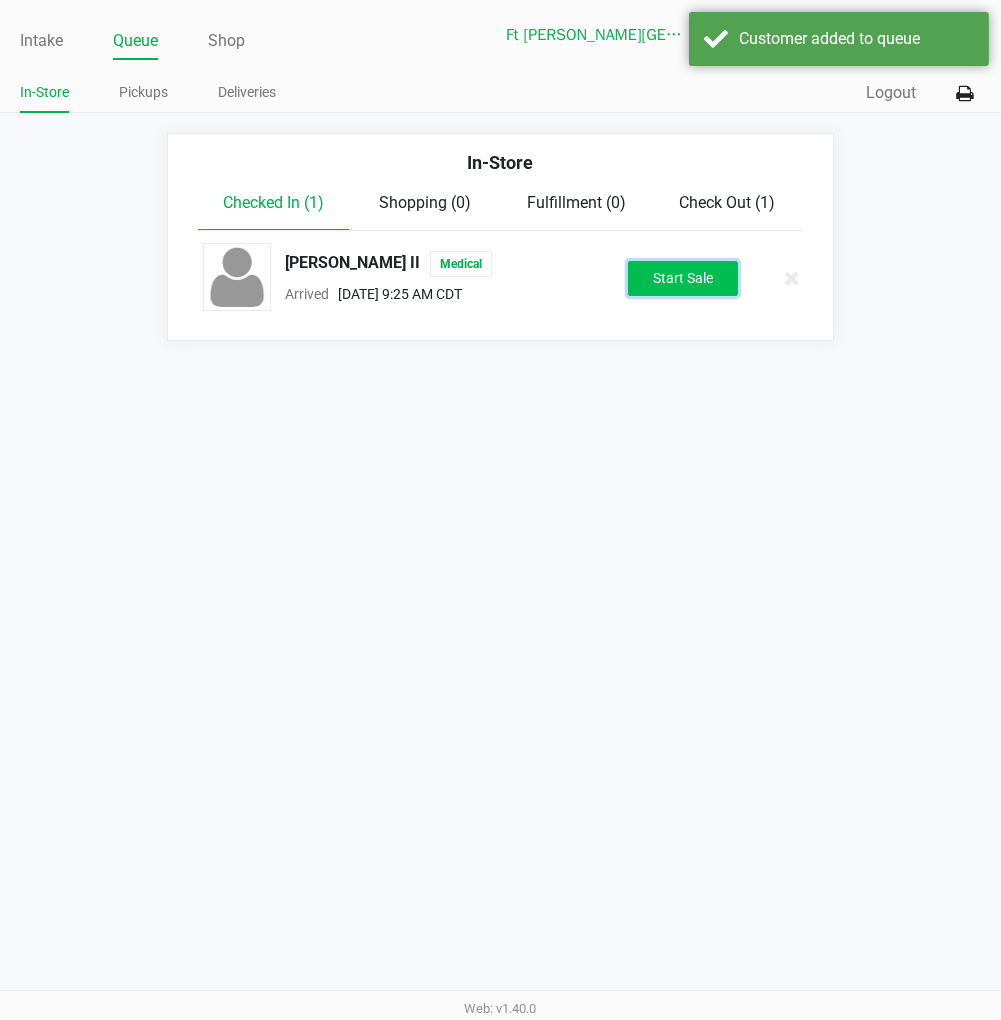click on "Start Sale" 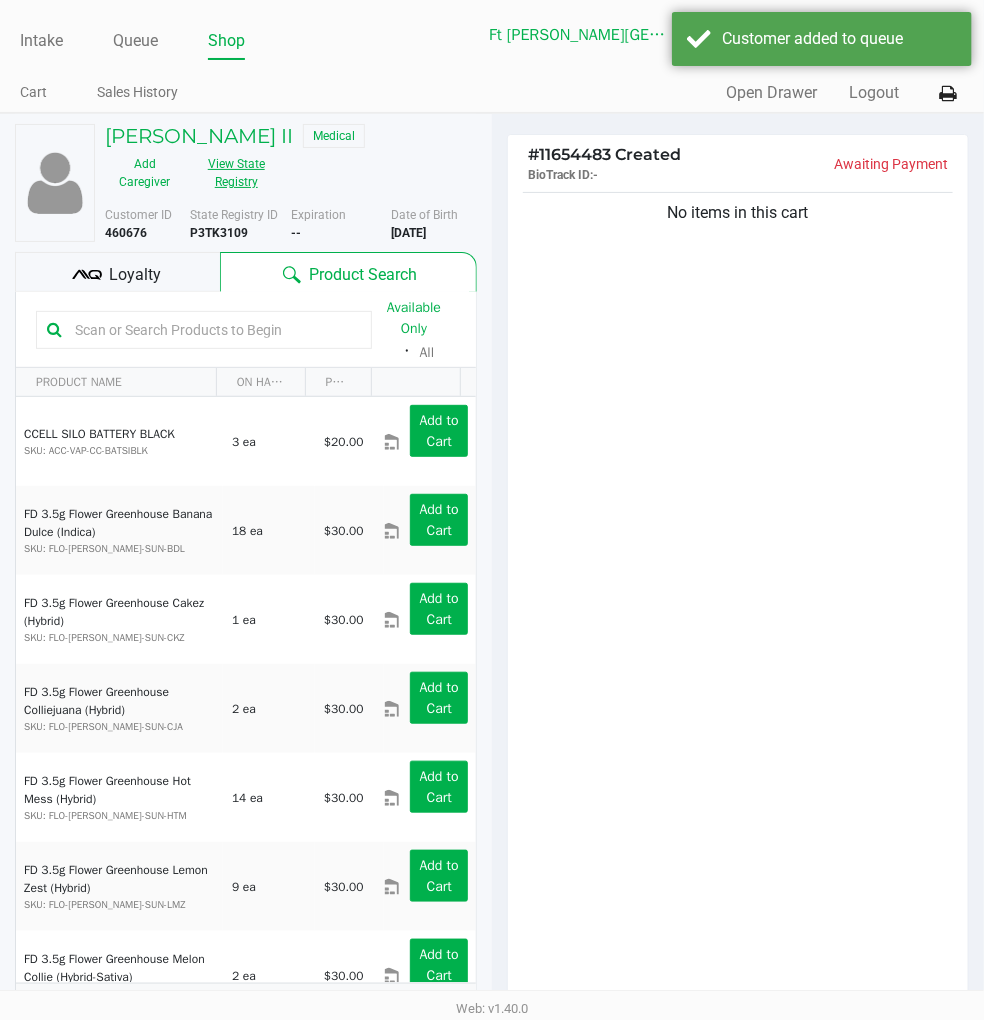 click on "View State Registry" 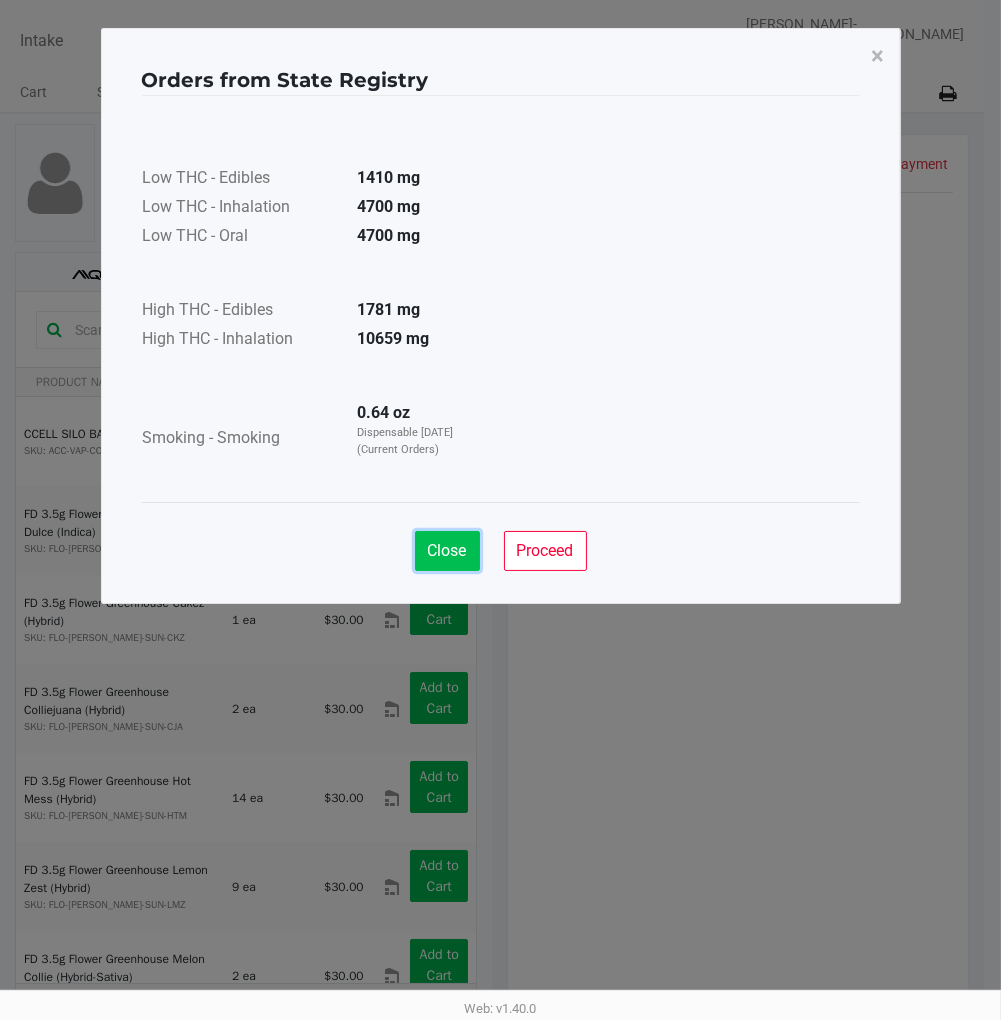 click on "Close" 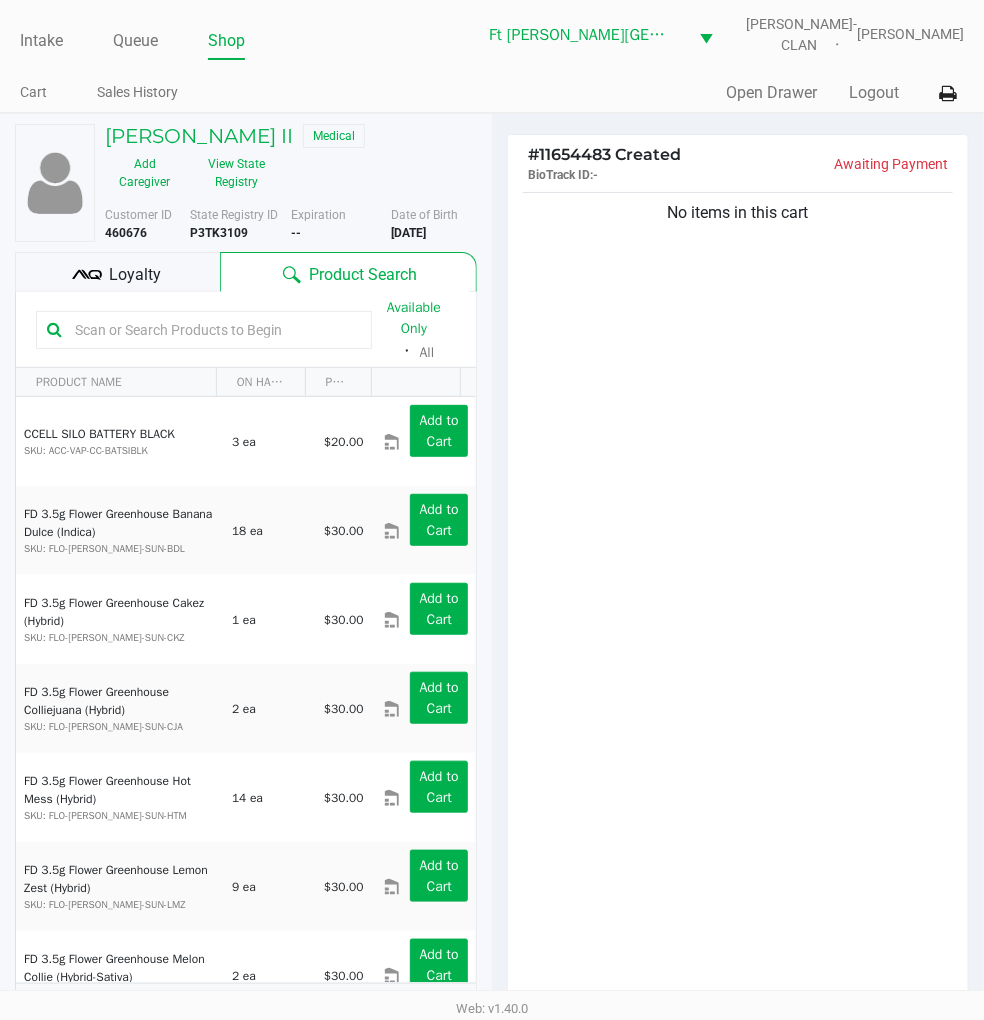 click on "Loyalty" 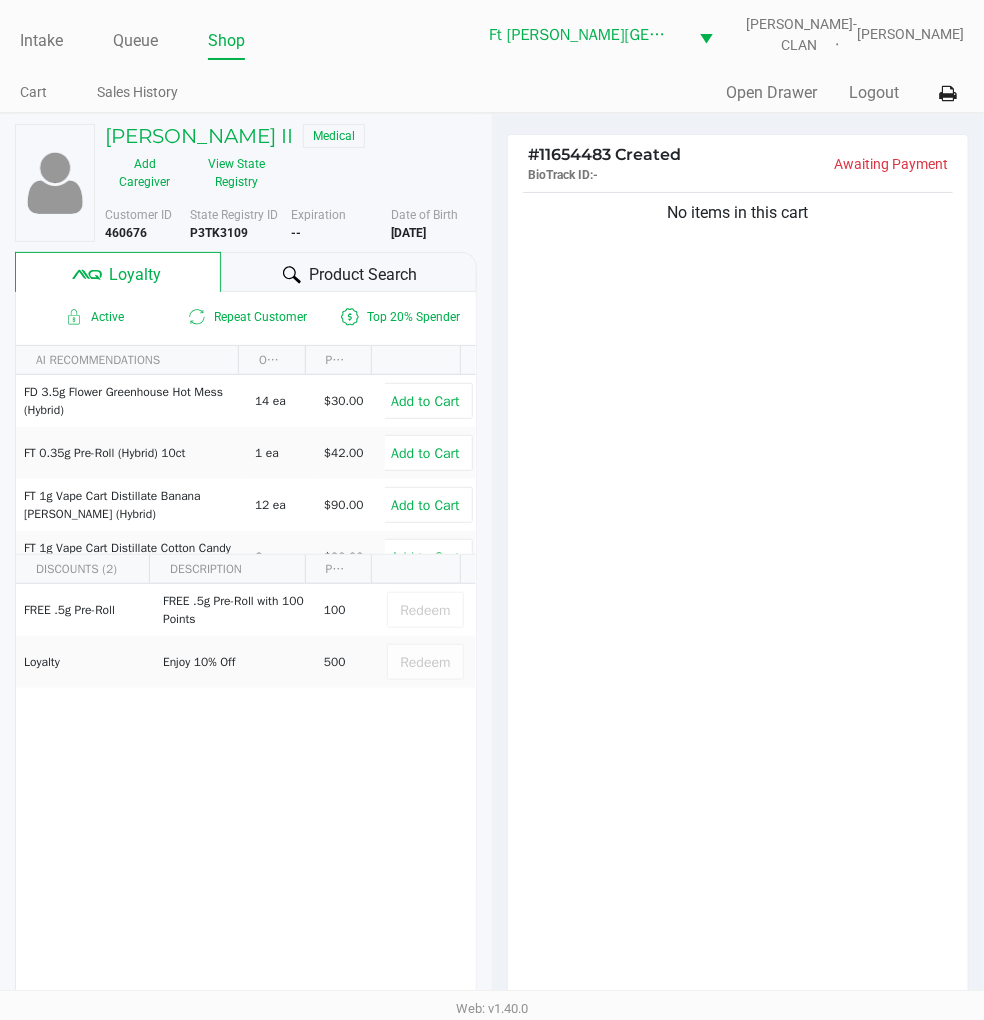 click on "Product Search" 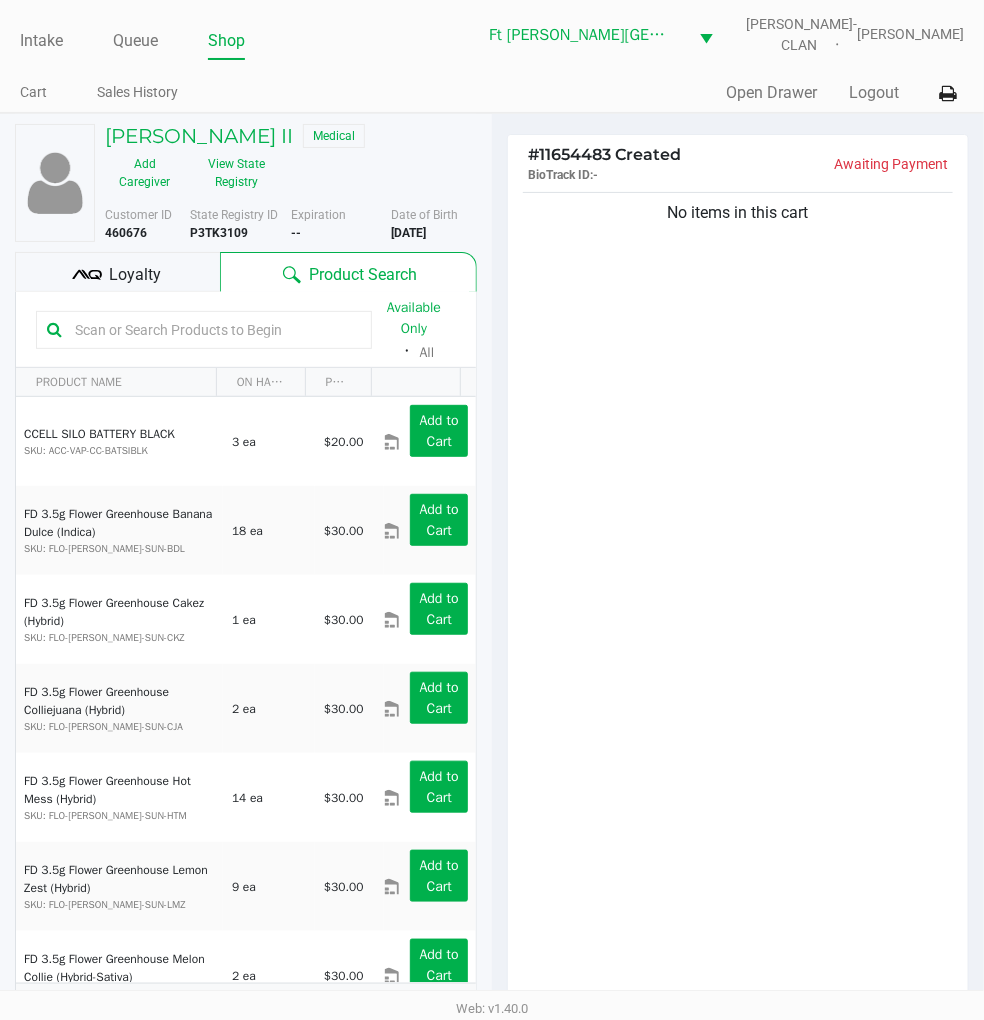 click on "Loyalty" 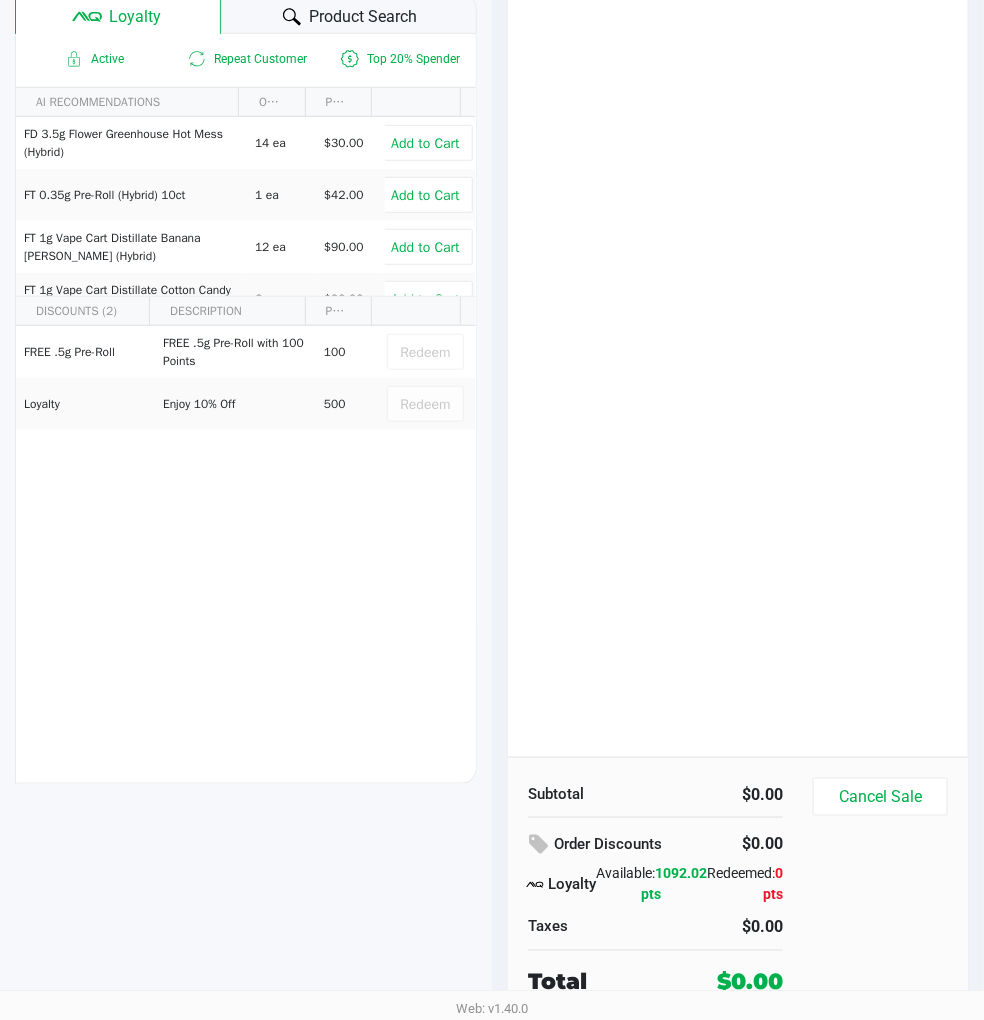 scroll, scrollTop: 0, scrollLeft: 0, axis: both 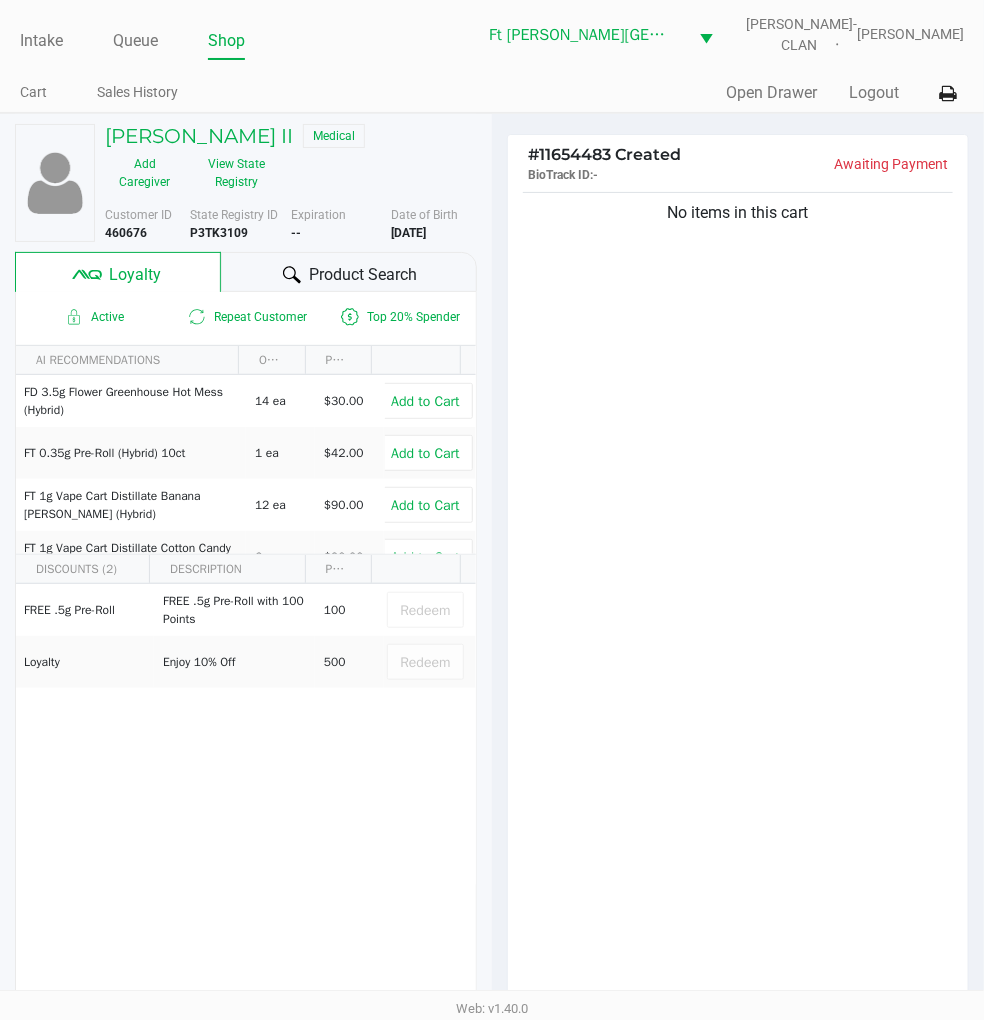 click on "No items in this cart" 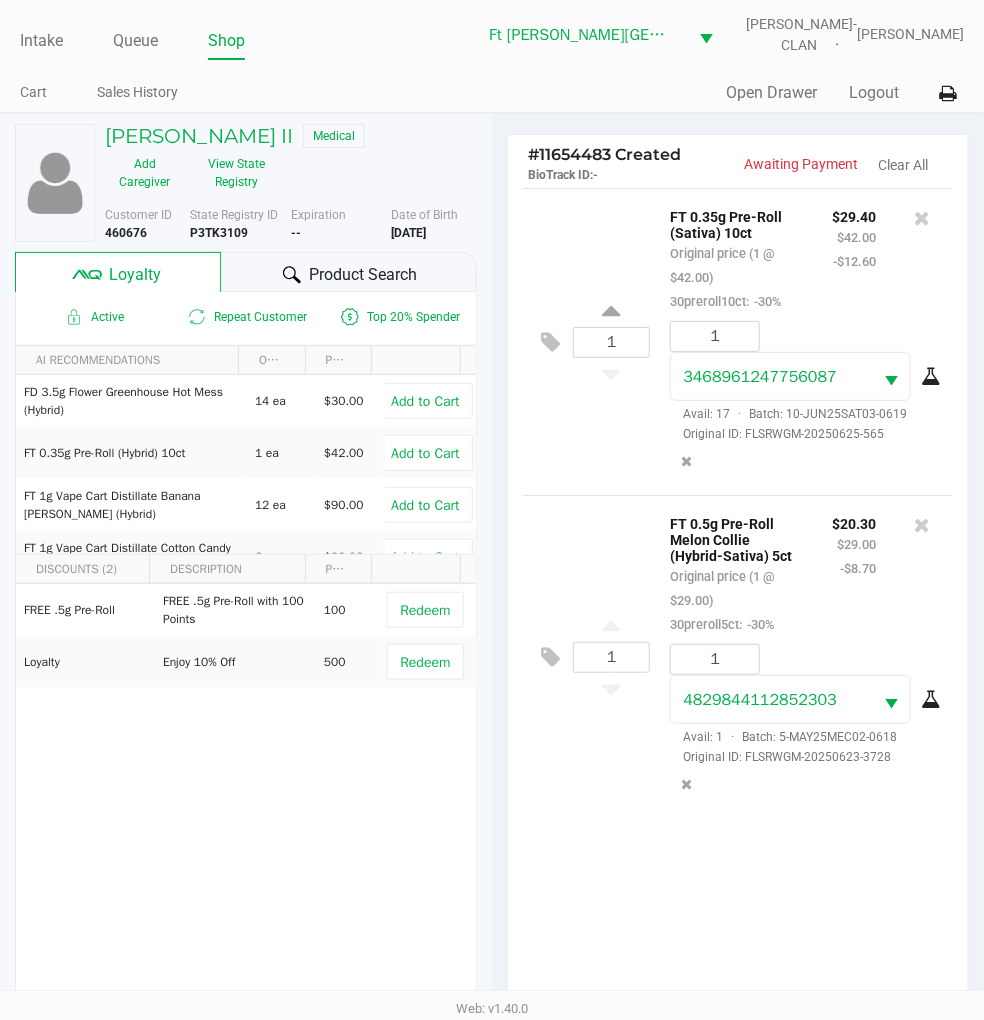 click on "View State Registry" 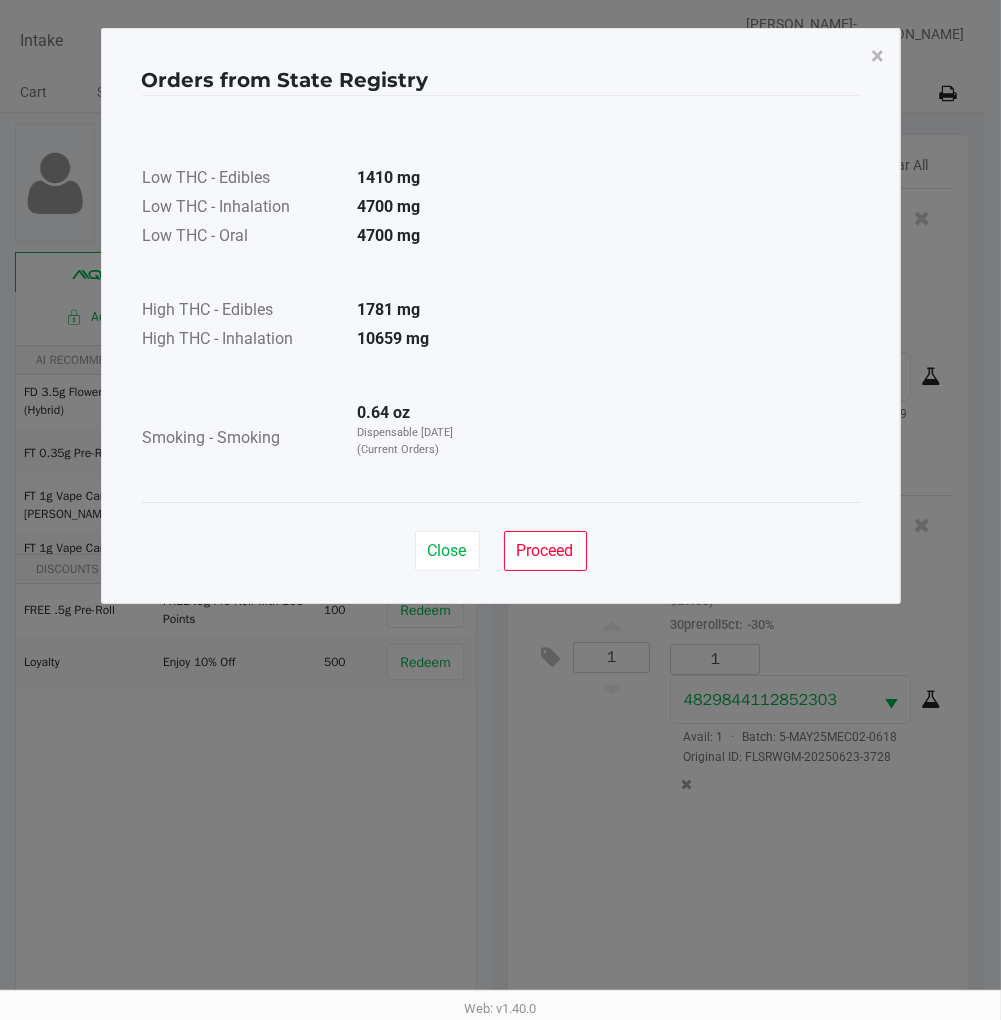 click on "Close" 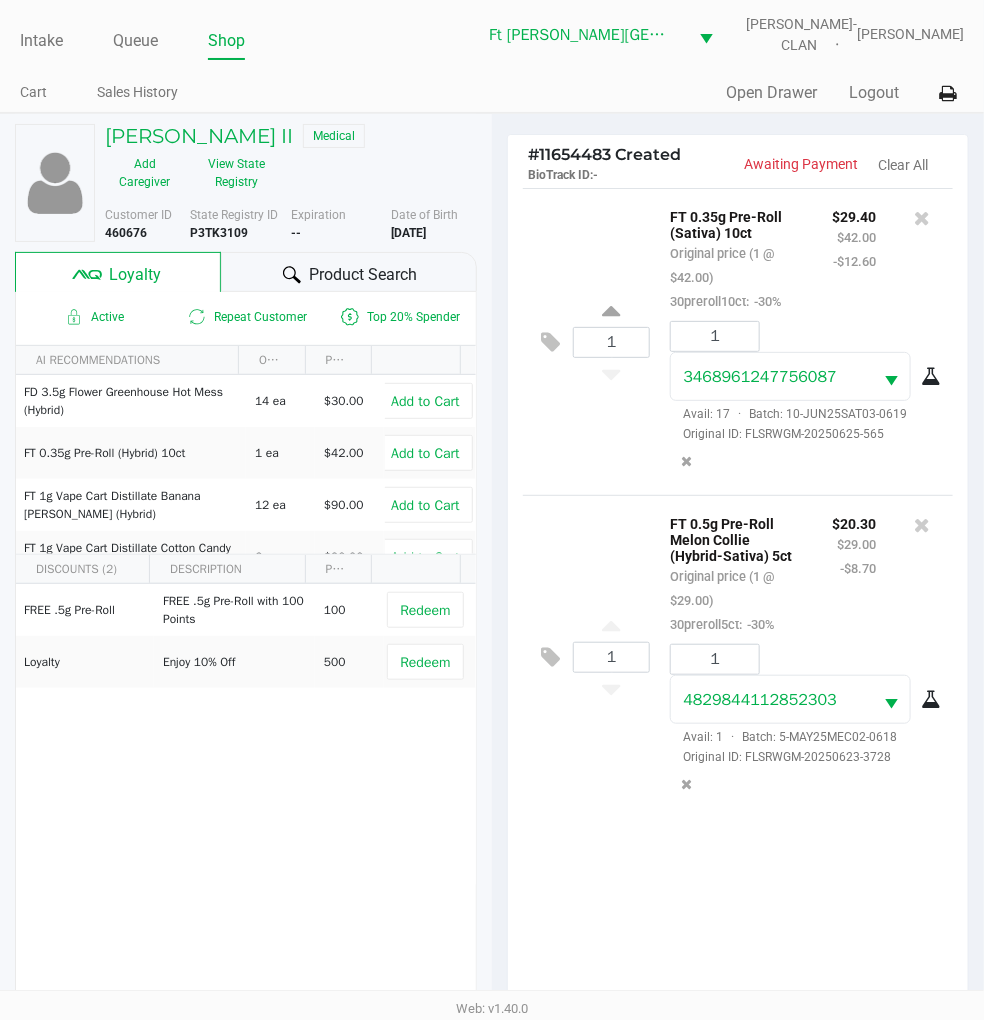 click on "1  FT 0.35g Pre-Roll (Sativa) 10ct   Original price (1 @ $42.00)  30preroll10ct:  -30% $29.40 $42.00 -$12.60 1 3468961247756087  Avail: 17  ·  Batch: 10-JUN25SAT03-0619   Original ID: FLSRWGM-20250625-565  1  FT 0.5g Pre-Roll Melon Collie (Hybrid-Sativa) 5ct   Original price (1 @ $29.00)  30preroll5ct:  -30% $20.30 $29.00 -$8.70 1 4829844112852303  Avail: 1  ·  Batch: 5-MAY25MEC02-0618   Original ID: FLSRWGM-20250623-3728" 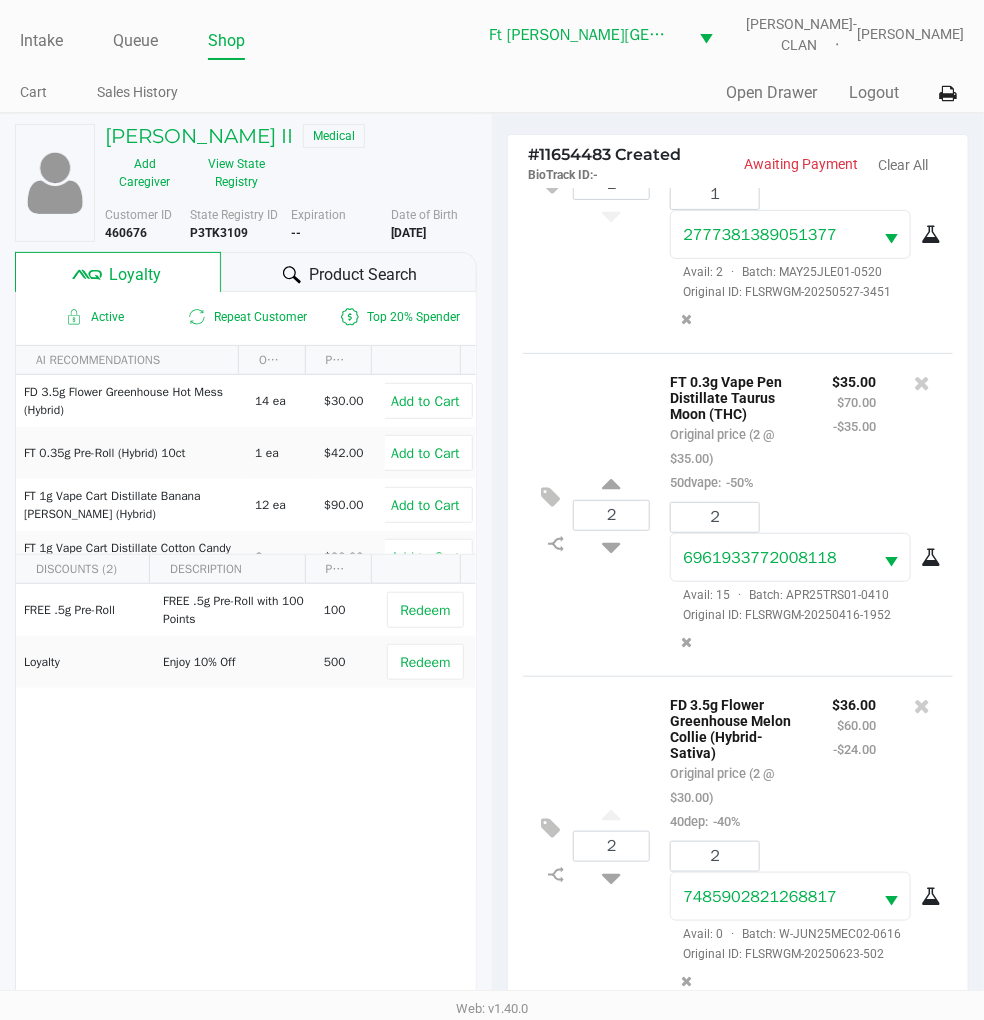 scroll, scrollTop: 1800, scrollLeft: 0, axis: vertical 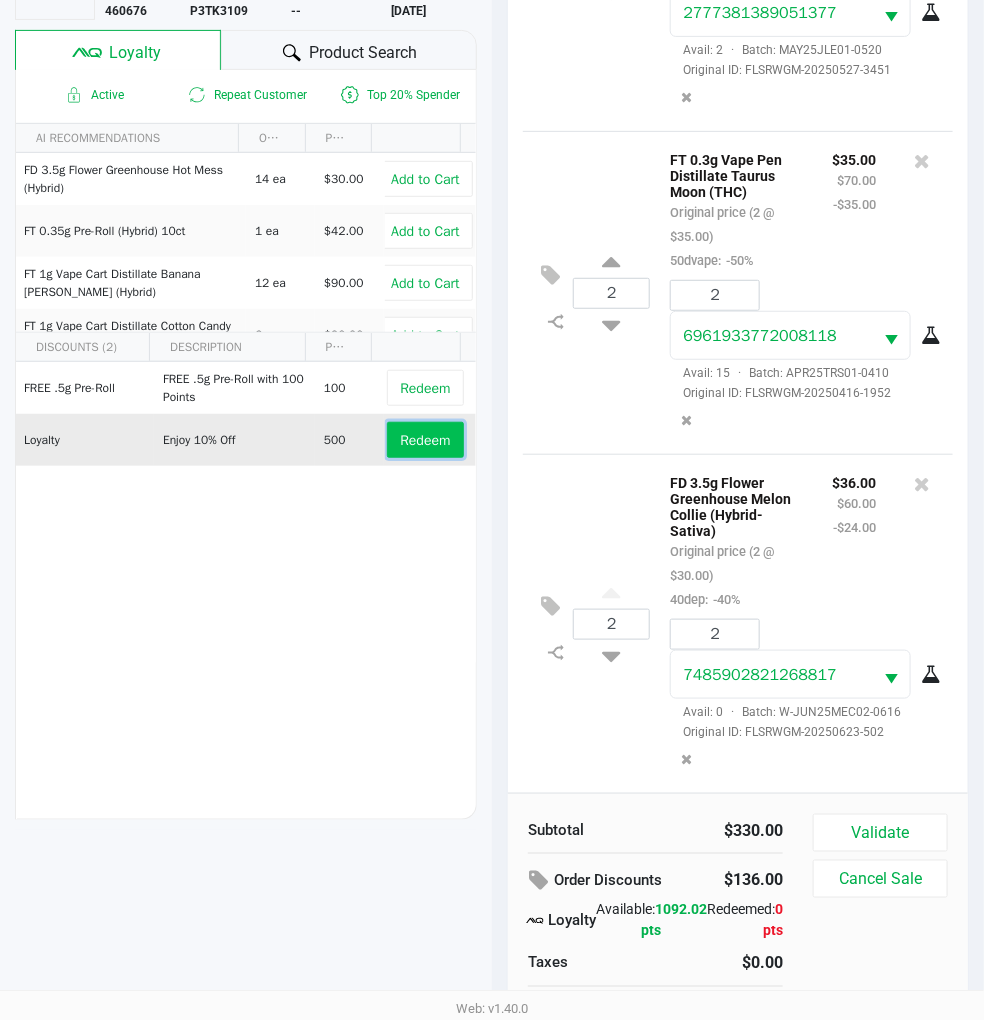 click on "Redeem" 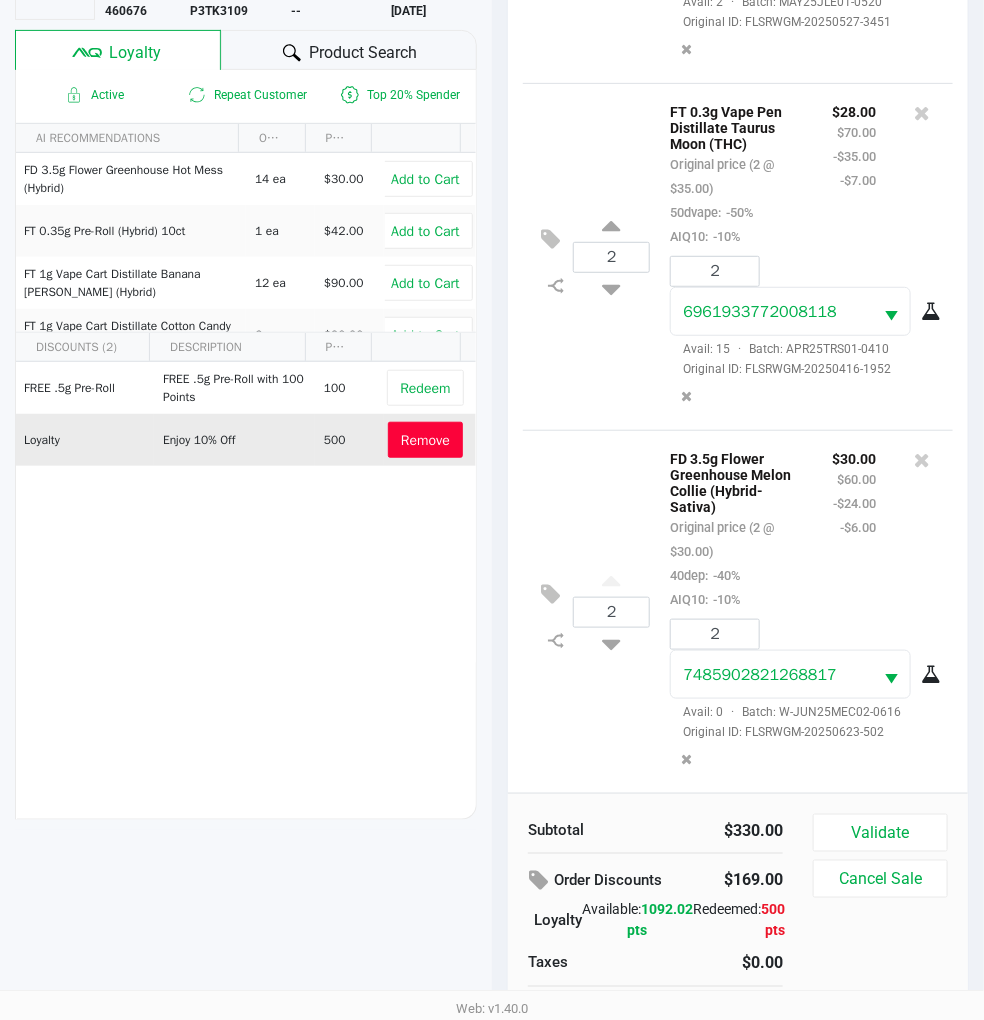 scroll, scrollTop: 1991, scrollLeft: 0, axis: vertical 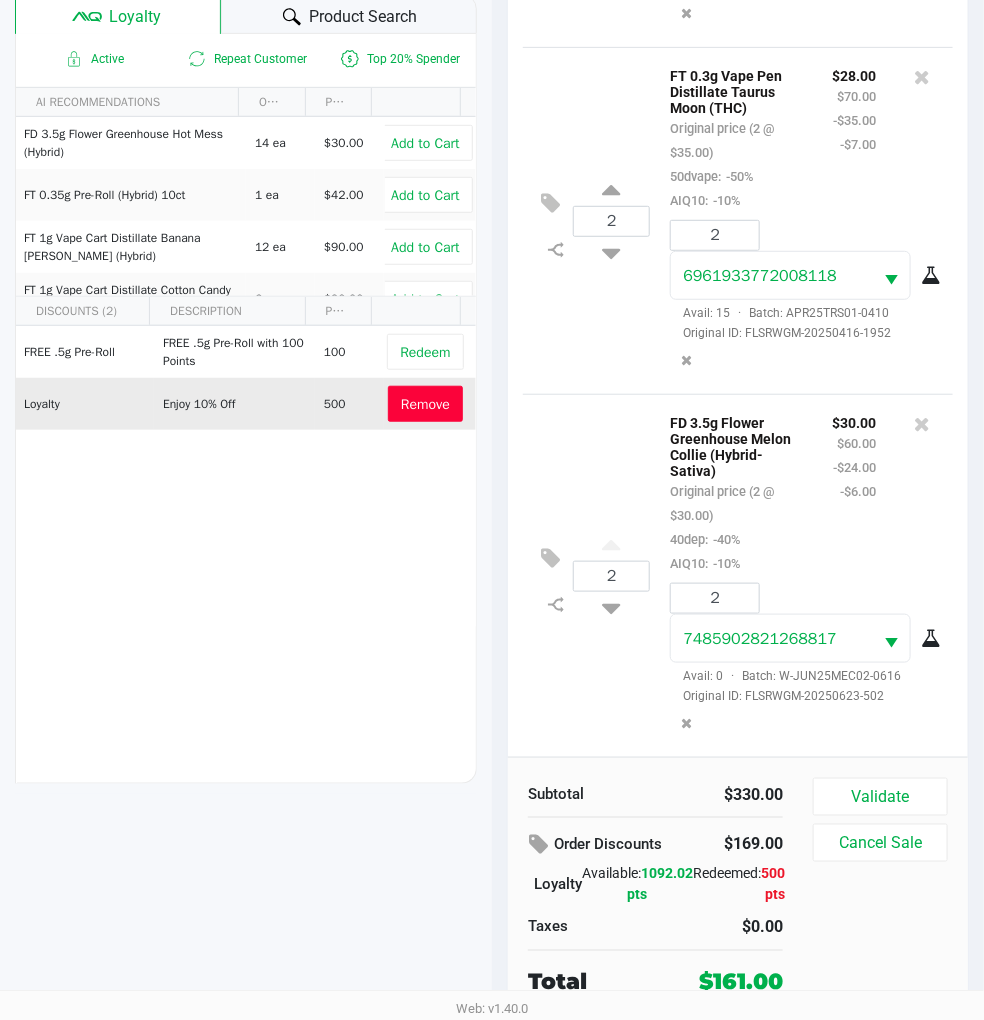 click on "2  FD 3.5g Flower Greenhouse Melon Collie (Hybrid-Sativa)   Original price (2 @ $30.00)  40dep:  -40%  AIQ10:  -10% $30.00 $60.00 -$24.00 -$6.00 2 7485902821268817  Avail: 0  ·  Batch: W-JUN25MEC02-0616   Original ID: FLSRWGM-20250623-502" 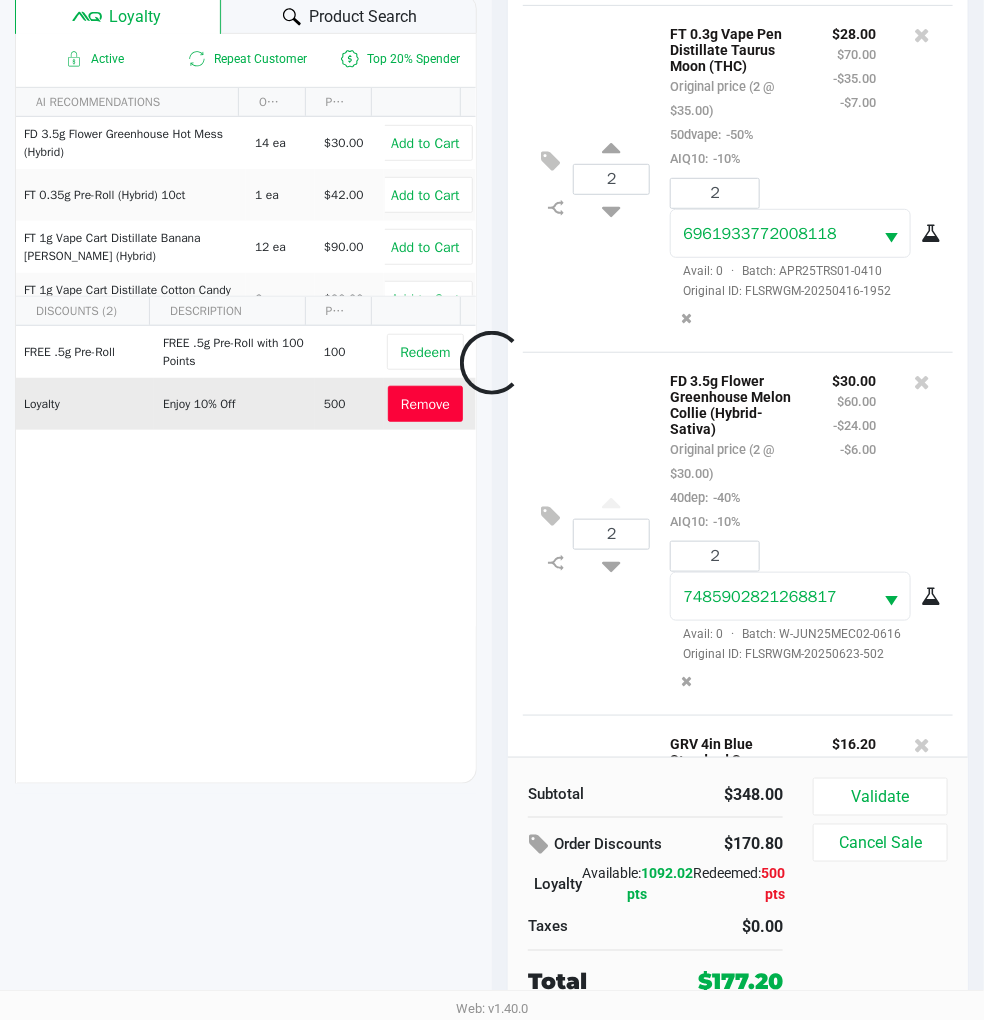 scroll, scrollTop: 2316, scrollLeft: 0, axis: vertical 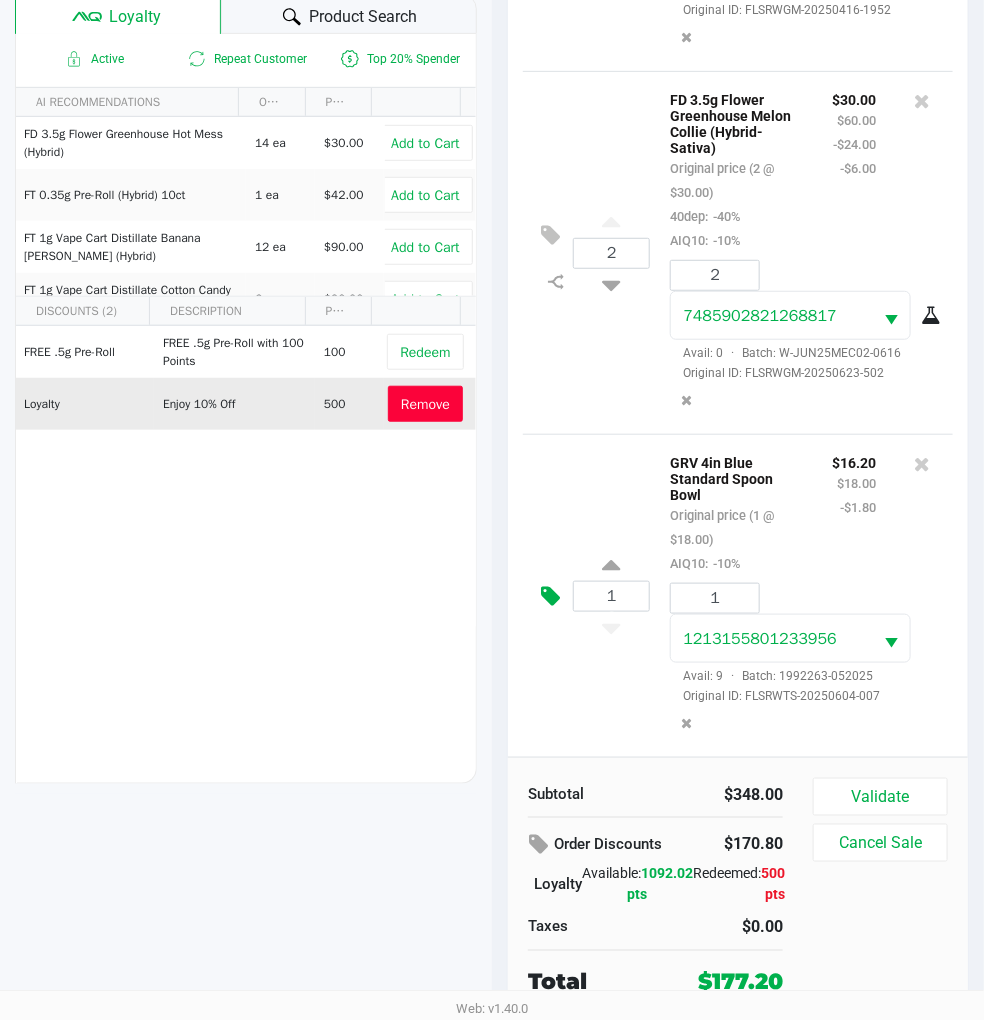 click 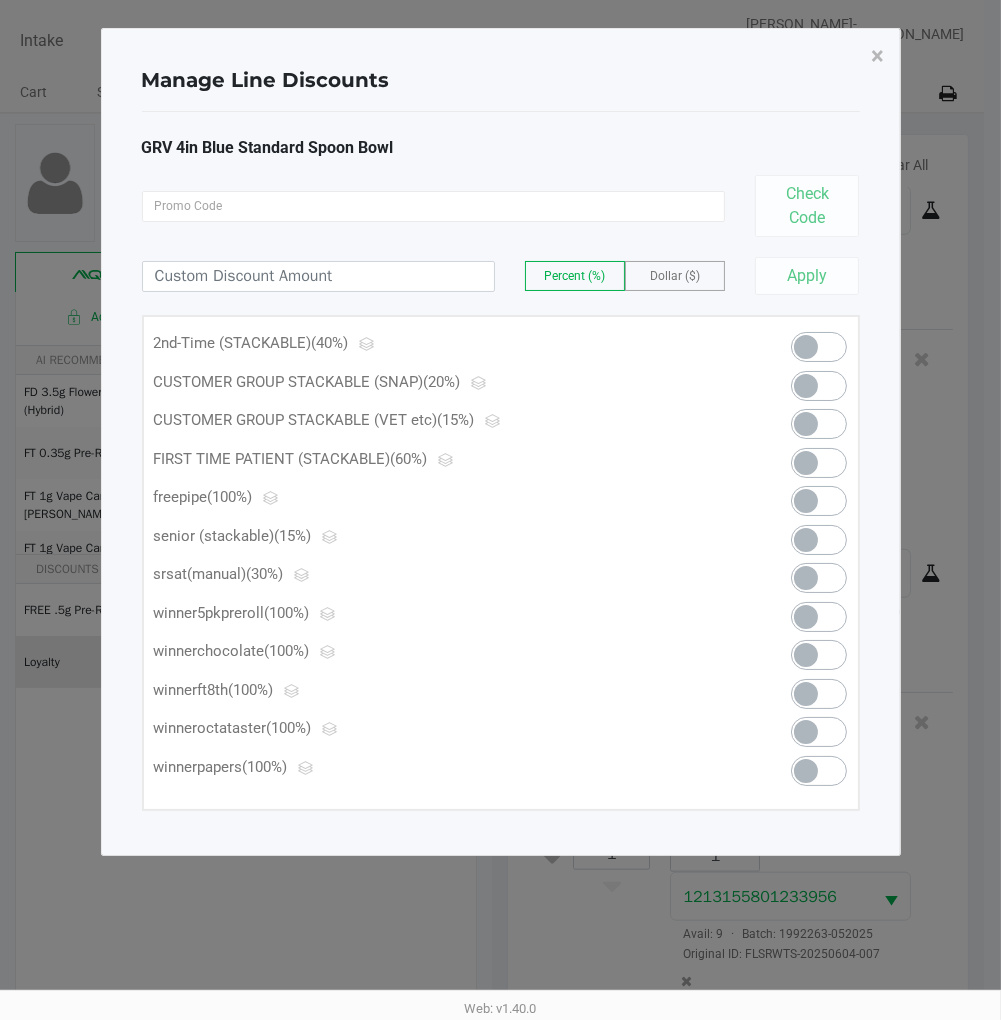 click 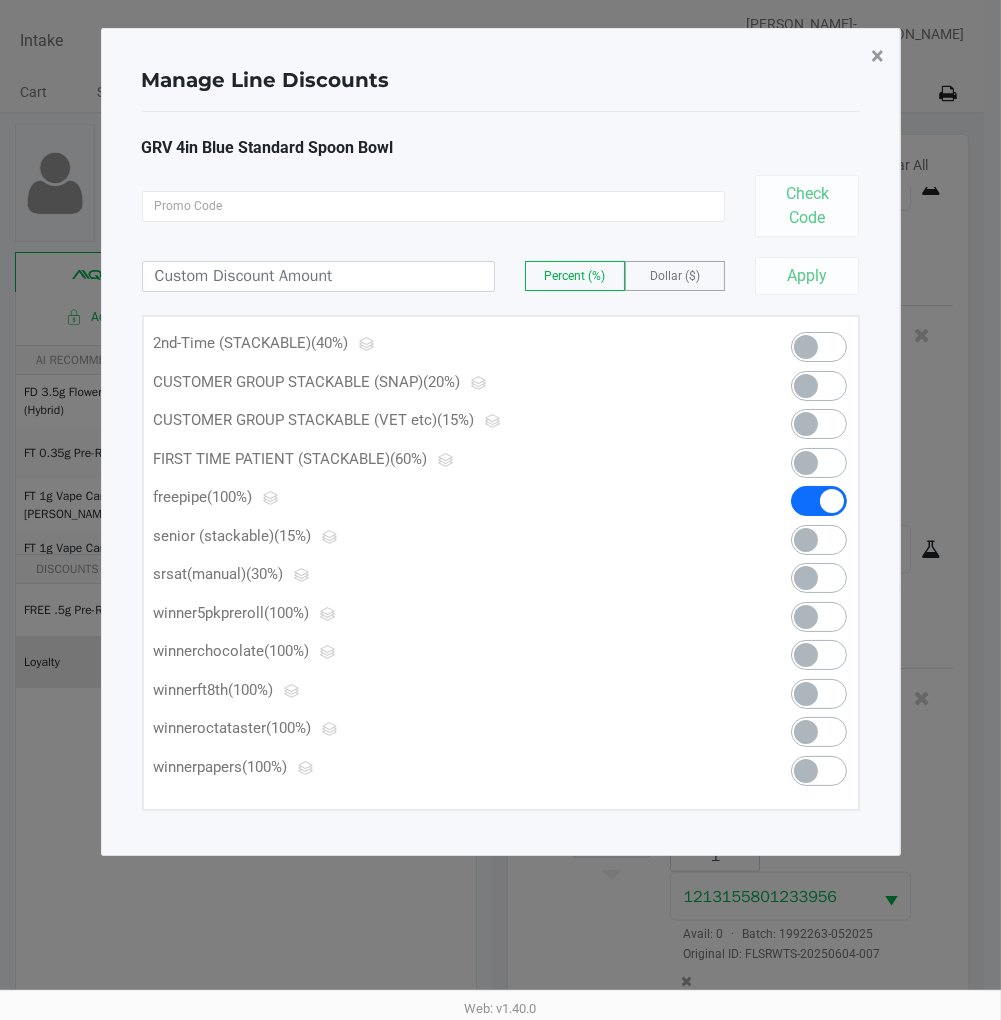 click on "×" 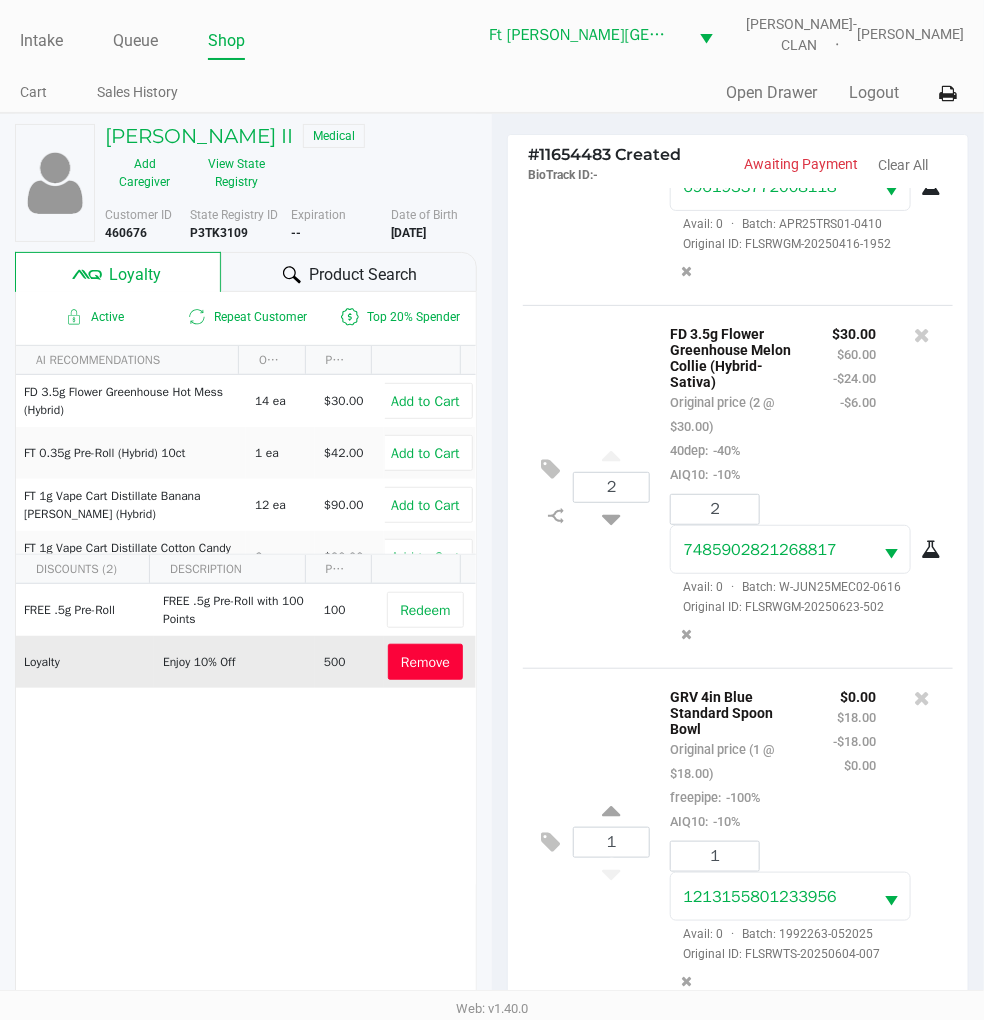 scroll, scrollTop: 2341, scrollLeft: 0, axis: vertical 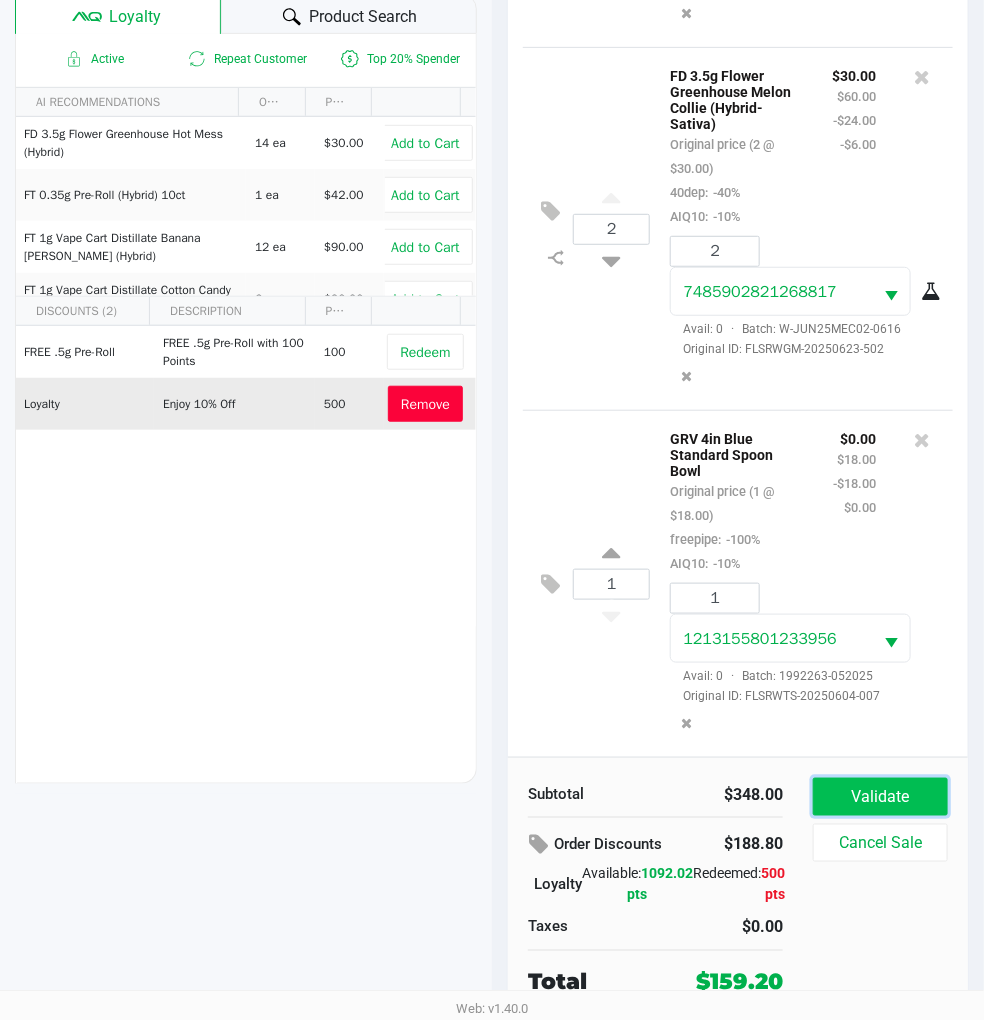 click on "Validate" 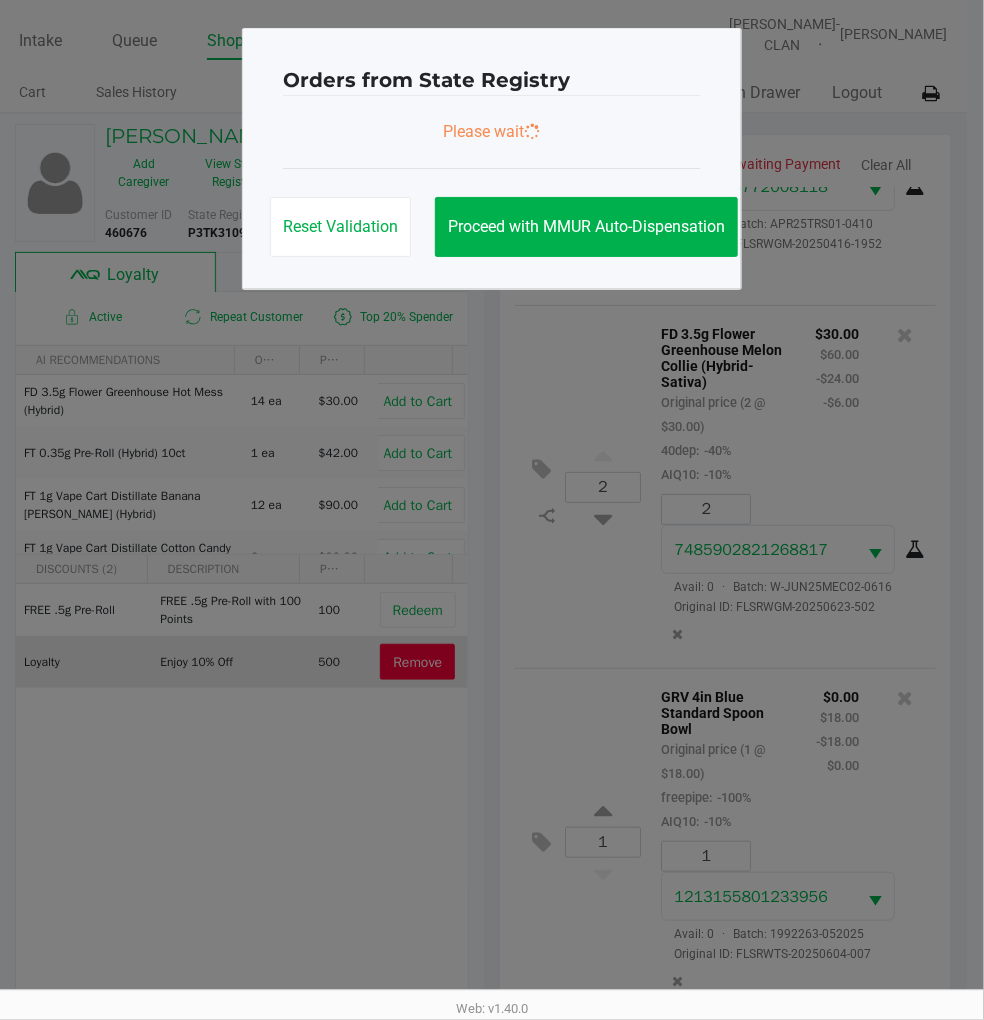 scroll, scrollTop: 0, scrollLeft: 0, axis: both 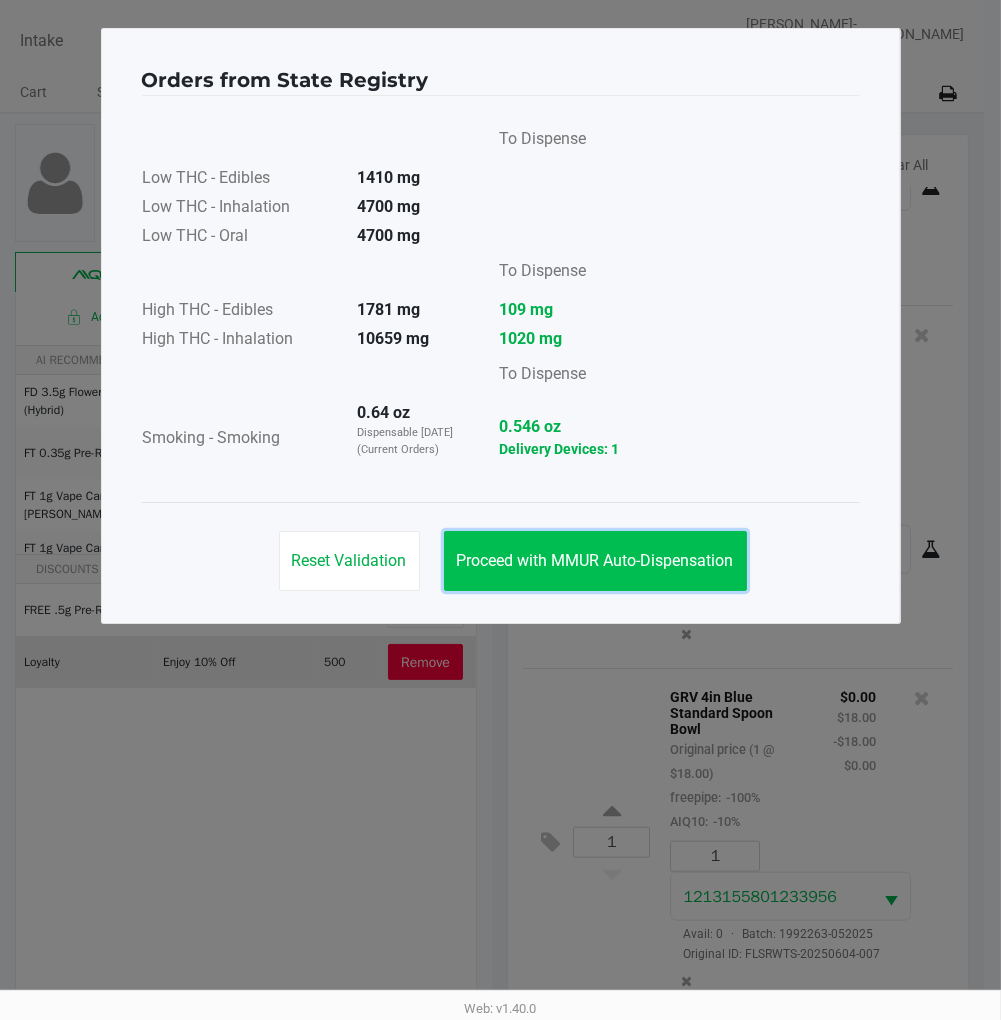 click on "Proceed with MMUR Auto-Dispensation" 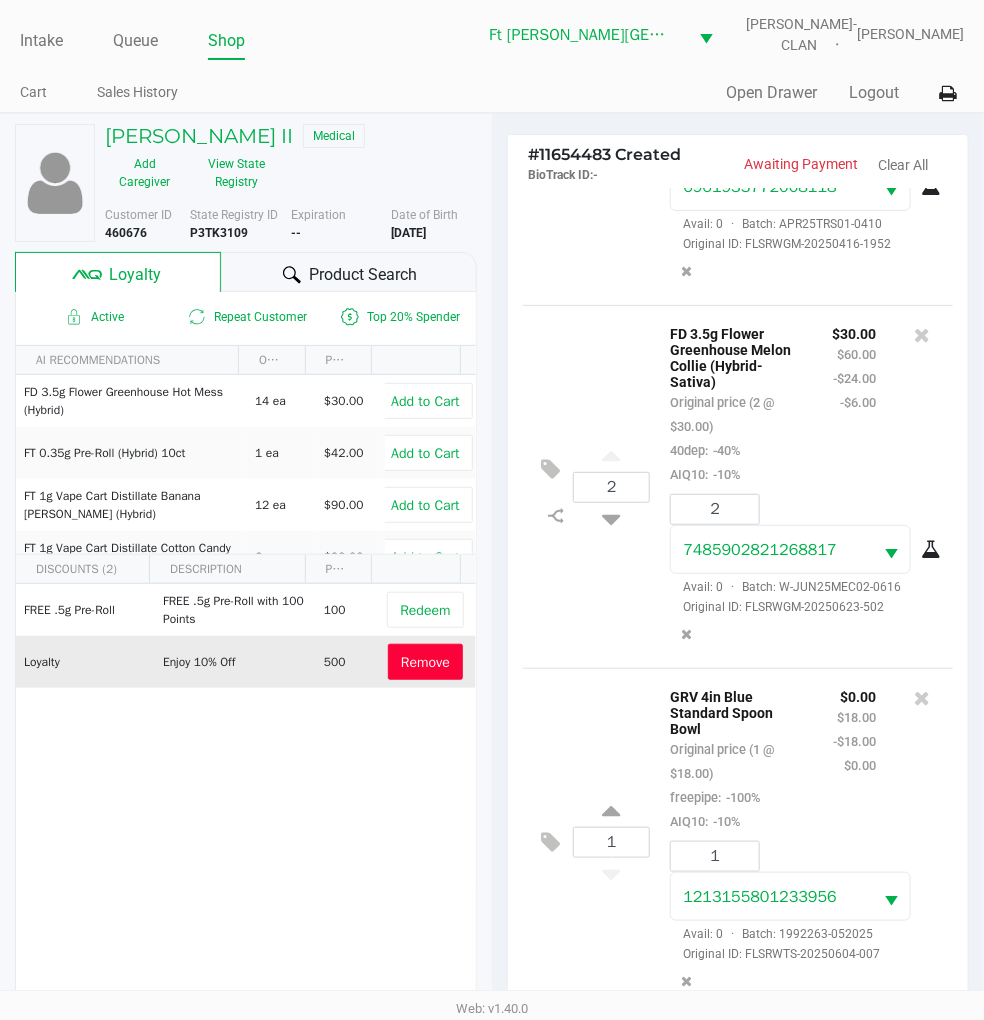 scroll, scrollTop: 258, scrollLeft: 0, axis: vertical 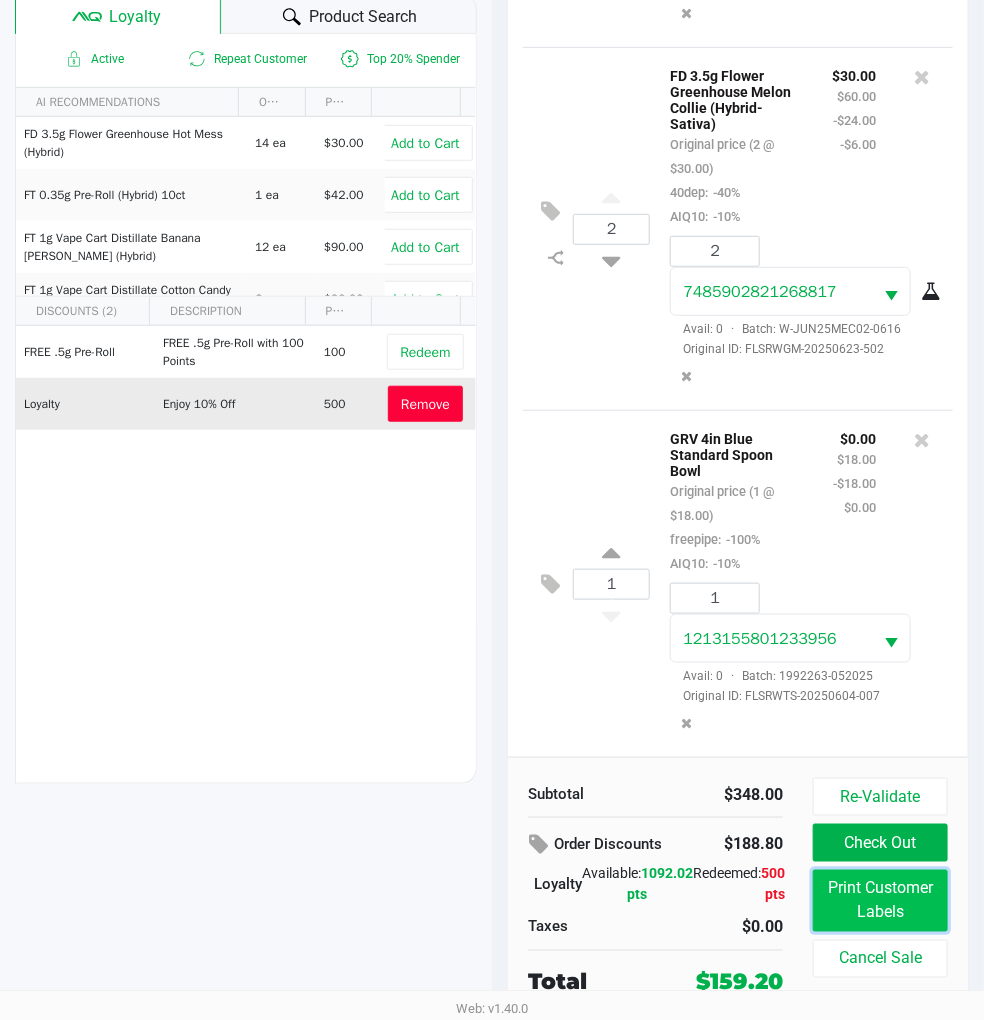 click on "Print Customer Labels" 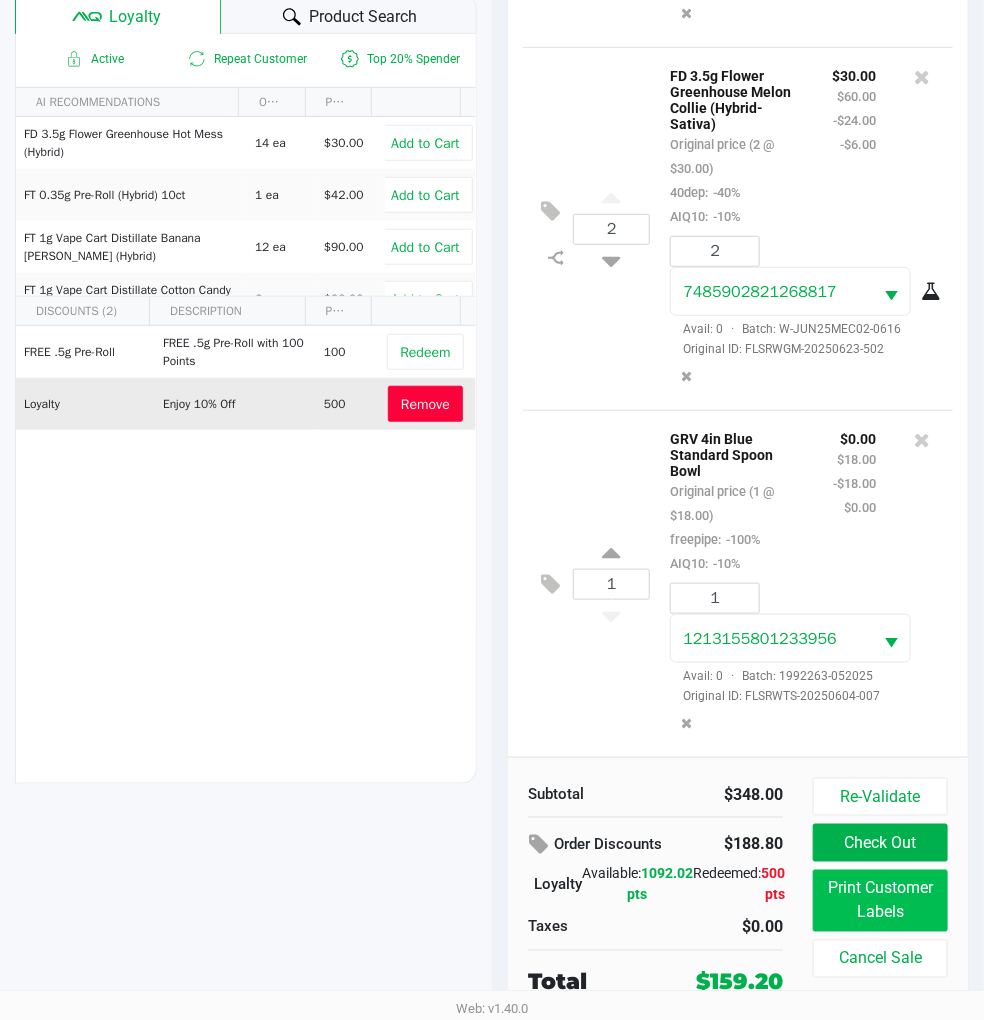 scroll, scrollTop: 0, scrollLeft: 0, axis: both 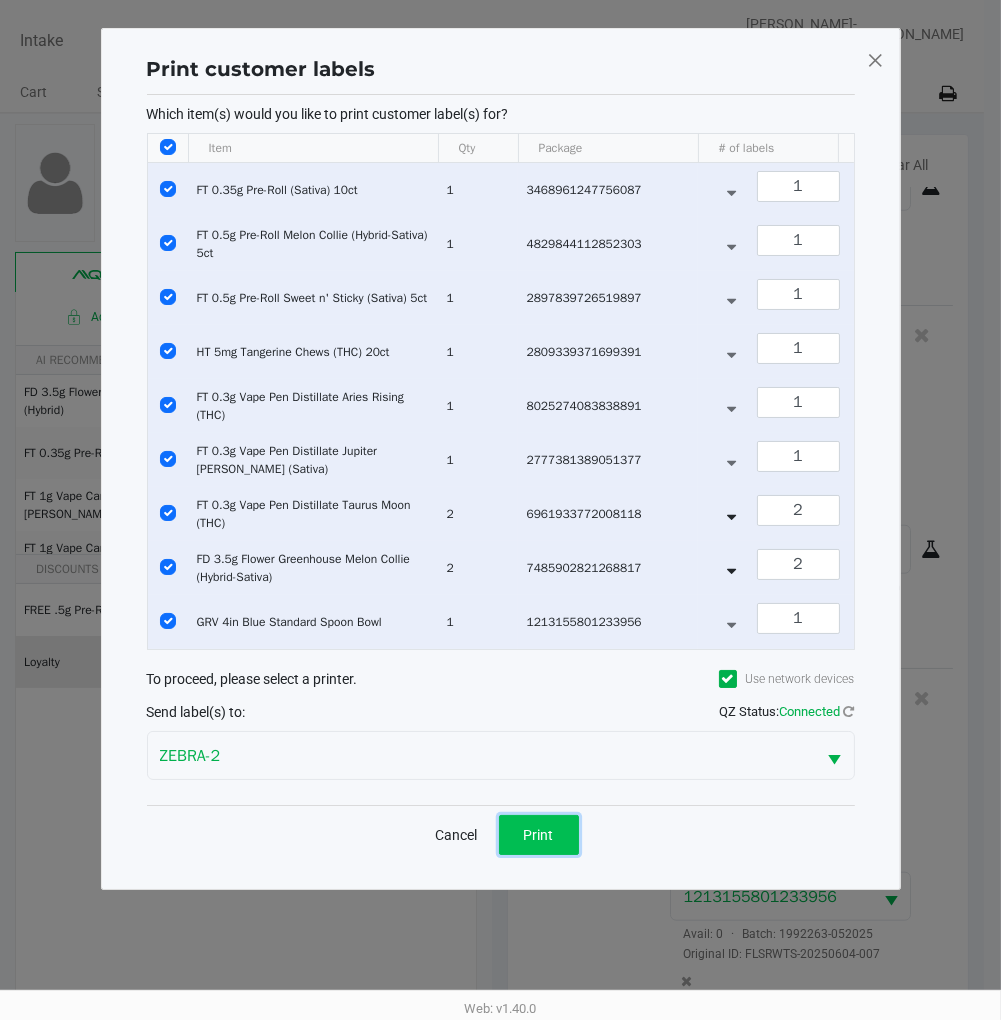 click on "Print" 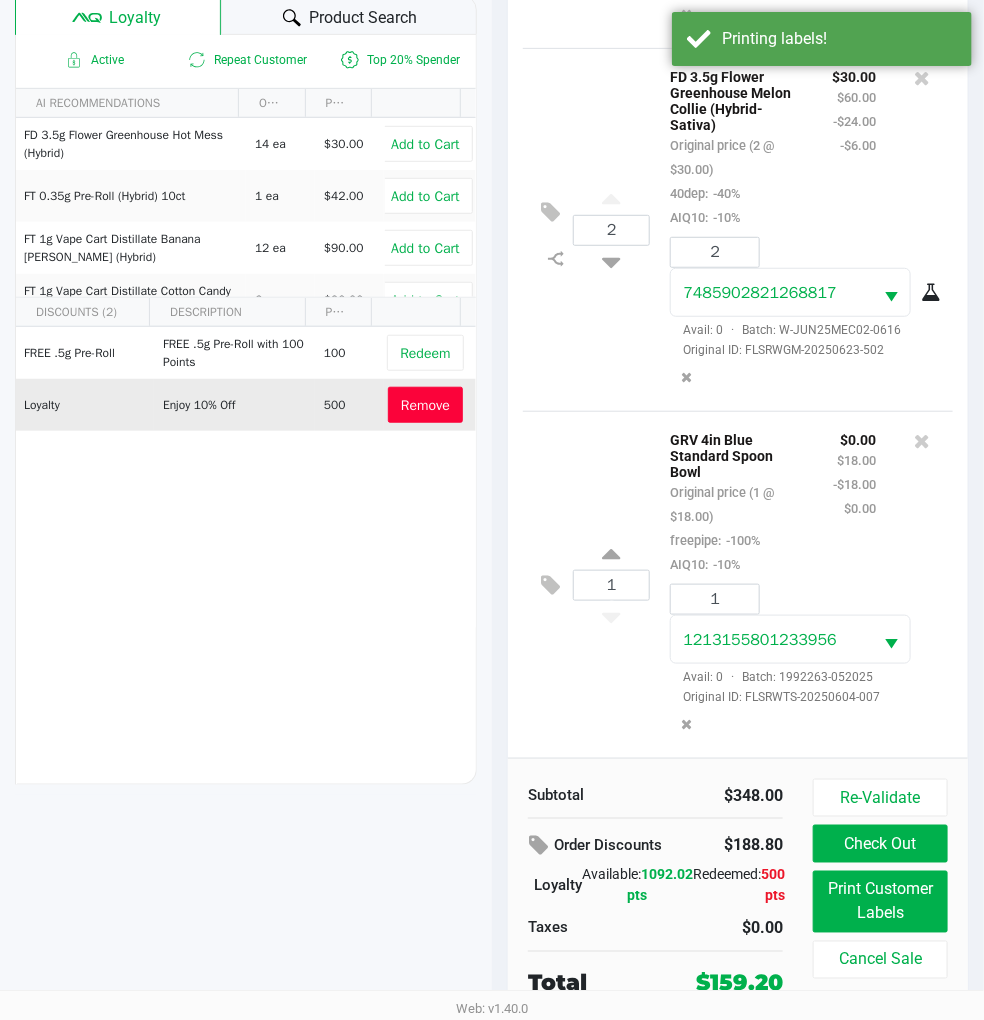 scroll, scrollTop: 258, scrollLeft: 0, axis: vertical 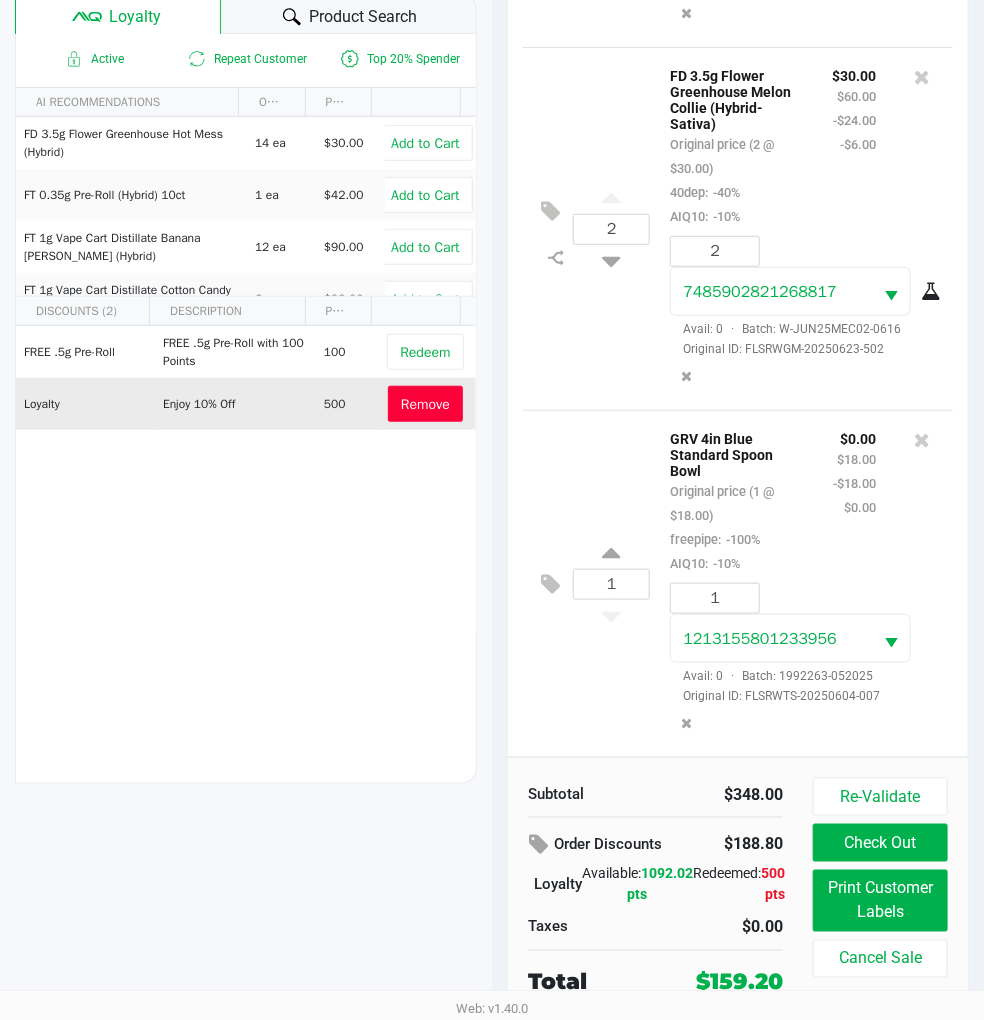 click on "Check Out" 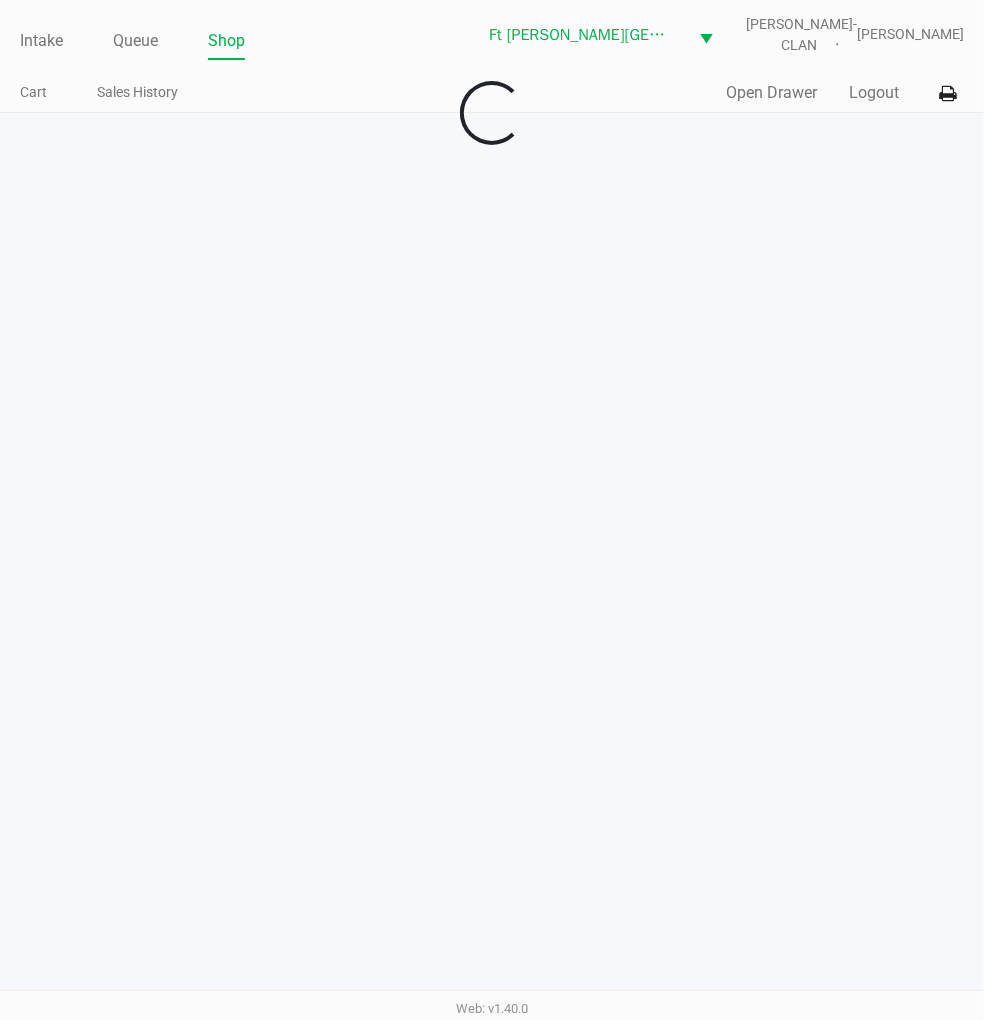 scroll, scrollTop: 0, scrollLeft: 0, axis: both 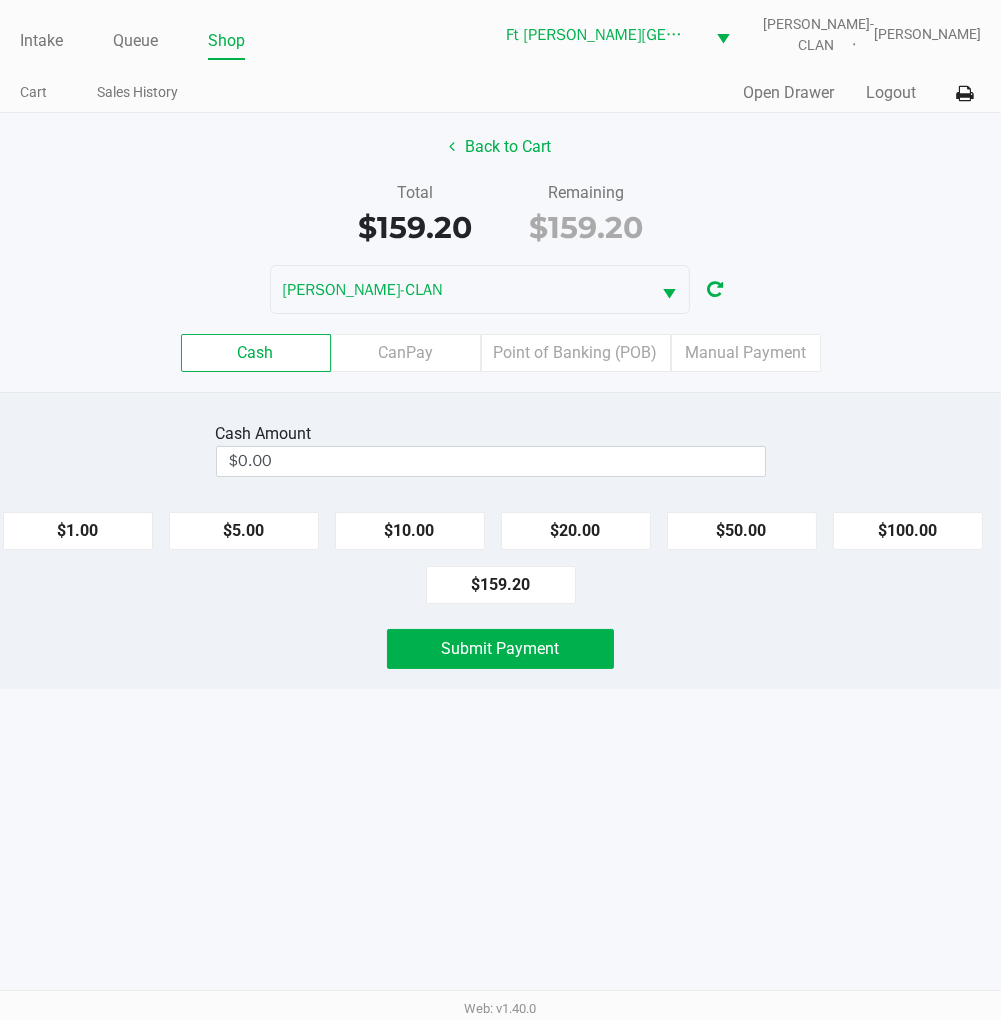 click on "$100.00" 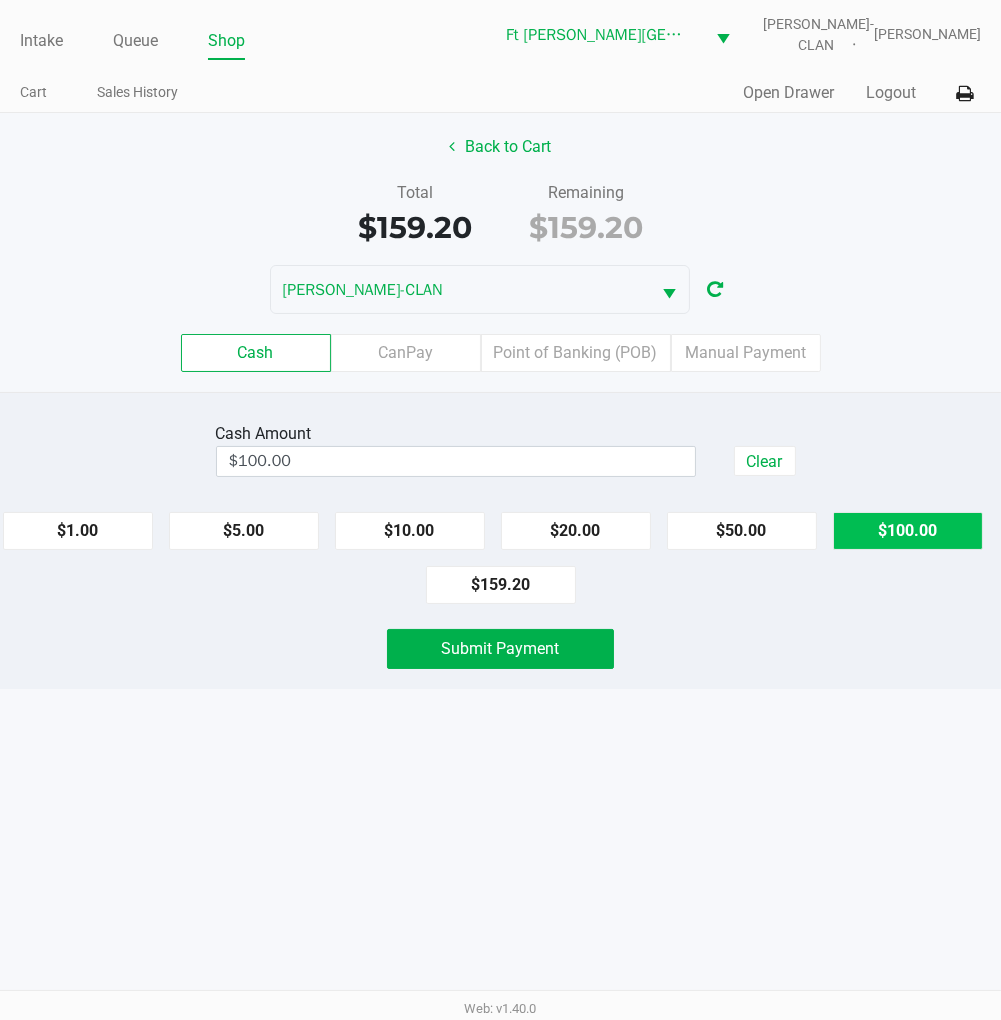 click on "$20.00" 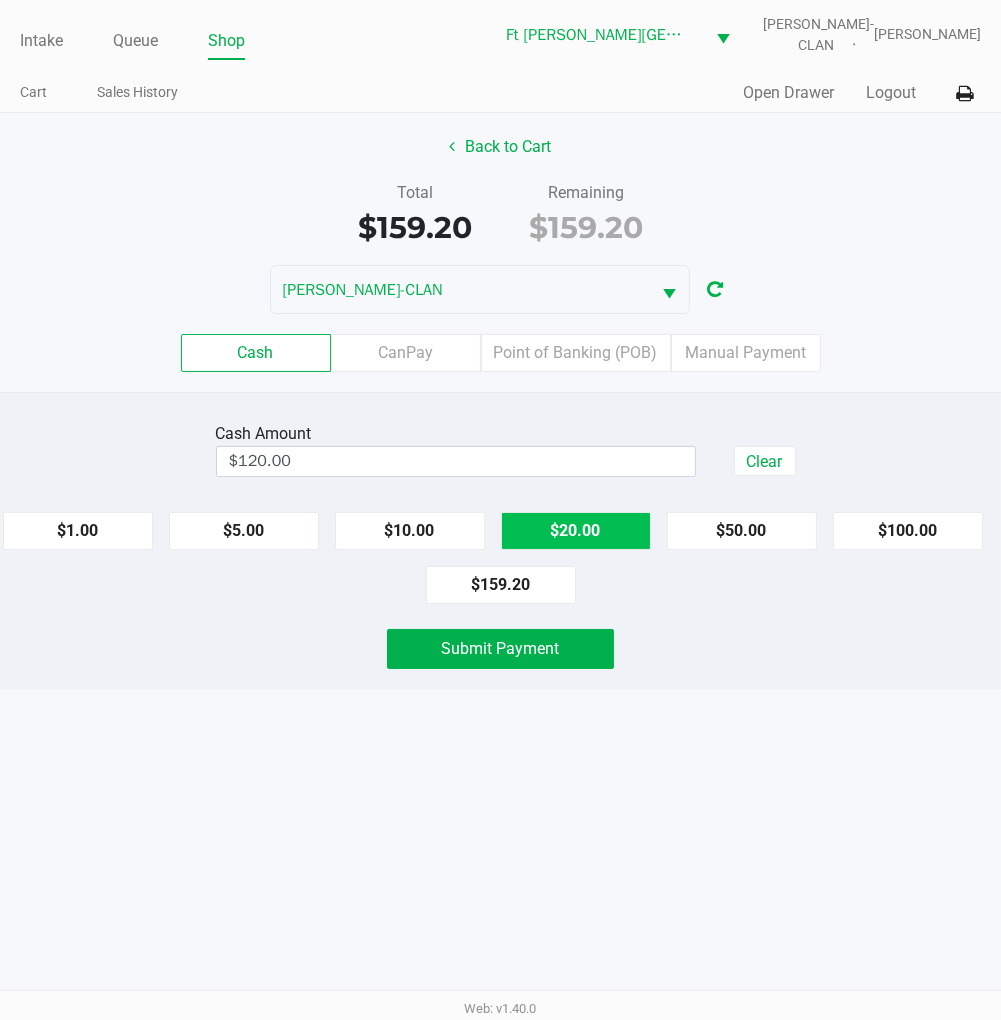 click on "$20.00" 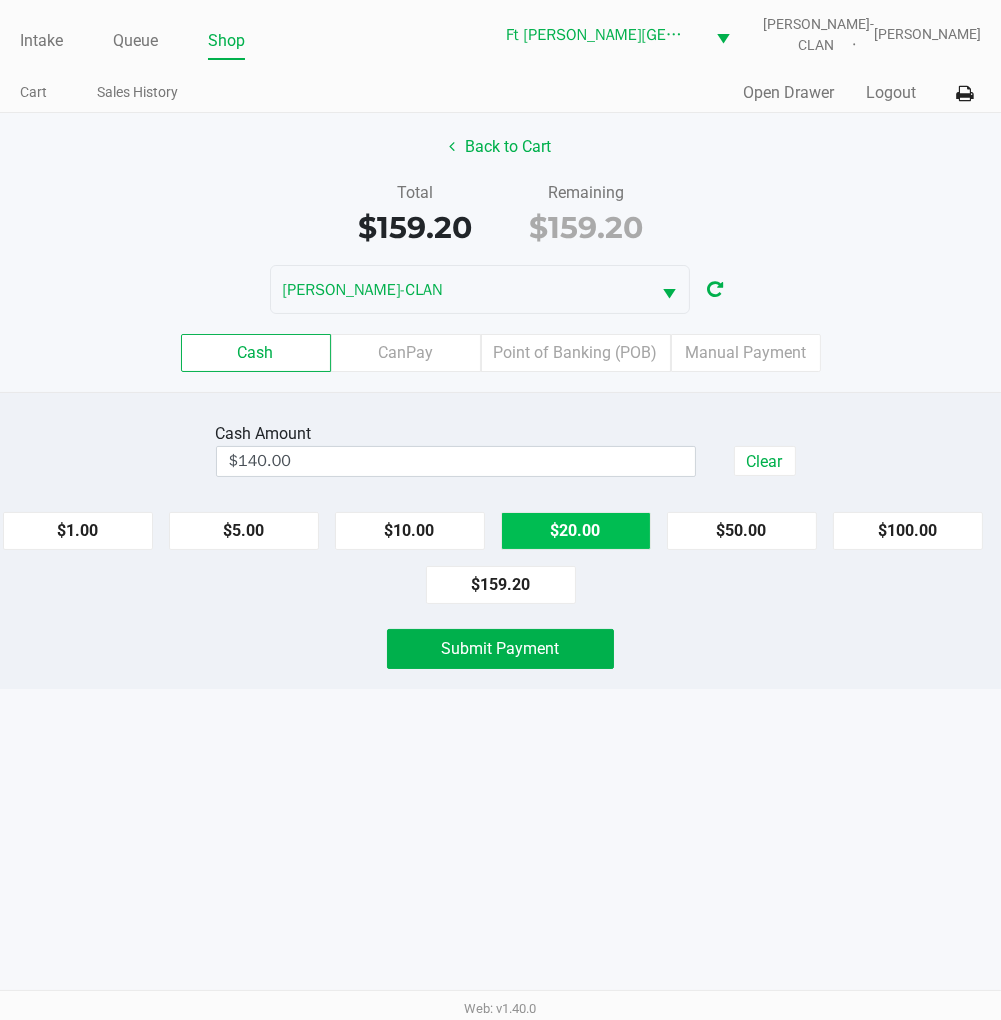 click on "$20.00" 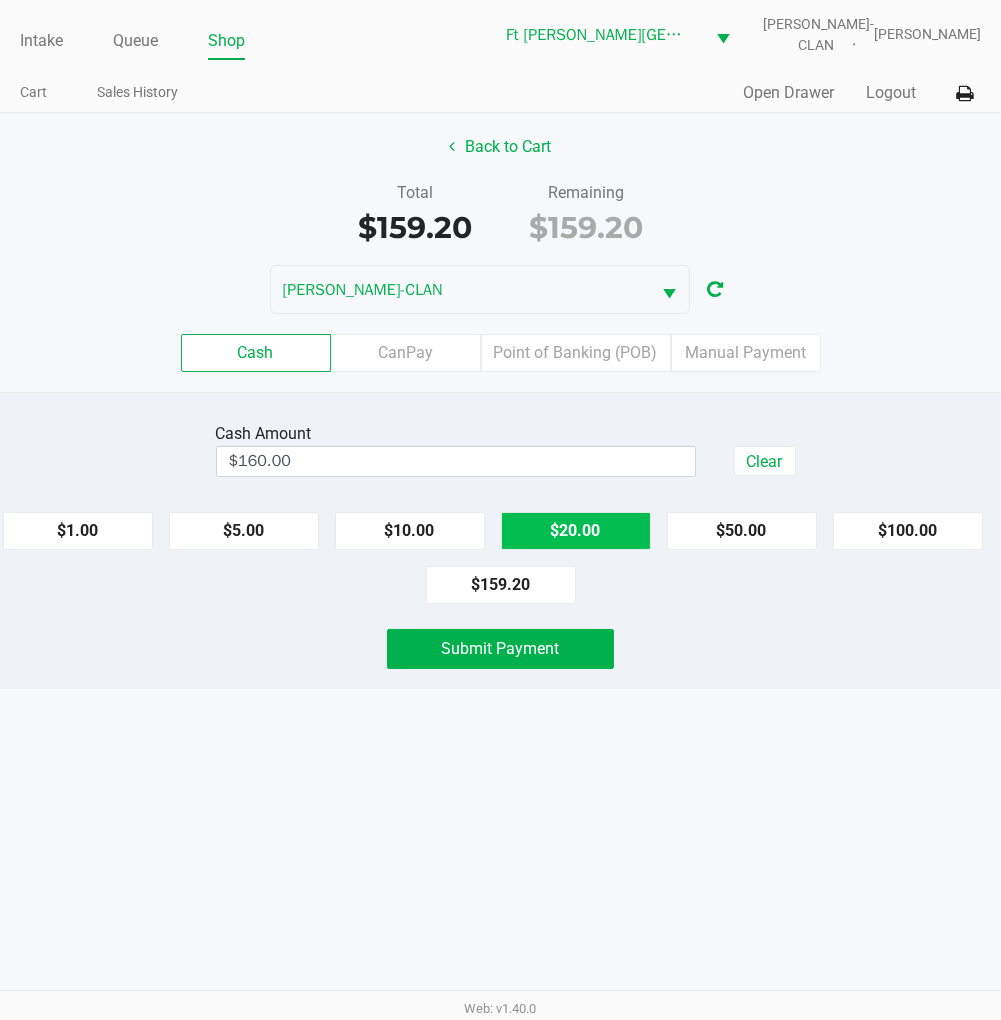 click on "Submit Payment" 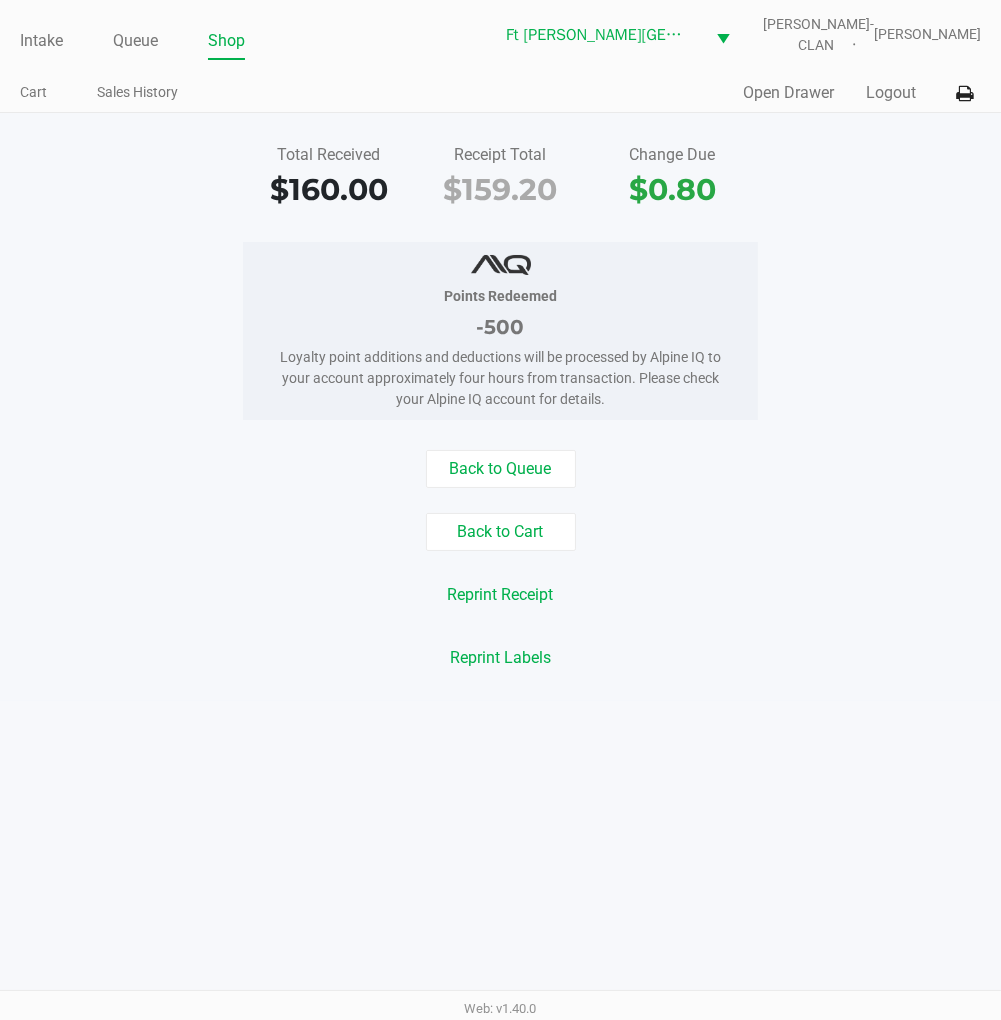 click on "Back to Queue" 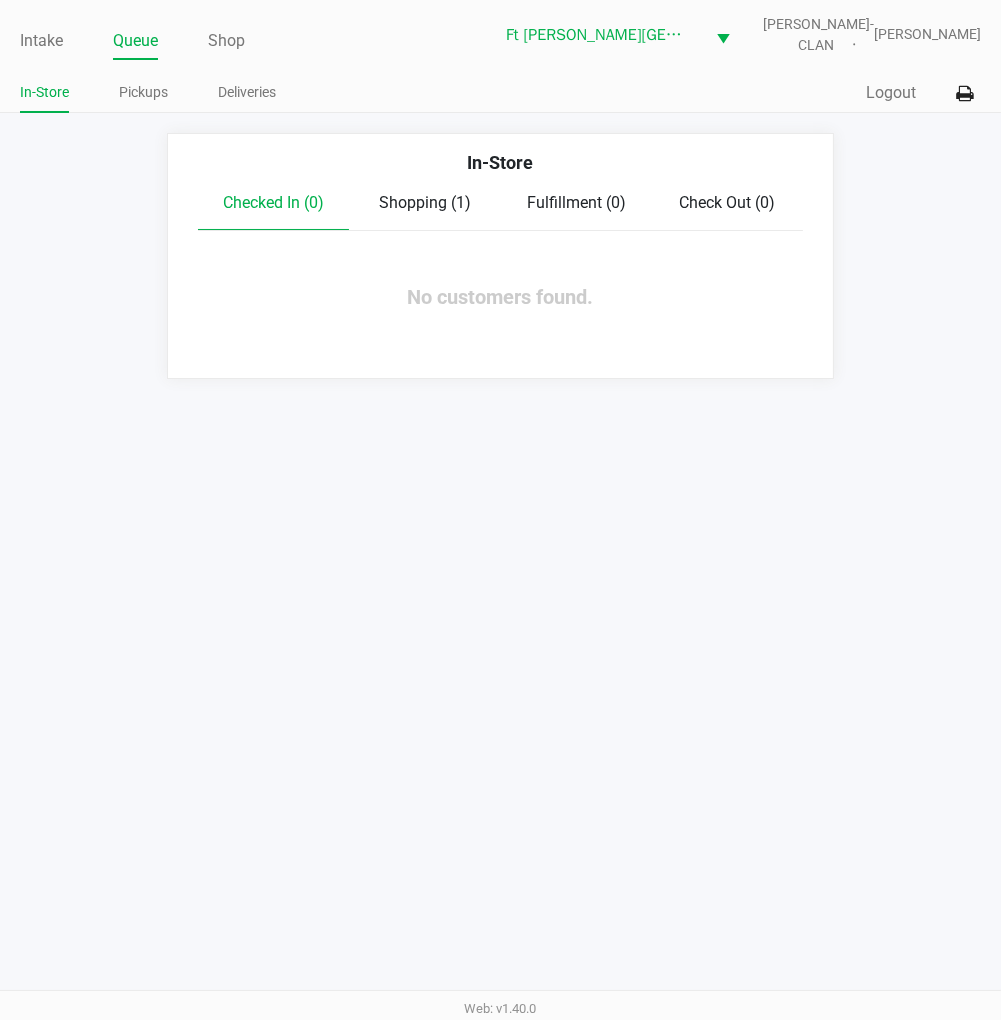 click on "Logout" 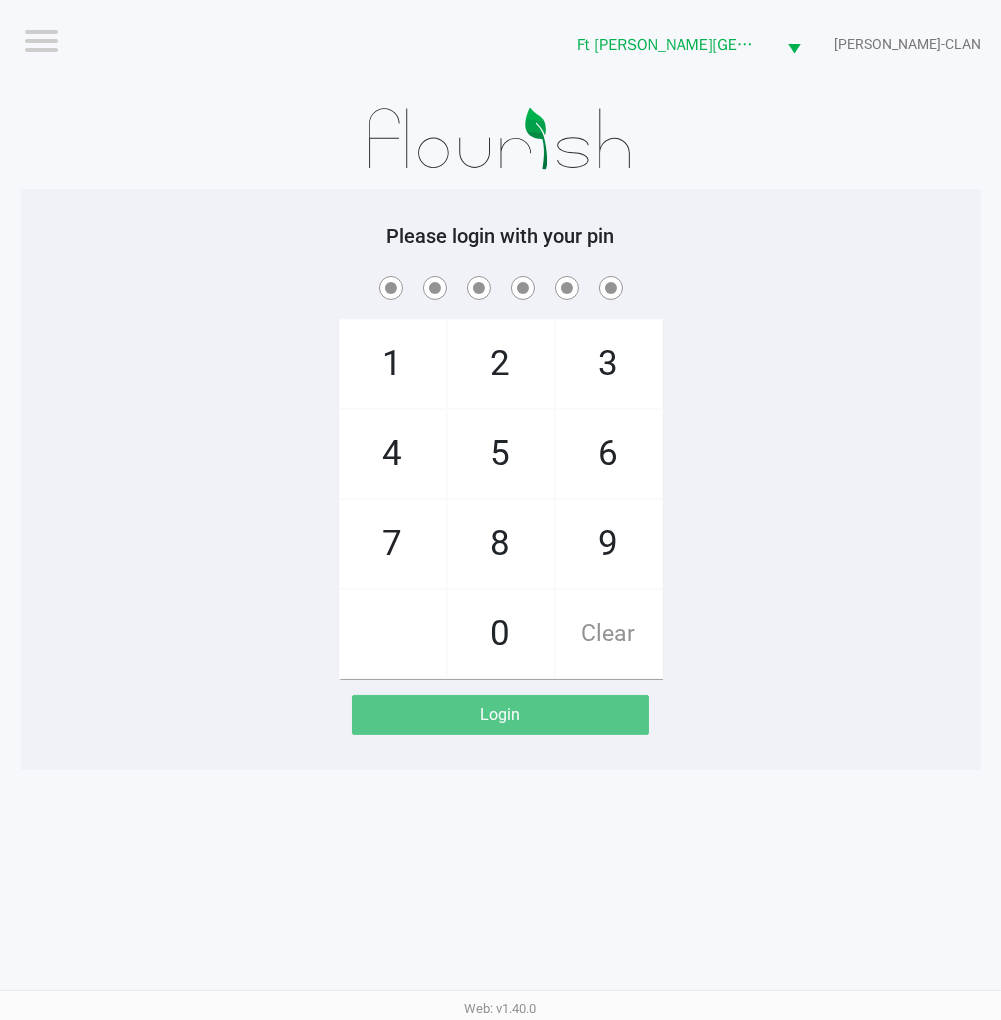 click on "1   4   7       2   5   8   0   3   6   9   Clear" 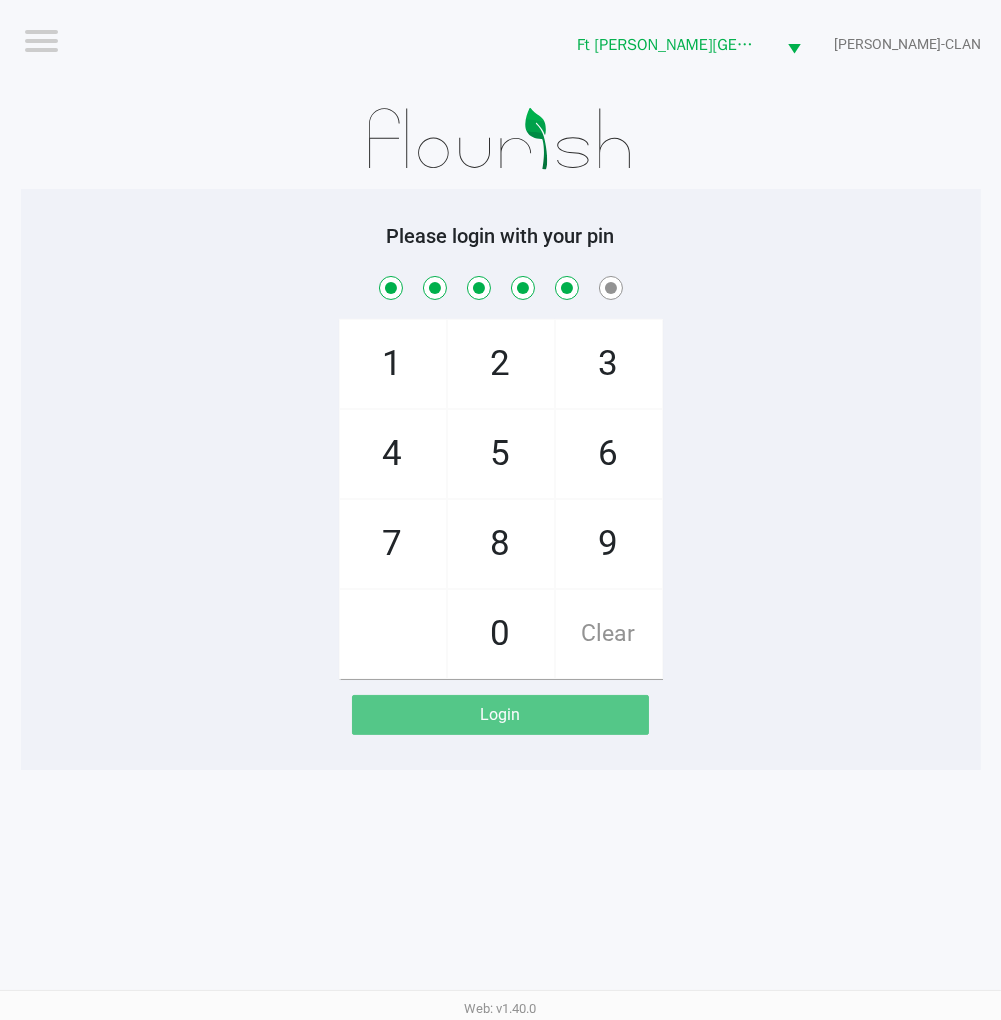 checkbox on "true" 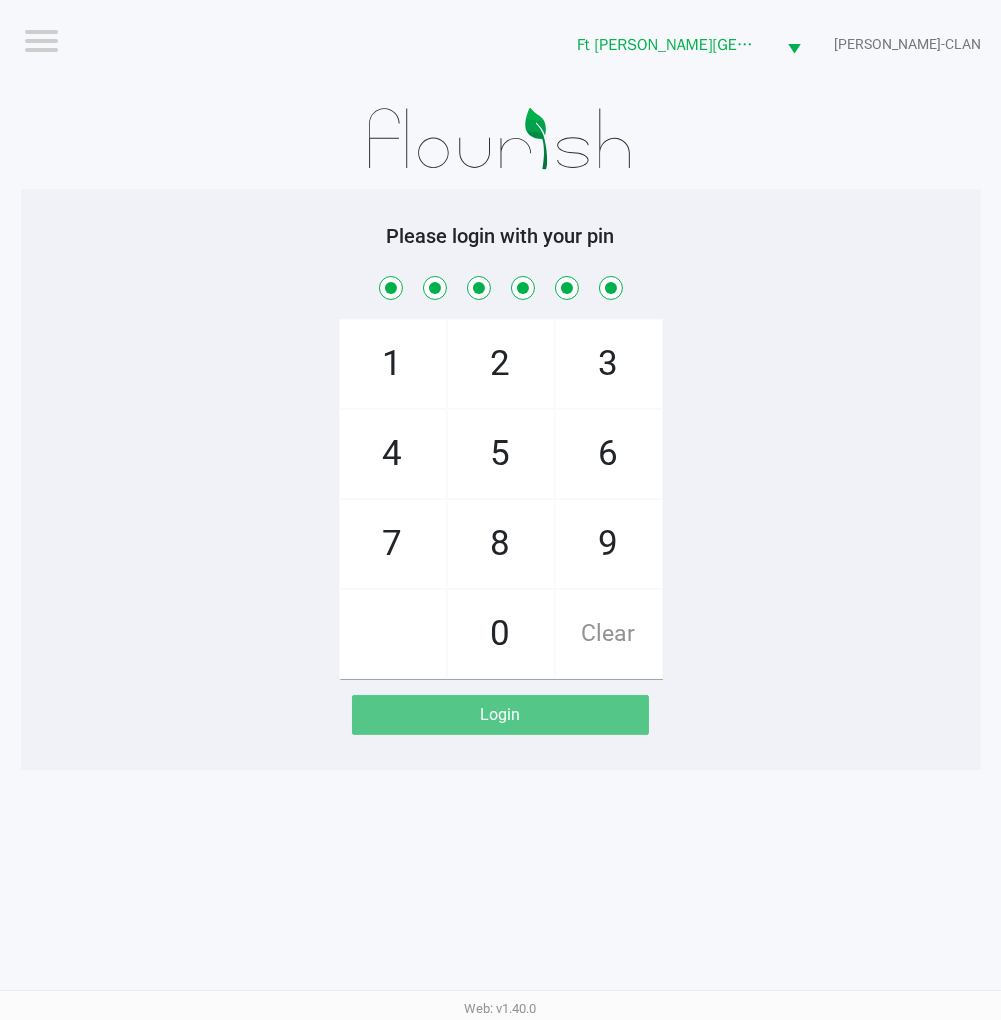 checkbox on "true" 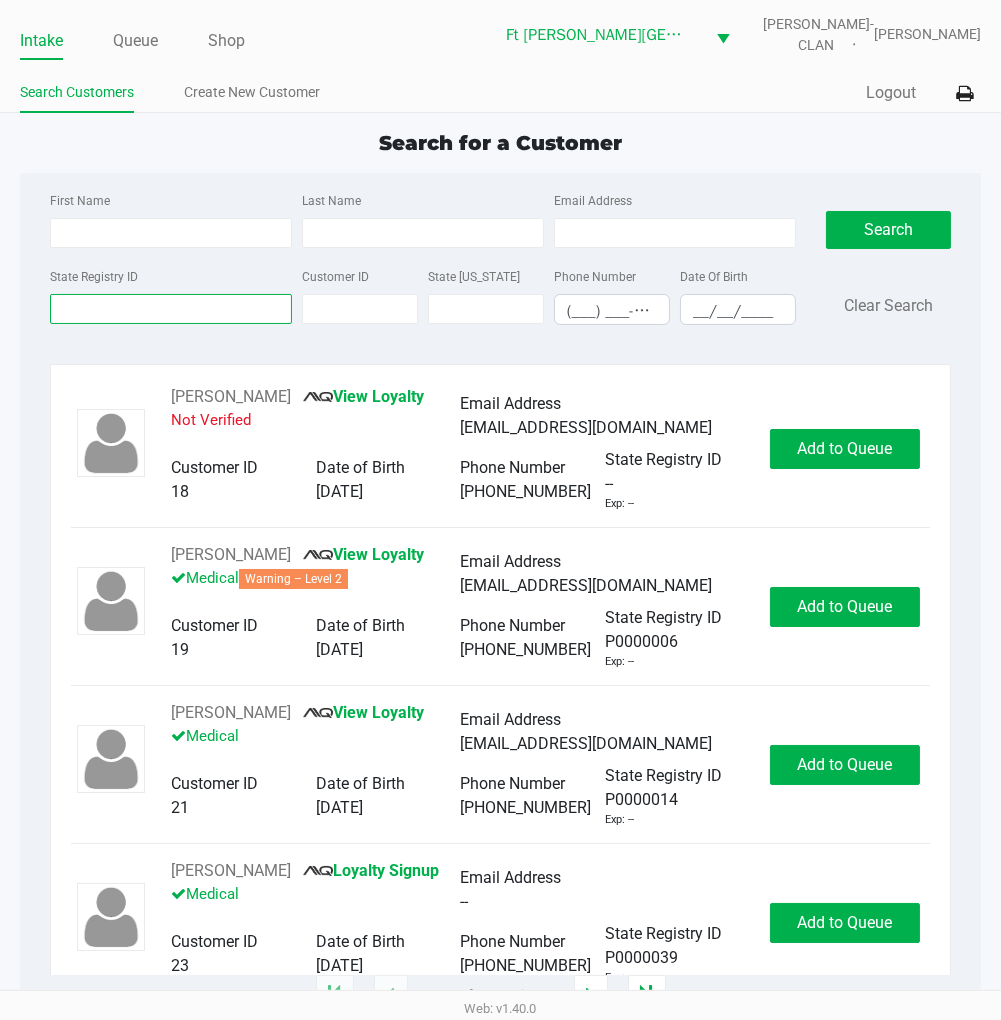 click on "State Registry ID" at bounding box center (171, 309) 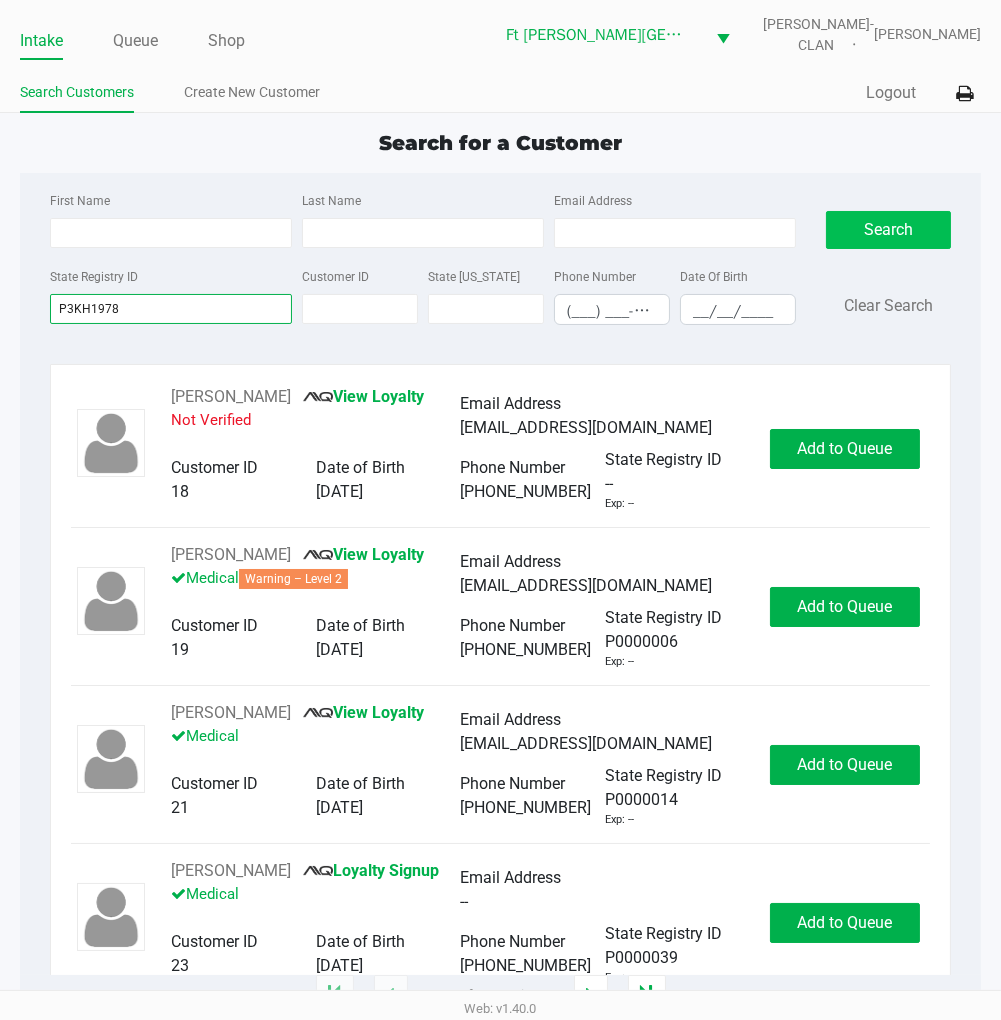 type on "P3KH1978" 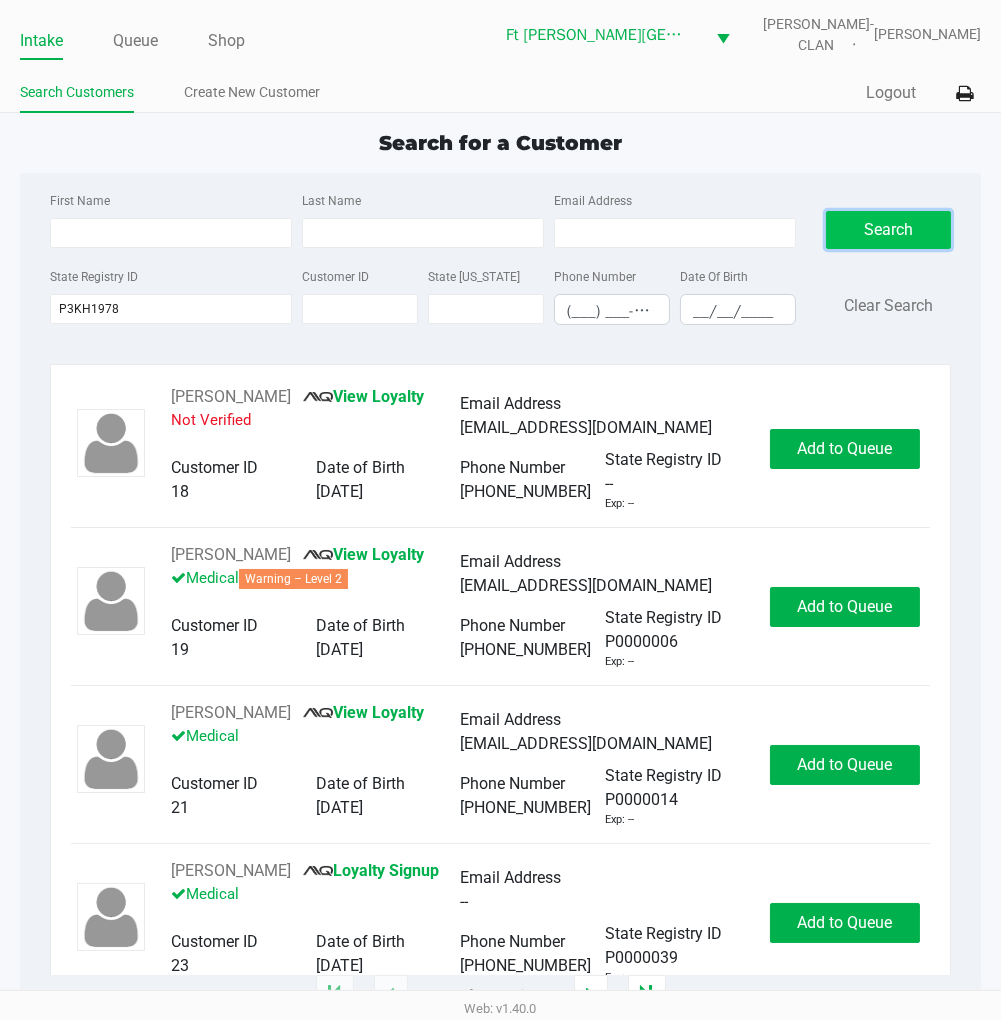 click on "Search" 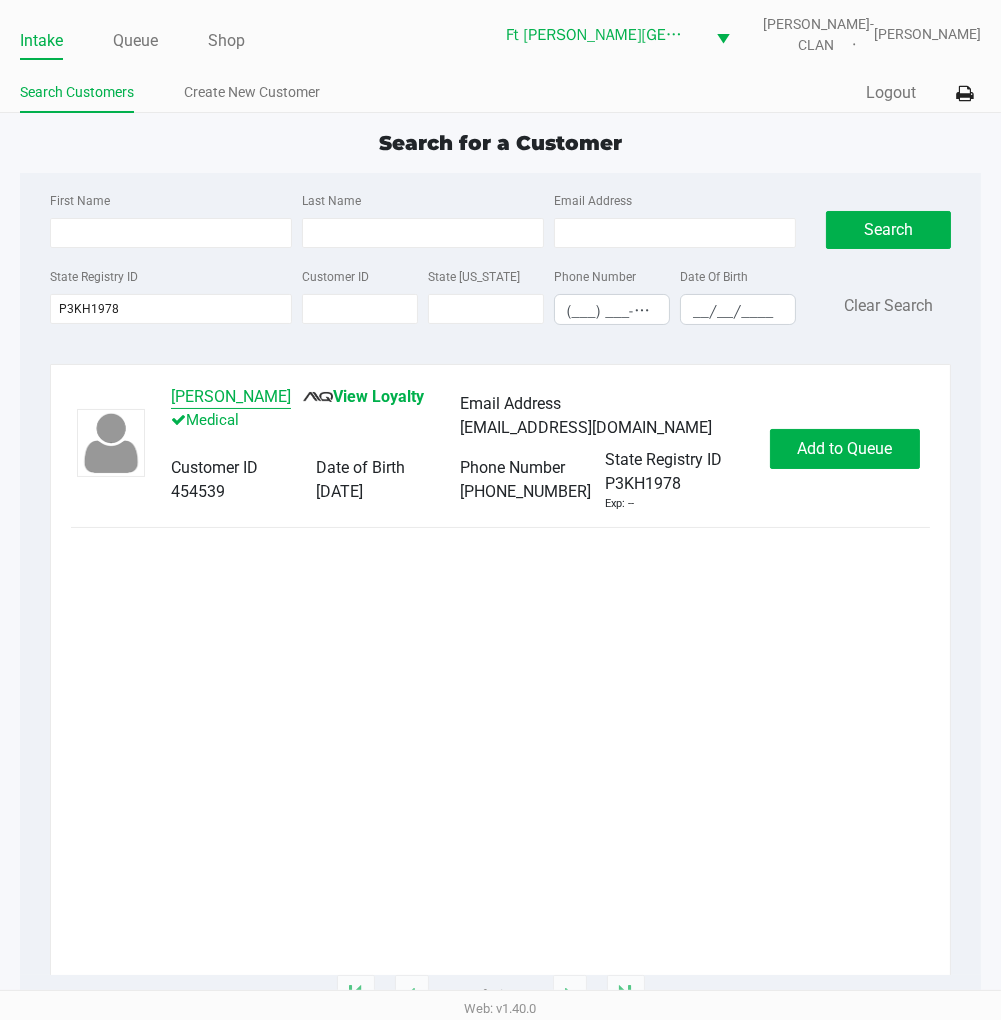 click on "ANGELA MAINES" 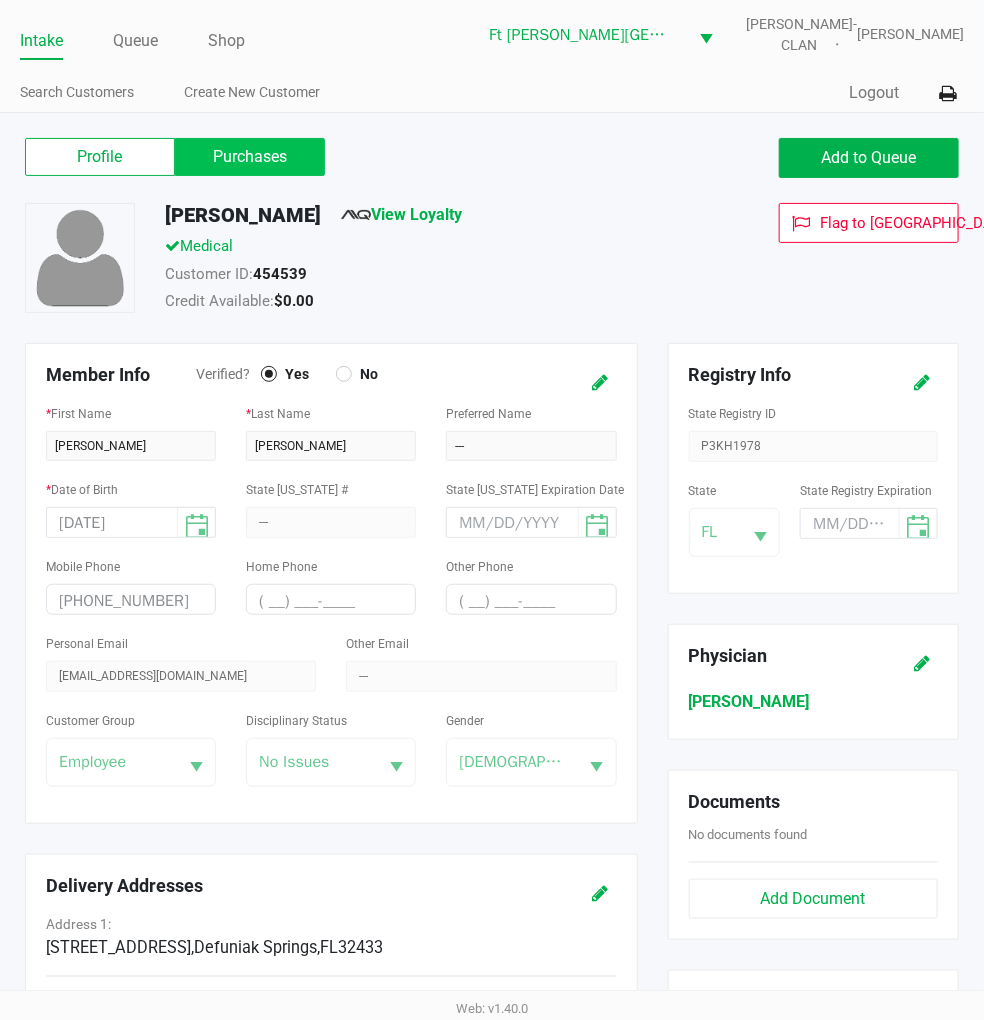 click on "Purchases" 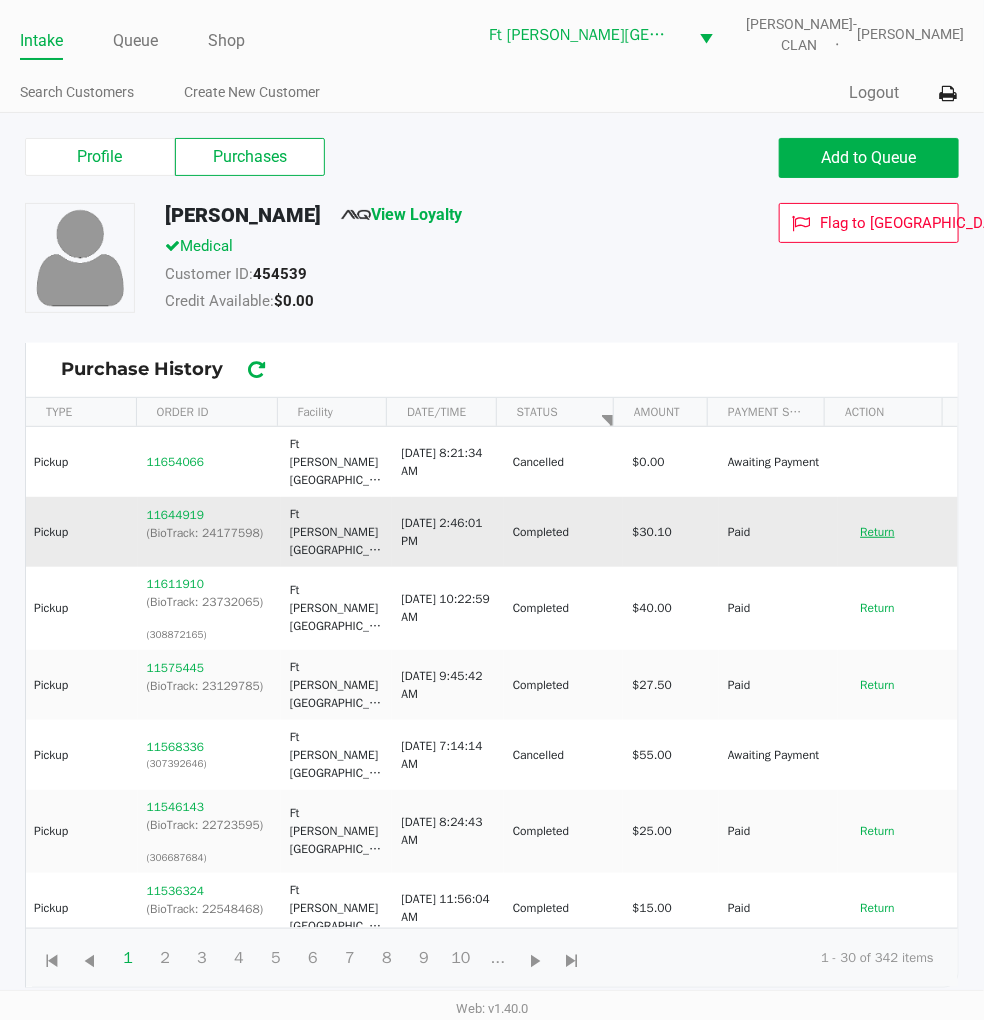 click on "Return" 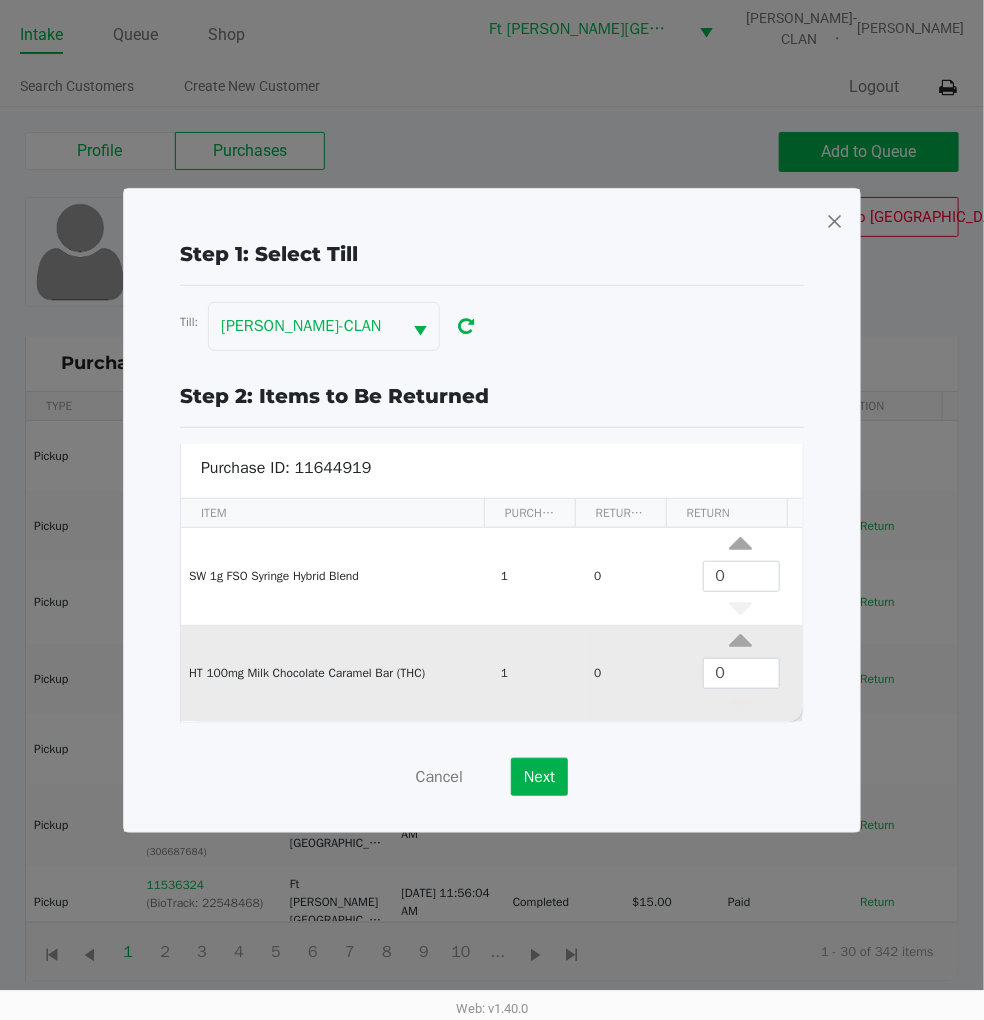 scroll, scrollTop: 7, scrollLeft: 0, axis: vertical 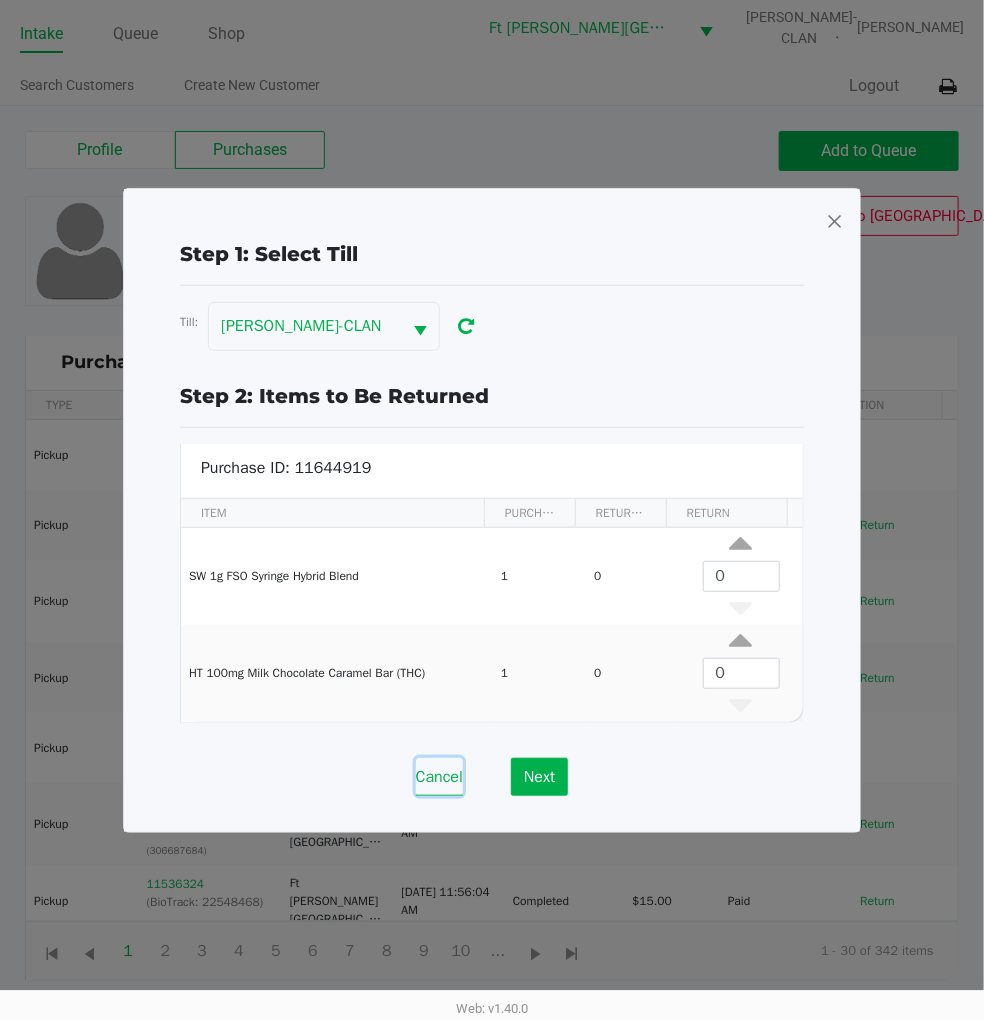 click on "Cancel" at bounding box center [439, 777] 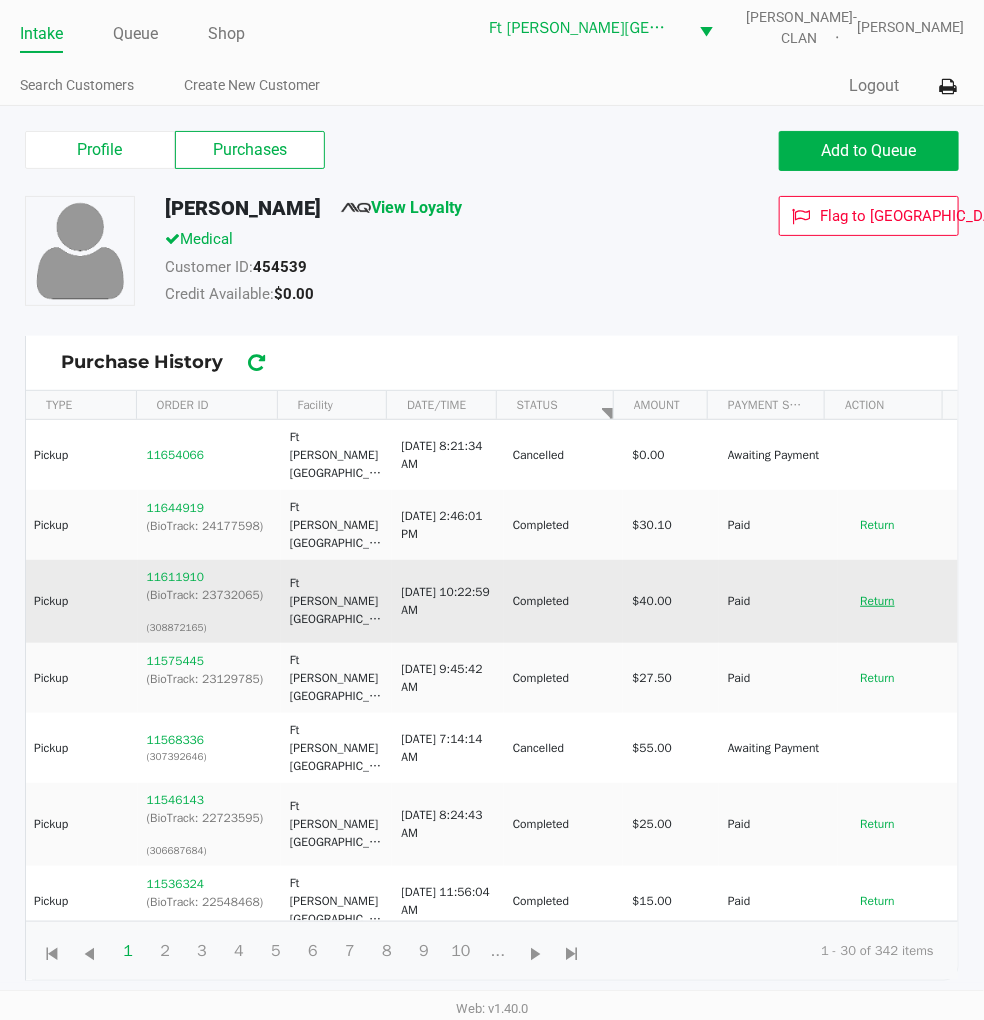 click on "Return" 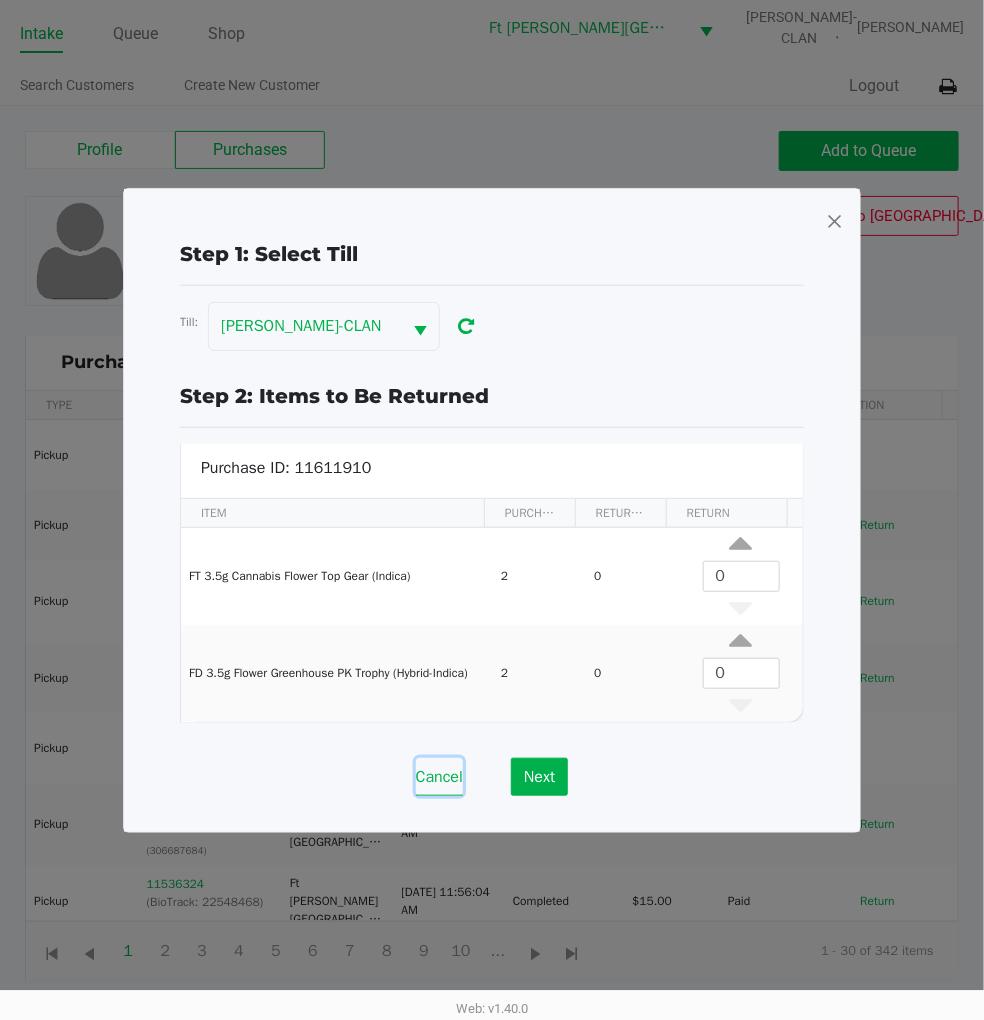click on "Cancel" at bounding box center (439, 777) 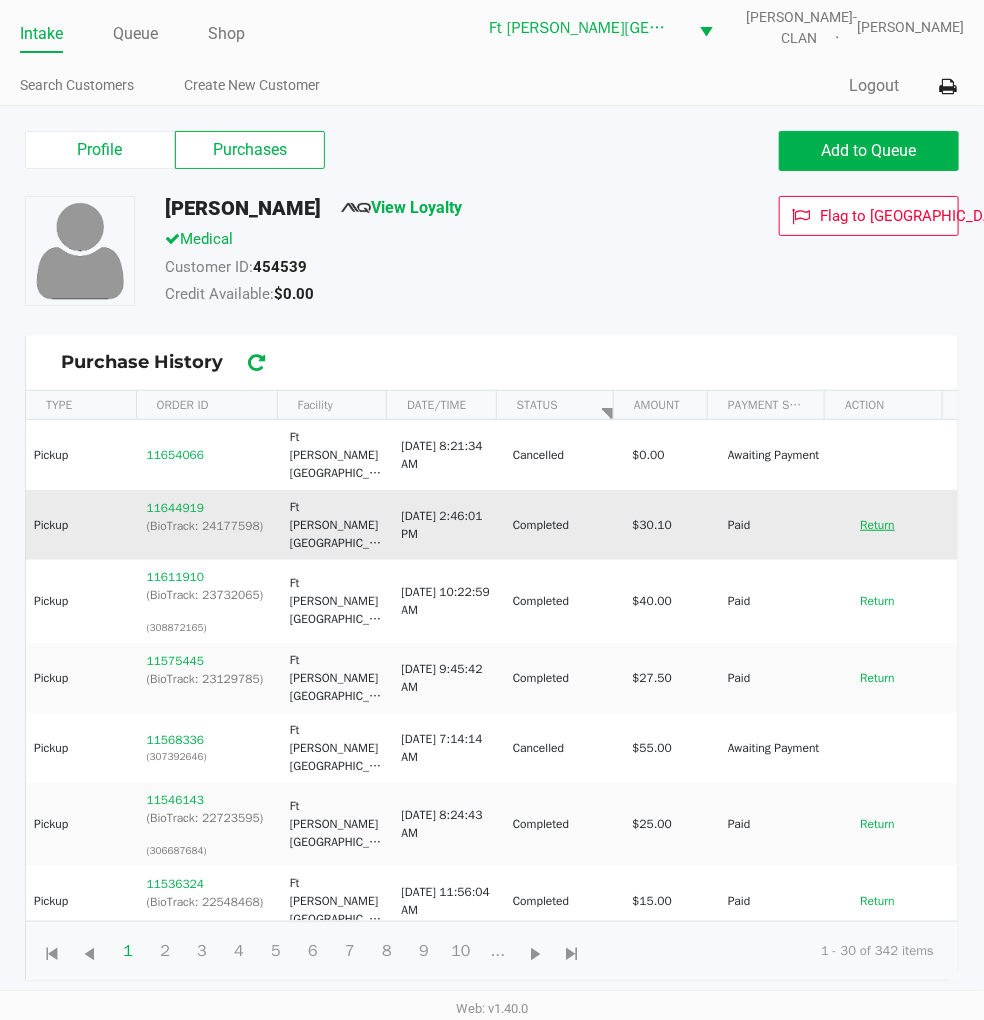 click on "Return" 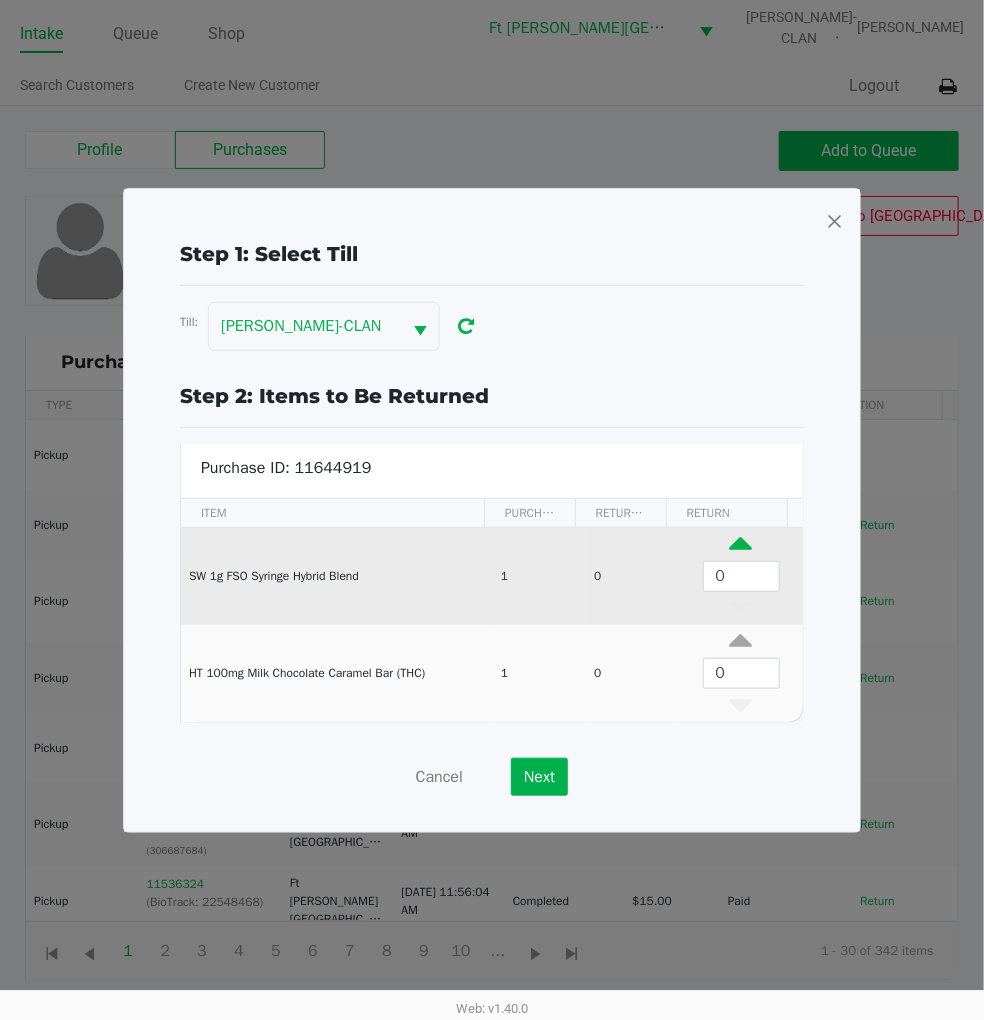 click at bounding box center (741, 548) 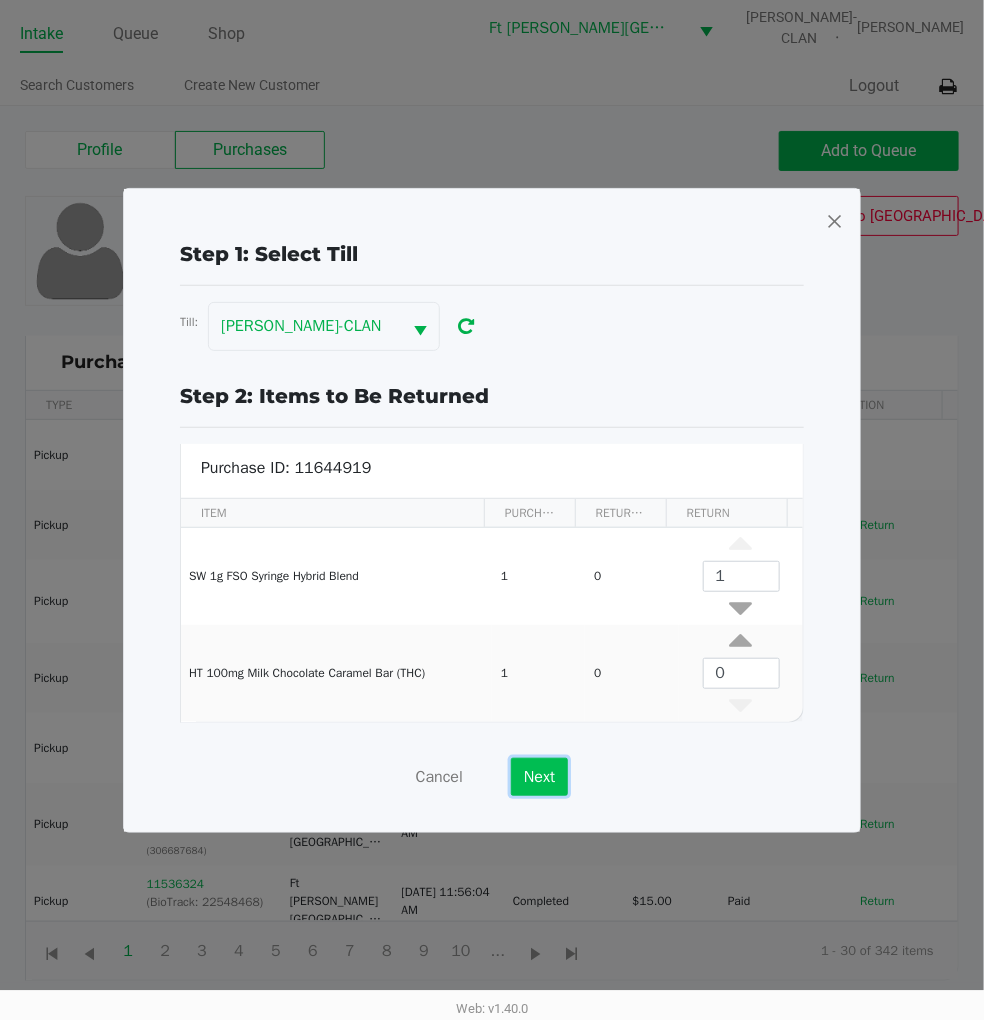 click on "Next" at bounding box center (539, 777) 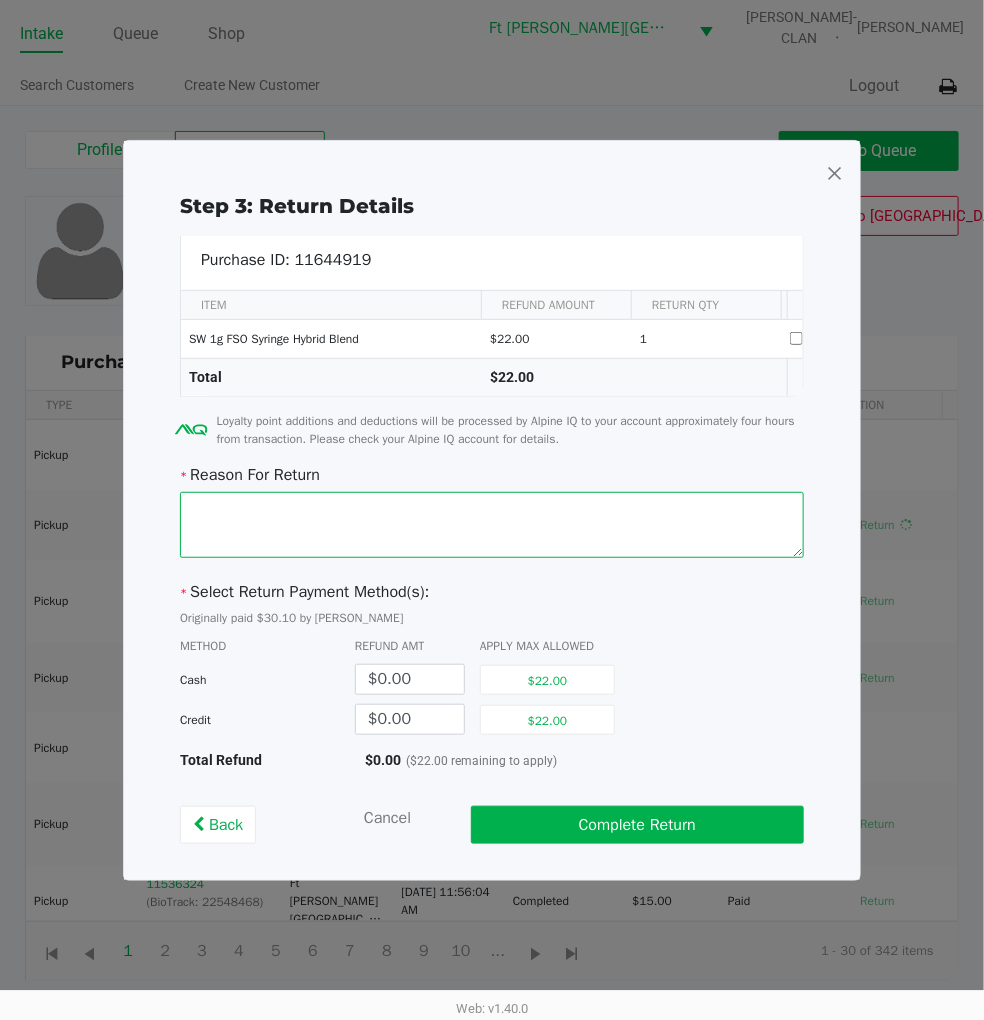 click at bounding box center (492, 525) 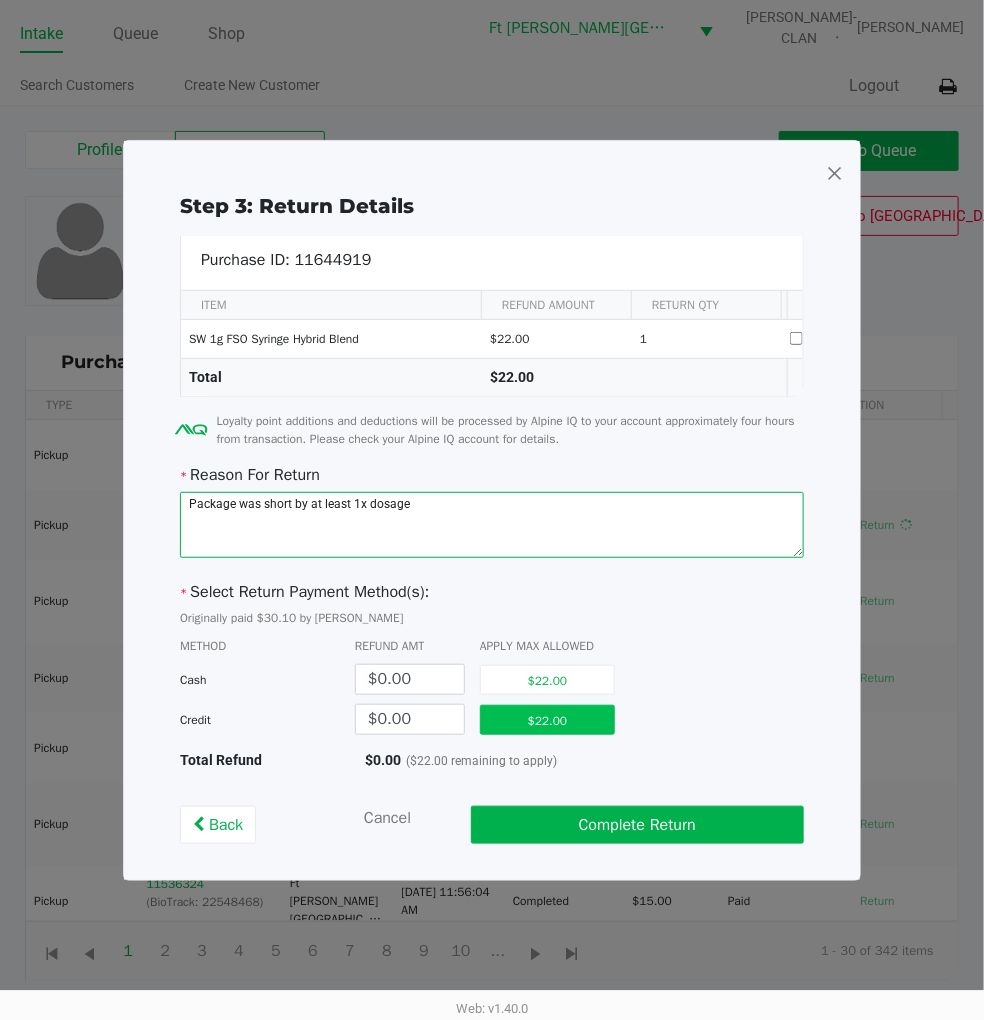 type on "Package was short by at least 1x dosage" 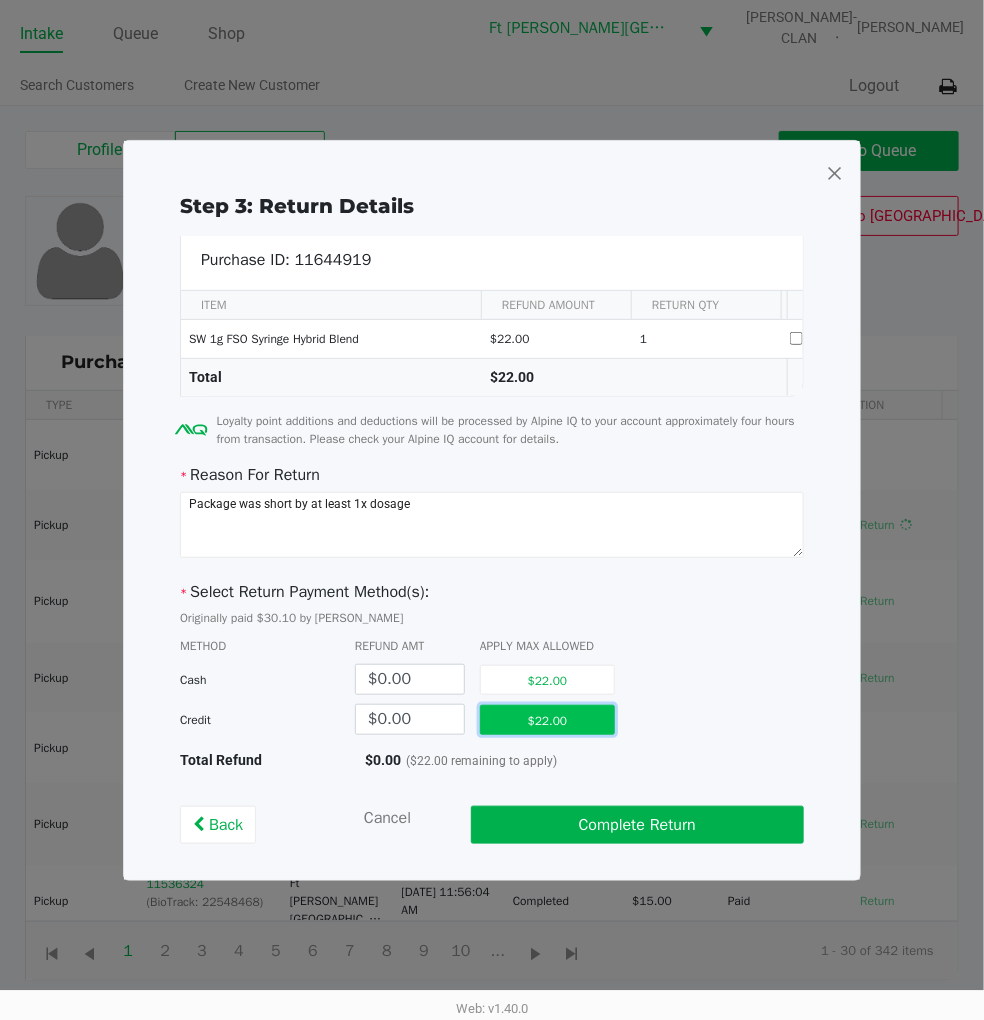 click on "$22.00" at bounding box center [547, 720] 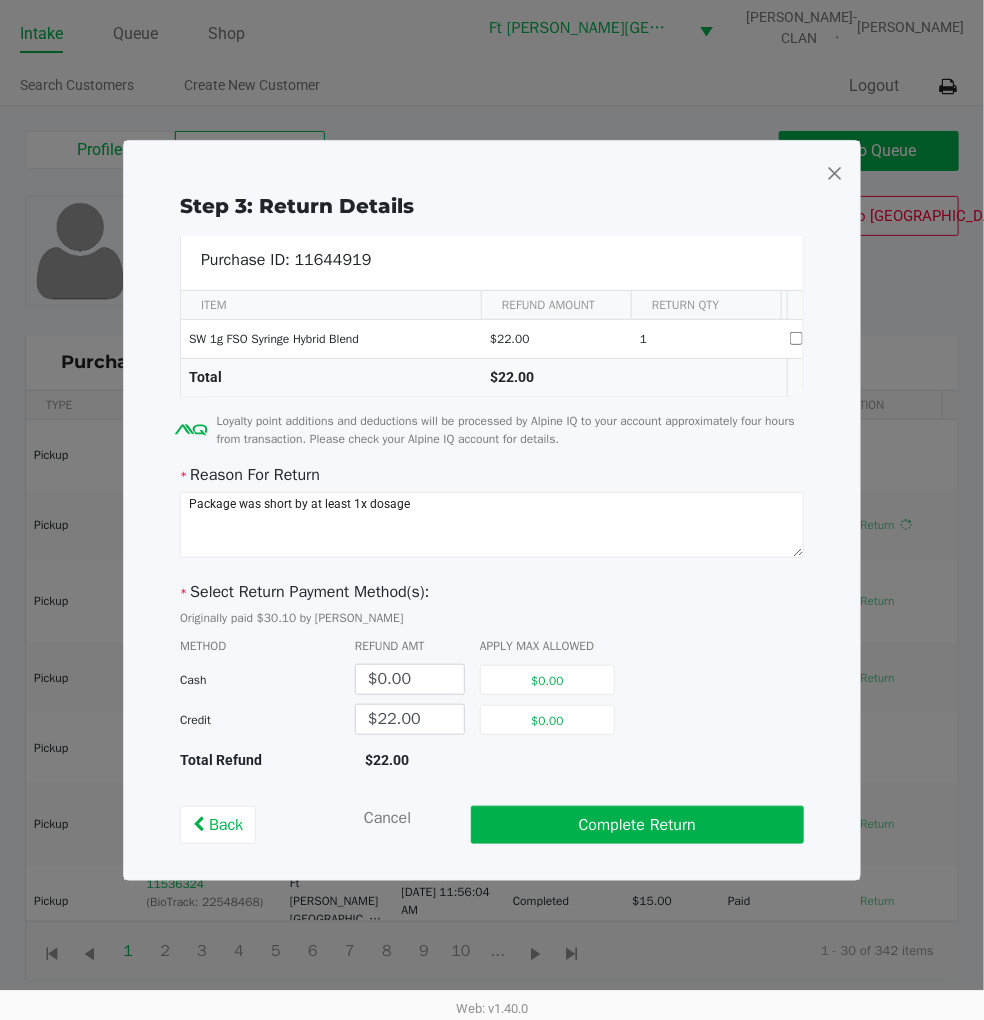 click on "*  Select Return Payment Method(s):" at bounding box center [492, 592] 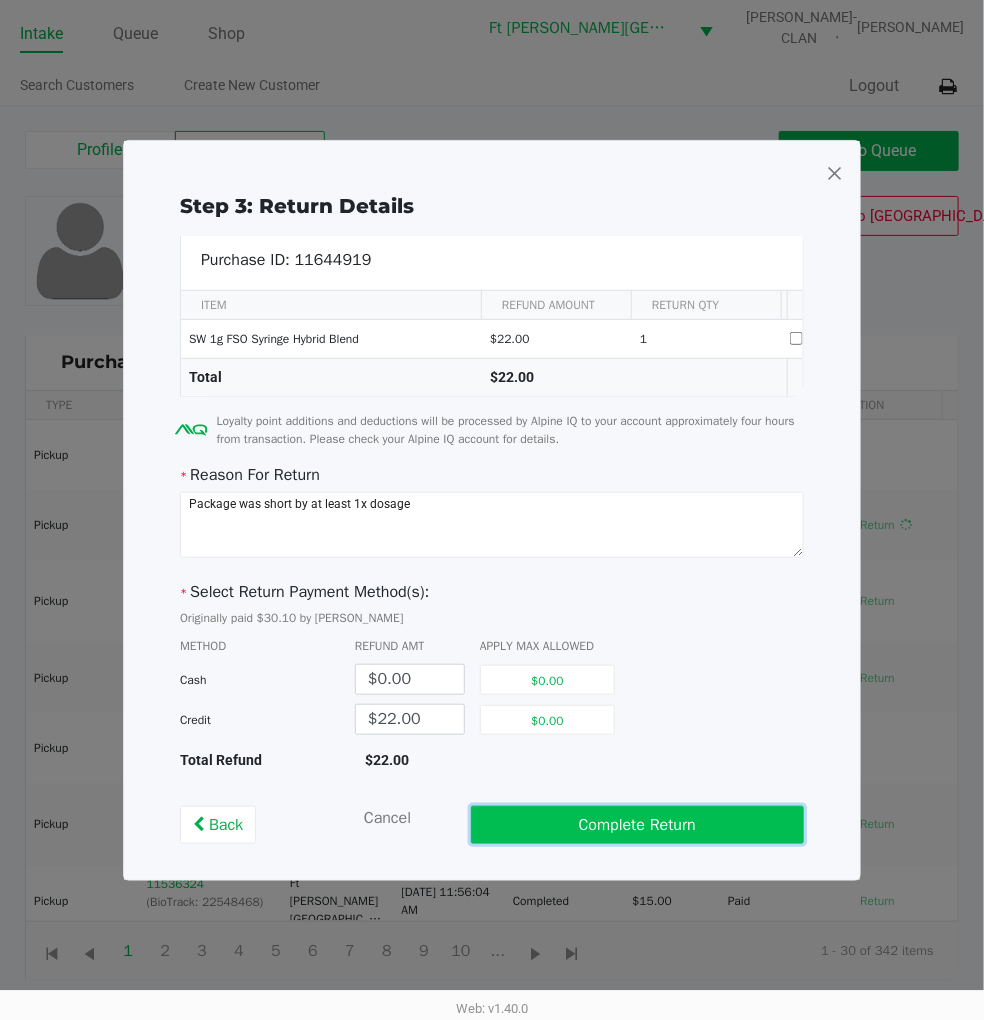 click on "Complete Return" at bounding box center (637, 825) 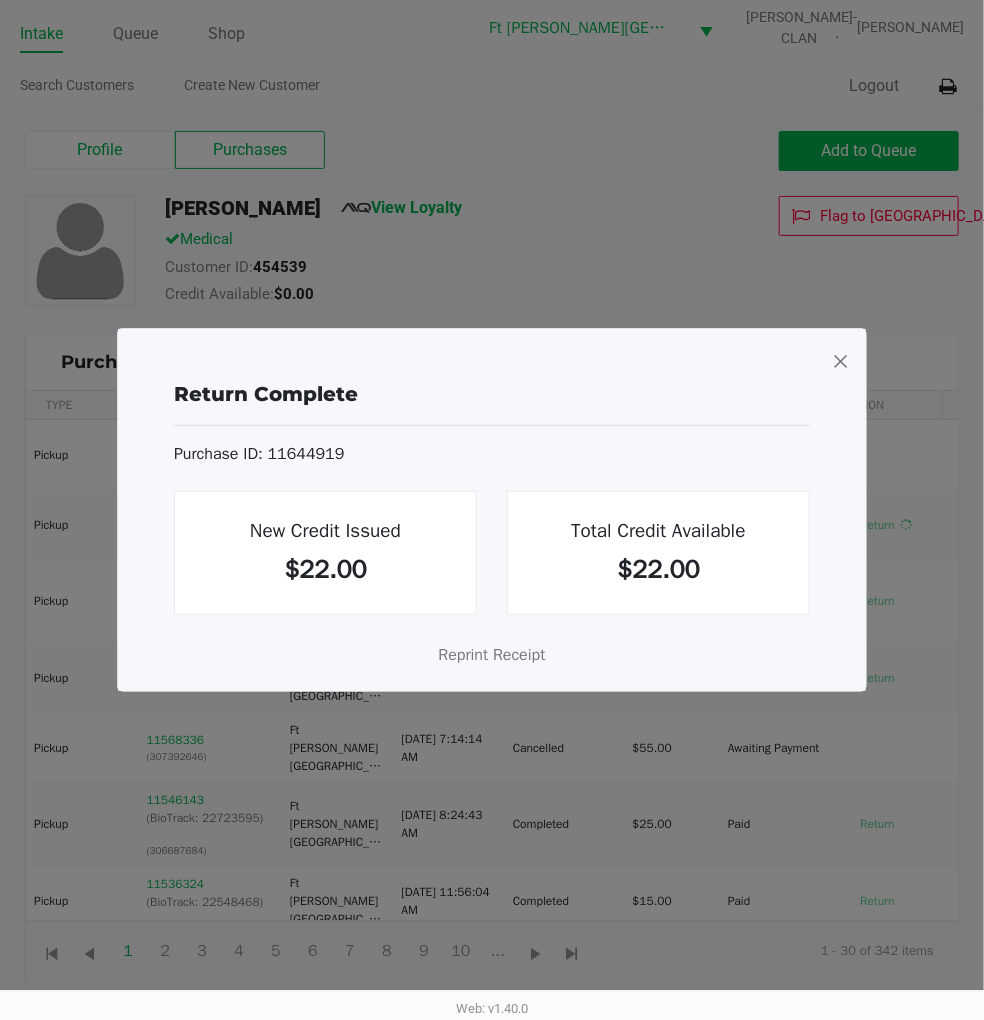 click at bounding box center (841, 361) 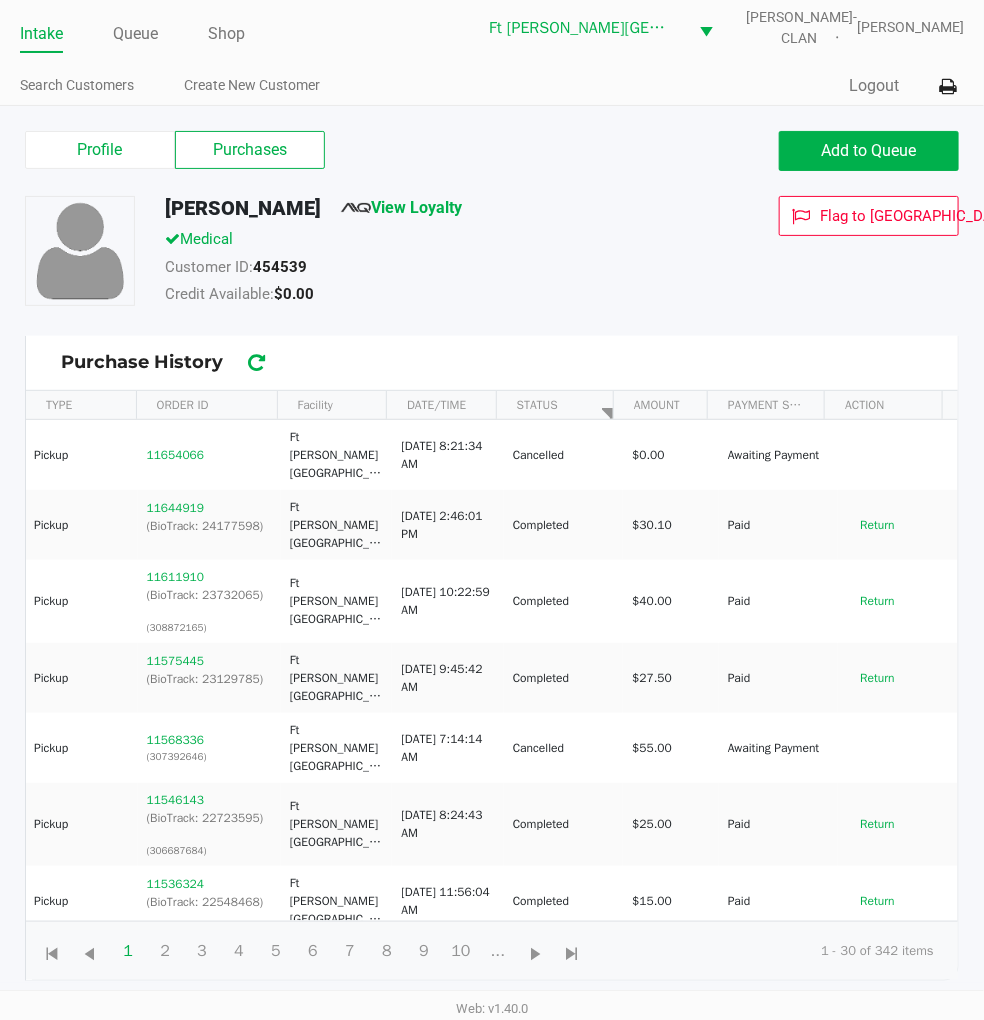 click on "Intake" 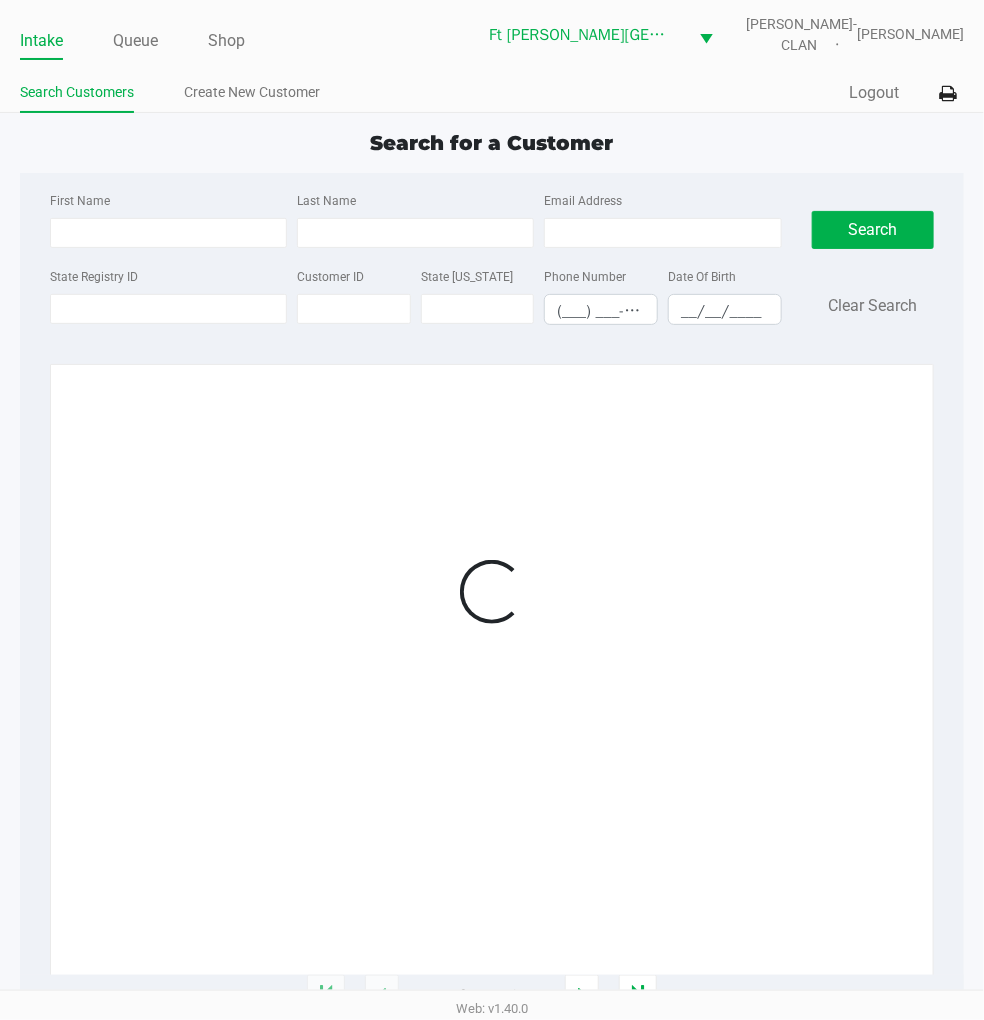 scroll, scrollTop: 0, scrollLeft: 0, axis: both 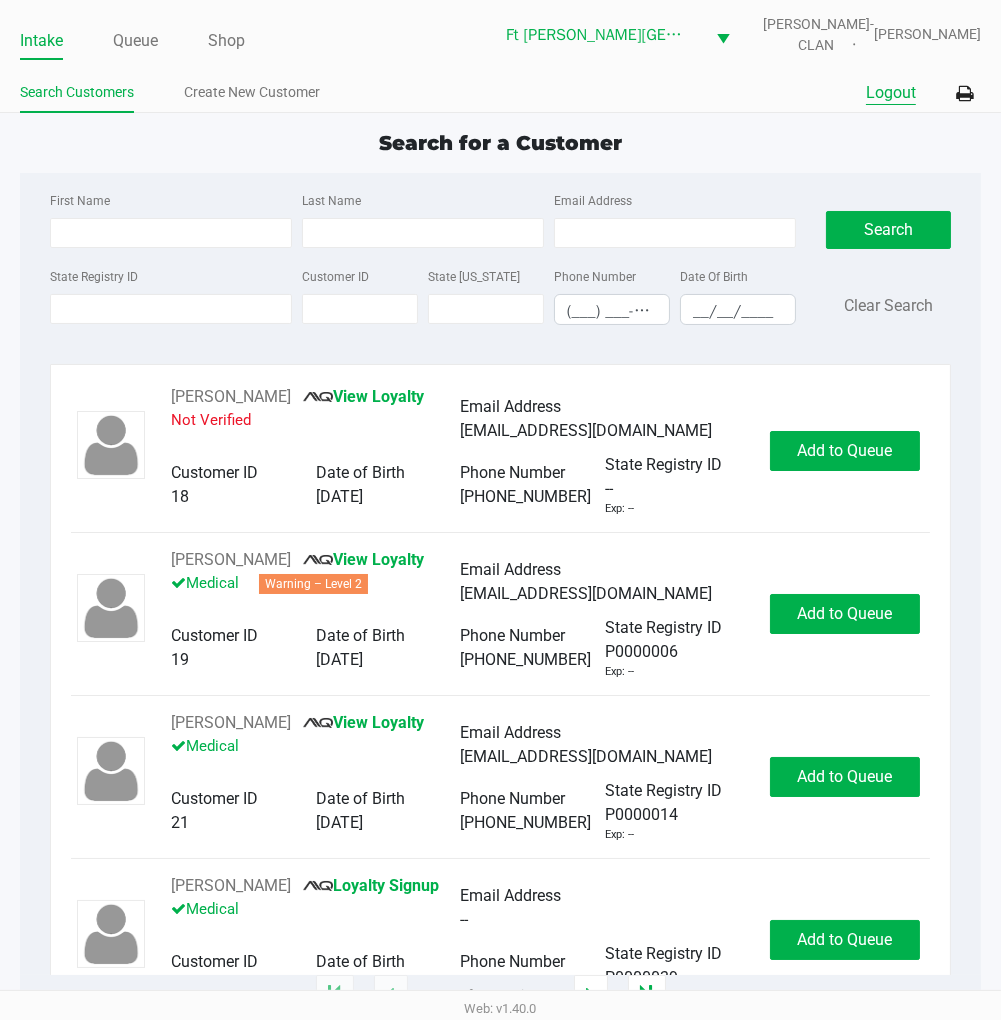 click on "Logout" 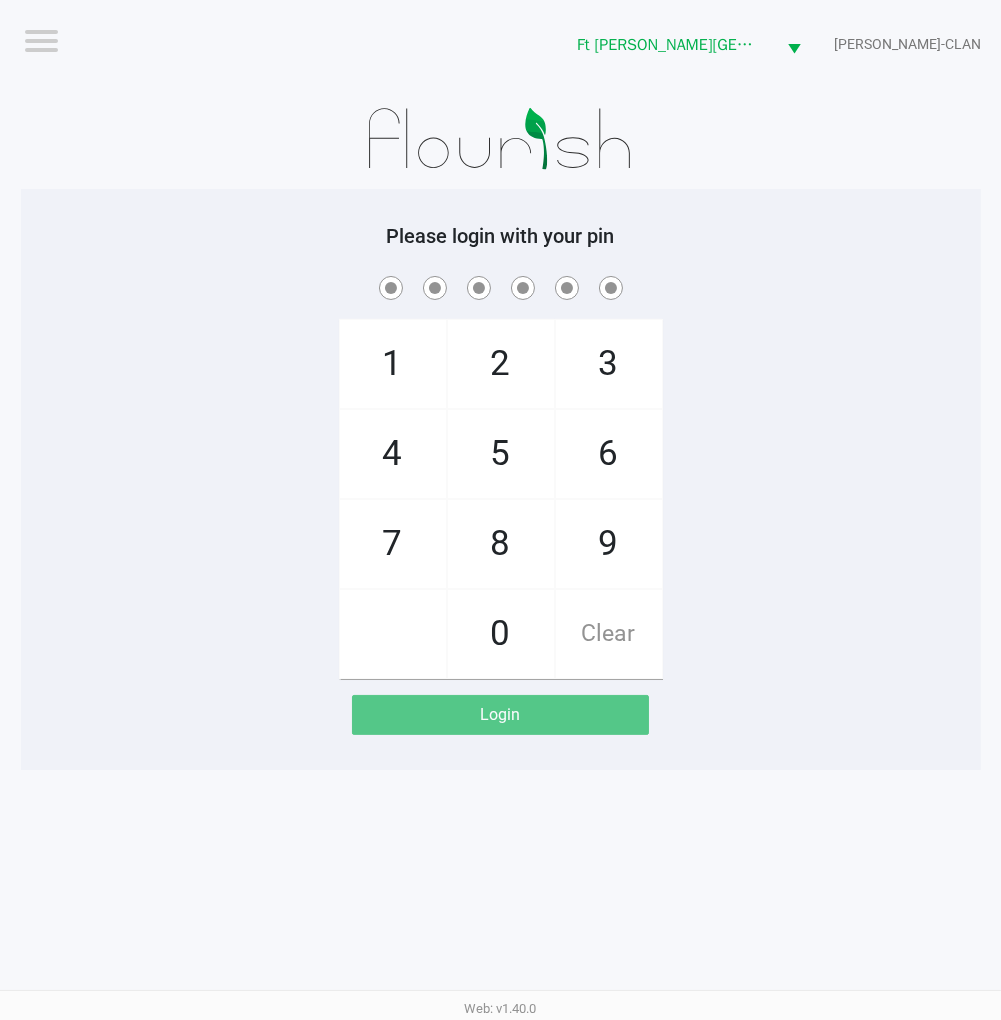 click on "1   4   7       2   5   8   0   3   6   9   Clear" 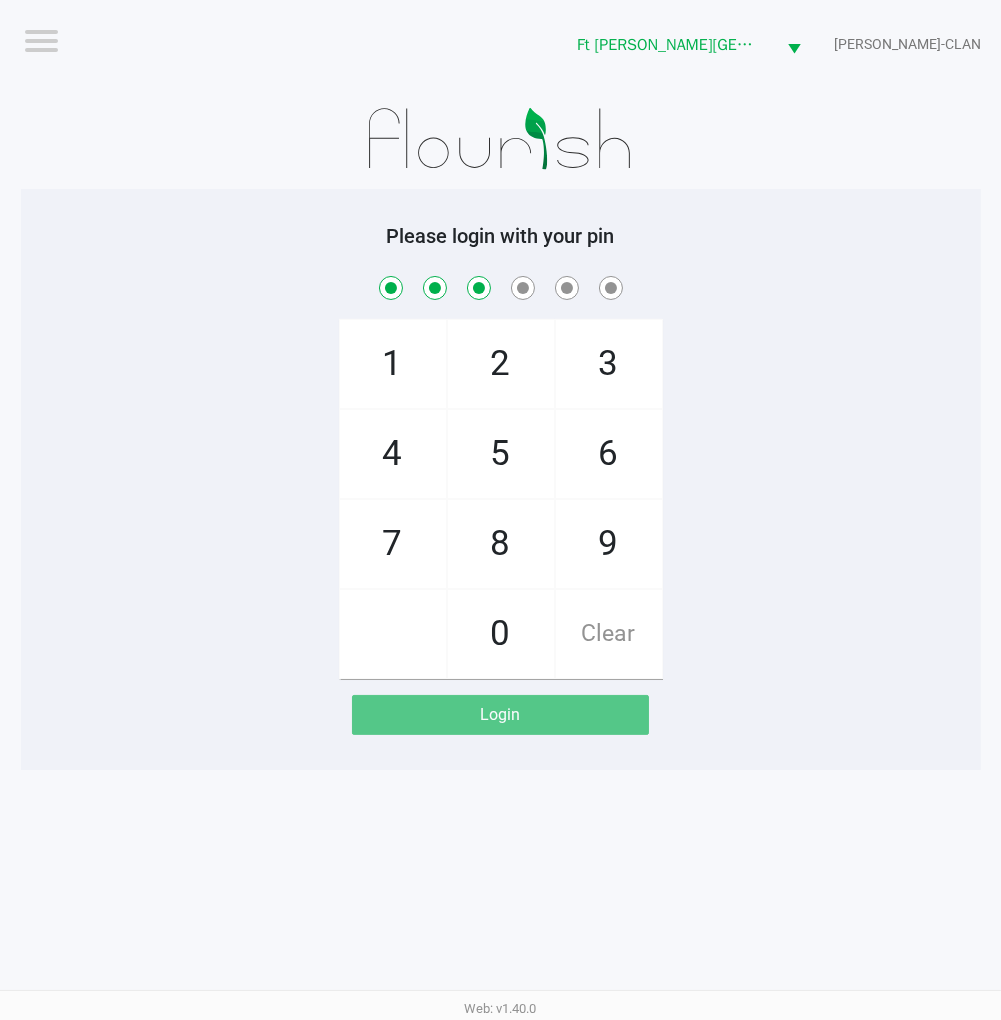 checkbox on "true" 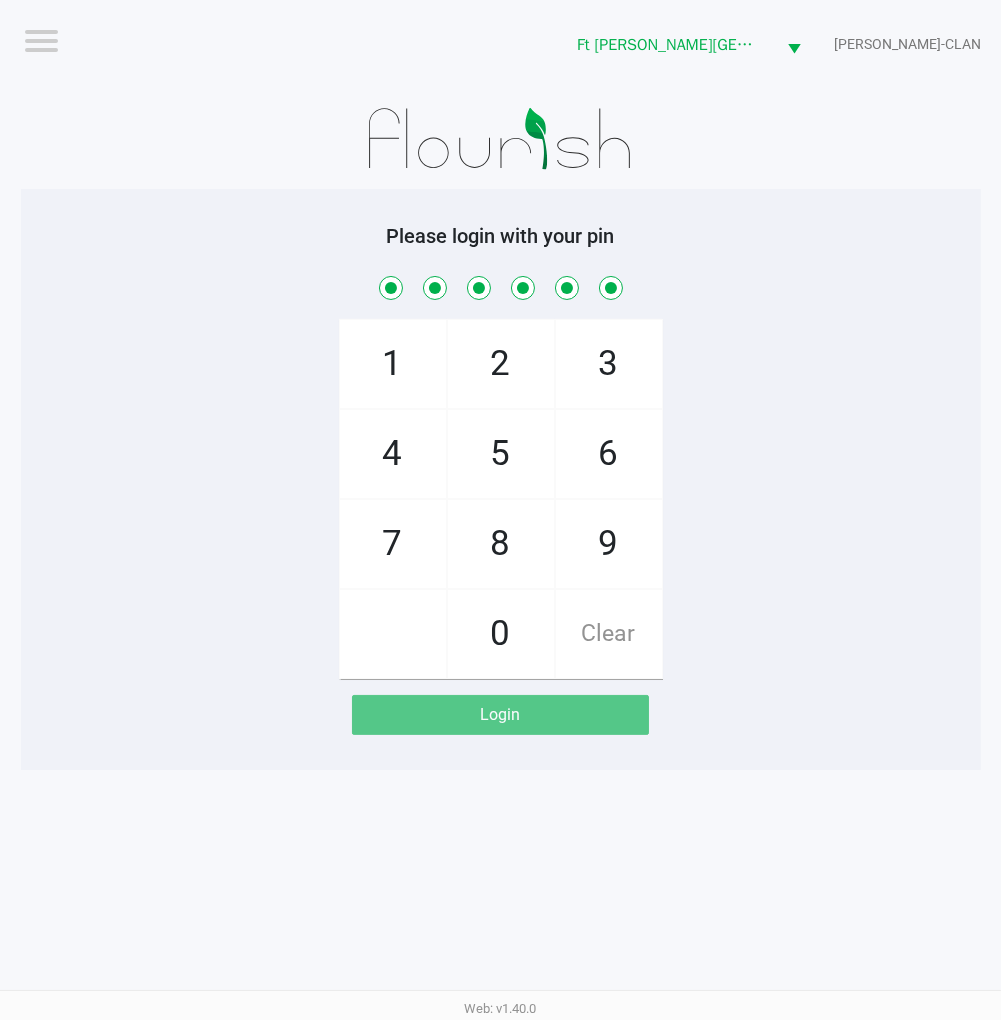 checkbox on "true" 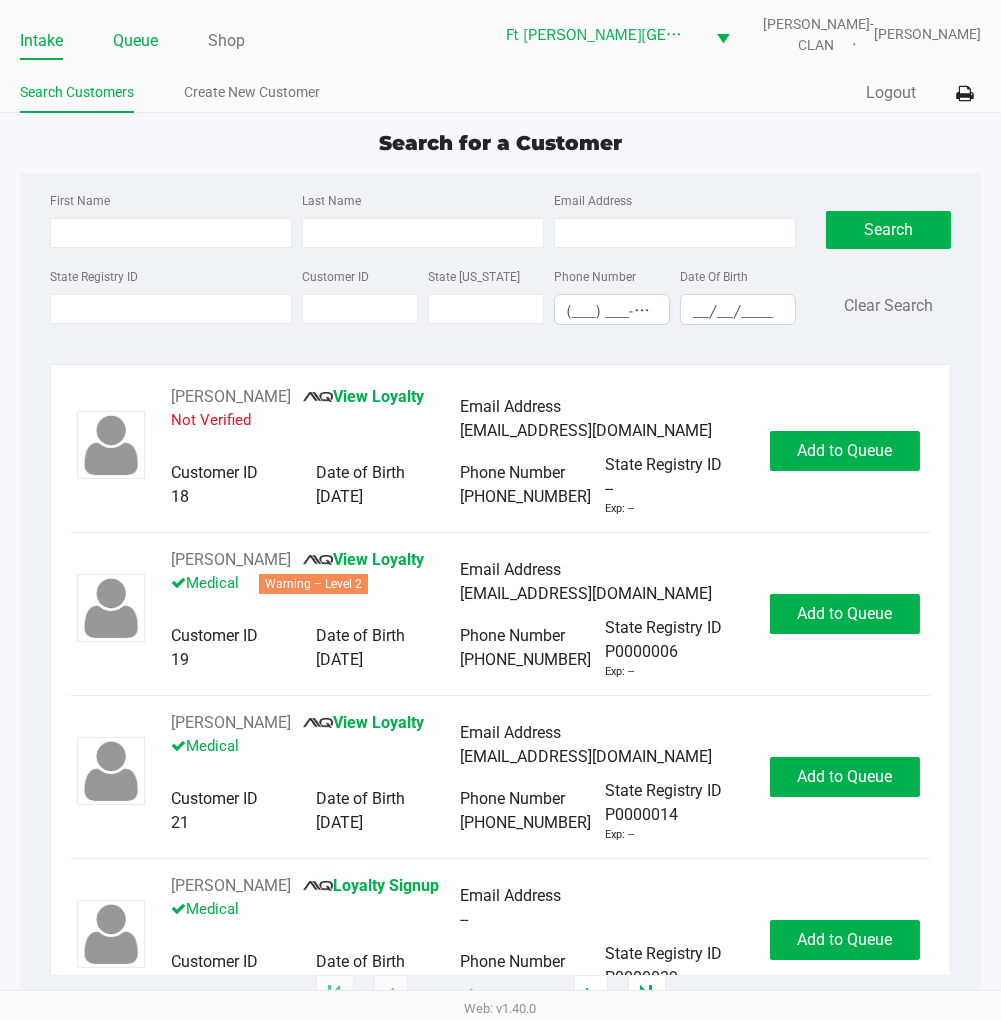 click on "Queue" 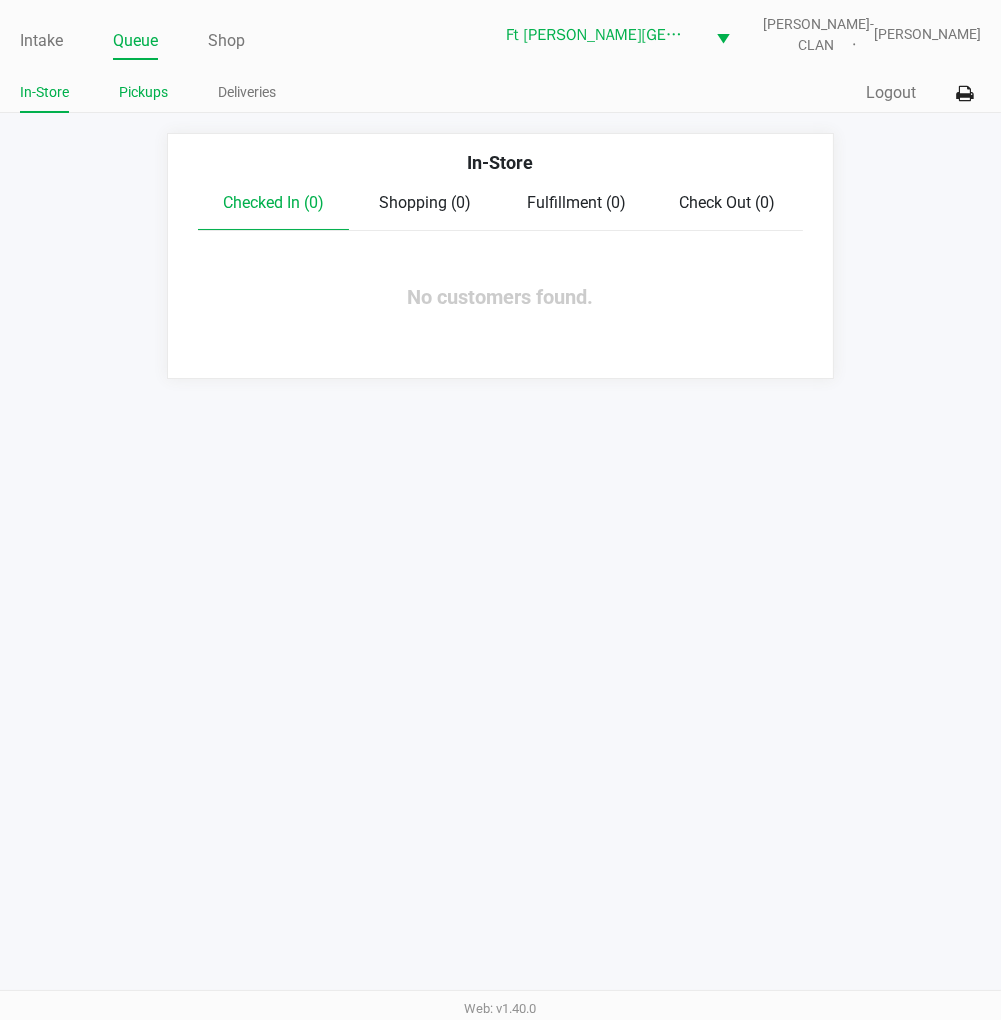 click on "Pickups" 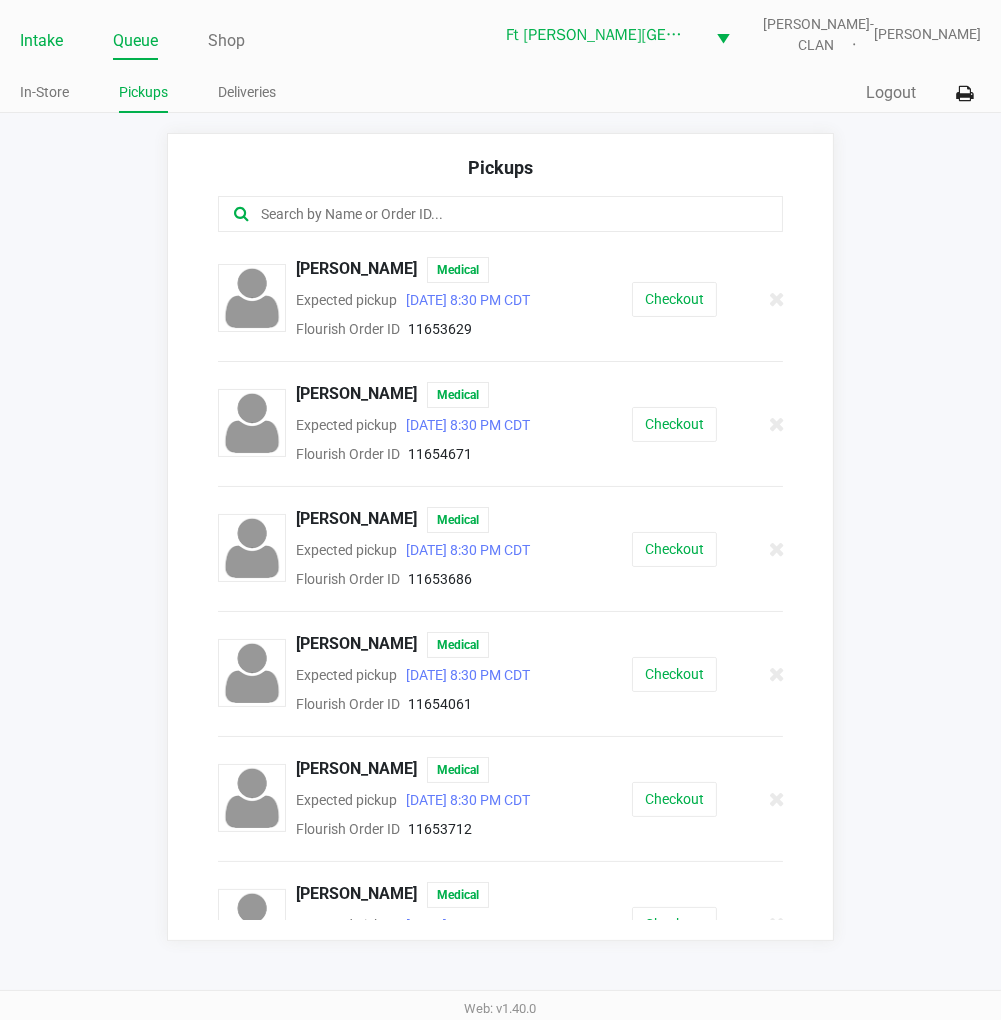 click on "Intake" 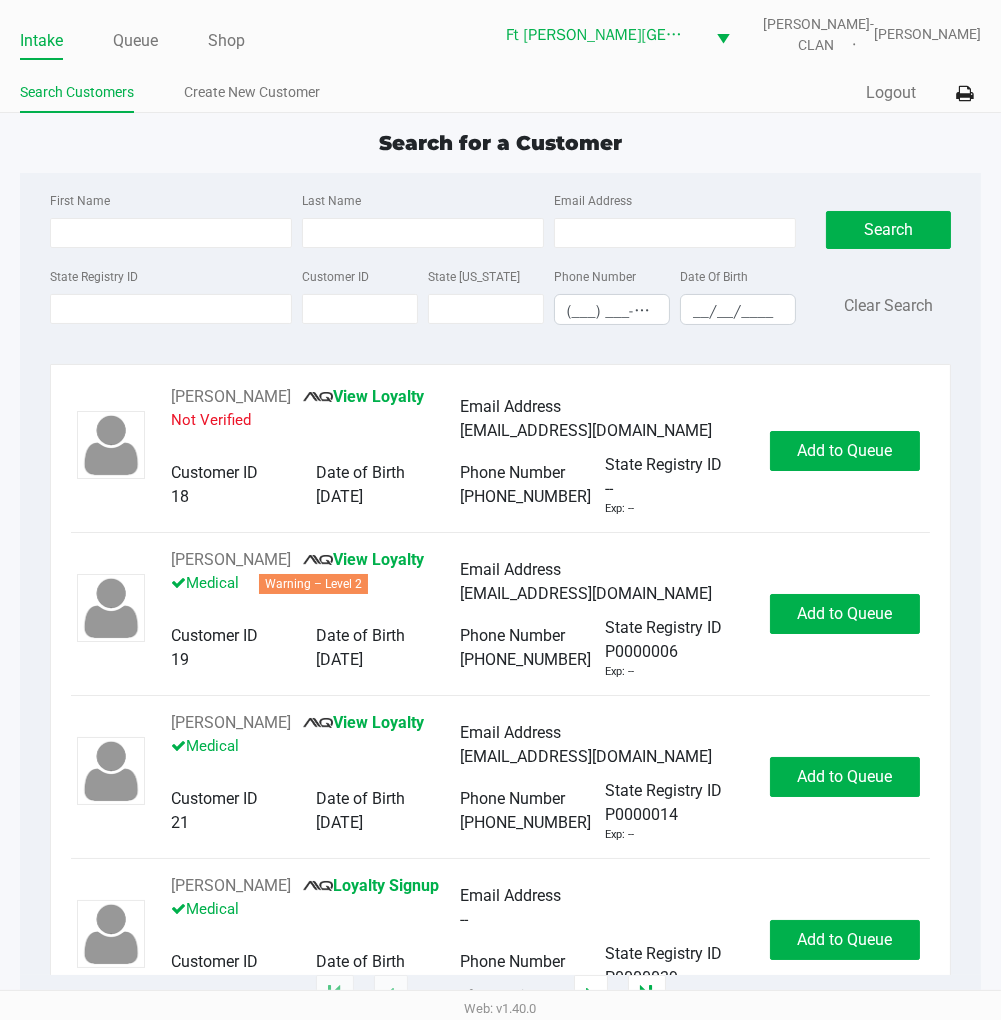 click on "State Registry ID" at bounding box center [171, 309] 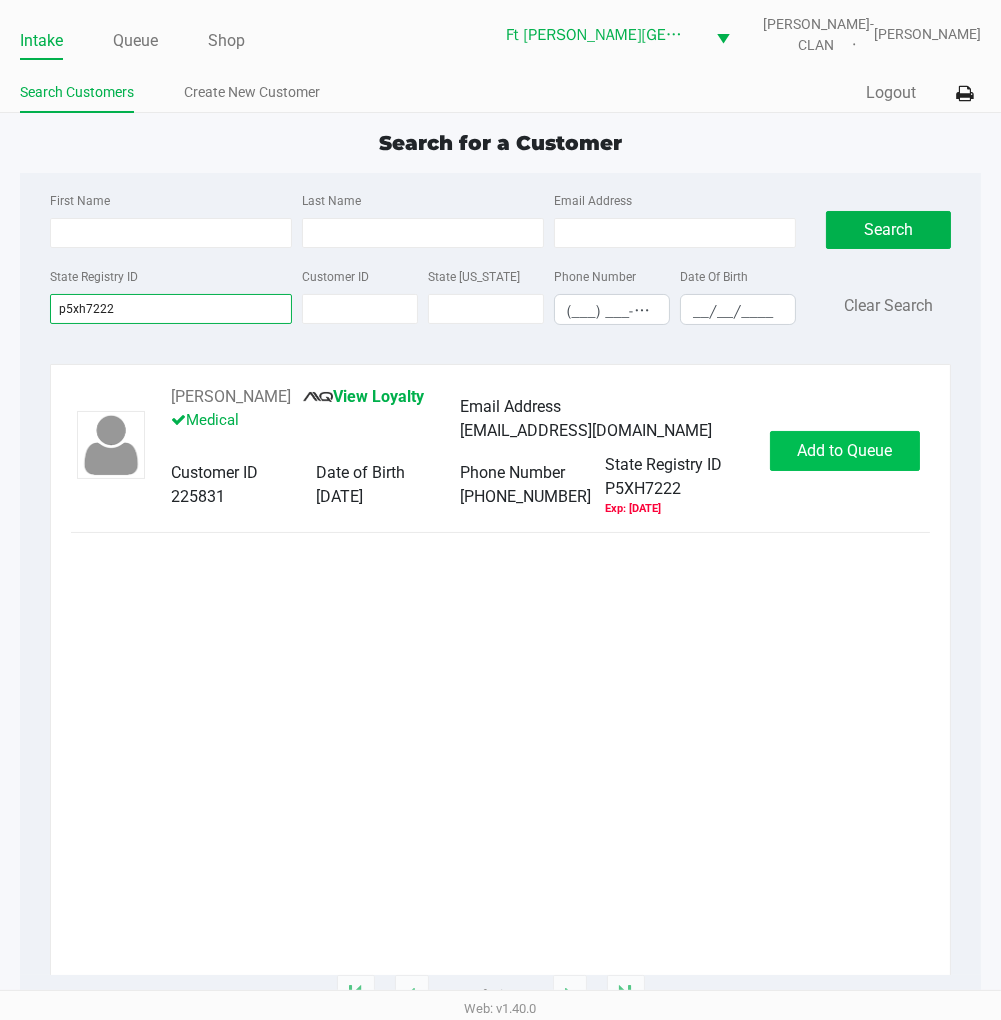 type on "p5xh7222" 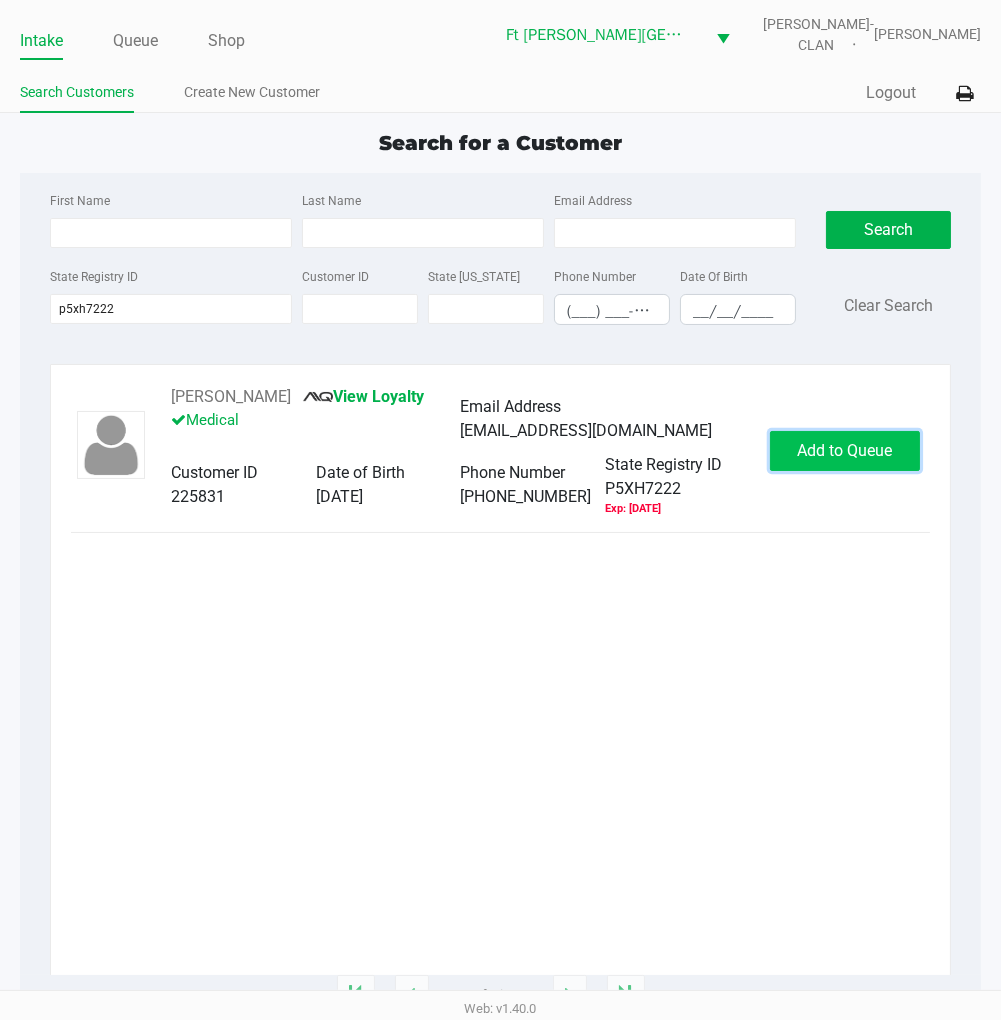 click on "Add to Queue" 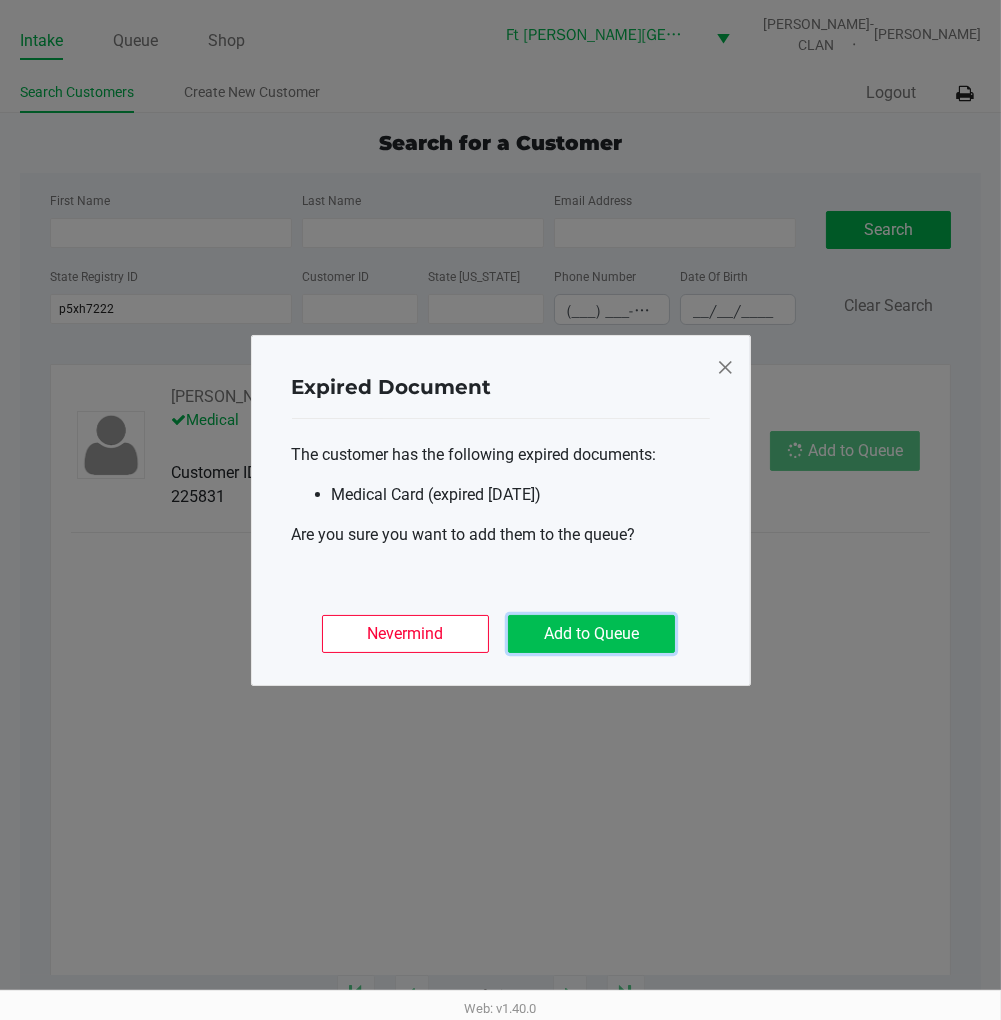 click on "Add to Queue" 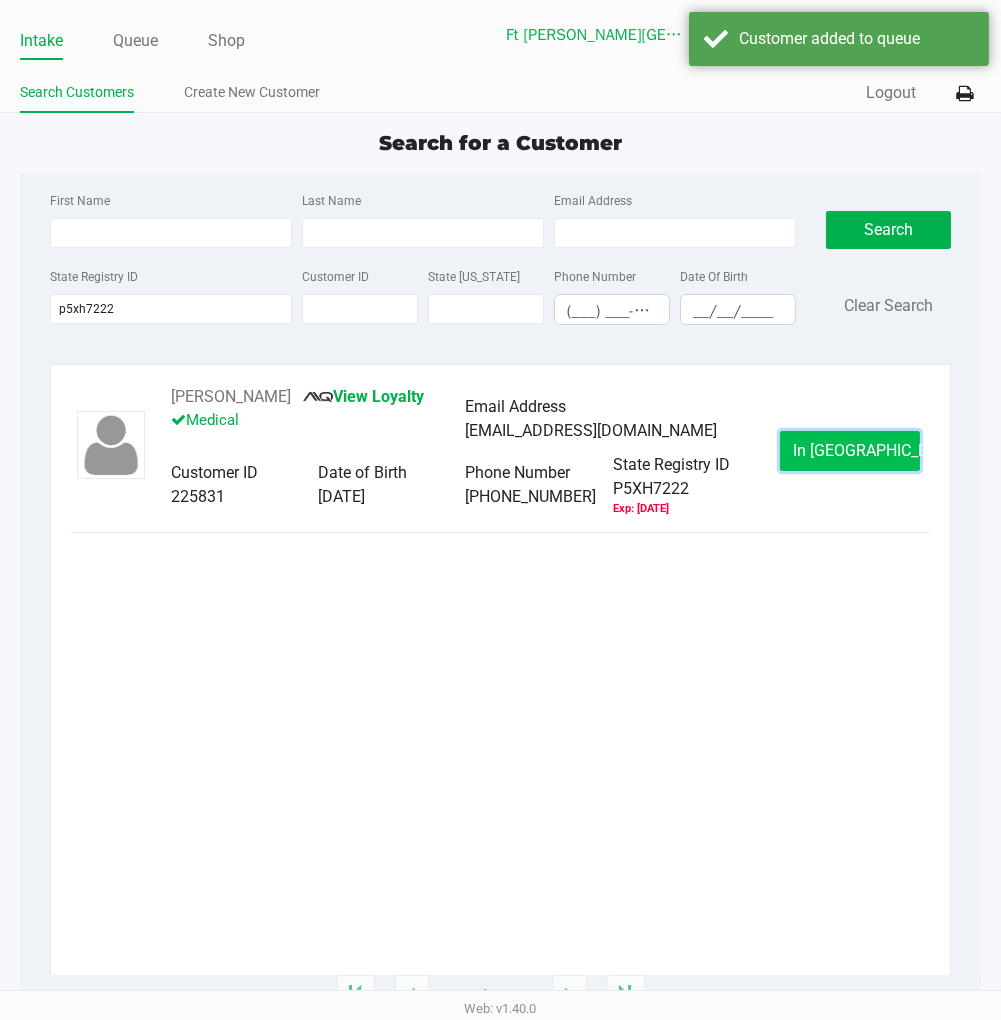 click on "In Queue" 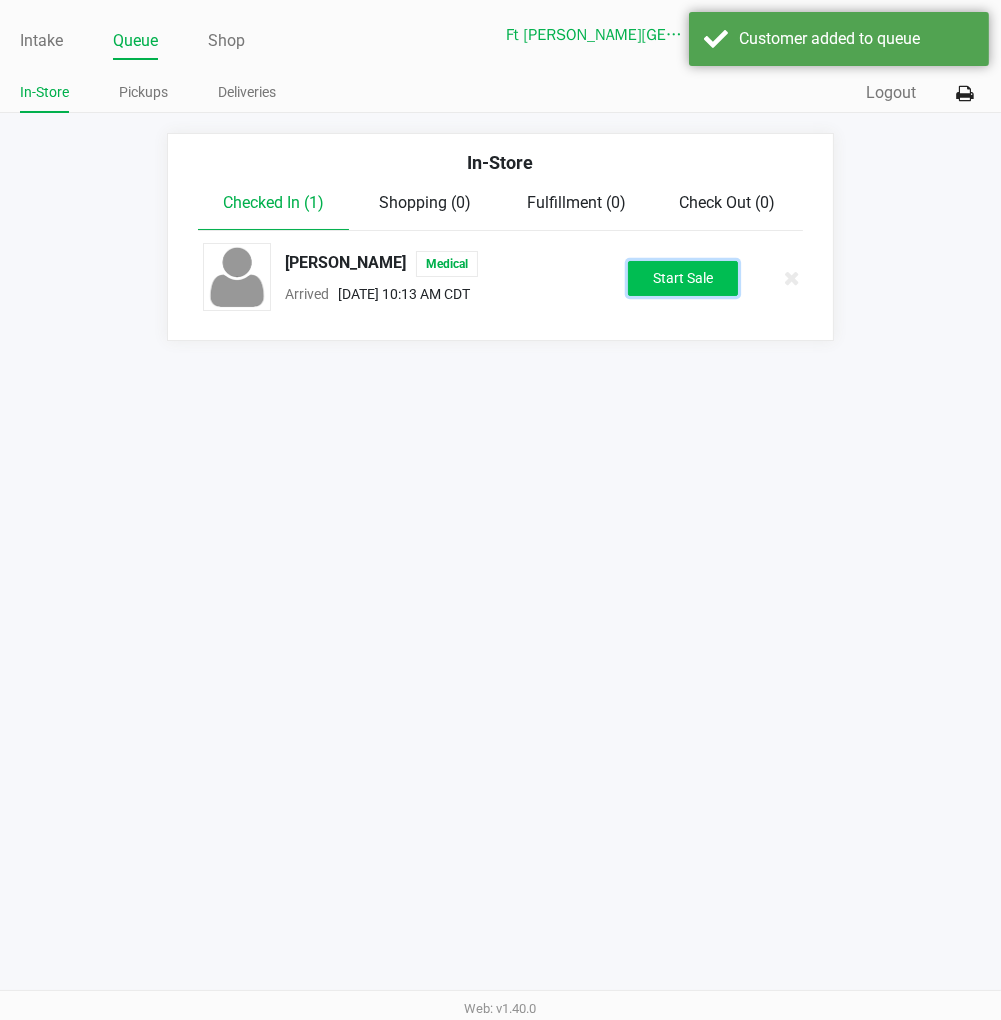 click on "Start Sale" 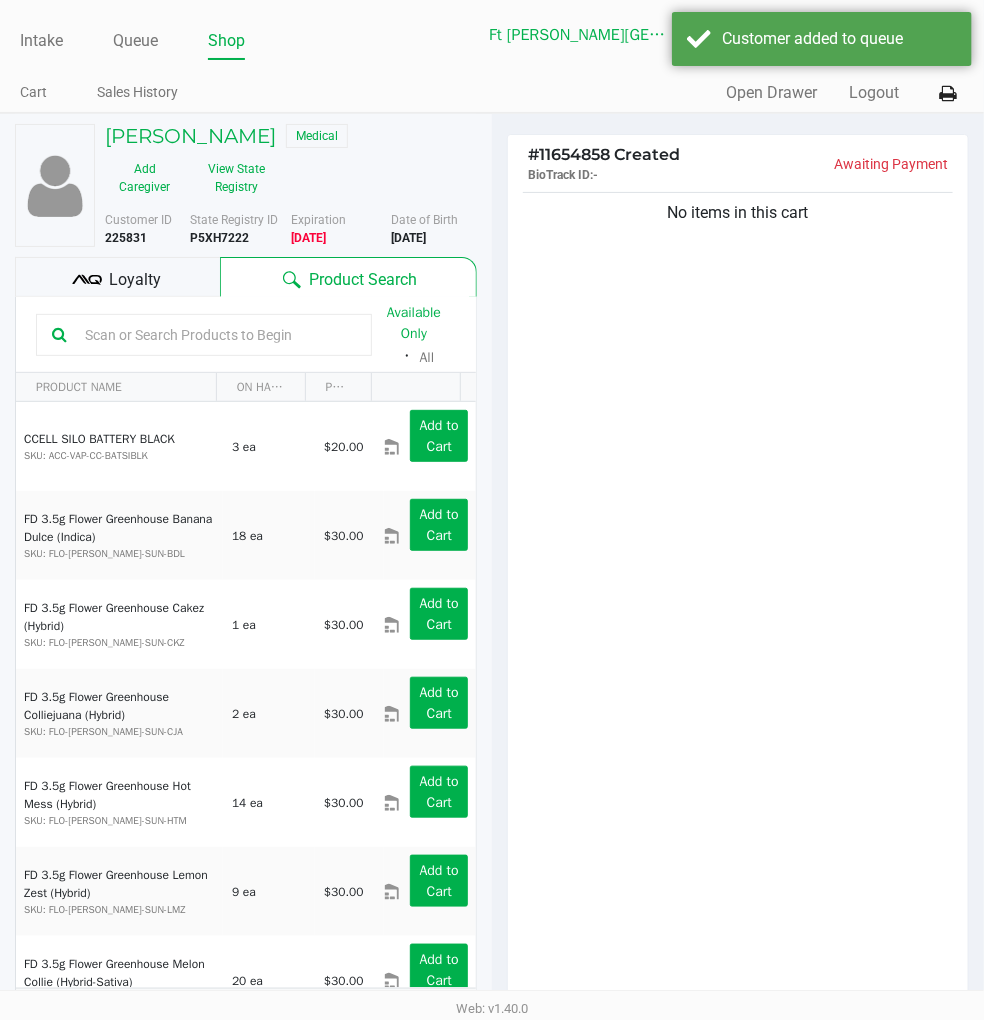 click on "Loyalty" 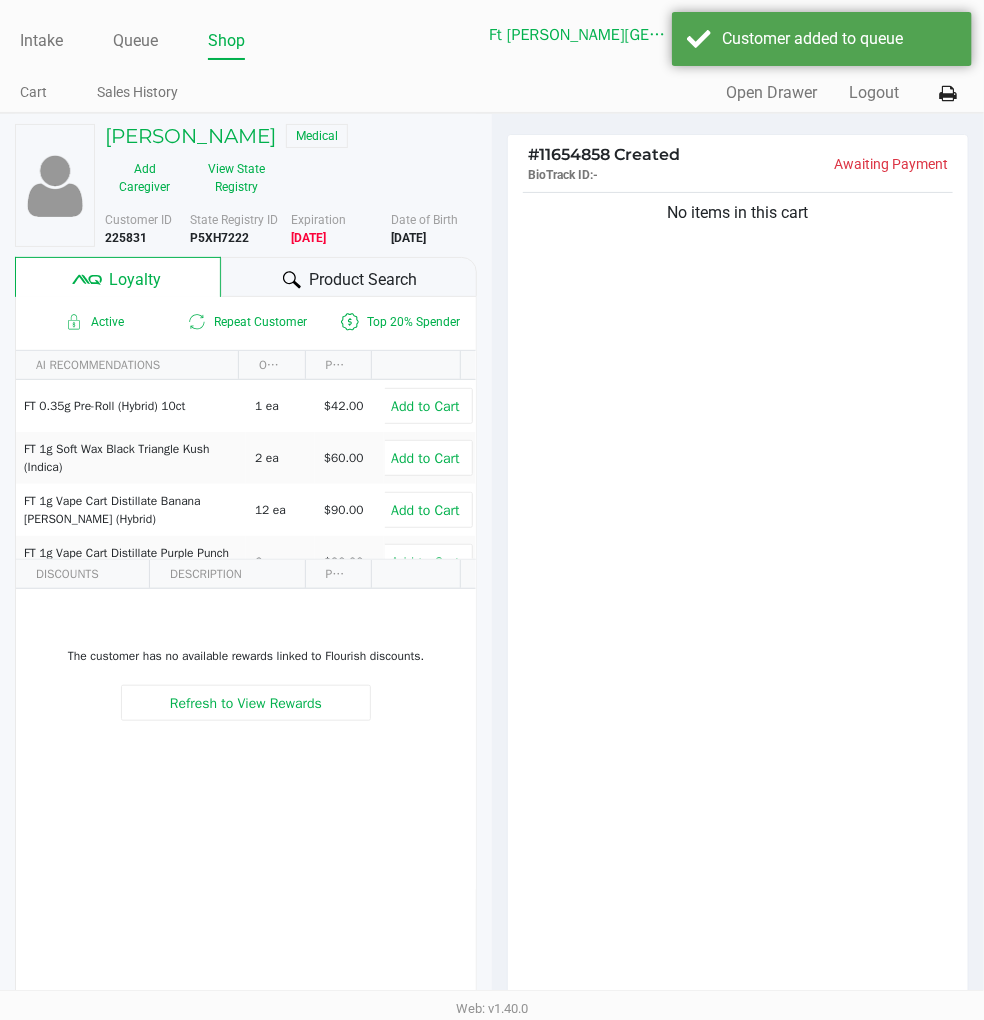 click on "Product Search" 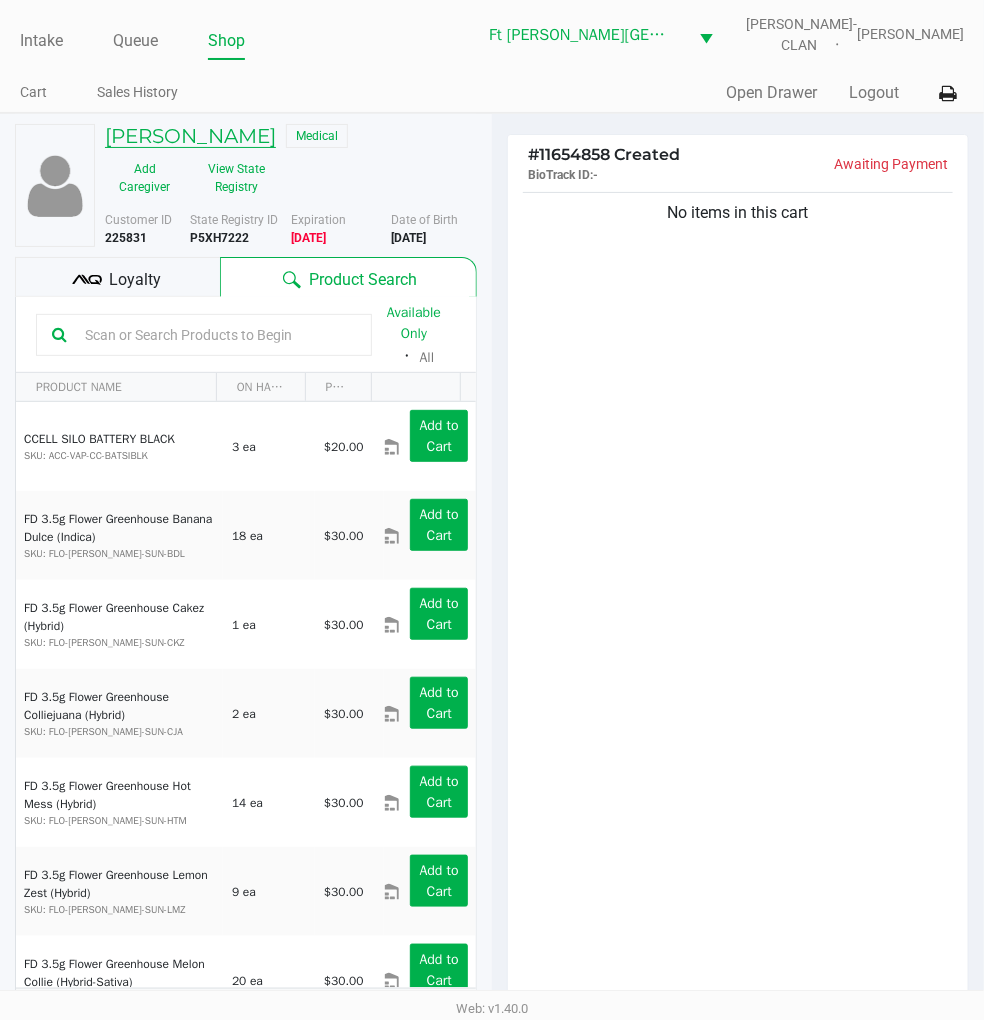 click on "DONALD STOCKTON" 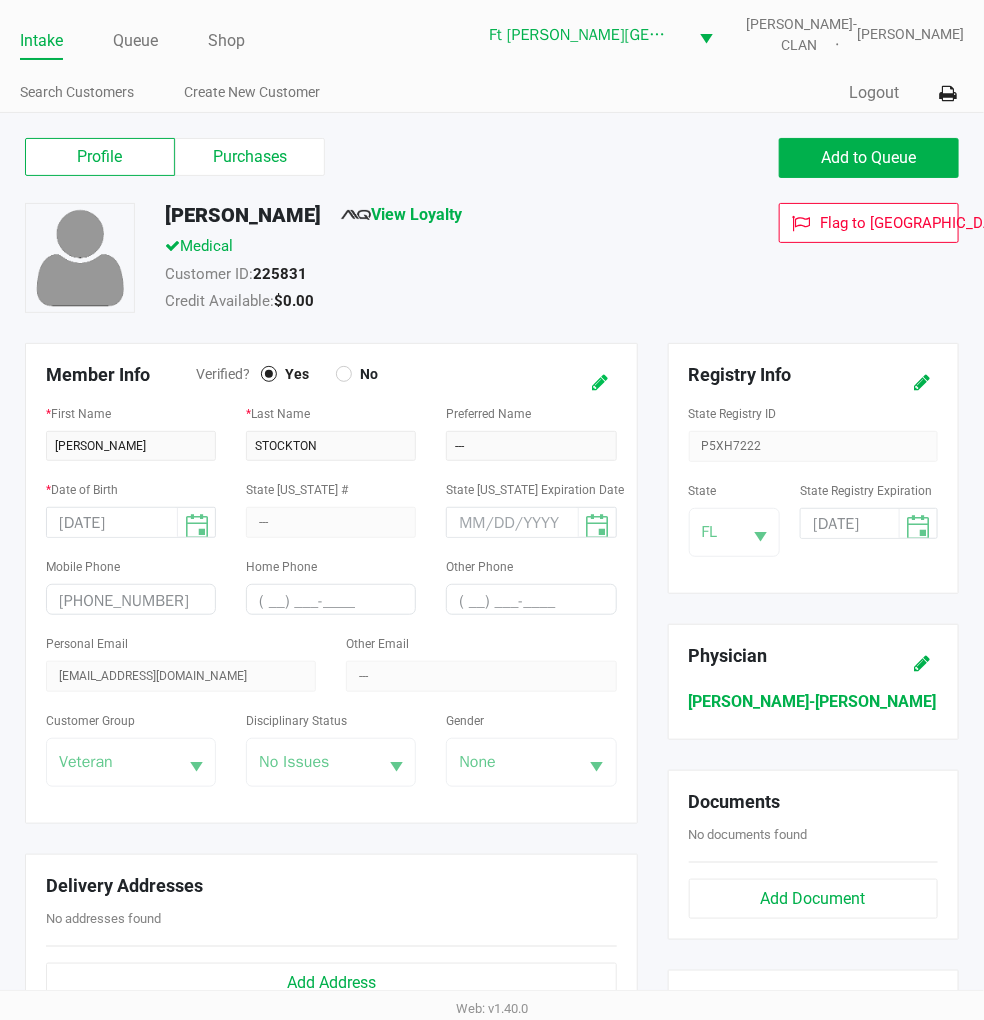 click 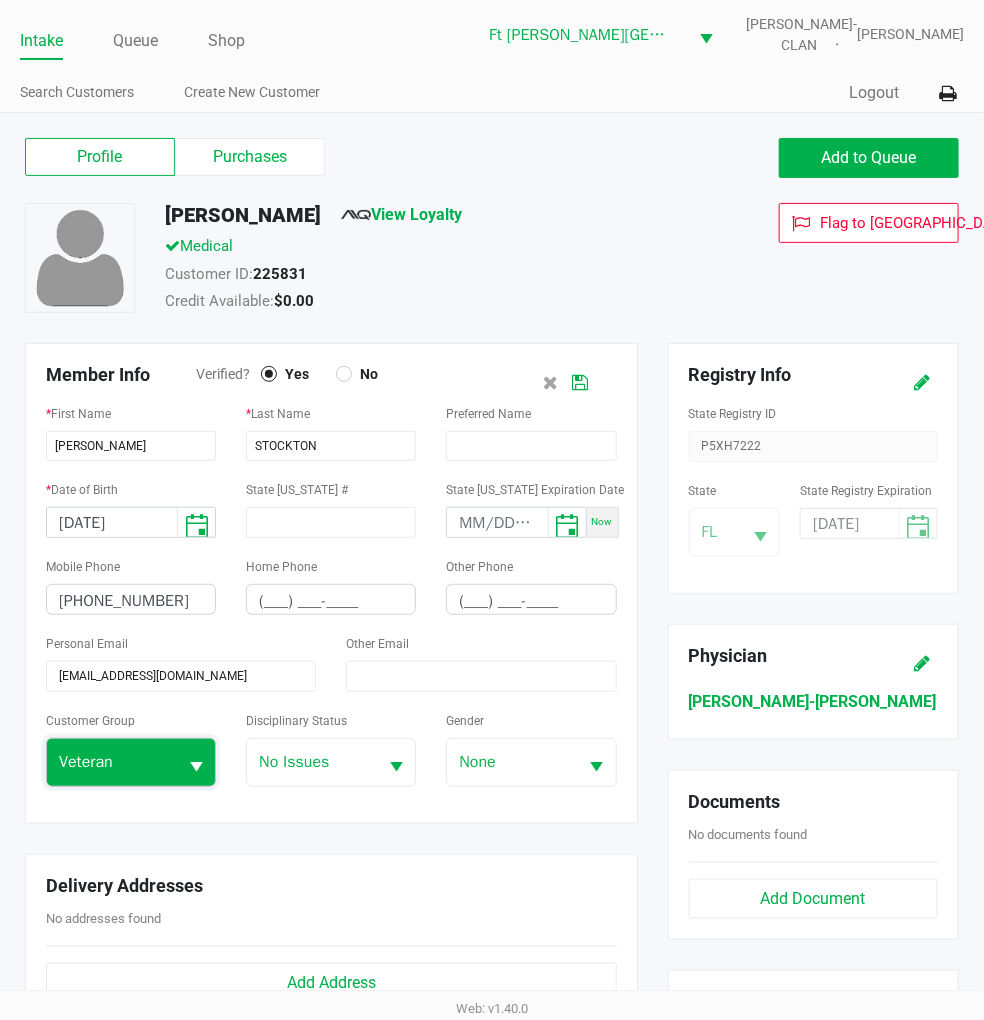 click on "Veteran" at bounding box center (112, 762) 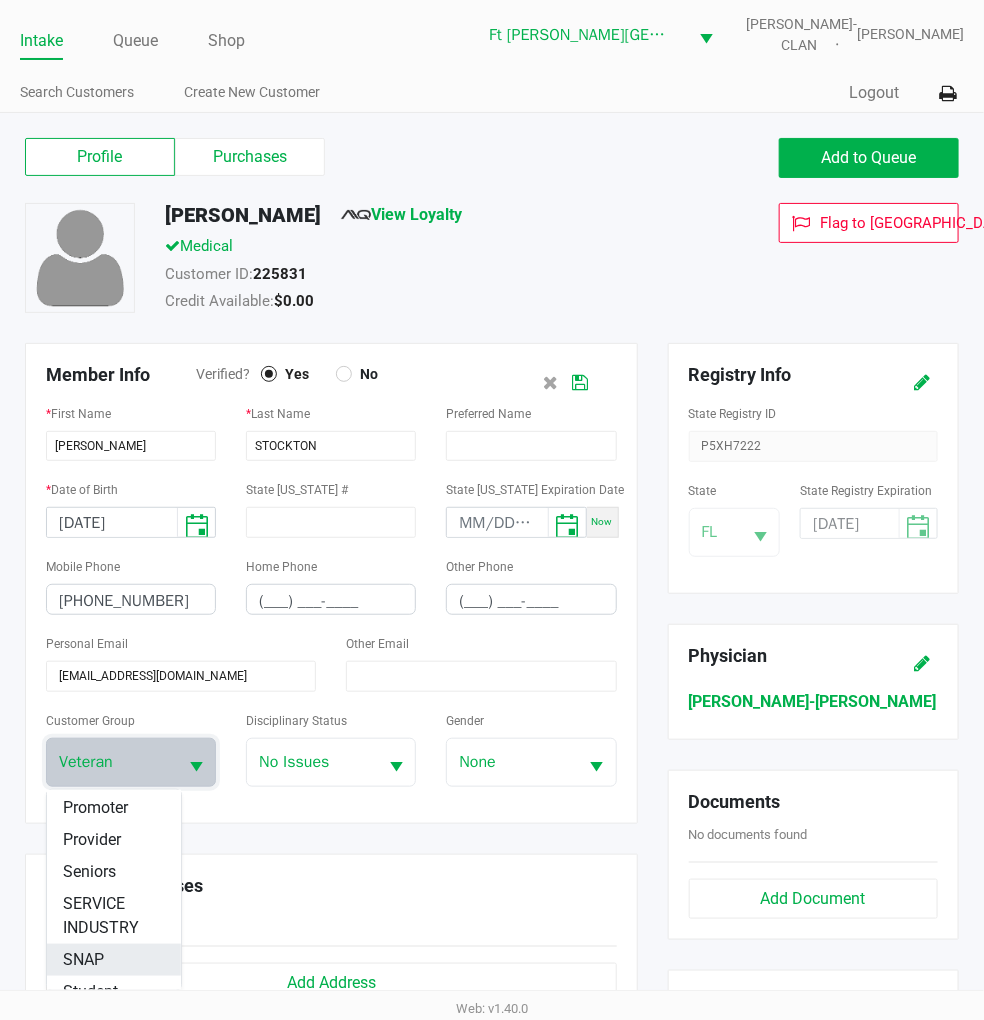 scroll, scrollTop: 241, scrollLeft: 0, axis: vertical 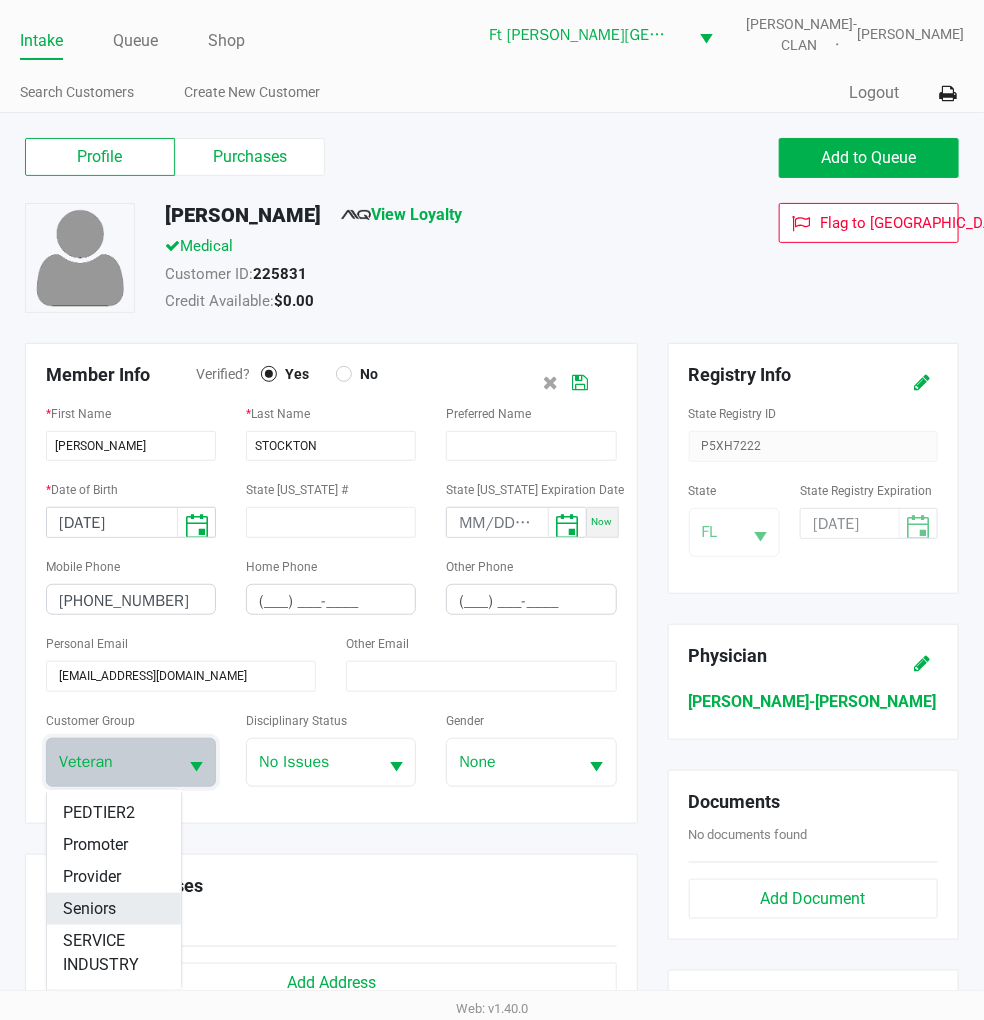 click on "Seniors" at bounding box center (89, 909) 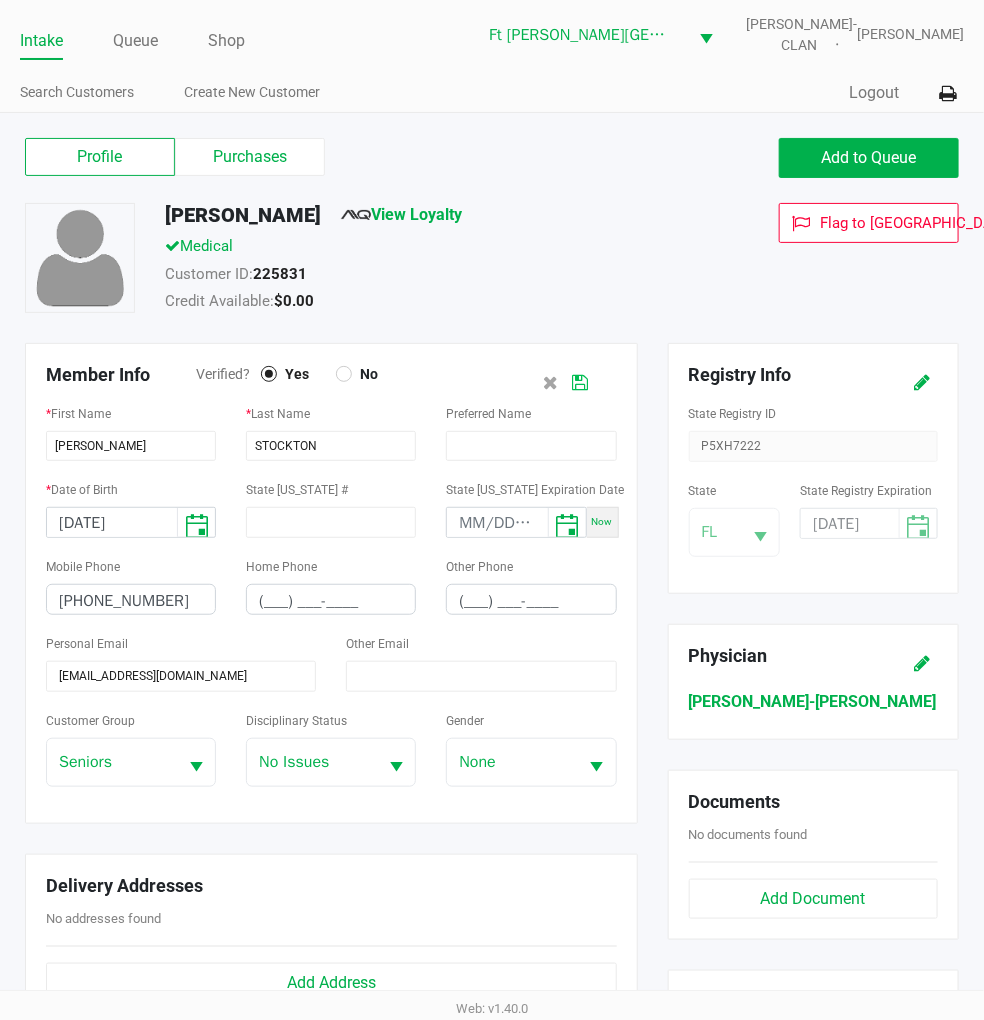 click 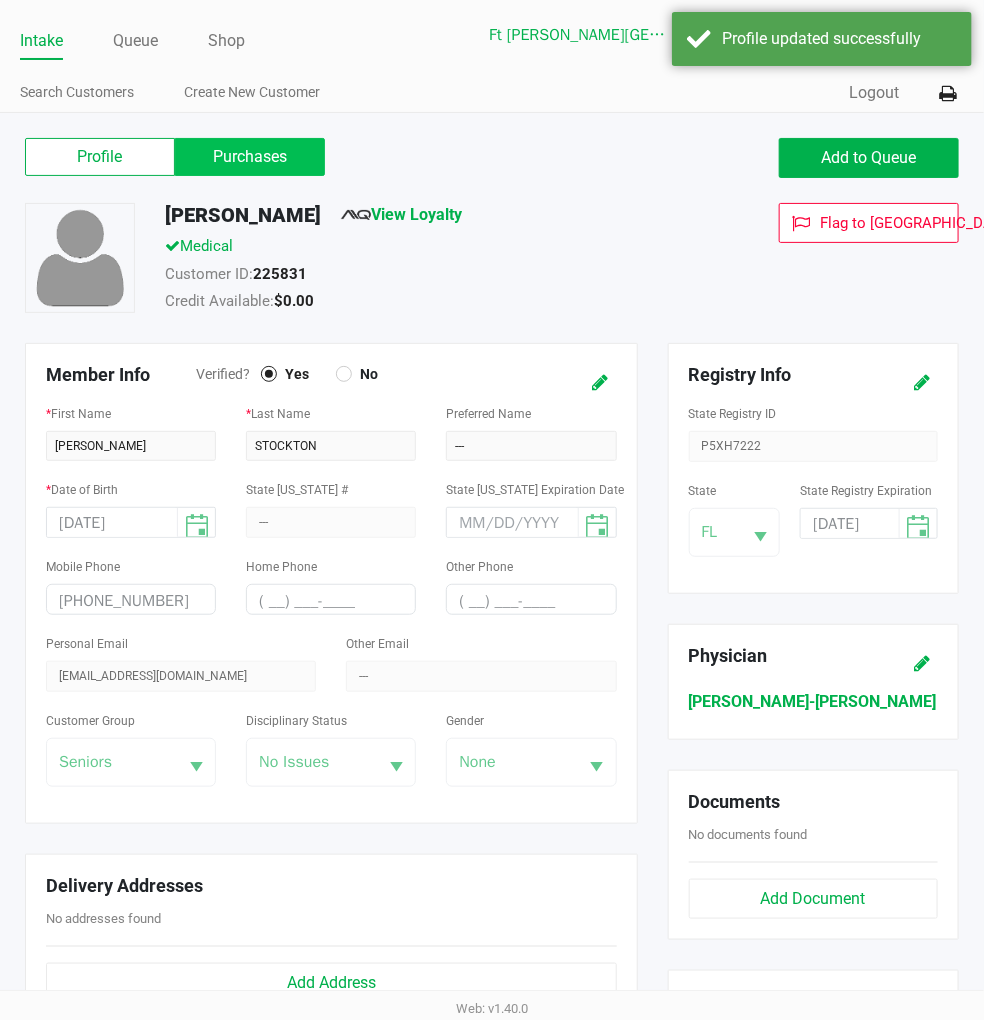 click on "Purchases" 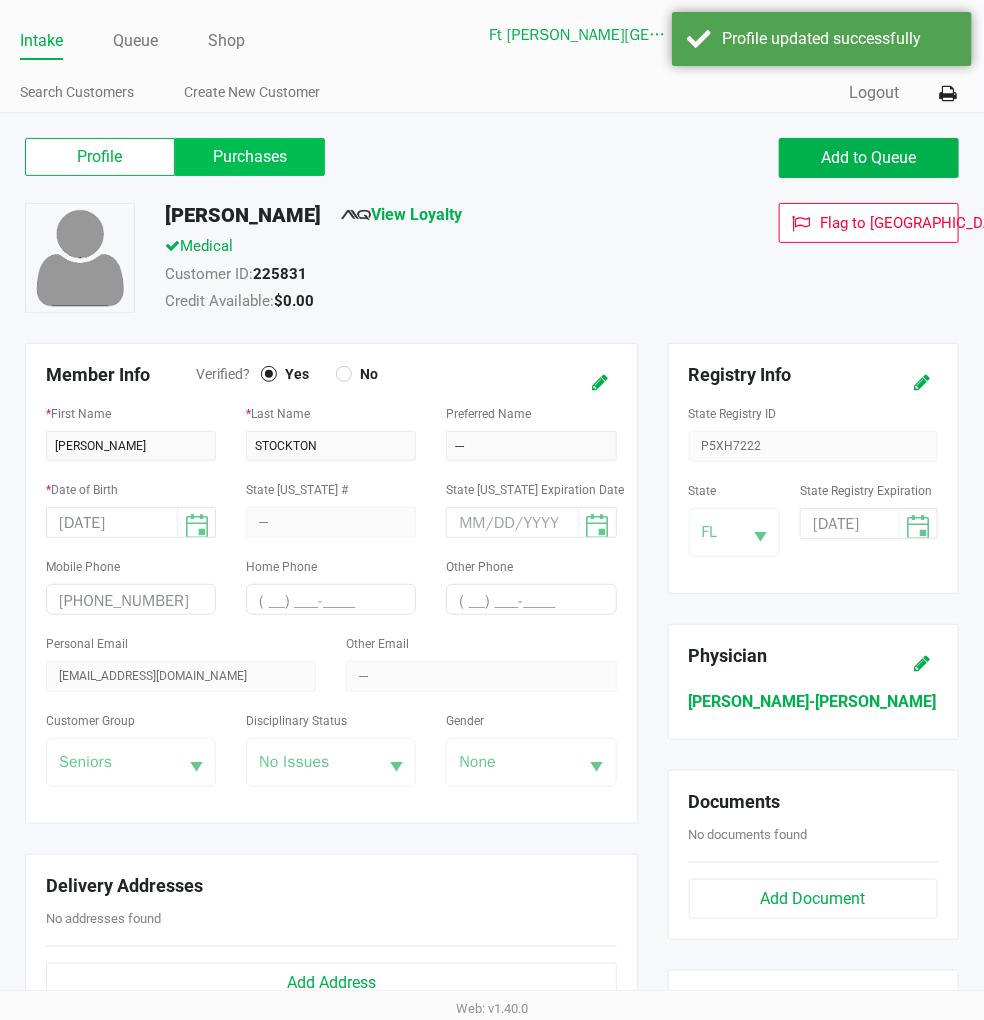 click on "Purchases" at bounding box center (0, 0) 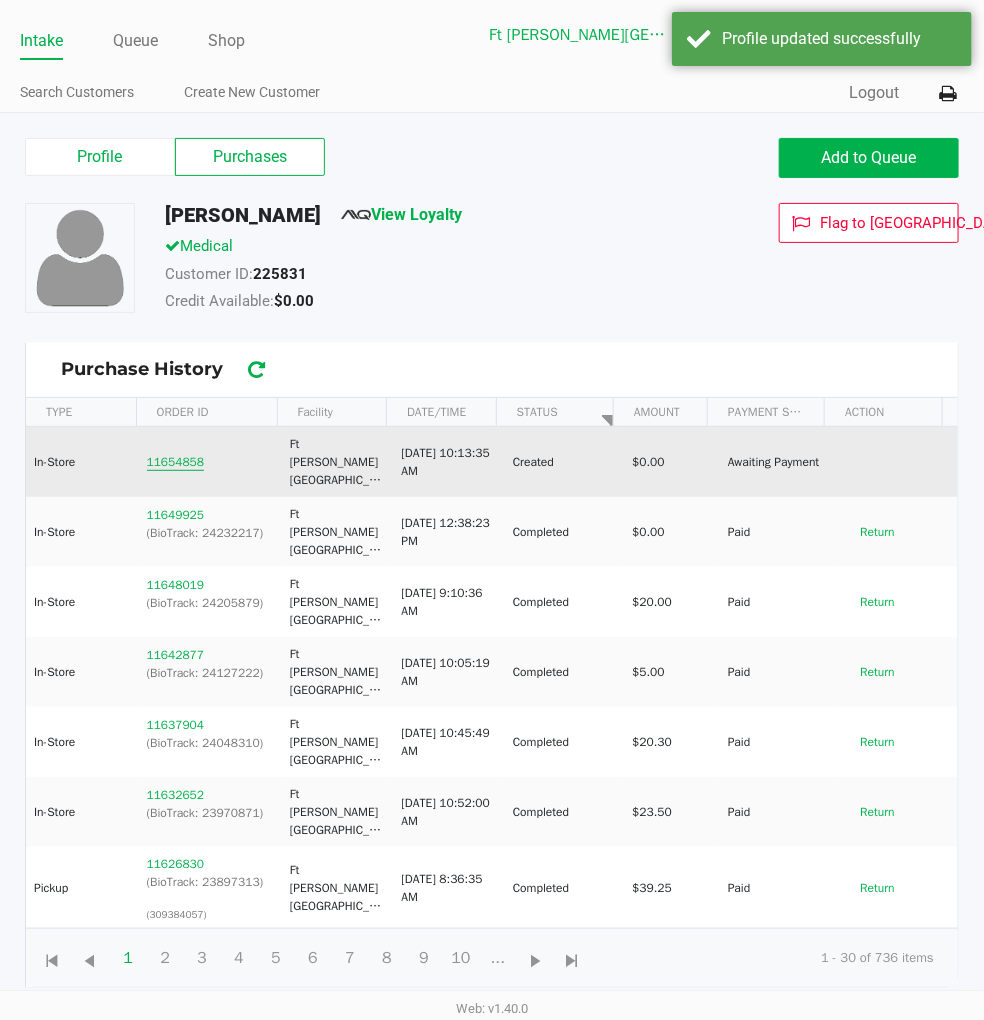 click on "11654858" 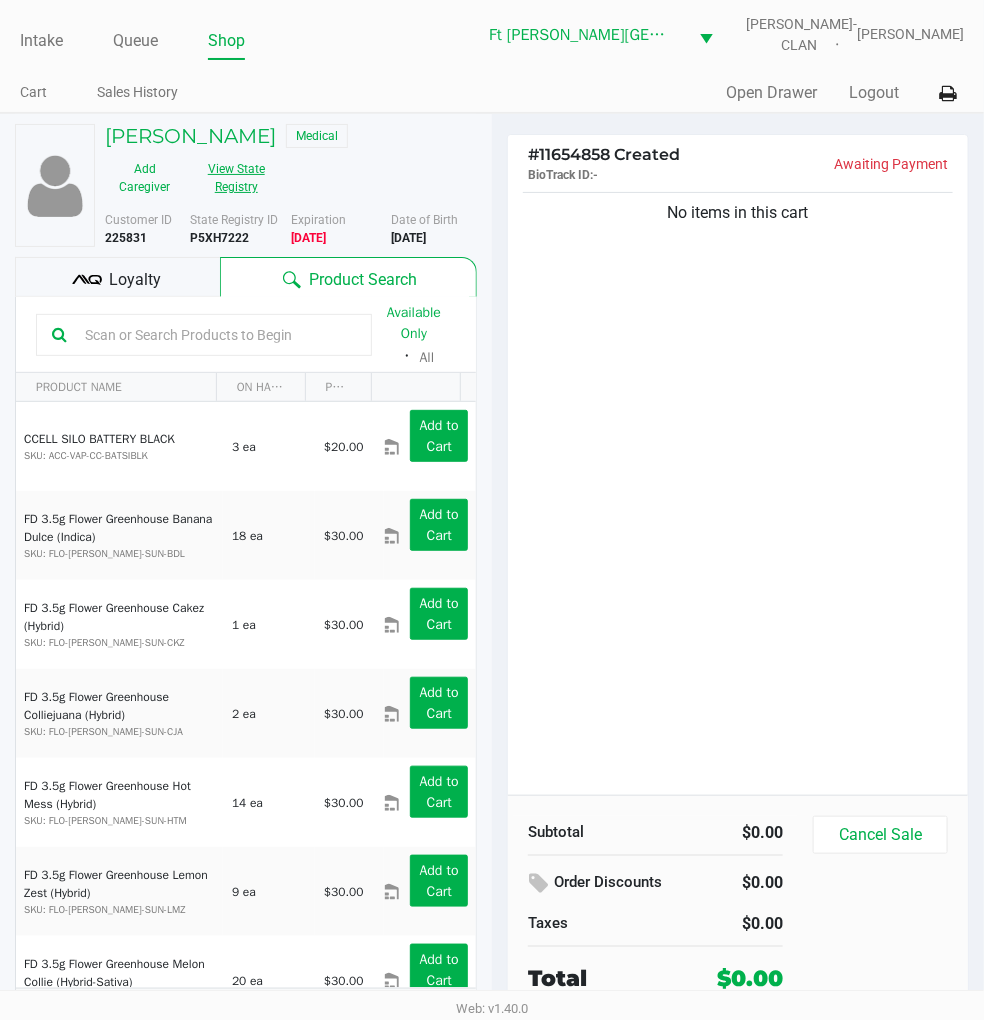 click on "View State Registry" 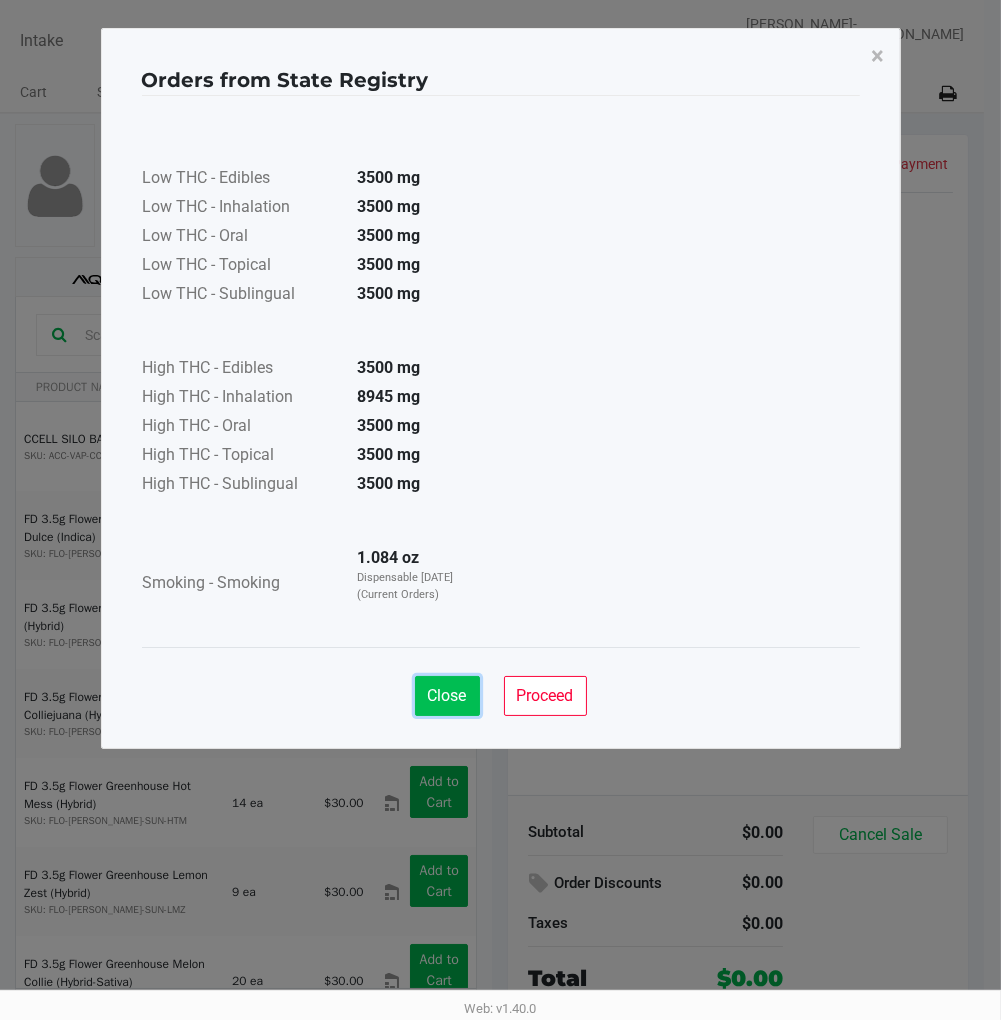 click on "Close" 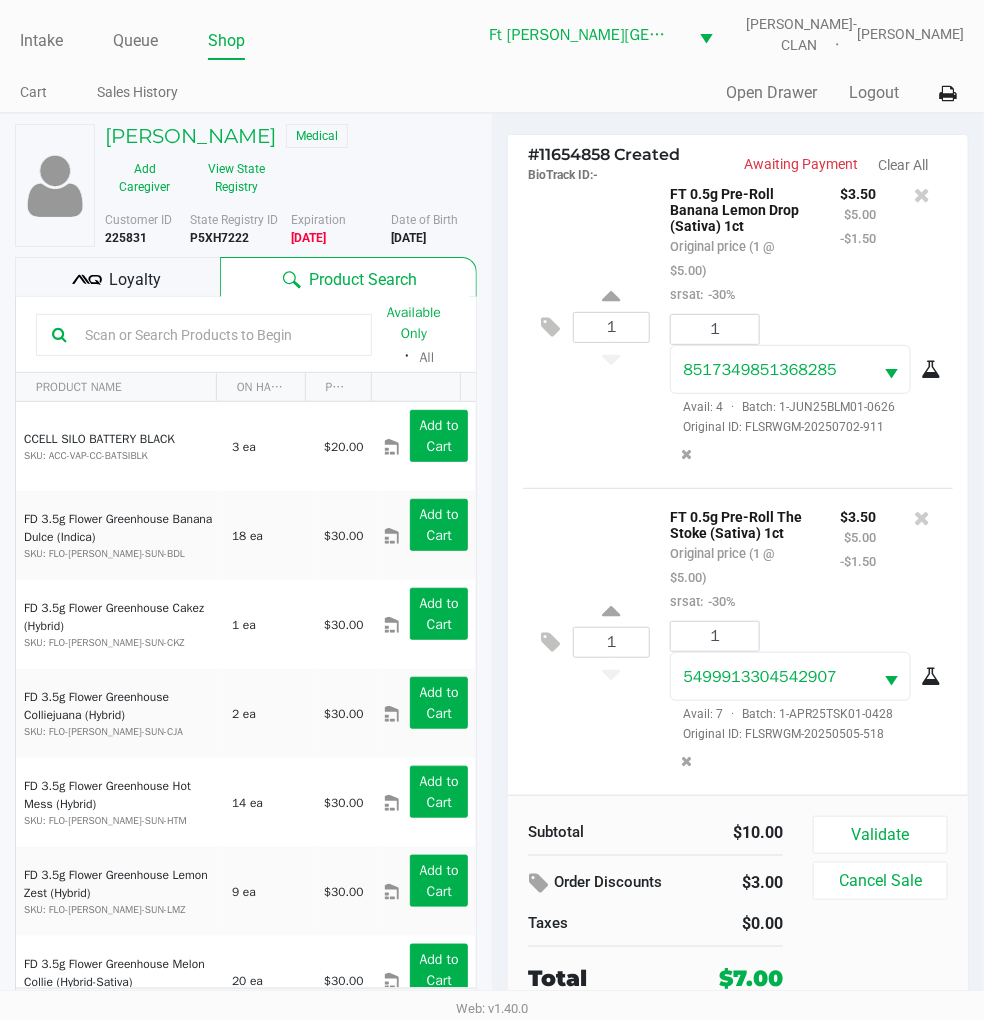 scroll, scrollTop: 0, scrollLeft: 0, axis: both 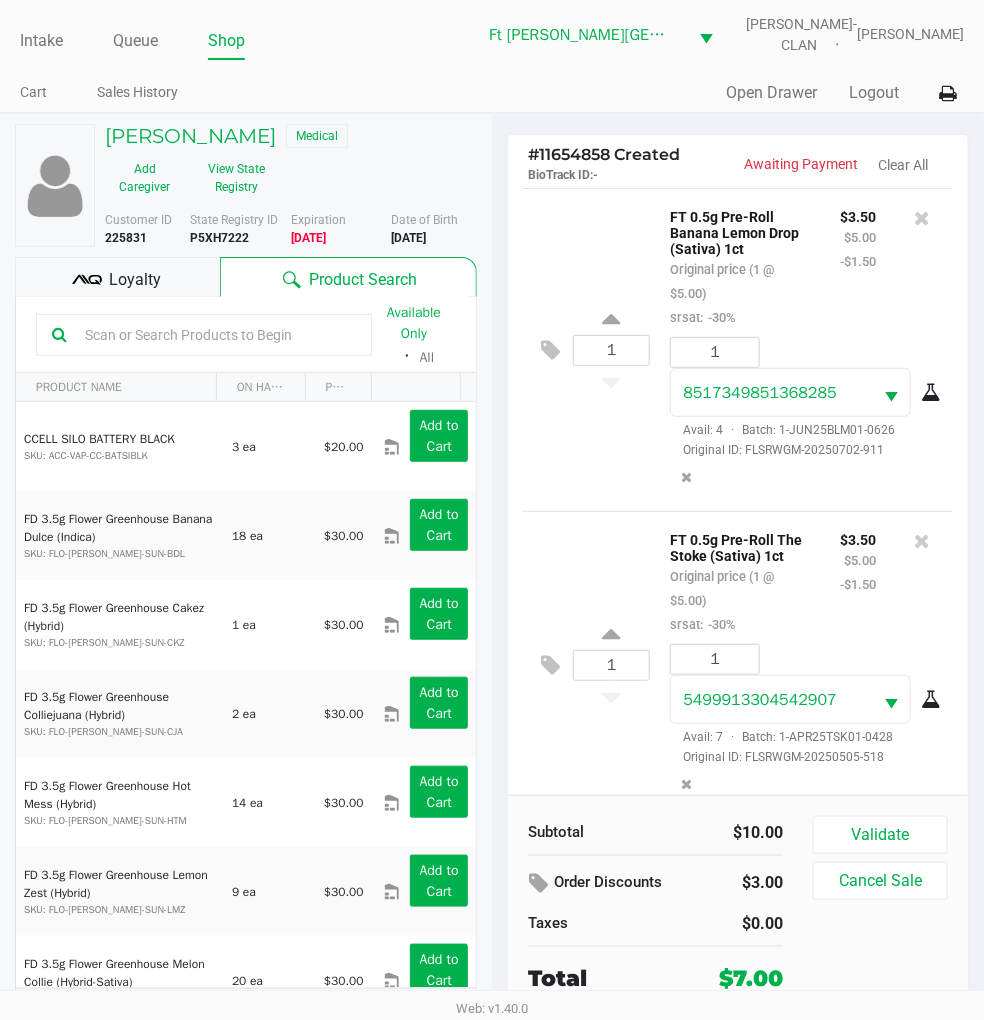 click on "Loyalty" 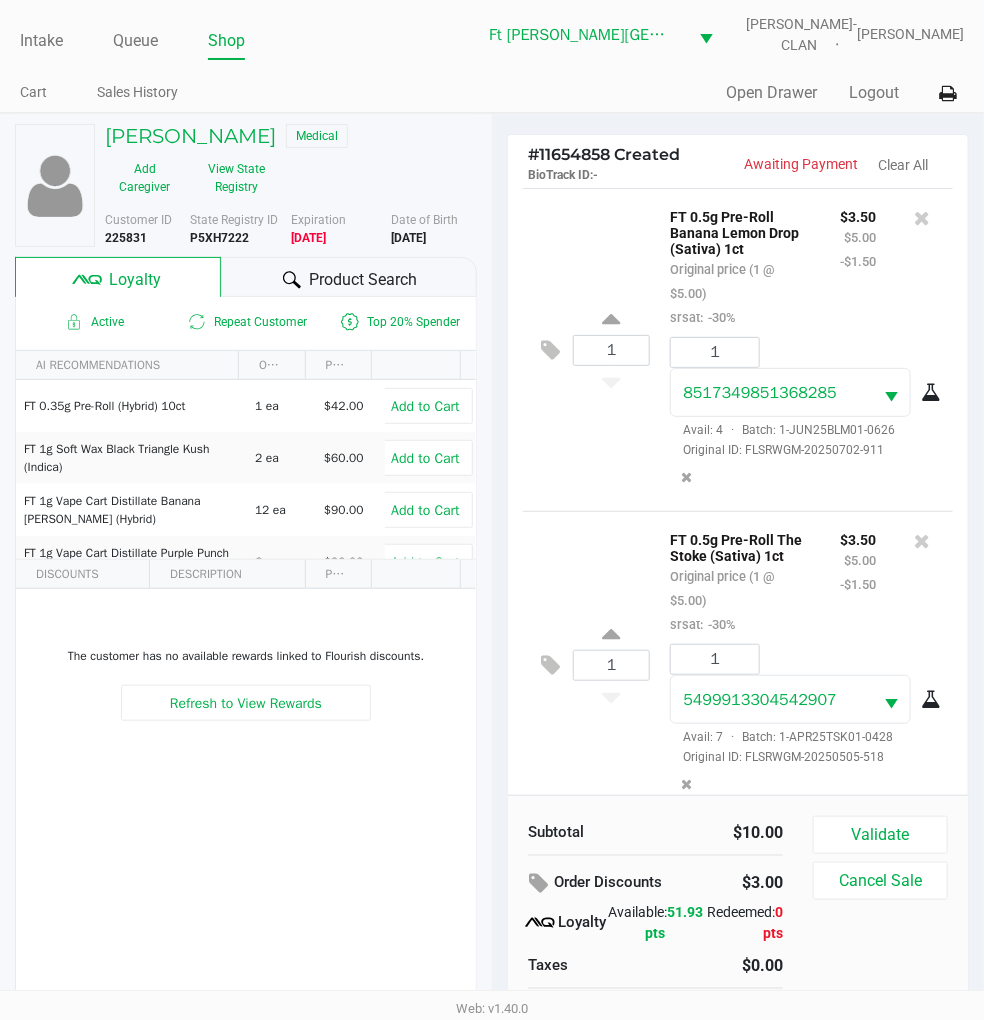 click on "Product Search" 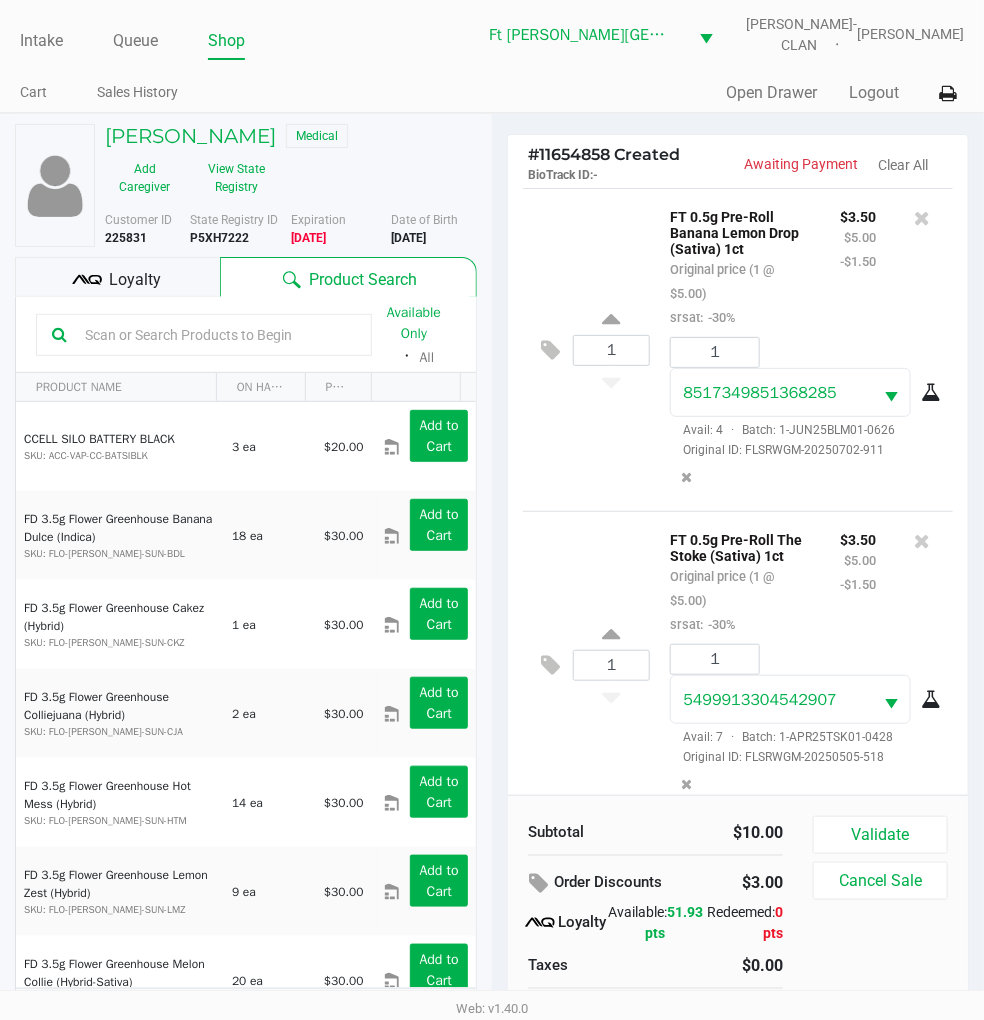 click on "DONALD STOCKTON   Medical   Add Caregiver   View State Registry   Customer ID   225831  State Registry ID  P5XH7222   Expiration   12/26/2024  More  Date of Birth   6/29/1964
Loyalty
Product Search   Available Only  ᛫  All   PRODUCT NAME  ON HAND PRICE  CCELL SILO BATTERY BLACK  SKU: ACC-VAP-CC-BATSIBLK  3 ea   $20.00  Add to Cart  FD 3.5g Flower Greenhouse Banana Dulce (Indica)  SKU: FLO-BUD-FD-SUN-BDL  18 ea   $30.00  Add to Cart  FD 3.5g Flower Greenhouse Cakez (Hybrid)  SKU: FLO-BUD-FD-SUN-CKZ  1 ea   $30.00  Add to Cart  FD 3.5g Flower Greenhouse Colliejuana (Hybrid)  SKU: FLO-BUD-FD-SUN-CJA  2 ea   $30.00  Add to Cart  FD 3.5g Flower Greenhouse Hot Mess (Hybrid)  SKU: FLO-BUD-FD-SUN-HTM  14 ea   $30.00  Add to Cart  FD 3.5g Flower Greenhouse Lemon Zest (Hybrid)  SKU: FLO-BUD-FD-SUN-LMZ  9 ea   $30.00  Add to Cart  FD 3.5g Flower Greenhouse Melon Collie (Hybrid-Sativa)   20 ea   $30.00" 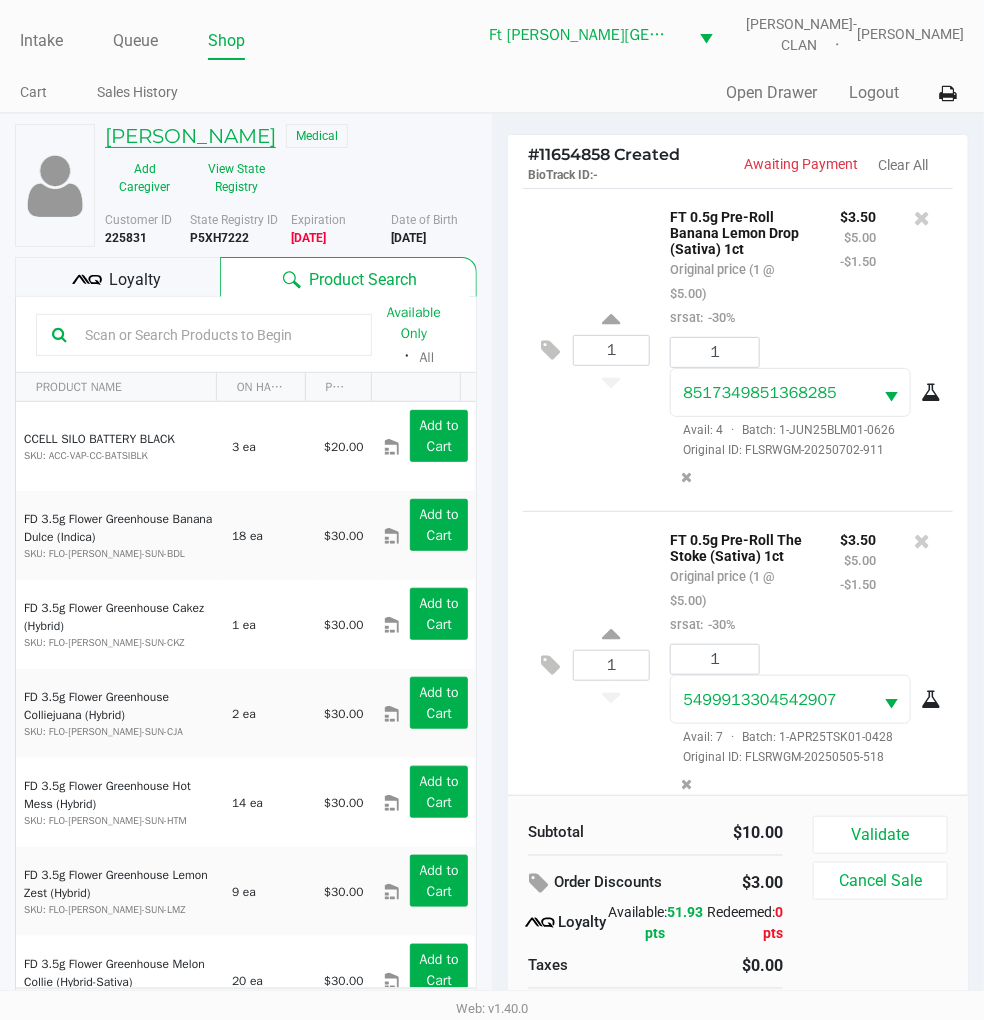 click on "DONALD STOCKTON" 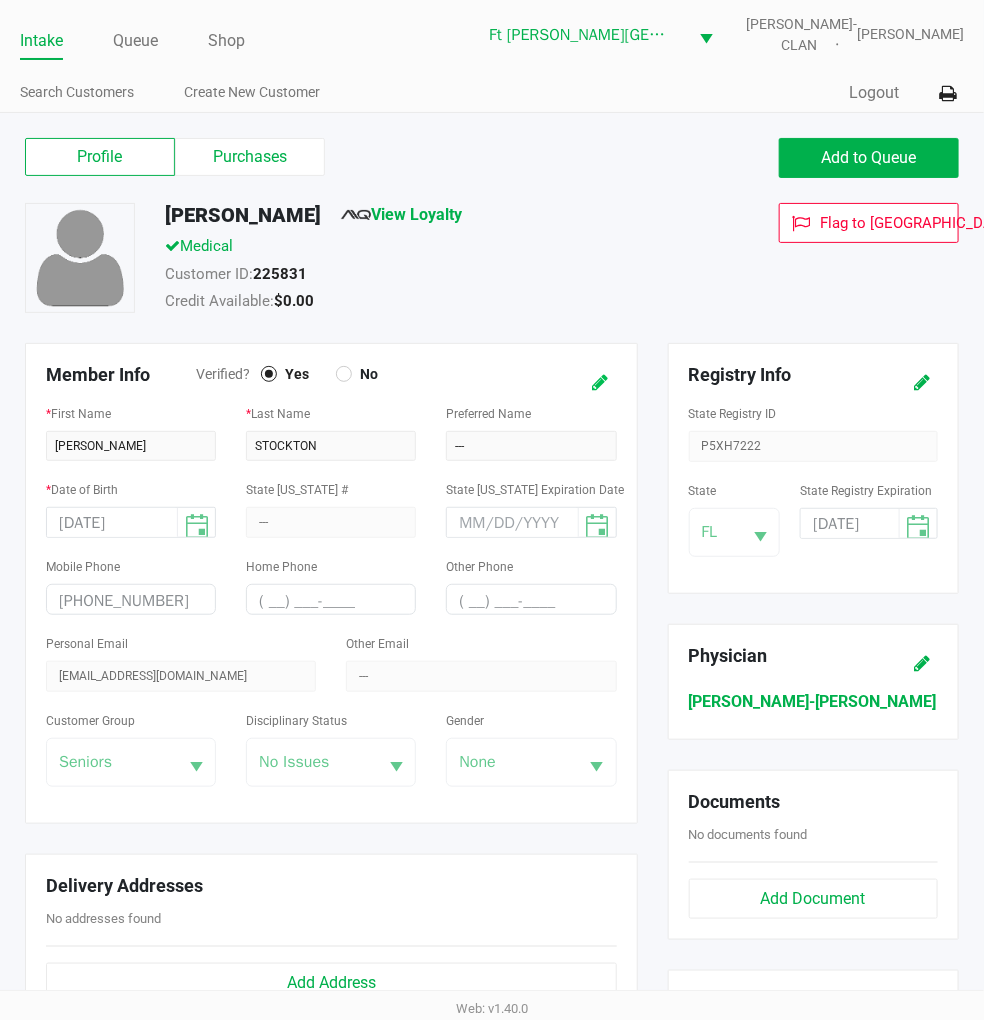 click 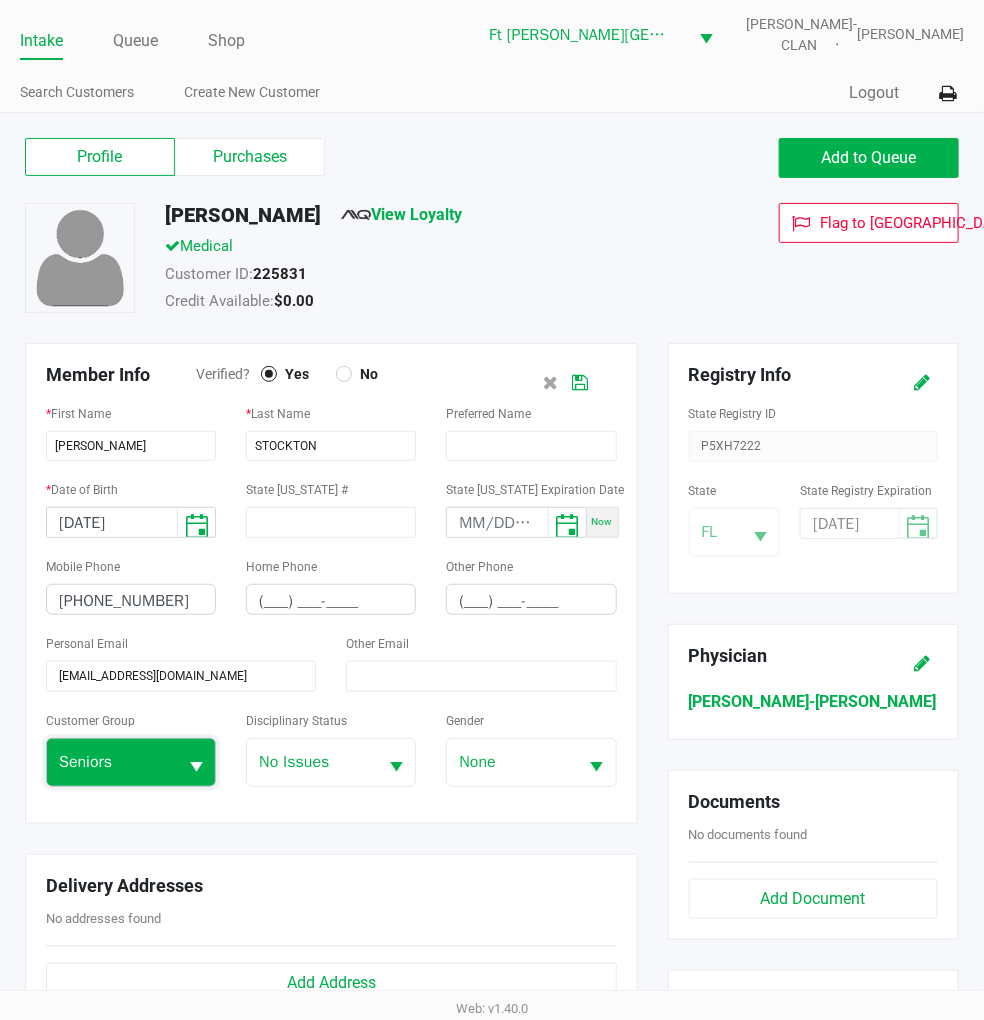 click on "Seniors" at bounding box center (112, 762) 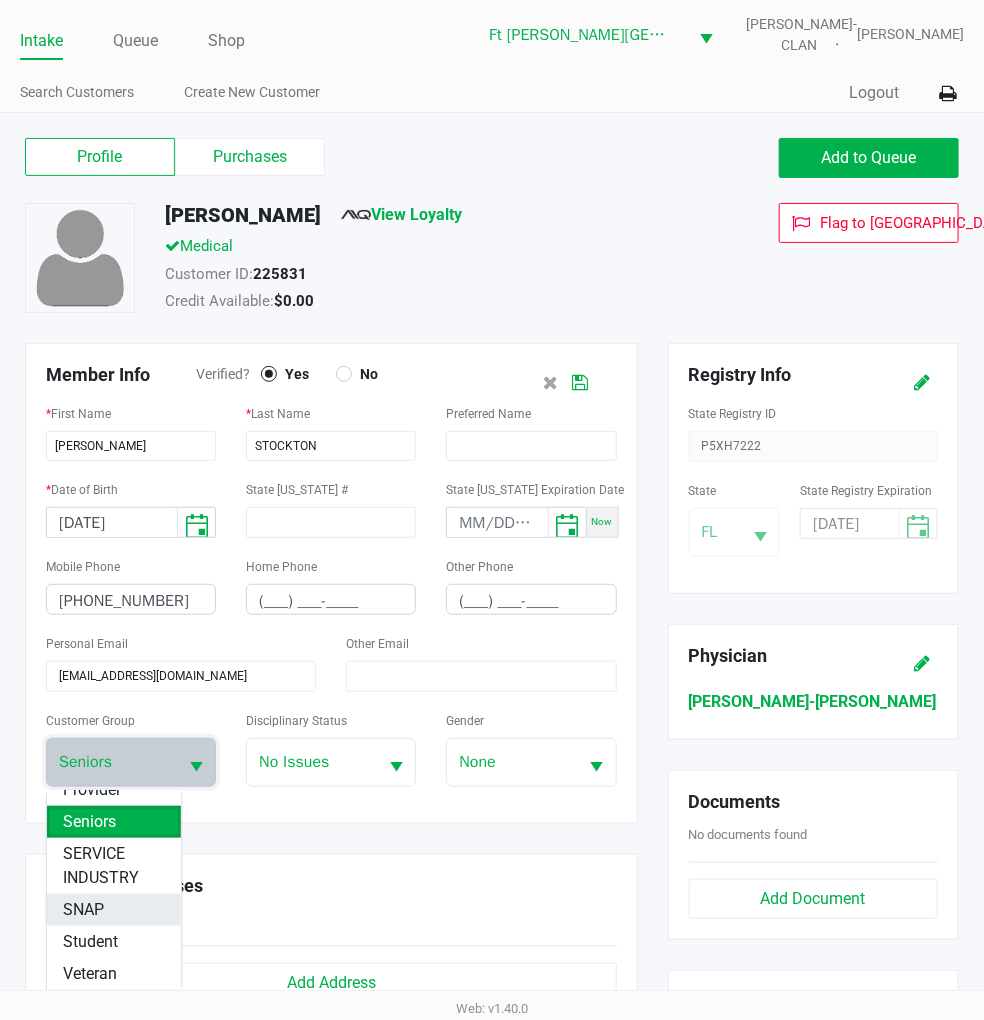 scroll, scrollTop: 352, scrollLeft: 0, axis: vertical 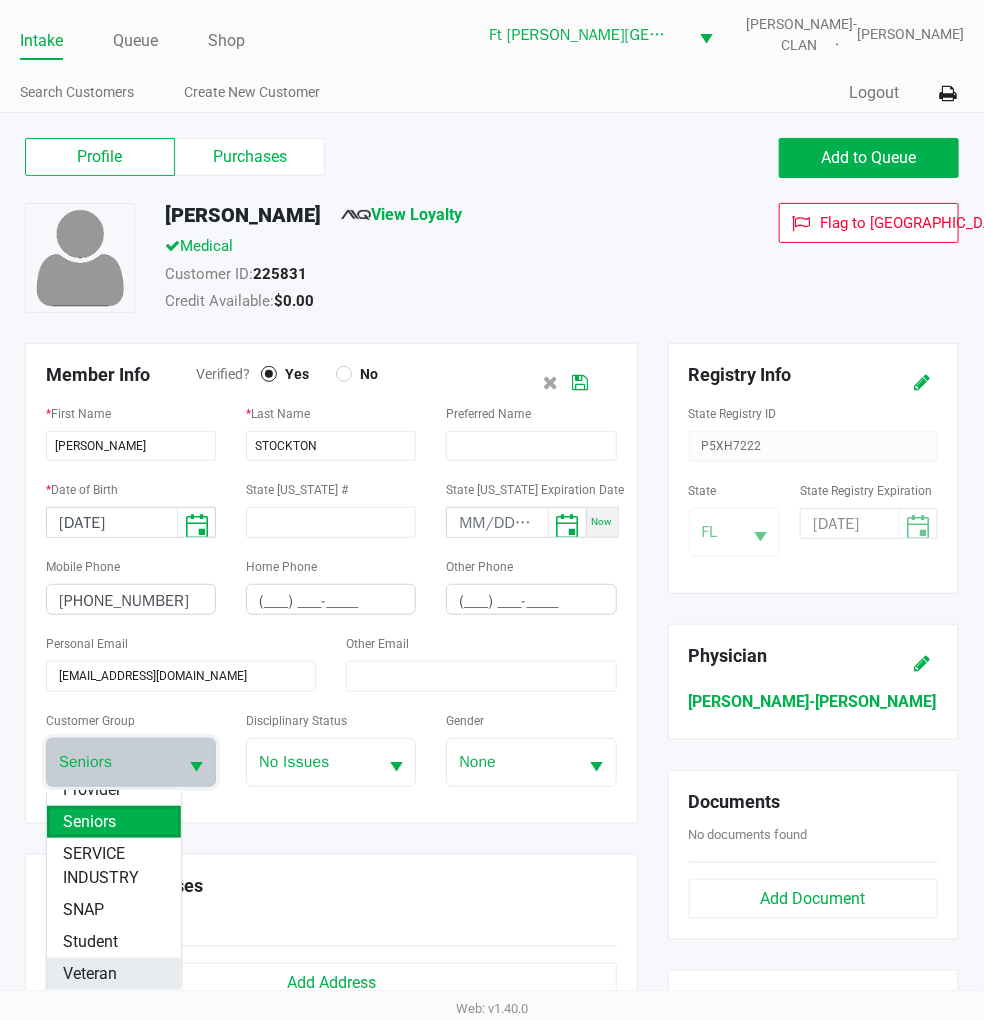 click on "Veteran" at bounding box center [90, 974] 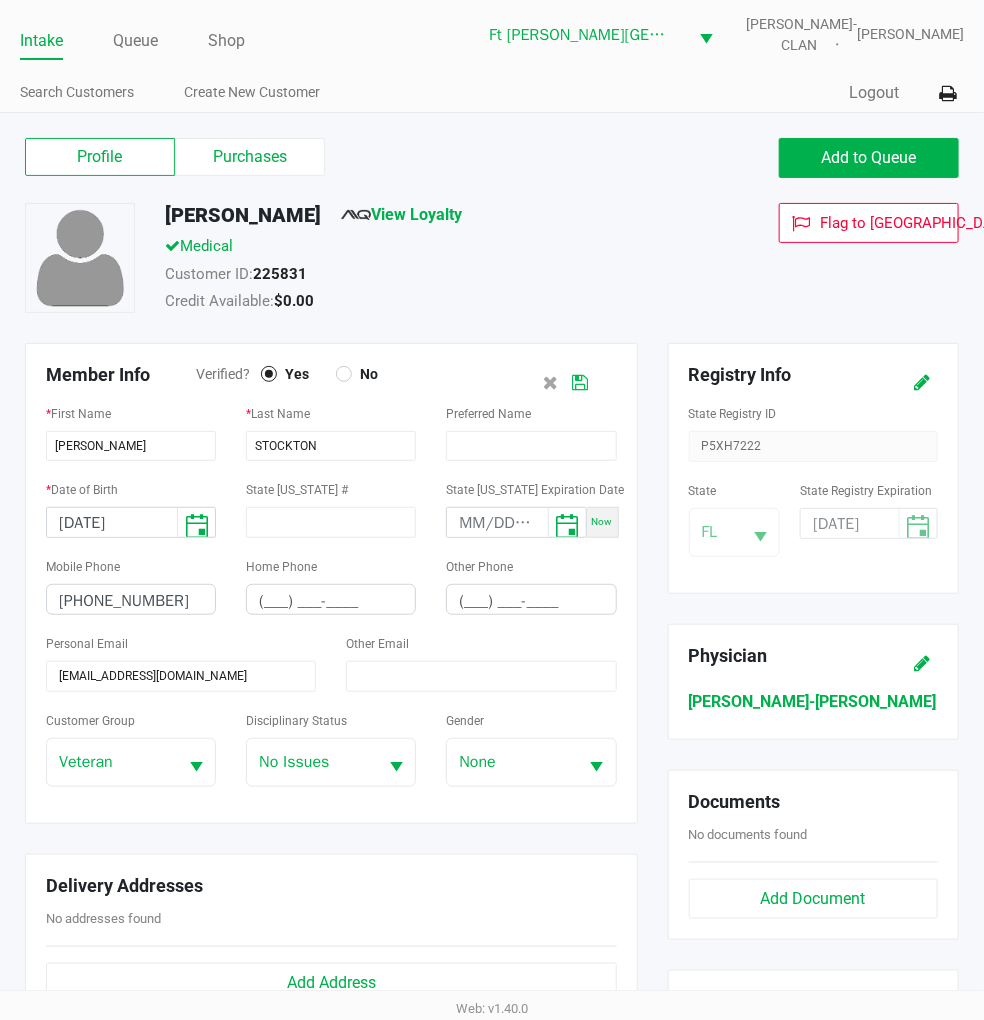 click 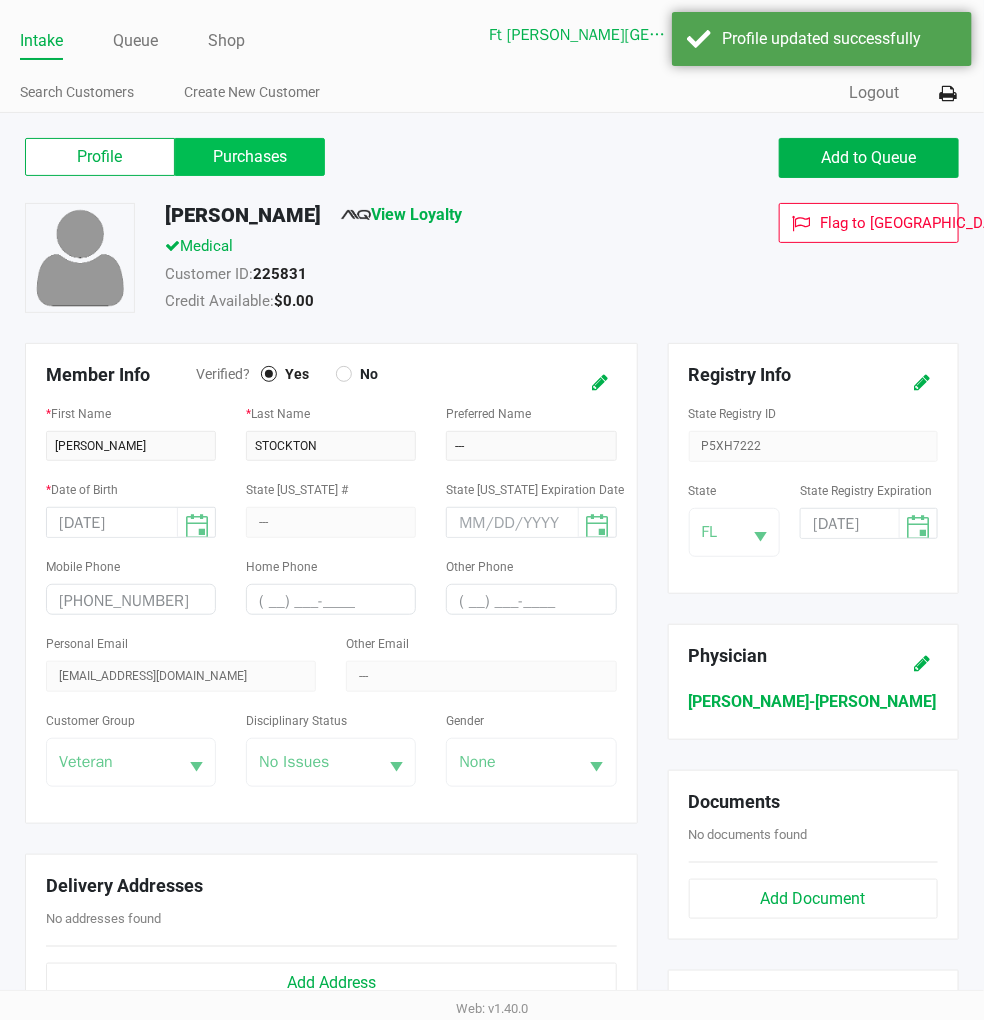 click on "Purchases" 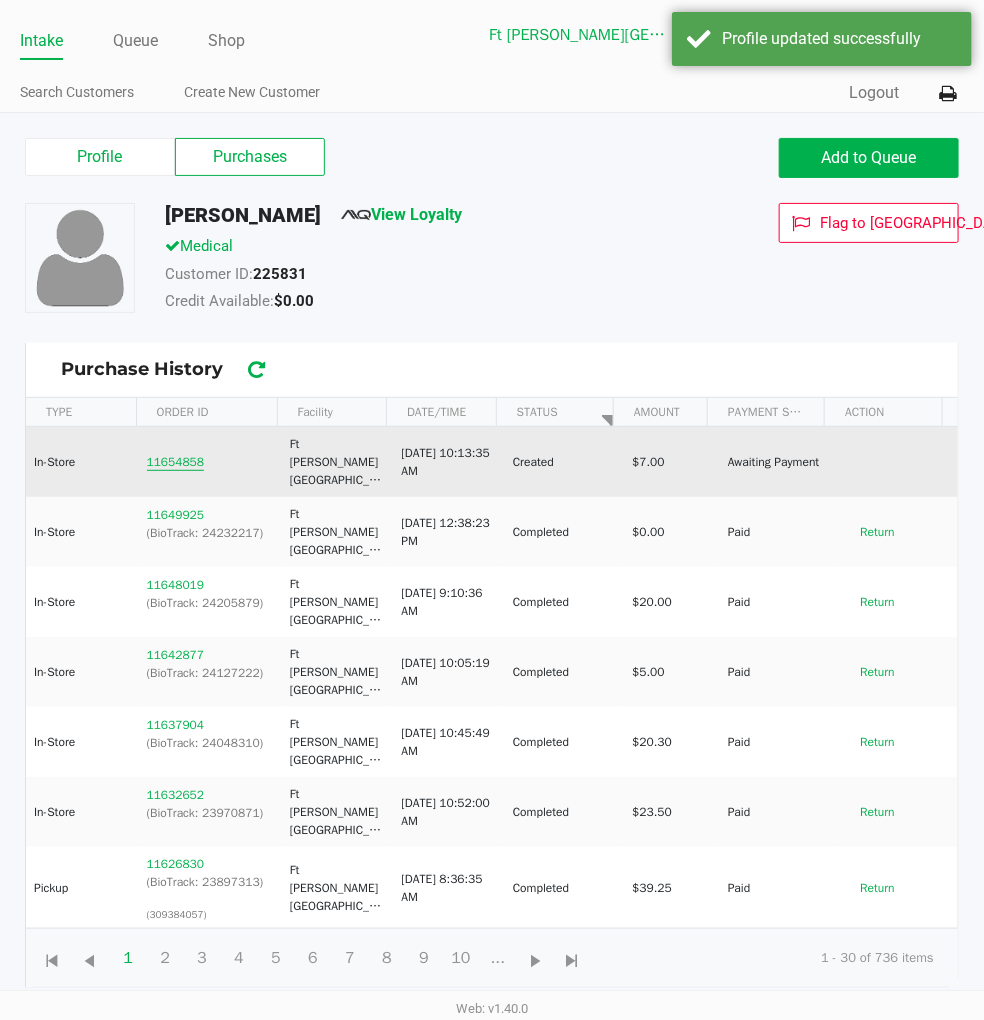 click on "11654858" 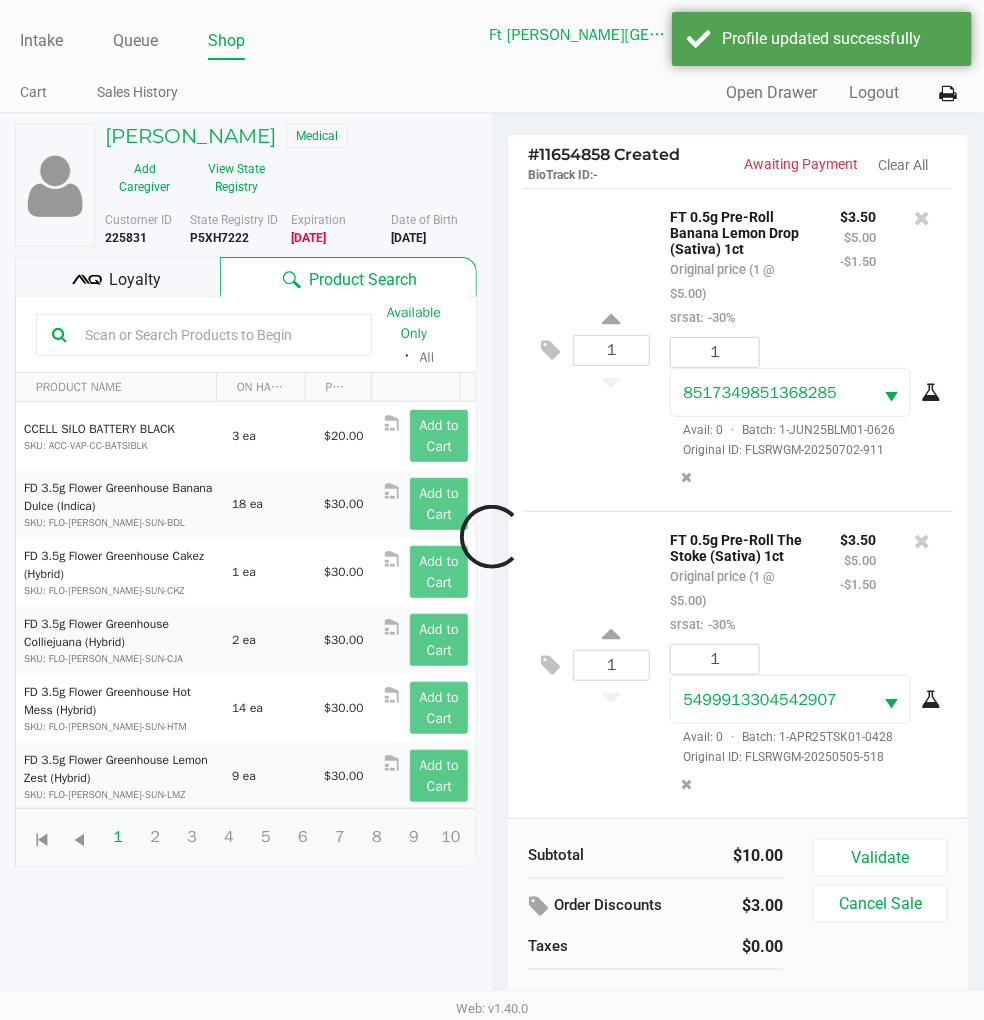 scroll, scrollTop: 44, scrollLeft: 0, axis: vertical 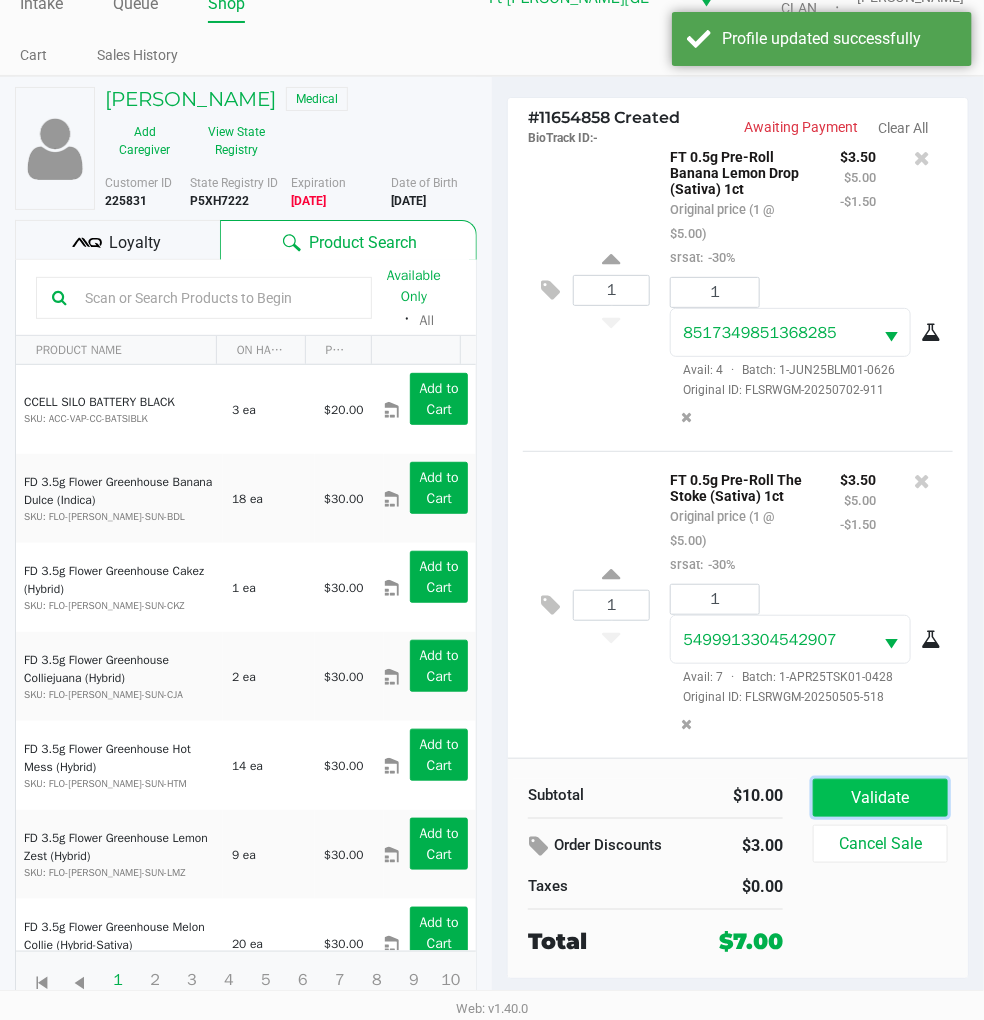 click on "Validate" 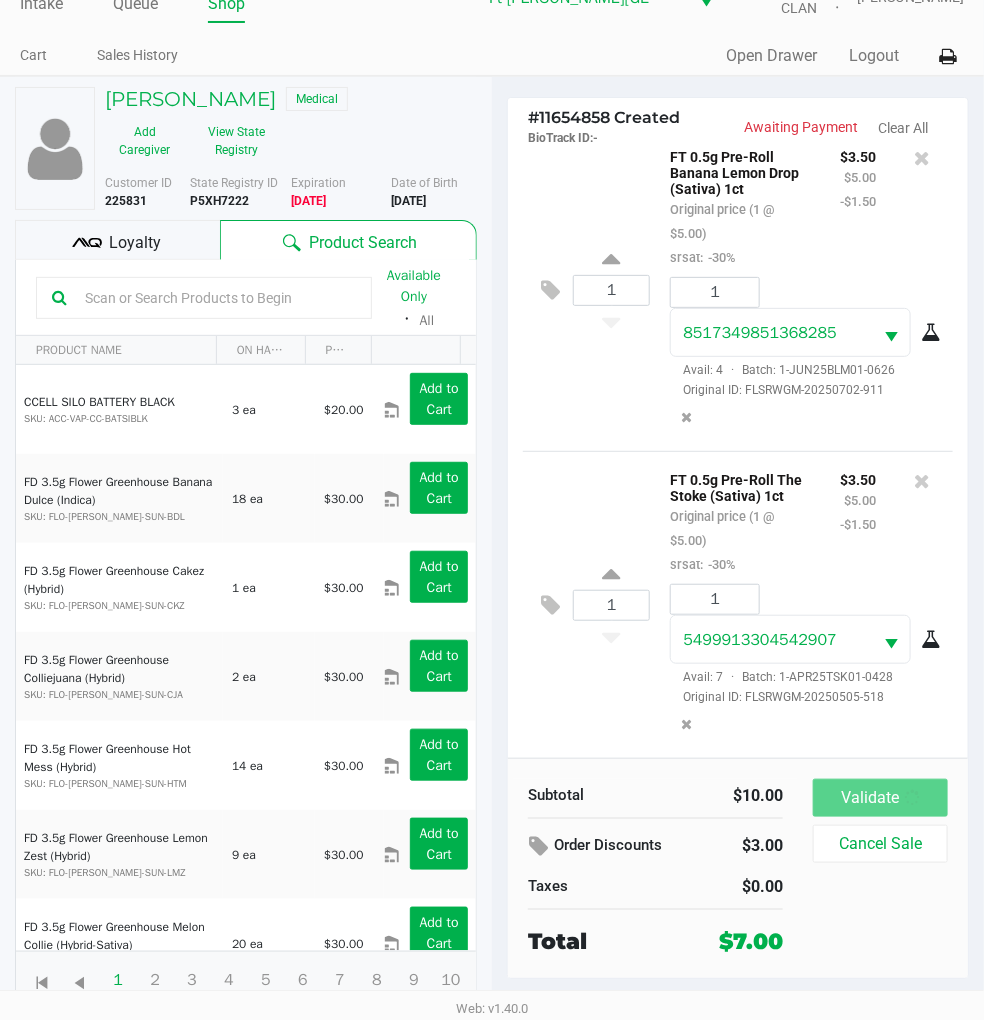 scroll, scrollTop: 0, scrollLeft: 0, axis: both 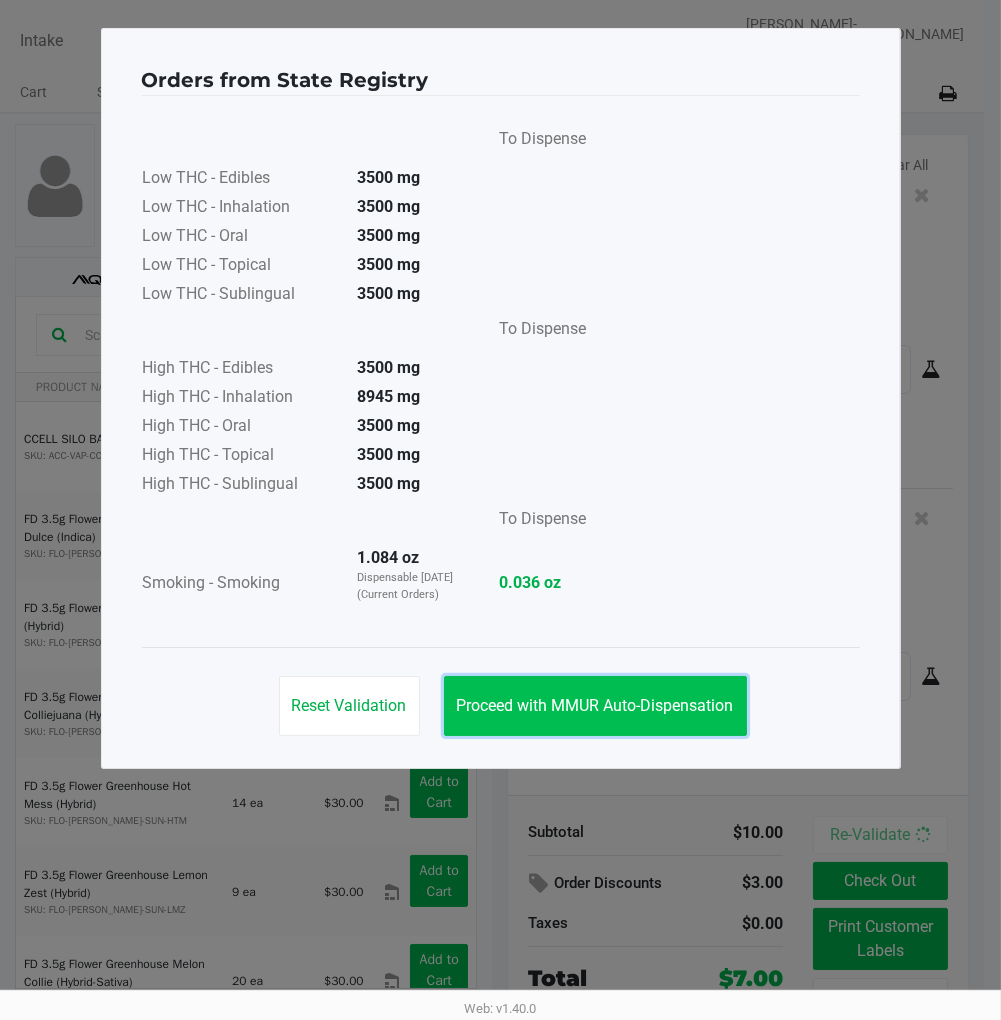 click on "Proceed with MMUR Auto-Dispensation" 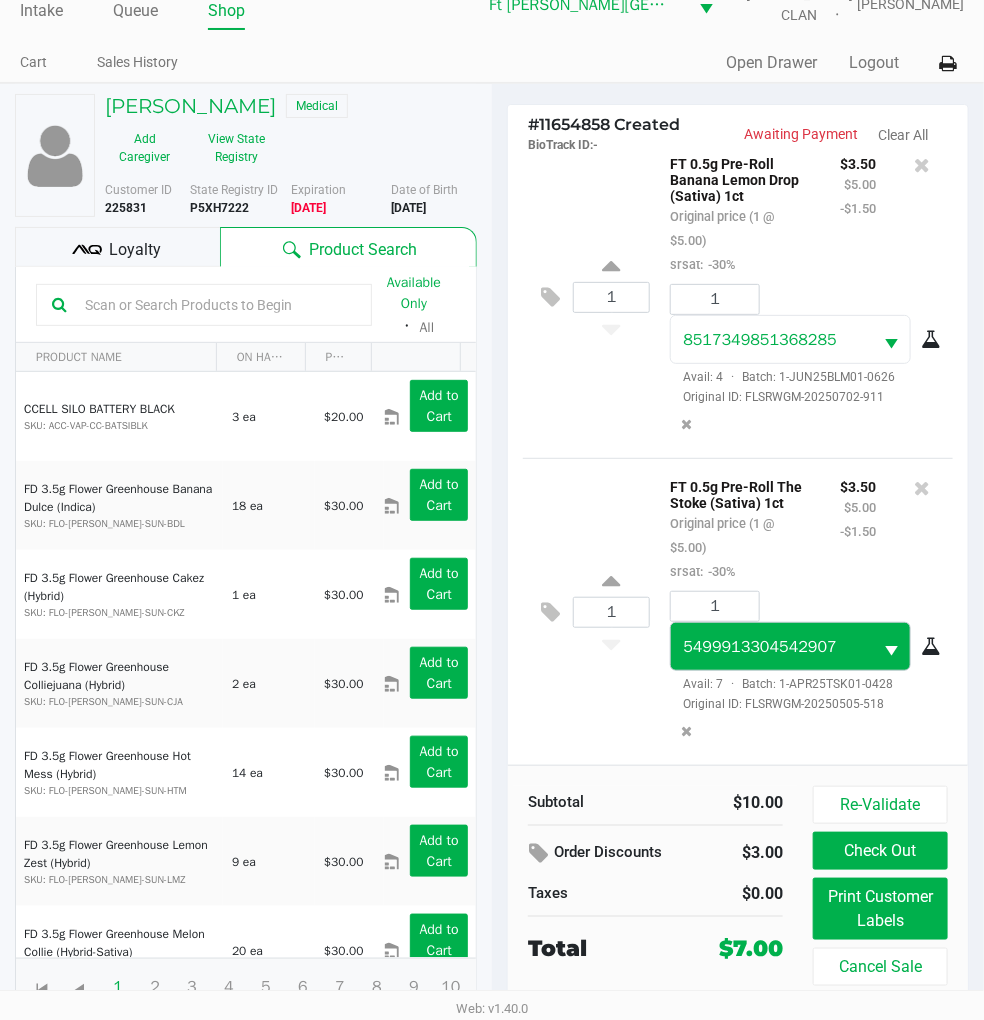 scroll, scrollTop: 37, scrollLeft: 0, axis: vertical 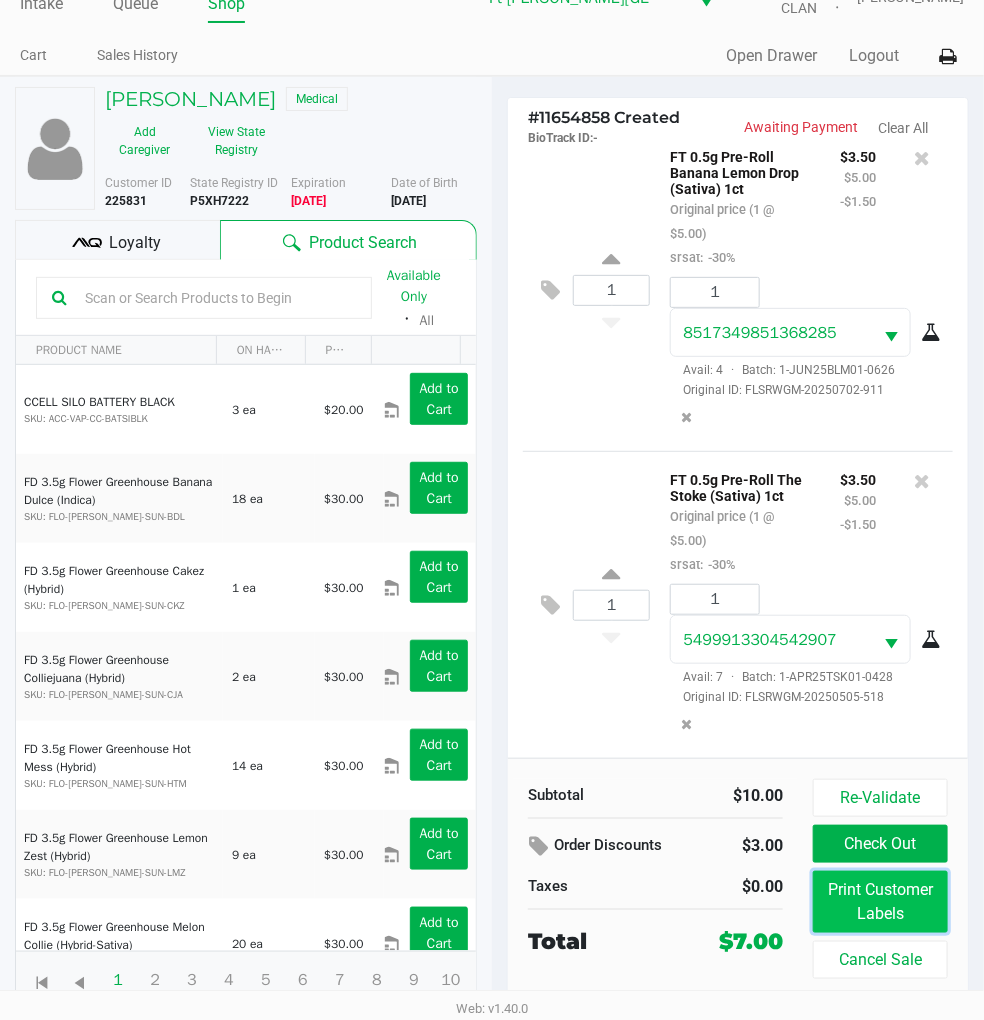 click on "Print Customer Labels" 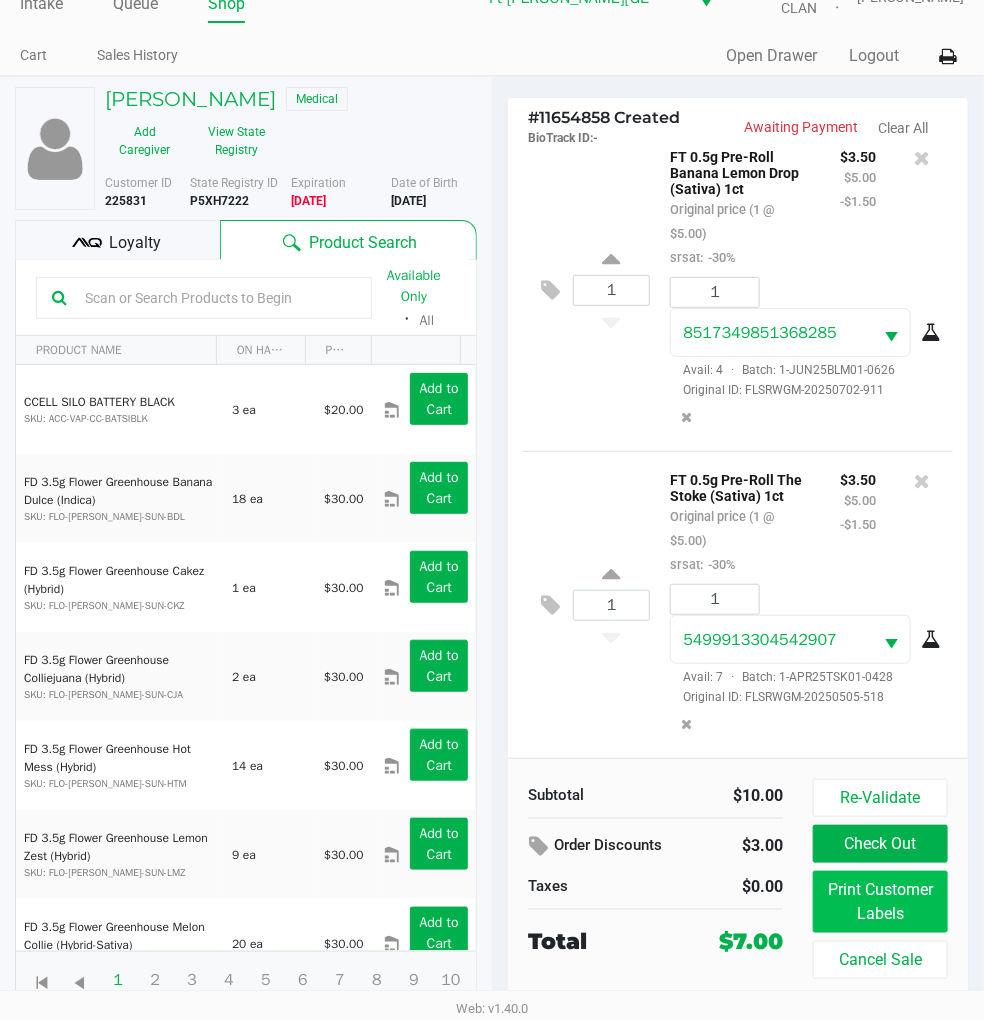scroll, scrollTop: 0, scrollLeft: 0, axis: both 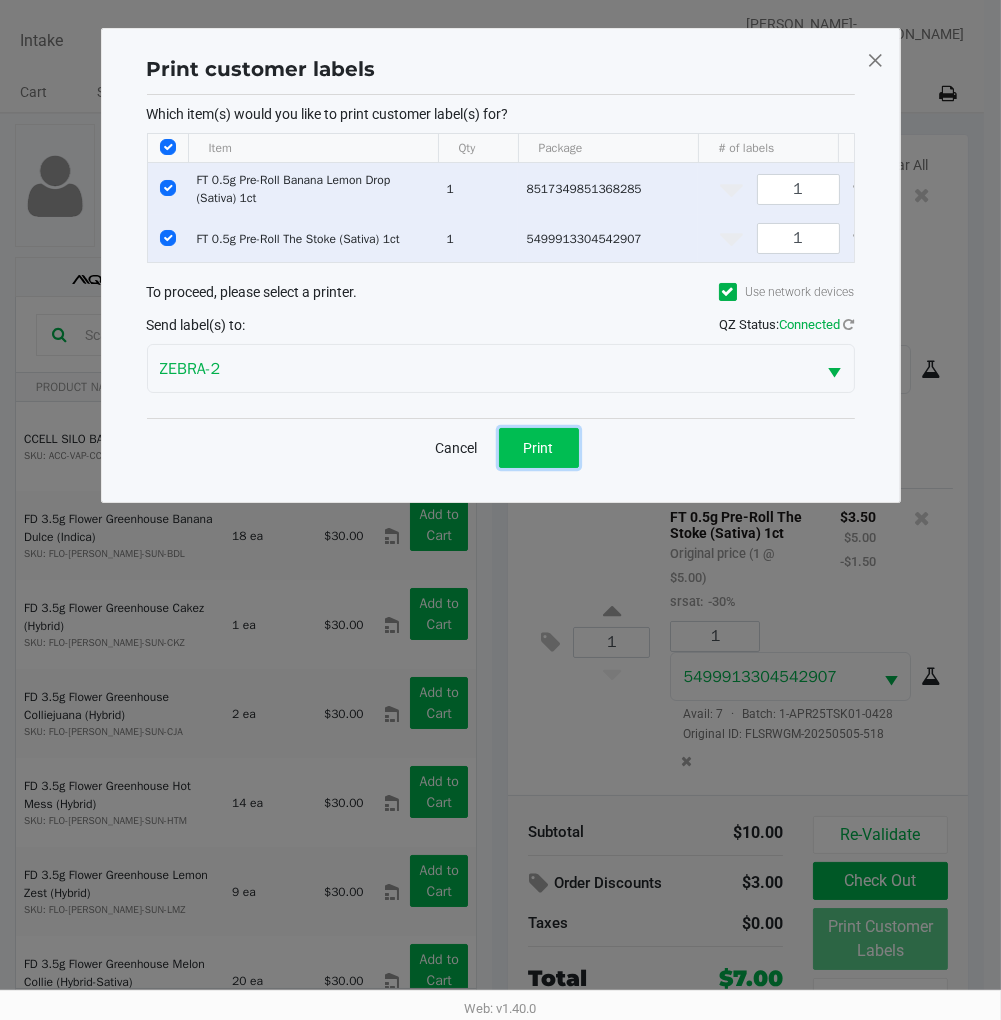 click on "Print" 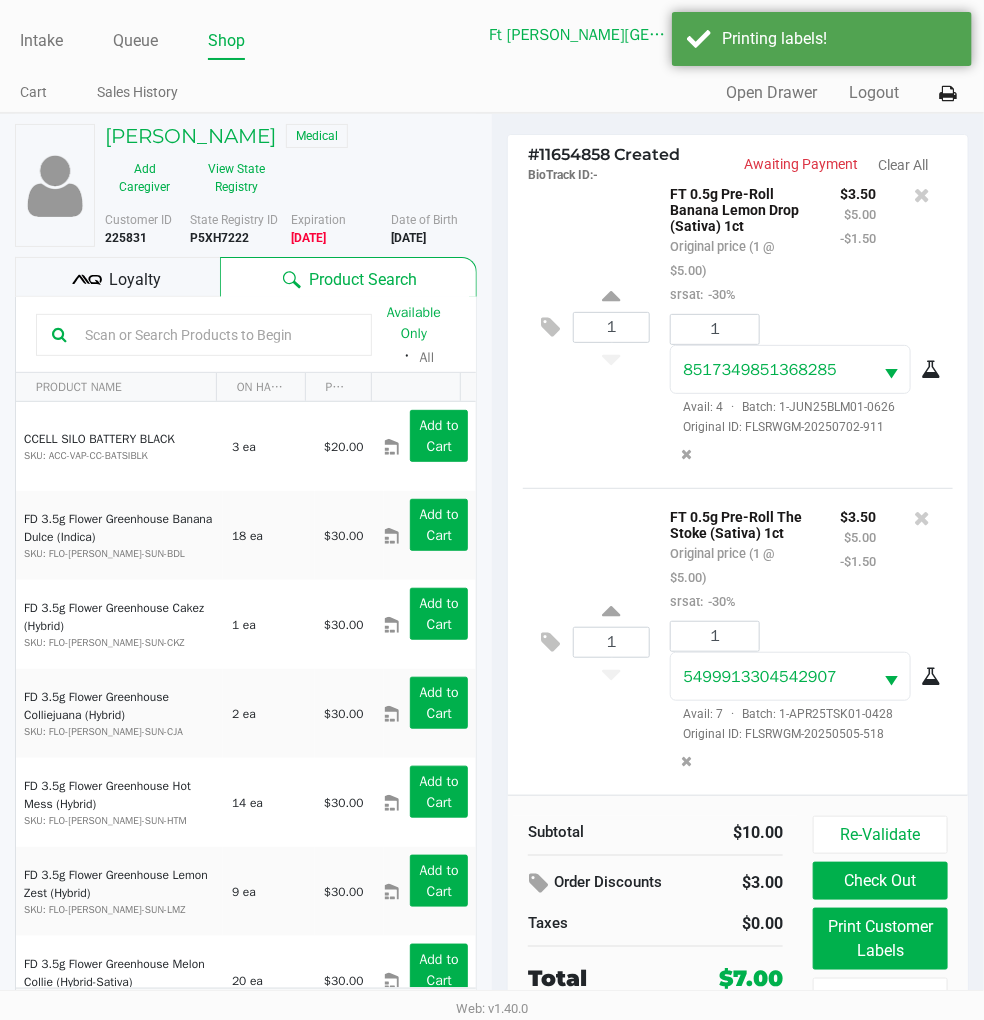 scroll, scrollTop: 37, scrollLeft: 0, axis: vertical 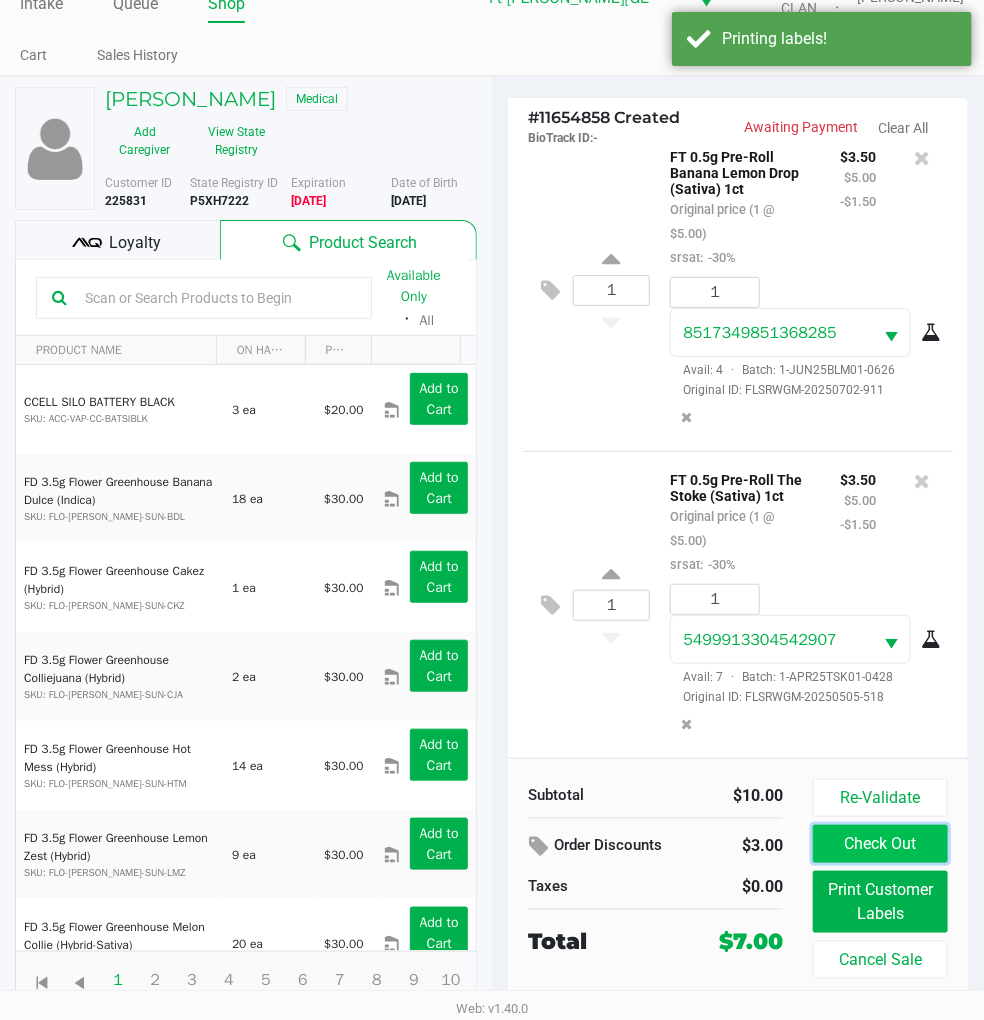 click on "Check Out" 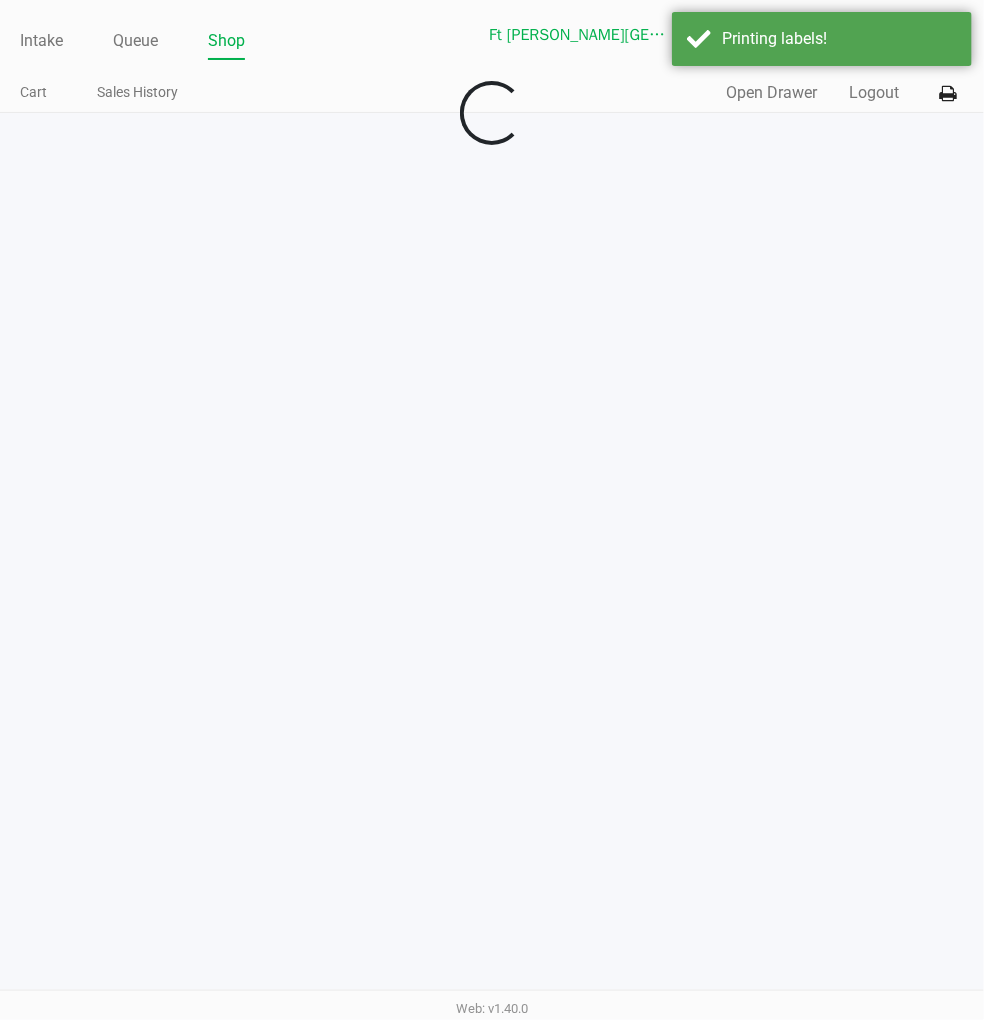 scroll, scrollTop: 0, scrollLeft: 0, axis: both 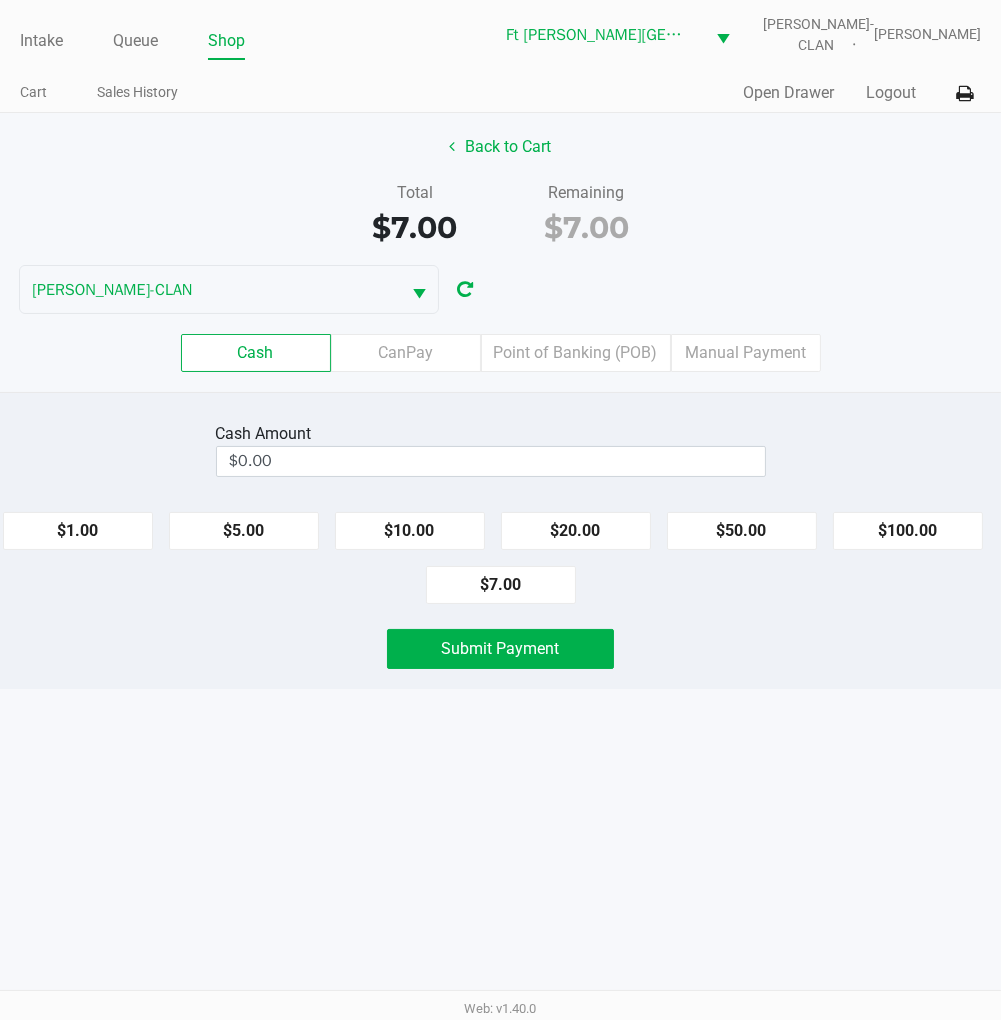 click on "$20.00" 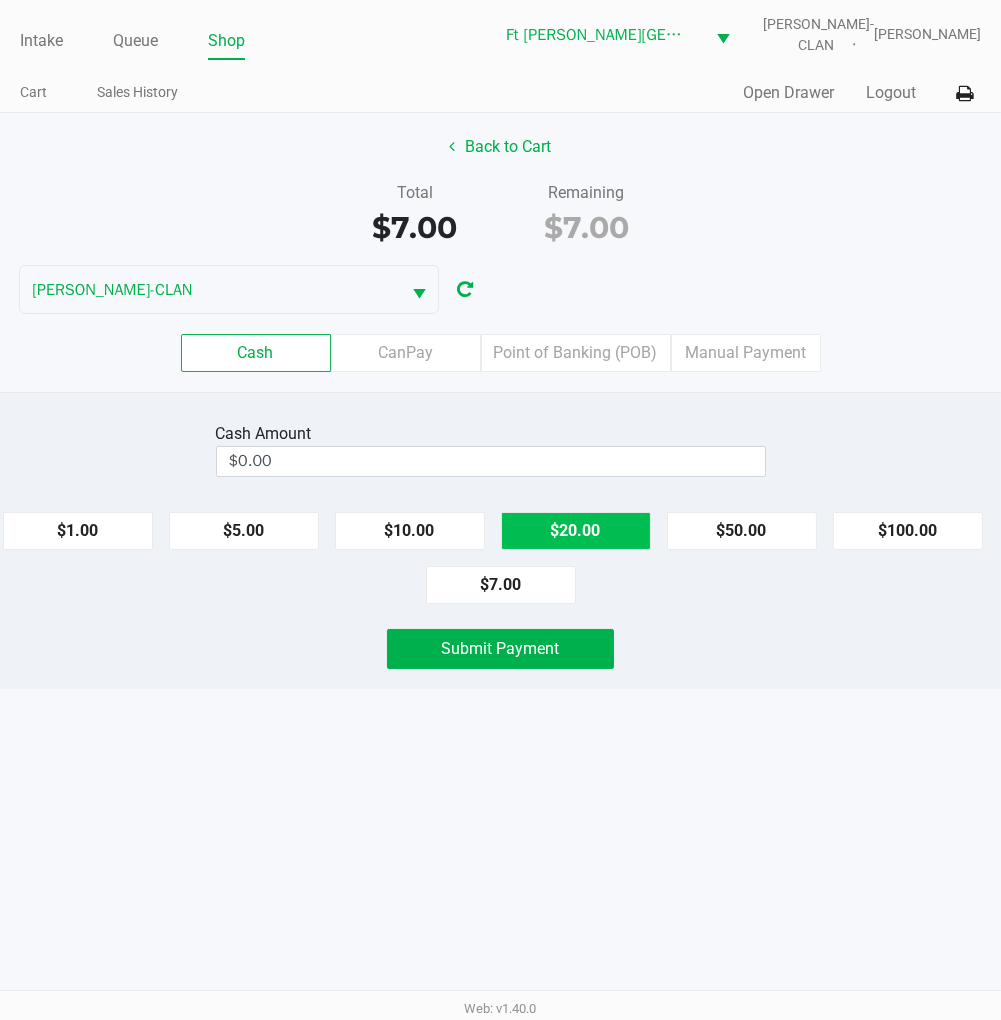 type on "$20.00" 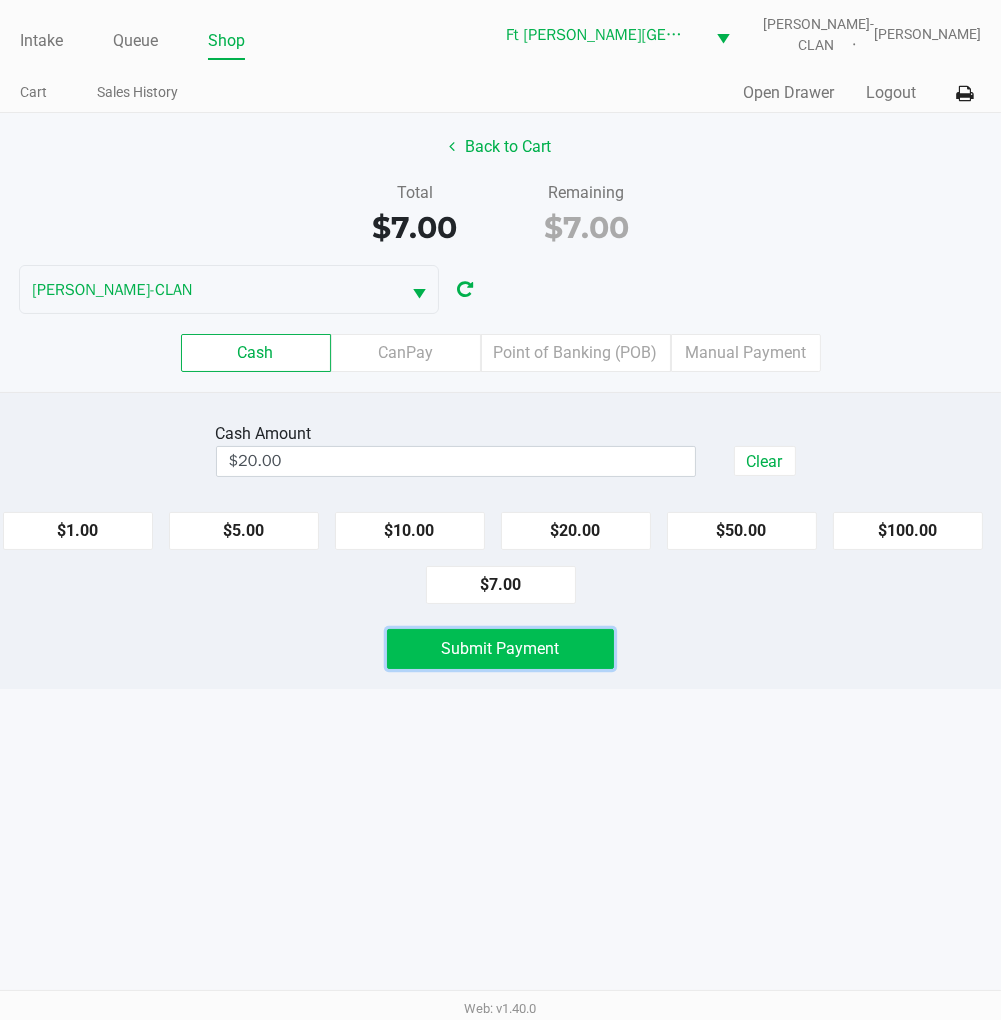 click on "Submit Payment" 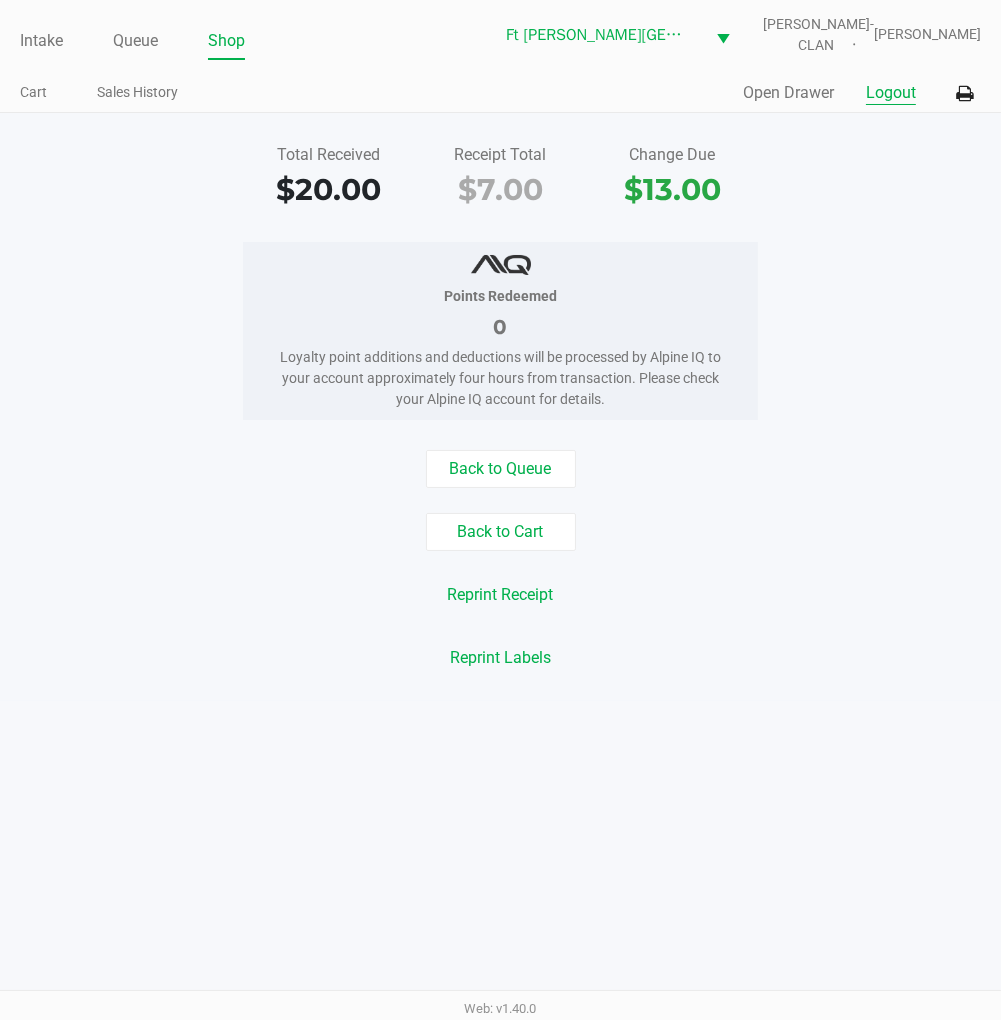 click on "Logout" 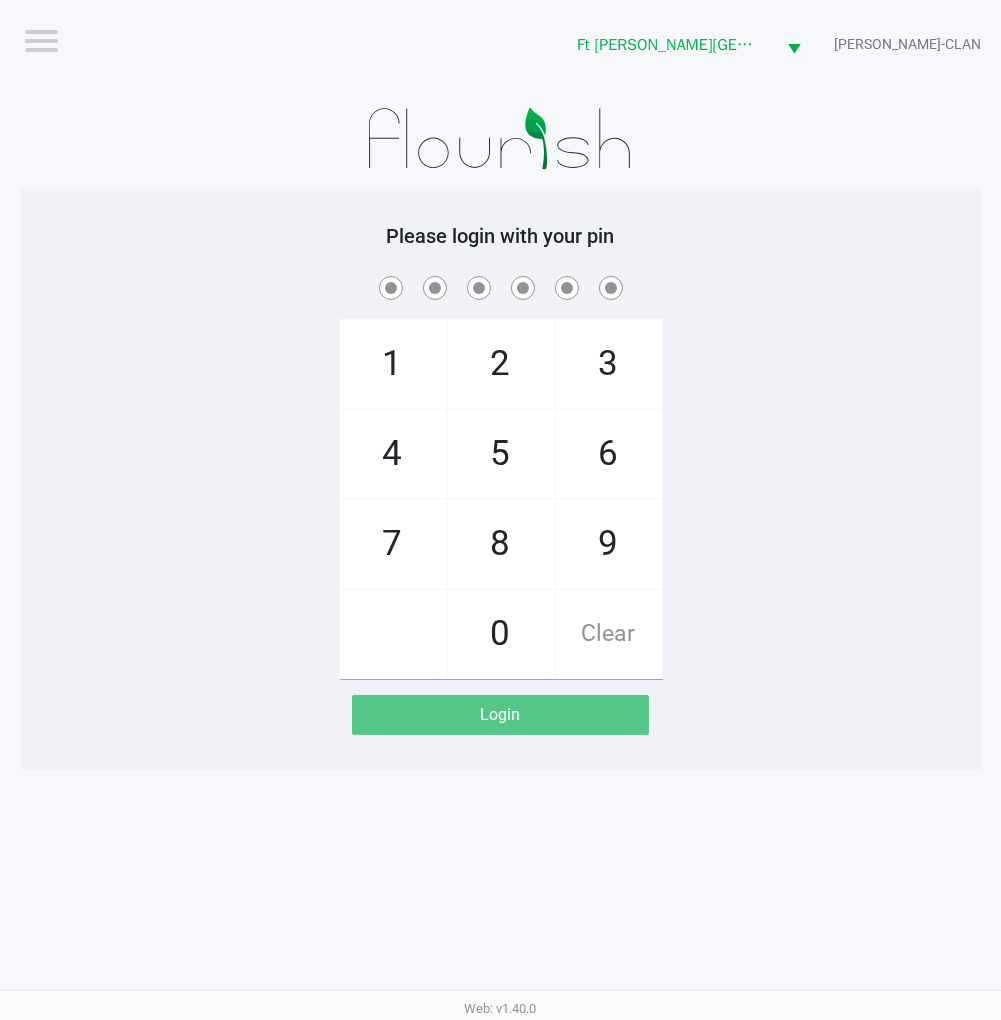 click on "1   4   7       2   5   8   0   3   6   9   Clear" 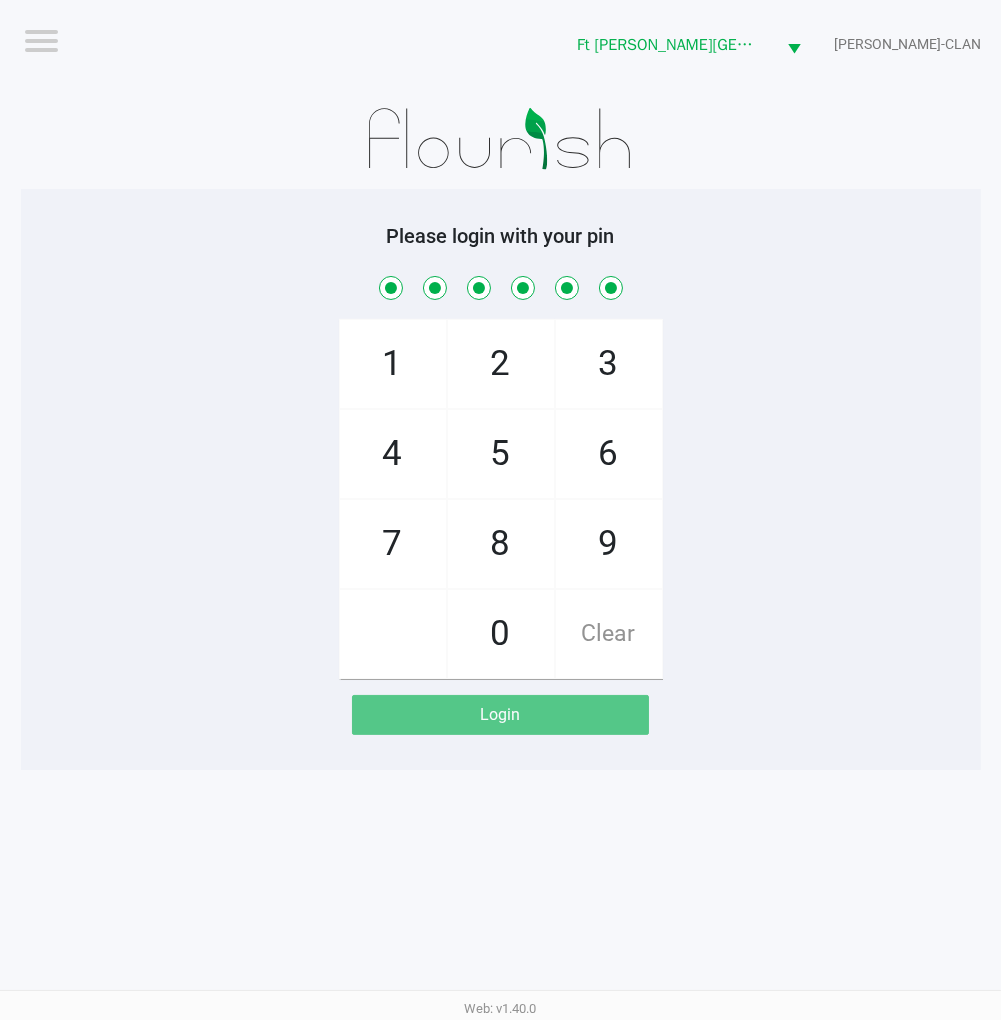 checkbox on "true" 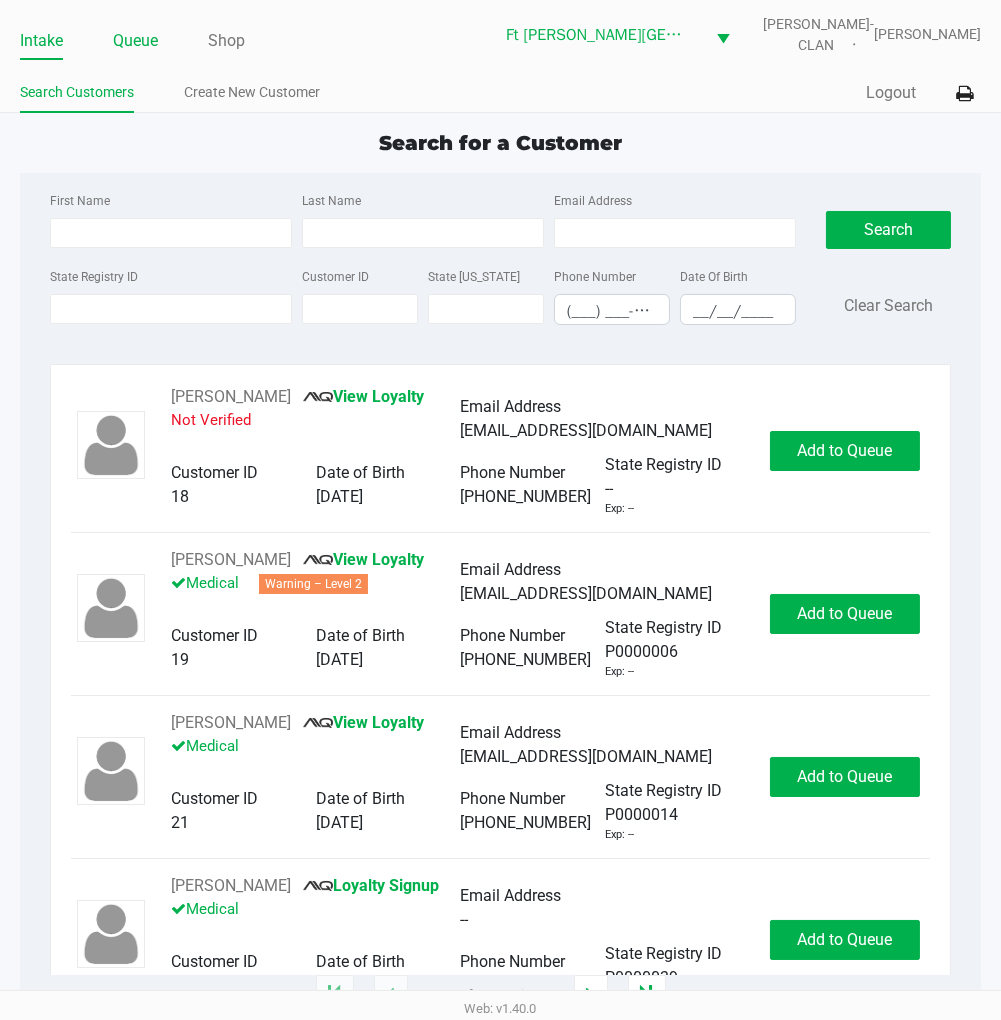 click on "Queue" 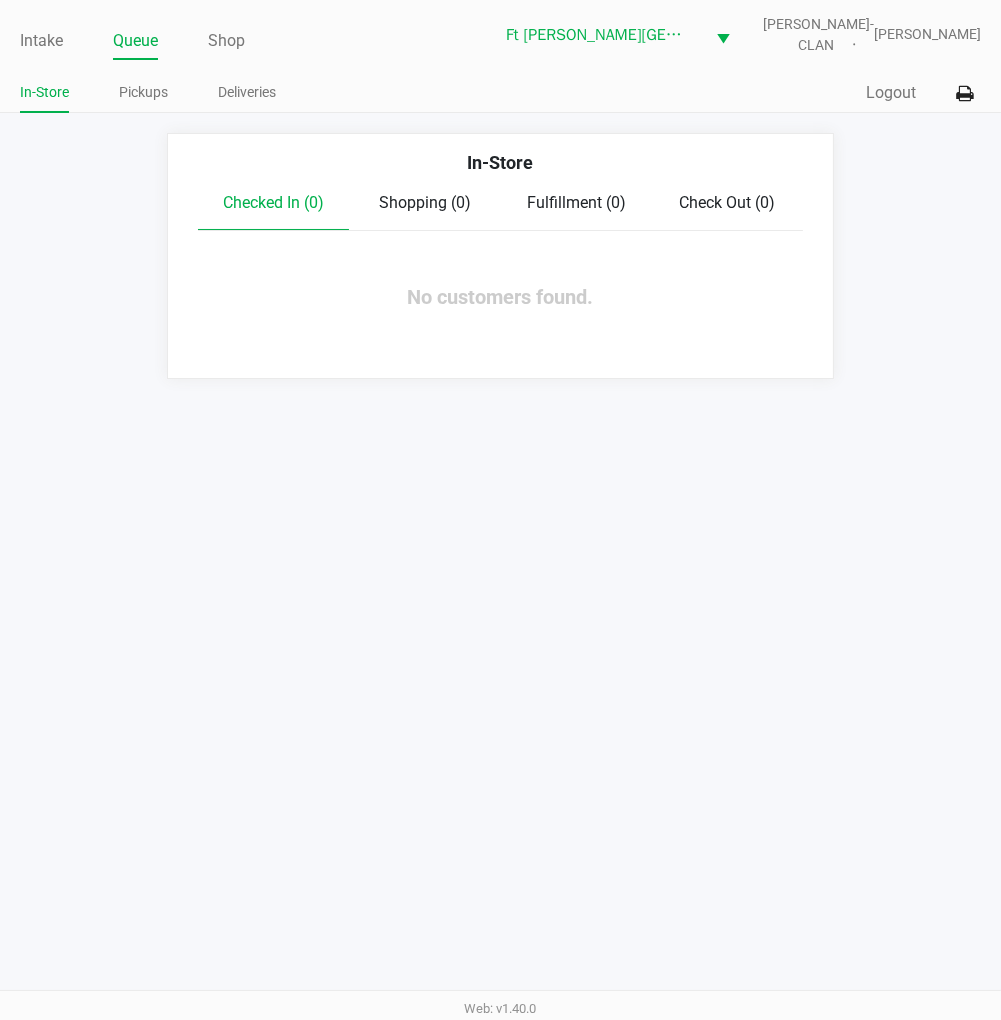 click on "Pickups" 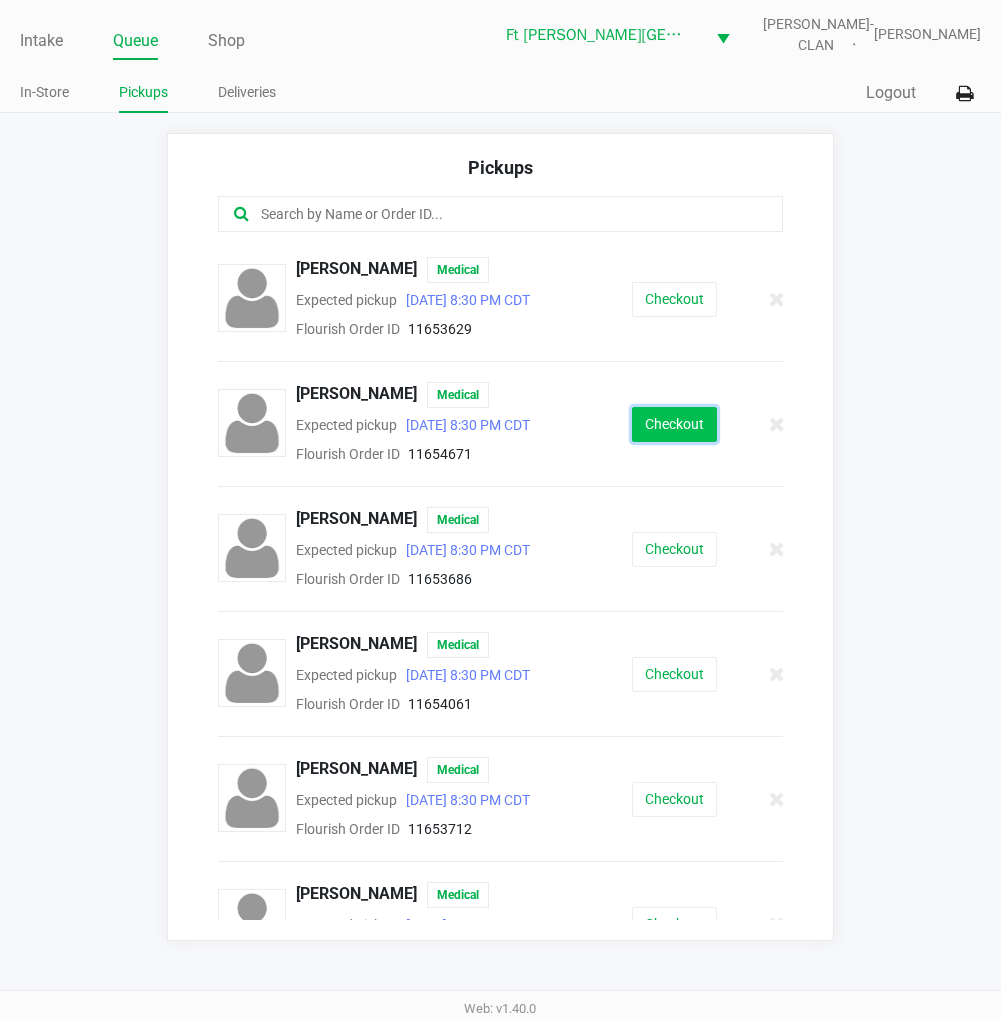 click on "Checkout" 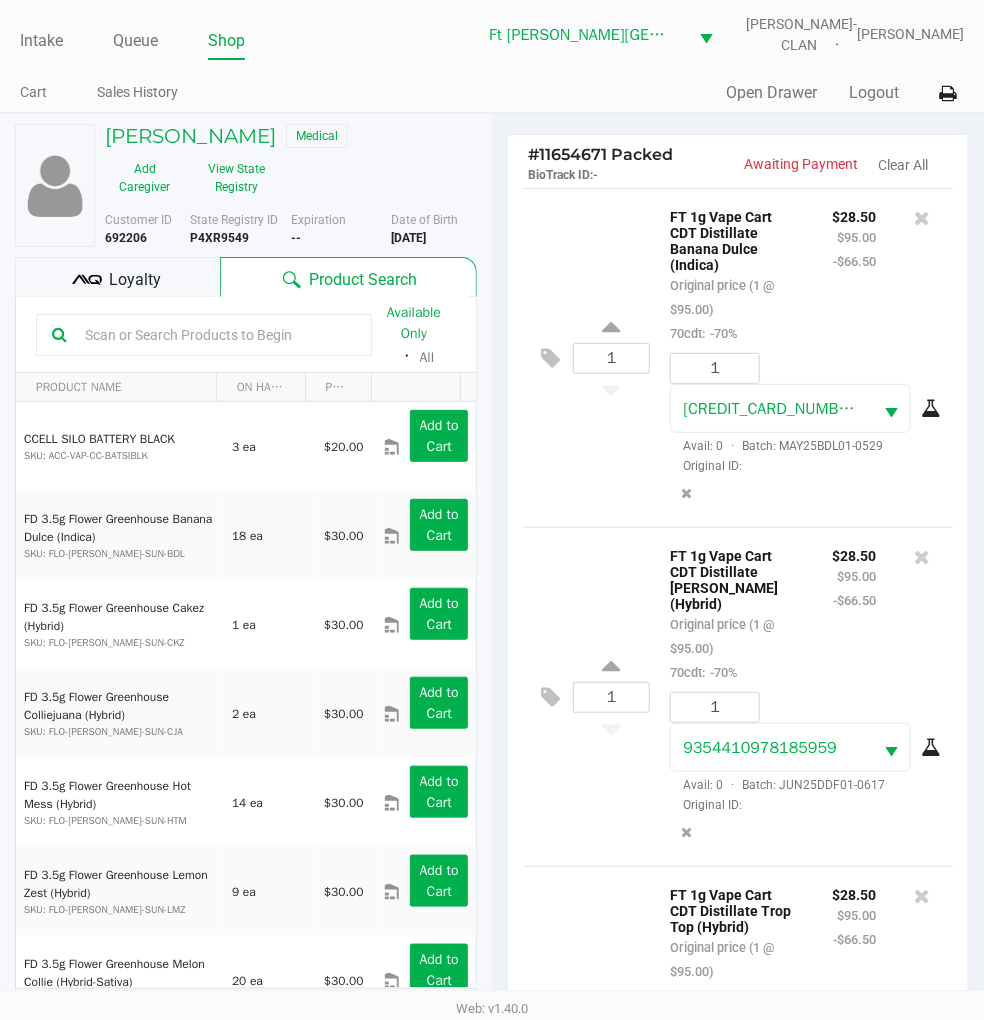 click on "Loyalty" 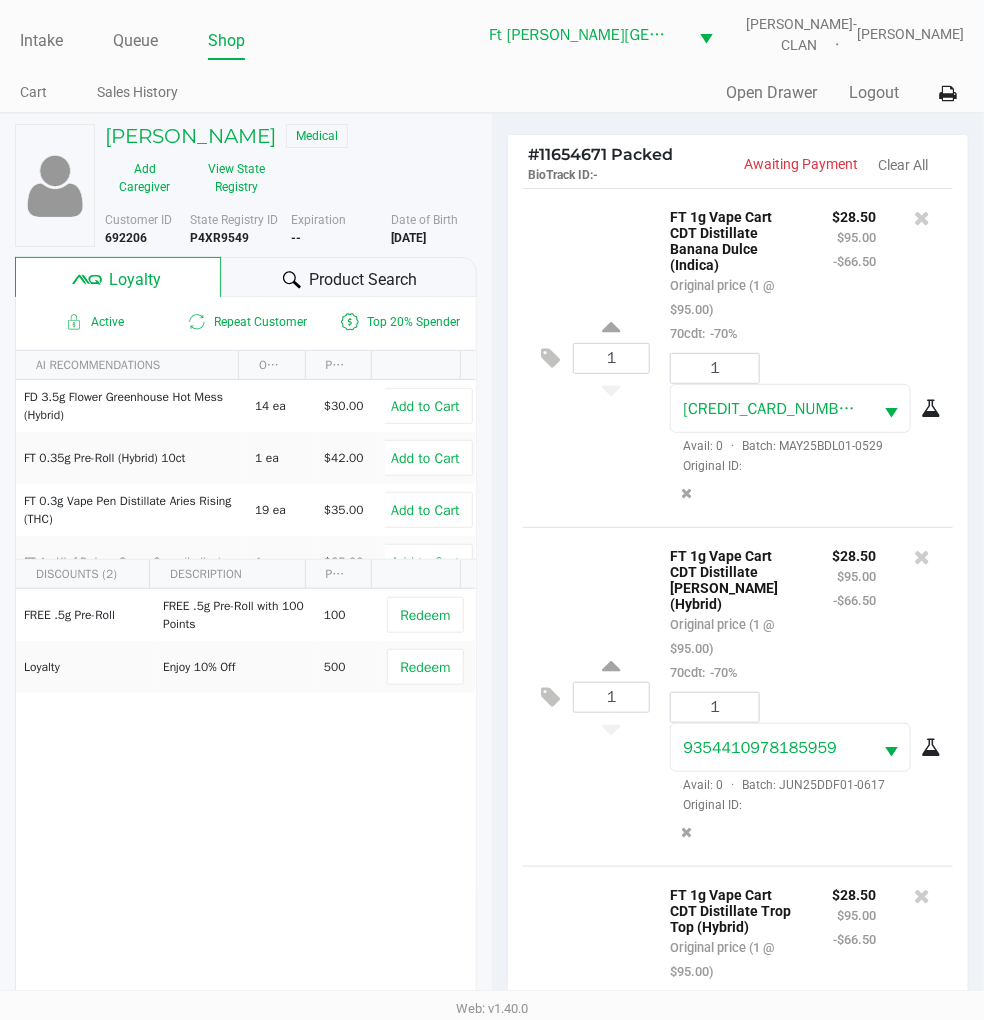 scroll, scrollTop: 182, scrollLeft: 0, axis: vertical 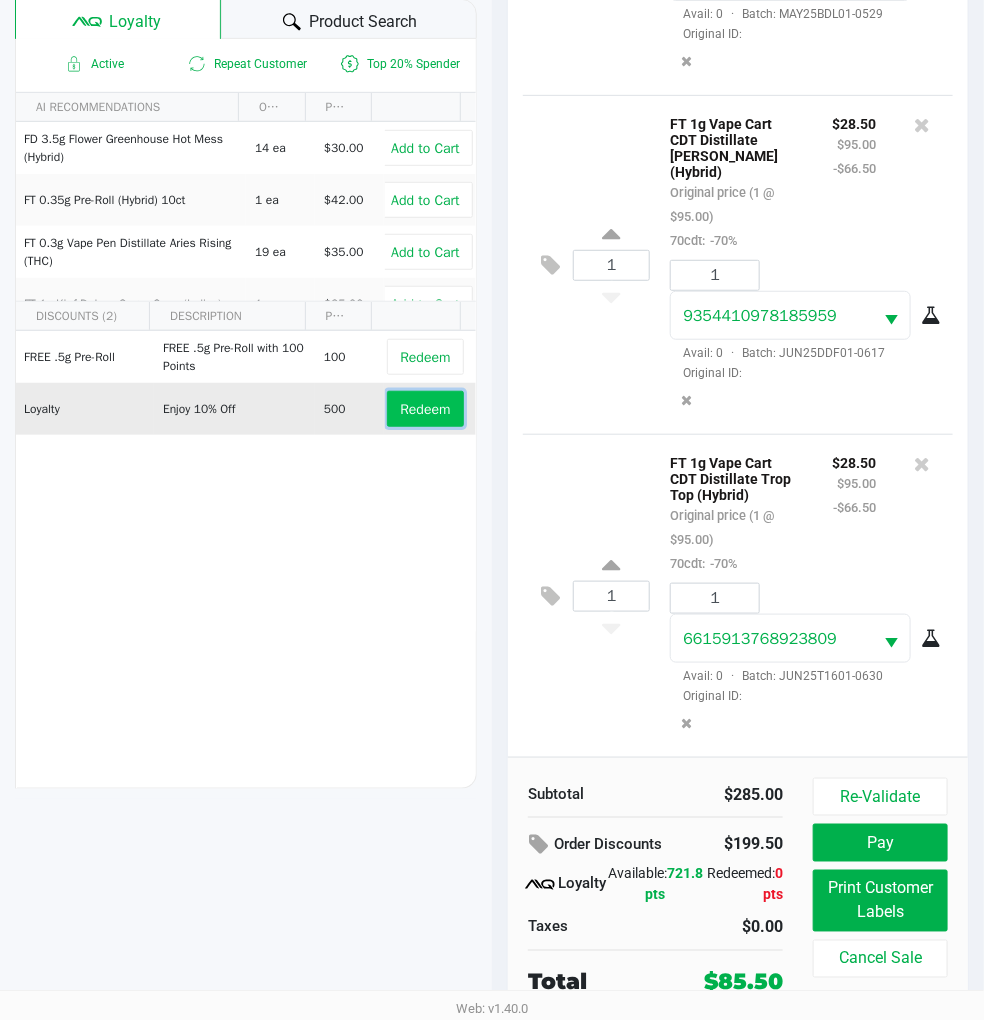 click on "Redeem" 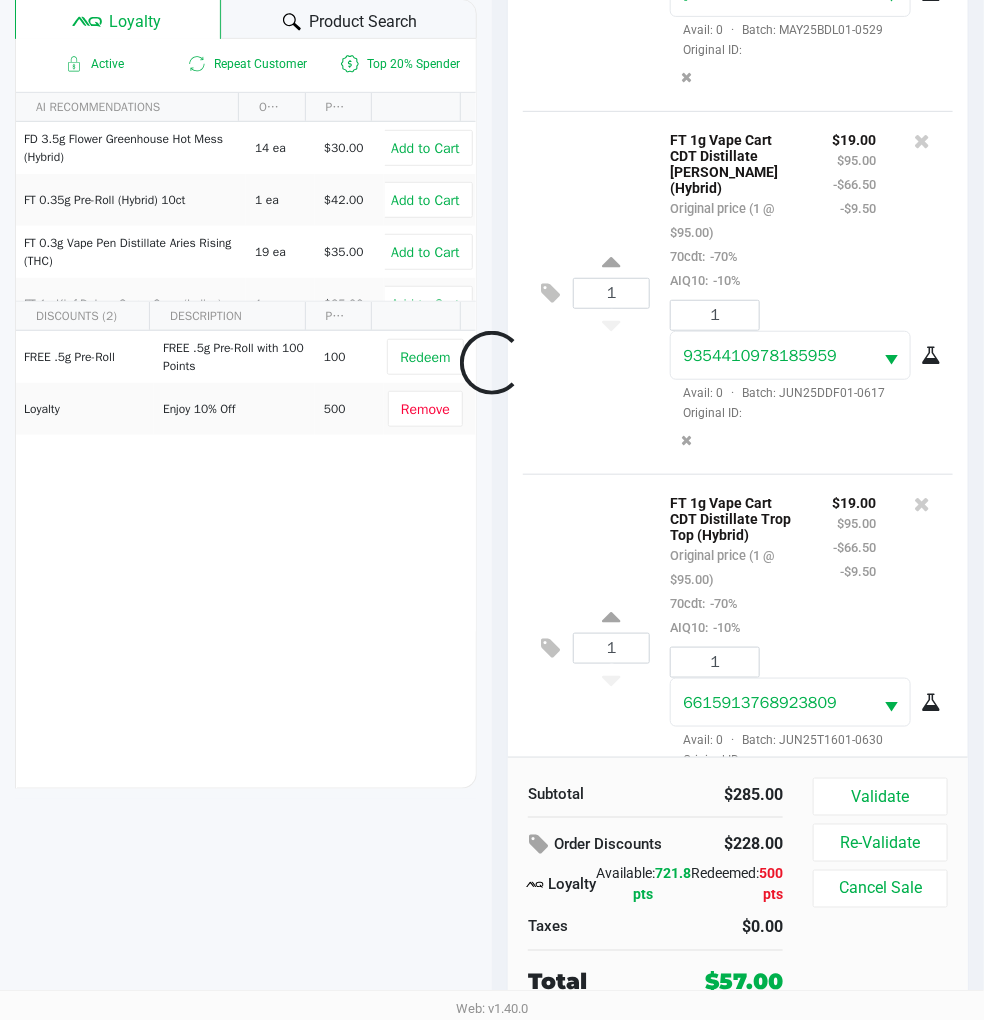 scroll, scrollTop: 254, scrollLeft: 0, axis: vertical 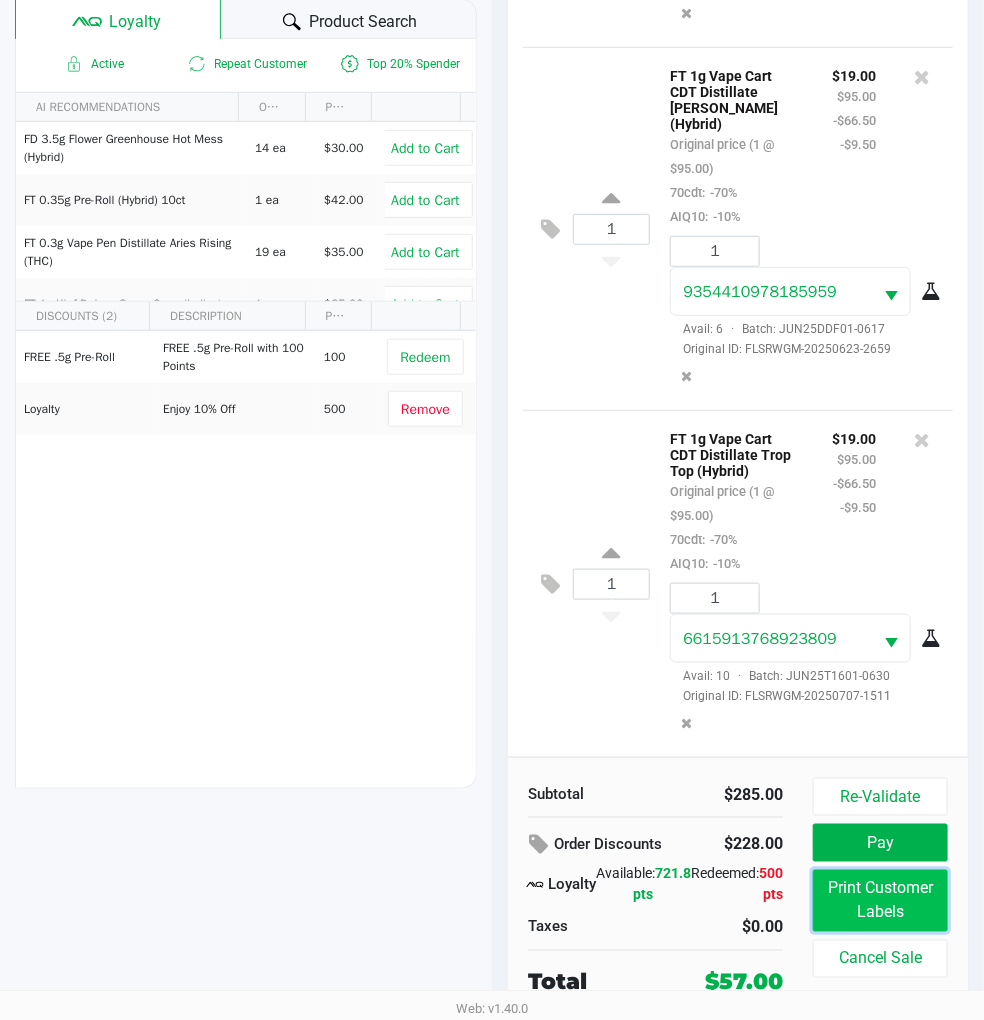 click on "Print Customer Labels" 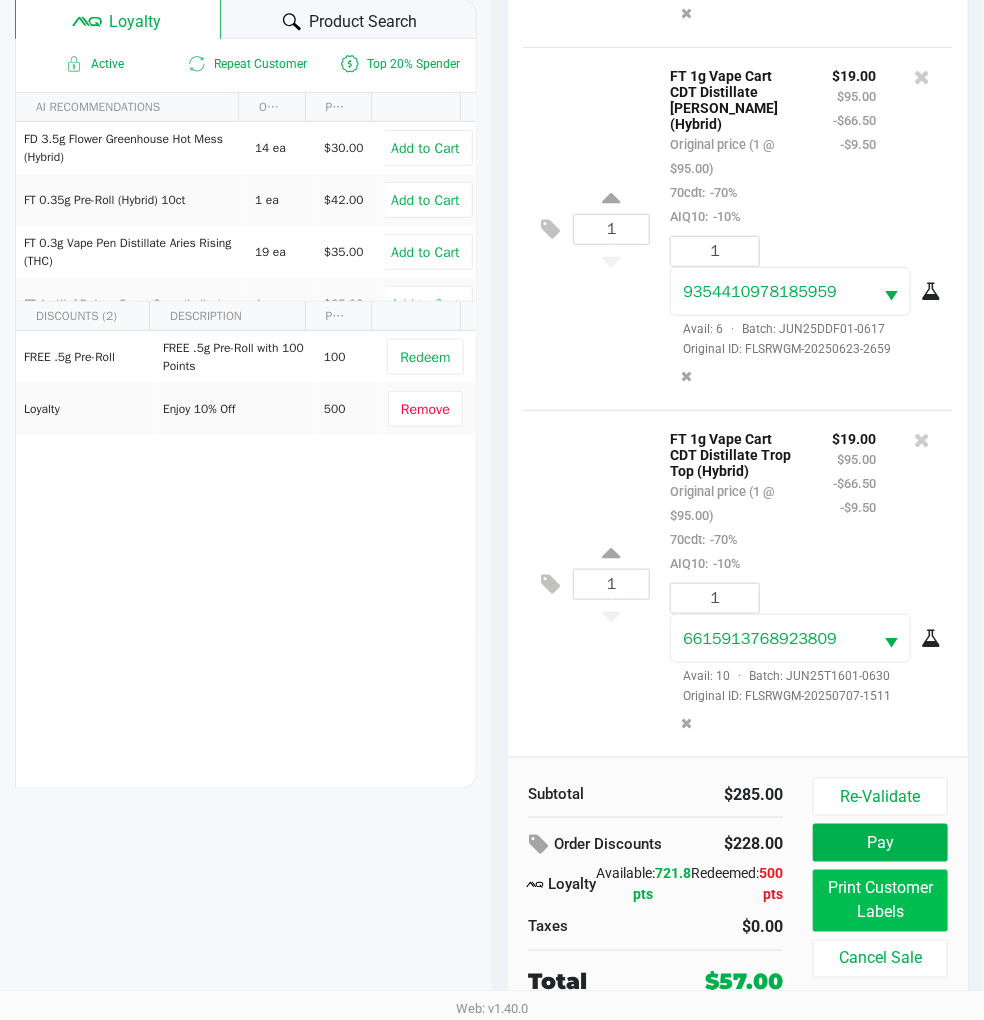 scroll, scrollTop: 0, scrollLeft: 0, axis: both 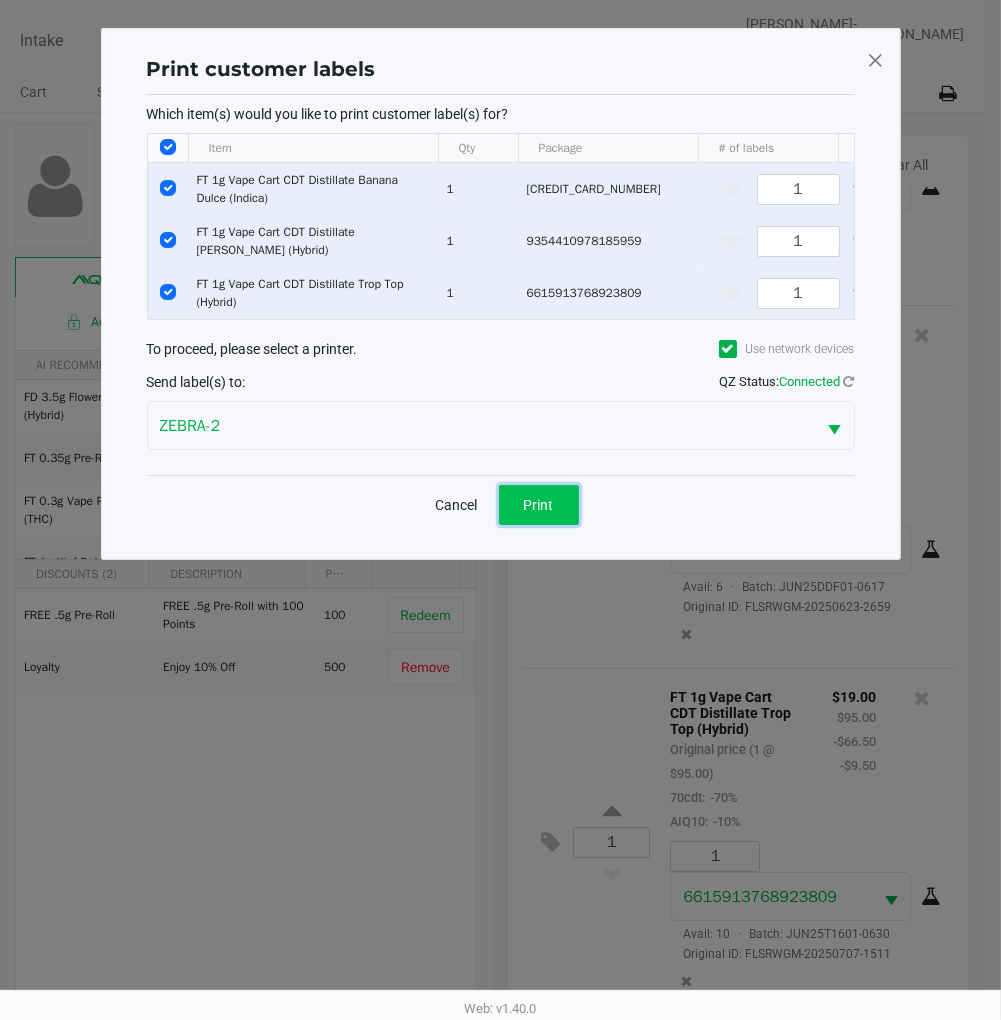 click on "Print" 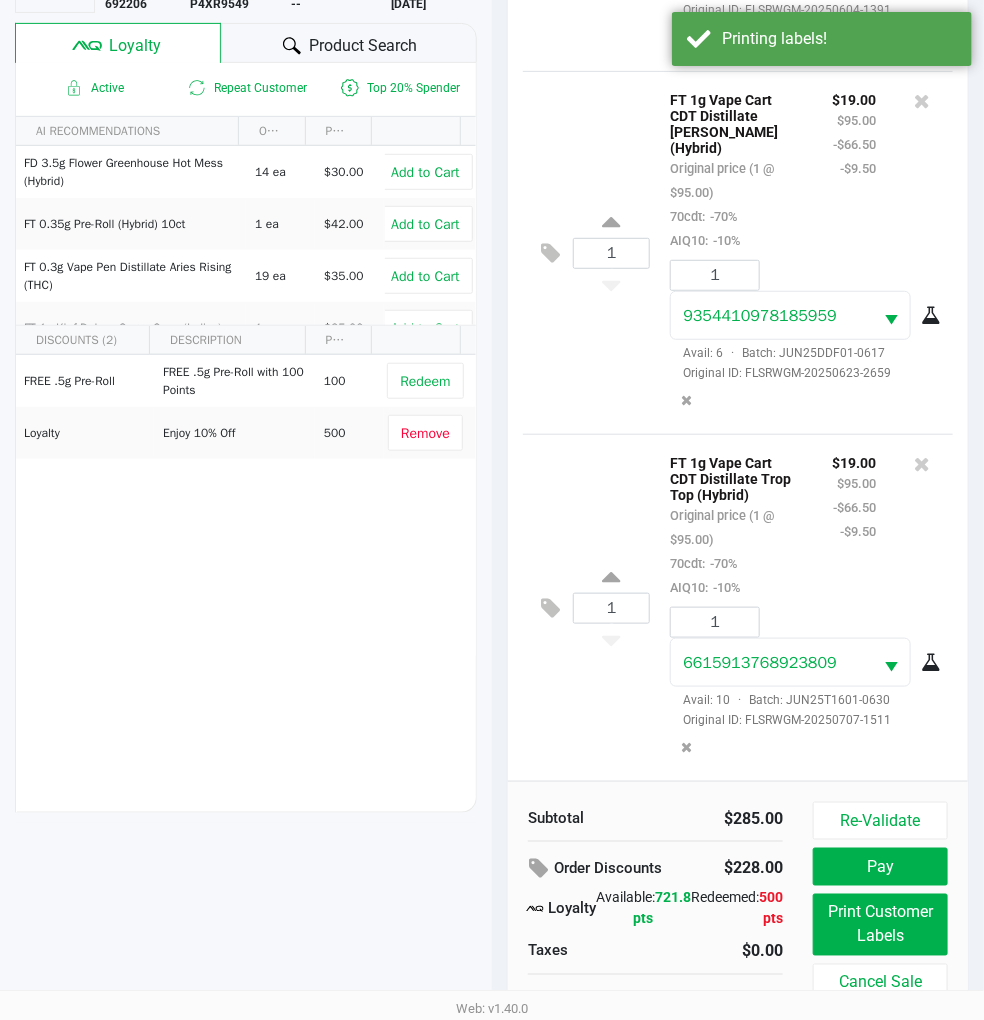 scroll, scrollTop: 258, scrollLeft: 0, axis: vertical 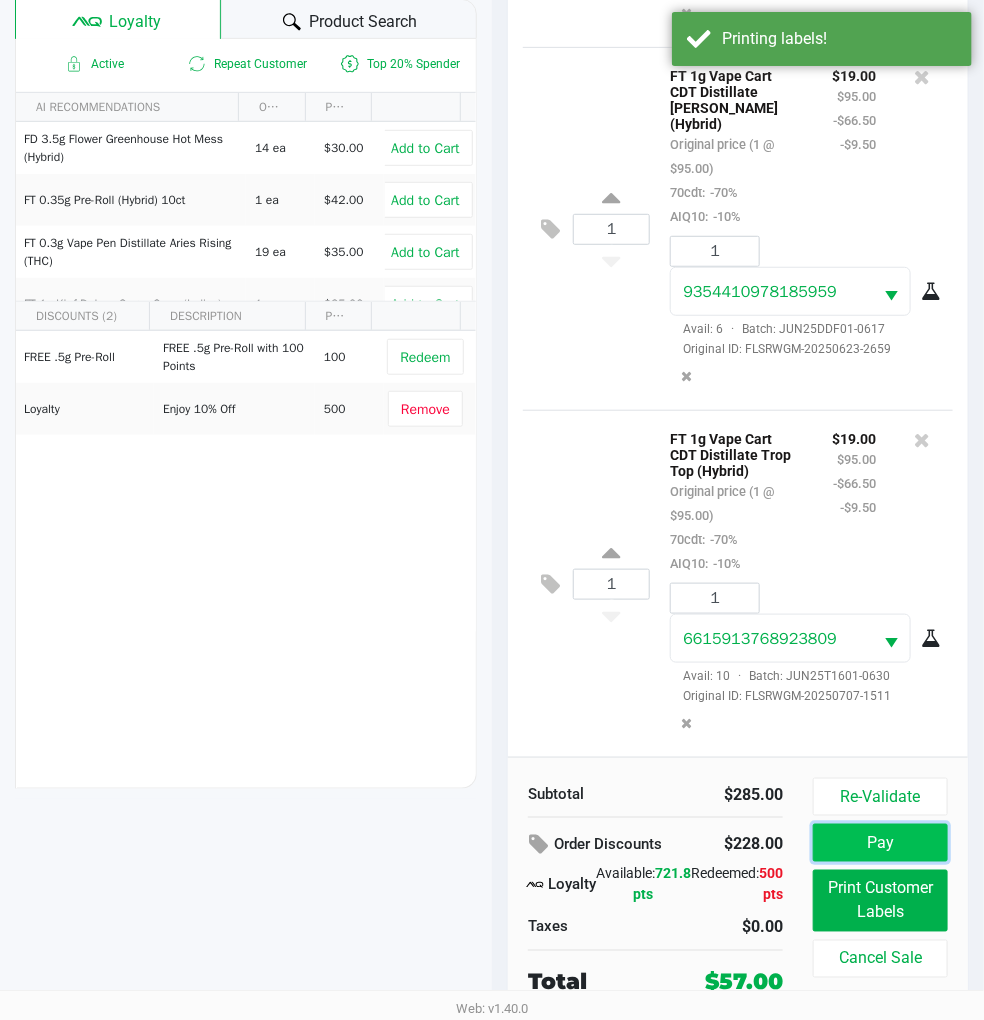click on "Pay" 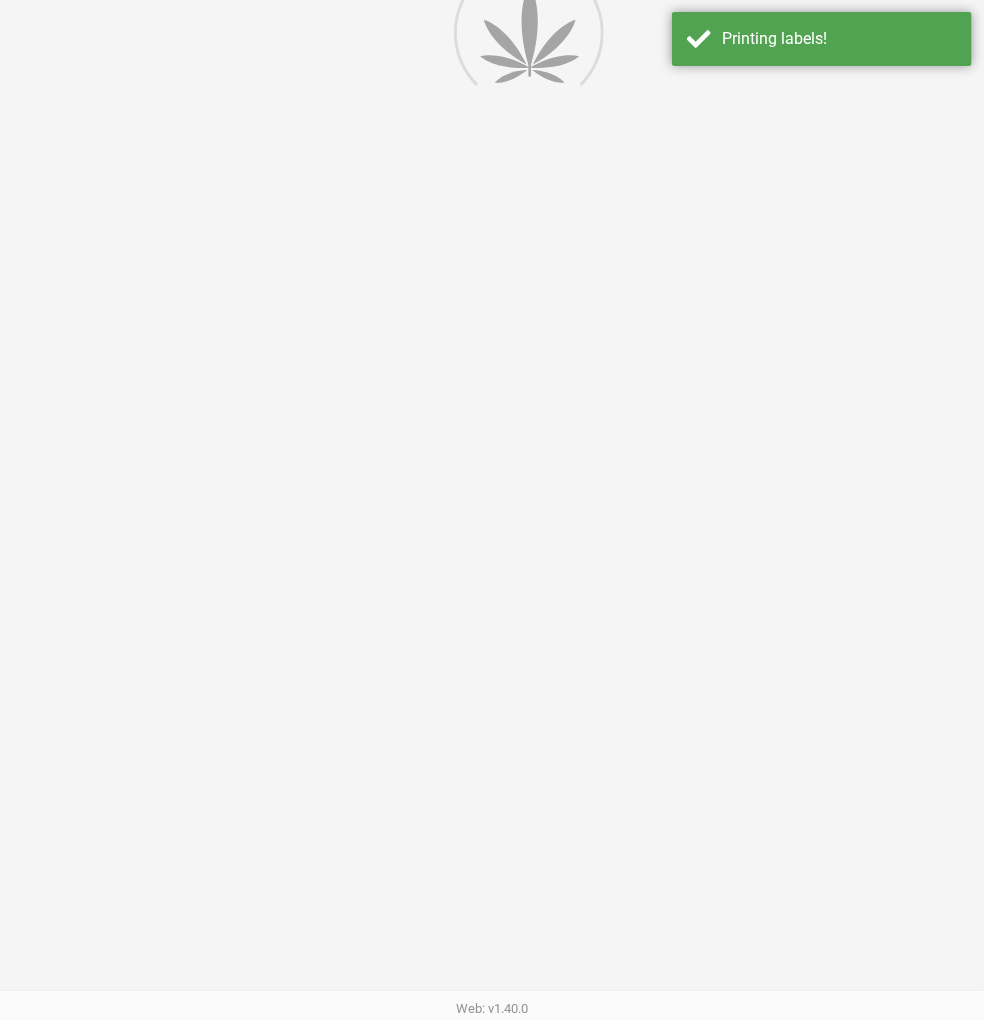 scroll, scrollTop: 0, scrollLeft: 0, axis: both 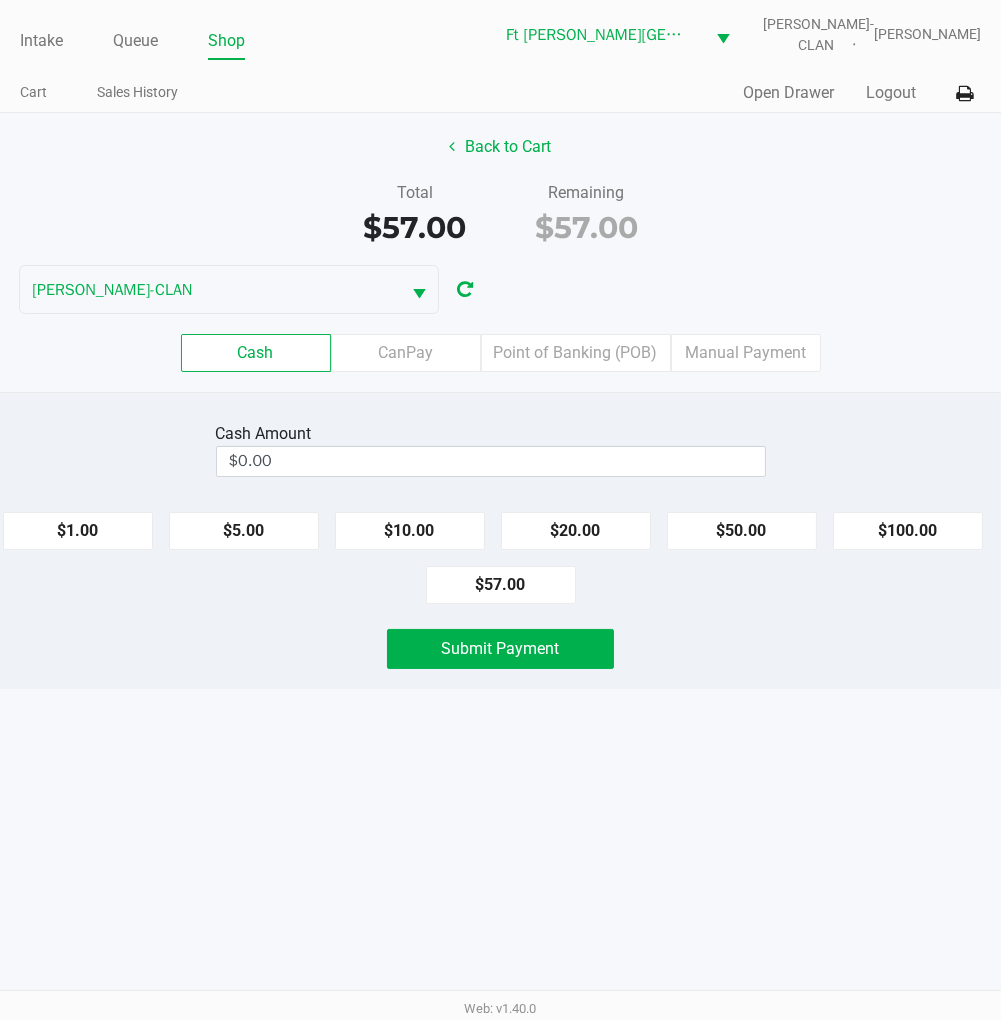 click on "$50.00" 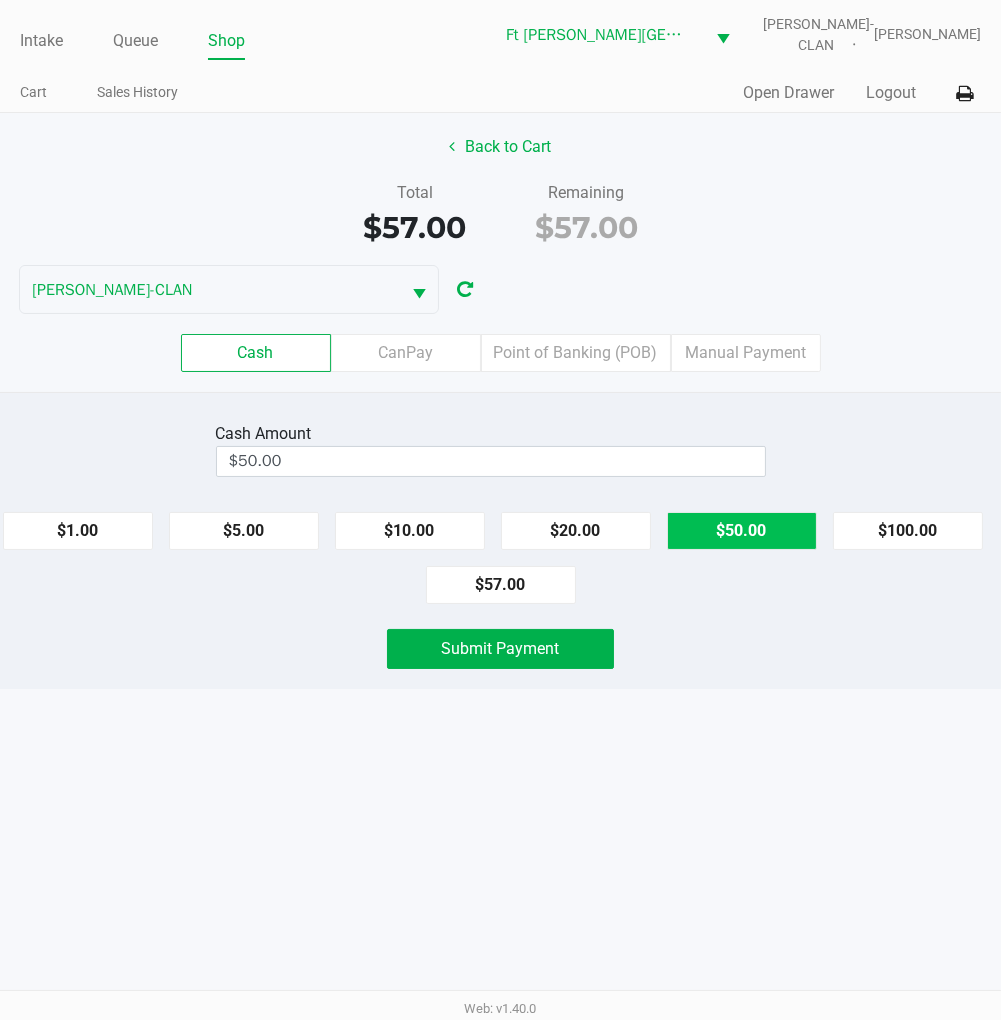 click on "$50.00" 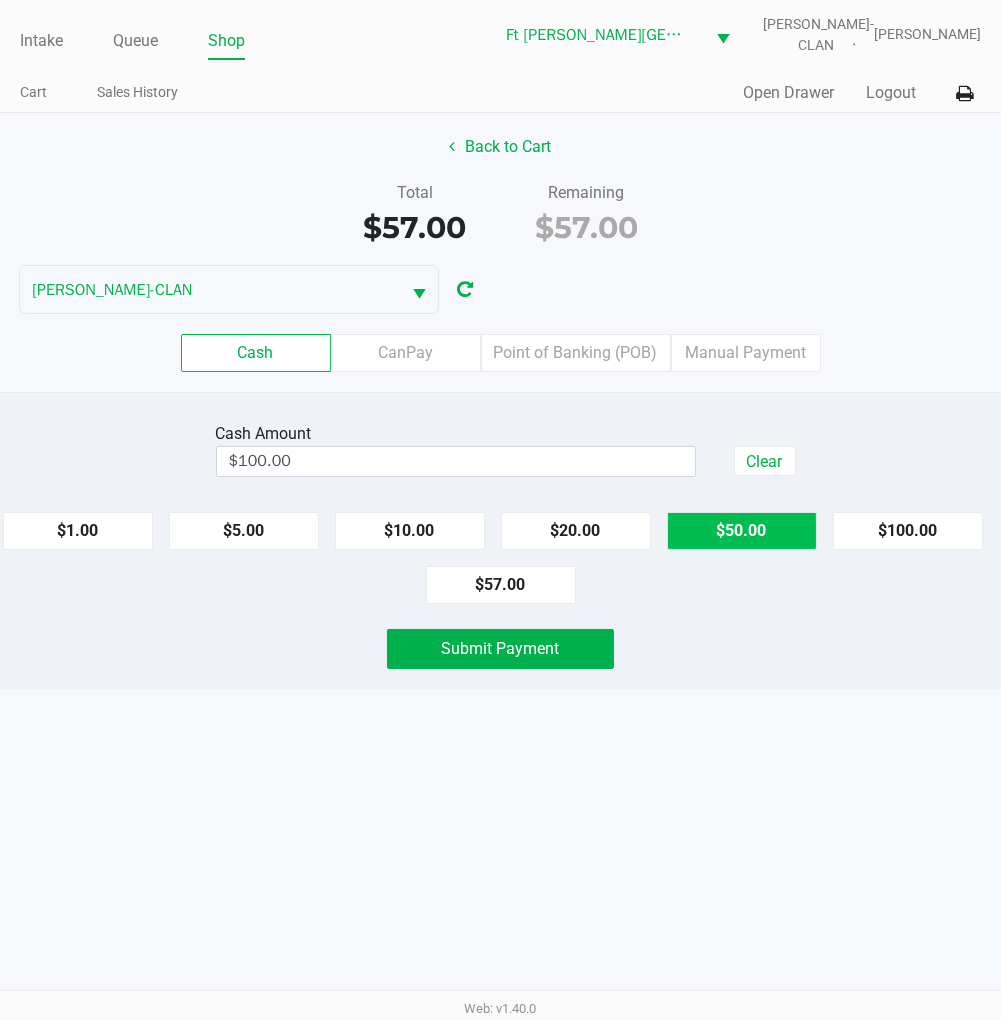 click on "Submit Payment" 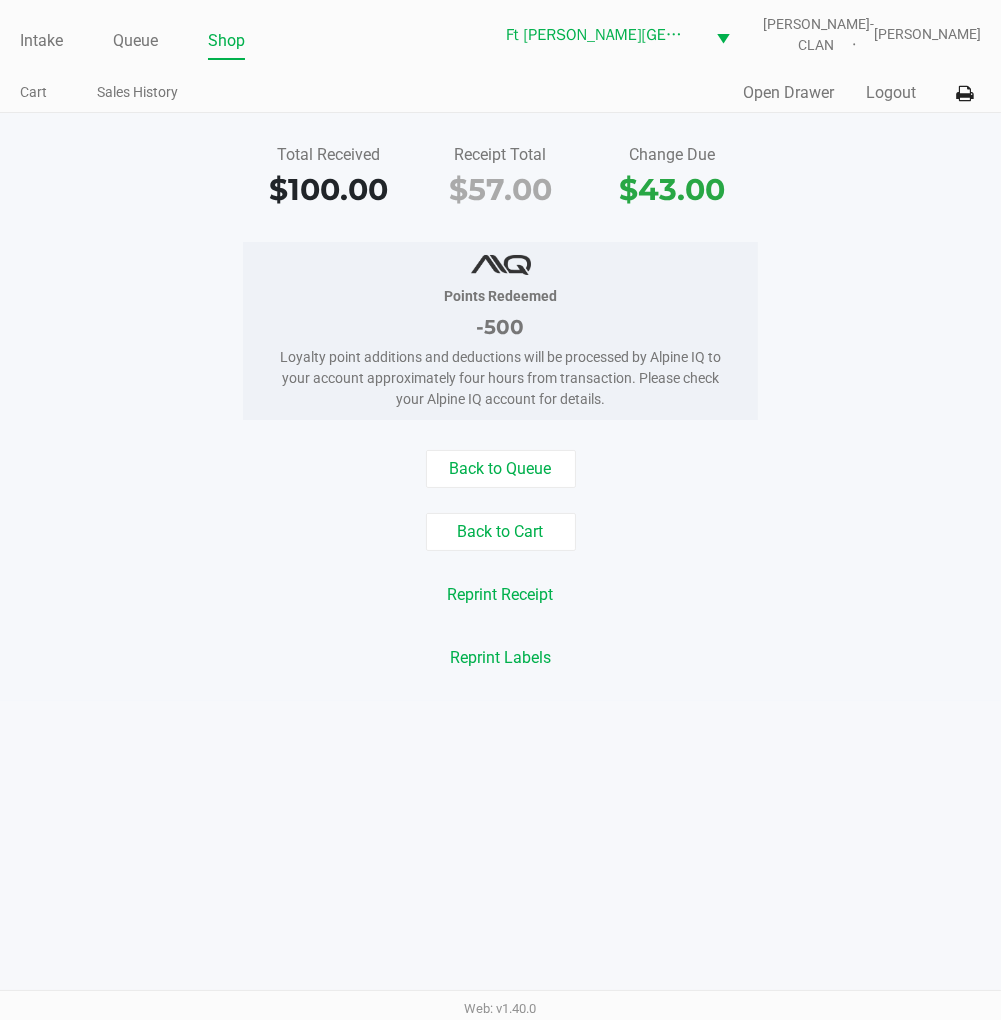 click on "Logout" 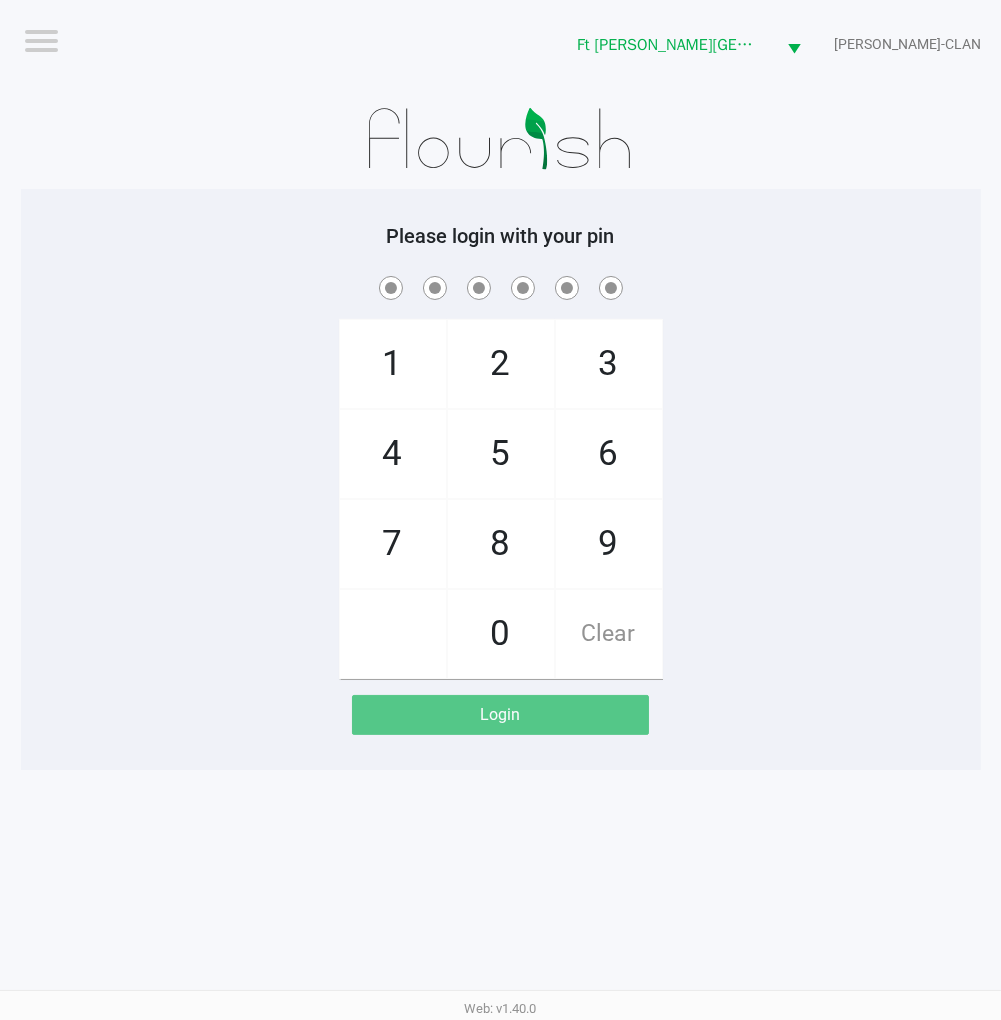 click on "1   4   7       2   5   8   0   3   6   9   Clear" 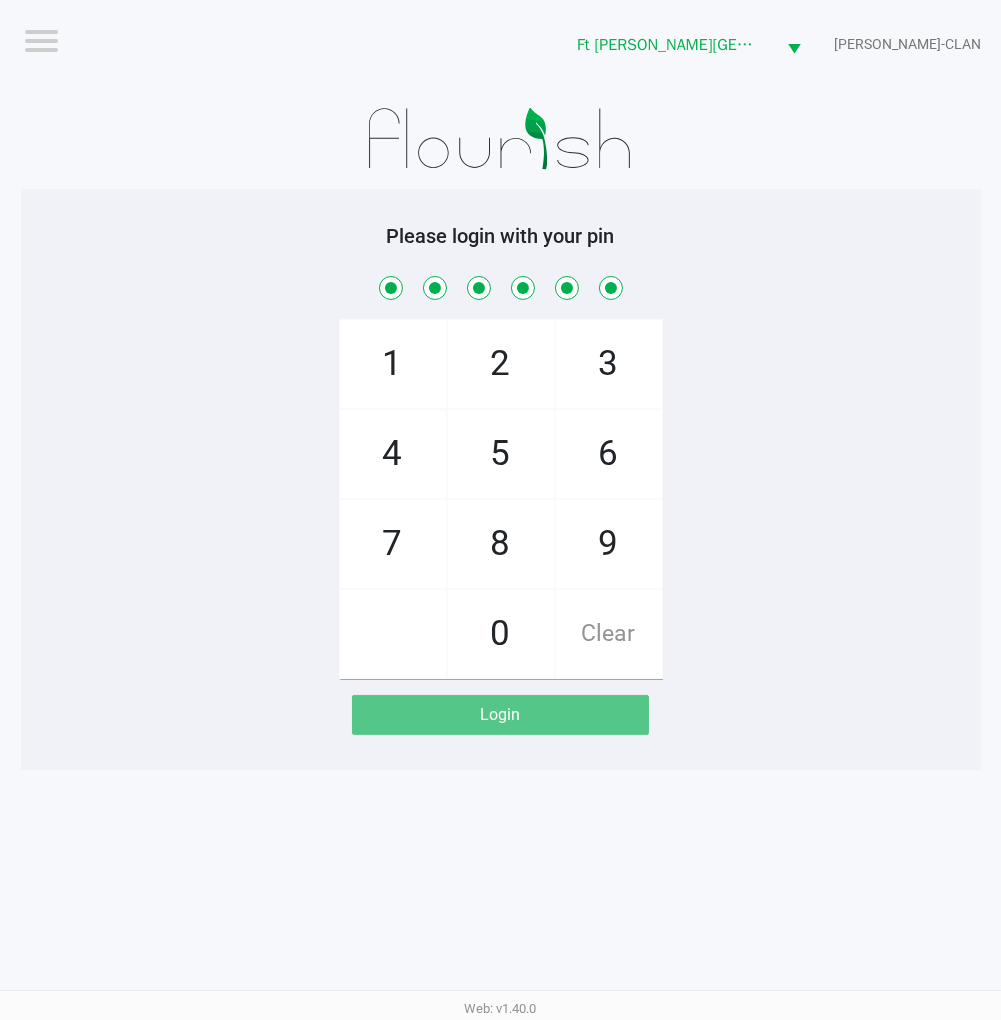 checkbox on "true" 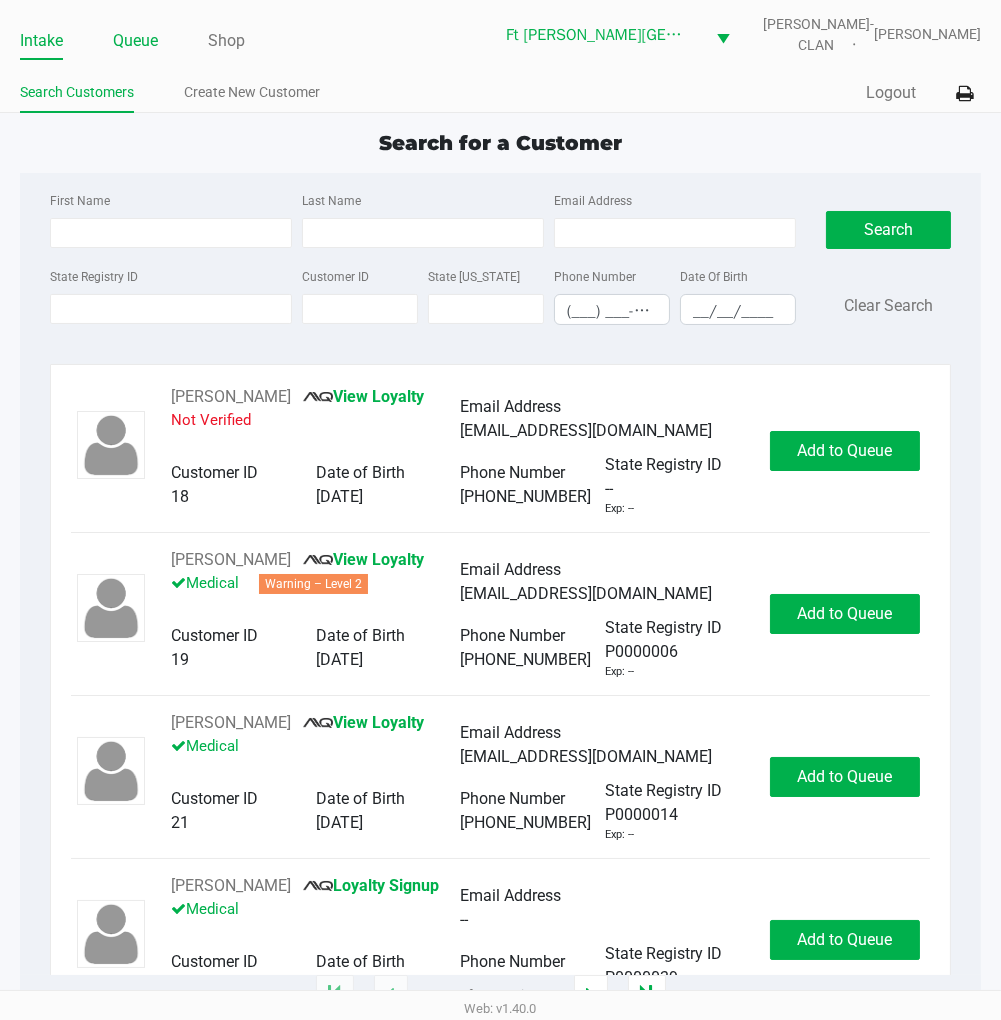 click on "Queue" 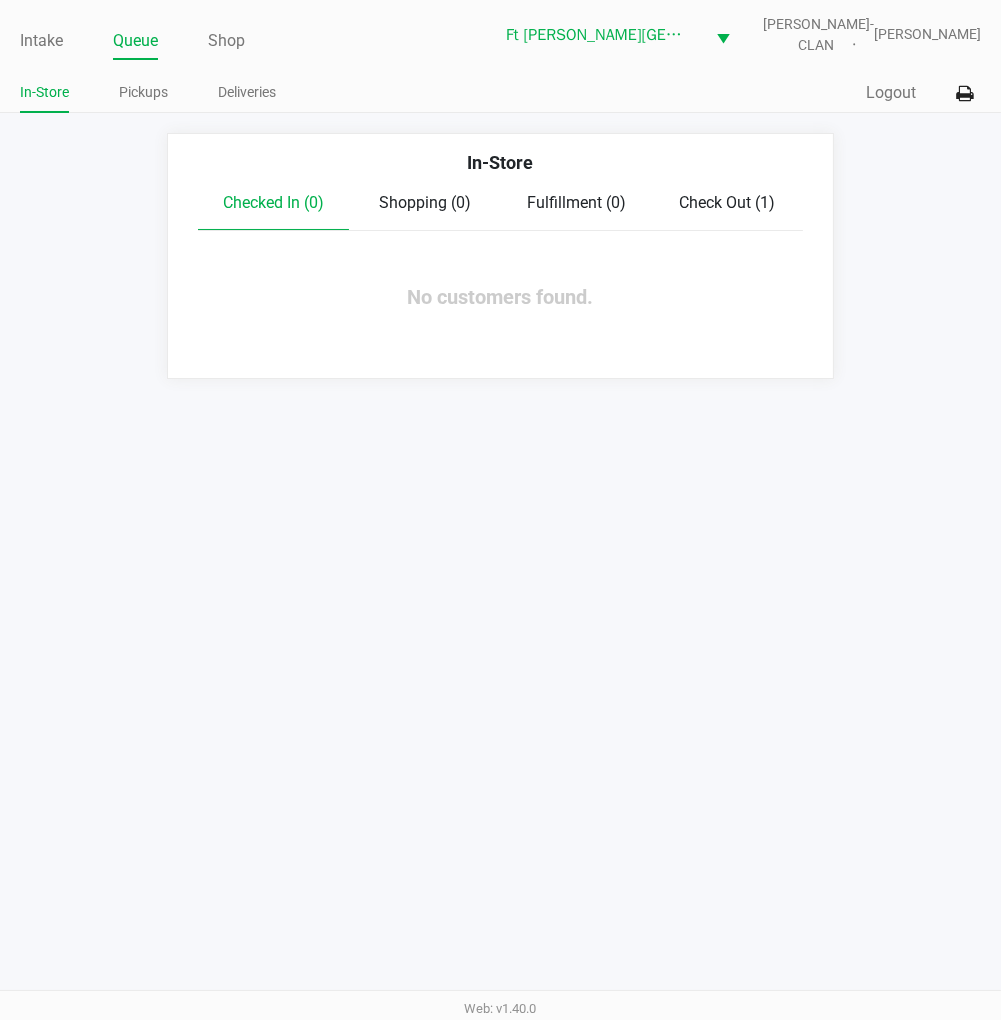 click on "Pickups" 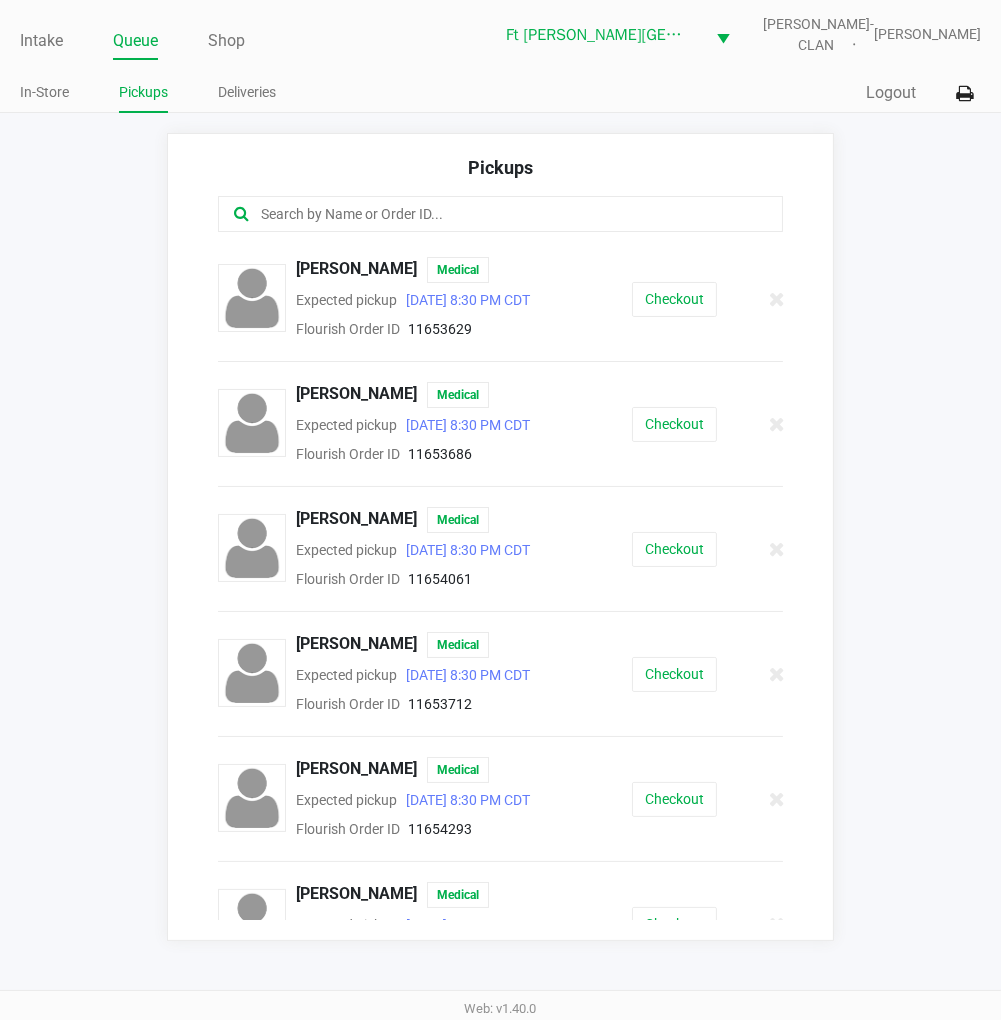 click on "Checkout" 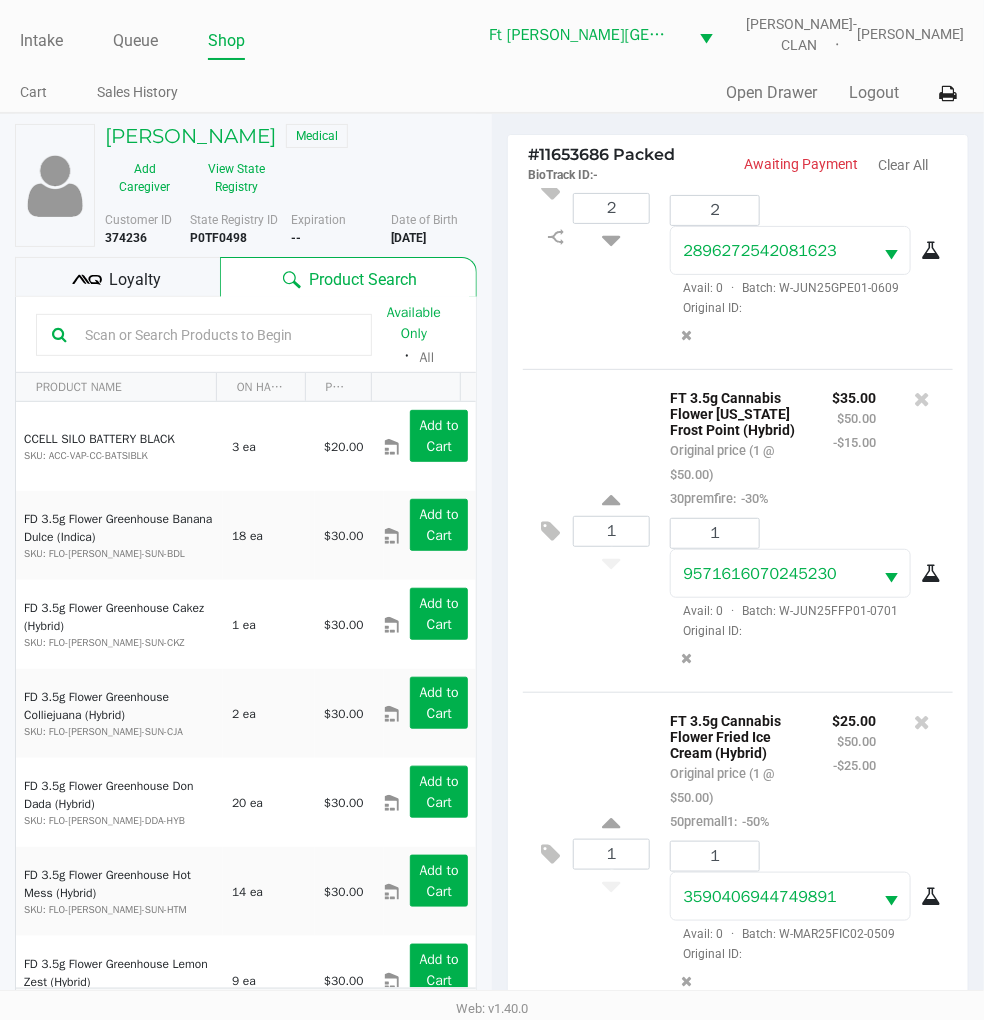 scroll, scrollTop: 165, scrollLeft: 0, axis: vertical 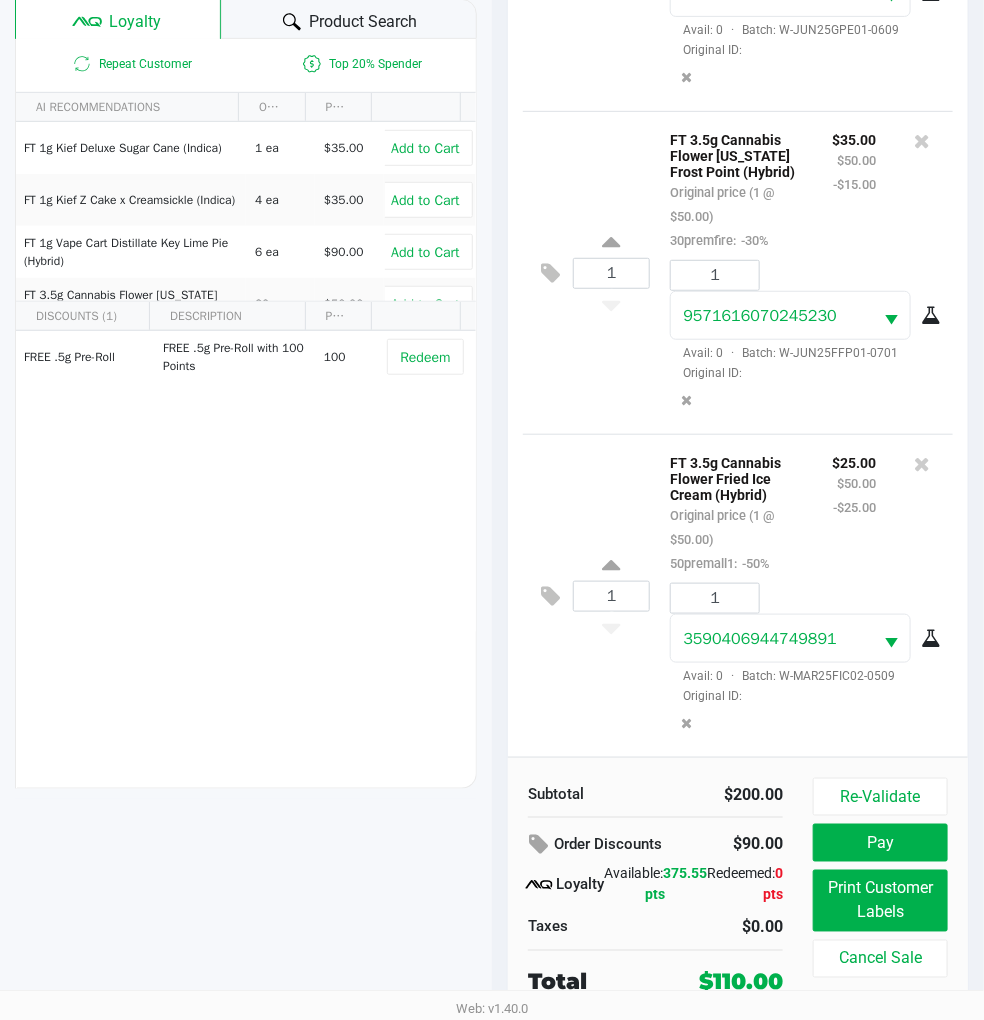 click on "Print Customer Labels" 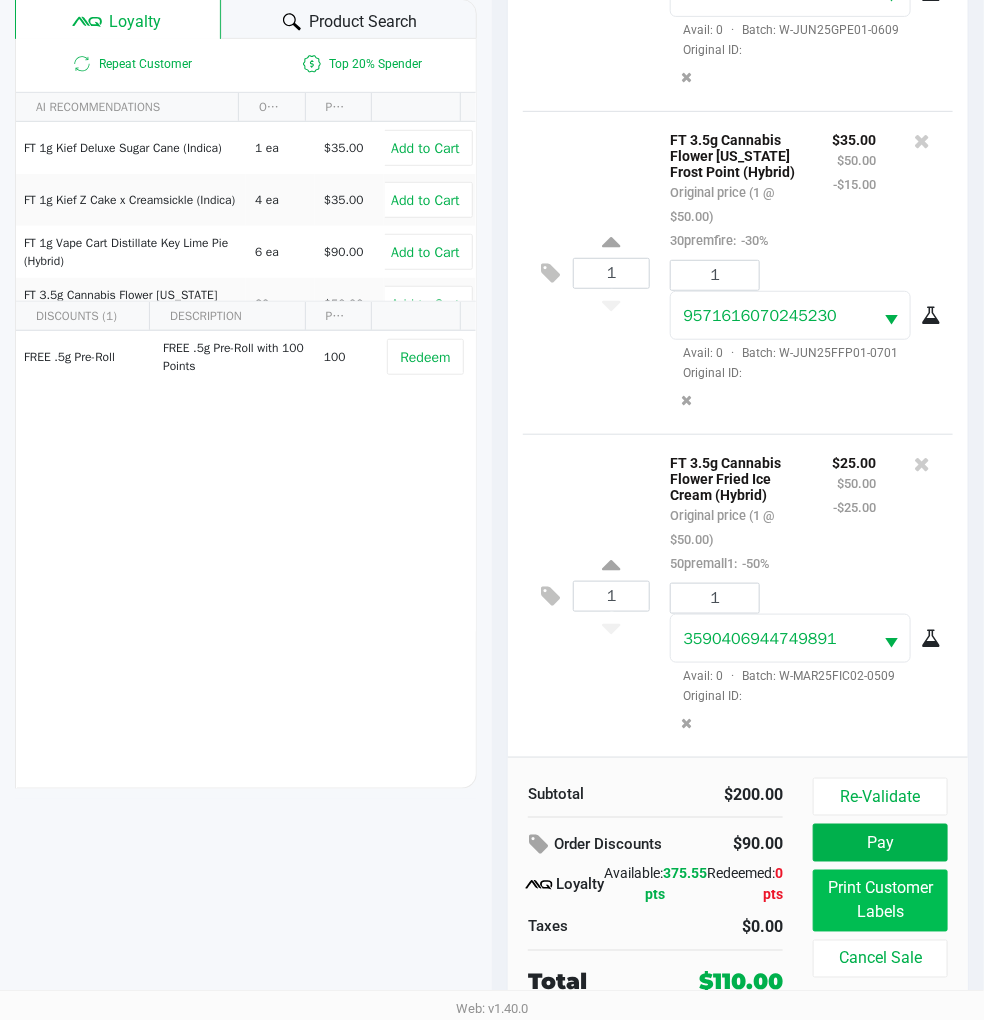 scroll, scrollTop: 0, scrollLeft: 0, axis: both 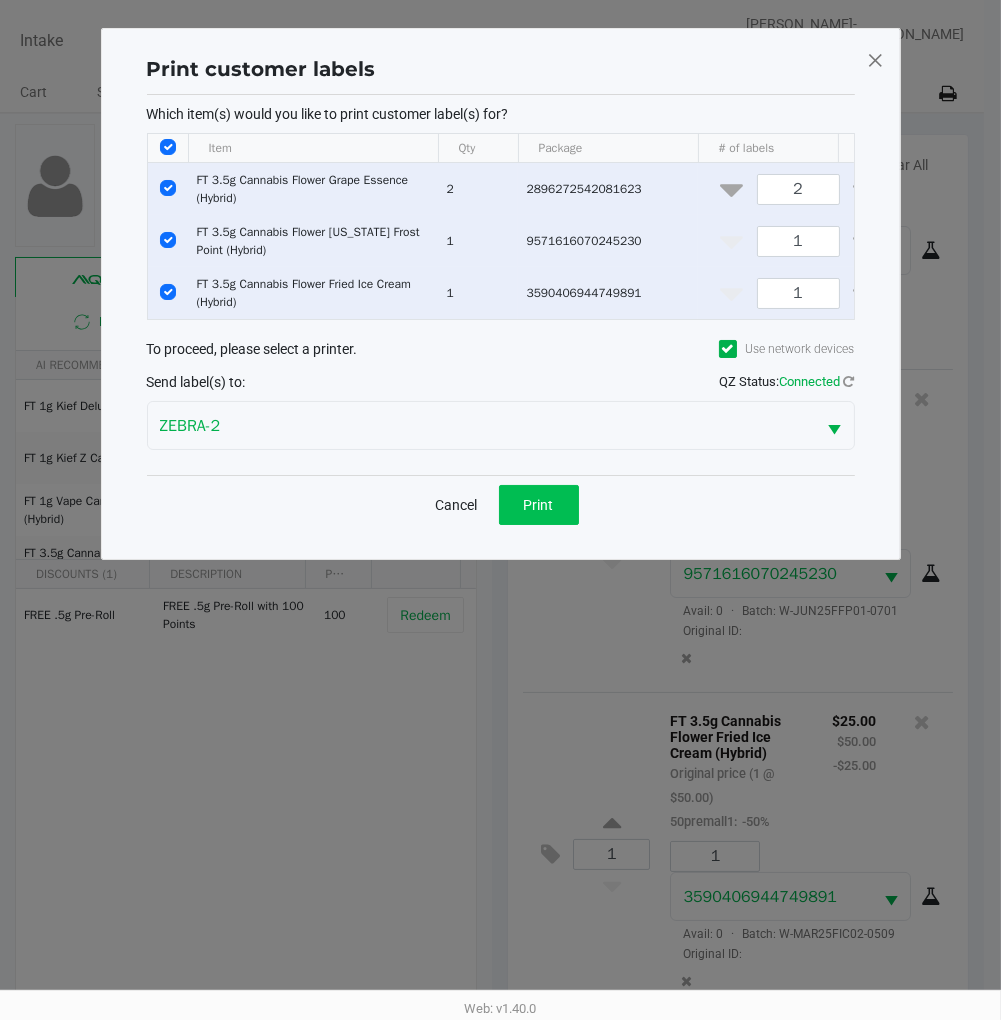 click on "Print" 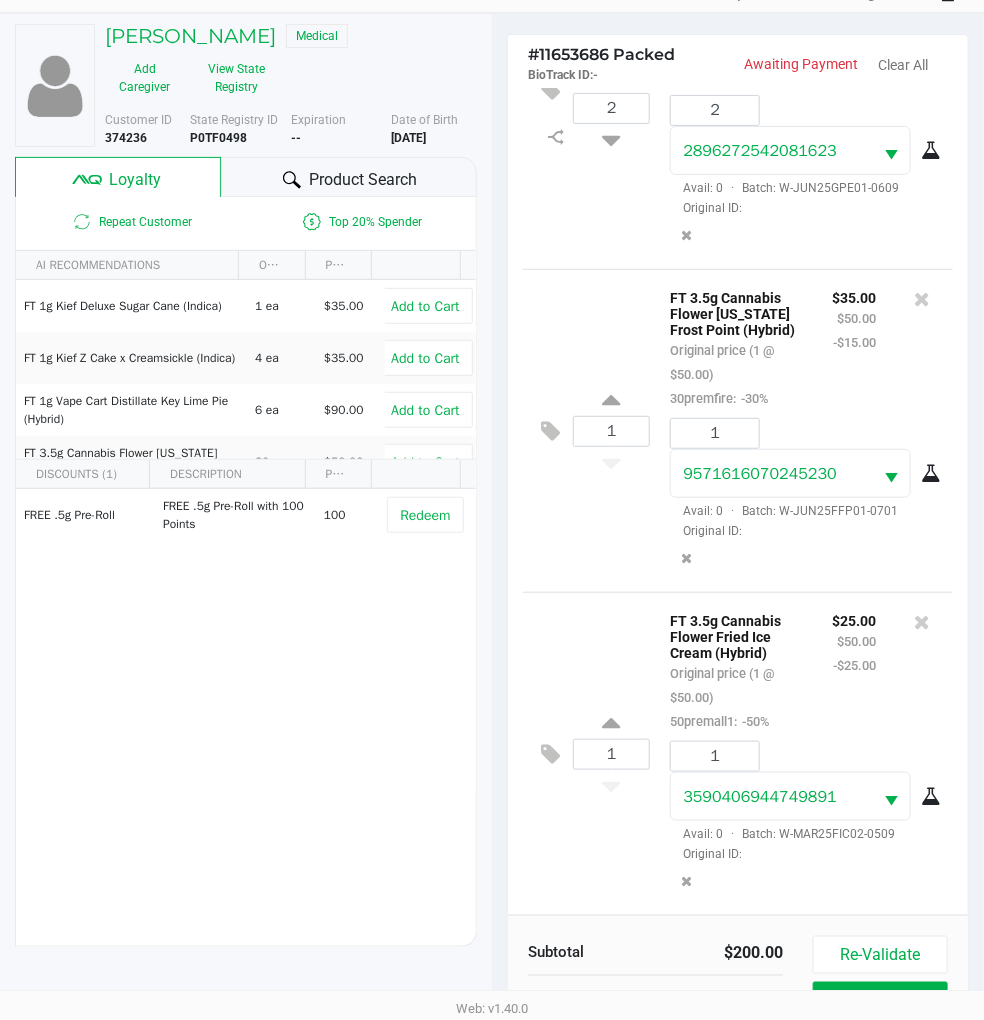 scroll, scrollTop: 258, scrollLeft: 0, axis: vertical 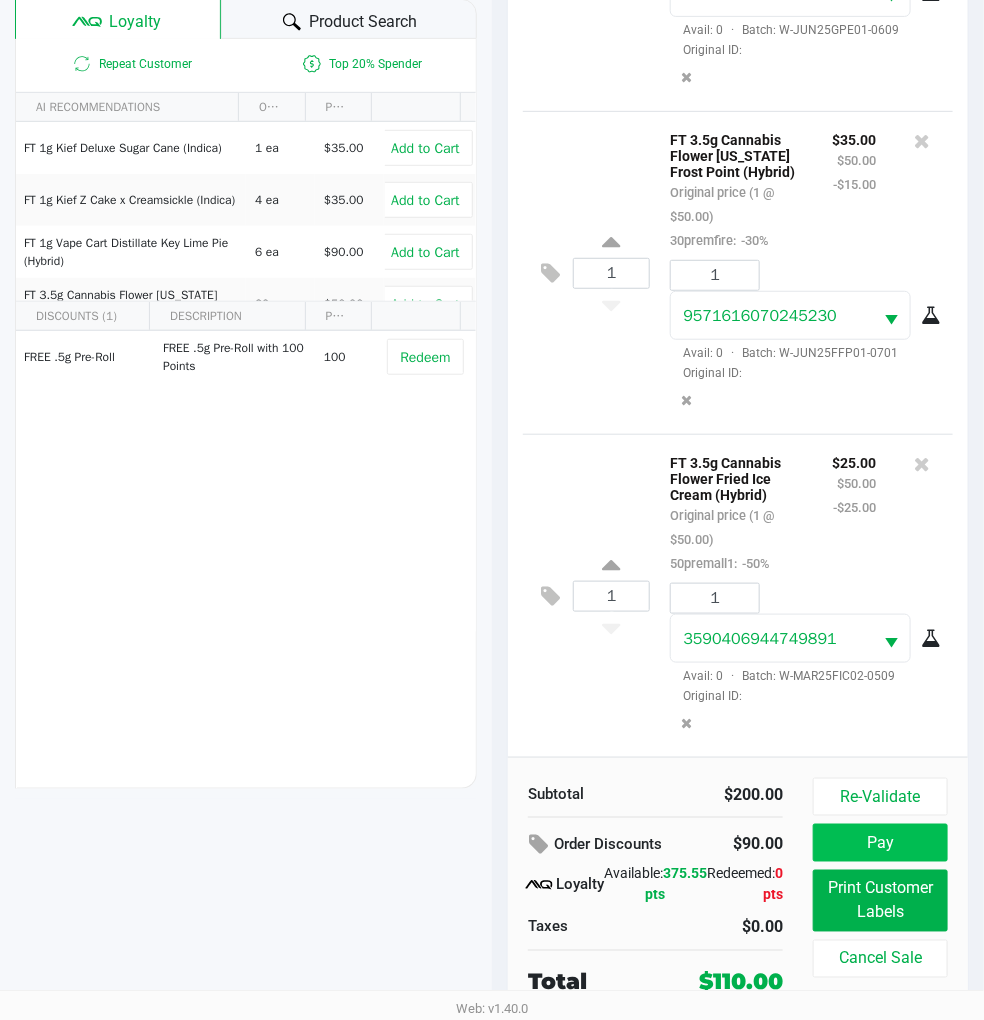 click on "Pay" 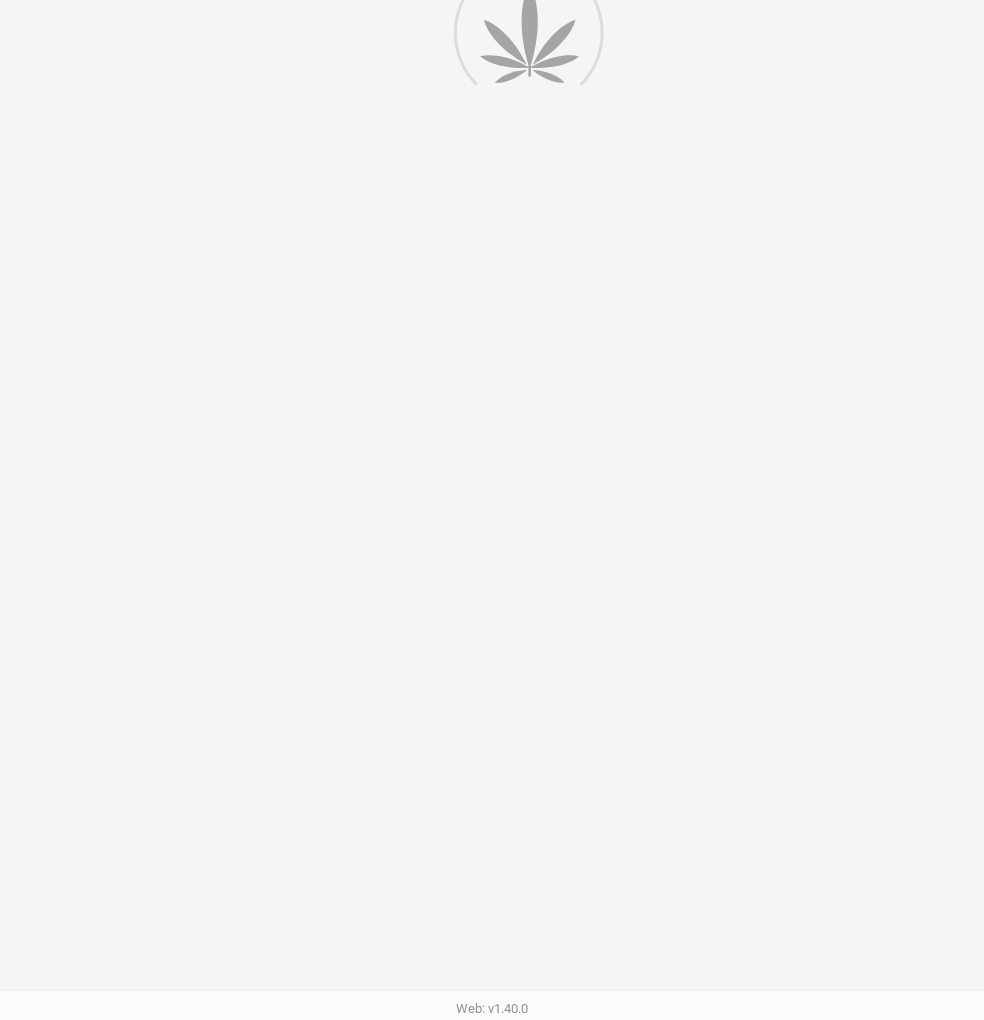 scroll, scrollTop: 0, scrollLeft: 0, axis: both 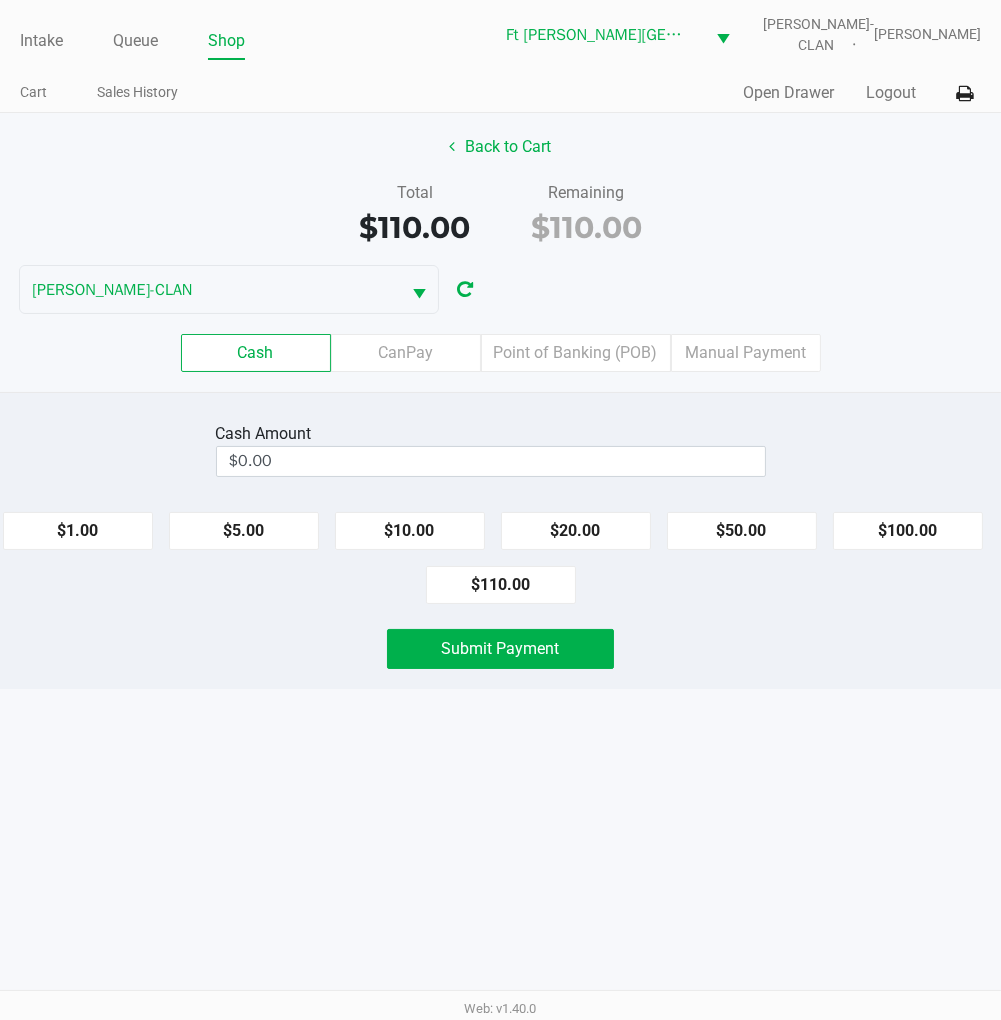 click on "$110.00" 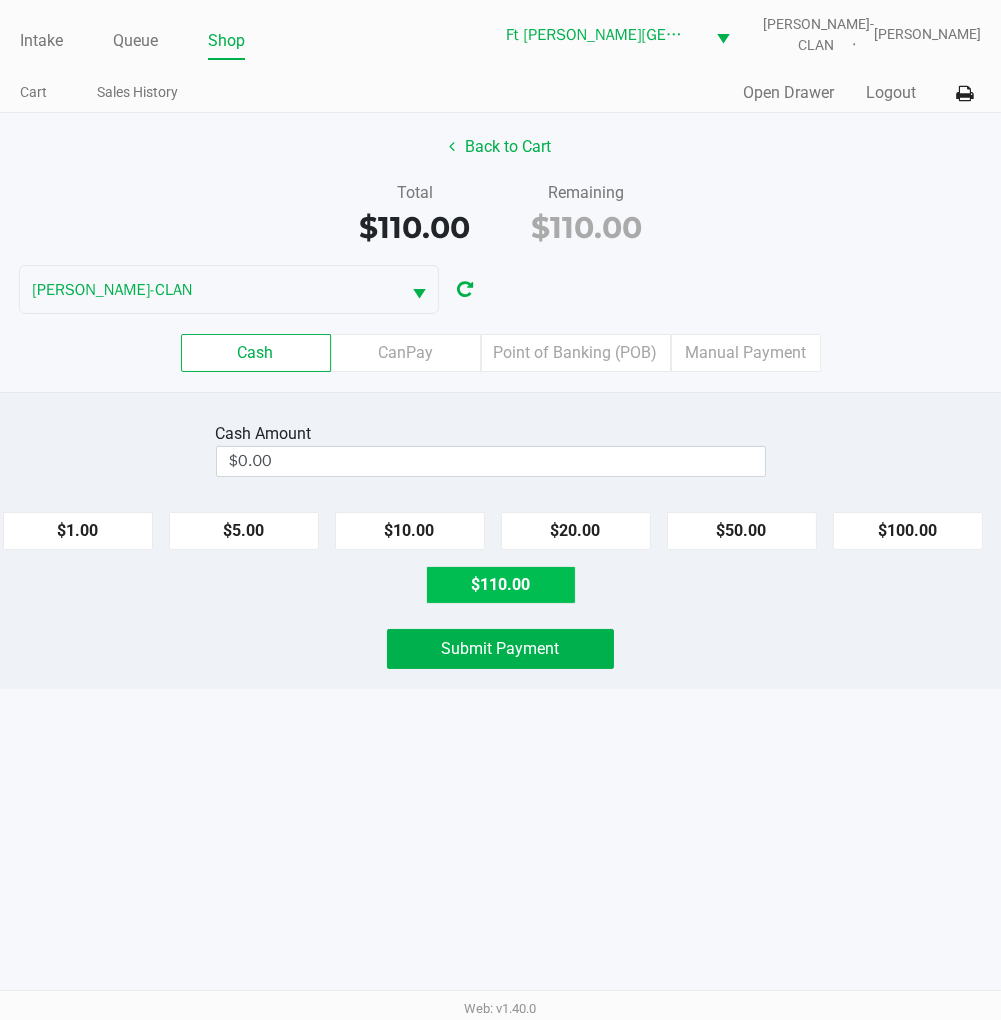 type on "$110.00" 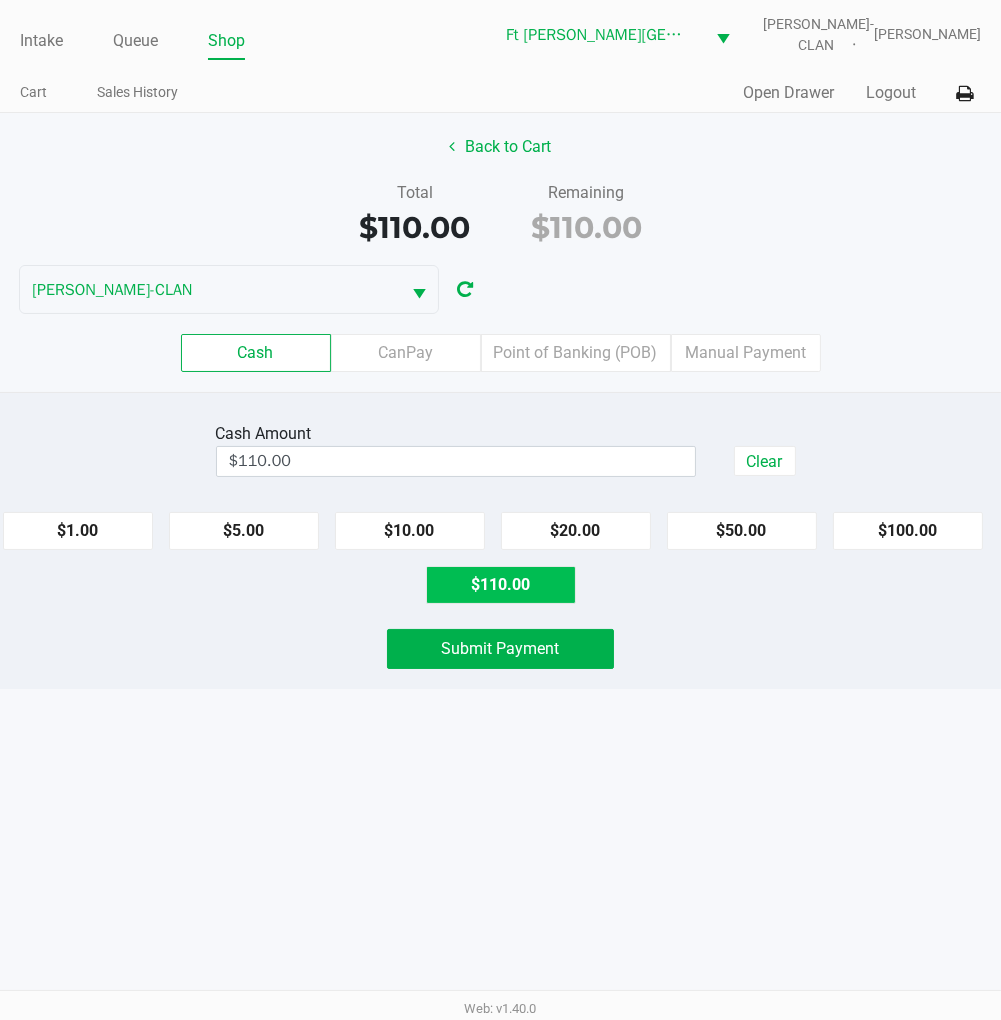 click on "Submit Payment" 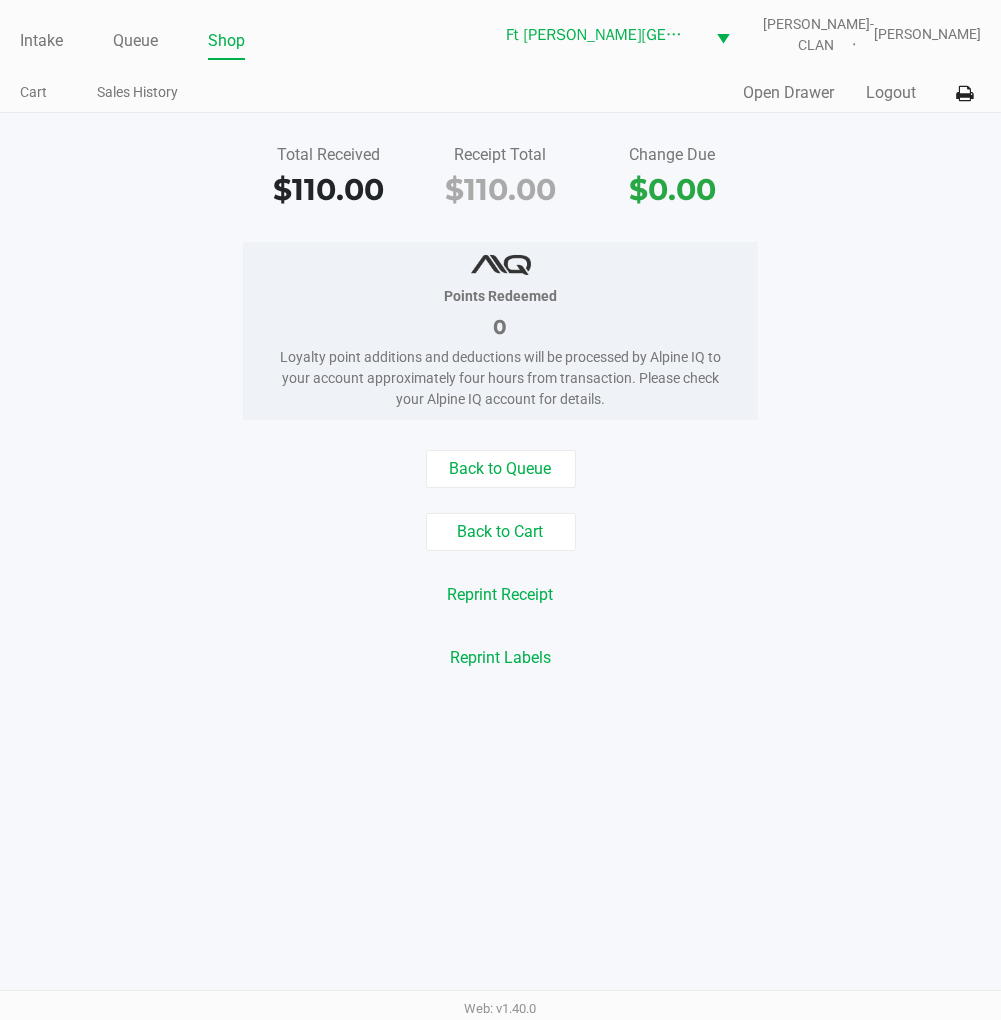 click on "Back to Queue" 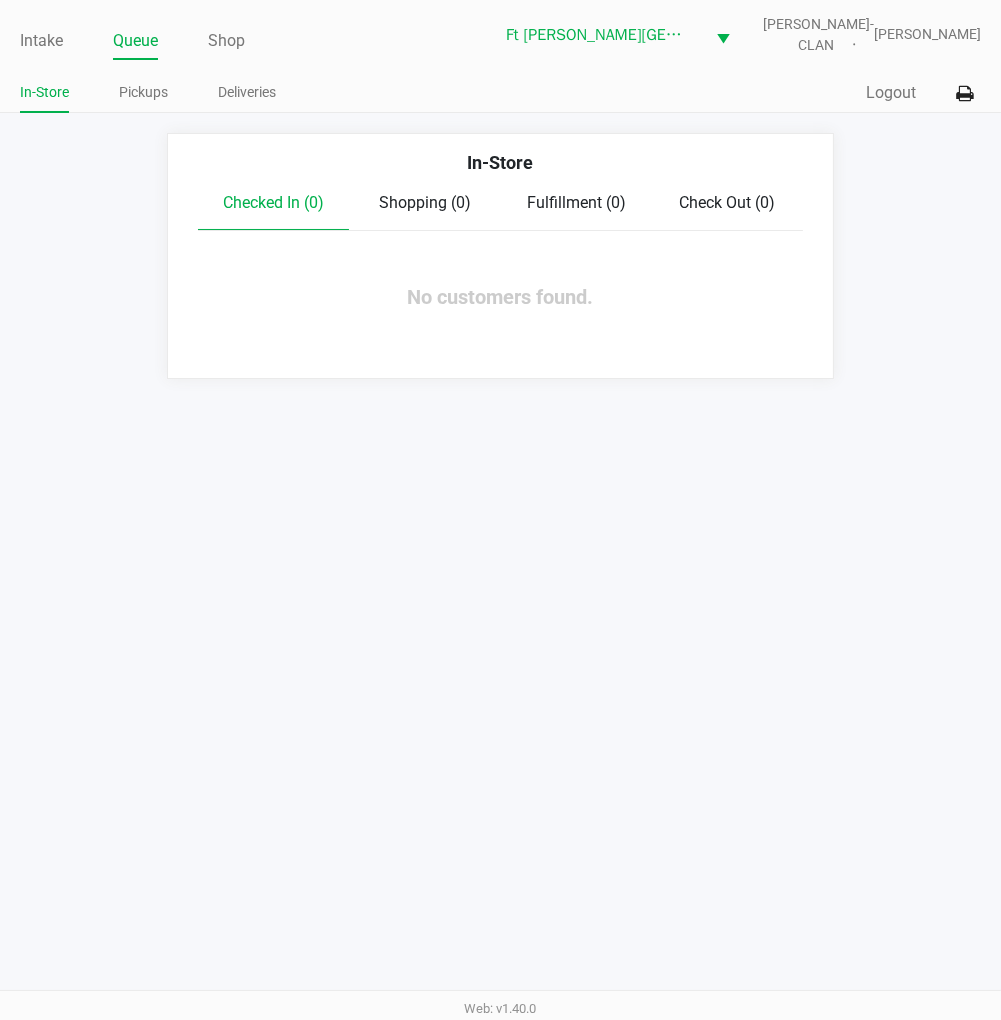 click on "Intake" 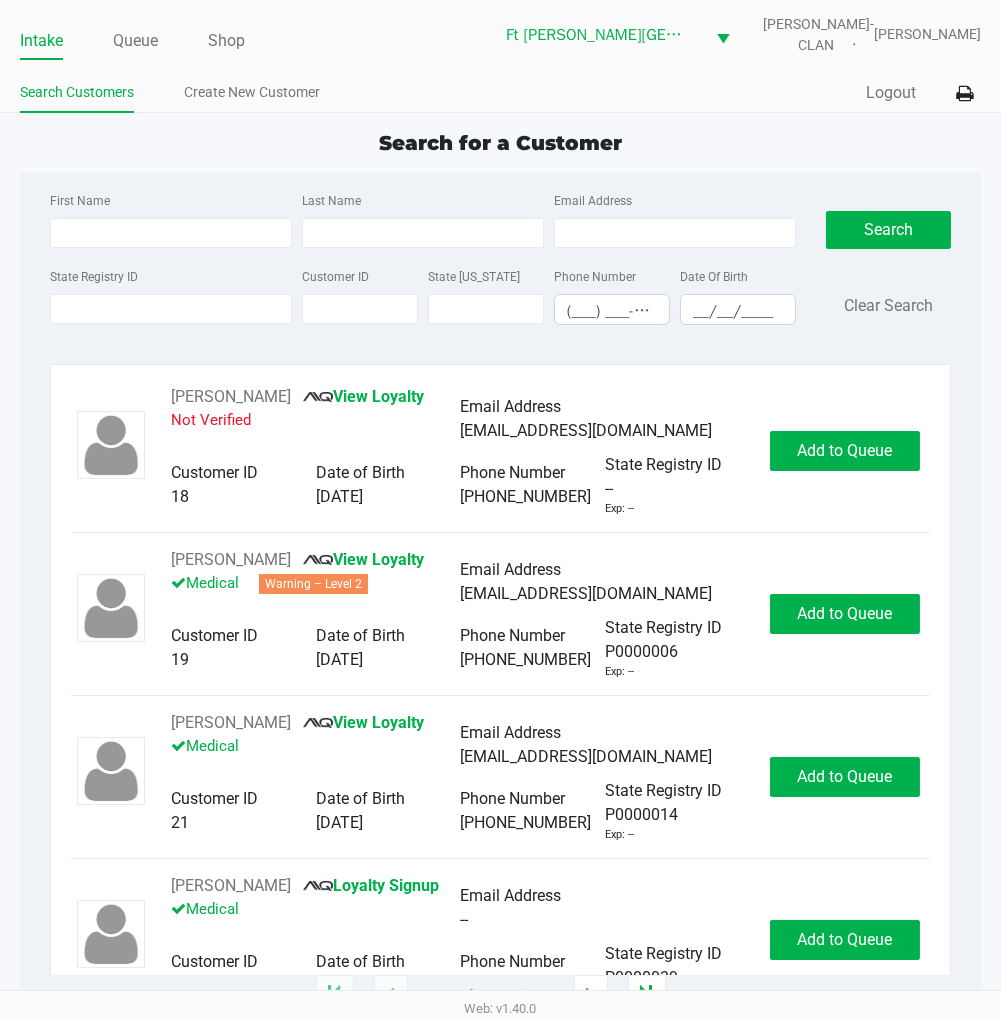 click on "Logout" 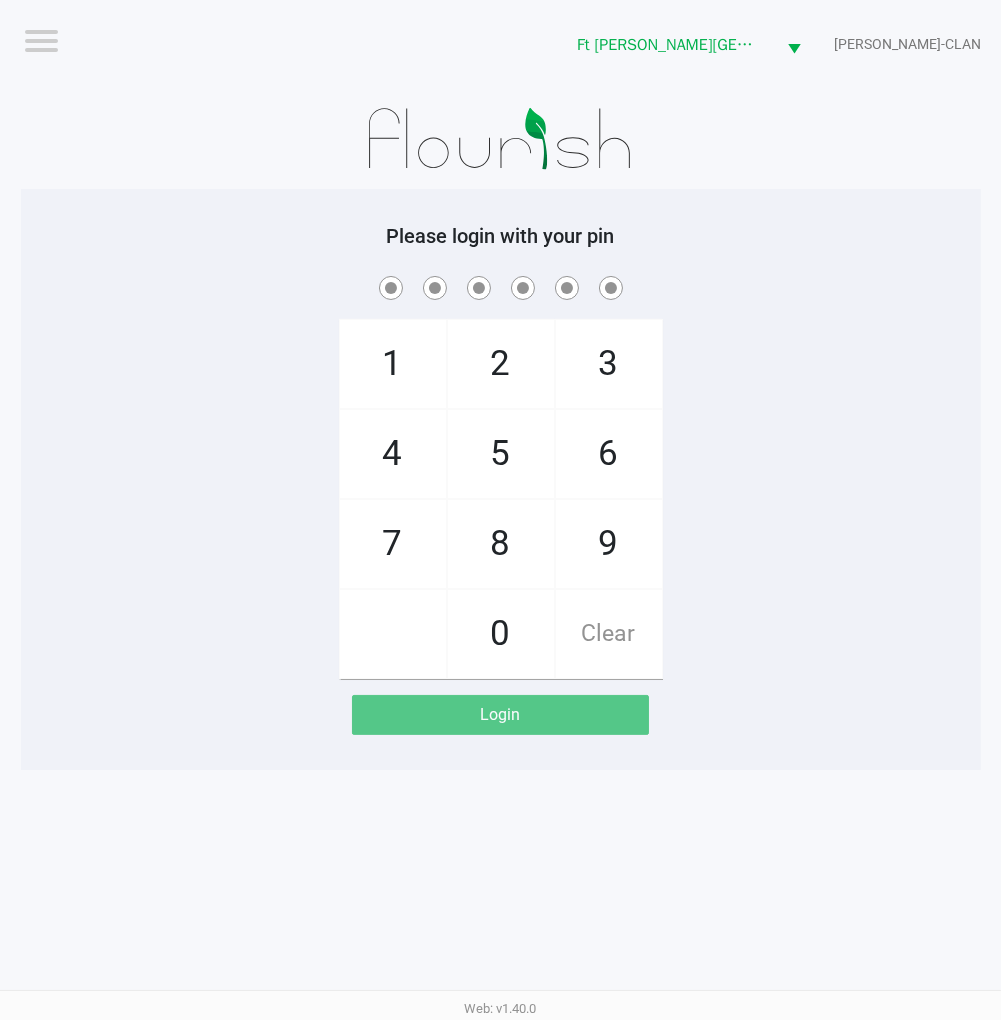 click on "1   4   7       2   5   8   0   3   6   9   Clear" 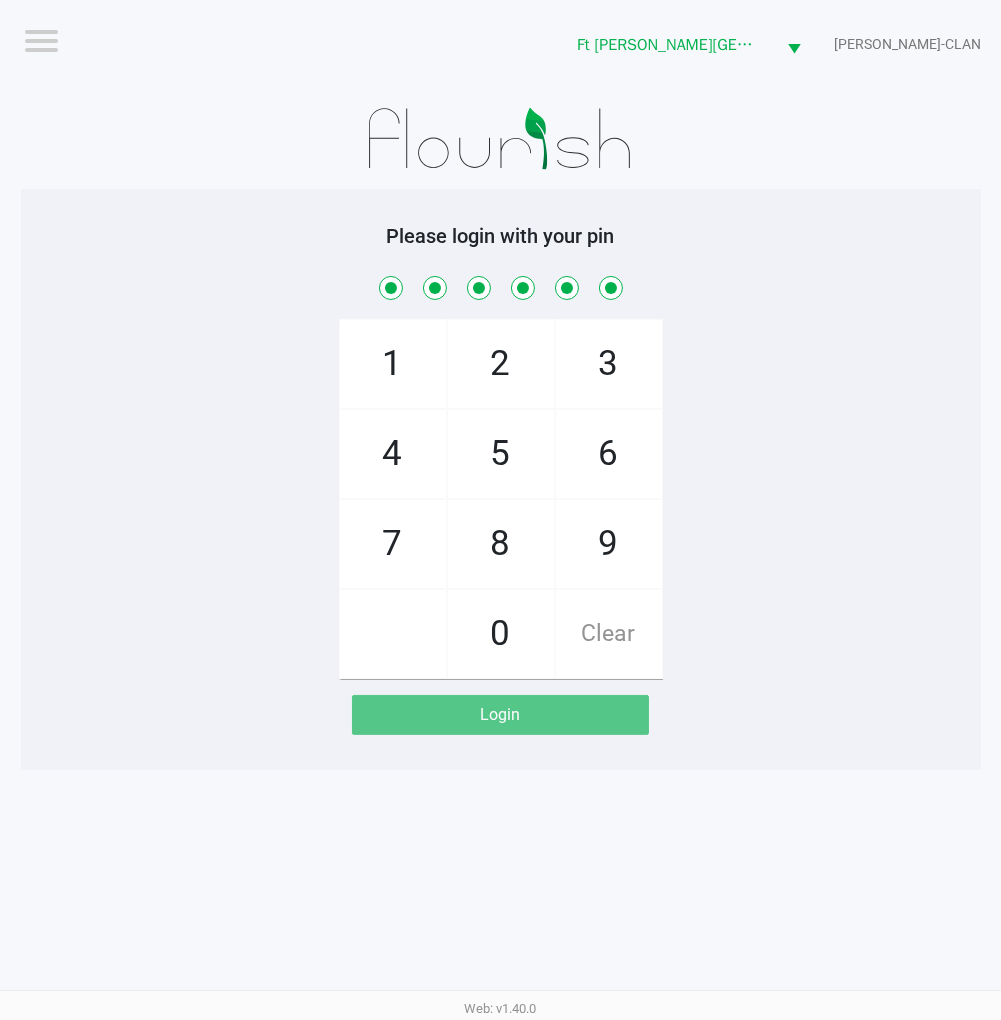 checkbox on "true" 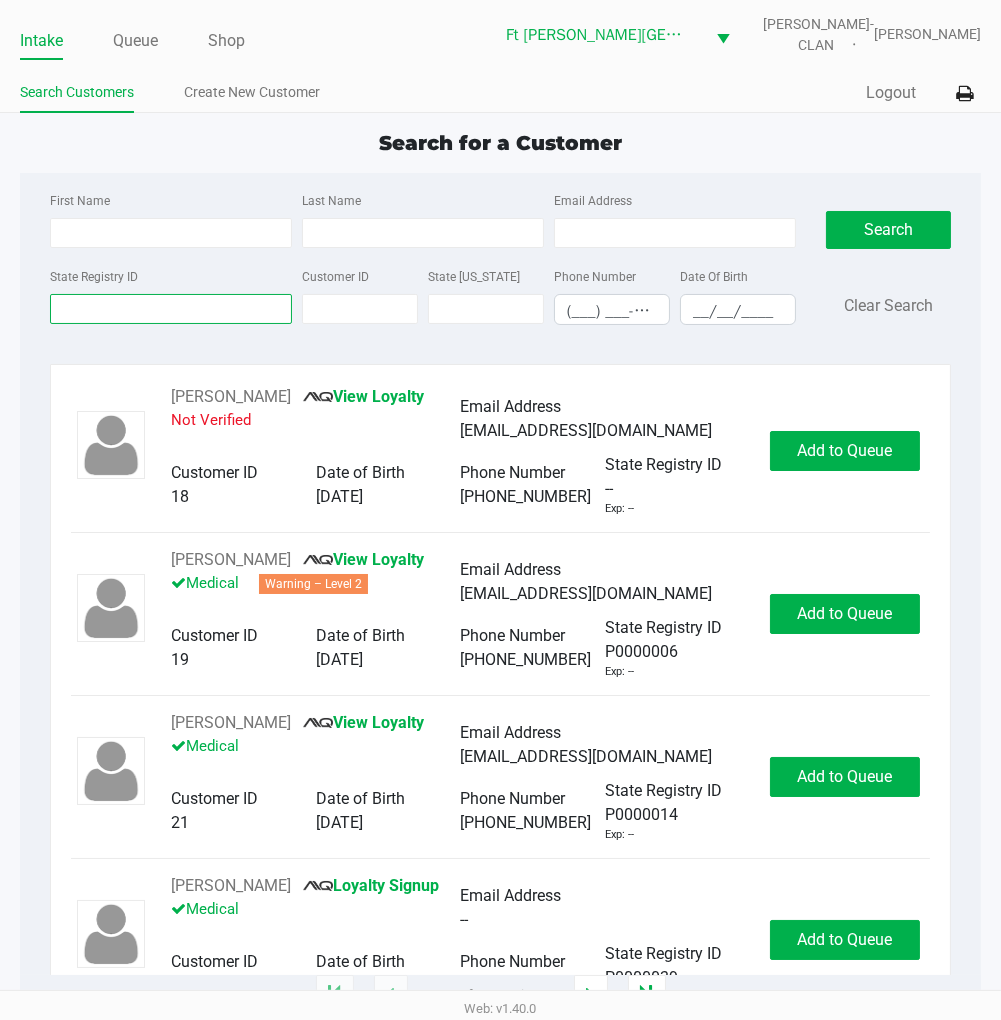 click on "State Registry ID" at bounding box center (171, 309) 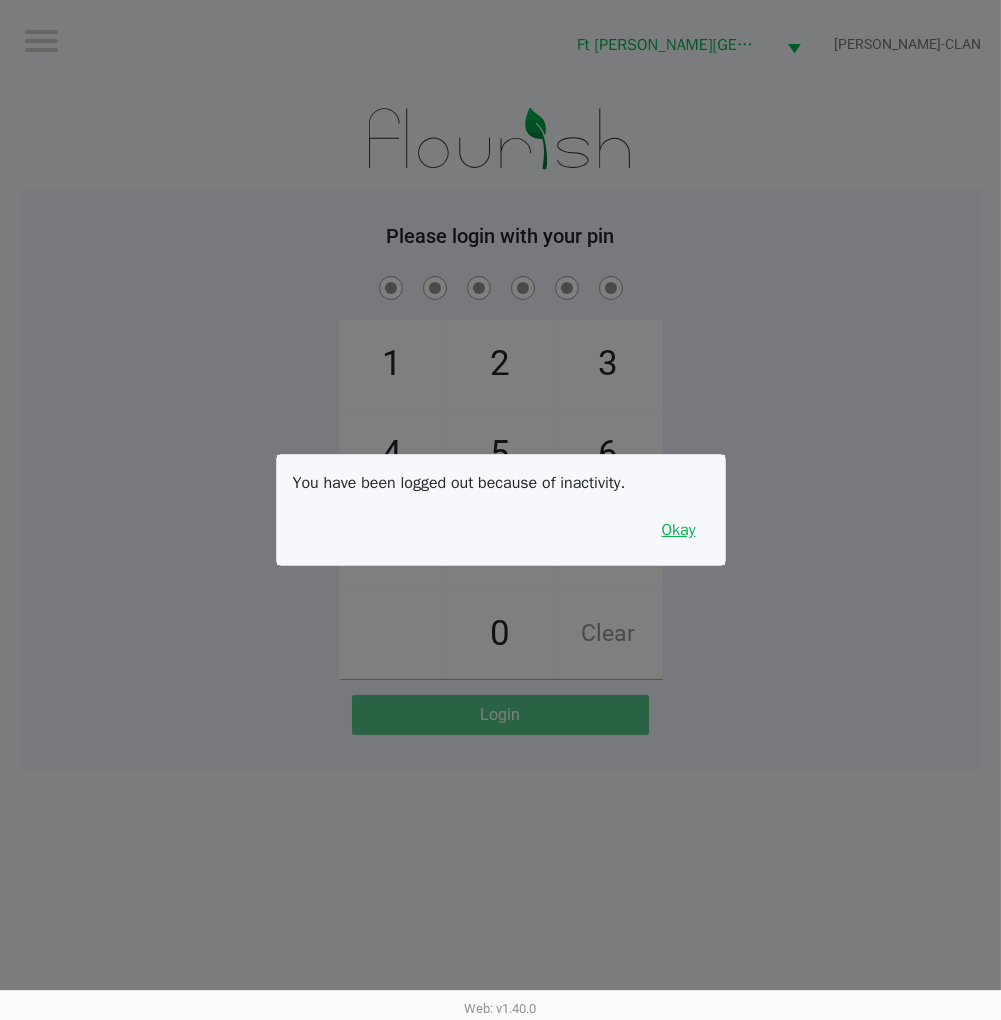 click on "Okay" at bounding box center (679, 530) 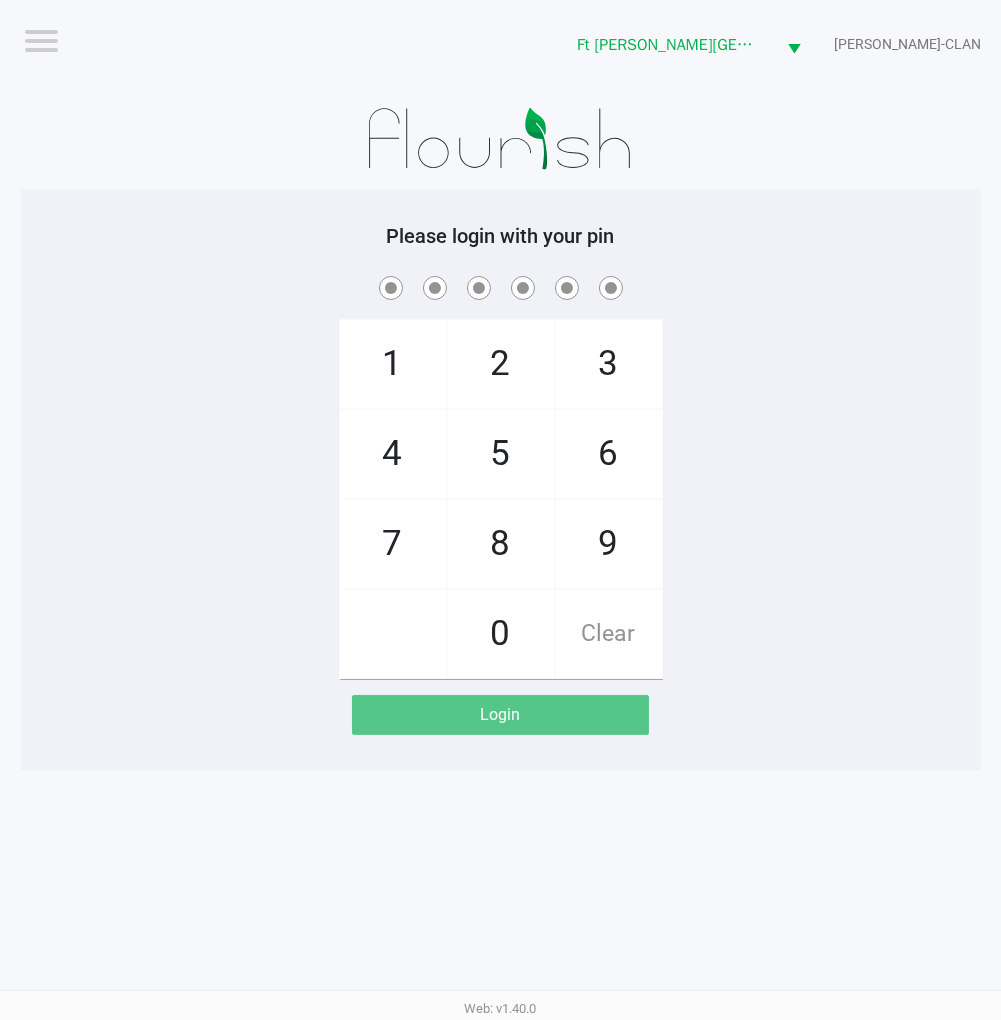 click on "1   4   7       2   5   8   0   3   6   9   Clear" 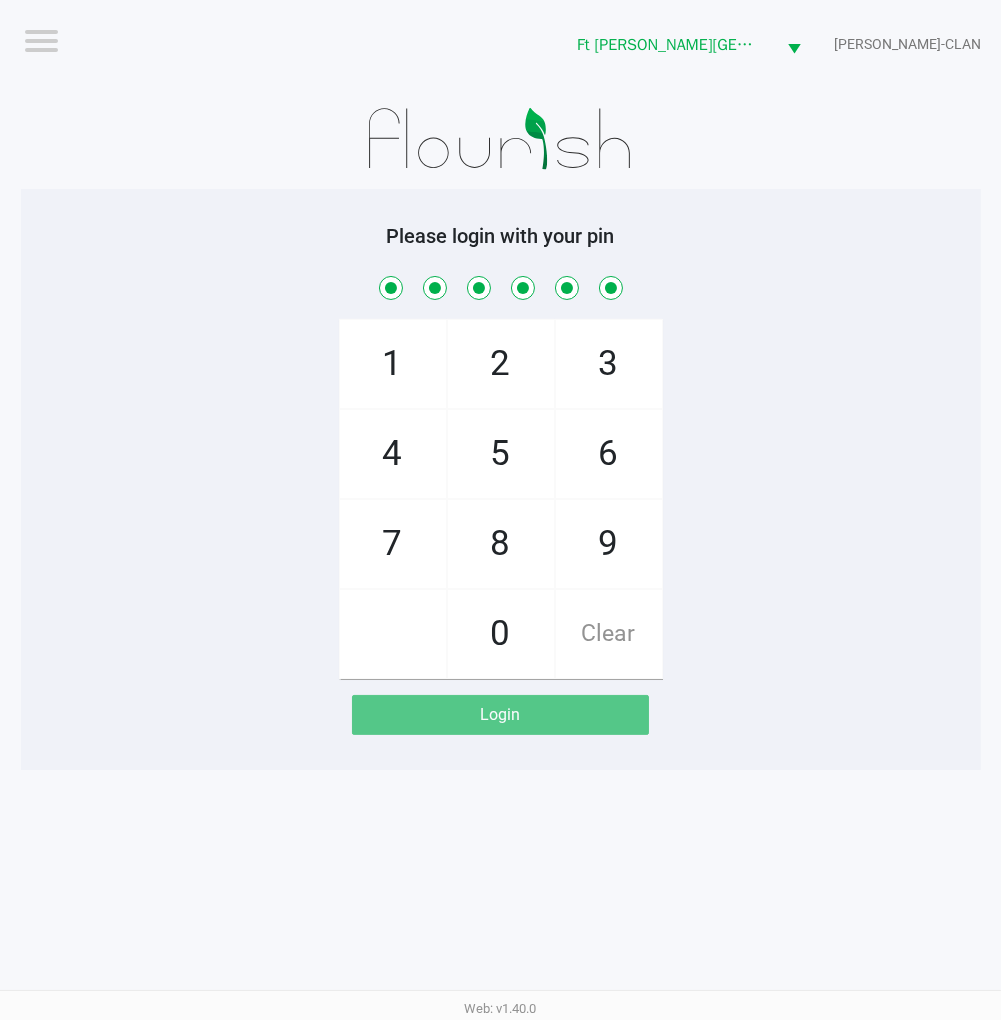 checkbox on "true" 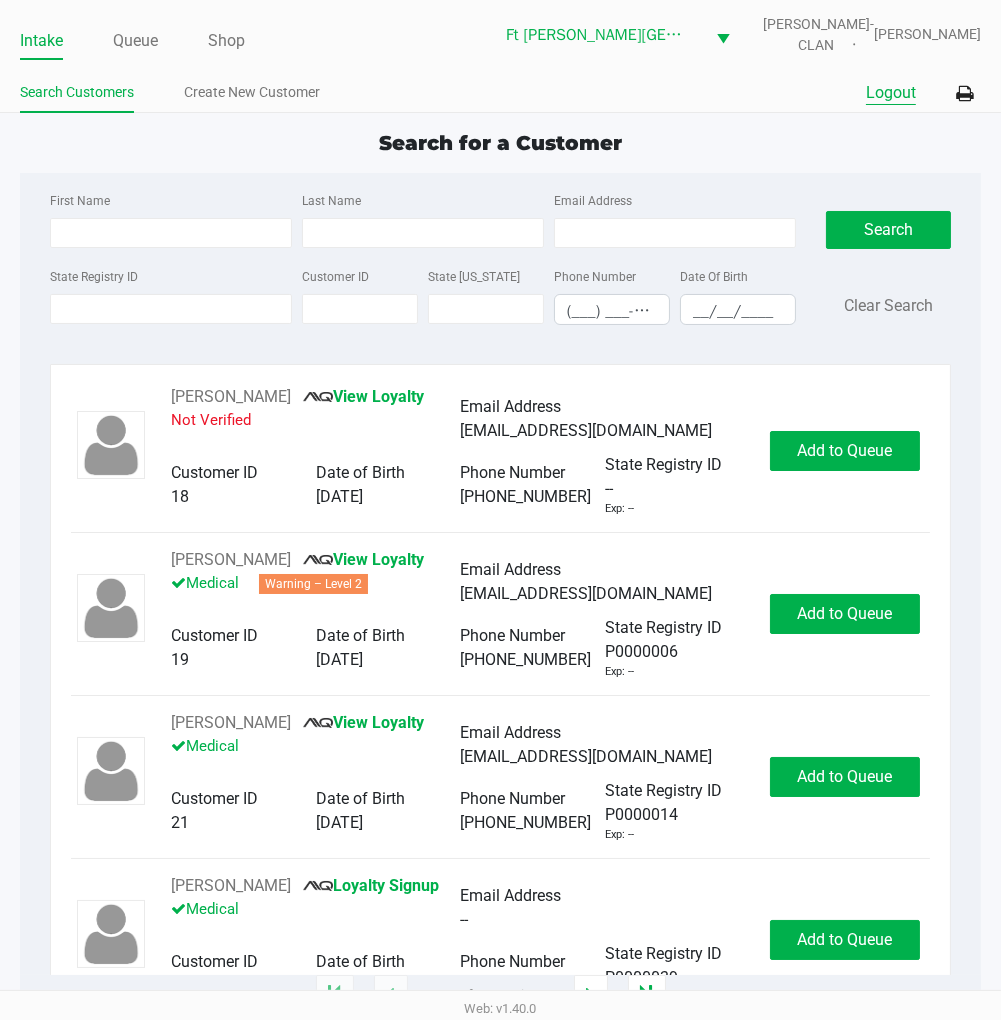 click on "Logout" 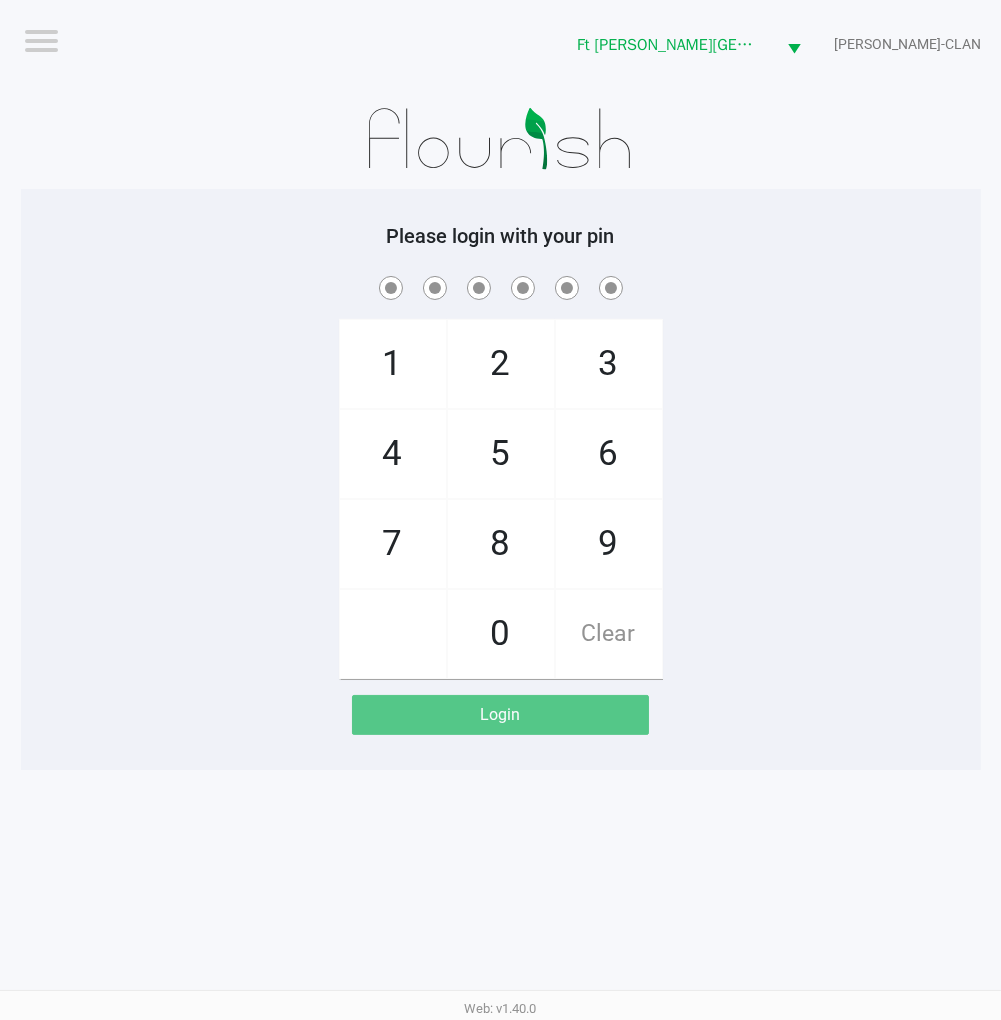 click on "1   4   7       2   5   8   0   3   6   9   Clear" 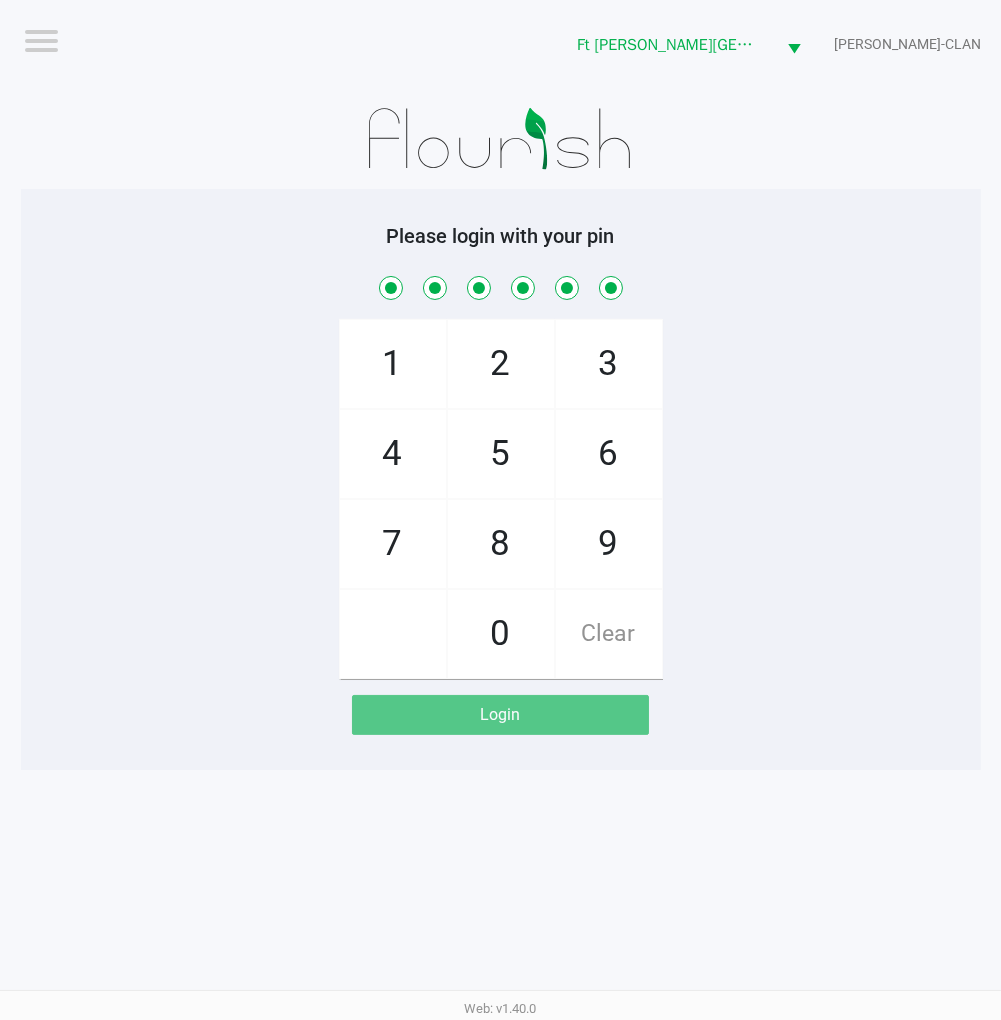 checkbox on "true" 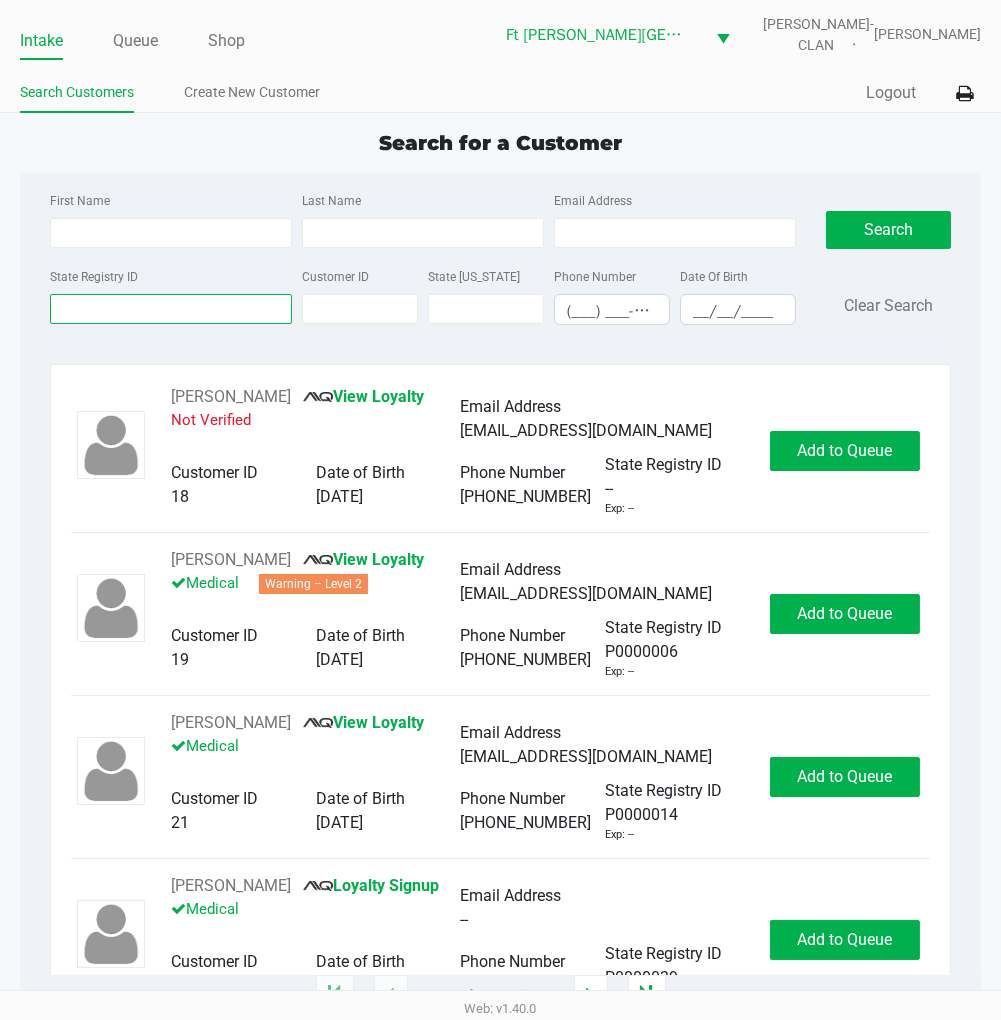 click on "State Registry ID" at bounding box center [171, 309] 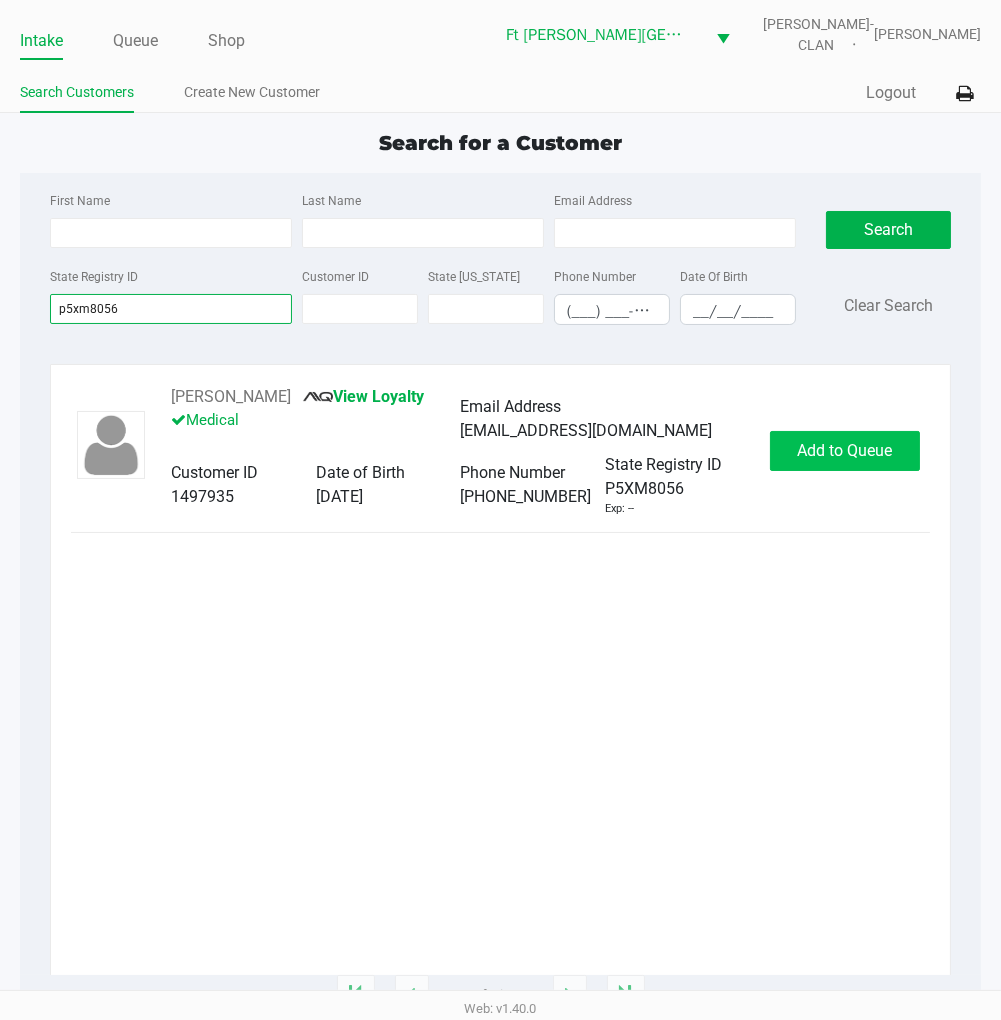 type on "p5xm8056" 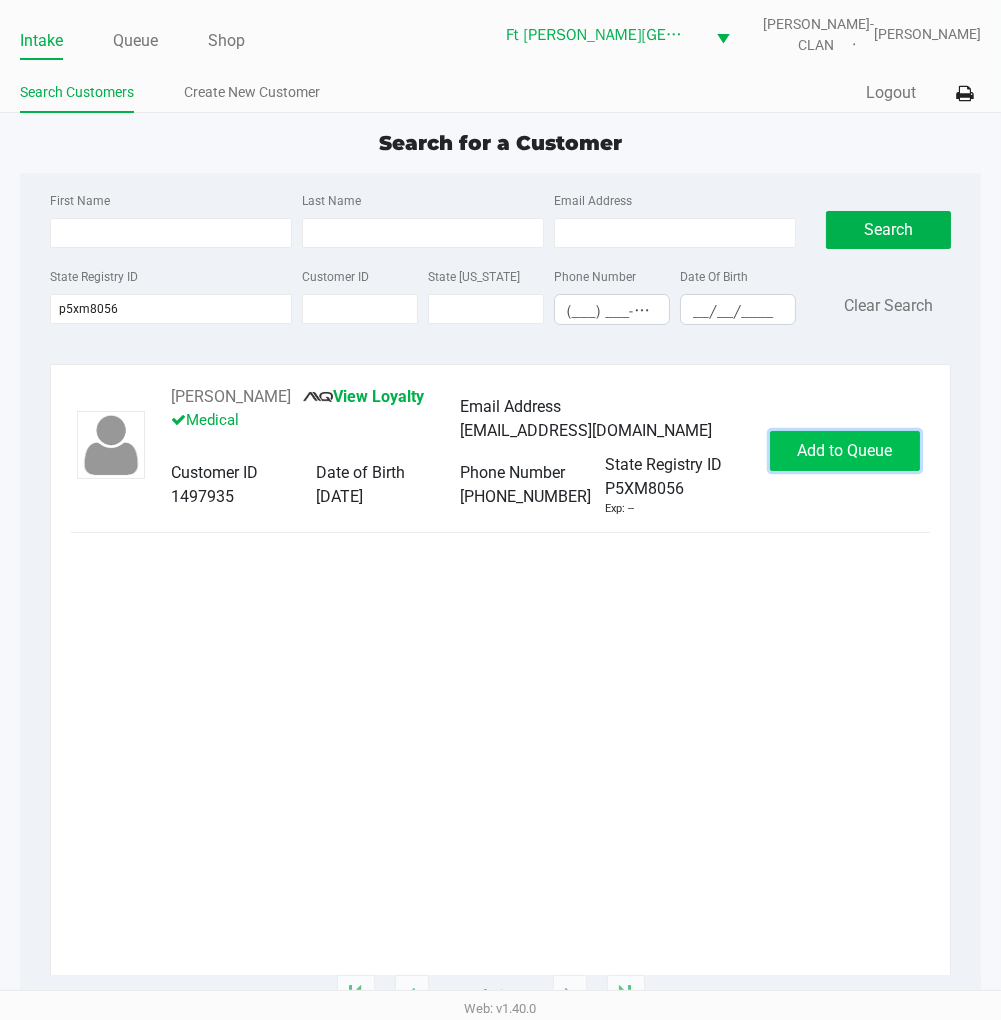click on "Add to Queue" 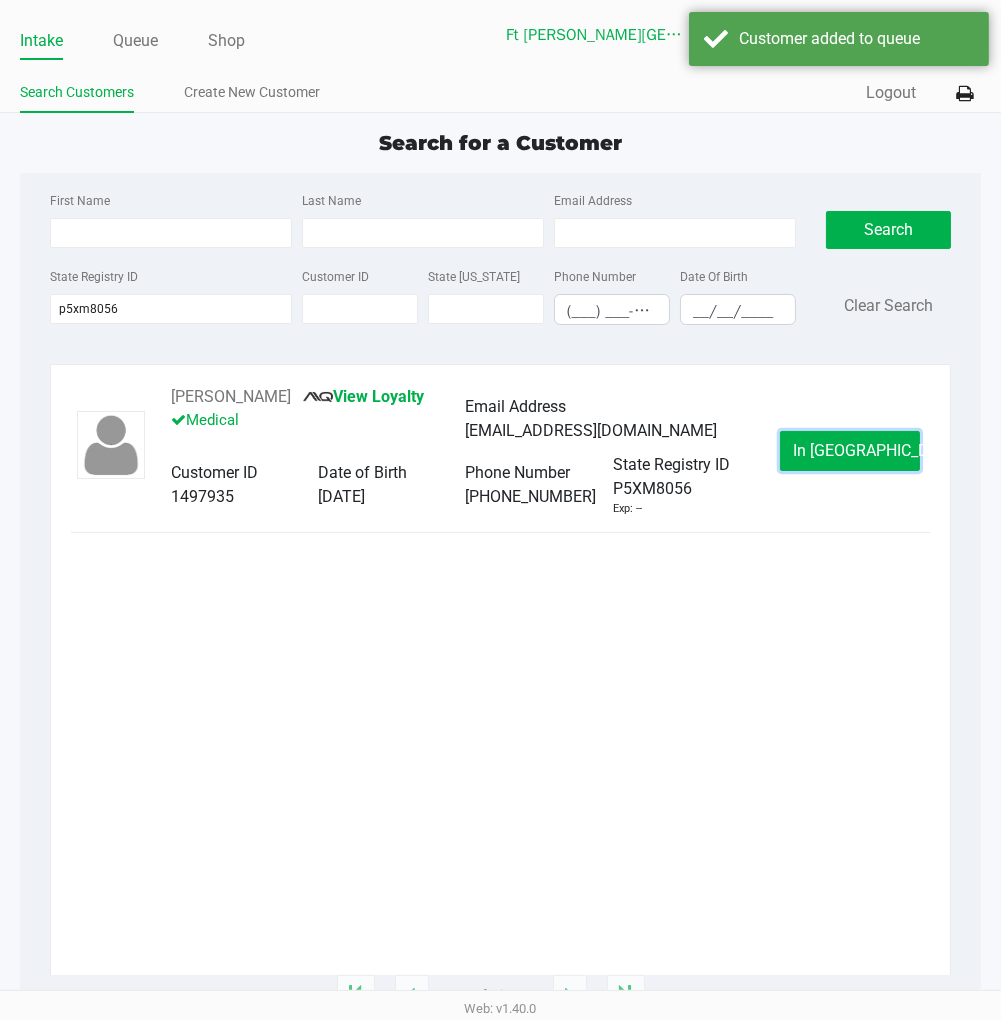 click on "In Queue" 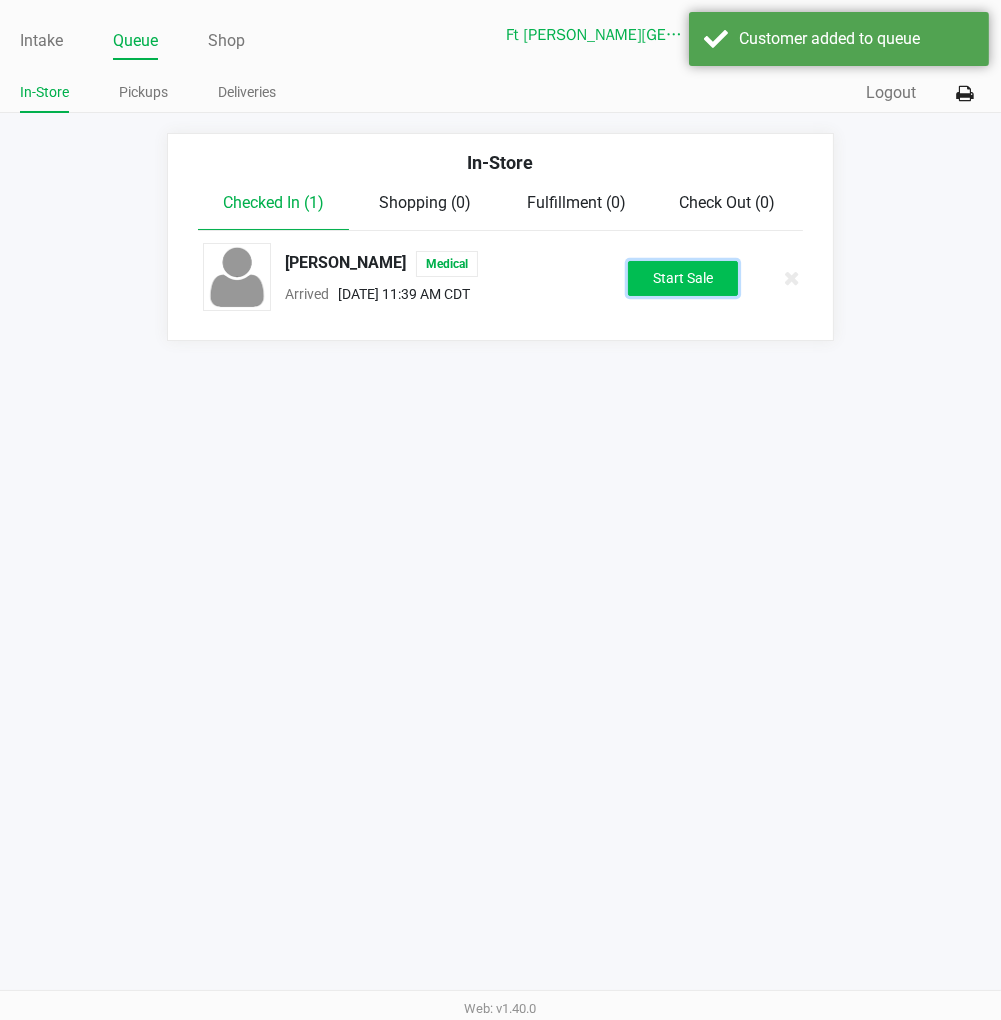 click on "Start Sale" 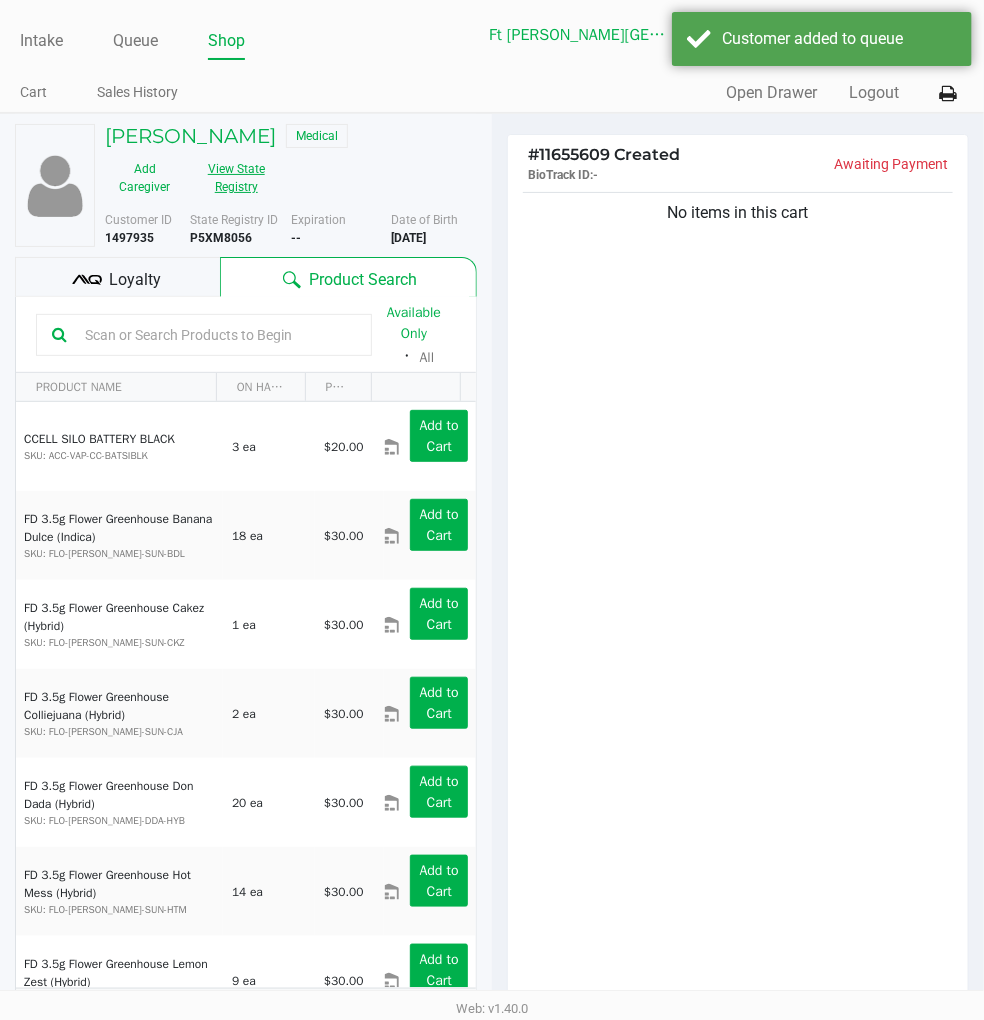 click on "View State Registry" 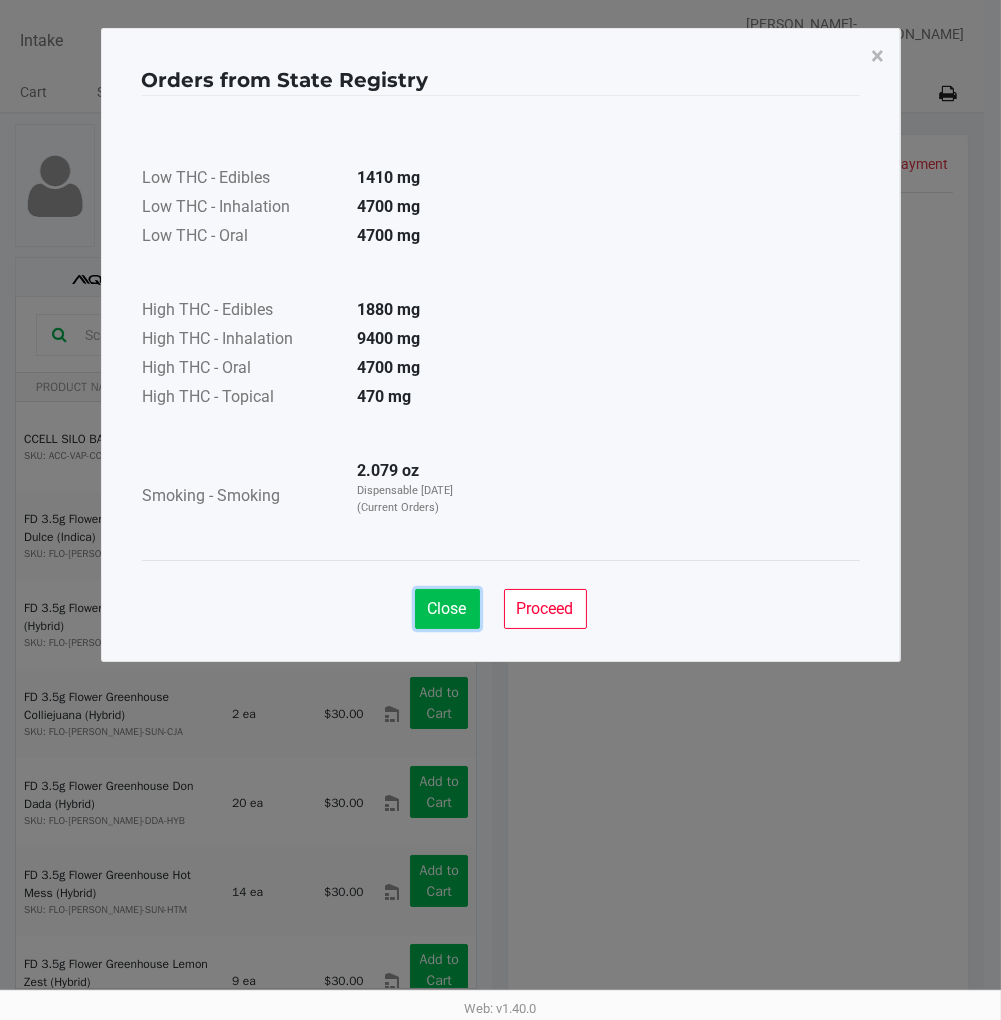 click on "Close" 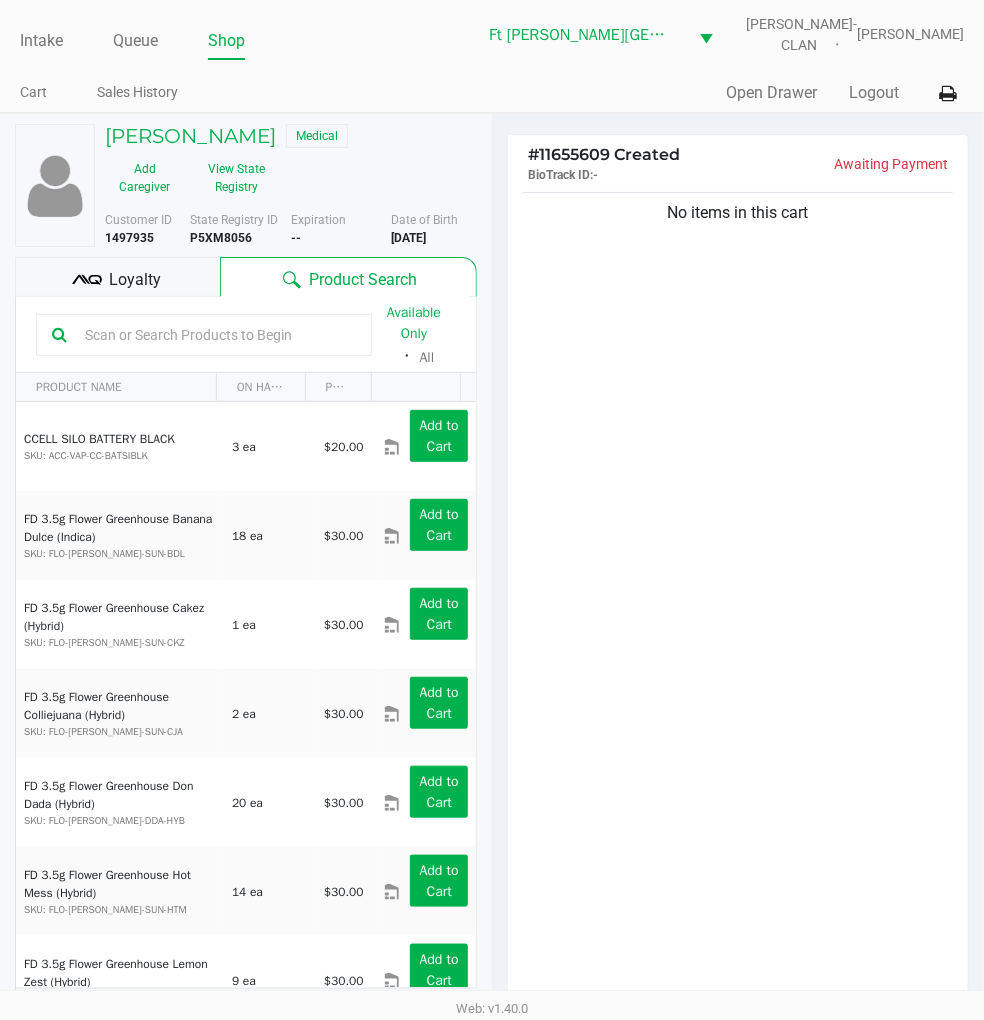click 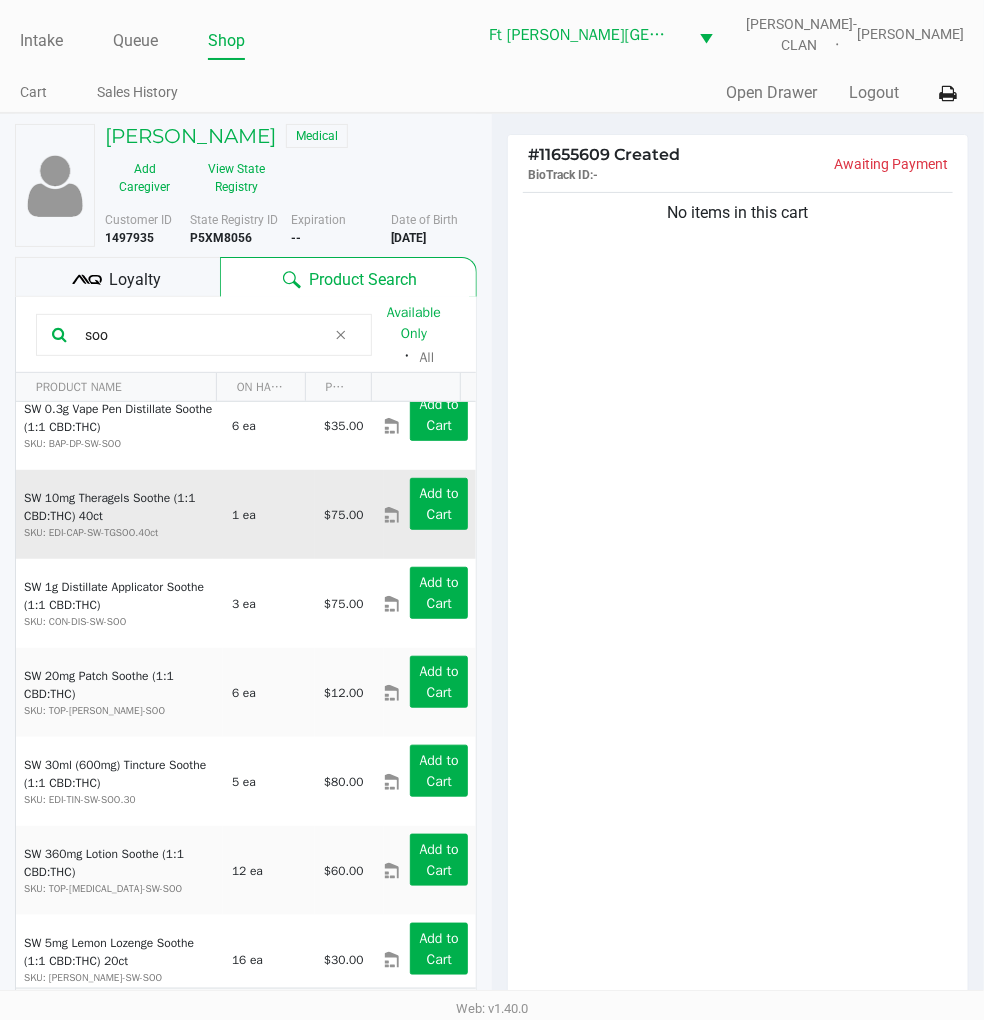 scroll, scrollTop: 38, scrollLeft: 0, axis: vertical 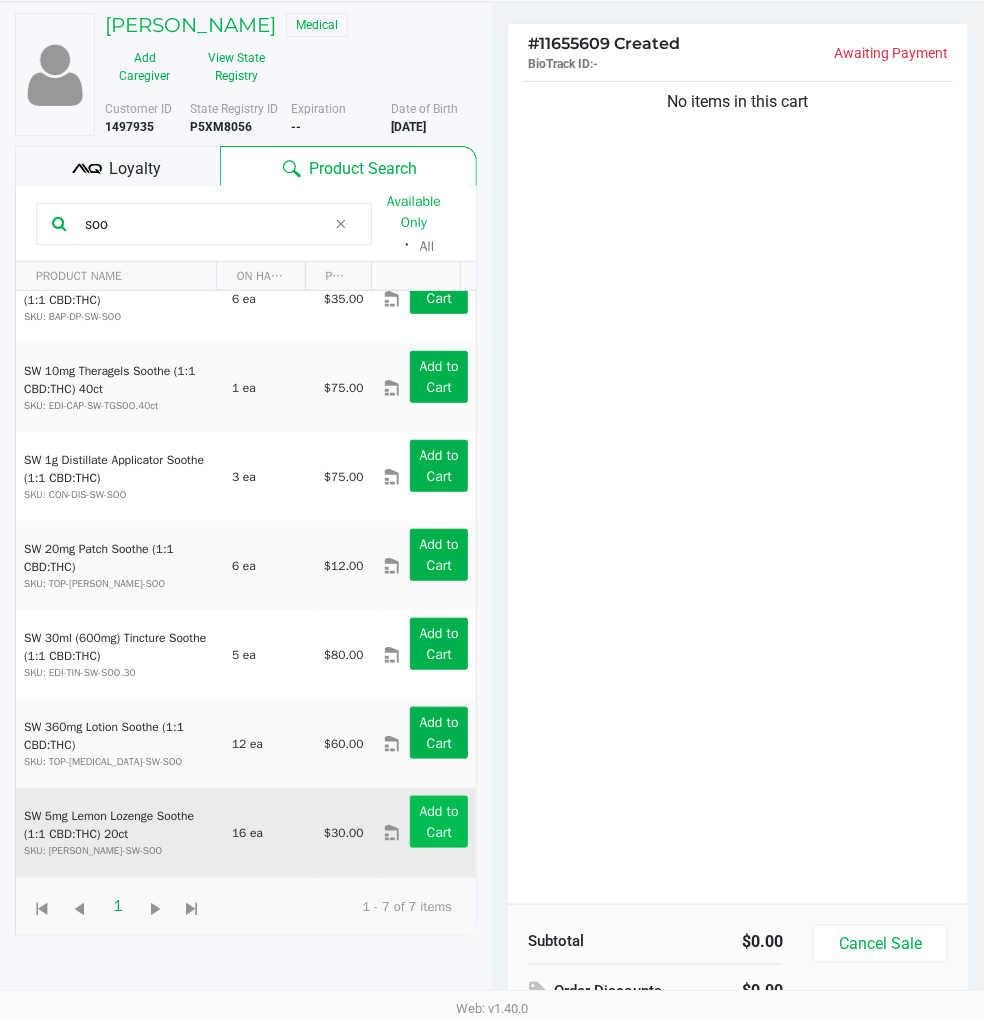 type on "soo" 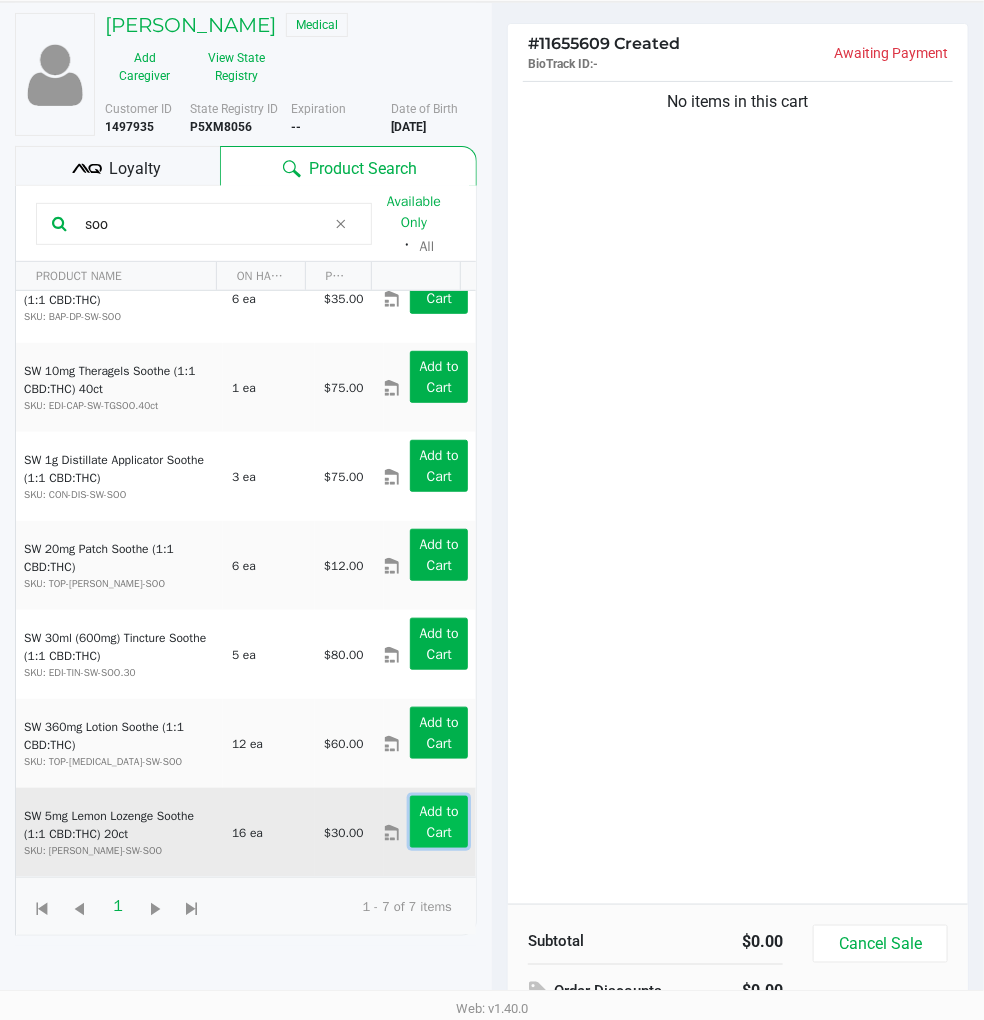click on "Add to Cart" 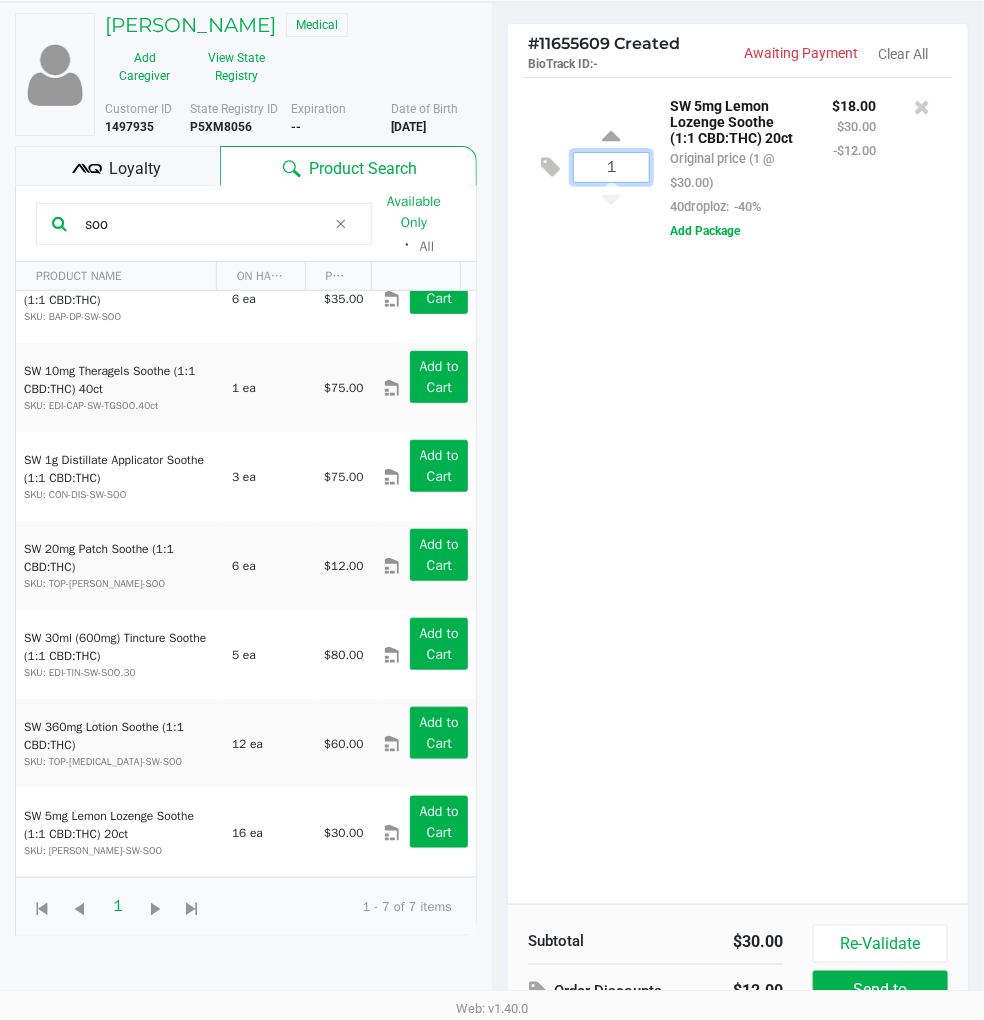 click on "1" at bounding box center (611, 167) 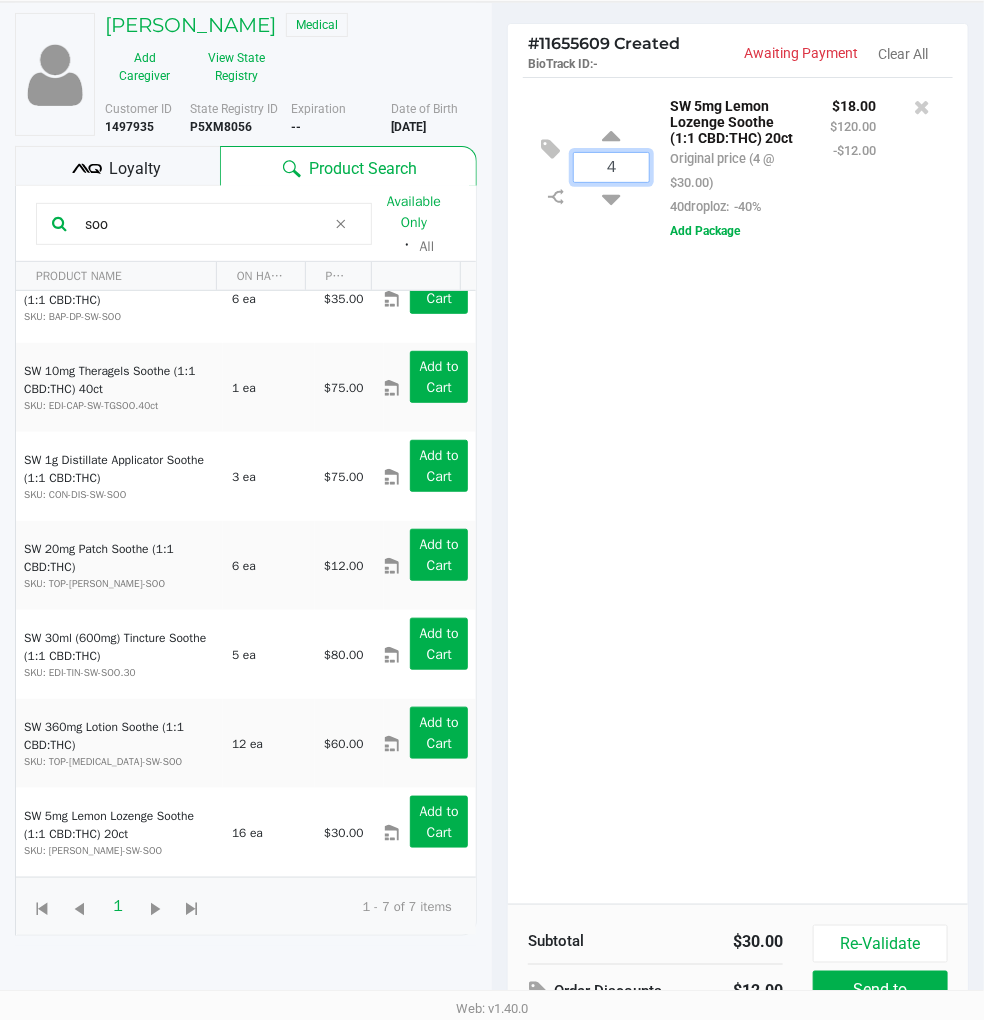 type on "4" 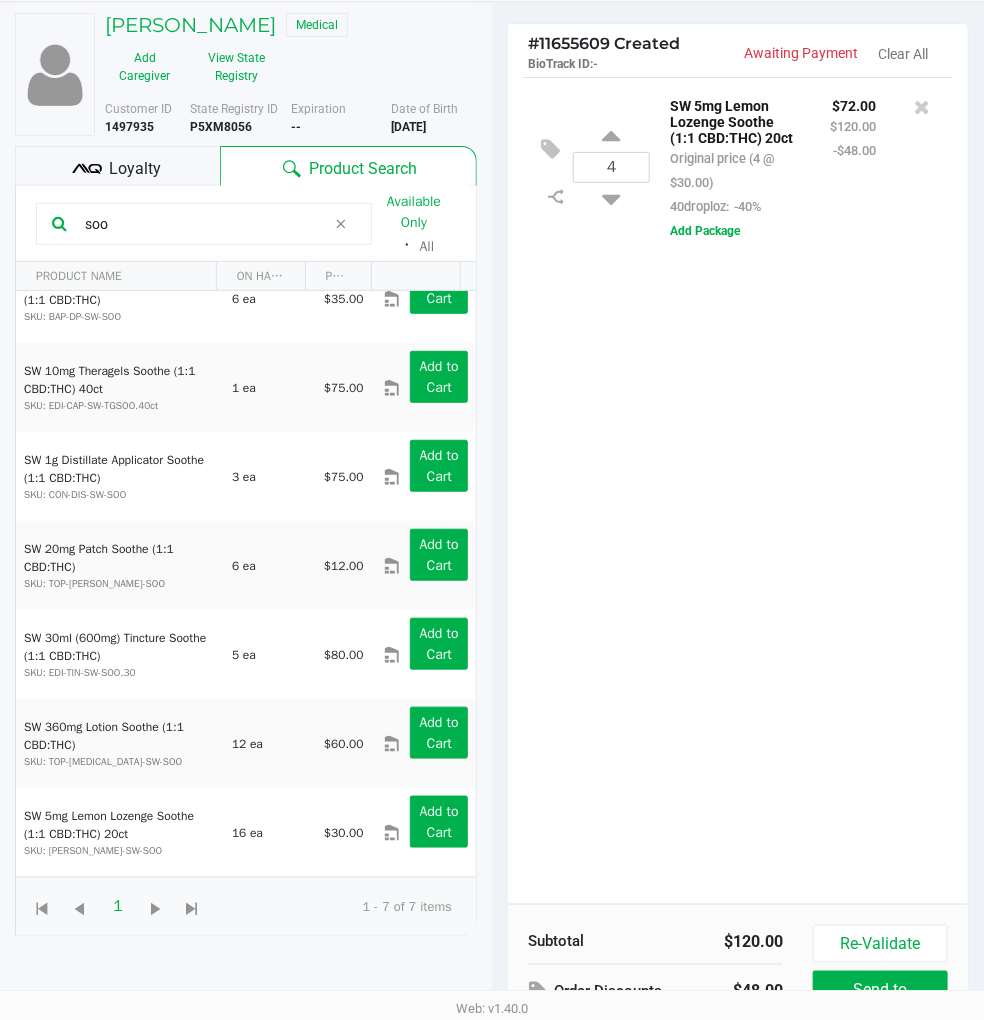 click on "4  SW 5mg Lemon Lozenge Soothe (1:1 CBD:THC) 20ct   Original price (4 @ $30.00)  40droploz:  -40% $72.00 $120.00 -$48.00  Add Package" 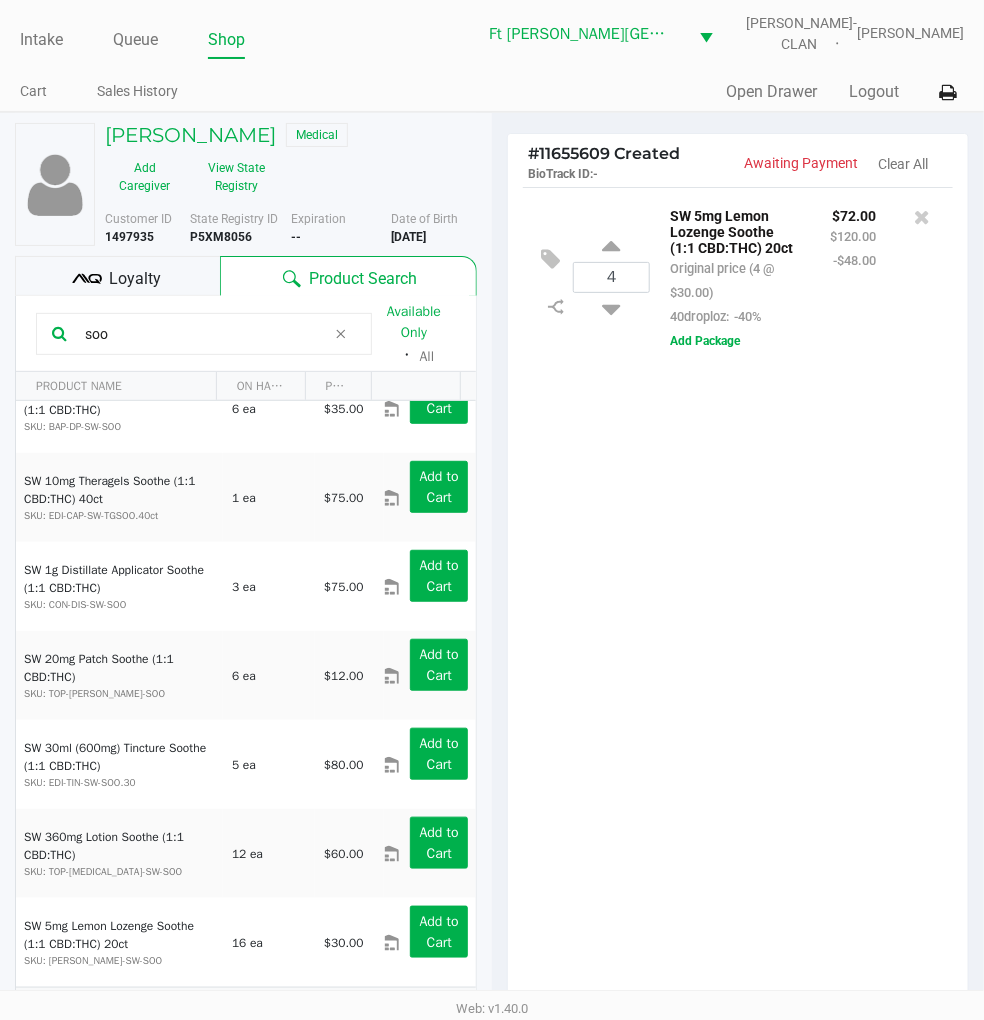 scroll, scrollTop: 0, scrollLeft: 0, axis: both 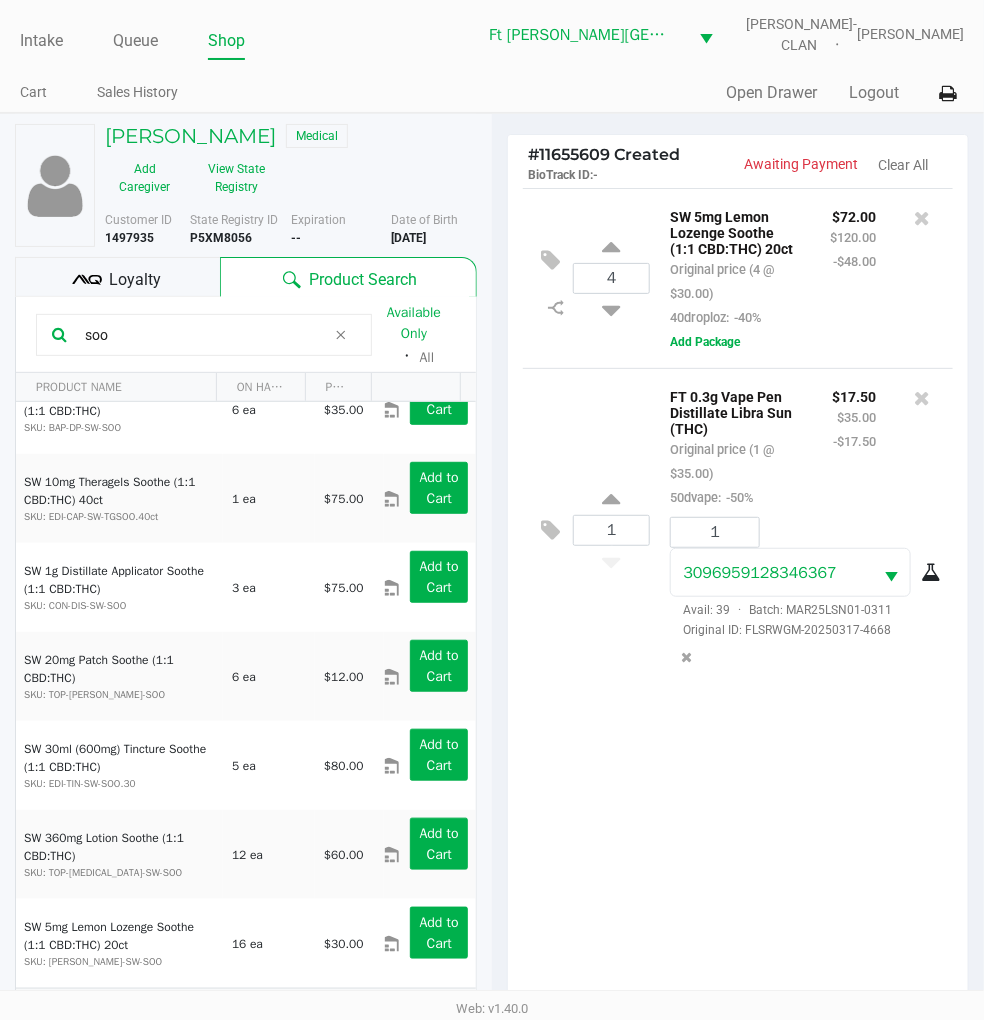 click 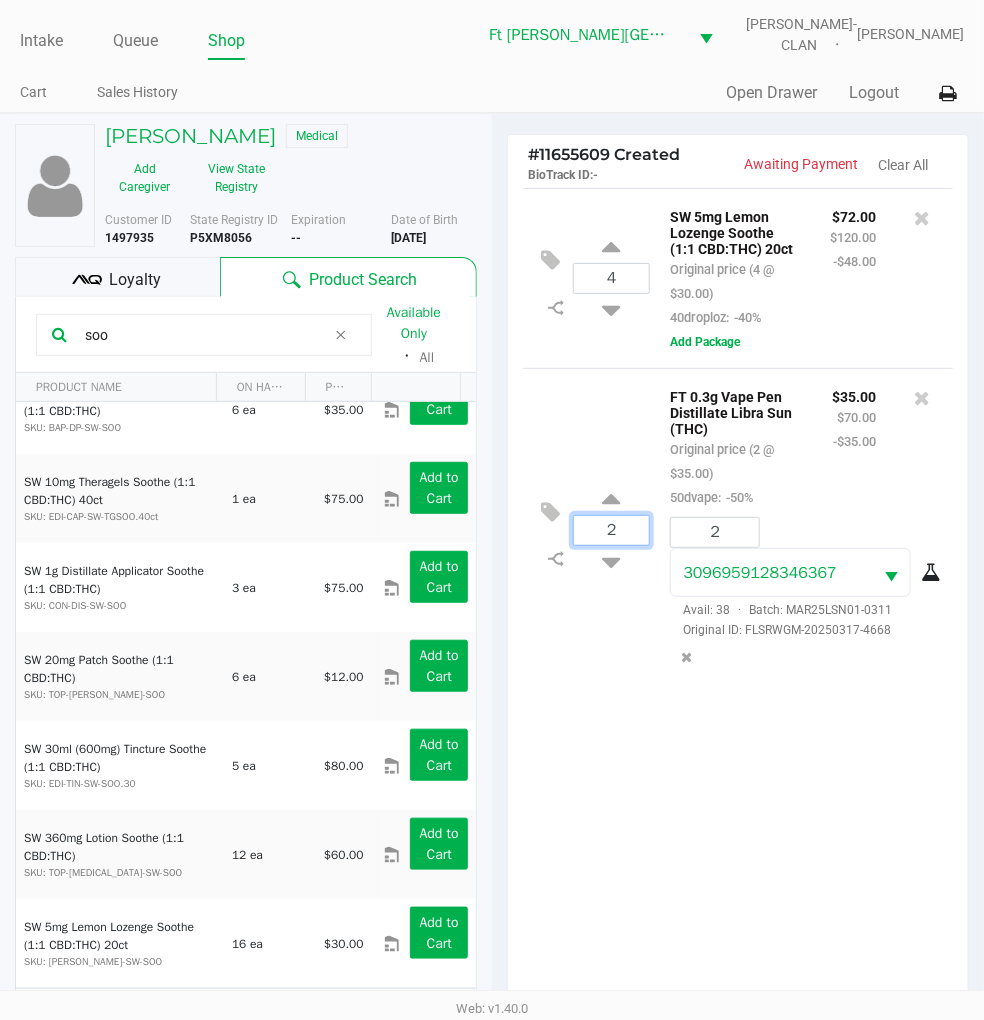 click on "2" at bounding box center (611, 530) 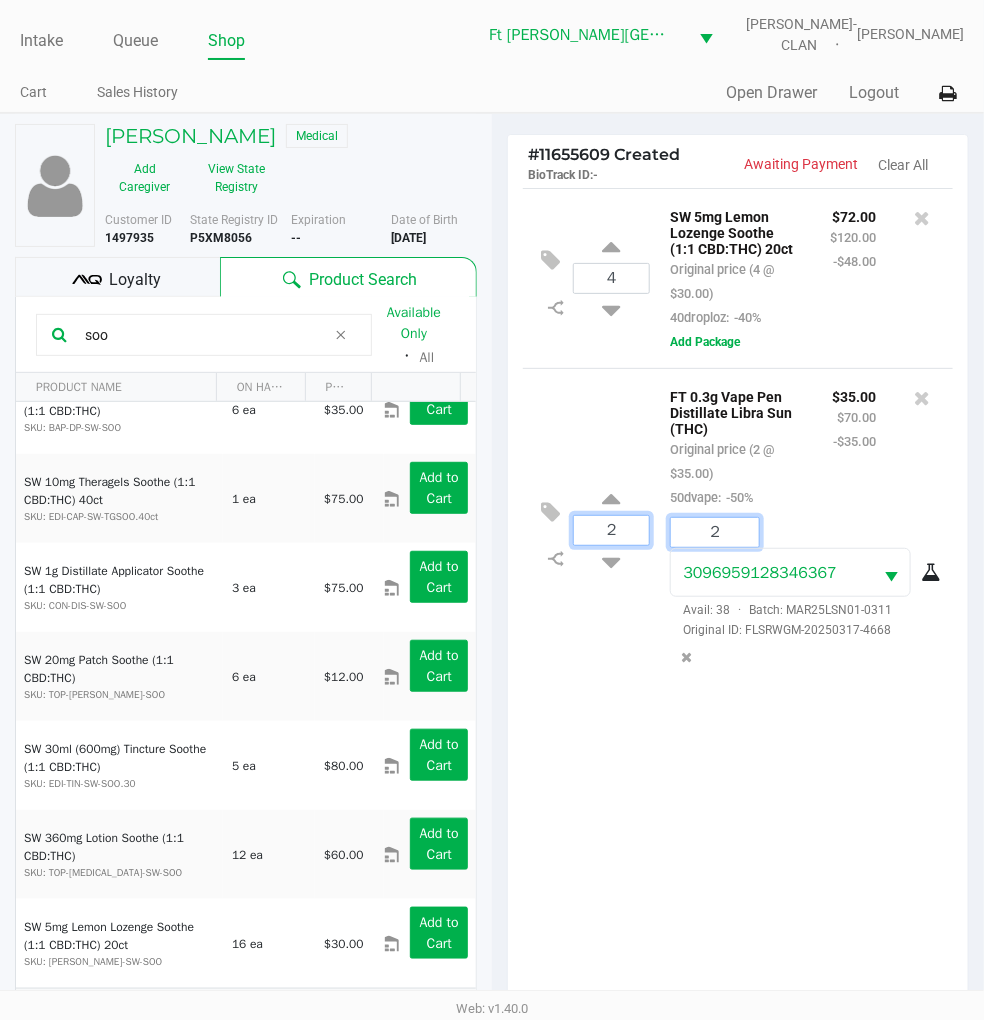 click on "2" at bounding box center (715, 532) 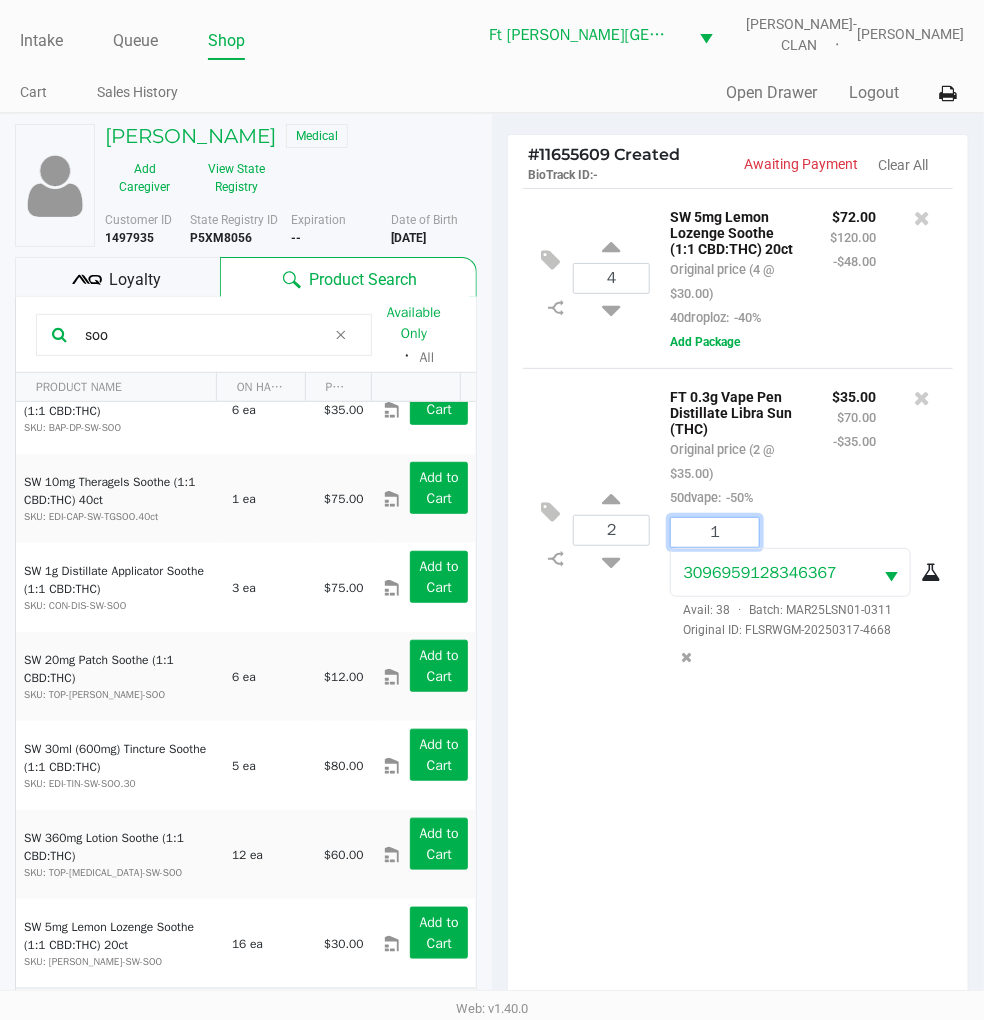 type on "1" 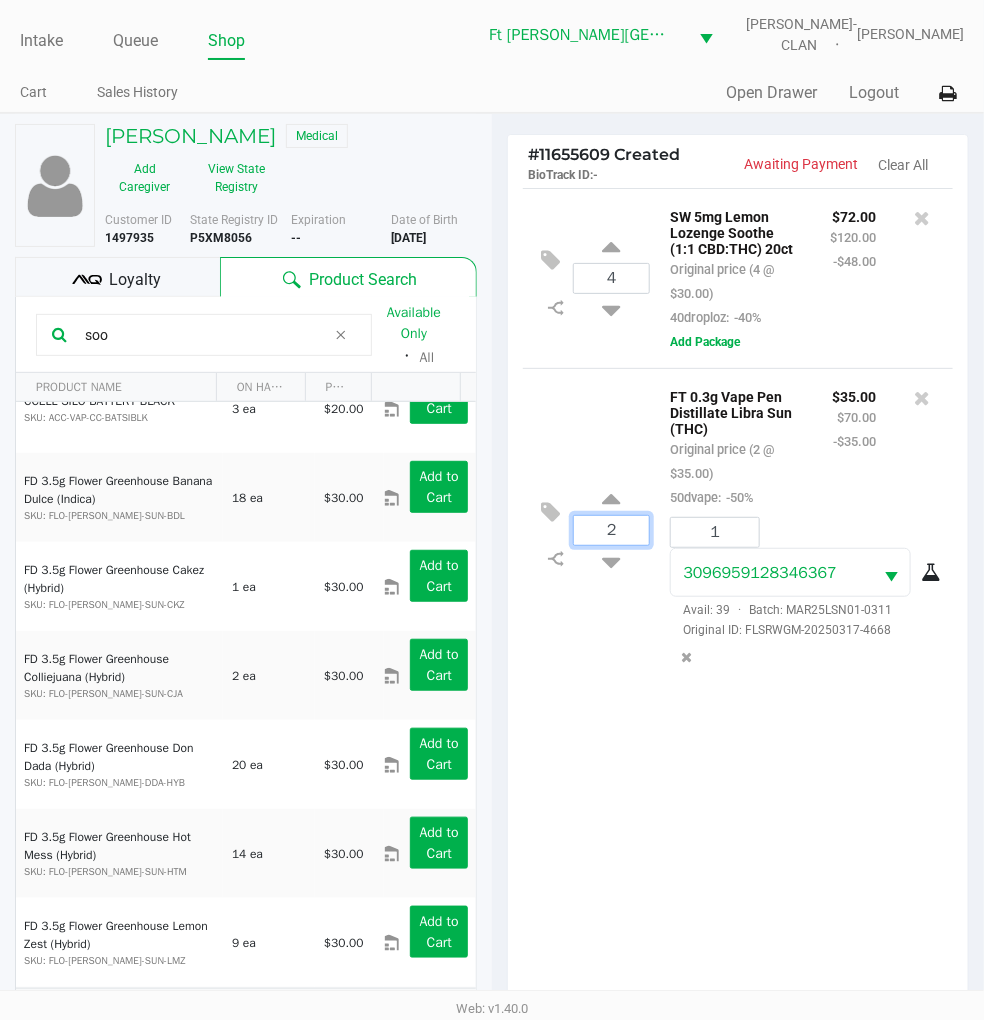 click on "2" at bounding box center (611, 530) 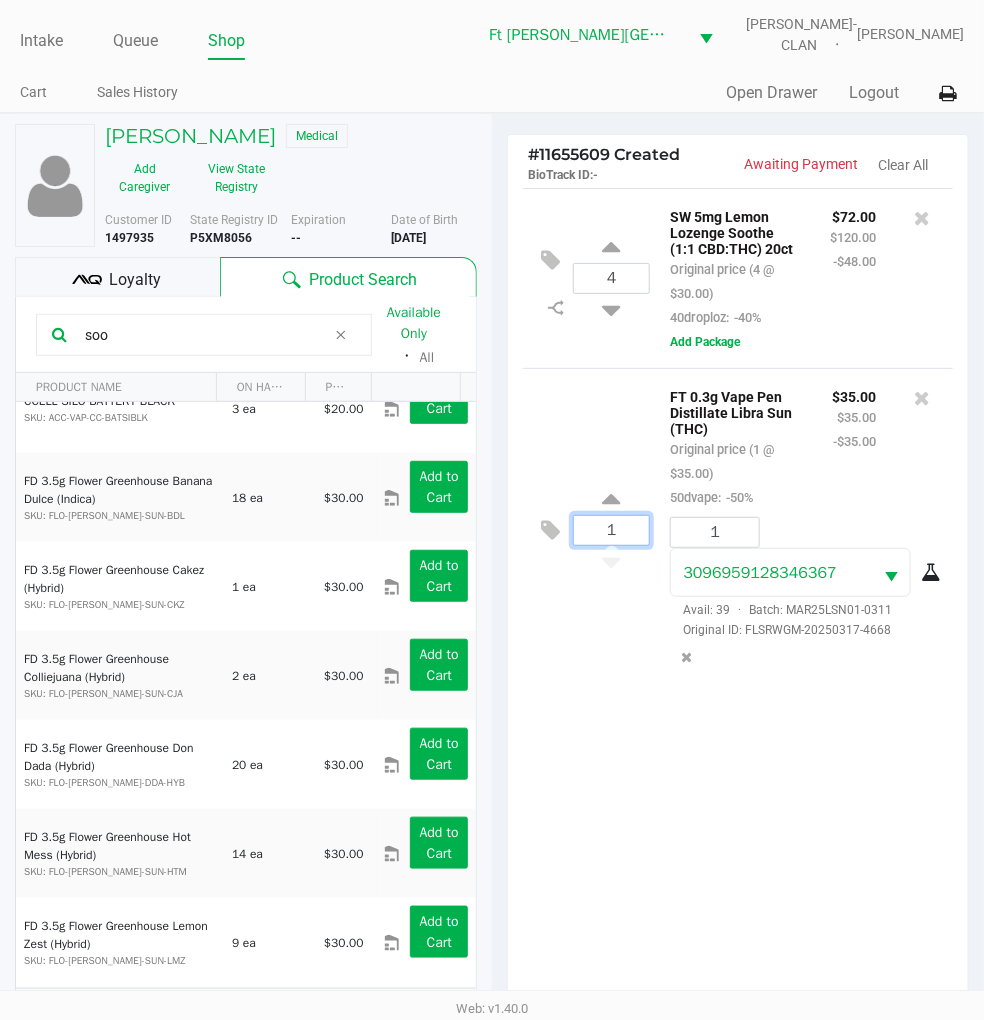 type on "1" 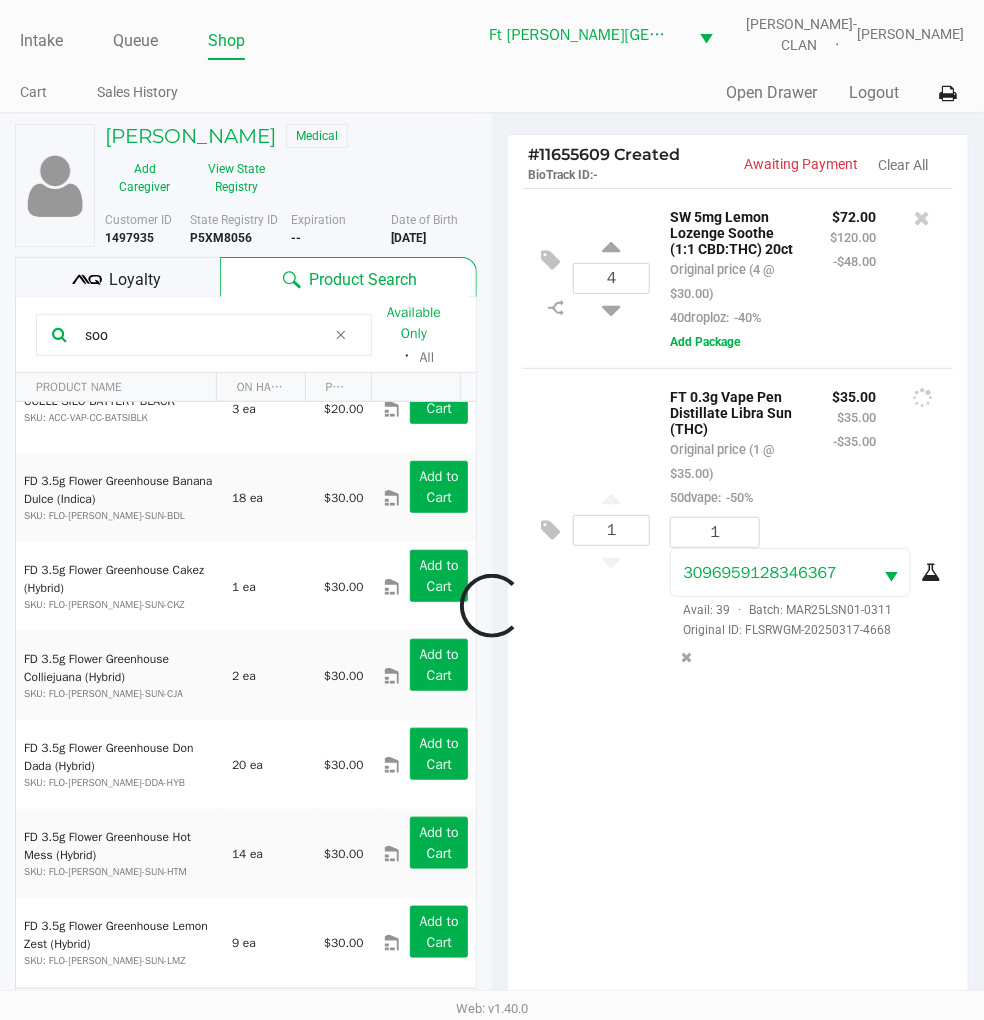 click on "Loading  JAMIE DICARLO   Medical   Add Caregiver   View State Registry   Customer ID   1497935  State Registry ID  P5XM8056   Expiration  -- More  Date of Birth   4/23/1982
Loyalty
Product Search  soo  Available Only  ᛫  All   PRODUCT NAME  ON HAND PRICE  CCELL SILO BATTERY BLACK  SKU: ACC-VAP-CC-BATSIBLK  3 ea   $20.00  Add to Cart  FD 3.5g Flower Greenhouse Banana Dulce (Indica)  SKU: FLO-BUD-FD-SUN-BDL  18 ea   $30.00  Add to Cart  FD 3.5g Flower Greenhouse Cakez (Hybrid)  SKU: FLO-BUD-FD-SUN-CKZ  1 ea   $30.00  Add to Cart  FD 3.5g Flower Greenhouse Colliejuana (Hybrid)  SKU: FLO-BUD-FD-SUN-CJA  2 ea   $30.00  Add to Cart  FD 3.5g Flower Greenhouse Don Dada (Hybrid)  SKU: FLO-BUD-FD-DDA-HYB  20 ea   $30.00  Add to Cart  FD 3.5g Flower Greenhouse Hot Mess (Hybrid)  SKU: FLO-BUD-FD-SUN-HTM  14 ea   $30.00  Add to Cart  FD 3.5g Flower Greenhouse Lemon Zest (Hybrid)  SKU: FLO-BUD-FD-SUN-LMZ  1" 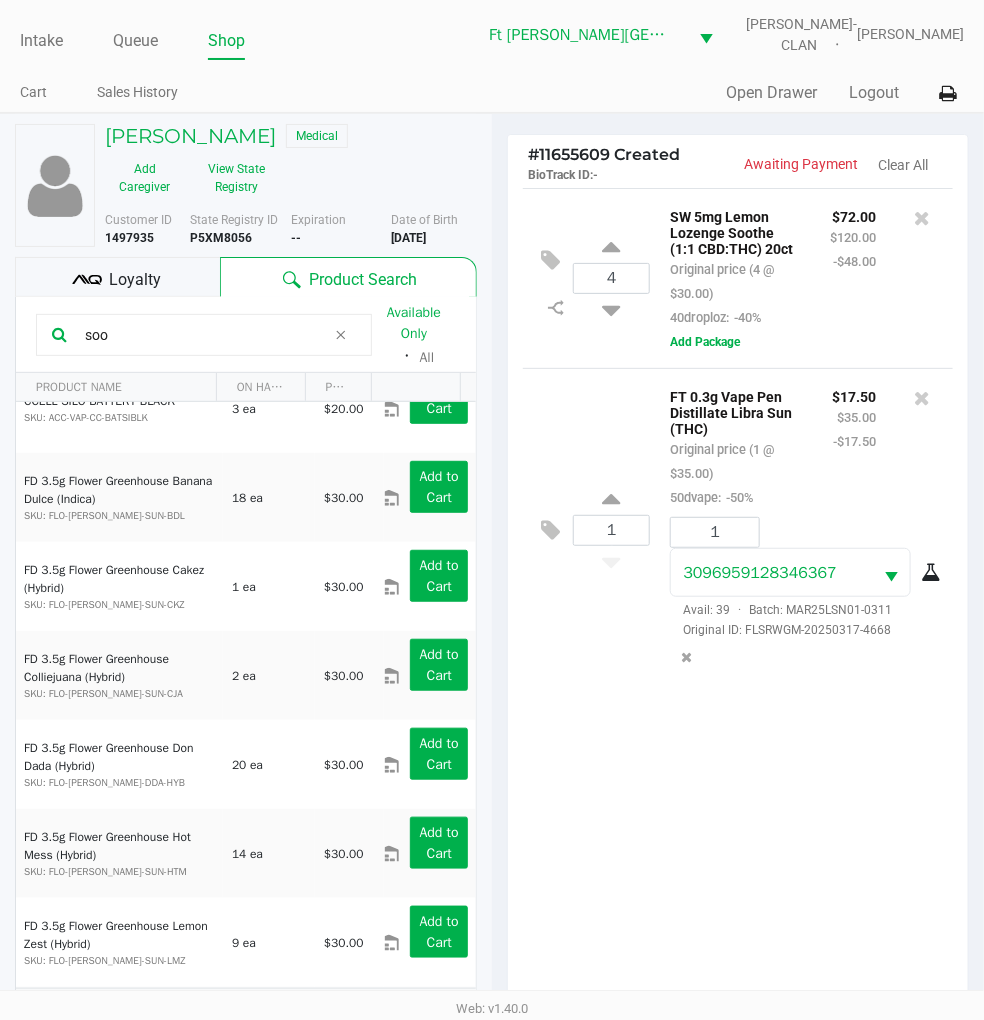 click on "Loyalty" 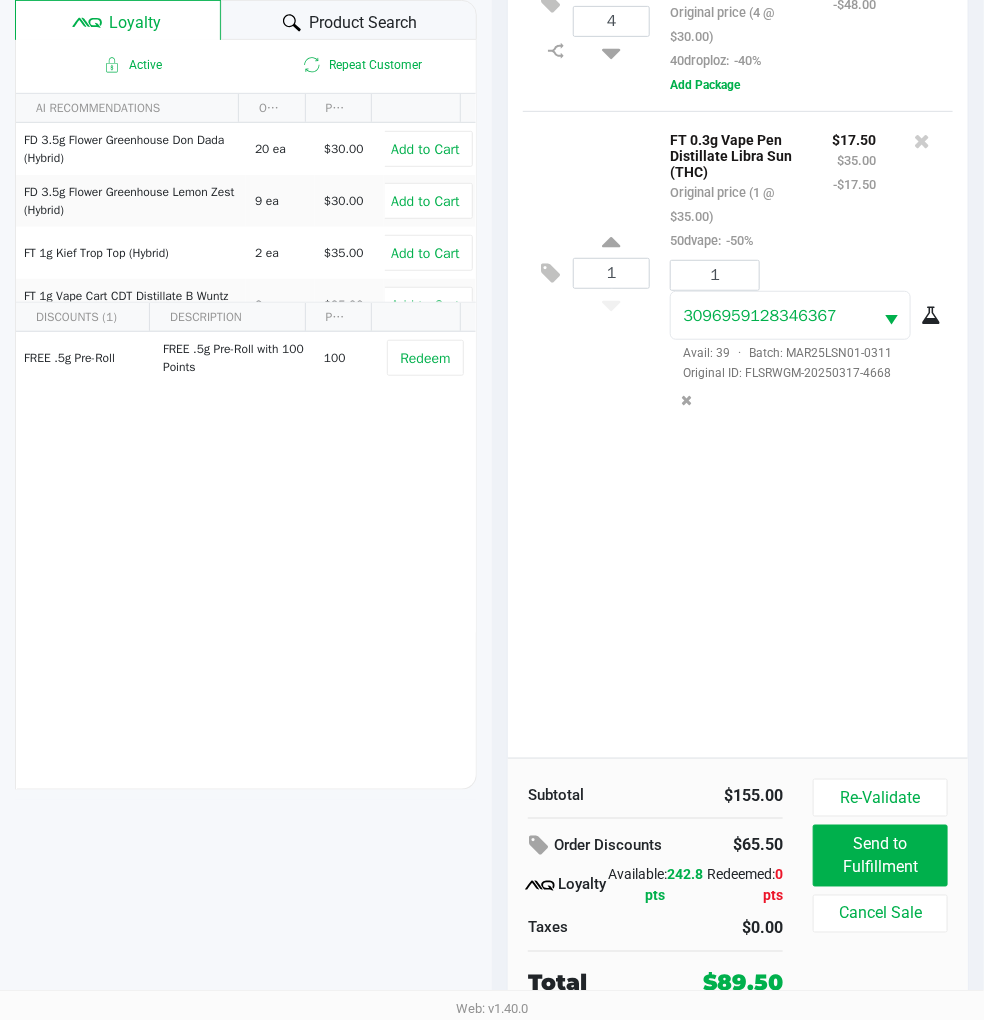 scroll, scrollTop: 258, scrollLeft: 0, axis: vertical 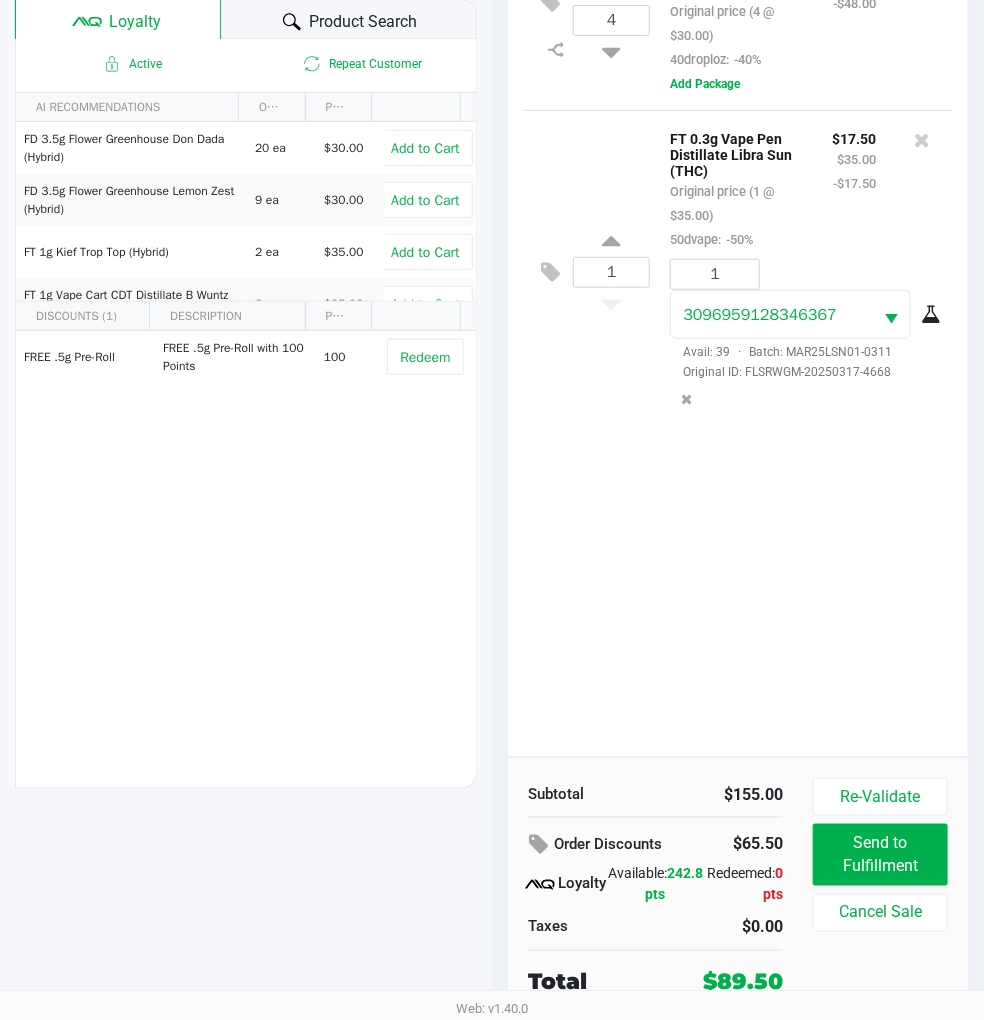 click on "4  SW 5mg Lemon Lozenge Soothe (1:1 CBD:THC) 20ct   Original price (4 @ $30.00)  40droploz:  -40% $72.00 $120.00 -$48.00  Add Package  1  FT 0.3g Vape Pen Distillate Libra Sun (THC)   Original price (1 @ $35.00)  50dvape:  -50% $17.50 $35.00 -$17.50 1 3096959128346367  Avail: 39  ·  Batch: MAR25LSN01-0311   Original ID: FLSRWGM-20250317-4668" 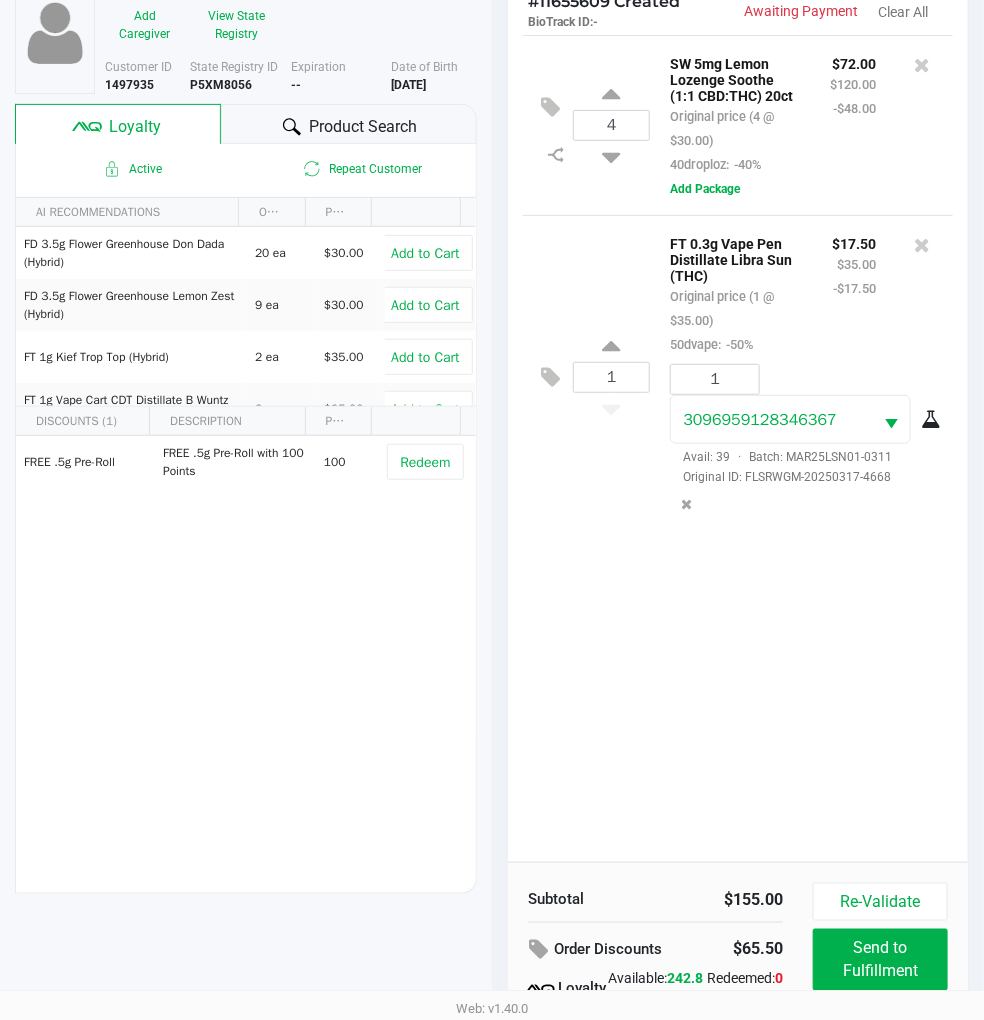 scroll, scrollTop: 36, scrollLeft: 0, axis: vertical 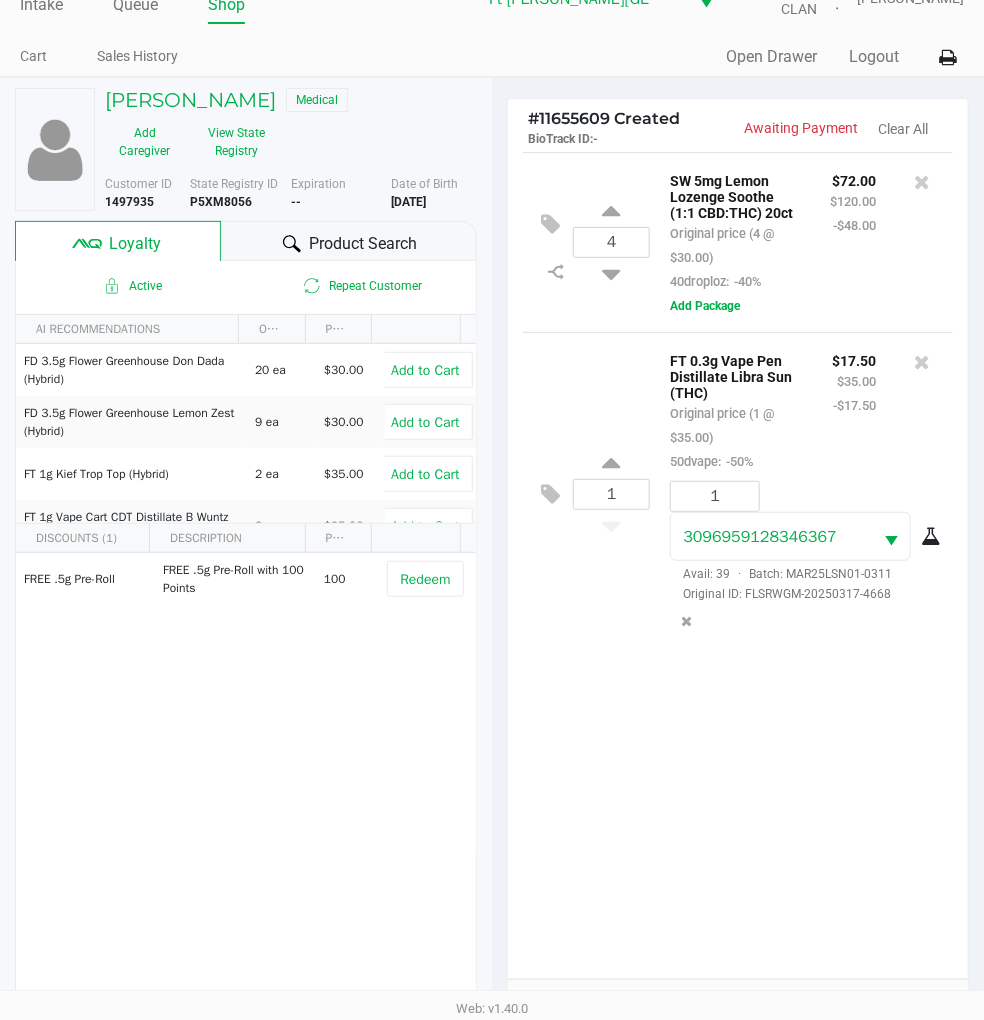click on "1  FT 0.3g Vape Pen Distillate Libra Sun (THC)   Original price (1 @ $35.00)  50dvape:  -50% $17.50 $35.00 -$17.50 1 3096959128346367  Avail: 39  ·  Batch: MAR25LSN01-0311   Original ID: FLSRWGM-20250317-4668" 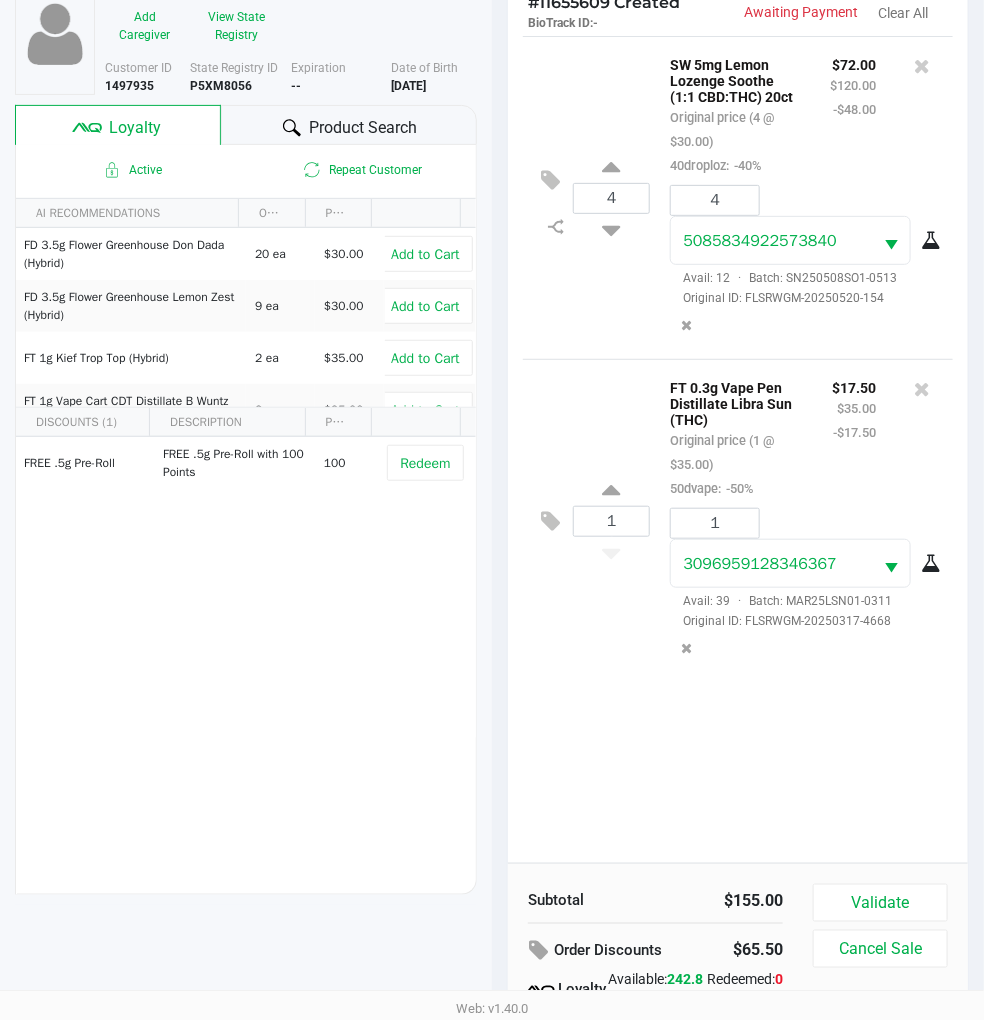scroll, scrollTop: 258, scrollLeft: 0, axis: vertical 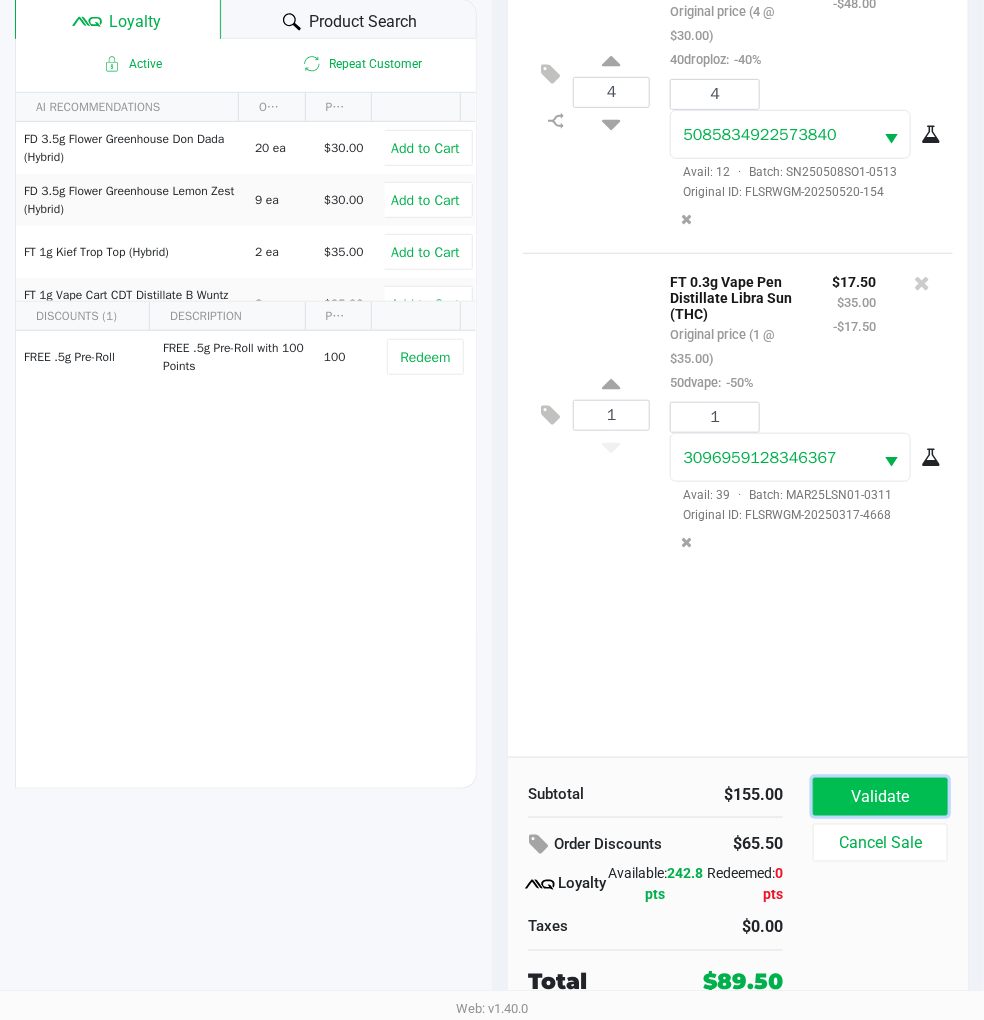 click on "Validate" 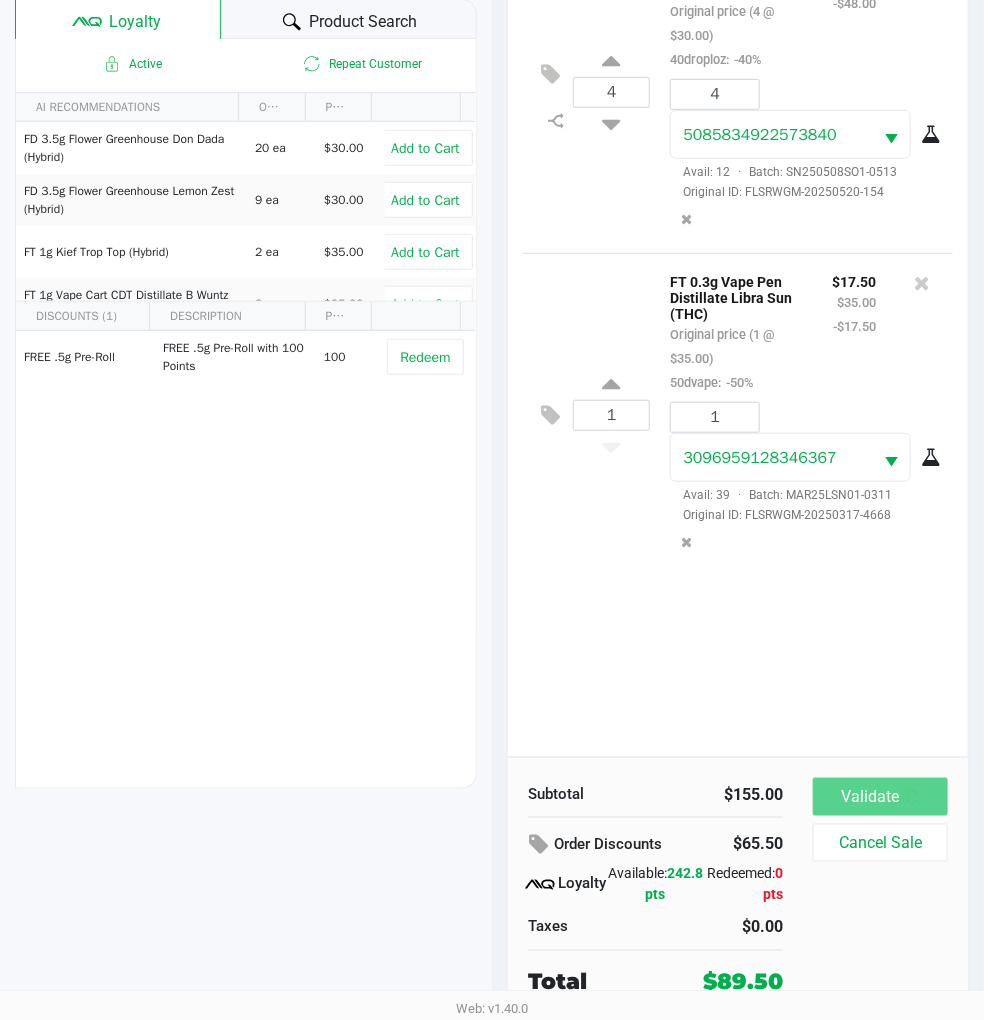 scroll, scrollTop: 0, scrollLeft: 0, axis: both 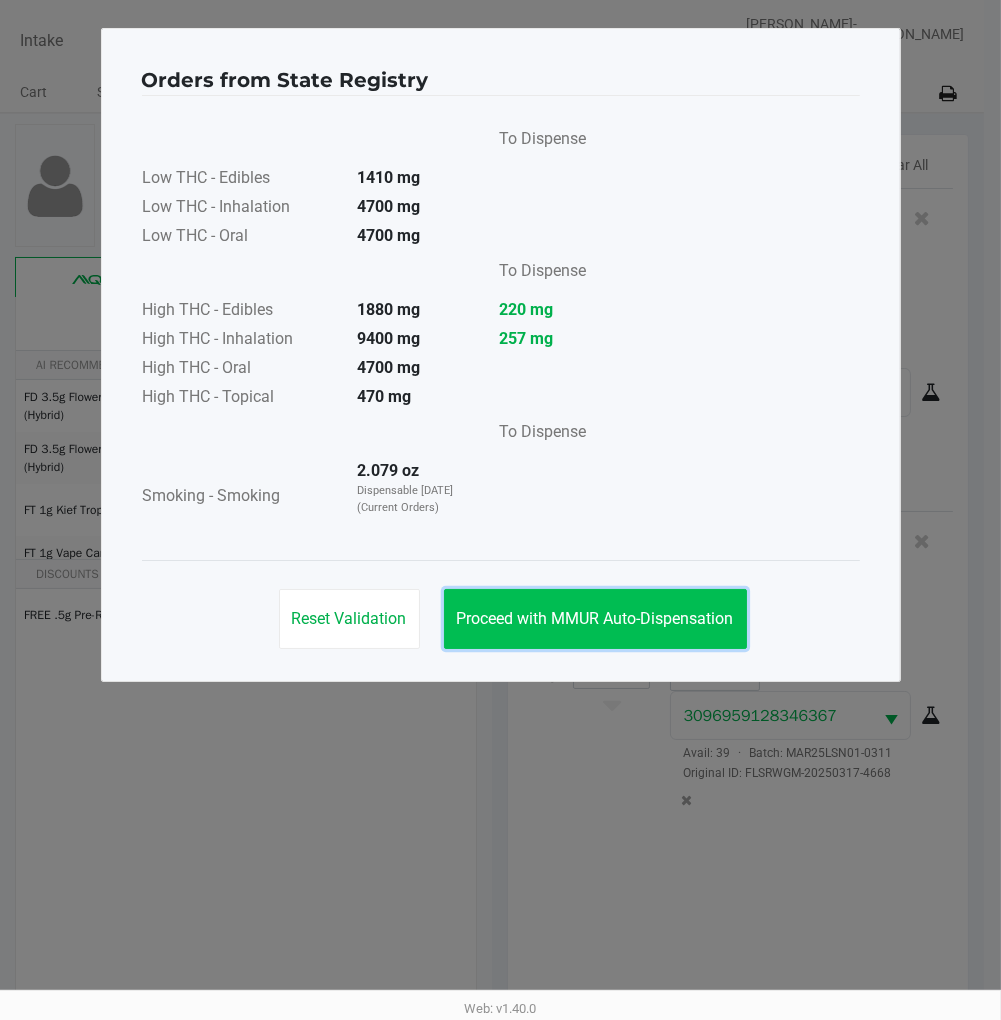 click on "Proceed with MMUR Auto-Dispensation" 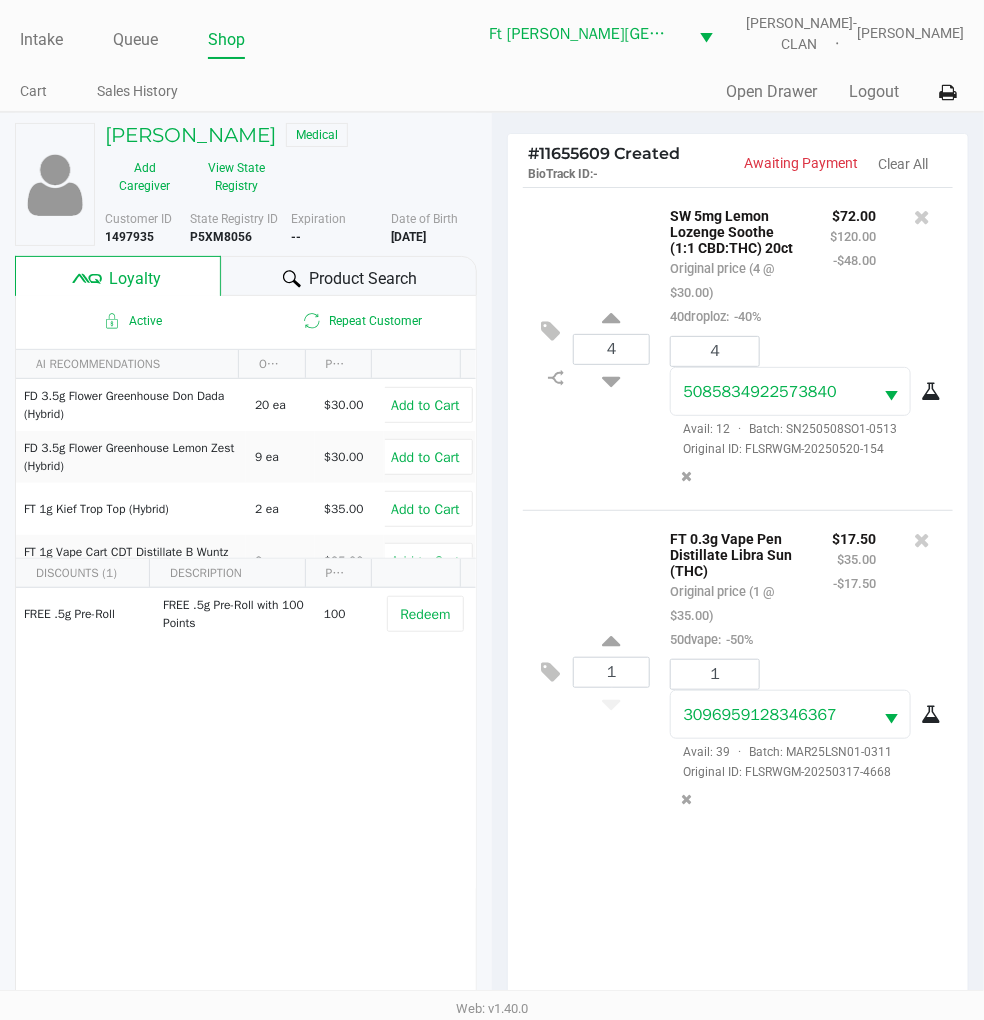 scroll, scrollTop: 258, scrollLeft: 0, axis: vertical 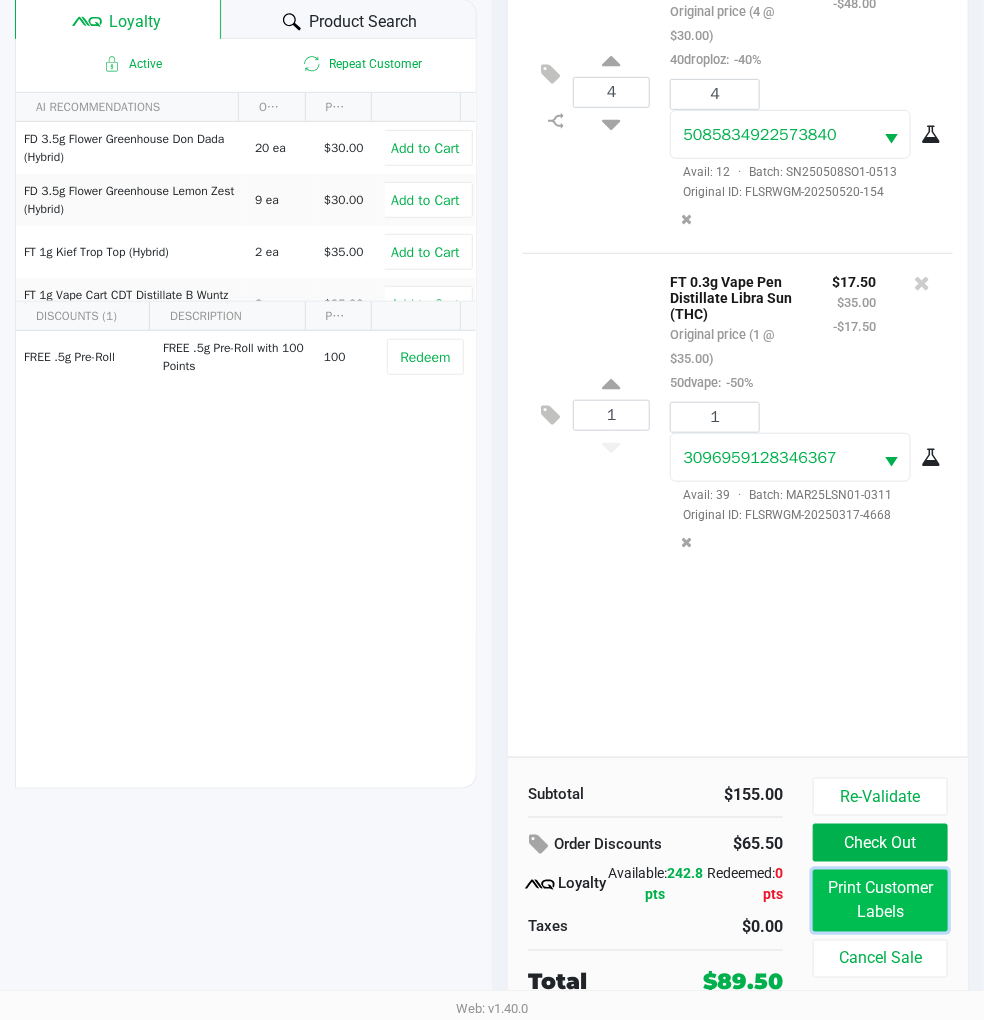 click on "Print Customer Labels" 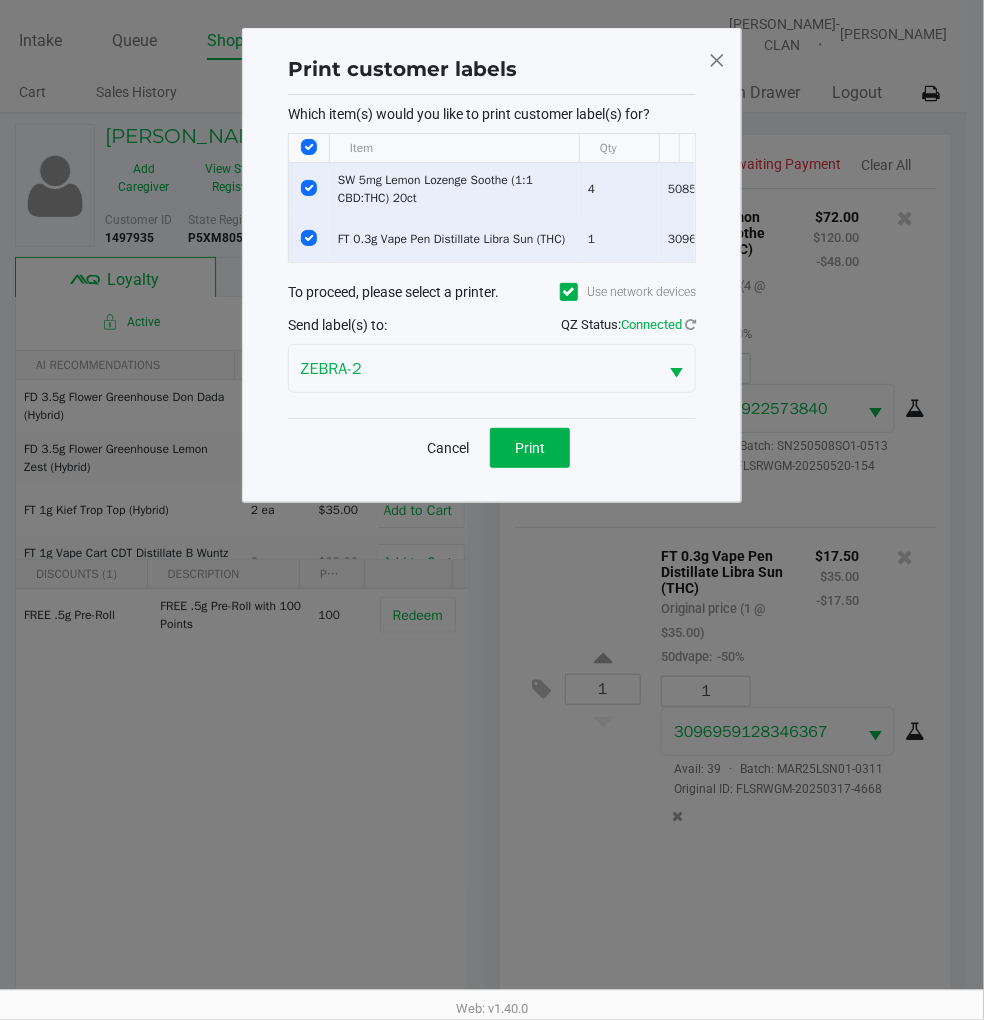 scroll, scrollTop: 0, scrollLeft: 0, axis: both 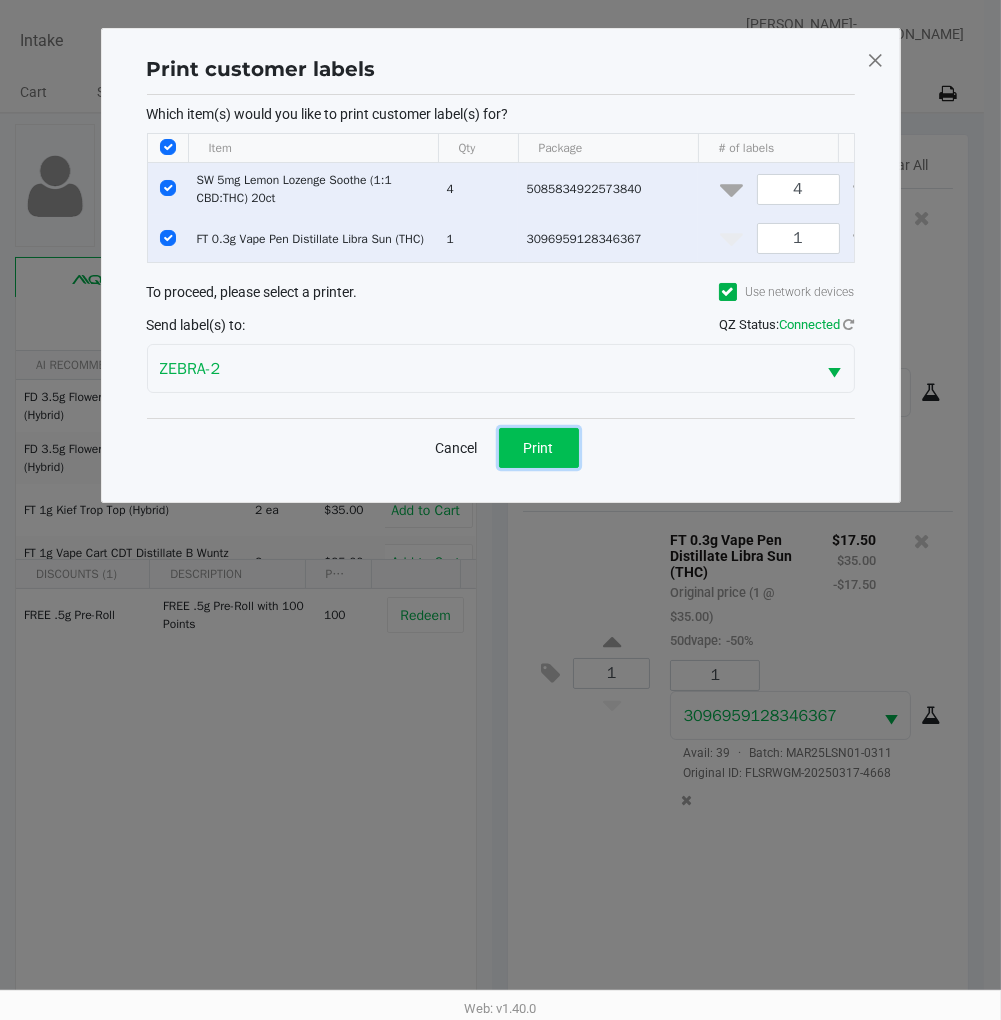 click on "Print" 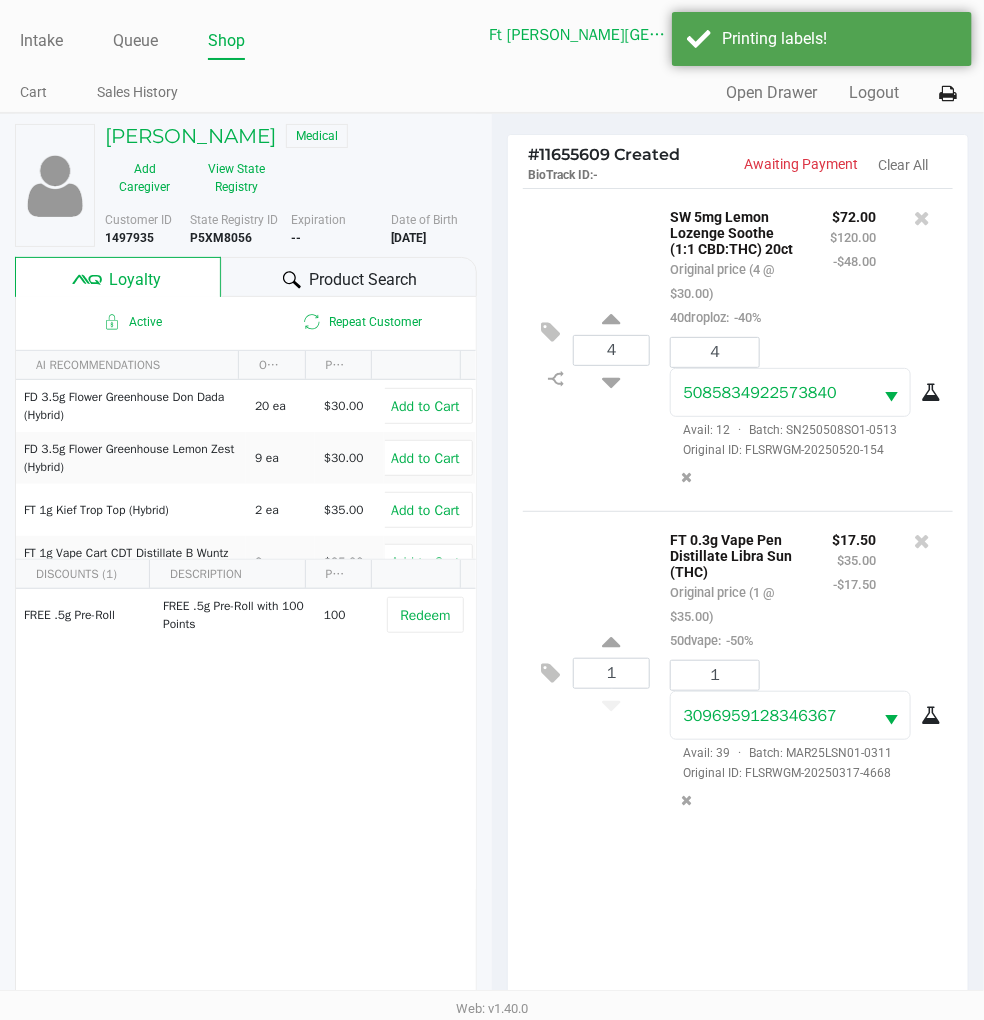 scroll, scrollTop: 258, scrollLeft: 0, axis: vertical 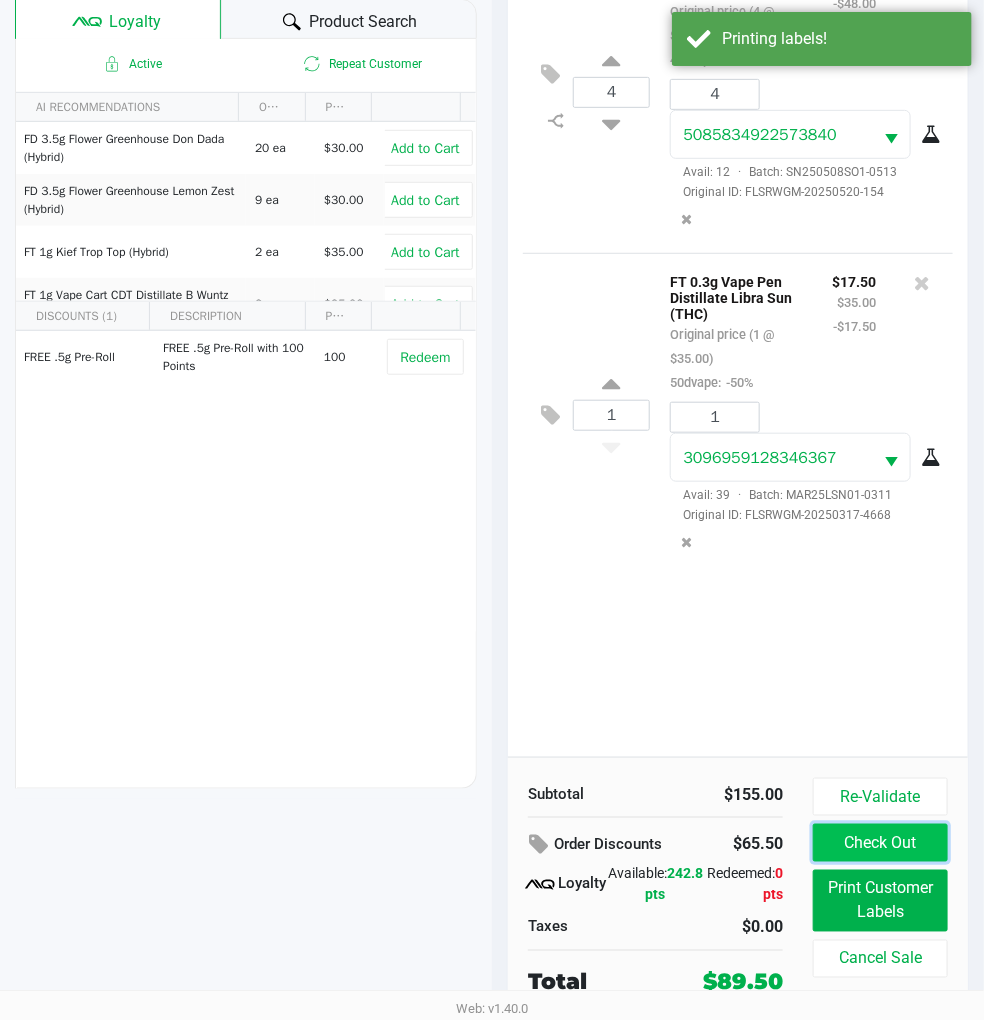 click on "Check Out" 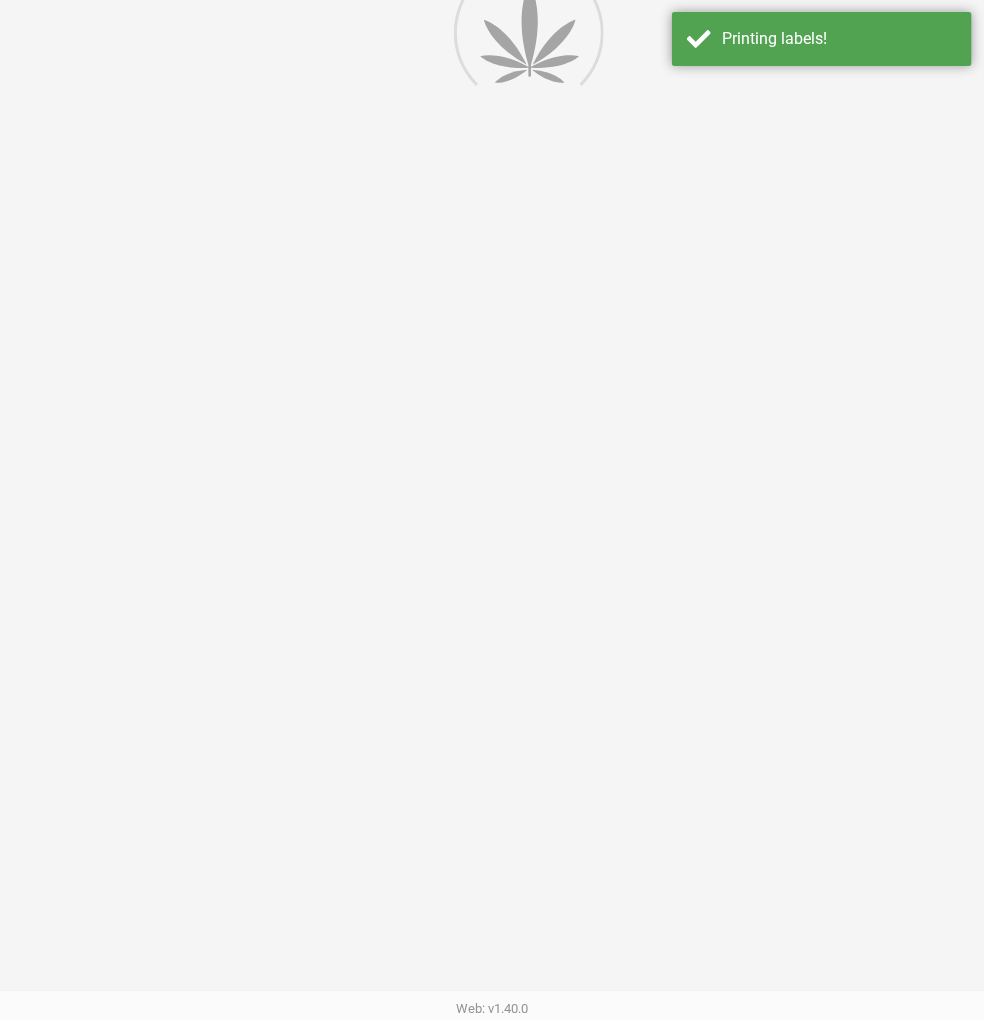 scroll, scrollTop: 0, scrollLeft: 0, axis: both 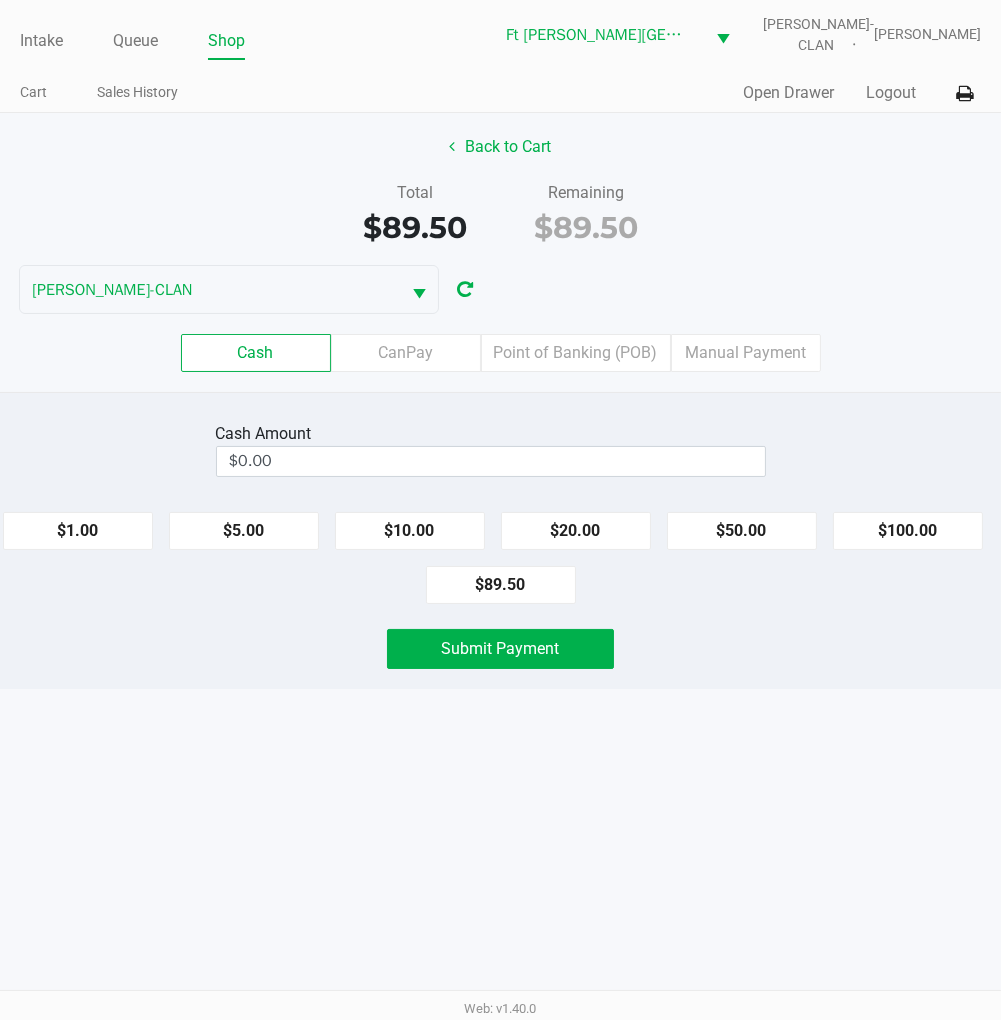 click on "$100.00" 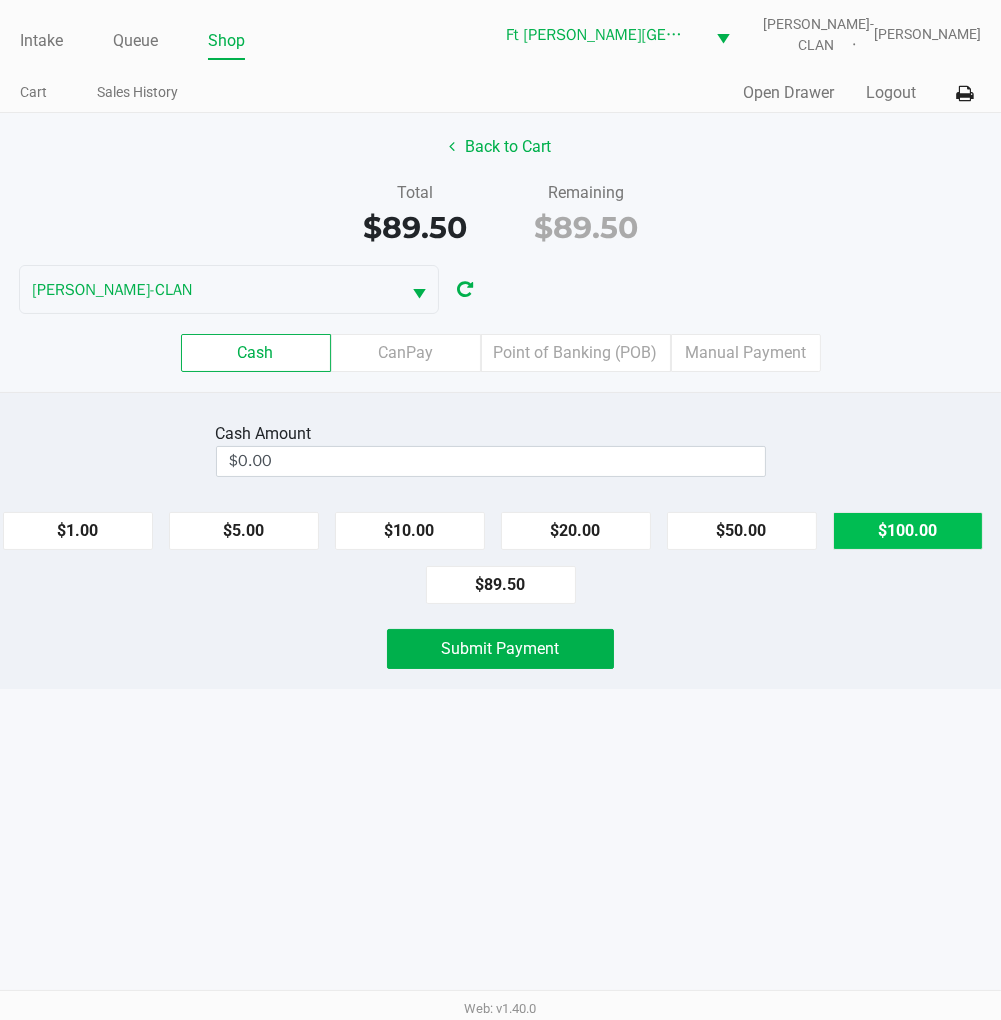 type on "$100.00" 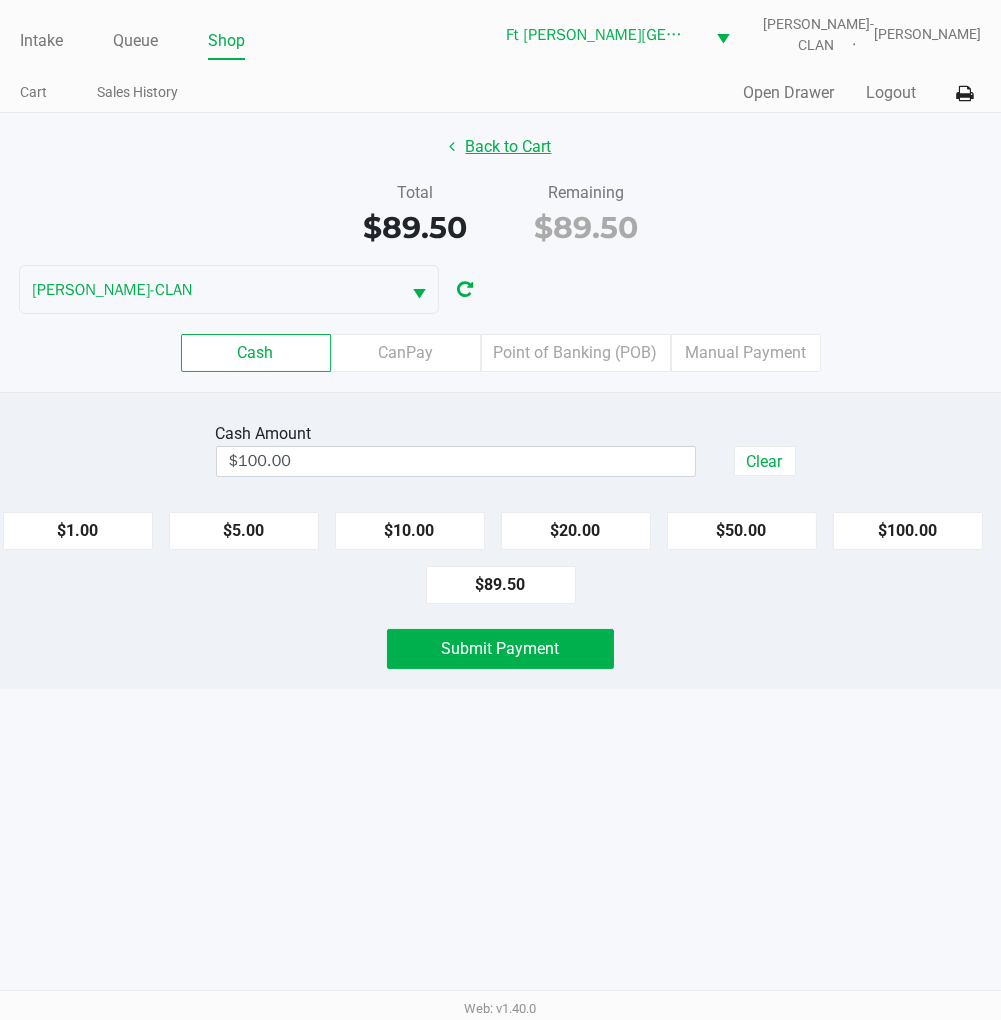 click on "Back to Cart" 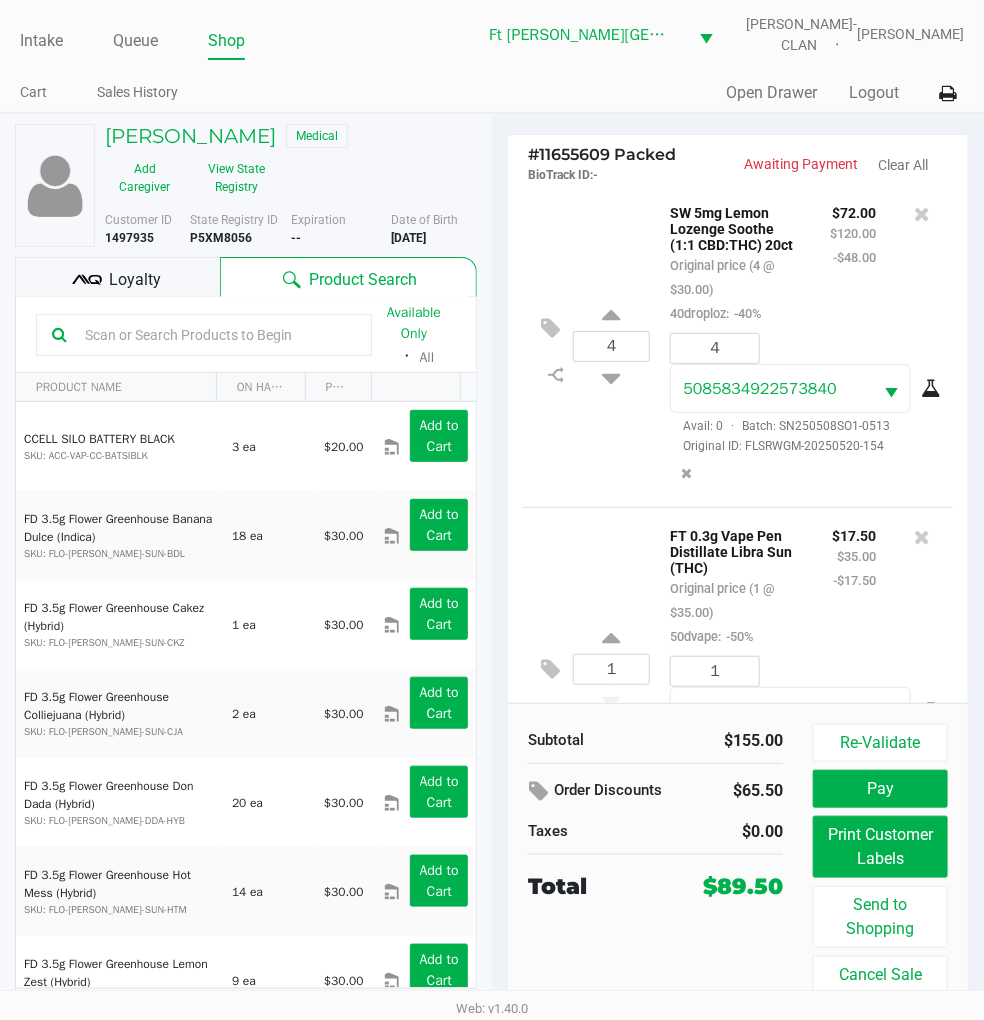 scroll, scrollTop: 0, scrollLeft: 0, axis: both 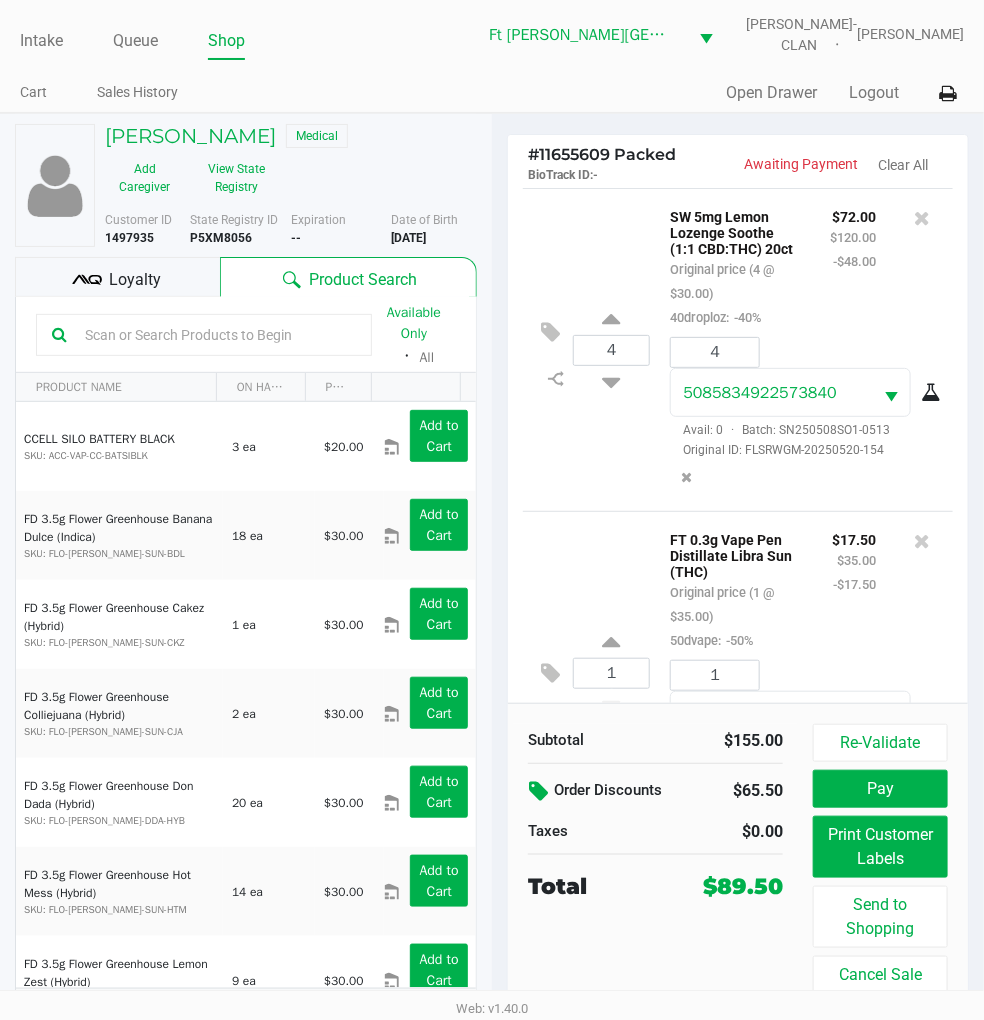 click 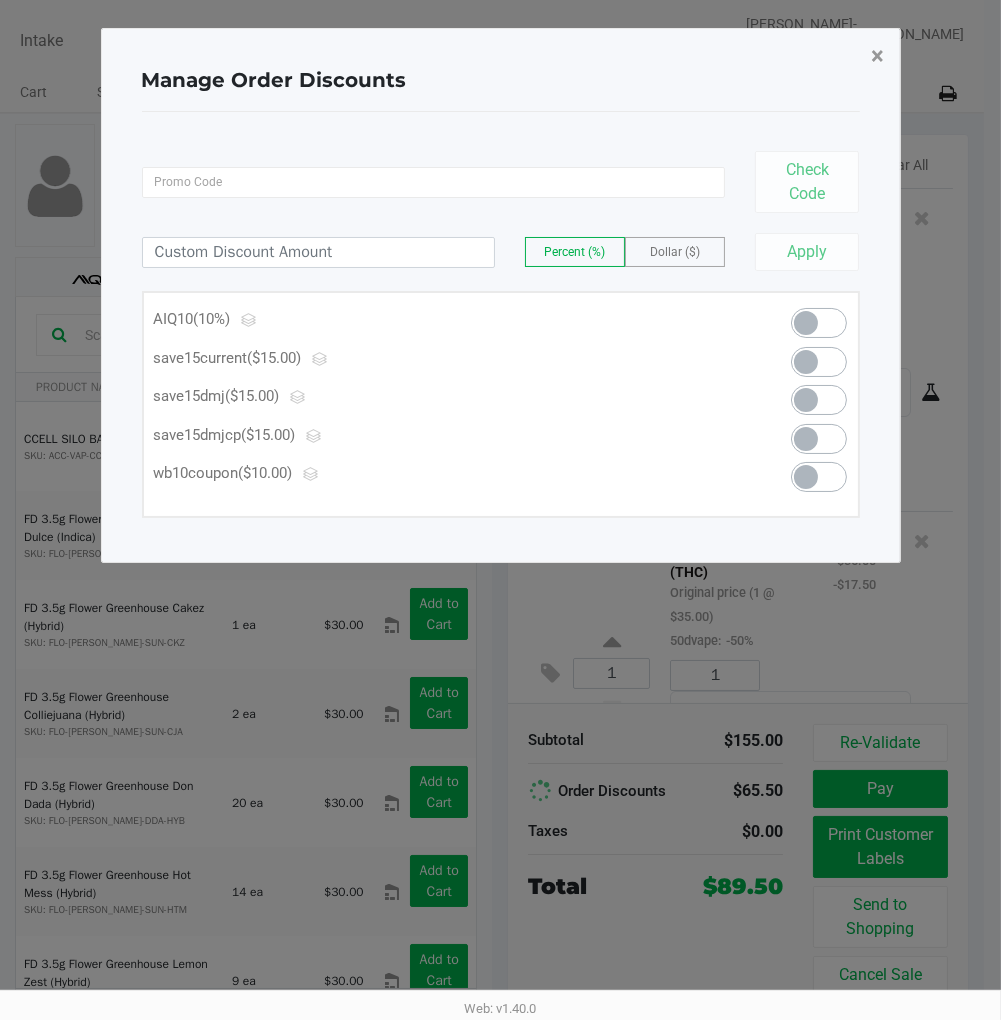 click on "×" 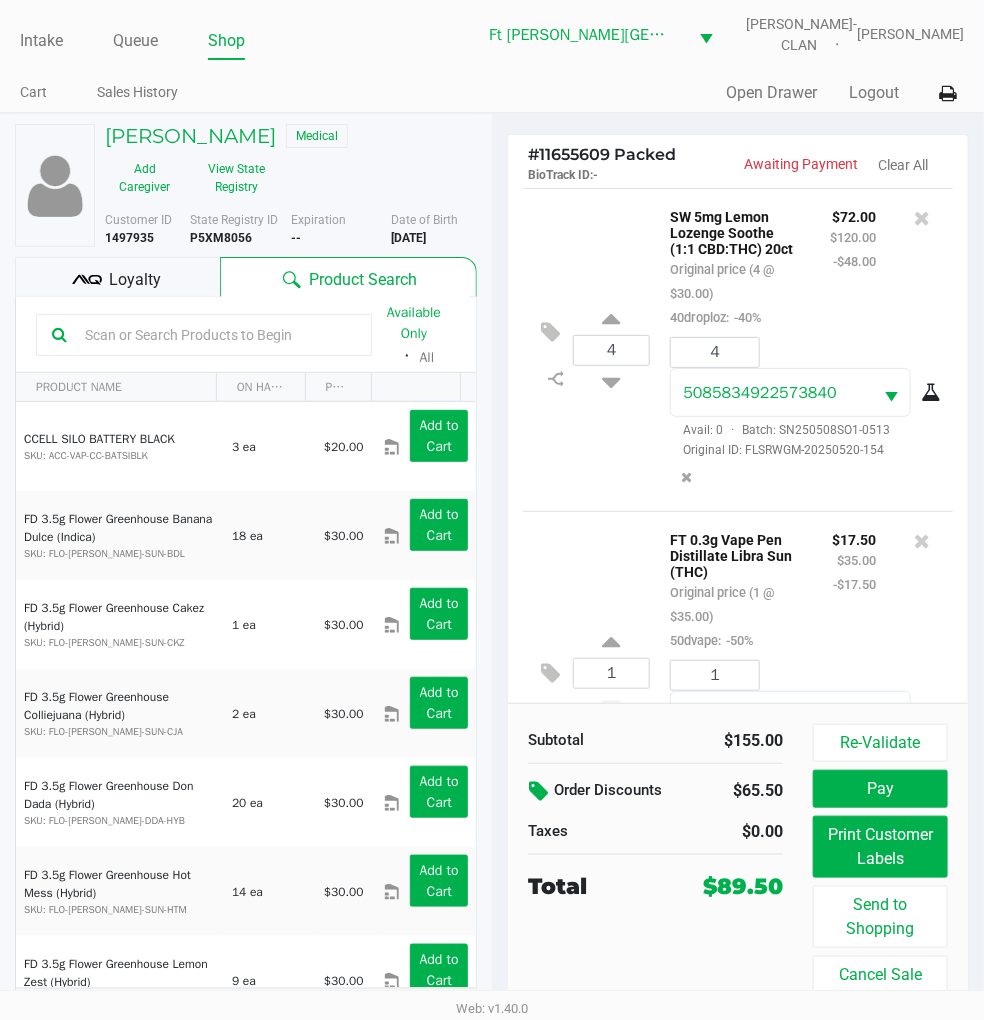 click on "Loyalty" 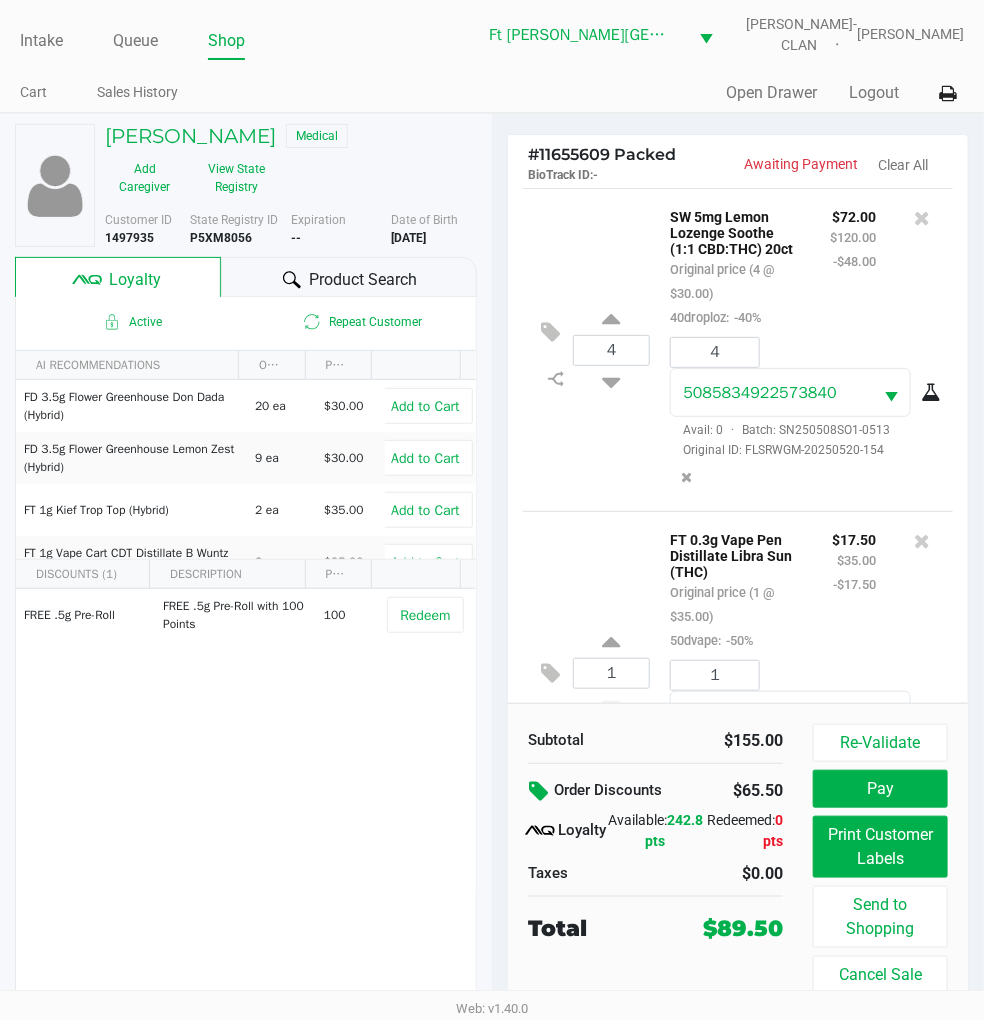 click on "Product Search" 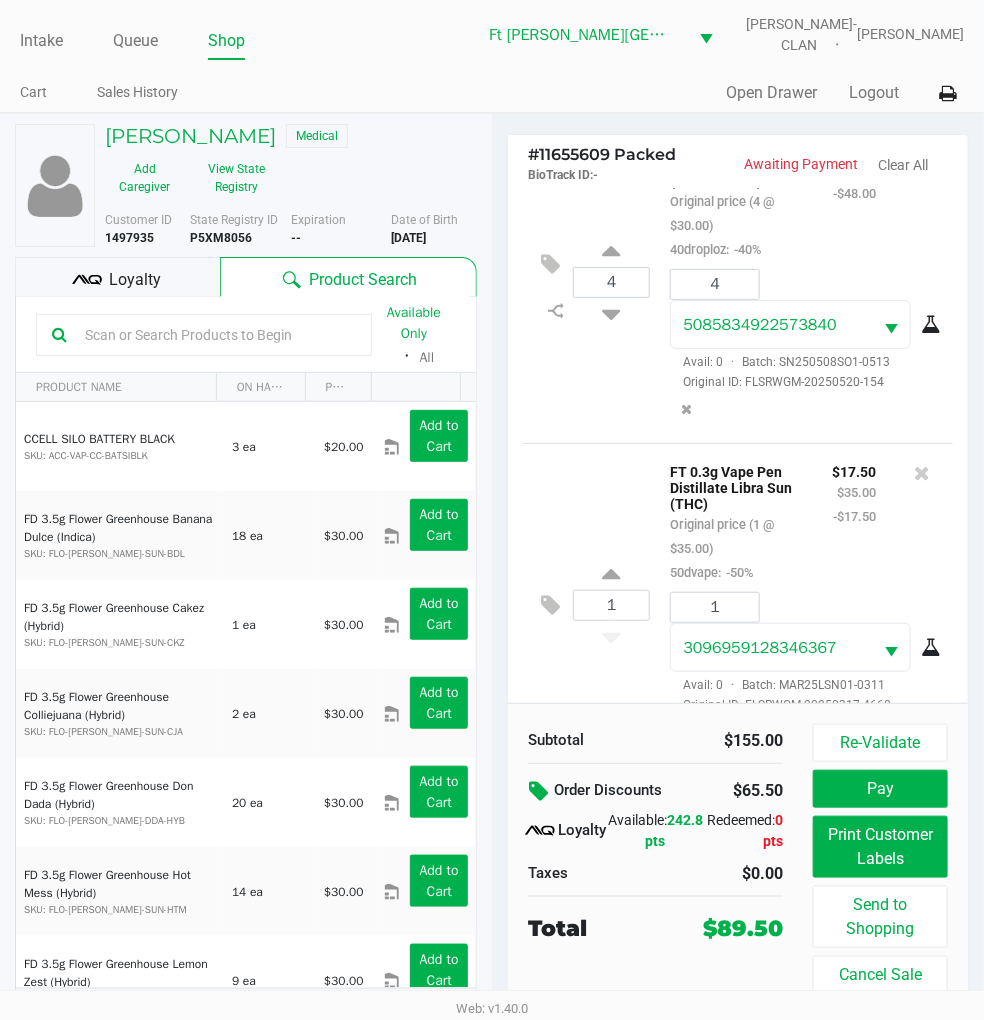 scroll, scrollTop: 152, scrollLeft: 0, axis: vertical 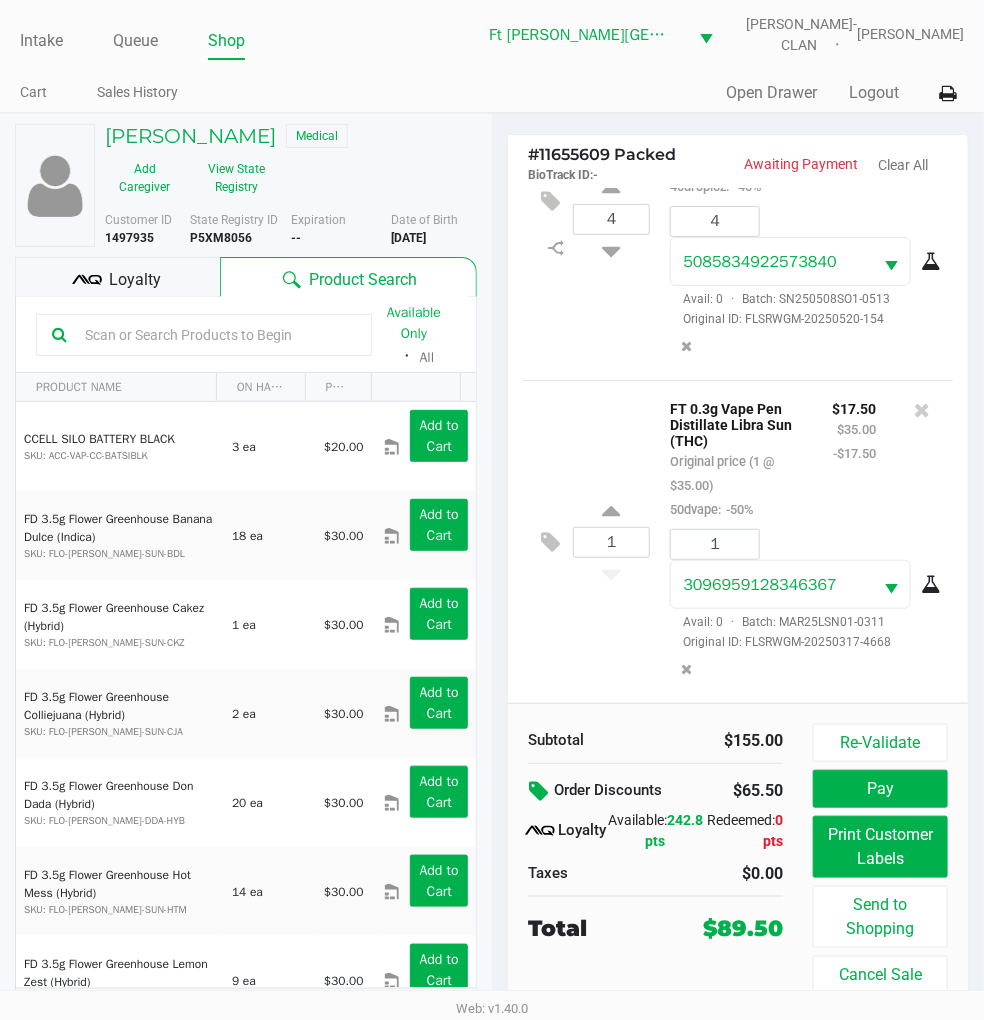 click 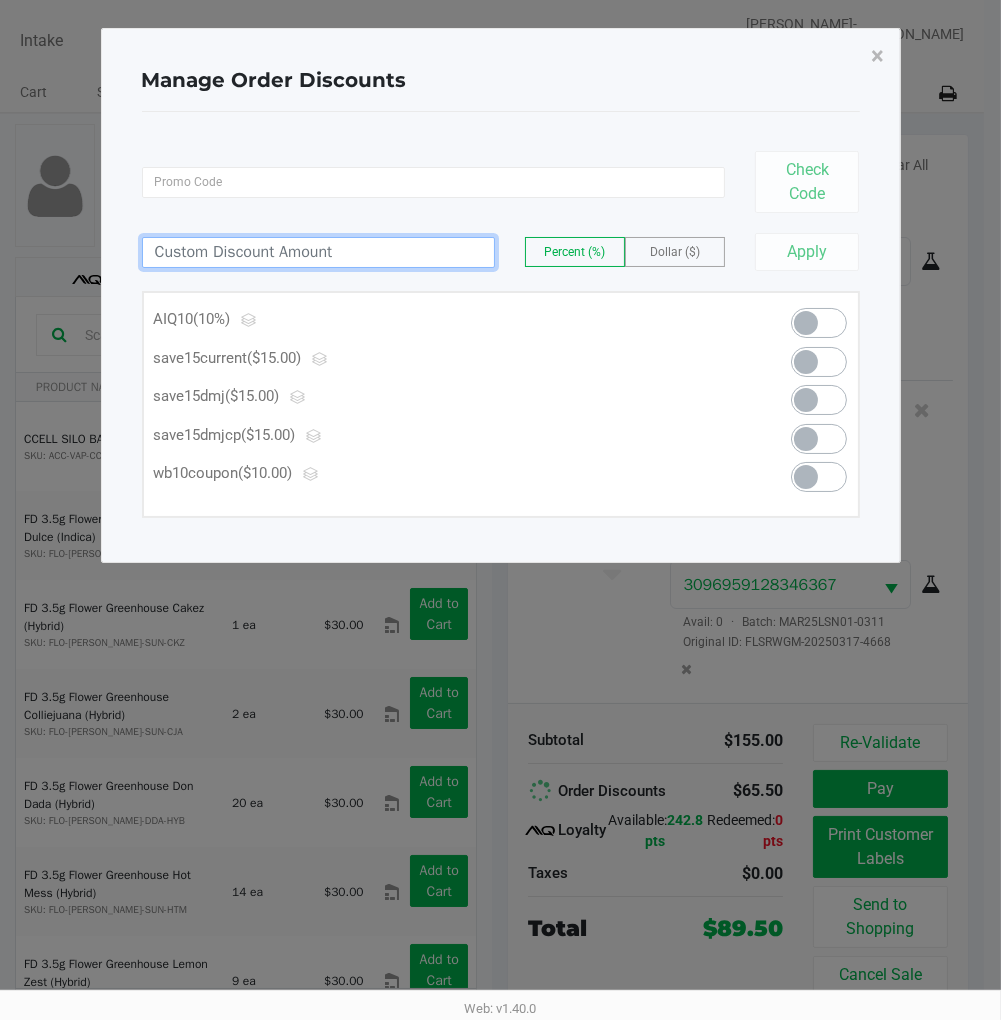 click at bounding box center [318, 252] 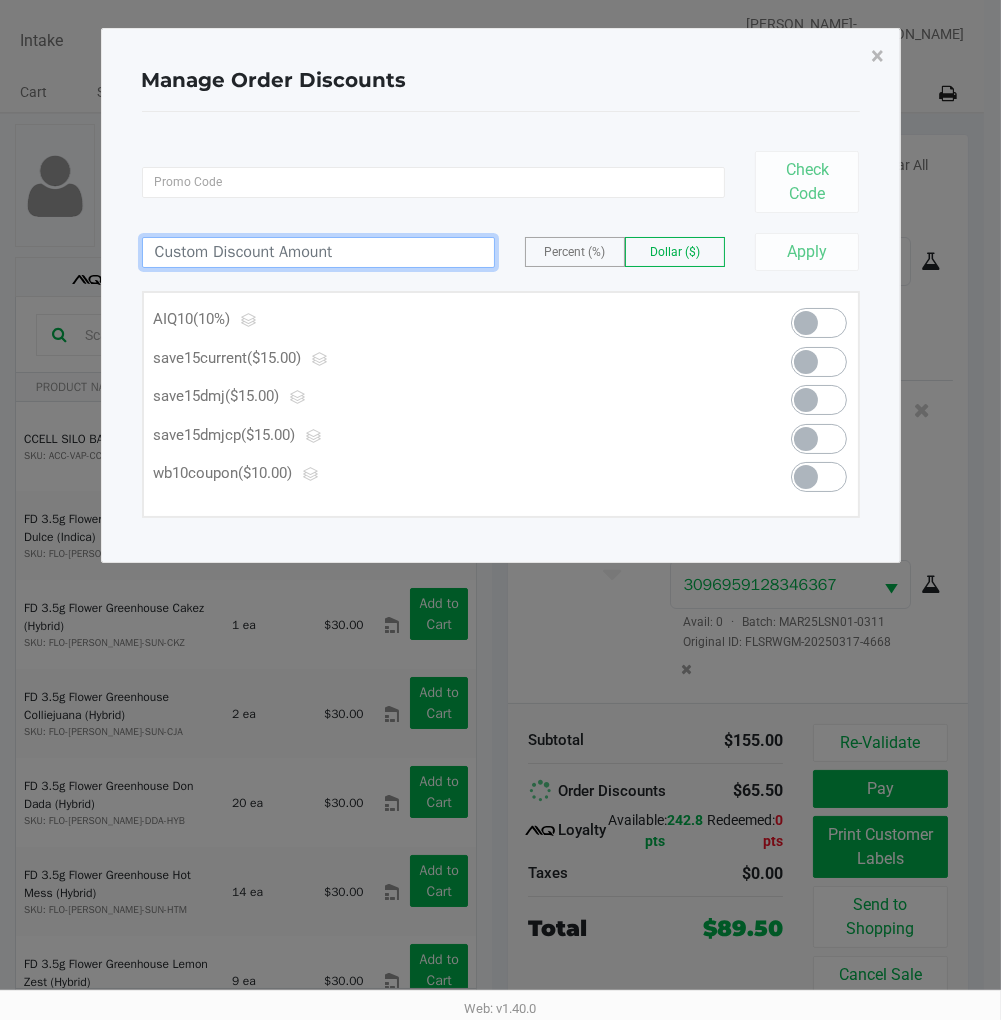 click at bounding box center [318, 252] 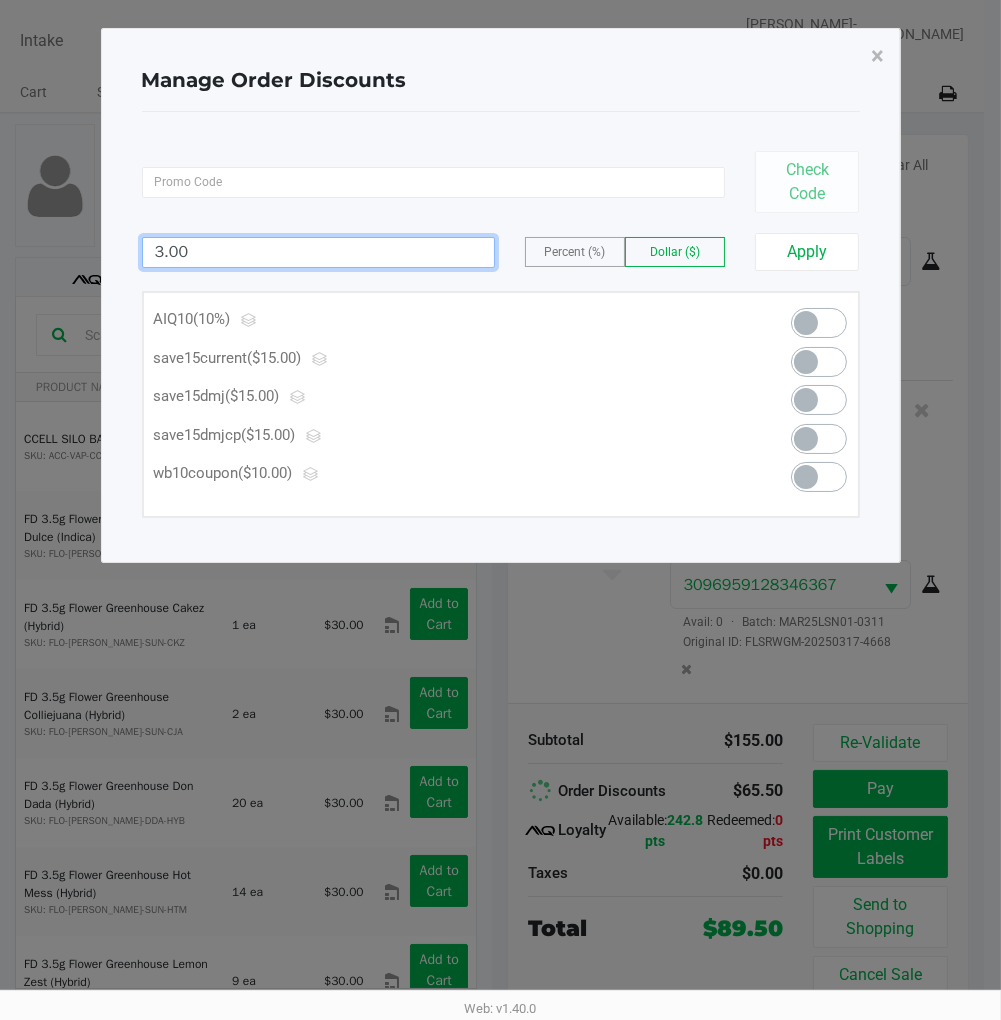 click on "Check Code 3.00 Percent (%) Dollar ($)  Apply   AIQ10   (10%)      save15current   ($15.00)      save15dmj   ($15.00)      save15dmjcp   ($15.00)      wb10coupon   ($10.00)" 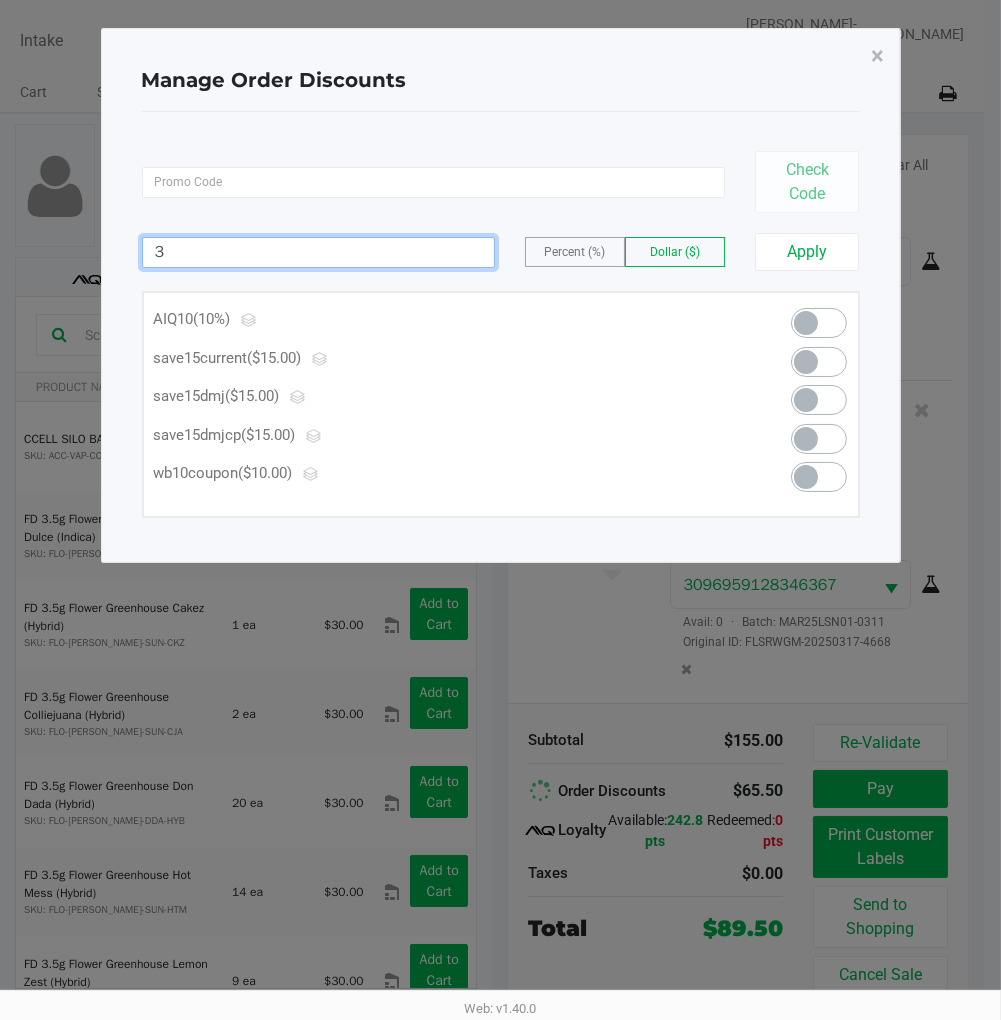 click on "3" at bounding box center [318, 252] 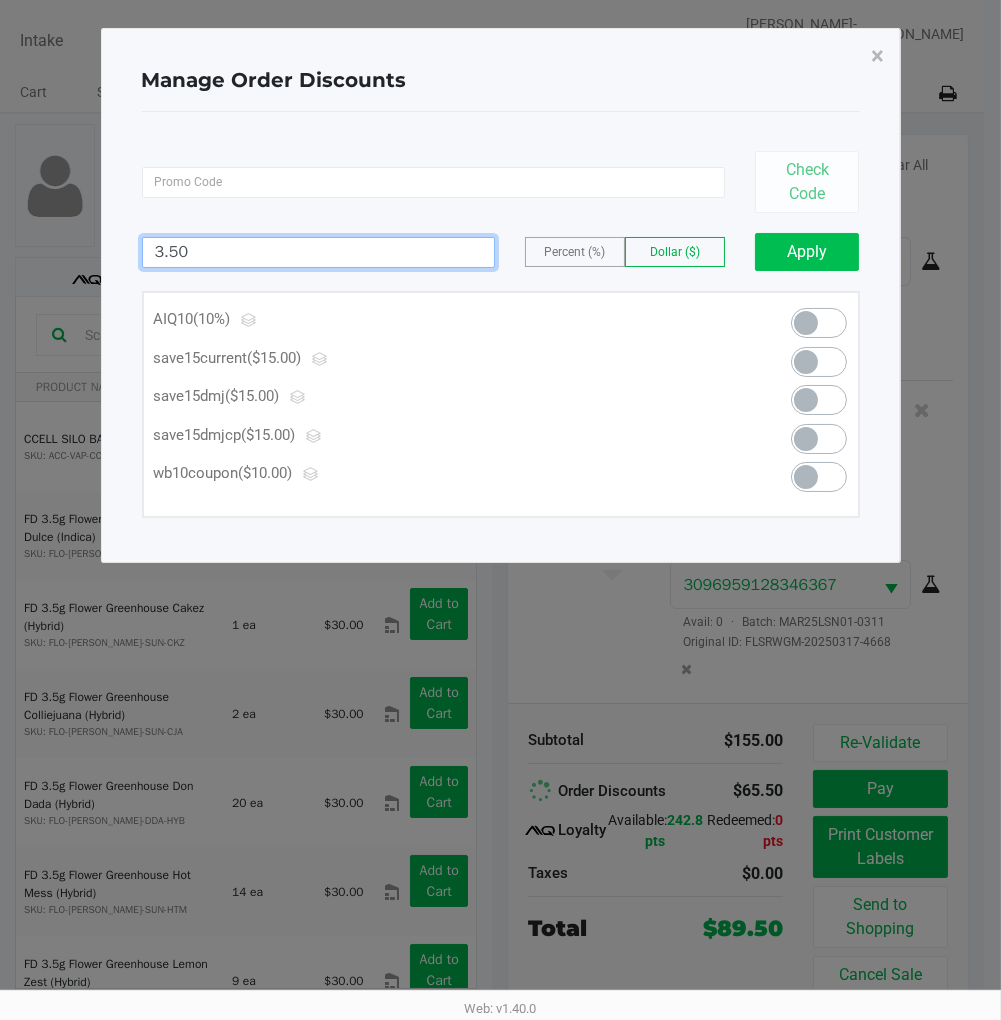 type on "3.50" 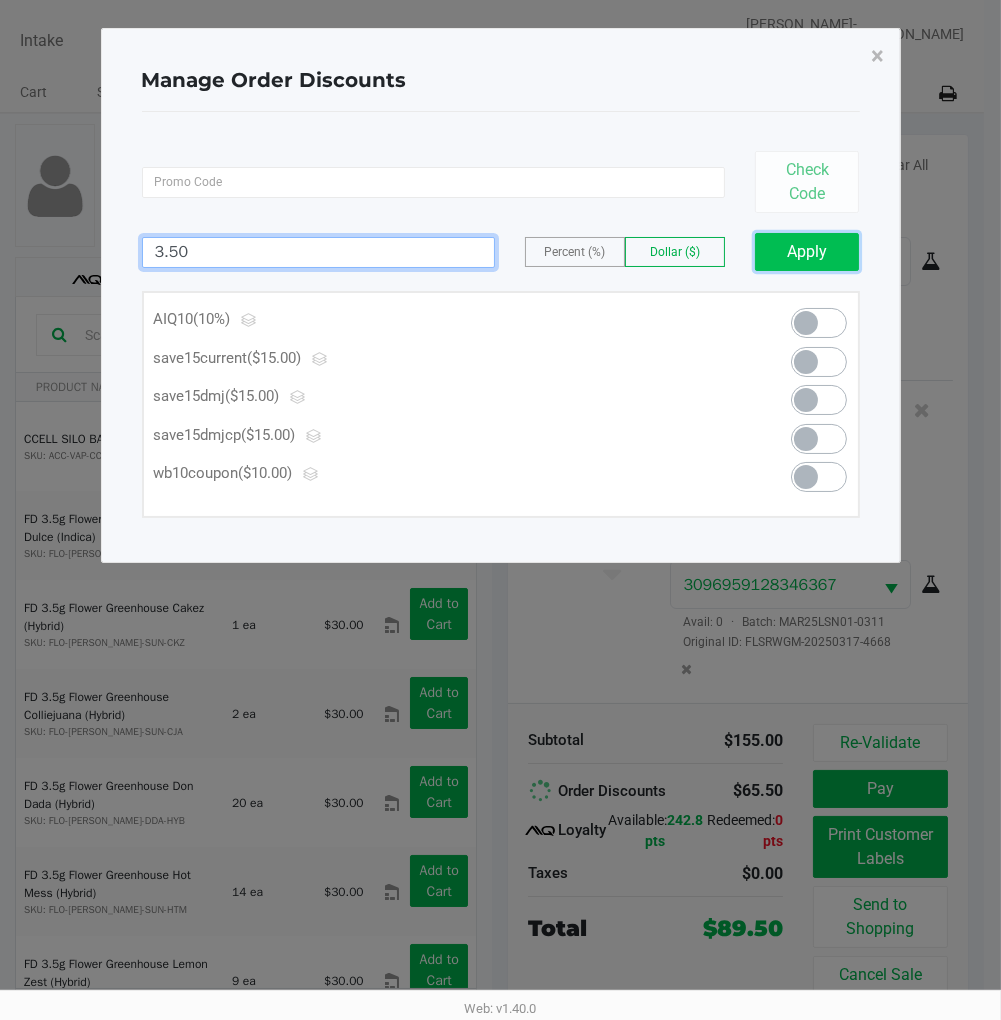click on "Apply" 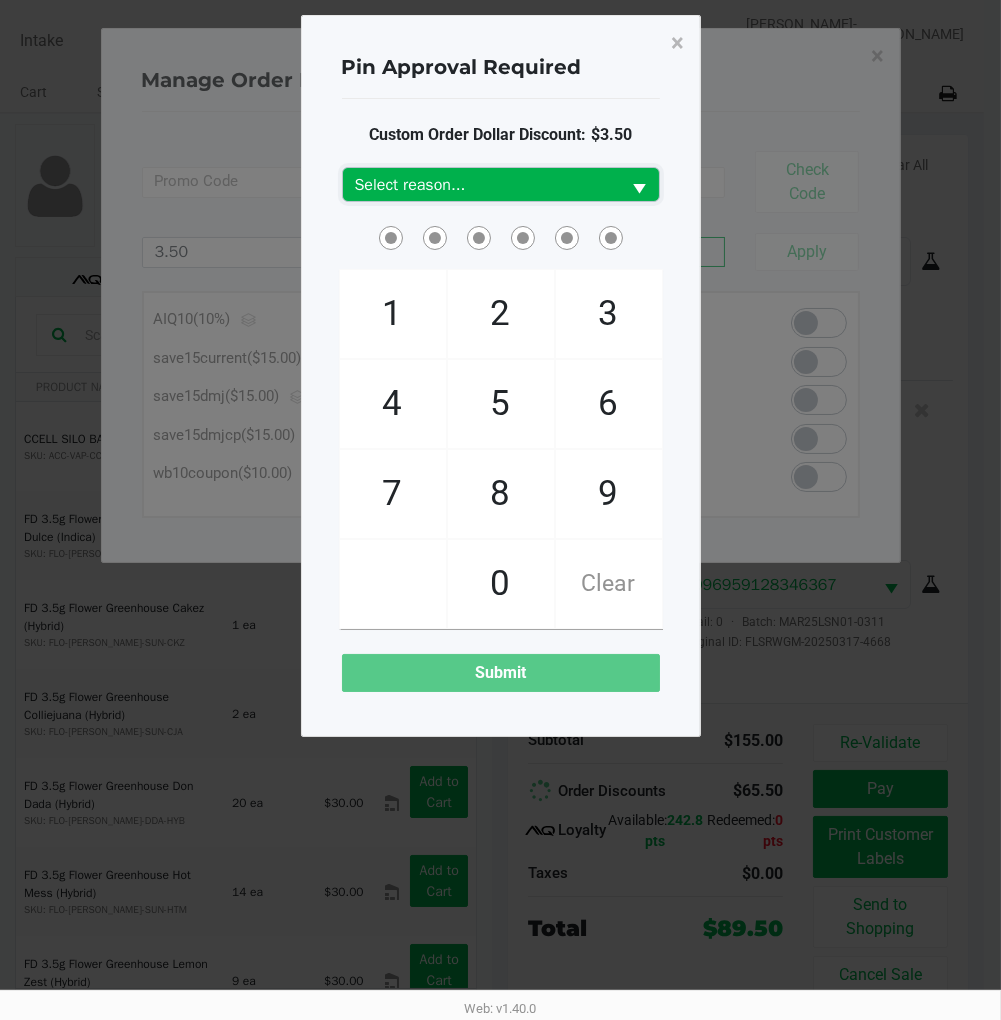 click on "Select reason..." at bounding box center [482, 185] 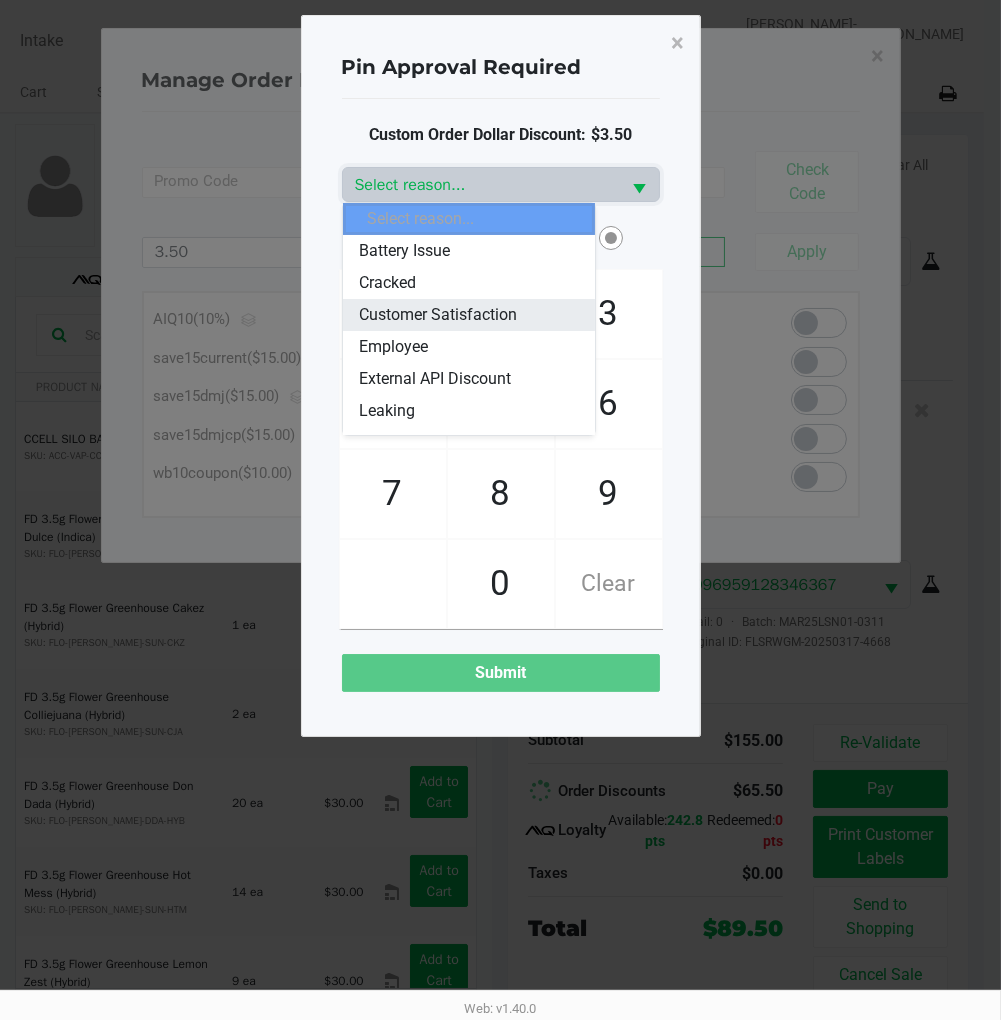 click on "Customer Satisfaction" at bounding box center [438, 315] 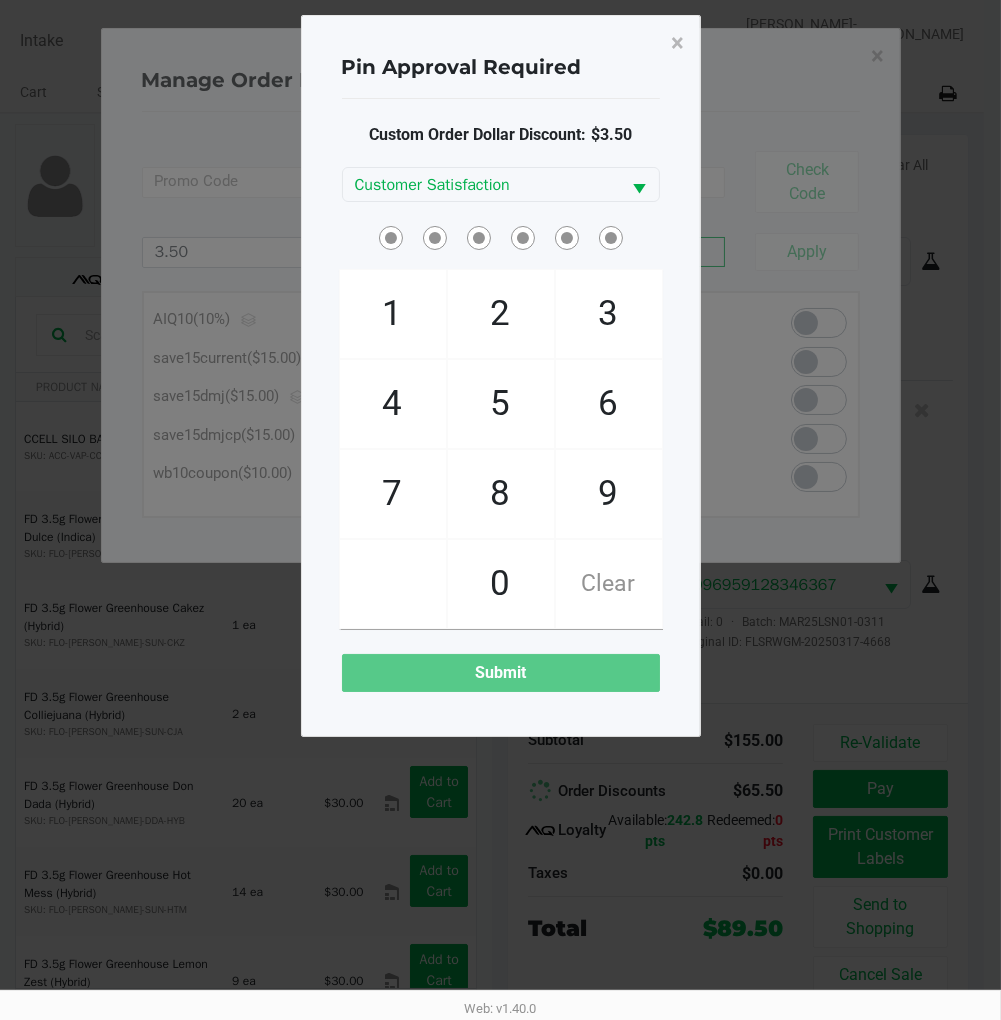 click on "3" 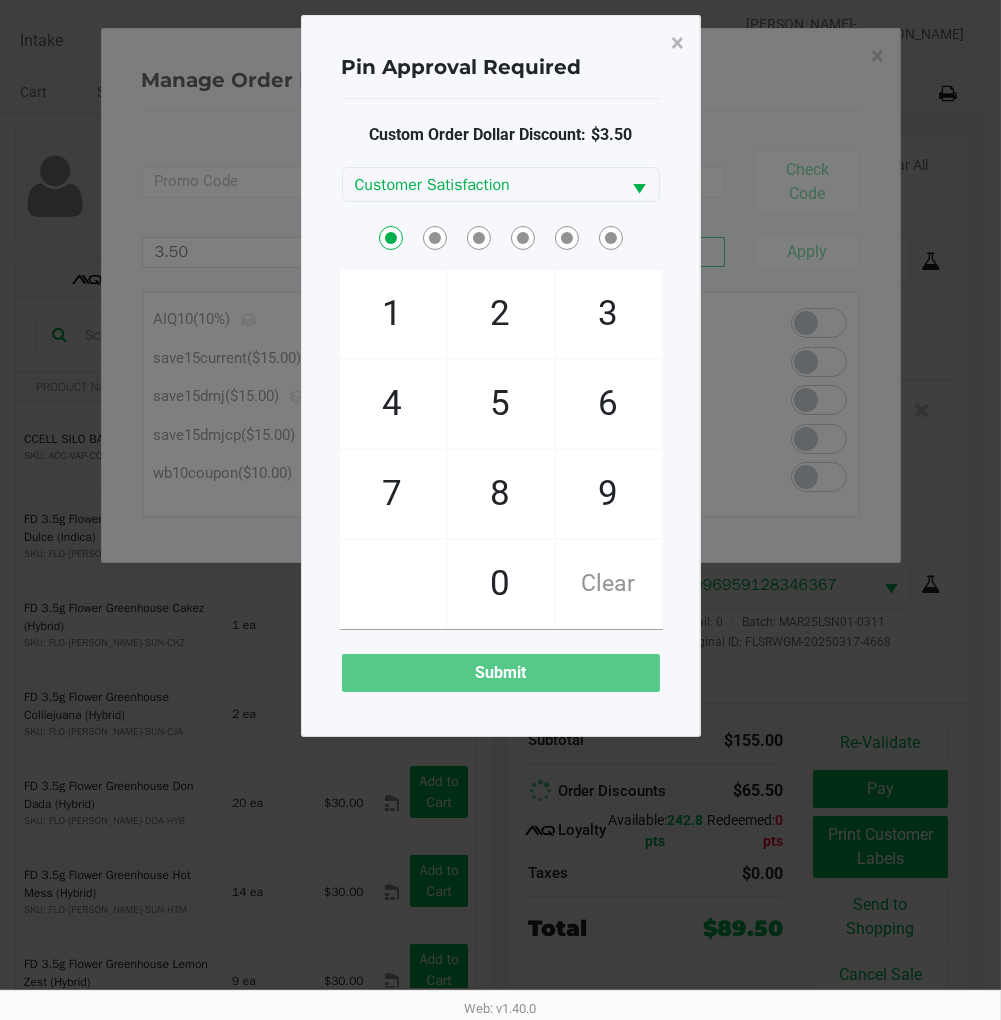 checkbox on "true" 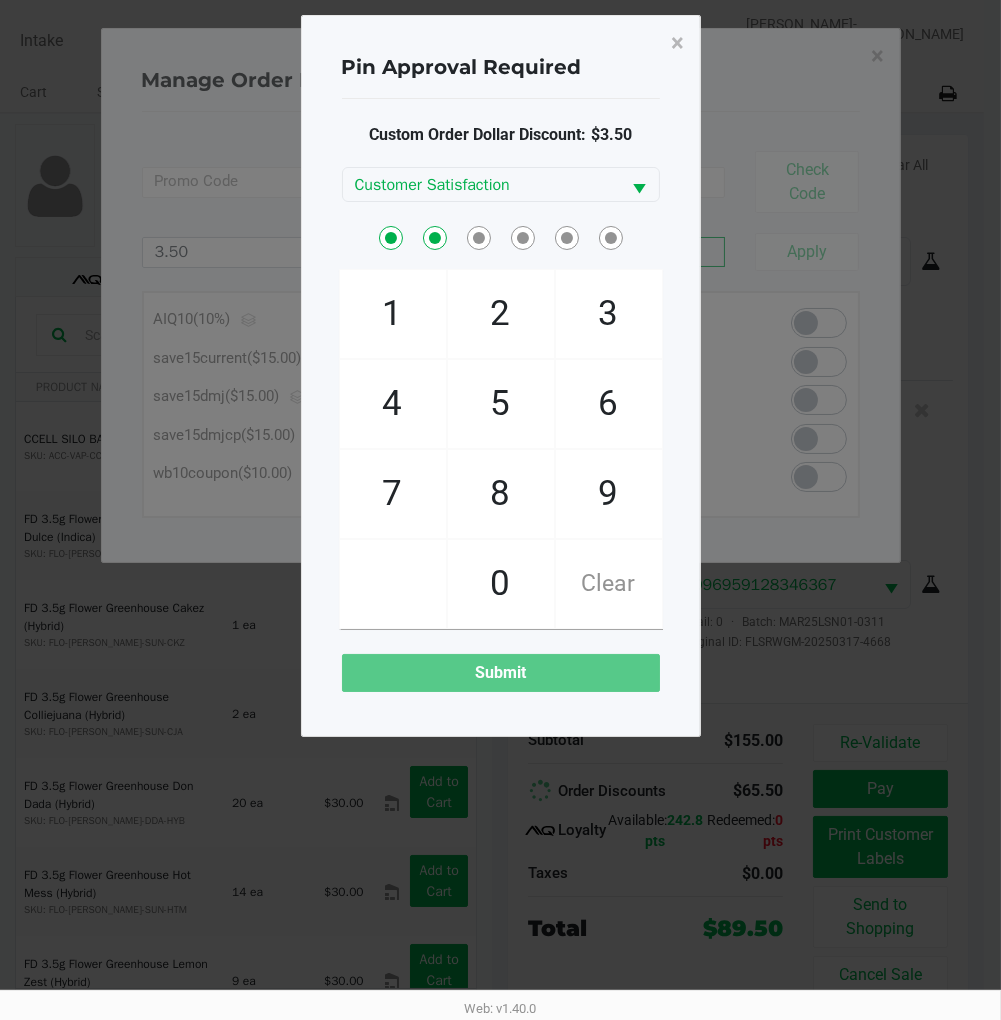 checkbox on "true" 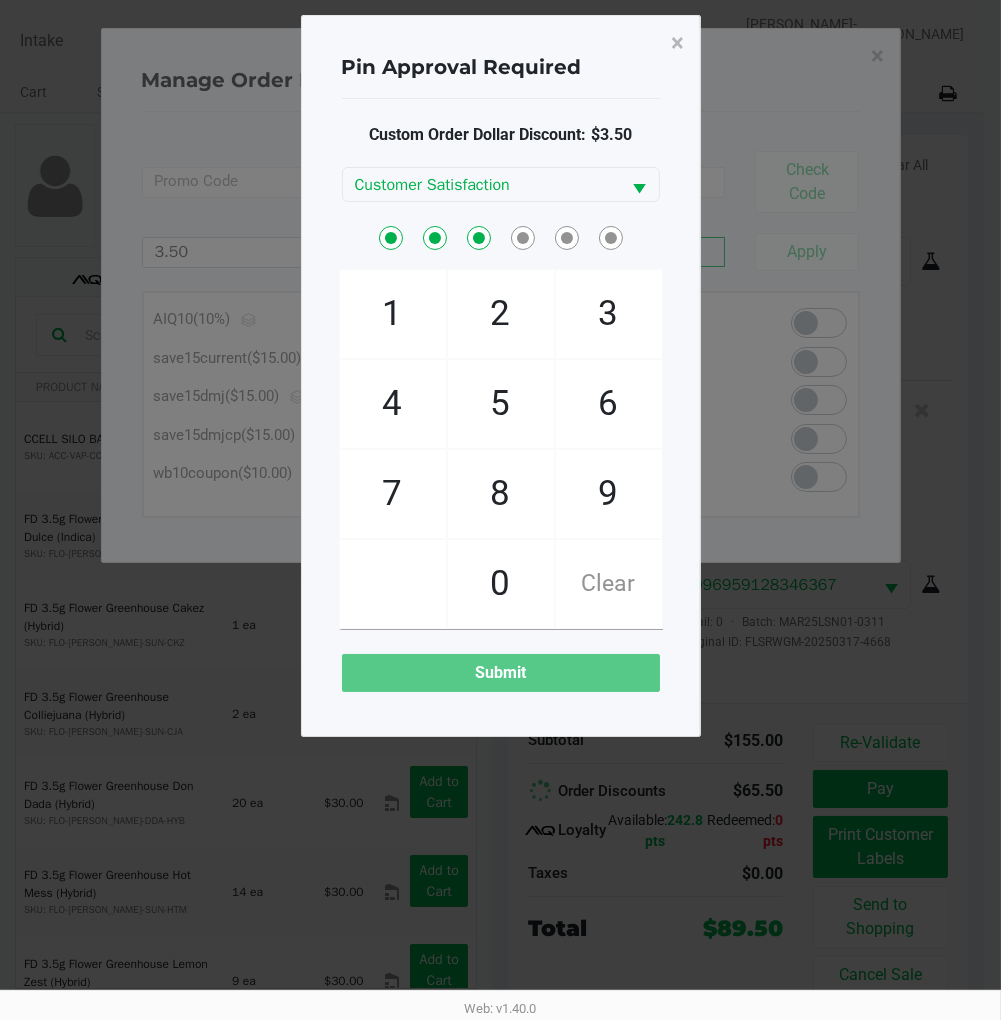 checkbox on "true" 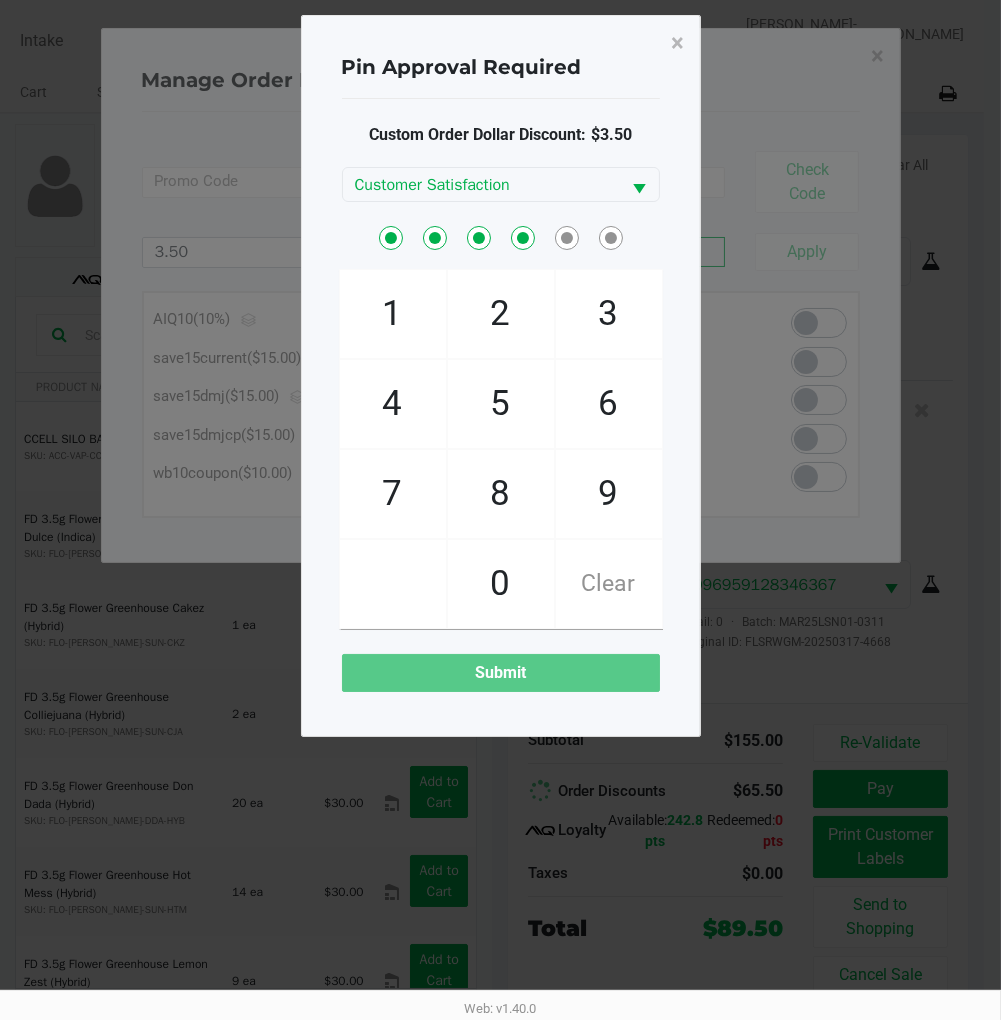 checkbox on "true" 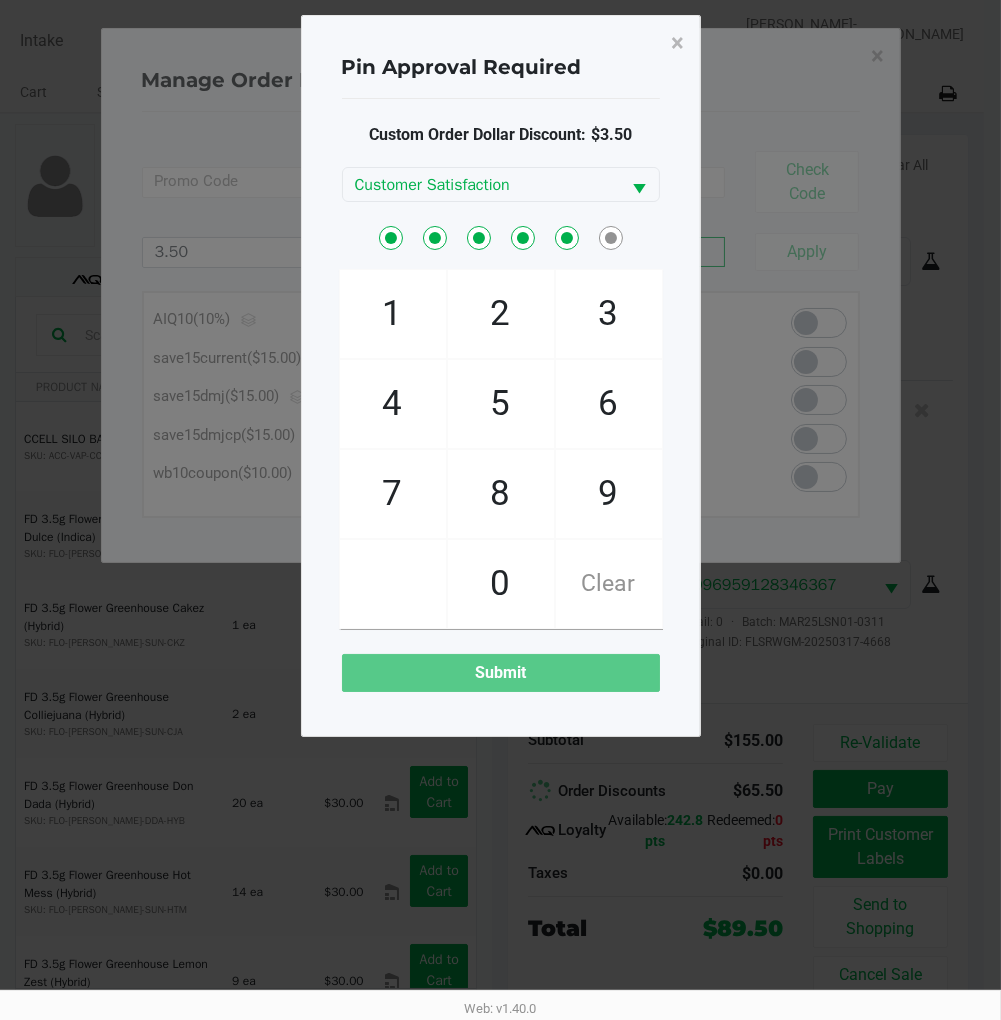 checkbox on "true" 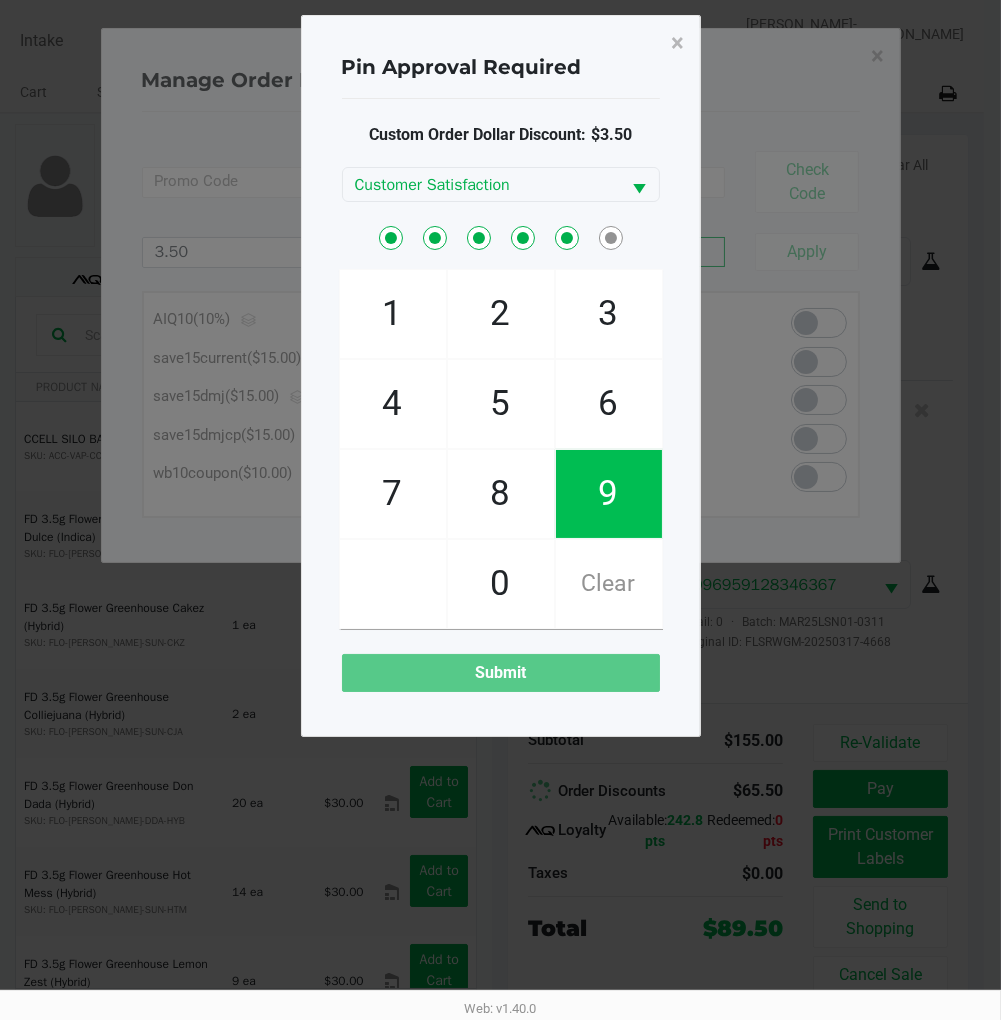click on "9" 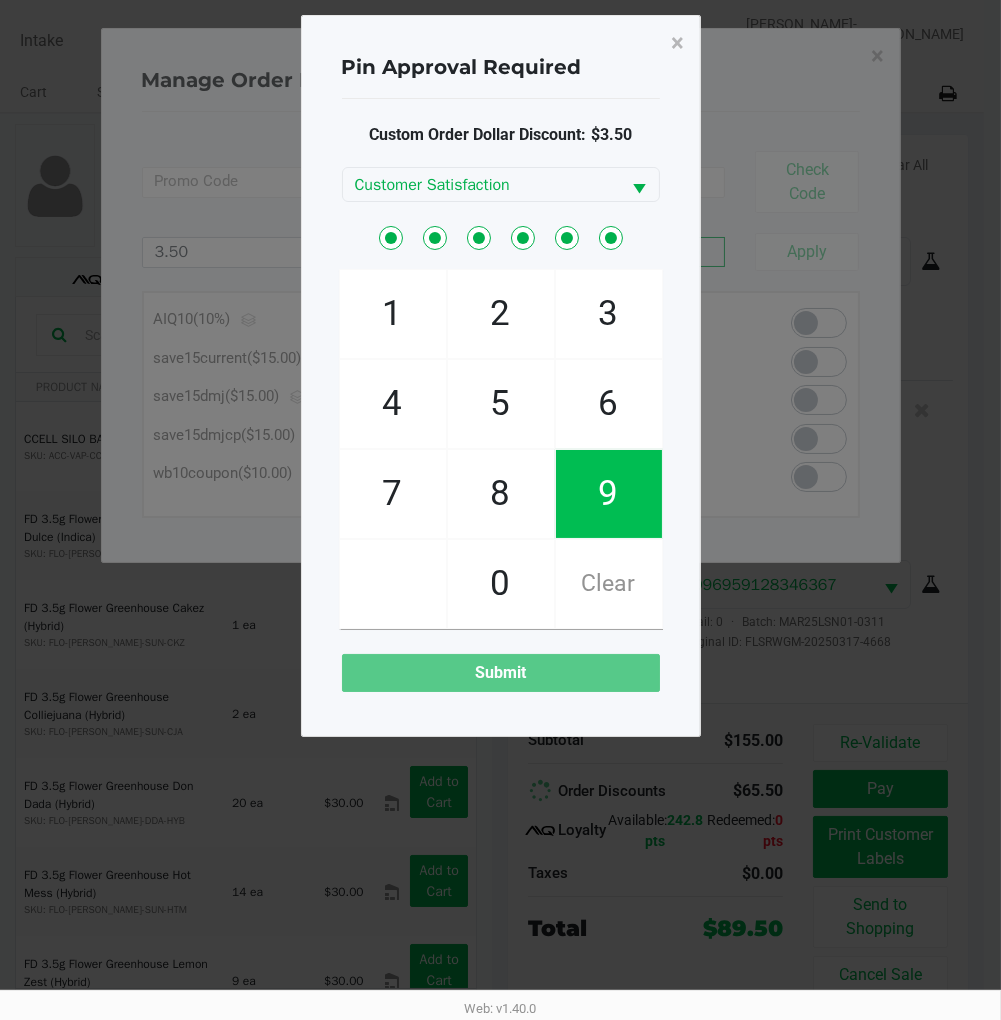 checkbox on "true" 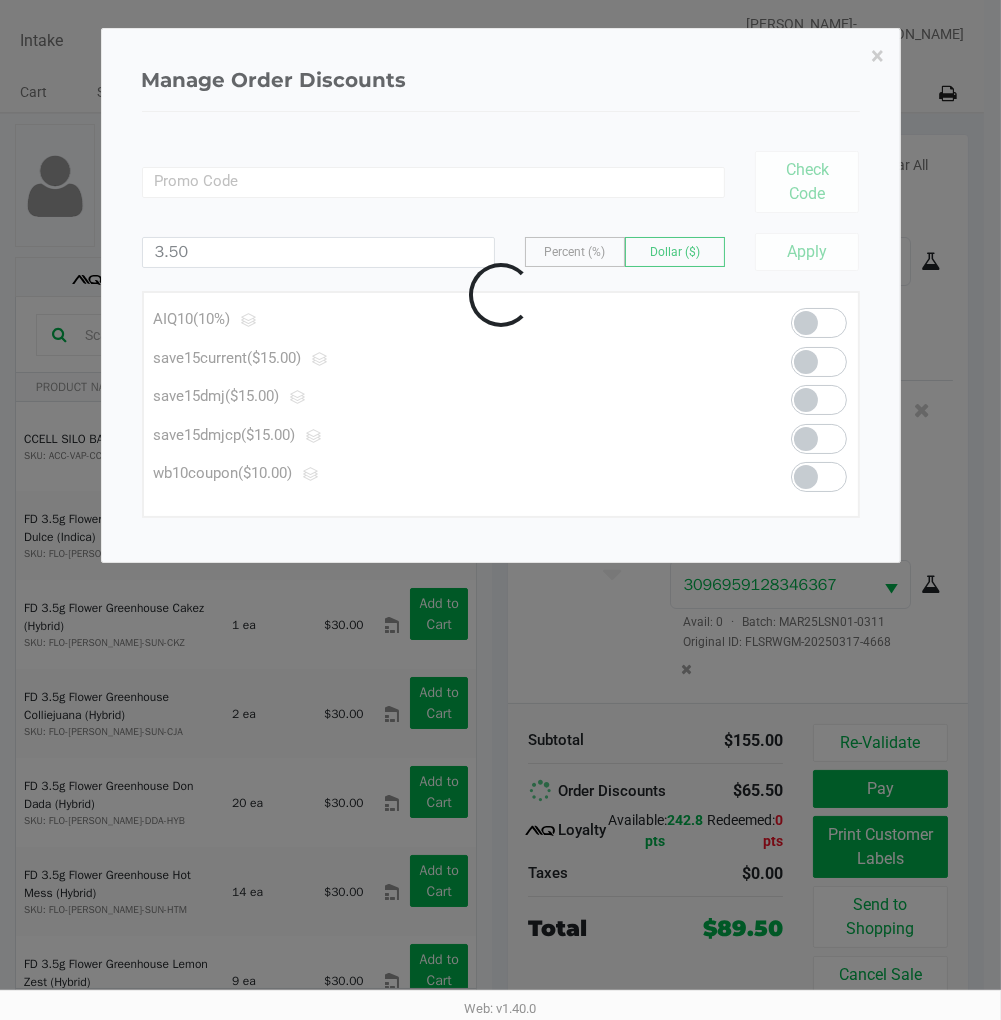 type 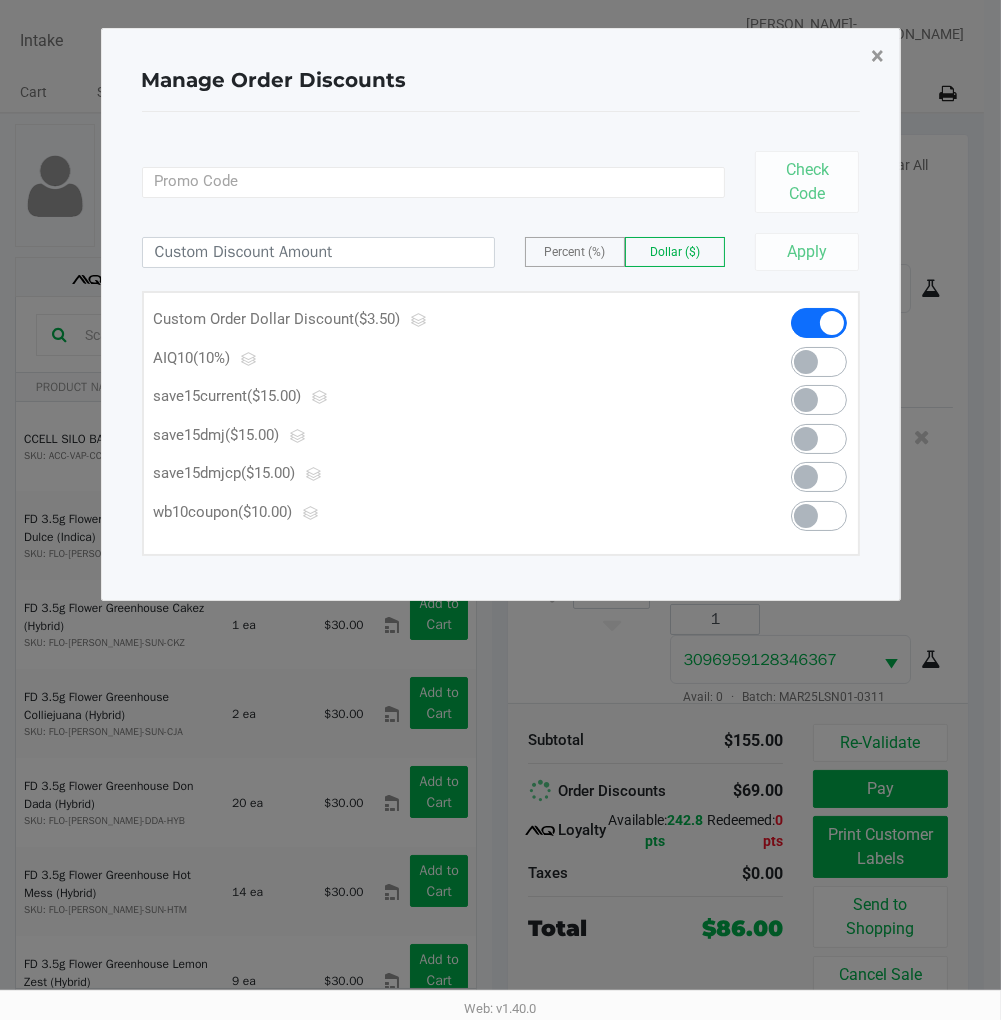 click on "×" 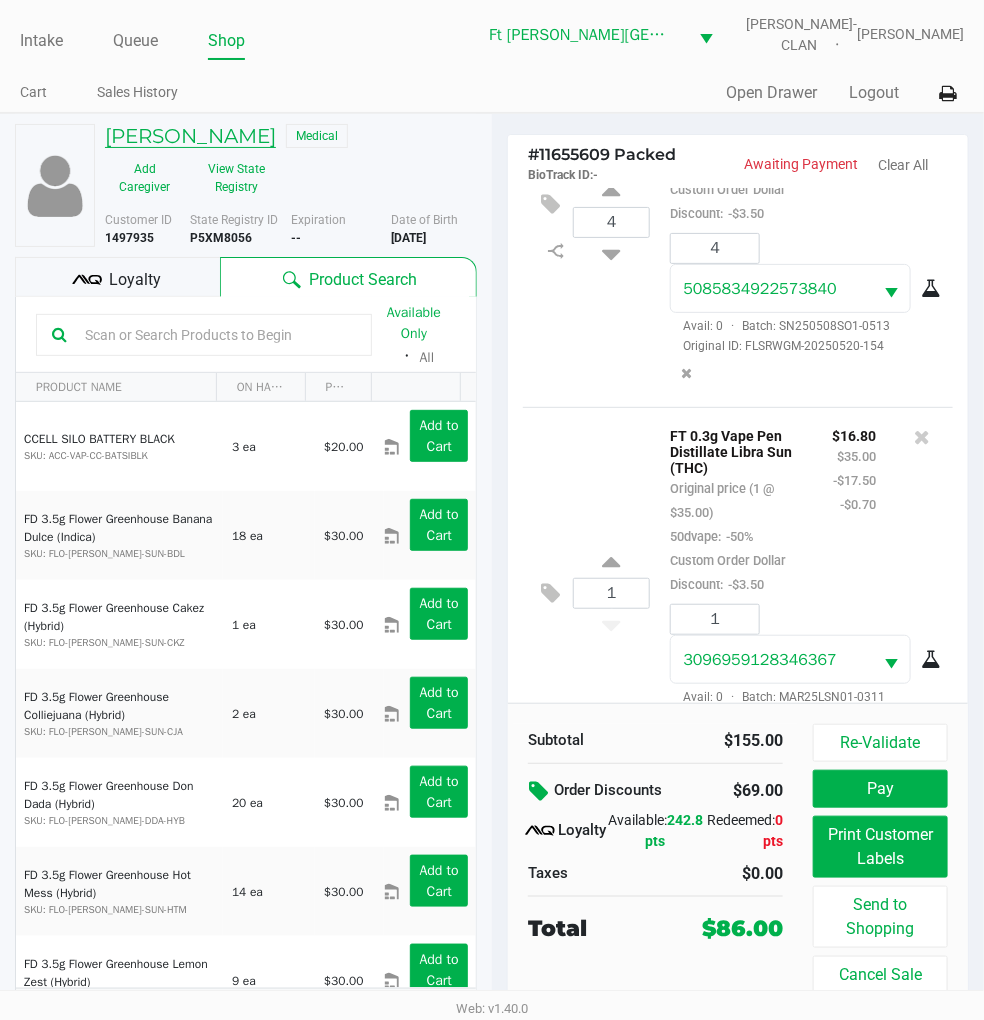 click on "JAMIE DICARLO" 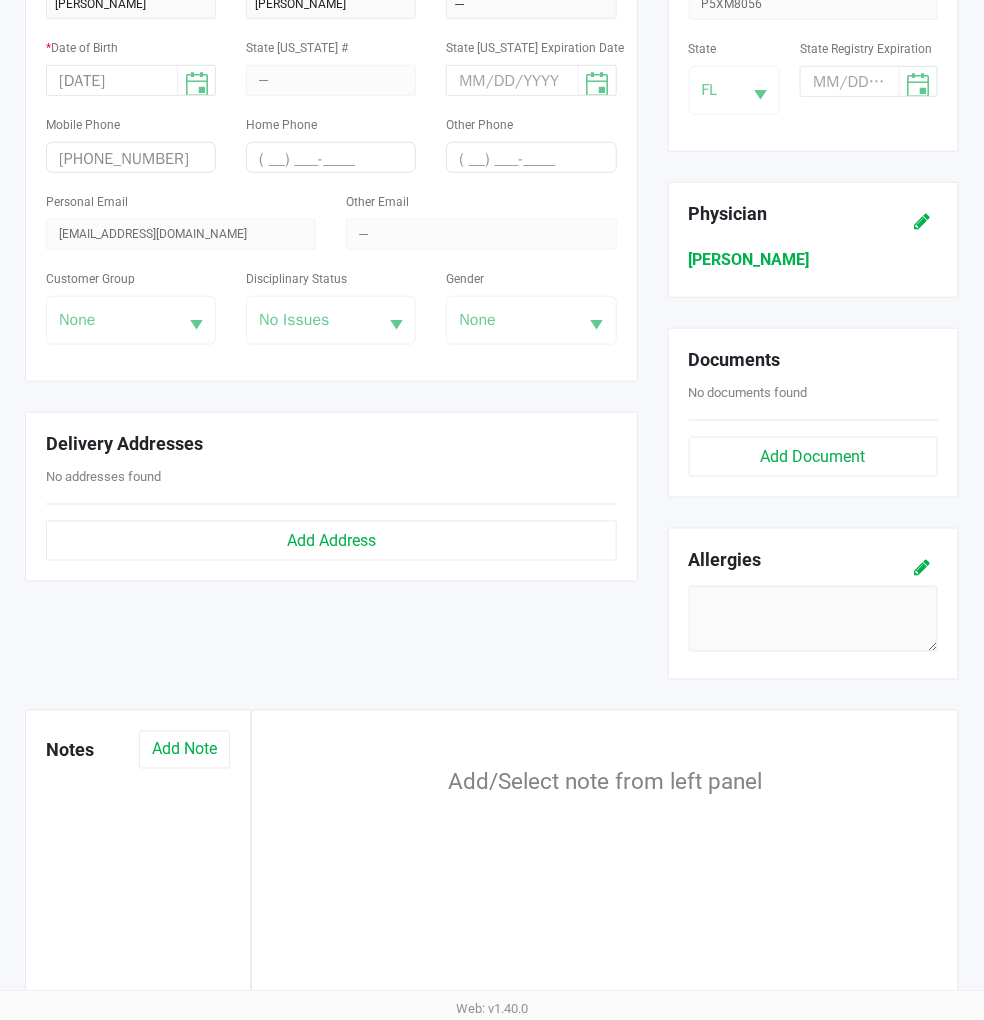scroll, scrollTop: 444, scrollLeft: 0, axis: vertical 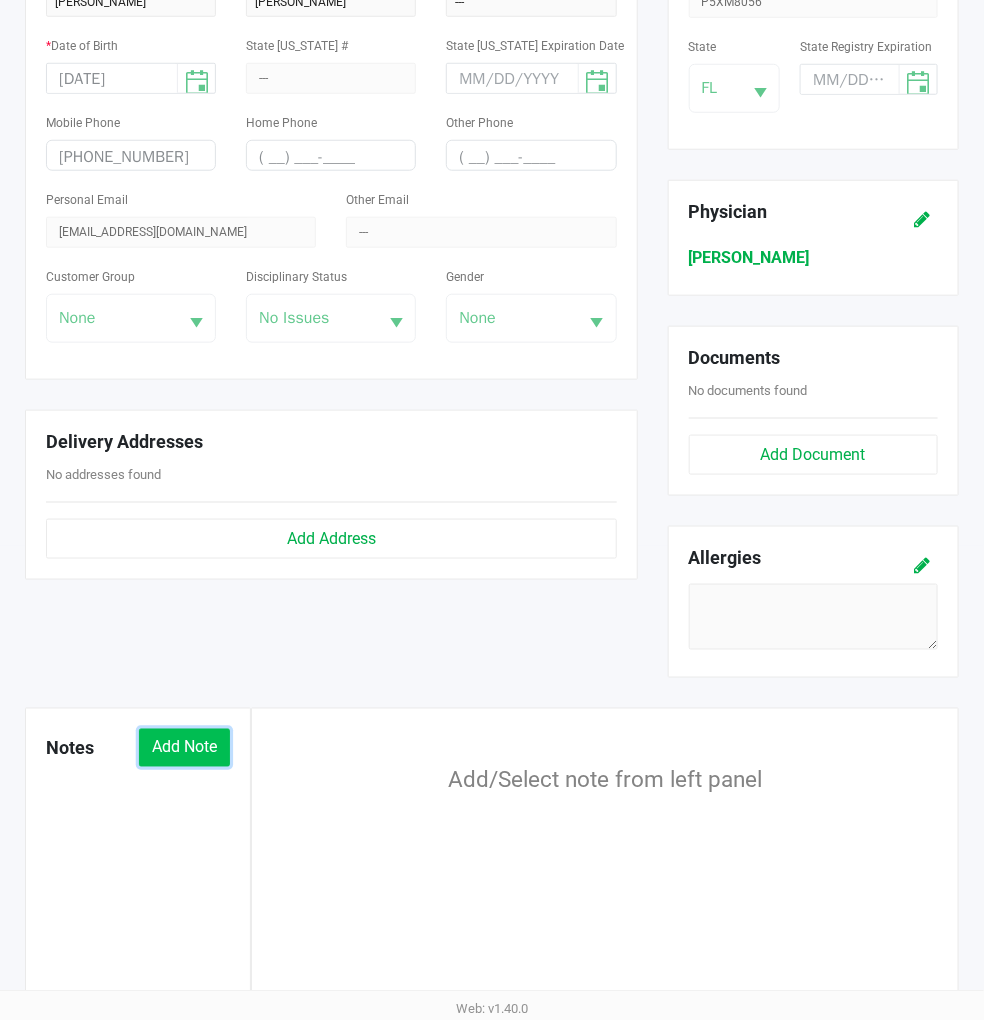 click on "Add Note" 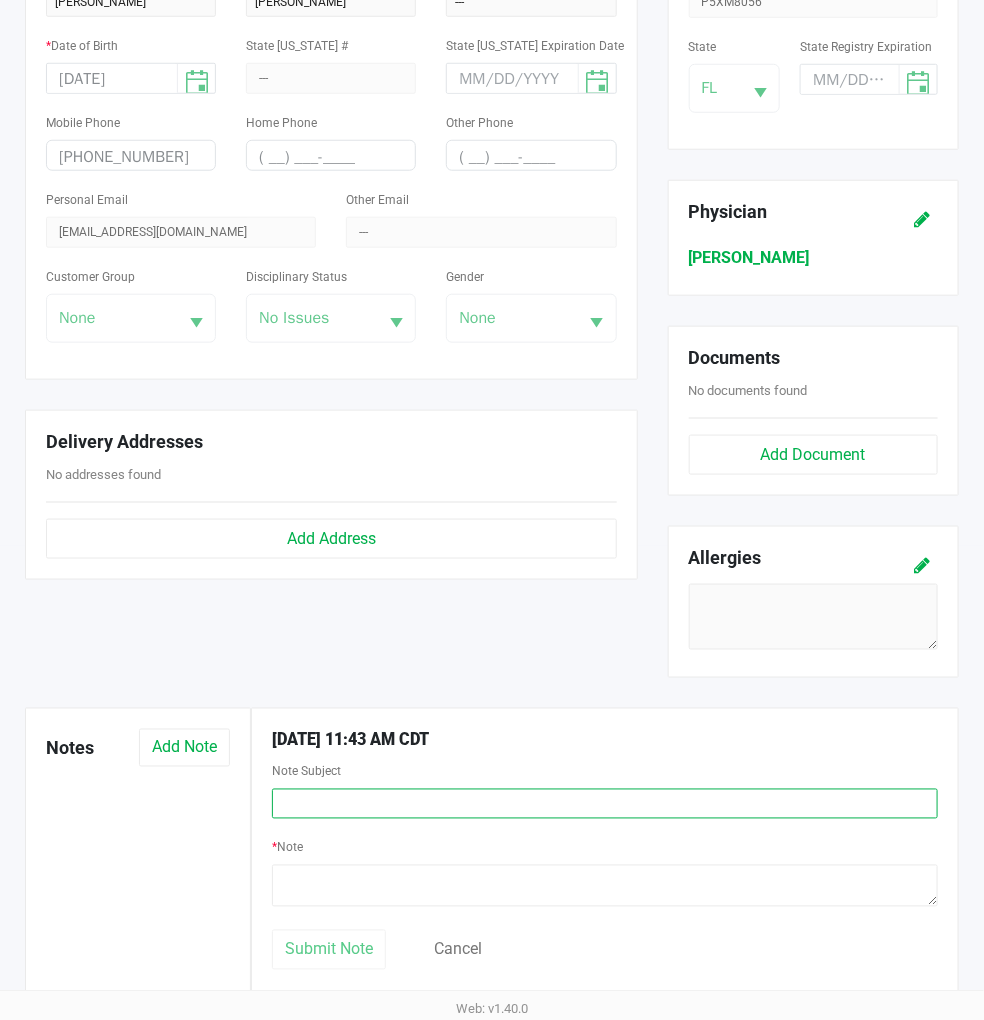 click 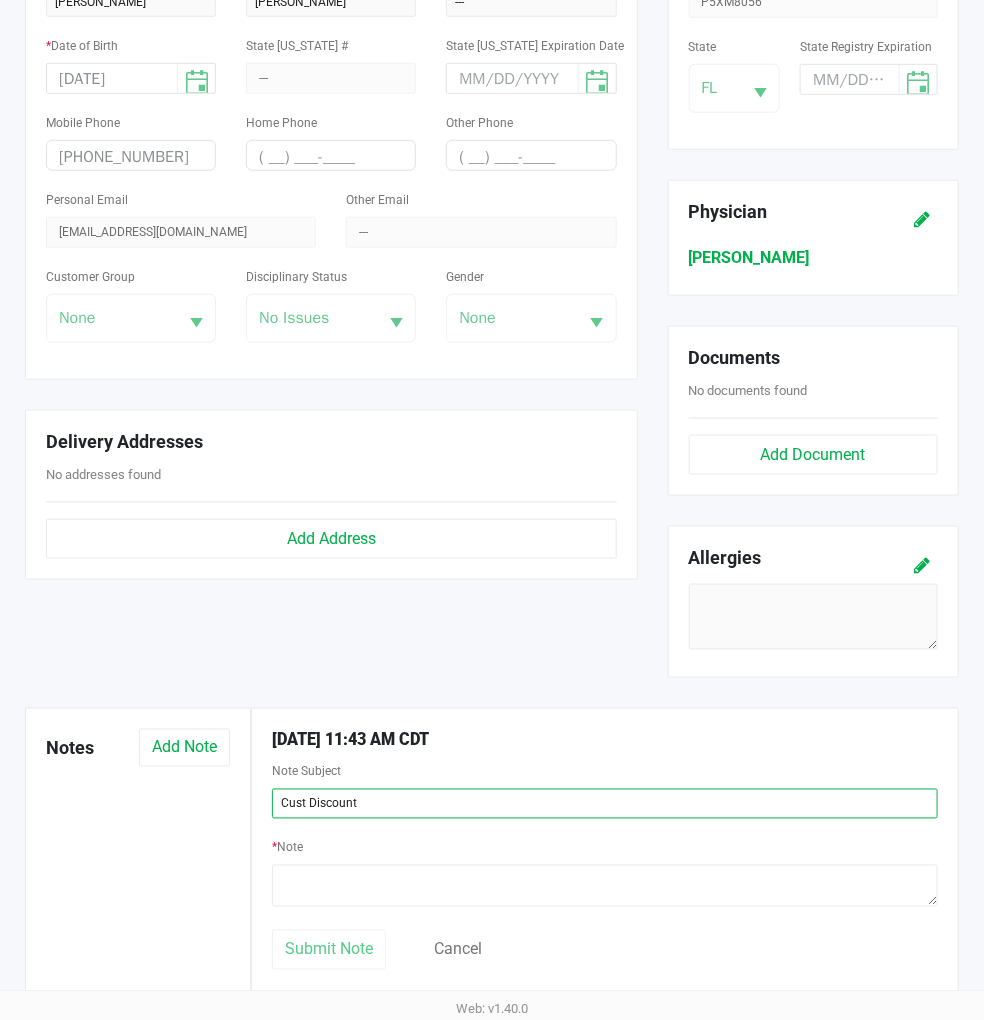type on "Cust Discount" 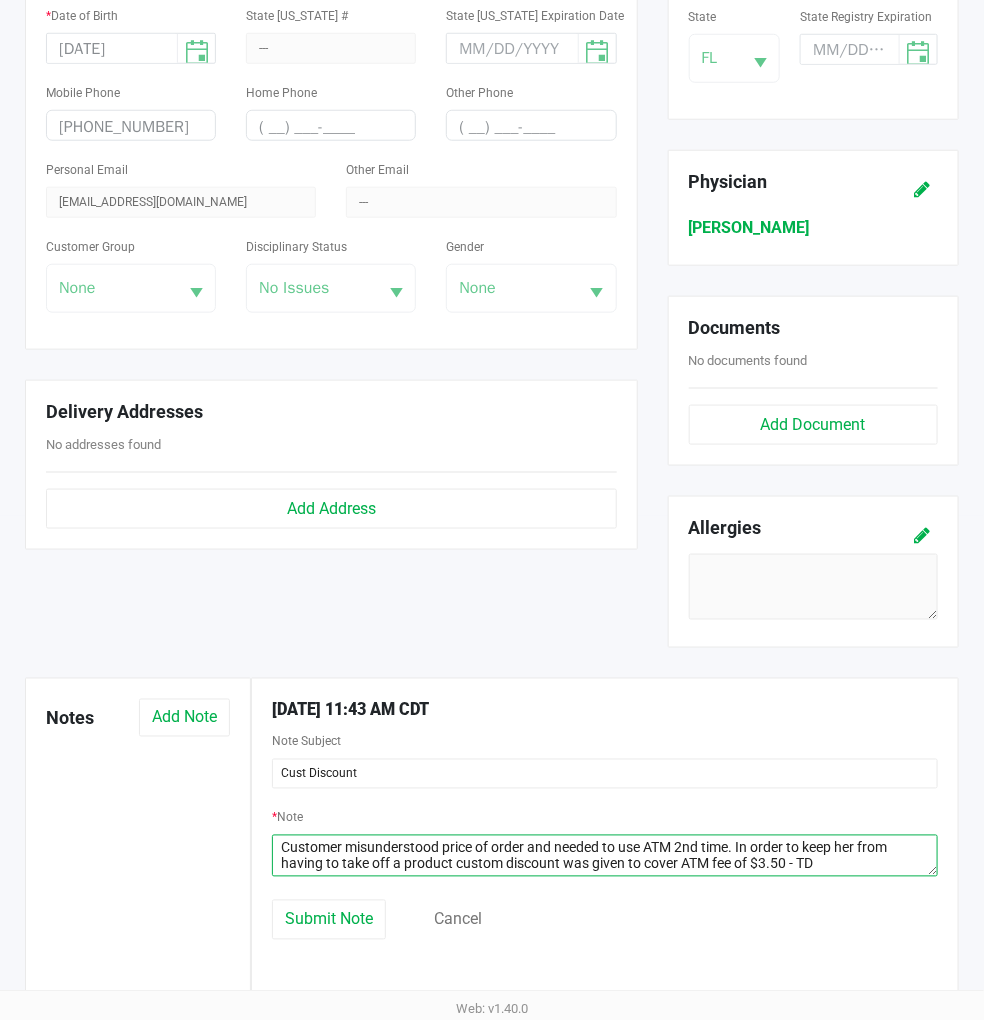 scroll, scrollTop: 528, scrollLeft: 0, axis: vertical 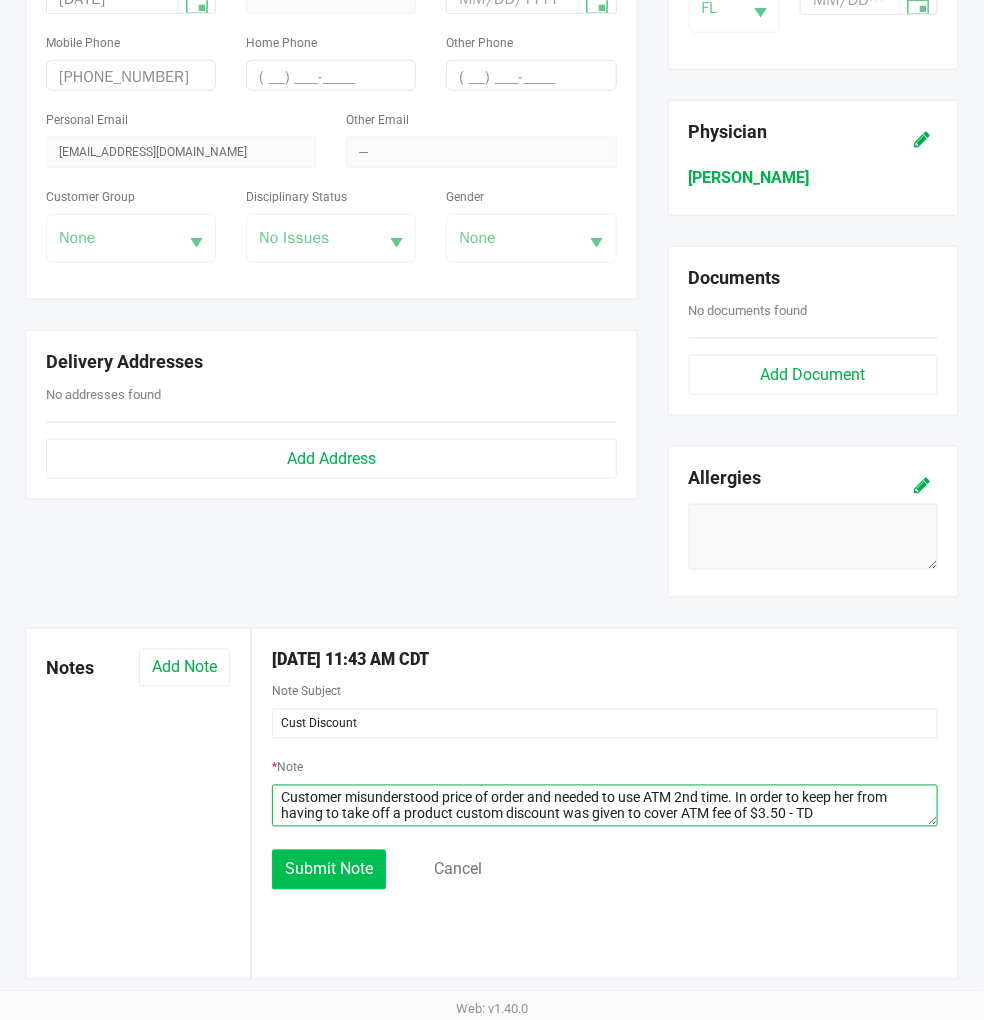 type on "Customer misunderstood price of order and needed to use ATM 2nd time. In order to keep her from having to take off a product custom discount was given to cover ATM fee of $3.50 - TD" 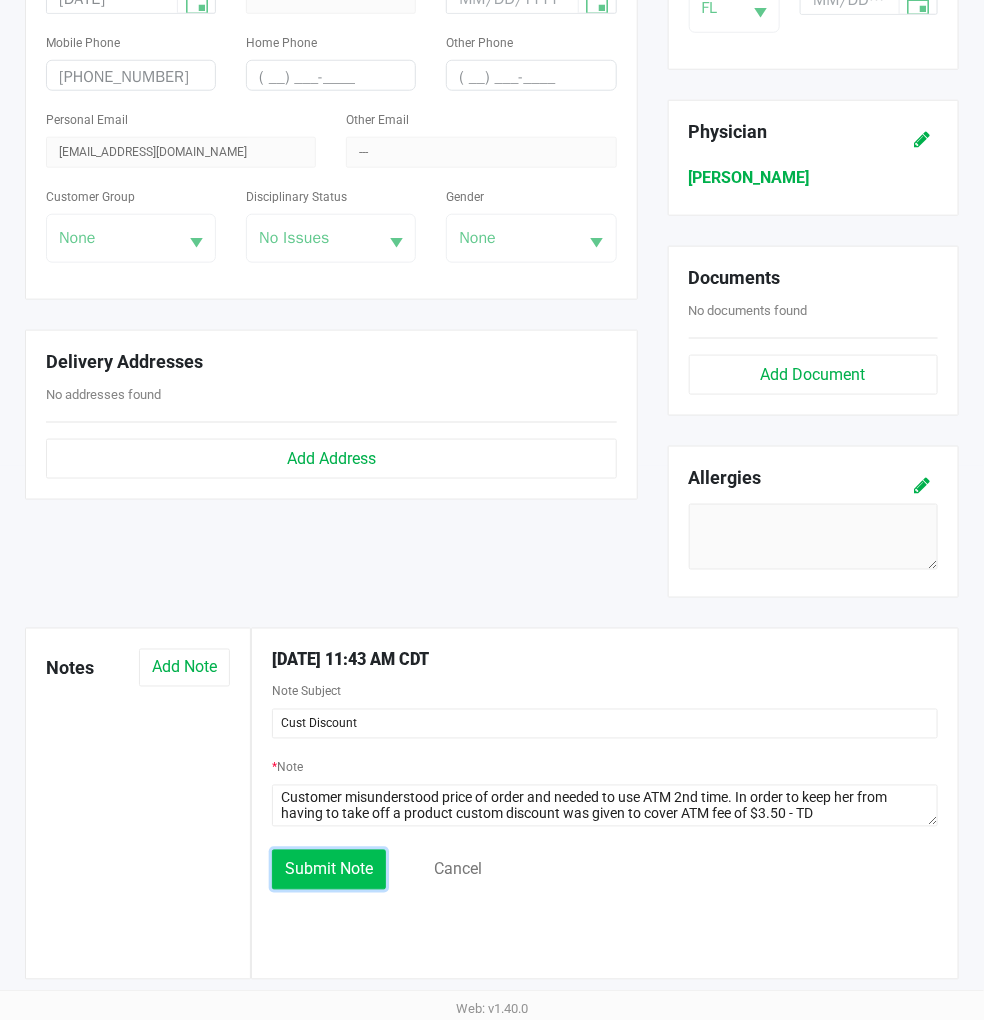 click on "Submit Note" 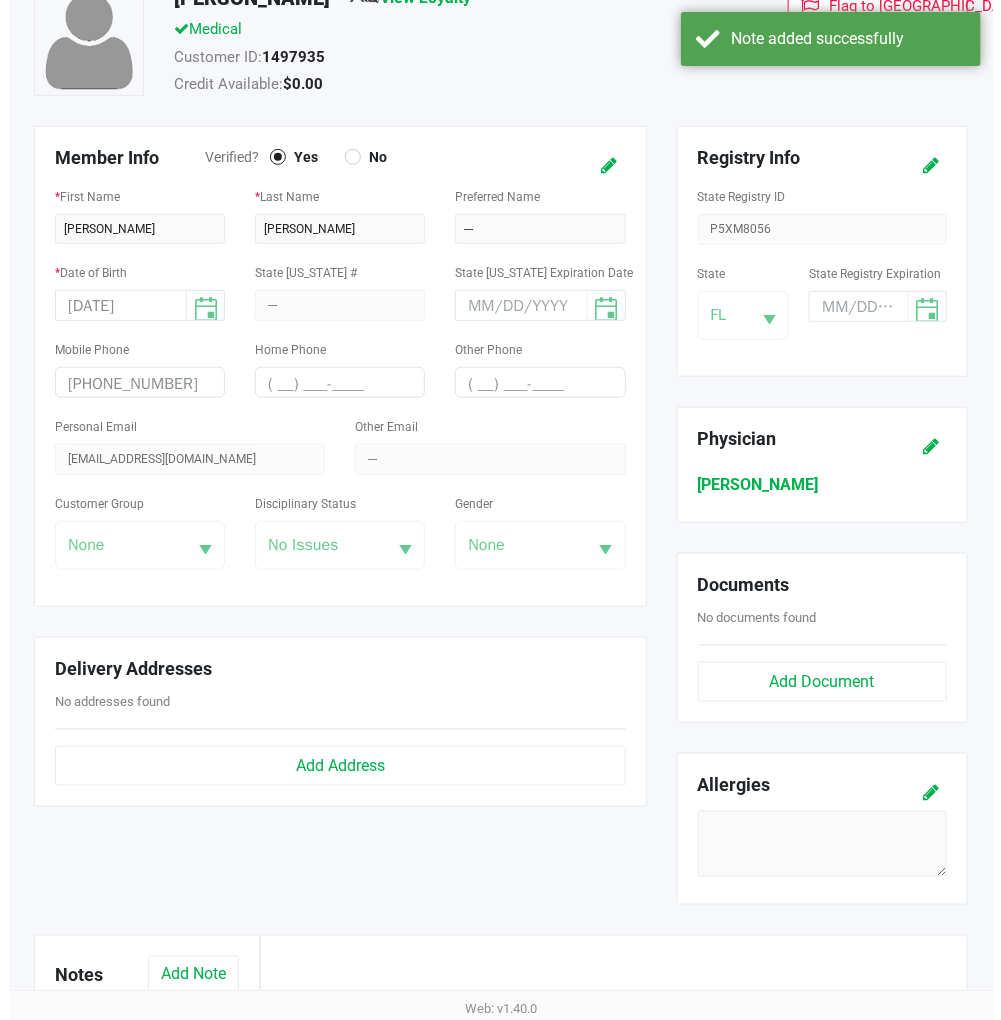 scroll, scrollTop: 0, scrollLeft: 0, axis: both 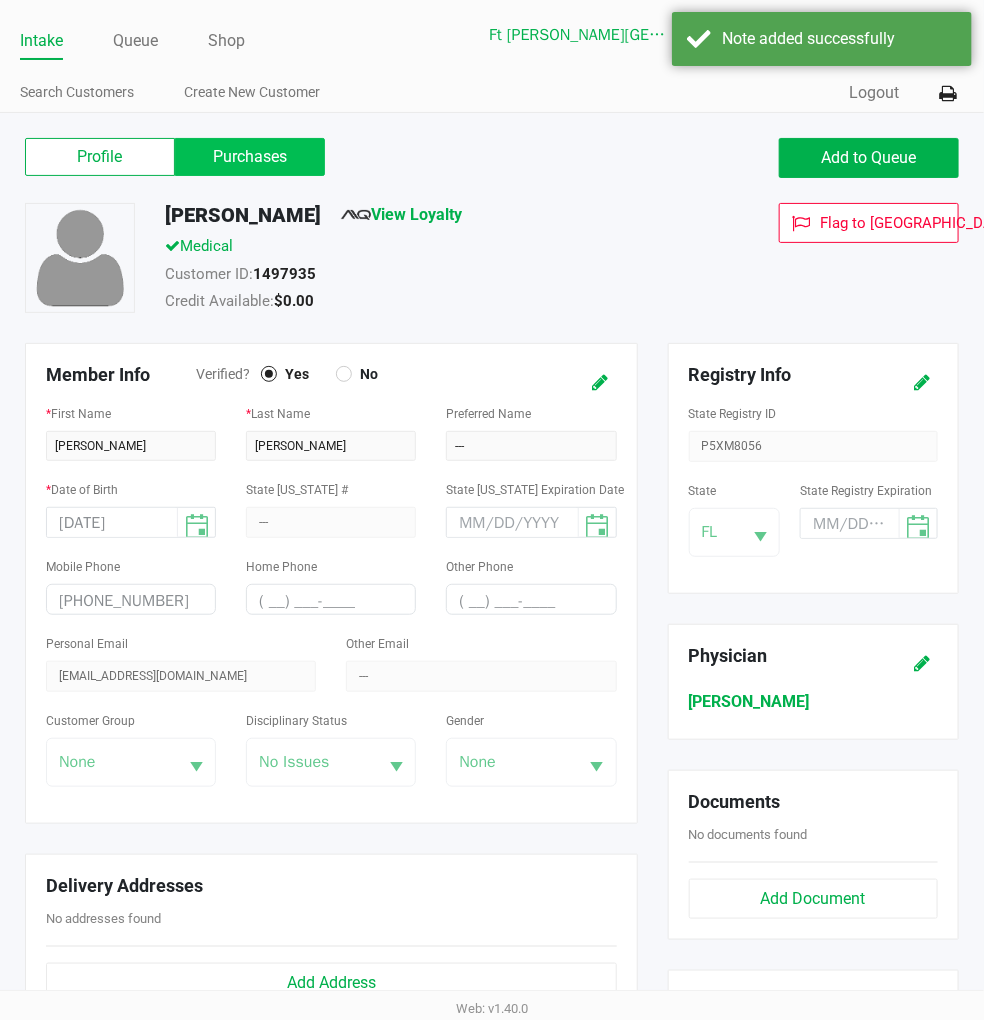 click on "Purchases" 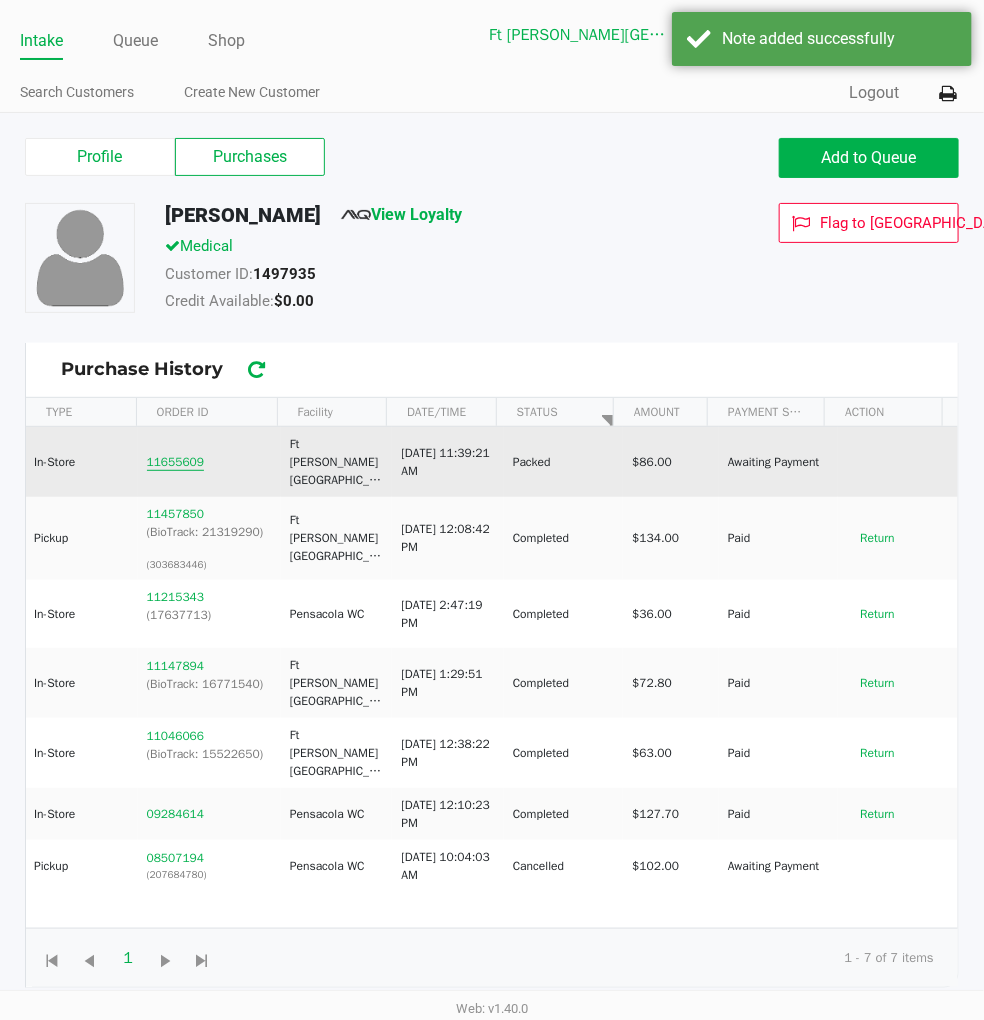 click on "11655609" 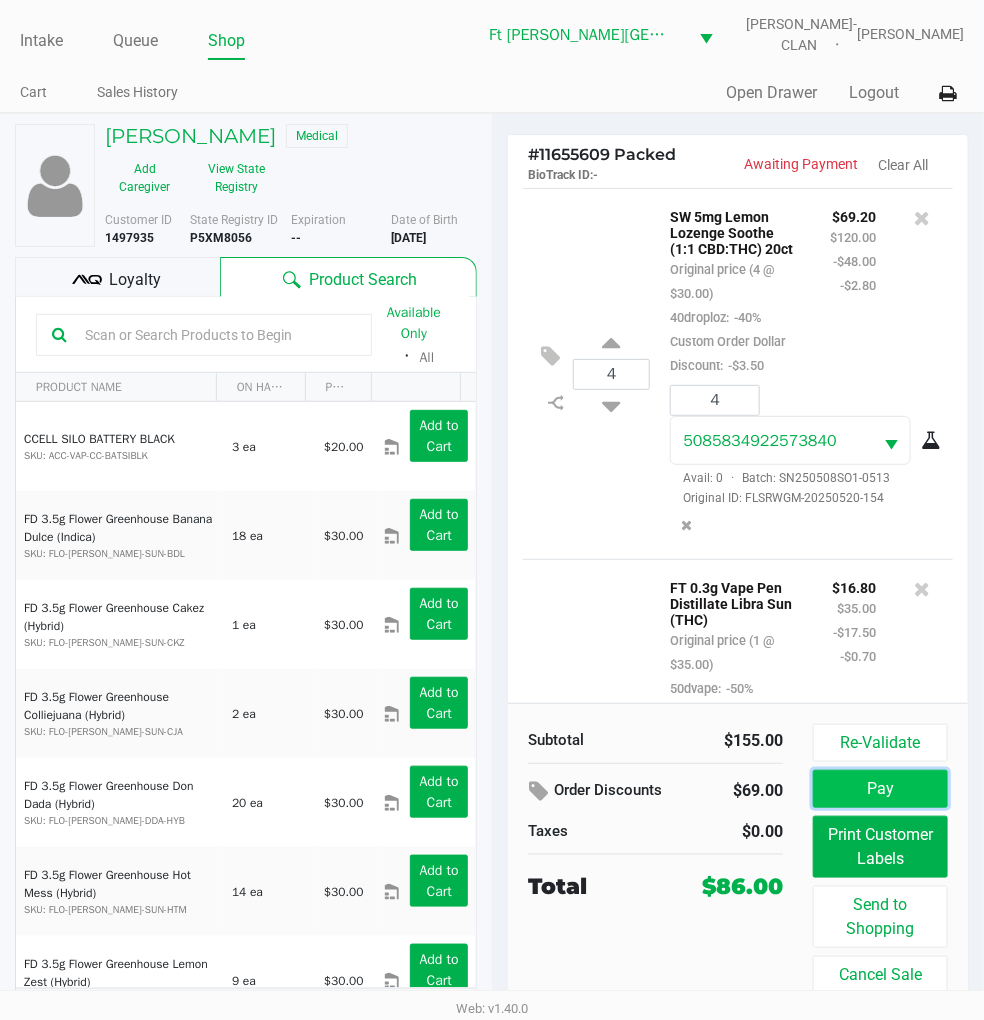 click on "Pay" 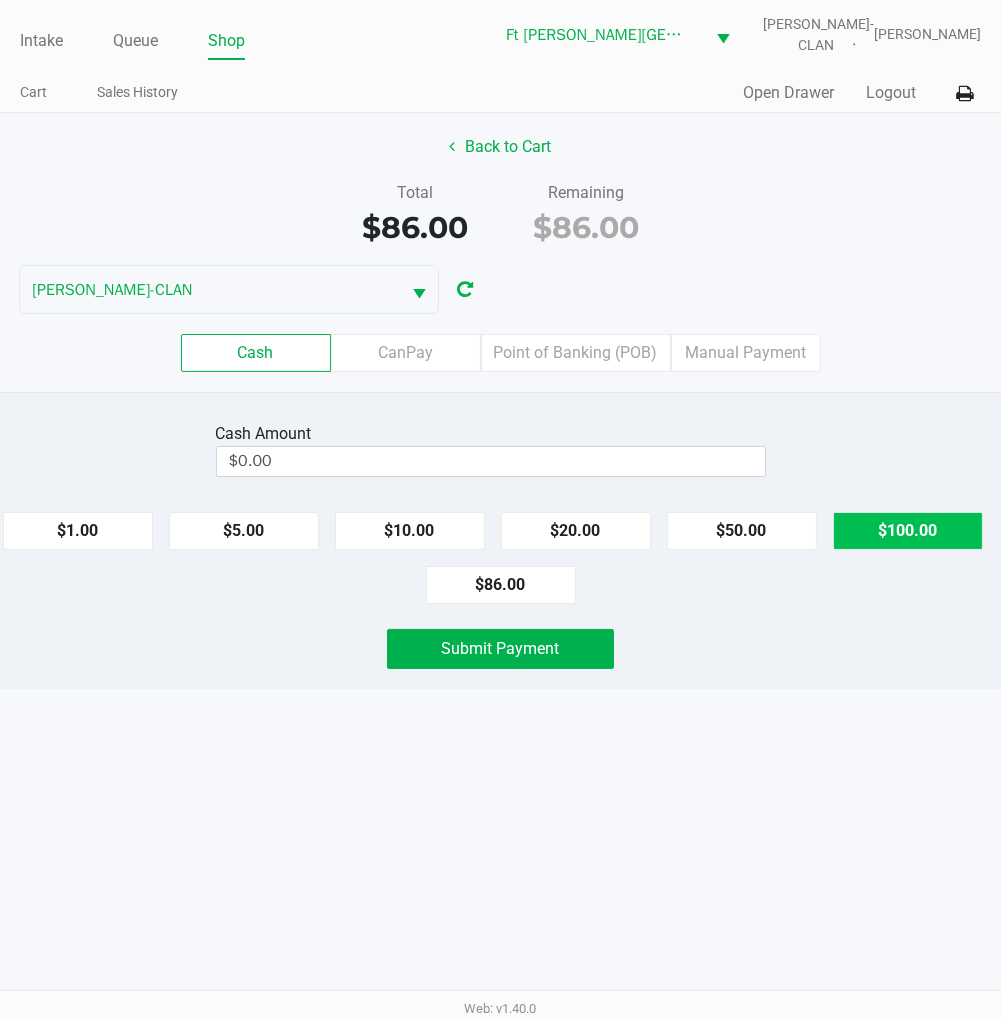 click on "$100.00" 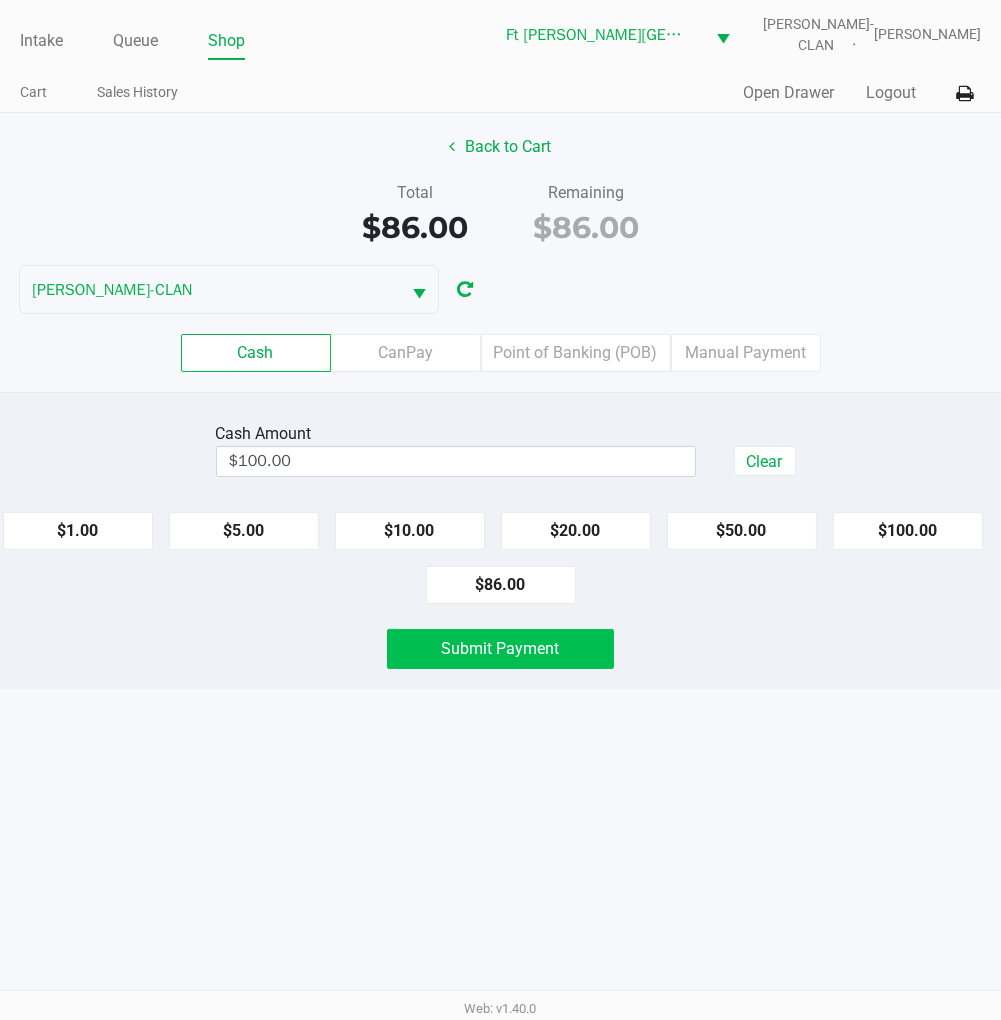 click on "Submit Payment" 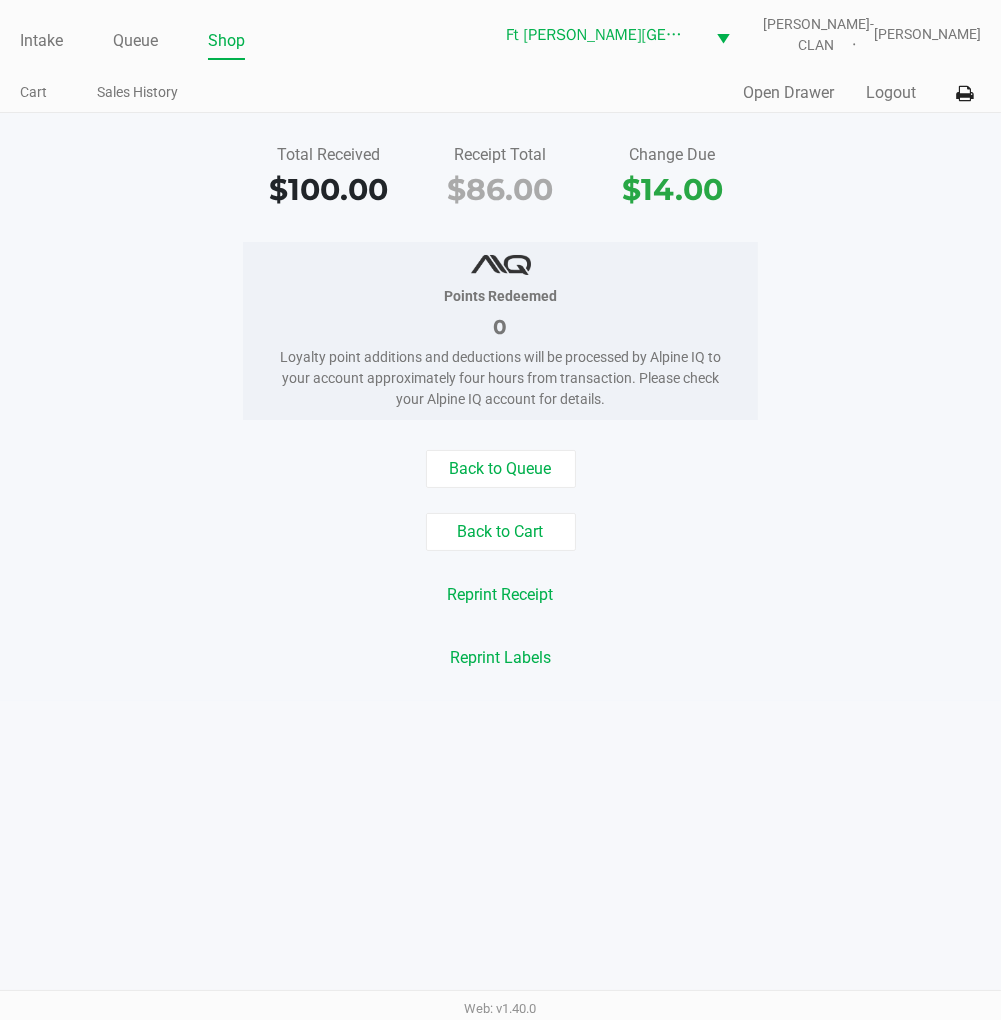 click on "Back to Queue" 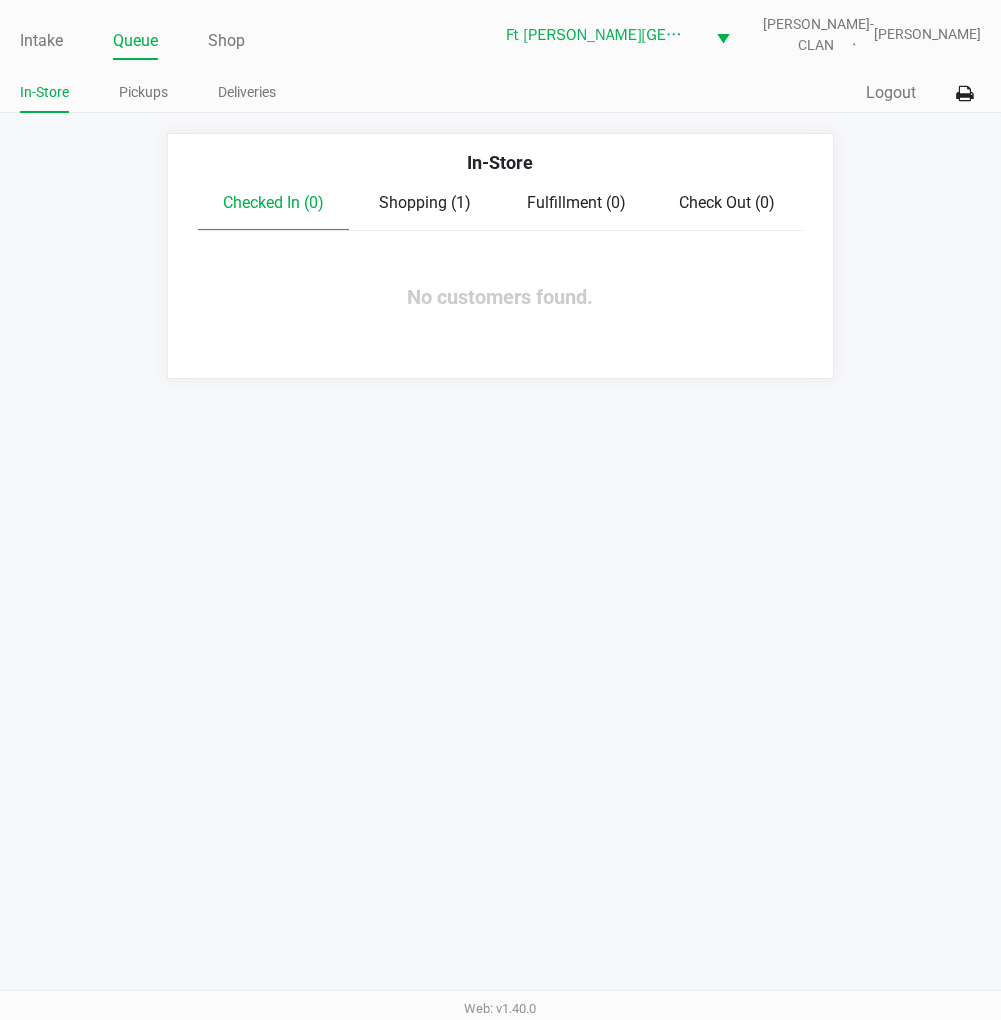 click on "Intake" 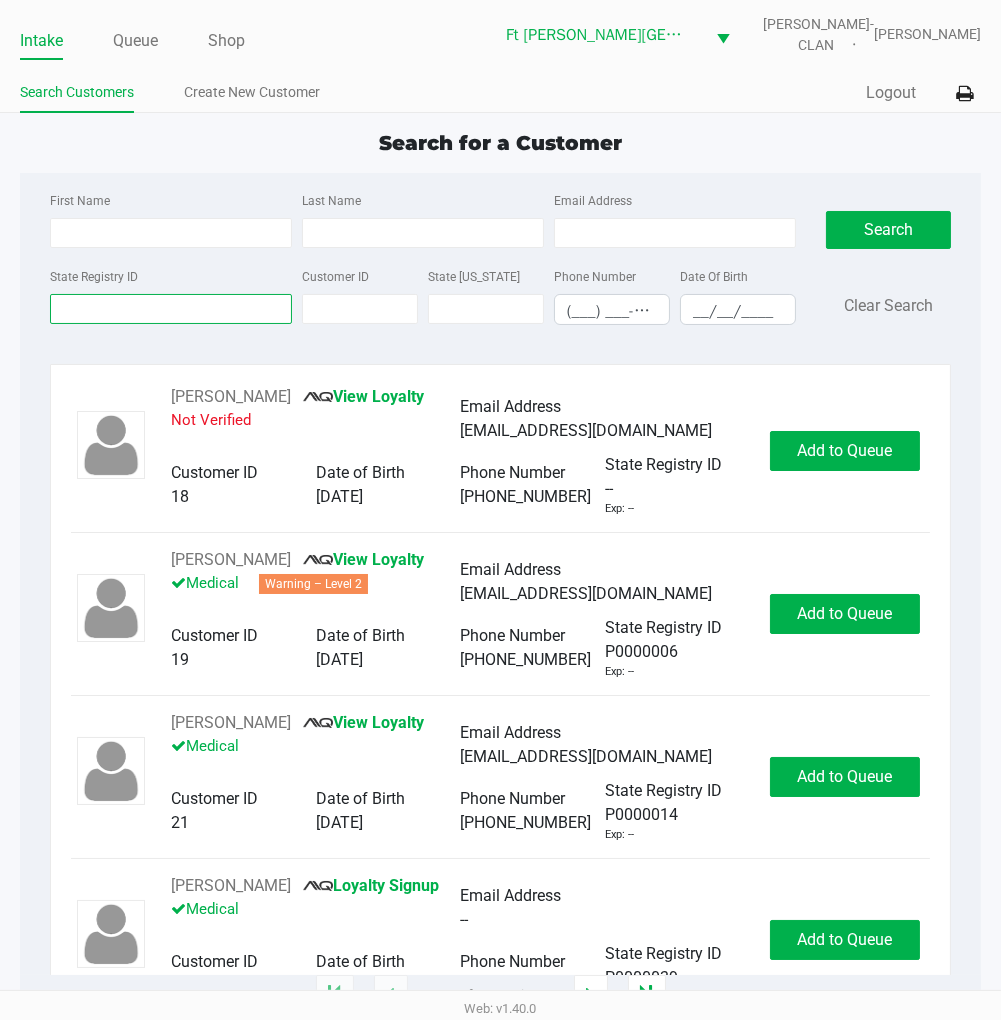 click on "State Registry ID" at bounding box center (171, 309) 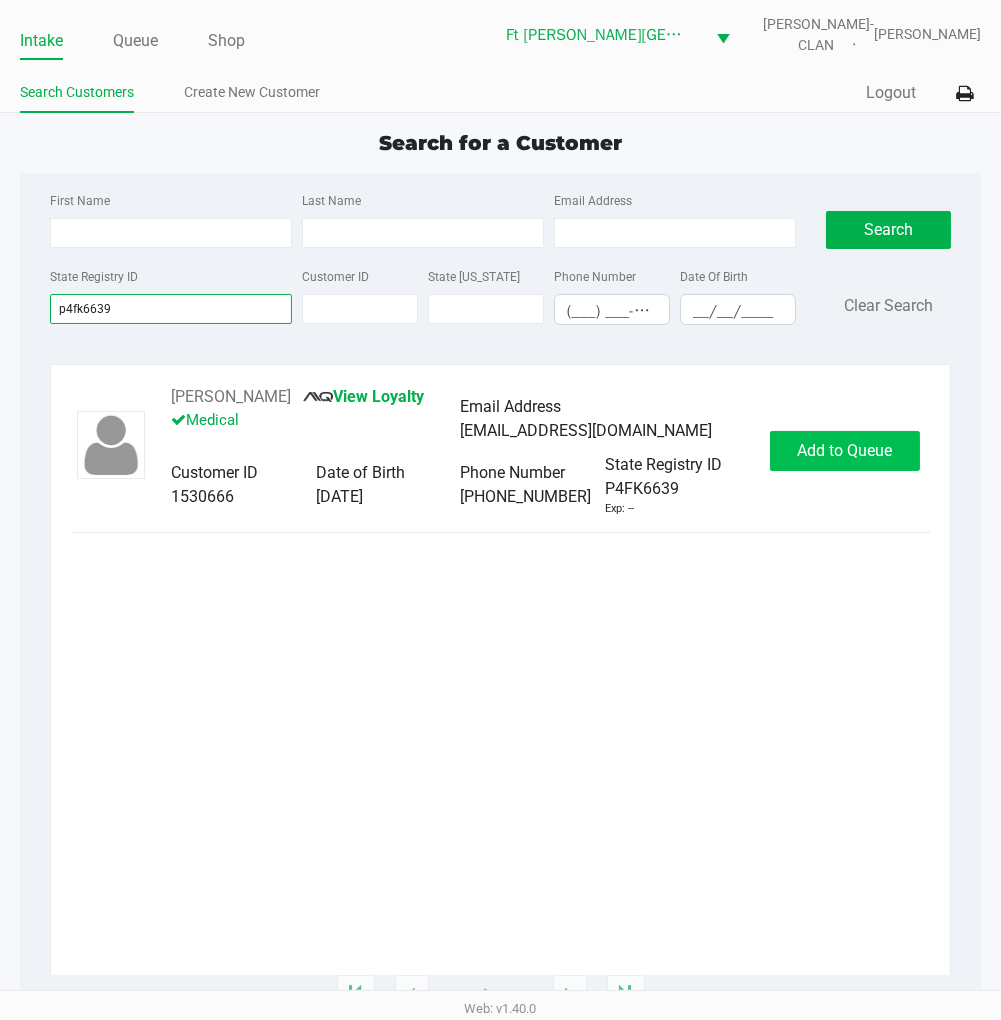 type on "p4fk6639" 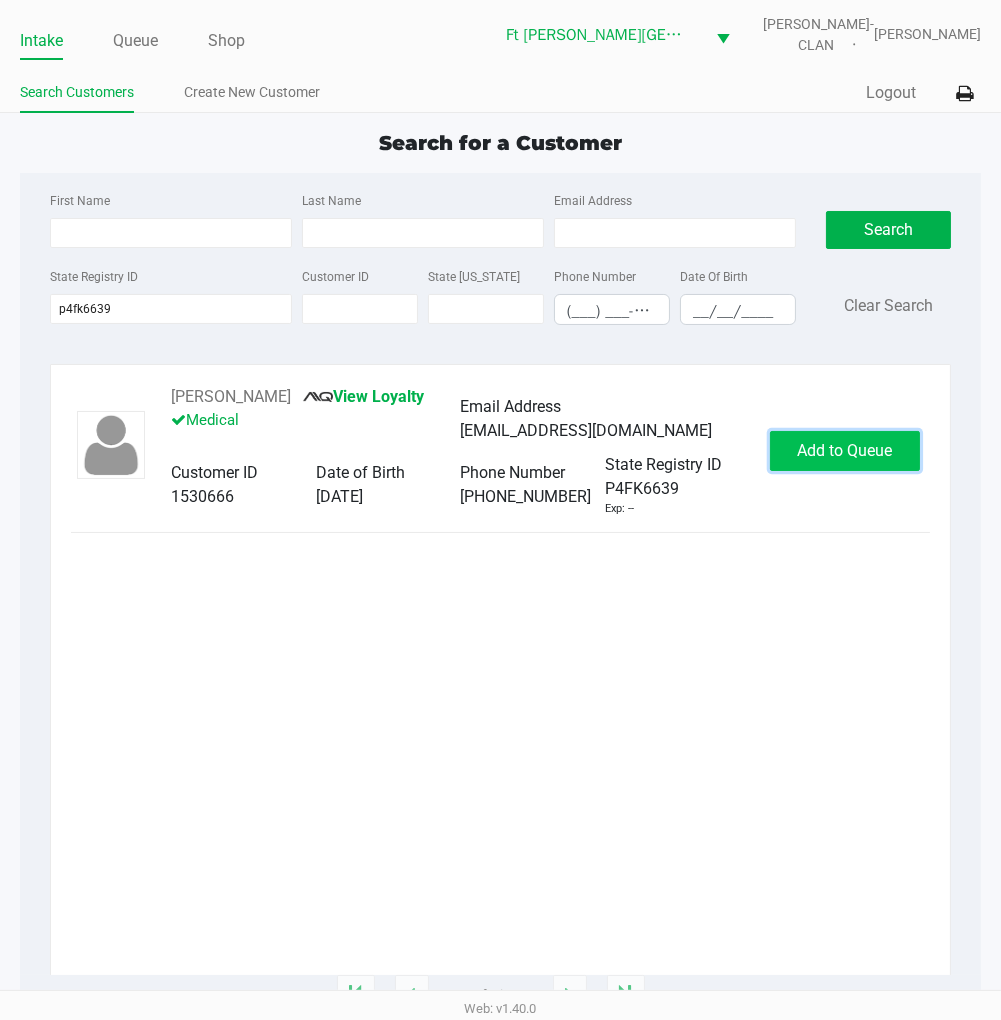 click on "Add to Queue" 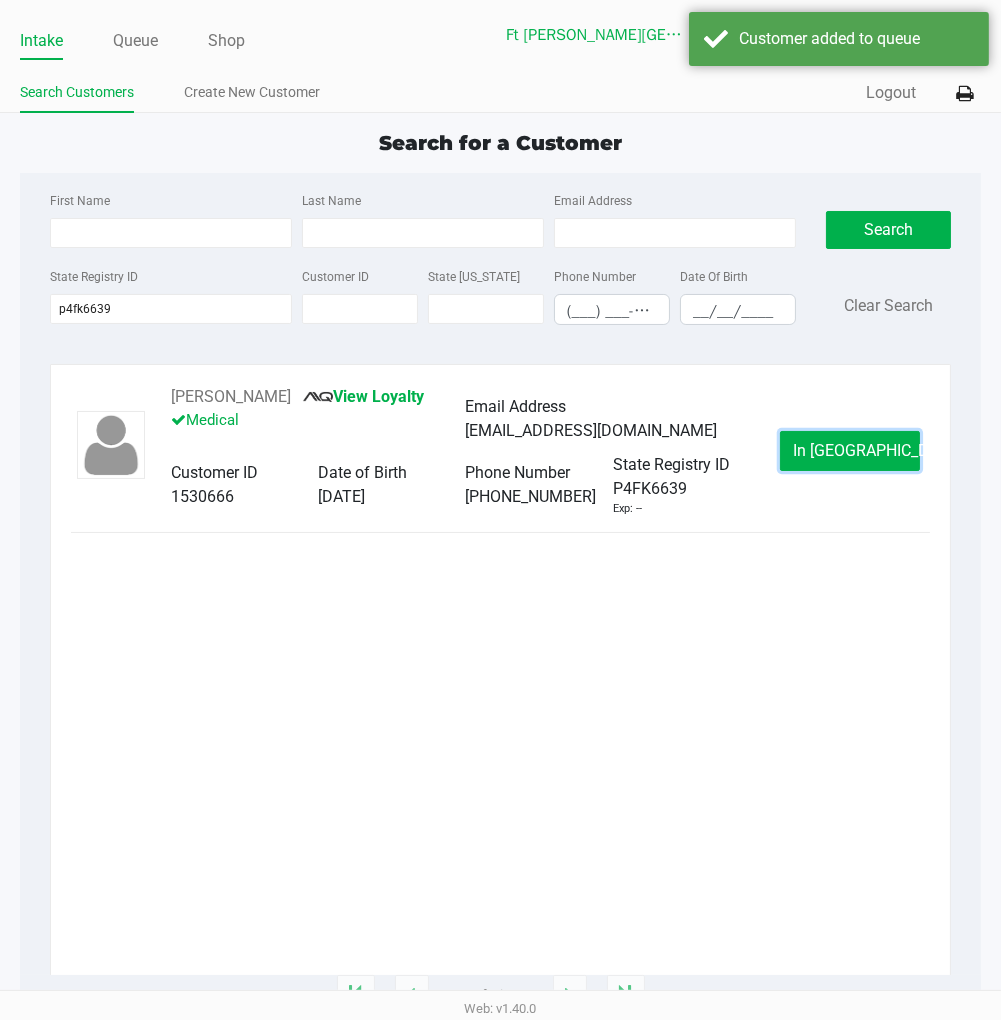 click on "In Queue" 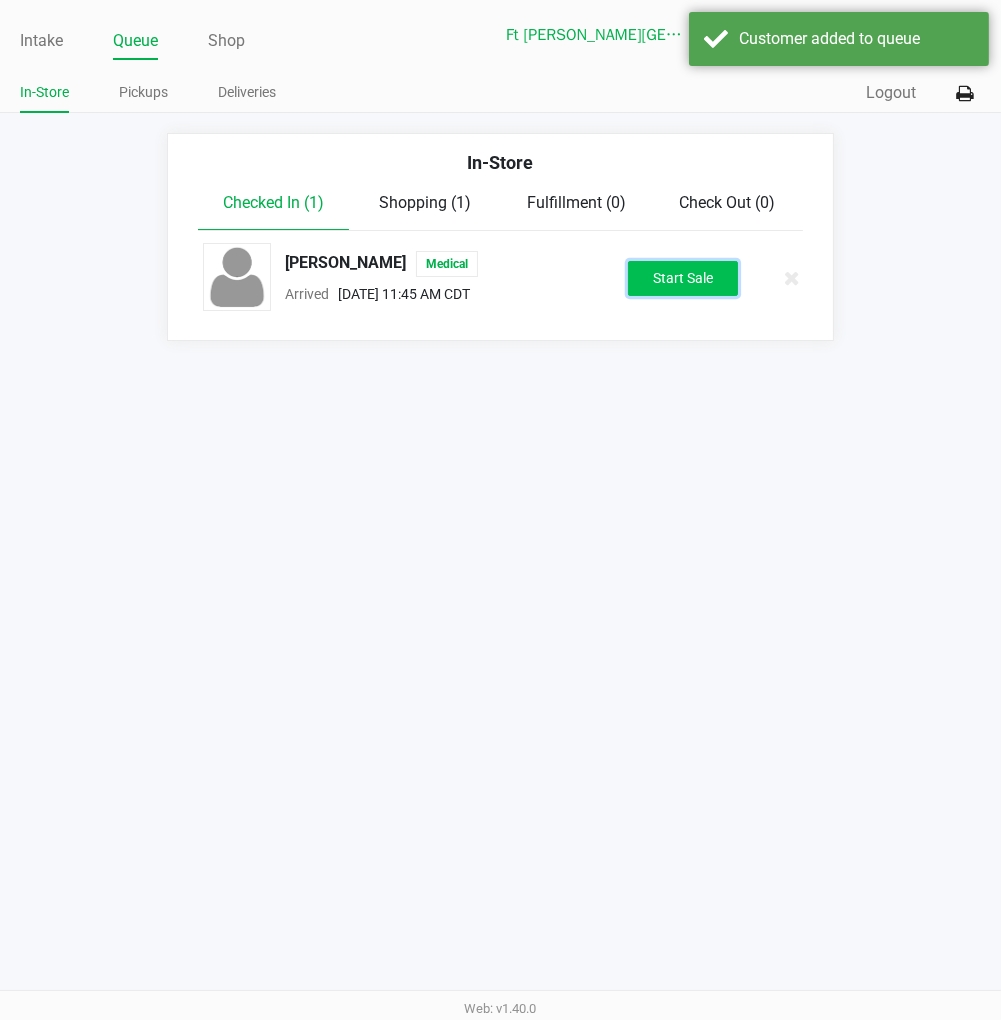 click on "Start Sale" 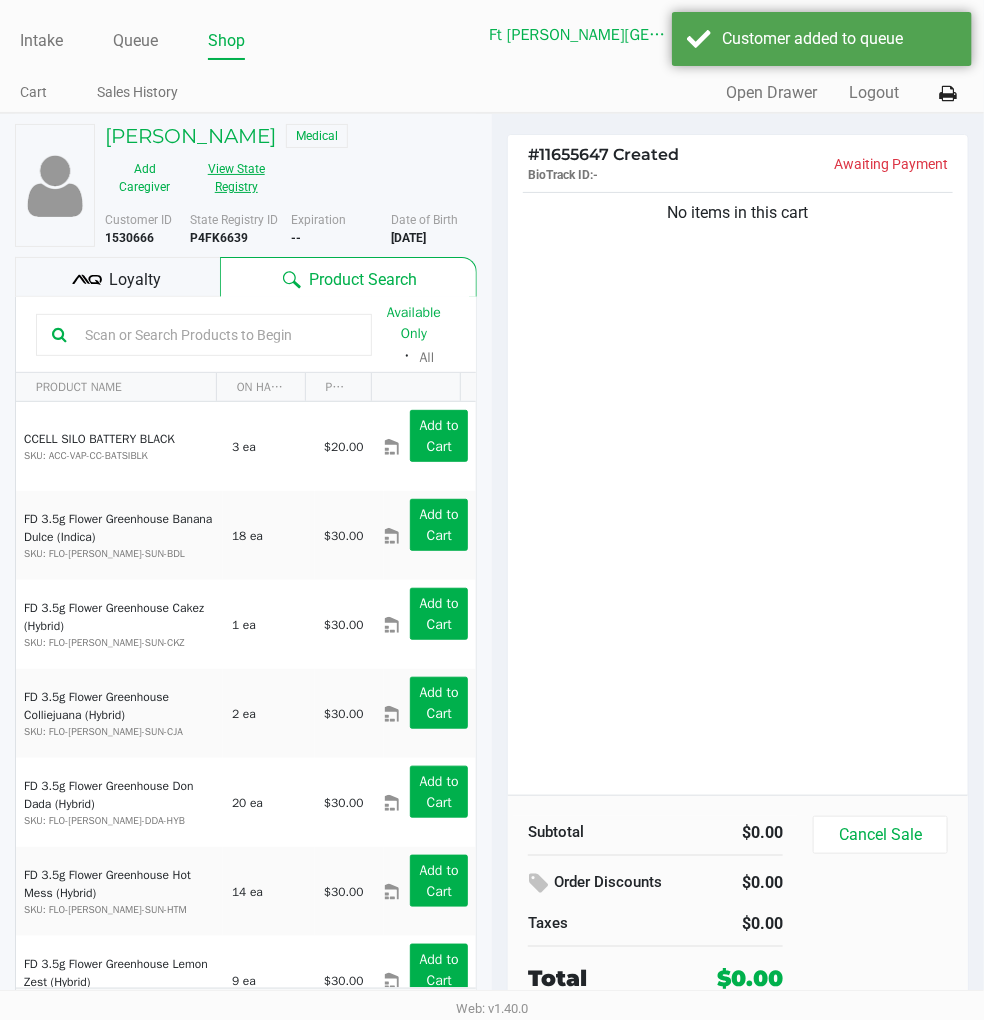 click on "View State Registry" 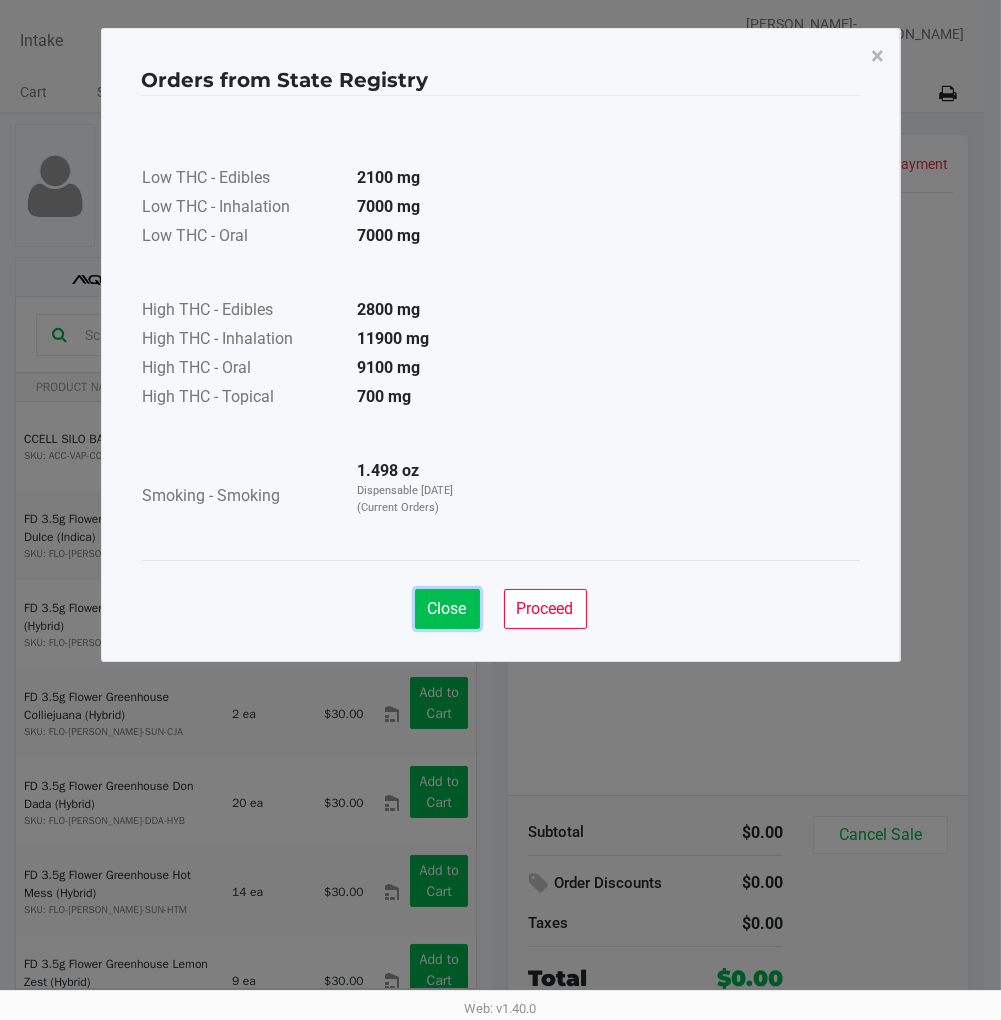 click on "Close" 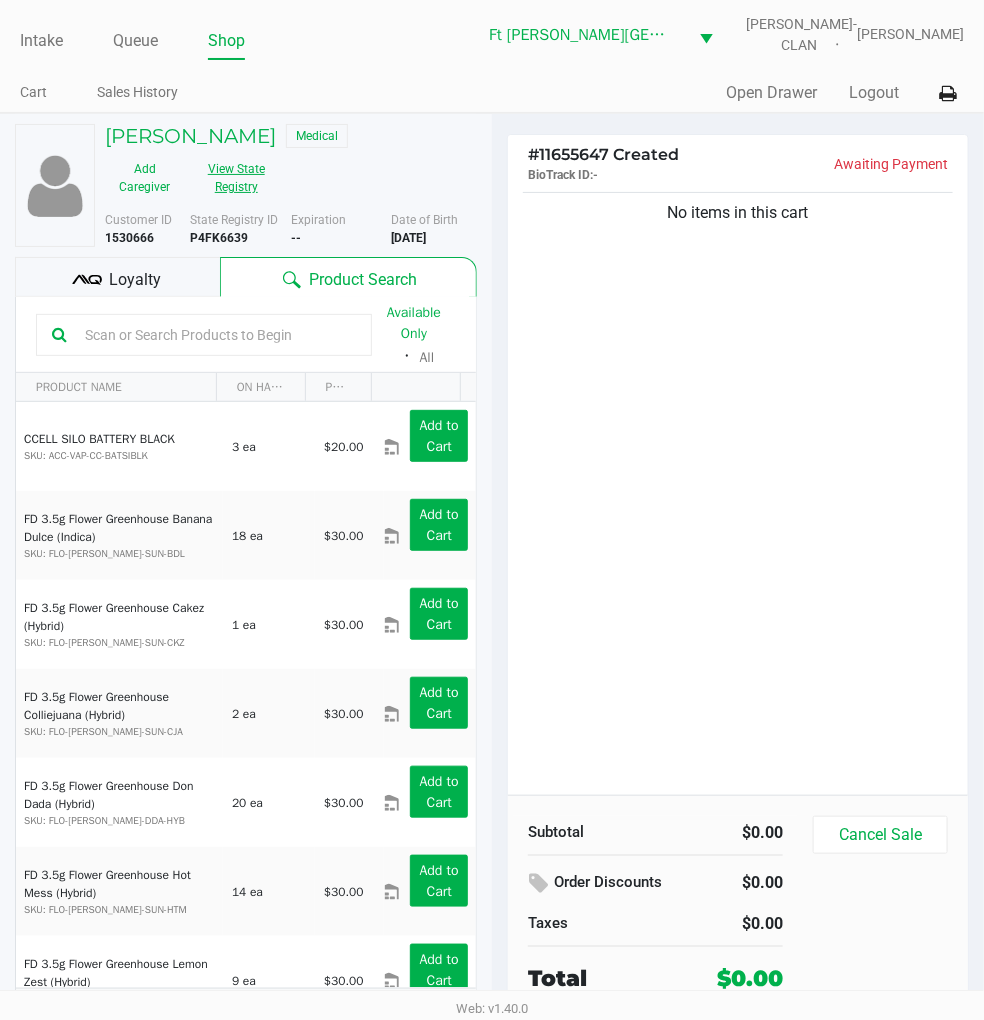 click on "View State Registry" 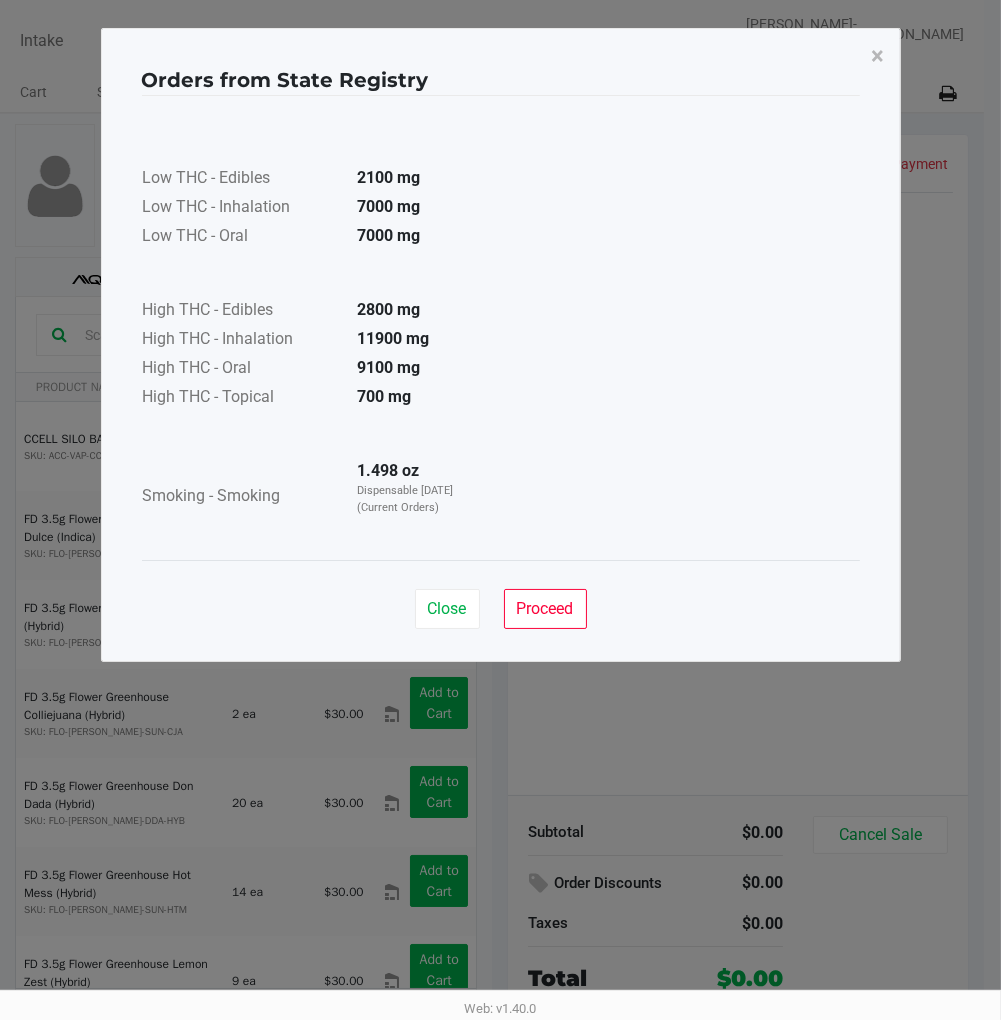 click on "Low THC - Edibles  2100 mg  Low THC - Inhalation  7000 mg  Low THC - Oral  7000 mg      High THC - Edibles  2800 mg  High THC - Inhalation  11900 mg  High THC - Oral  9100 mg  High THC - Topical  700 mg      Smoking - Smoking  1.498 oz  Dispensable Today (Current Orders)" 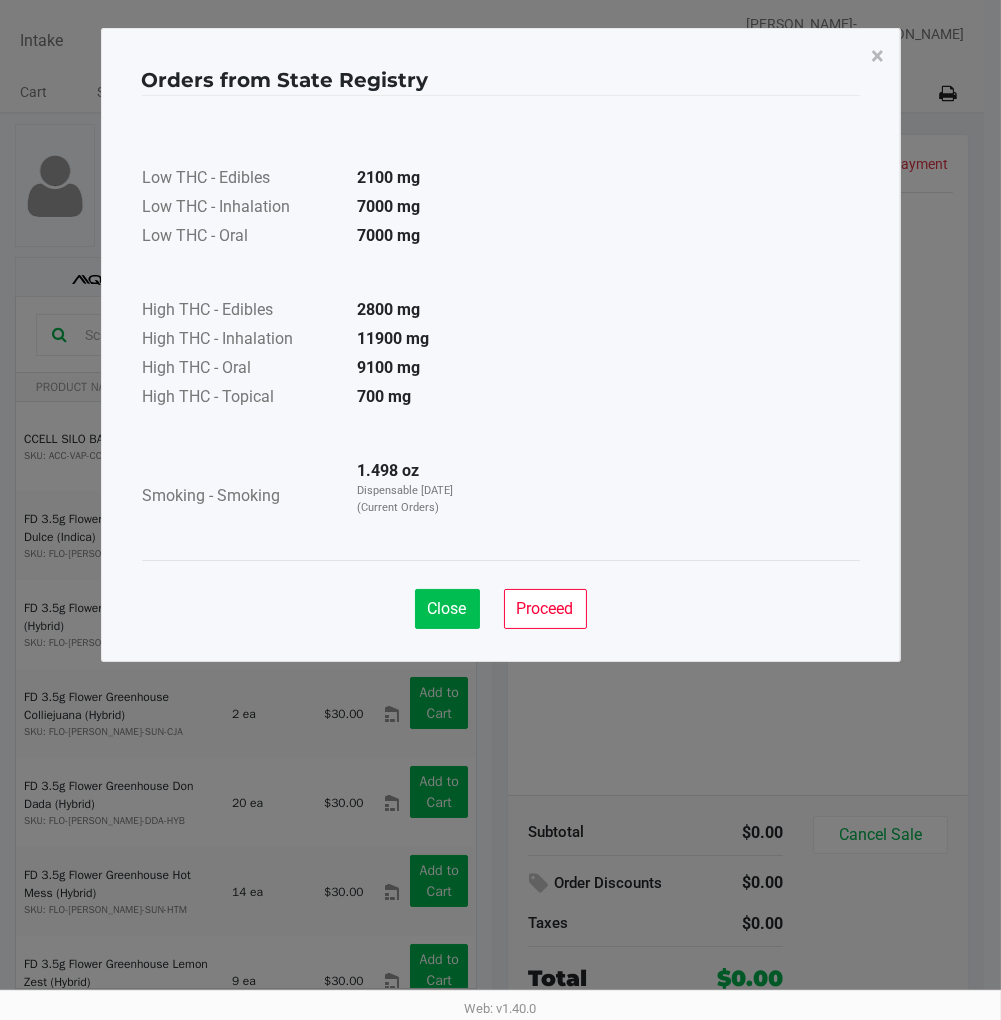 click on "Close" 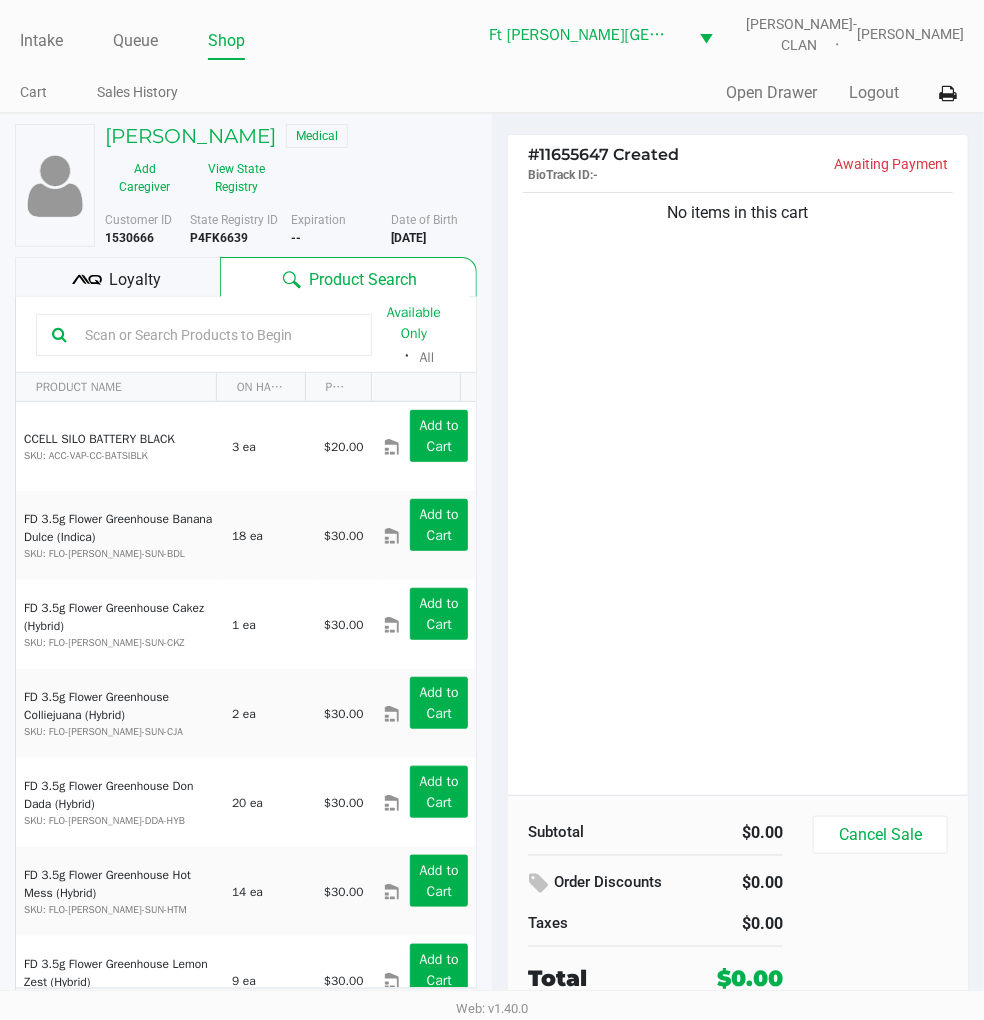 click on "No items in this cart" 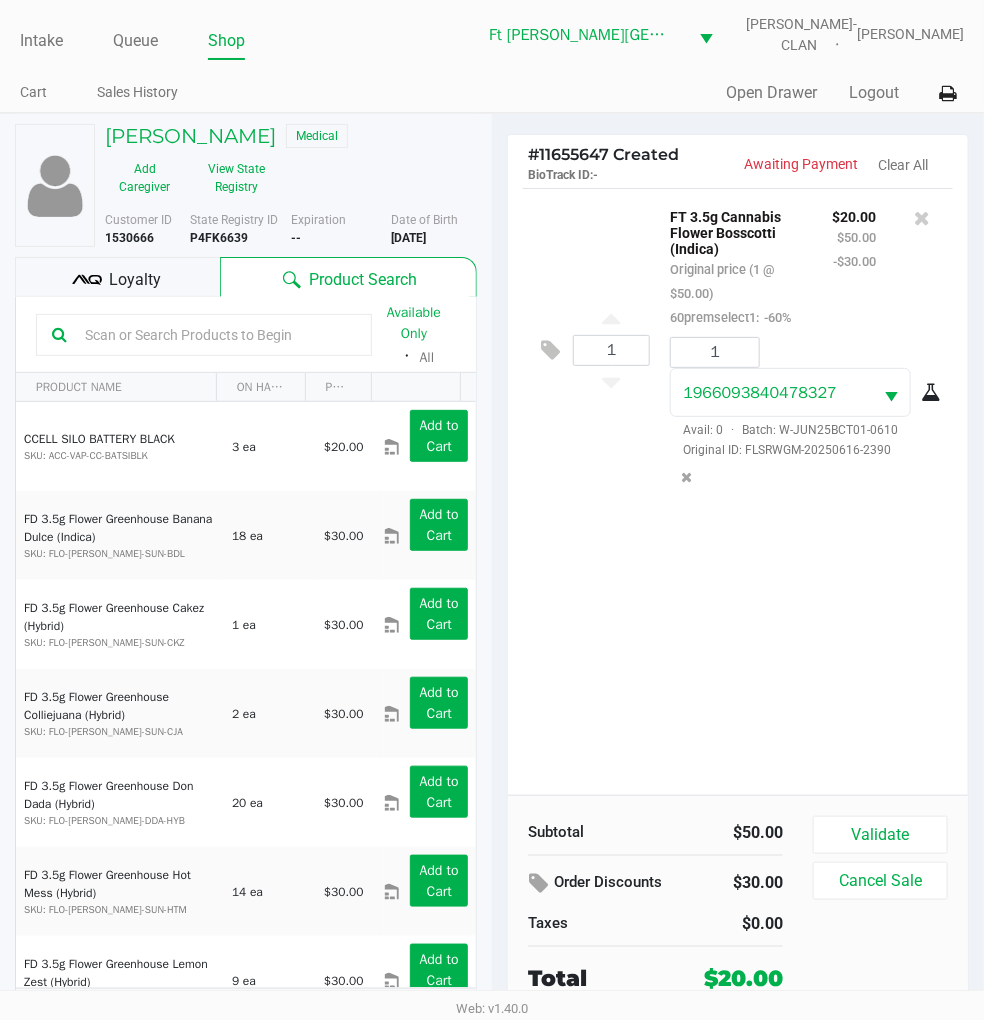 click on "1  FT 3.5g Cannabis Flower Bosscotti (Indica)   Original price (1 @ $50.00)  60premselect1:  -60% $20.00 $50.00 -$30.00 1 1966093840478327  Avail: 0  ·  Batch: W-JUN25BCT01-0610   Original ID: FLSRWGM-20250616-2390" 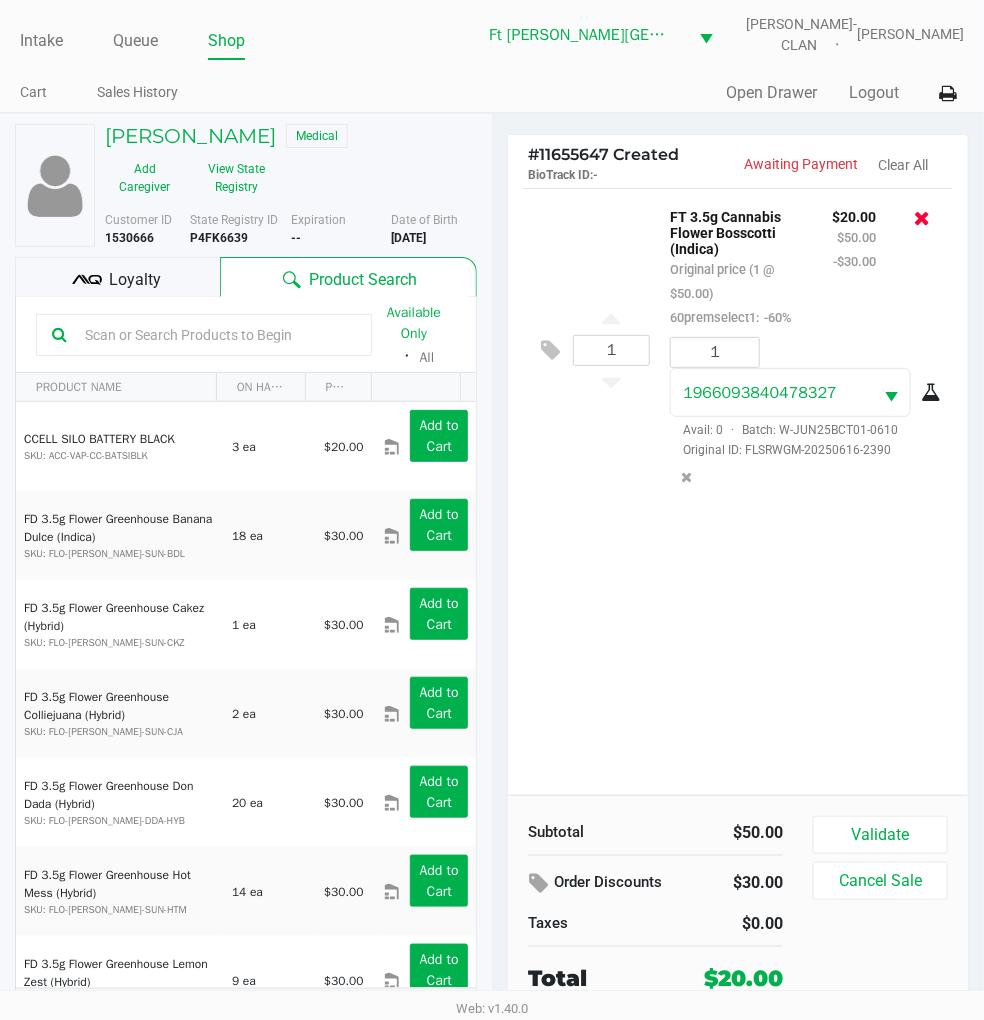click 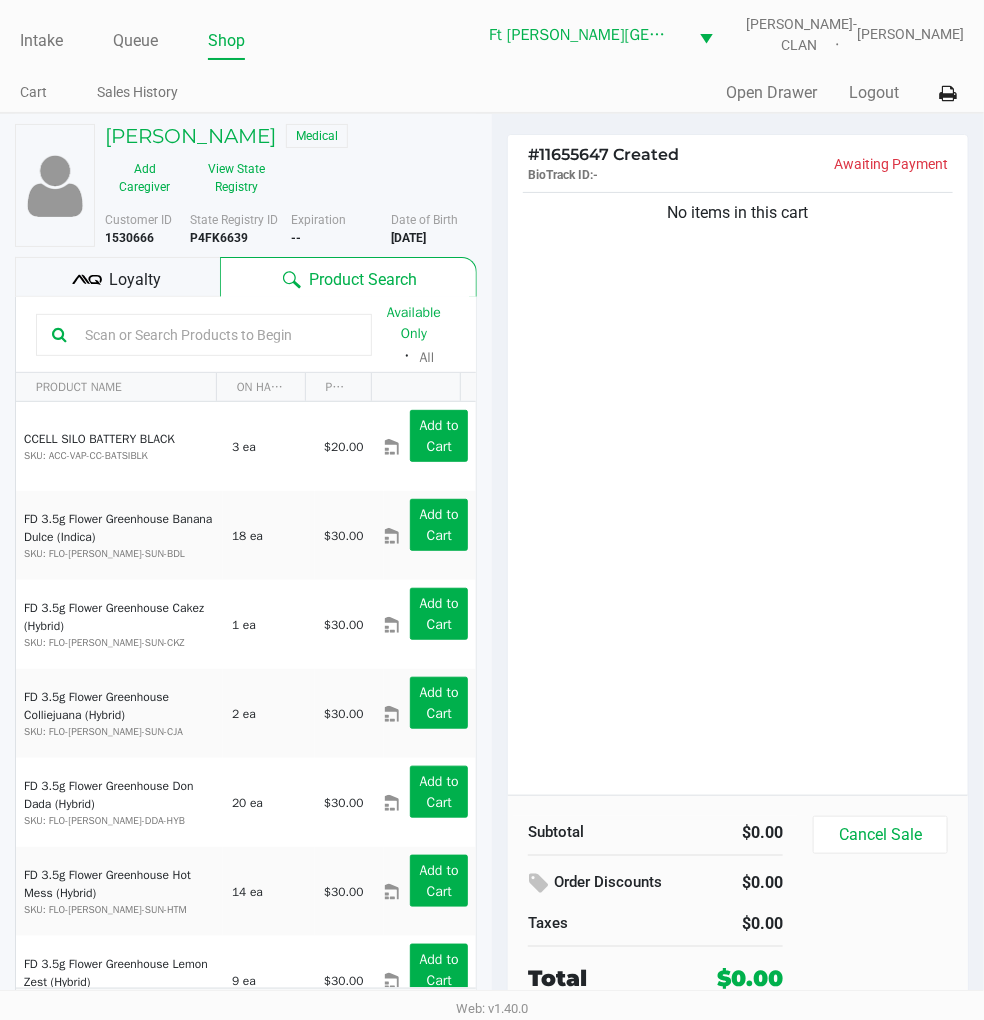 click on "No items in this cart" 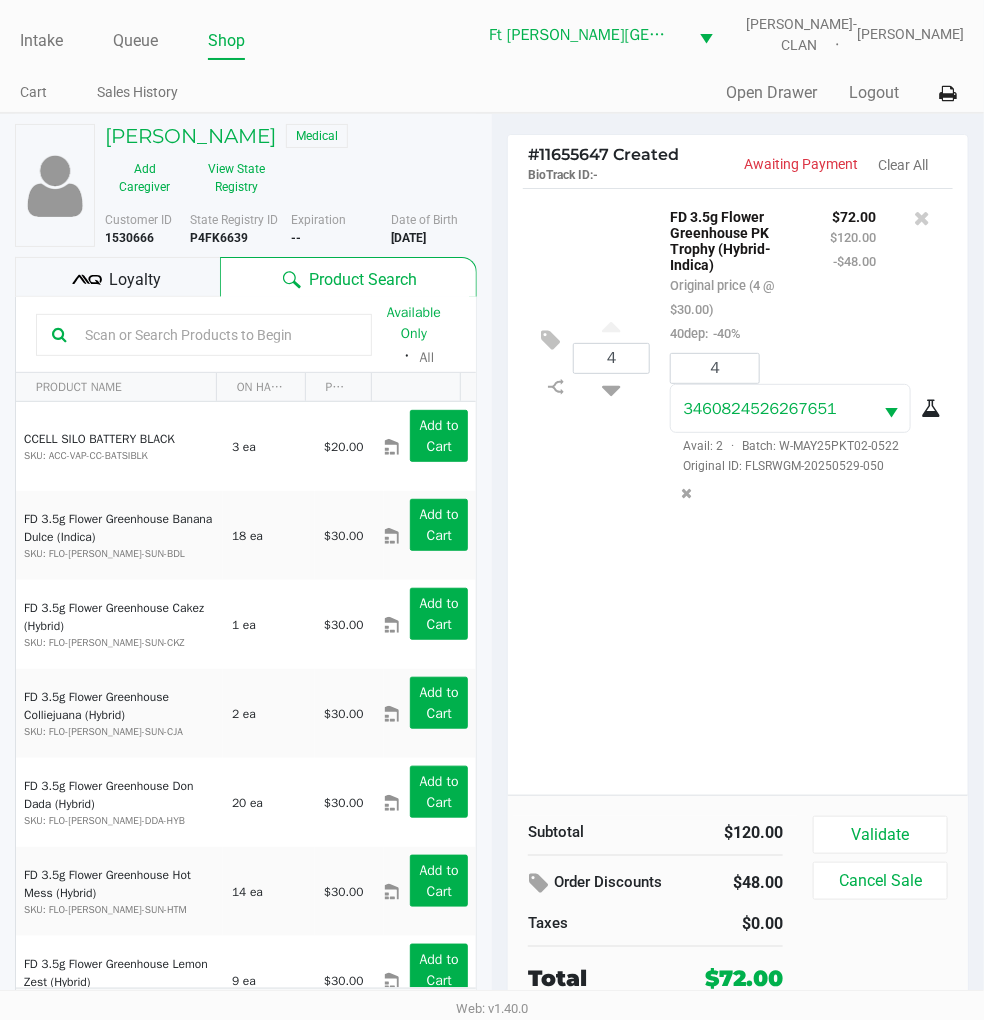click on "Order Discounts" 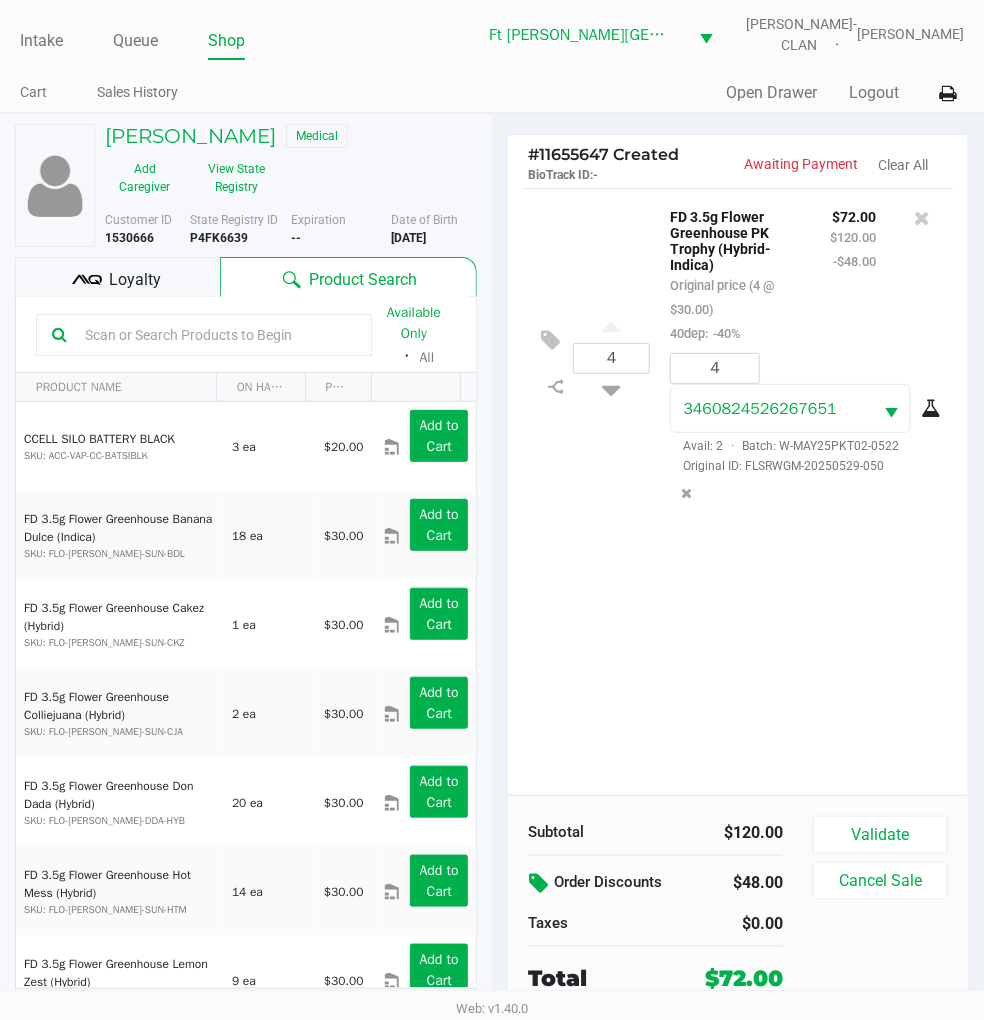 click 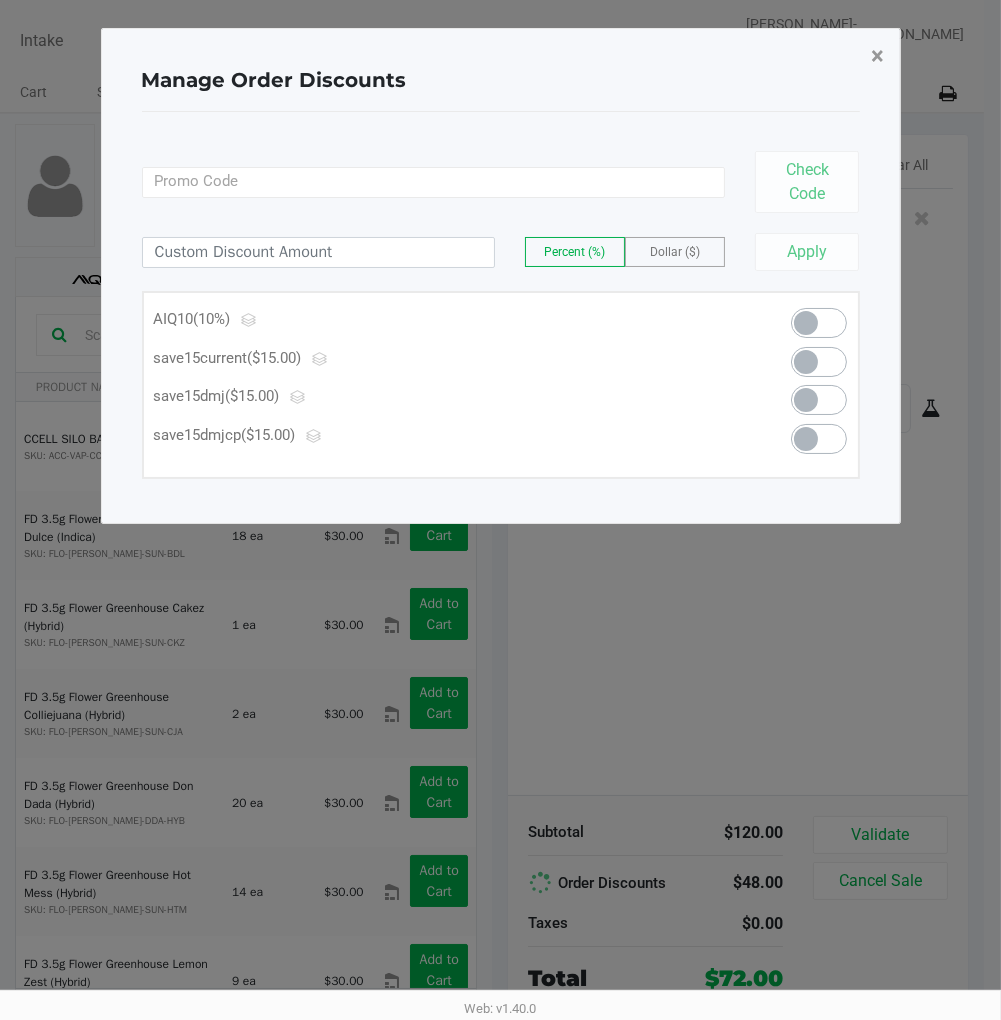 click on "×" 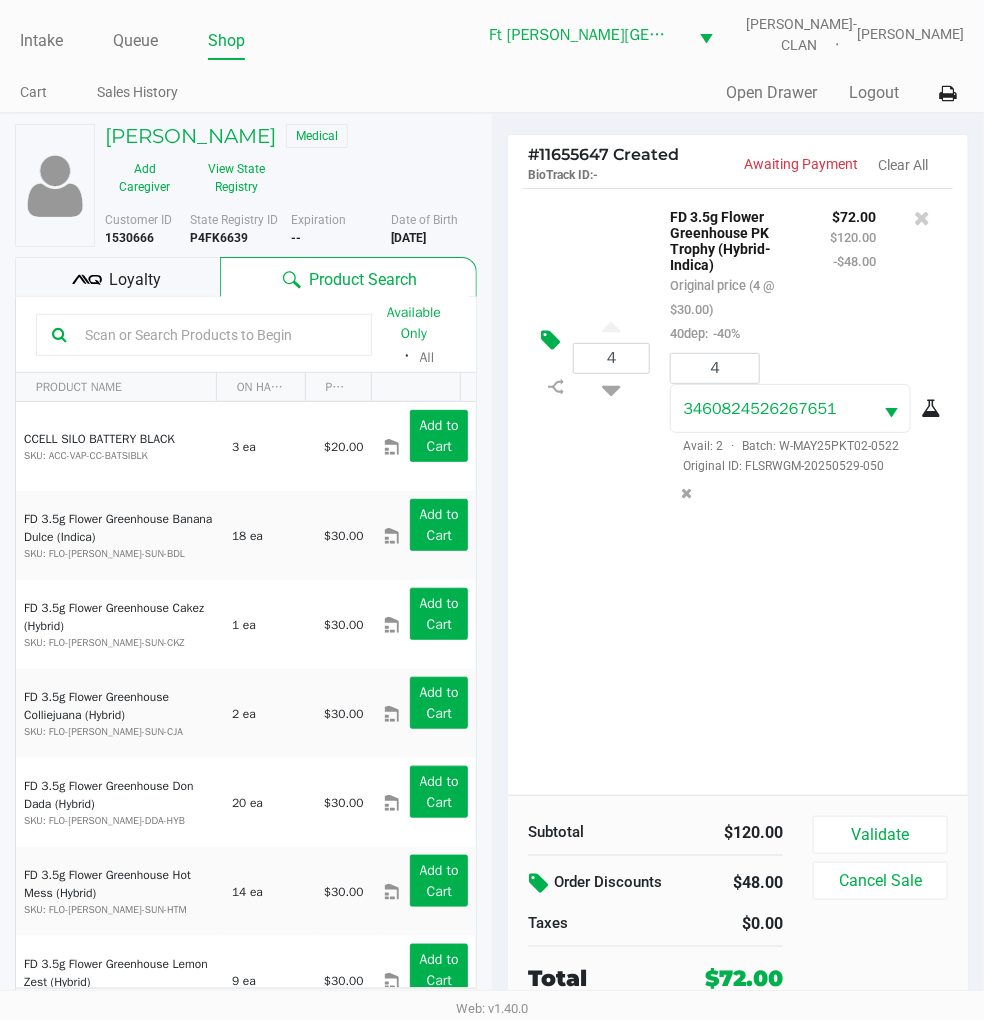 click 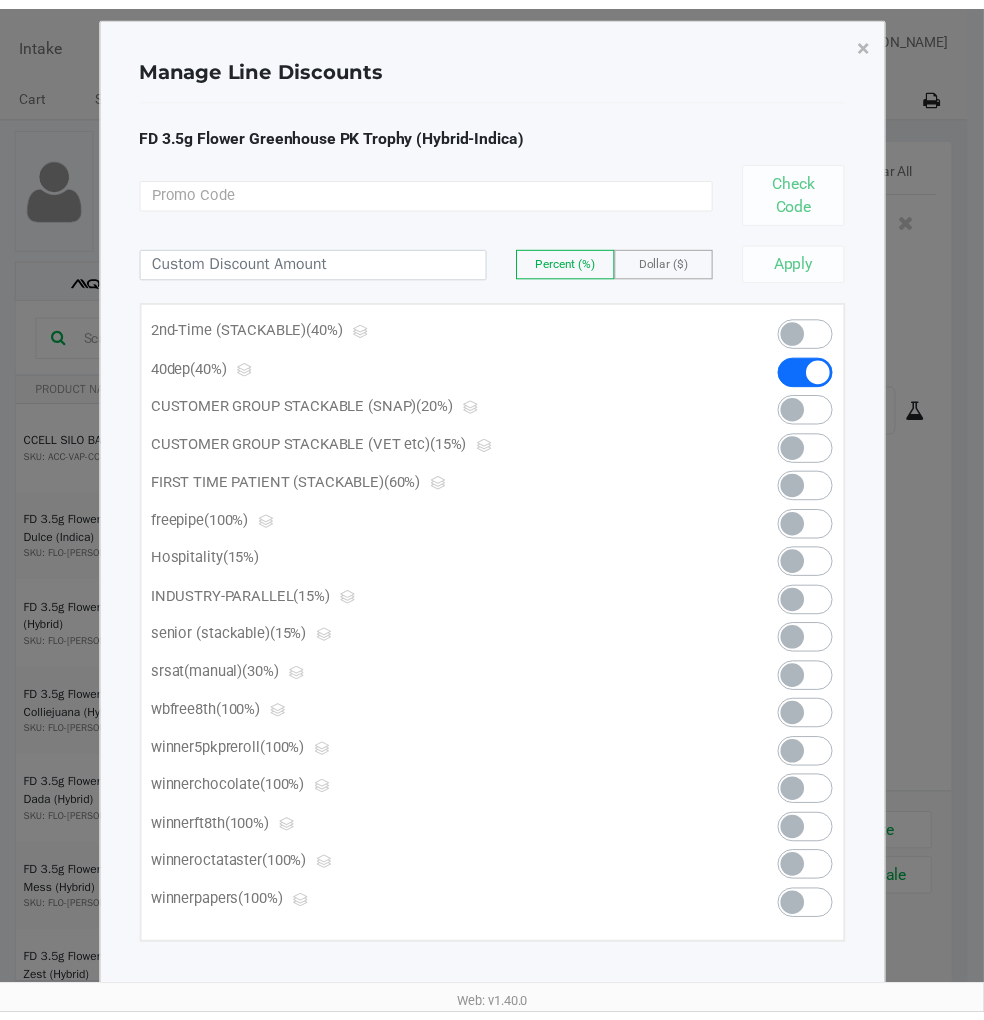 scroll, scrollTop: 0, scrollLeft: 0, axis: both 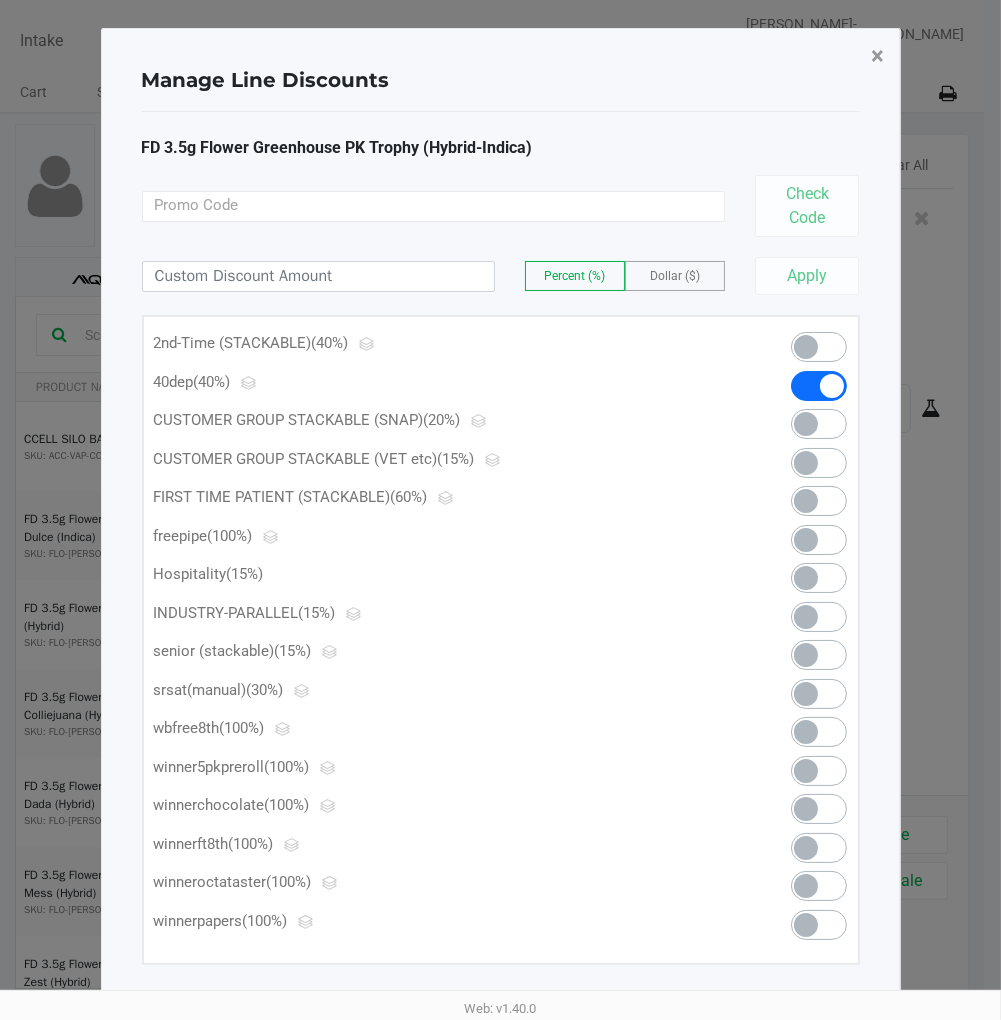 click on "×" 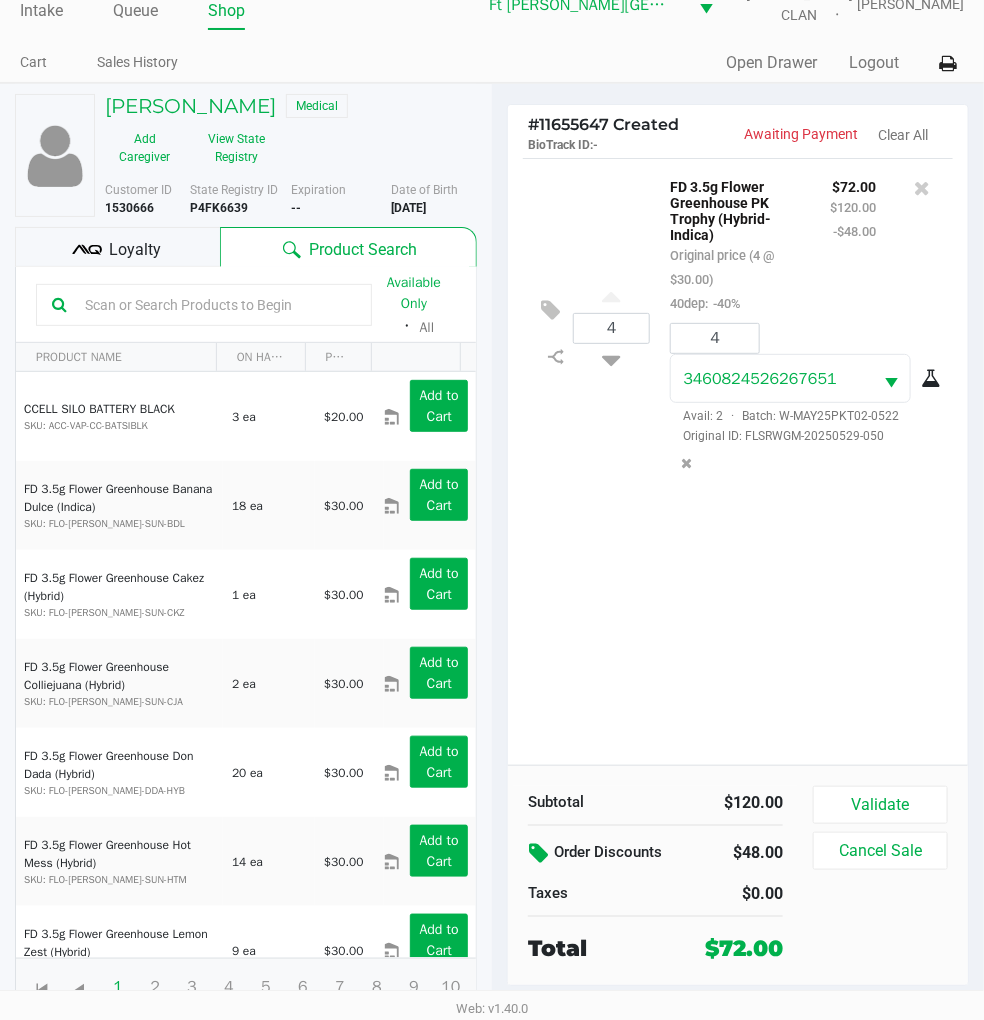 scroll, scrollTop: 37, scrollLeft: 0, axis: vertical 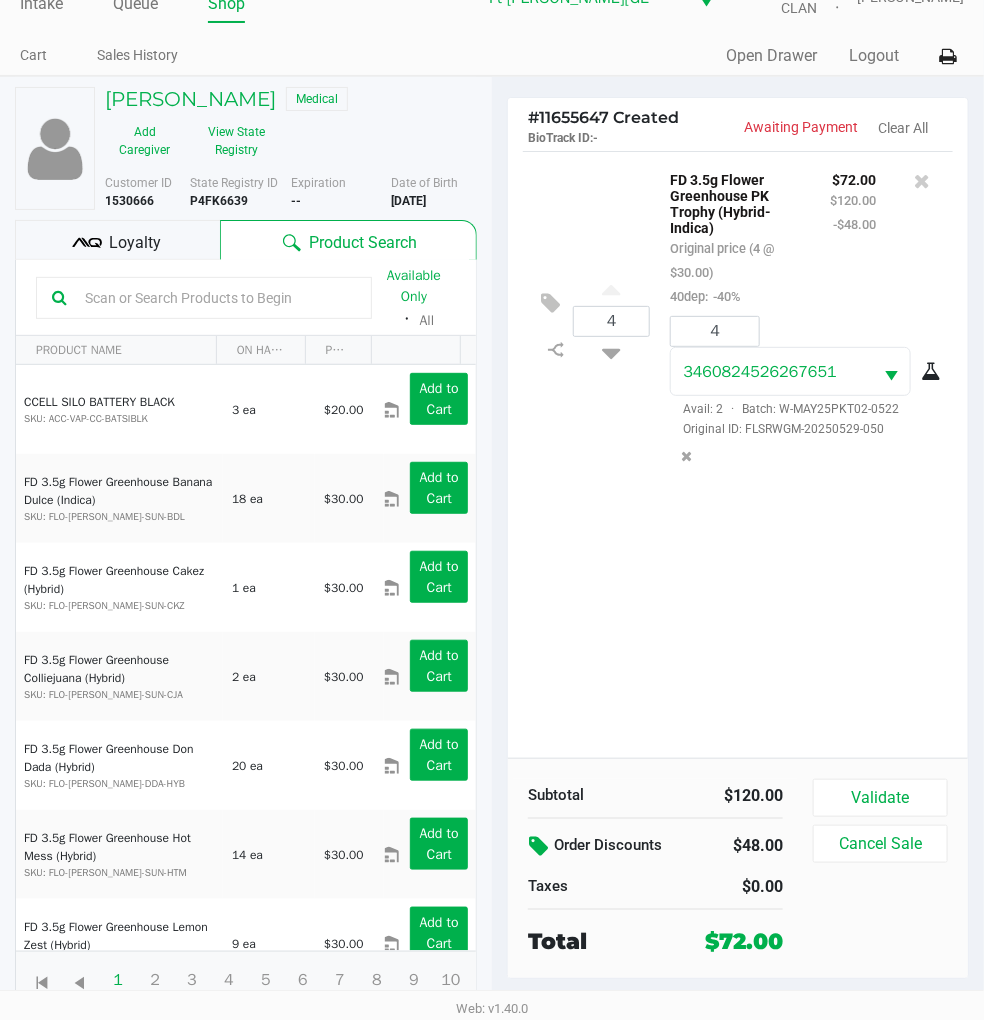 click 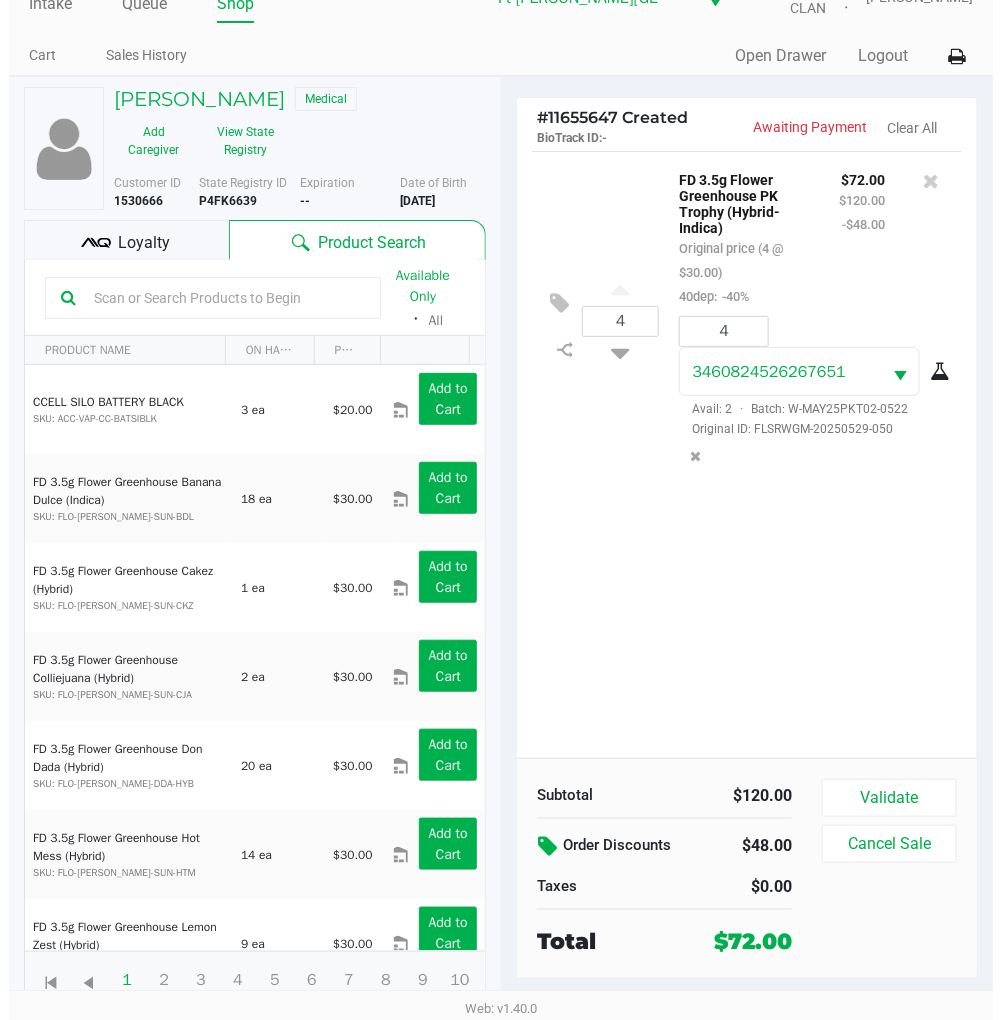 scroll, scrollTop: 0, scrollLeft: 0, axis: both 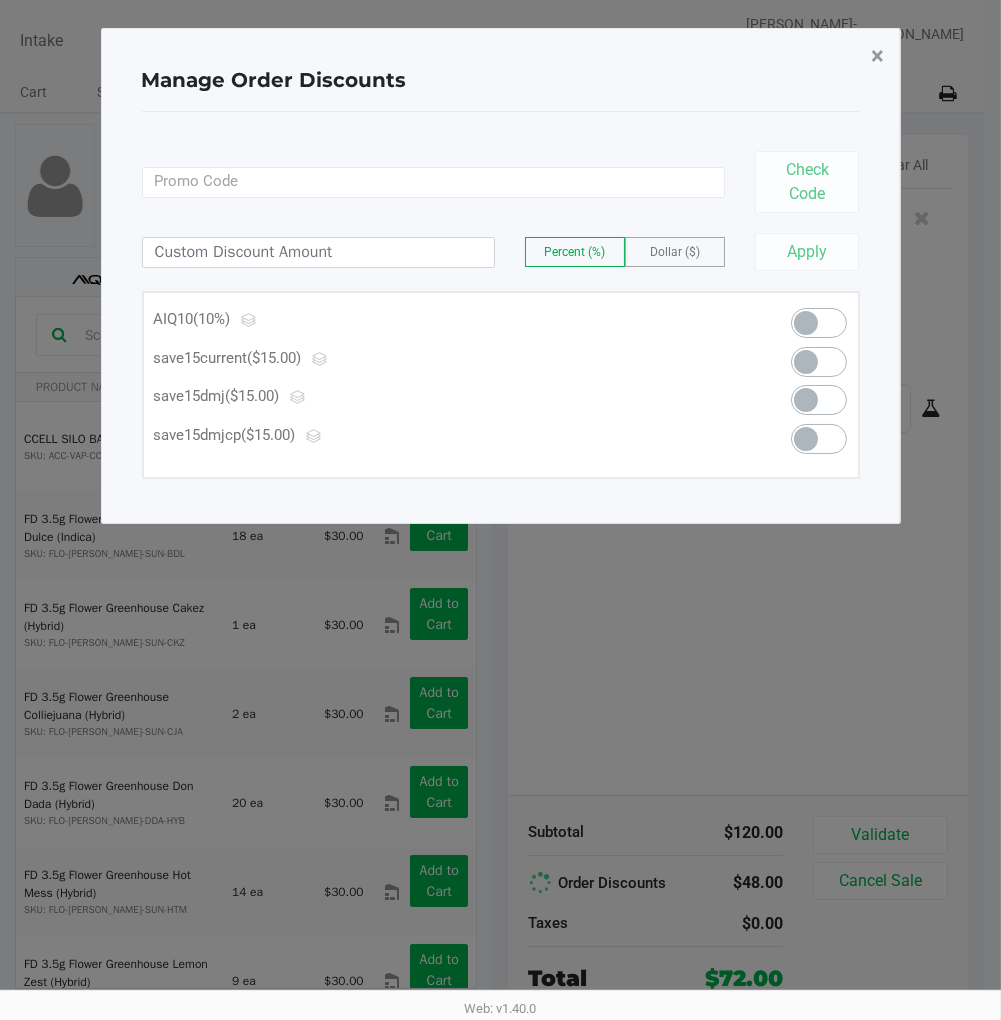 click on "×" 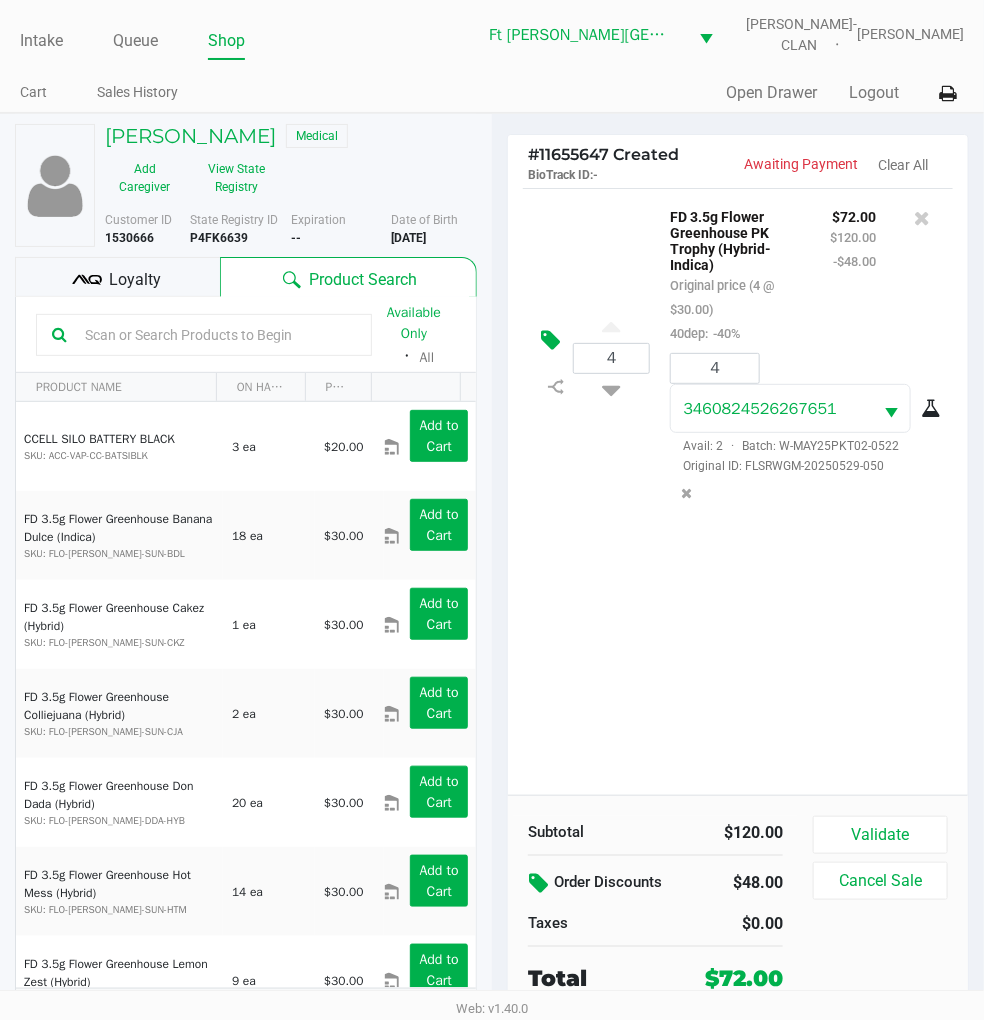 click 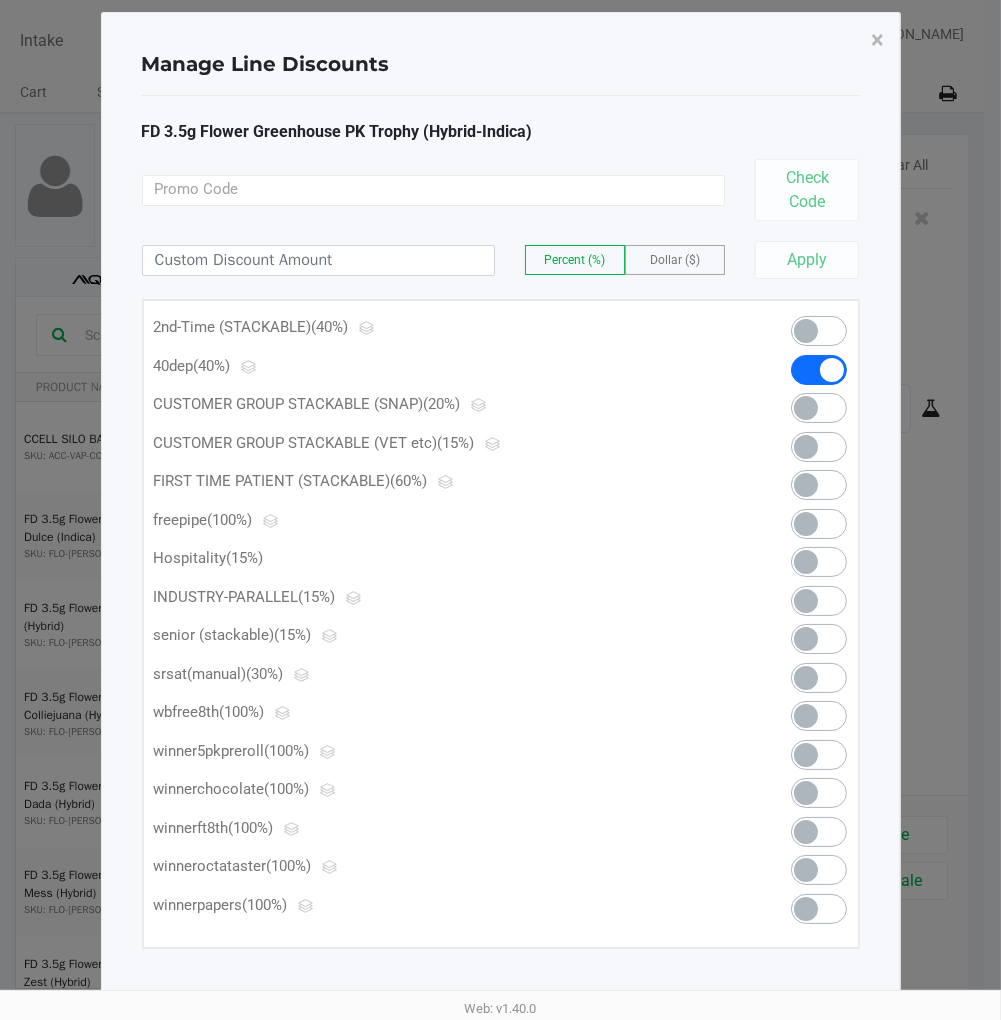 scroll, scrollTop: 0, scrollLeft: 0, axis: both 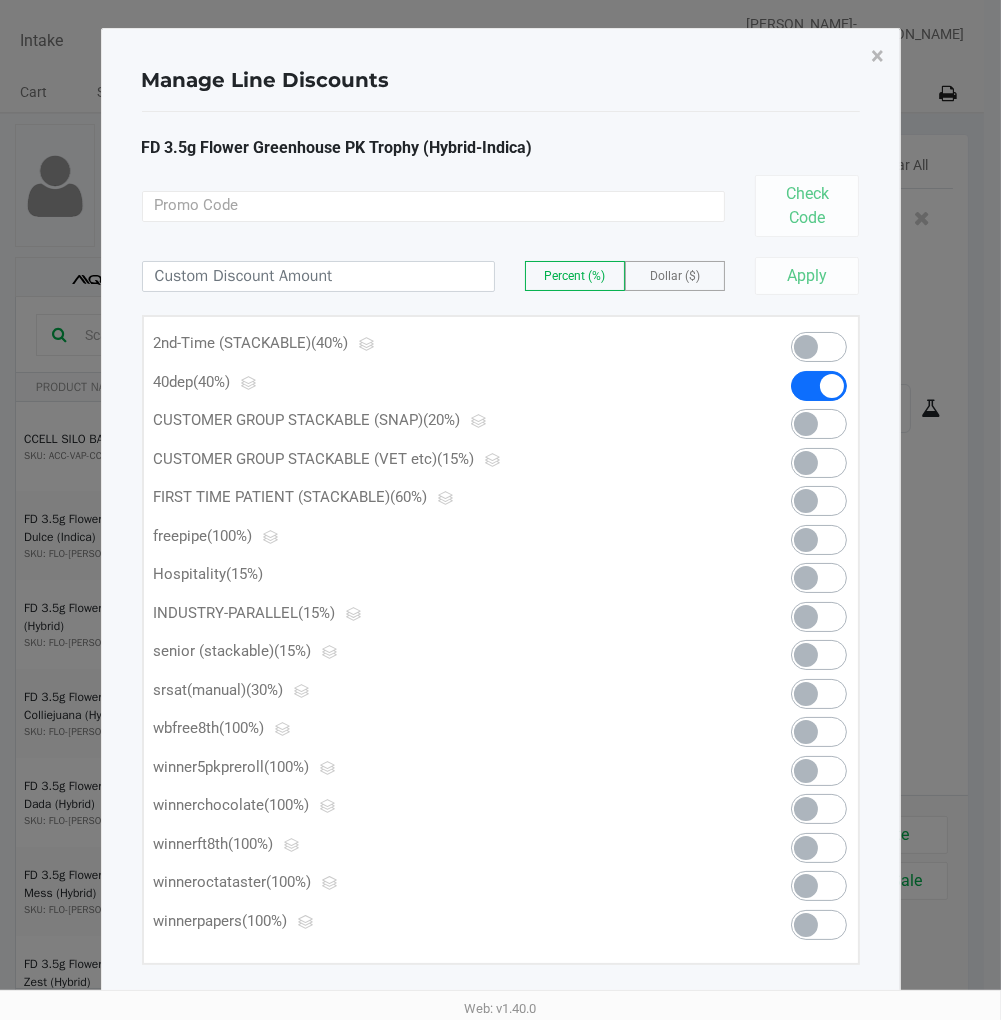 click on "Dollar ($)" 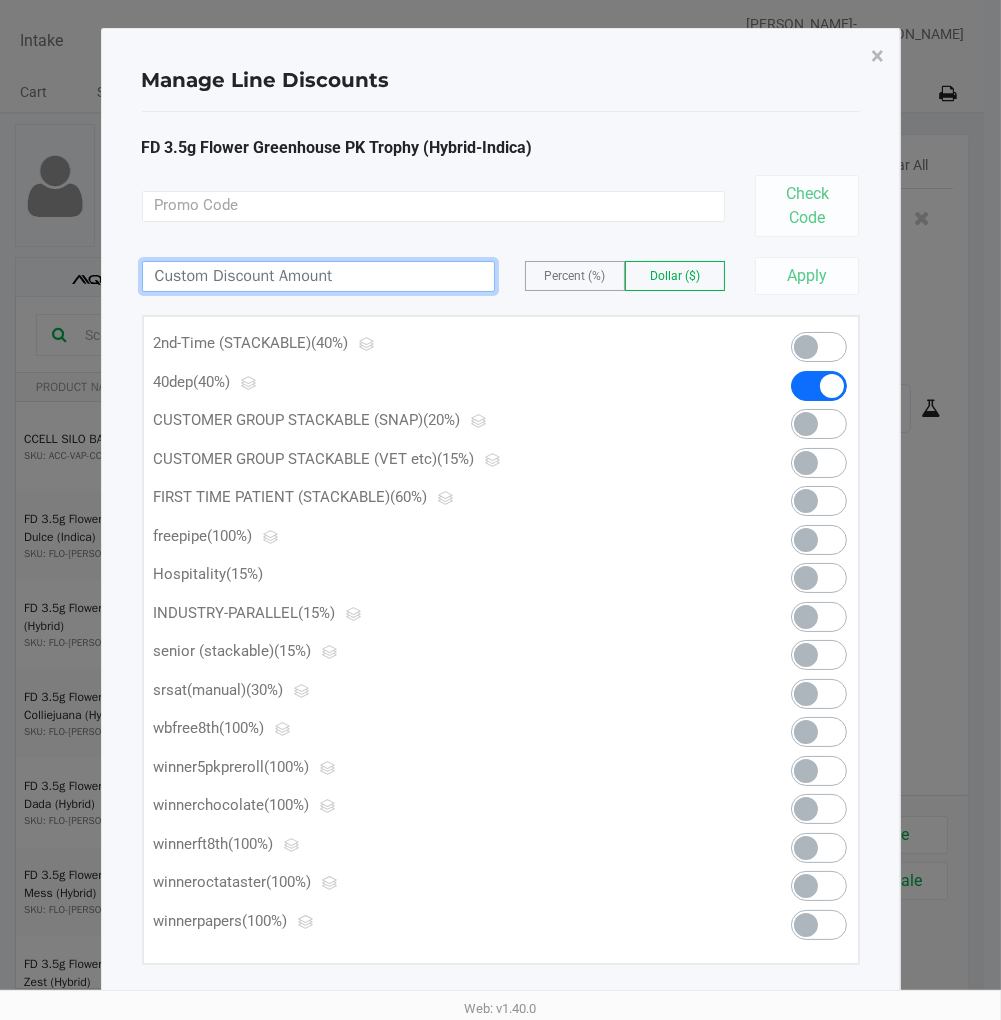 click at bounding box center [318, 276] 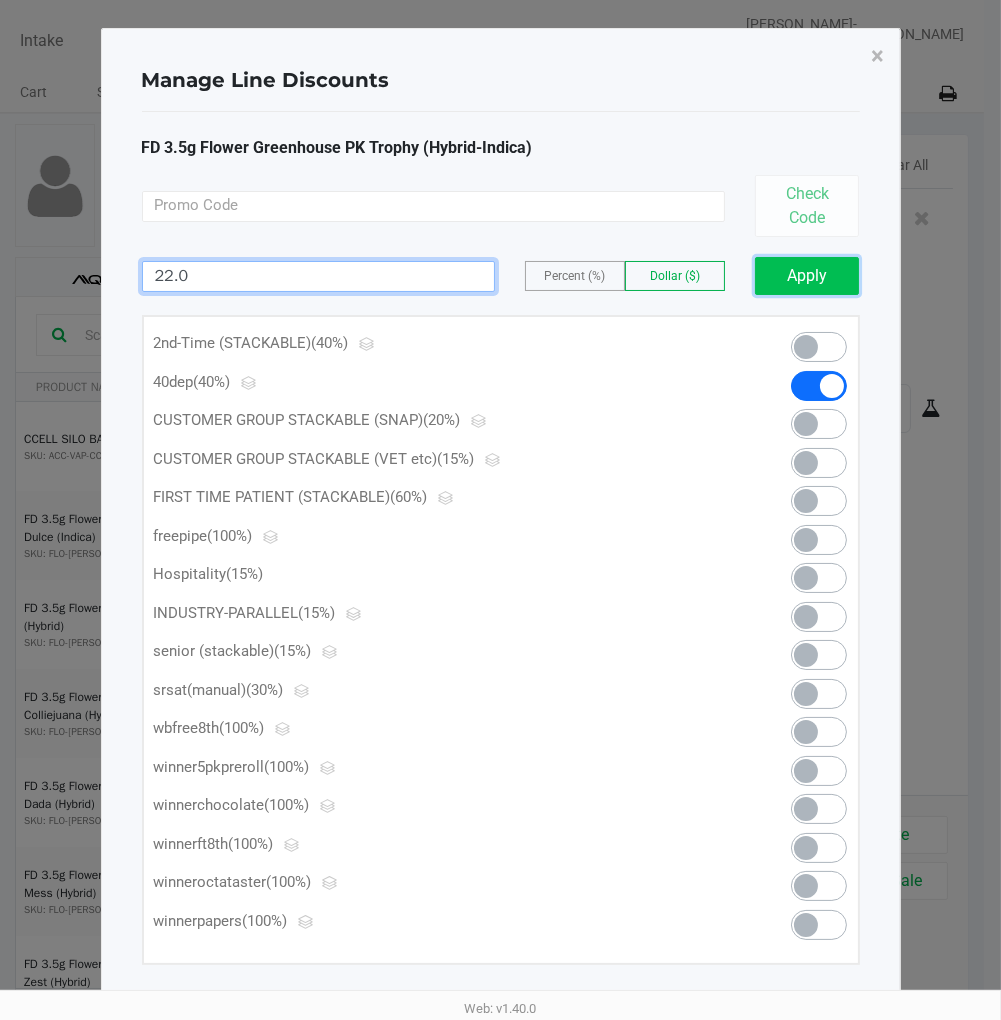 type on "22.00" 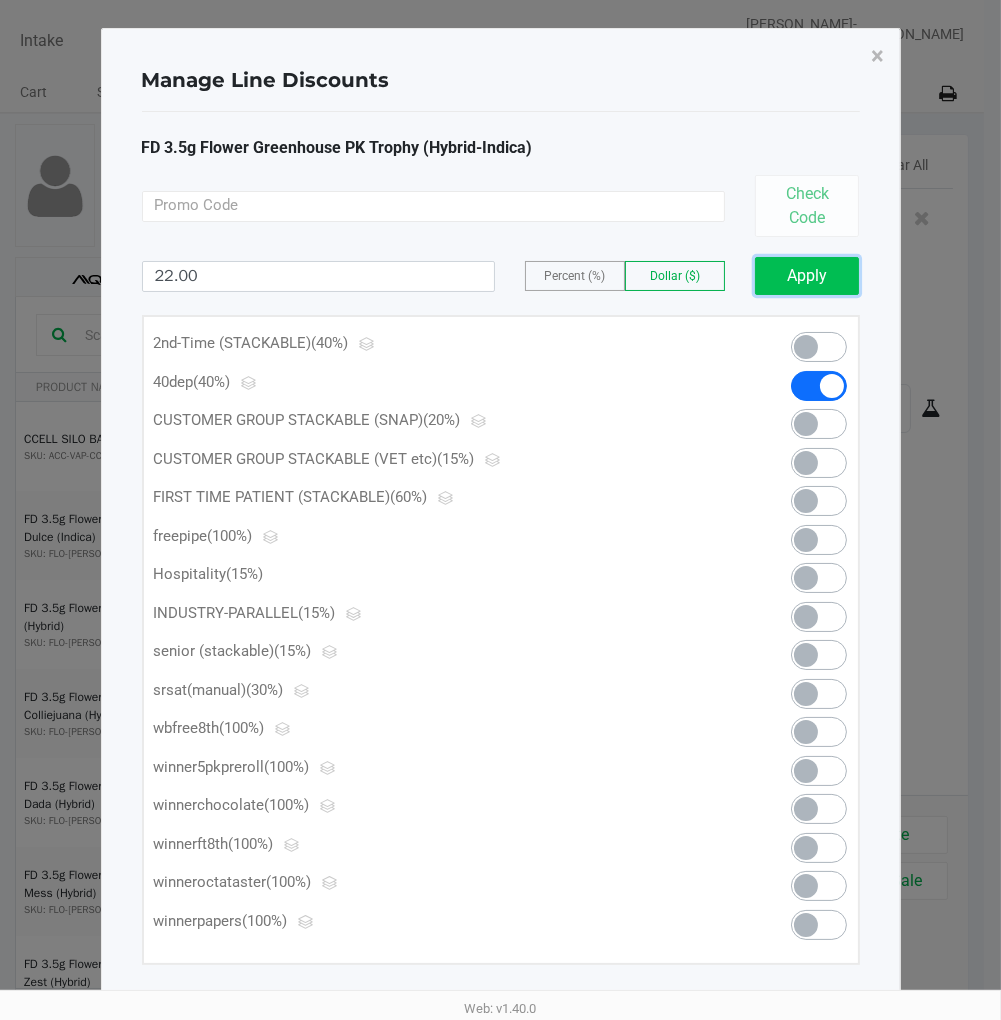 click on "Apply" 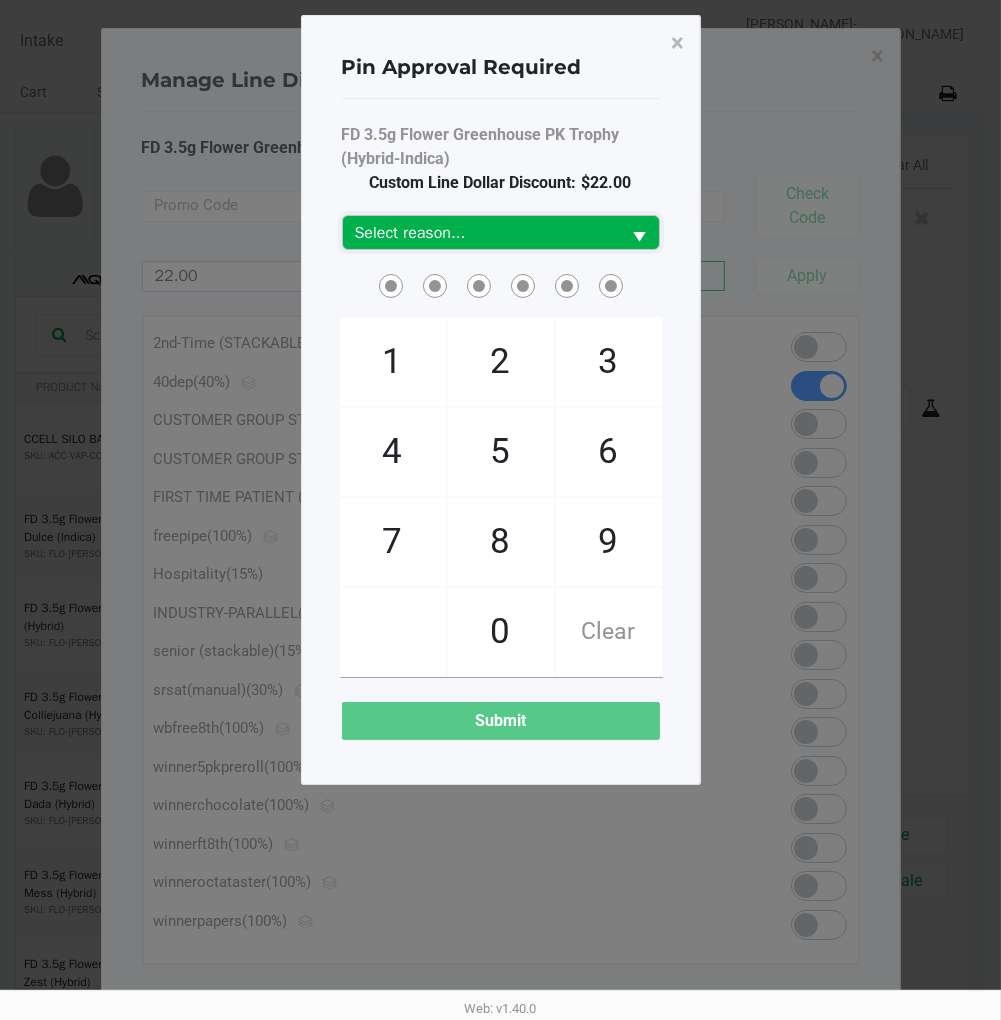 click on "Select reason..." at bounding box center (482, 232) 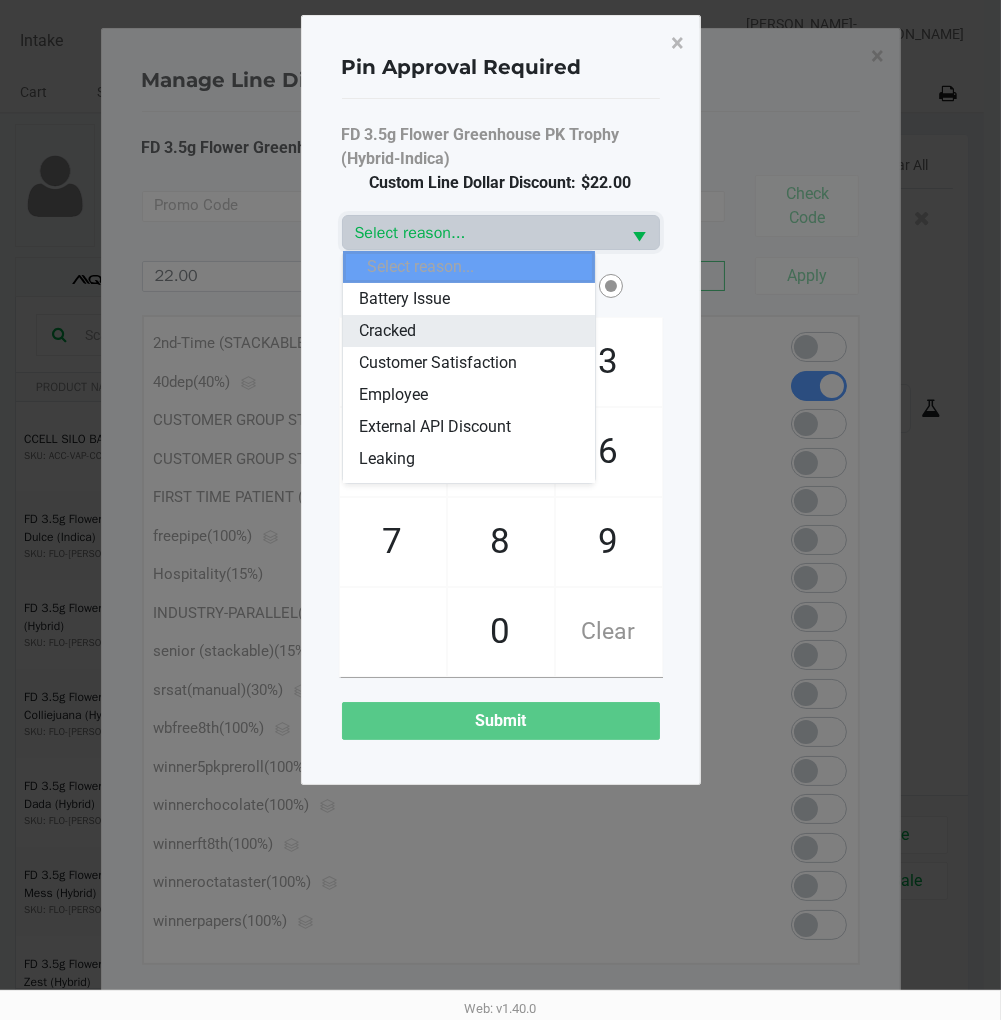 scroll, scrollTop: 111, scrollLeft: 0, axis: vertical 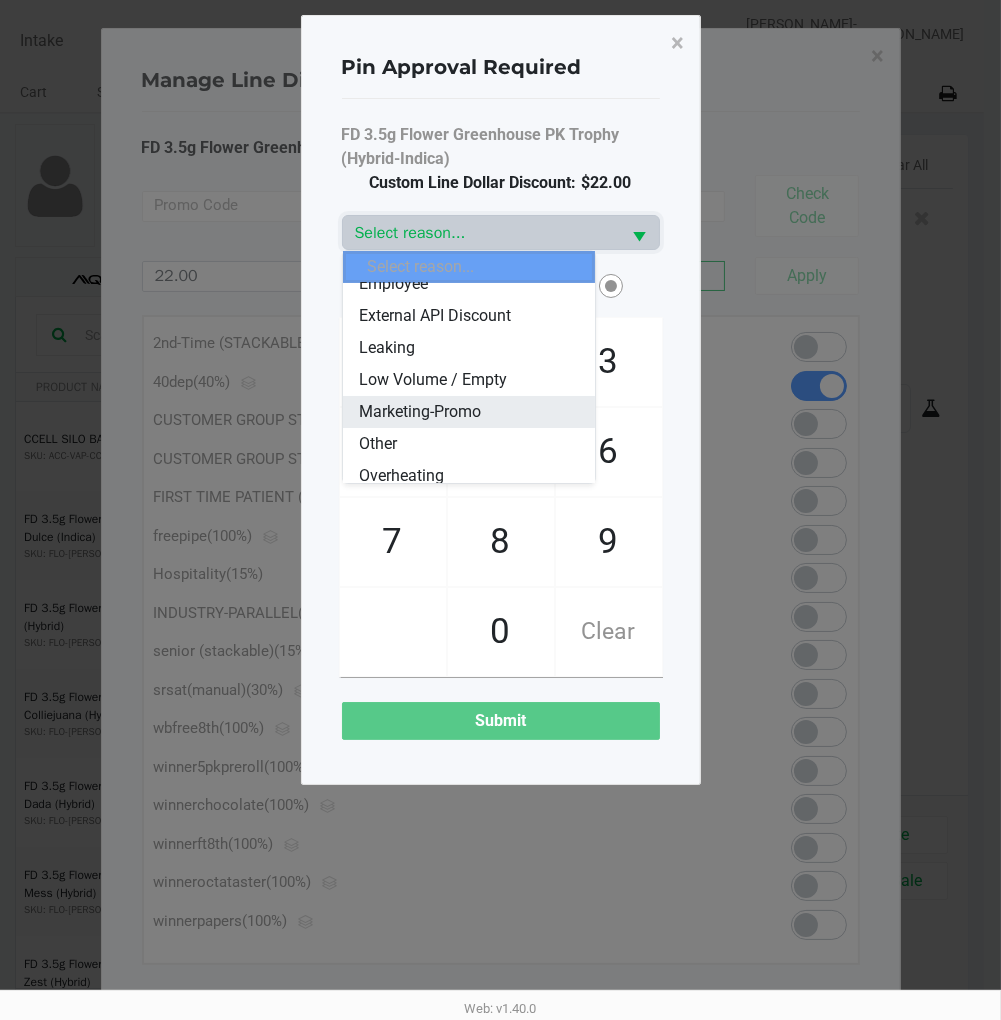 click on "Marketing-Promo" at bounding box center [420, 412] 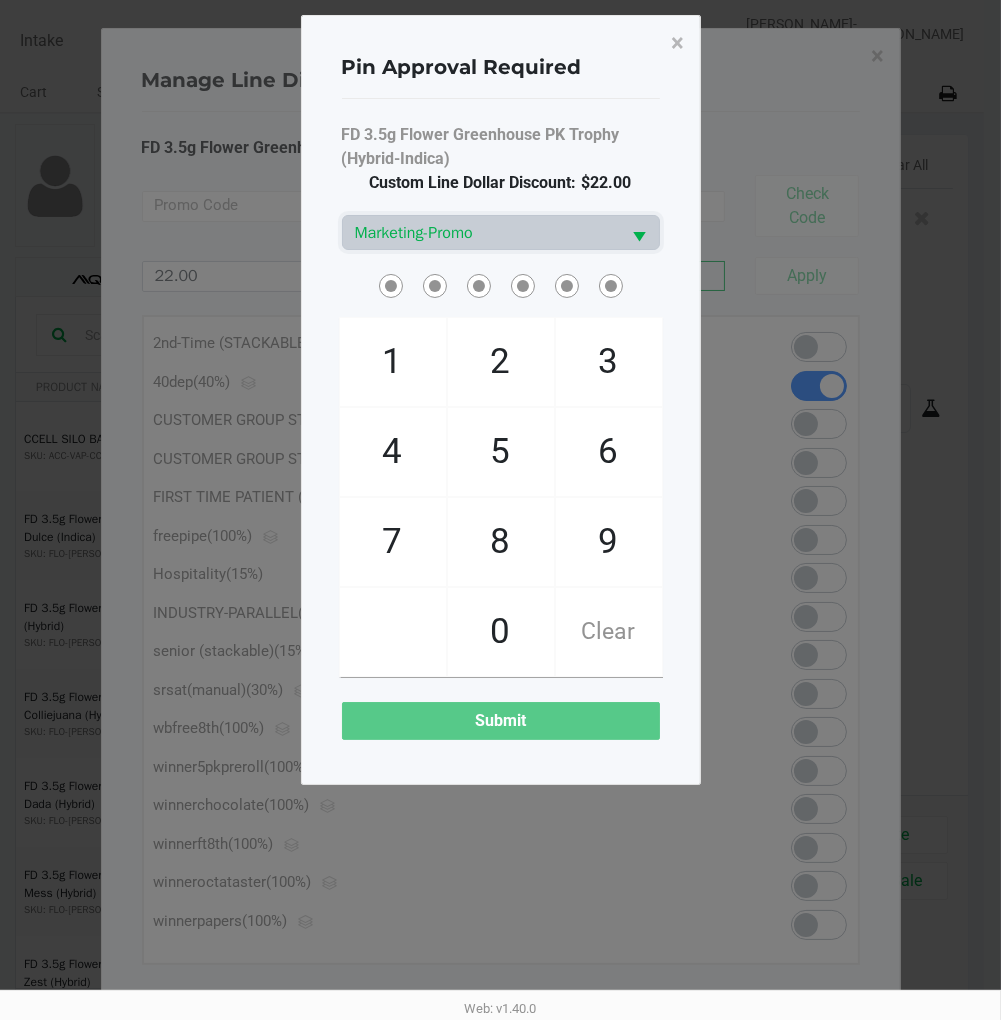 click on "3" 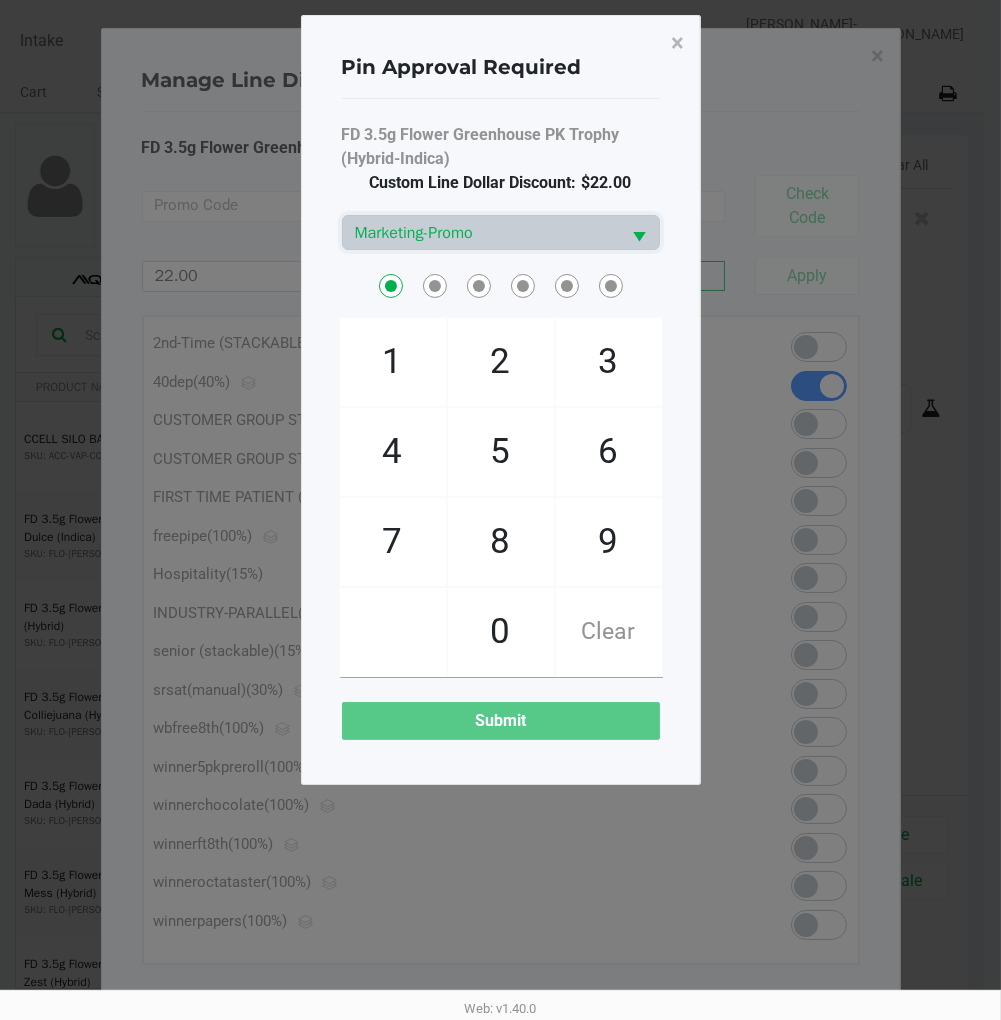 checkbox on "true" 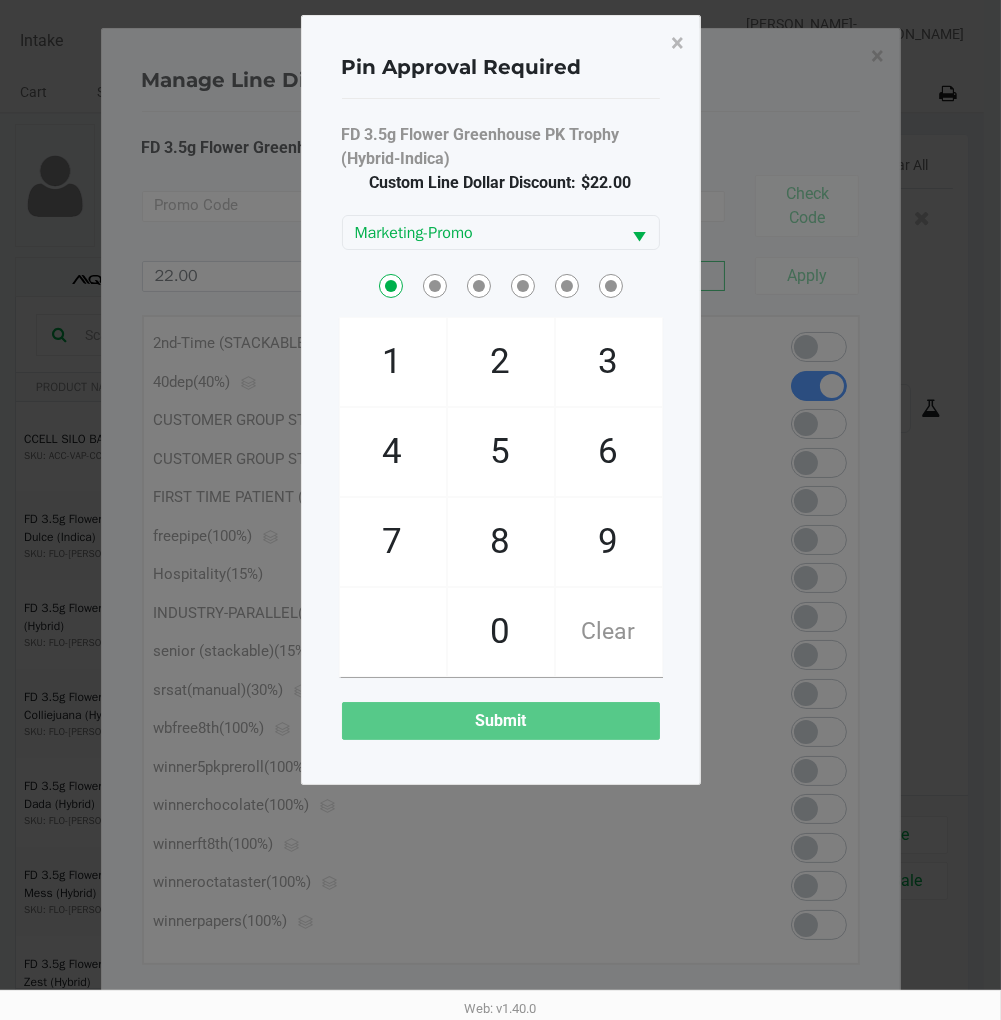 click on "6" 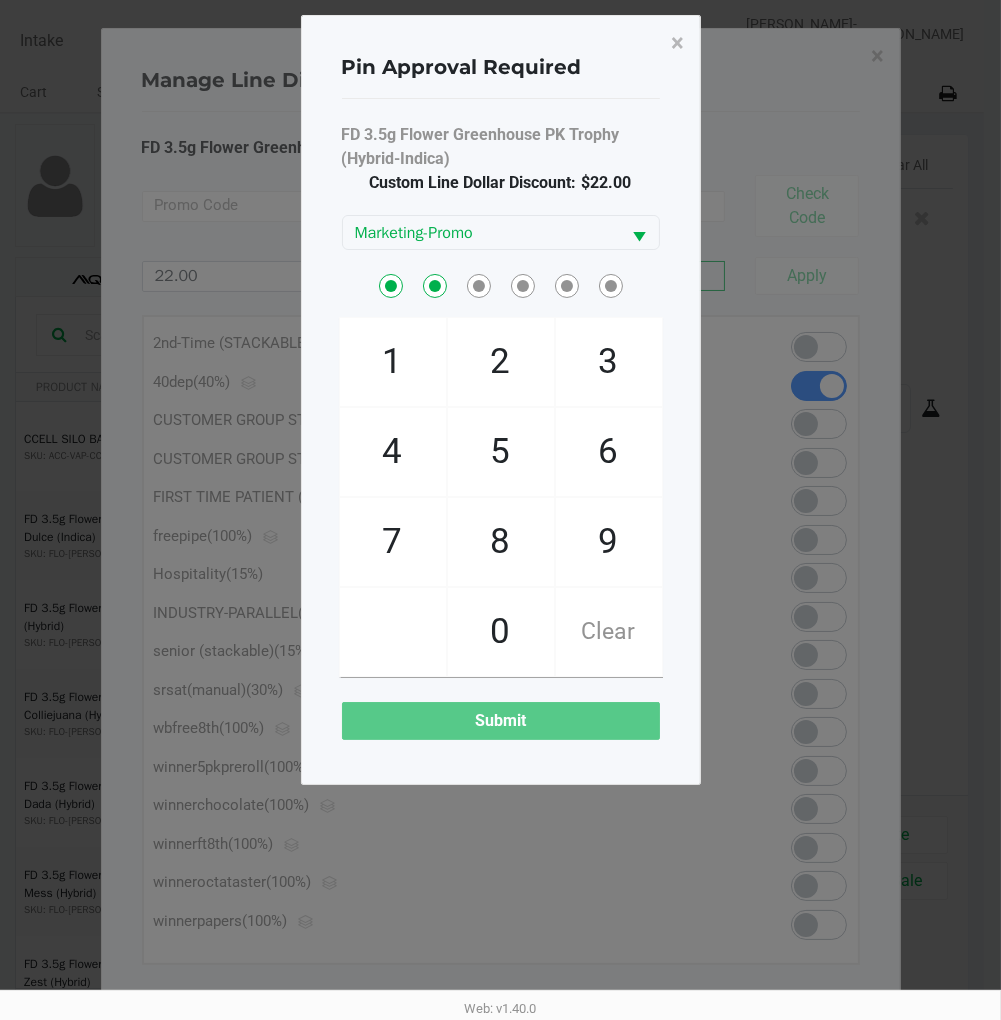checkbox on "true" 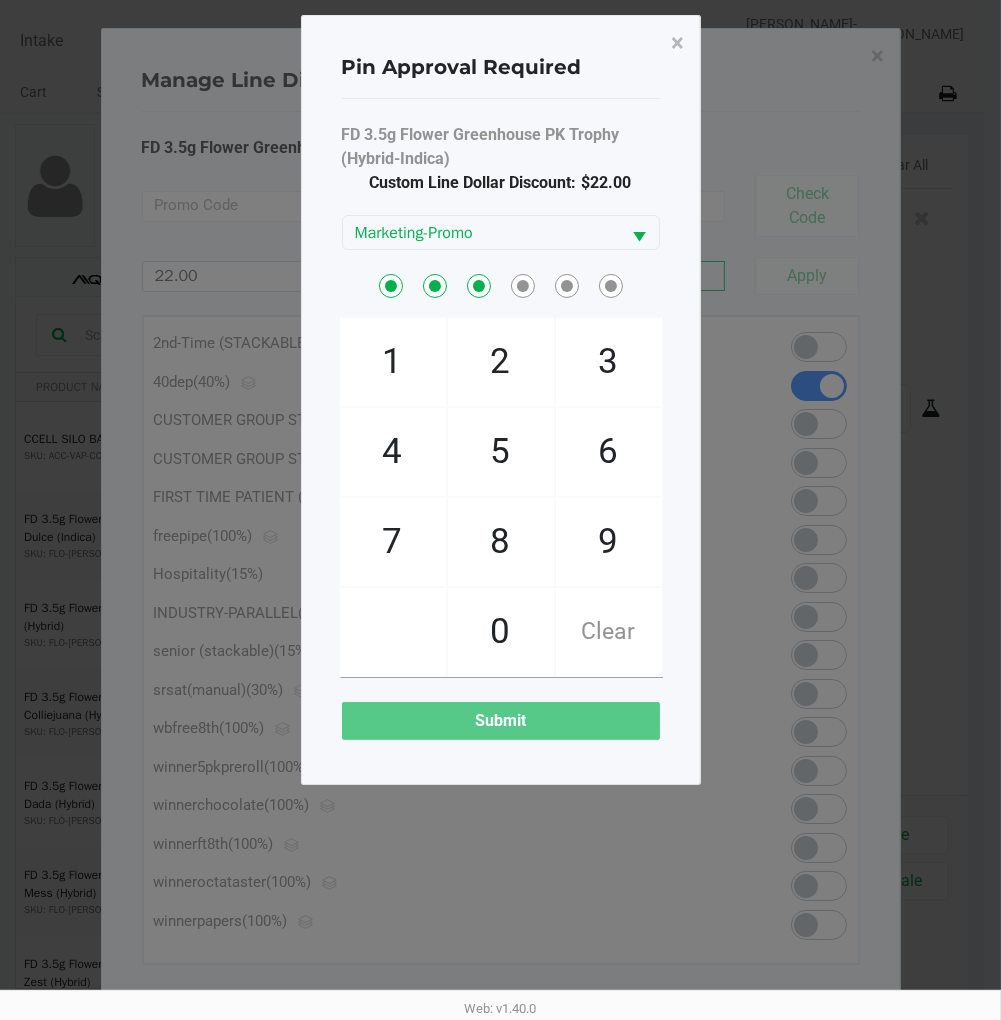 checkbox on "true" 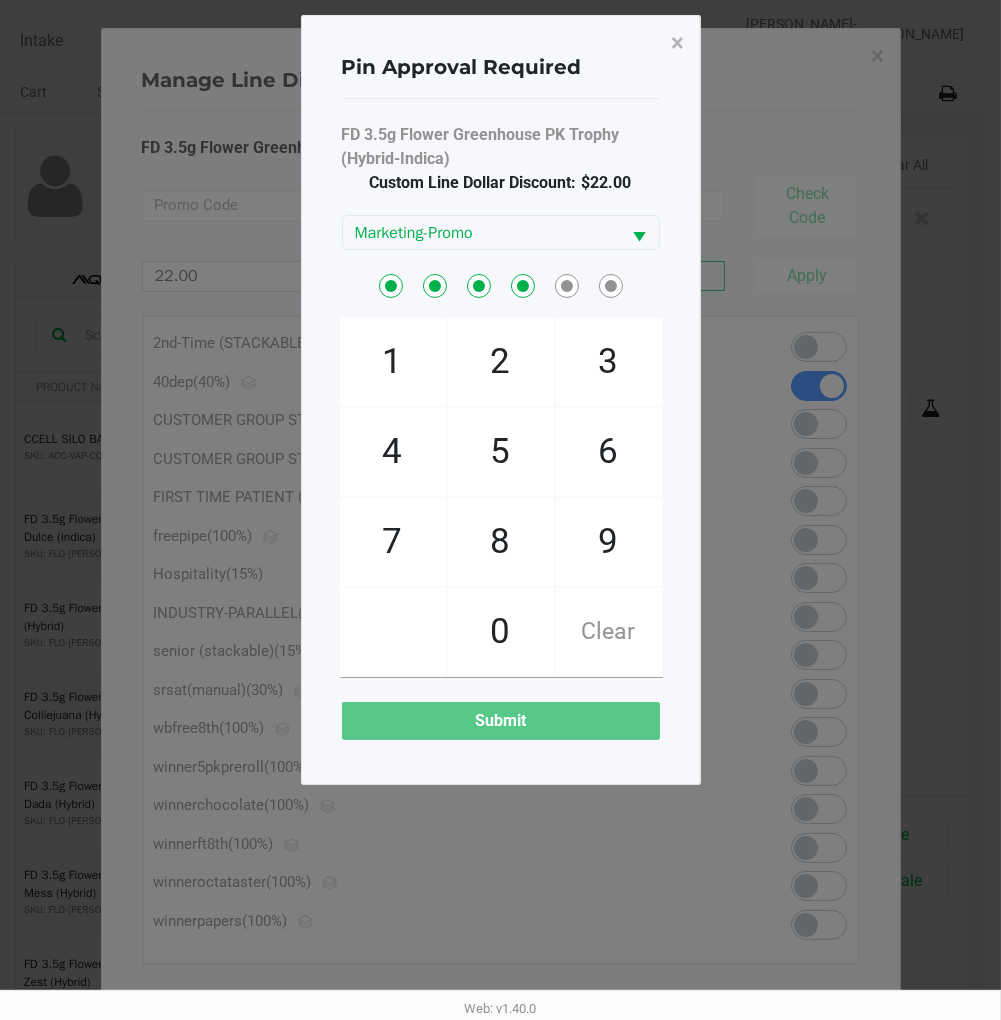 checkbox on "true" 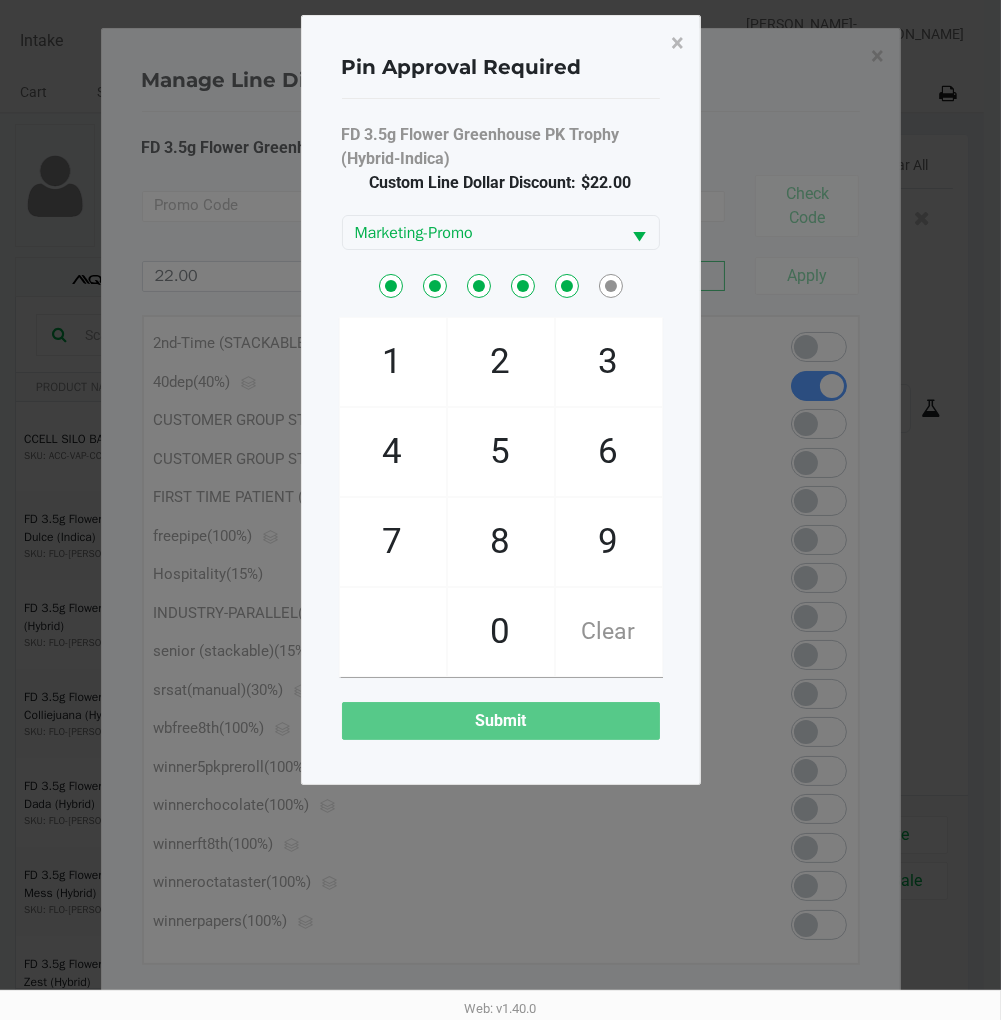 checkbox on "true" 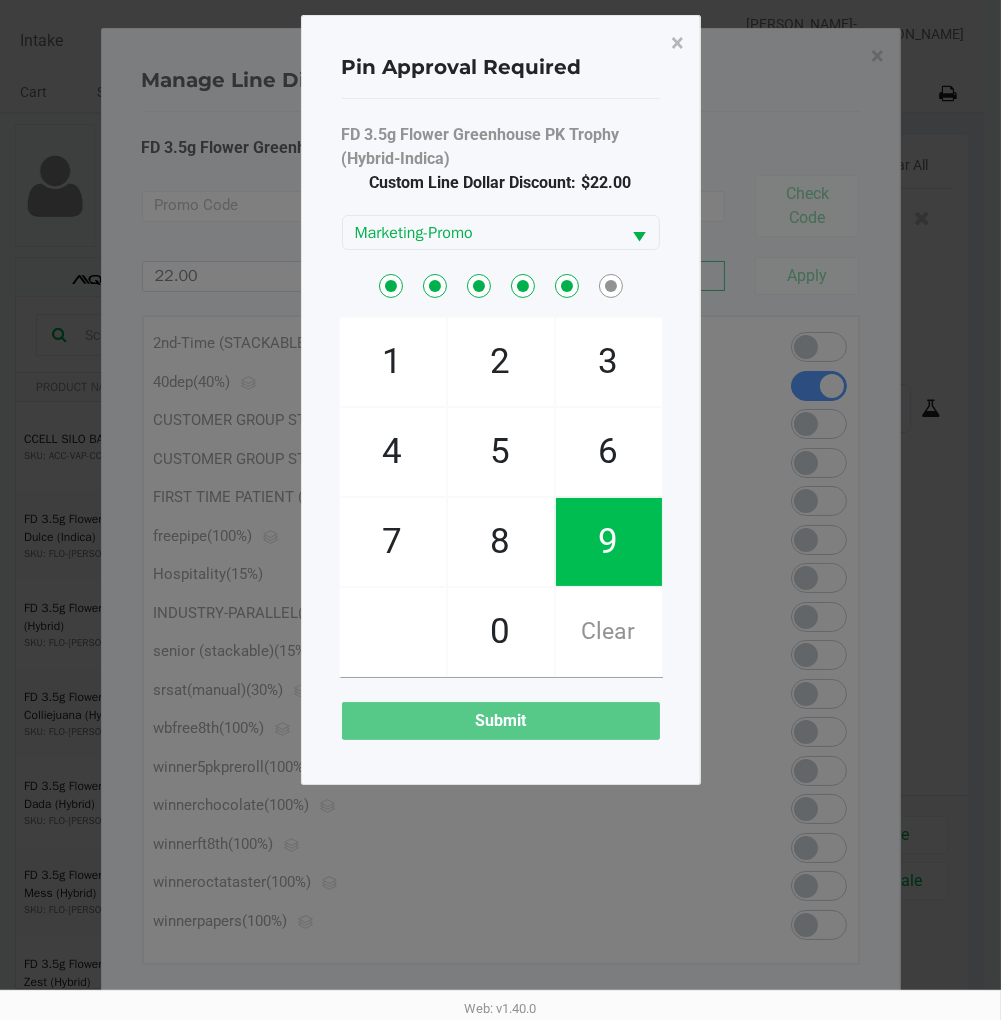 click on "9" 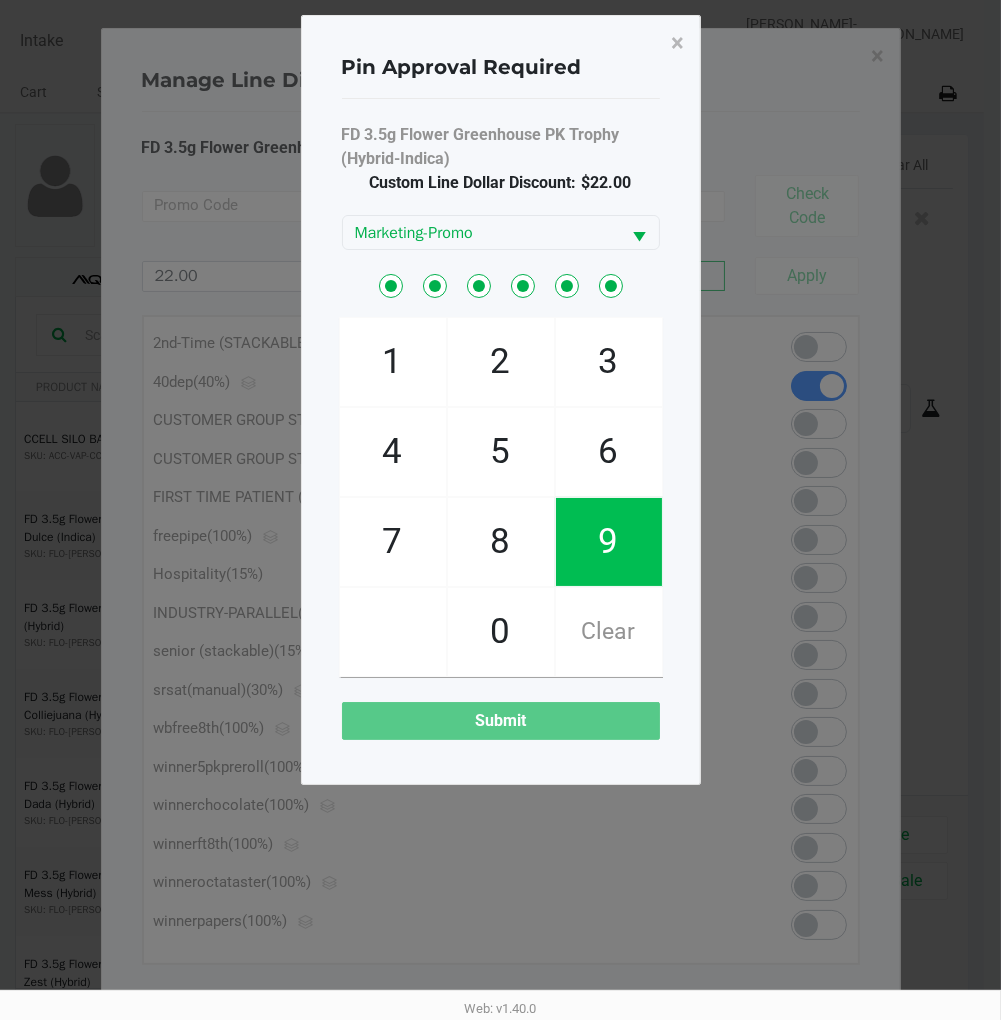 checkbox on "true" 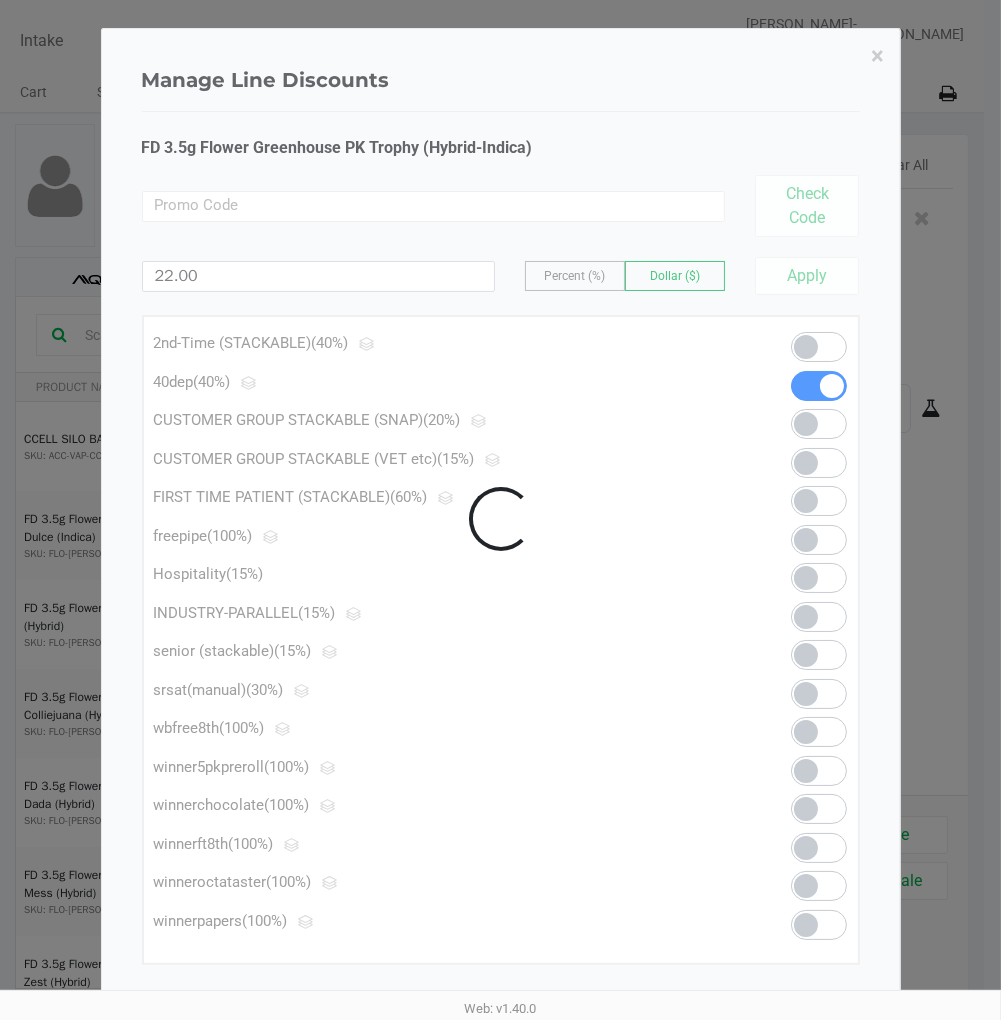 type 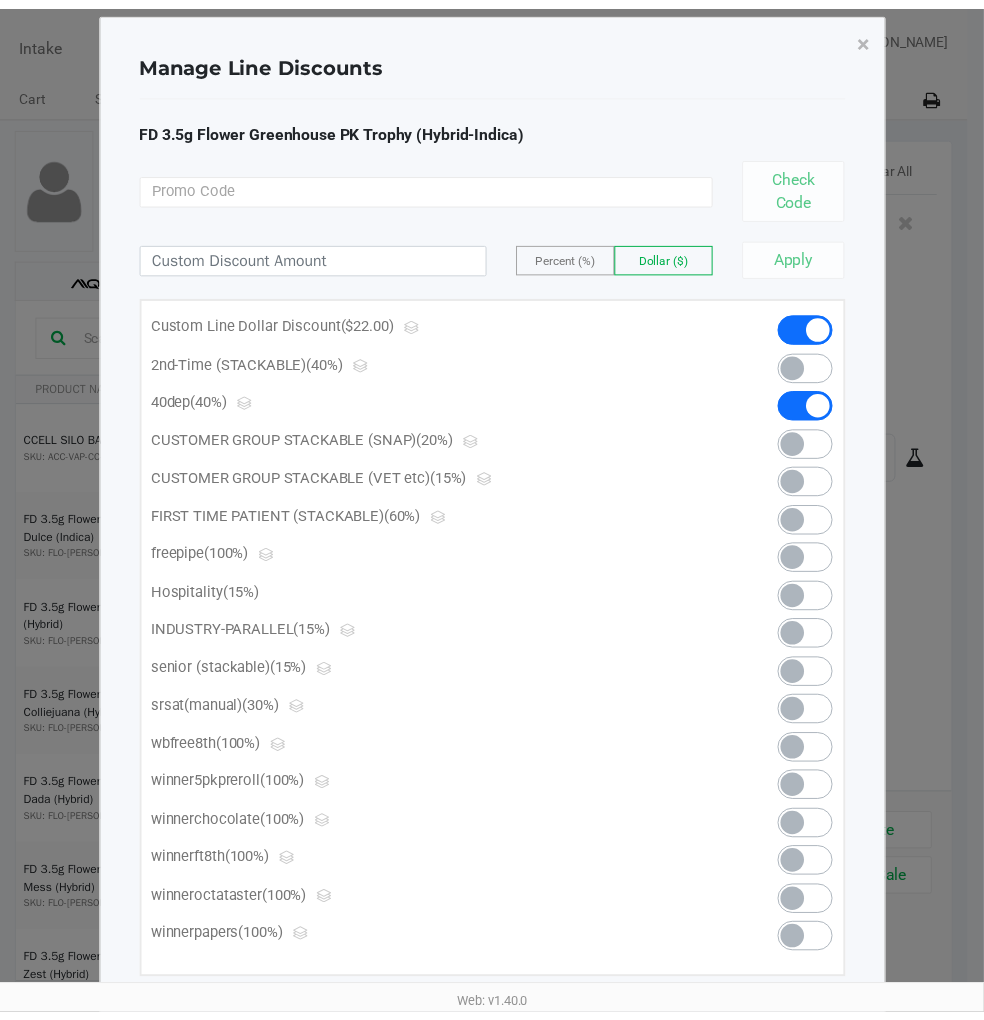 scroll, scrollTop: 0, scrollLeft: 0, axis: both 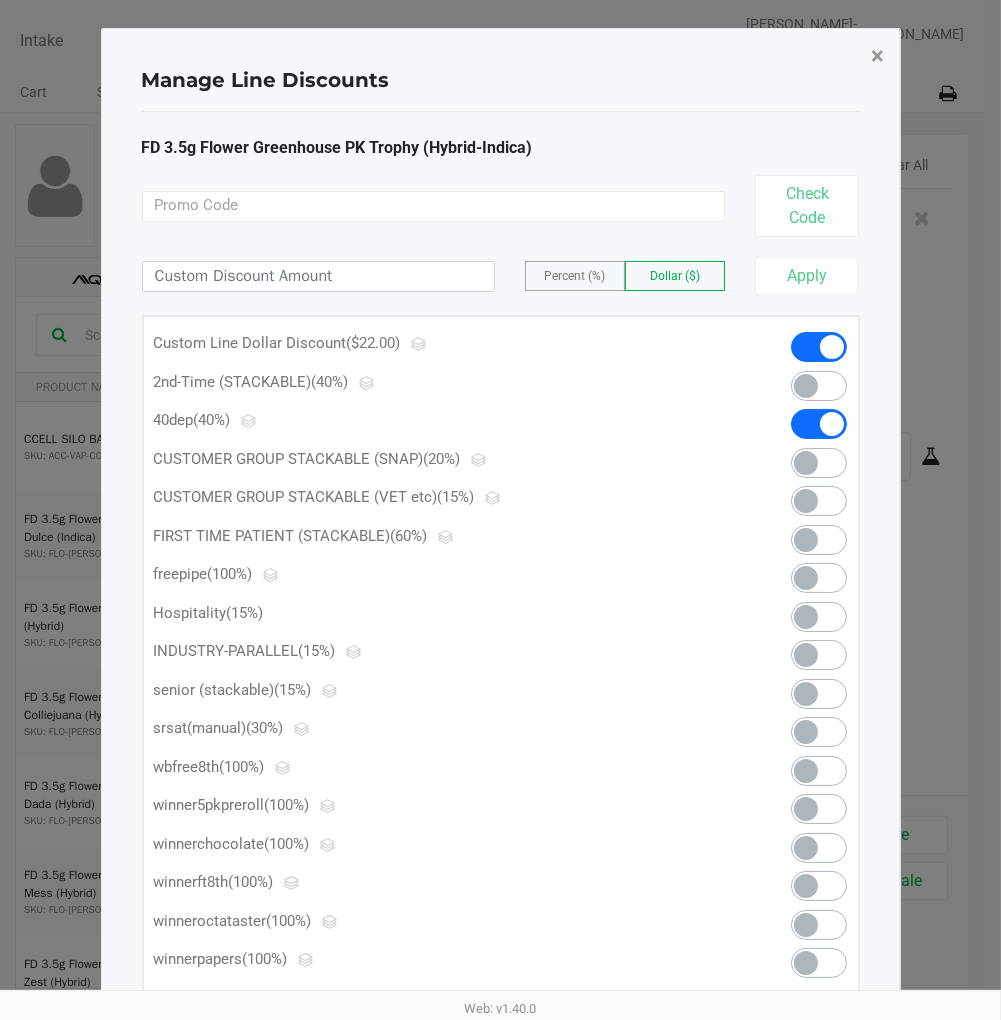 click on "×" 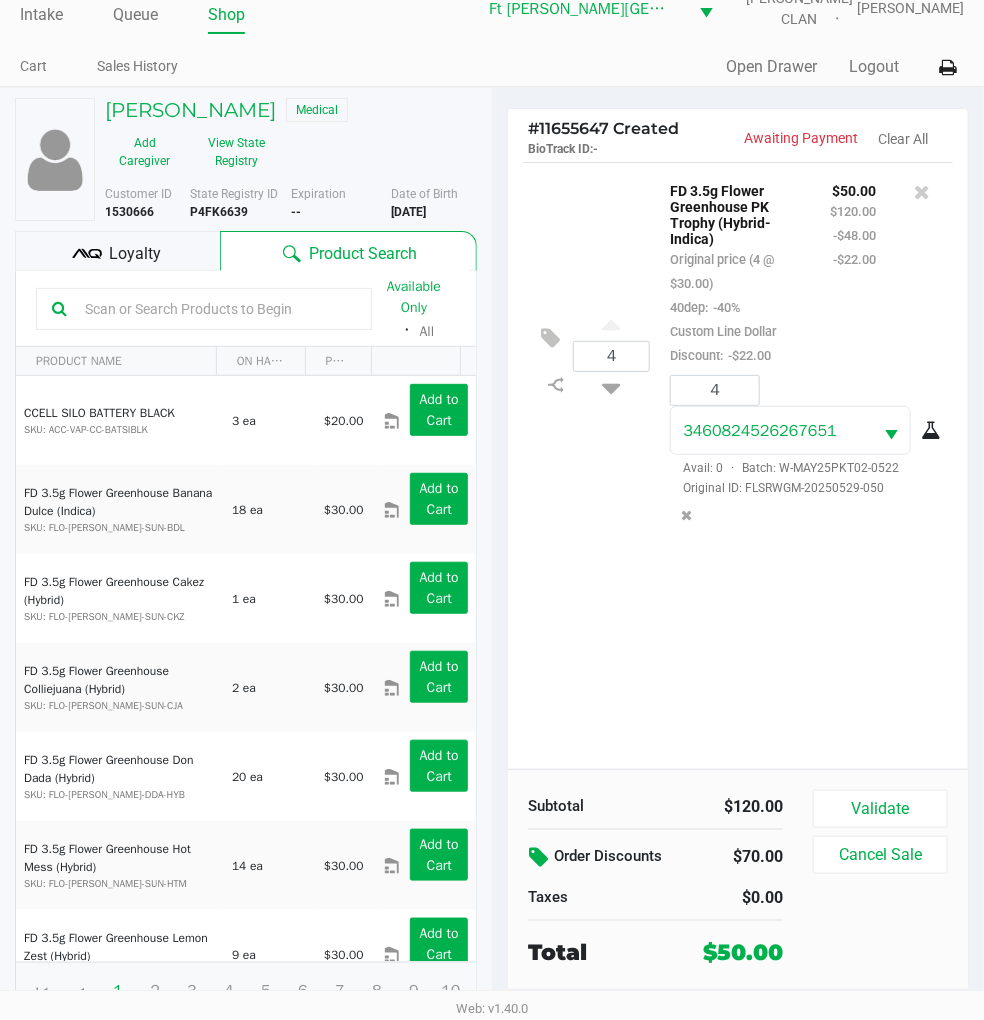 scroll, scrollTop: 37, scrollLeft: 0, axis: vertical 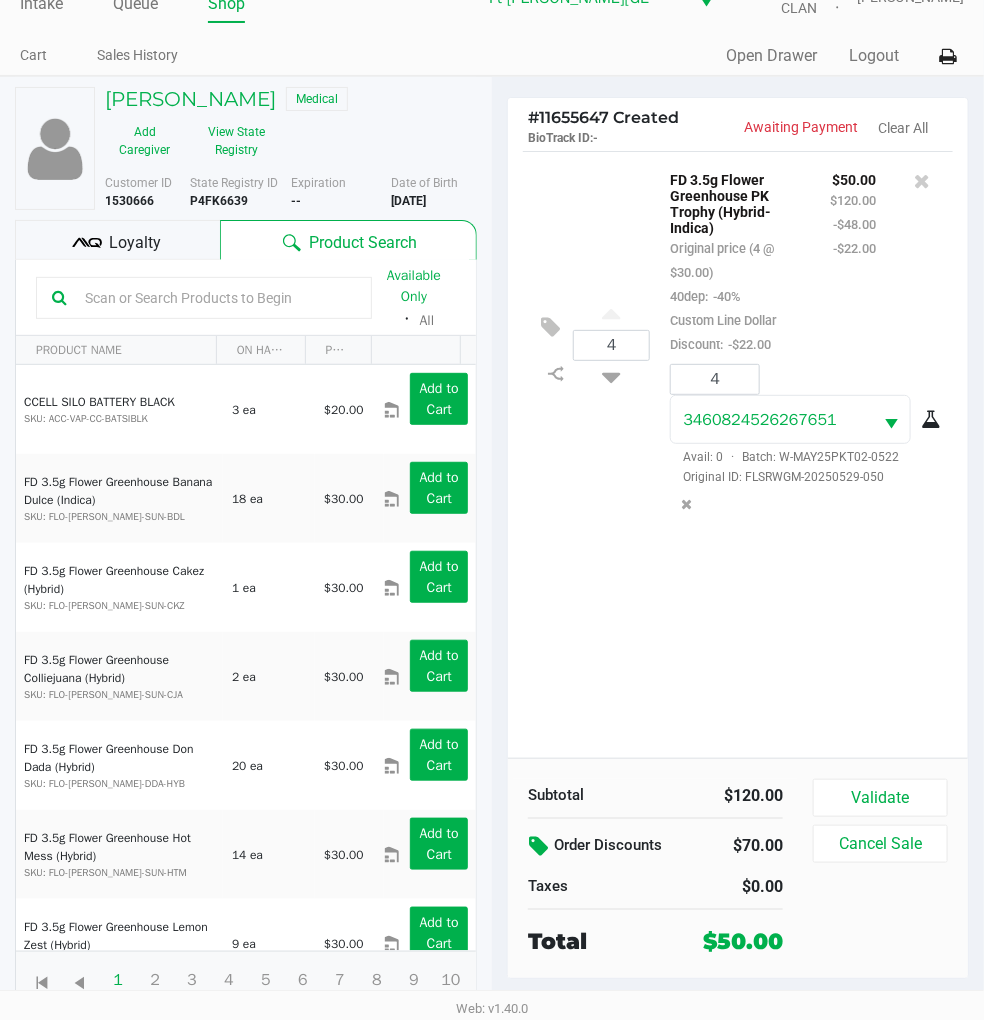 click on "Loyalty" 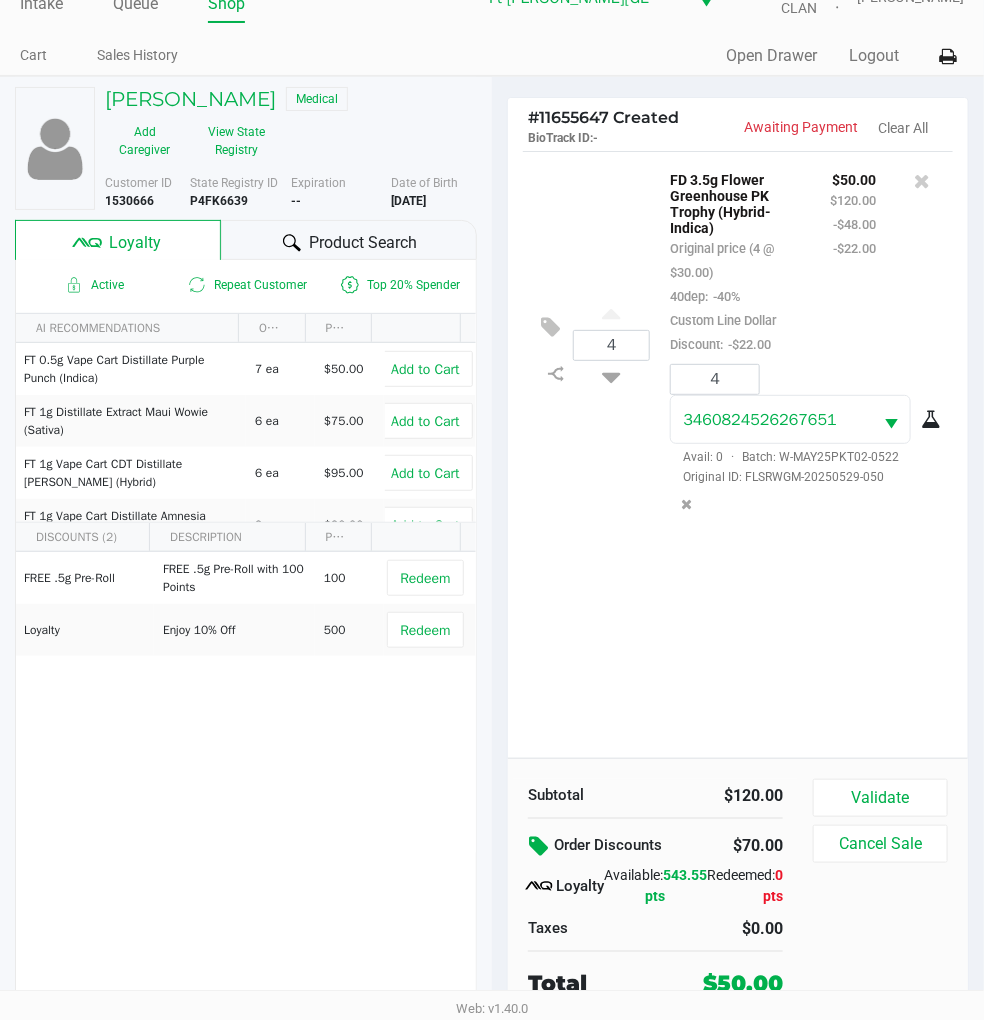 click on "Product Search" 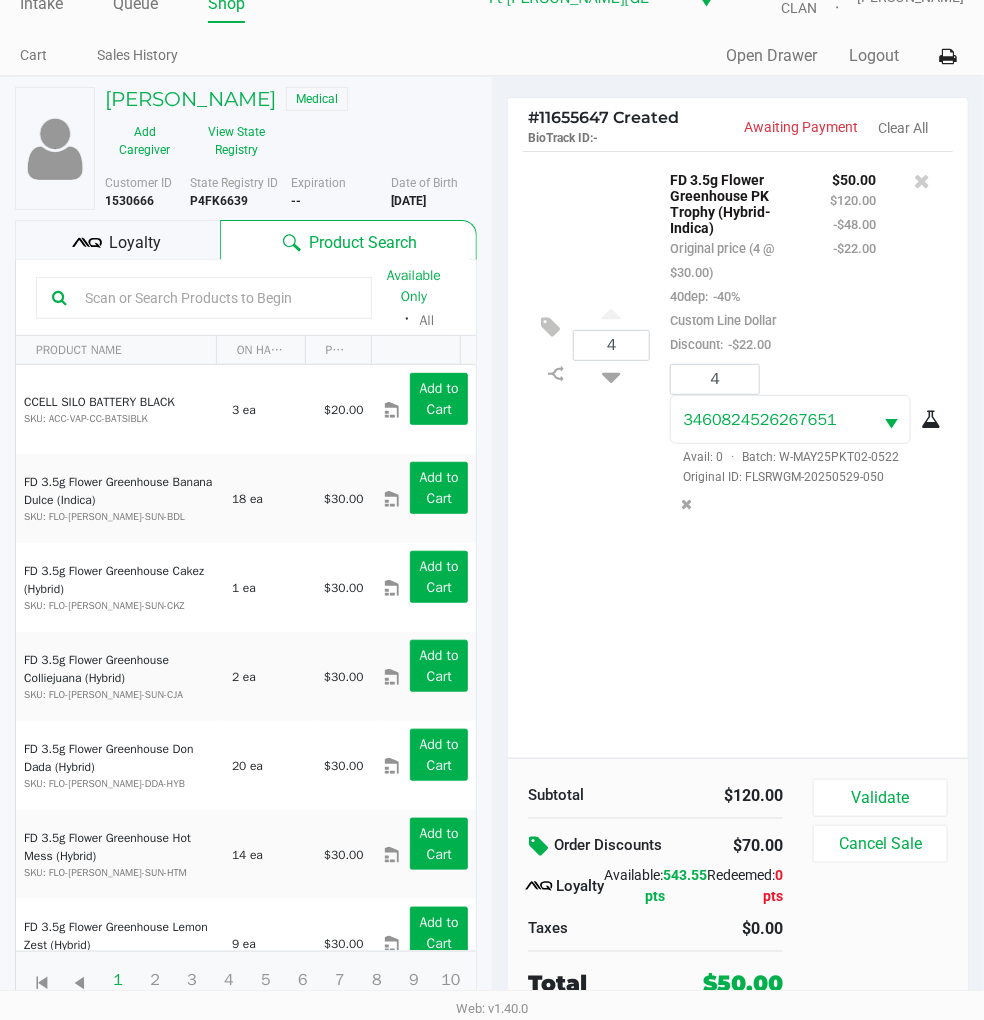 scroll, scrollTop: 38, scrollLeft: 0, axis: vertical 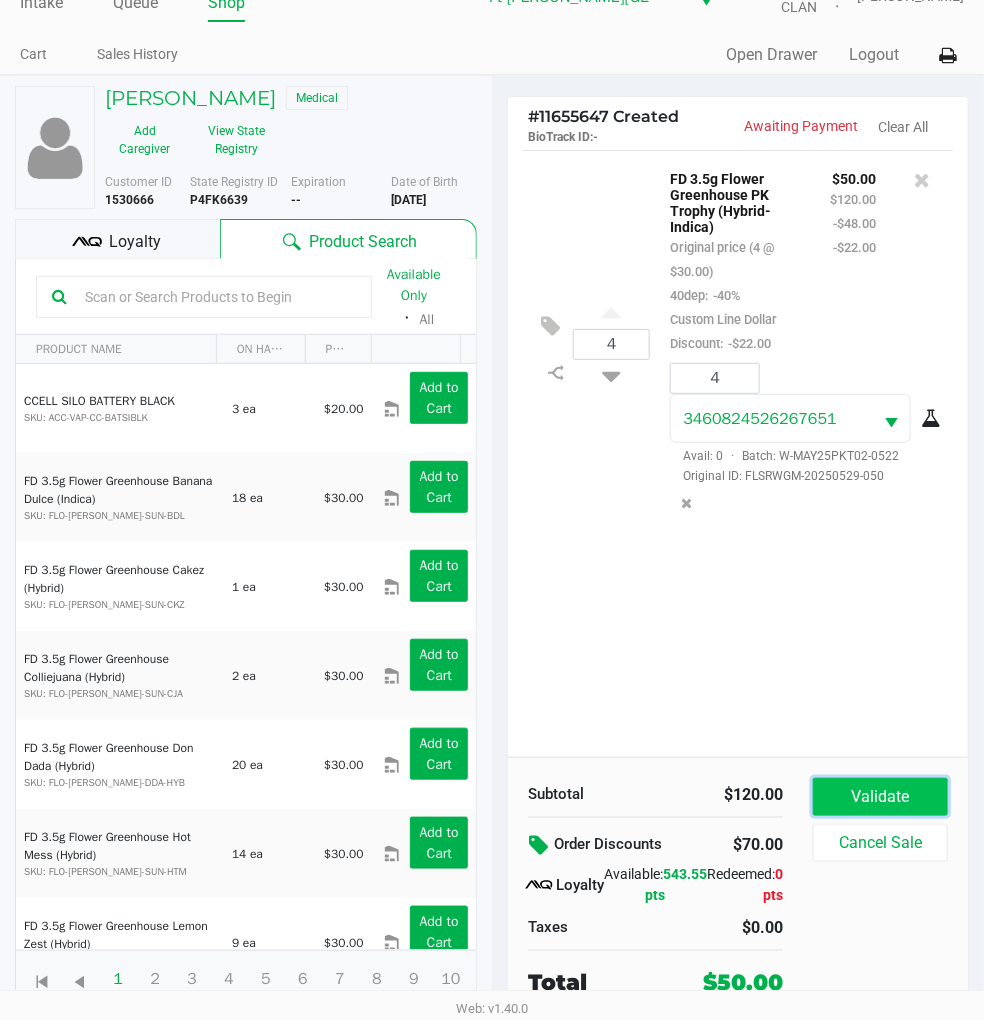 click on "Validate" 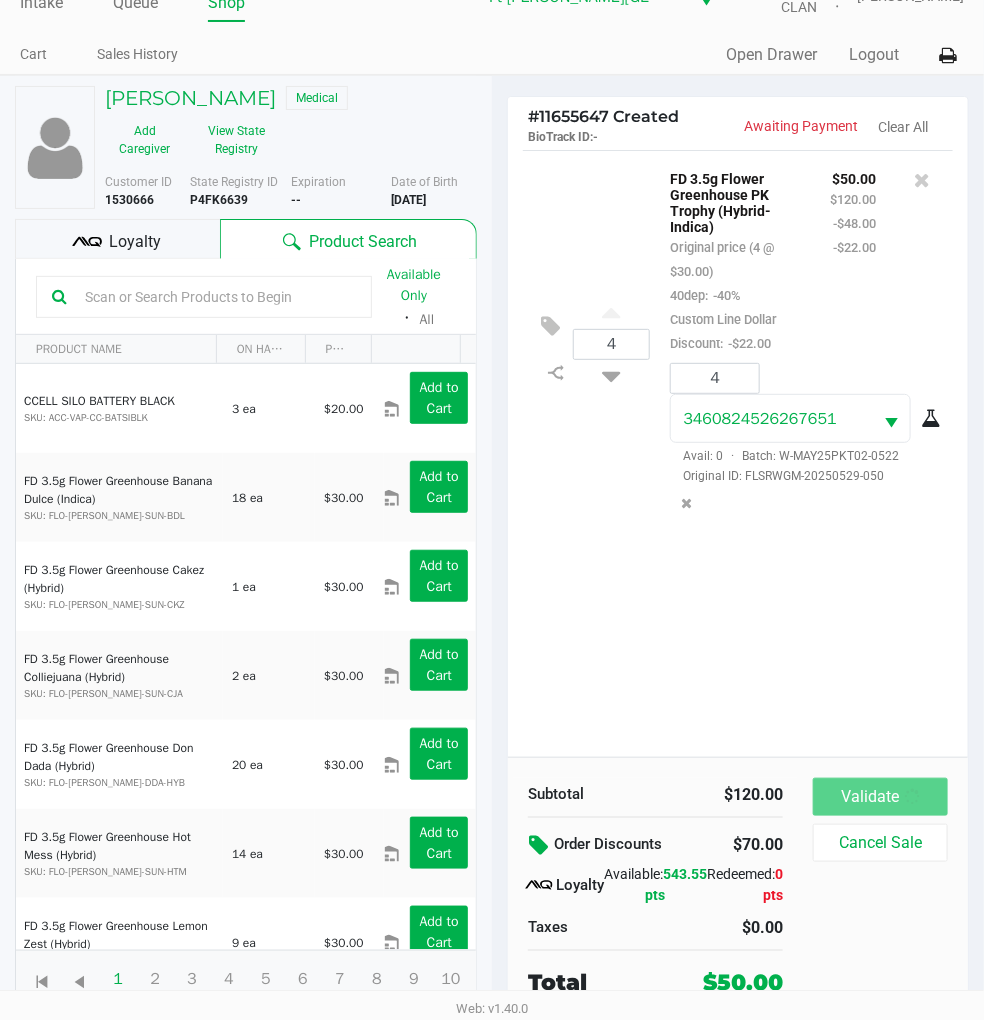 scroll, scrollTop: 0, scrollLeft: 0, axis: both 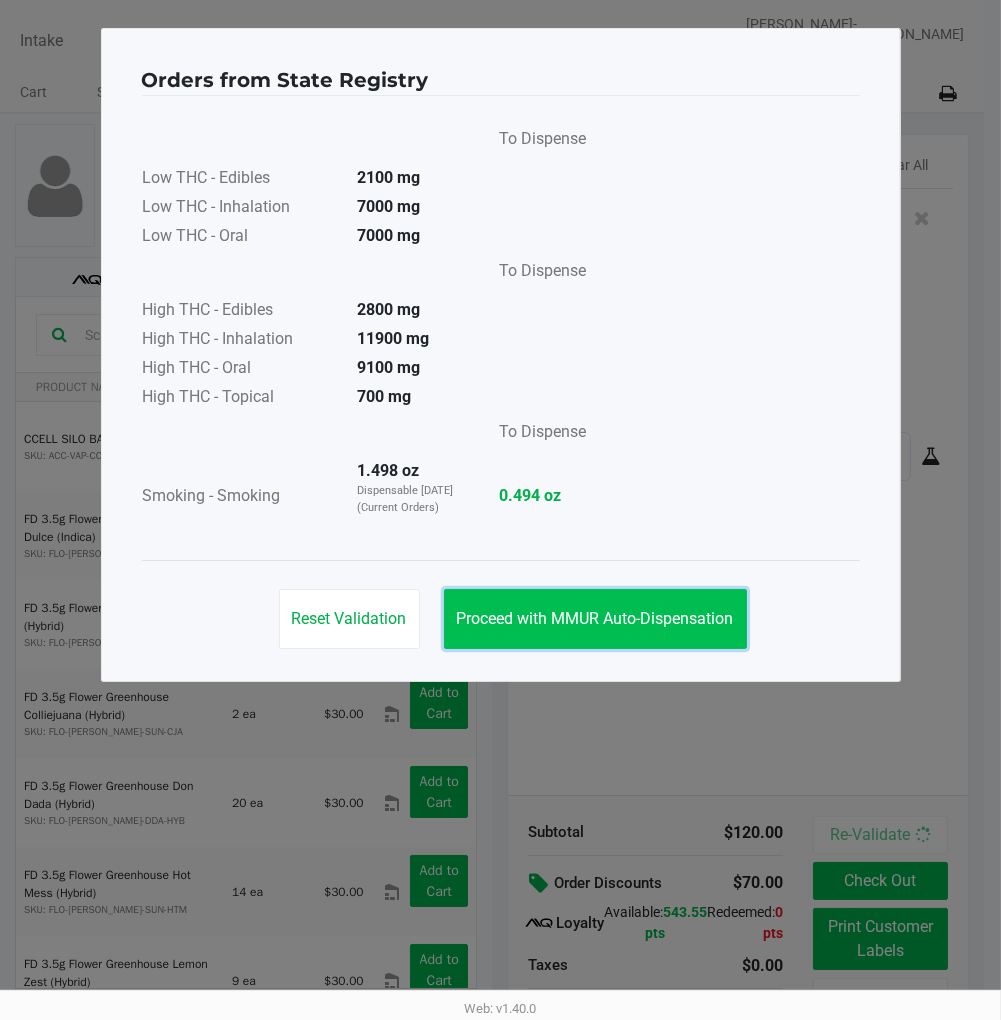 click on "Proceed with MMUR Auto-Dispensation" 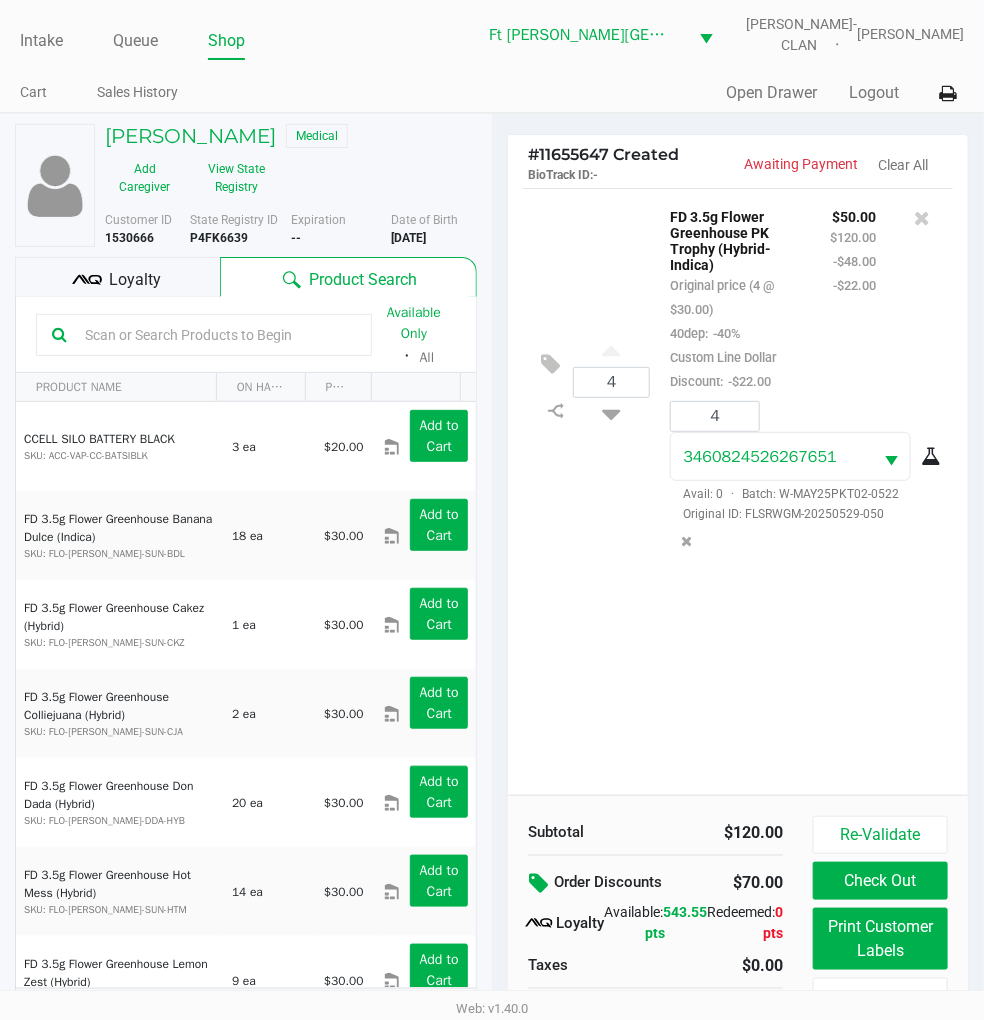 scroll, scrollTop: 38, scrollLeft: 0, axis: vertical 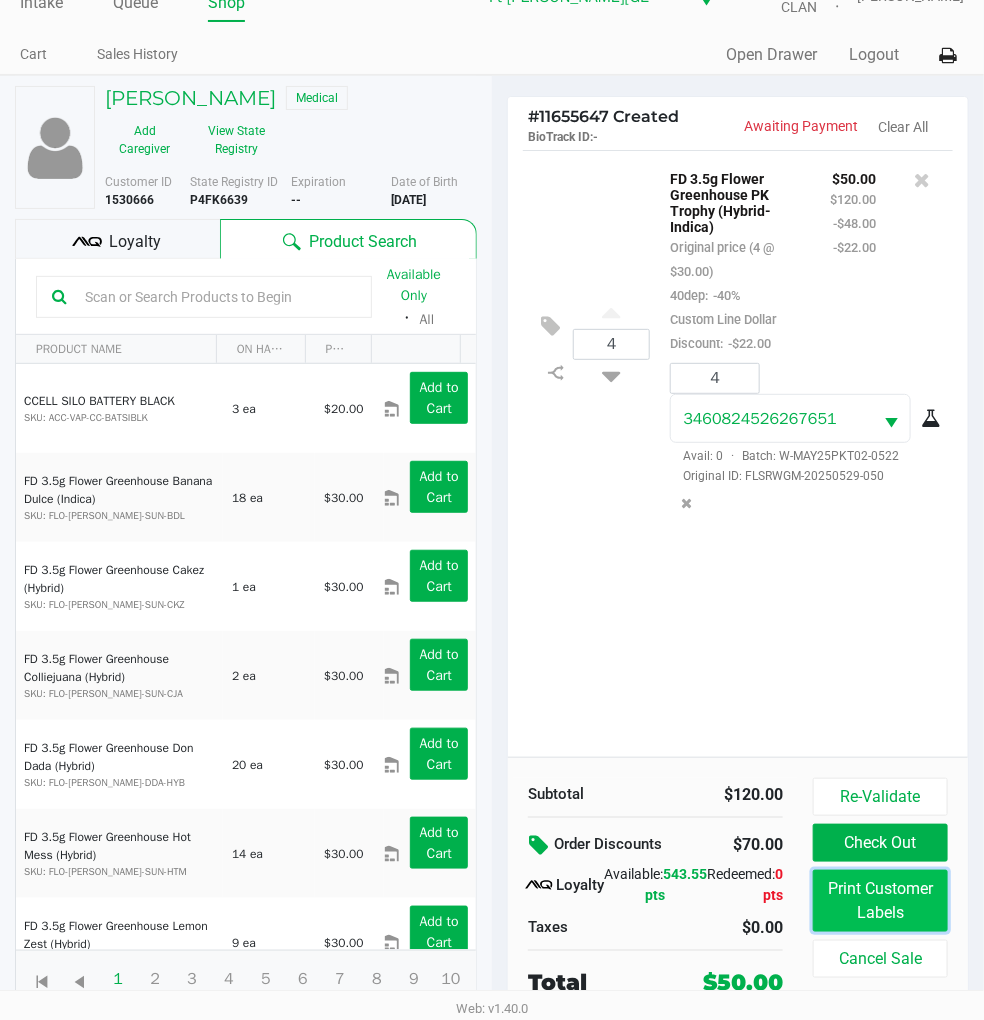 click on "Print Customer Labels" 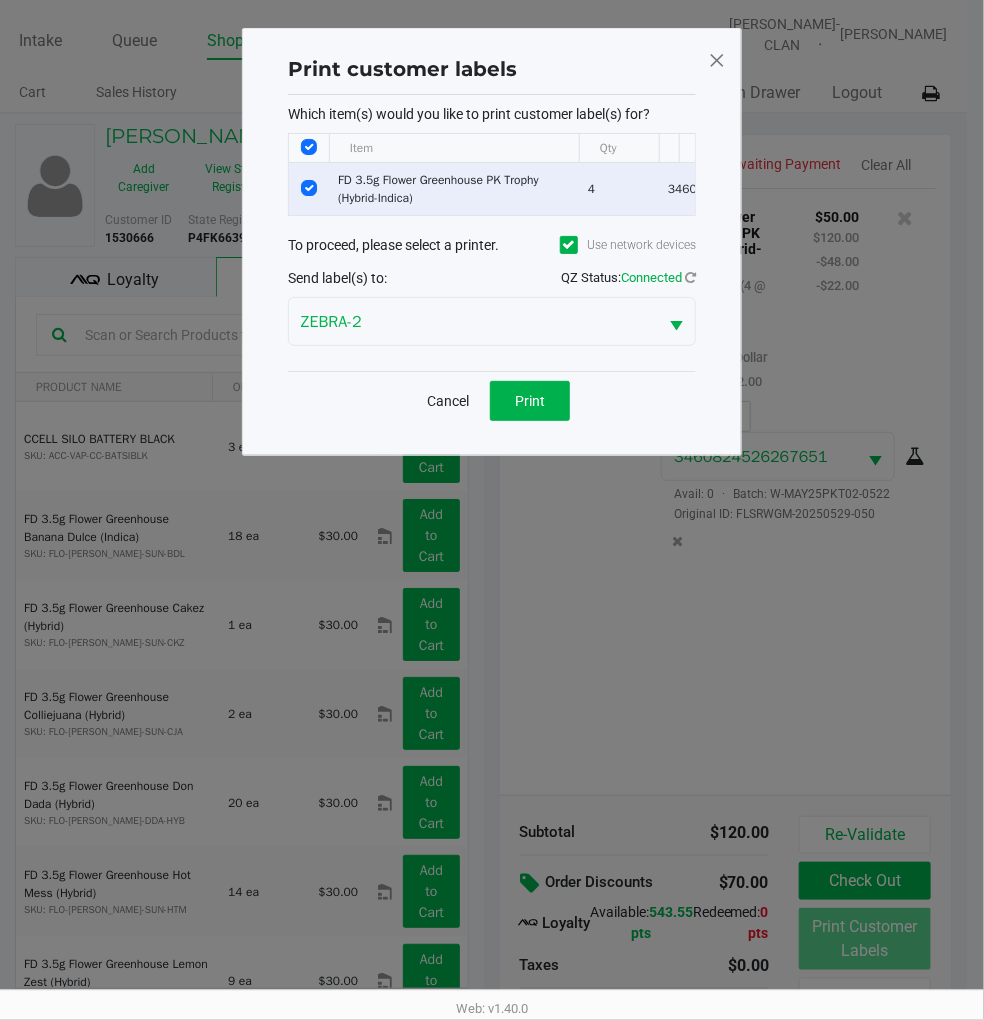 scroll, scrollTop: 0, scrollLeft: 0, axis: both 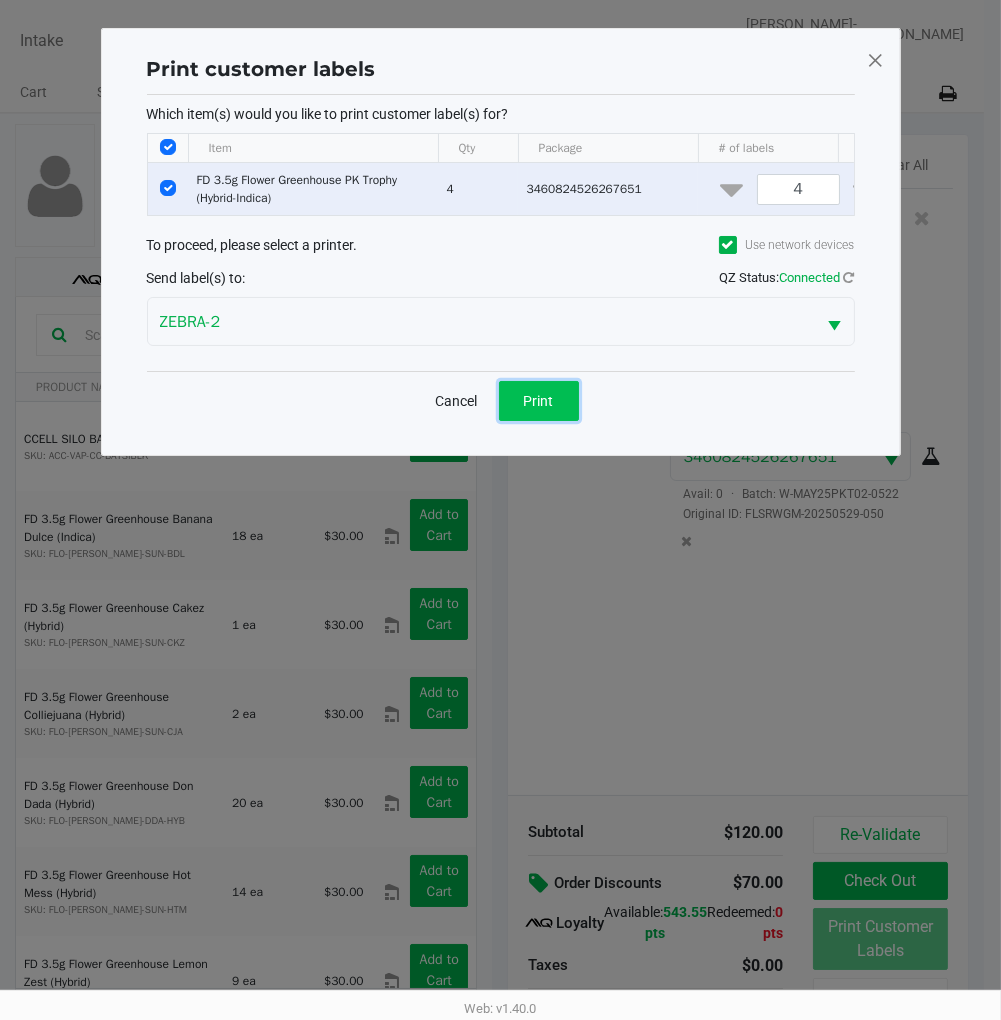 click on "Print" 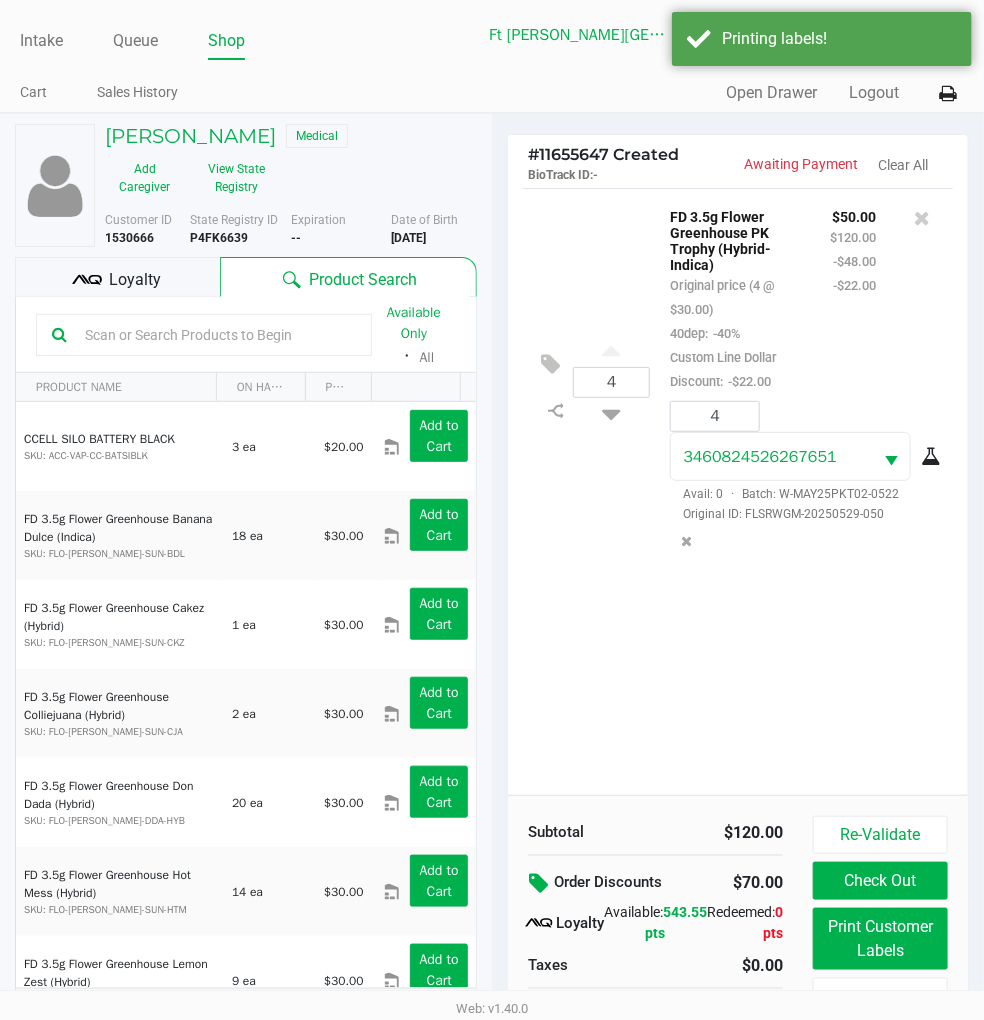 scroll, scrollTop: 38, scrollLeft: 0, axis: vertical 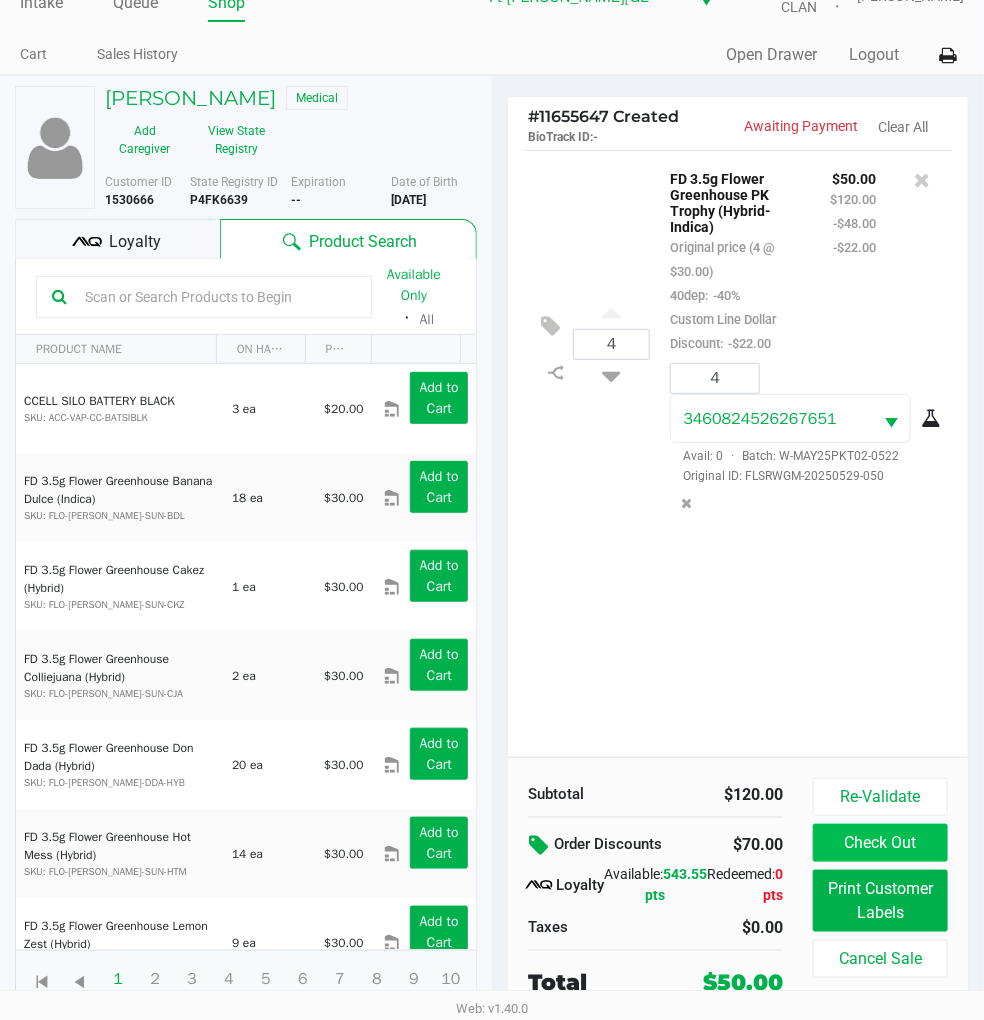 click on "Check Out" 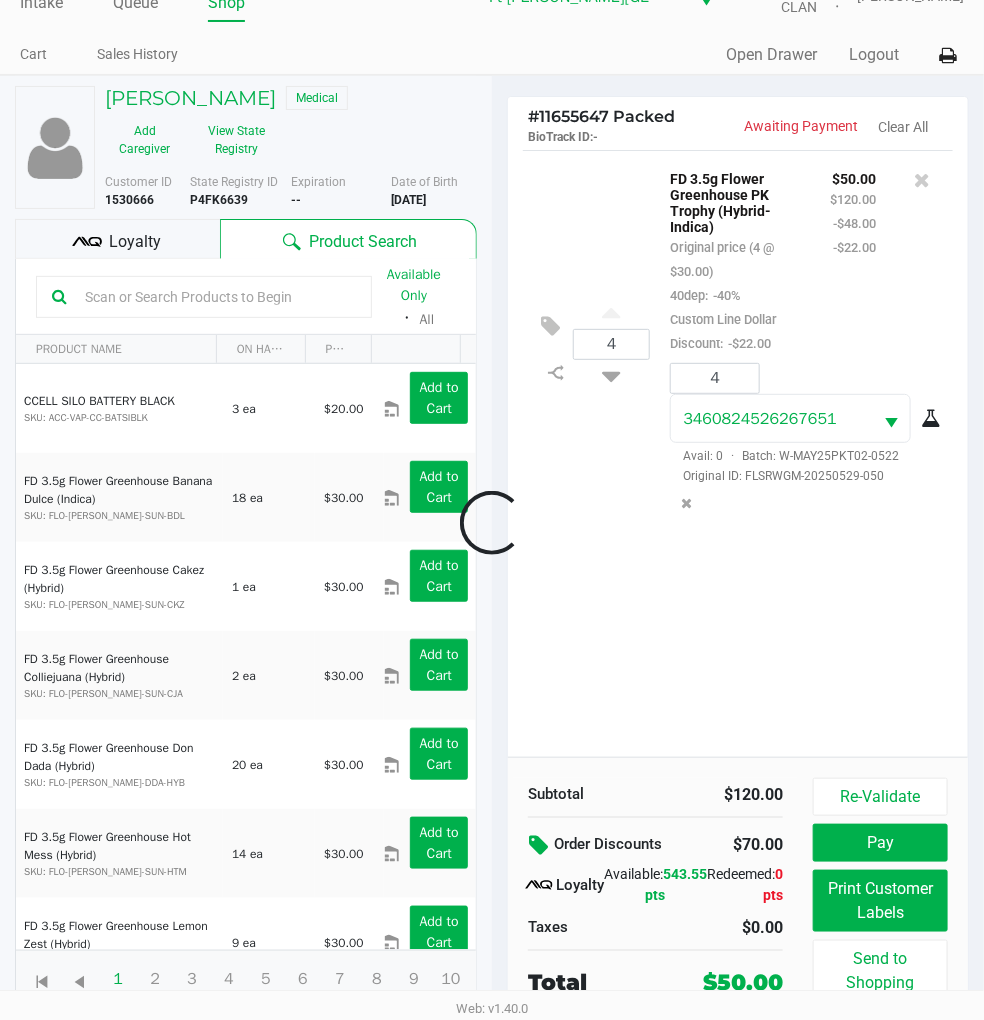 scroll, scrollTop: 0, scrollLeft: 0, axis: both 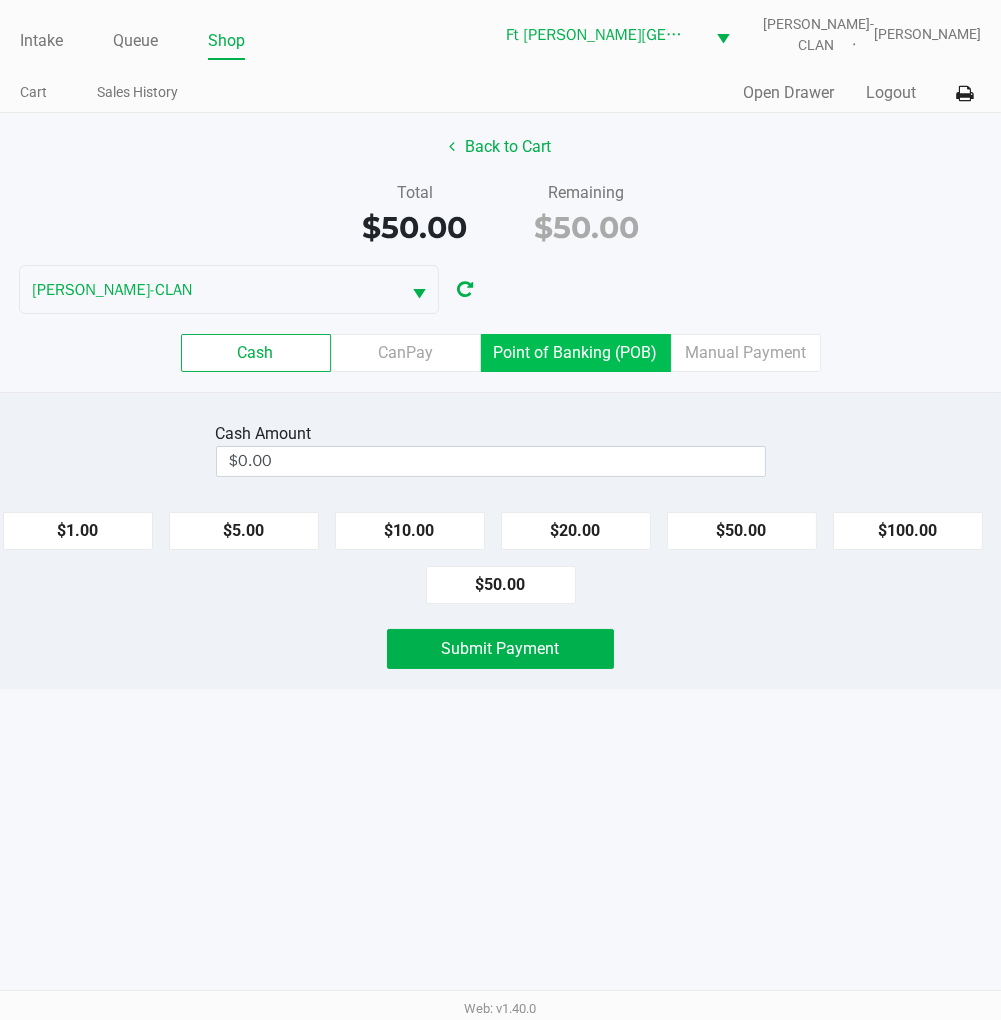 click on "Point of Banking (POB)" 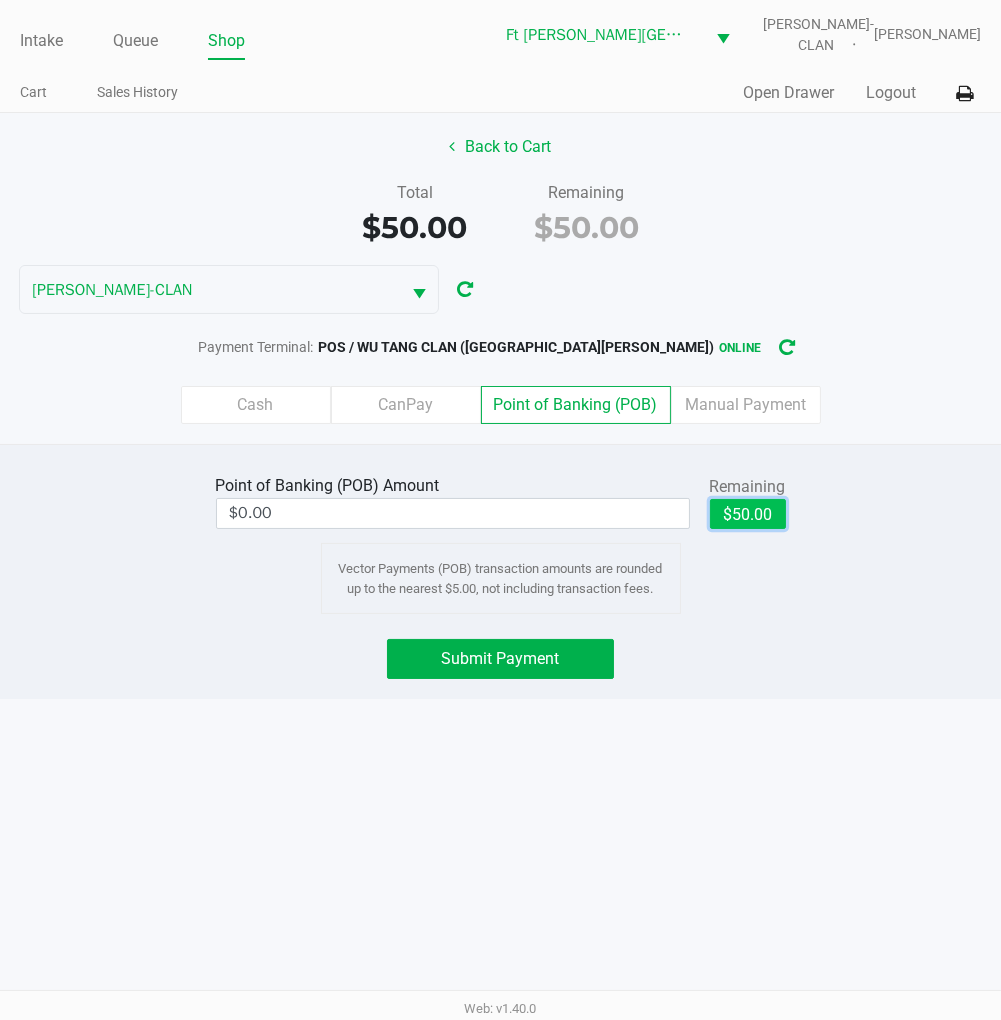 click on "$50.00" 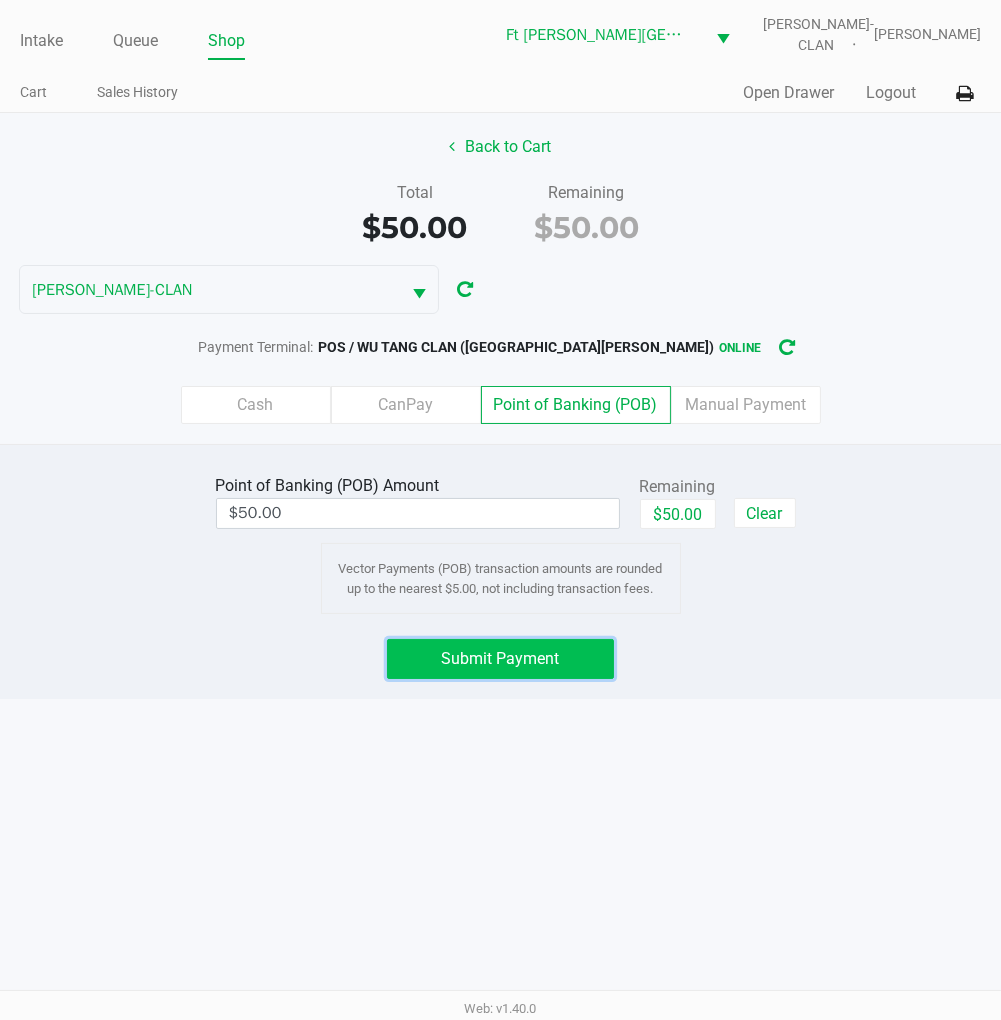 click on "Submit Payment" 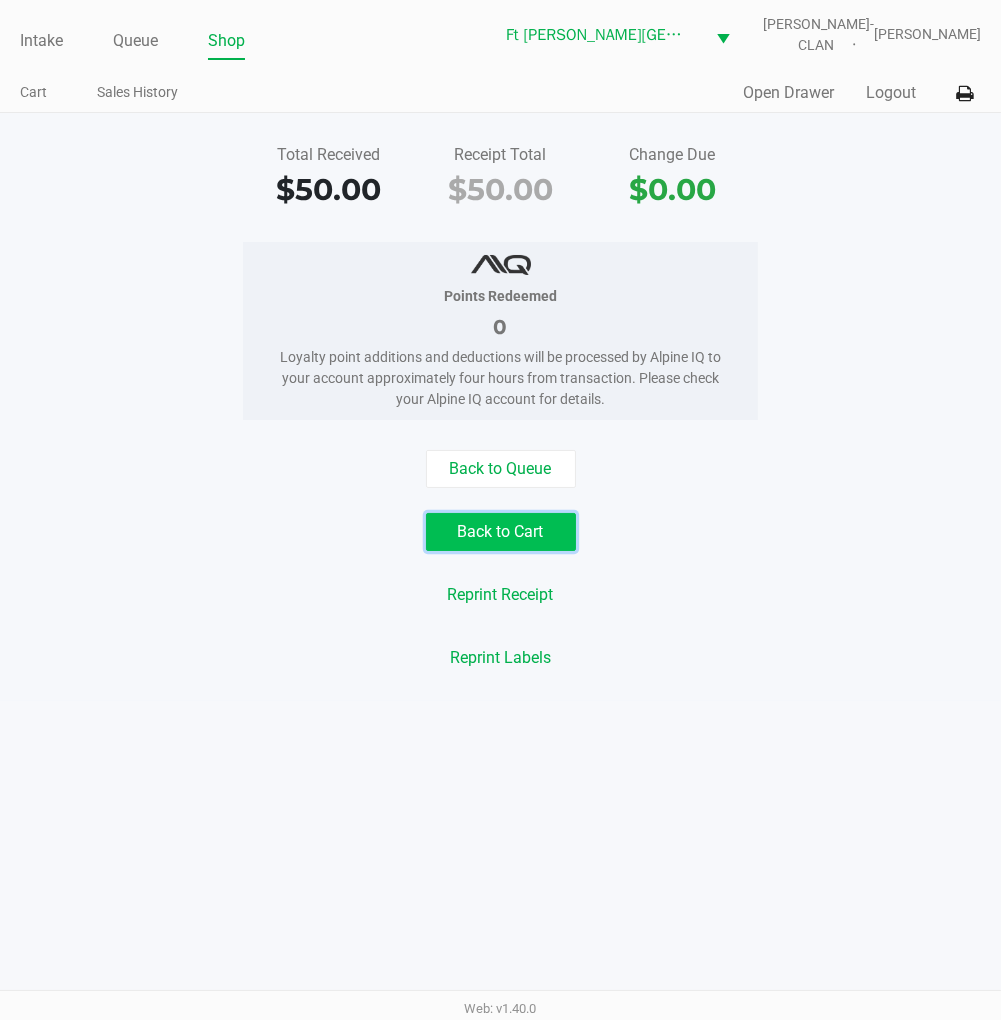click on "Back to Cart" 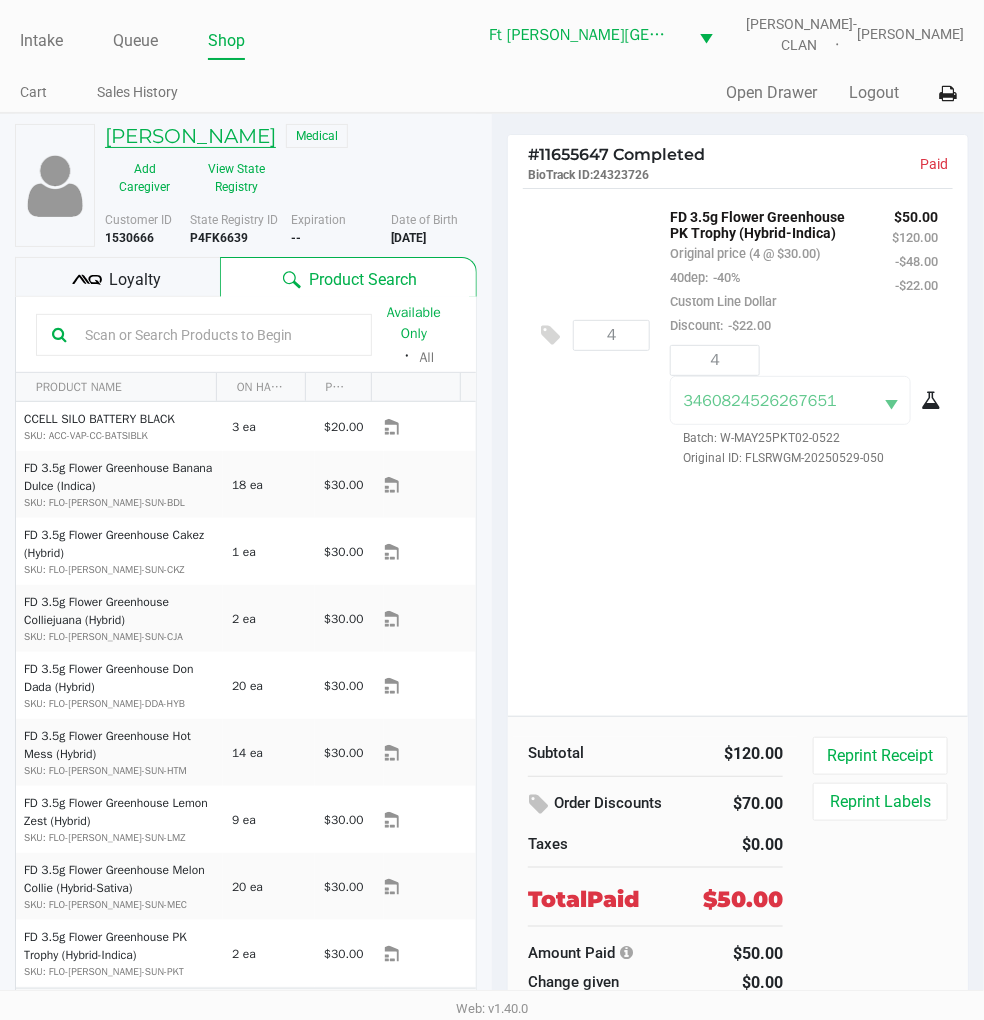 click on "TROY ADAMS" 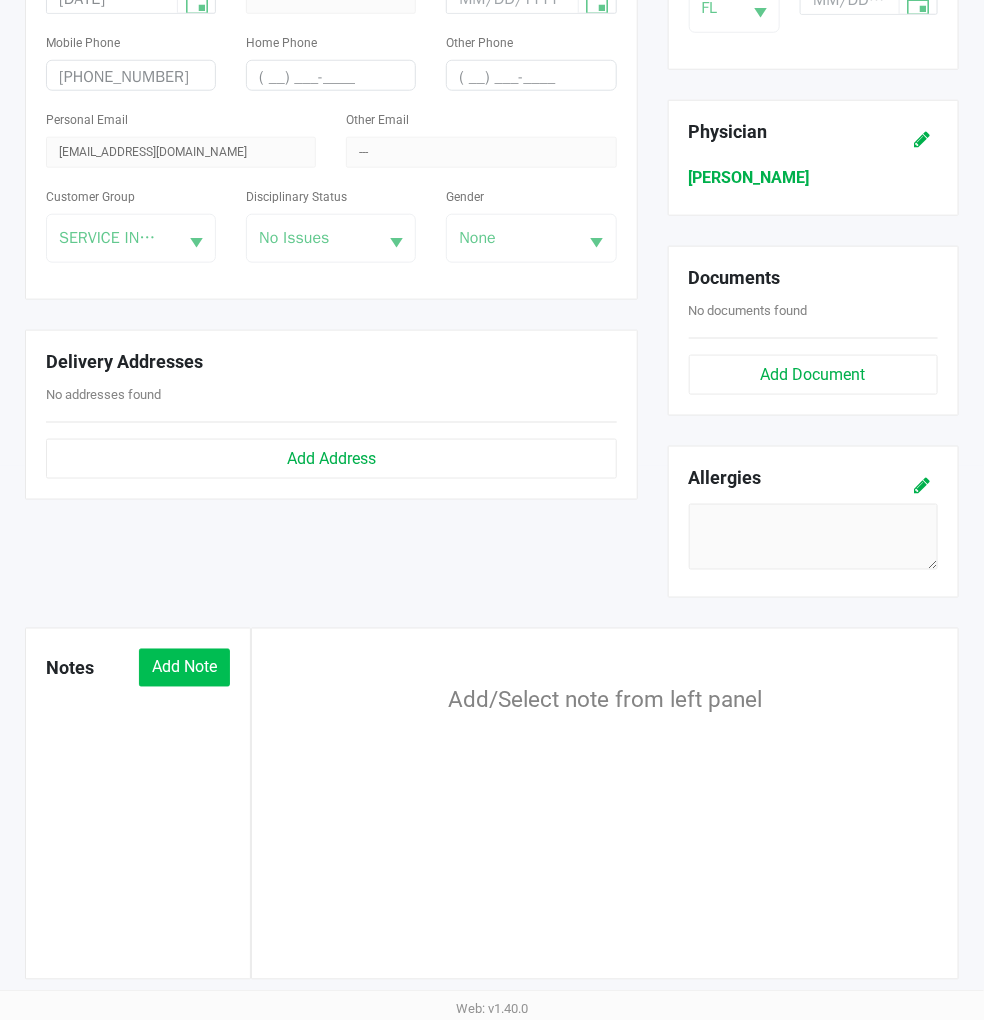 scroll, scrollTop: 528, scrollLeft: 0, axis: vertical 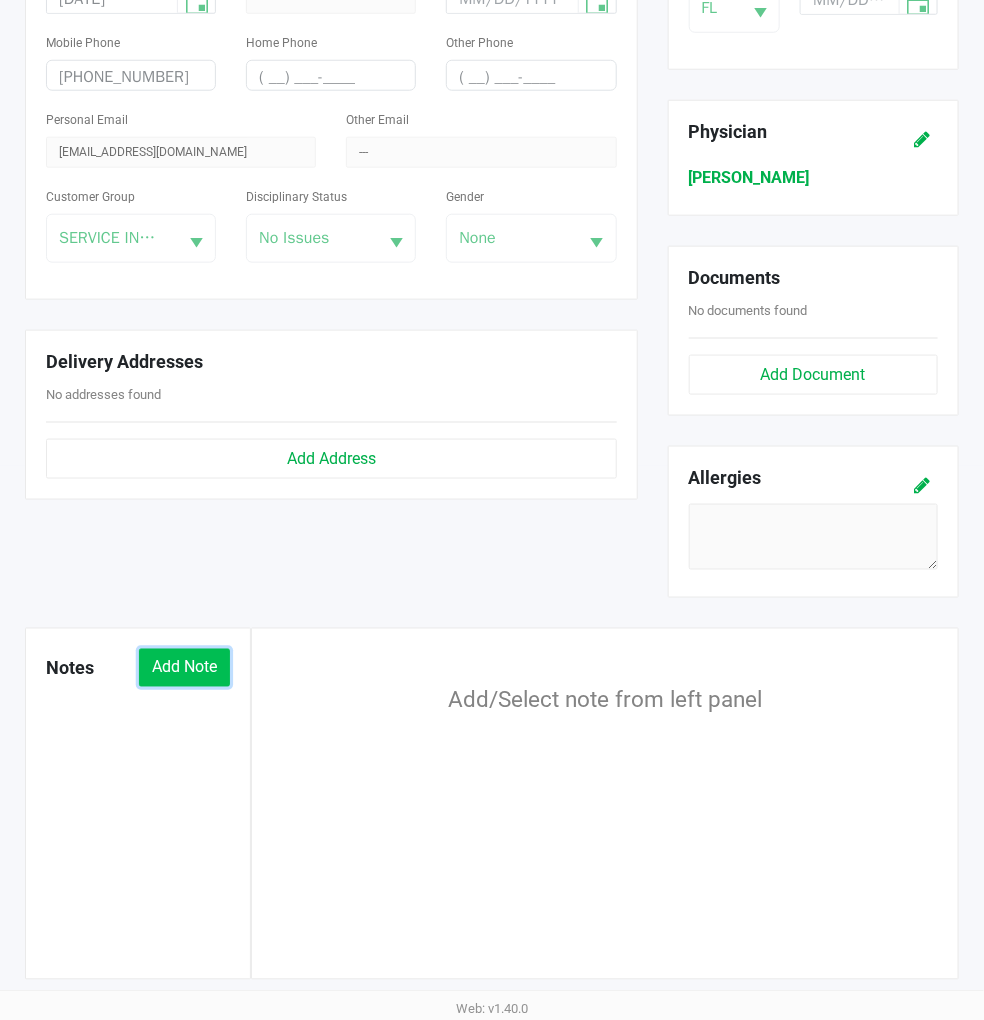 click on "Add Note" 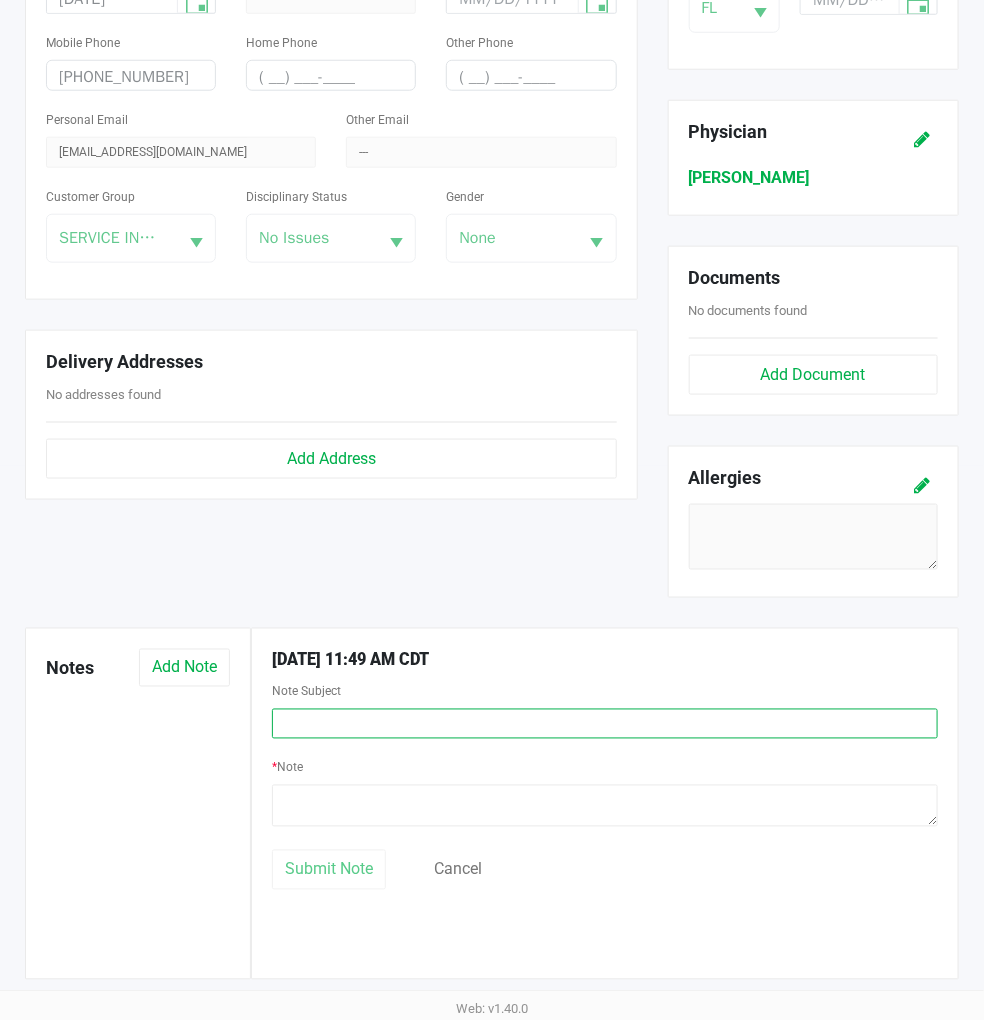 click 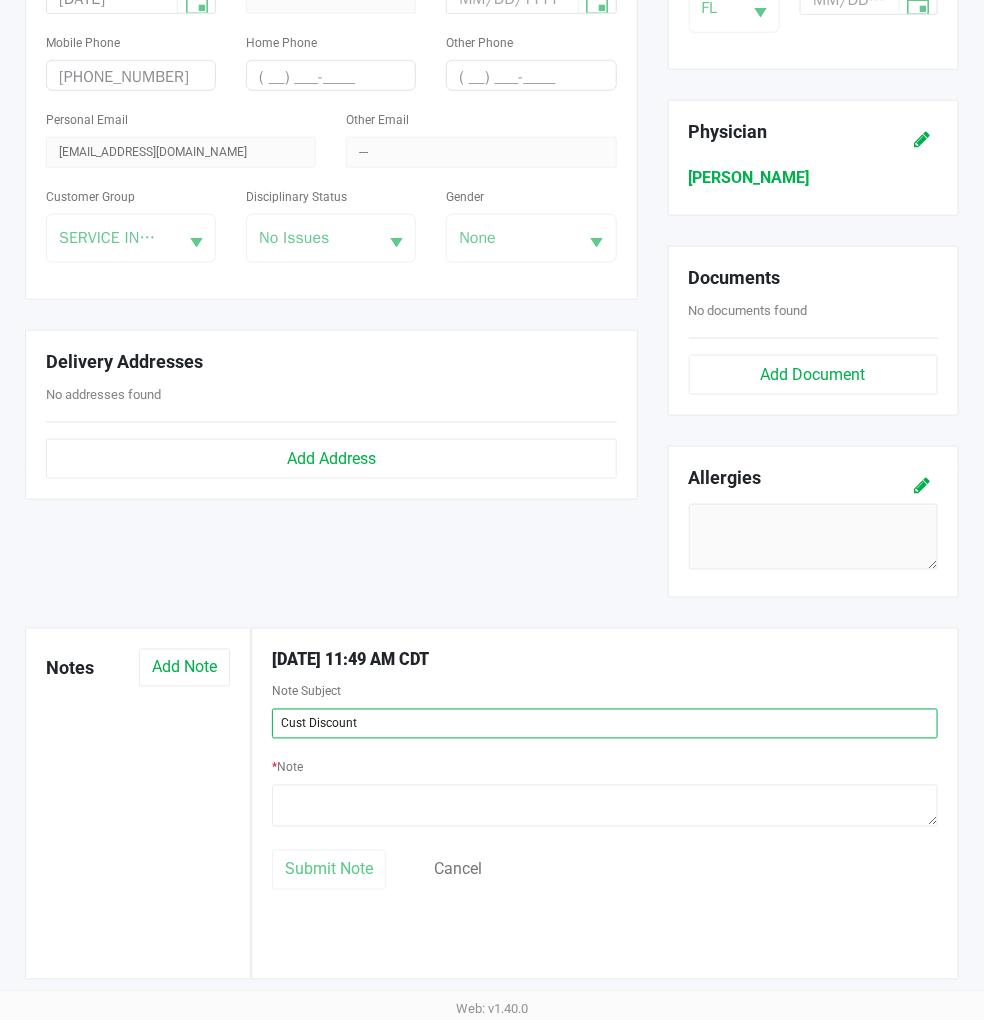 type on "Cust Discount" 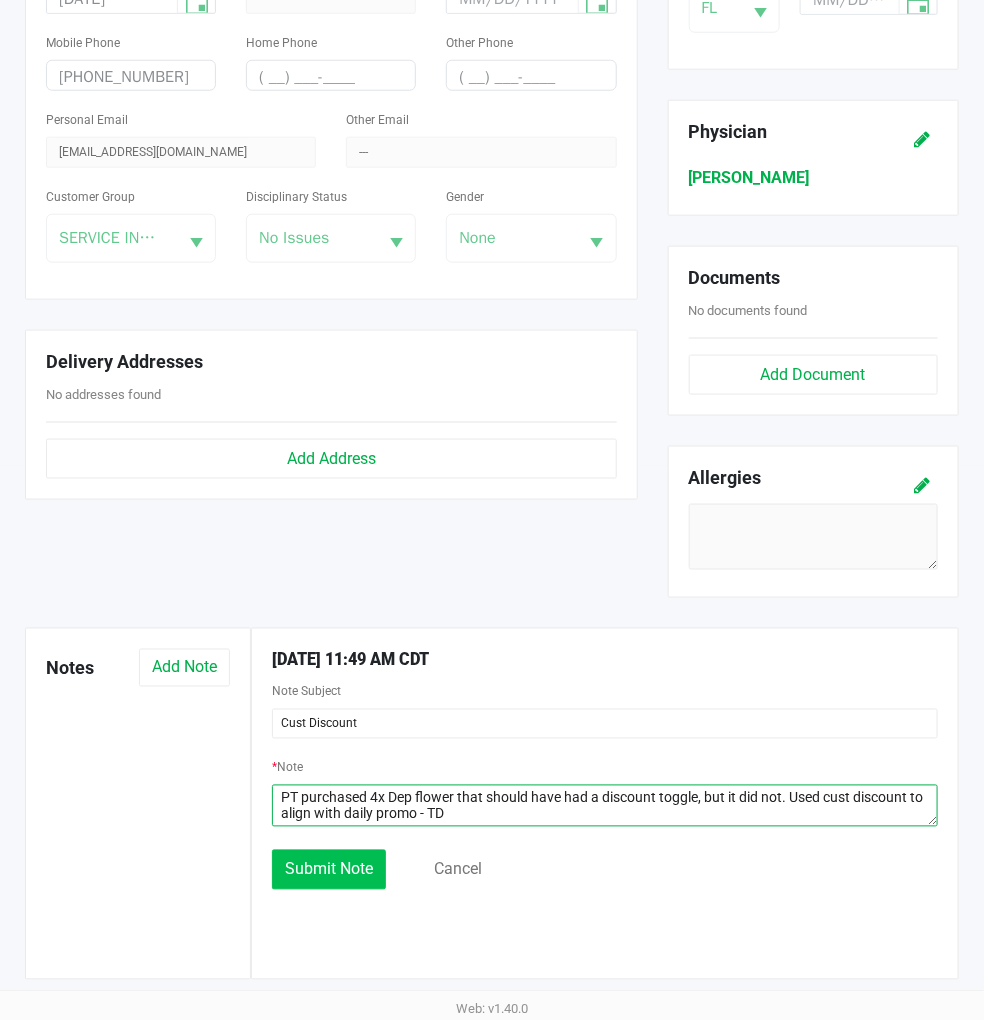 type on "PT purchased 4x Dep flower that should have had a discount toggle, but it did not. Used cust discount to align with daily promo - TD" 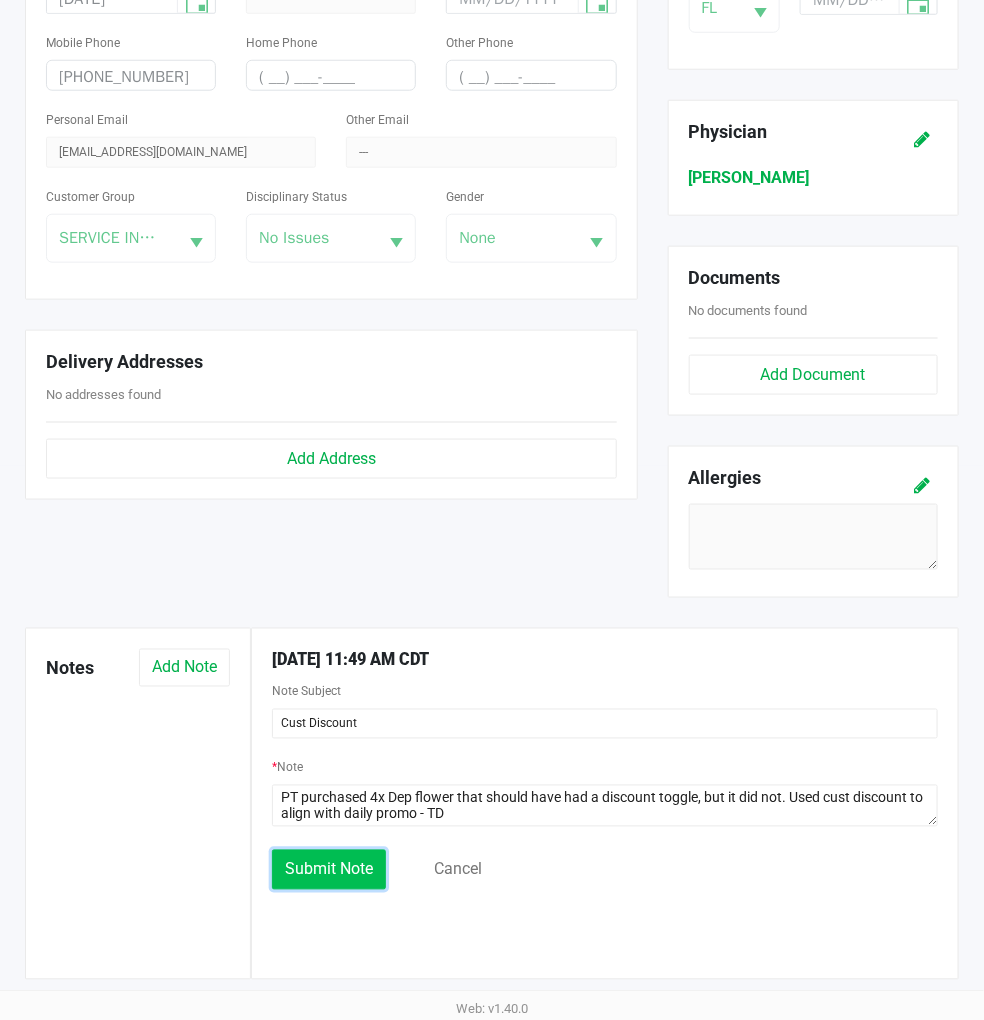 click on "Submit Note" 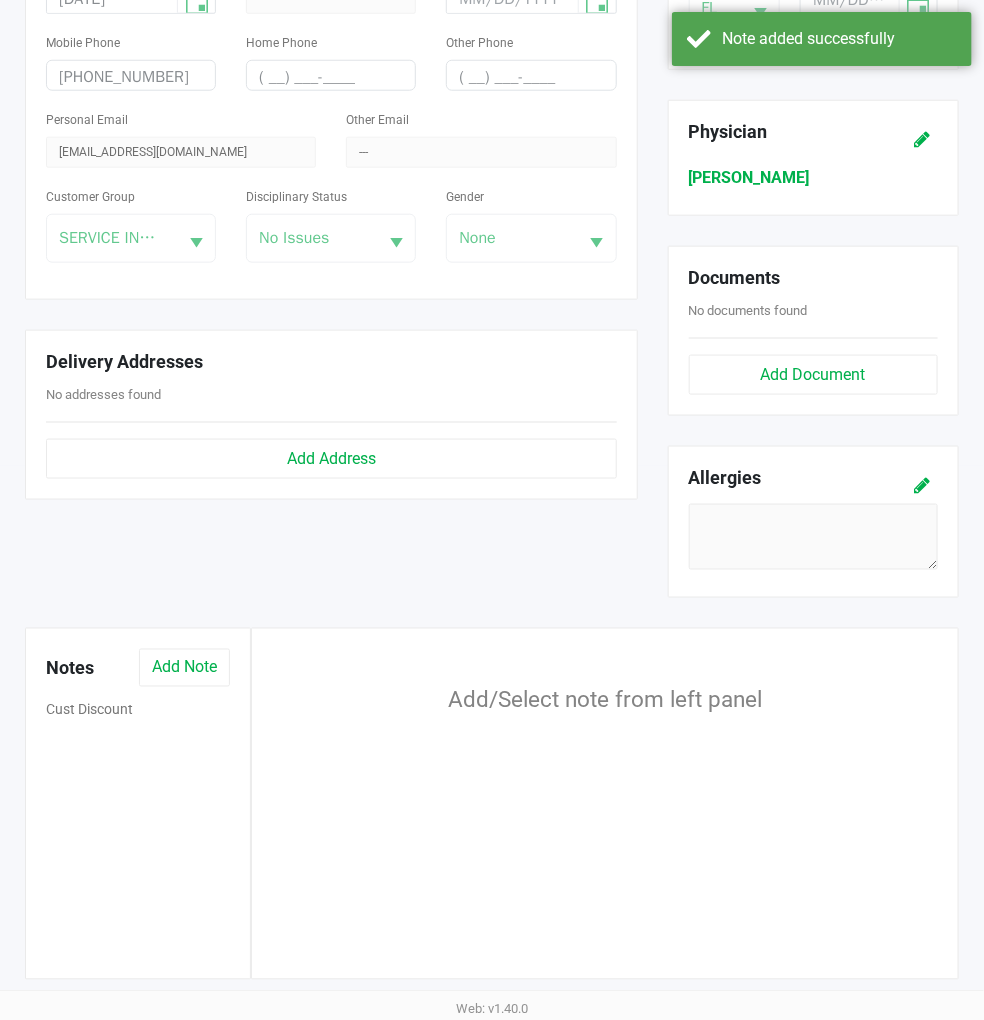 scroll, scrollTop: 0, scrollLeft: 0, axis: both 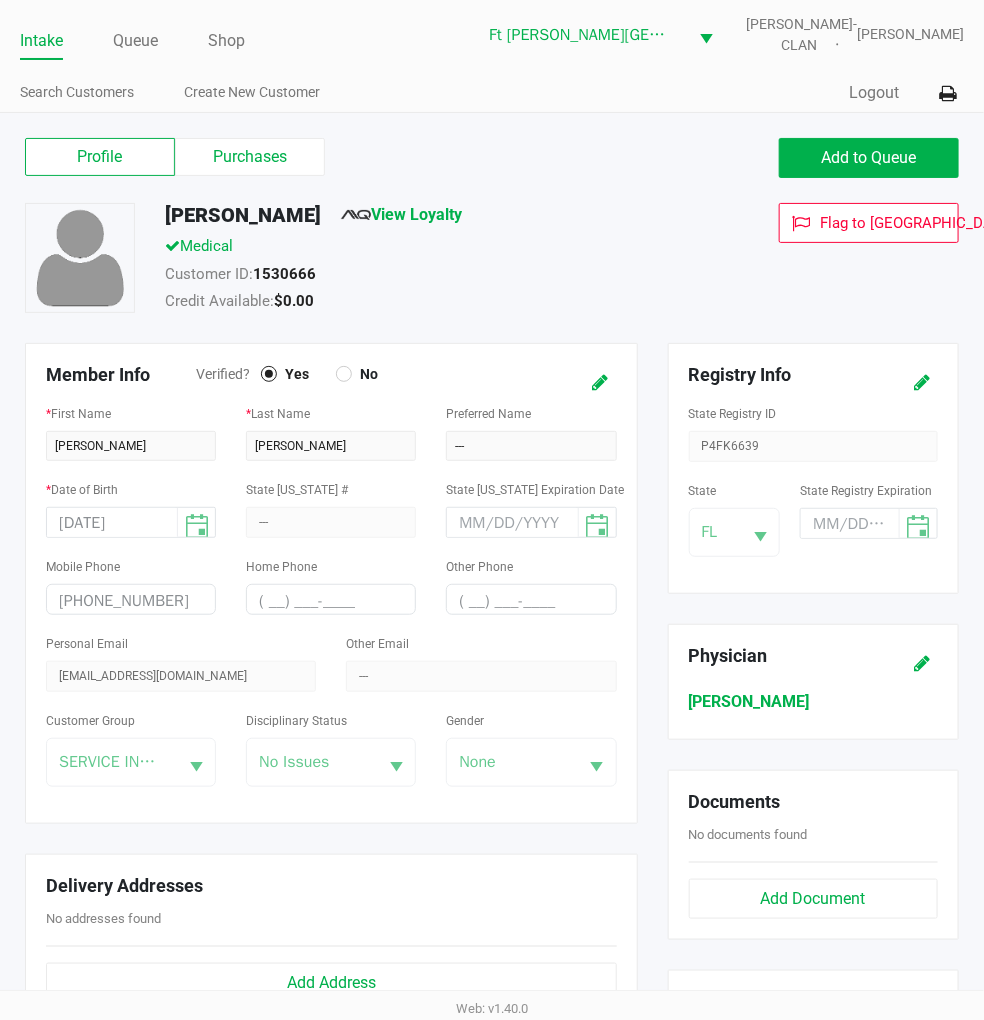click on "Intake" 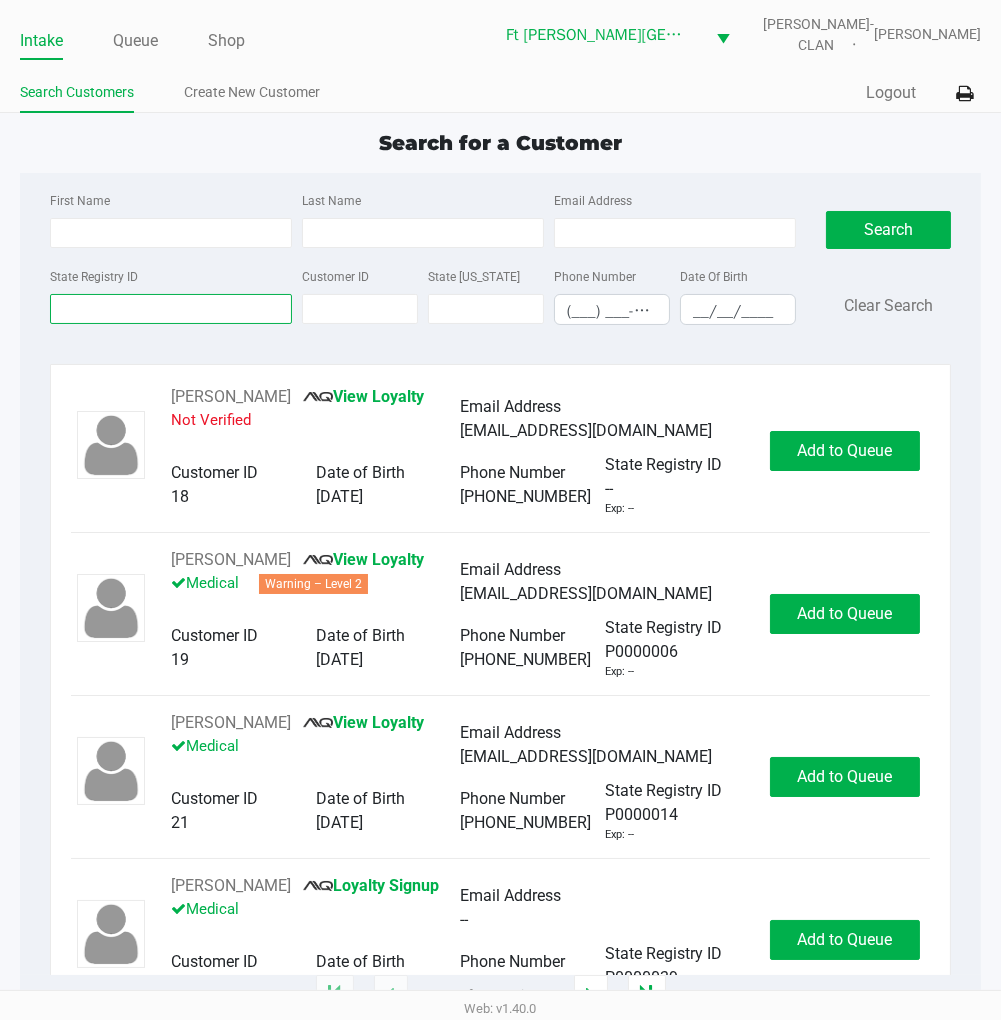 click on "State Registry ID" at bounding box center (171, 309) 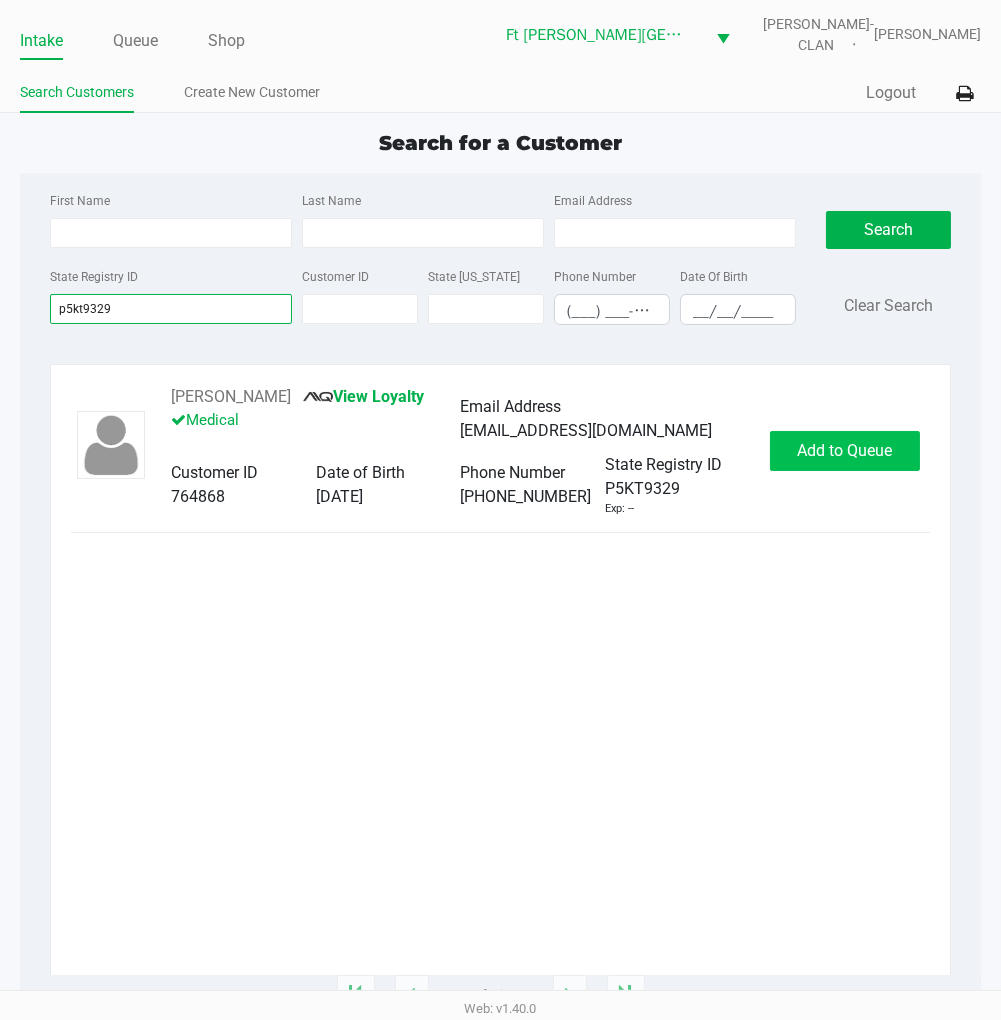 type on "p5kt9329" 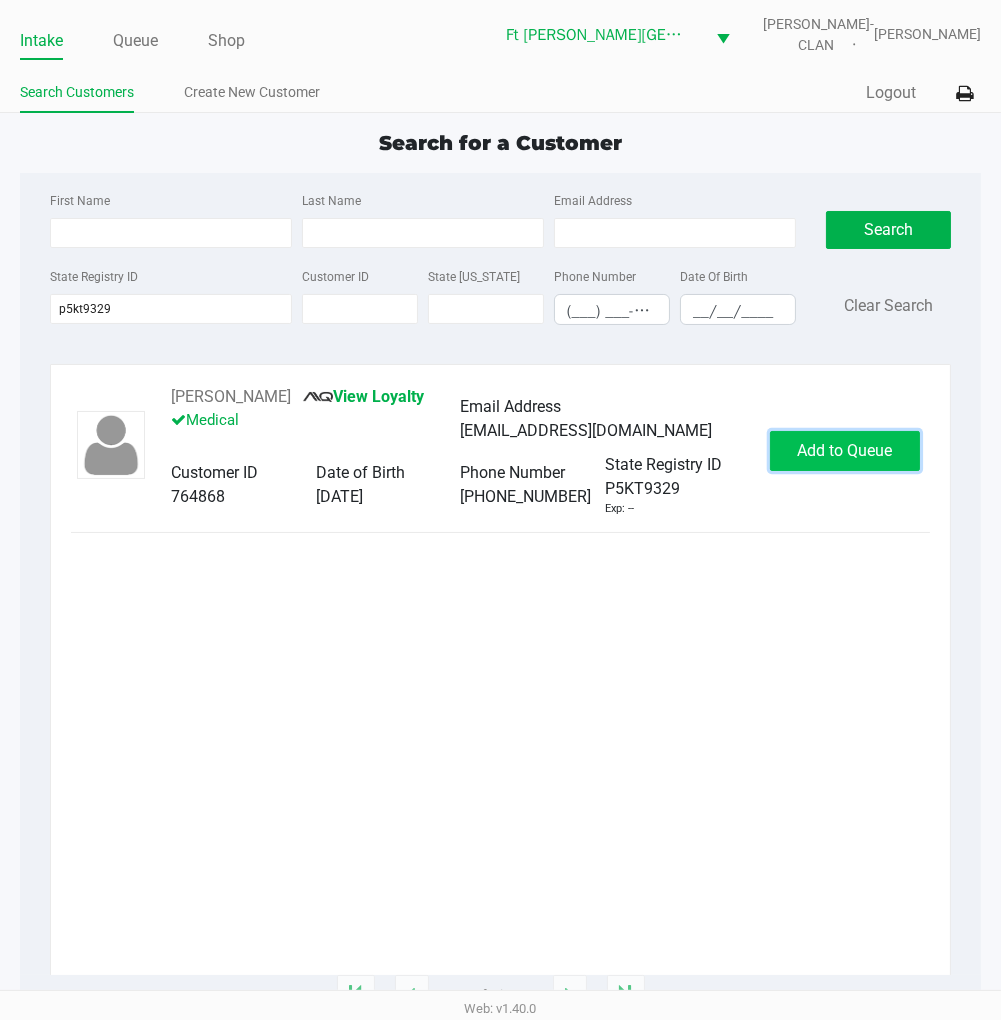 click on "Add to Queue" 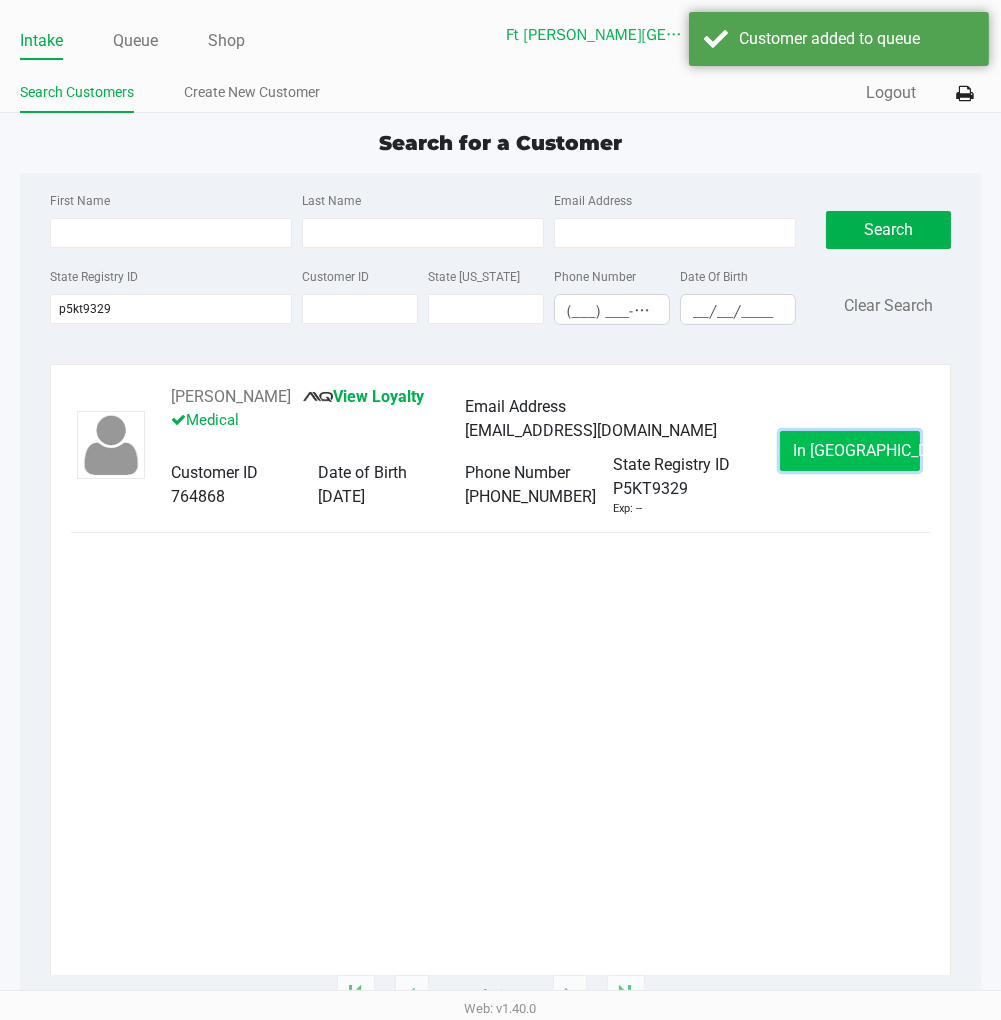 click on "In Queue" 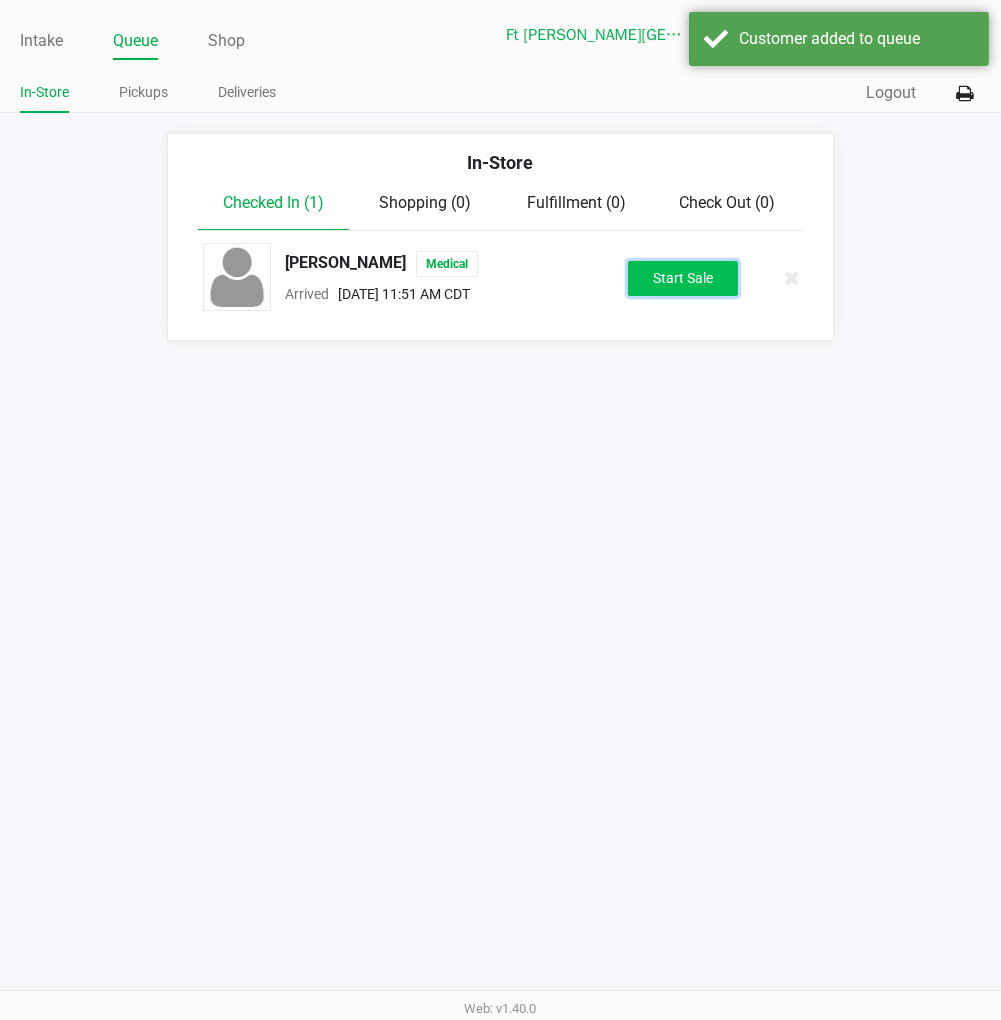 click on "Start Sale" 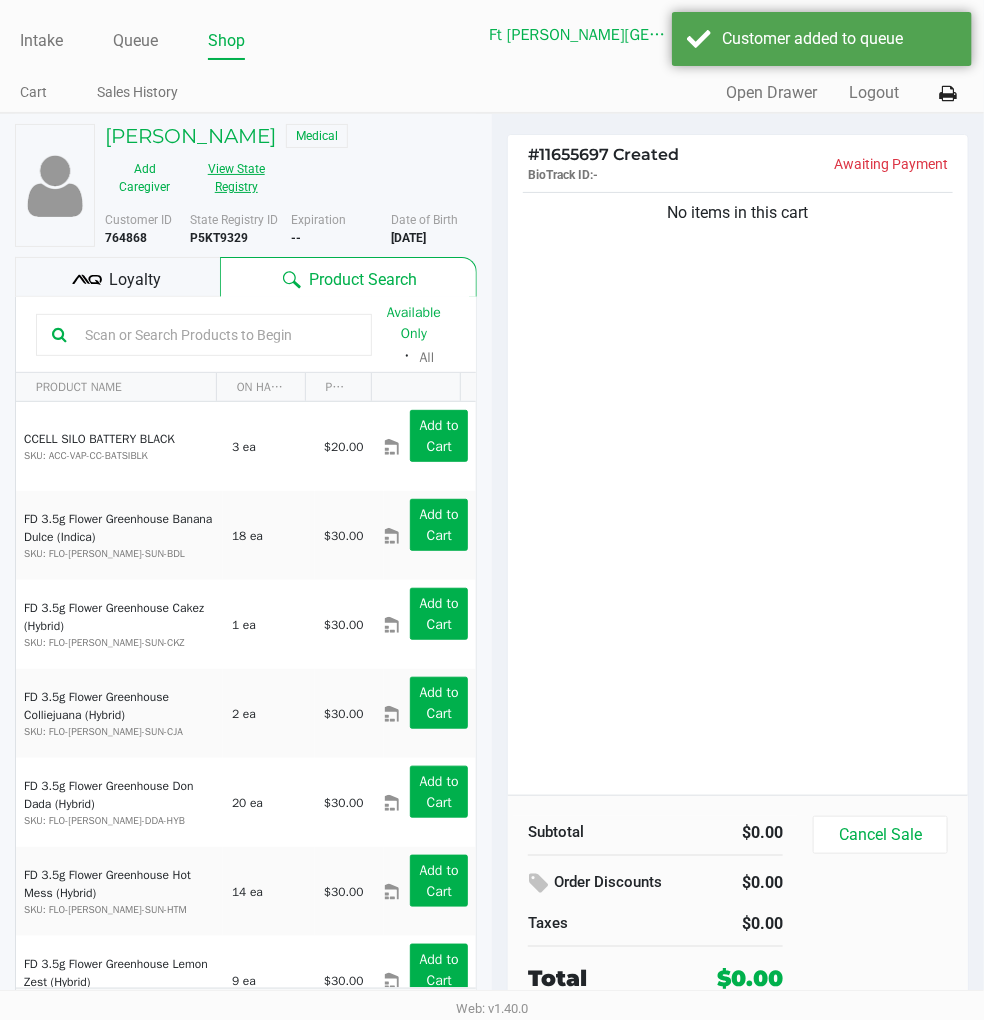 click on "View State Registry" 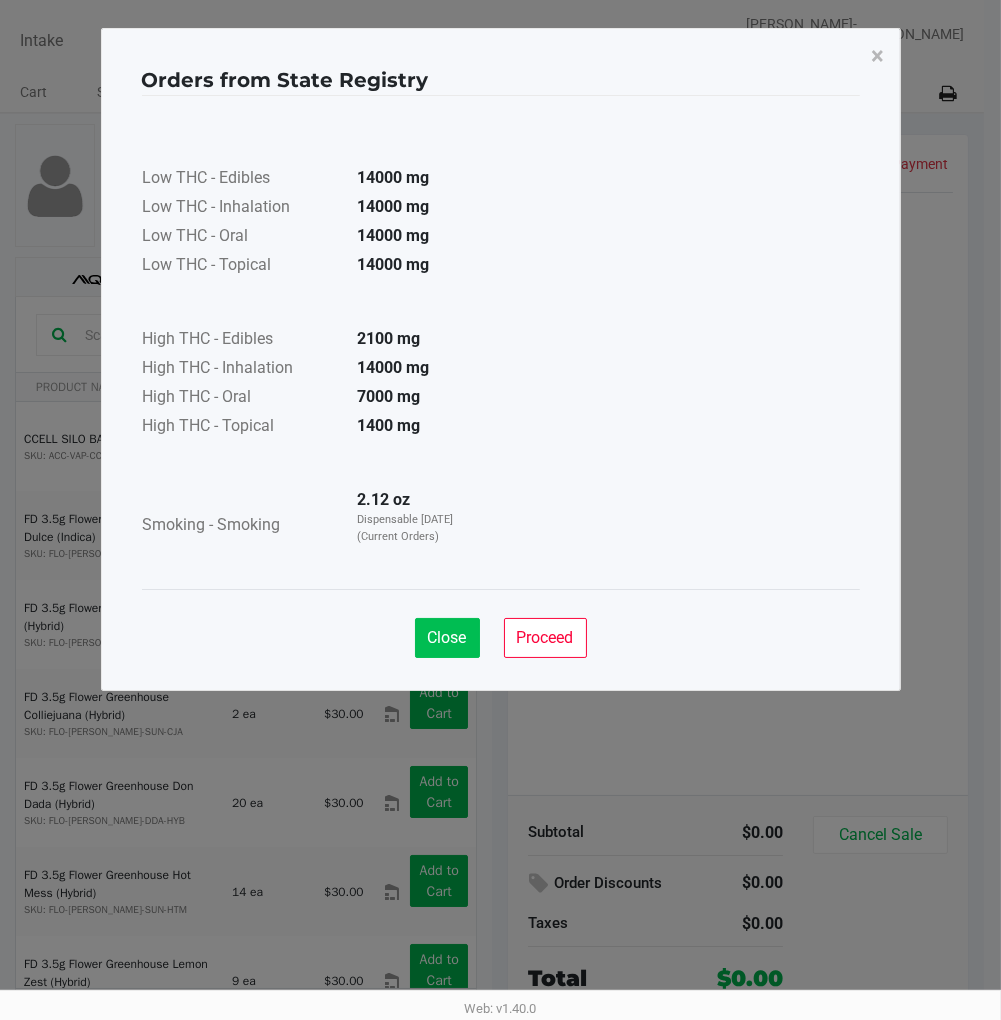 click on "Close" 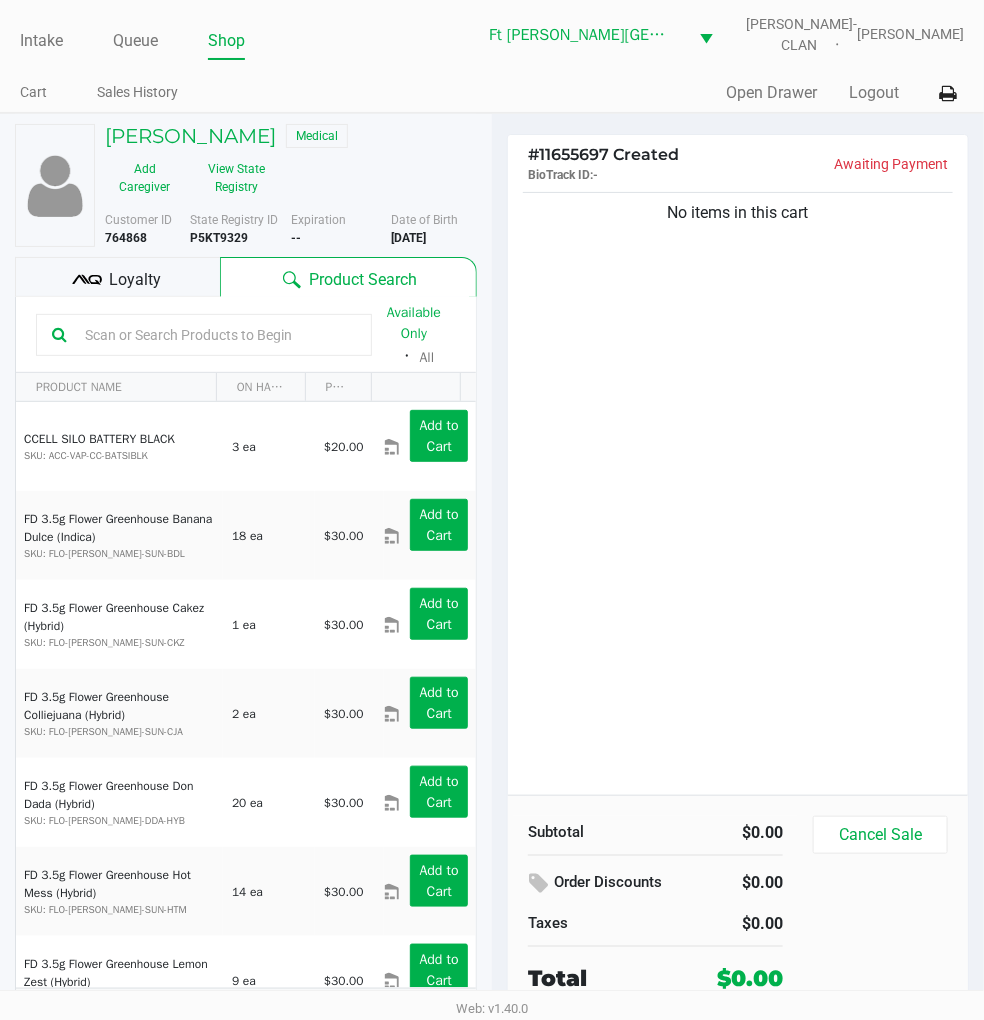 click on "No items in this cart" 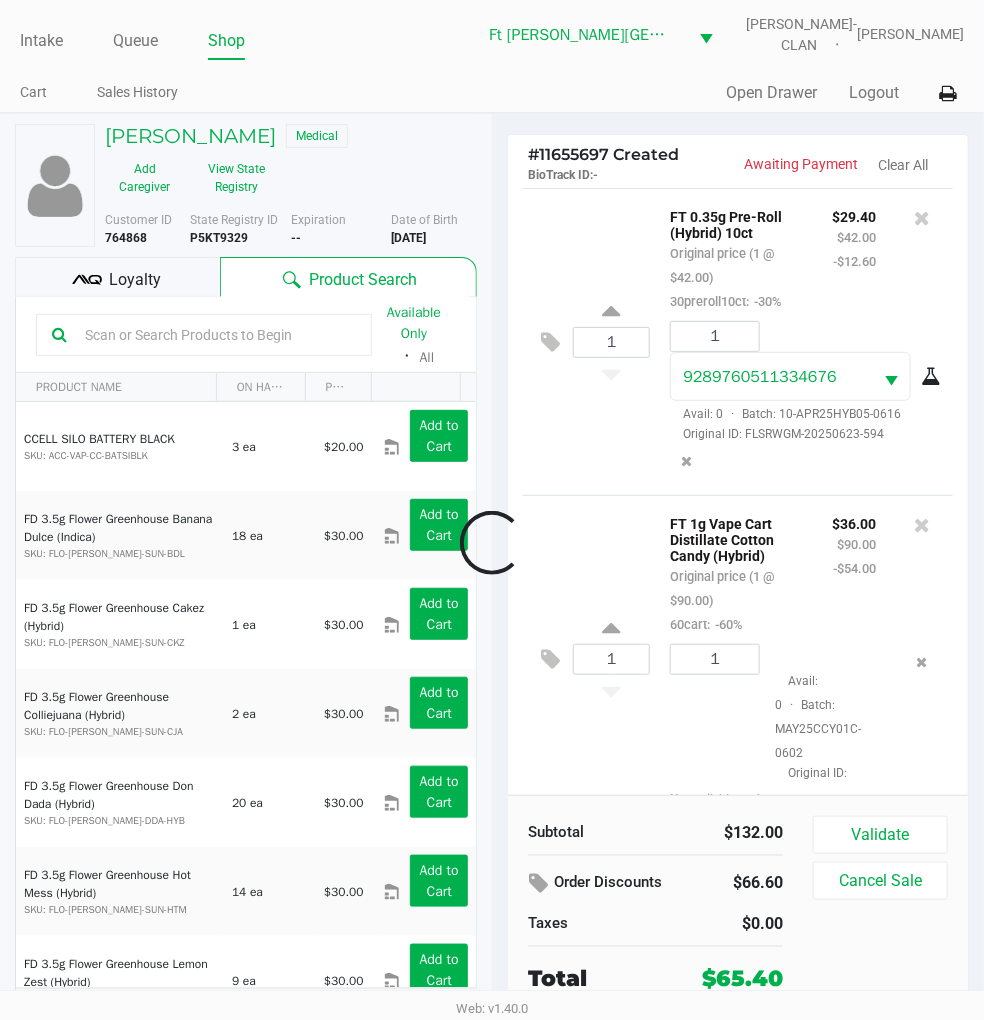 scroll, scrollTop: 45, scrollLeft: 0, axis: vertical 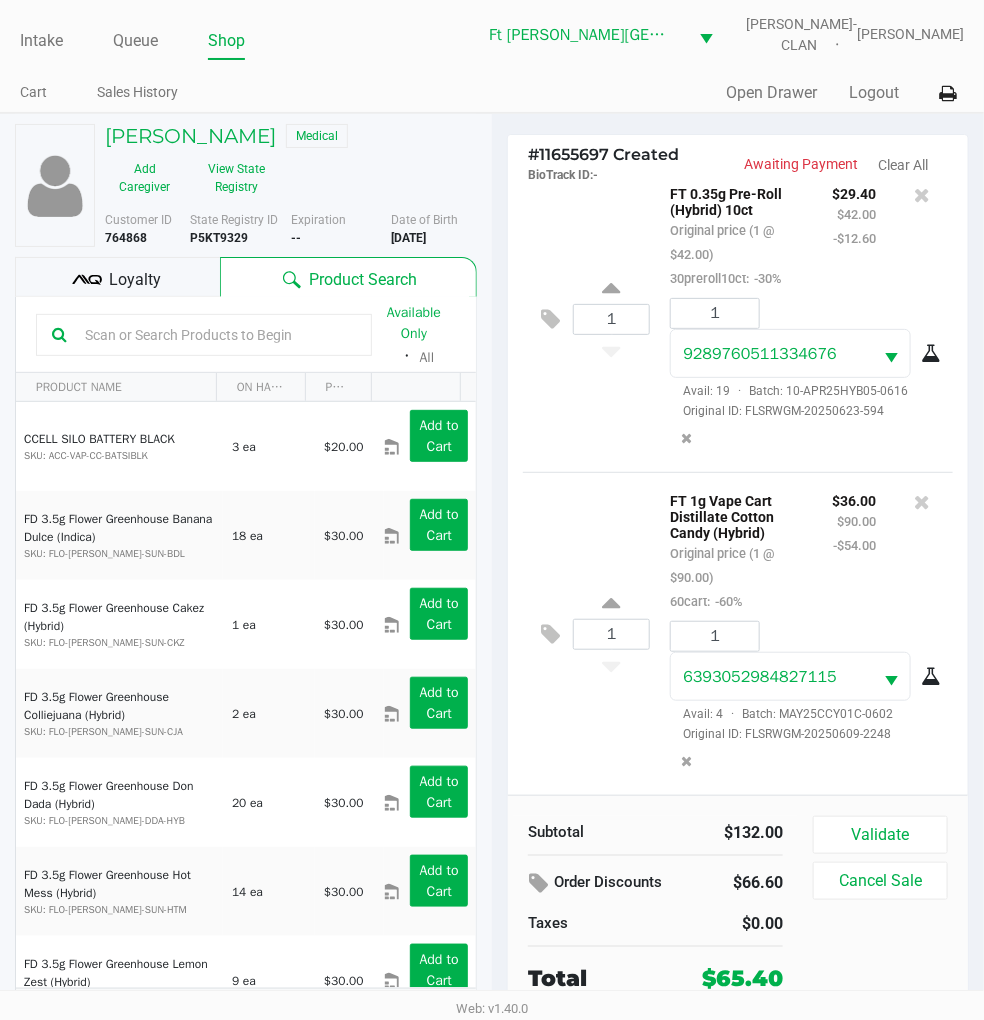 click on "Loyalty" 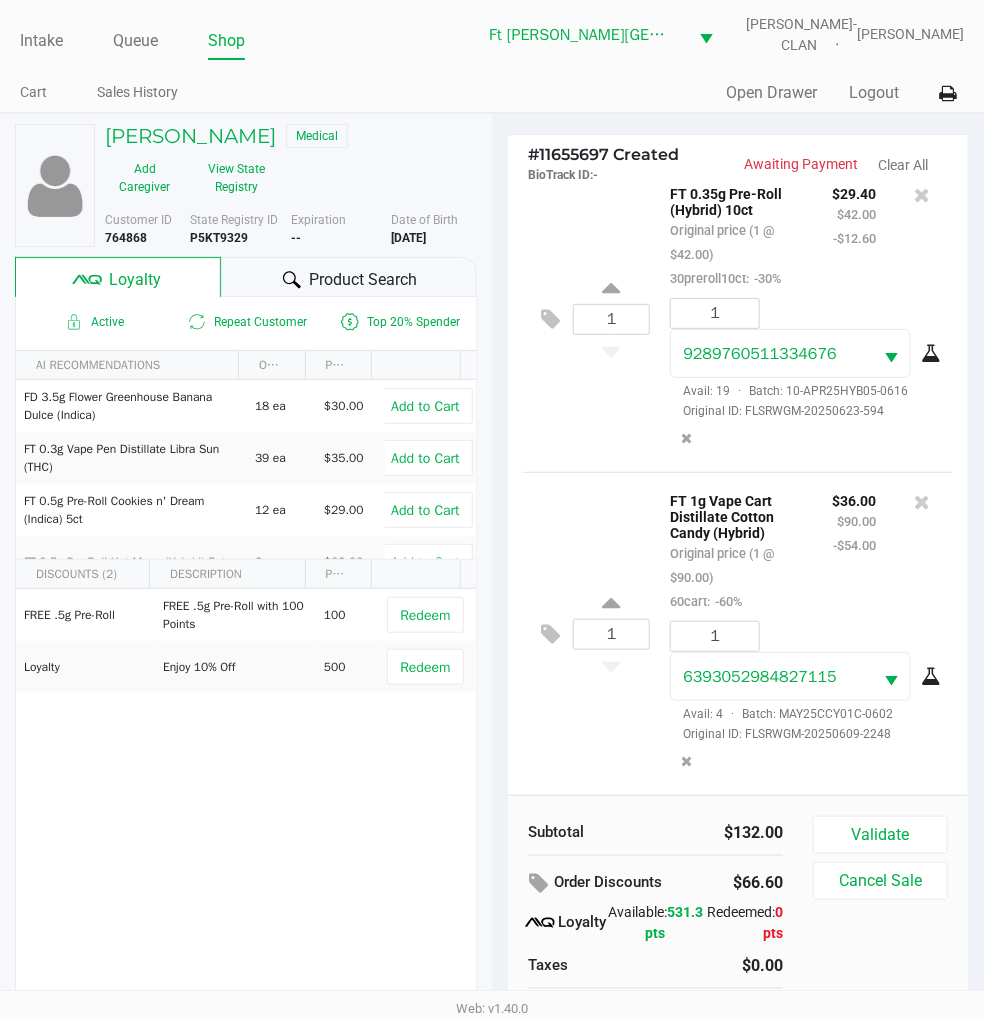 scroll, scrollTop: 51, scrollLeft: 0, axis: vertical 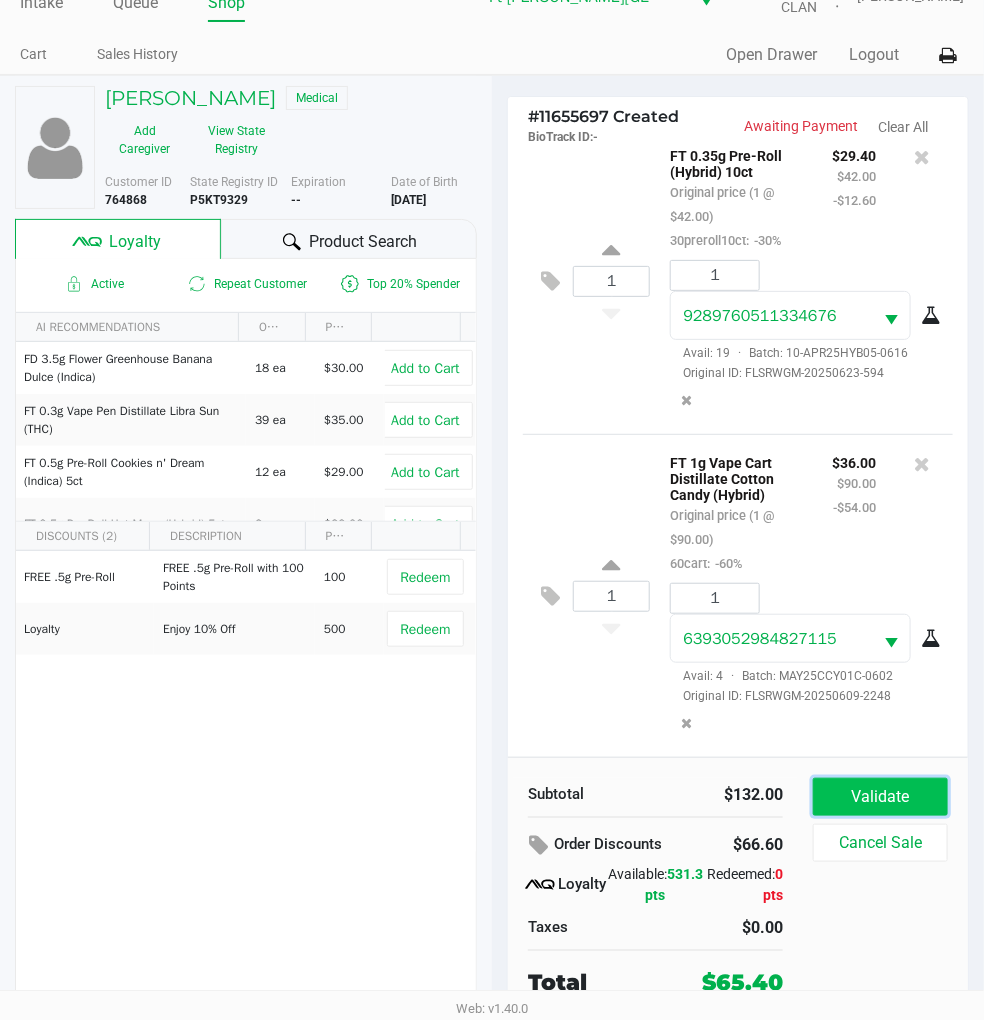click on "Validate" 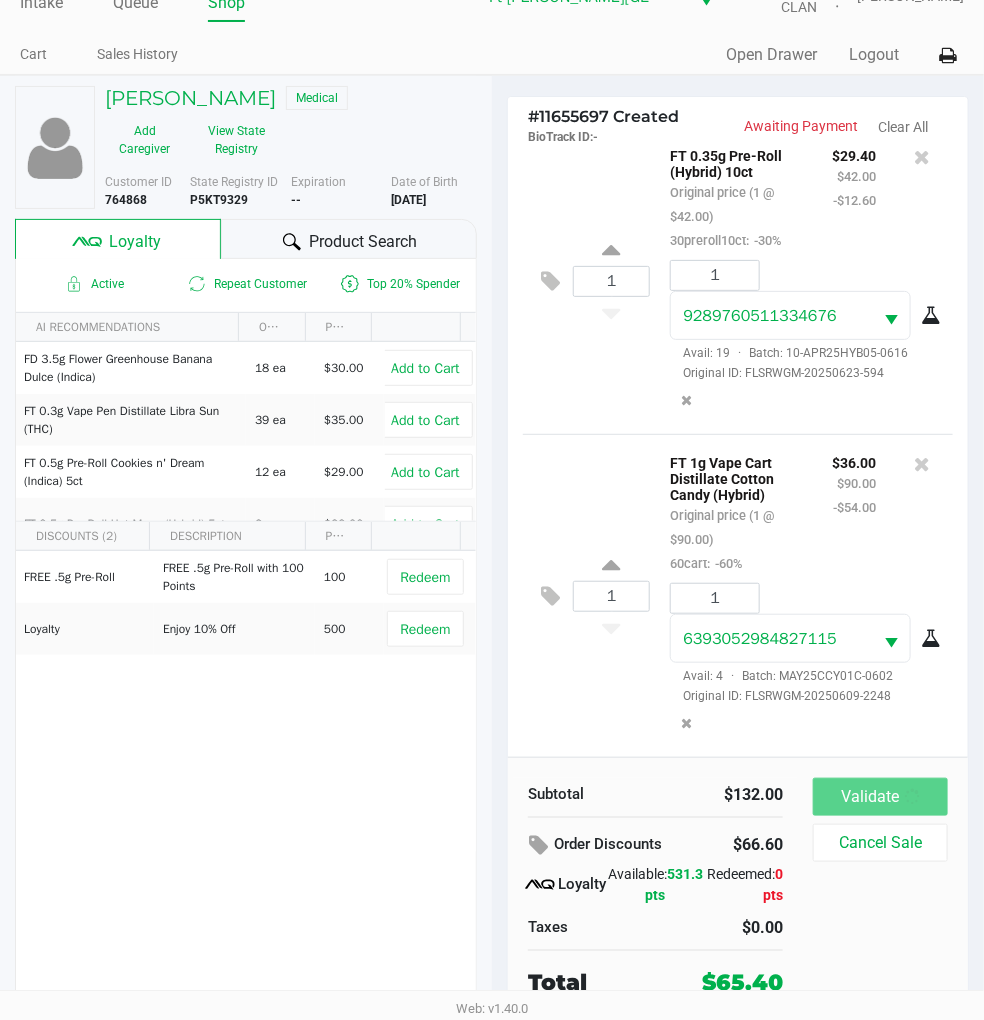 scroll, scrollTop: 0, scrollLeft: 0, axis: both 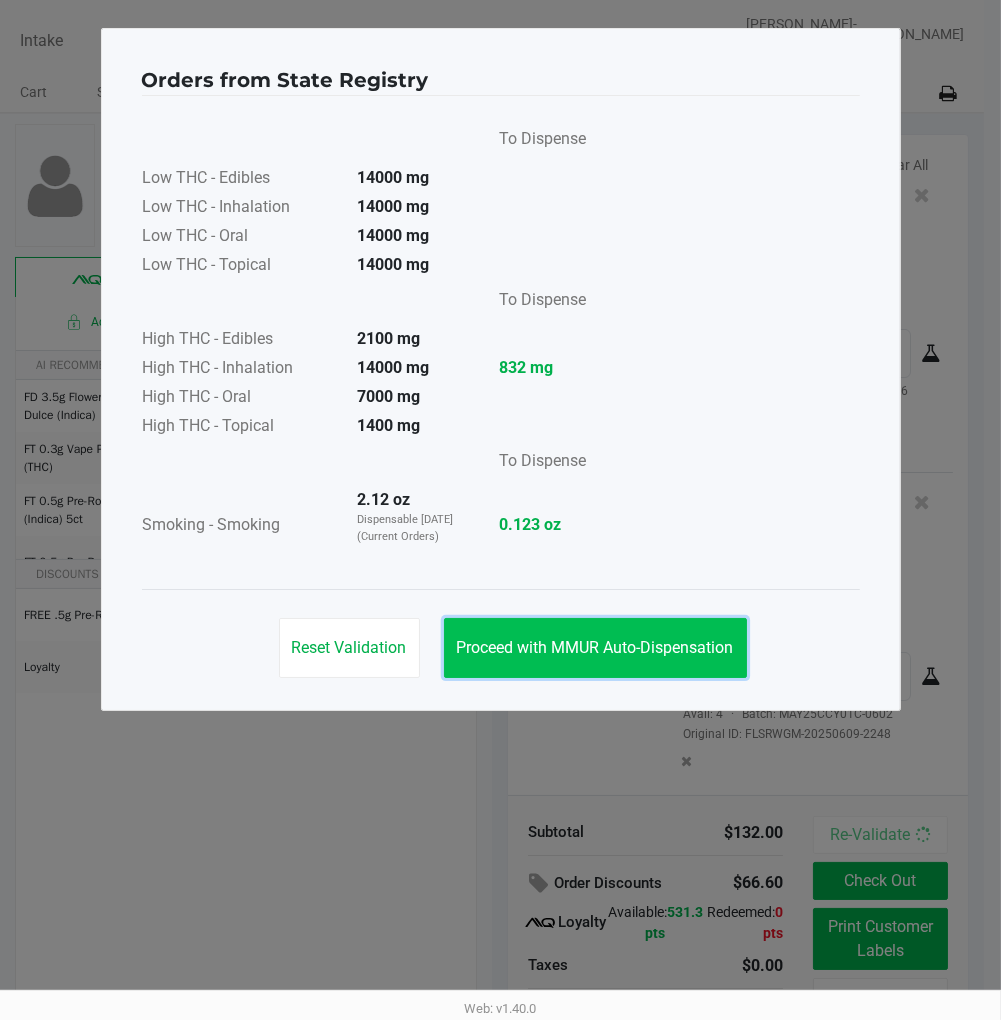 click on "Proceed with MMUR Auto-Dispensation" 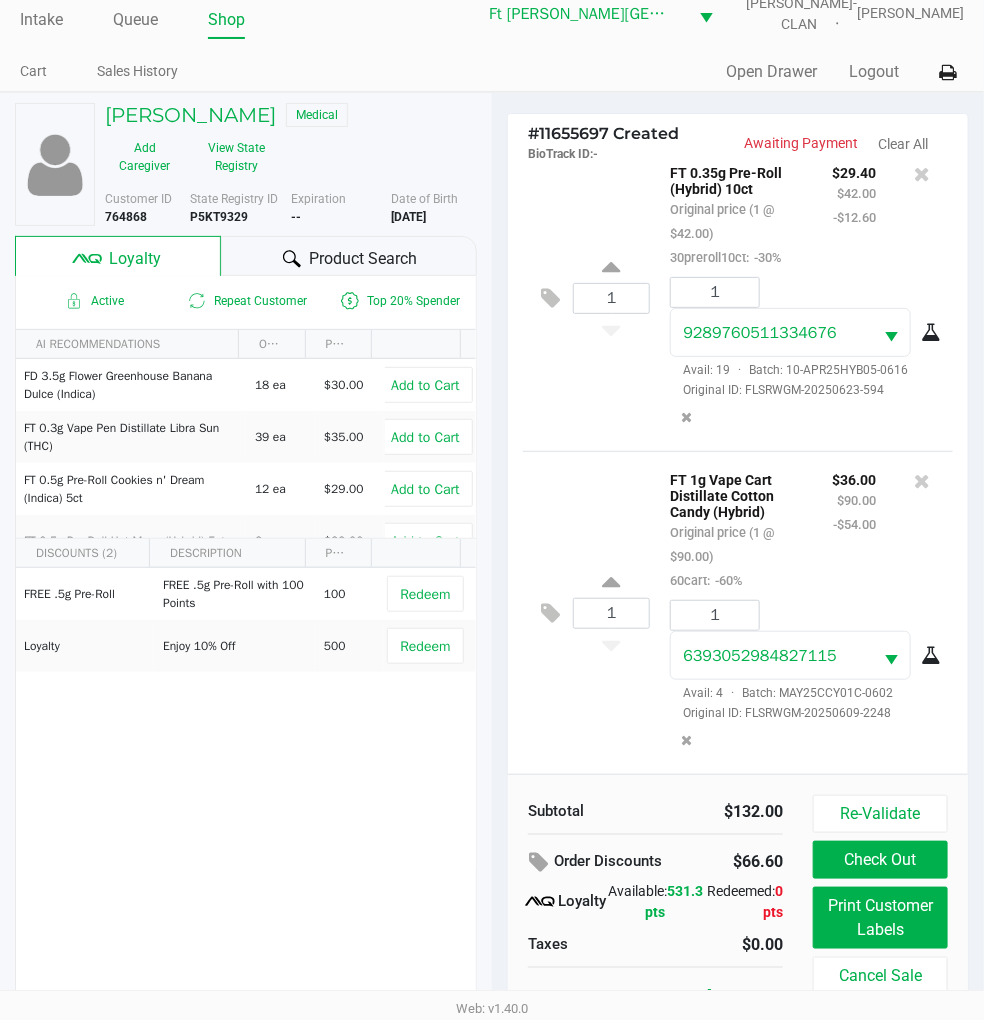 scroll, scrollTop: 38, scrollLeft: 0, axis: vertical 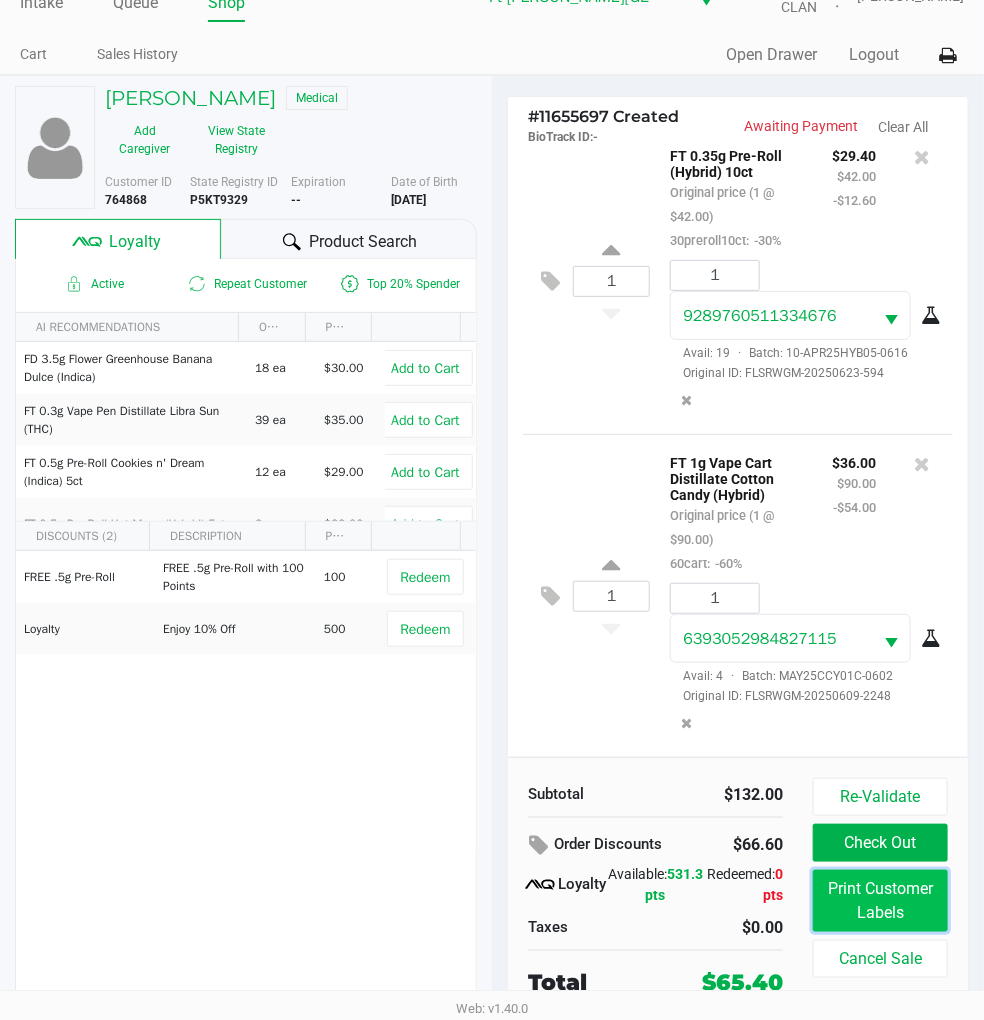click on "Print Customer Labels" 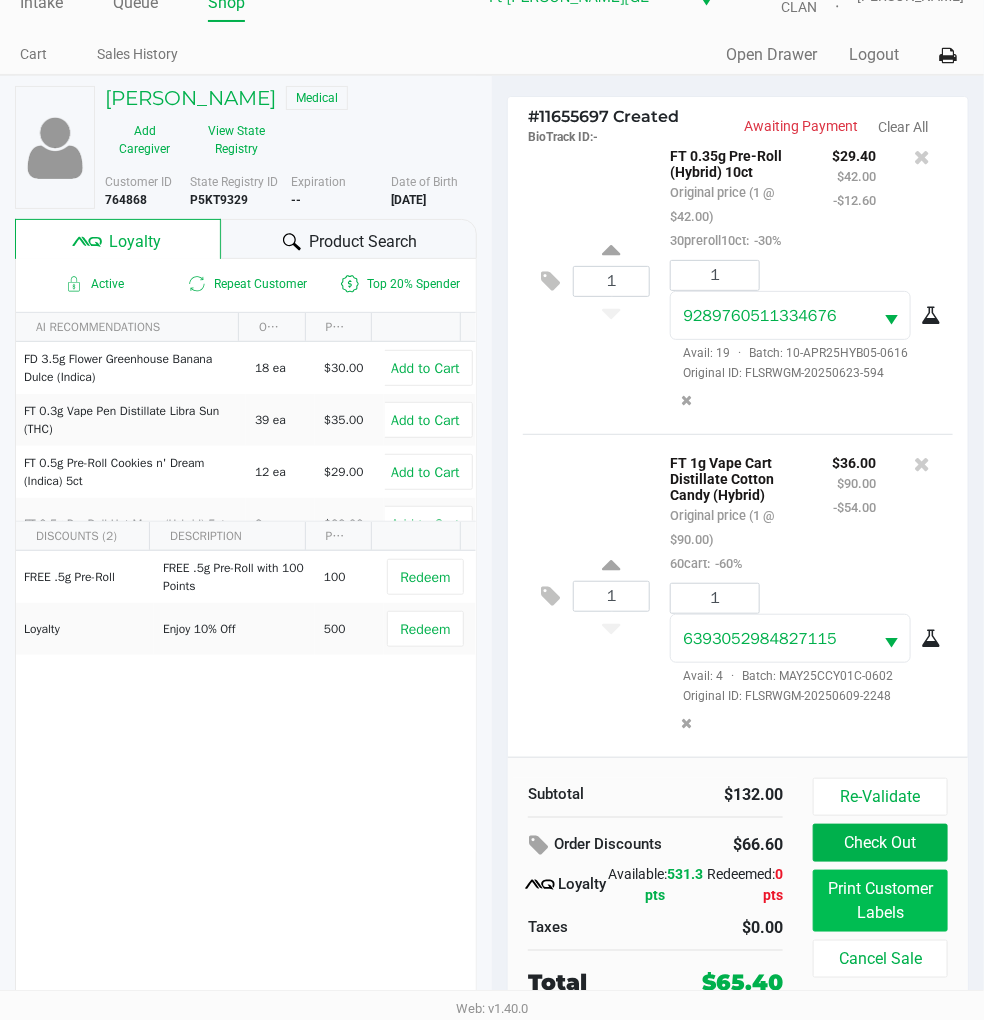 scroll, scrollTop: 0, scrollLeft: 0, axis: both 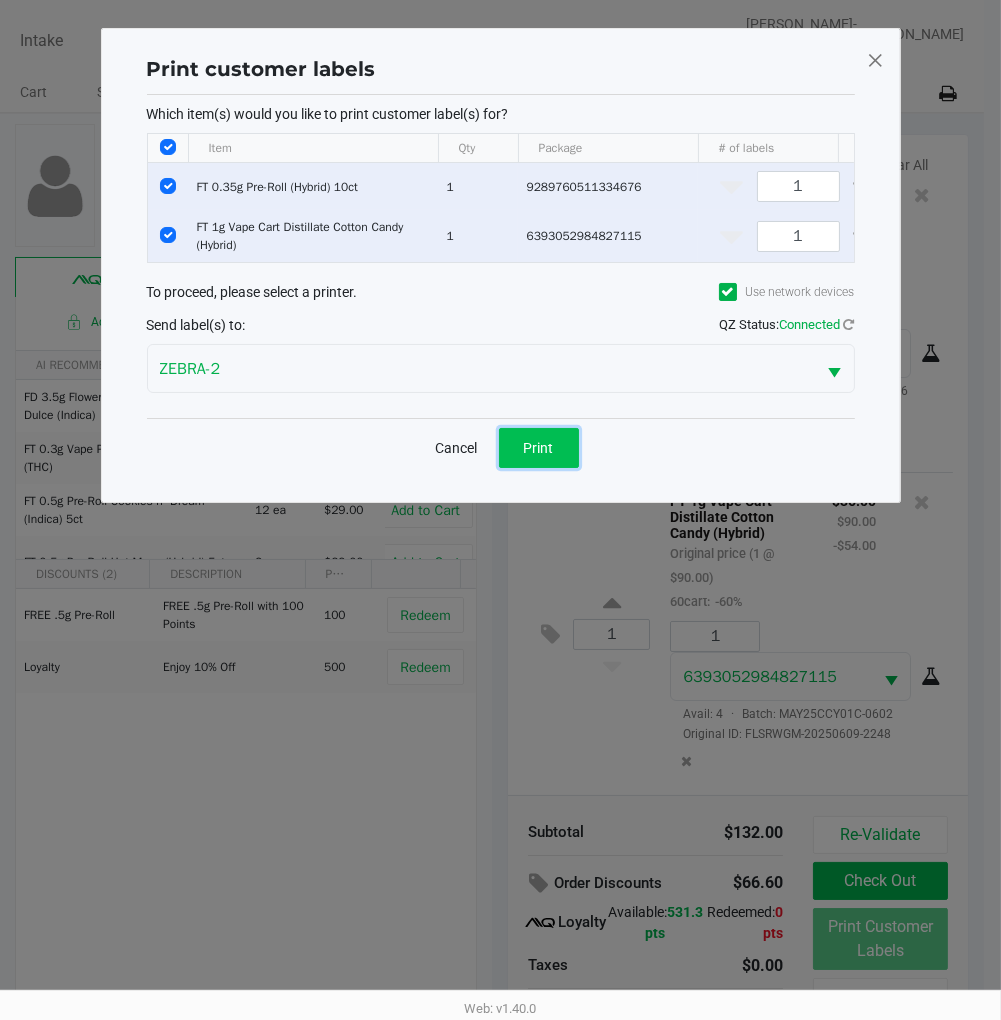 click on "Print" 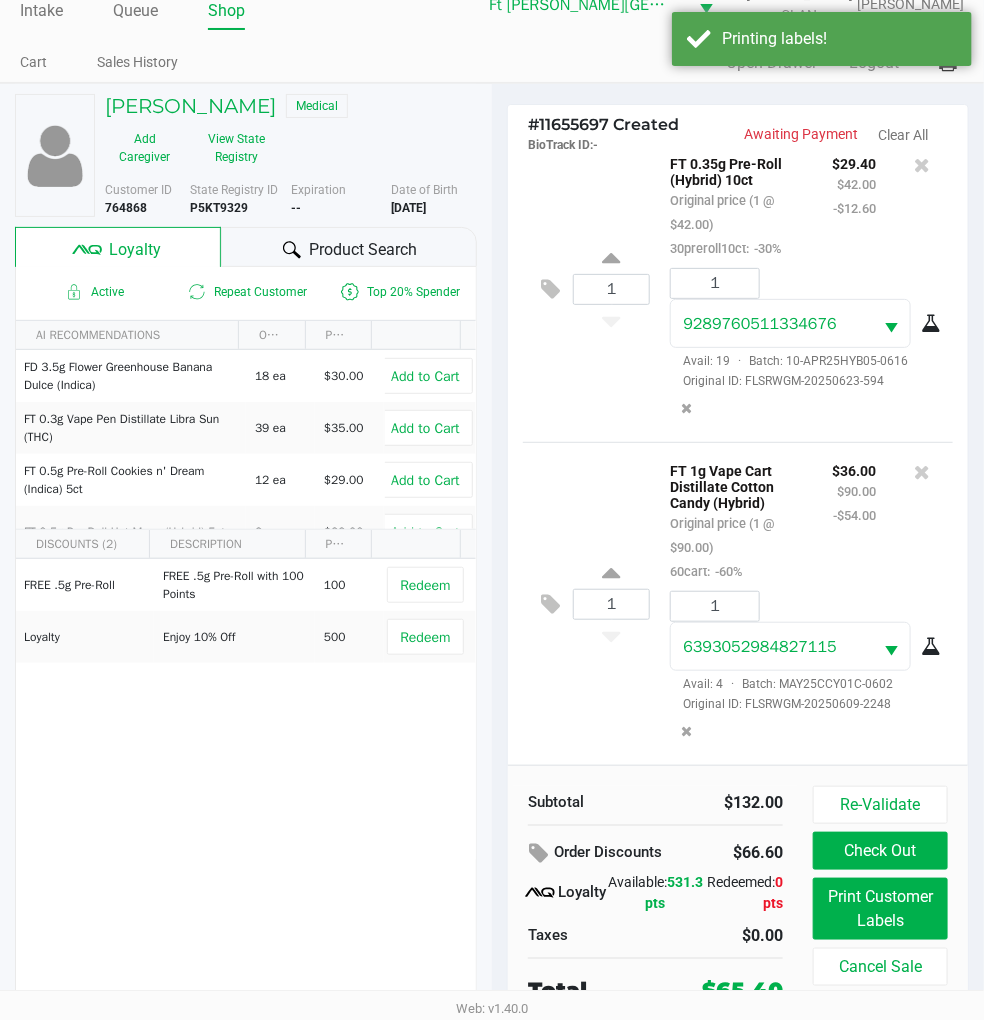 scroll, scrollTop: 38, scrollLeft: 0, axis: vertical 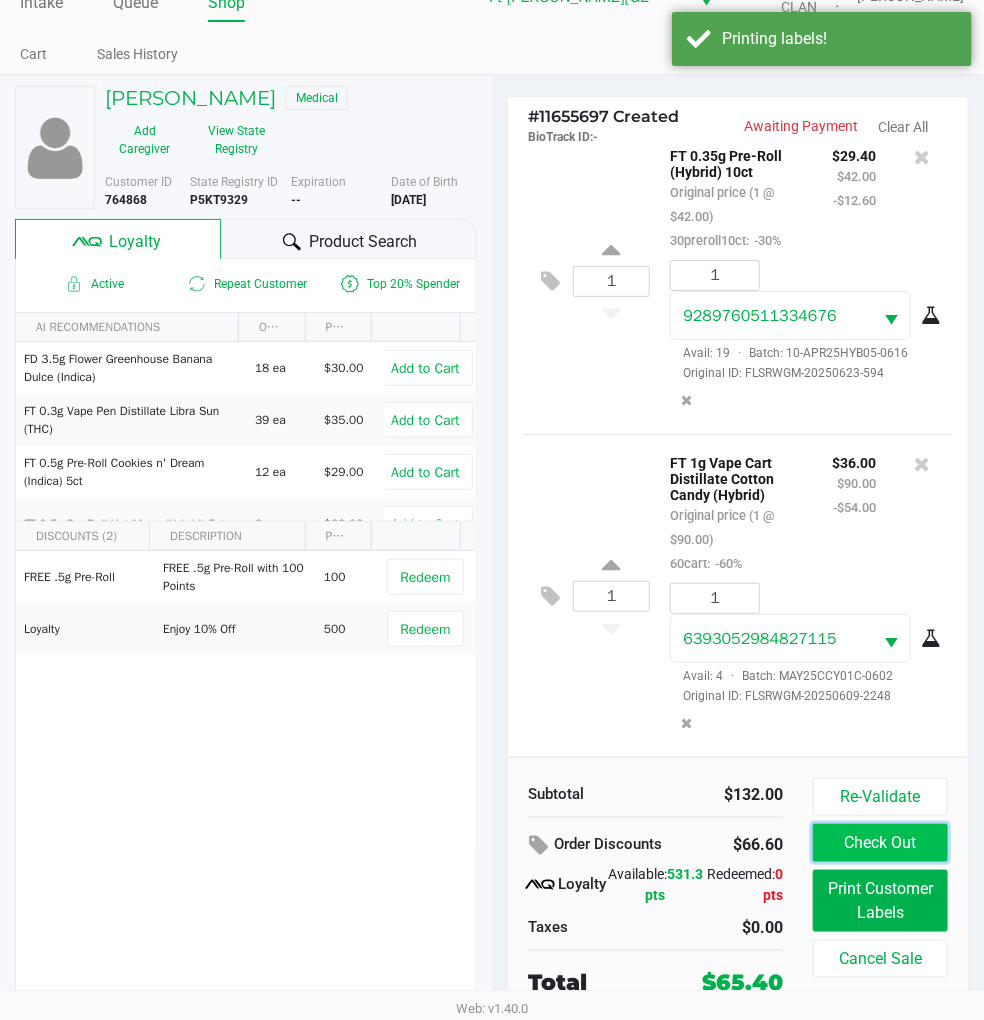 click on "Check Out" 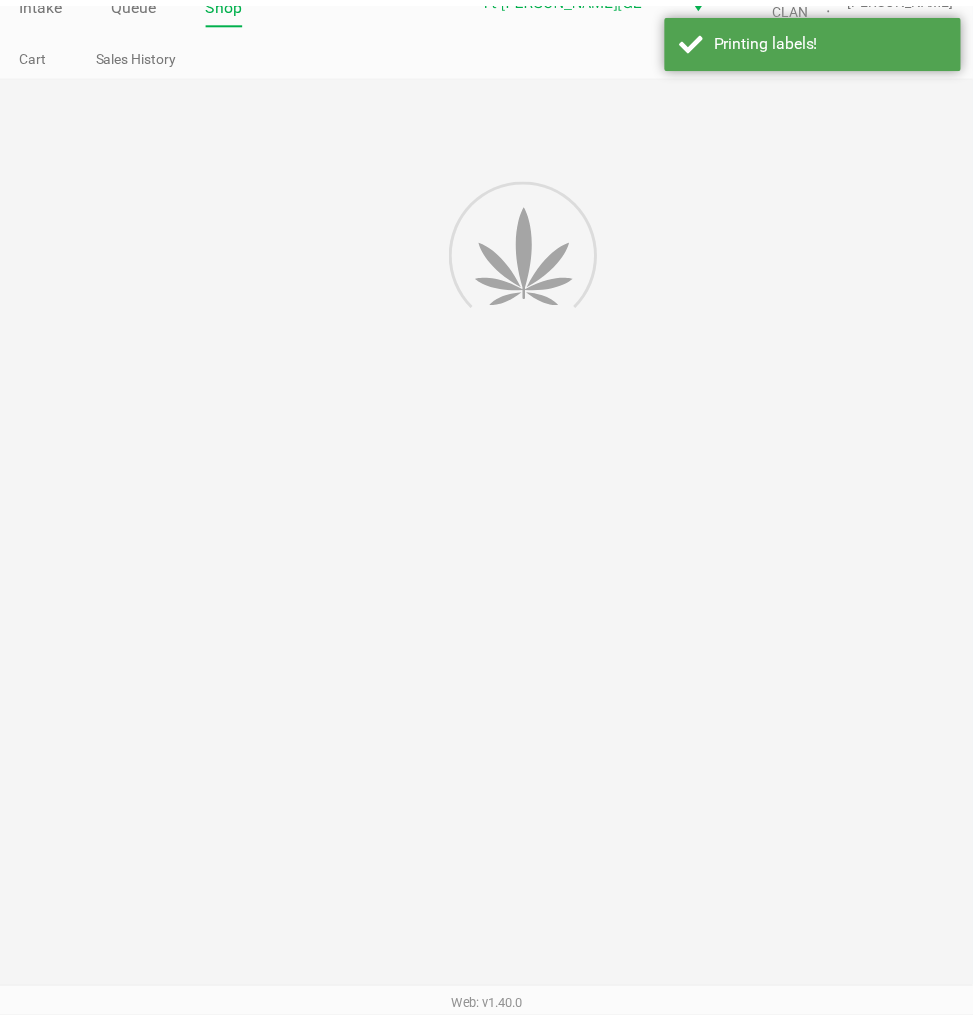 scroll, scrollTop: 0, scrollLeft: 0, axis: both 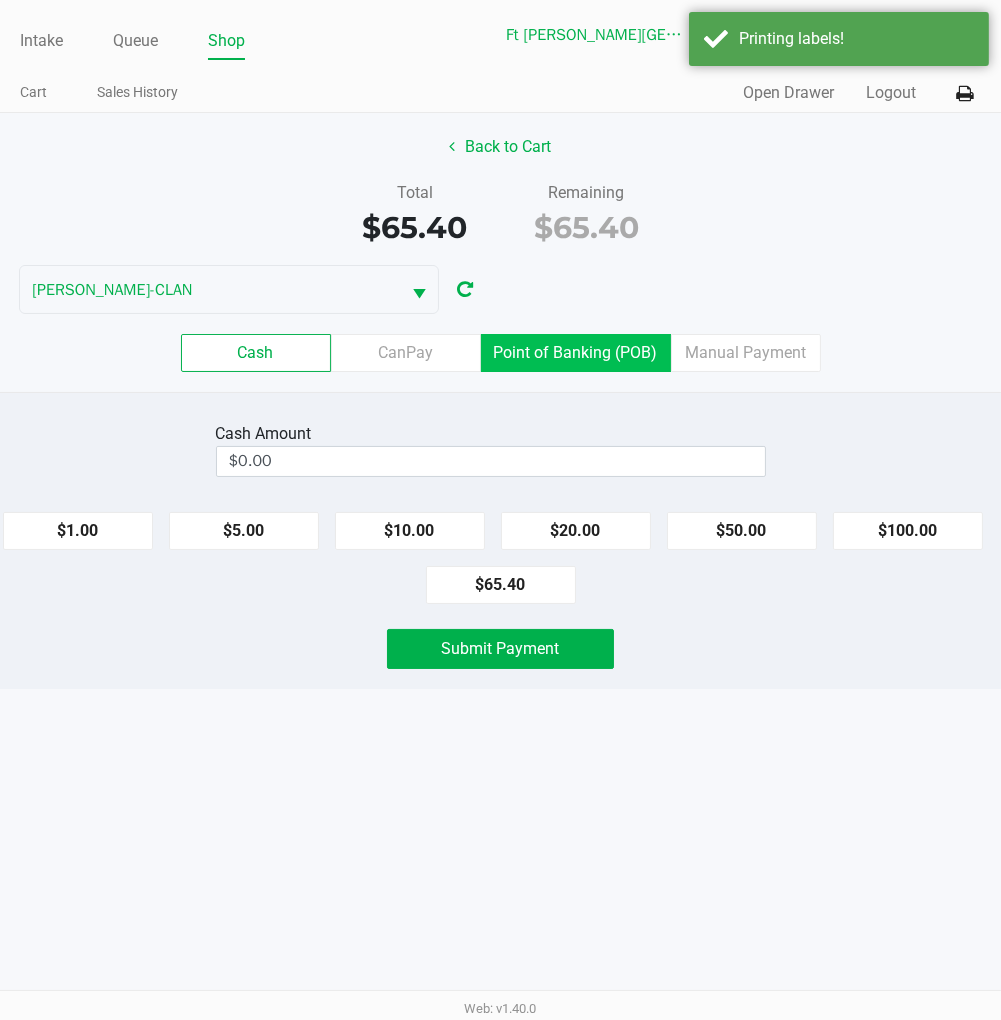 click on "Point of Banking (POB)" 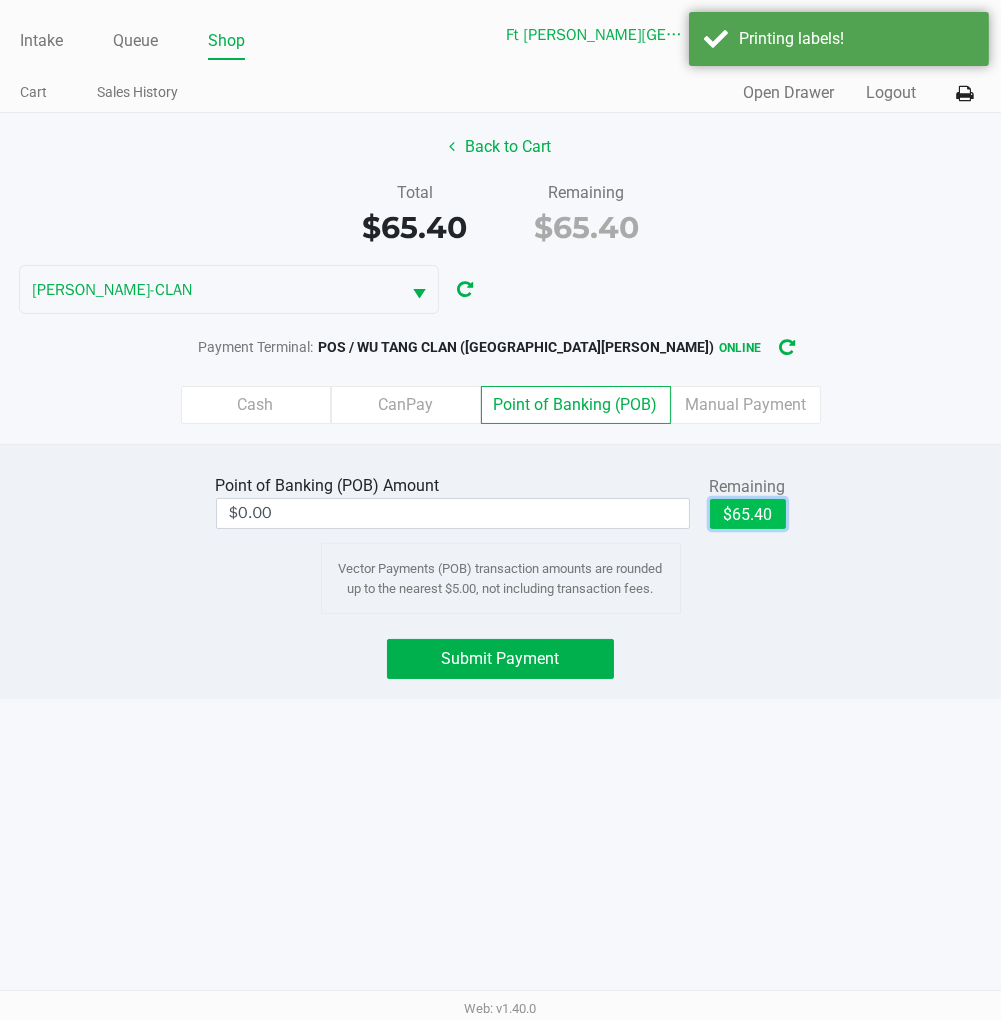 click on "$65.40" 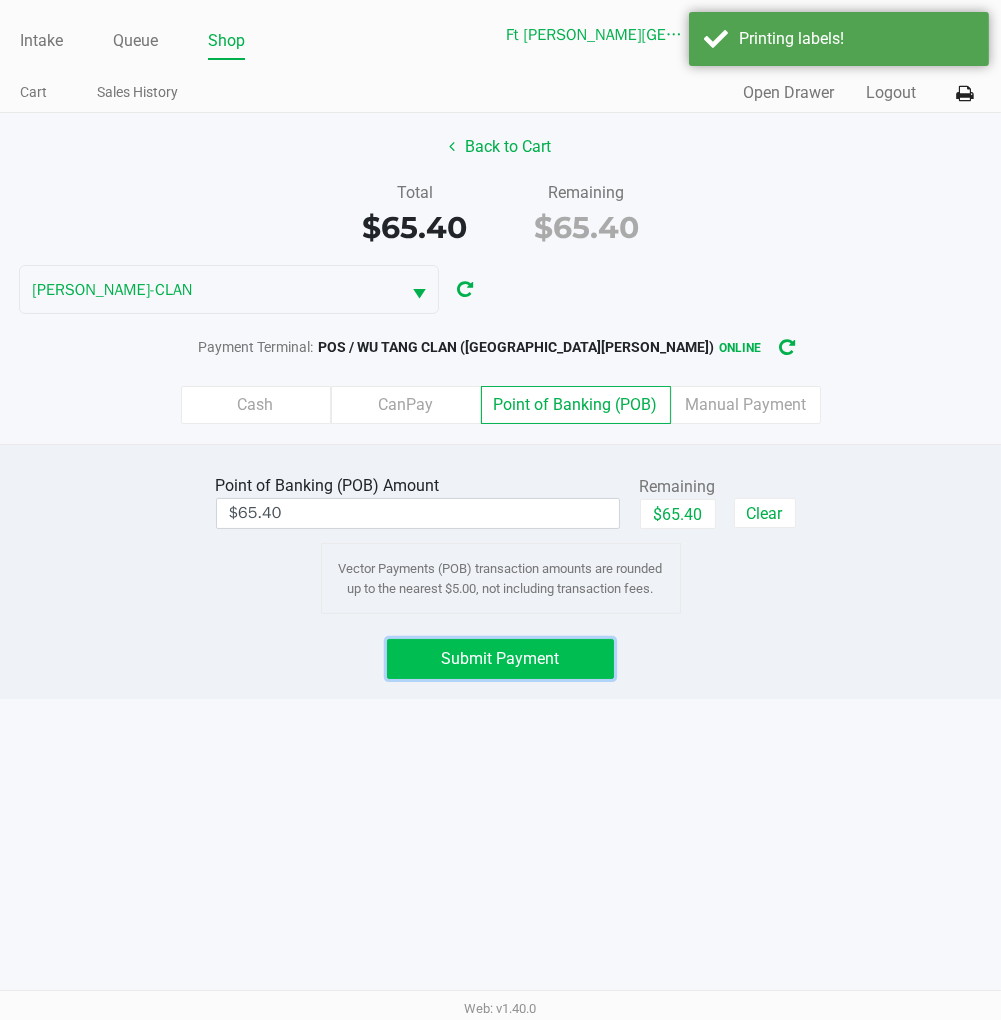 click on "Submit Payment" 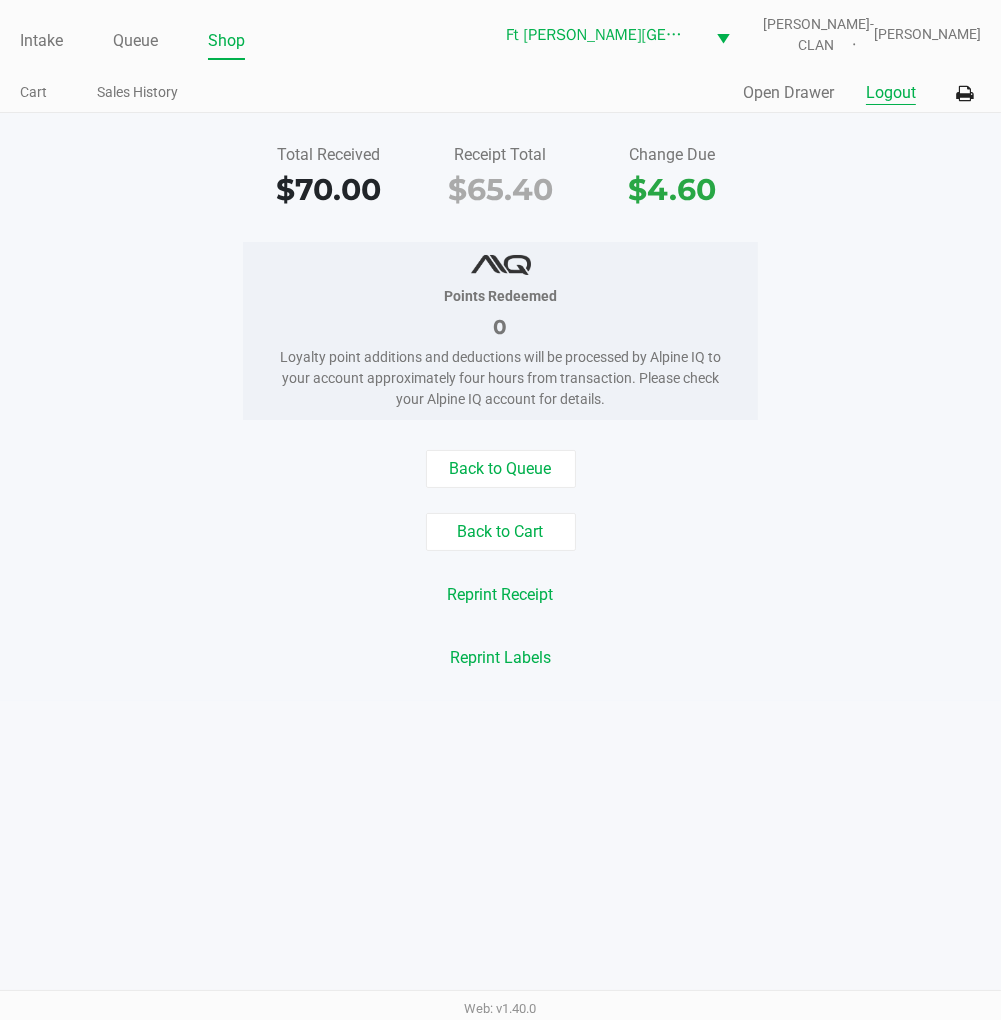 click on "Logout" 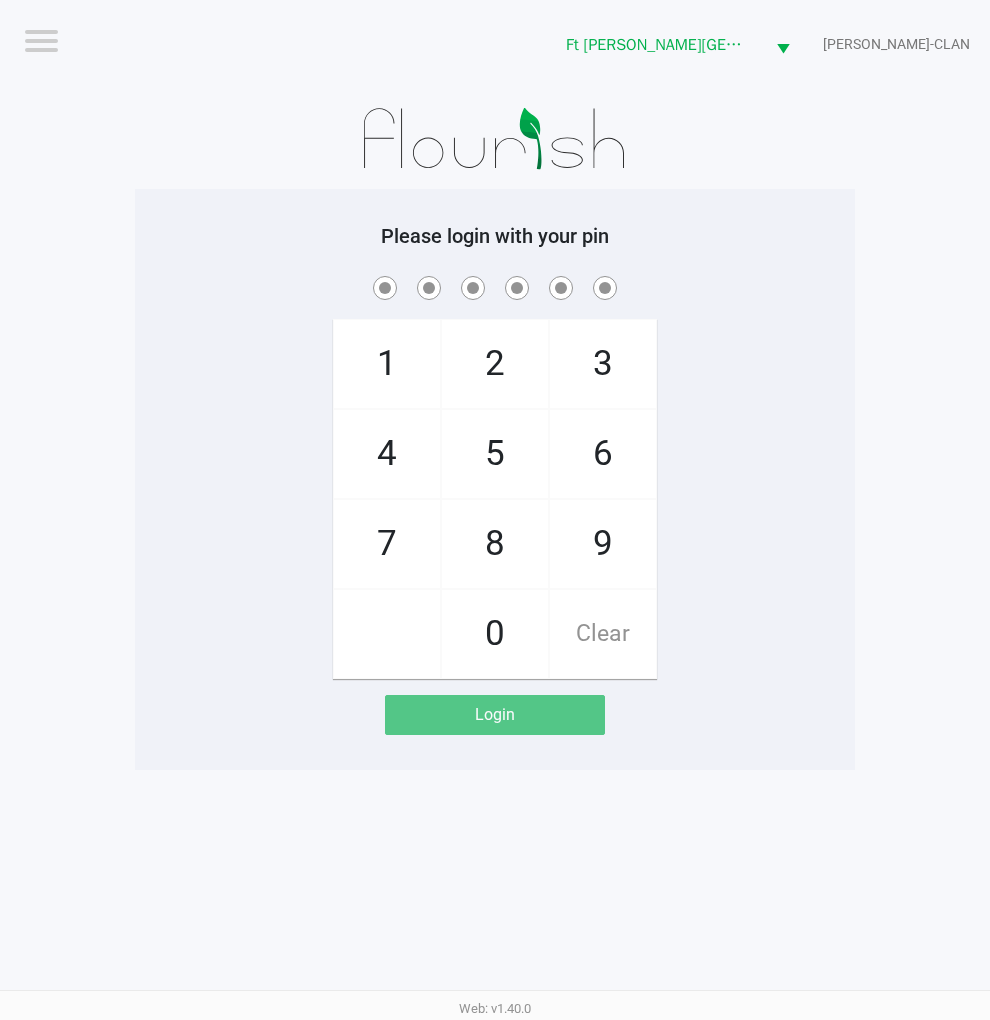 click on "1   4   7       2   5   8   0   3   6   9   Clear" 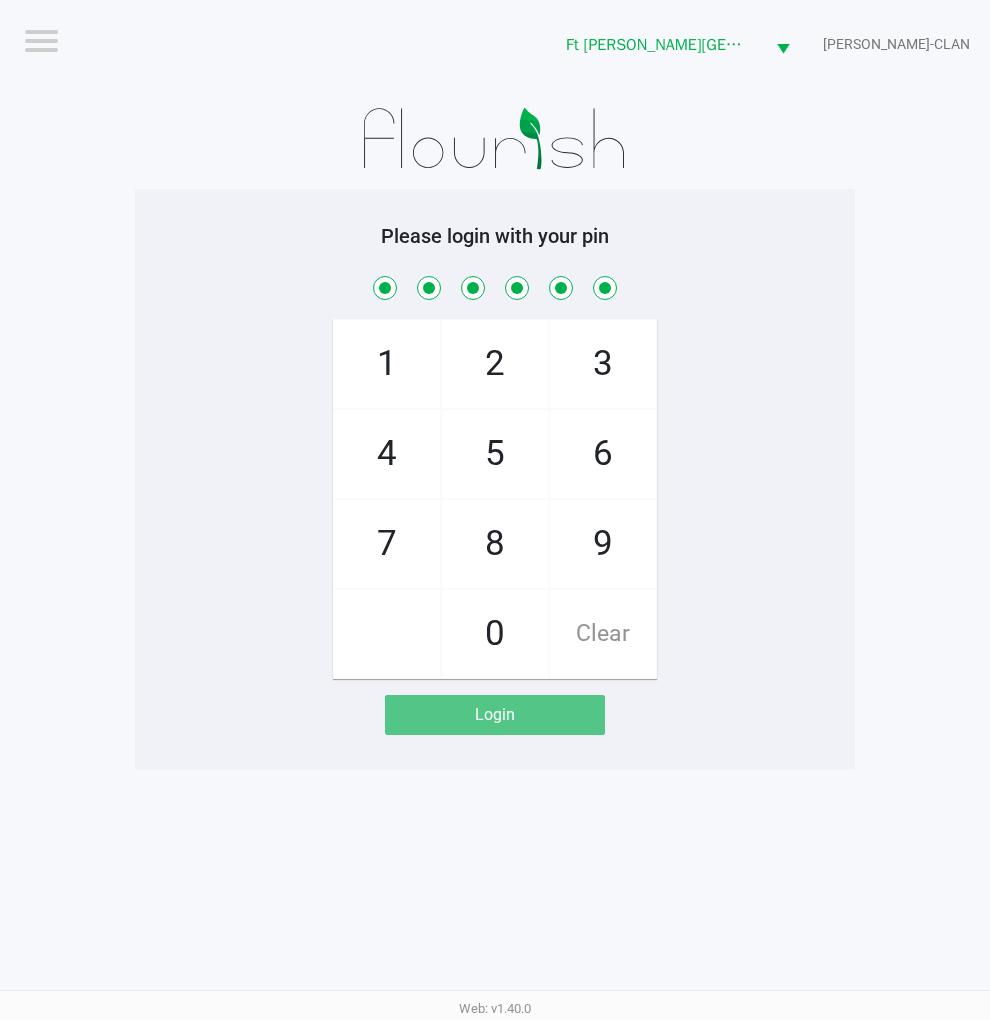 checkbox on "true" 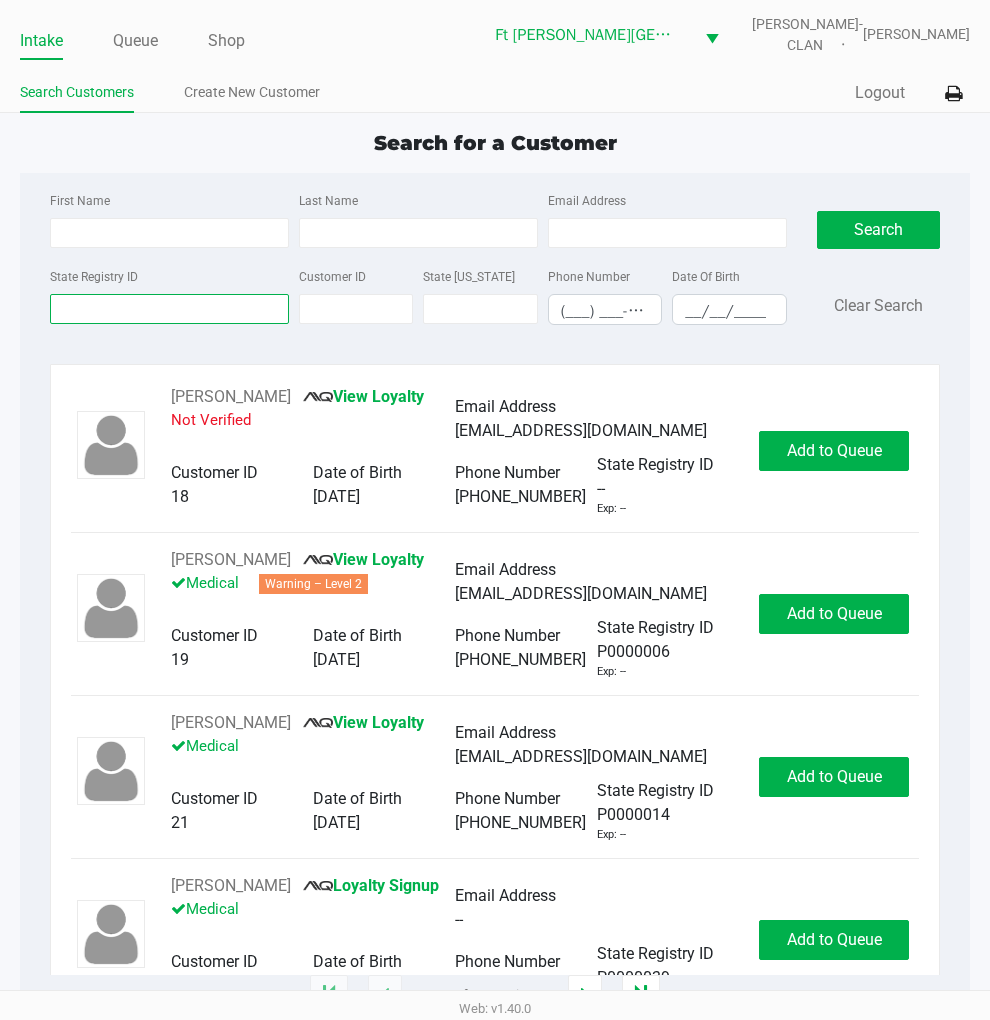 click on "State Registry ID" at bounding box center [169, 309] 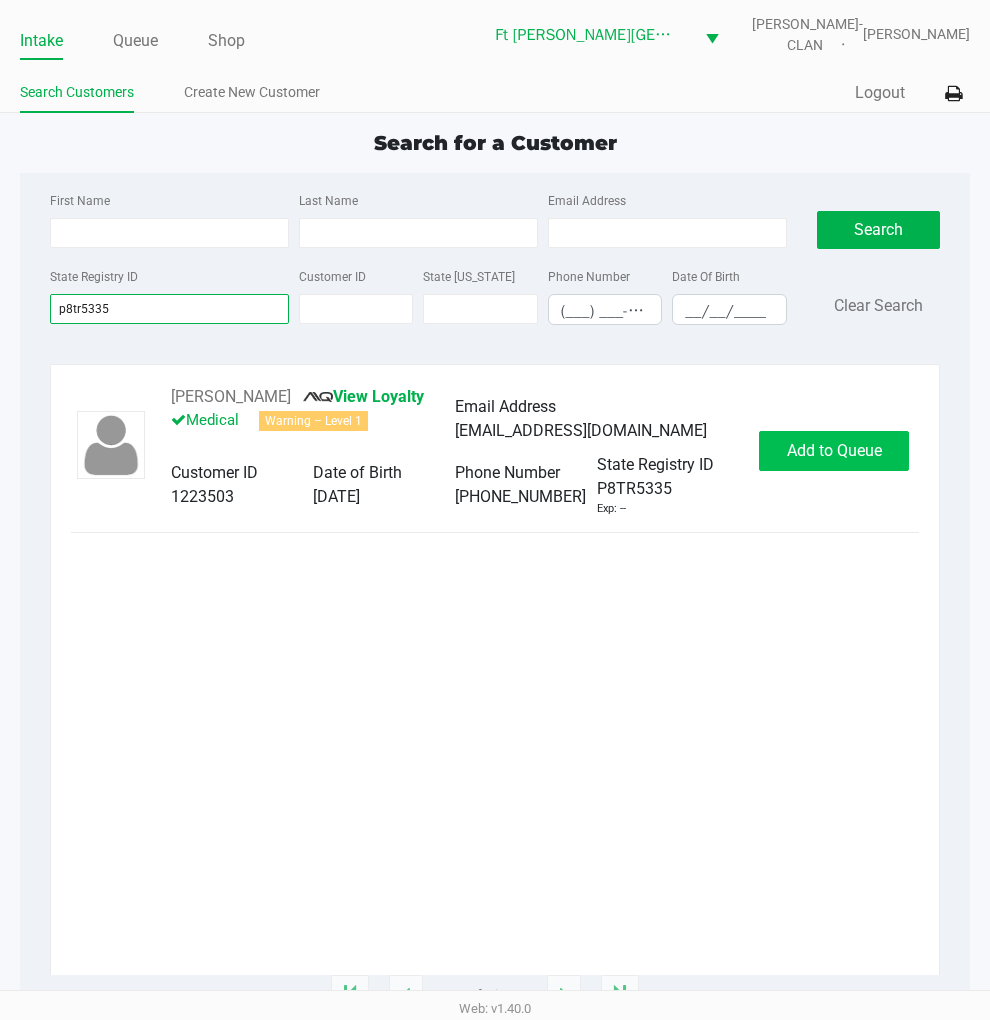type on "p8tr5335" 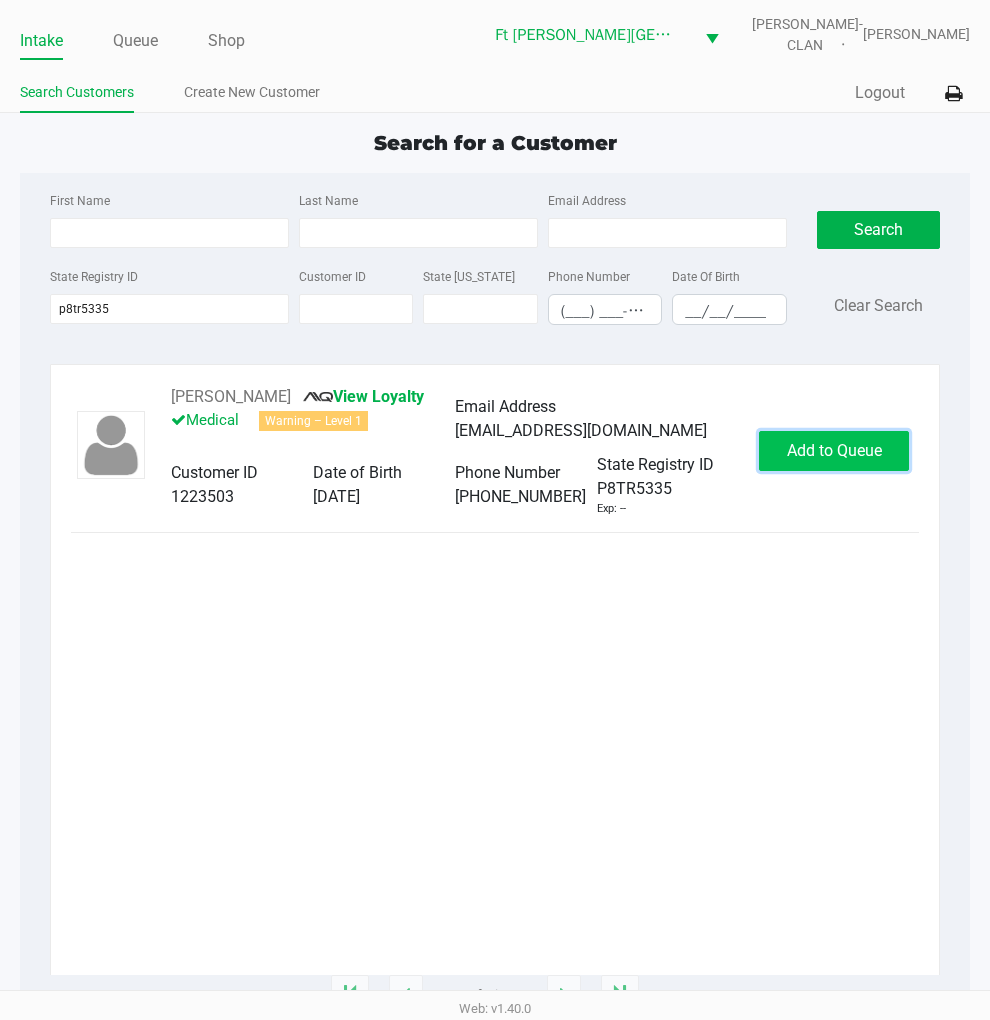 click on "Add to Queue" 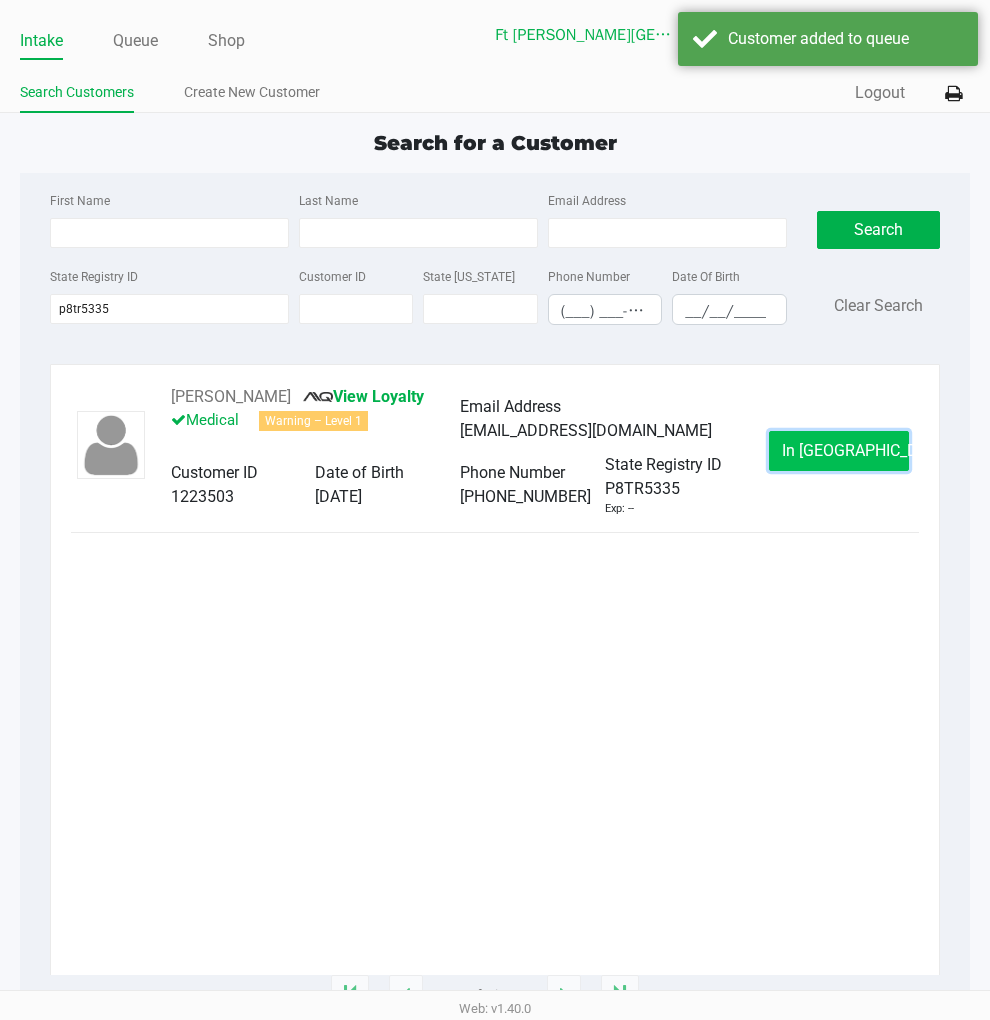 click on "In Queue" 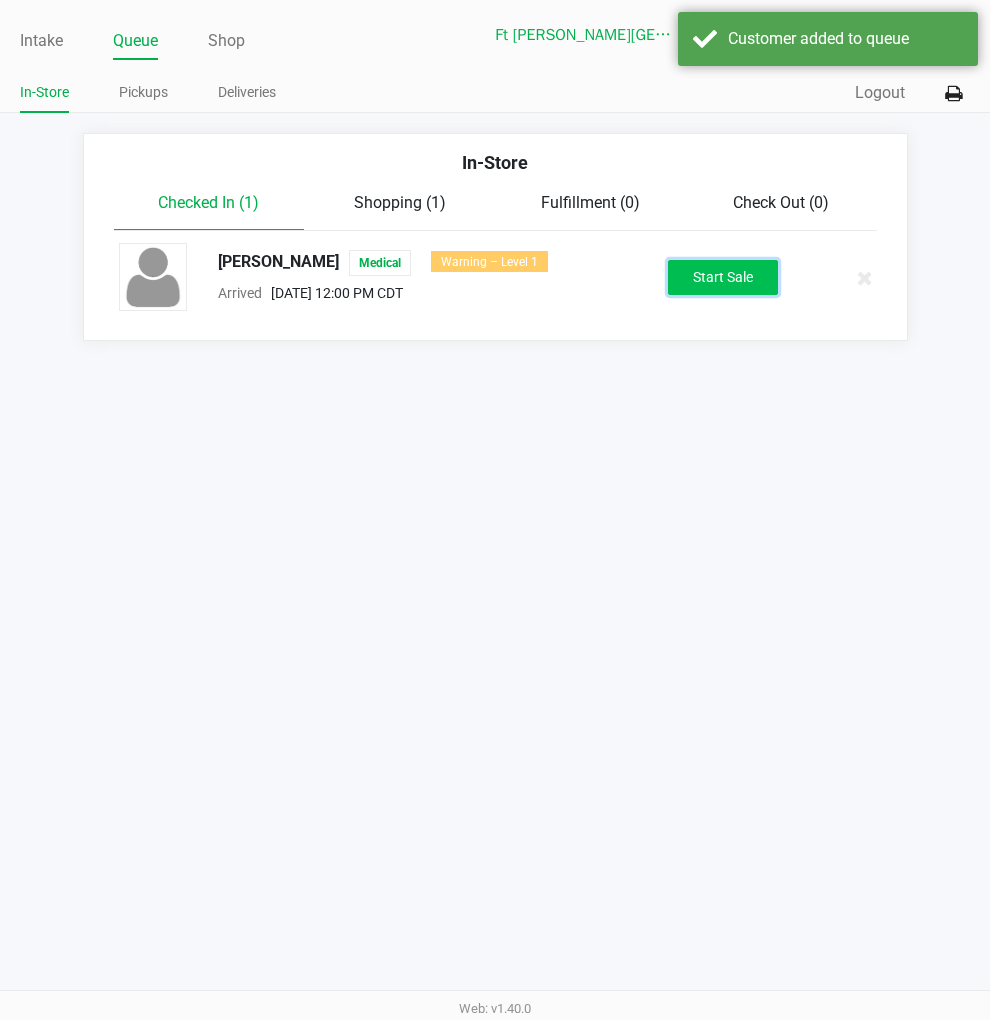 click on "Start Sale" 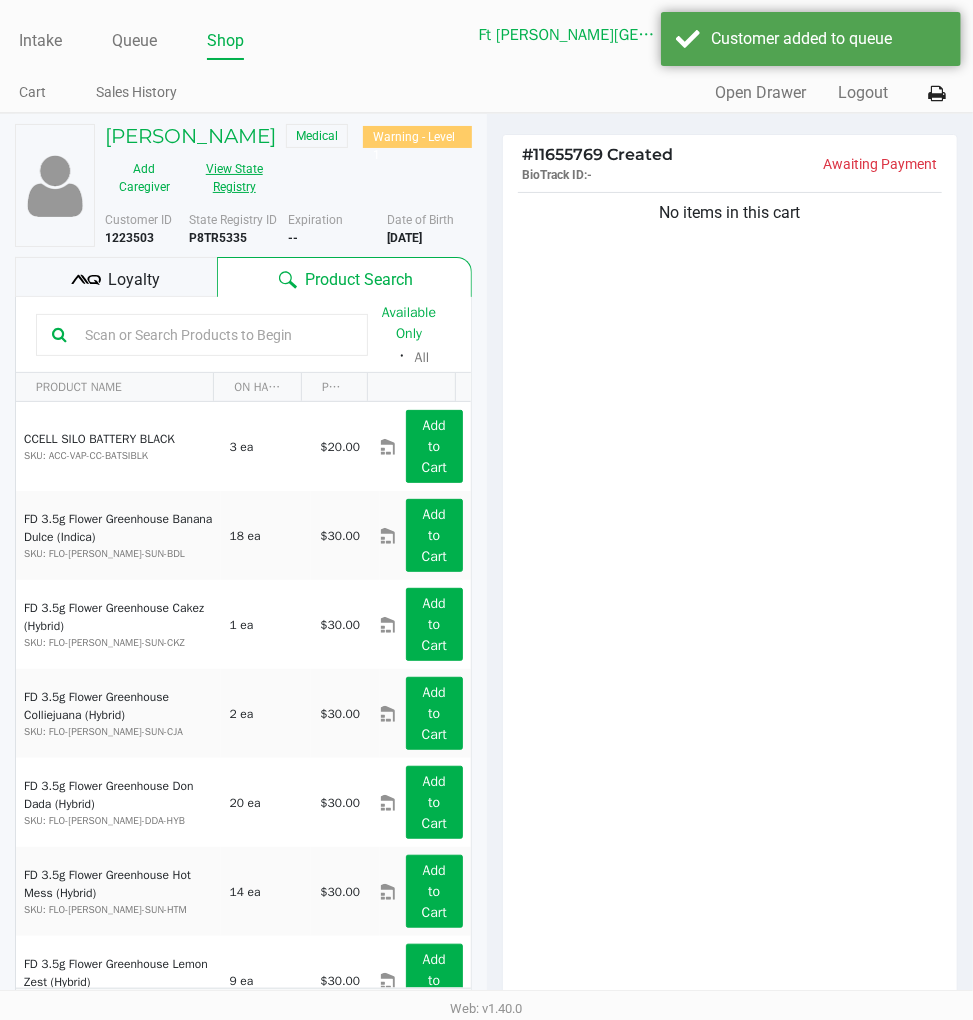 click on "View State Registry" 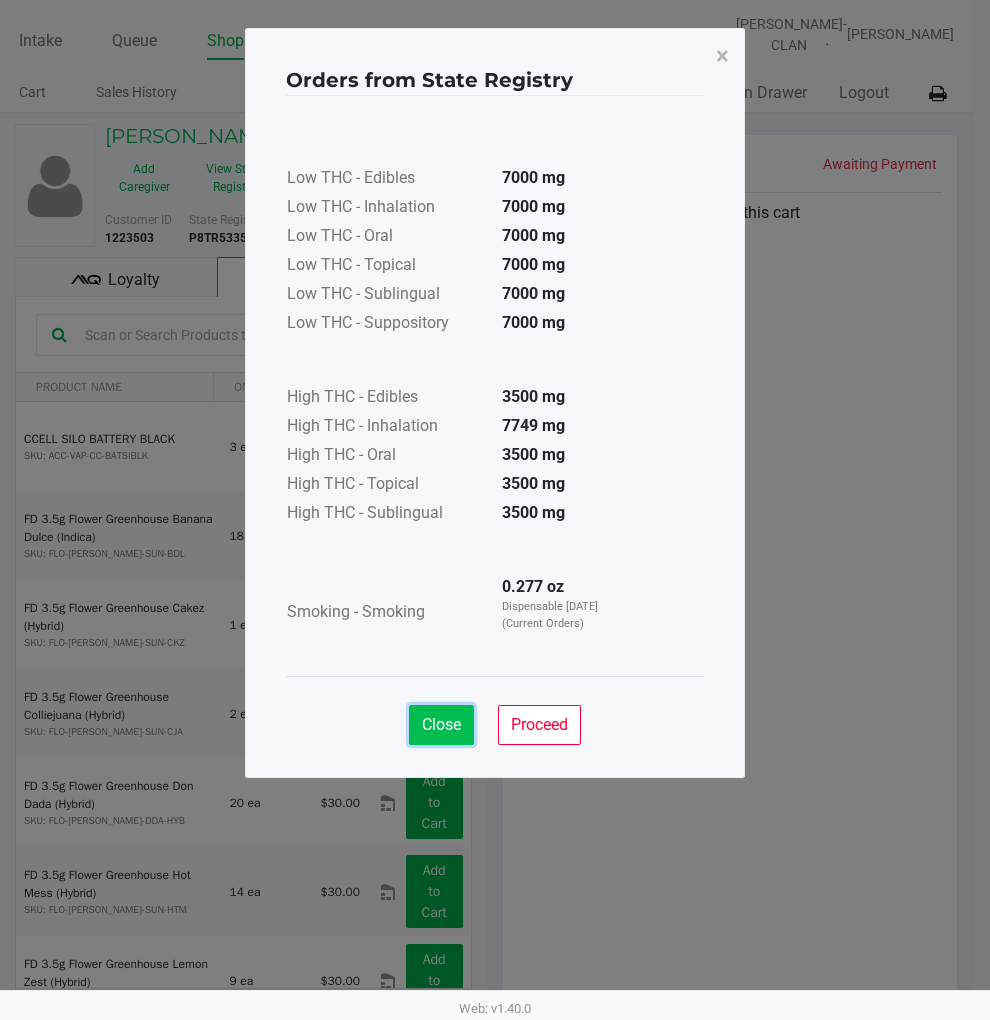 click on "Close" 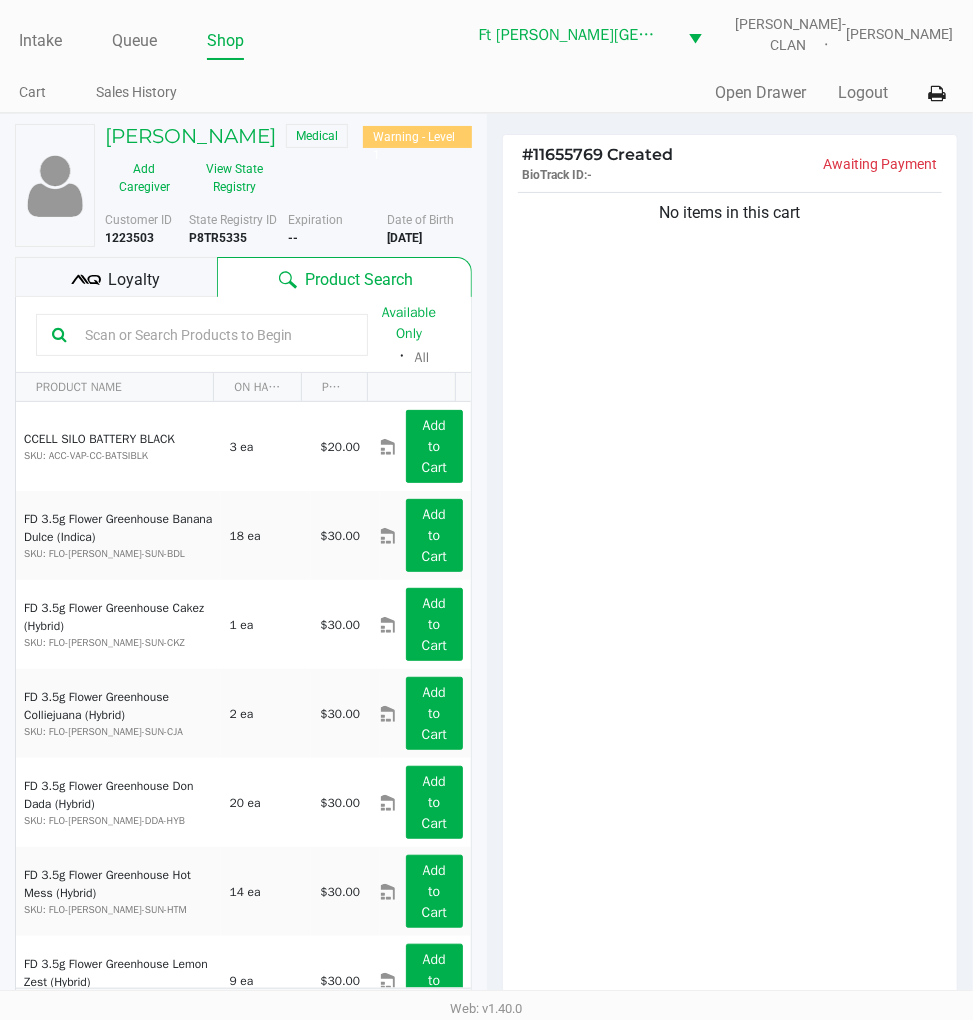 click on "CHRISTOPHER DAHN   Medical   Warning - Level 1   Add Caregiver   View State Registry   Customer ID   1223503  State Registry ID  P8TR5335   Expiration  -- More  Date of Birth   8/12/1967
Loyalty
Product Search   Available Only  ᛫  All   PRODUCT NAME  ON HAND PRICE  CCELL SILO BATTERY BLACK  SKU: ACC-VAP-CC-BATSIBLK  3 ea   $20.00  Add to Cart  FD 3.5g Flower Greenhouse Banana Dulce (Indica)  SKU: FLO-BUD-FD-SUN-BDL  18 ea   $30.00  Add to Cart  FD 3.5g Flower Greenhouse Cakez (Hybrid)  SKU: FLO-BUD-FD-SUN-CKZ  1 ea   $30.00  Add to Cart  FD 3.5g Flower Greenhouse Colliejuana (Hybrid)  SKU: FLO-BUD-FD-SUN-CJA  2 ea   $30.00  Add to Cart  FD 3.5g Flower Greenhouse Don Dada (Hybrid)  SKU: FLO-BUD-FD-DDA-HYB  20 ea   $30.00  Add to Cart  FD 3.5g Flower Greenhouse Hot Mess (Hybrid)  SKU: FLO-BUD-FD-SUN-HTM  14 ea   $30.00  Add to Cart  FD 3.5g Flower Greenhouse Lemon Zest (Hybrid)   9 ea   $30.00" 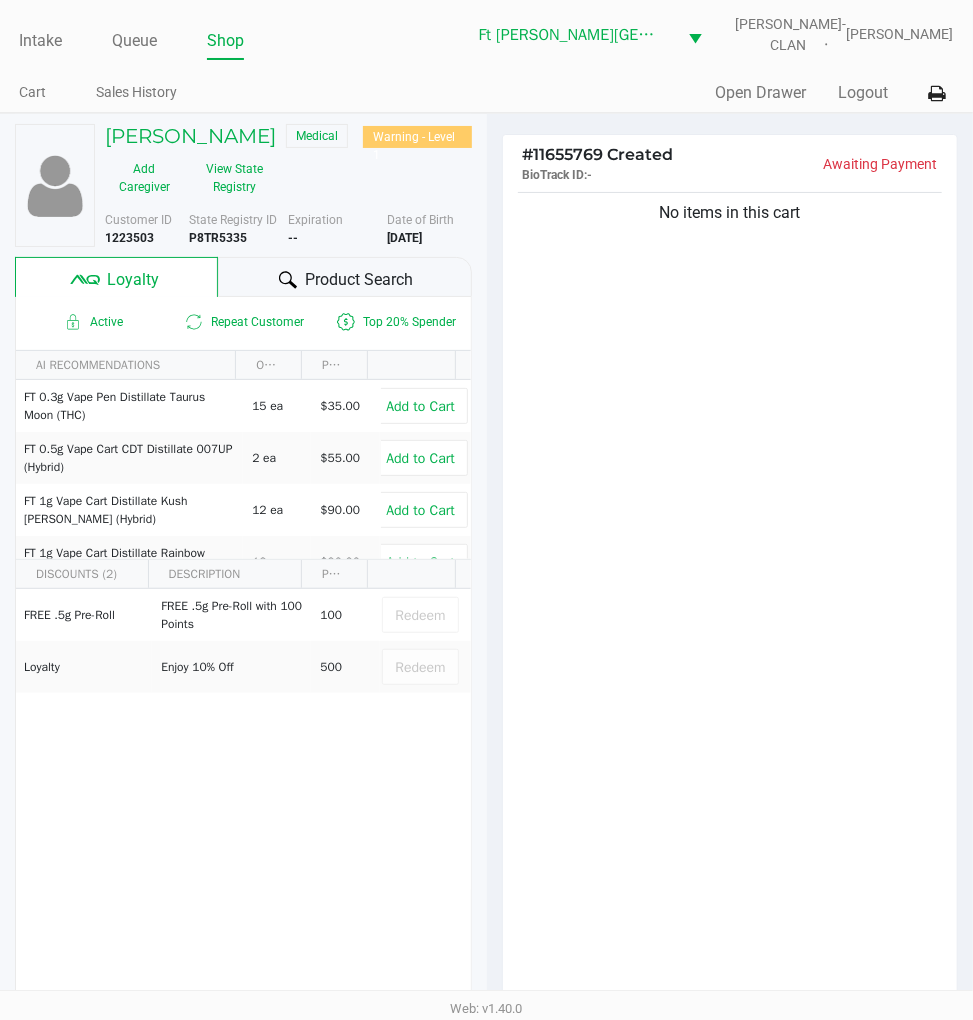 click on "Product Search" 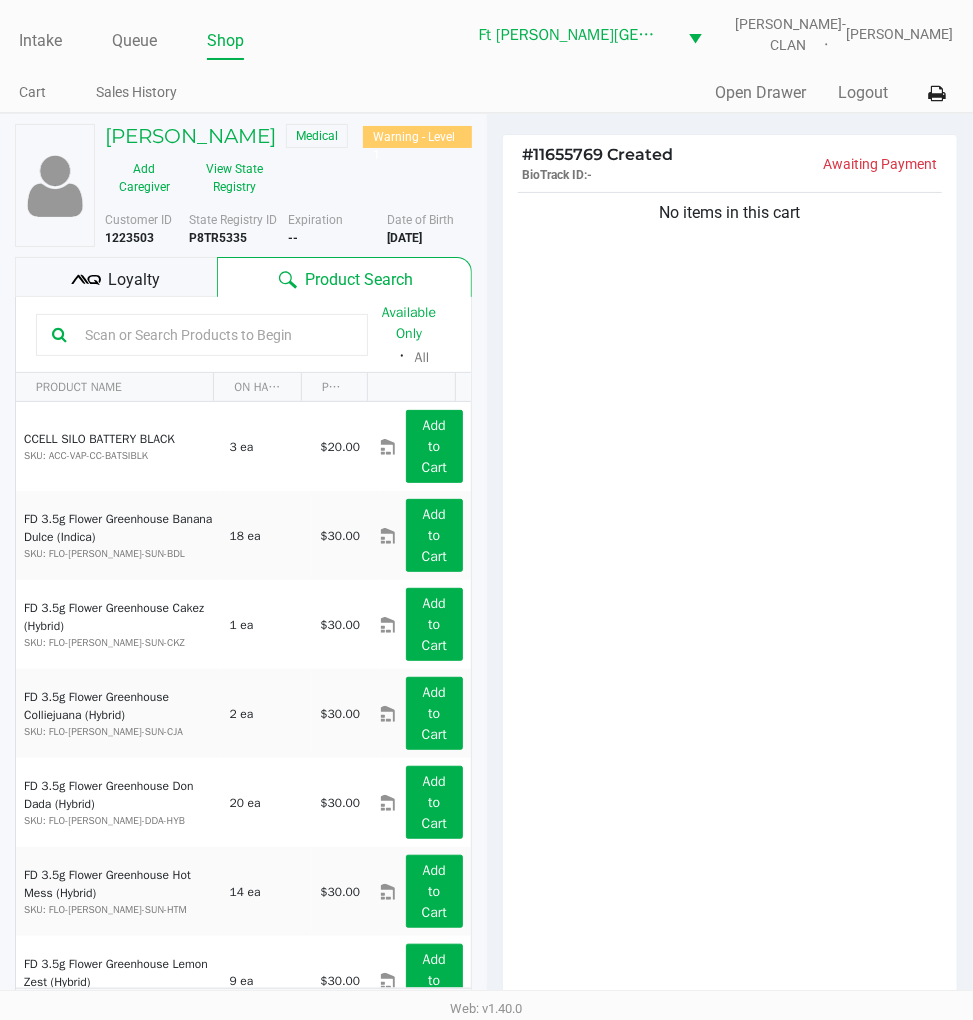 click on "No items in this cart" 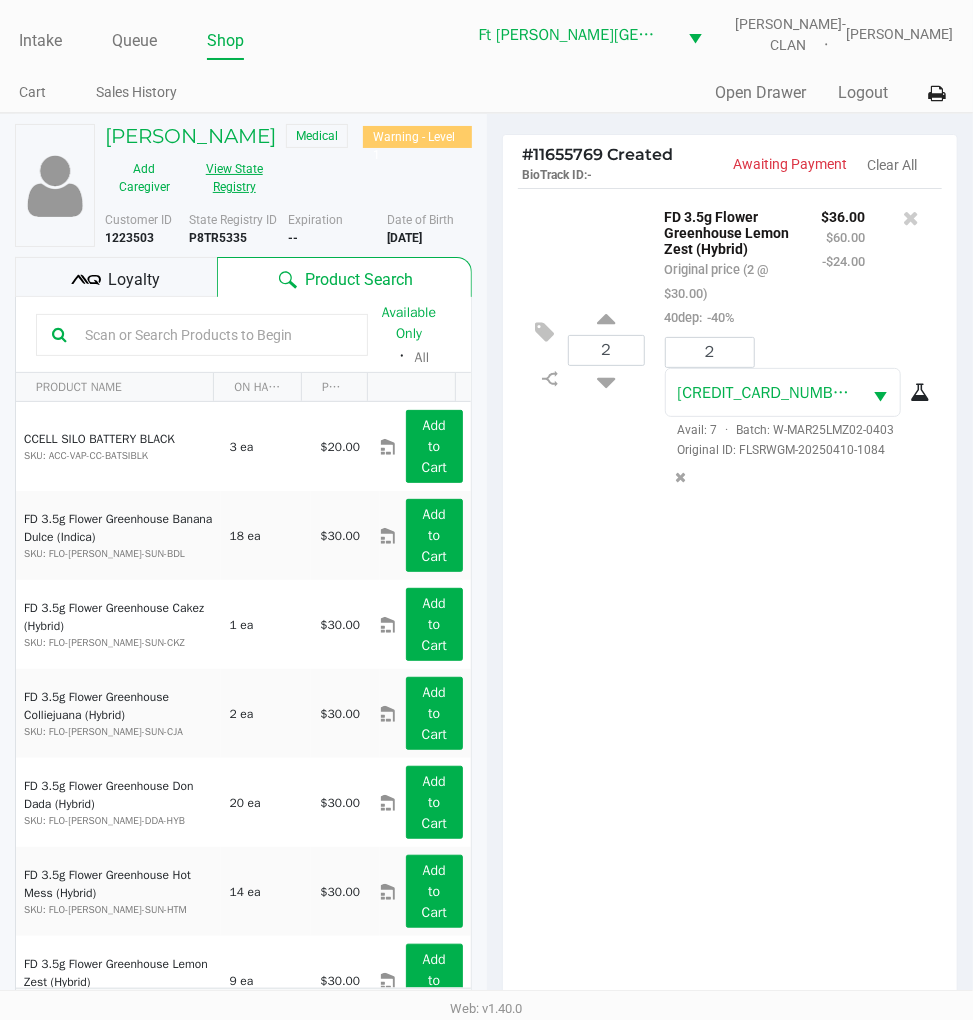 click on "View State Registry" 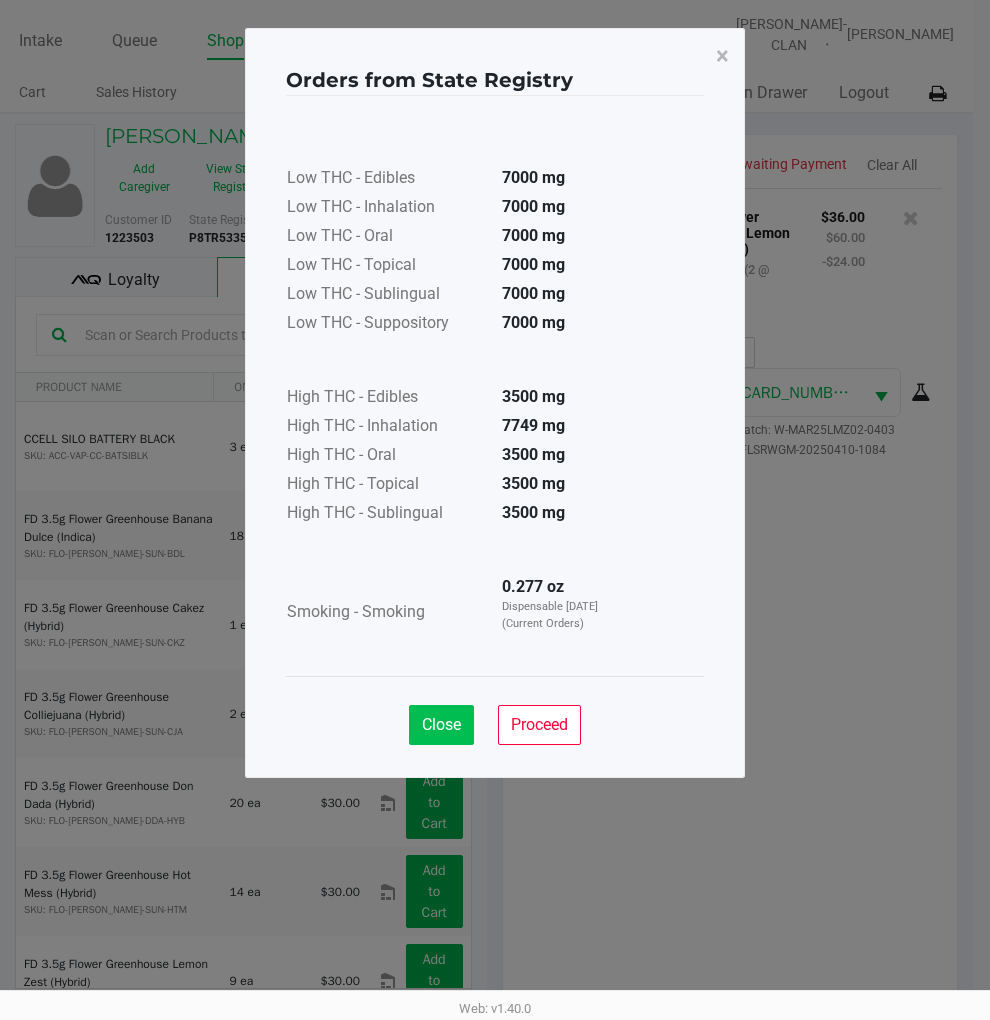 click on "Close" 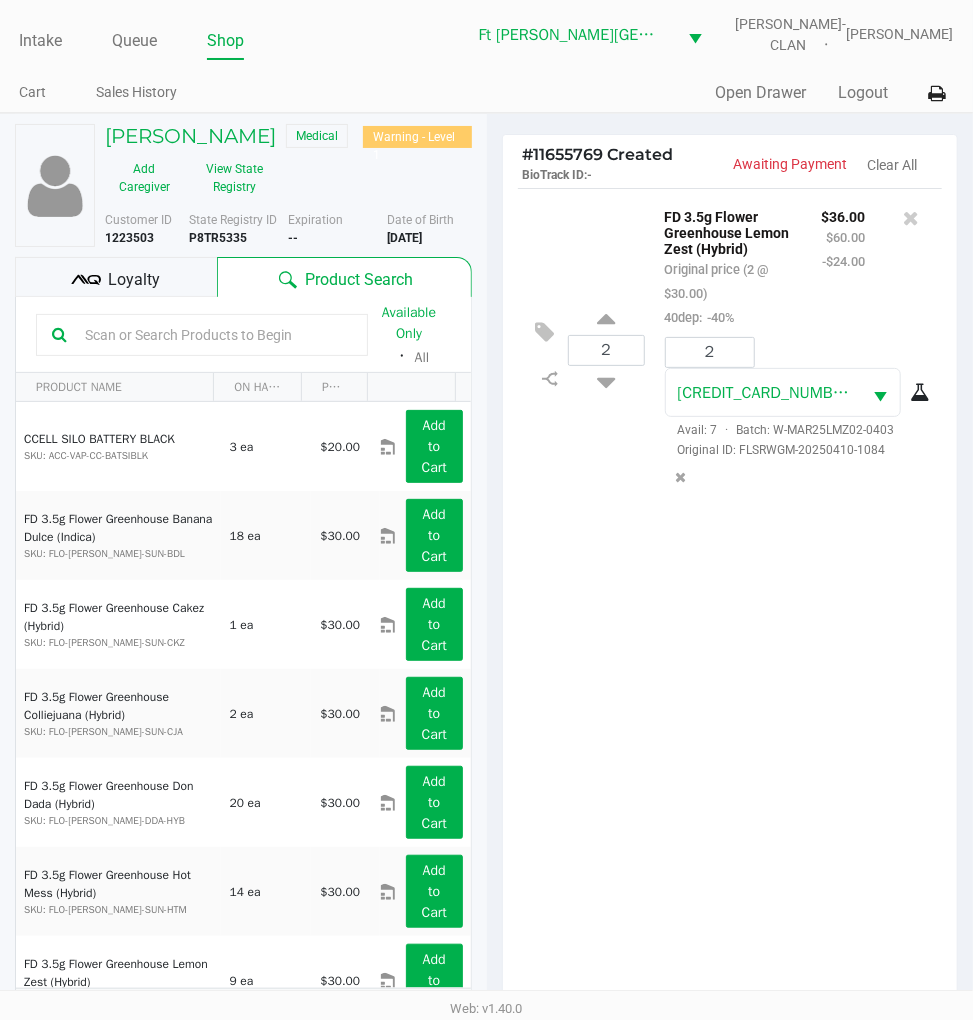 click on "2  FD 3.5g Flower Greenhouse Lemon Zest (Hybrid)   Original price (2 @ $30.00)  40dep:  -40% $36.00 $60.00 -$24.00 2 4802126798424383  Avail: 7  ·  Batch: W-MAR25LMZ02-0403   Original ID: FLSRWGM-20250410-1084" 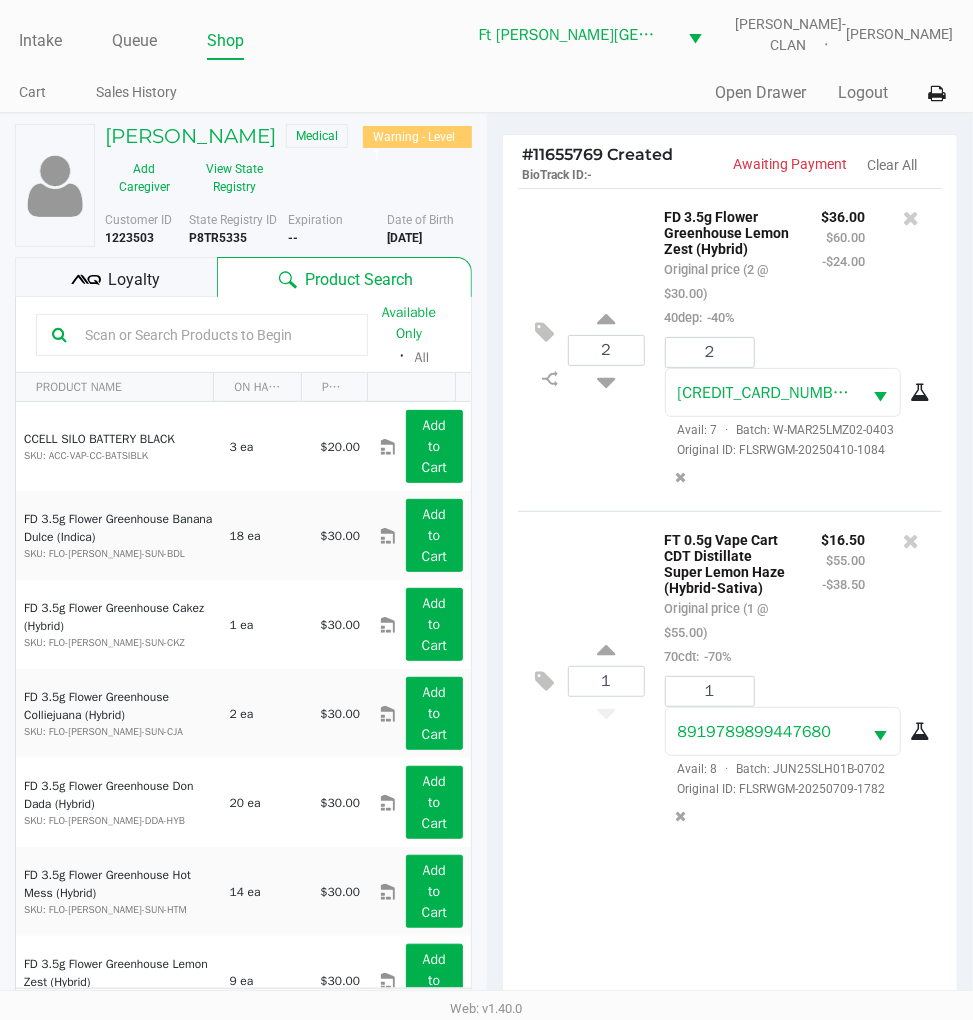 click on "Loyalty" 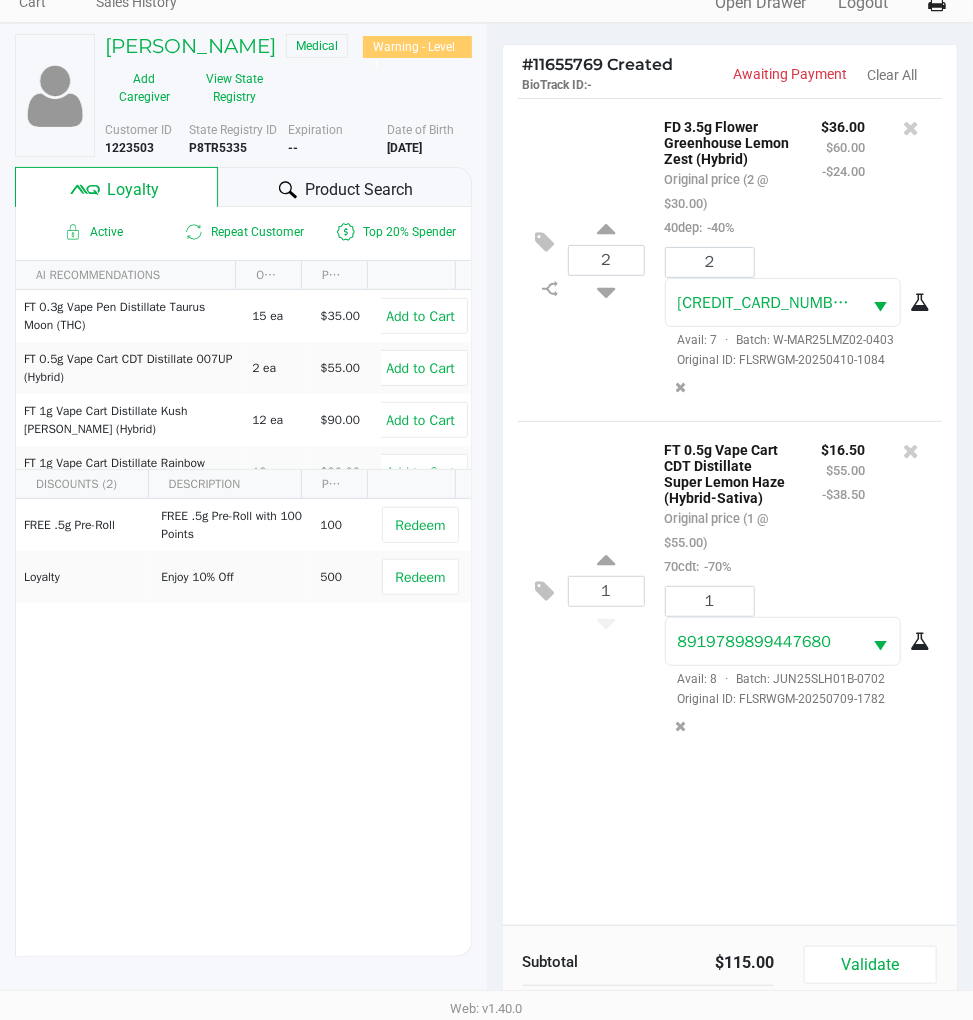 scroll, scrollTop: 258, scrollLeft: 0, axis: vertical 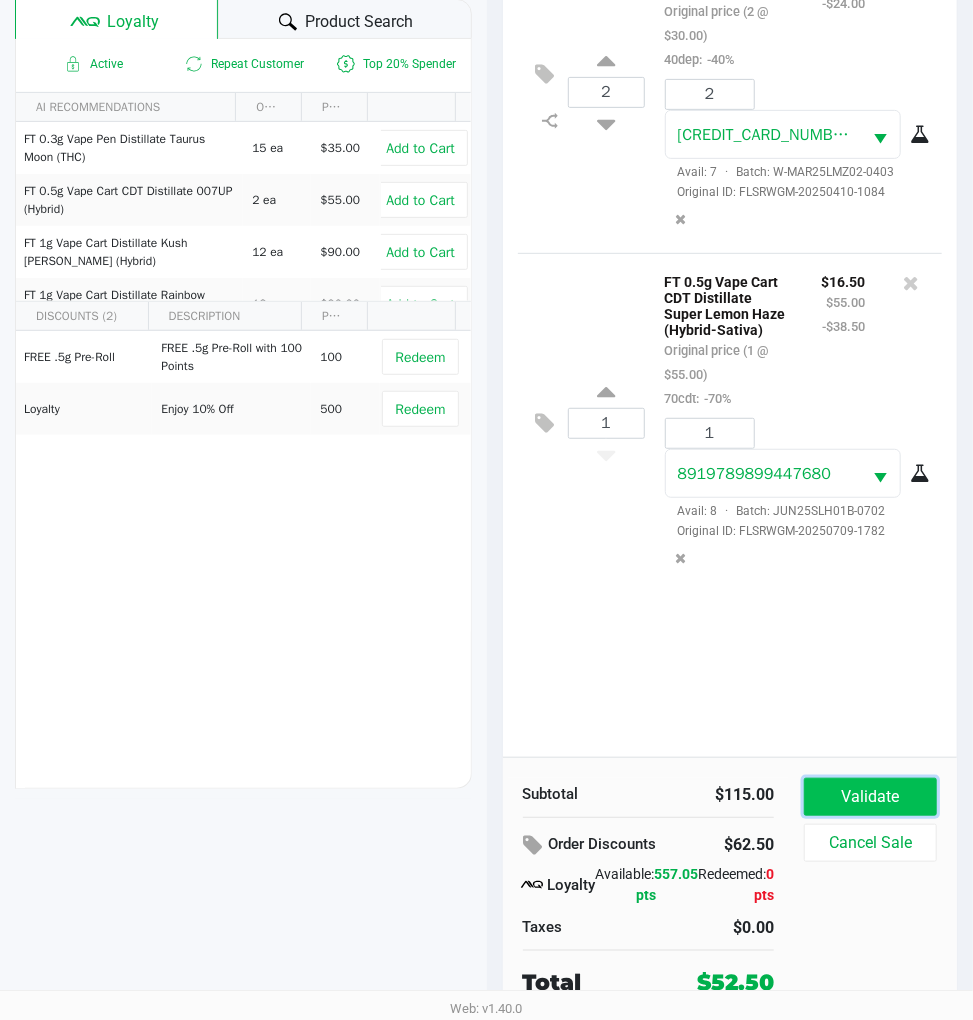 click on "Validate" 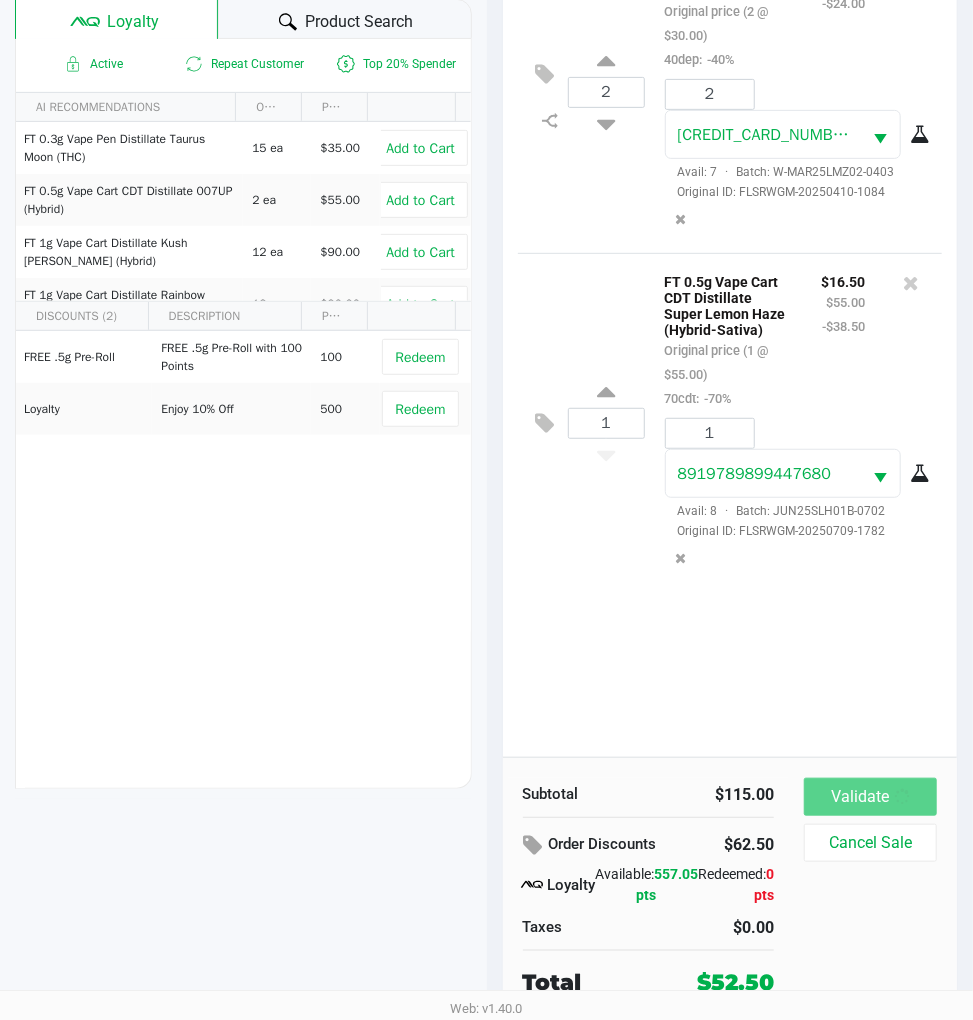 scroll, scrollTop: 0, scrollLeft: 0, axis: both 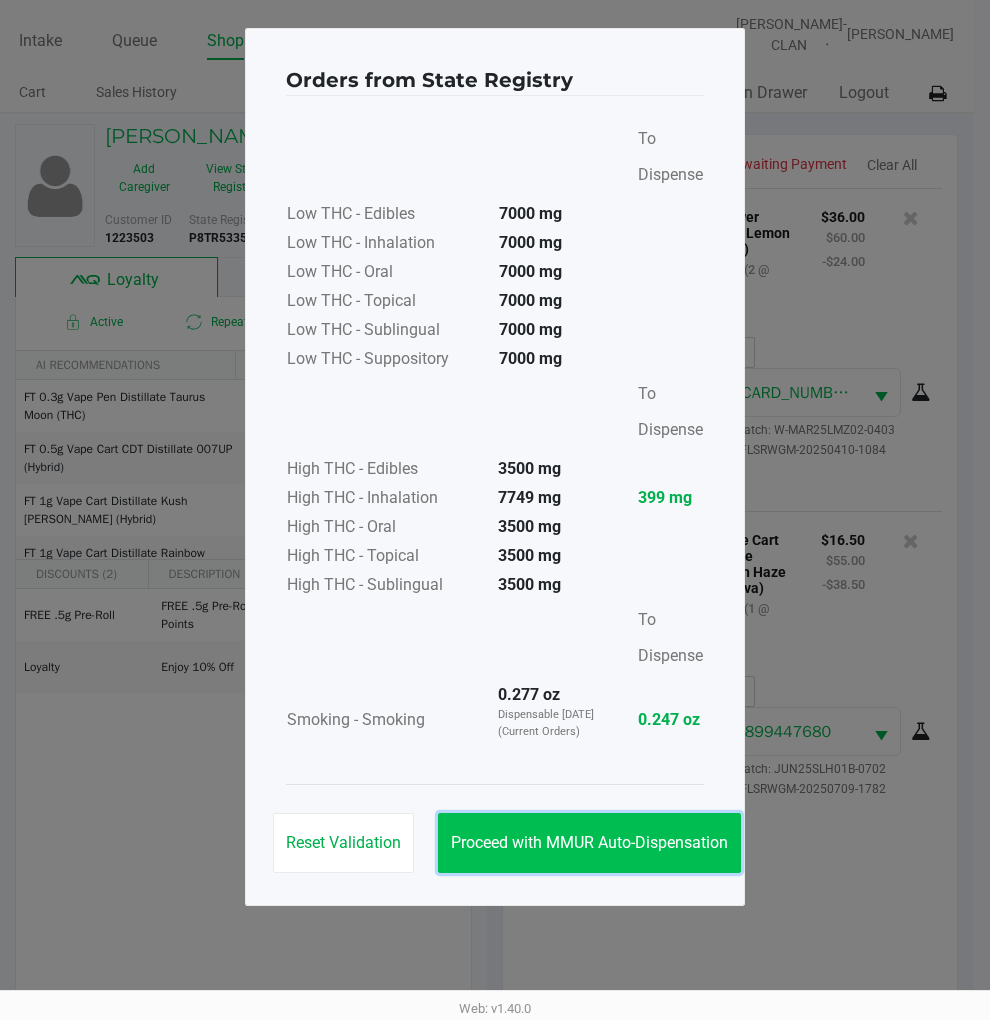 click on "Proceed with MMUR Auto-Dispensation" 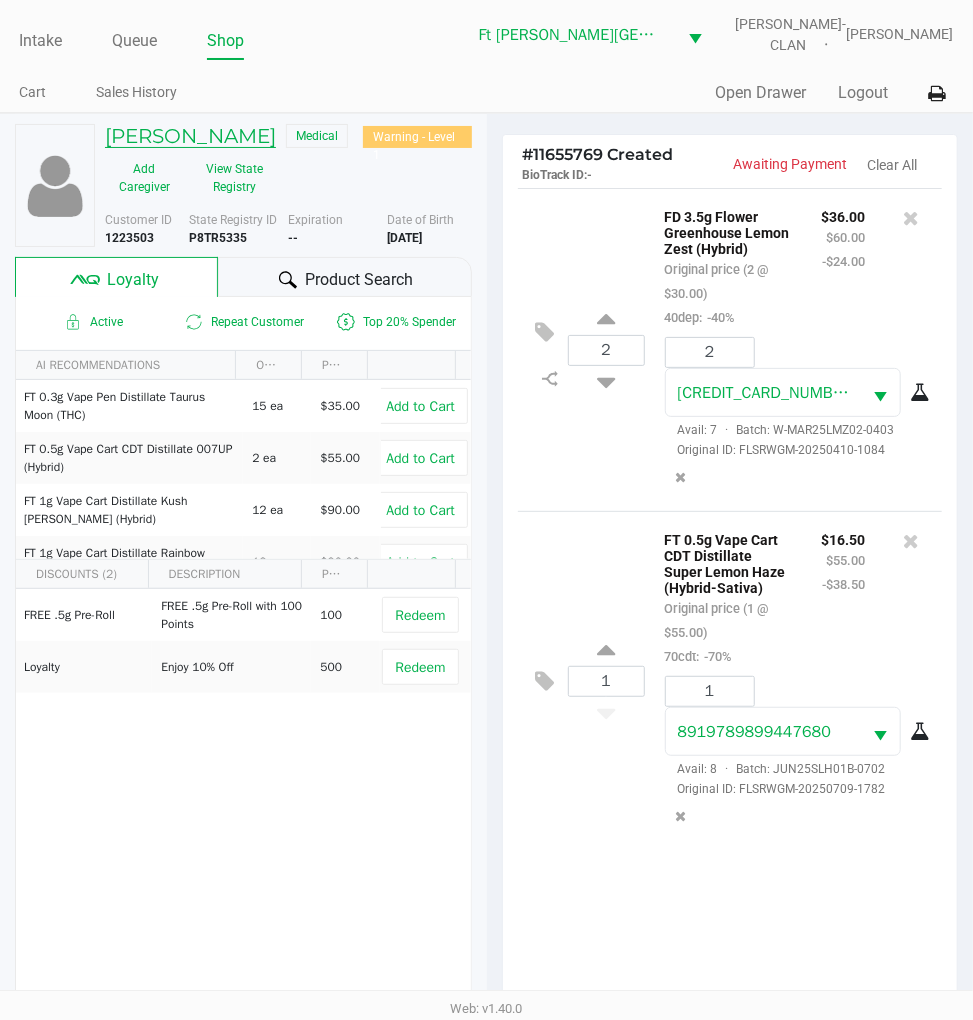 click on "CHRISTOPHER DAHN" 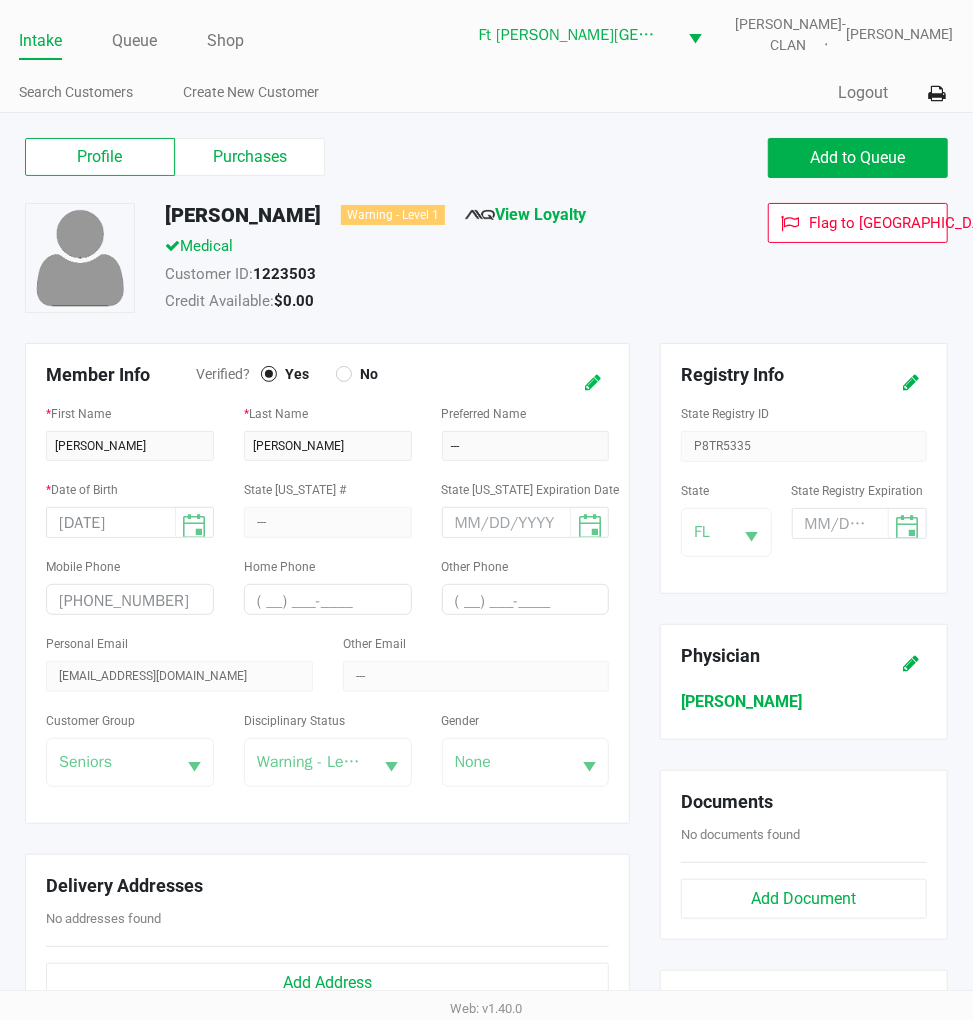 click 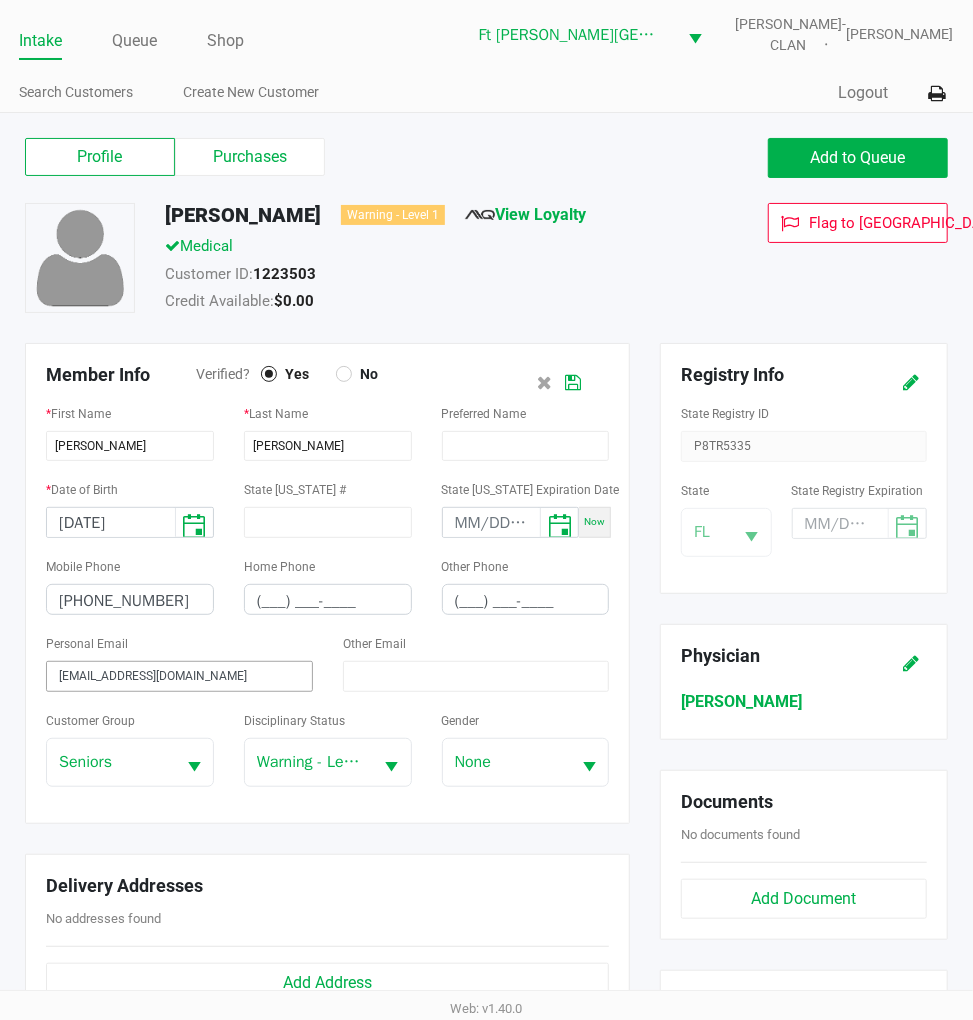 click on "dahnchristopher34@gmail.com" 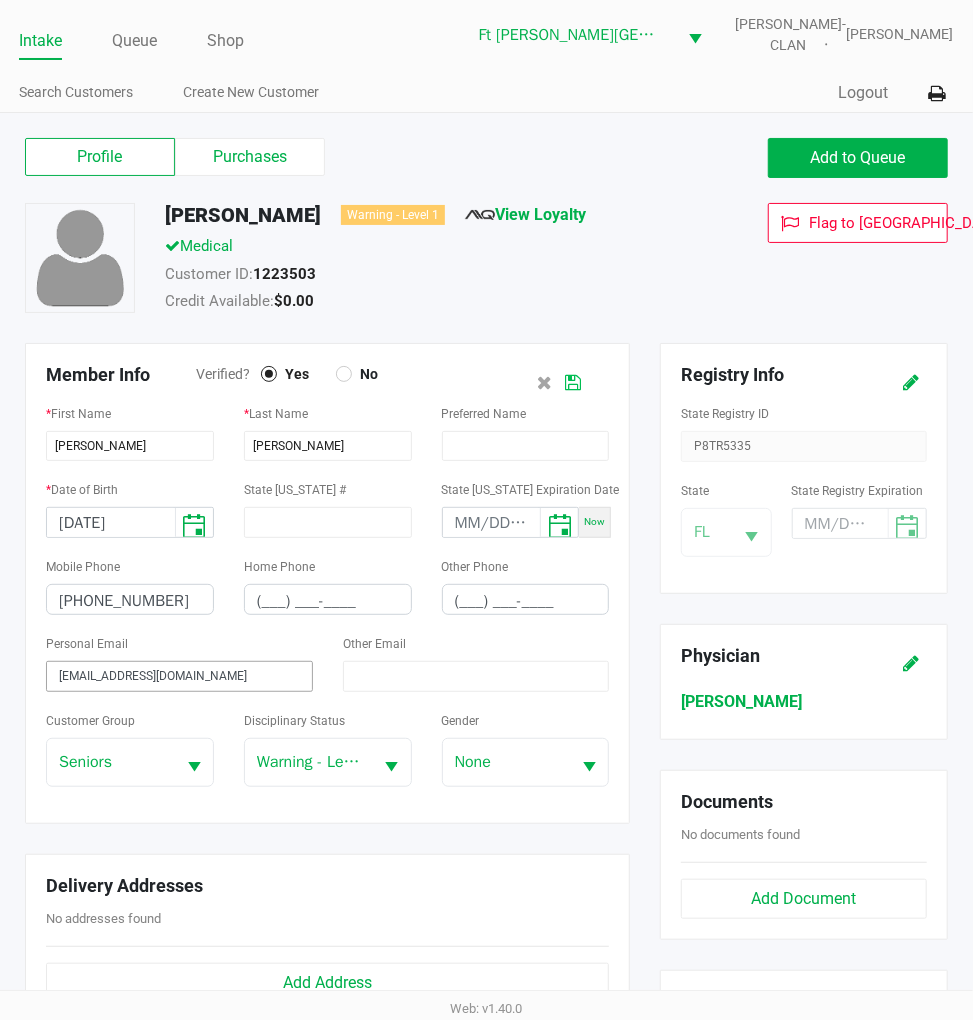 type on "christopherdahn1967@gmail.com" 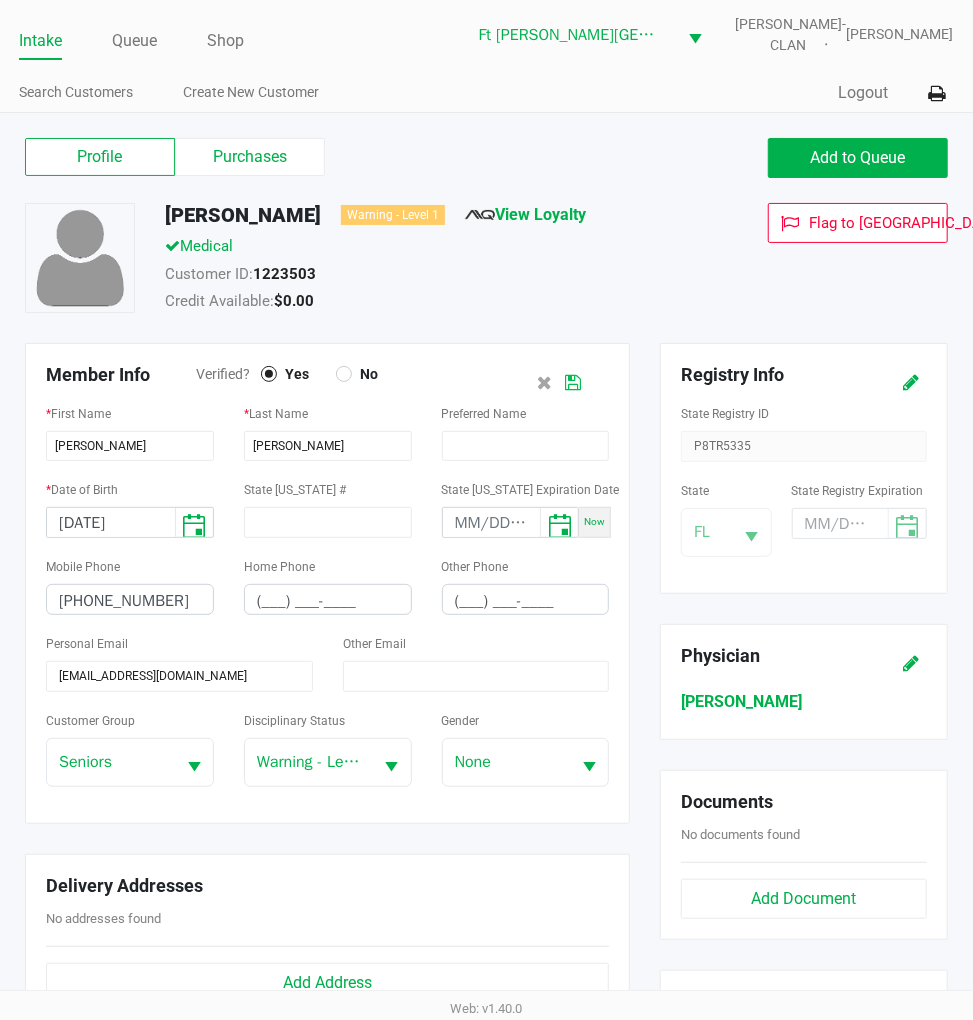 click 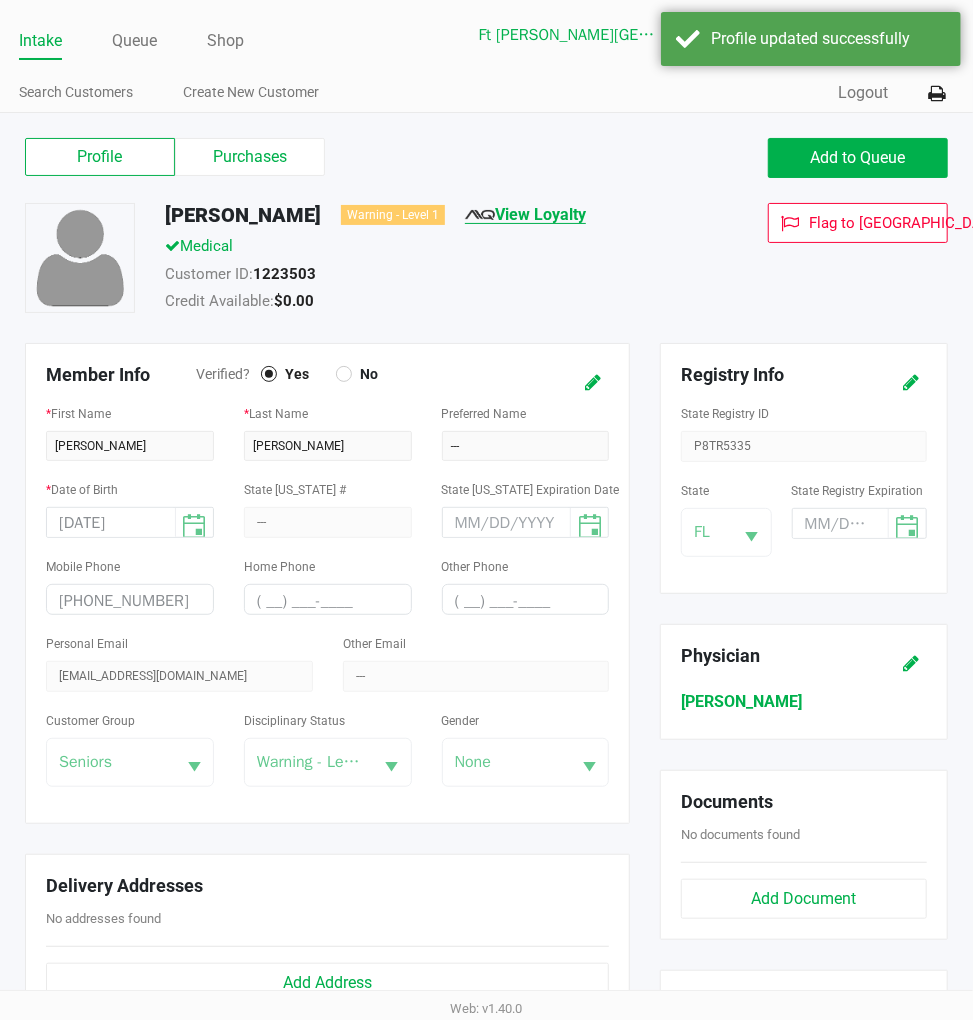 click on "View Loyalty" 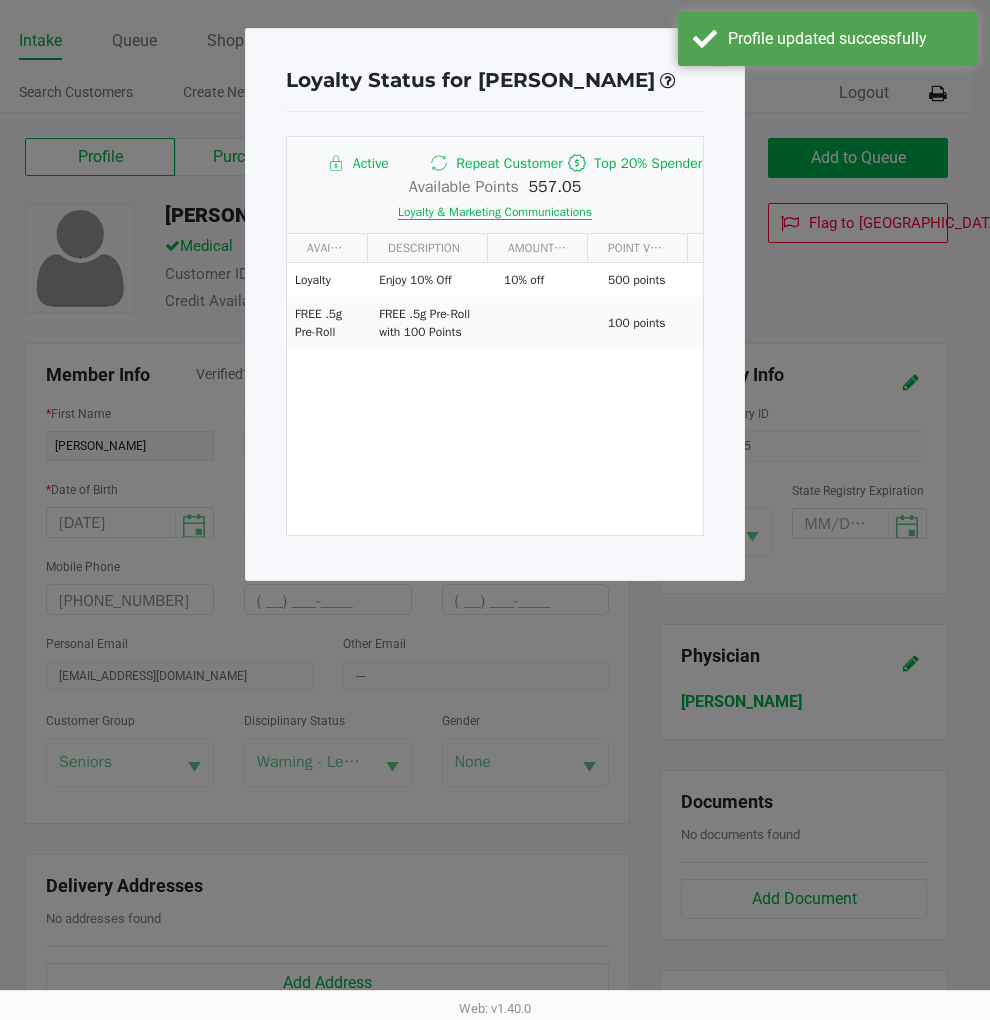 click on "Loyalty & Marketing Communications" 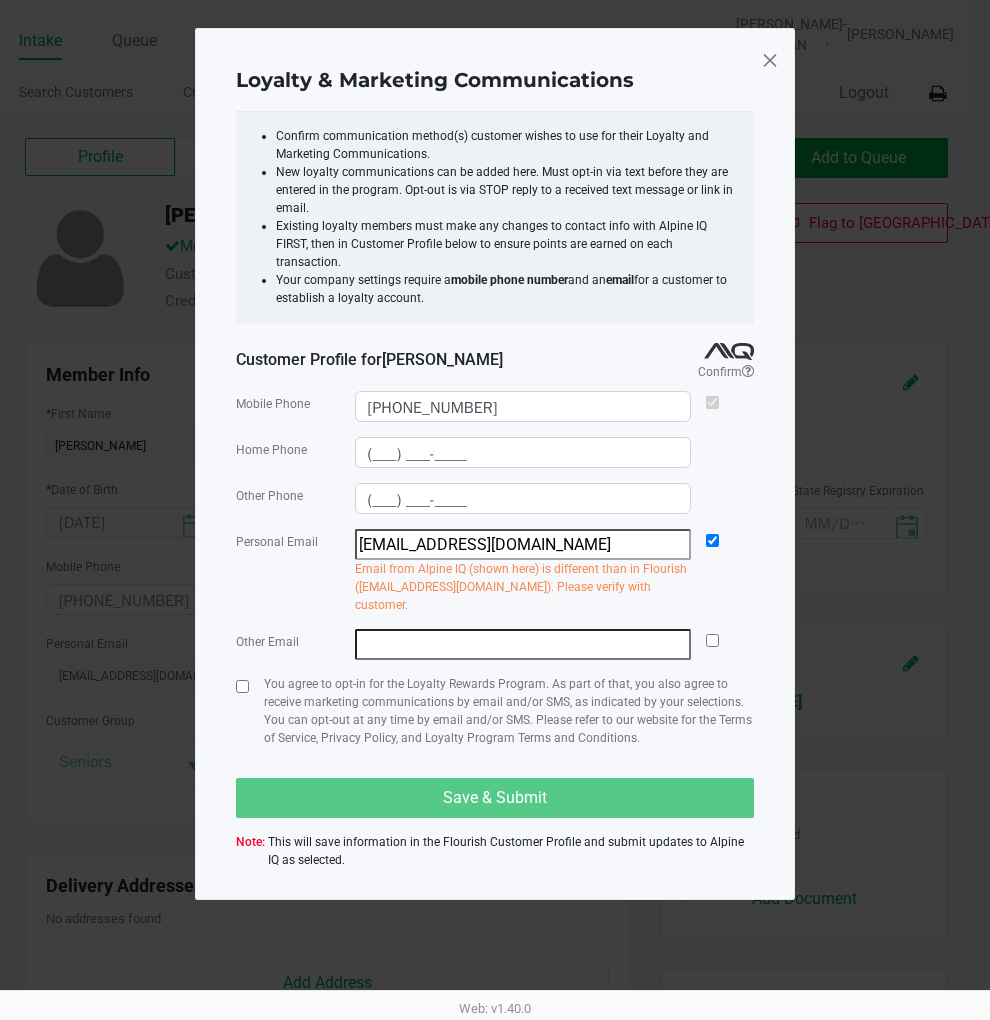 drag, startPoint x: 606, startPoint y: 524, endPoint x: 338, endPoint y: 528, distance: 268.02985 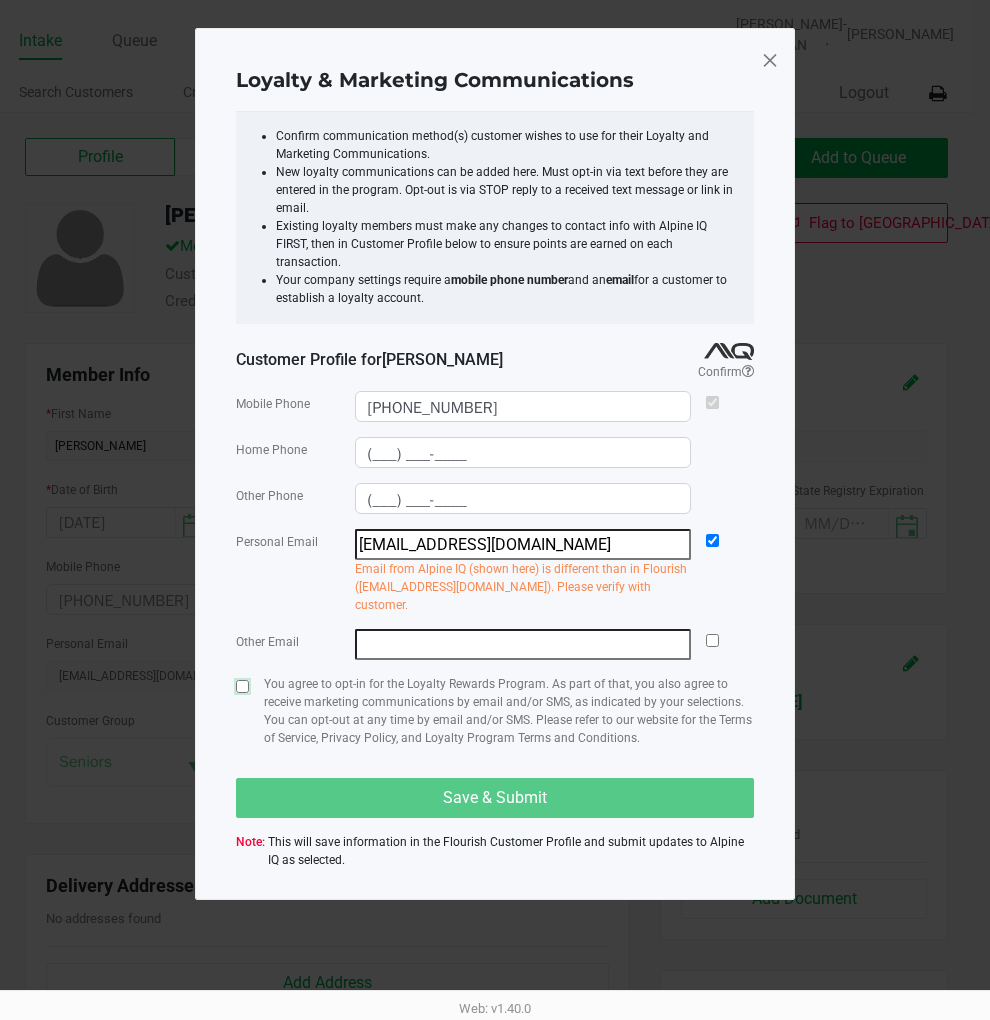 click 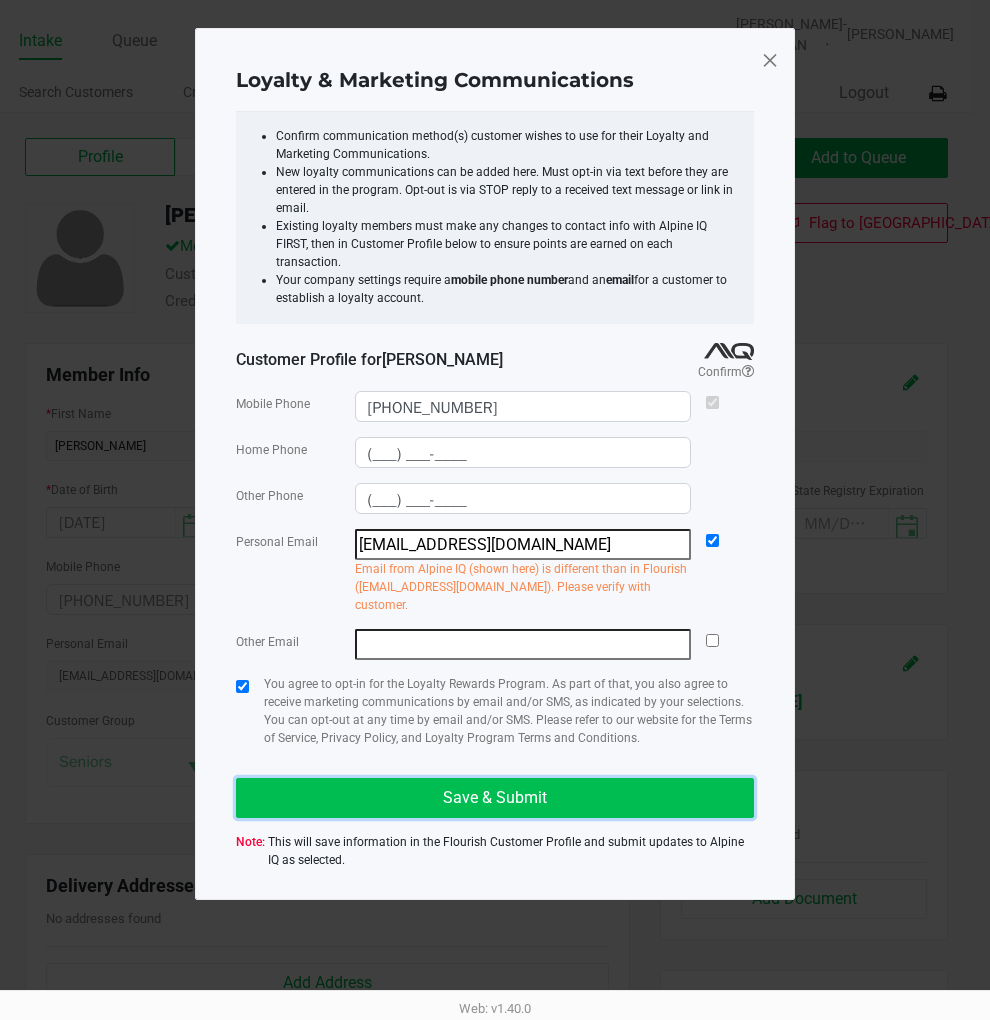 click on "Save & Submit" 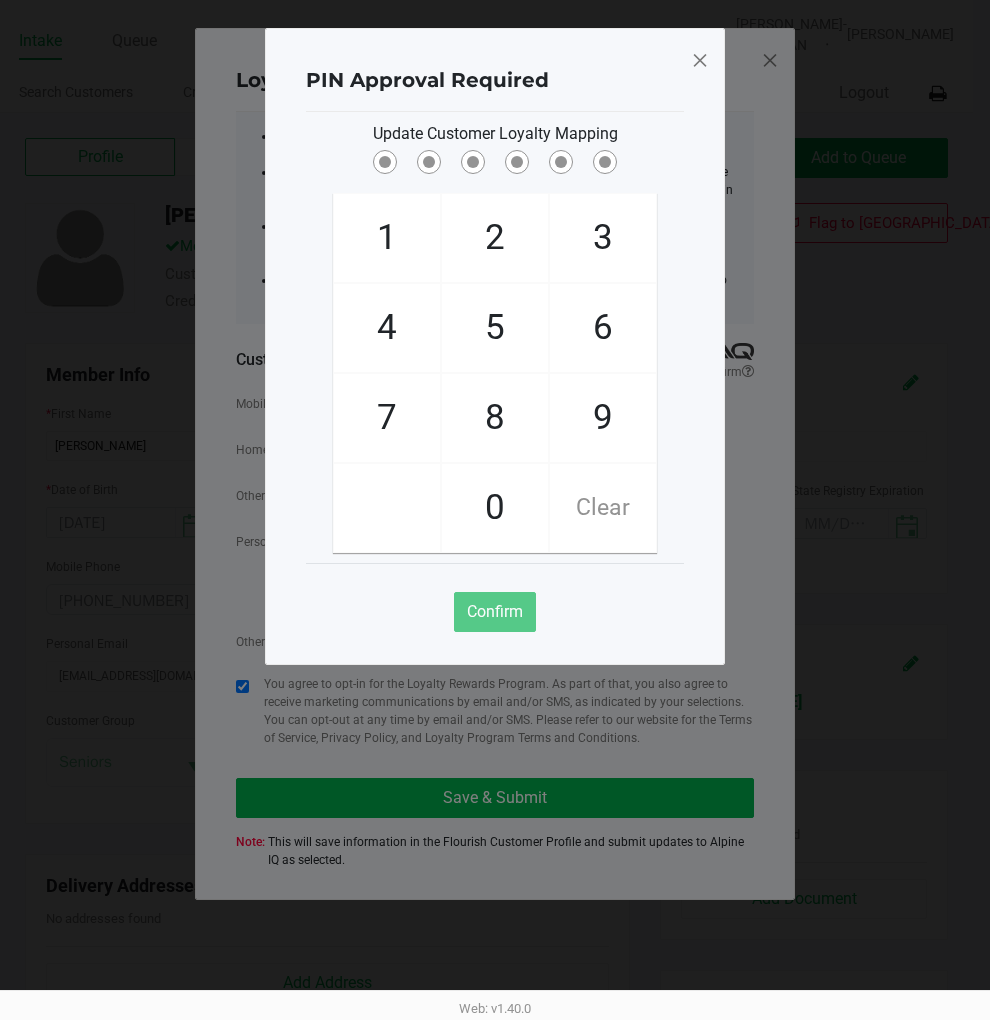 click on "3" 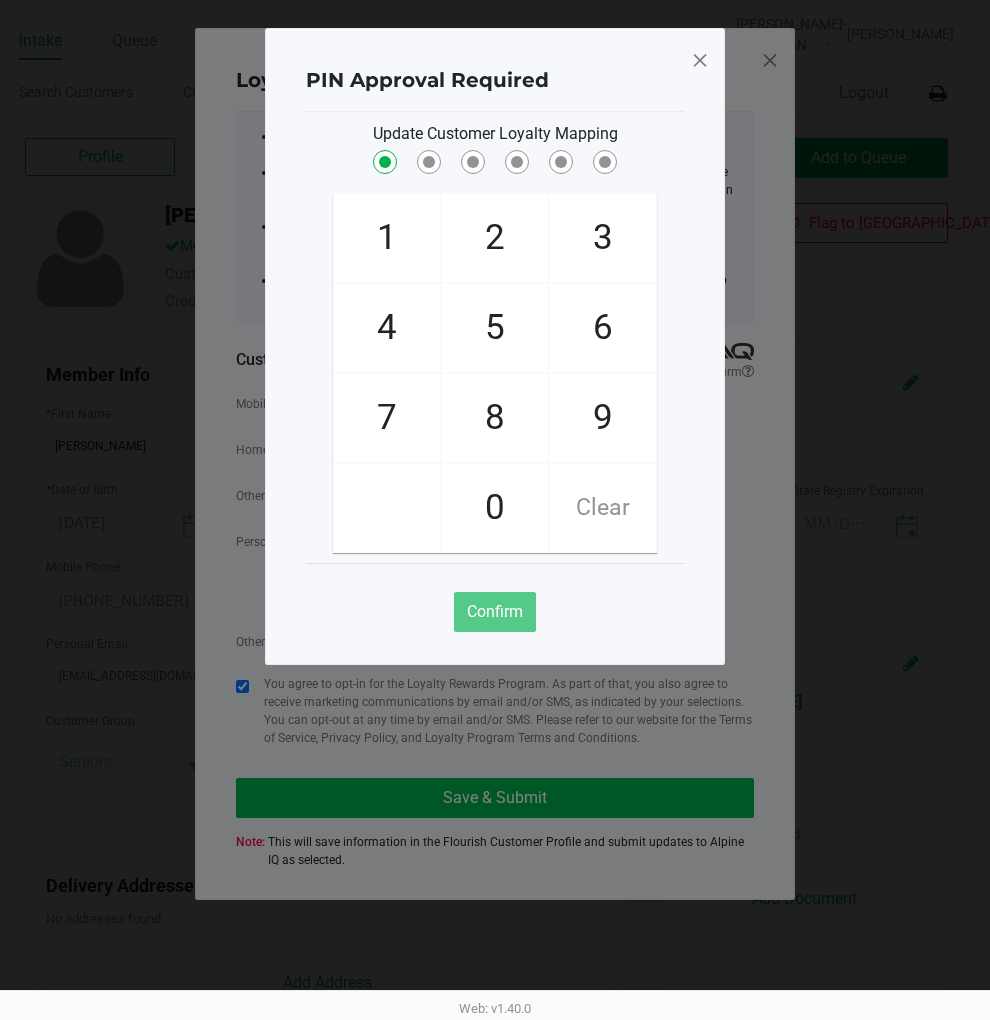 checkbox on "true" 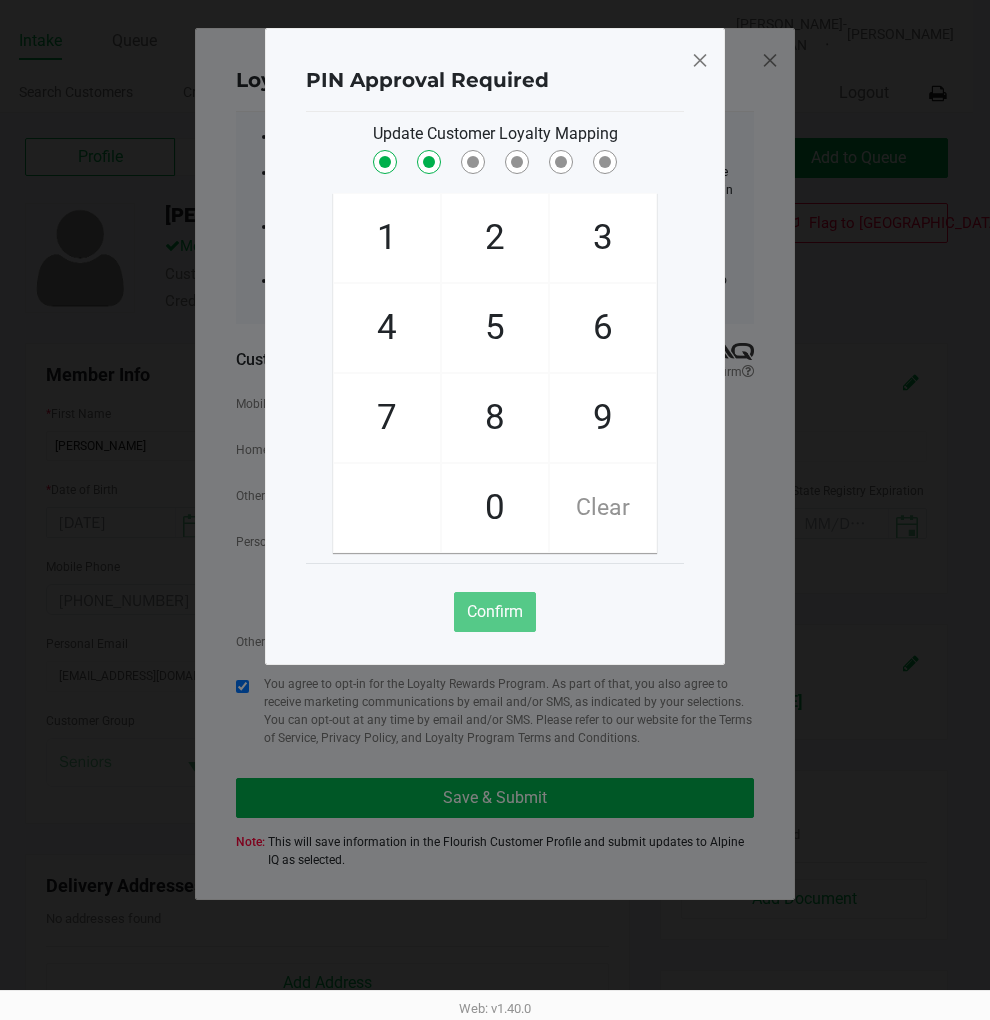 checkbox on "true" 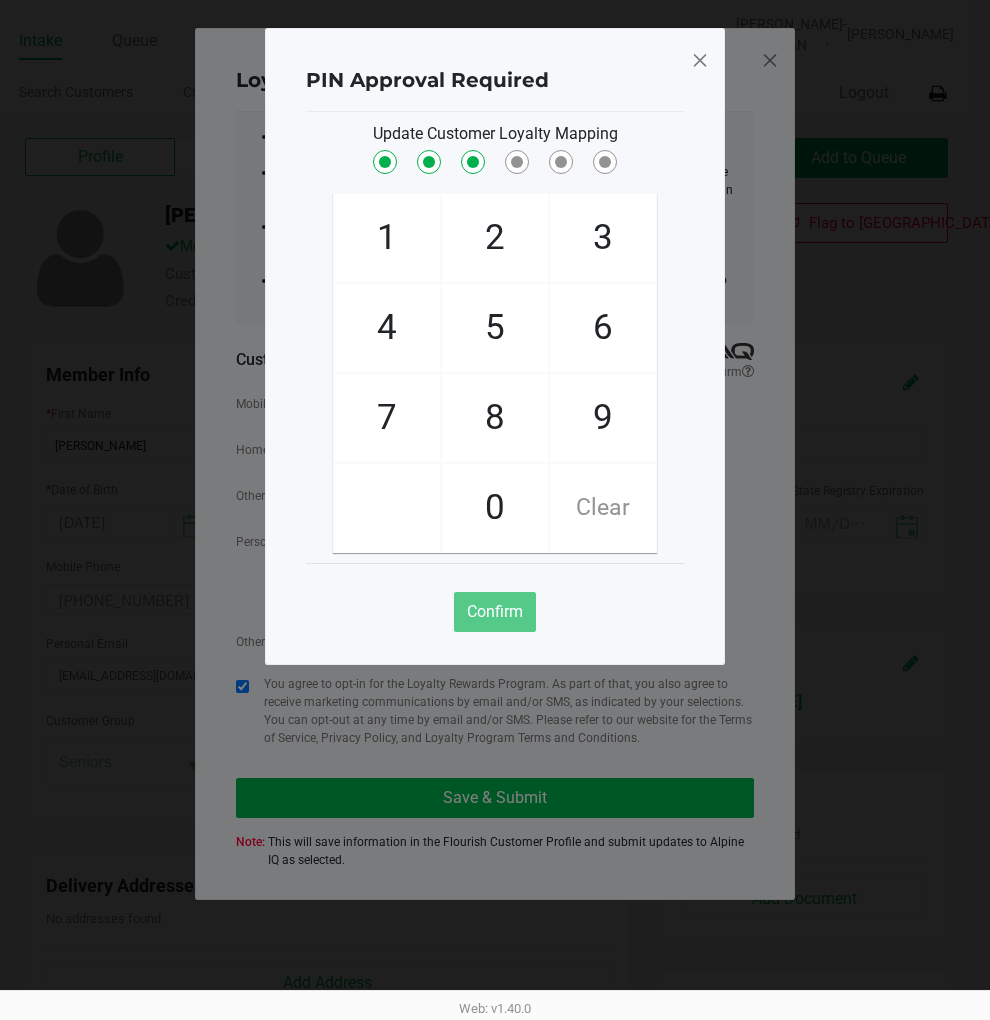 checkbox on "true" 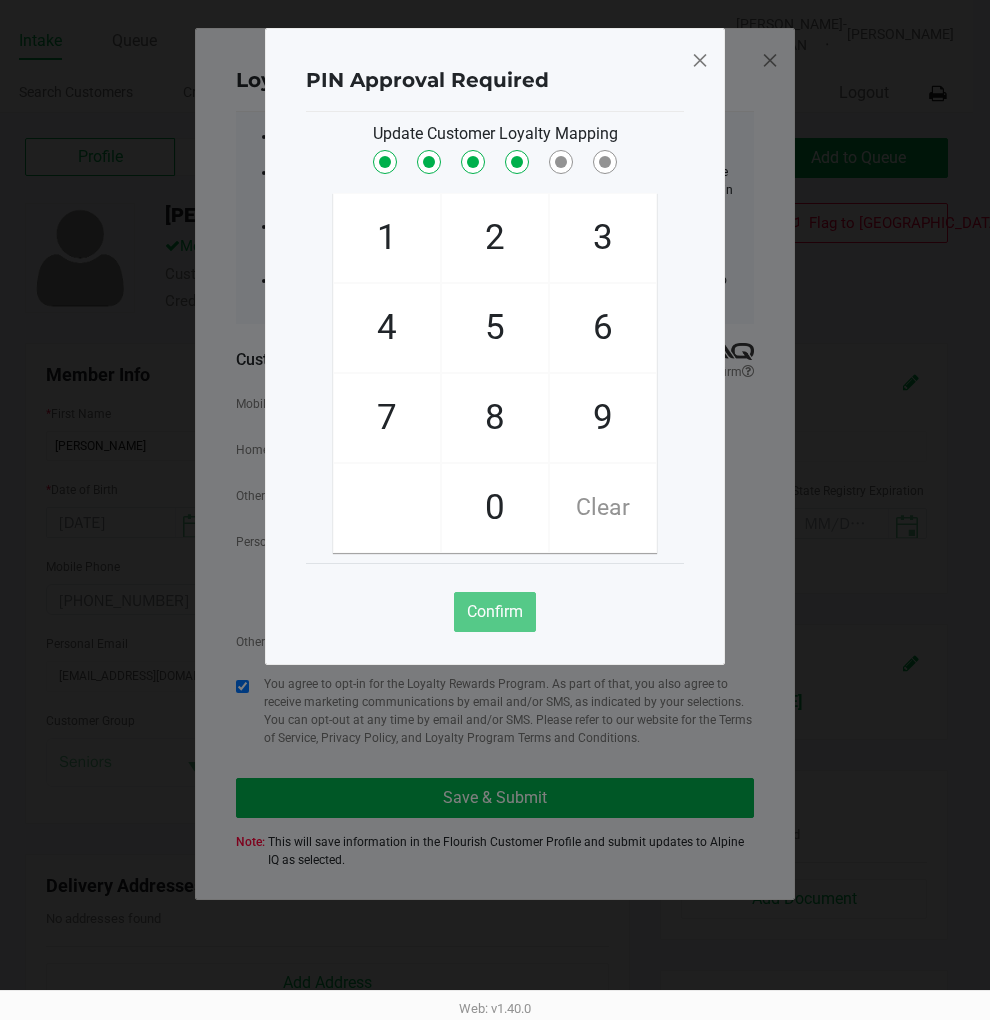 checkbox on "true" 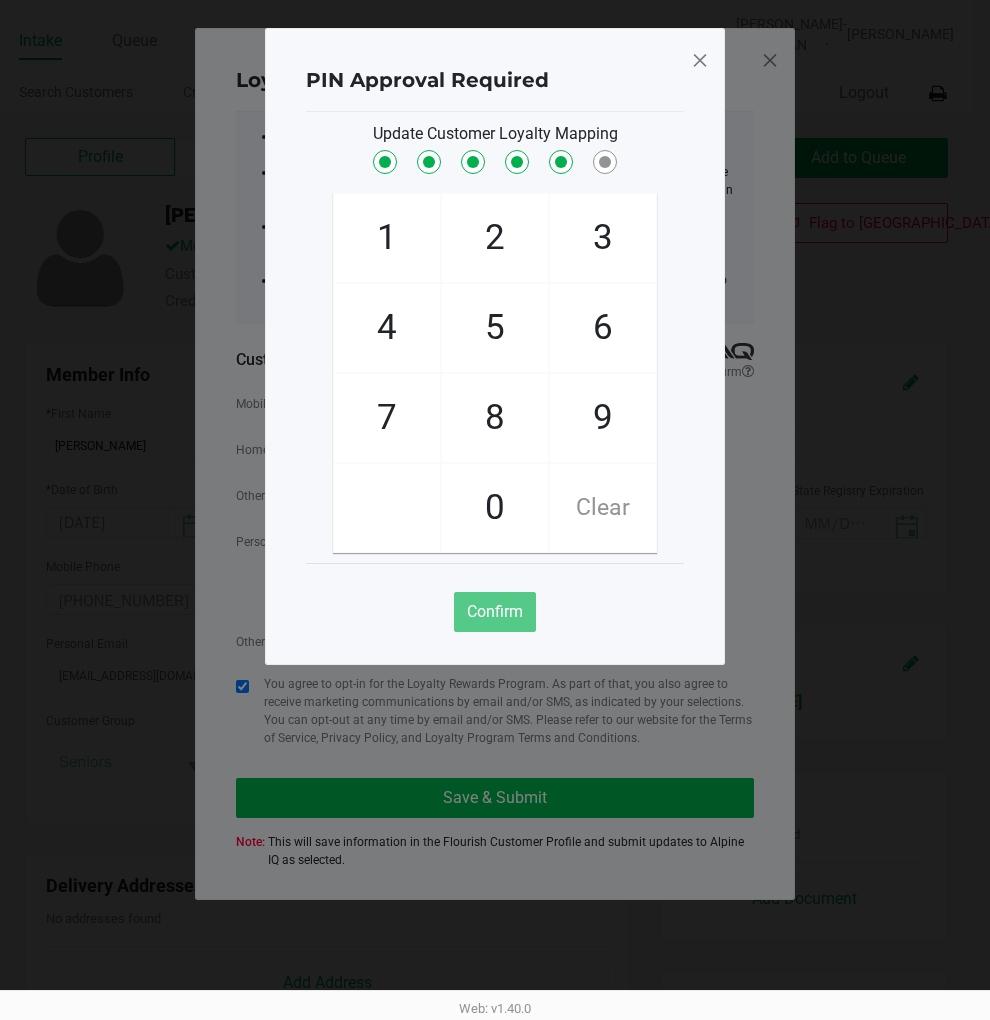 checkbox on "true" 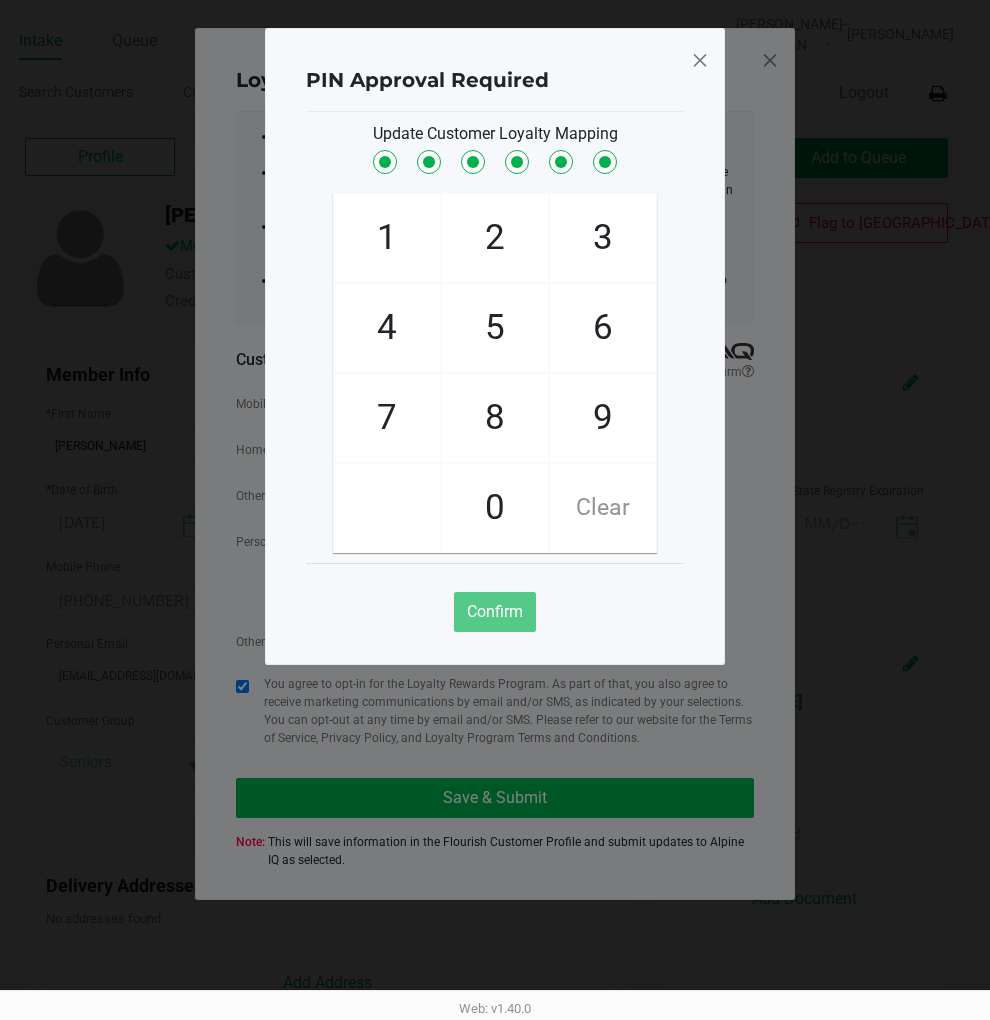 checkbox on "true" 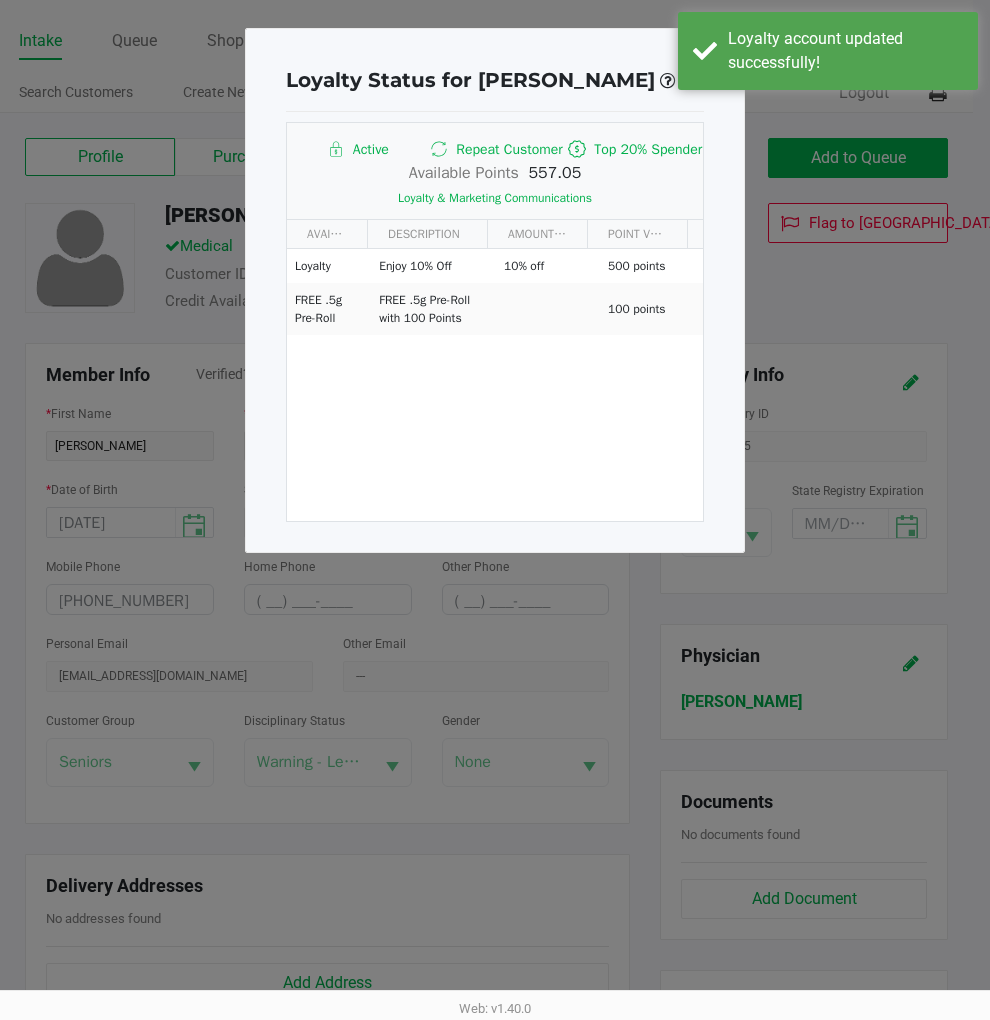 click on "Loyalty Status for CHRISTOPHER DAHN" 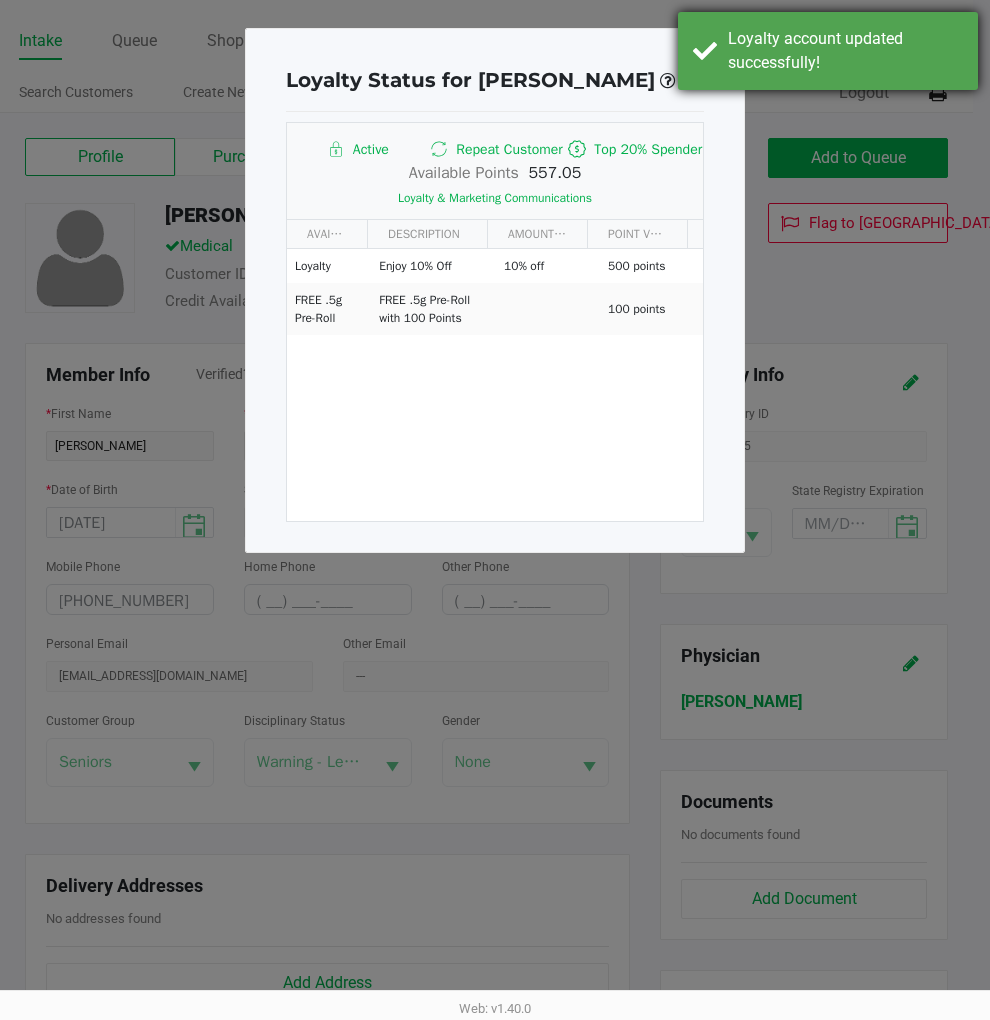 click on "Loyalty account updated successfully!" at bounding box center (828, 51) 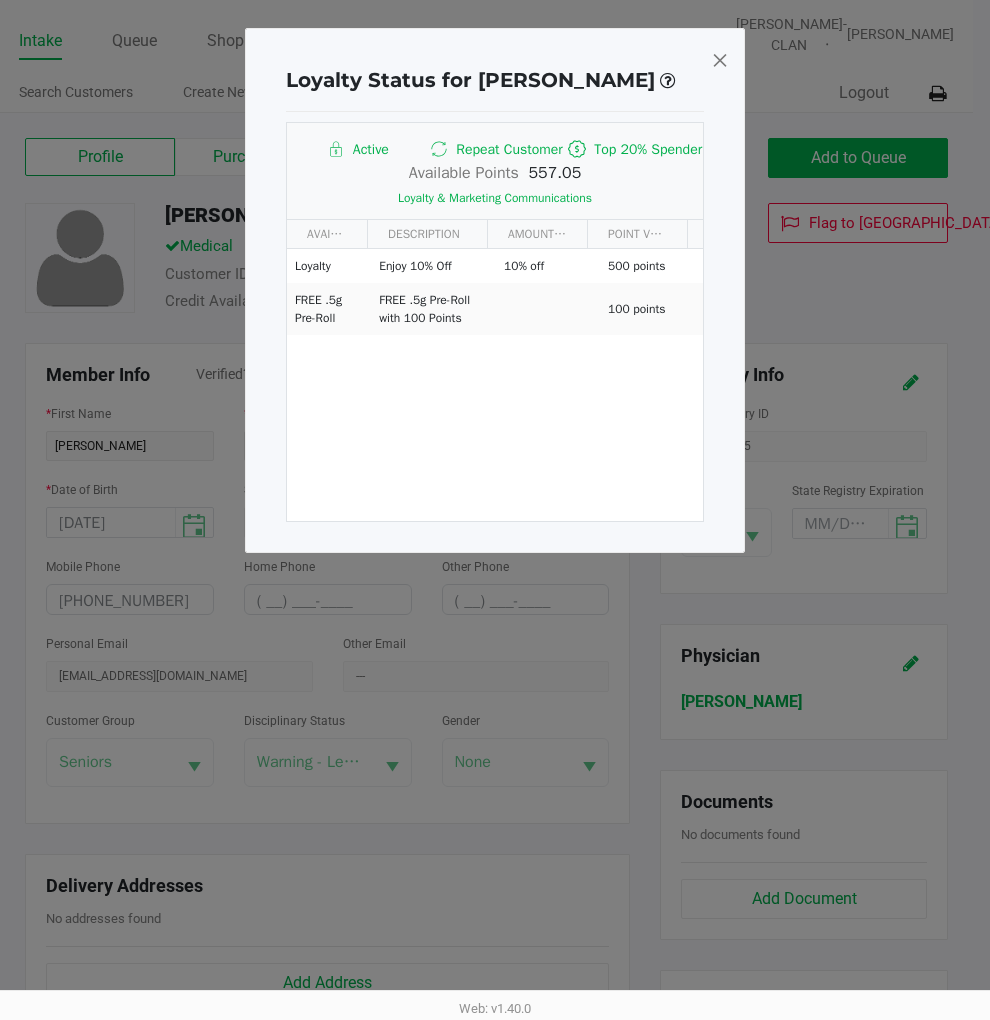 click 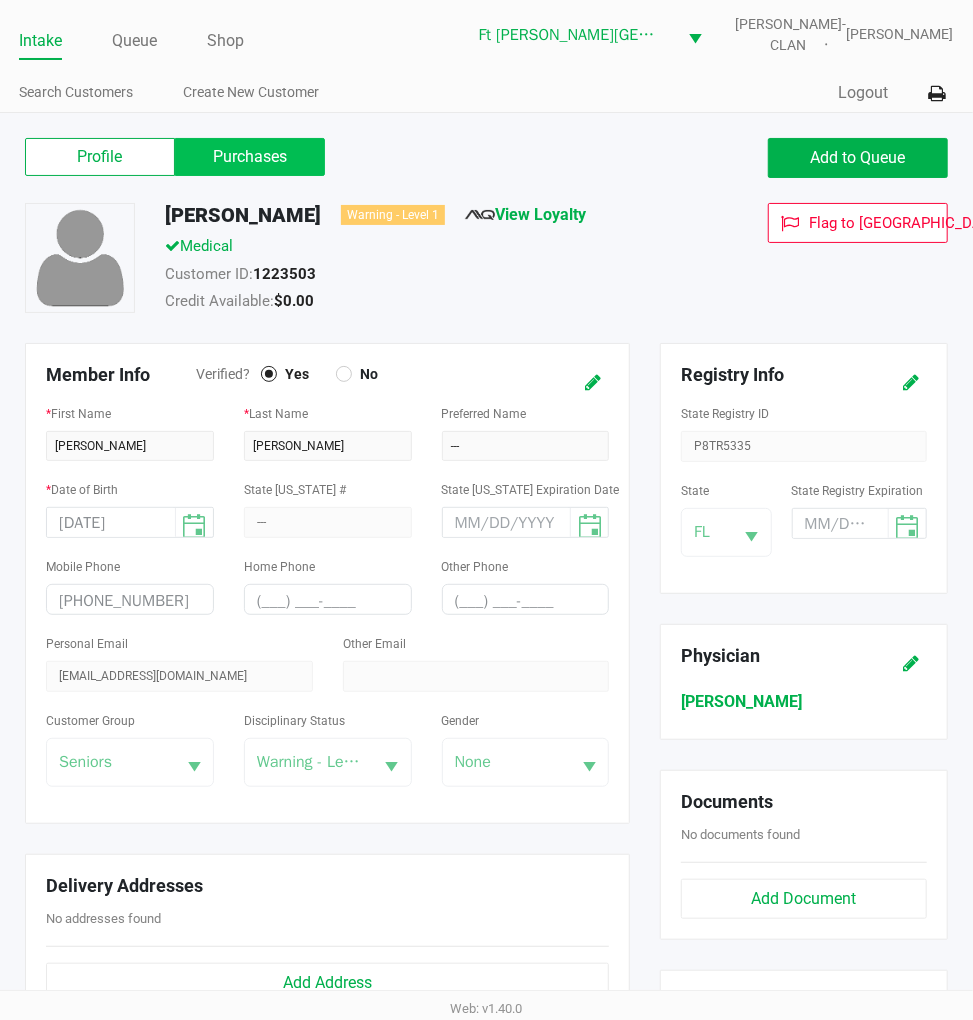 click on "Purchases" 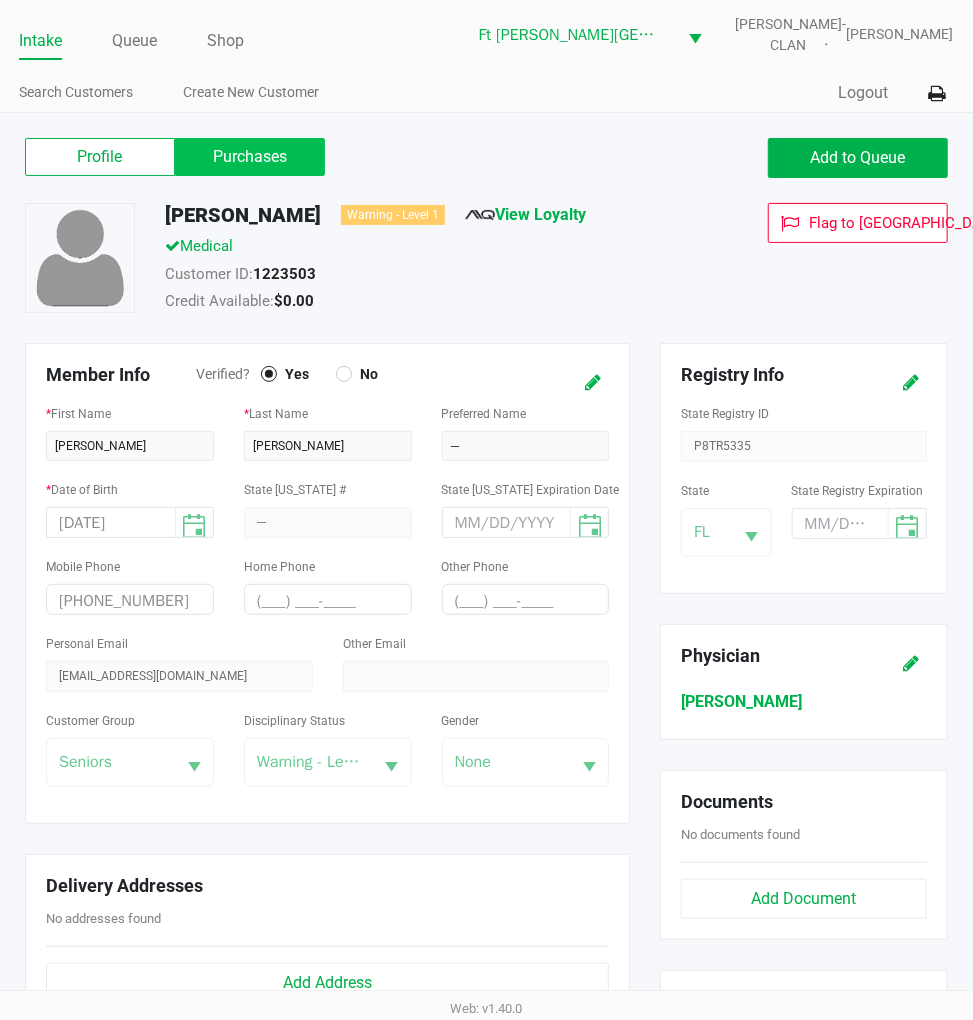 click on "Purchases" at bounding box center [0, 0] 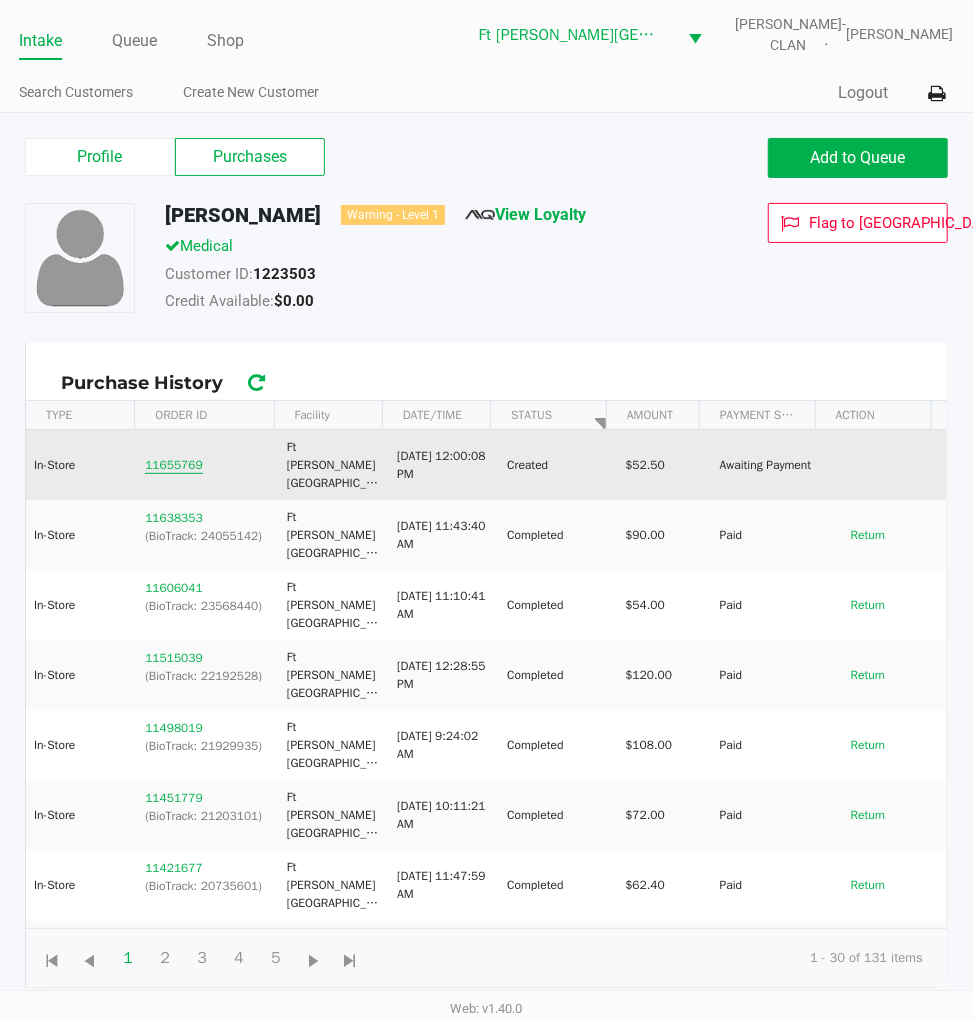 click on "11655769" 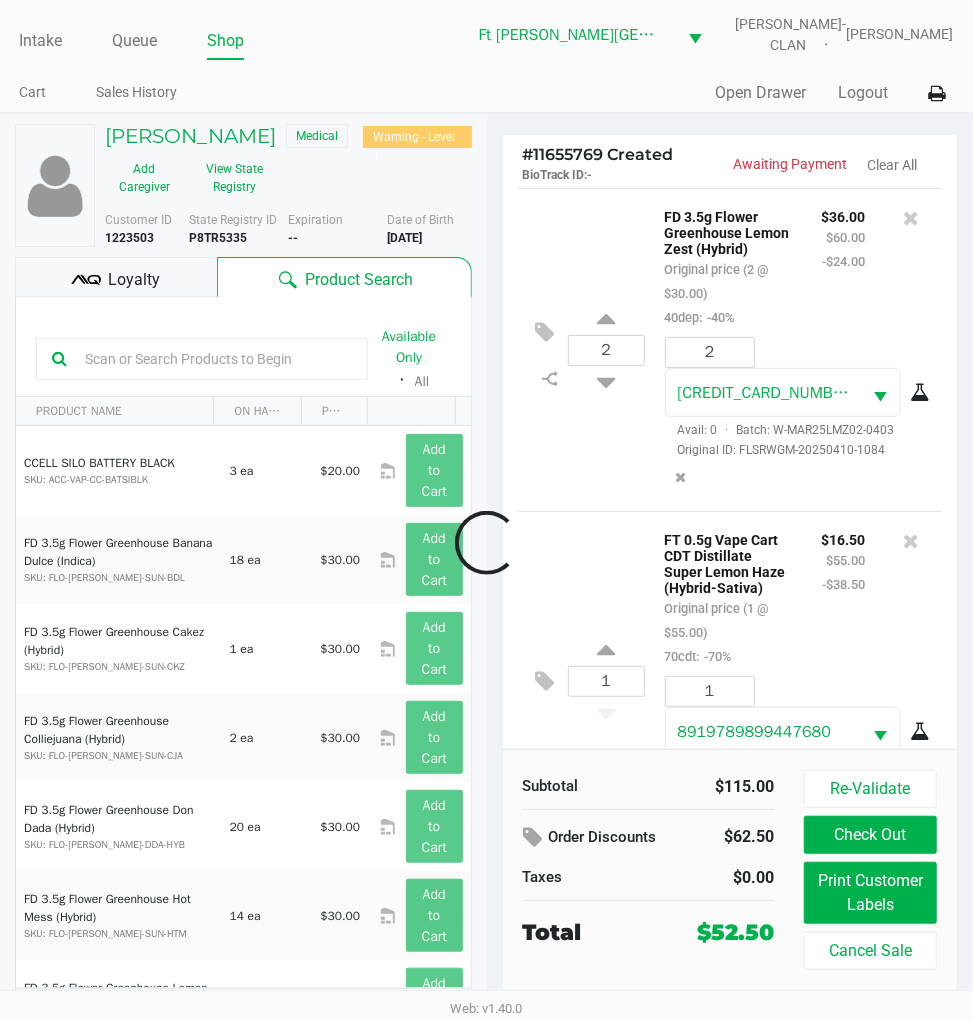 scroll, scrollTop: 140, scrollLeft: 0, axis: vertical 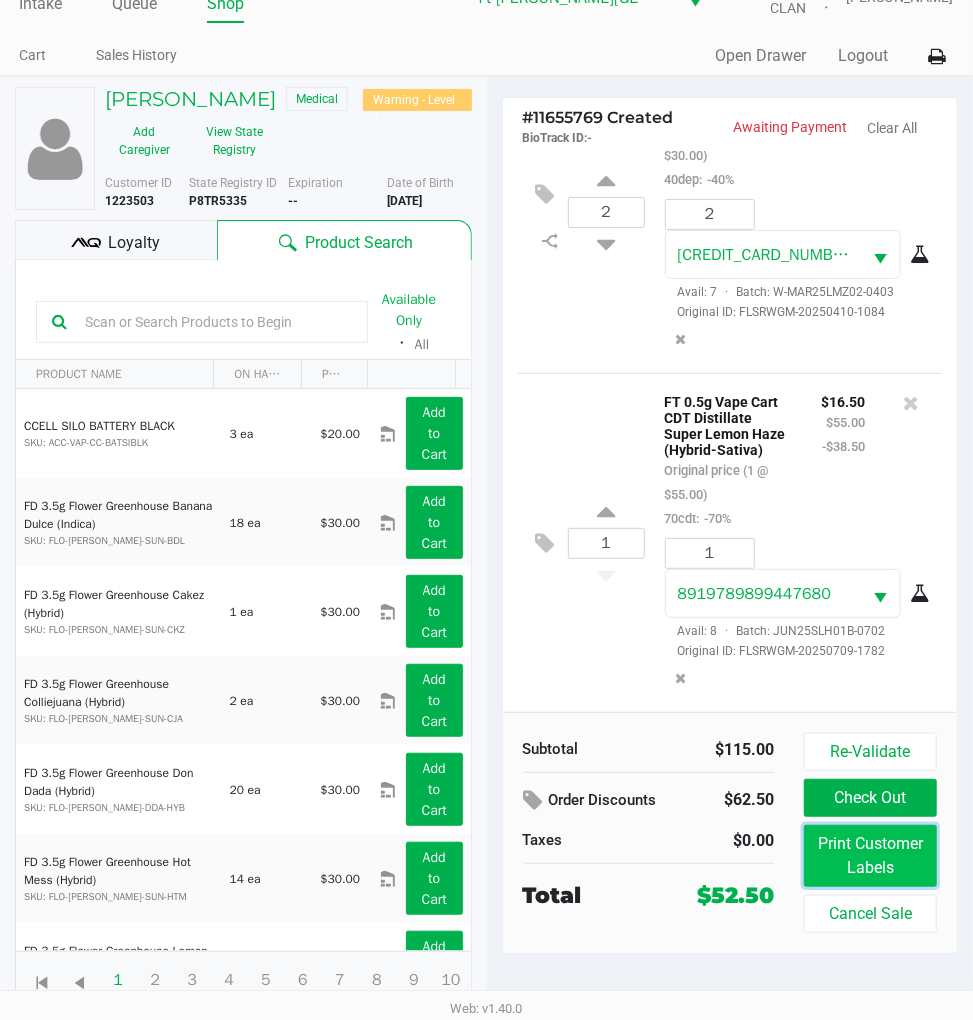 click on "Print Customer Labels" 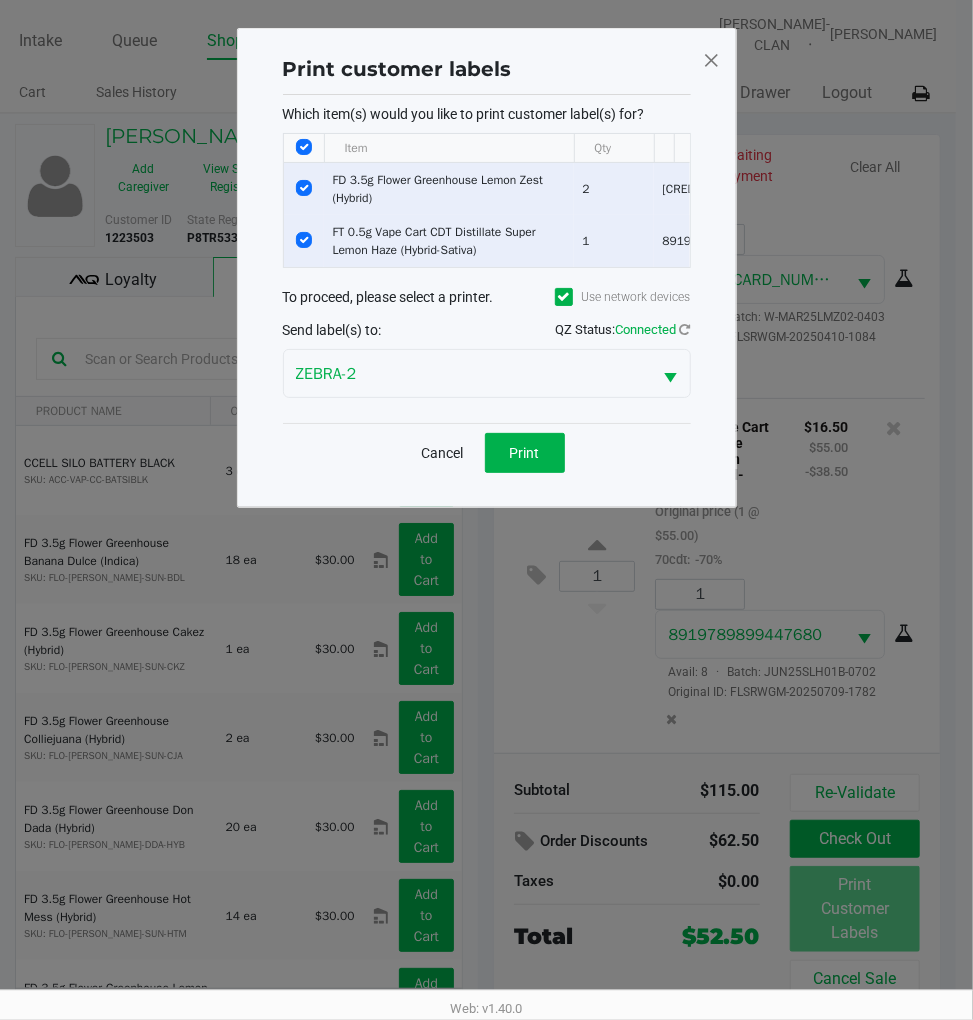 scroll, scrollTop: 0, scrollLeft: 0, axis: both 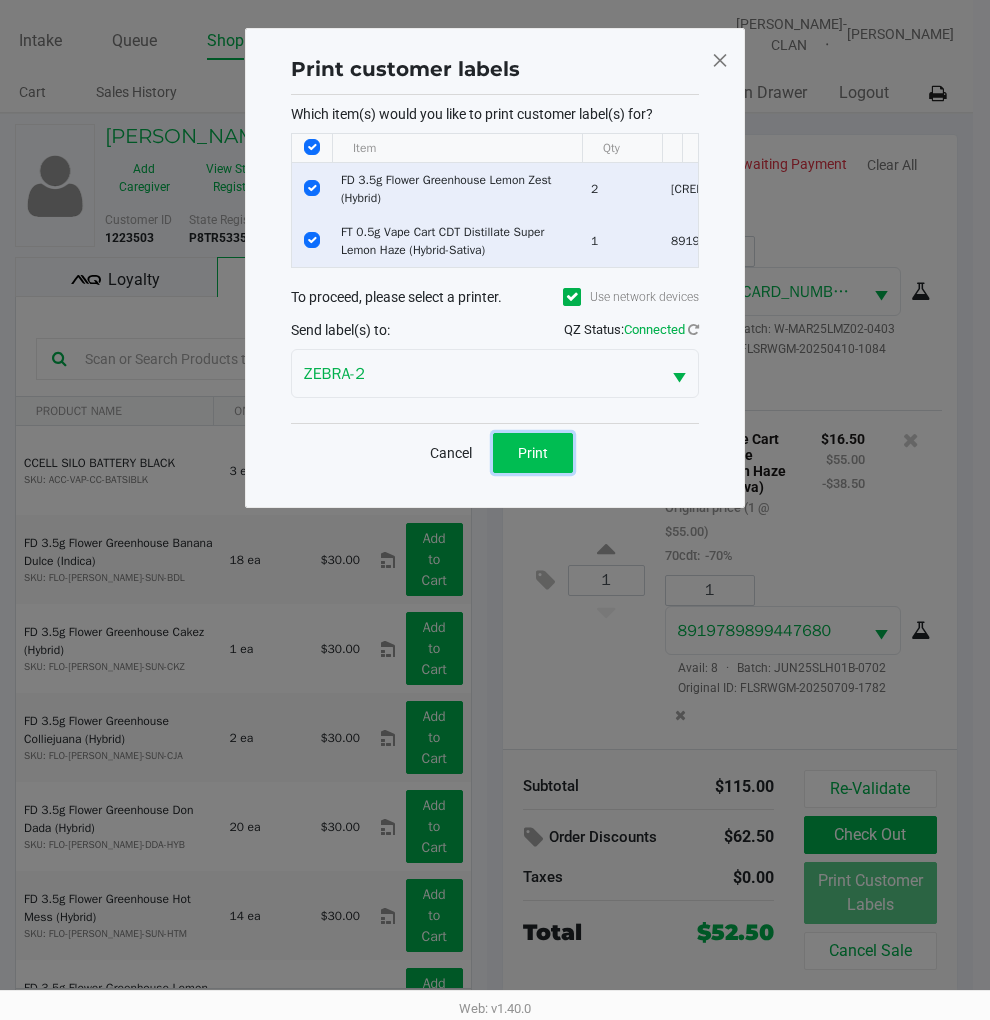 click on "Print" 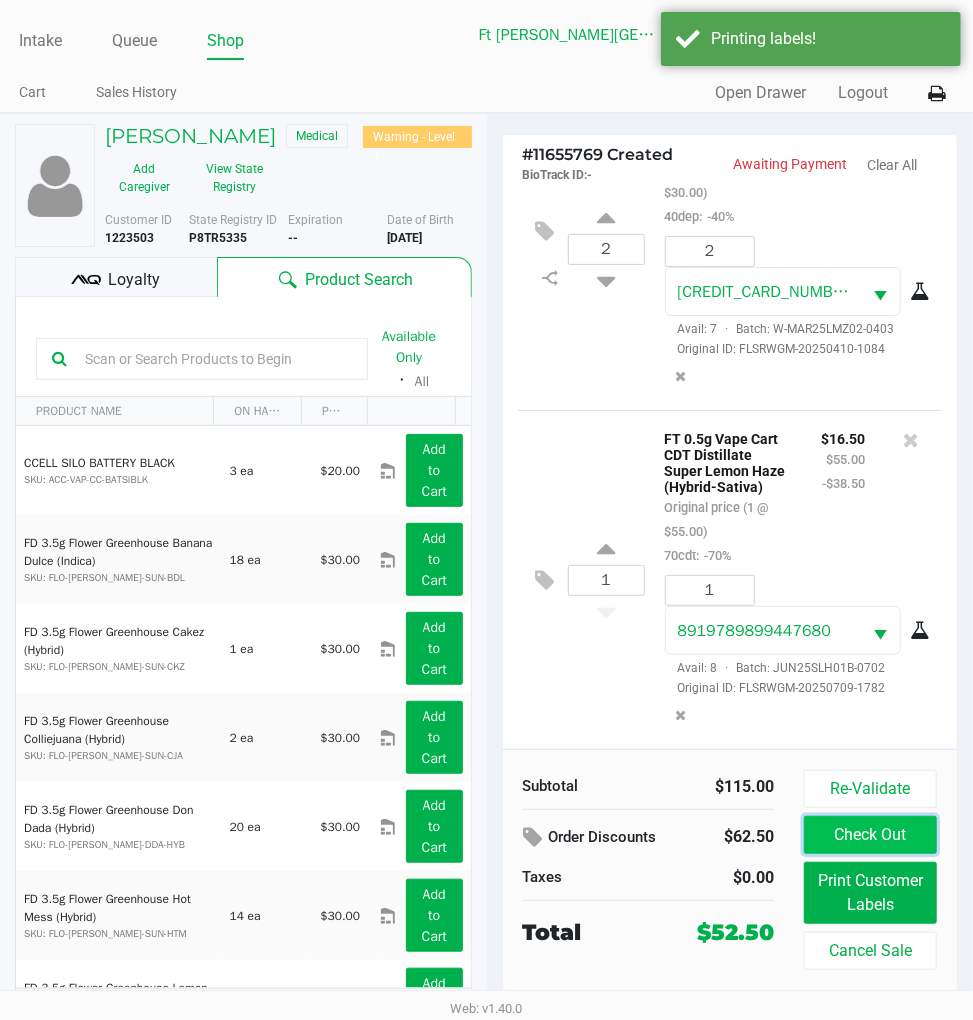 click on "Check Out" 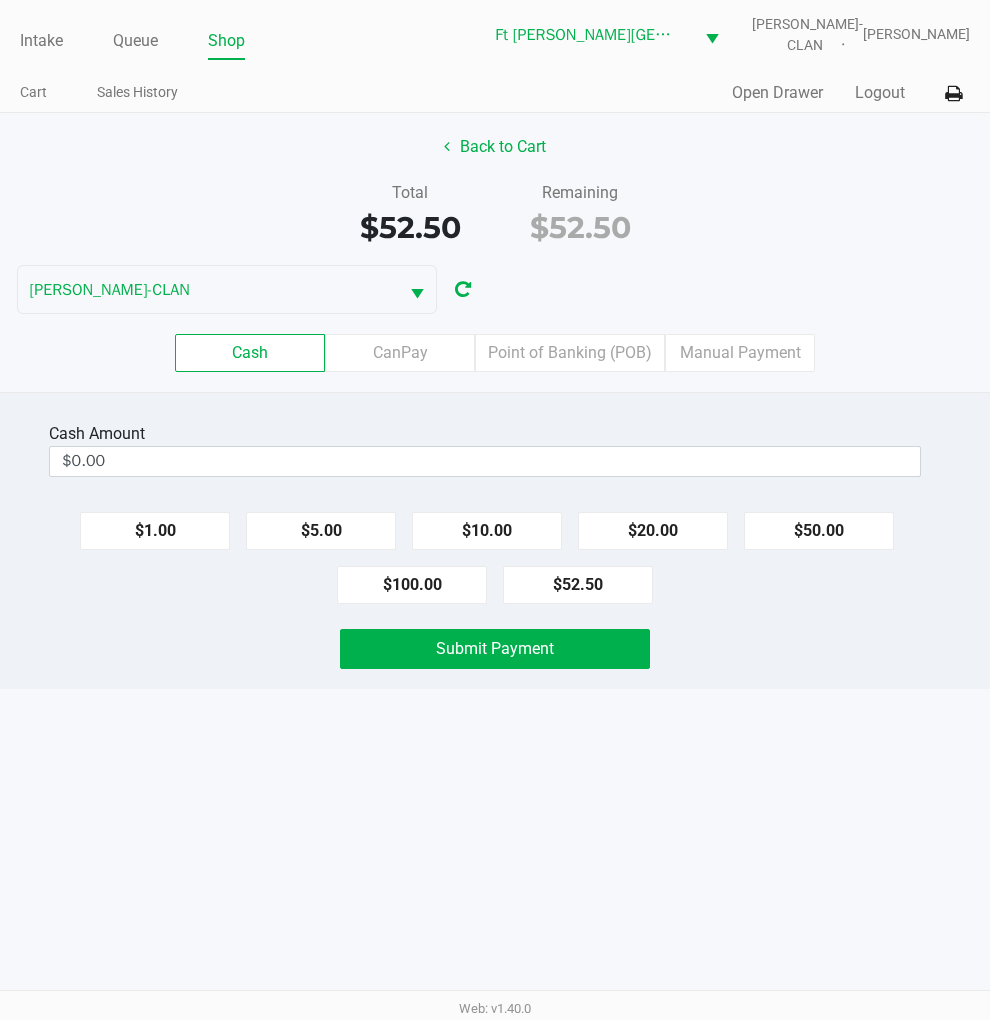 click on "$100.00" 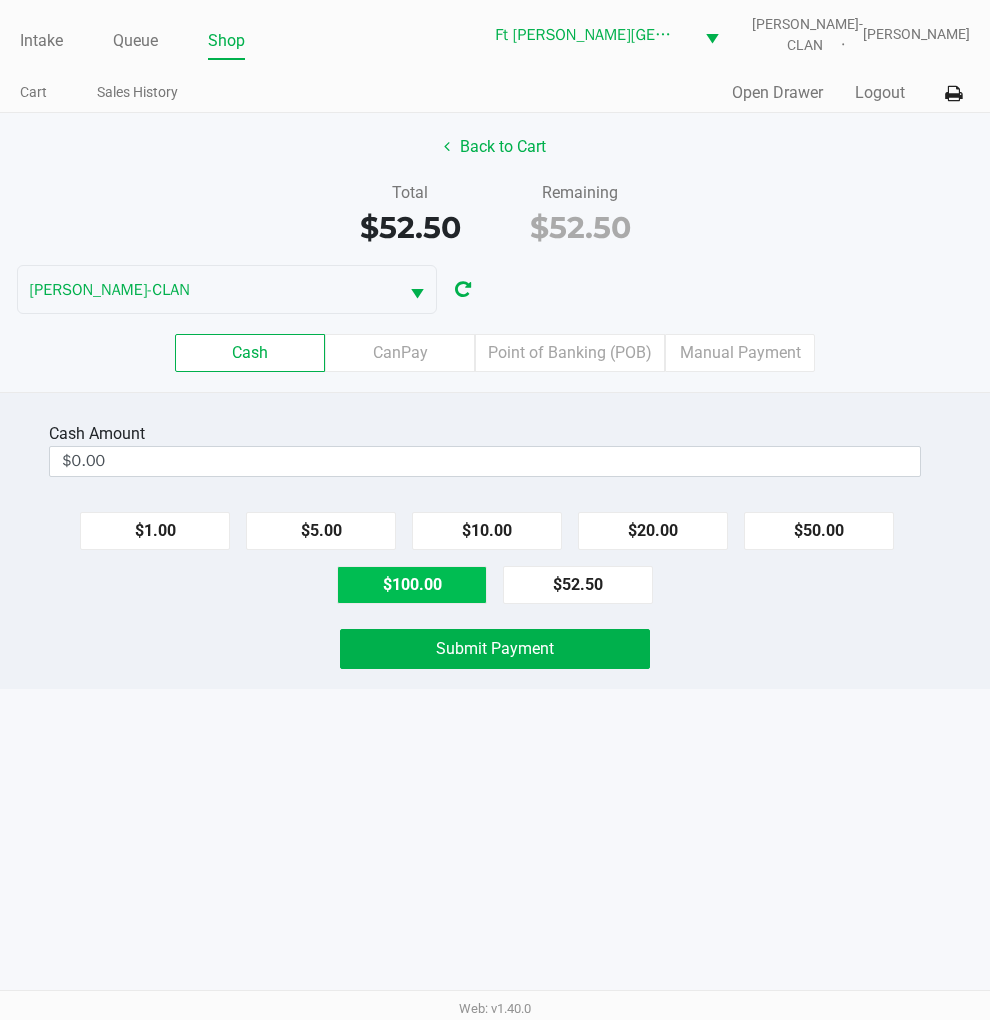 type on "$100.00" 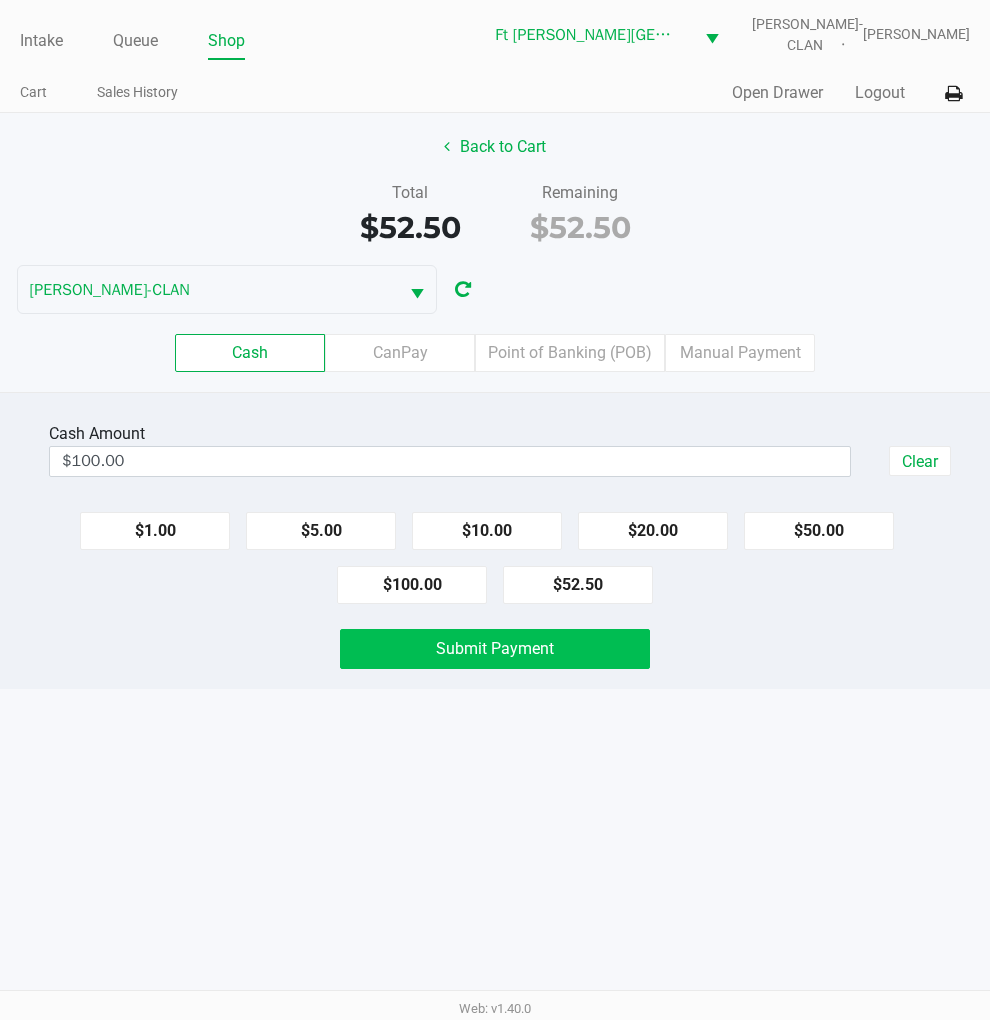 click on "Submit Payment" 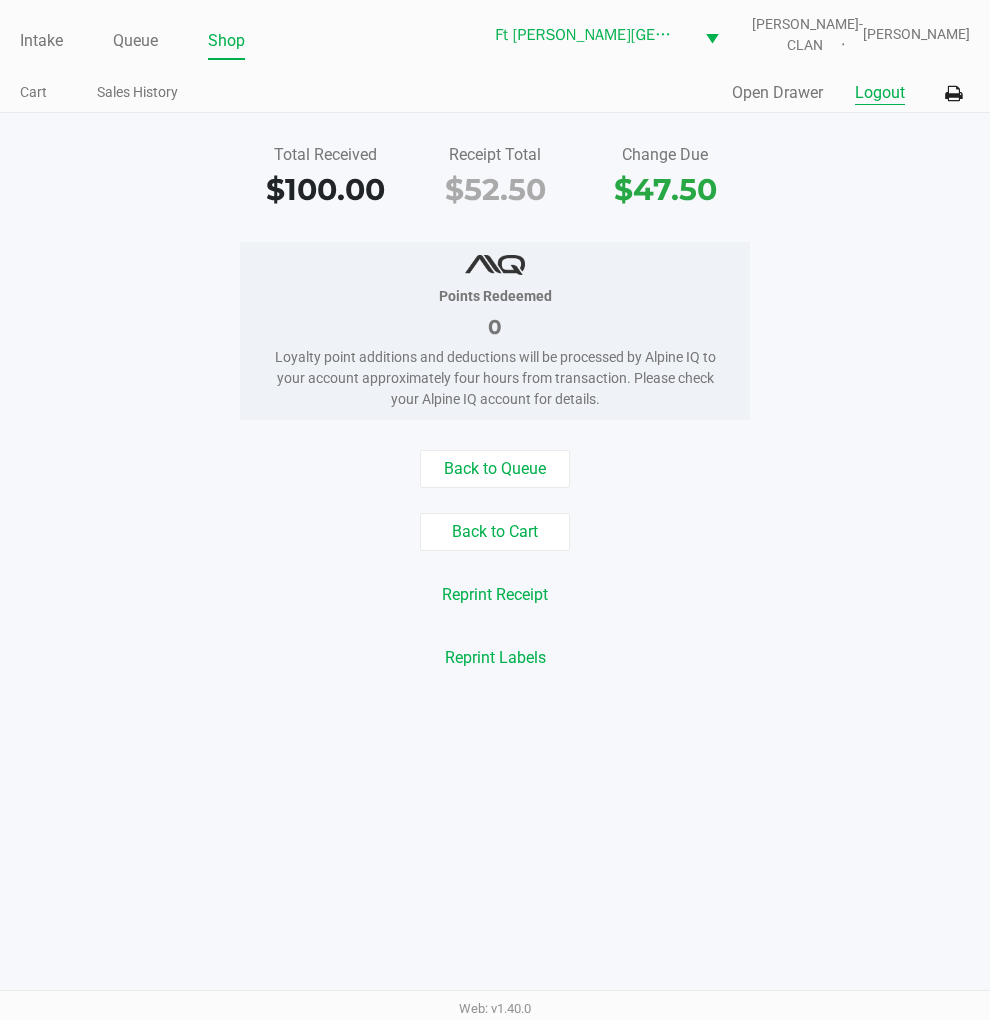 click on "Logout" 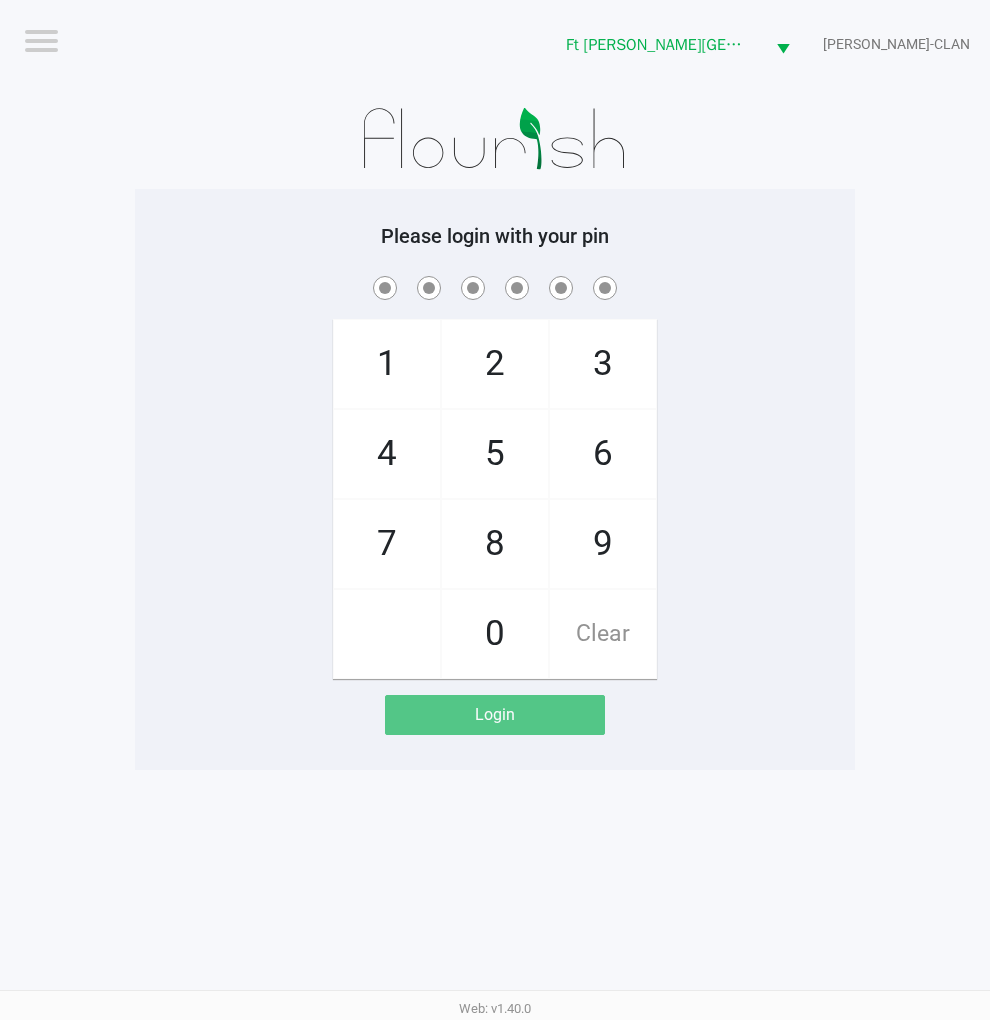 click on "1   4   7       2   5   8   0   3   6   9   Clear" 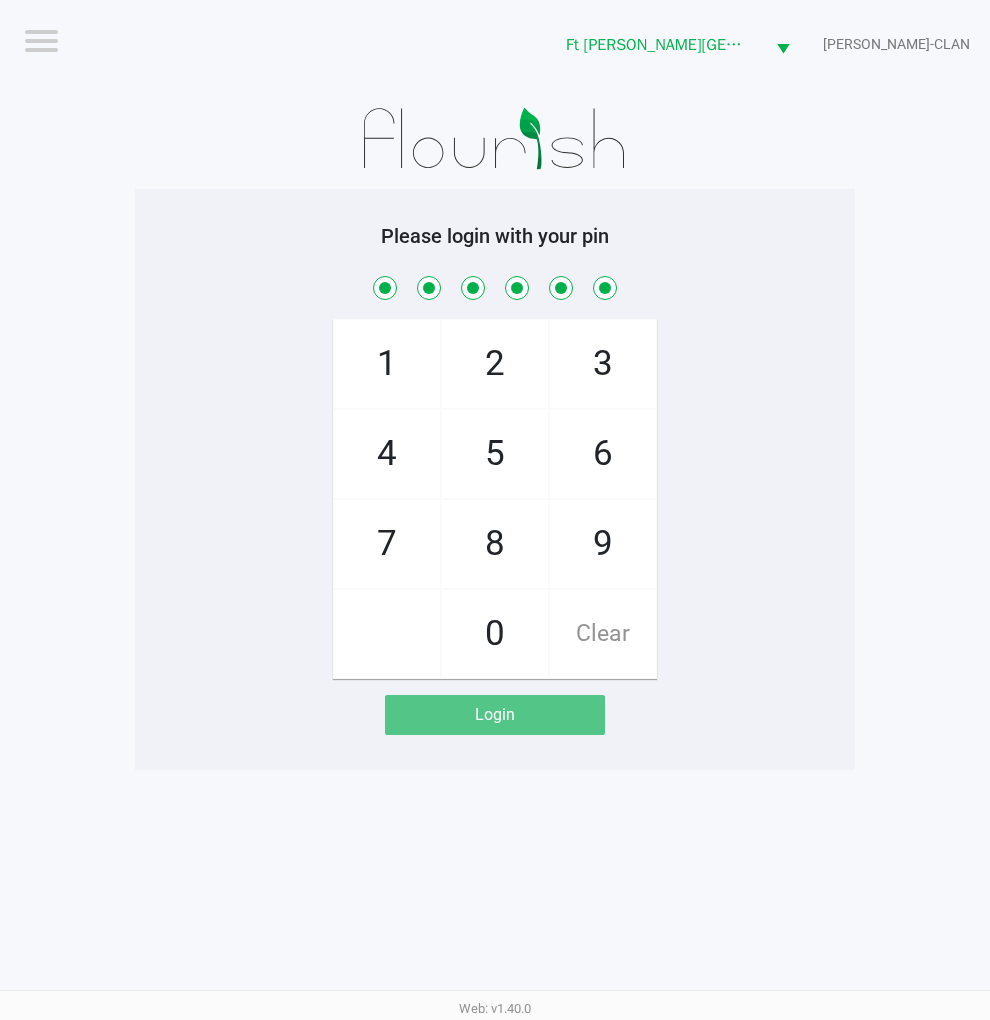 checkbox on "true" 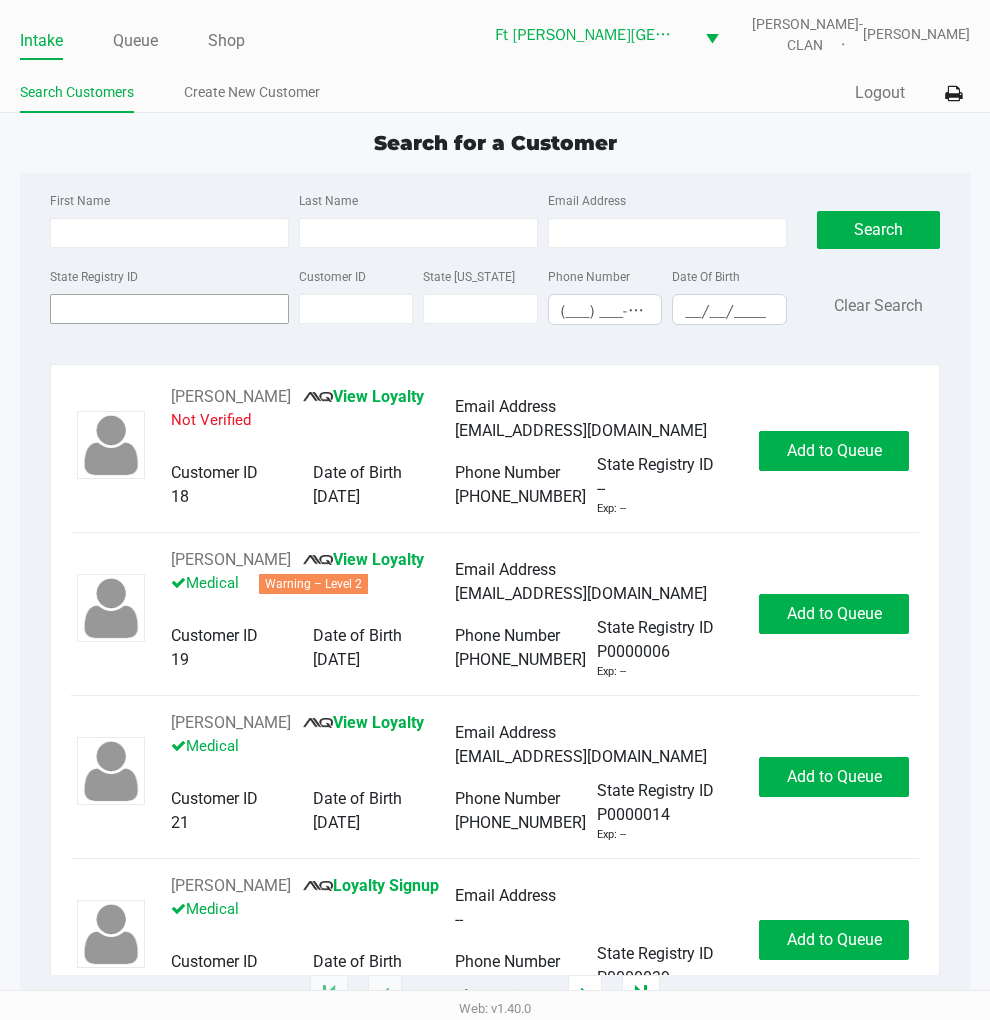 click on "State Registry ID" at bounding box center [169, 309] 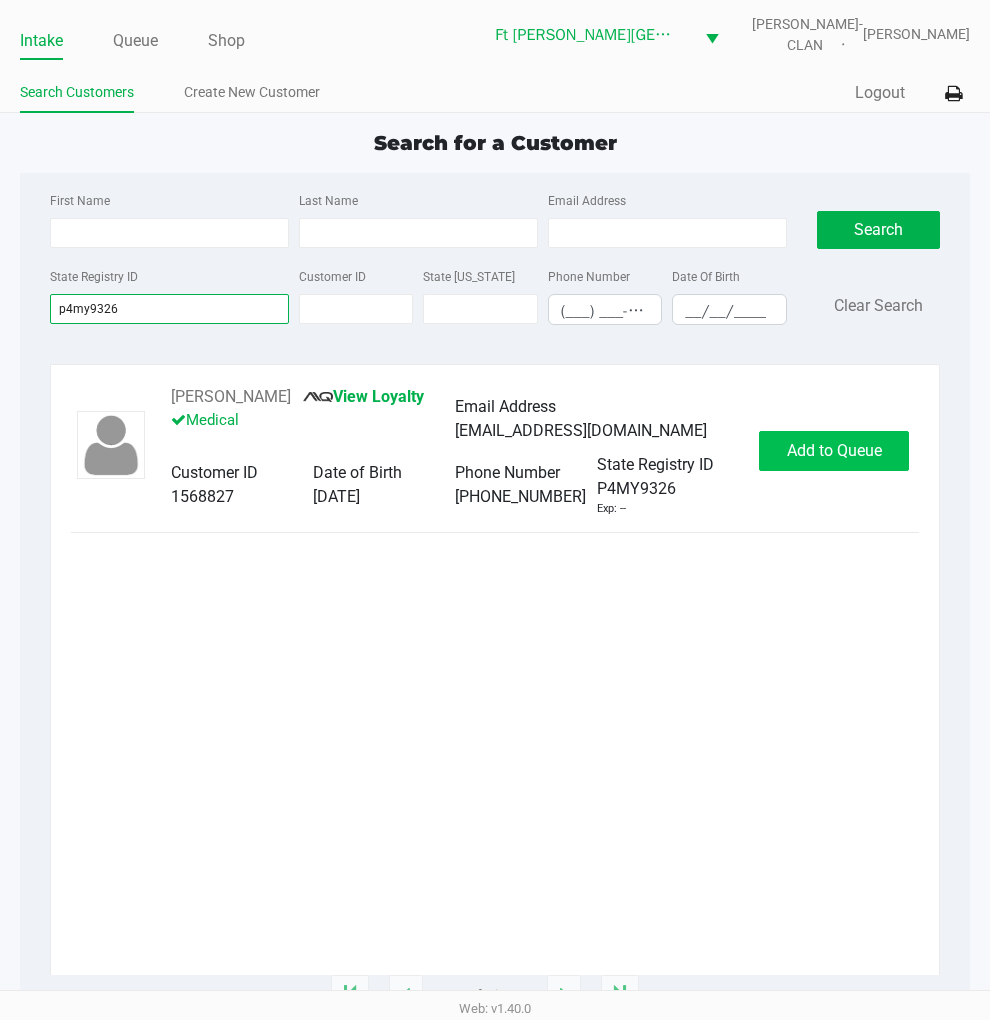 type on "p4my9326" 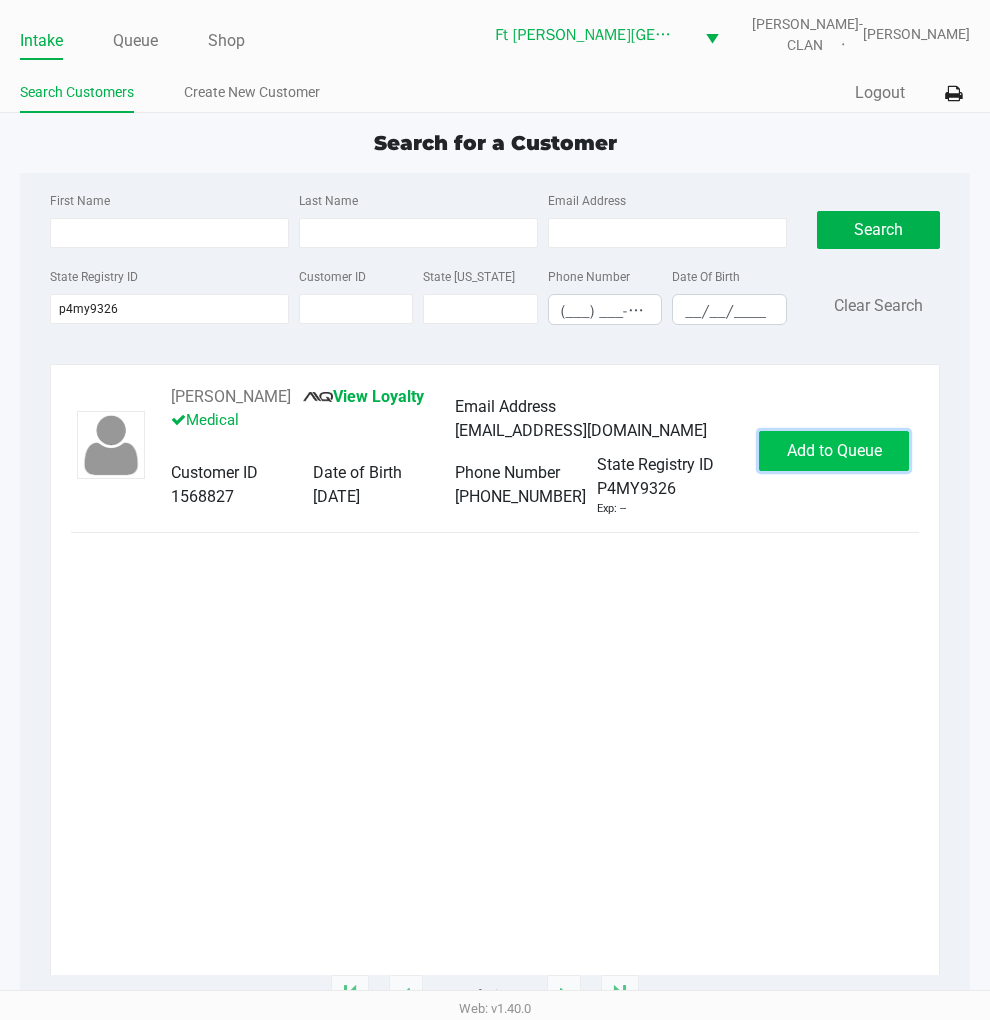 click on "Add to Queue" 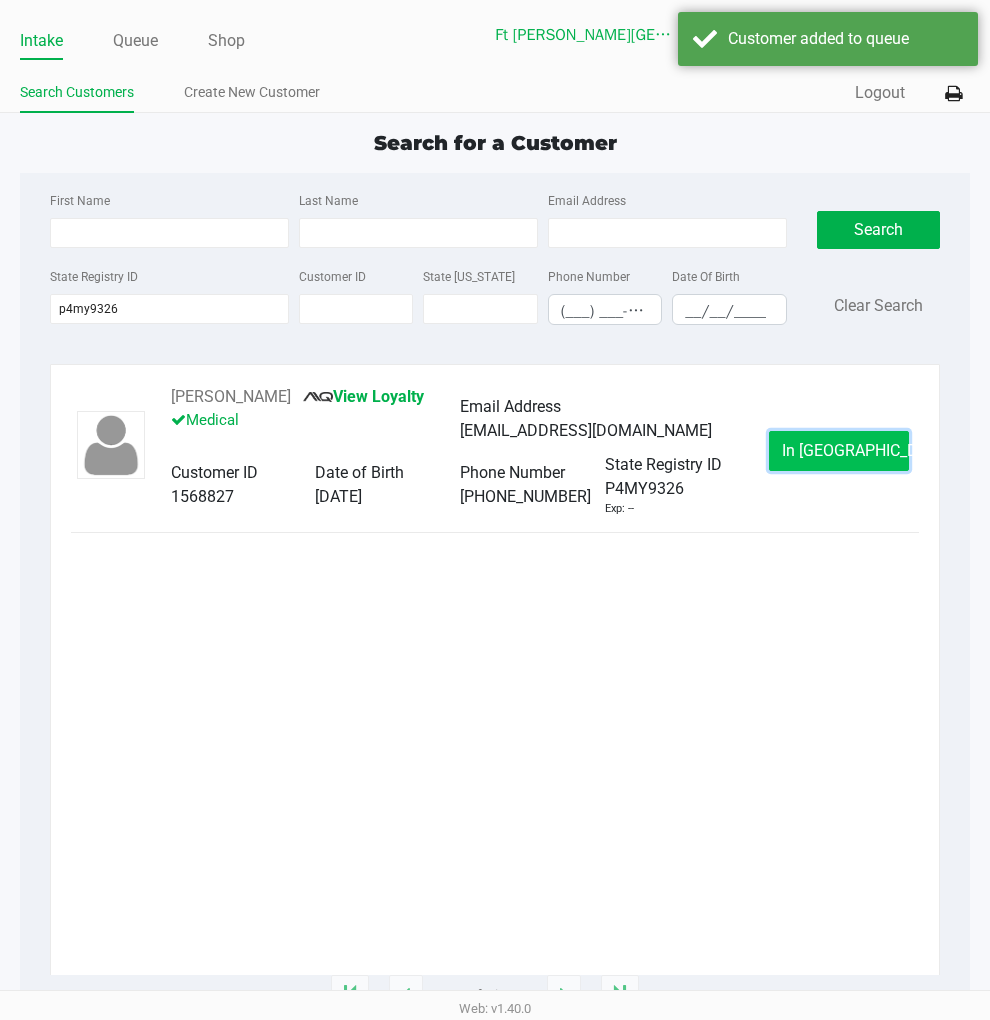 click on "In Queue" 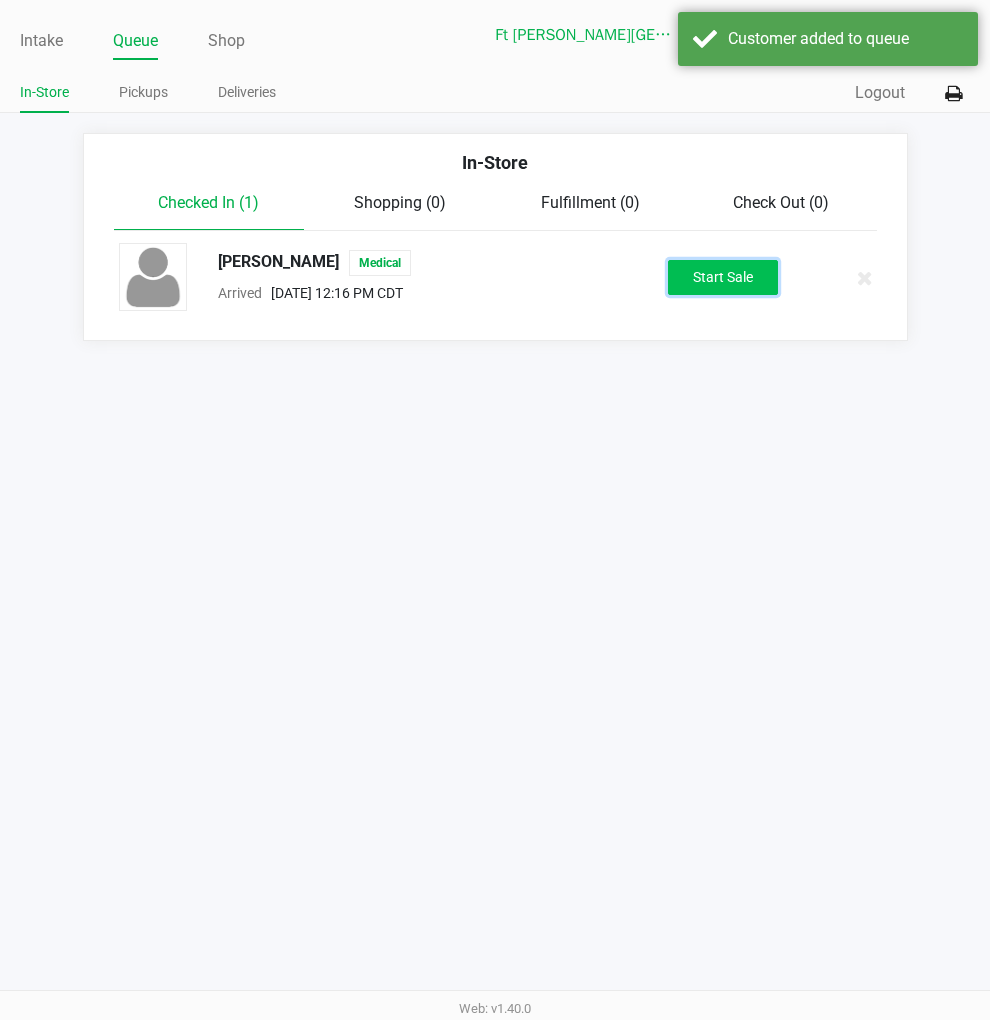 click on "Start Sale" 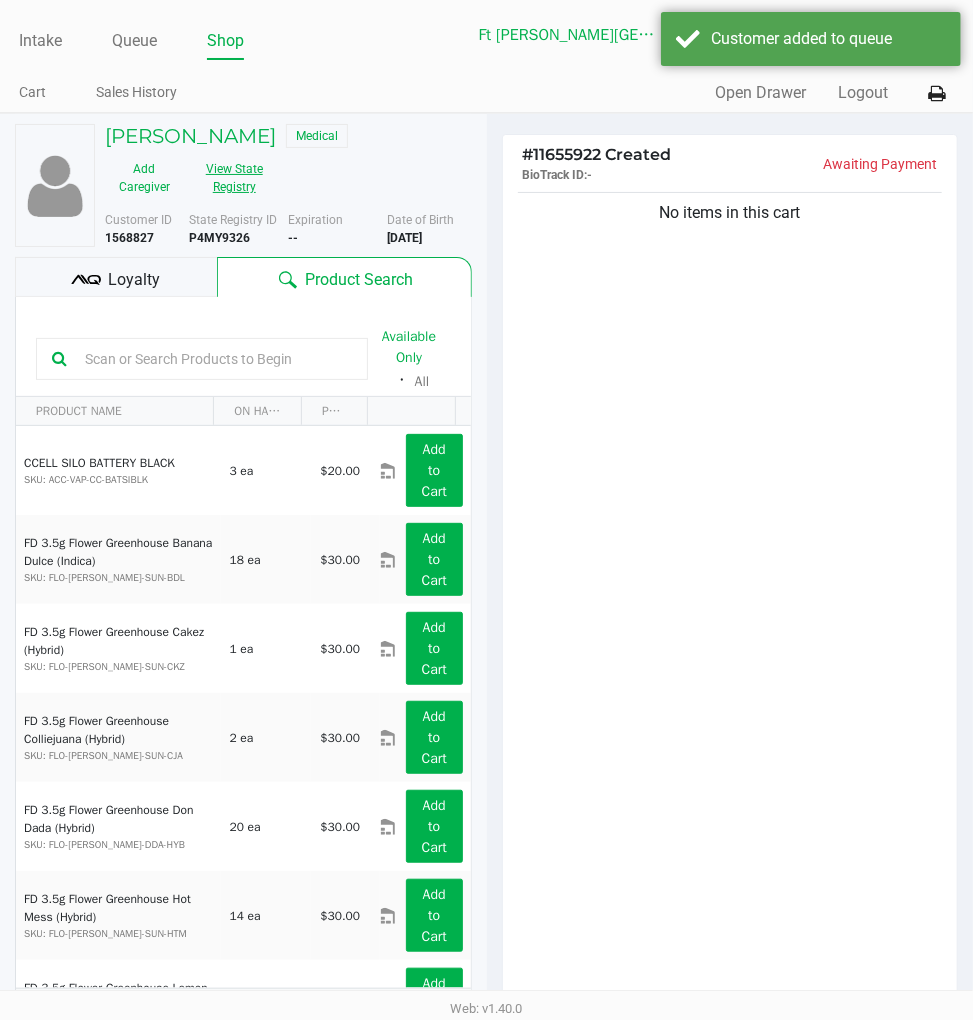 click on "View State Registry" 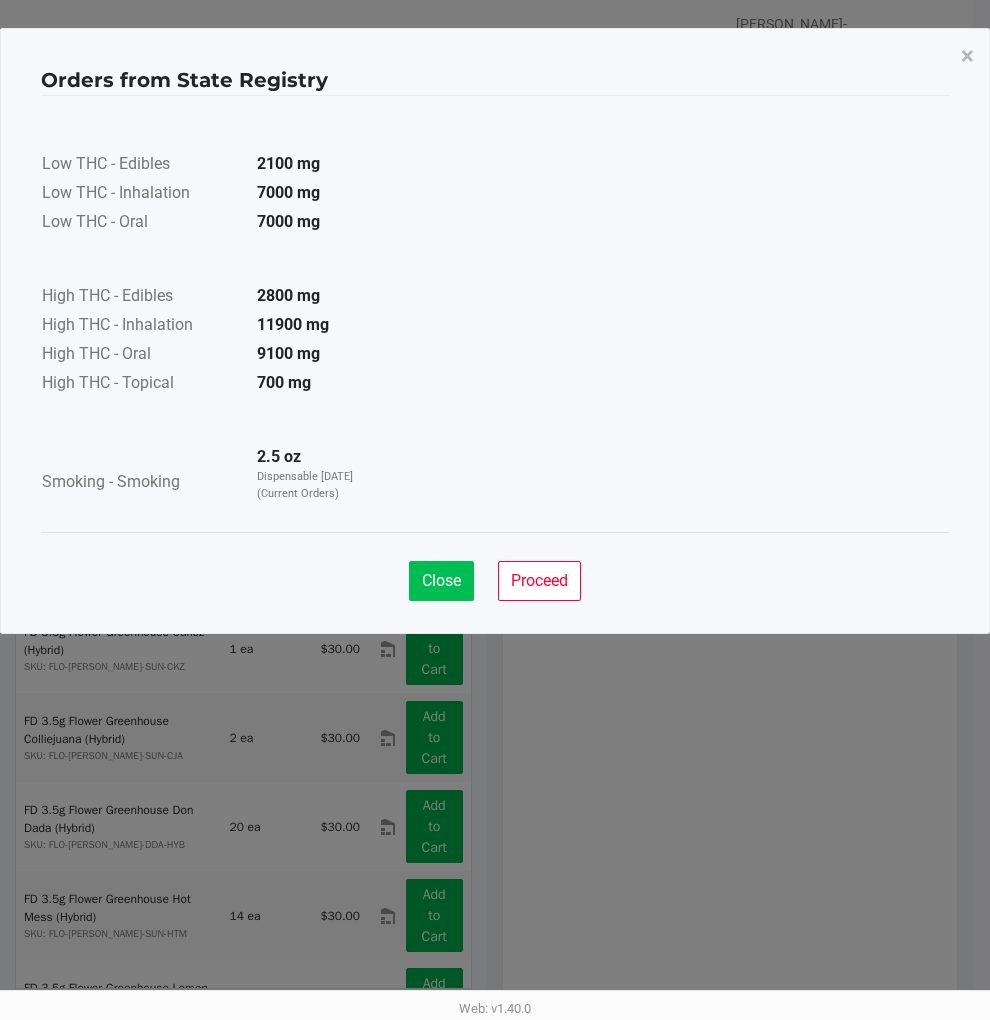click on "Close" 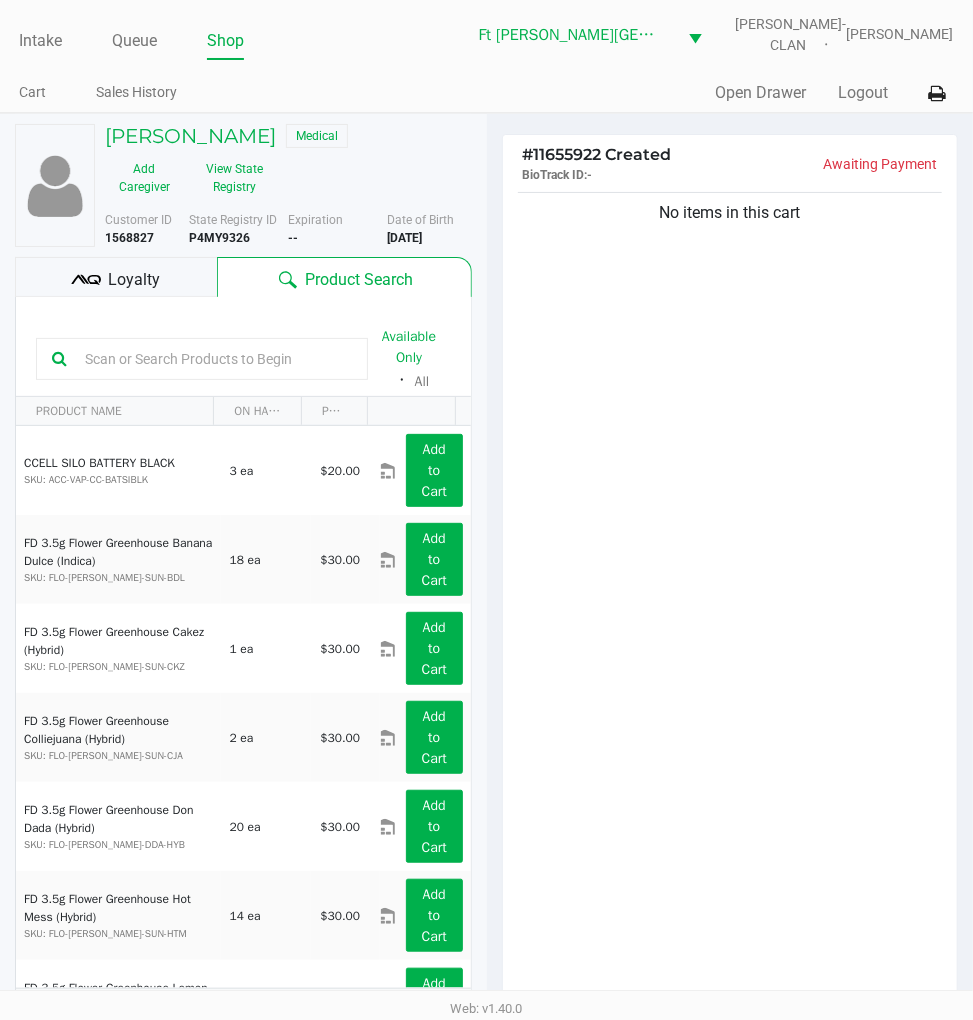 click on "No items in this cart" 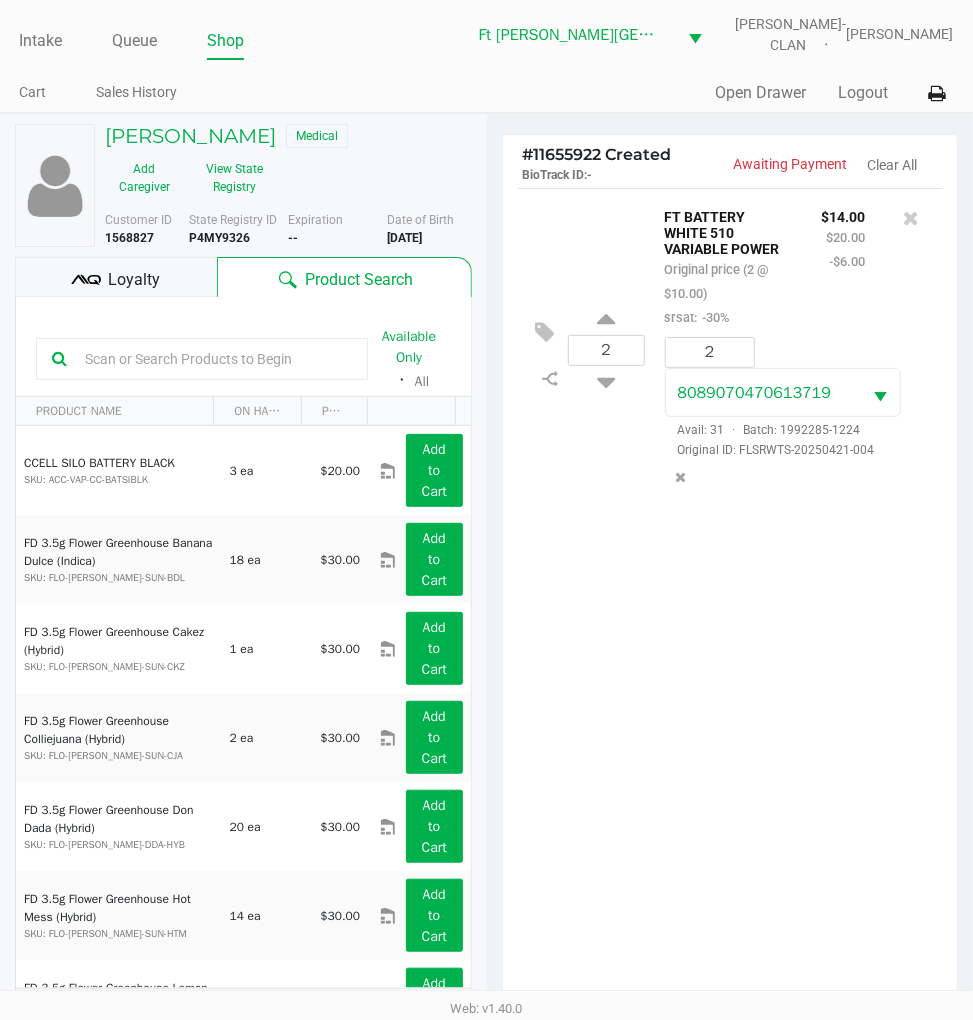 click 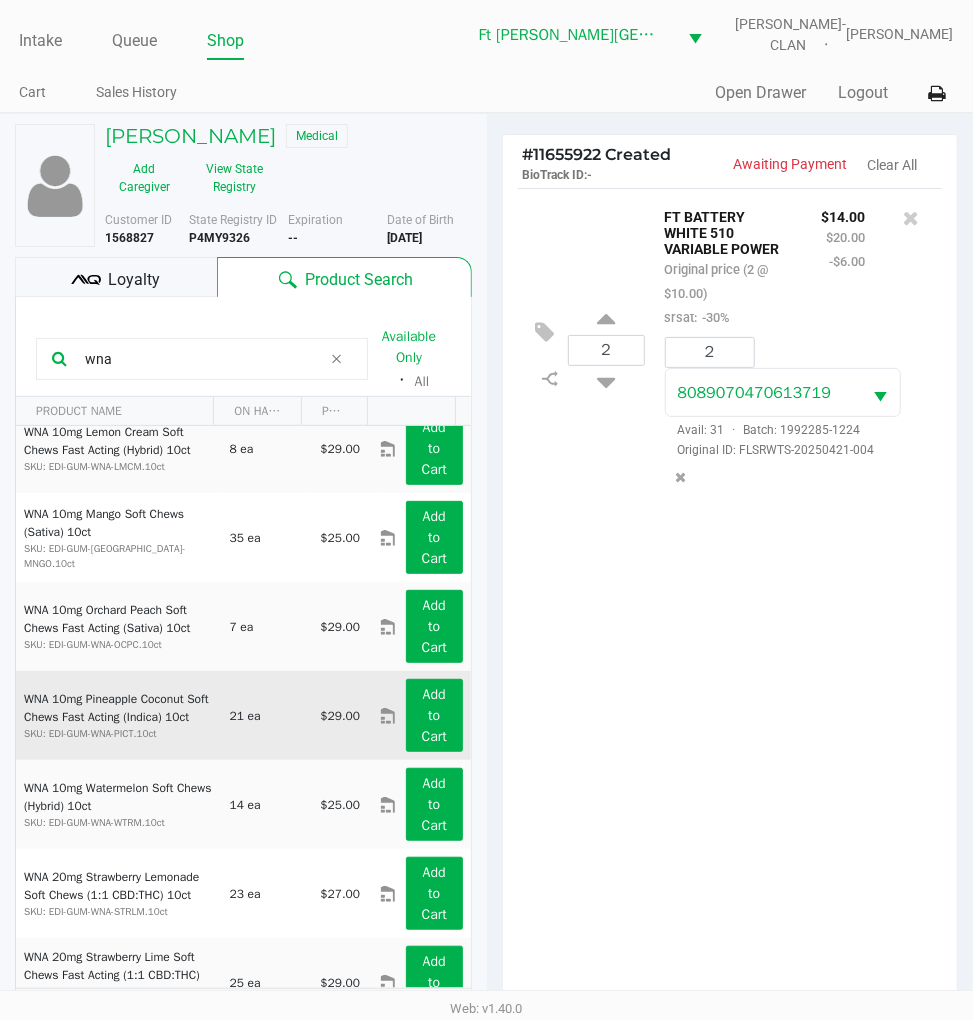 scroll, scrollTop: 222, scrollLeft: 0, axis: vertical 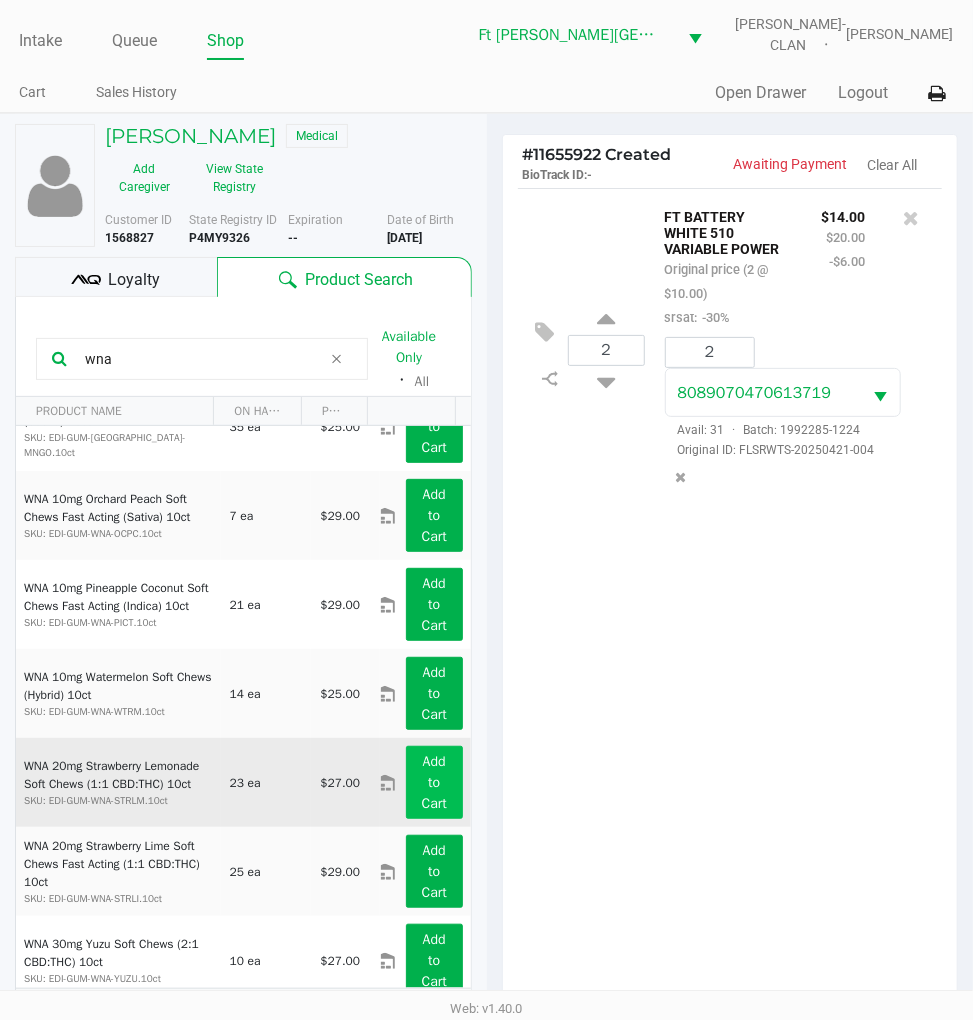 type on "wna" 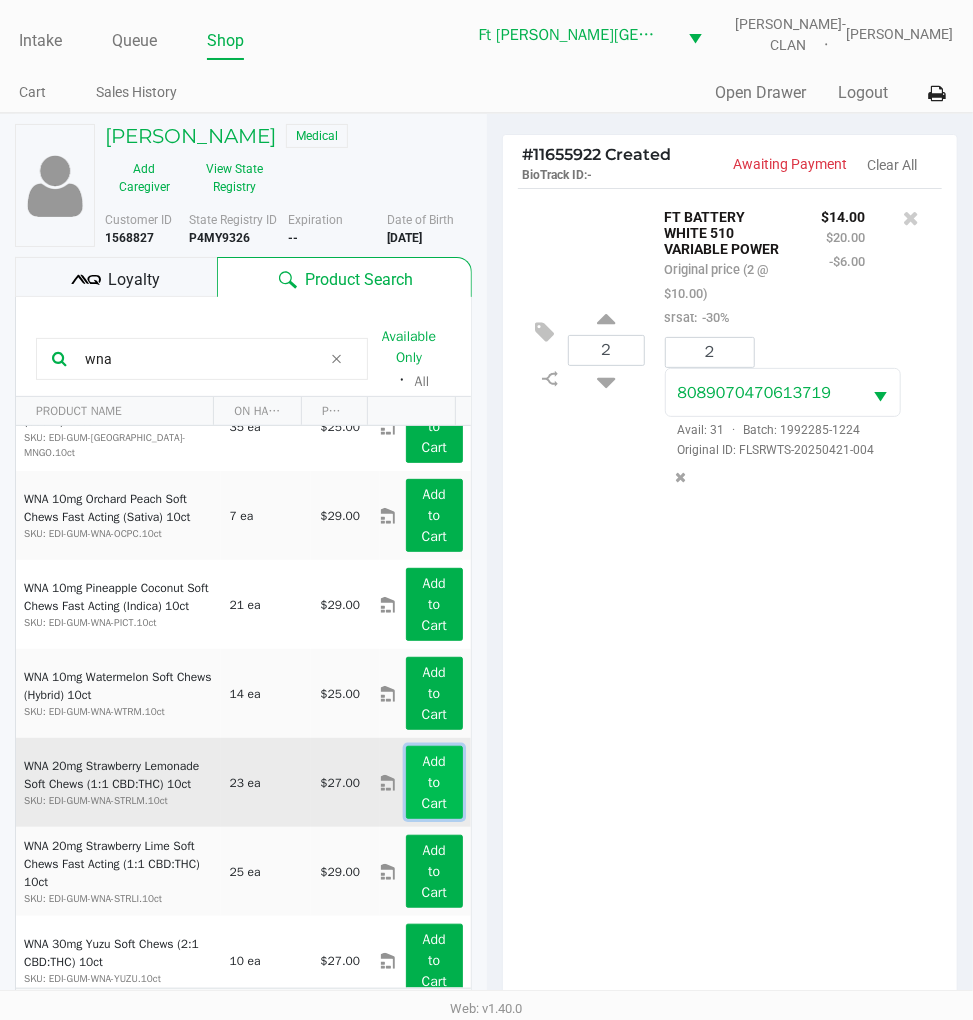 click on "Add to Cart" 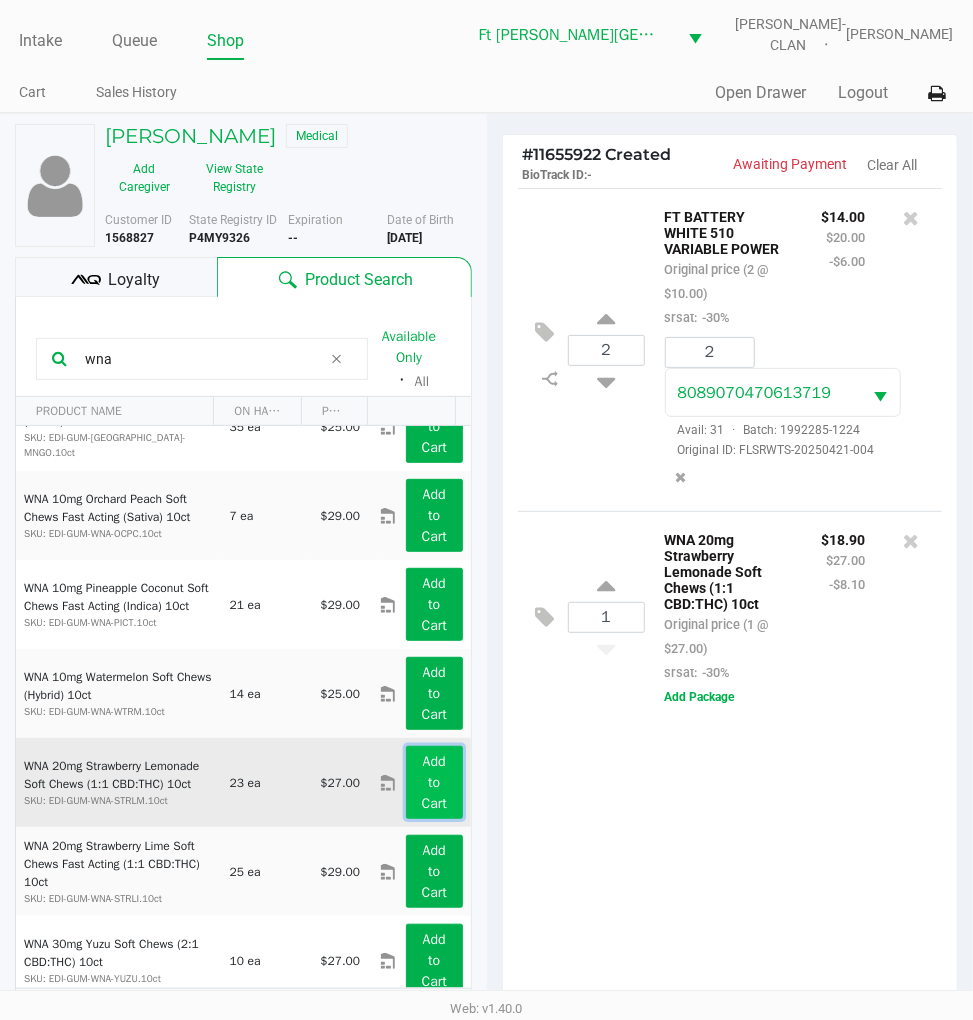 click on "Add to Cart" 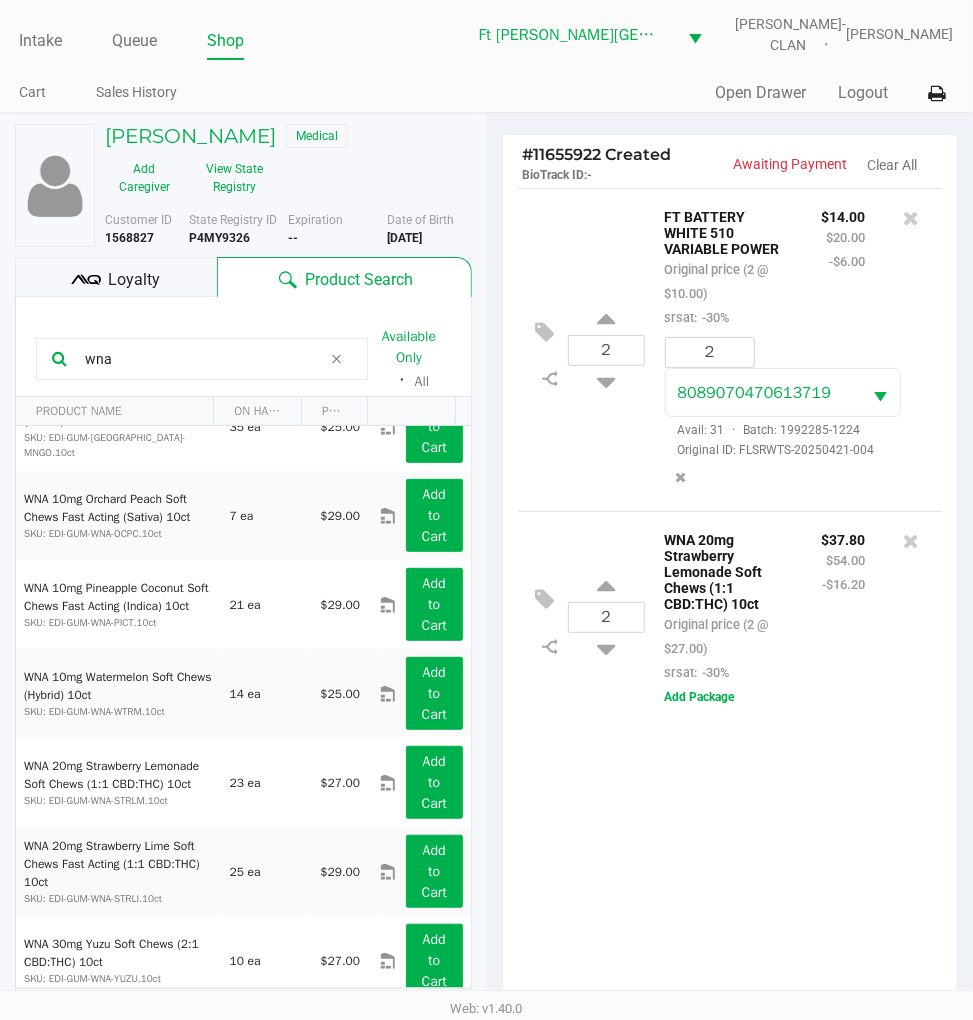 click on "2  FT BATTERY WHITE 510 VARIABLE POWER   Original price (2 @ $10.00)  srsat:  -30% $14.00 $20.00 -$6.00 2 8089070470613719  Avail: 31  ·  Batch: 1992285-1224   Original ID: FLSRWTS-20250421-004
2  WNA 20mg Strawberry Lemonade Soft Chews (1:1 CBD:THC) 10ct   Original price (2 @ $27.00)  srsat:  -30% $37.80 $54.00 -$16.20  Add Package" 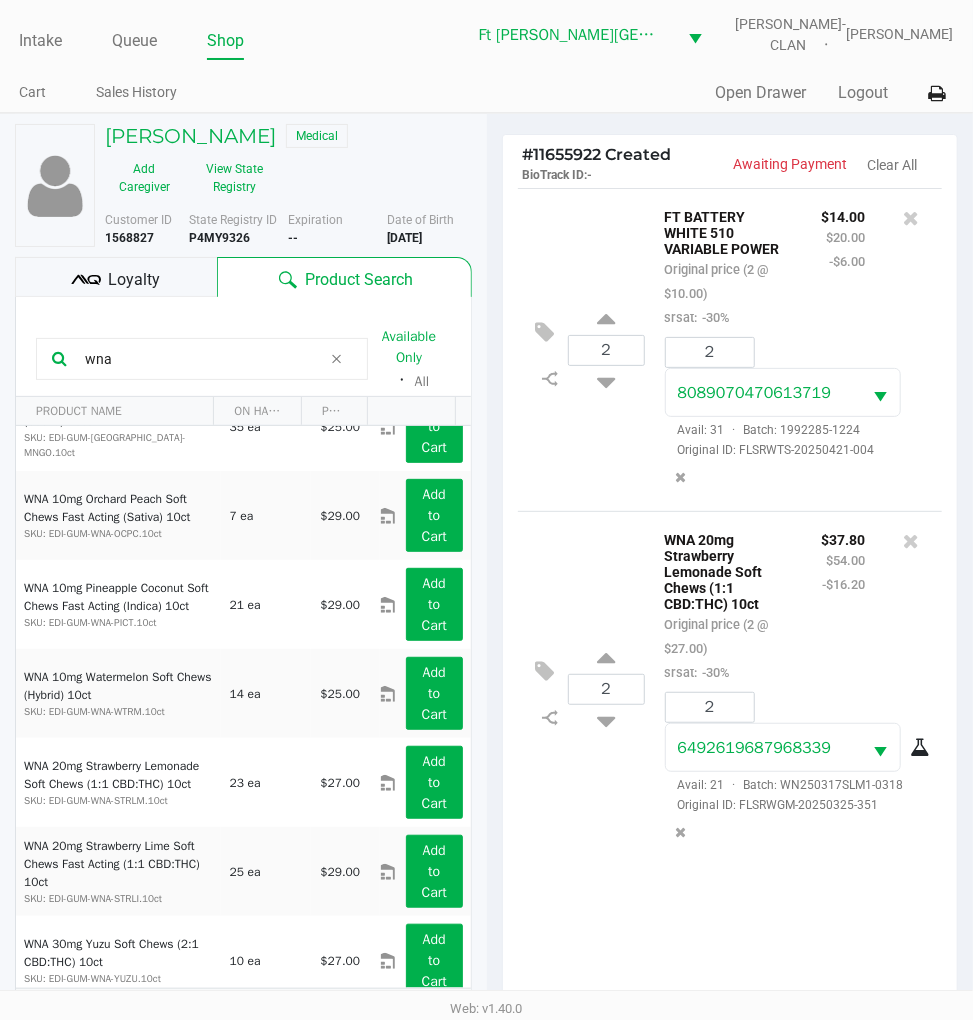 click on "2  WNA 20mg Strawberry Lemonade Soft Chews (1:1 CBD:THC) 10ct   Original price (2 @ $27.00)  srsat:  -30% $37.80 $54.00 -$16.20 2 6492619687968339  Avail: 21  ·  Batch: WN250317SLM1-0318   Original ID: FLSRWGM-20250325-351" 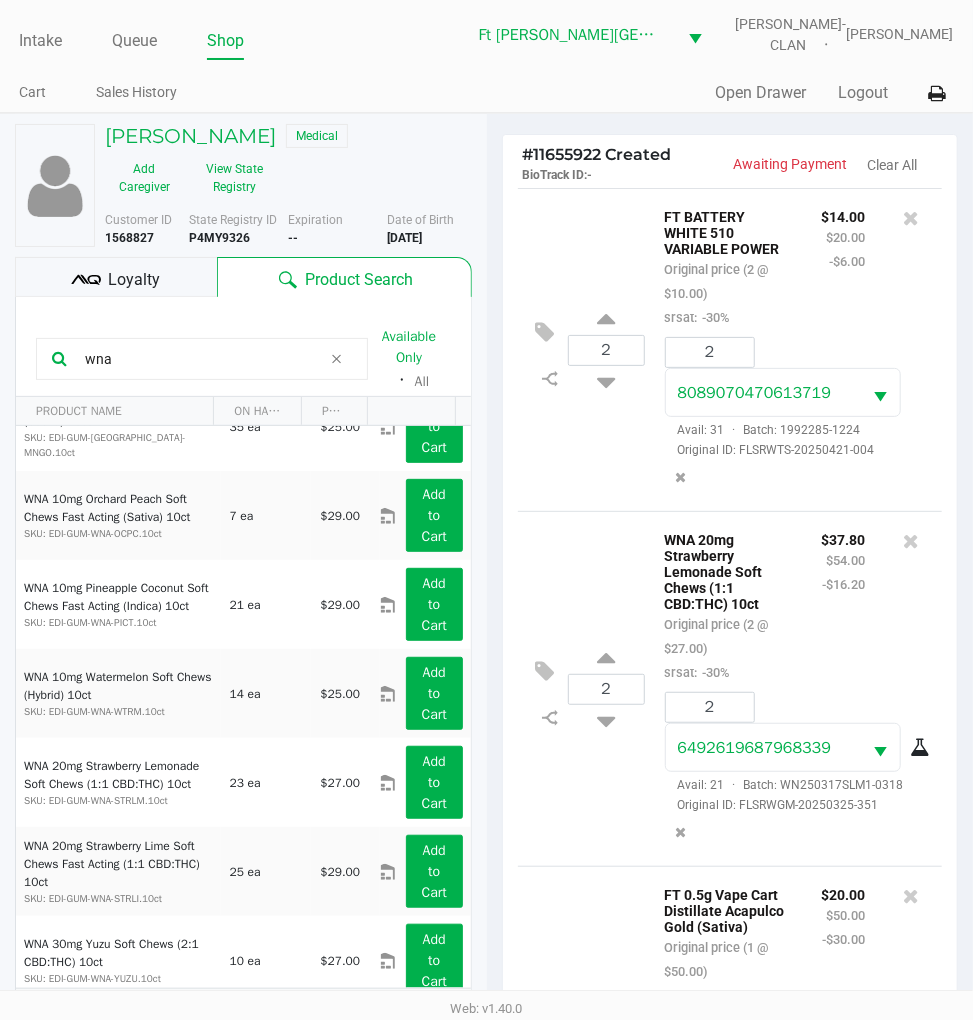 scroll, scrollTop: 210, scrollLeft: 0, axis: vertical 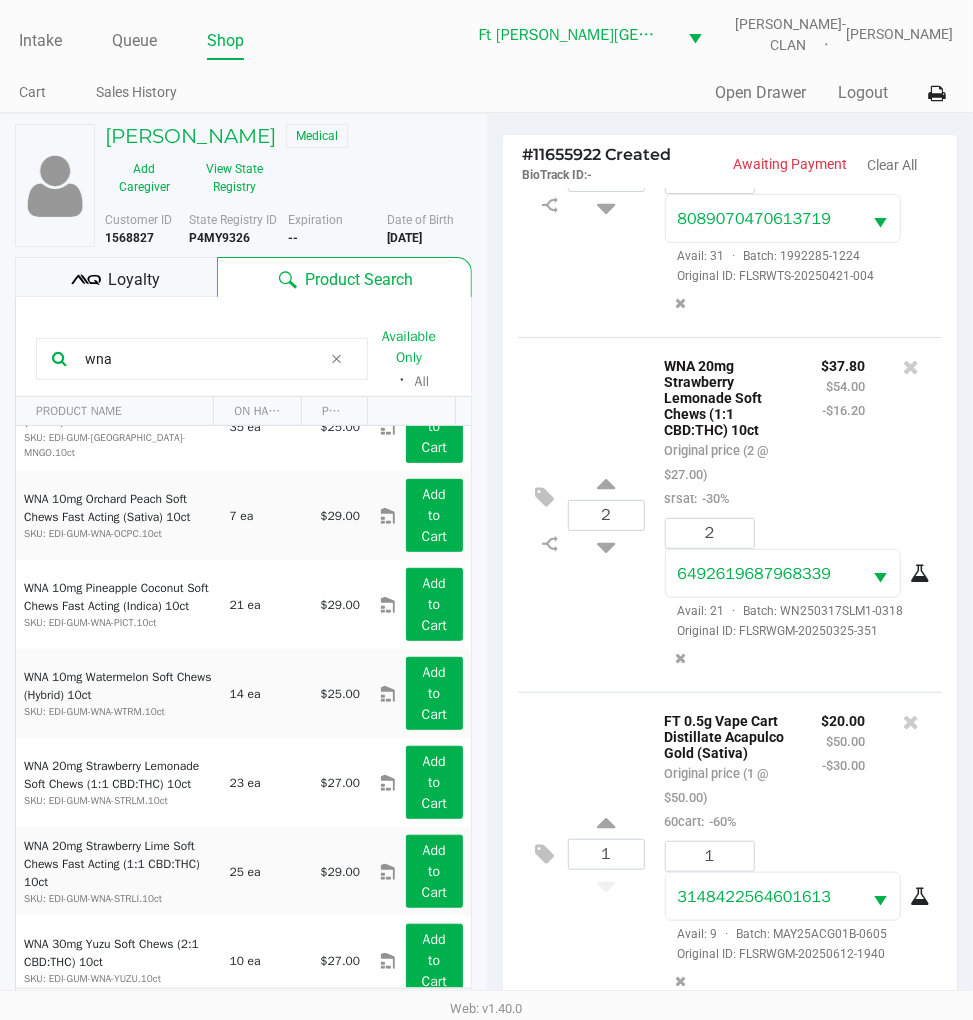 click on "Loyalty" 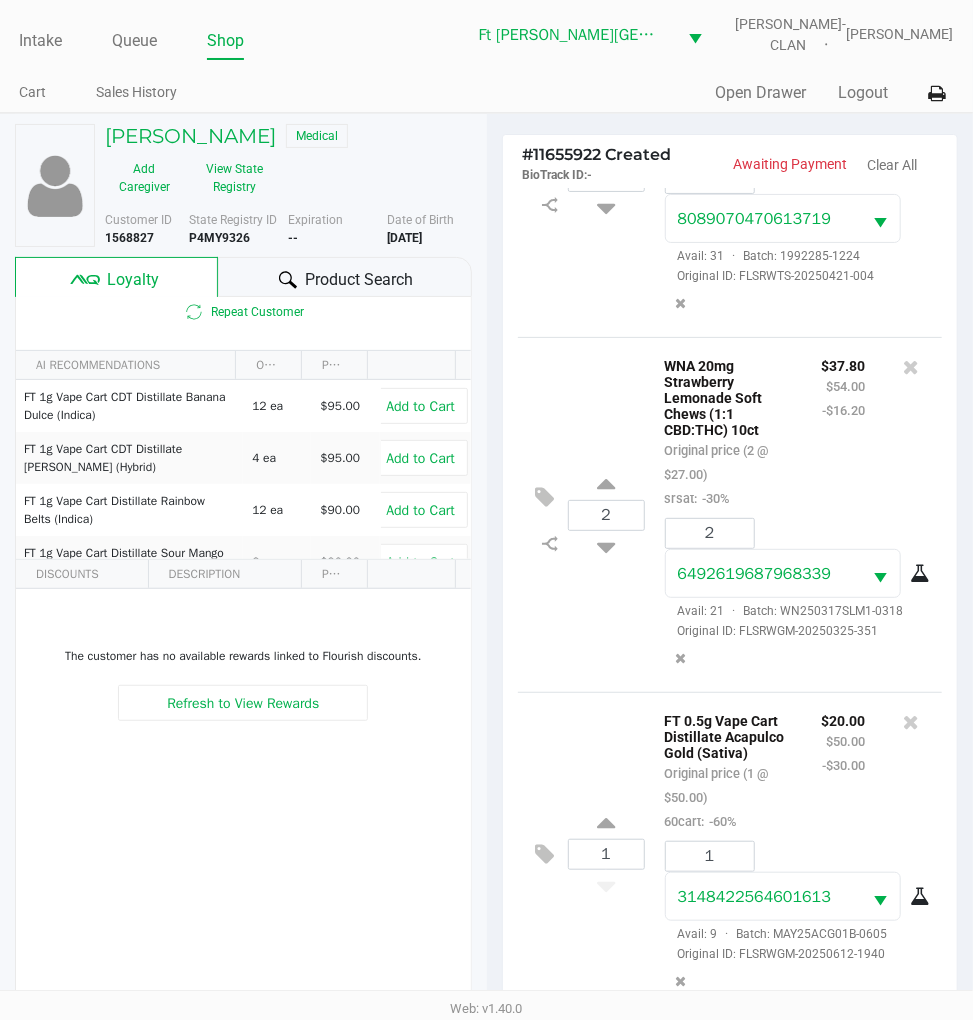 scroll, scrollTop: 215, scrollLeft: 0, axis: vertical 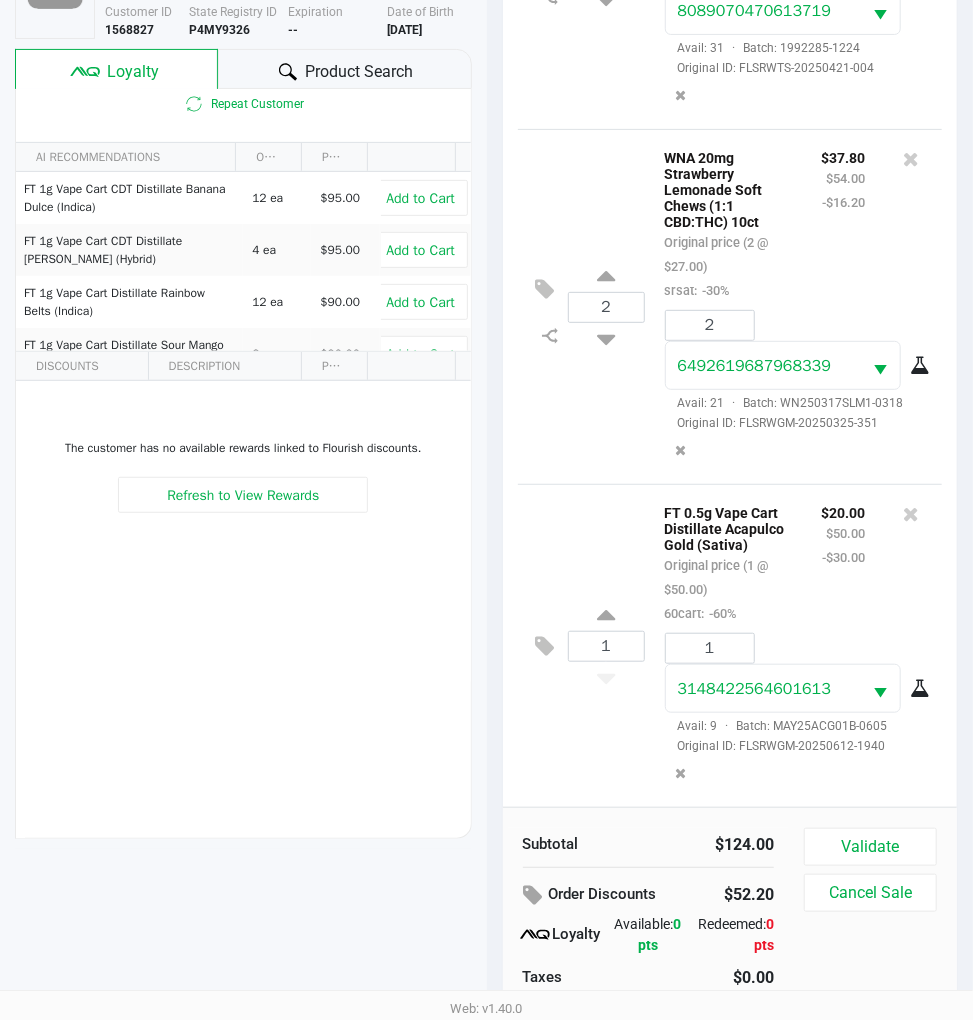 click on "1  FT 0.5g Vape Cart Distillate Acapulco Gold (Sativa)   Original price (1 @ $50.00)  60cart:  -60% $20.00 $50.00 -$30.00 1 3148422564601613  Avail: 9  ·  Batch: MAY25ACG01B-0605   Original ID: FLSRWGM-20250612-1940" 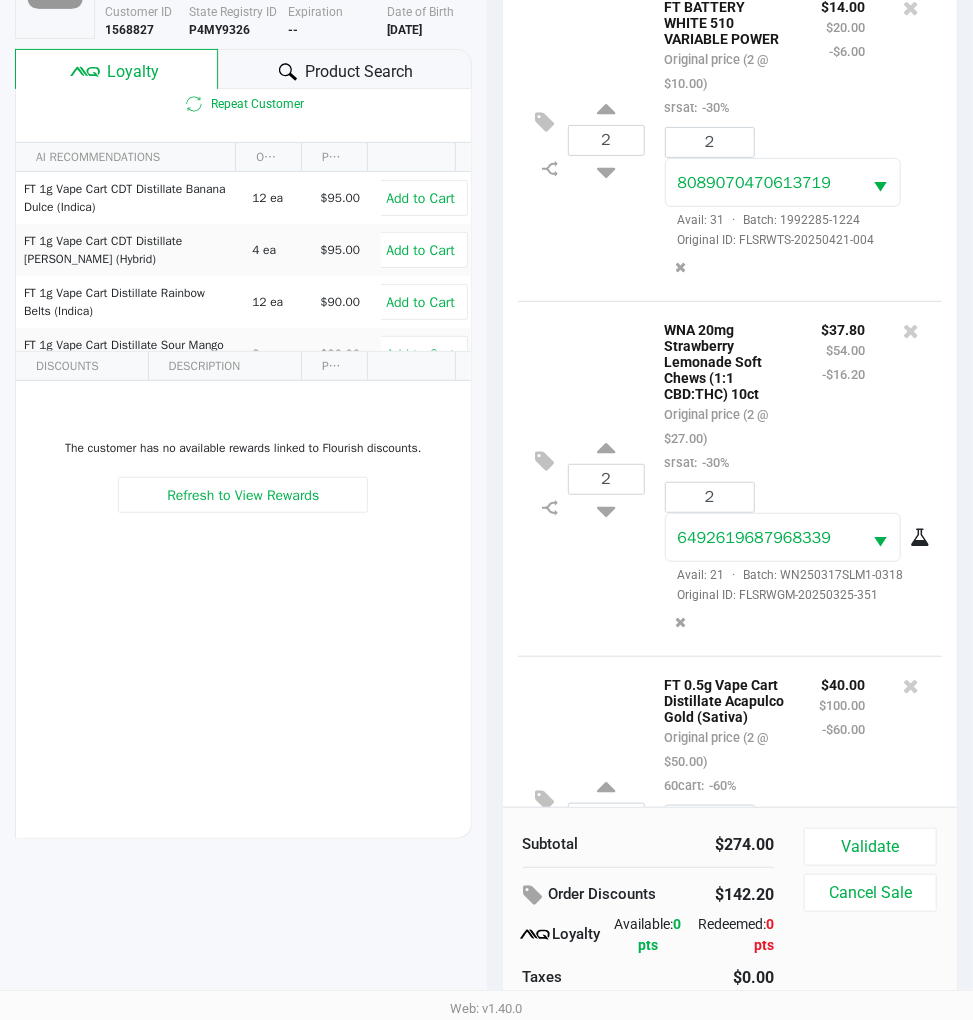 scroll, scrollTop: 0, scrollLeft: 0, axis: both 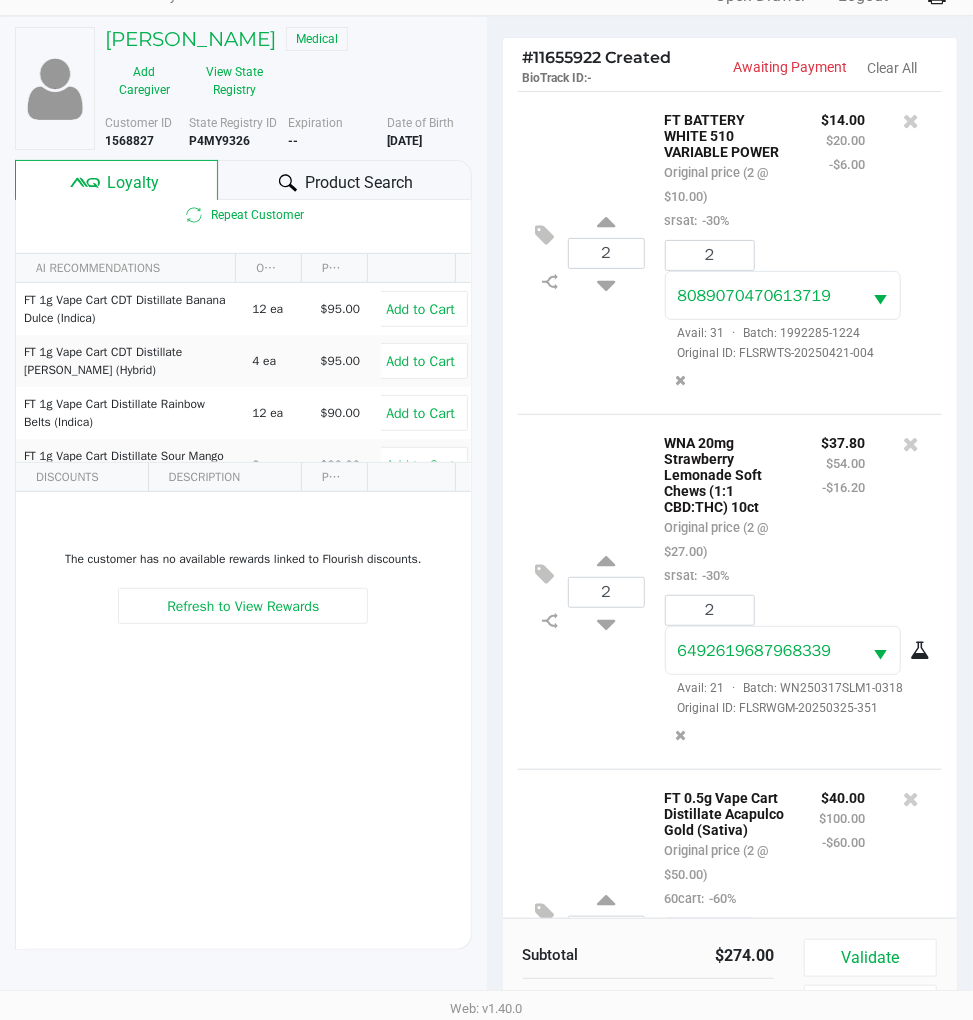 click on "Product Search" 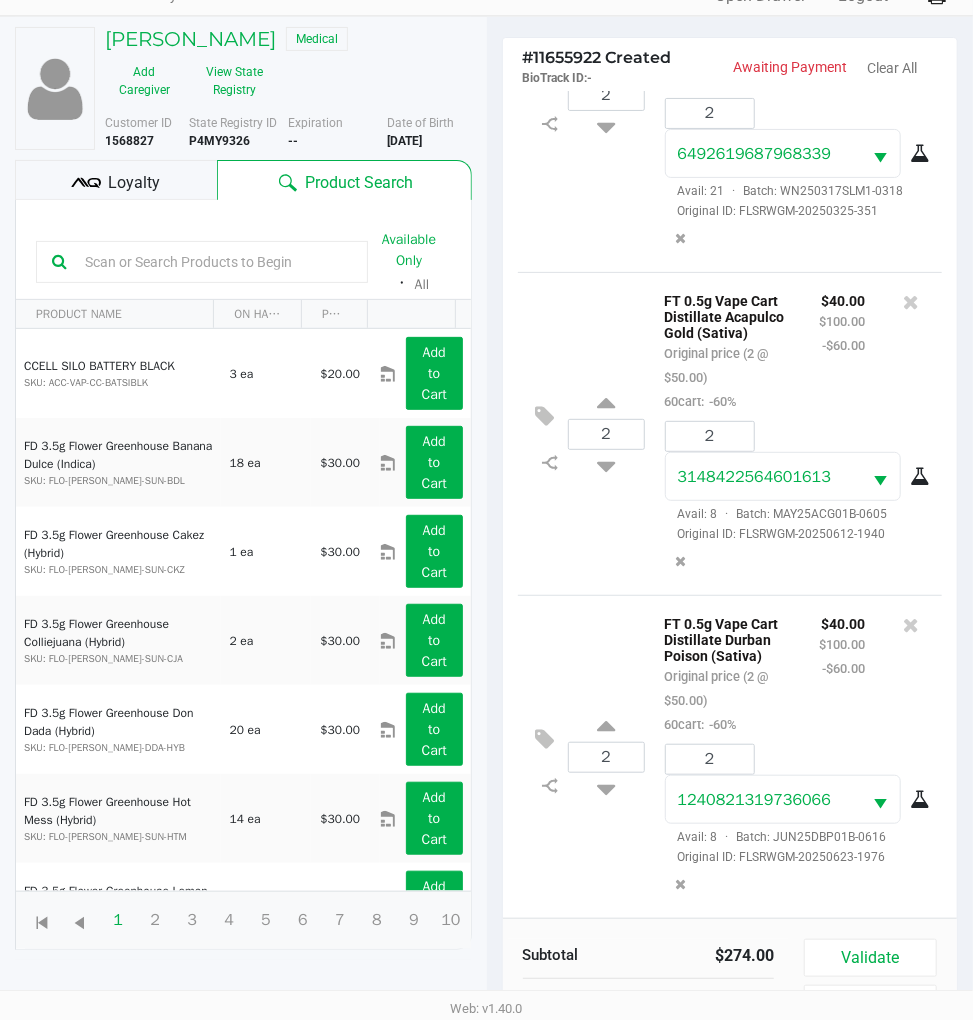 scroll, scrollTop: 557, scrollLeft: 0, axis: vertical 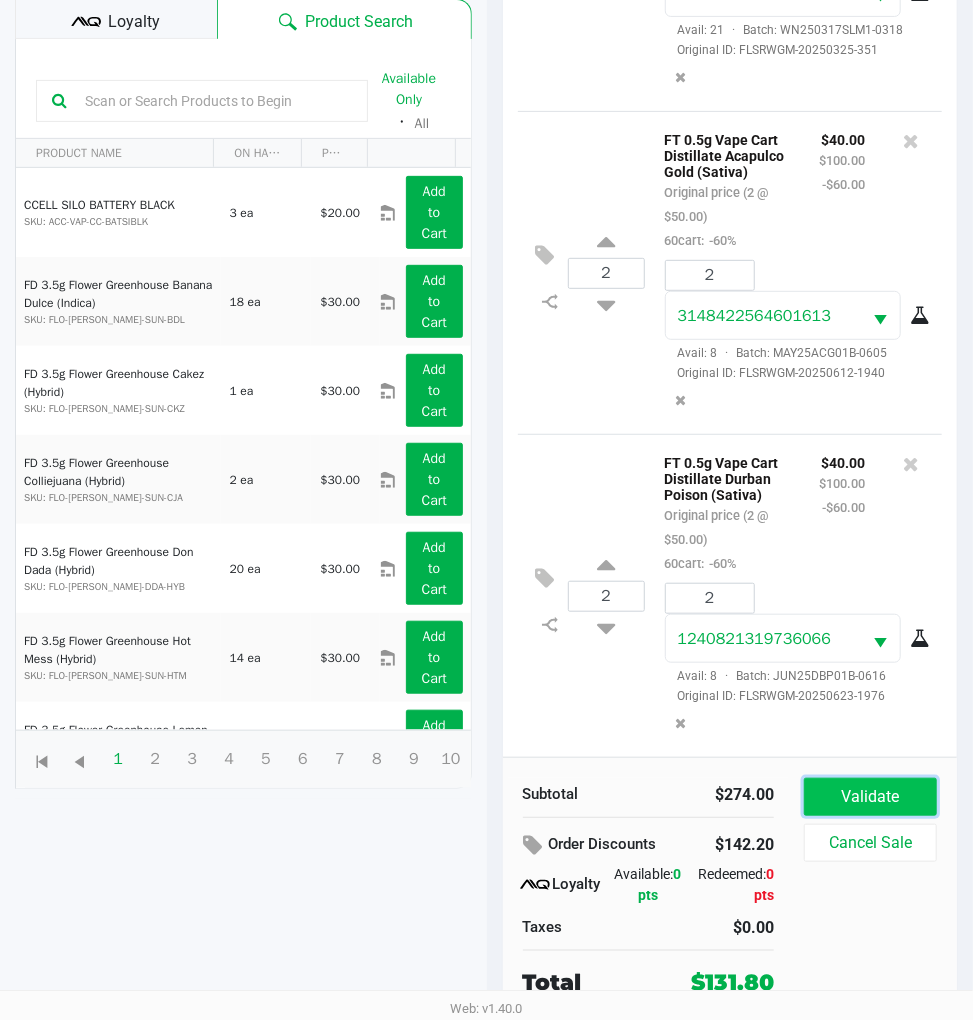 click on "Validate" 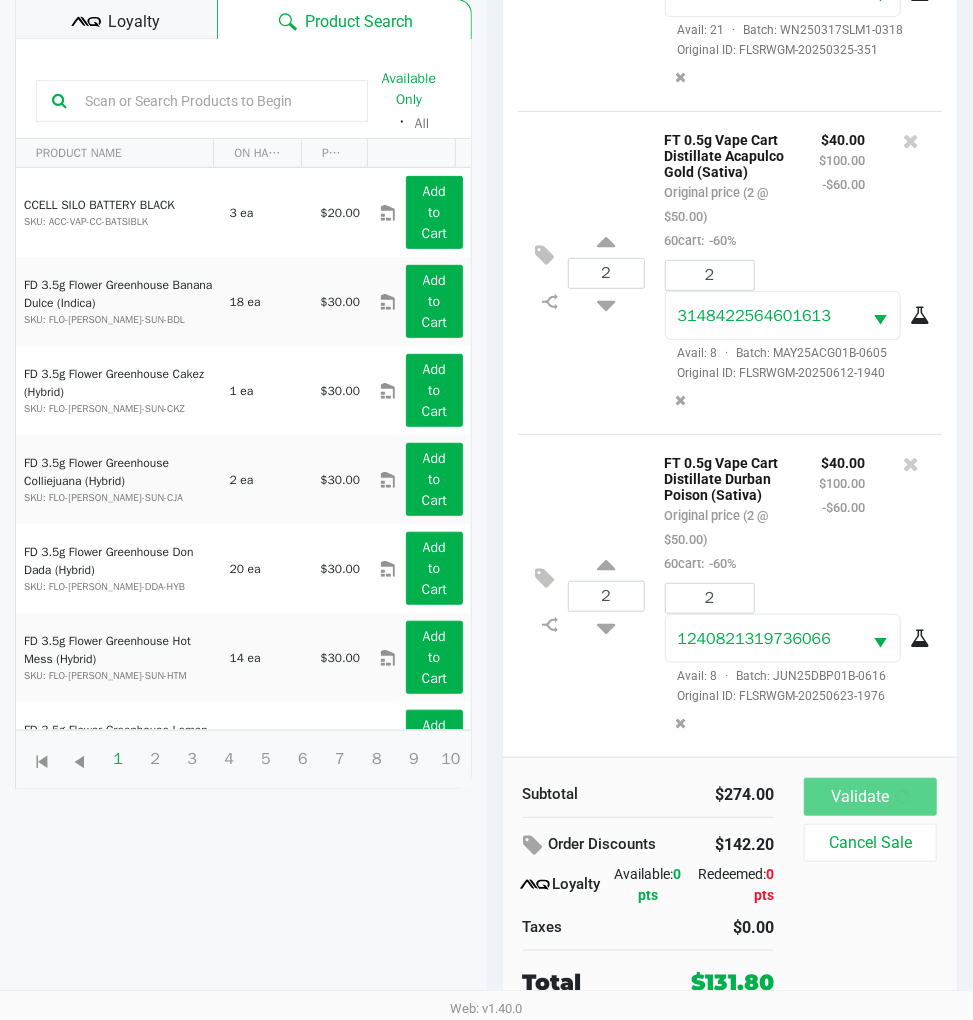 scroll, scrollTop: 0, scrollLeft: 0, axis: both 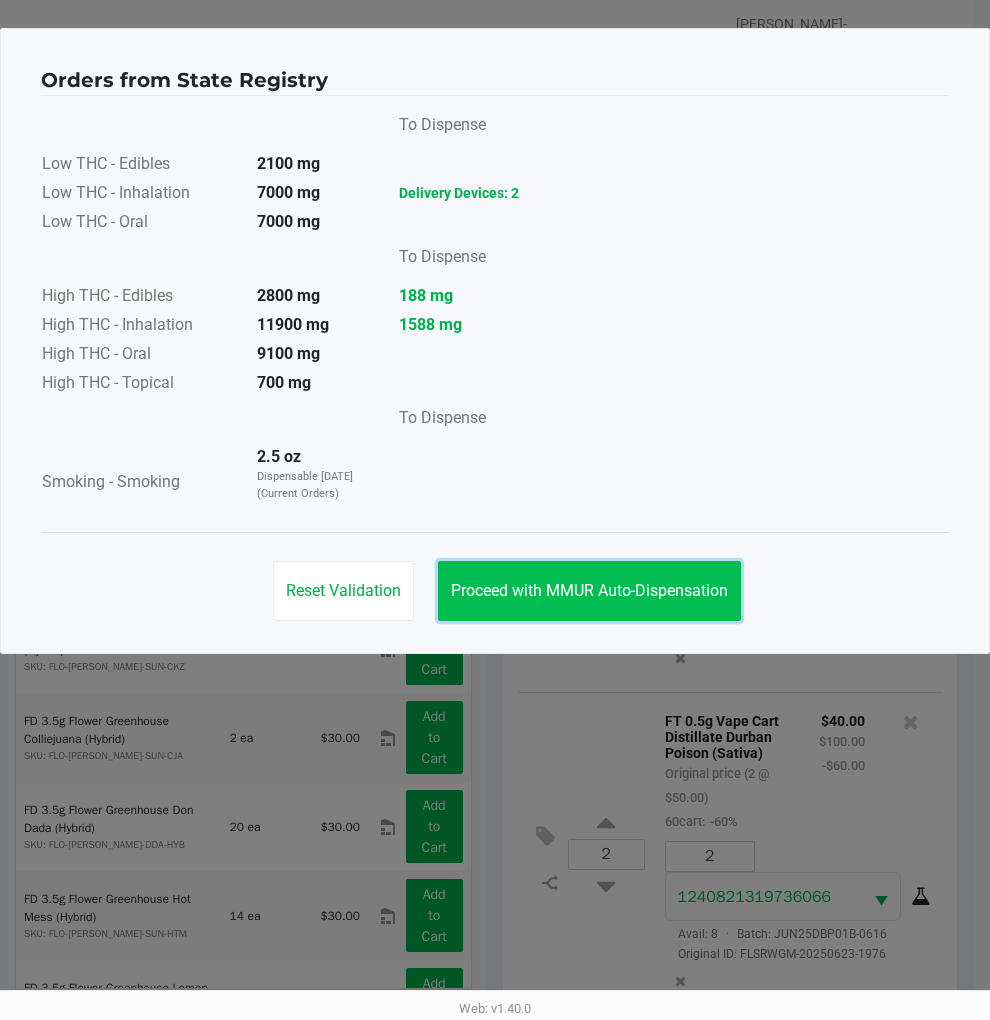 click on "Proceed with MMUR Auto-Dispensation" 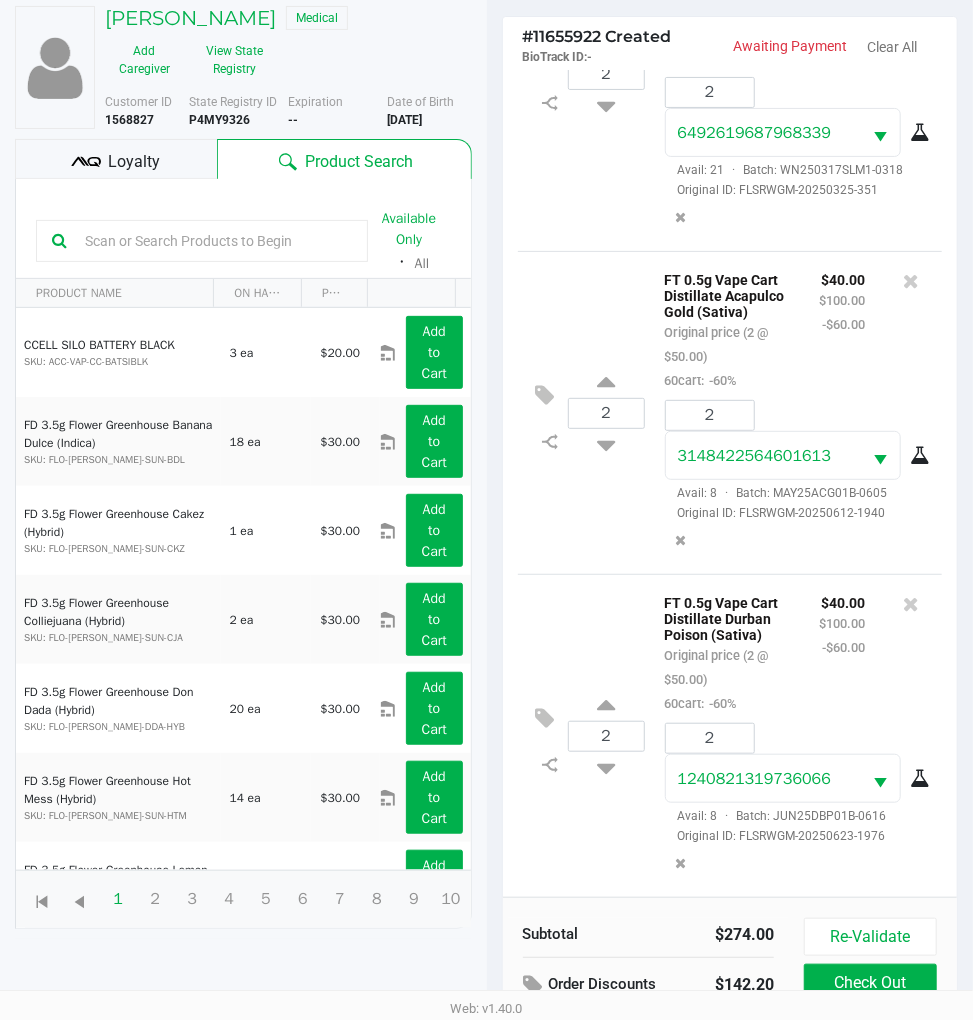 scroll, scrollTop: 263, scrollLeft: 0, axis: vertical 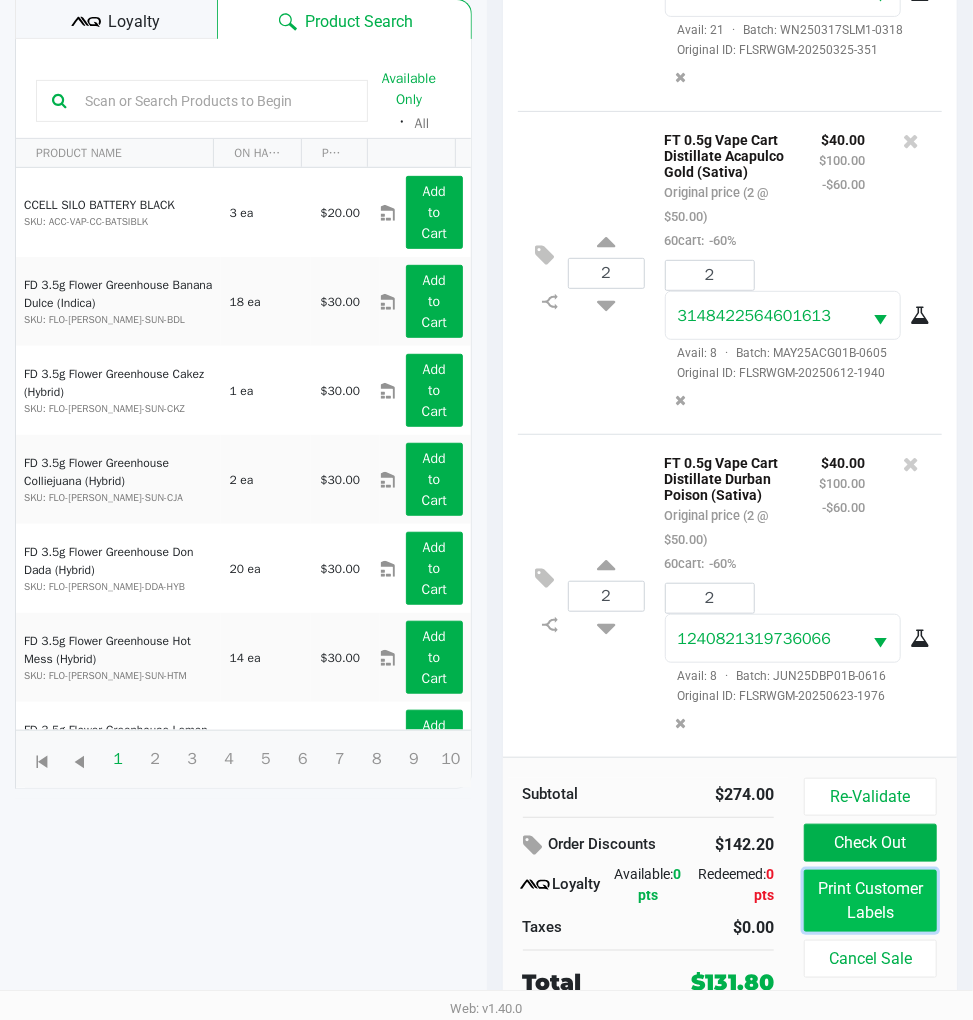click on "Print Customer Labels" 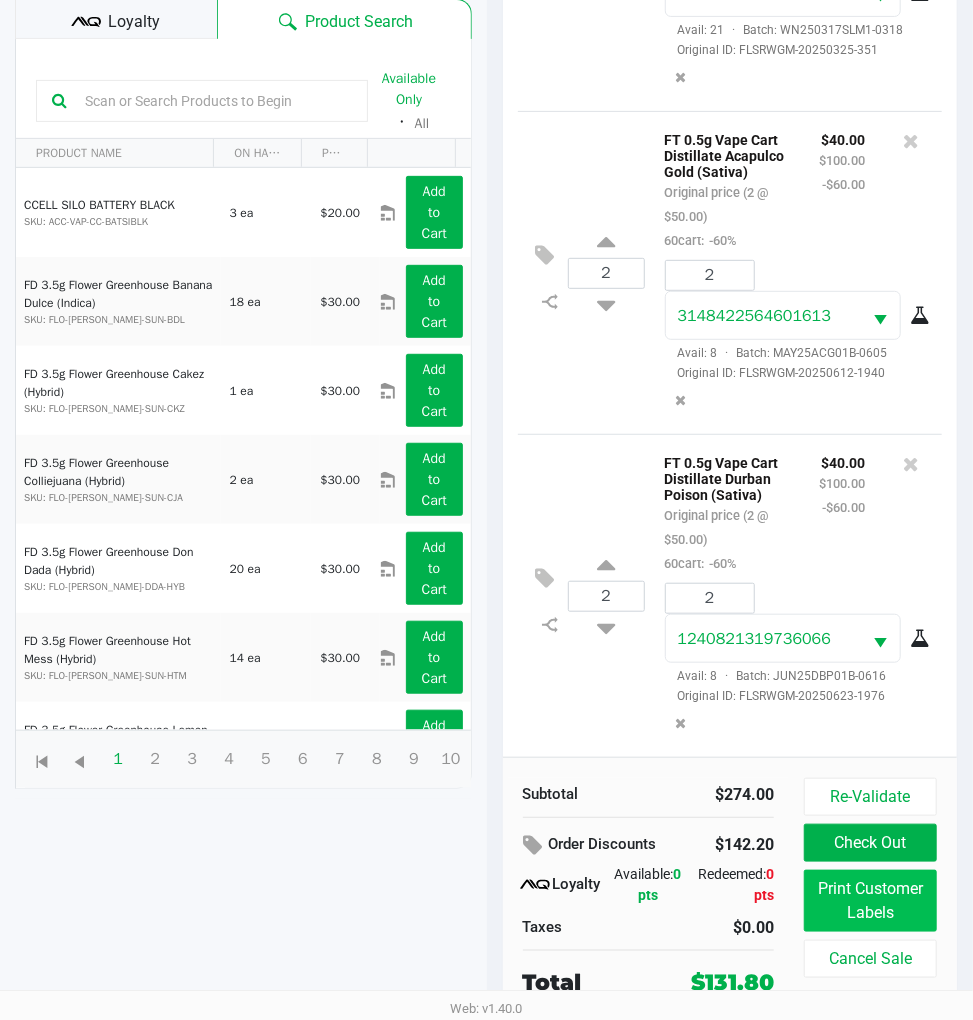 scroll, scrollTop: 0, scrollLeft: 0, axis: both 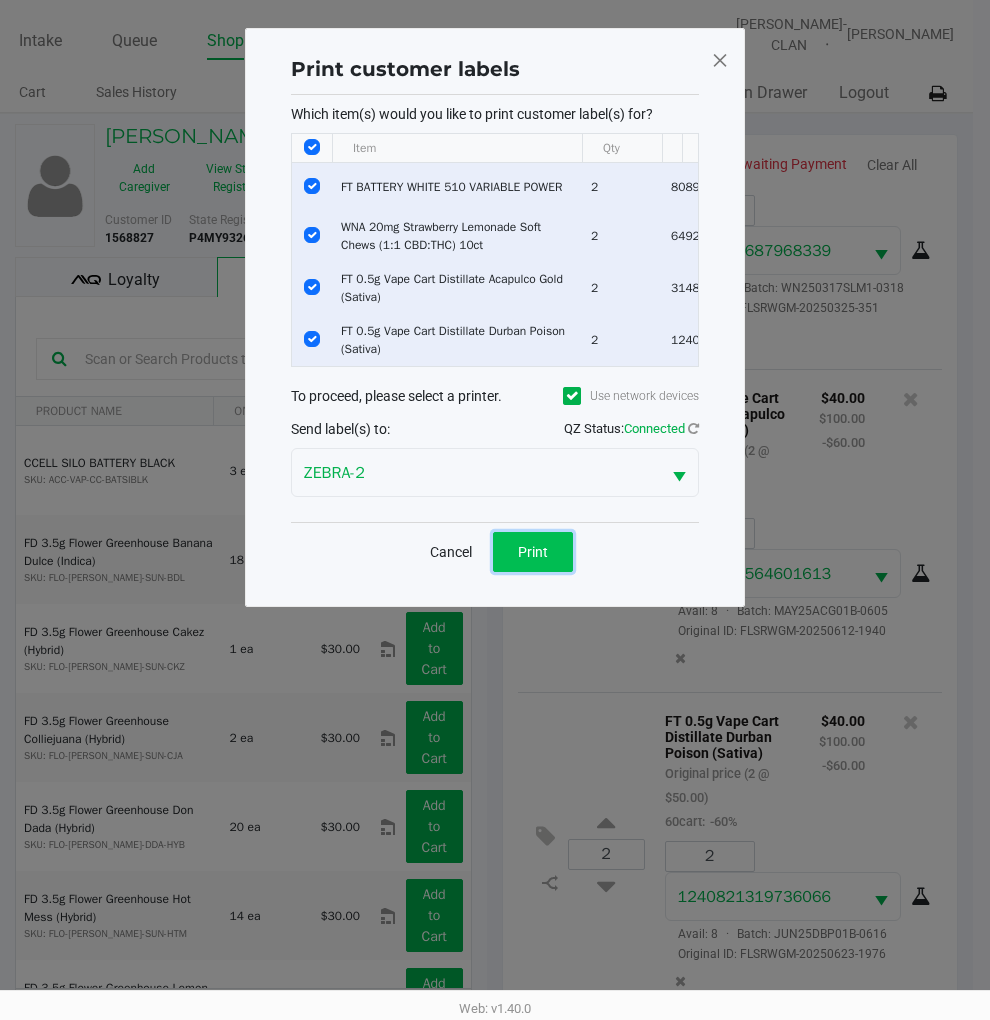 click on "Print" 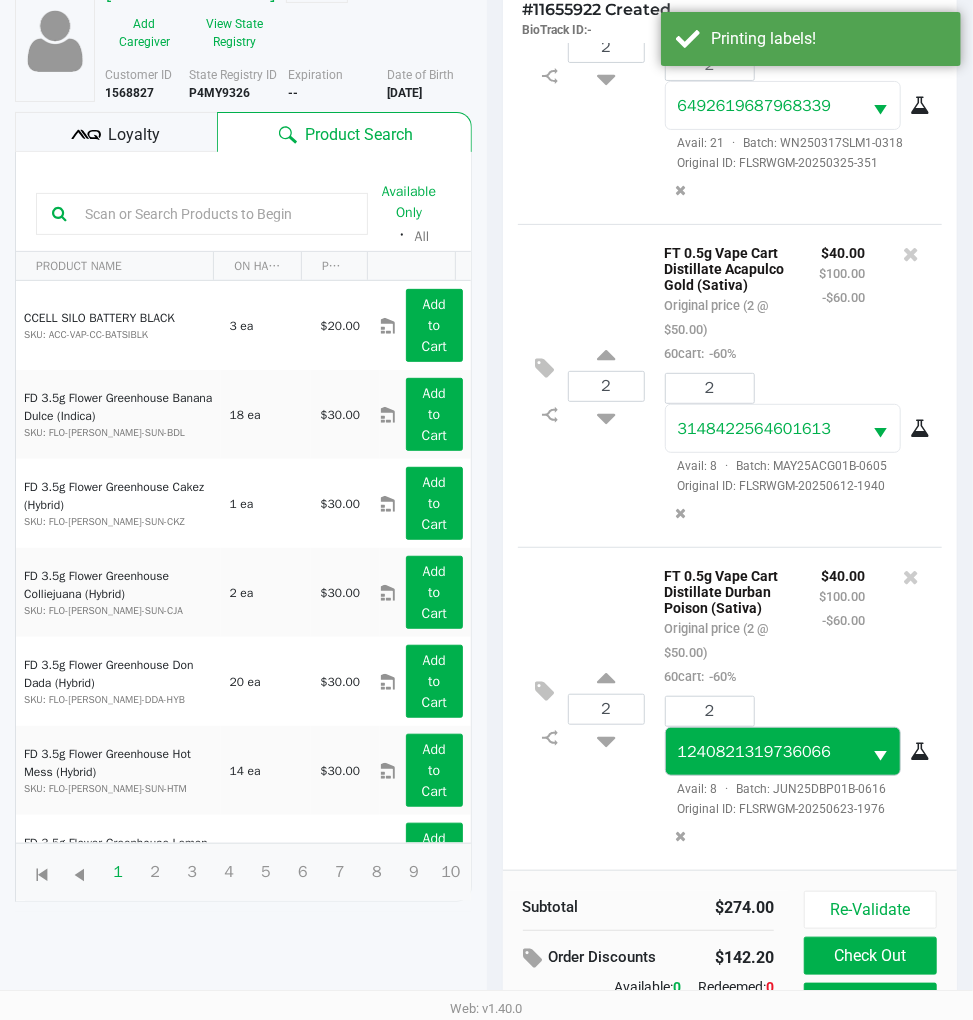 scroll, scrollTop: 263, scrollLeft: 0, axis: vertical 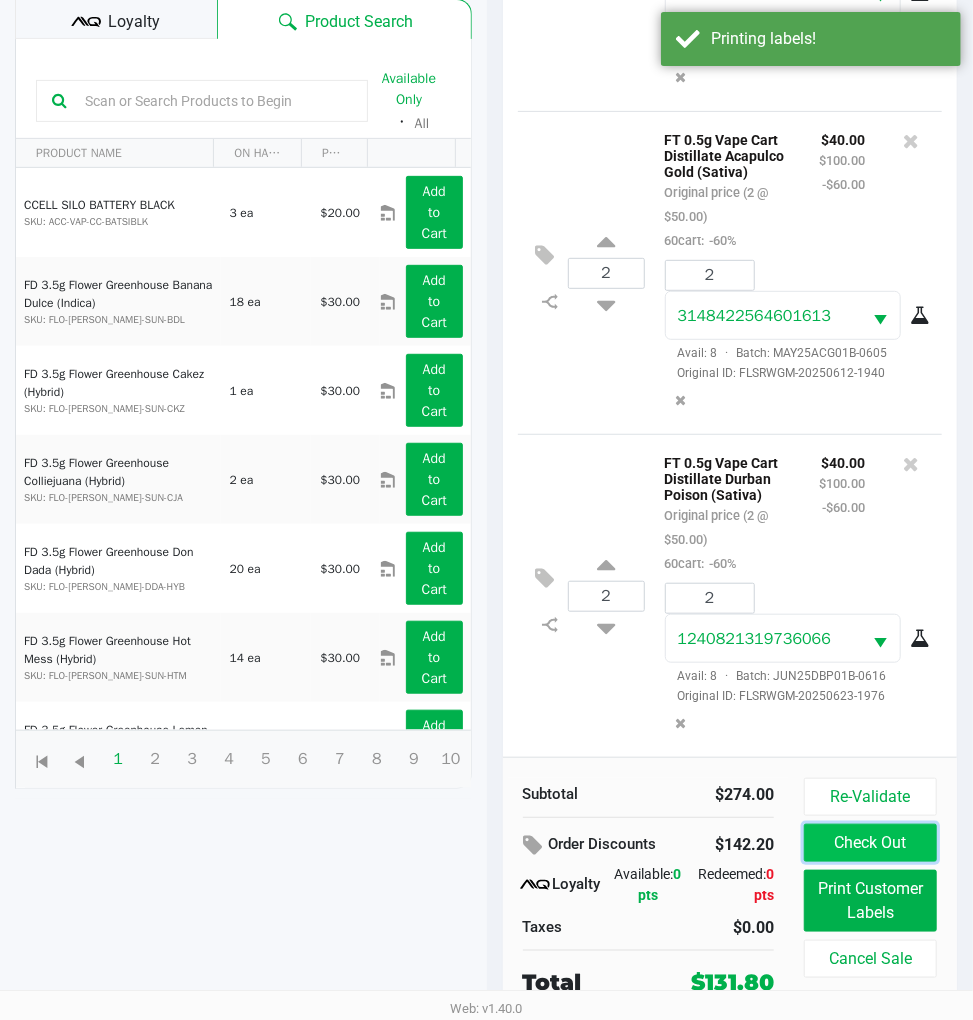 click on "Check Out" 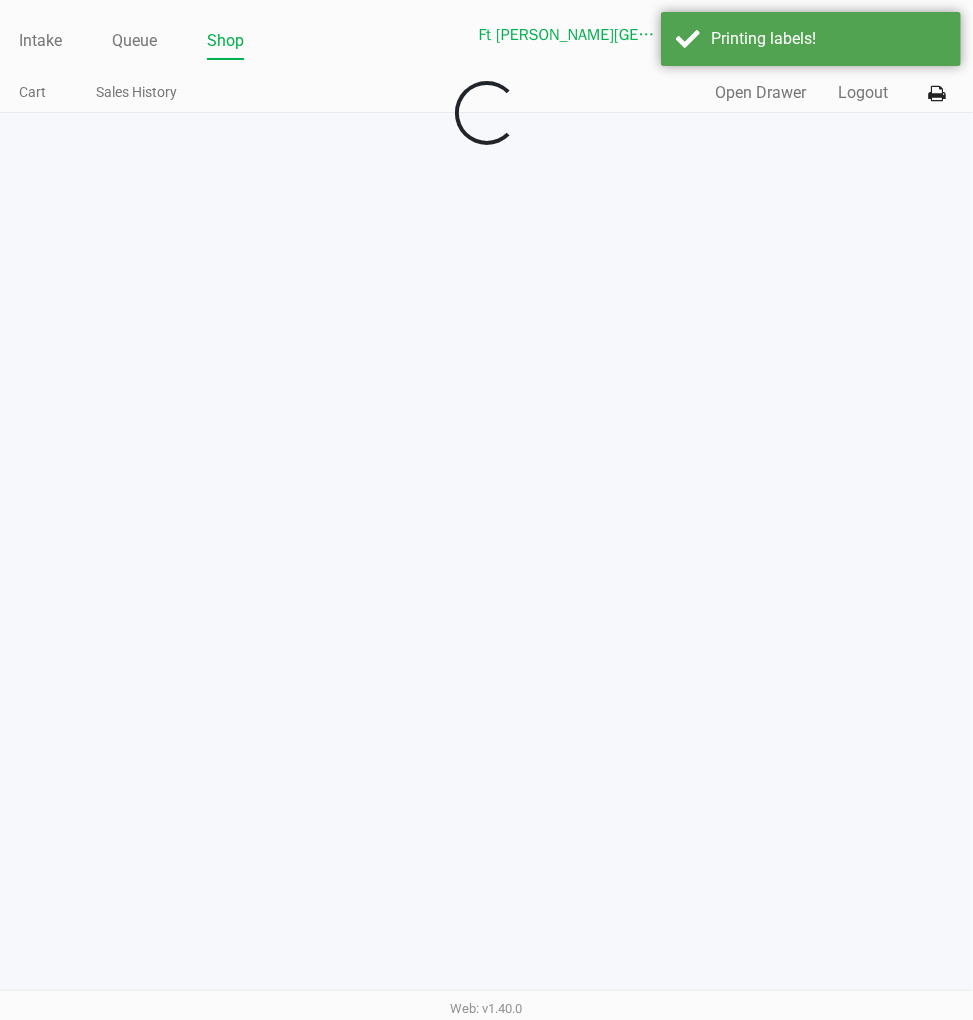 scroll, scrollTop: 0, scrollLeft: 0, axis: both 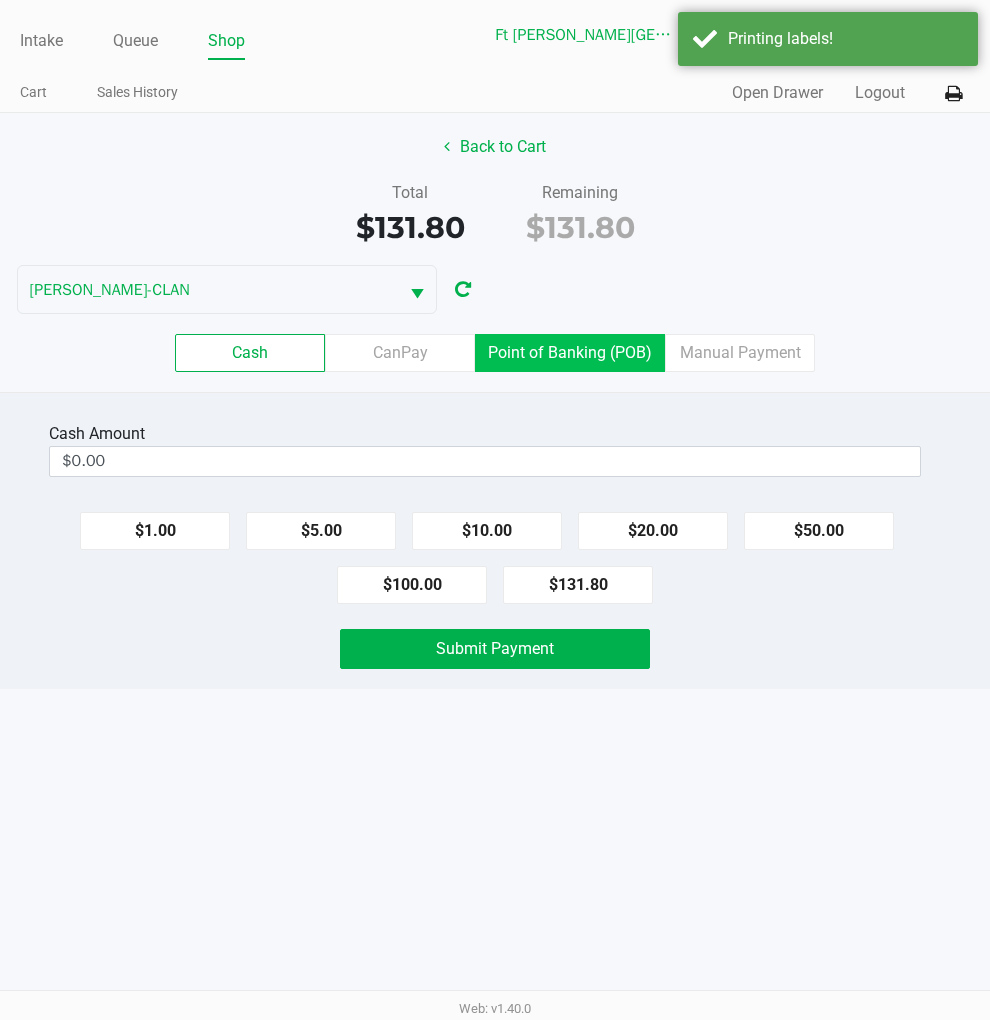 click on "Point of Banking (POB)" 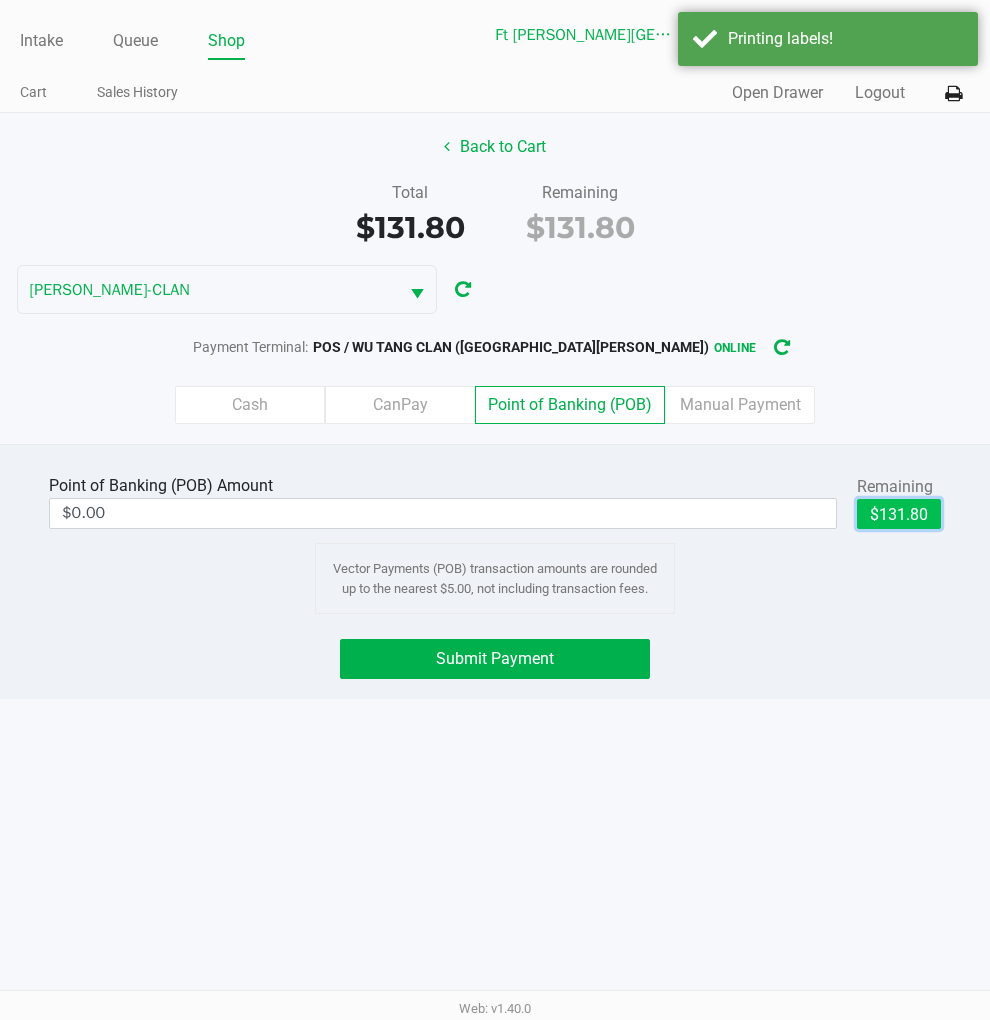 click on "$131.80" 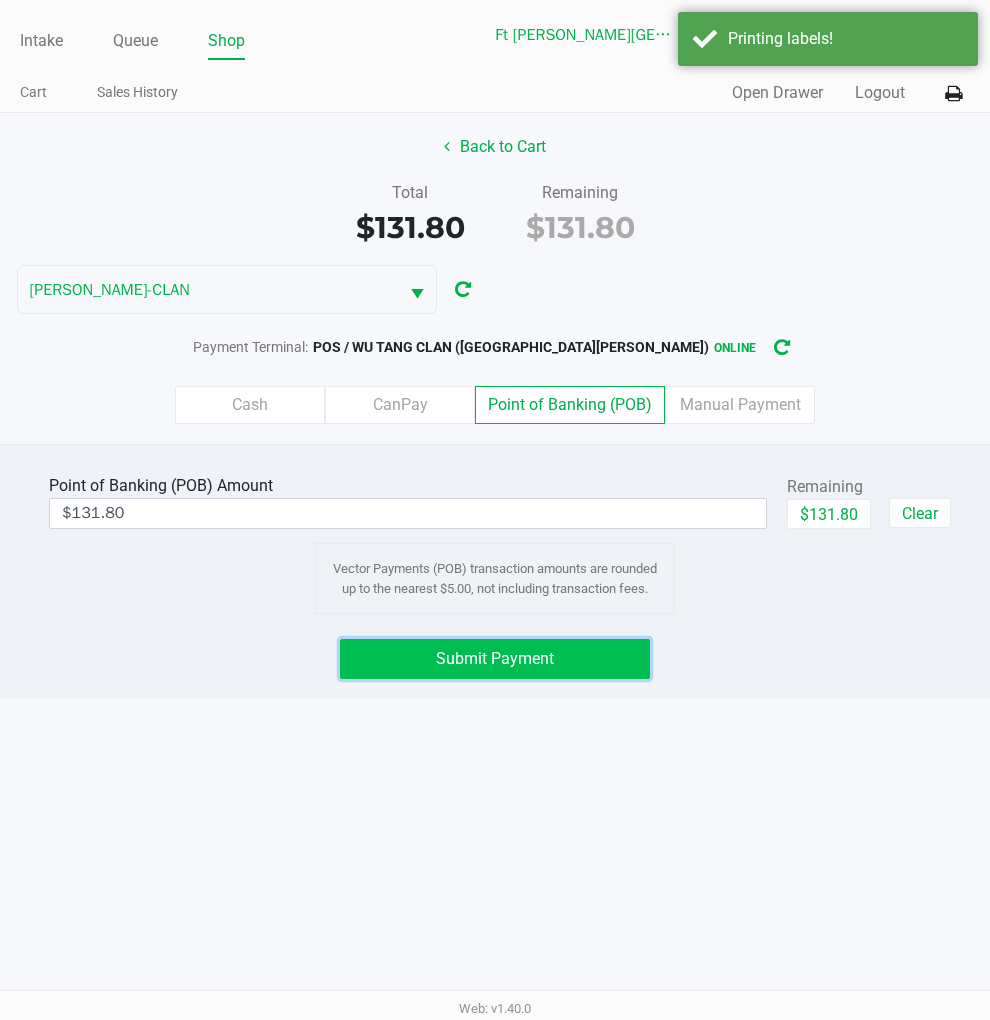 click on "Submit Payment" 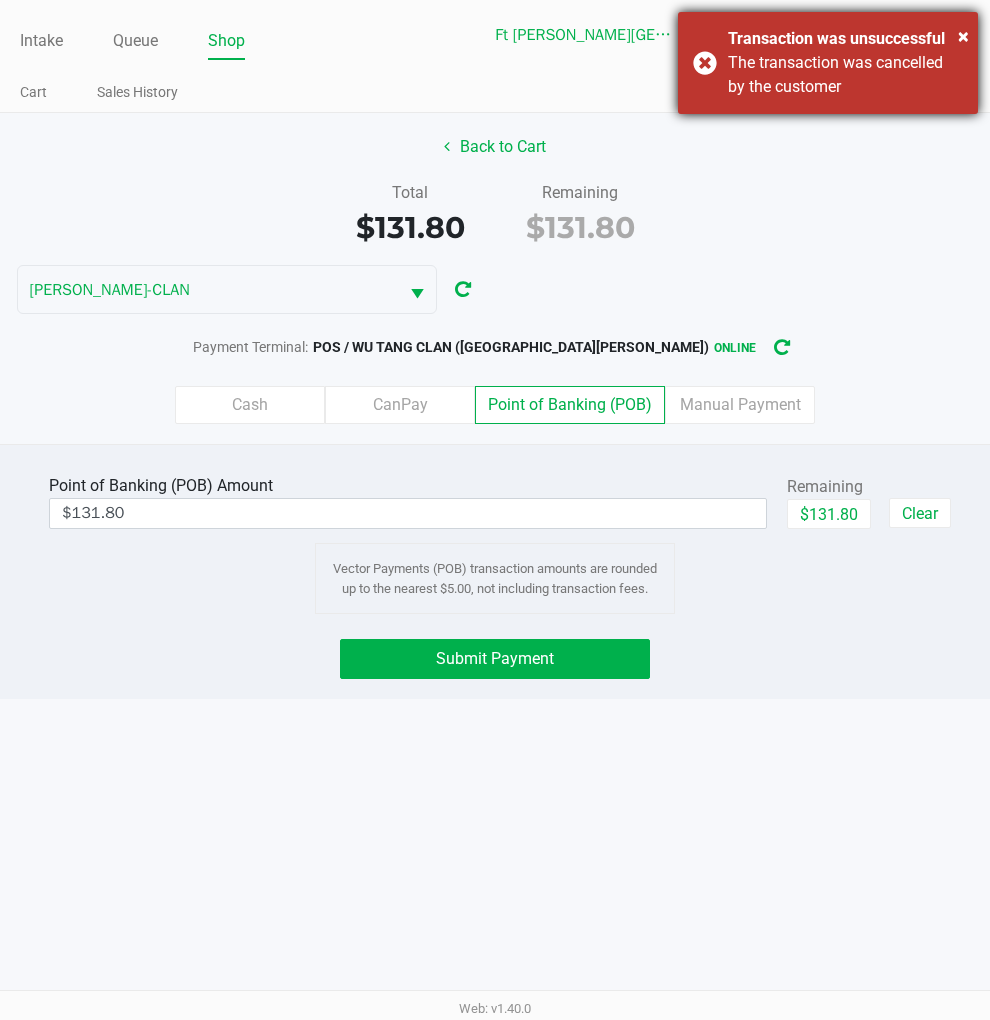 click on "×  Transaction was unsuccessful   The transaction was cancelled by the customer" at bounding box center (828, 63) 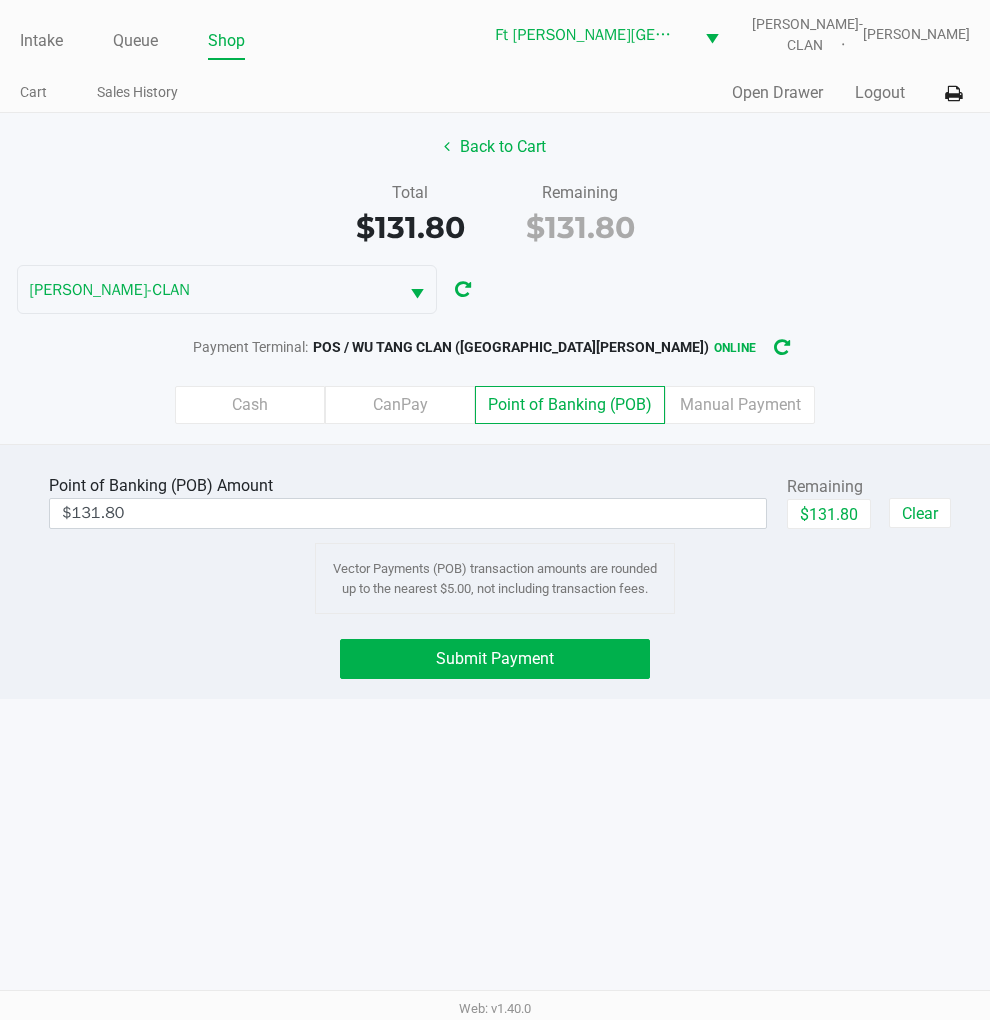 click on "Submit Payment" 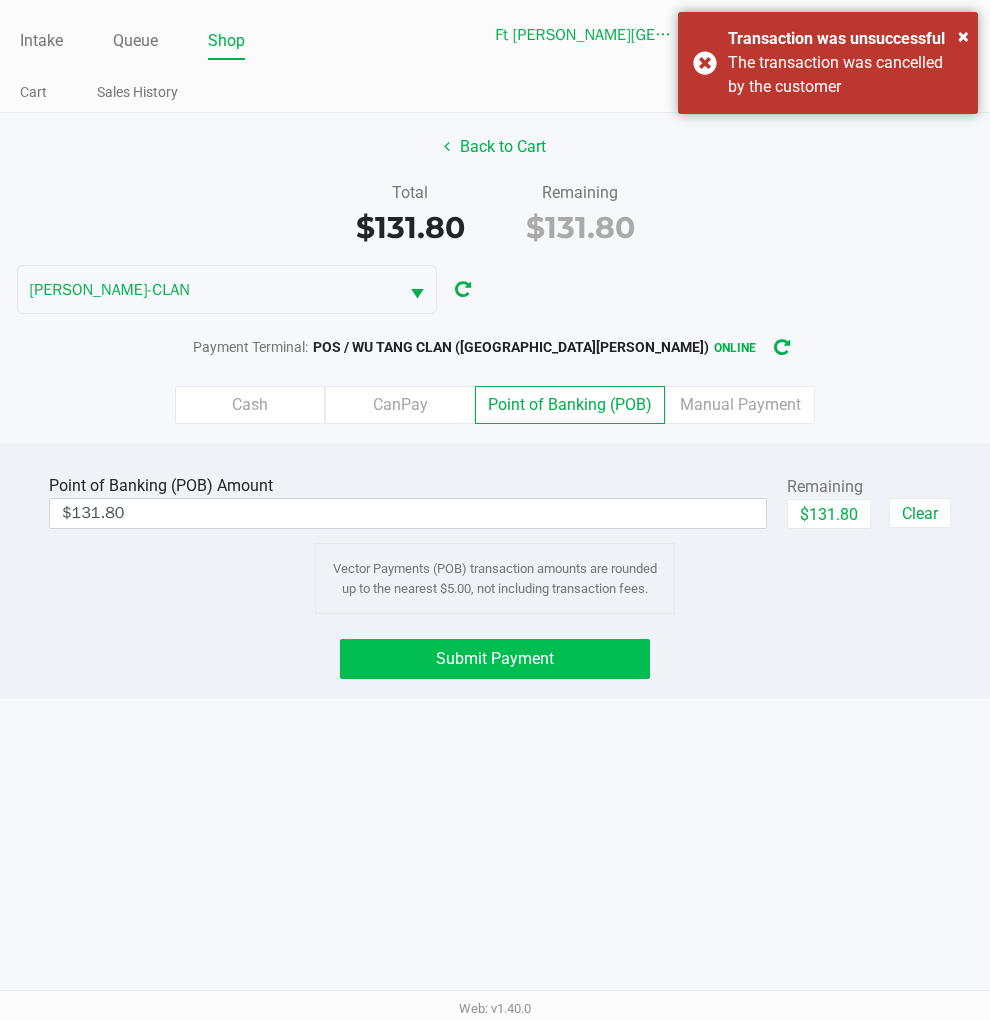 click on "The transaction was cancelled by the customer" at bounding box center [845, 75] 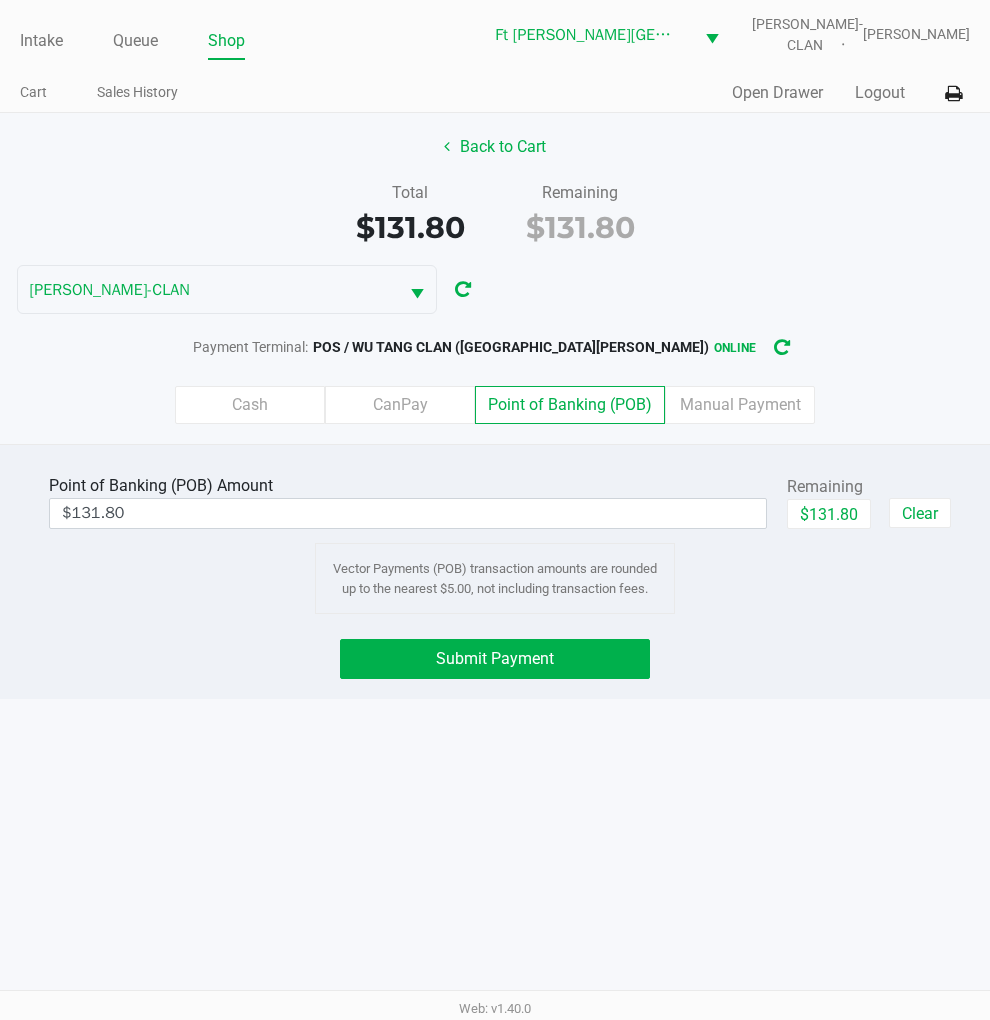 click on "Cash" 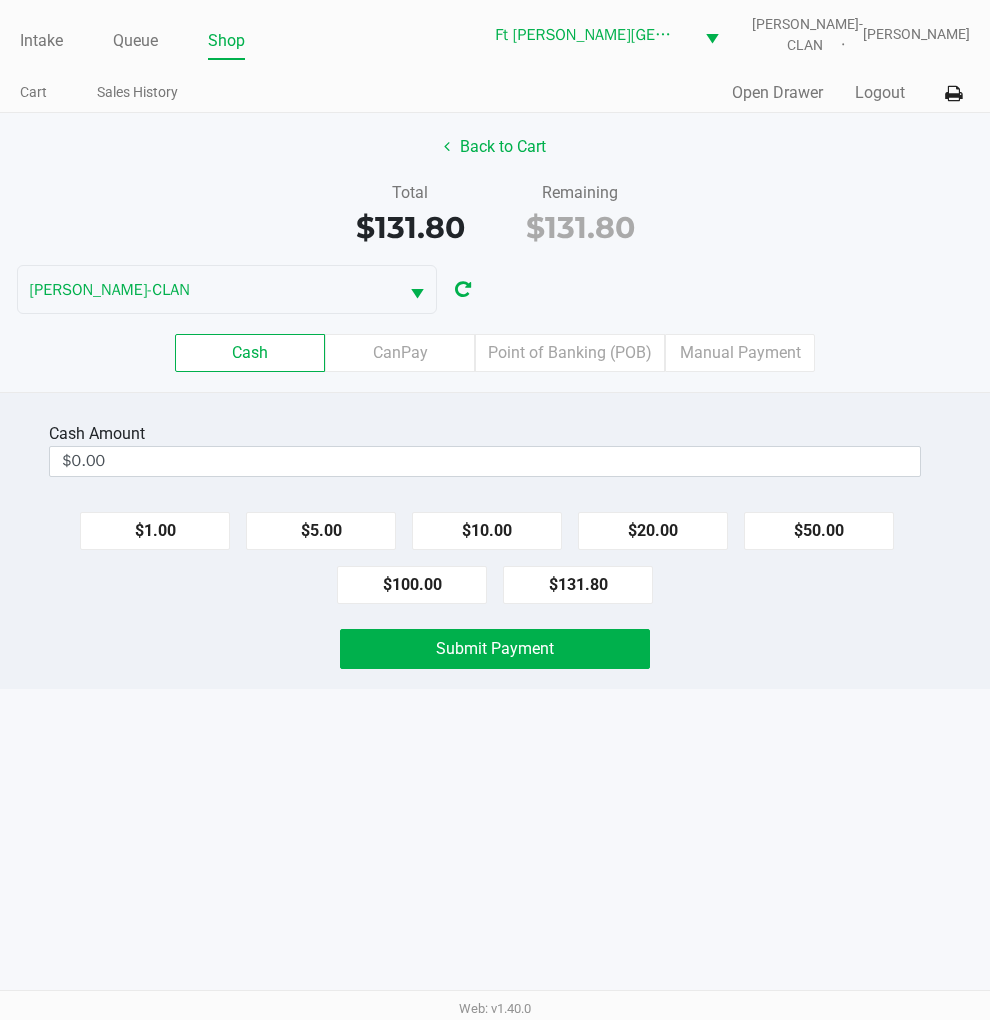click on "$50.00" 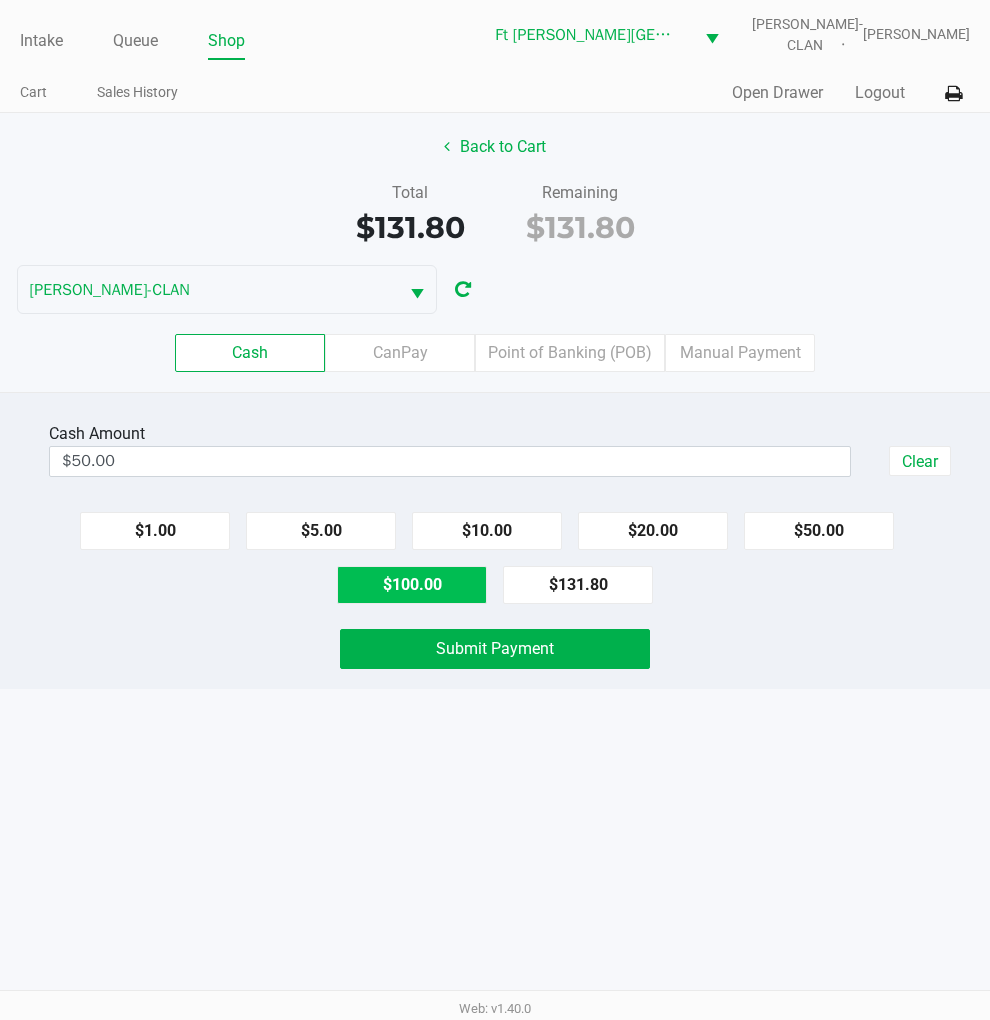 click on "$100.00" 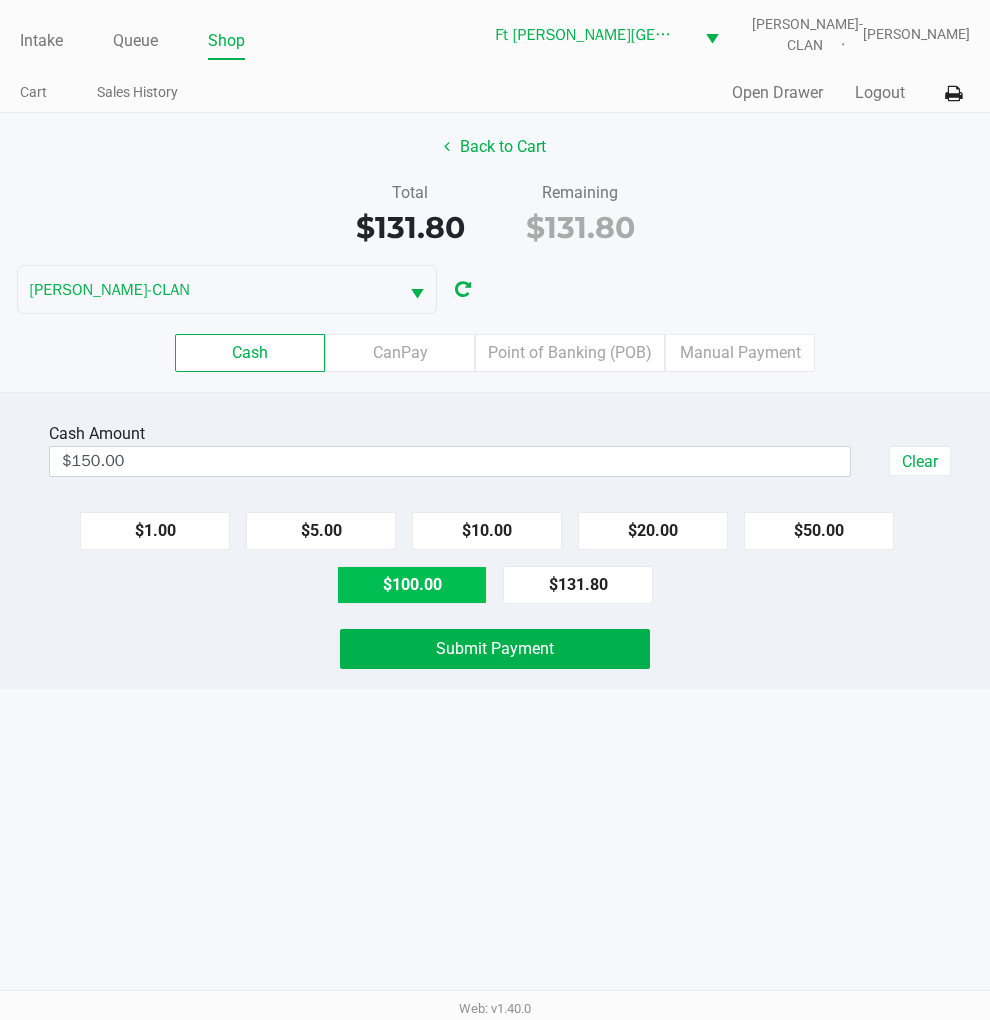 click on "Submit Payment" 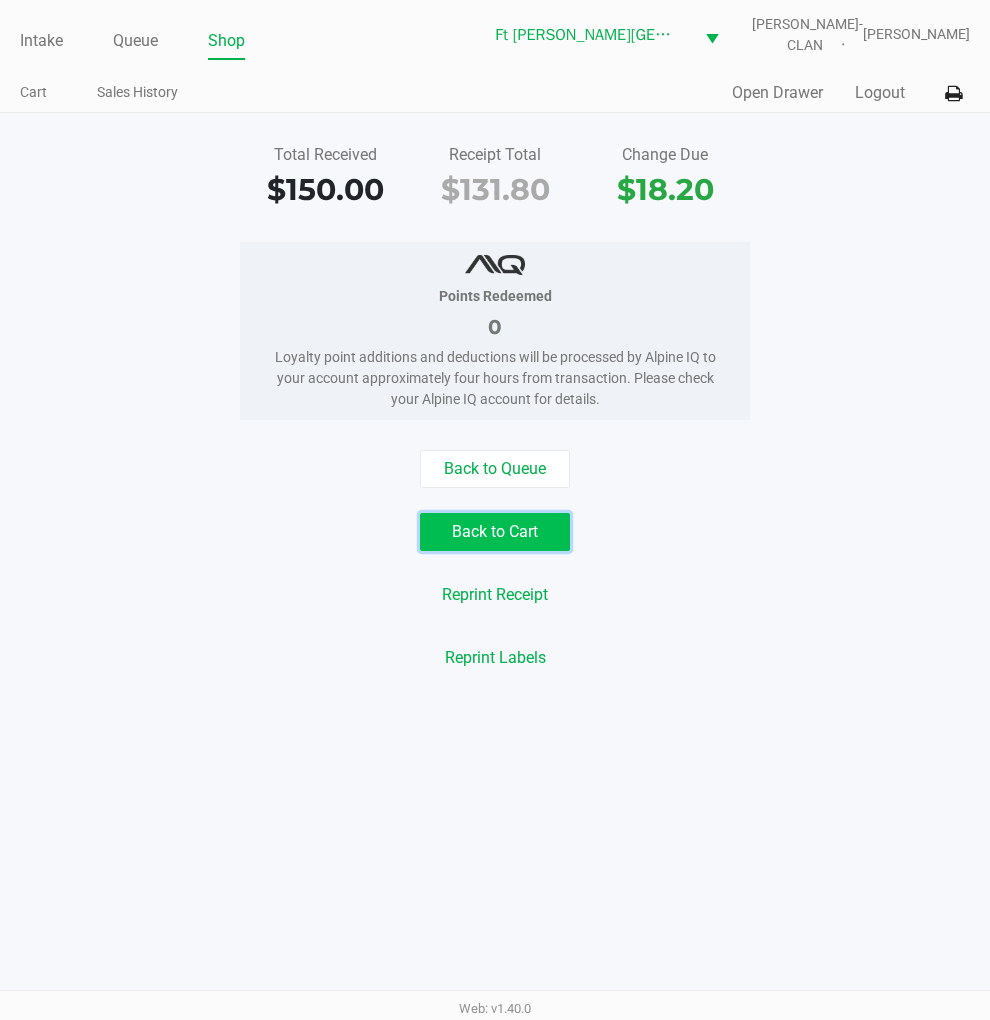 click on "Back to Cart" 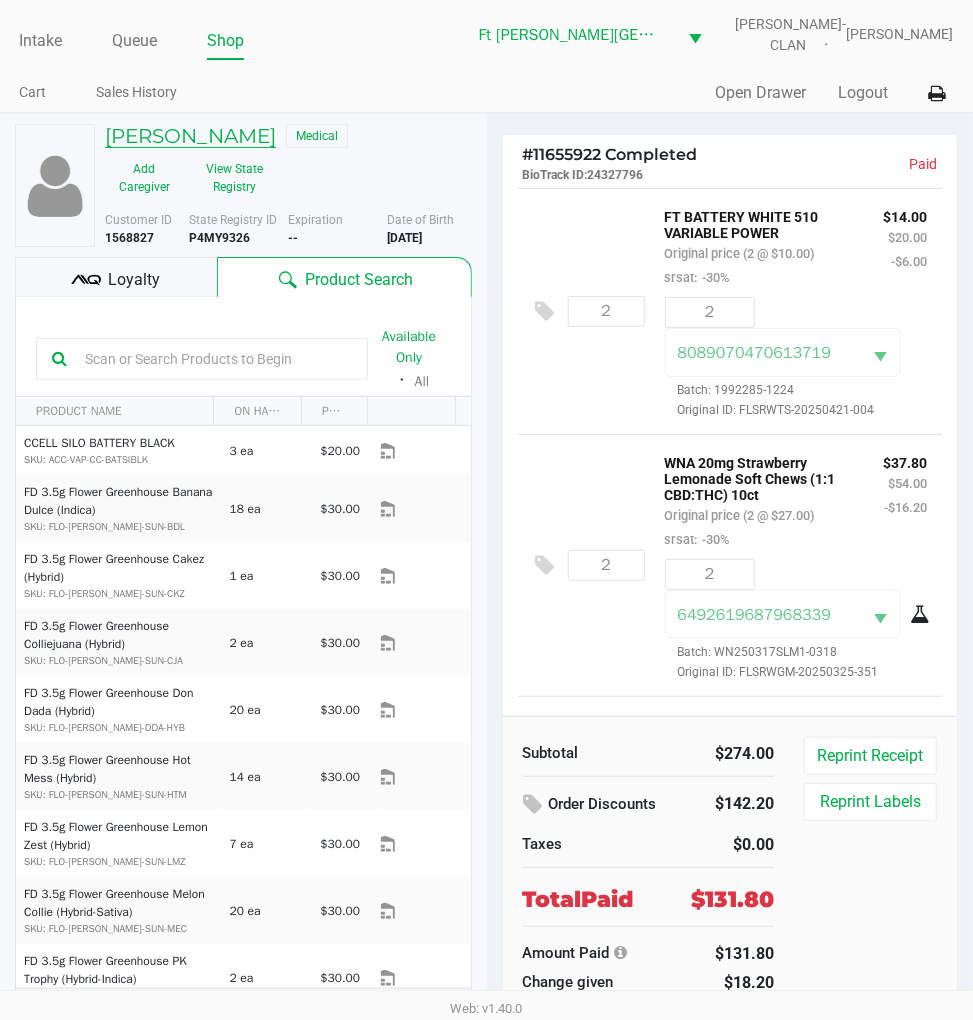 click on "ELSTON ROGERS" 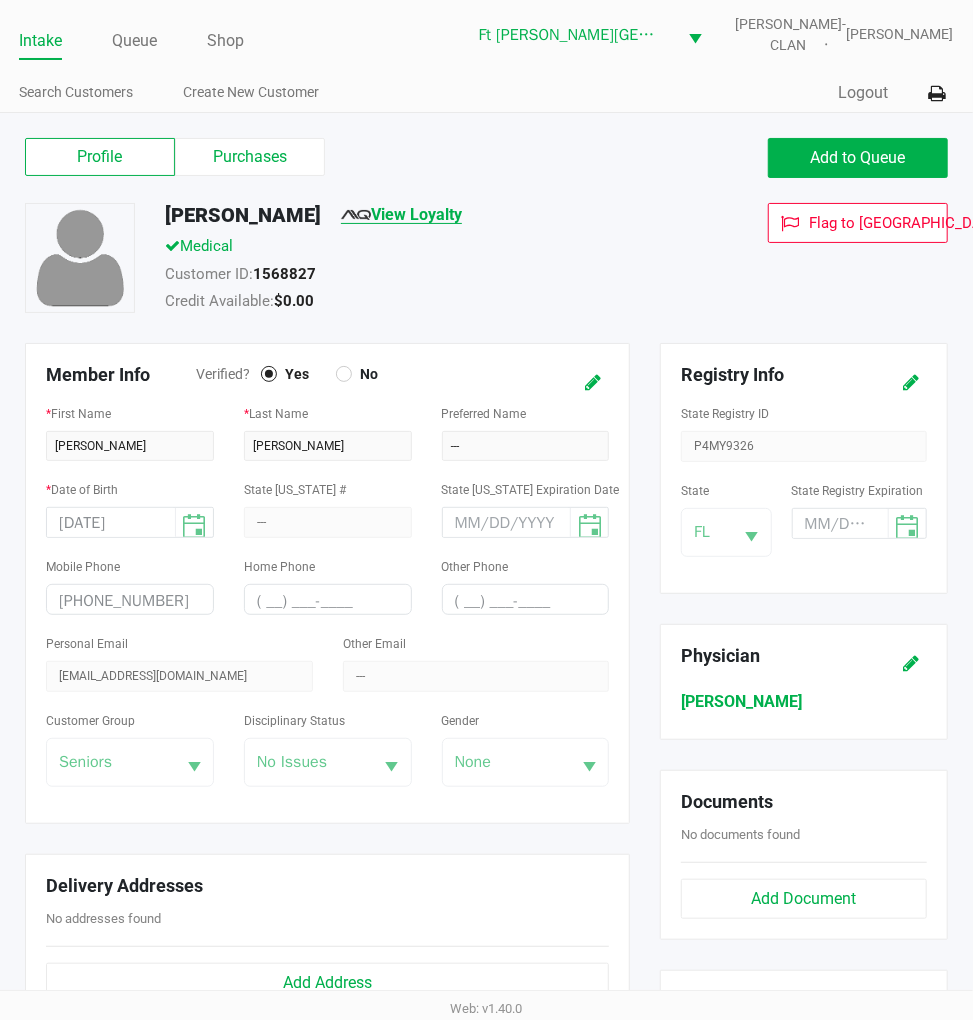 click on "View Loyalty" 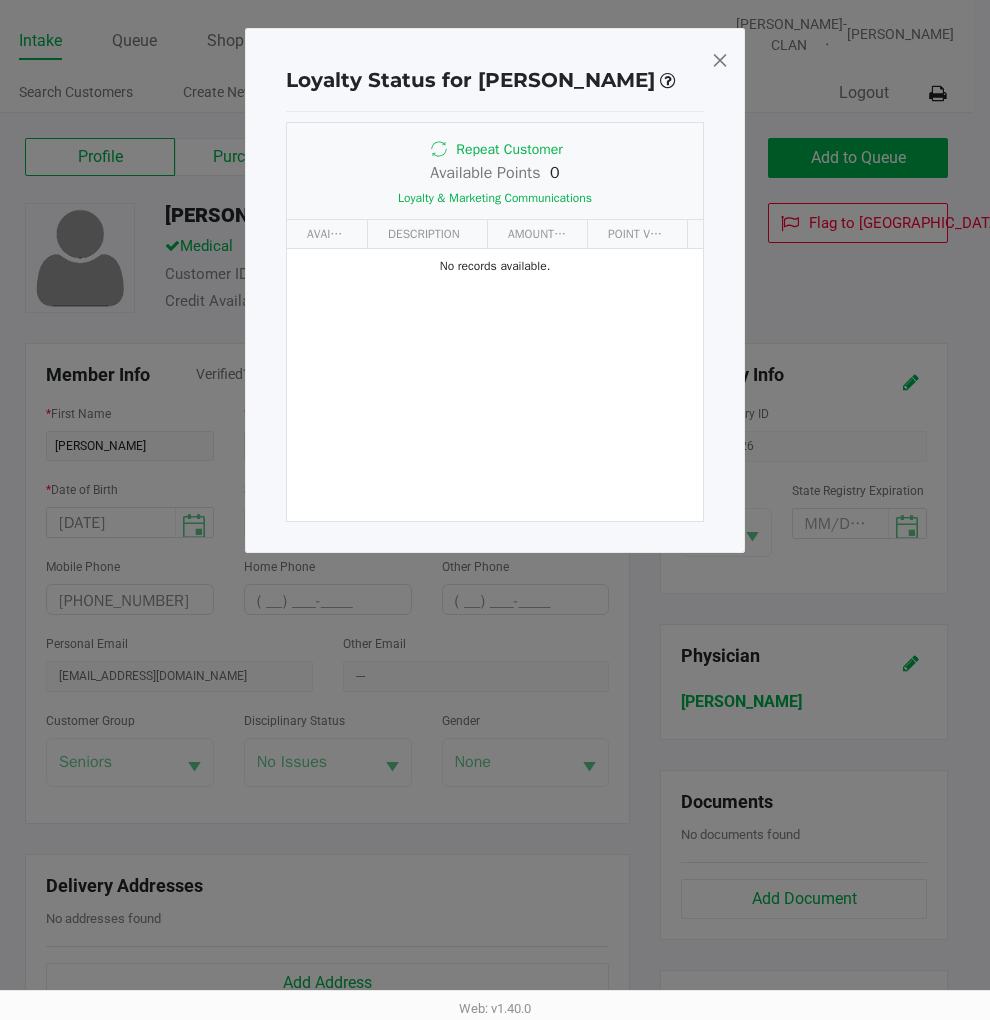 click 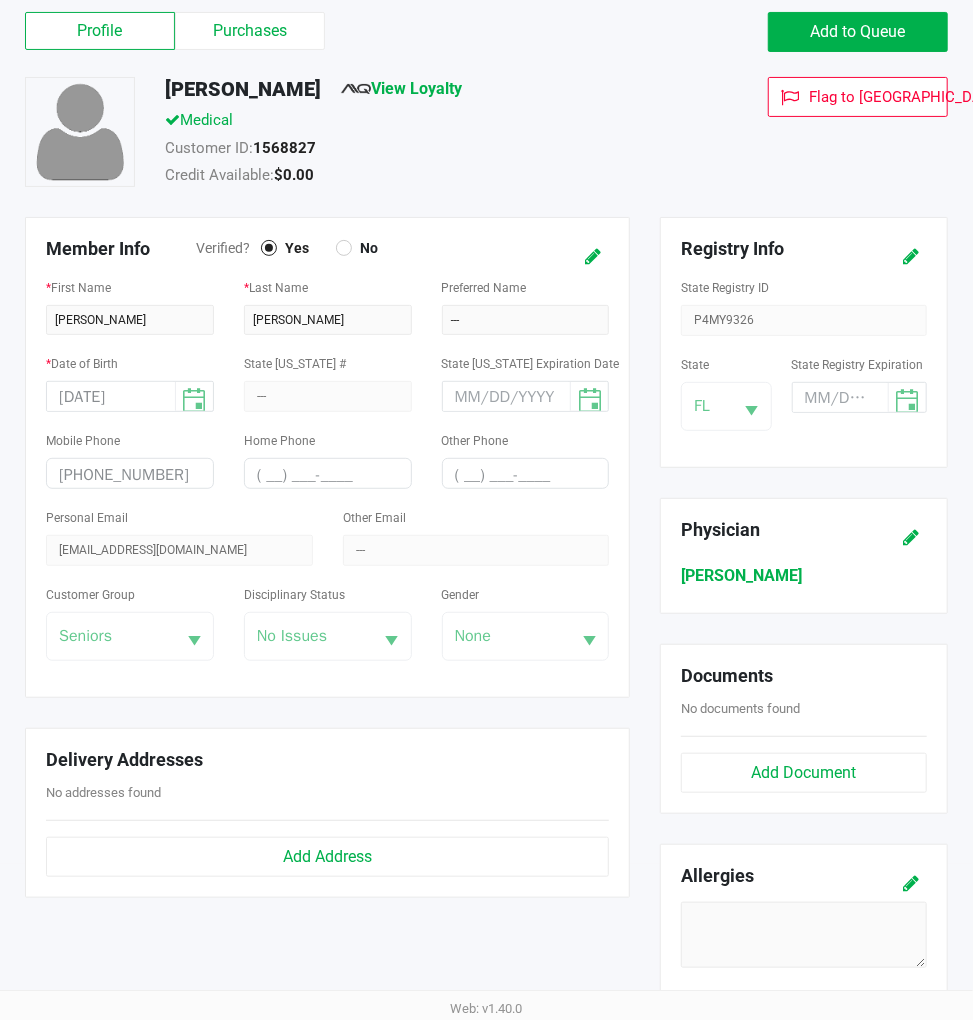 scroll, scrollTop: 0, scrollLeft: 0, axis: both 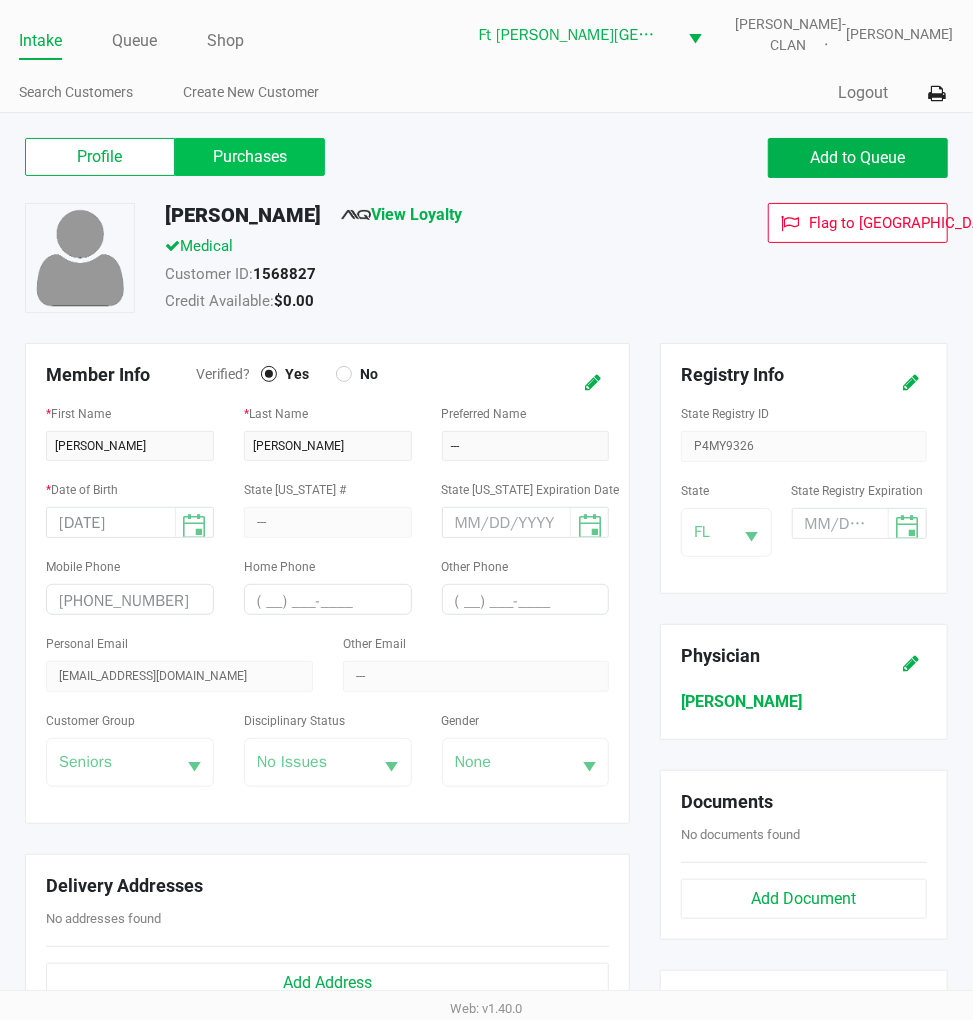 click on "Purchases" 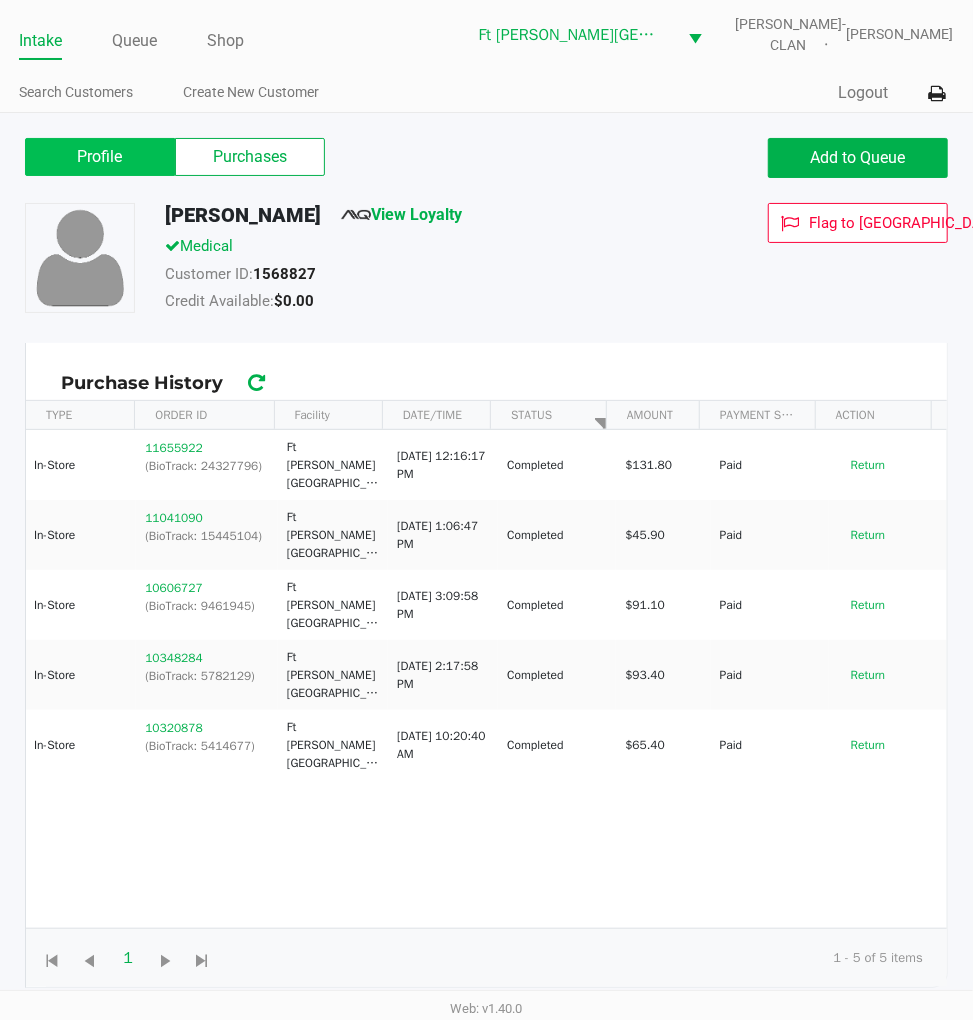 click on "Profile" 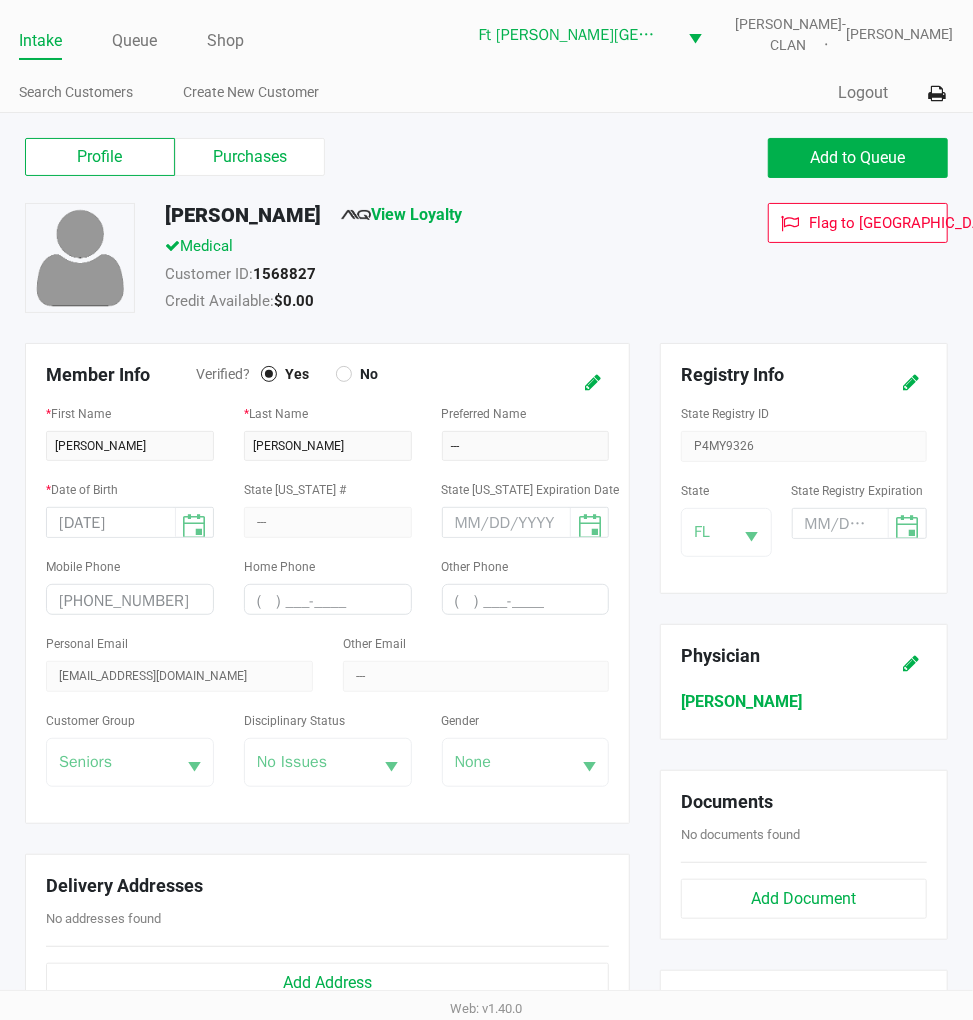 click on "Intake" 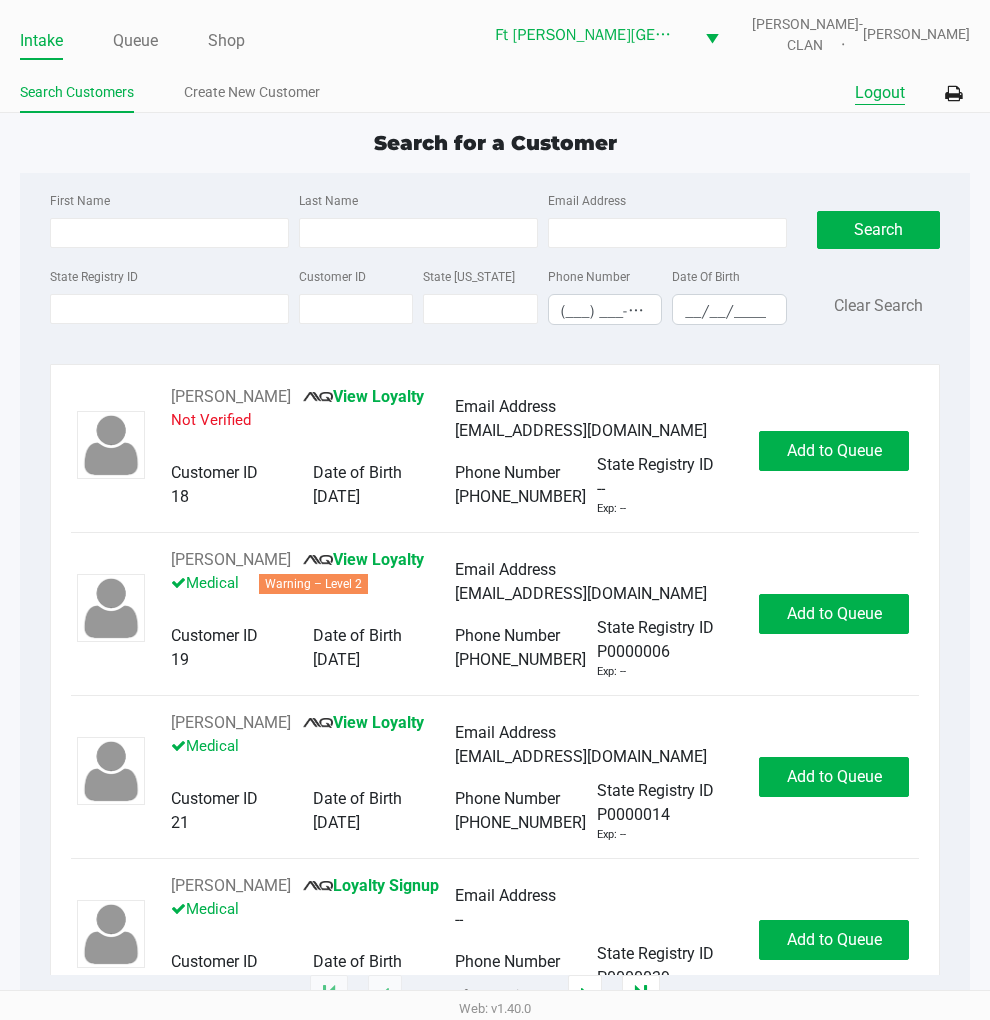 click on "Logout" 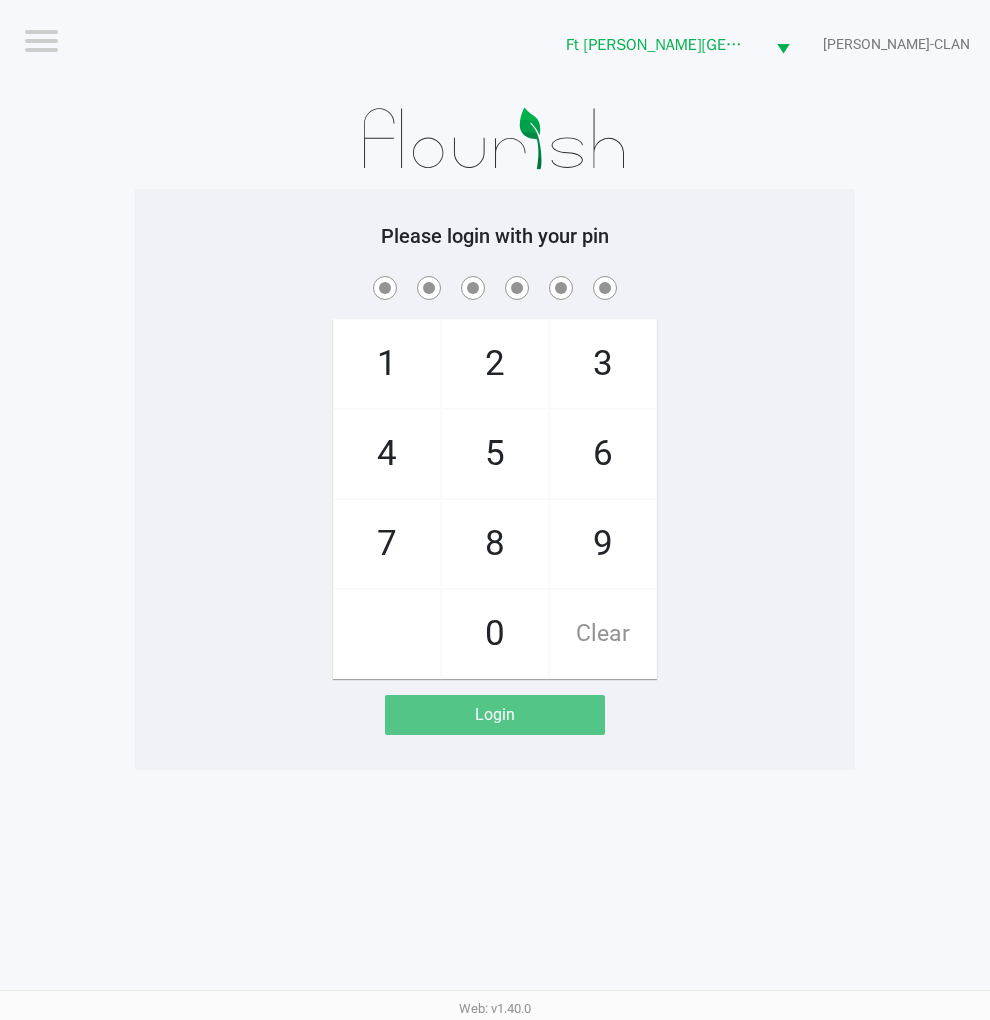 click on "1   4   7       2   5   8   0   3   6   9   Clear" 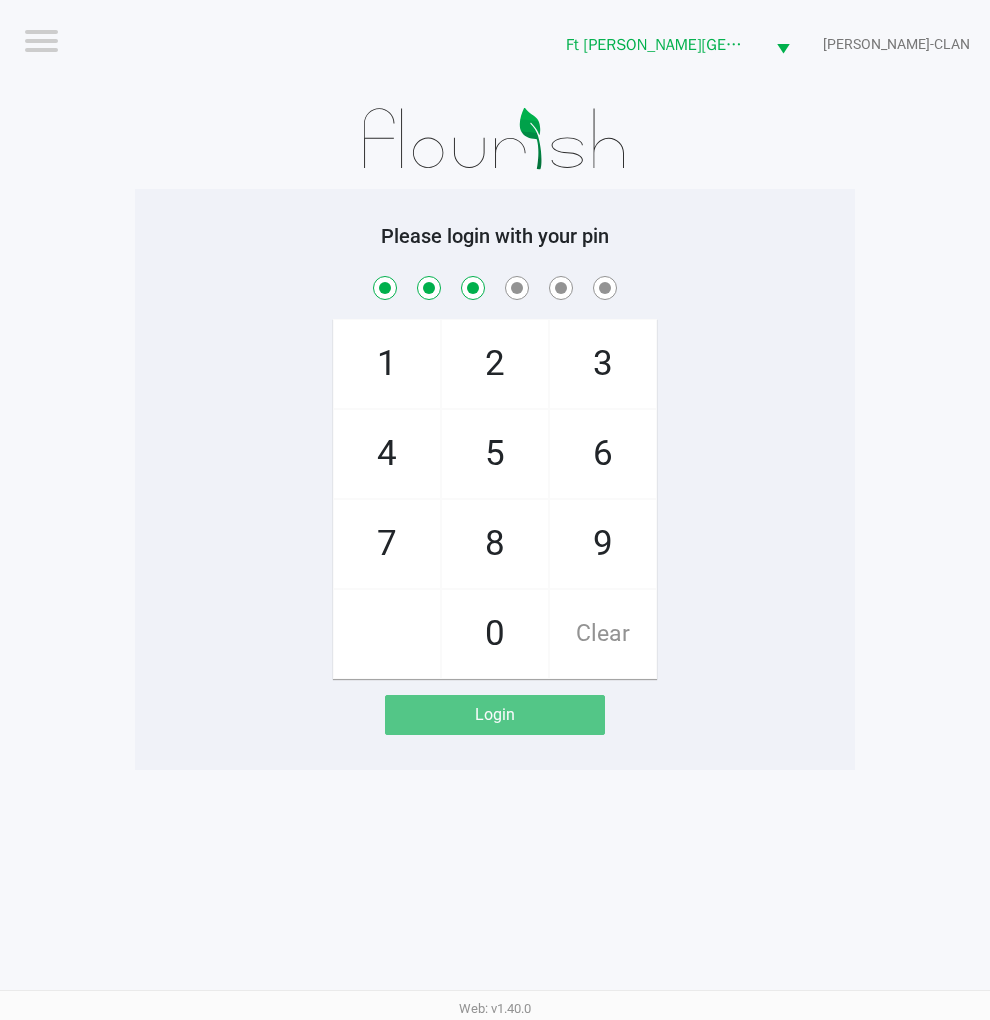 checkbox on "true" 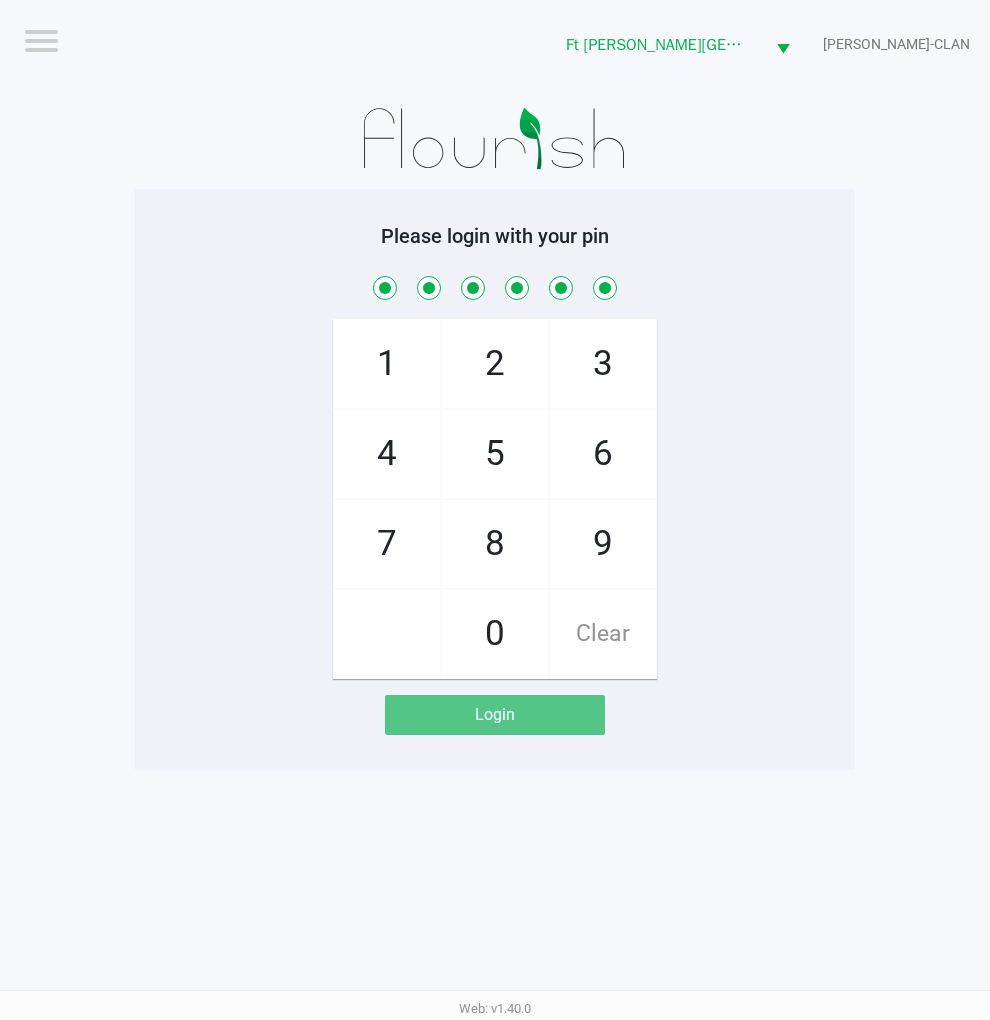 checkbox on "true" 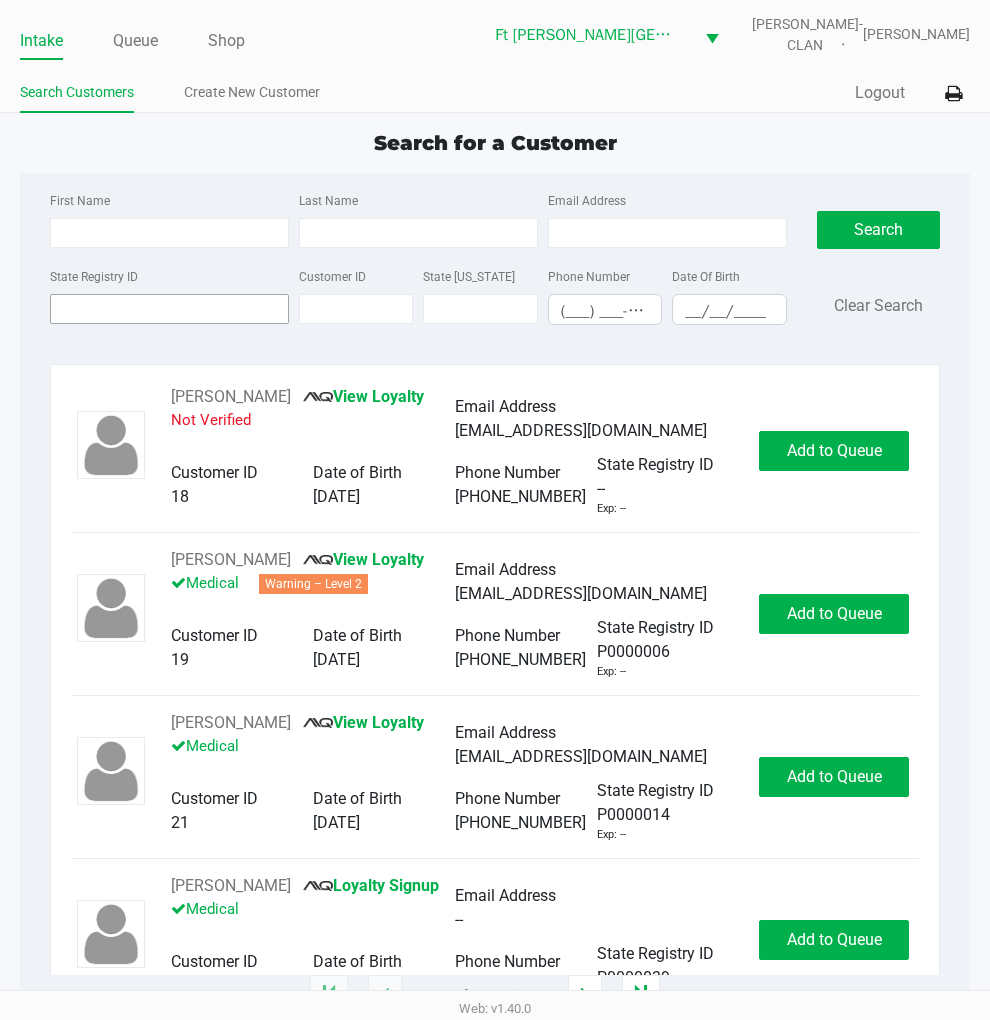 click on "State Registry ID" at bounding box center [169, 309] 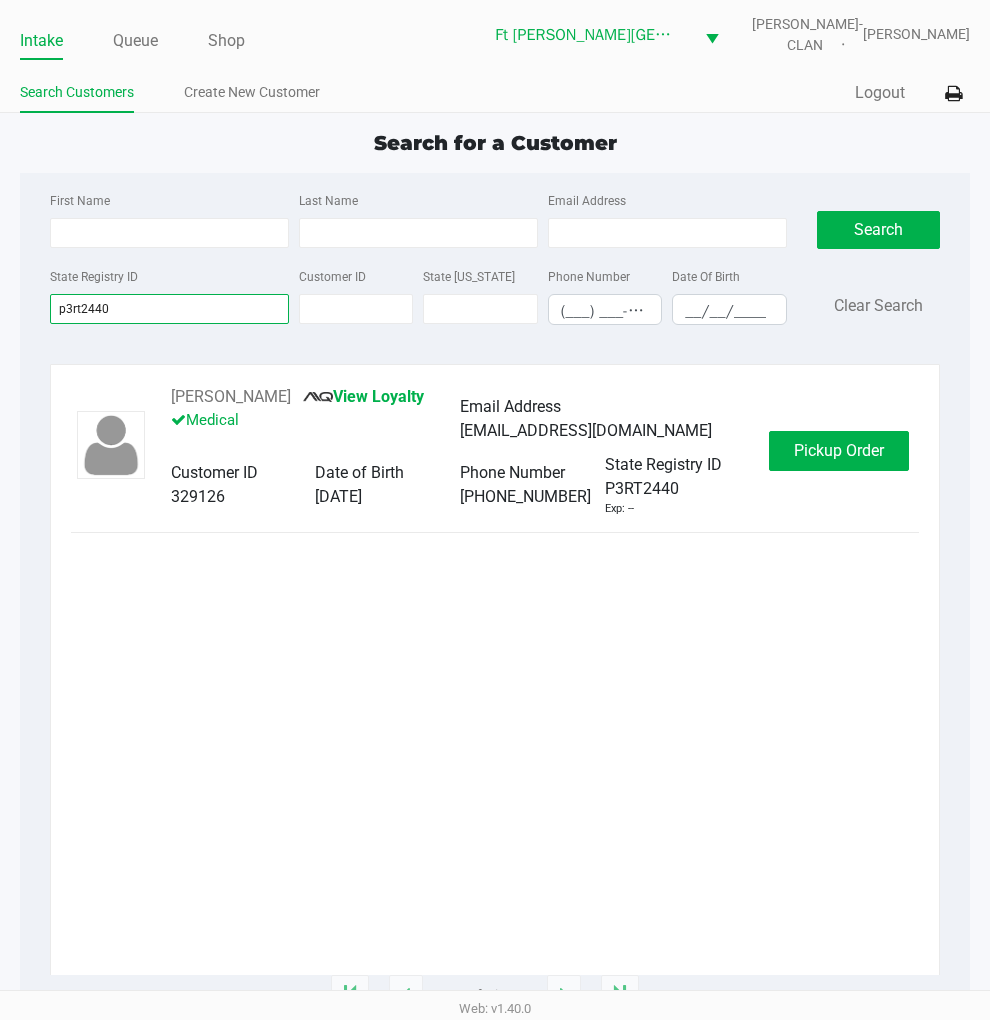 type on "p3rt2440" 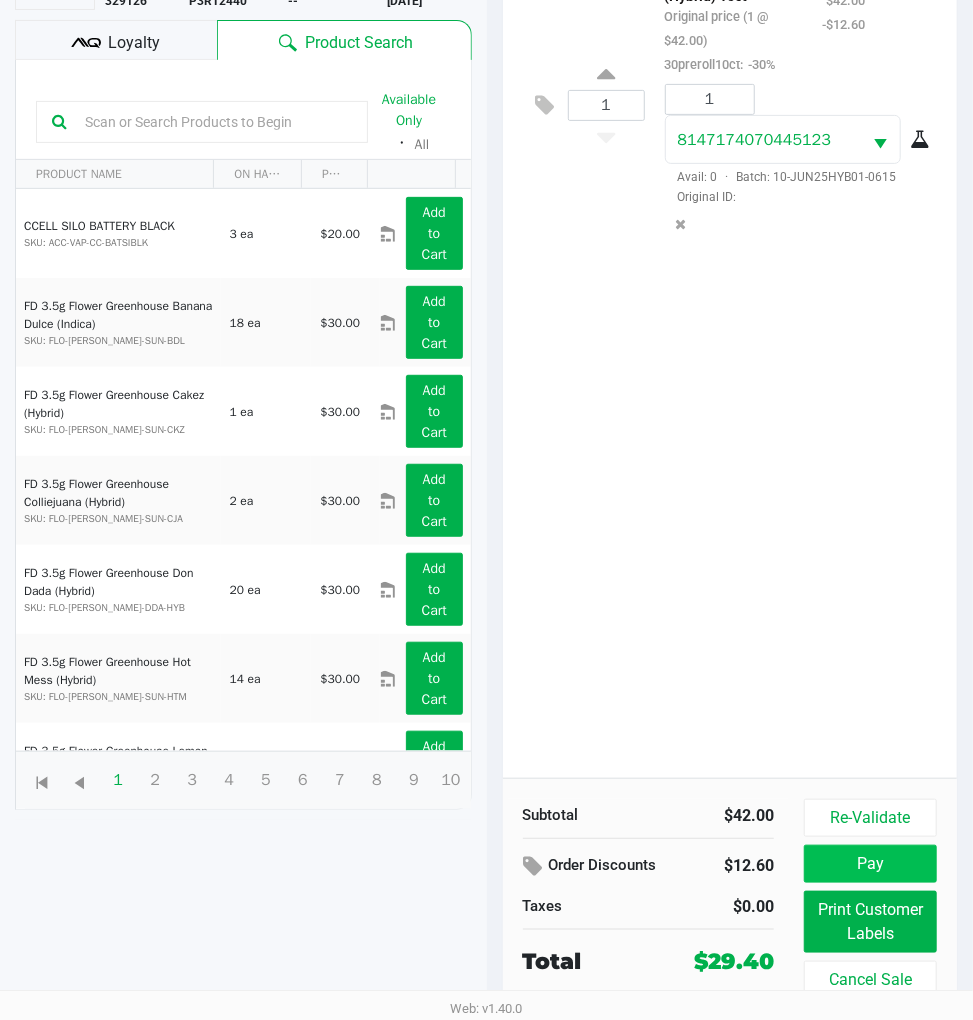 scroll, scrollTop: 263, scrollLeft: 0, axis: vertical 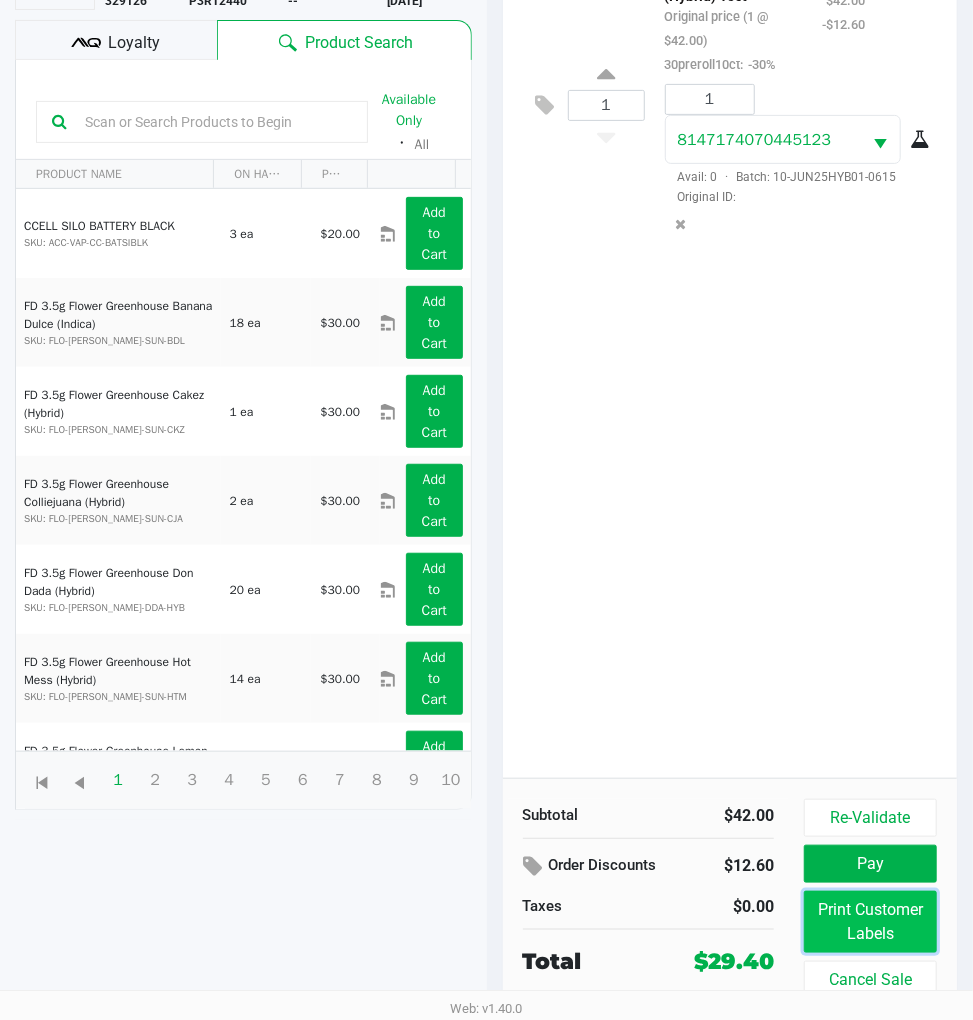 click on "Print Customer Labels" 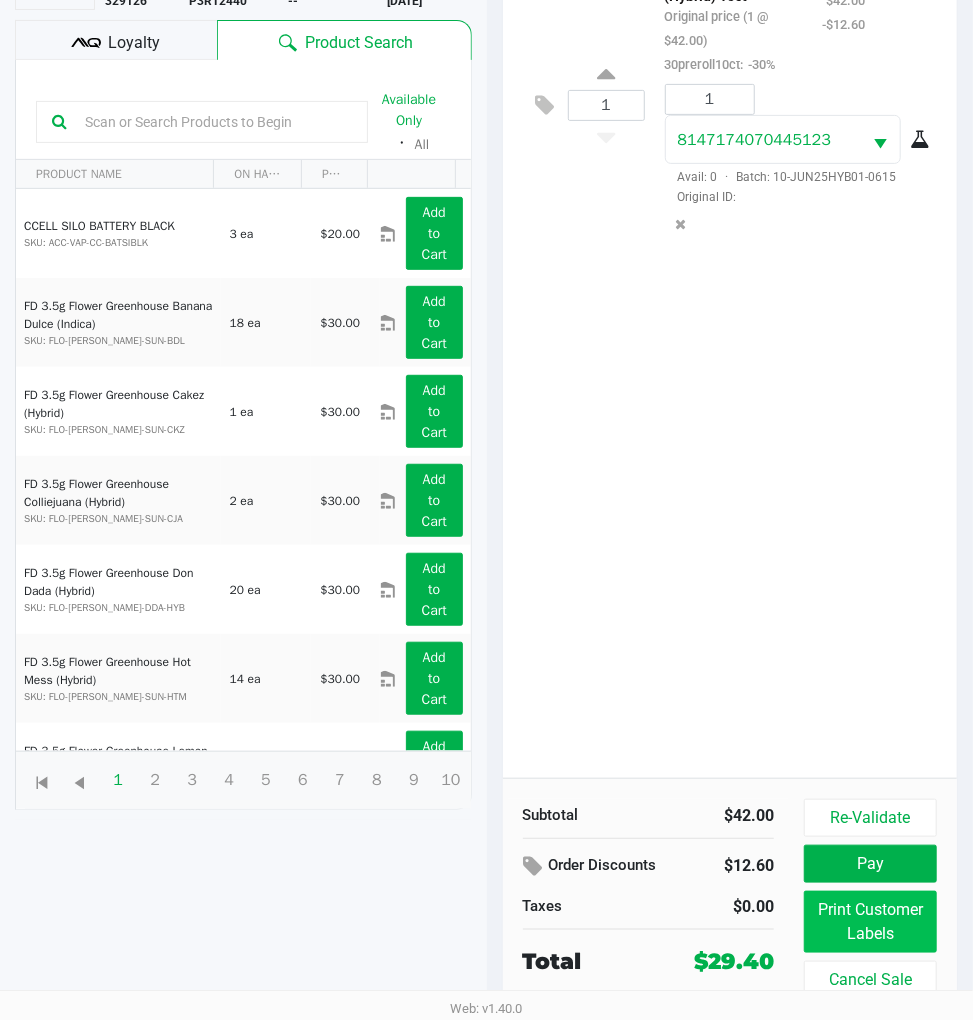 scroll, scrollTop: 0, scrollLeft: 0, axis: both 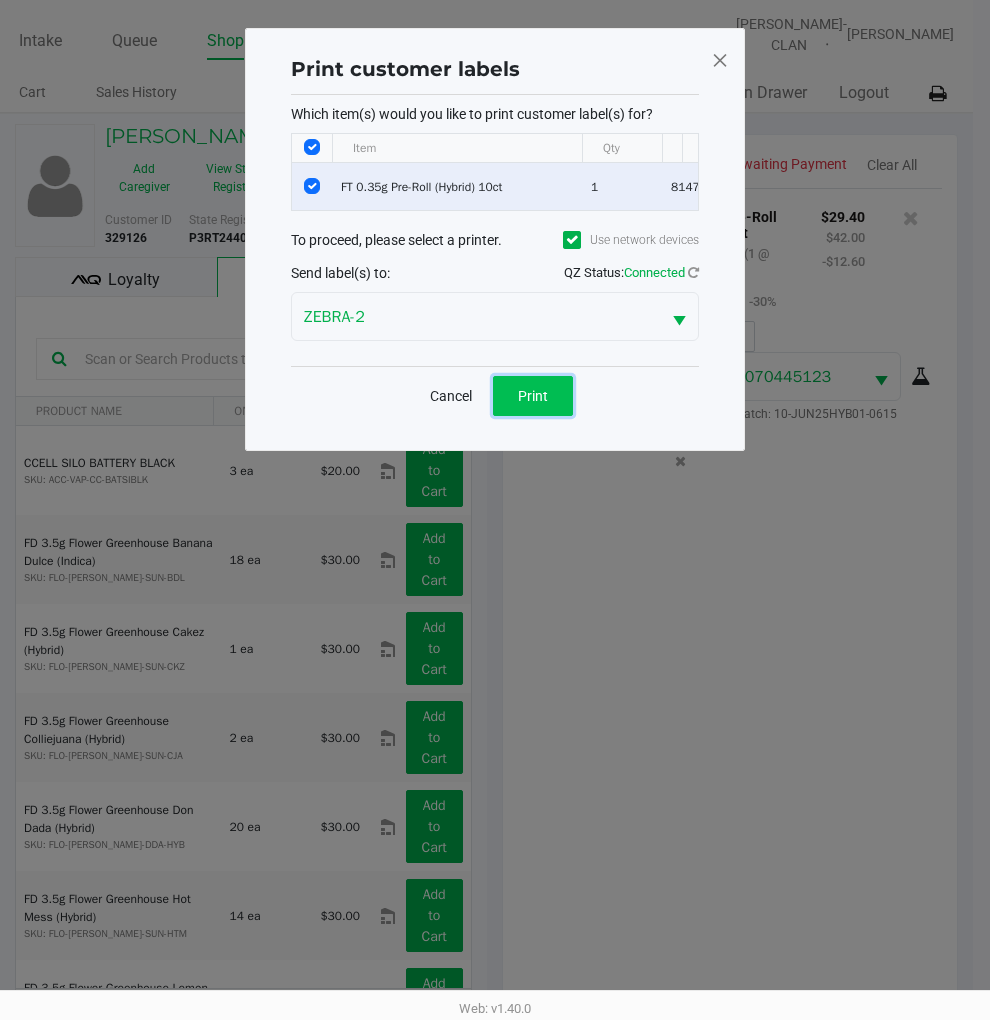 click on "Print" 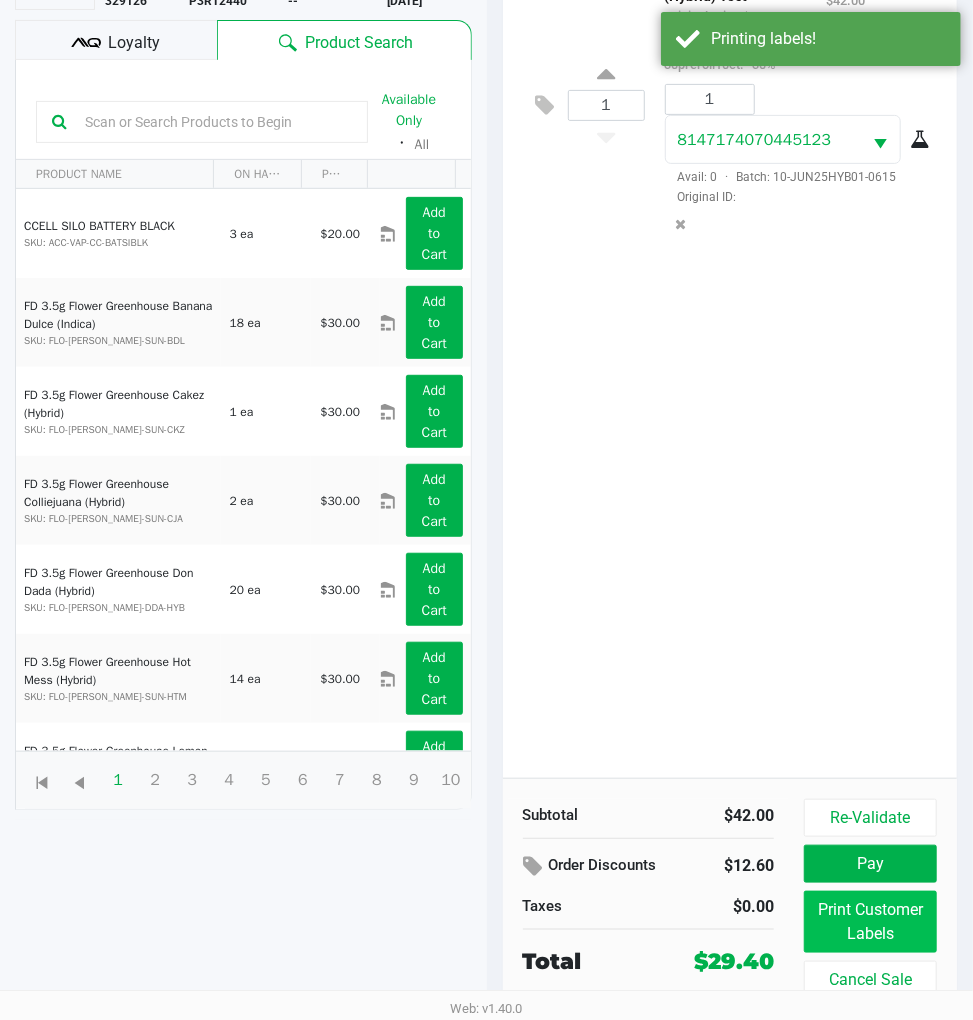 scroll, scrollTop: 263, scrollLeft: 0, axis: vertical 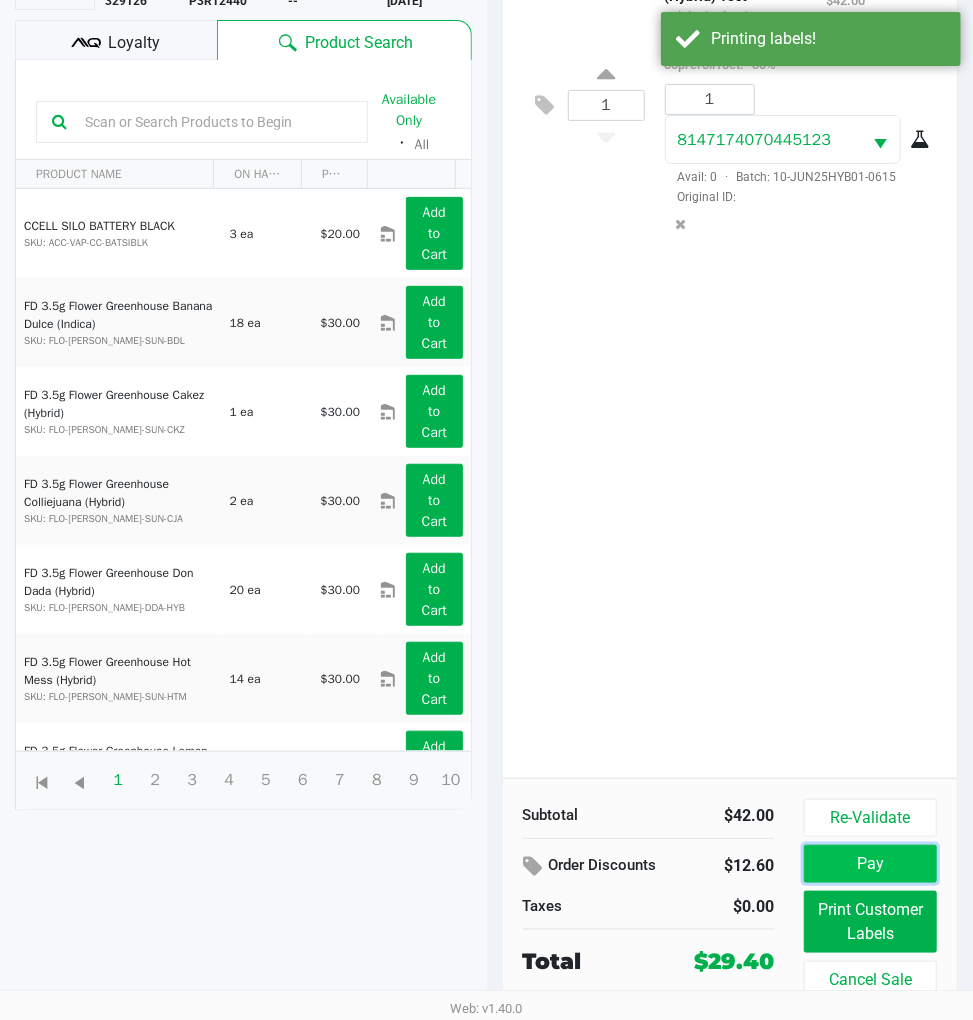 click on "Pay" 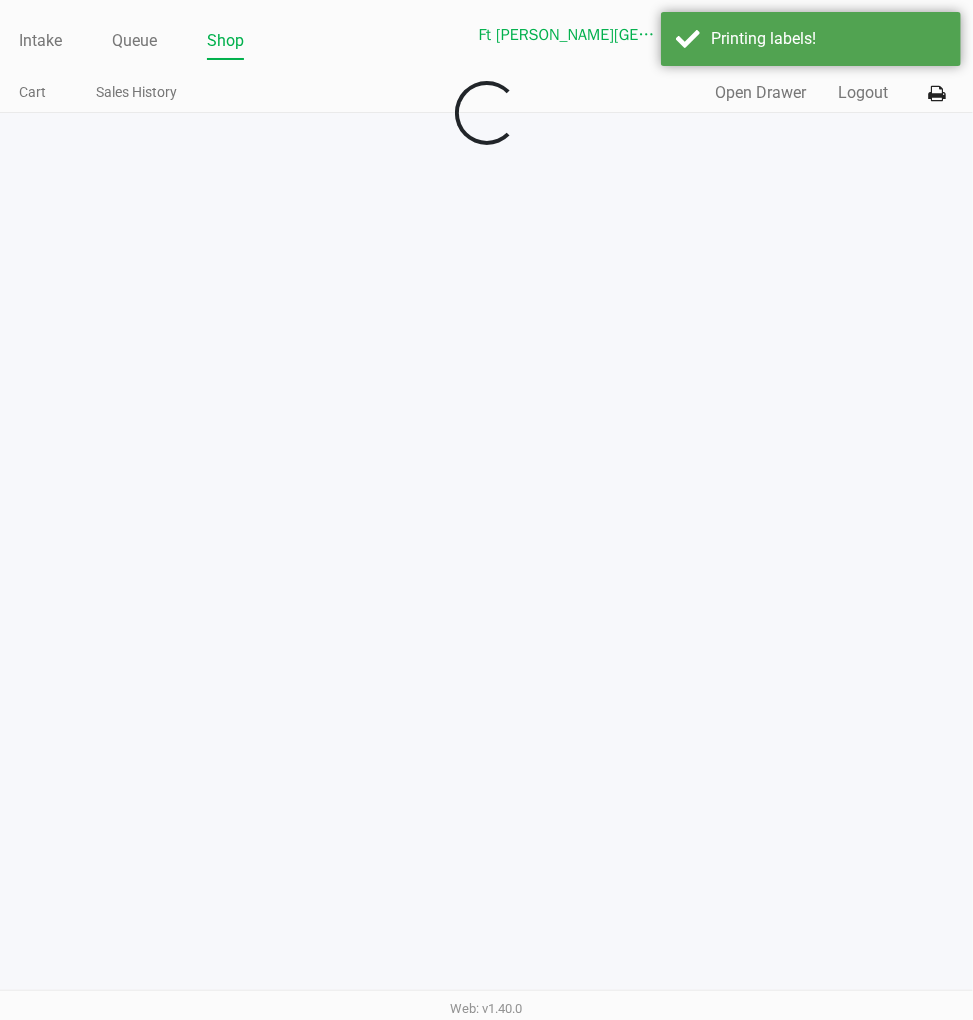 scroll, scrollTop: 0, scrollLeft: 0, axis: both 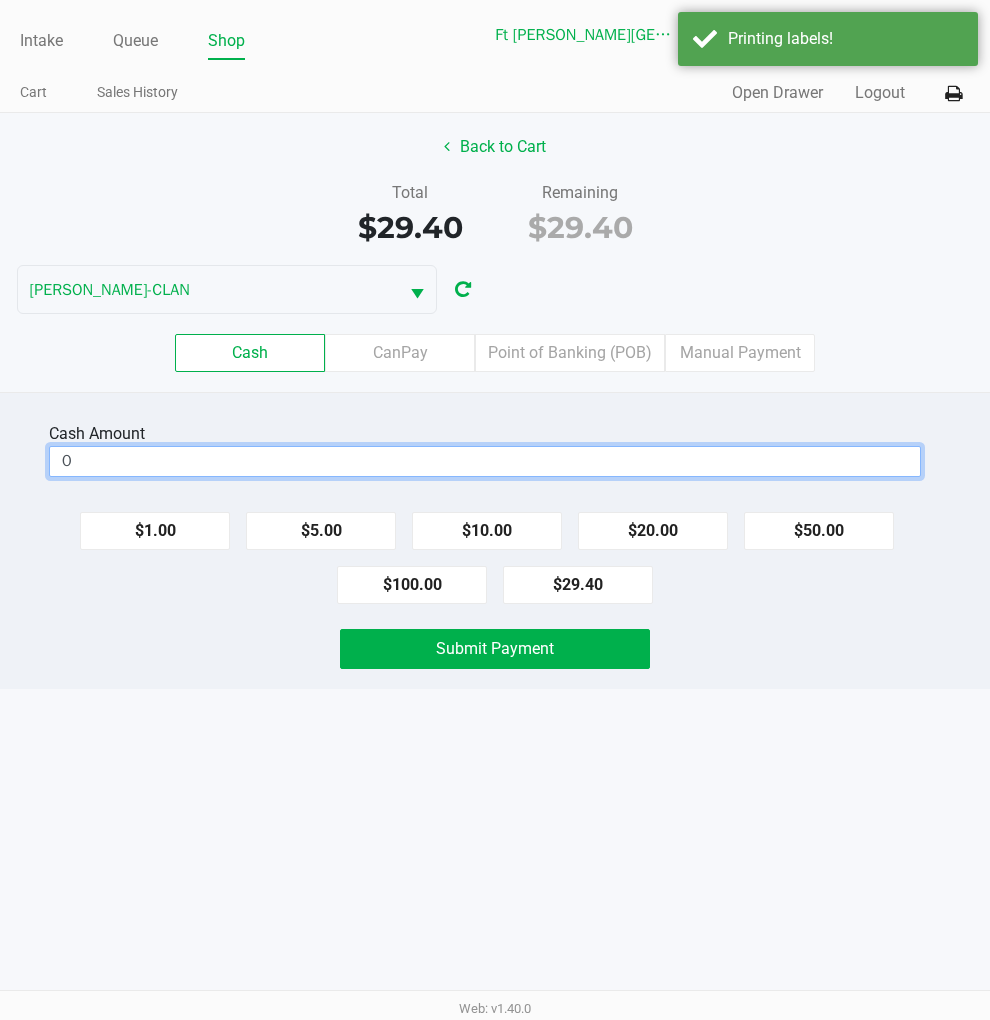 click on "0" at bounding box center (485, 461) 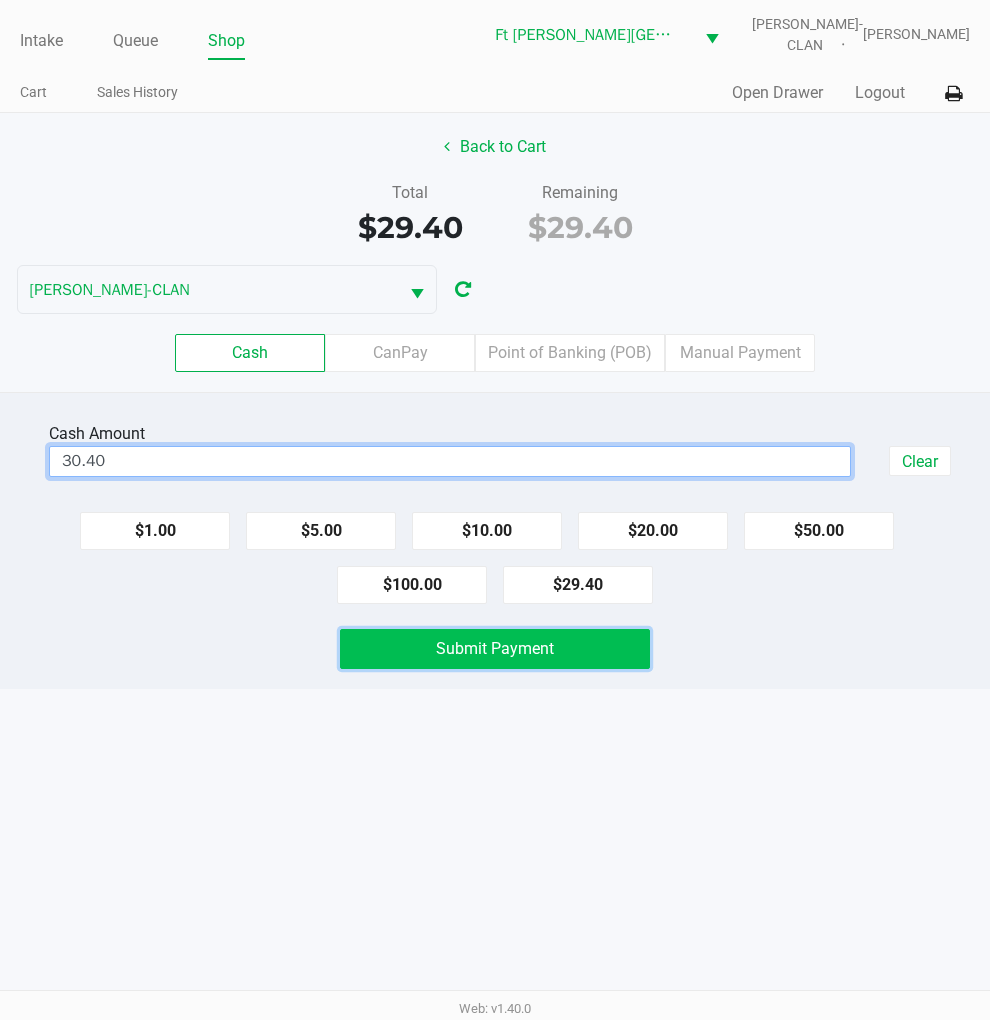 type on "$30.40" 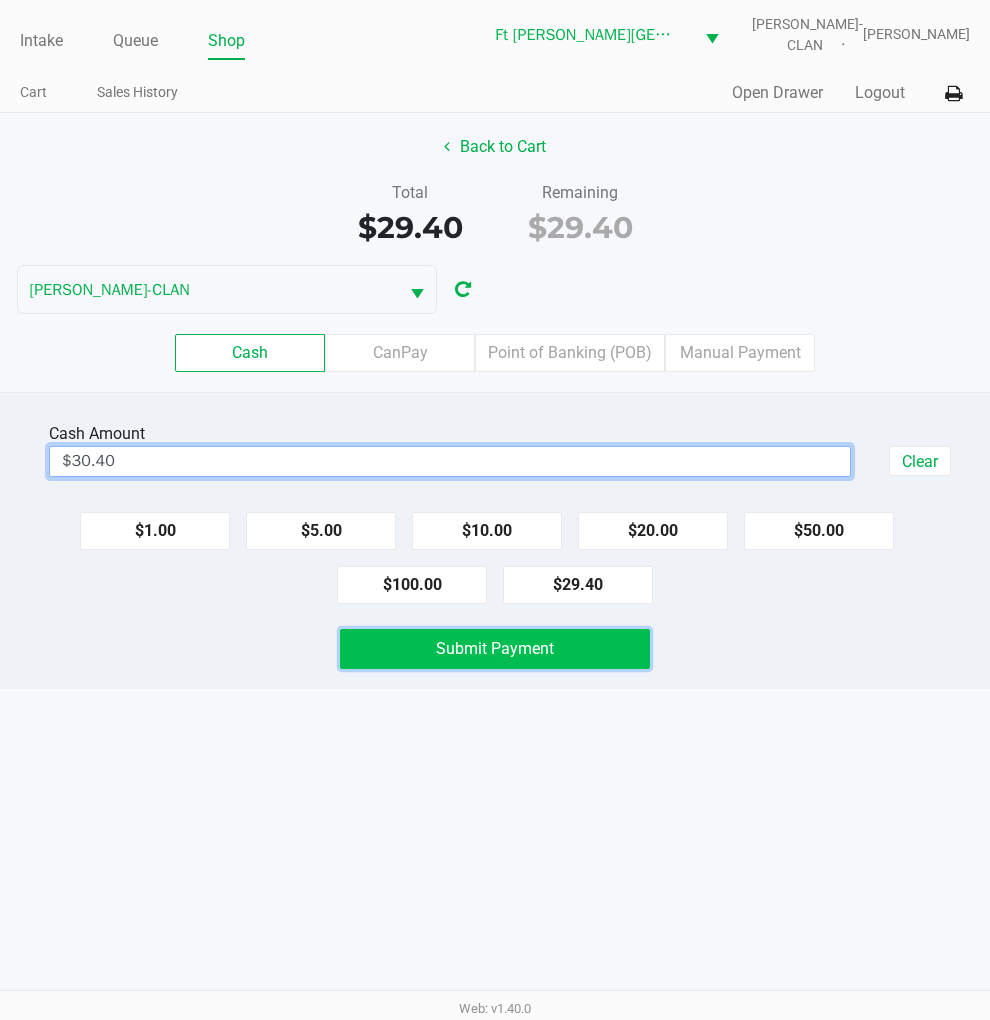 click on "Submit Payment" 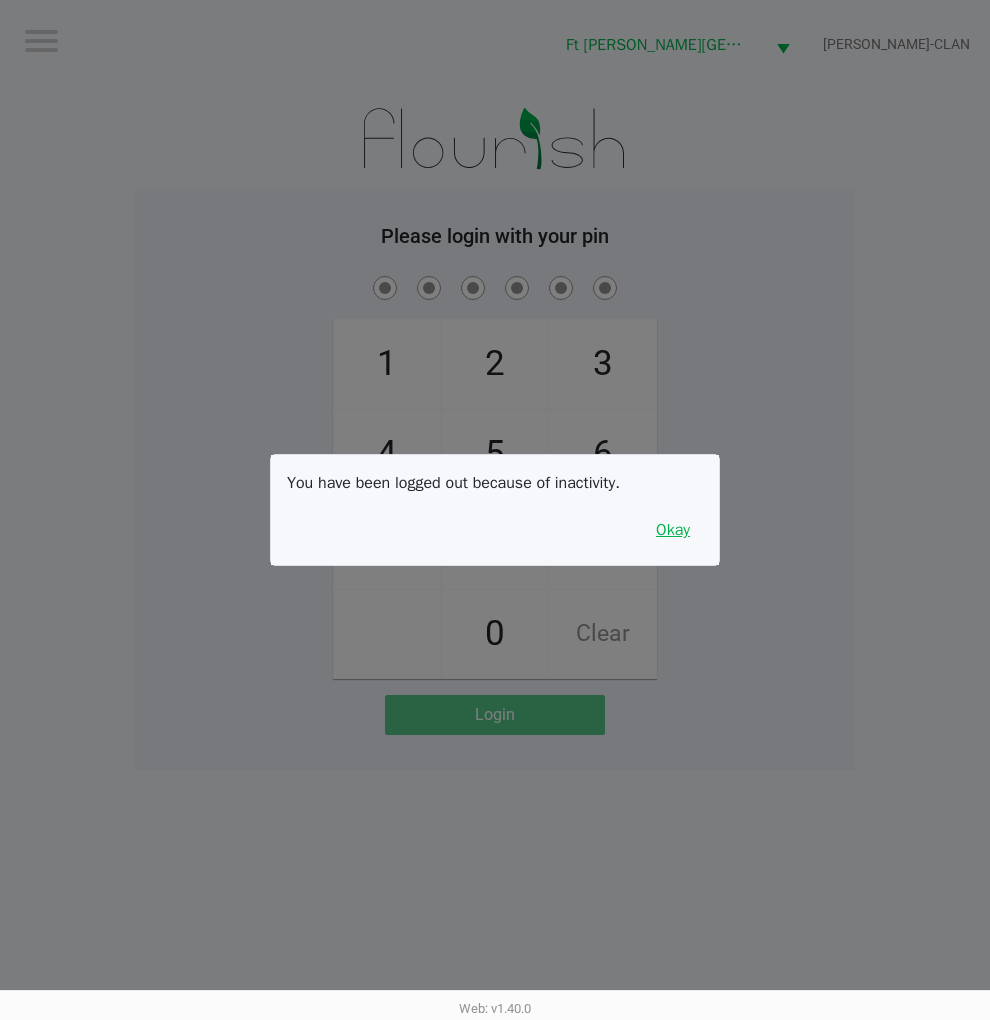 click on "Okay" at bounding box center (673, 530) 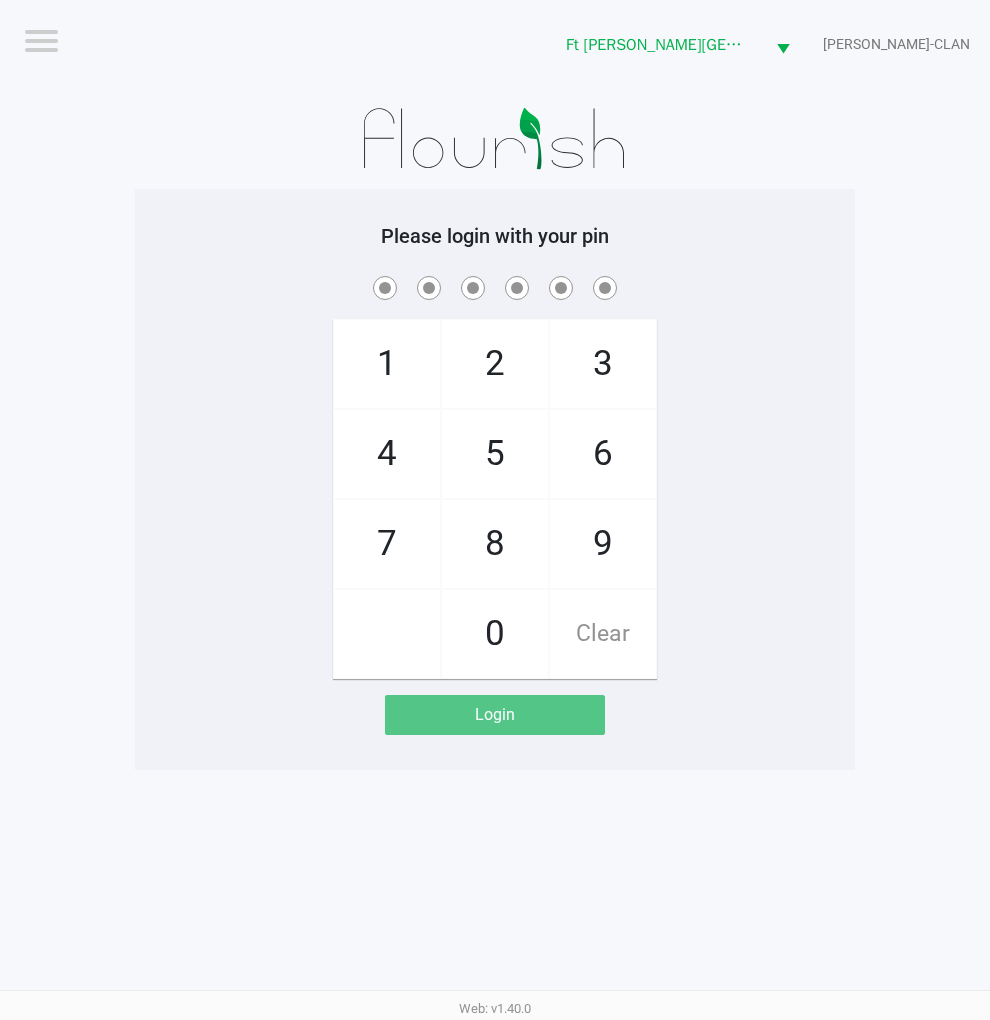 click on "Logout  Ft Walton Beach WC  WU-TANG-CLAN  Please login with your pin  1   4   7       2   5   8   0   3   6   9   Clear   Login" 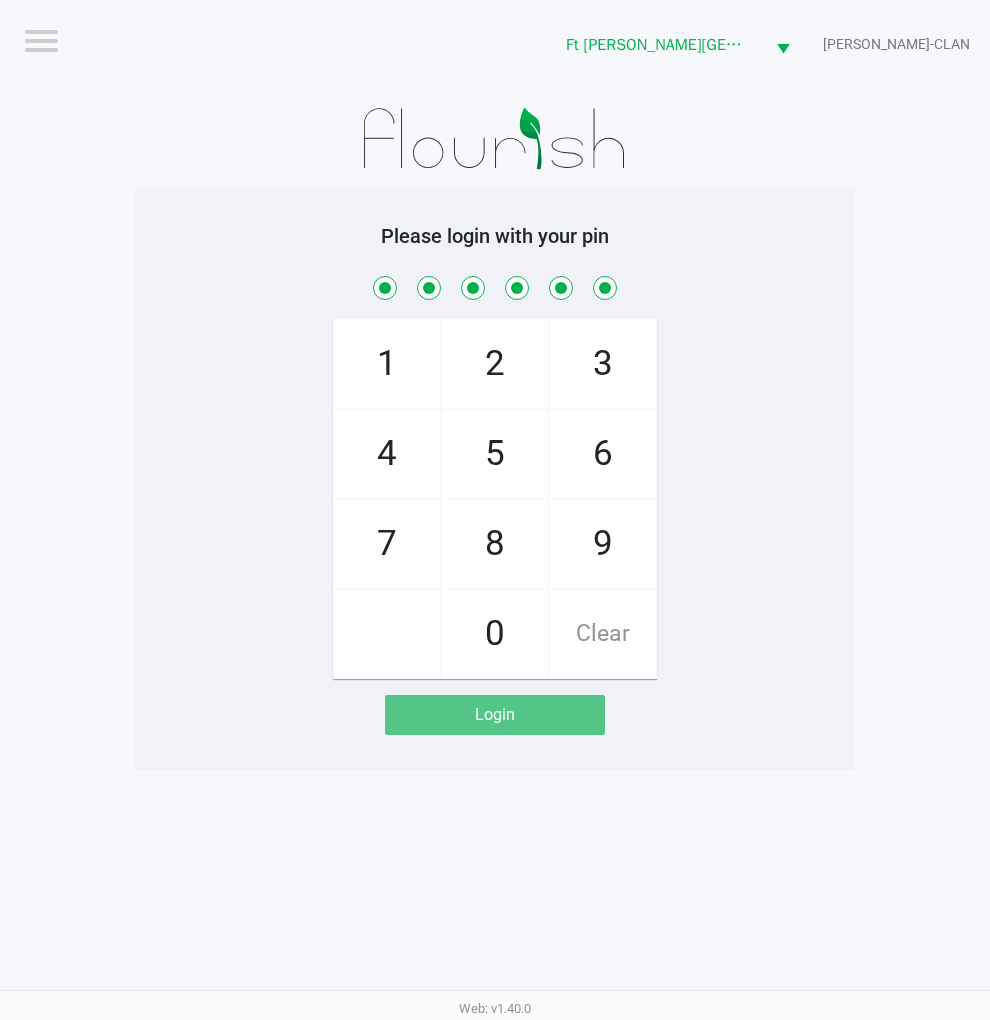 checkbox on "true" 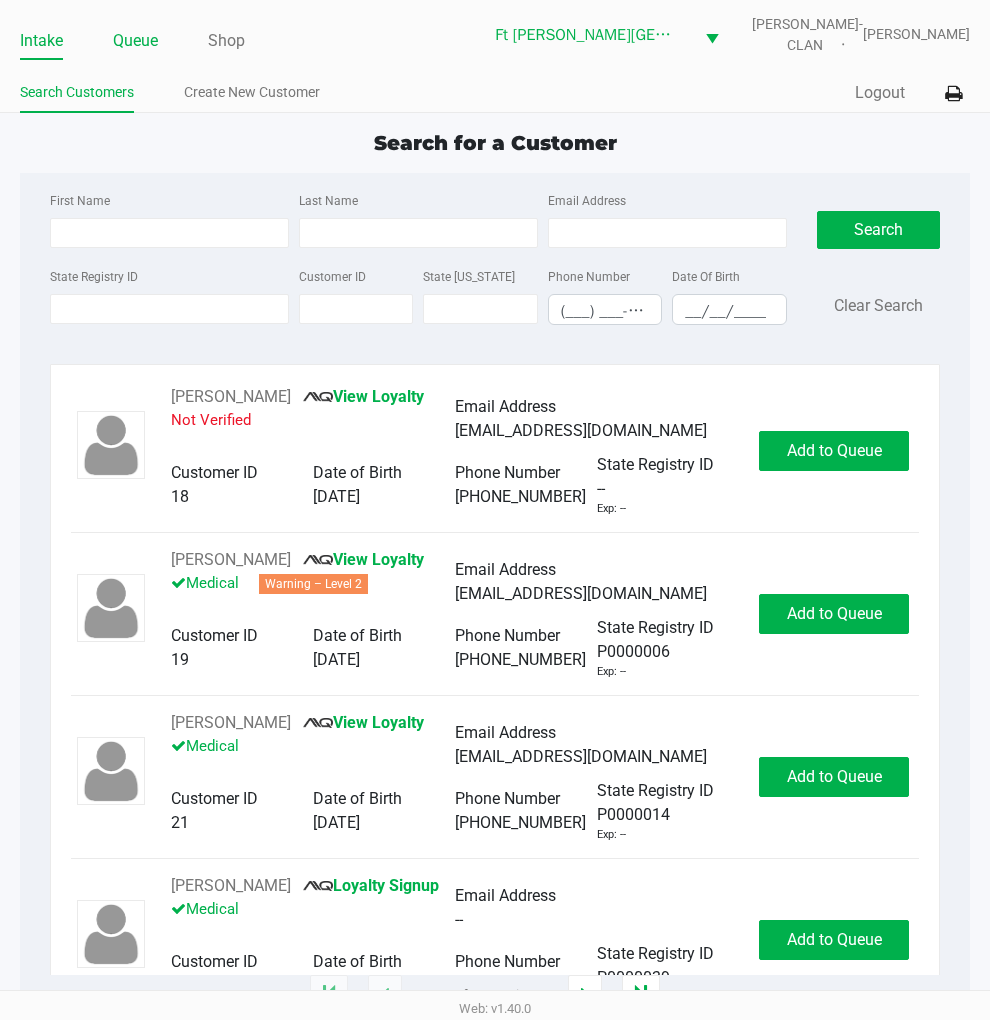 click on "Queue" 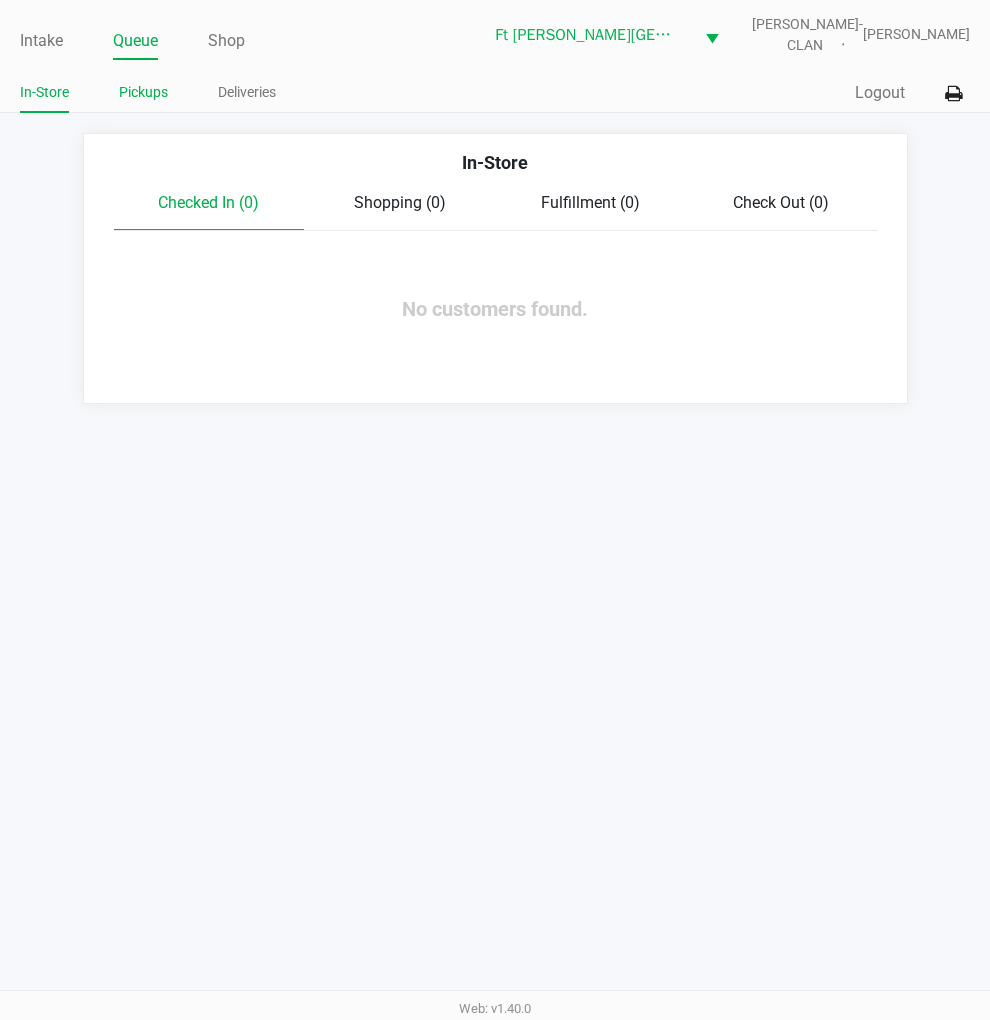 click on "In-Store Pickups Deliveries" 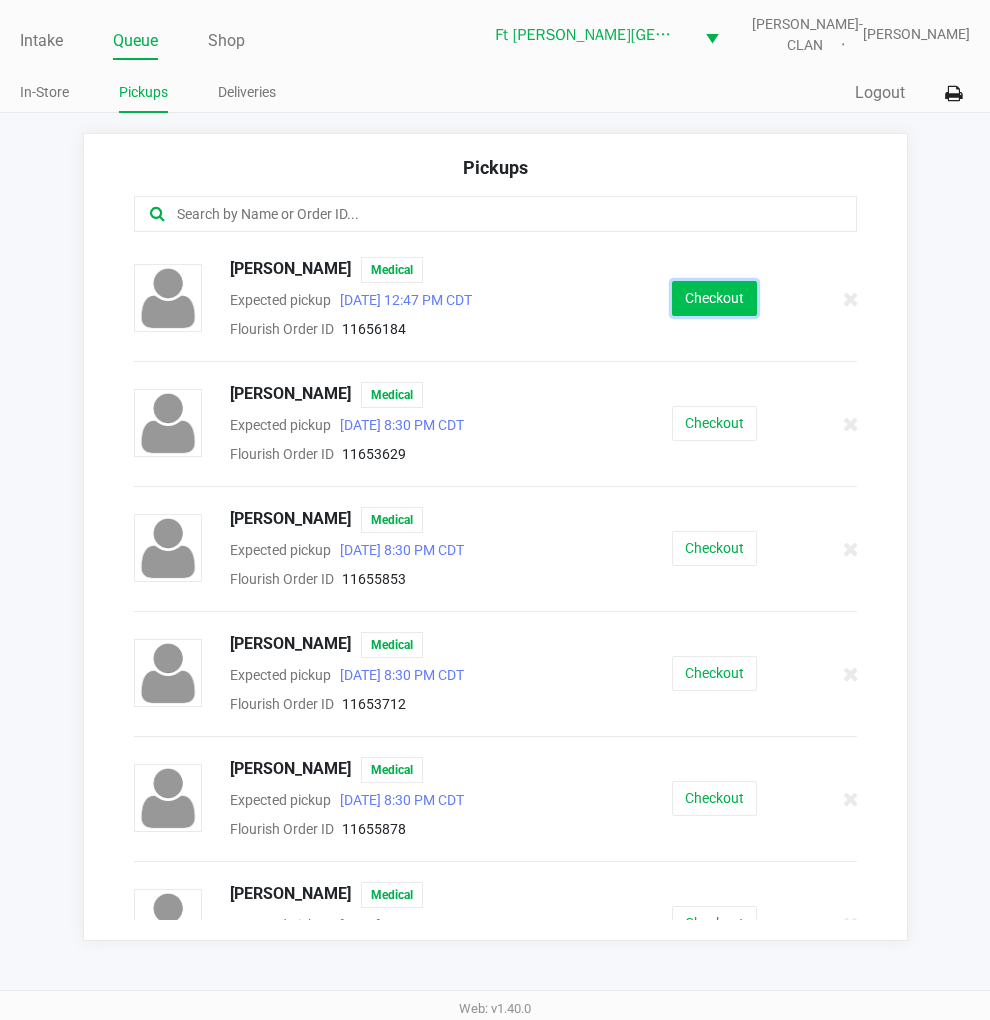 click on "Checkout" 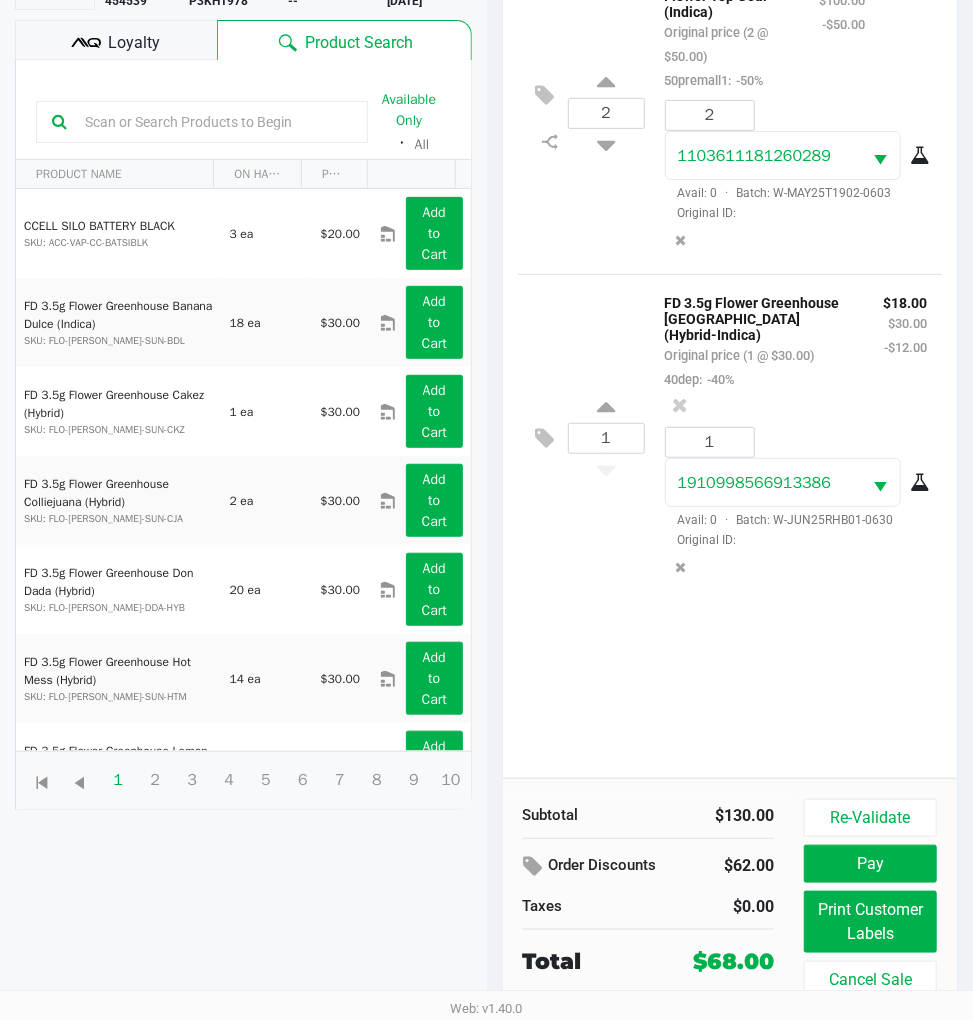 scroll, scrollTop: 263, scrollLeft: 0, axis: vertical 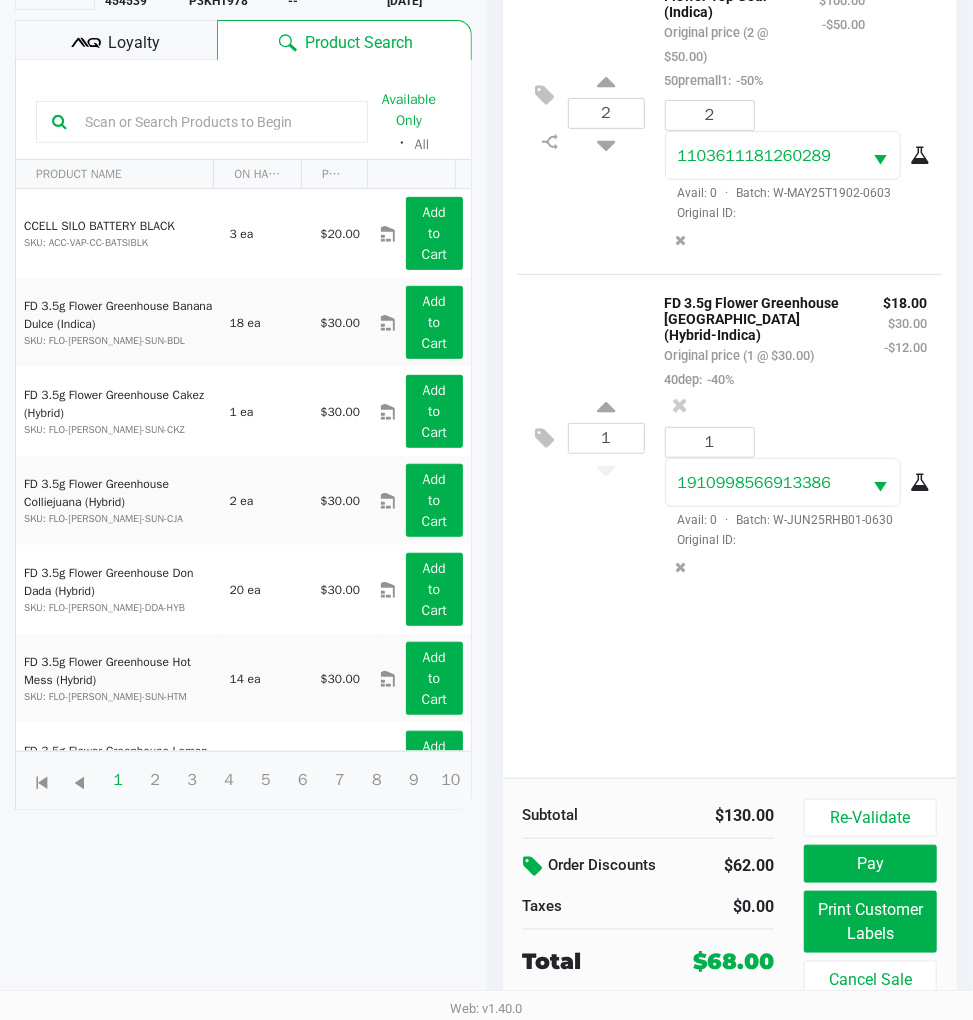 click 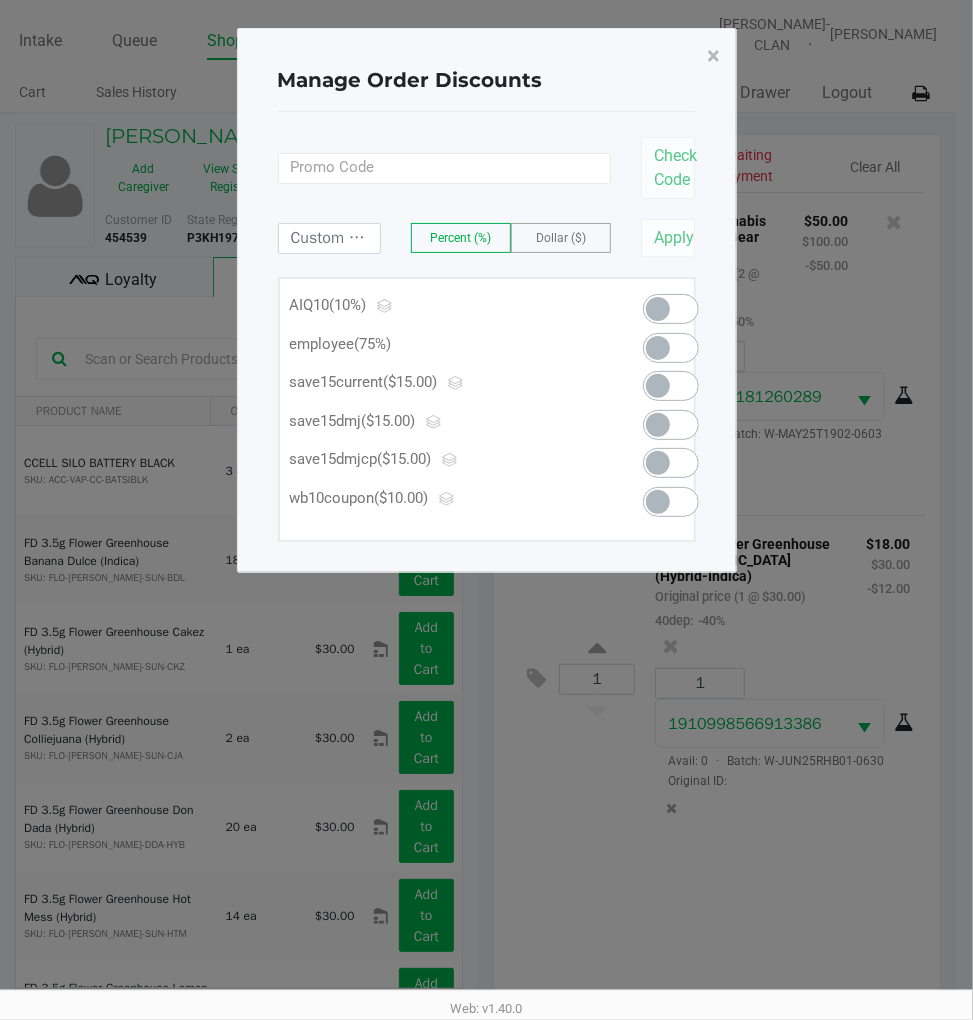 scroll, scrollTop: 0, scrollLeft: 0, axis: both 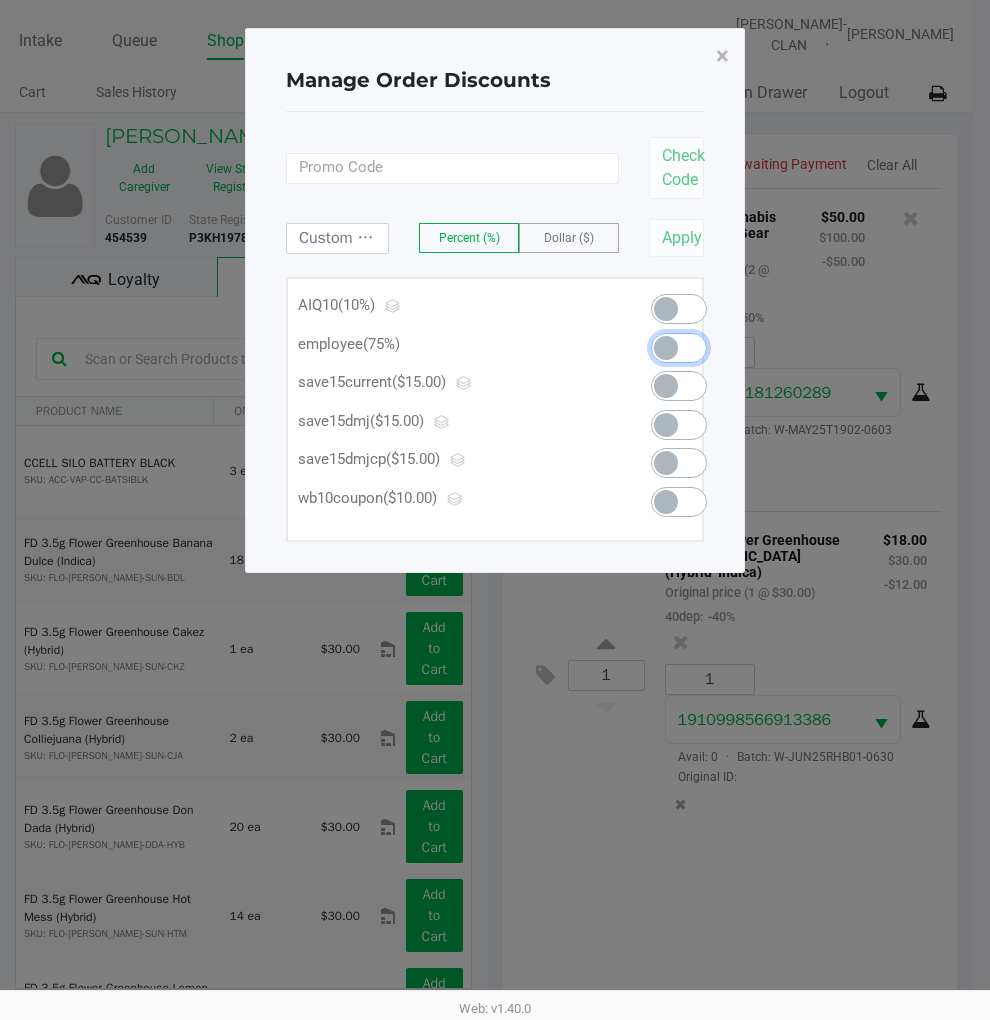 click 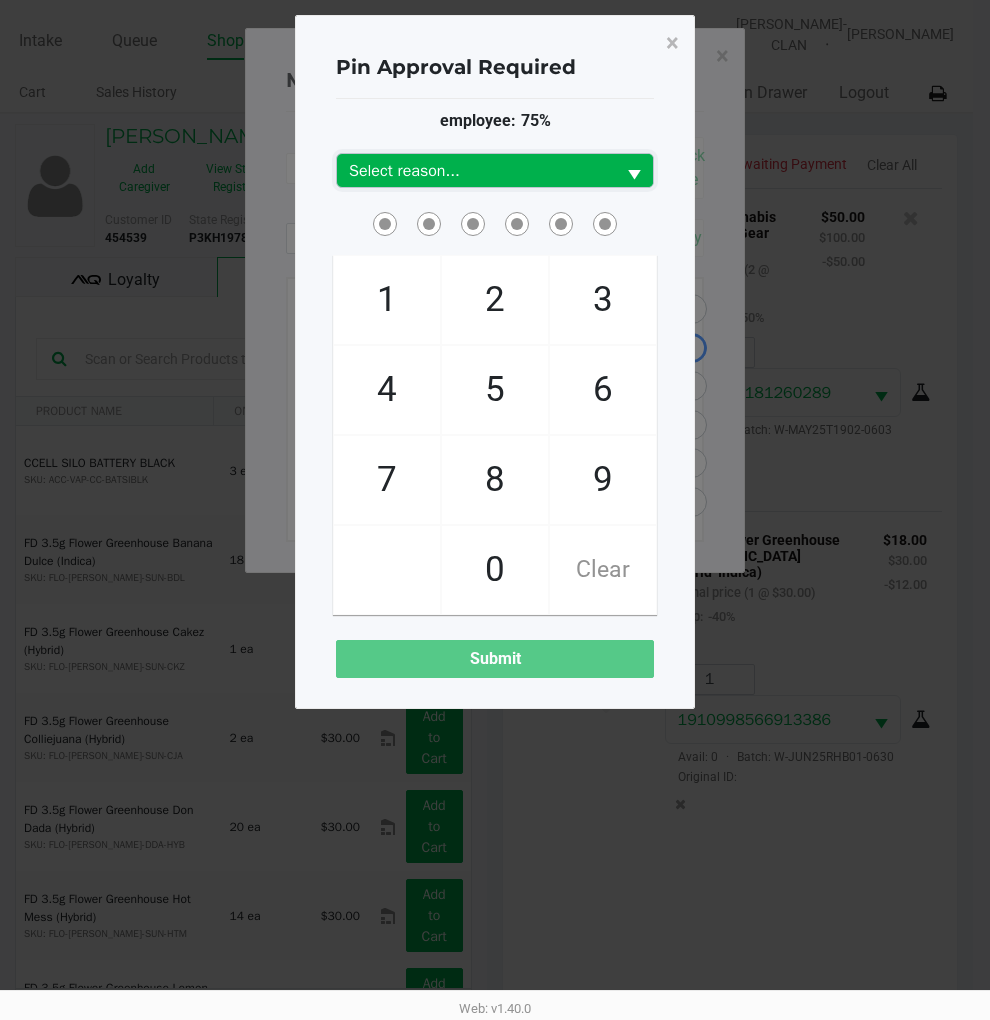click at bounding box center [634, 175] 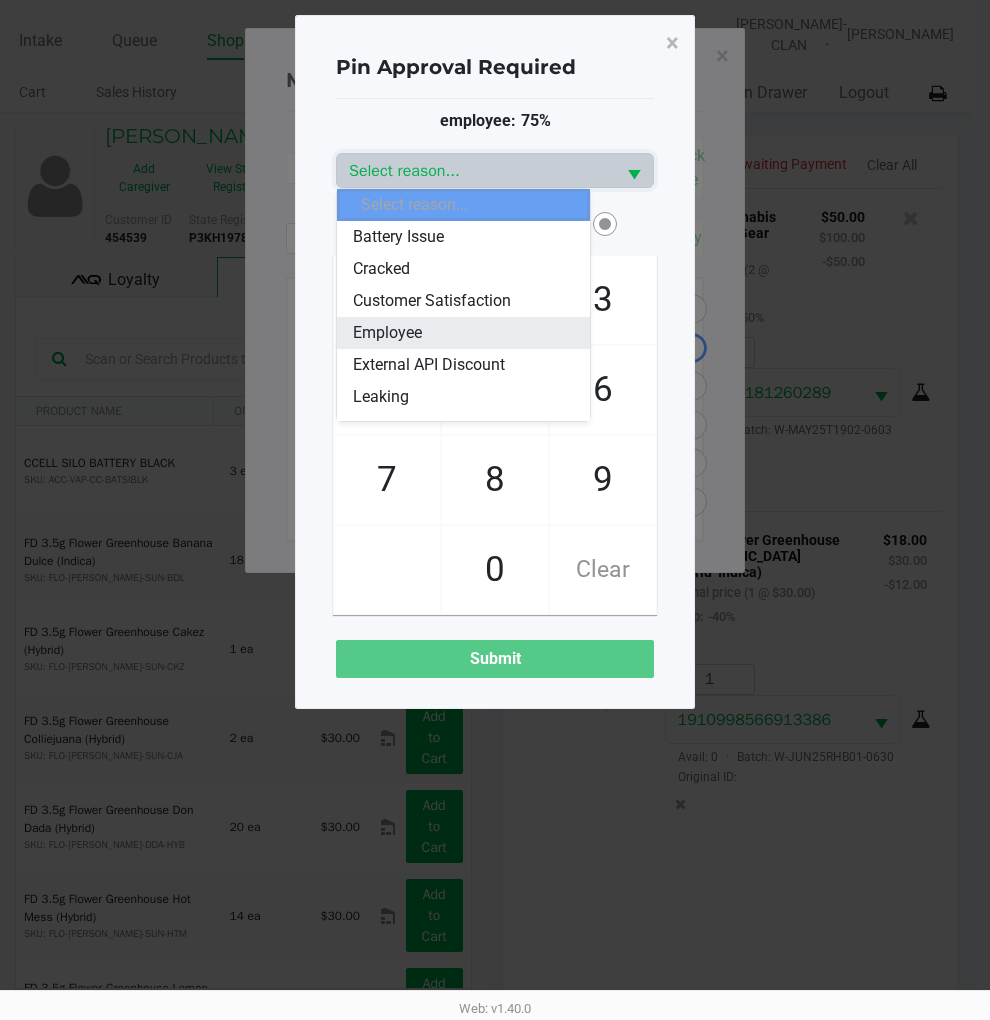 click on "Employee" at bounding box center [387, 333] 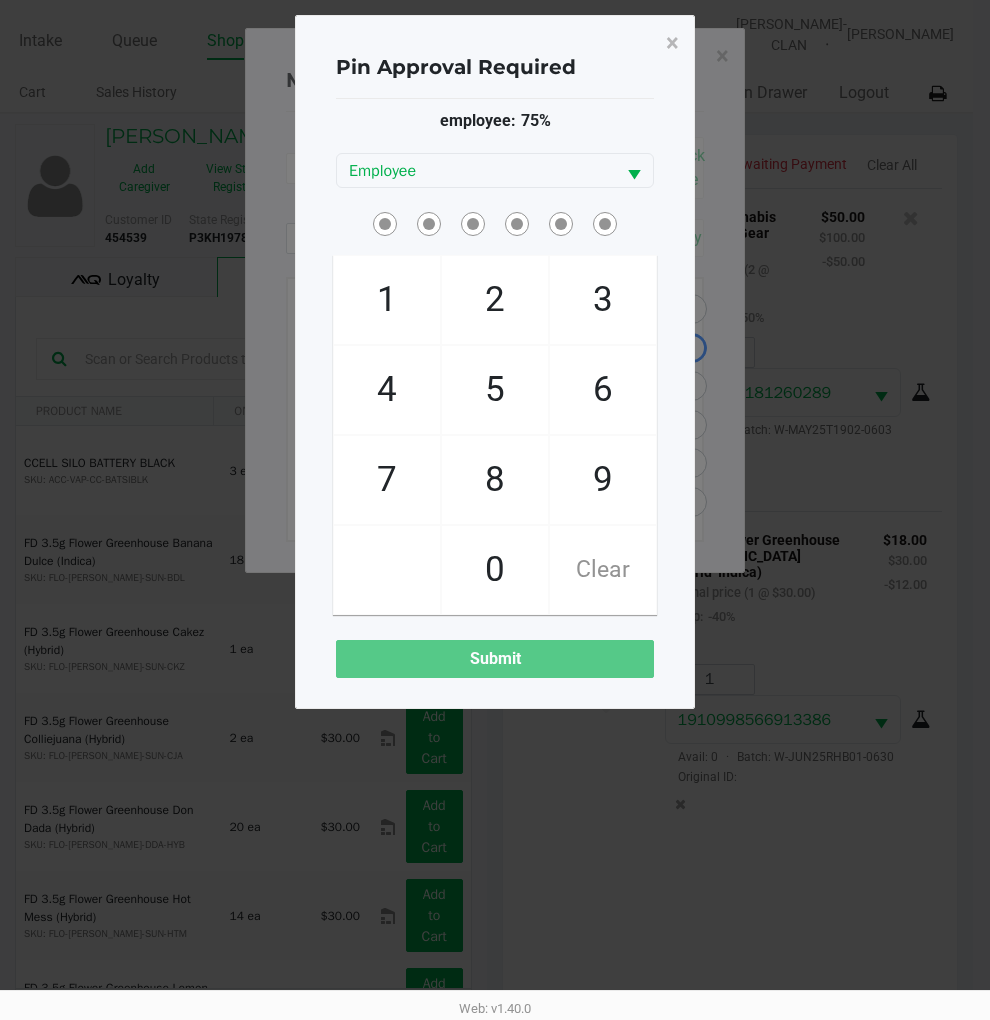 click on "3" 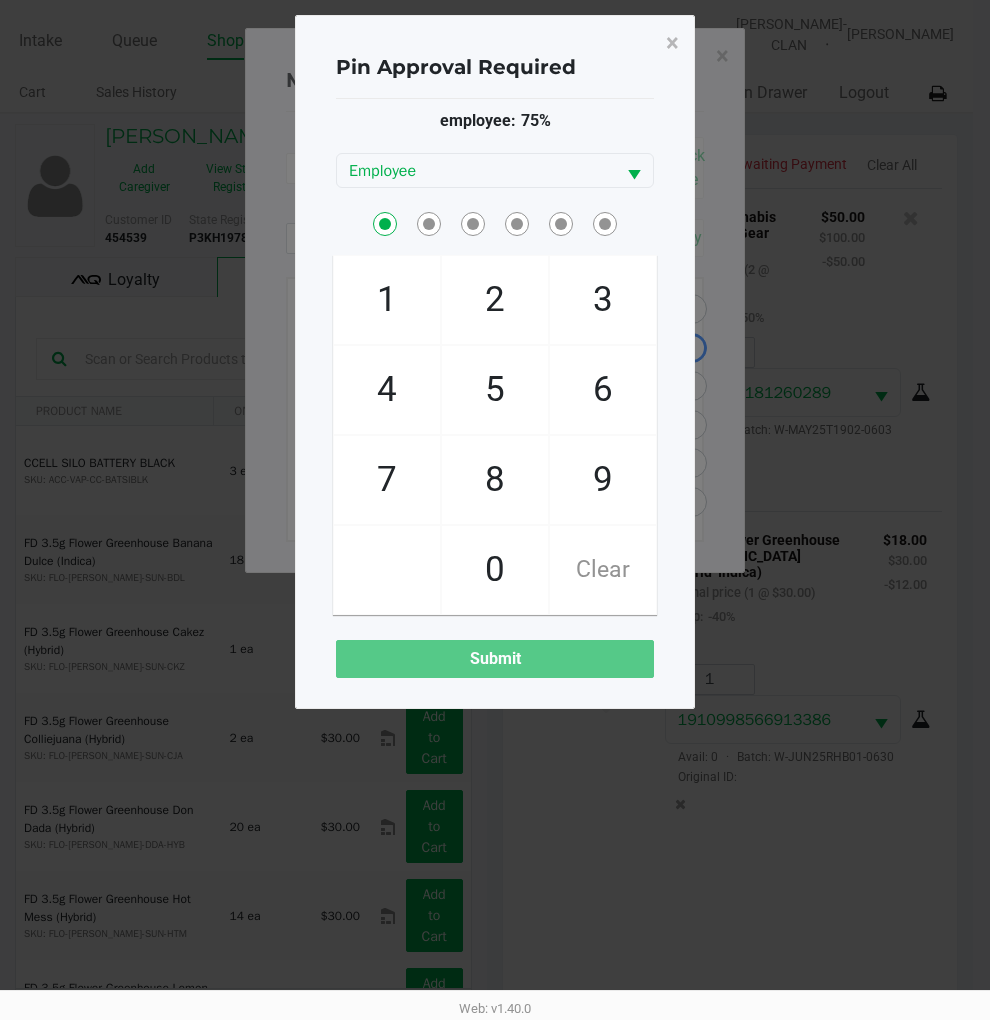 checkbox on "true" 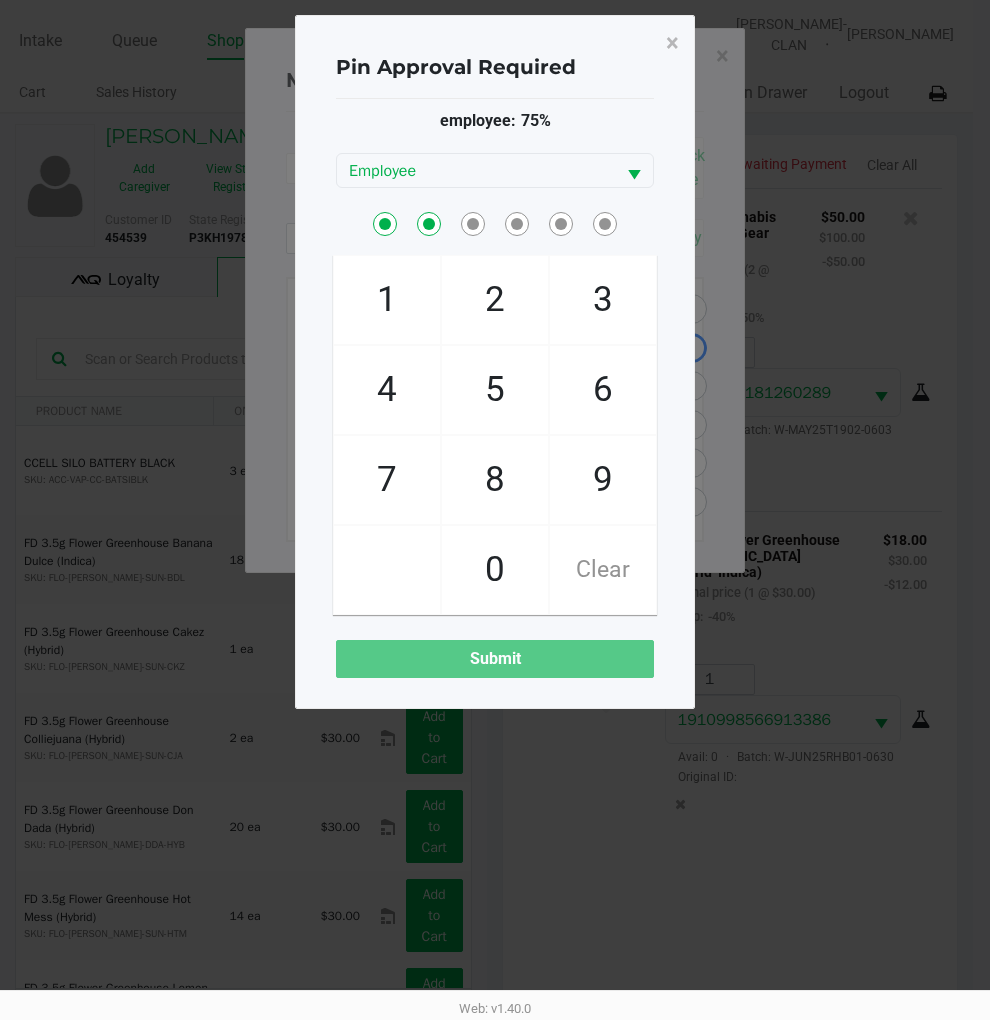 checkbox on "true" 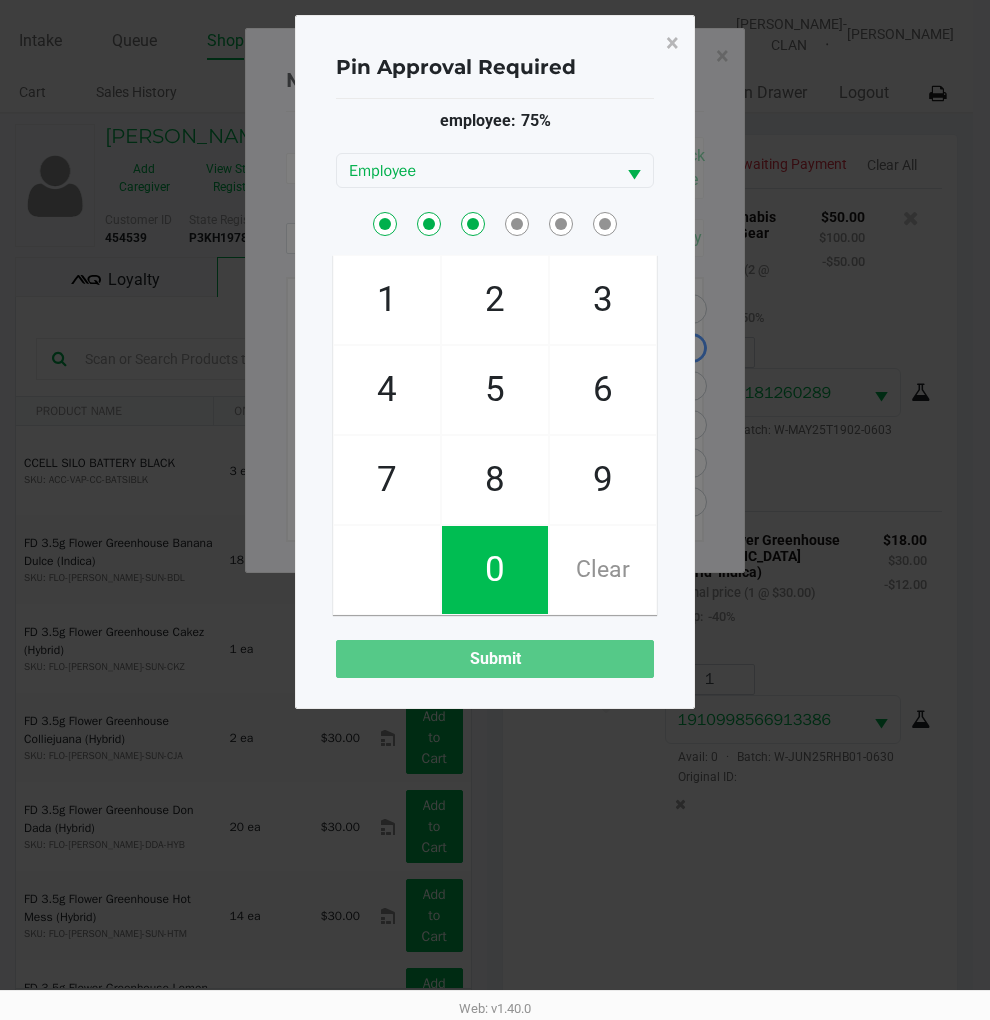 checkbox on "true" 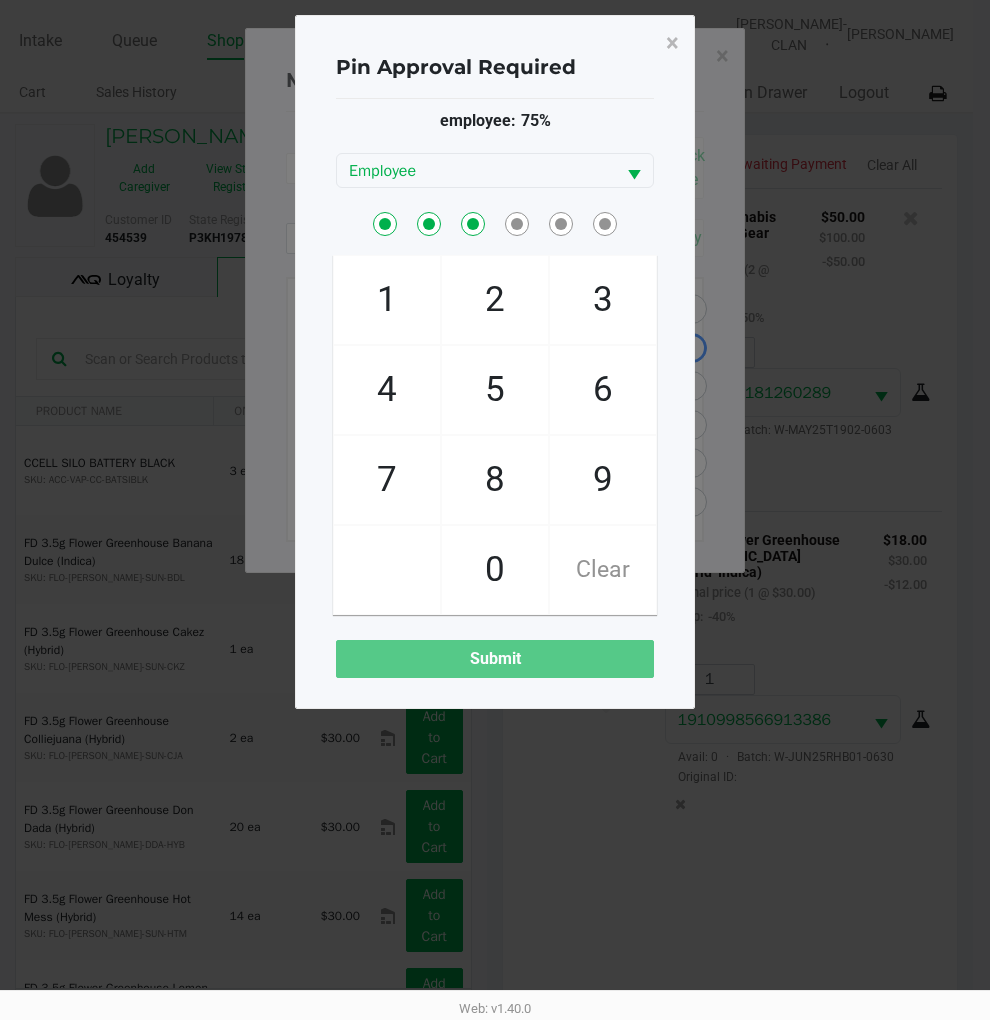 click on "6" 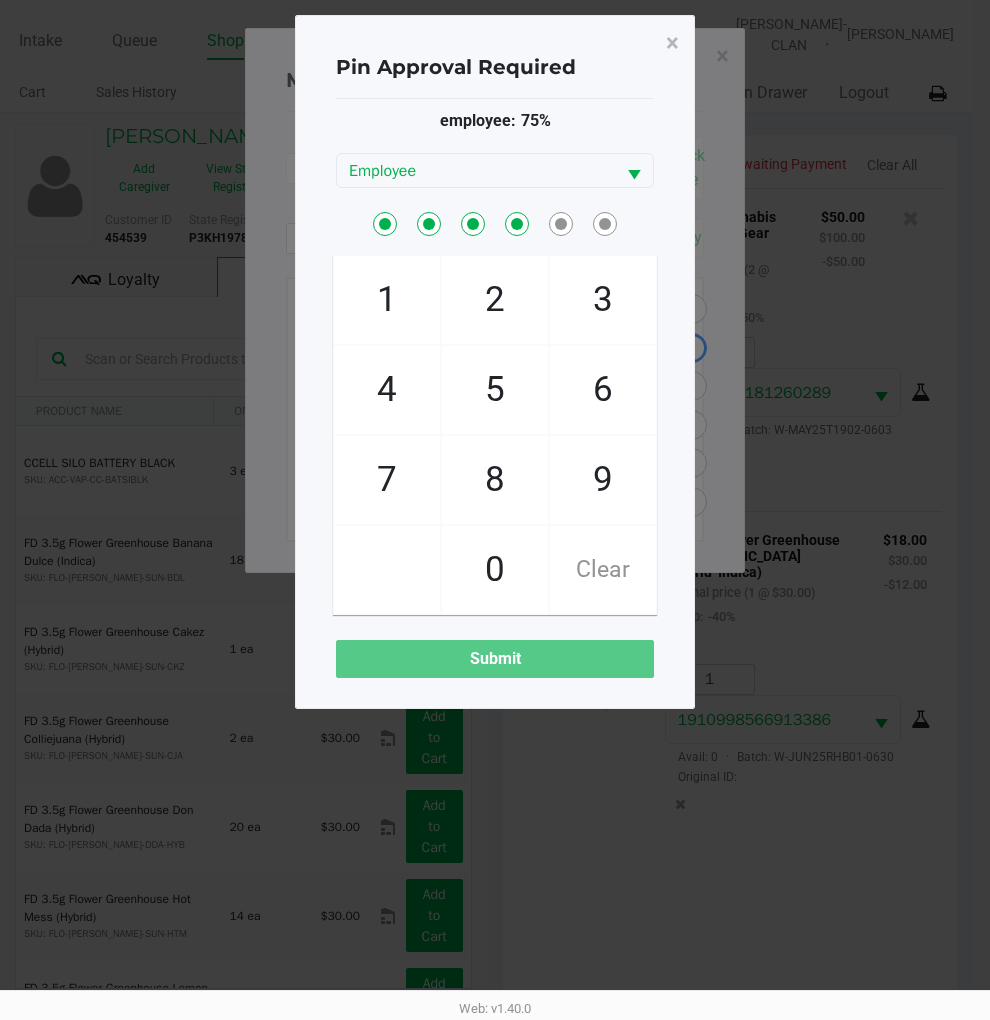 checkbox on "true" 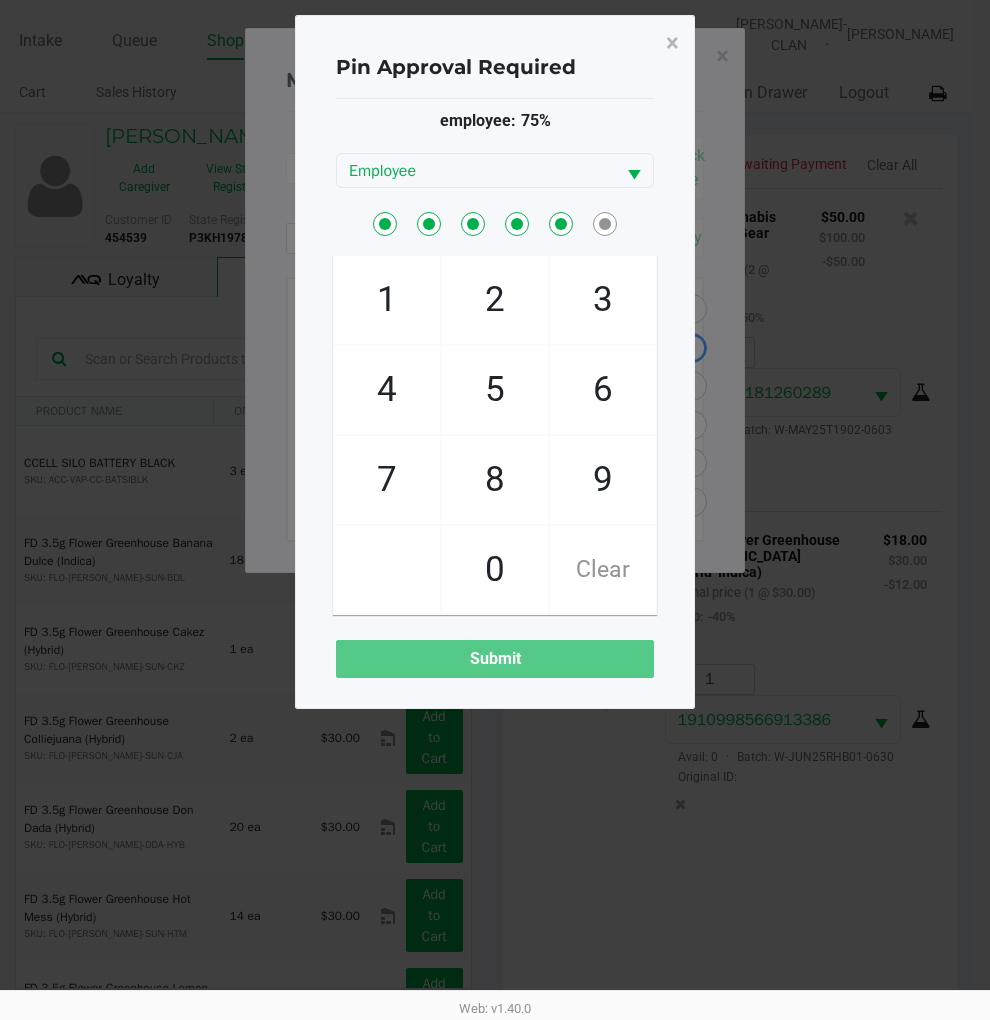 checkbox on "true" 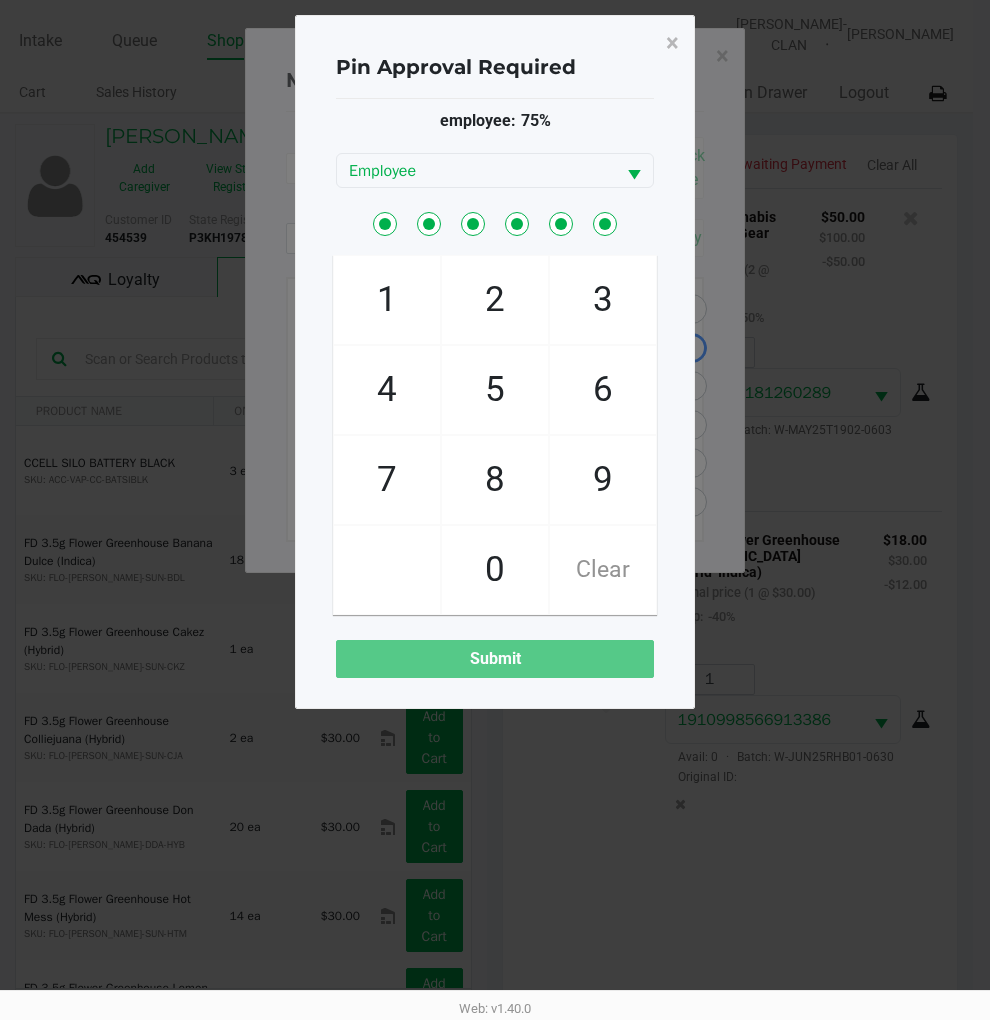 checkbox on "true" 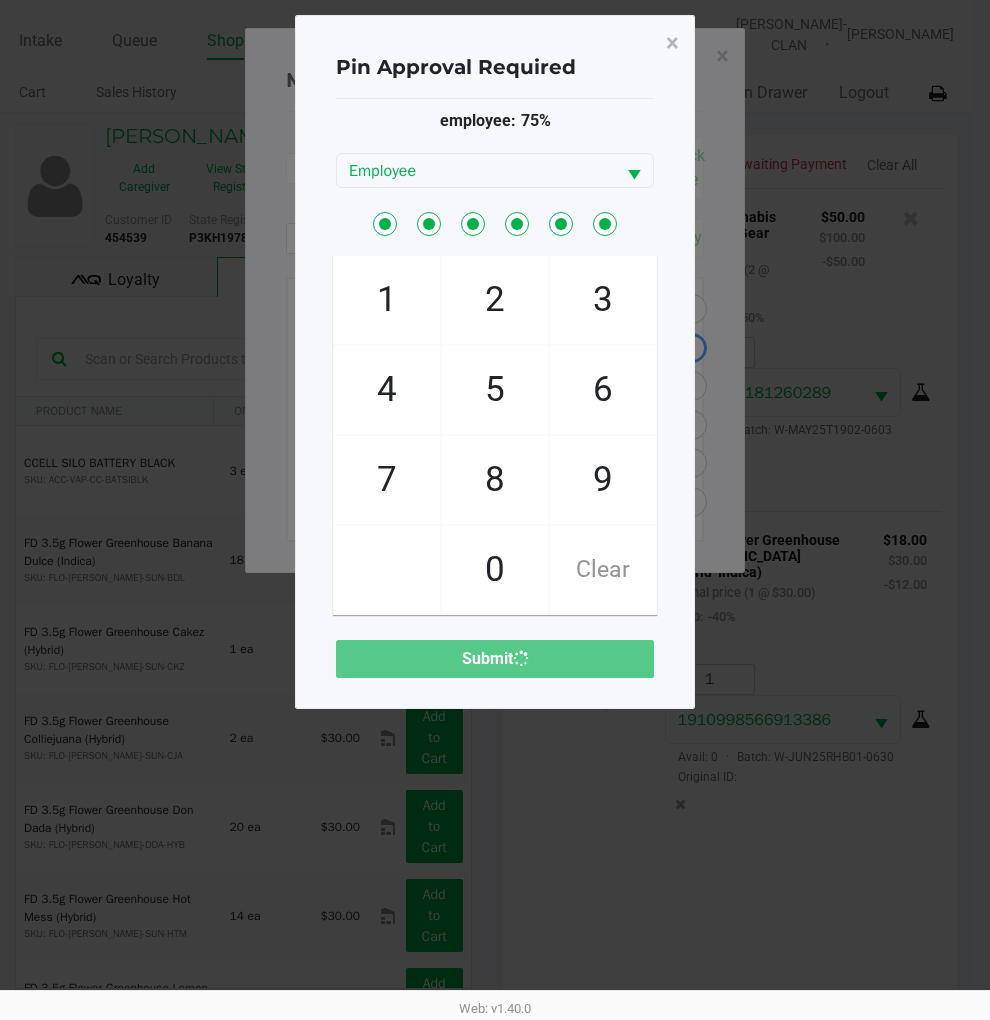 type 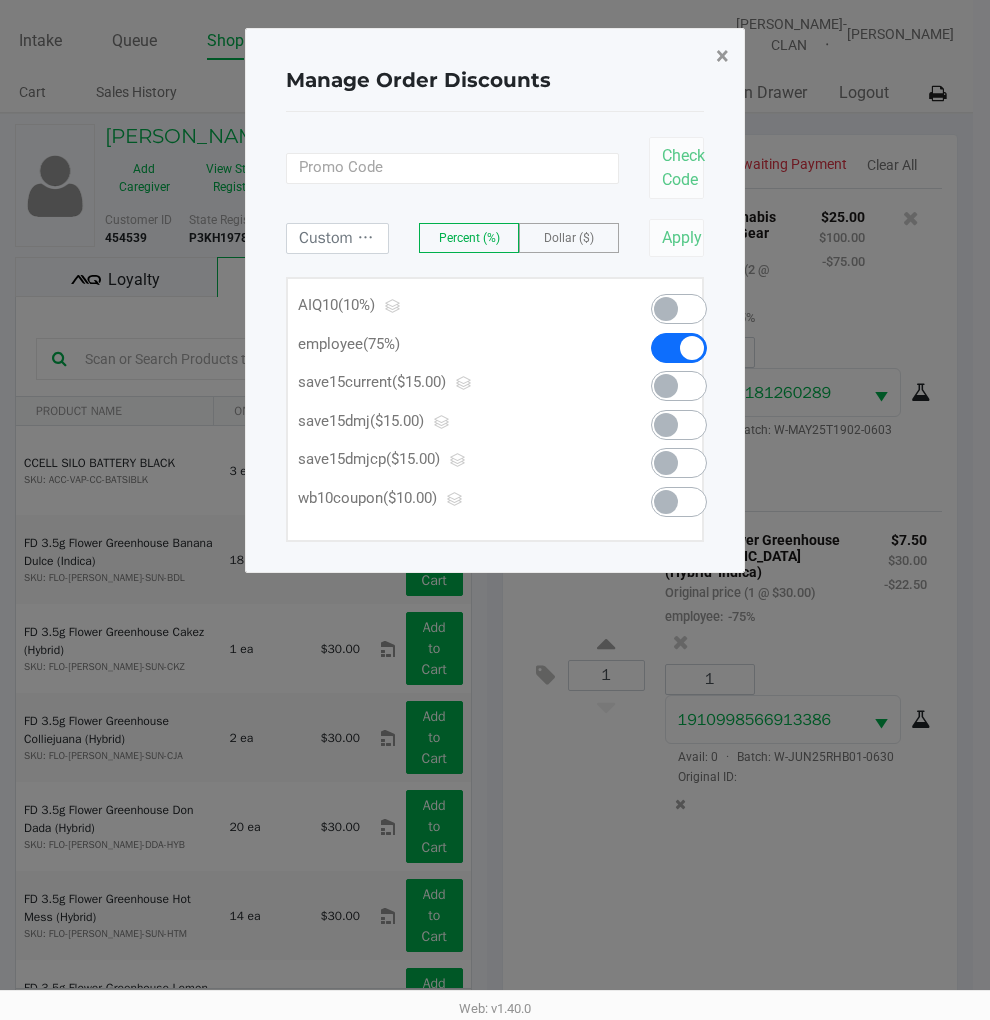 click on "×" 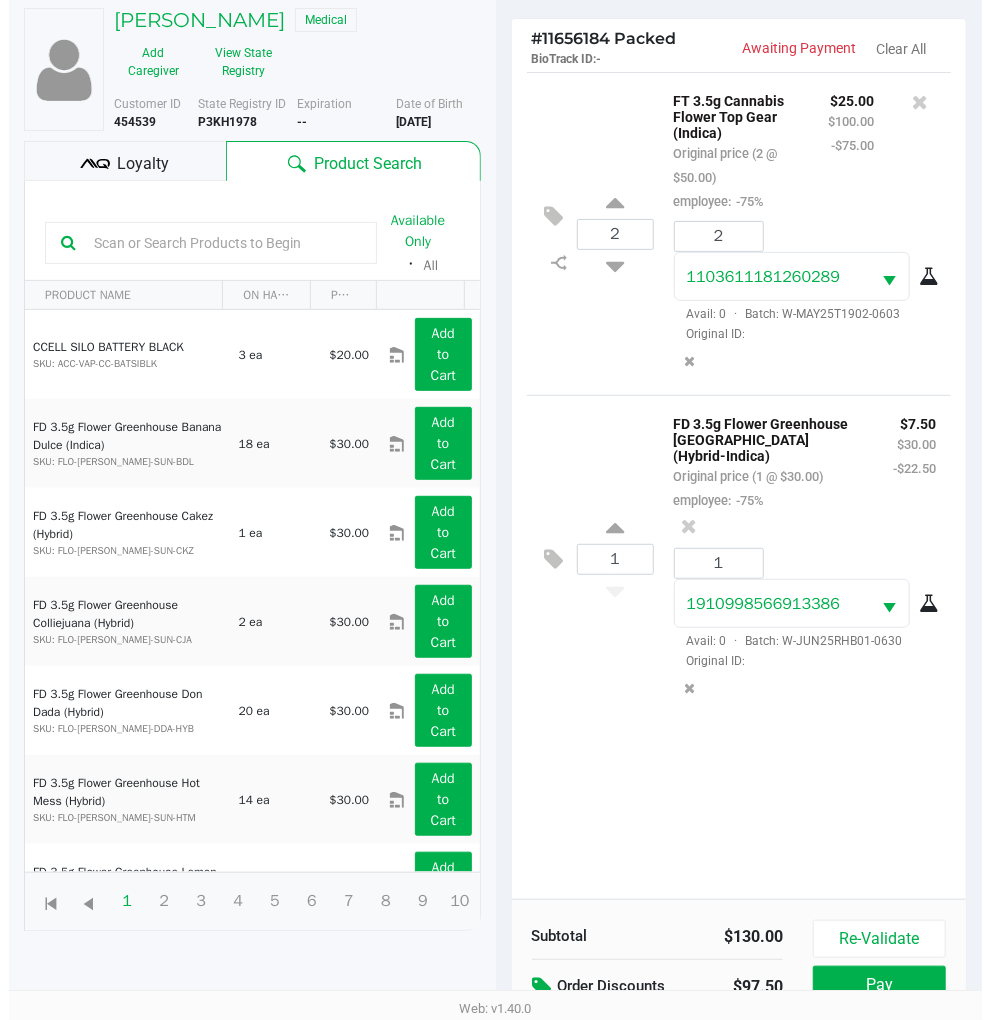 scroll, scrollTop: 0, scrollLeft: 0, axis: both 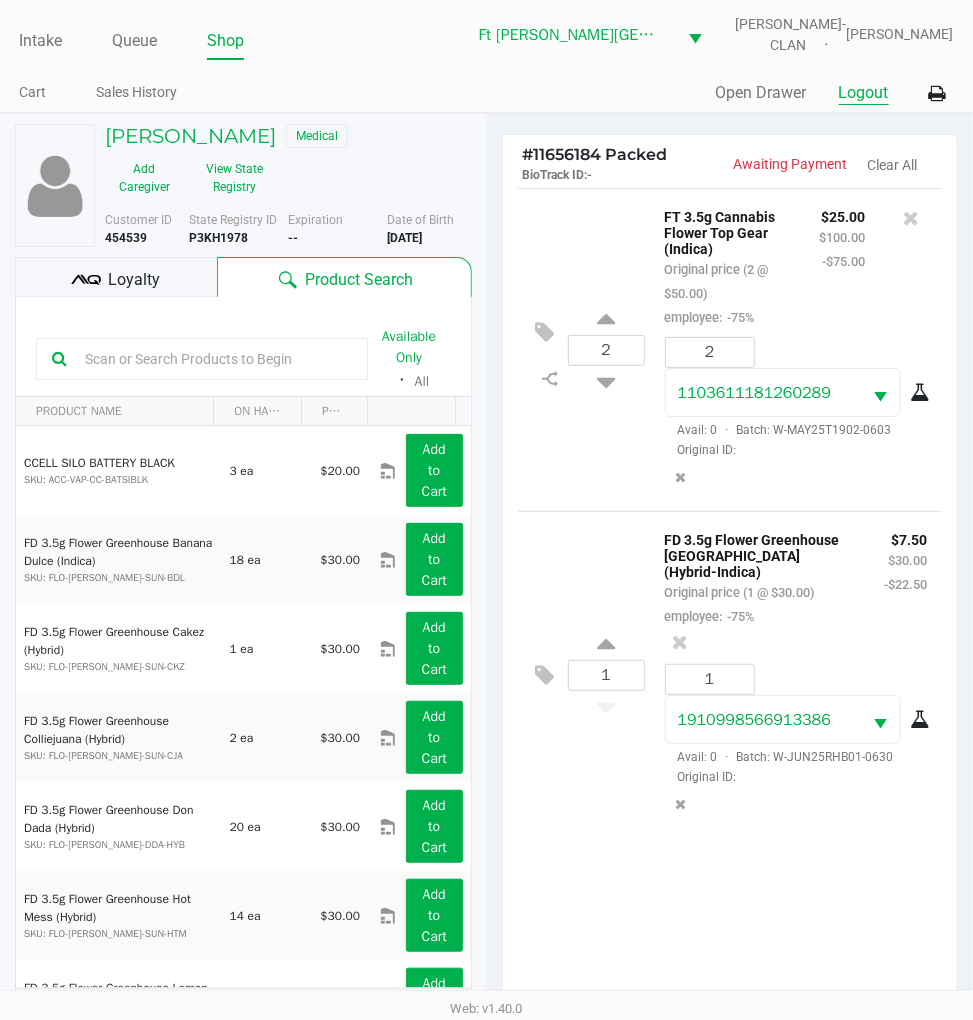 click on "Logout" 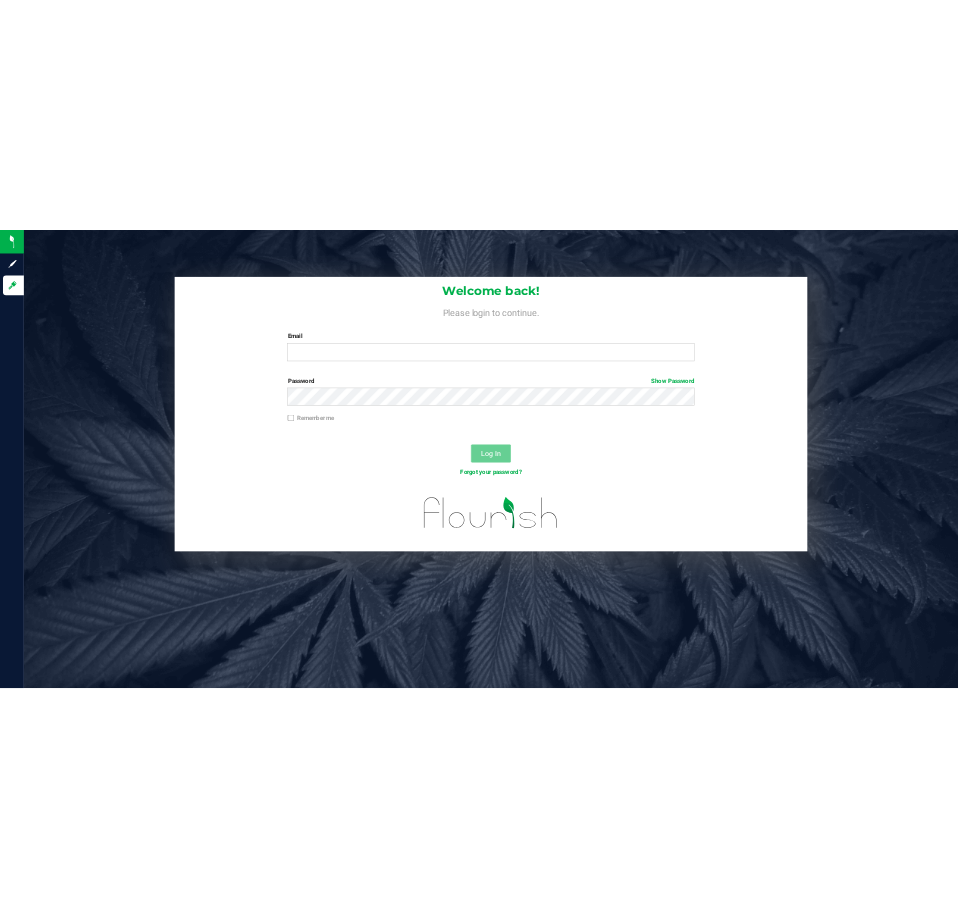 scroll, scrollTop: 0, scrollLeft: 0, axis: both 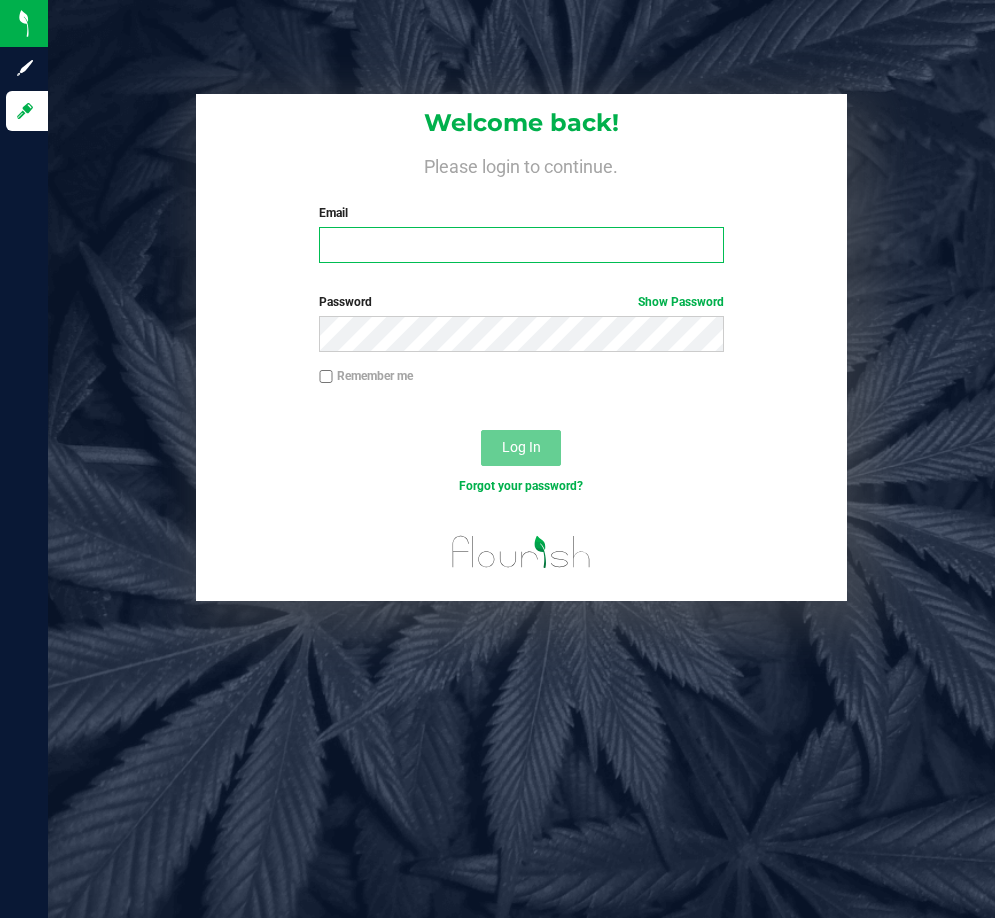 click on "Email" at bounding box center [521, 245] 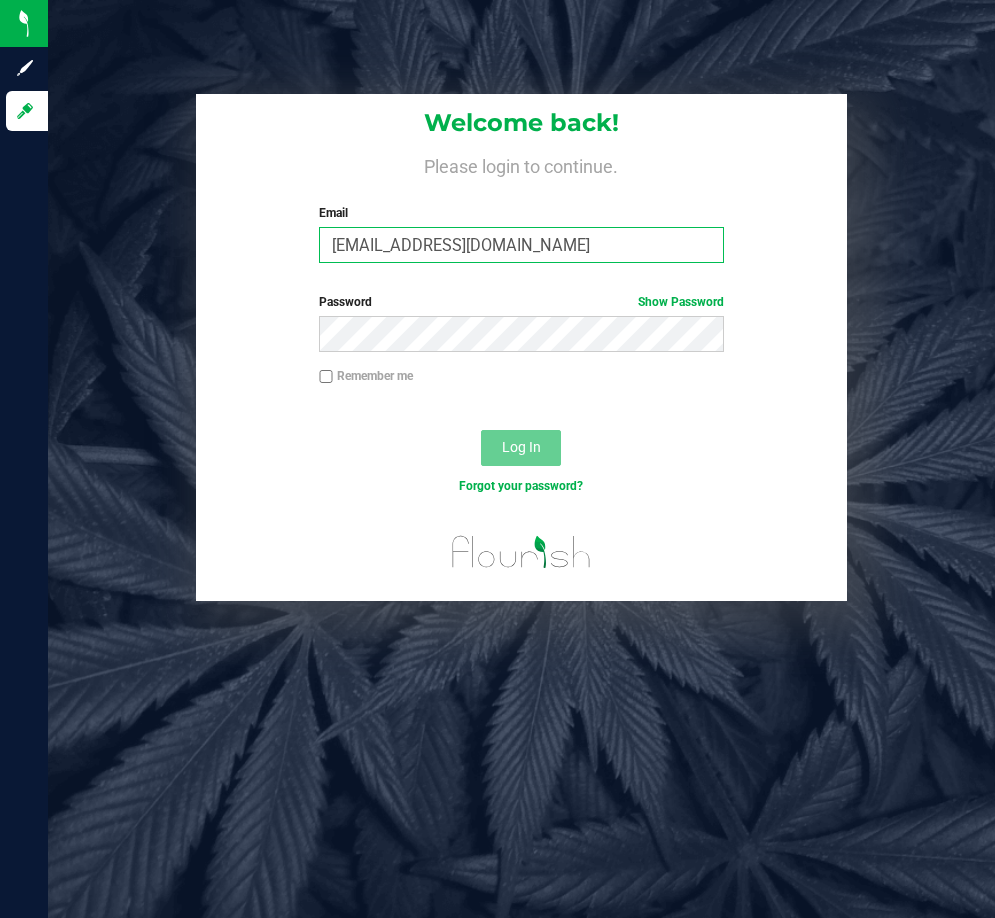 type on "[EMAIL_ADDRESS][DOMAIN_NAME]" 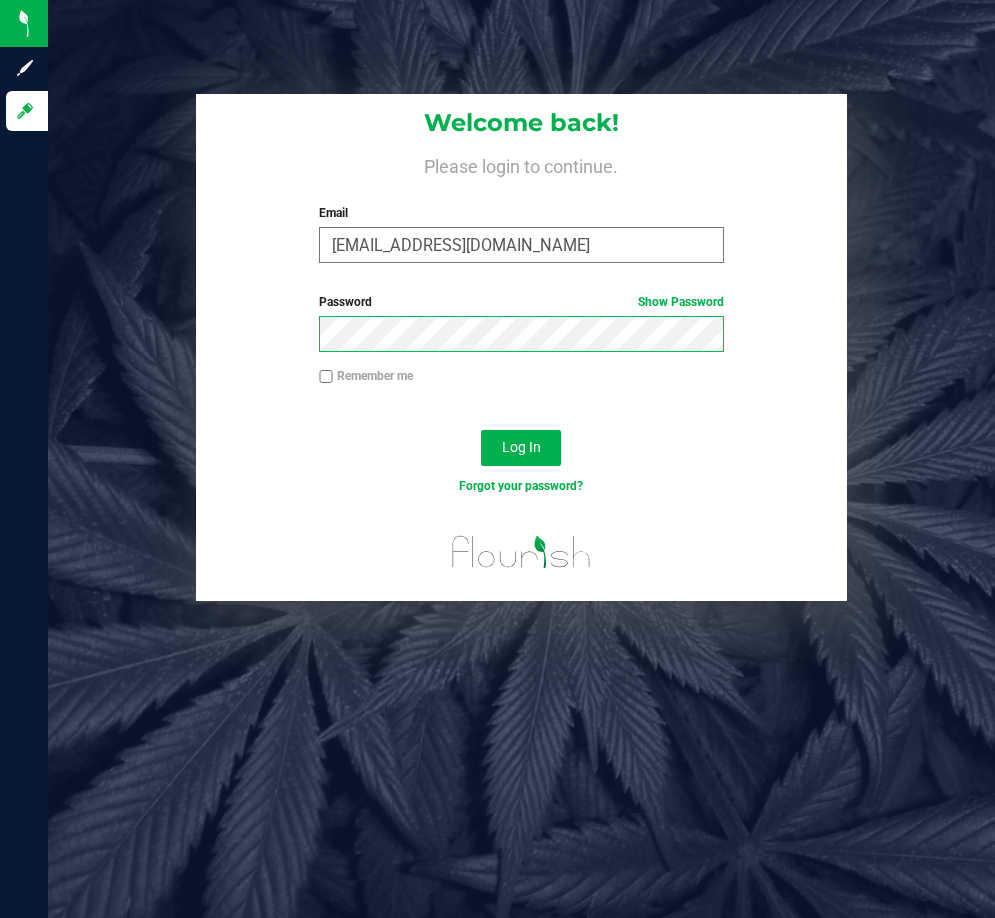 click on "Log In" at bounding box center [521, 448] 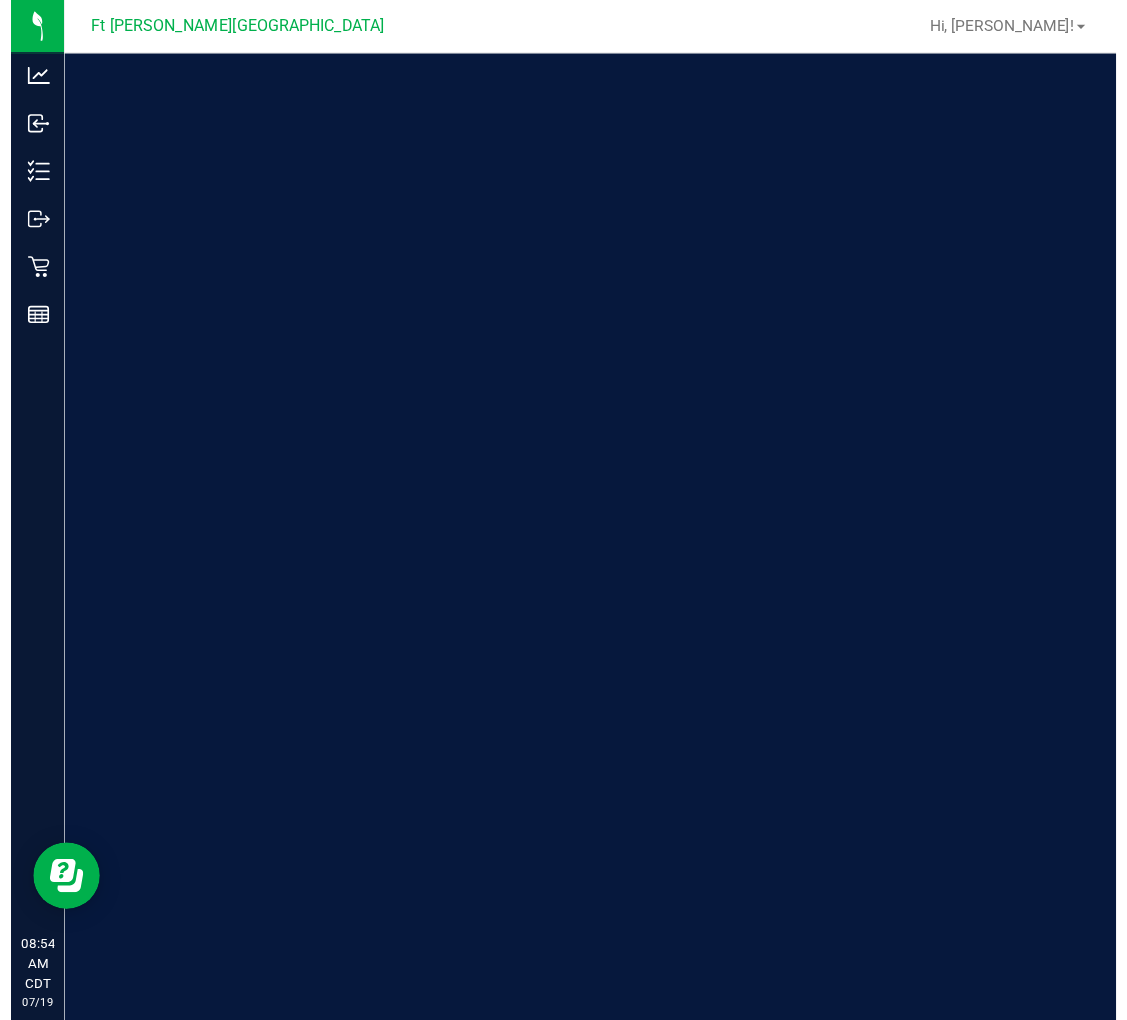scroll, scrollTop: 0, scrollLeft: 0, axis: both 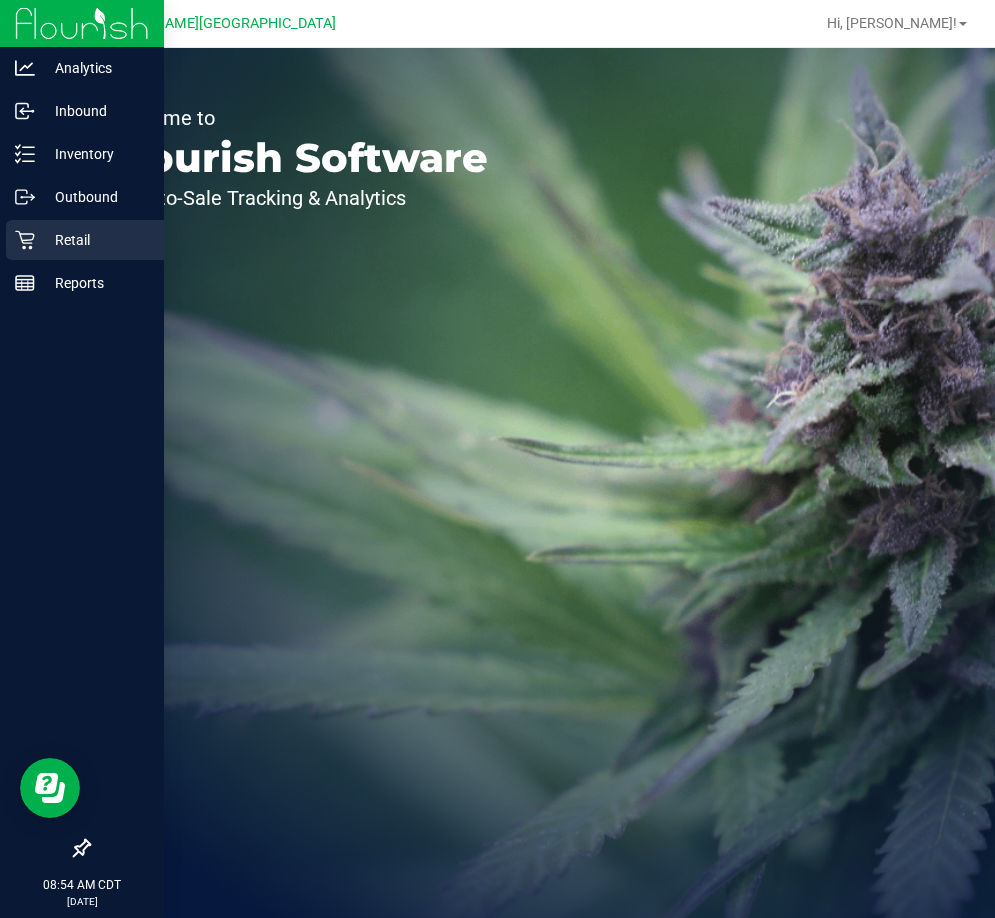 click 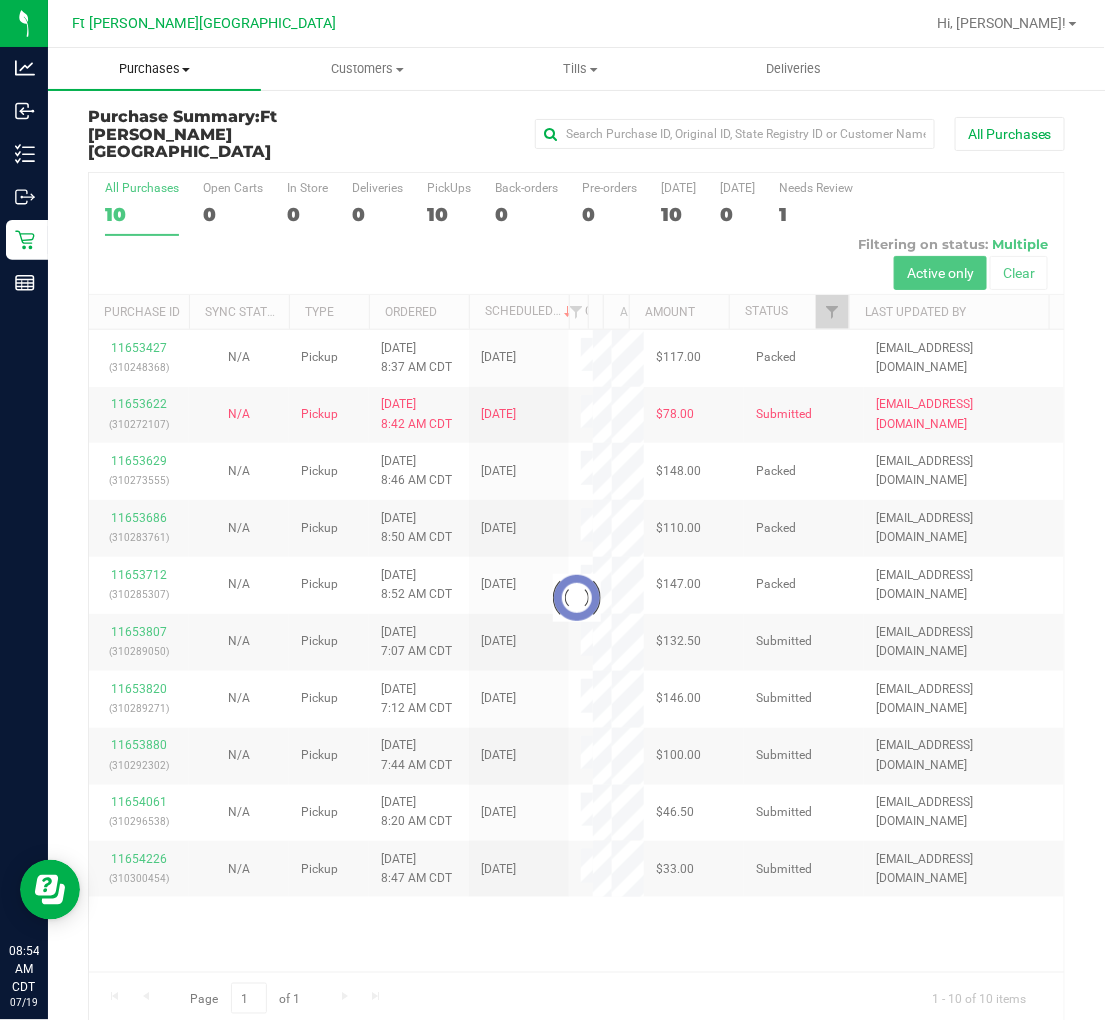 drag, startPoint x: 122, startPoint y: 1, endPoint x: 186, endPoint y: 68, distance: 92.65527 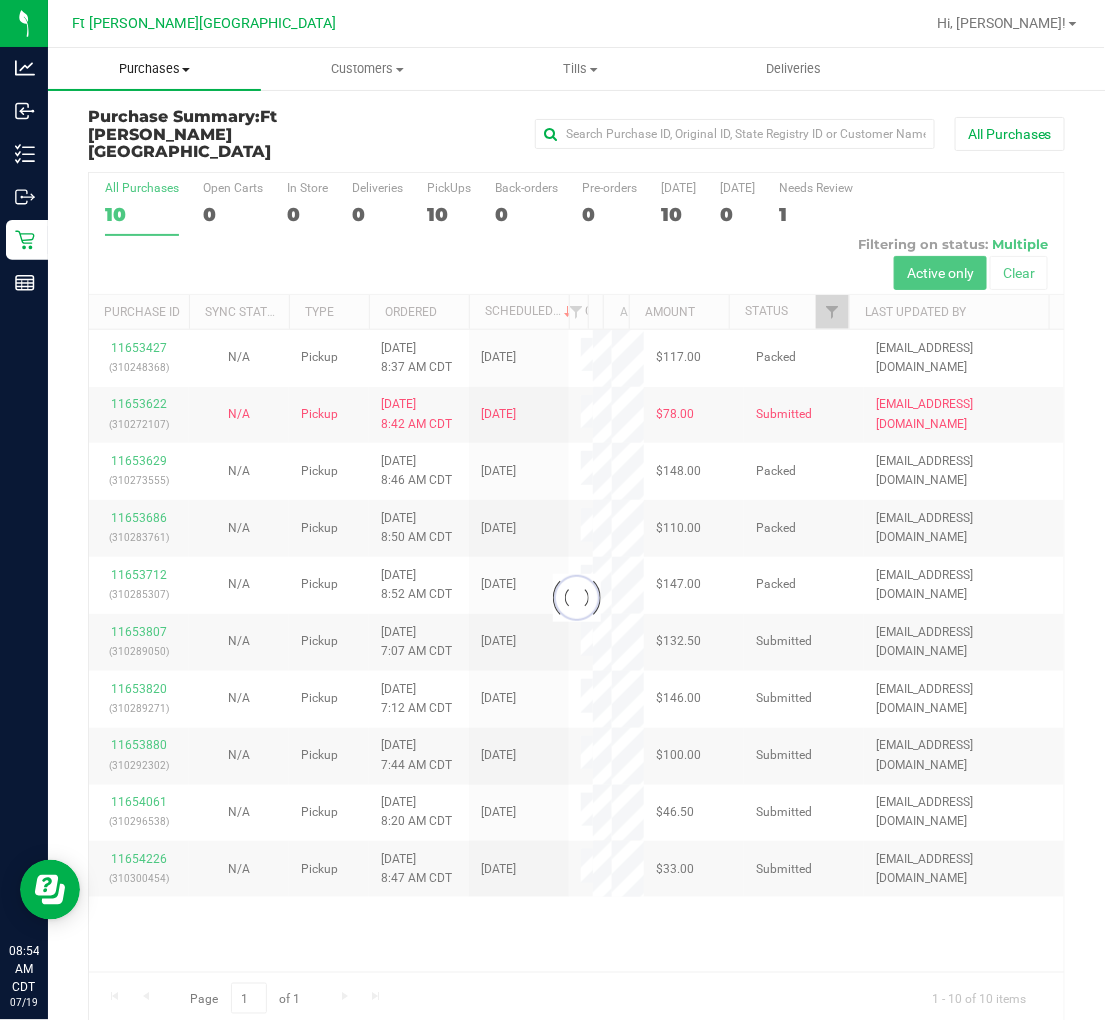 click at bounding box center [186, 70] 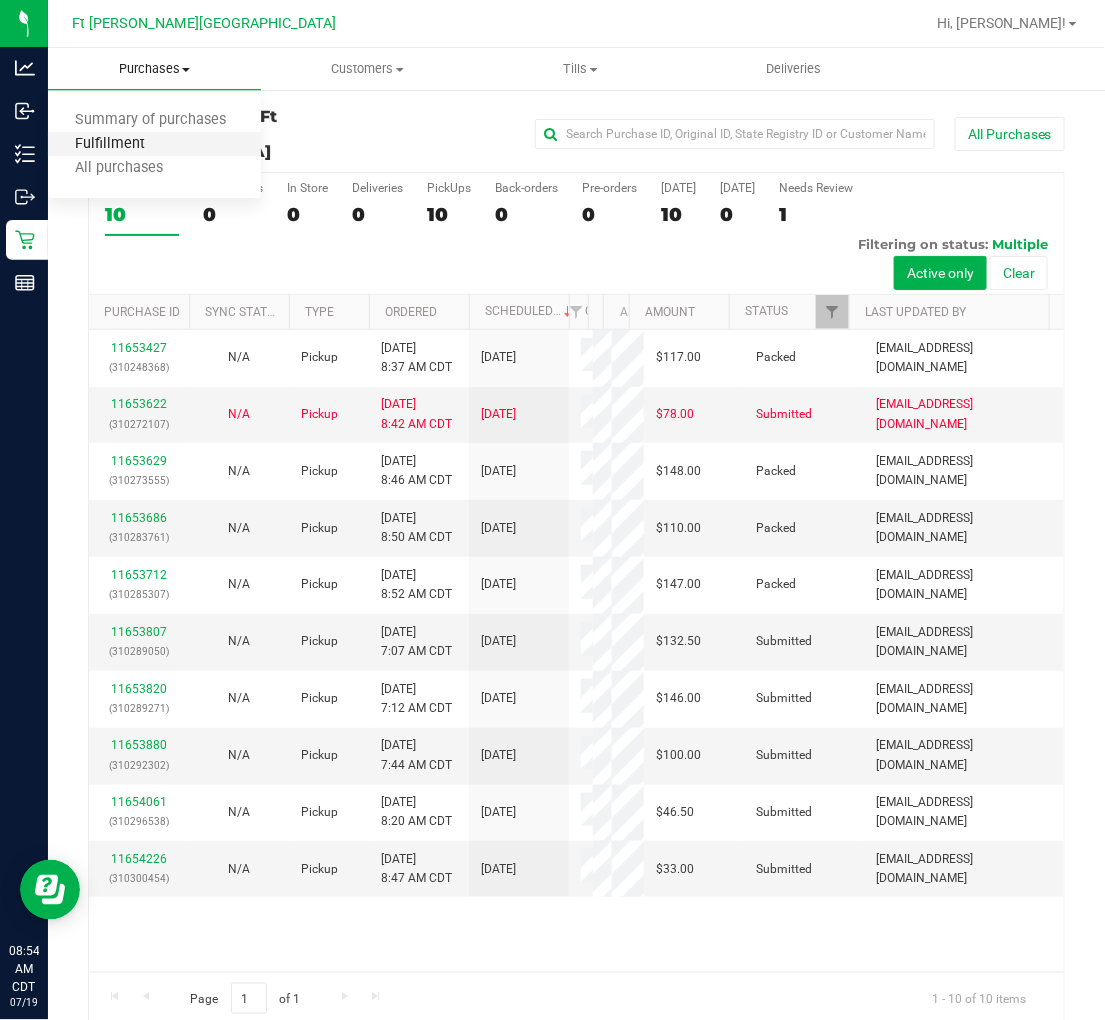 click on "Fulfillment" at bounding box center [110, 144] 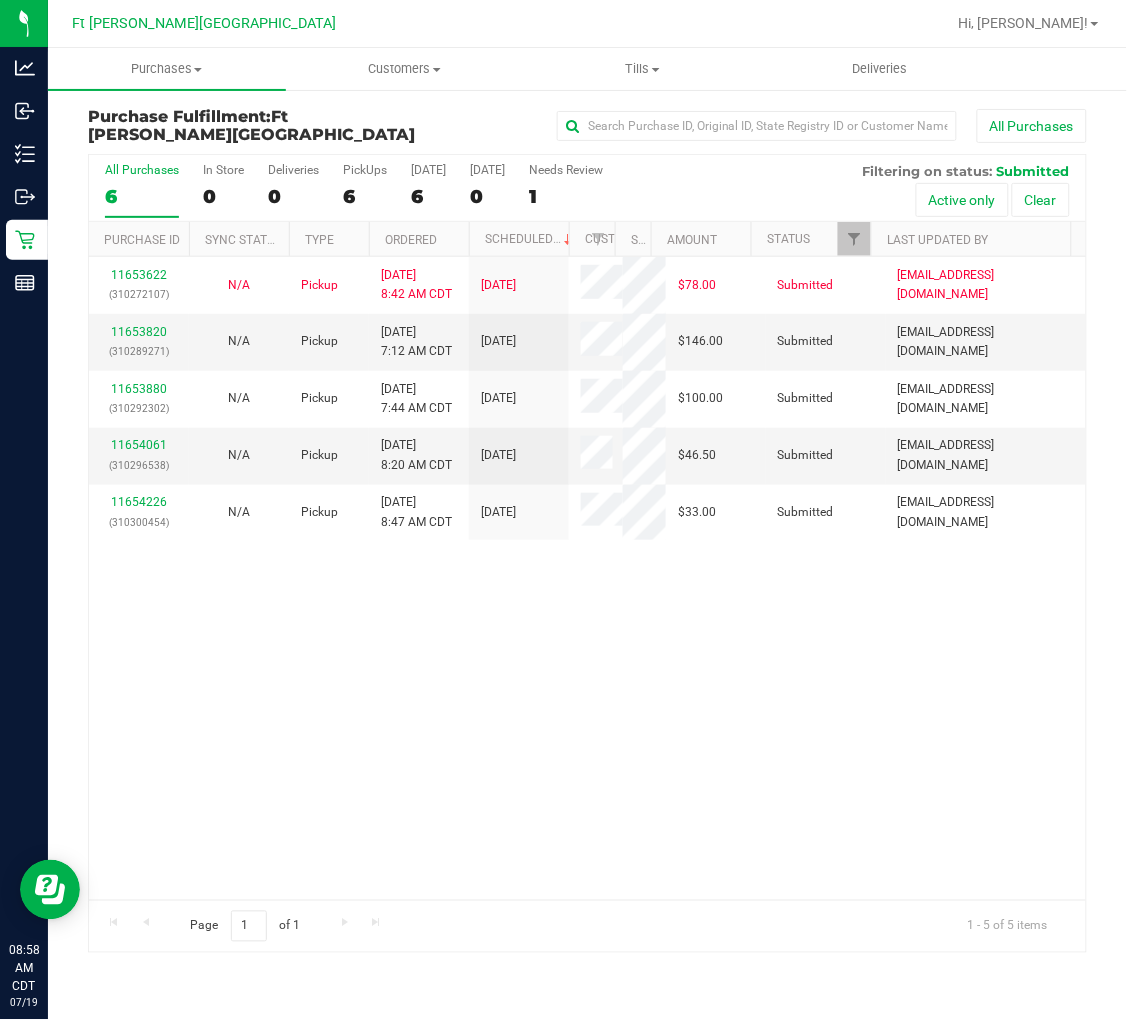click on "6" at bounding box center (142, 196) 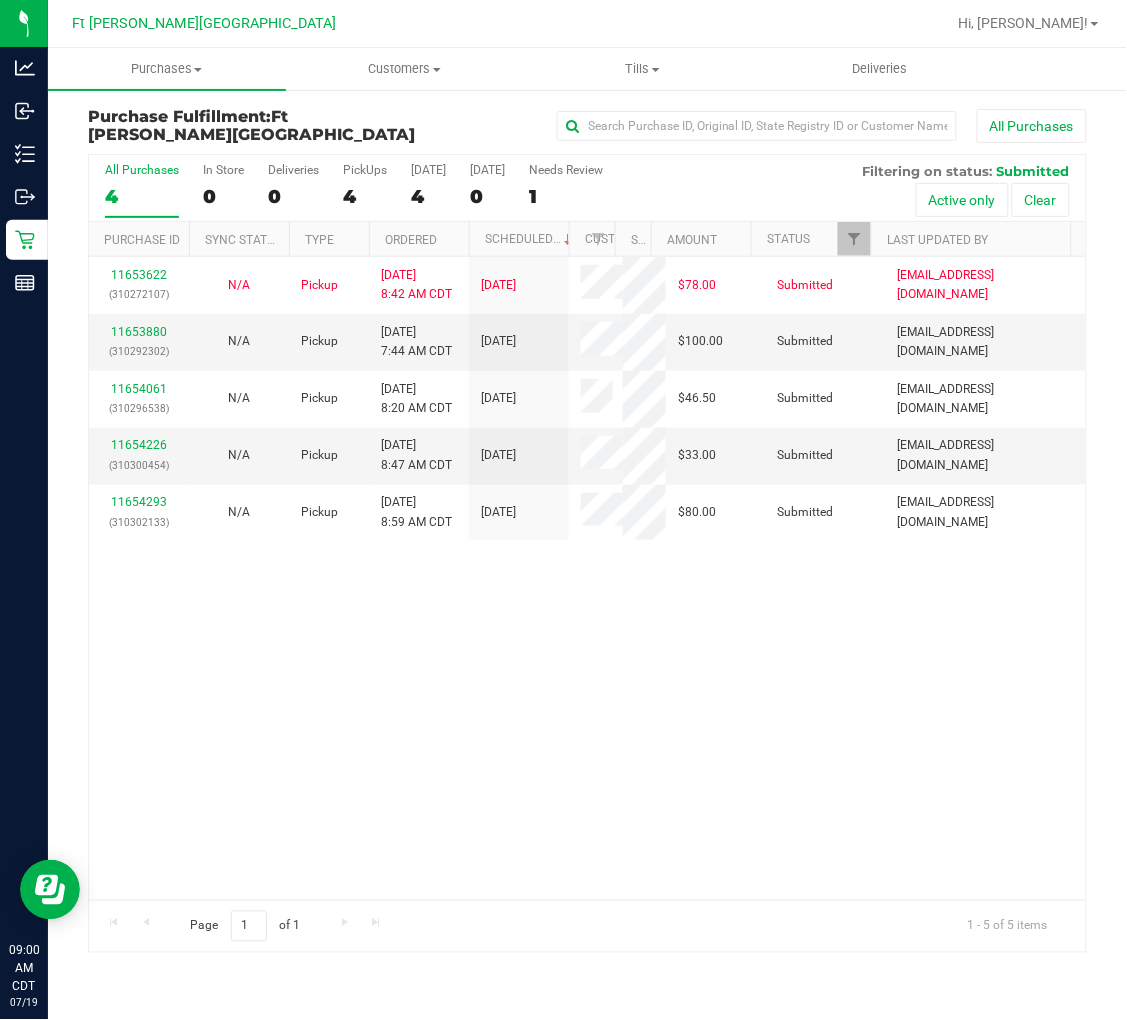 click on "All Purchases
4" at bounding box center [142, 190] 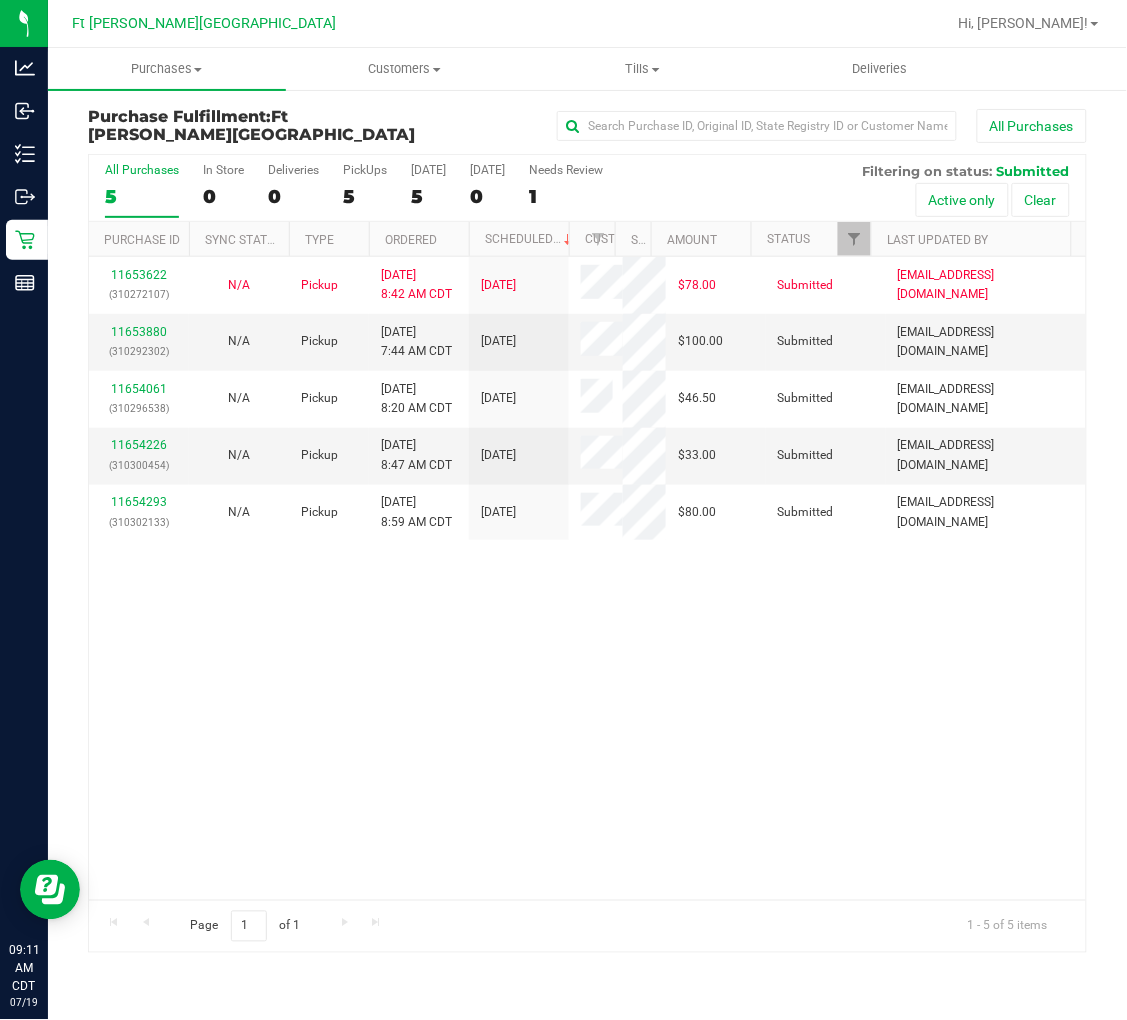 click on "All Purchases
5" at bounding box center [142, 190] 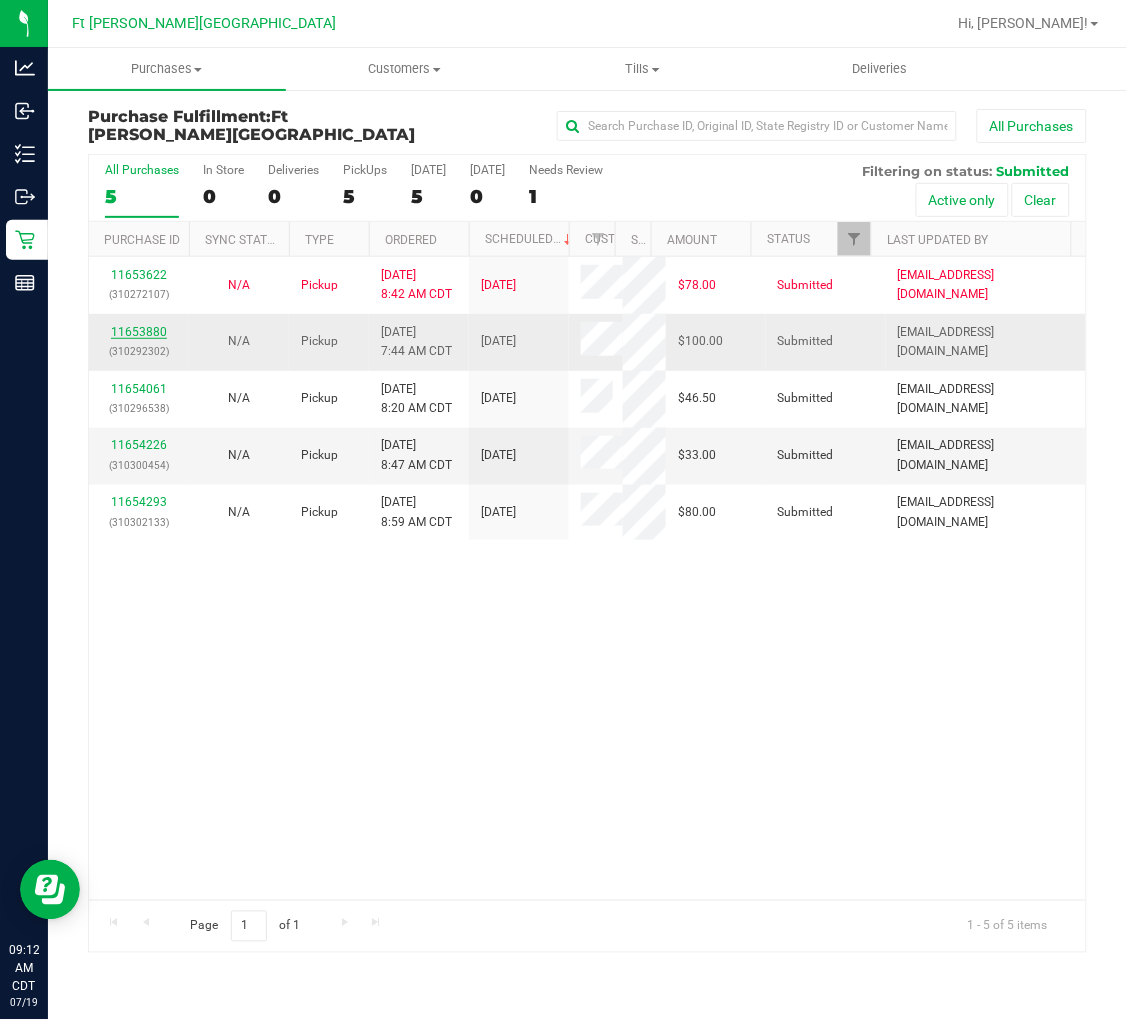 click on "11653880" at bounding box center (139, 332) 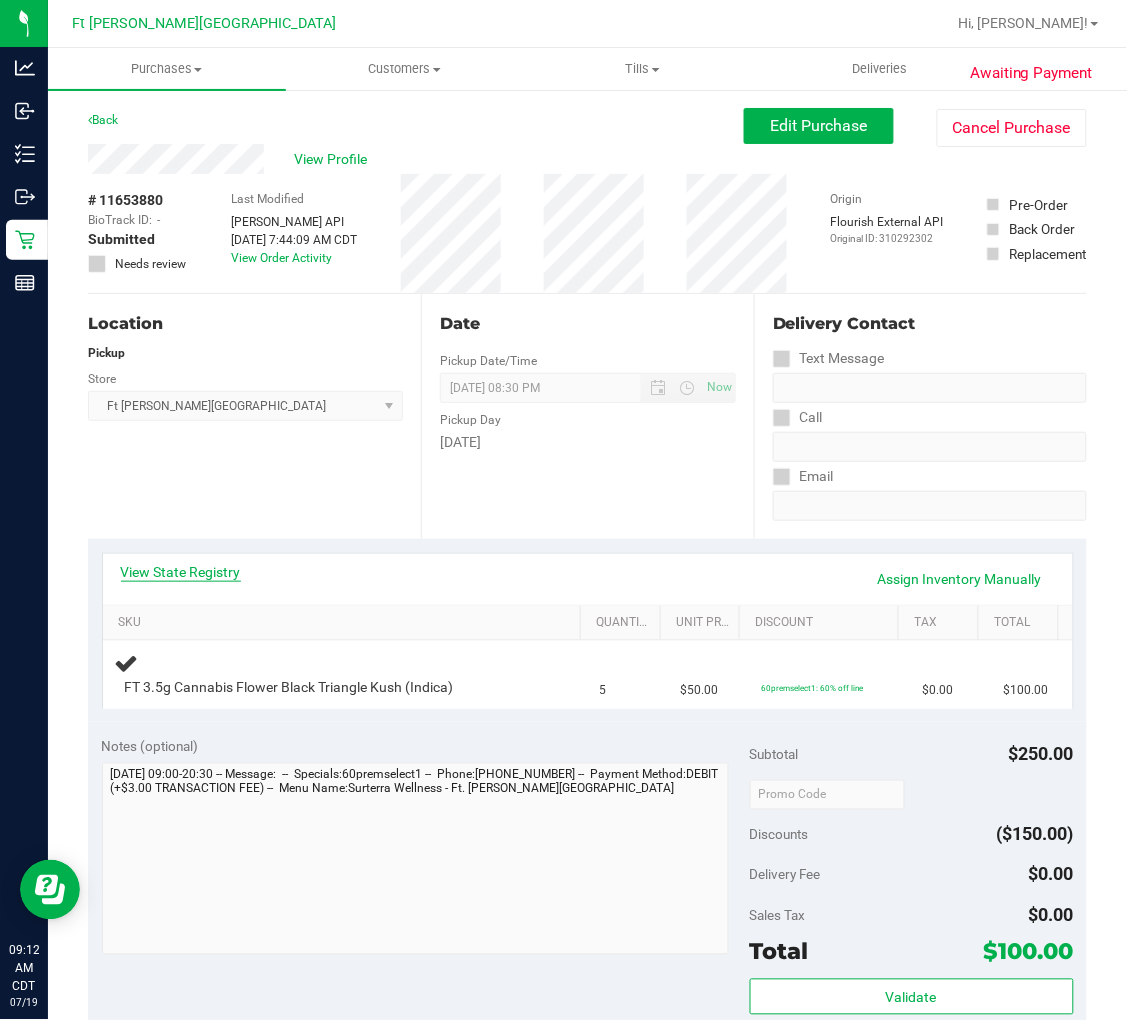 click on "View State Registry" at bounding box center (181, 572) 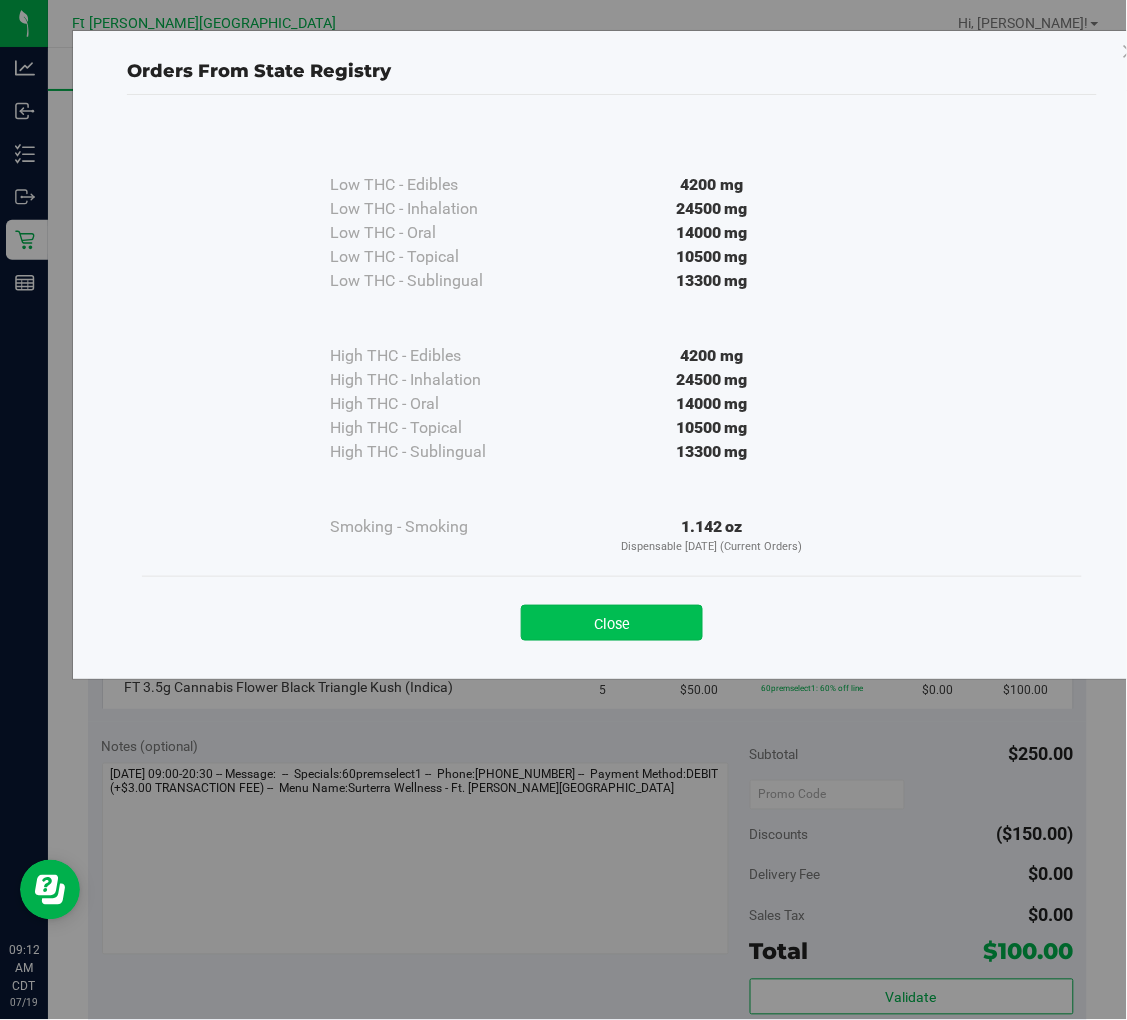 click on "Close" at bounding box center (612, 623) 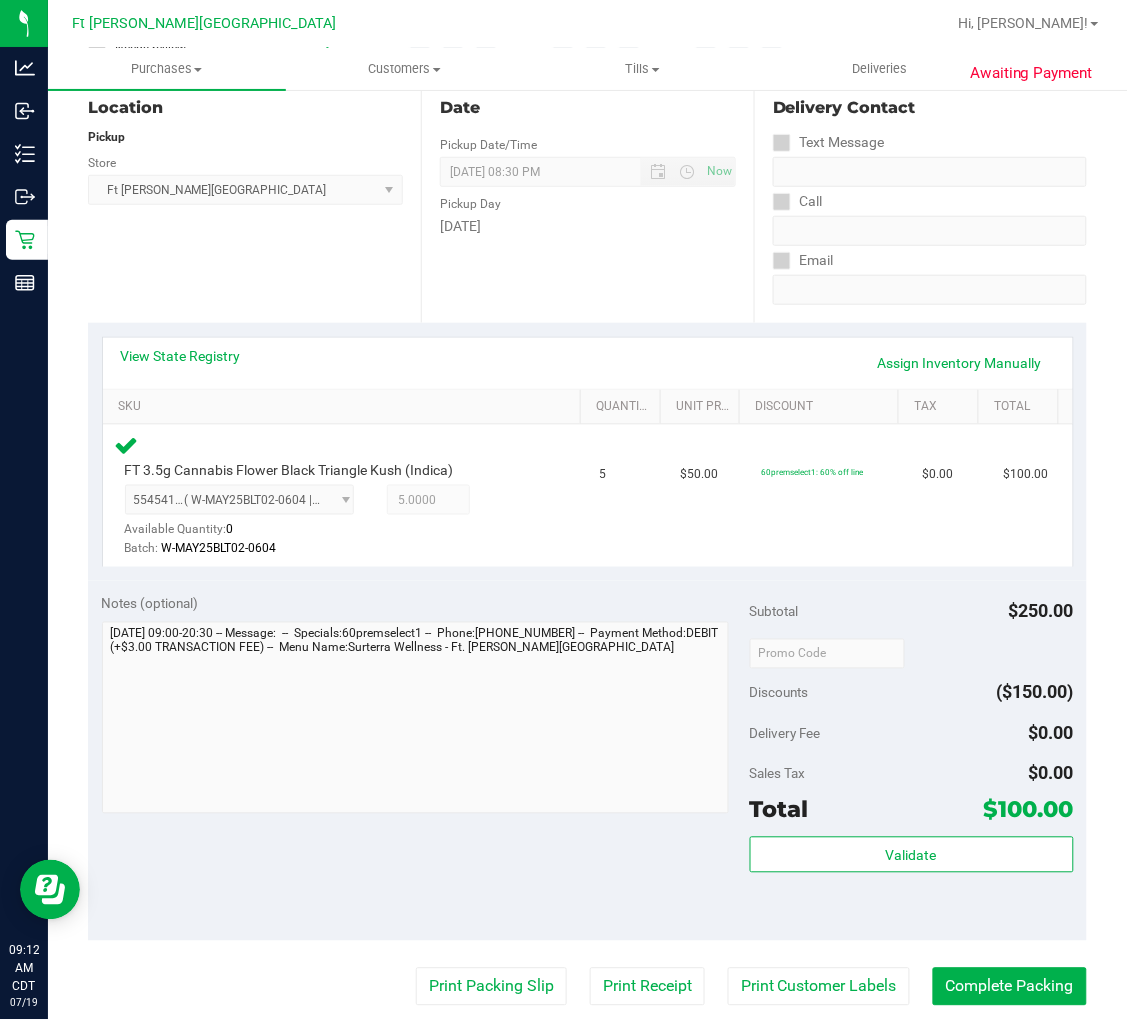 scroll, scrollTop: 444, scrollLeft: 0, axis: vertical 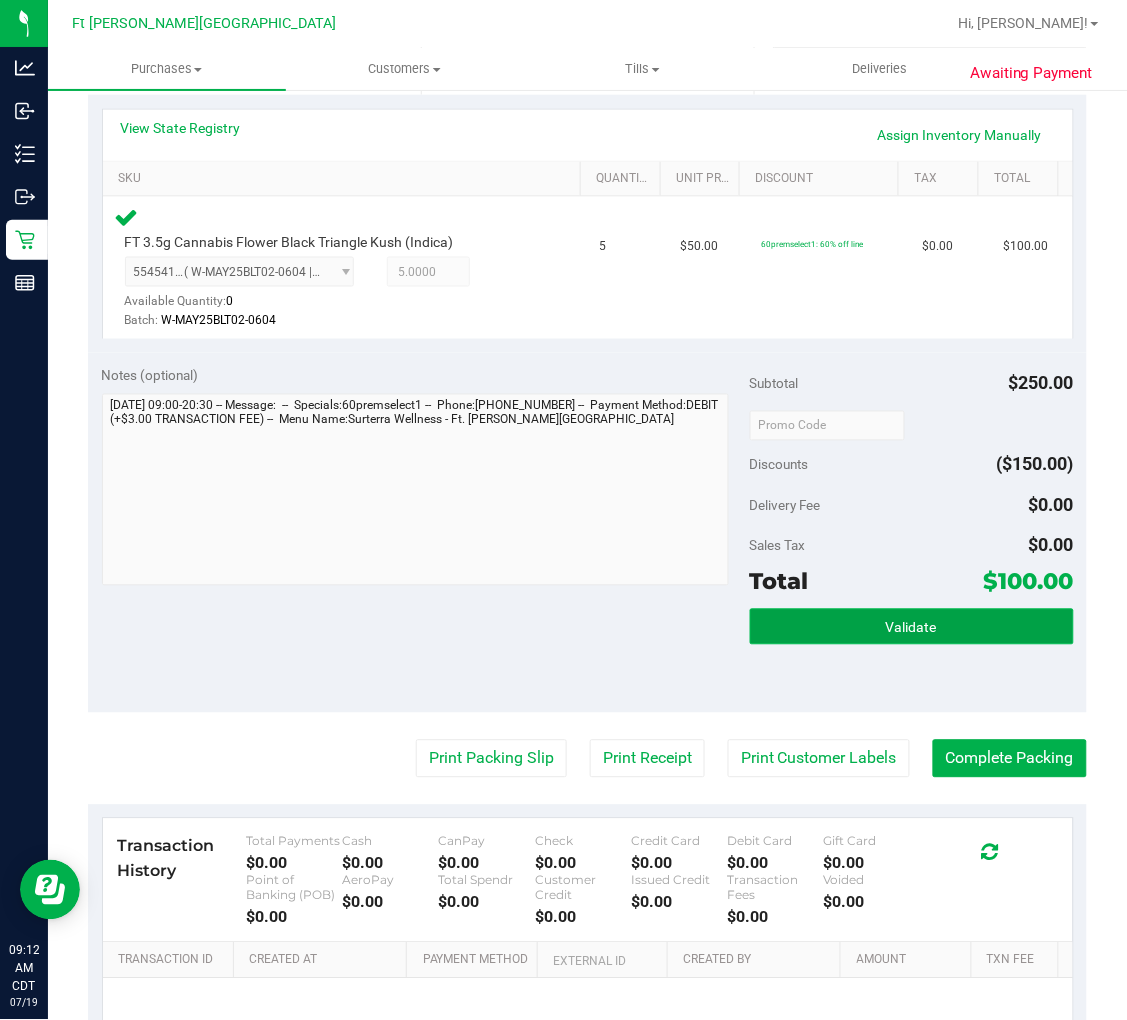 click on "Validate" at bounding box center [911, 628] 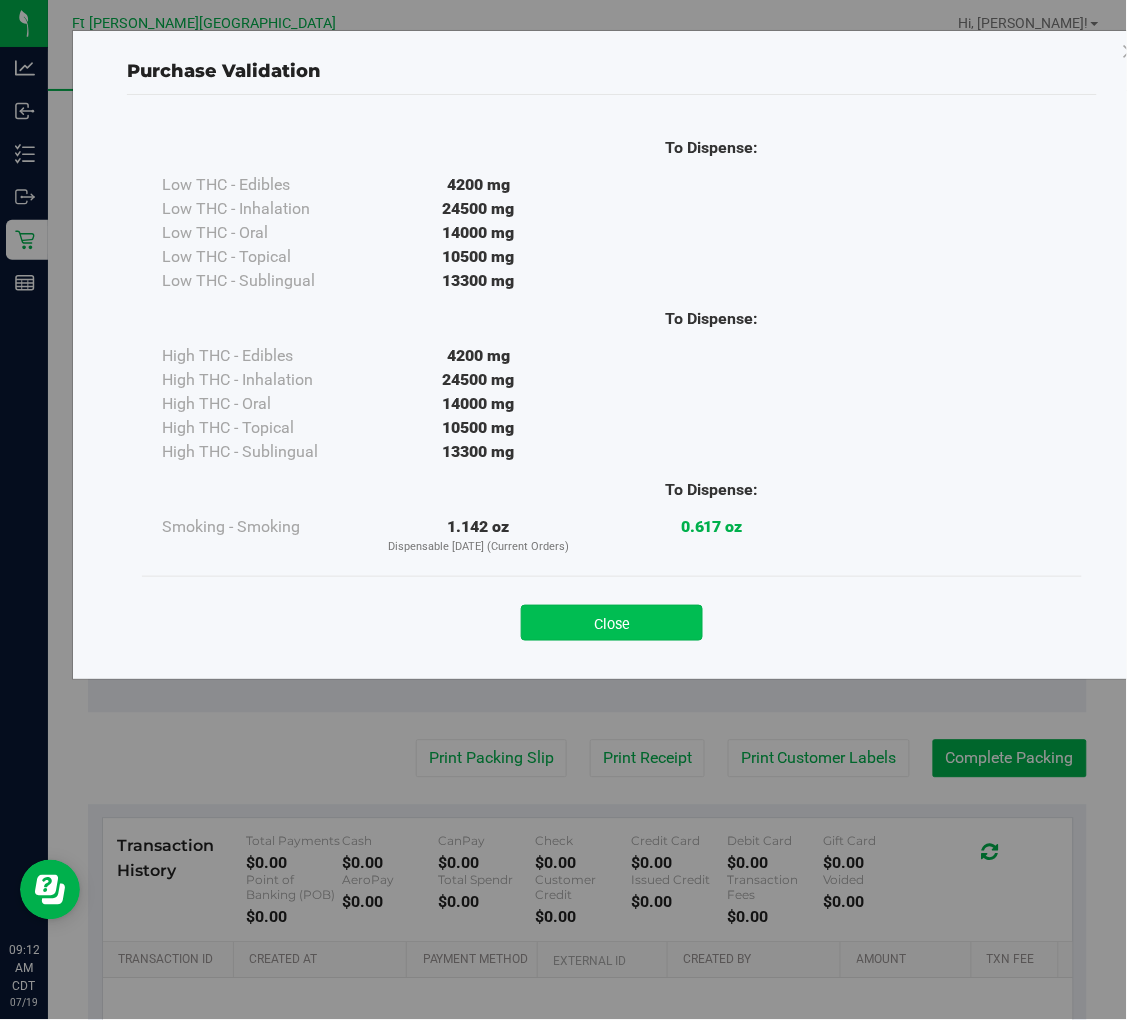 click on "Close" at bounding box center [612, 623] 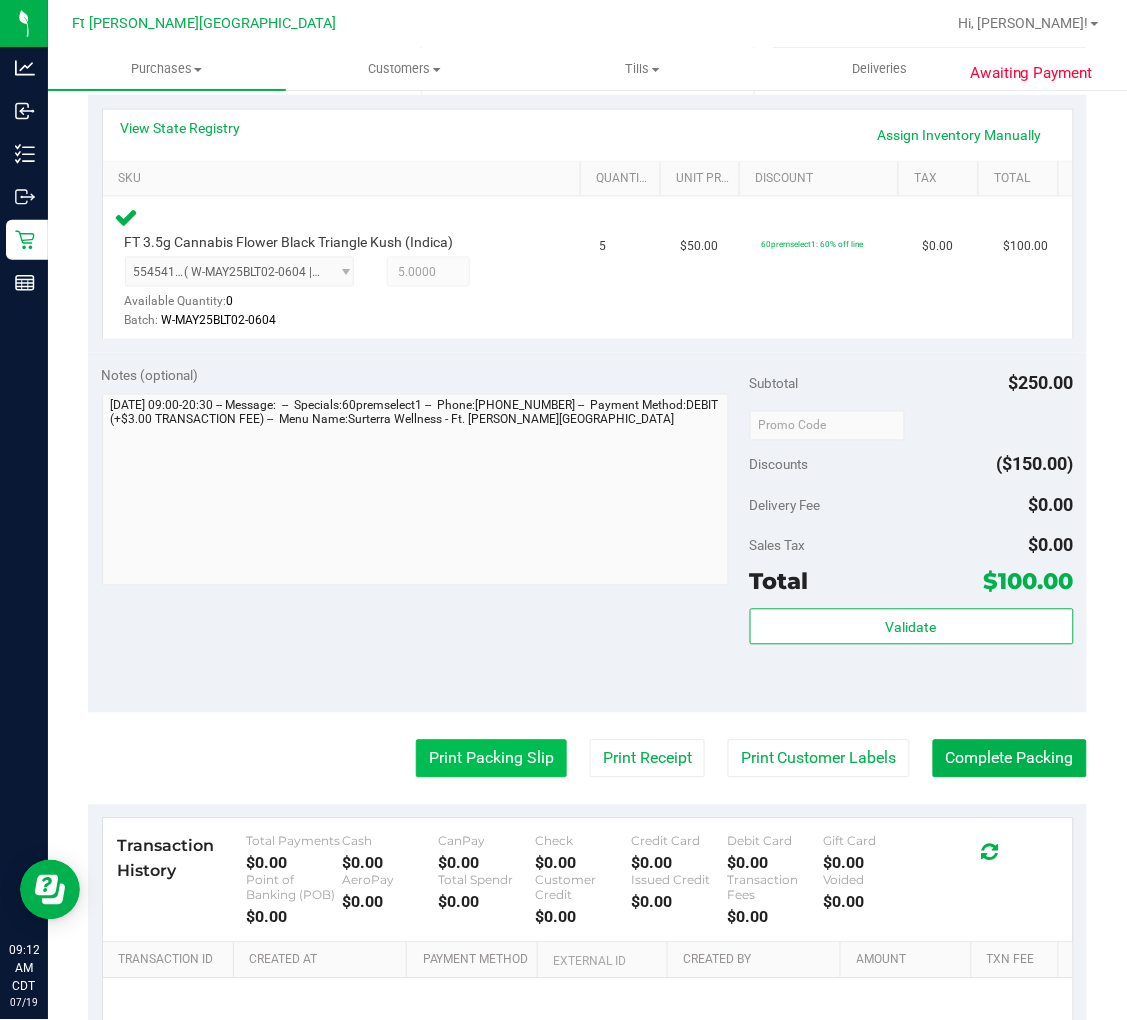click on "Print Packing Slip" at bounding box center (491, 759) 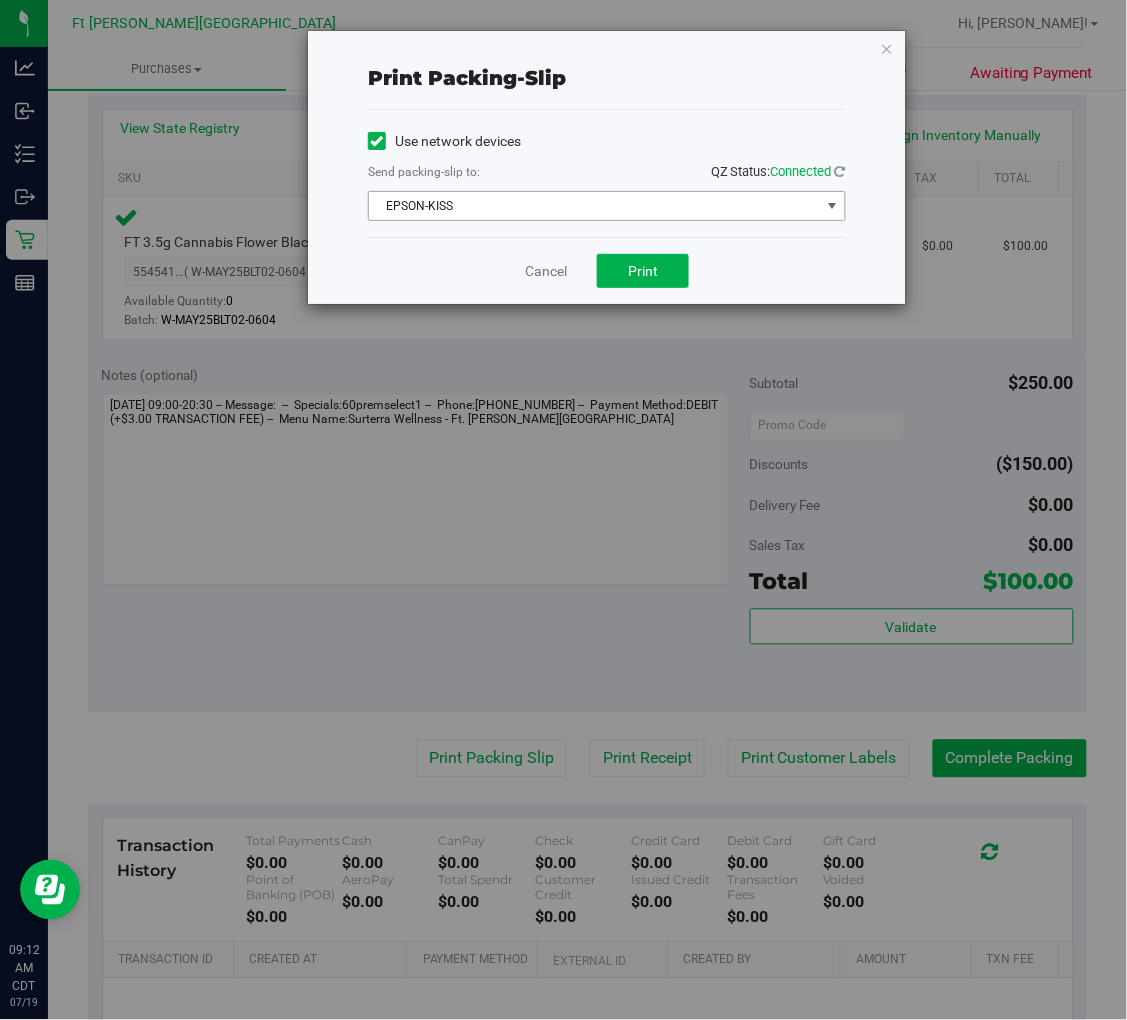 click on "EPSON-KISS" at bounding box center [594, 206] 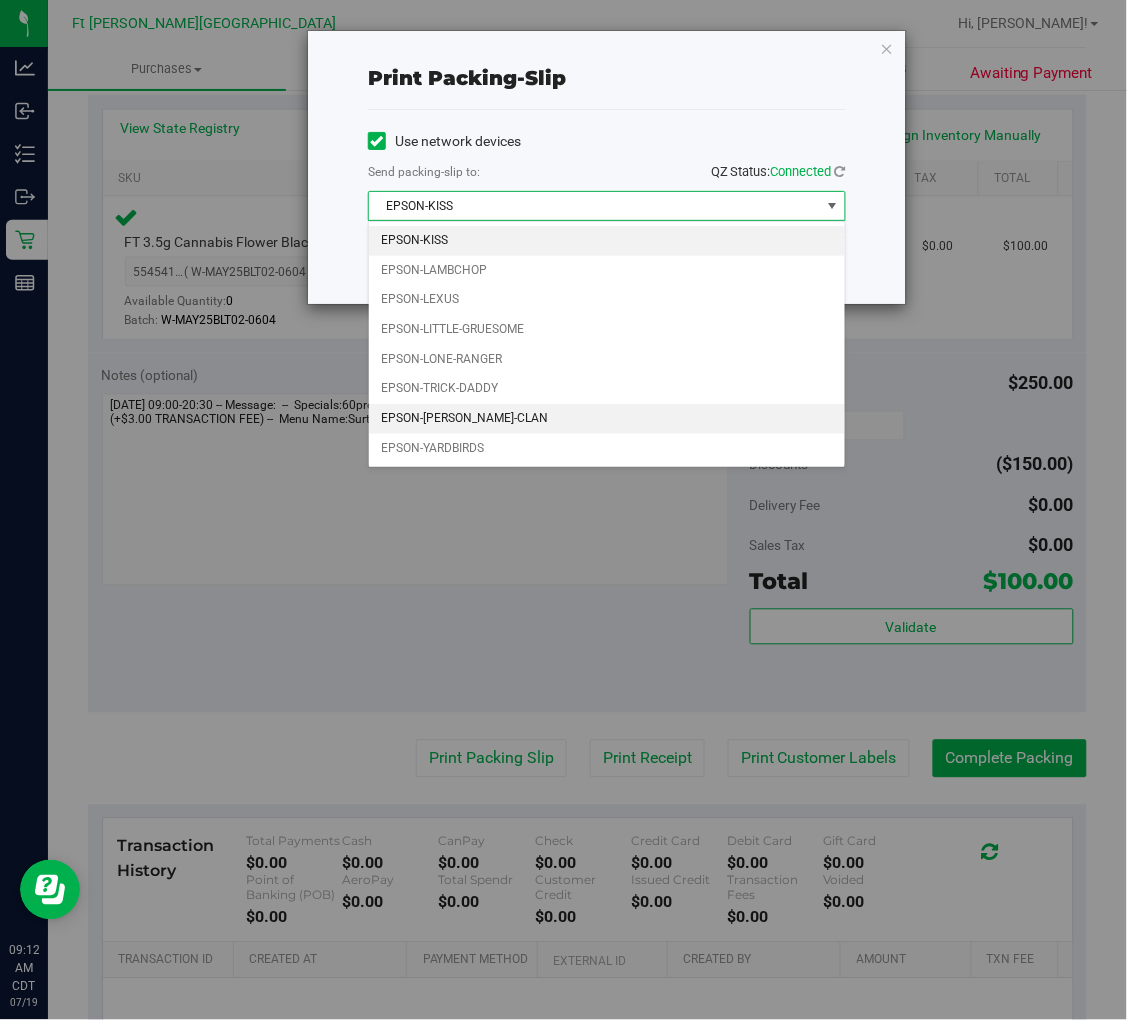 click on "EPSON-WU-TANG-CLAN" at bounding box center (607, 419) 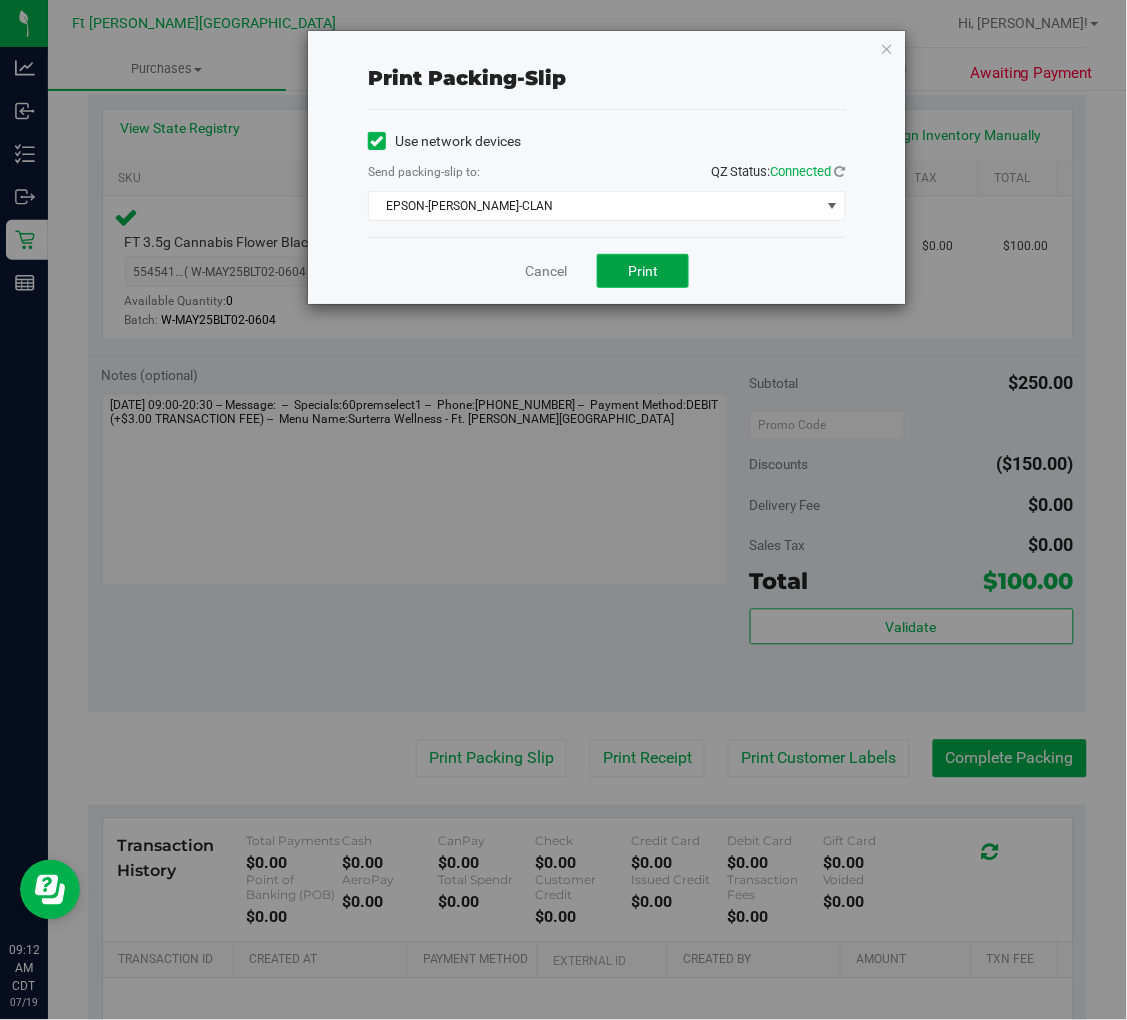 click on "Print" at bounding box center [643, 271] 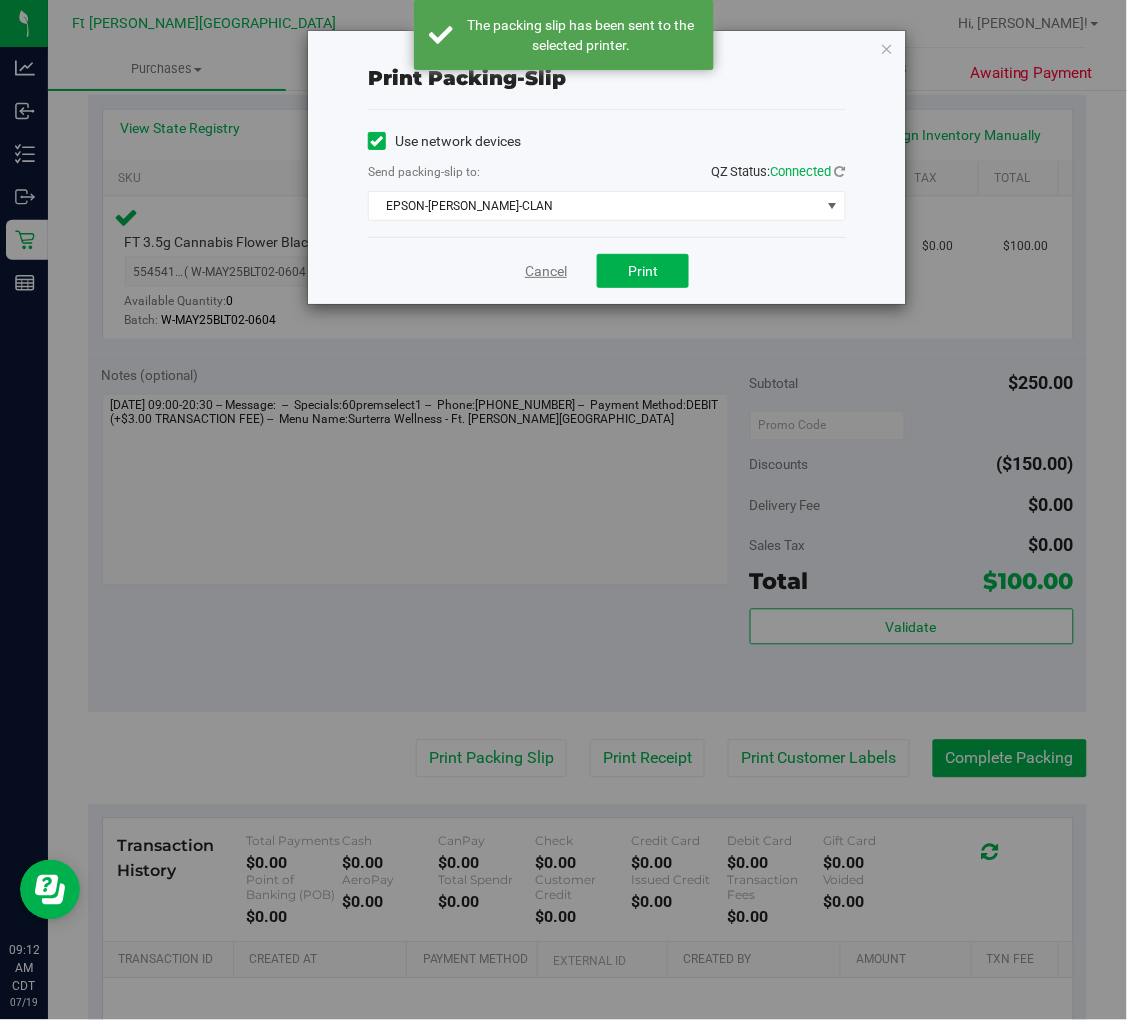 click on "Cancel" at bounding box center (546, 271) 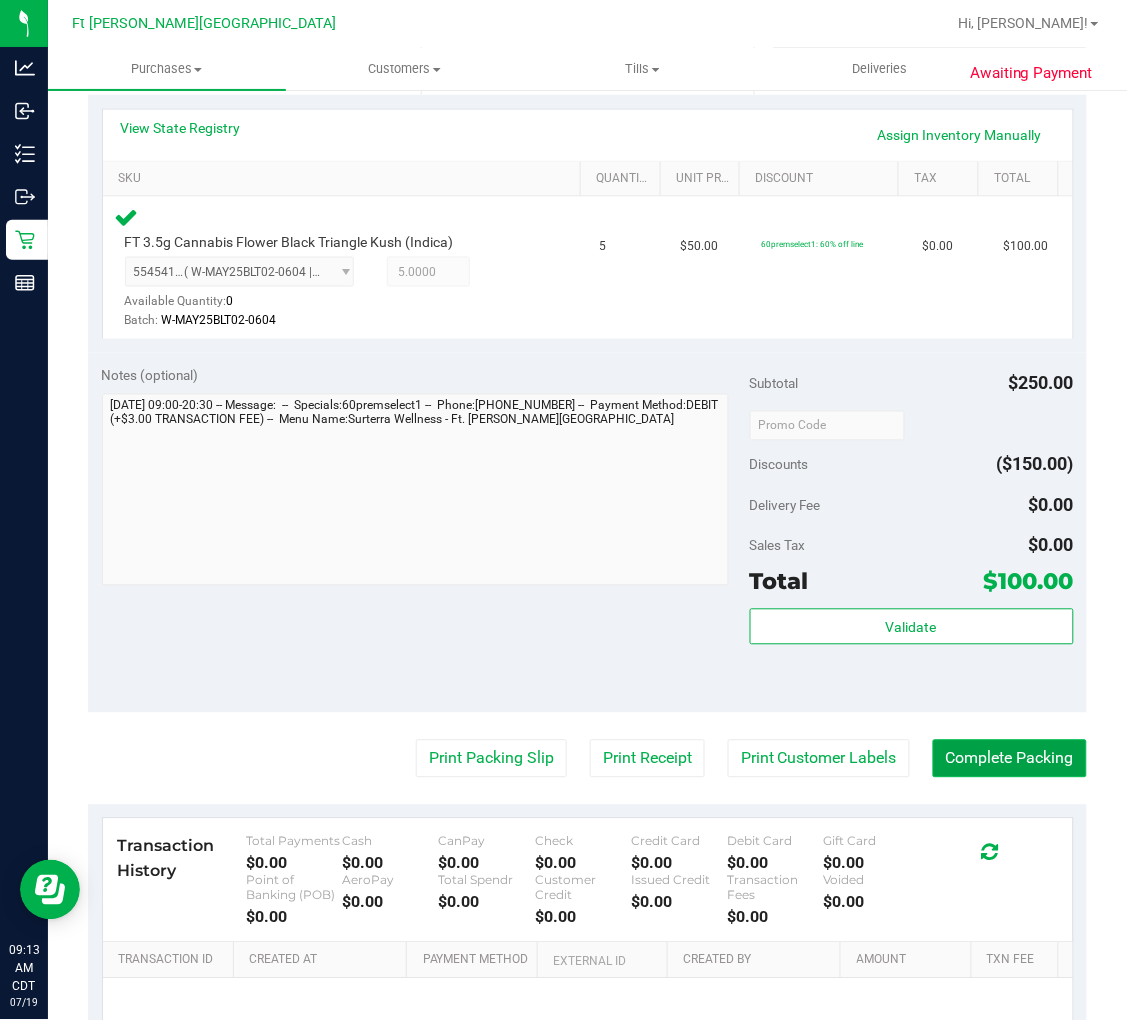 click on "Complete Packing" at bounding box center (1010, 759) 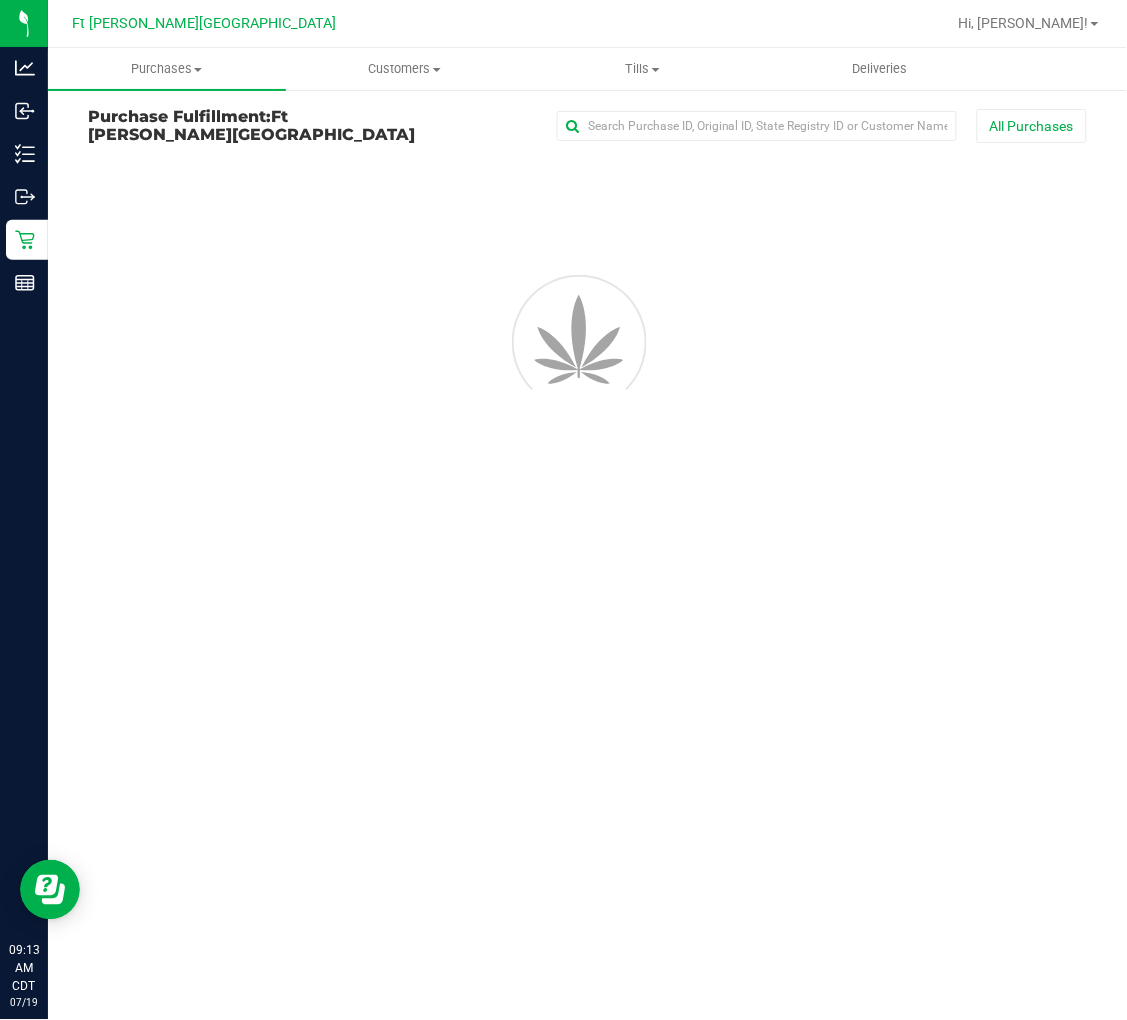 scroll, scrollTop: 0, scrollLeft: 0, axis: both 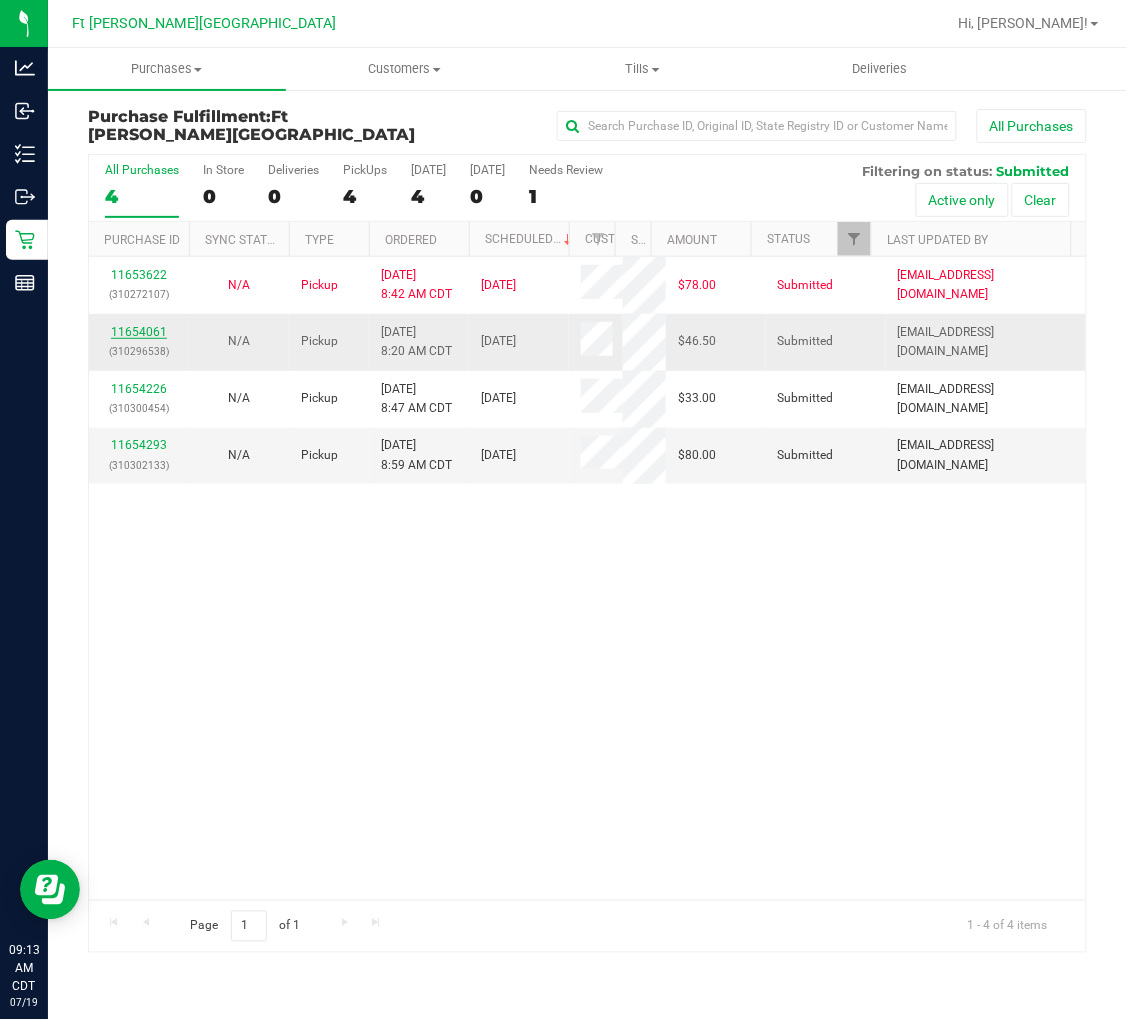 click on "11654061" at bounding box center [139, 332] 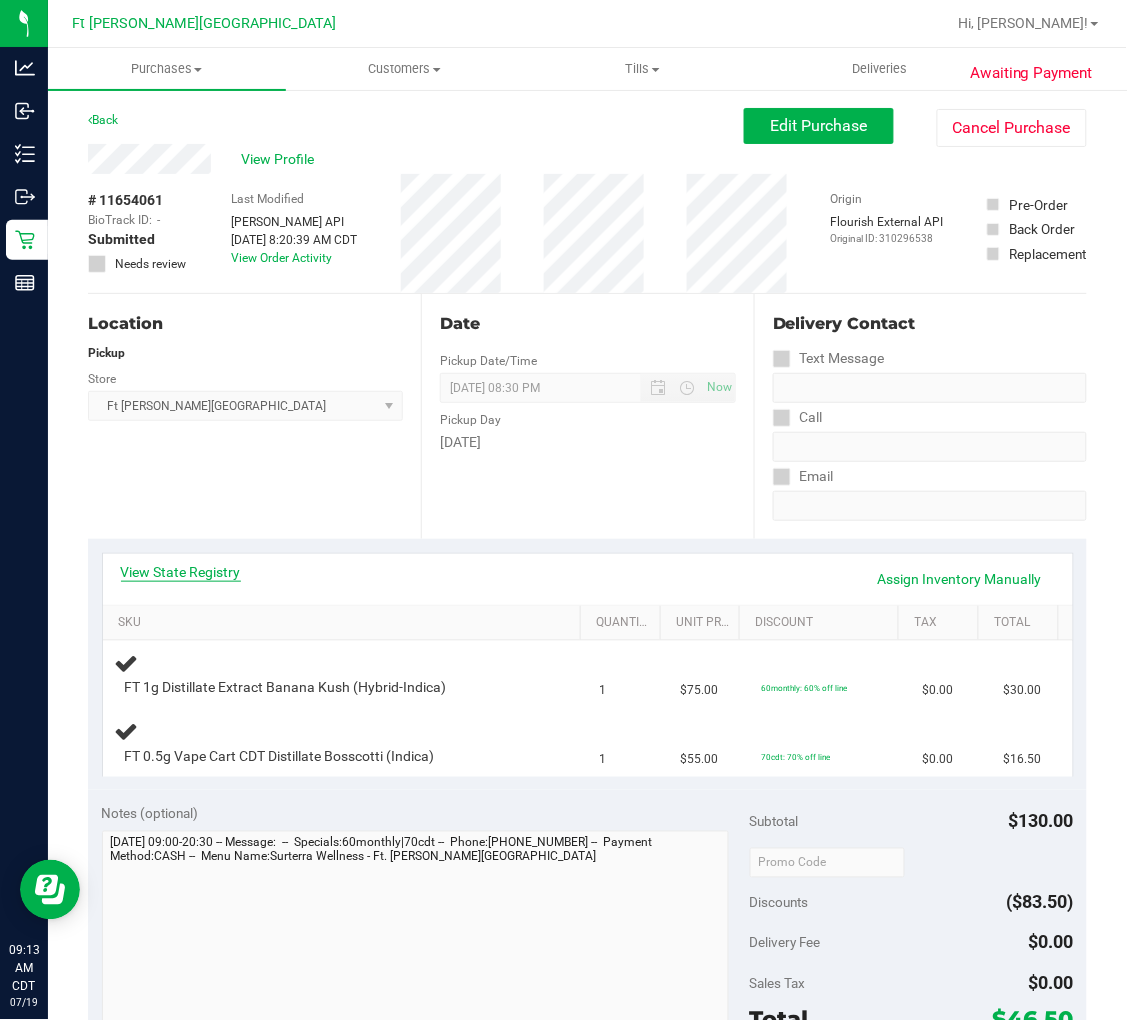 click on "View State Registry" at bounding box center [181, 572] 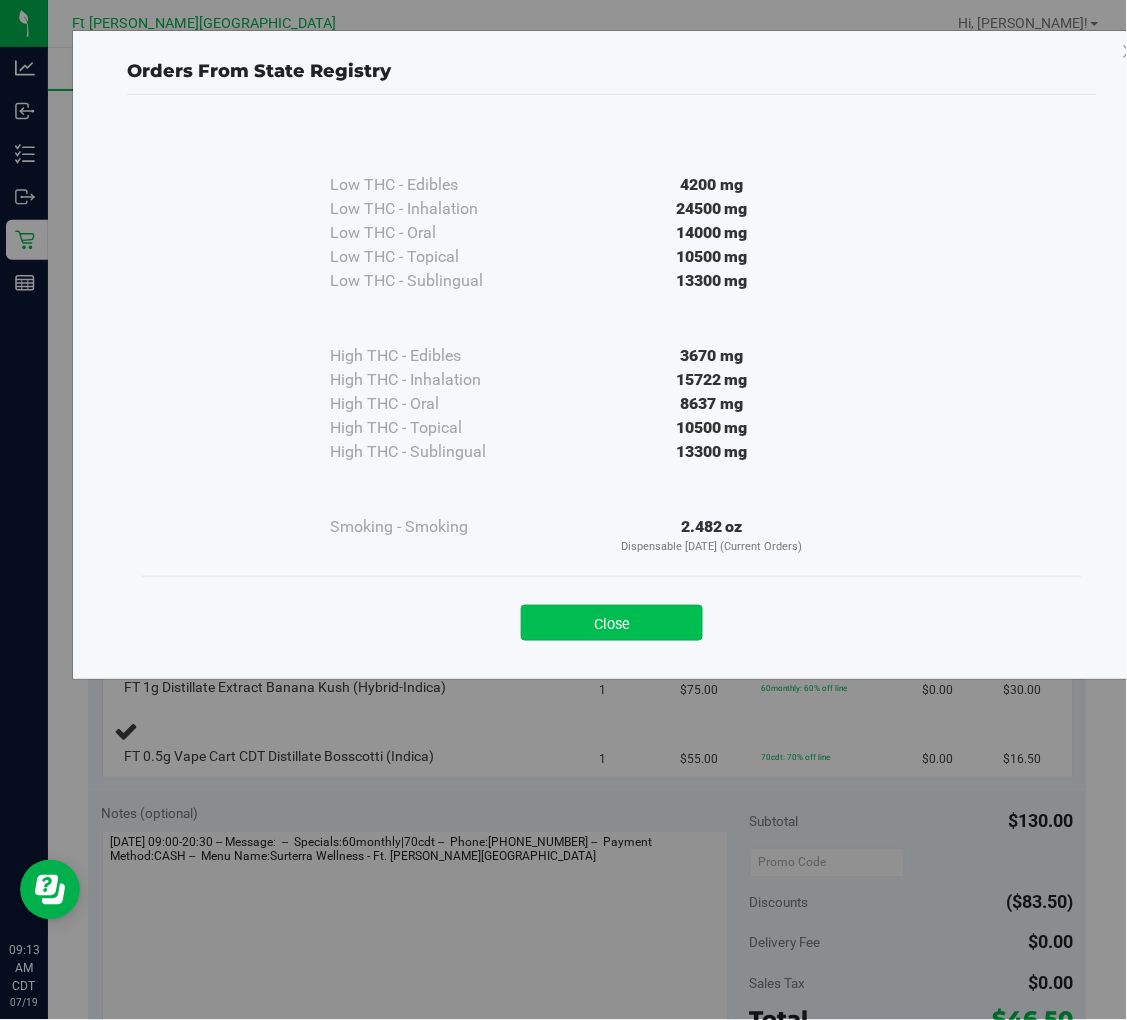 click on "Close" at bounding box center (612, 623) 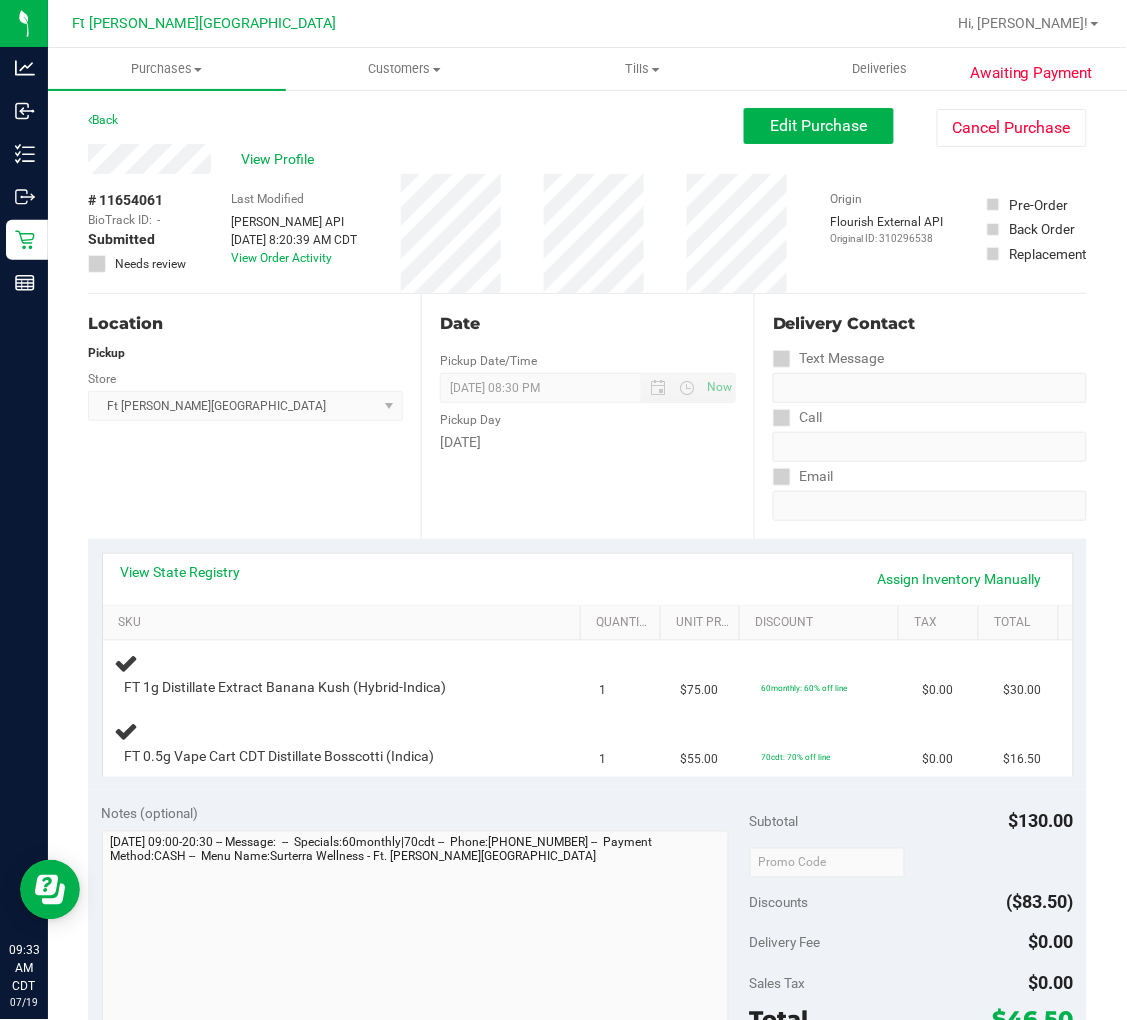click on "Location
Pickup
Store
Ft Walton Beach WC Select Store Bonita Springs WC Boynton Beach WC Bradenton WC Brandon WC Brooksville WC Call Center Clermont WC Crestview WC Deerfield Beach WC Delray Beach WC Deltona WC Ft Walton Beach WC Ft. Lauderdale WC Ft. Myers WC Gainesville WC Jax Atlantic WC JAX DC REP Jax WC Key West WC Lakeland WC Largo WC Lehigh Acres DC REP Merritt Island WC Miami 72nd WC Miami Beach WC Miami Dadeland WC Miramar DC REP New Port Richey WC North Palm Beach WC North Port WC Ocala WC Orange Park WC Orlando Colonial WC Orlando DC REP Orlando WC Oviedo WC Palm Bay WC Palm Coast WC Panama City WC Pensacola WC Port Orange WC Port St. Lucie WC Sebring WC South Tampa WC St. Pete WC Summerfield WC Tallahassee DC REP Tallahassee WC Tampa DC Testing Tampa Warehouse Tampa WC TX Austin DC TX Plano Retail WPB DC" at bounding box center [254, 416] 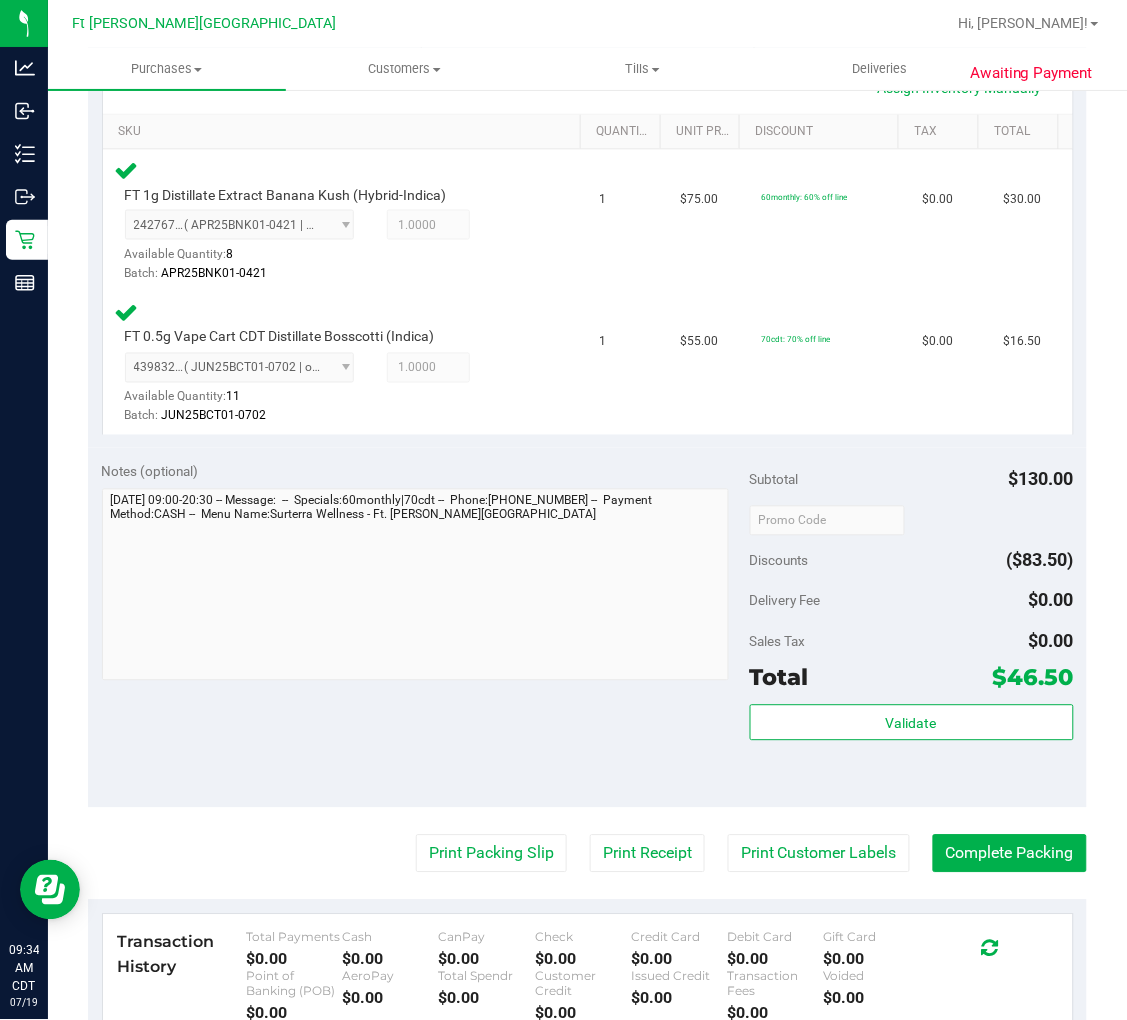 scroll, scrollTop: 555, scrollLeft: 0, axis: vertical 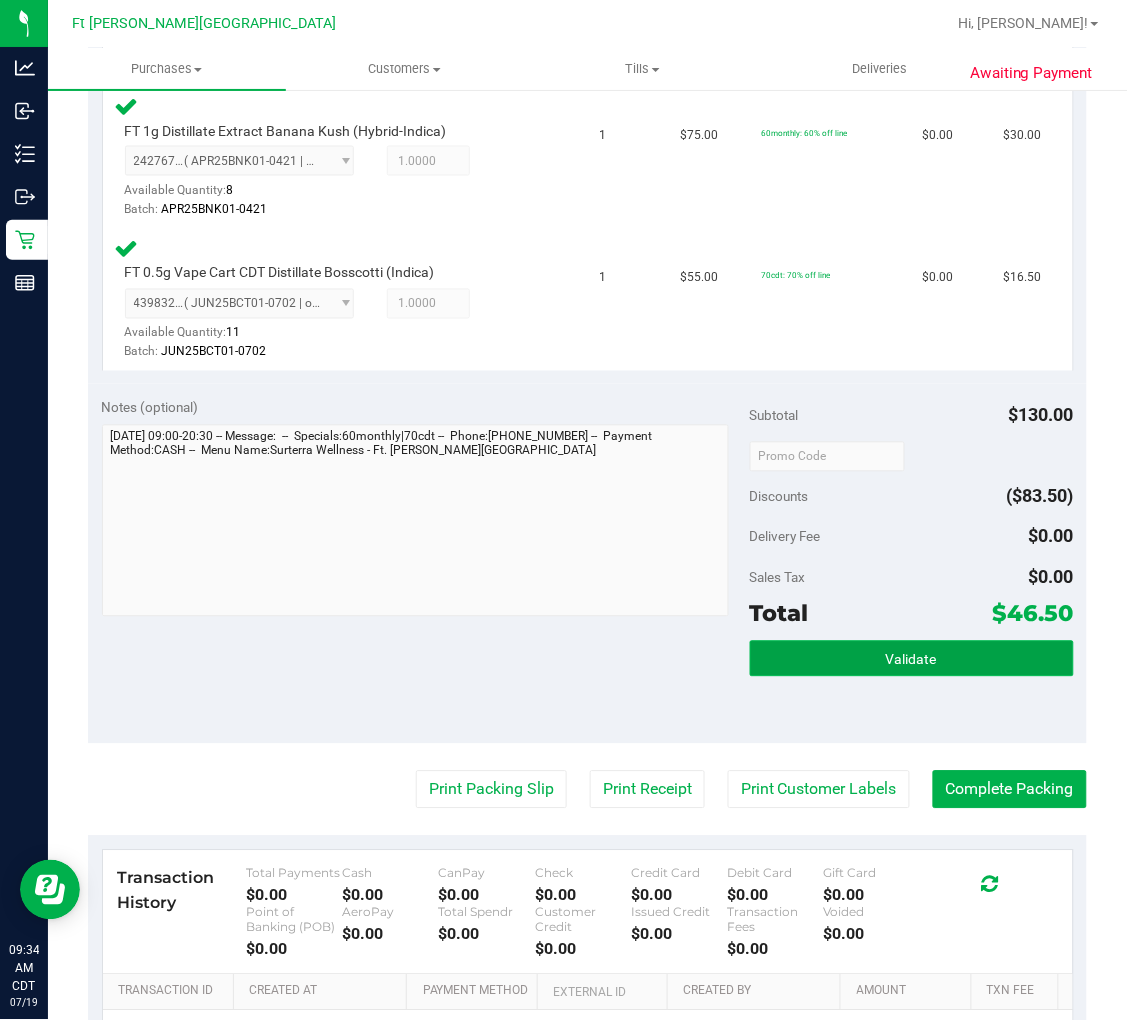 click on "Validate" at bounding box center [912, 659] 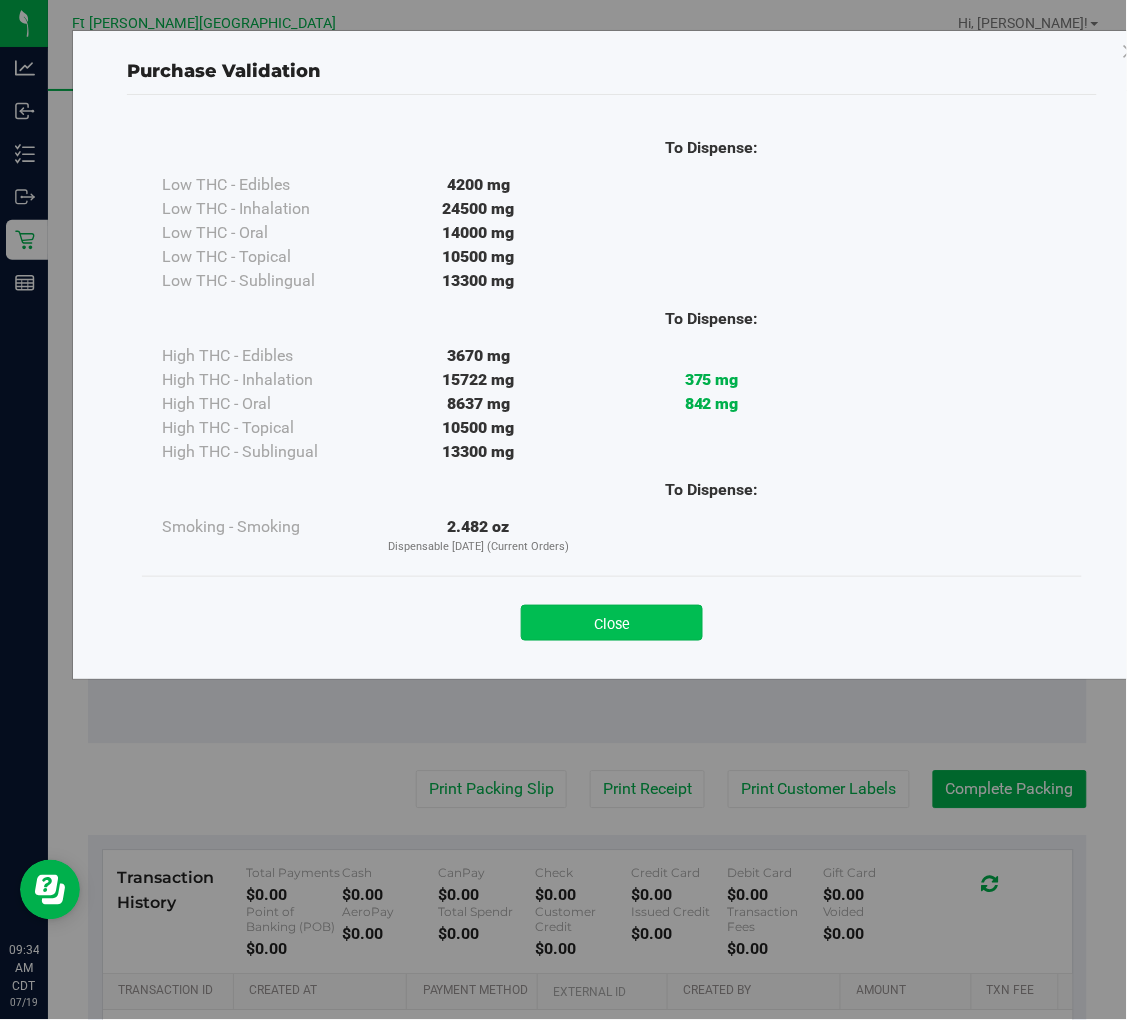 click on "Close" at bounding box center [612, 623] 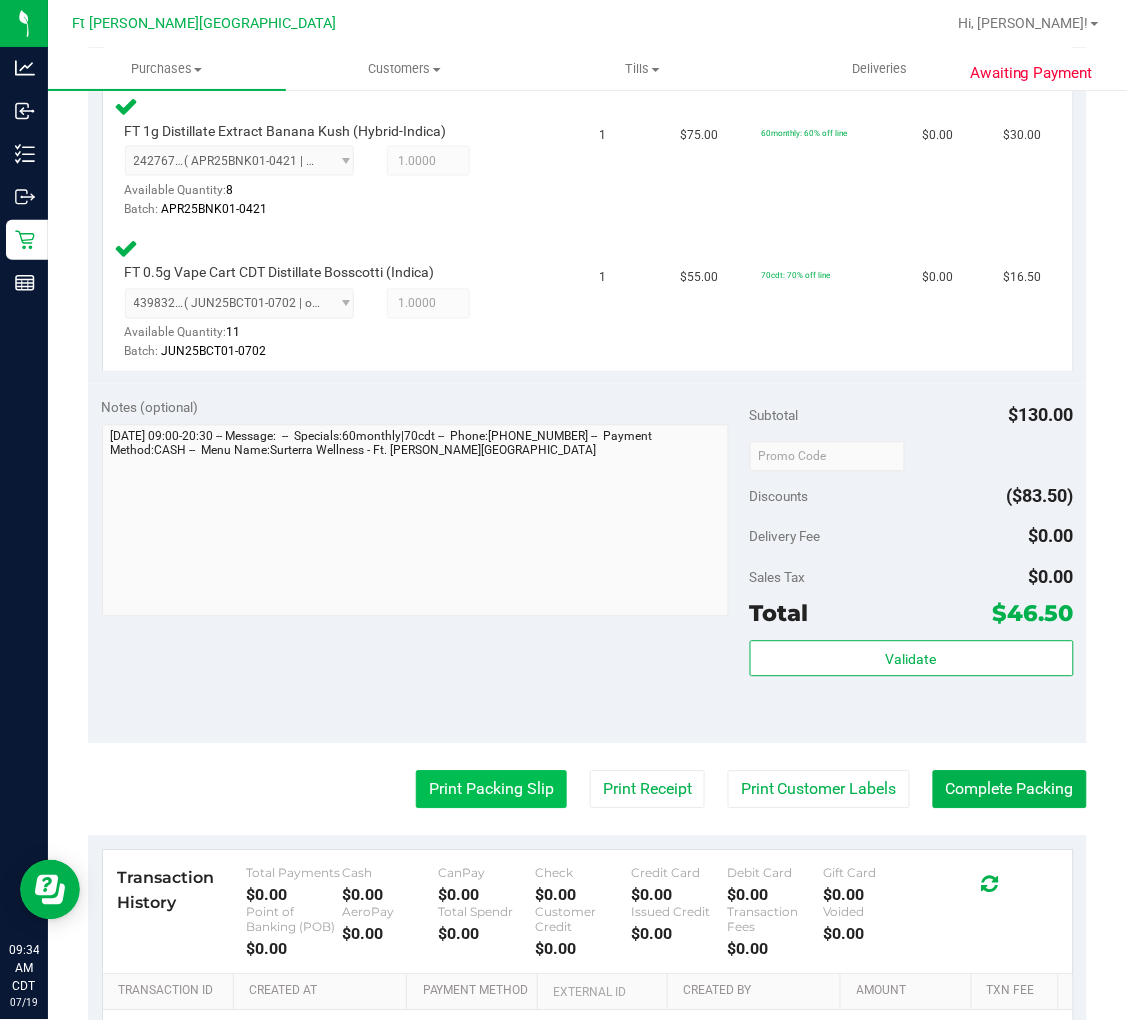 click on "Print Packing Slip" at bounding box center (491, 790) 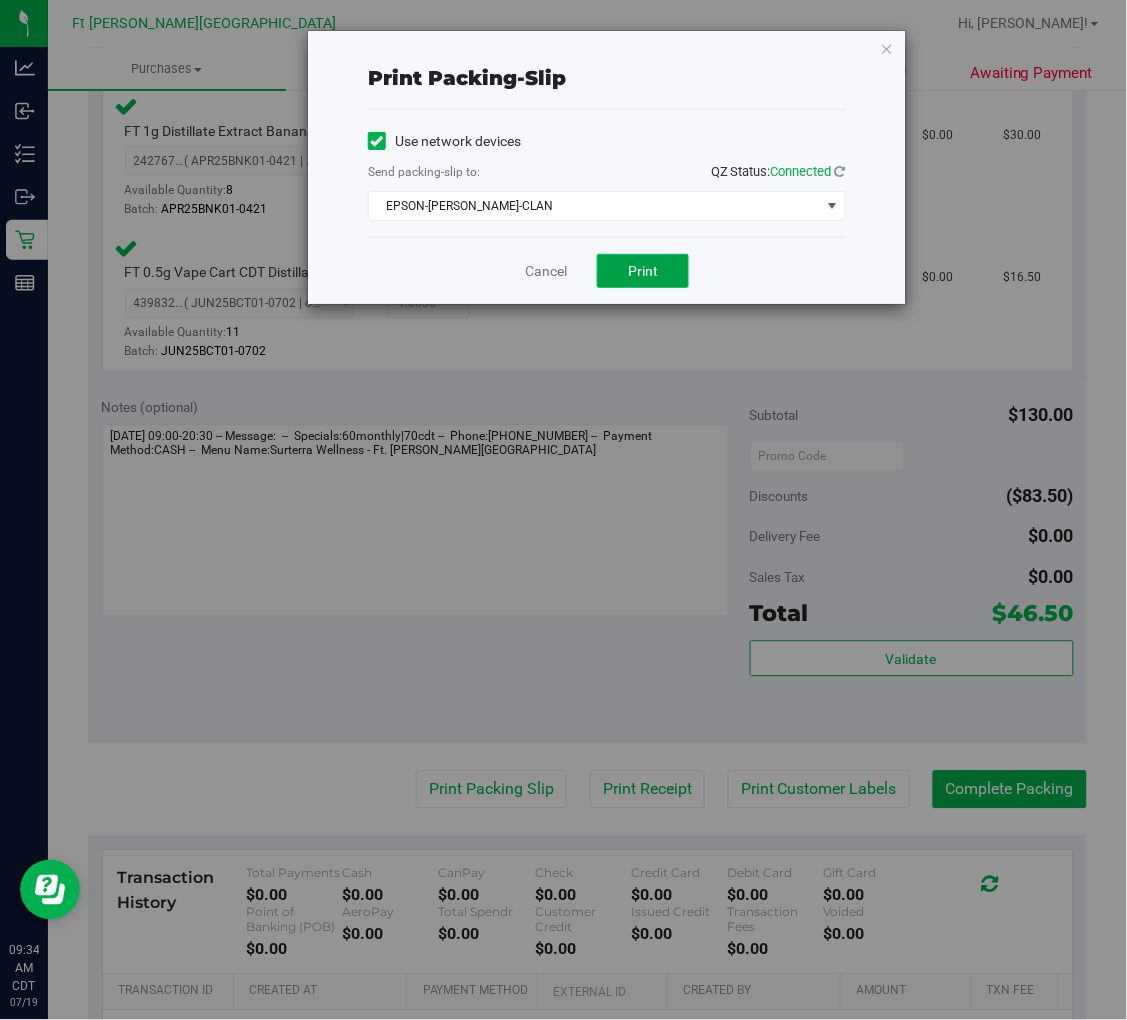 click on "Print" at bounding box center (643, 271) 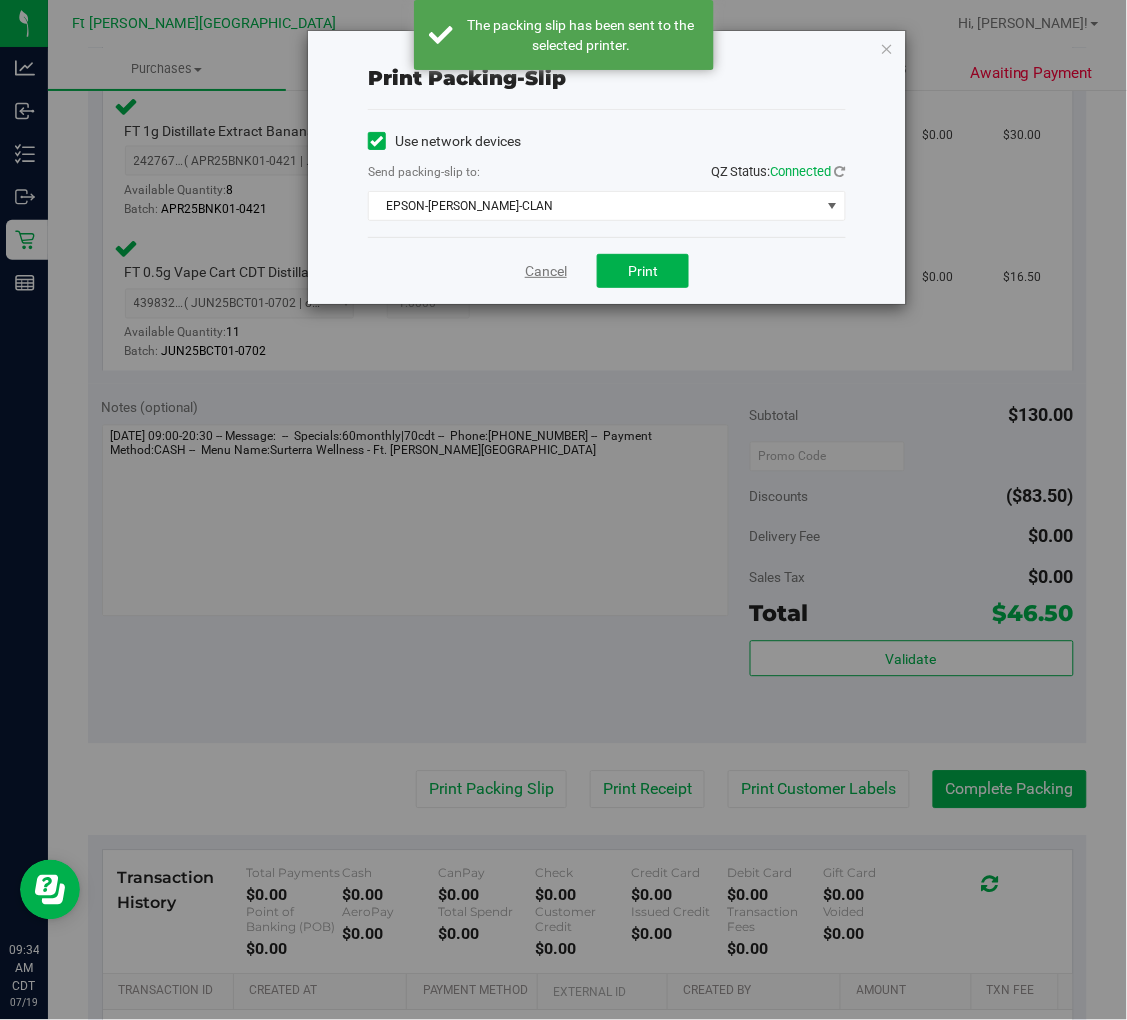 click on "Cancel" at bounding box center [546, 271] 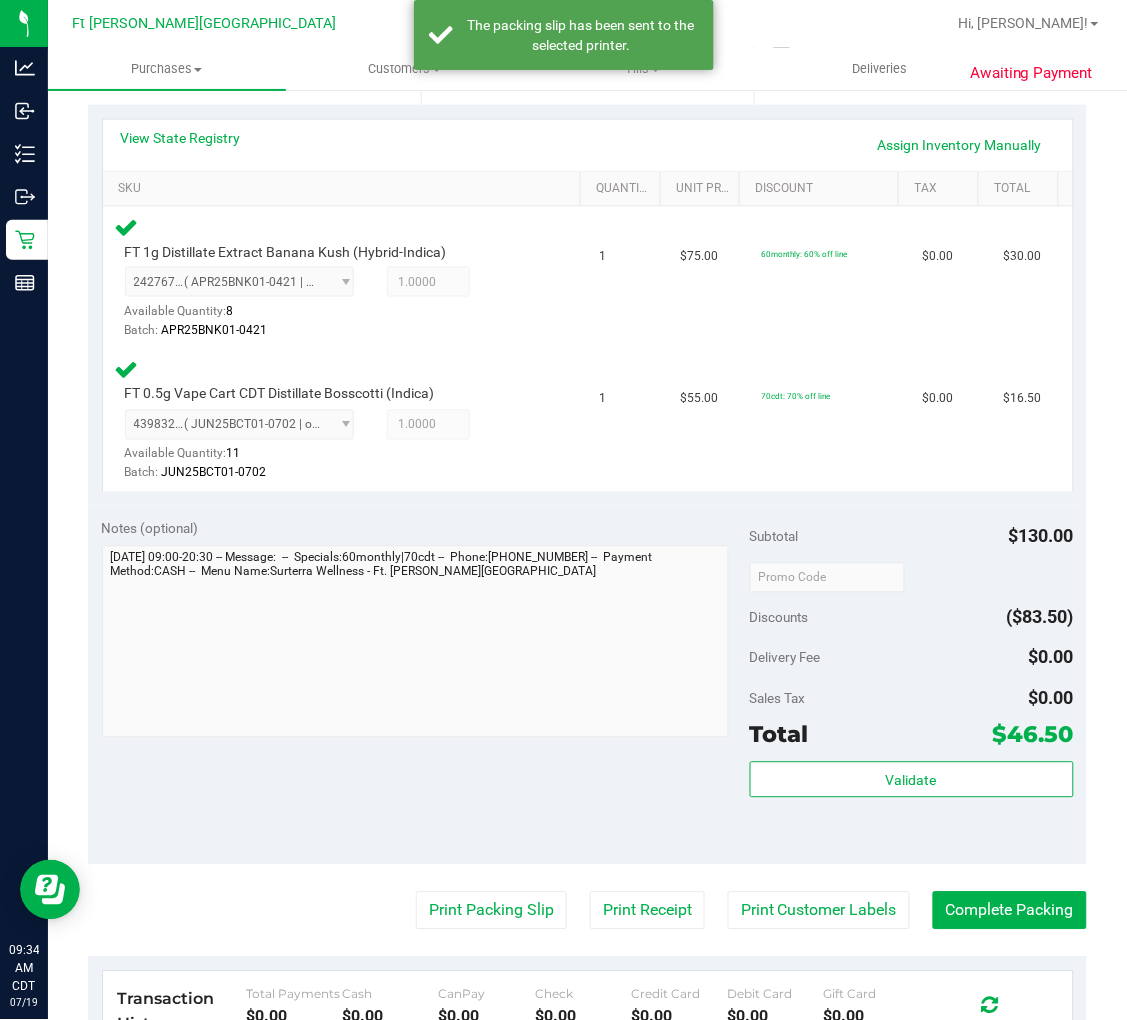 scroll, scrollTop: 333, scrollLeft: 0, axis: vertical 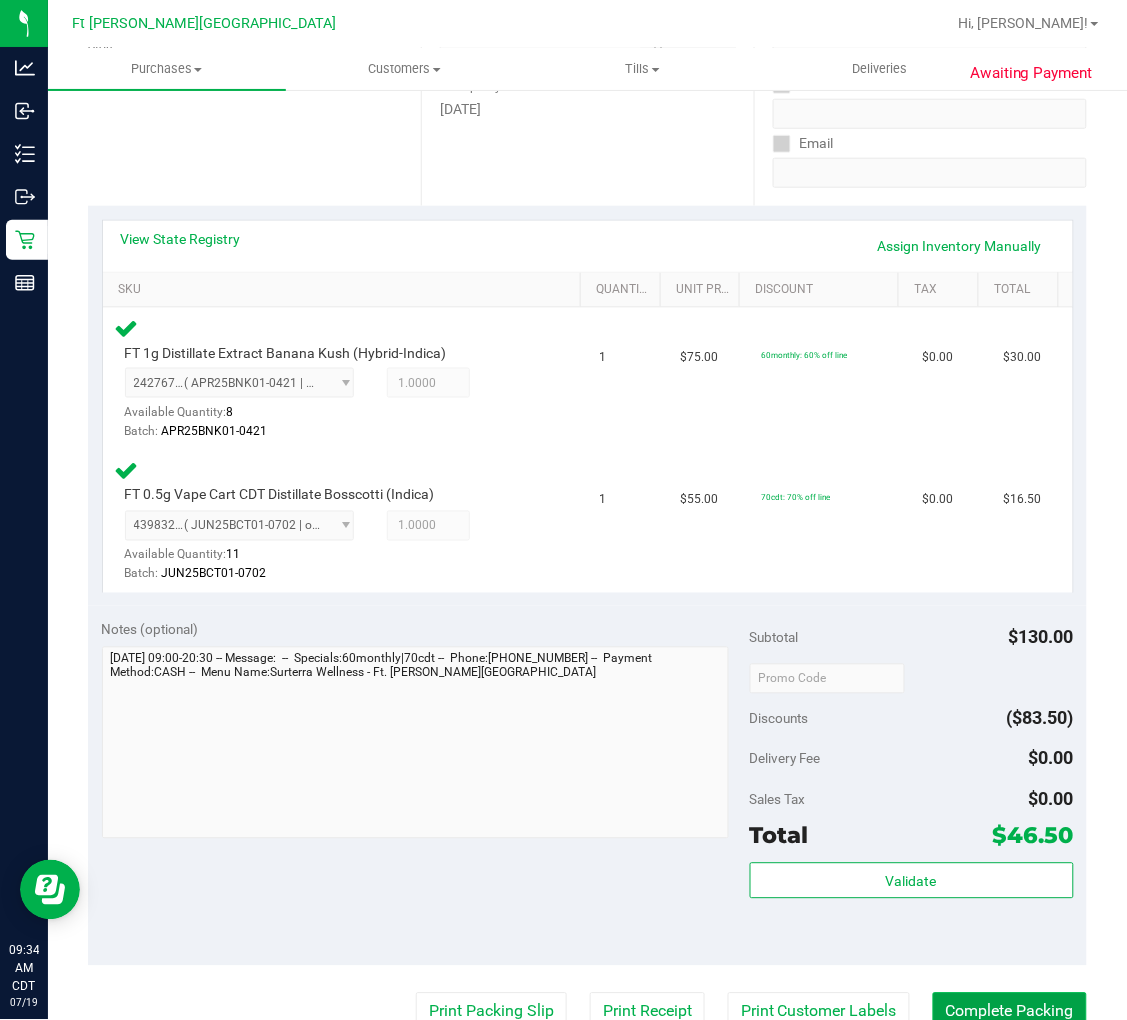 click on "Complete Packing" at bounding box center (1010, 1012) 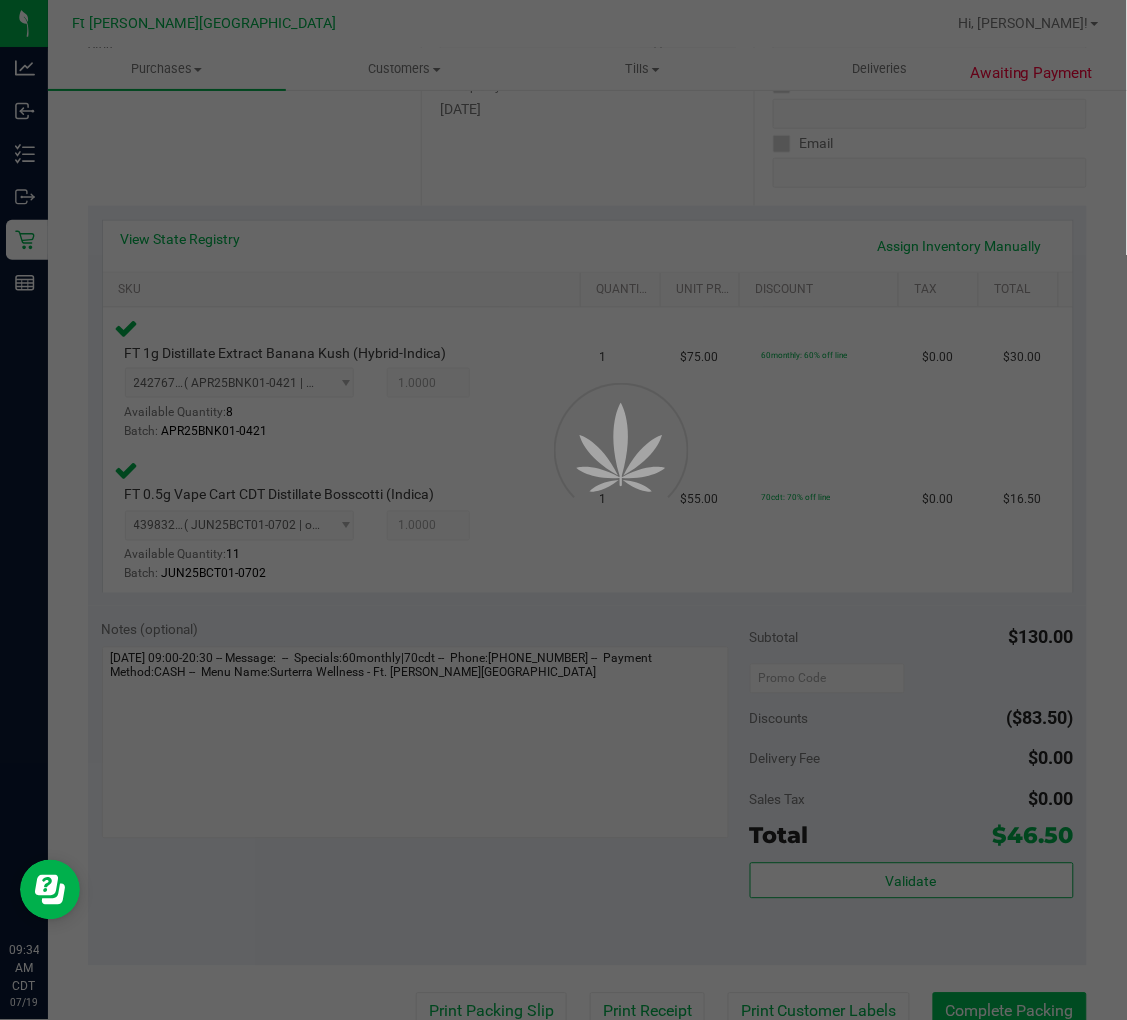 scroll, scrollTop: 0, scrollLeft: 0, axis: both 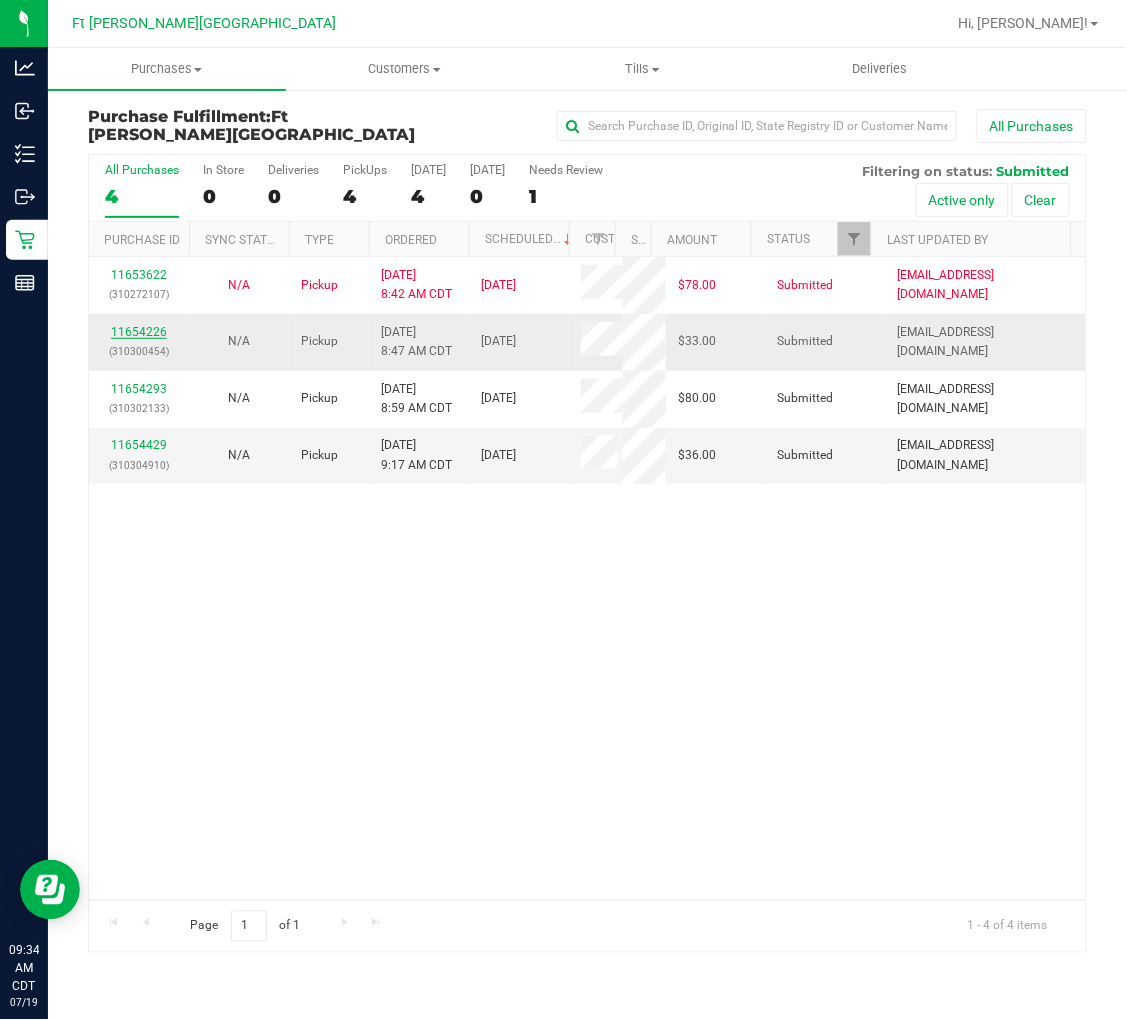 click on "11654226" at bounding box center [139, 332] 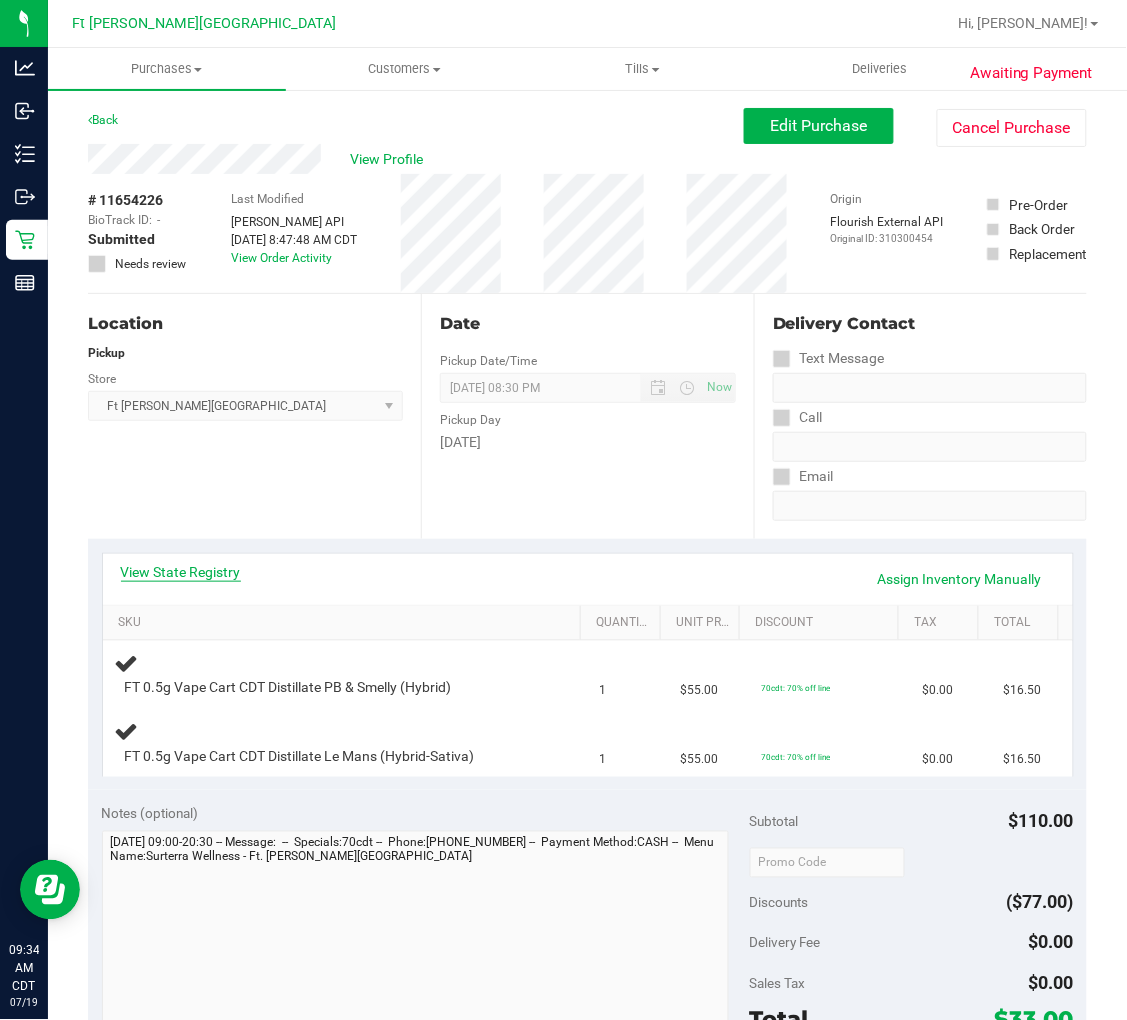 click on "View State Registry" at bounding box center [181, 572] 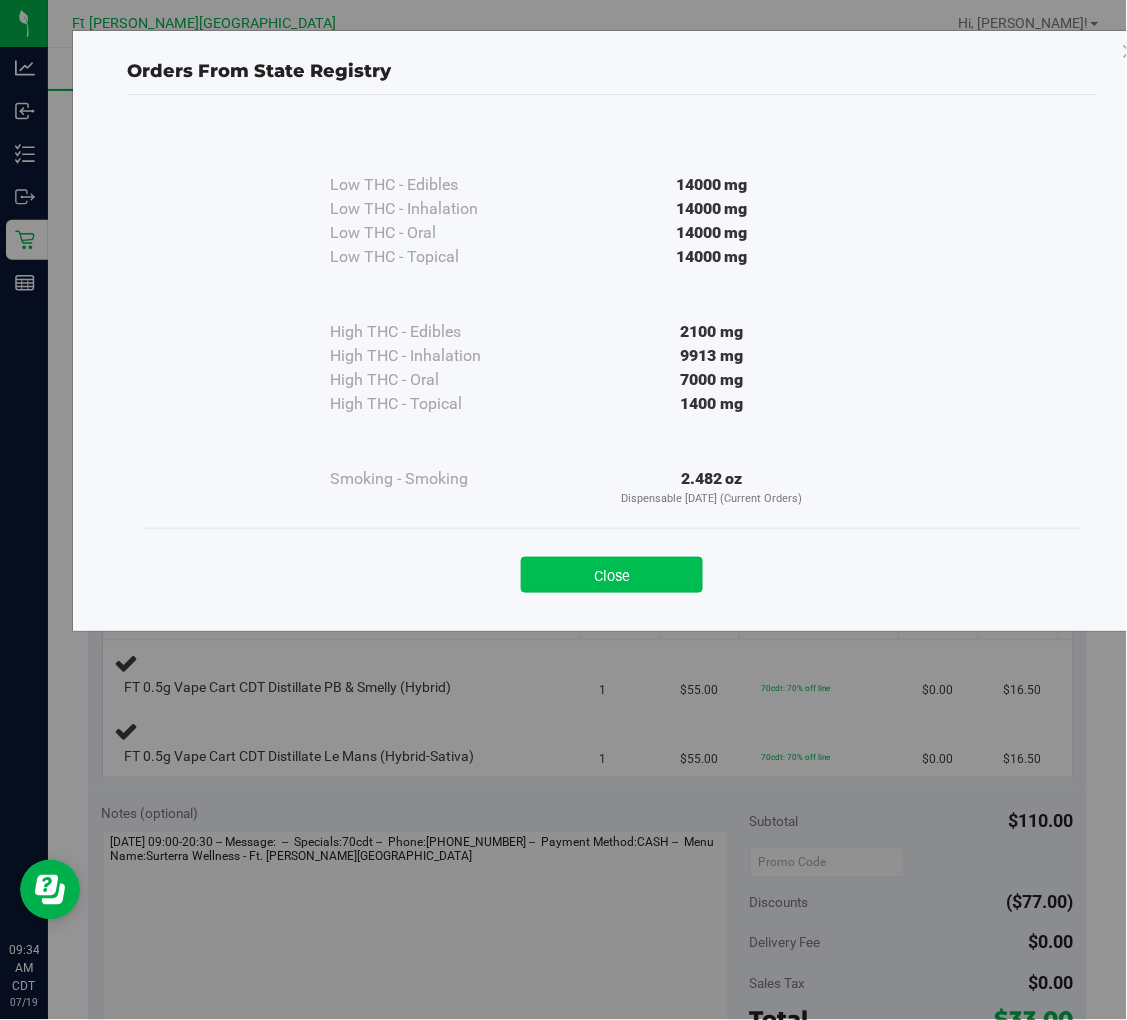 click on "Close" at bounding box center (612, 575) 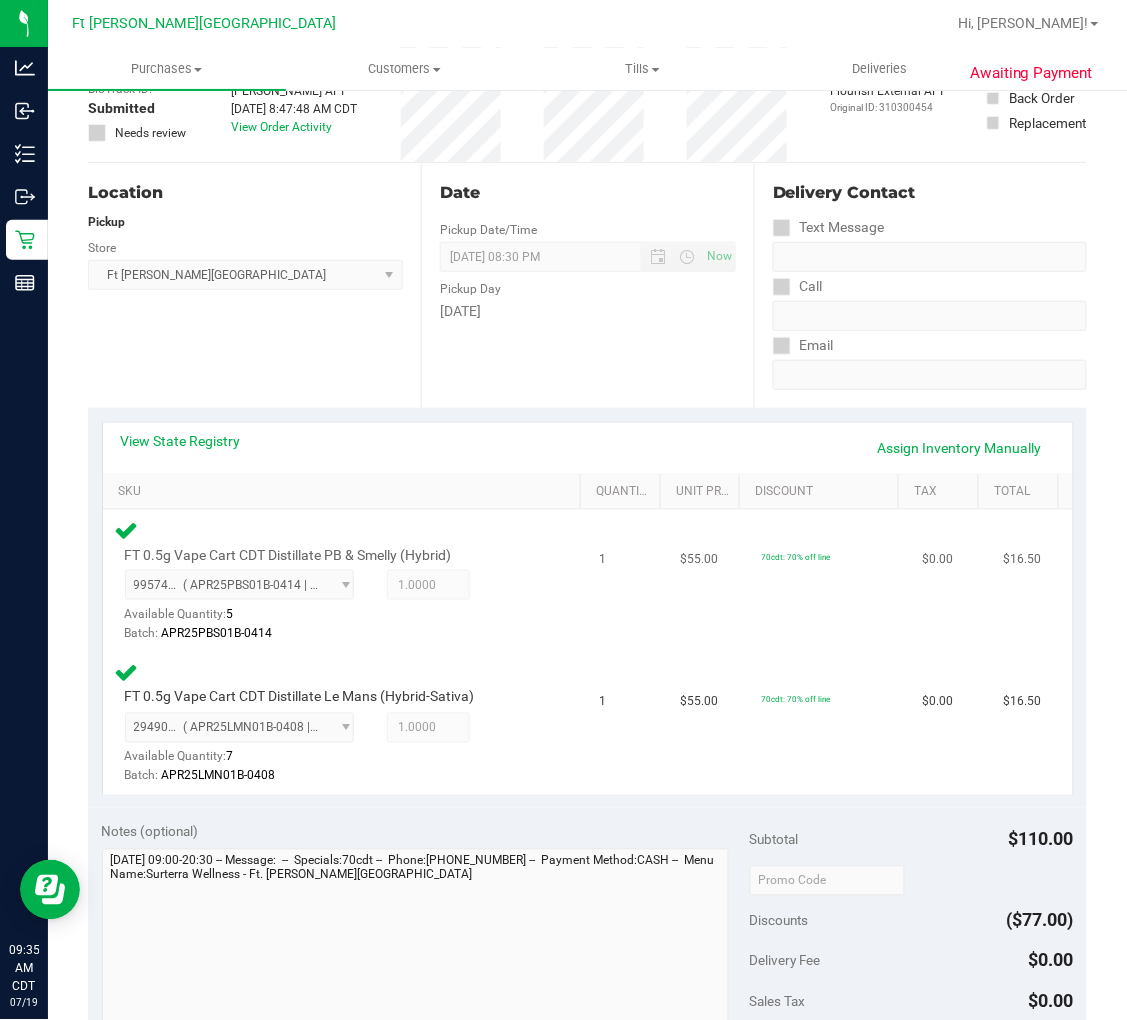 scroll, scrollTop: 333, scrollLeft: 0, axis: vertical 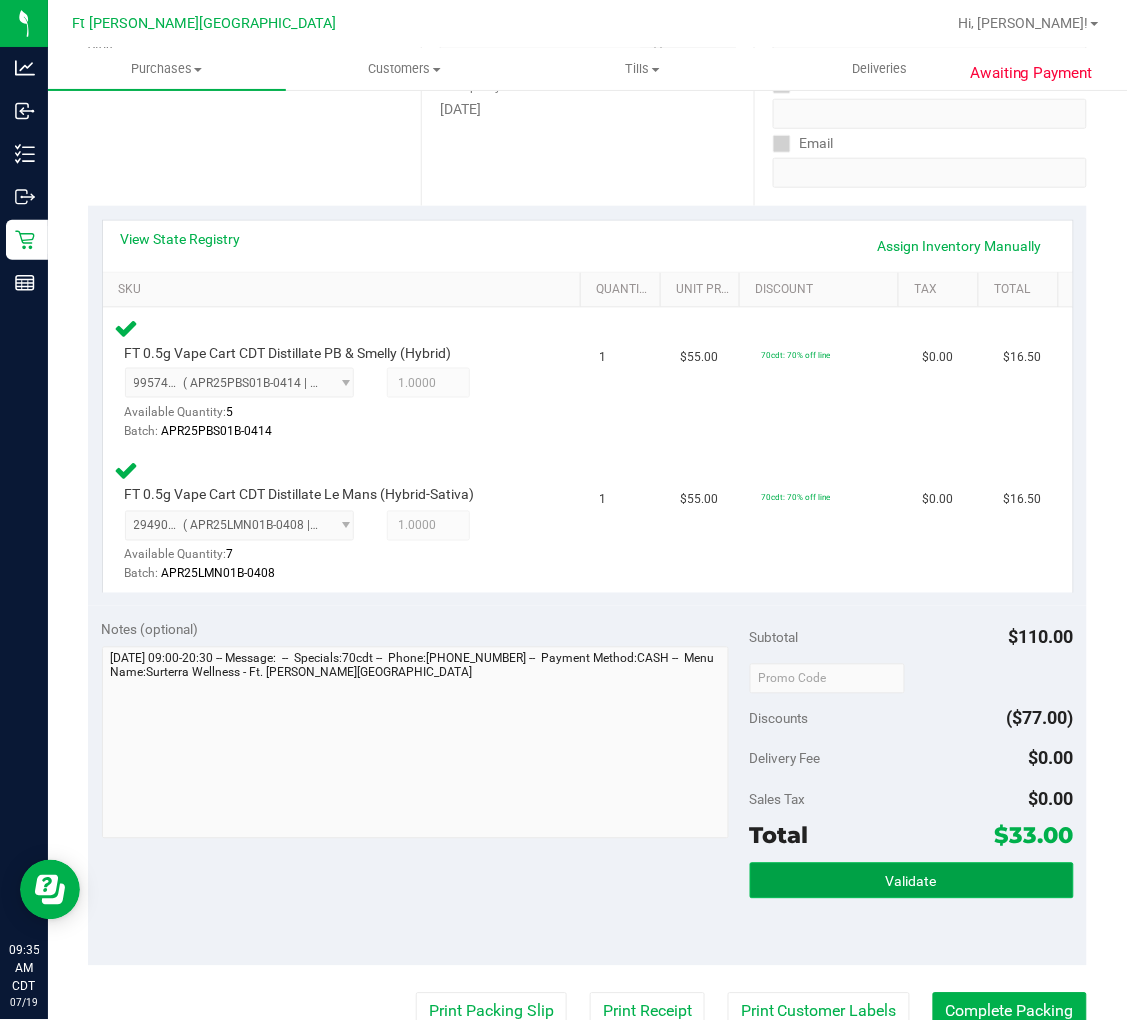 click on "Validate" at bounding box center [911, 882] 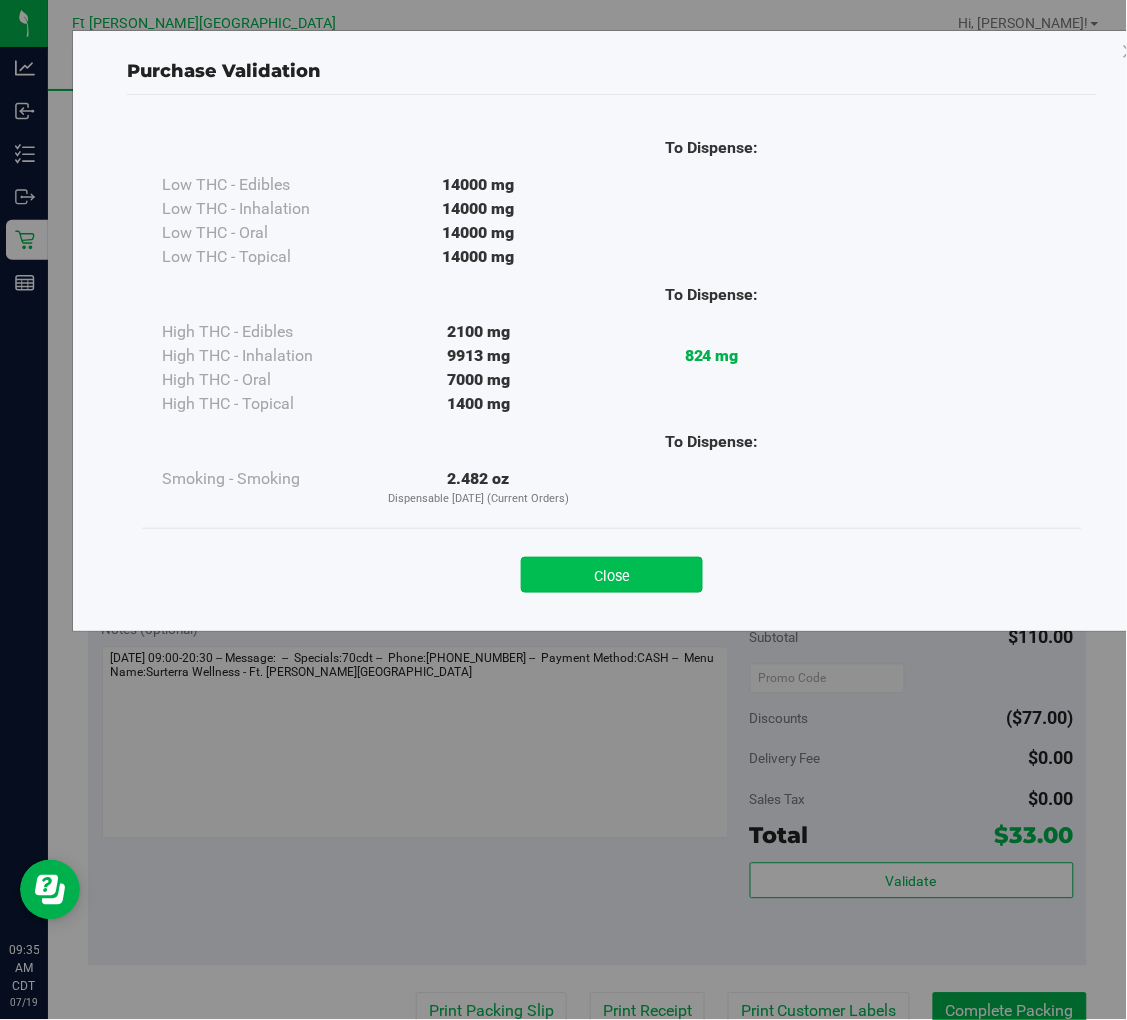click on "Close" at bounding box center [612, 575] 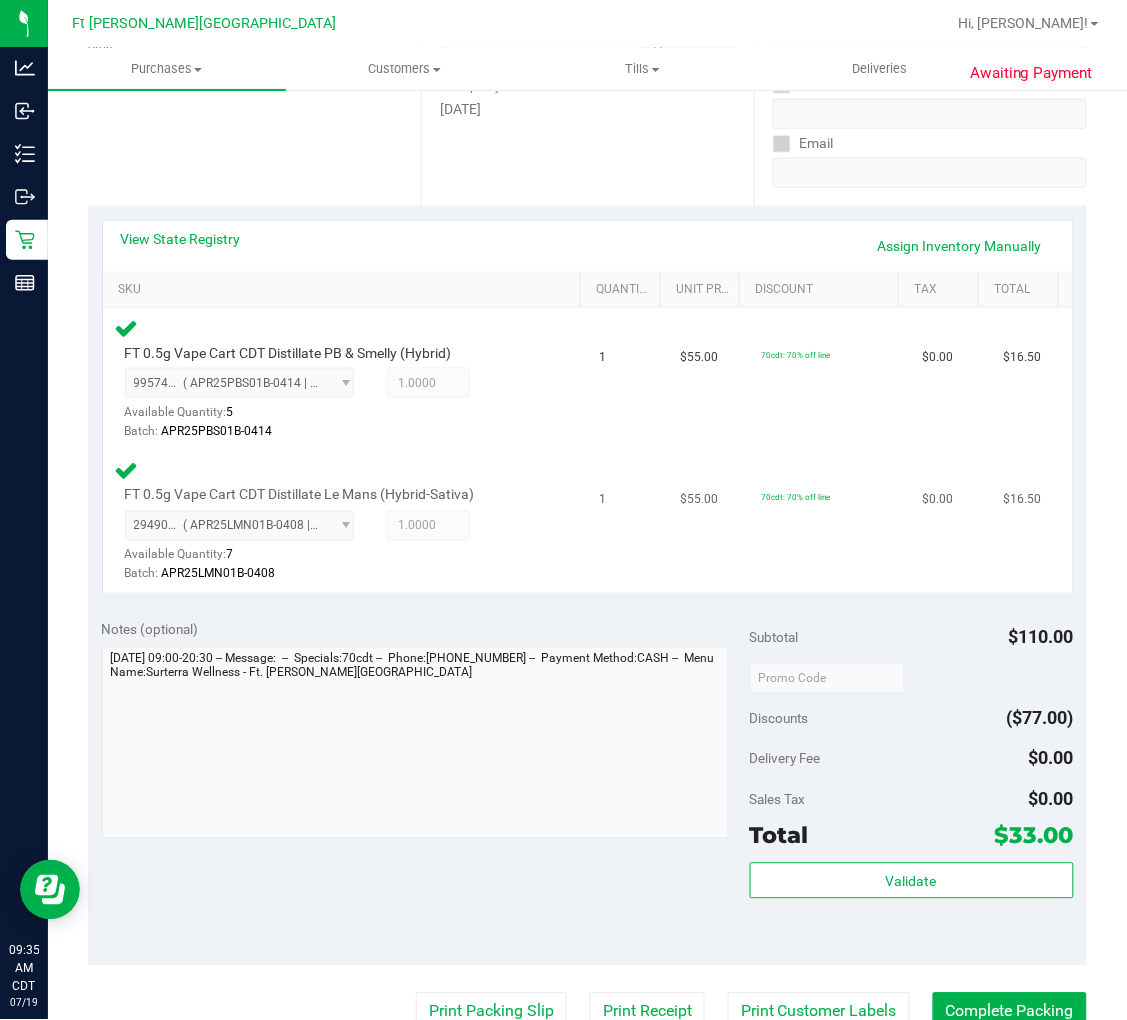 scroll, scrollTop: 777, scrollLeft: 0, axis: vertical 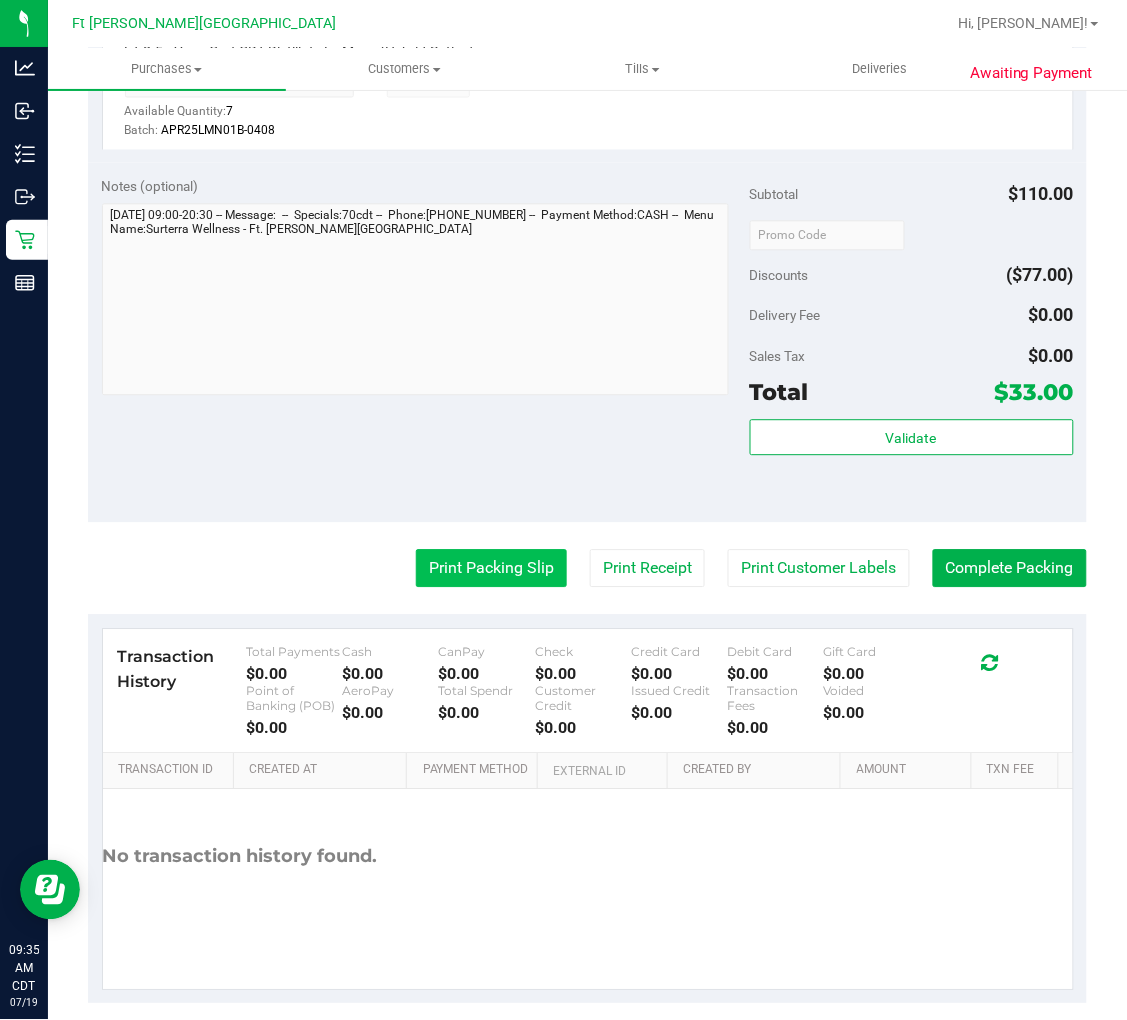 click on "Print Packing Slip" at bounding box center (491, 568) 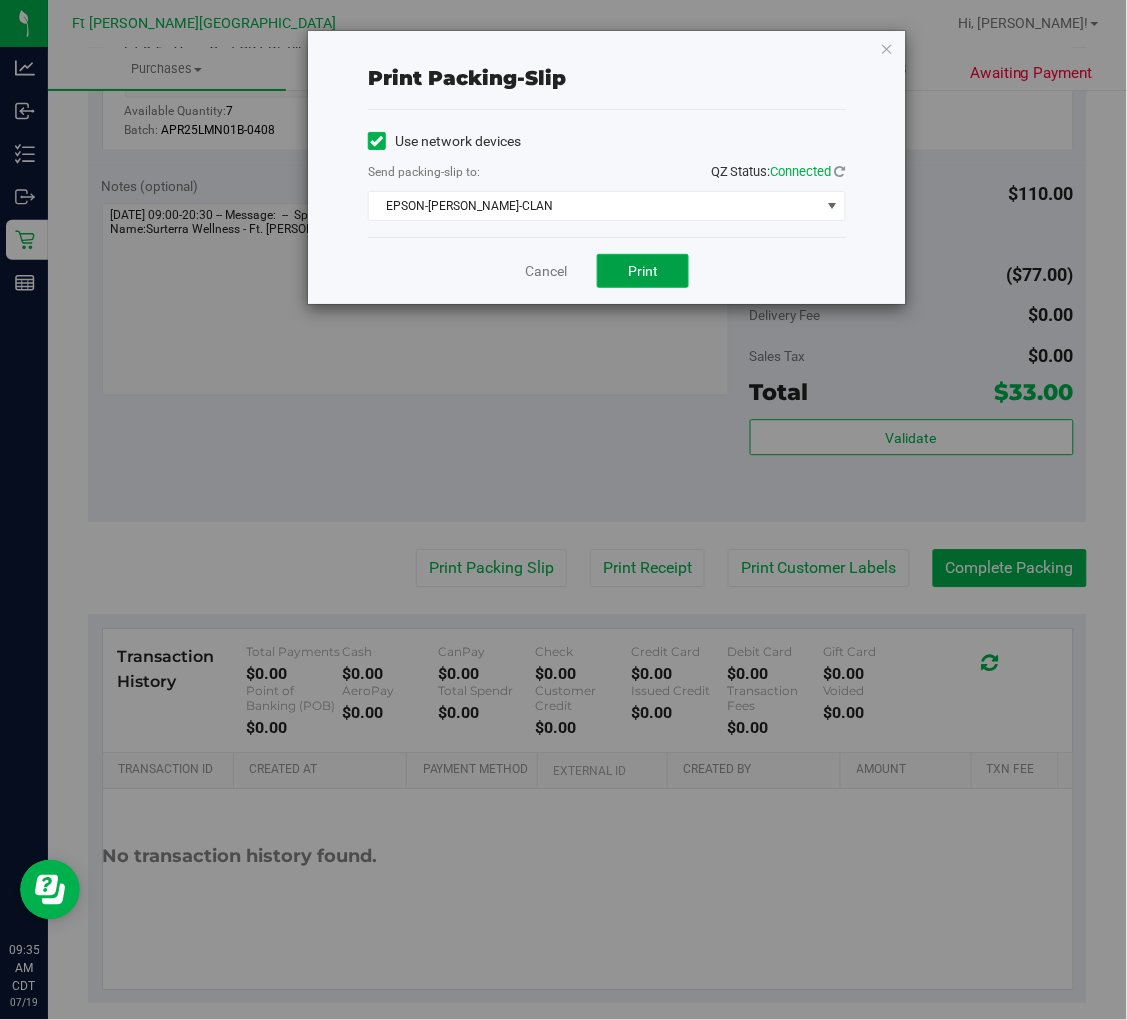 click on "Print" at bounding box center [643, 271] 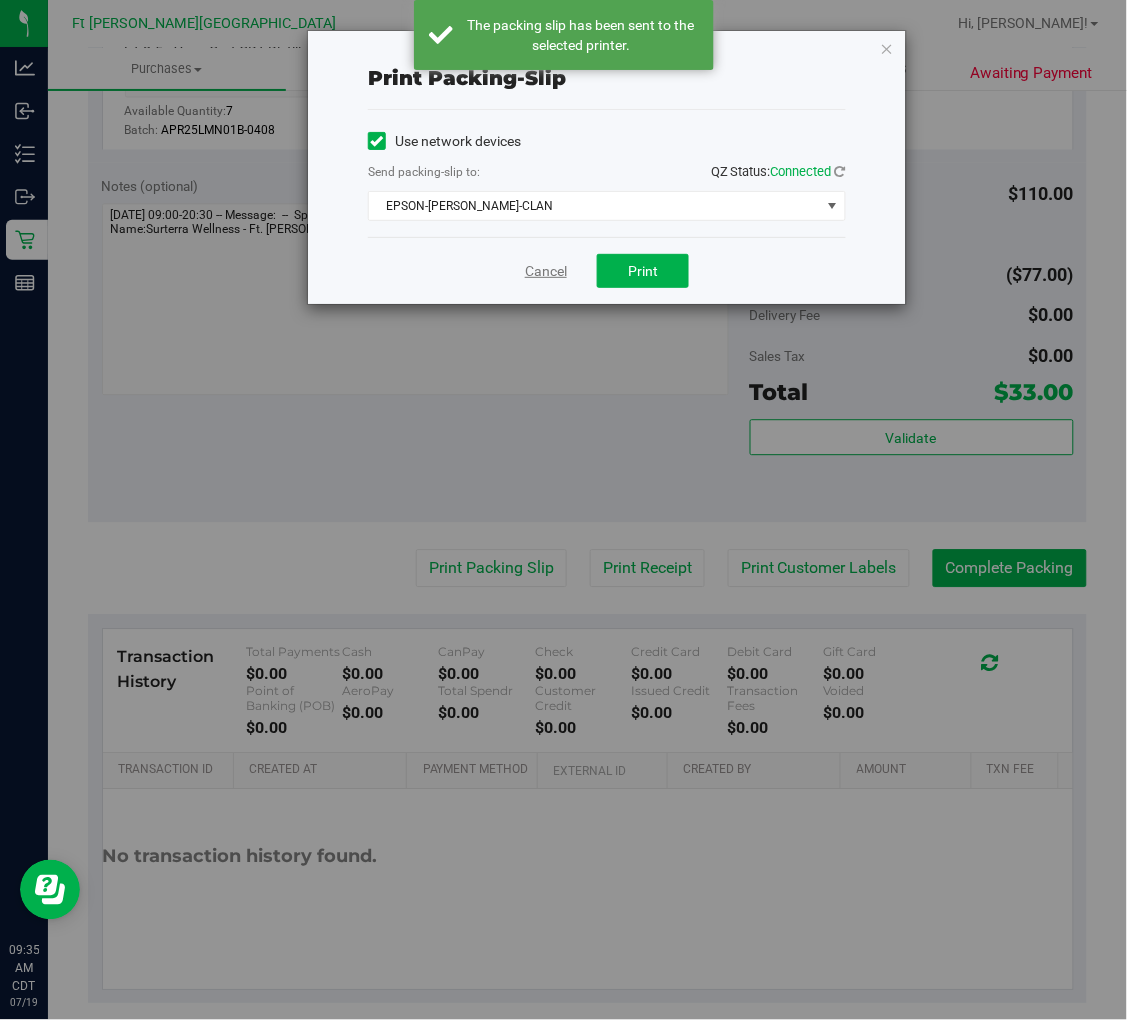 click on "Cancel" at bounding box center (546, 271) 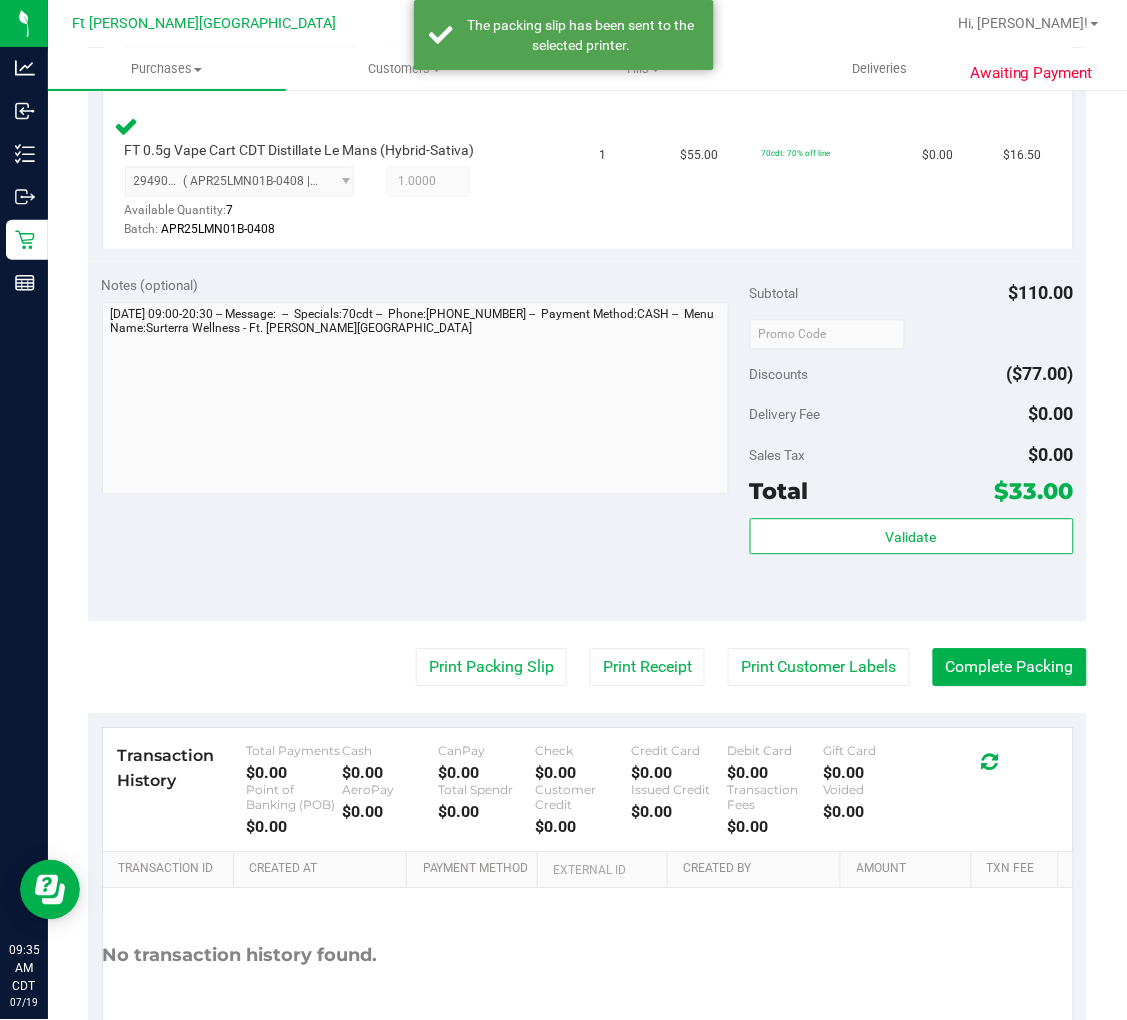 scroll, scrollTop: 555, scrollLeft: 0, axis: vertical 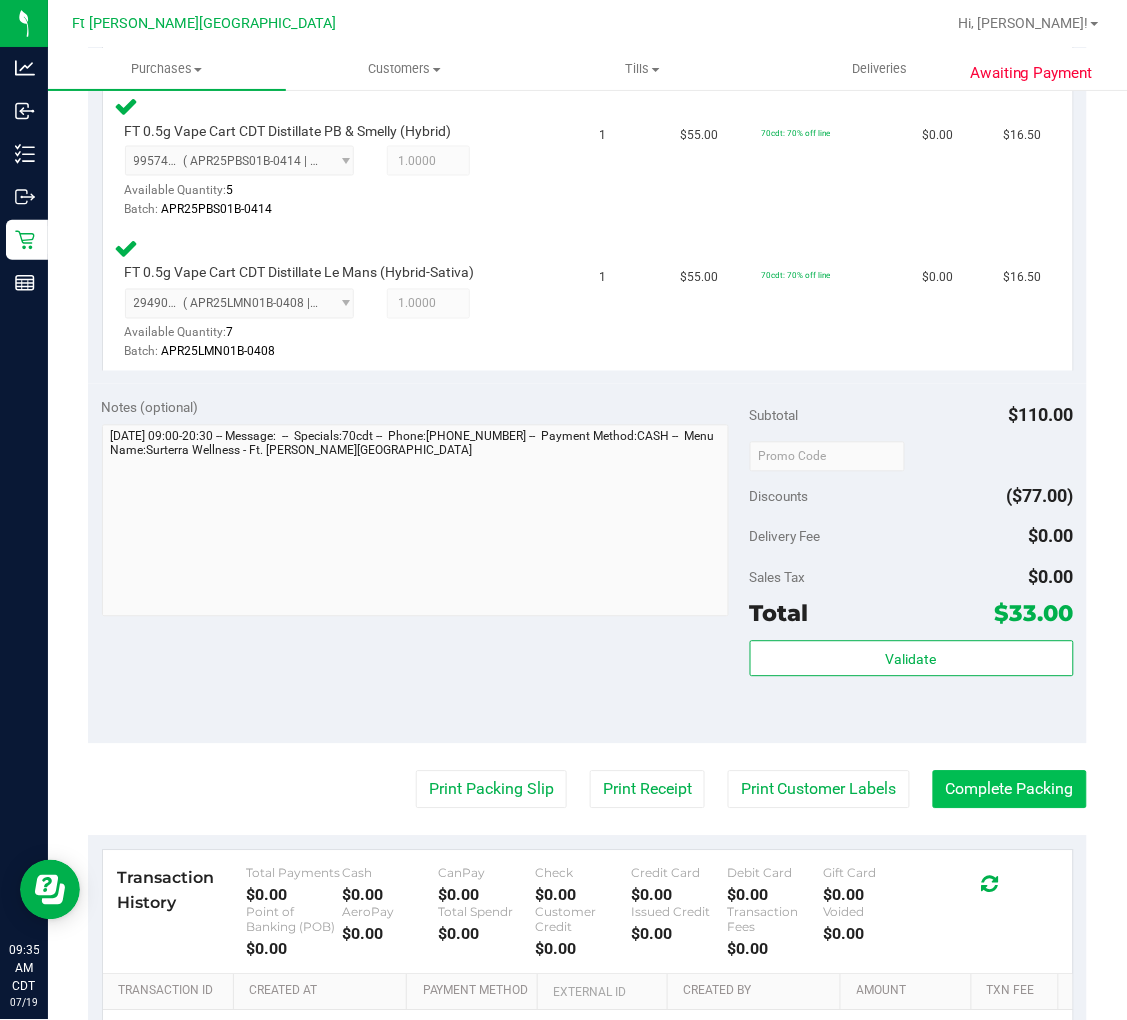 click on "Complete Packing" at bounding box center [1010, 790] 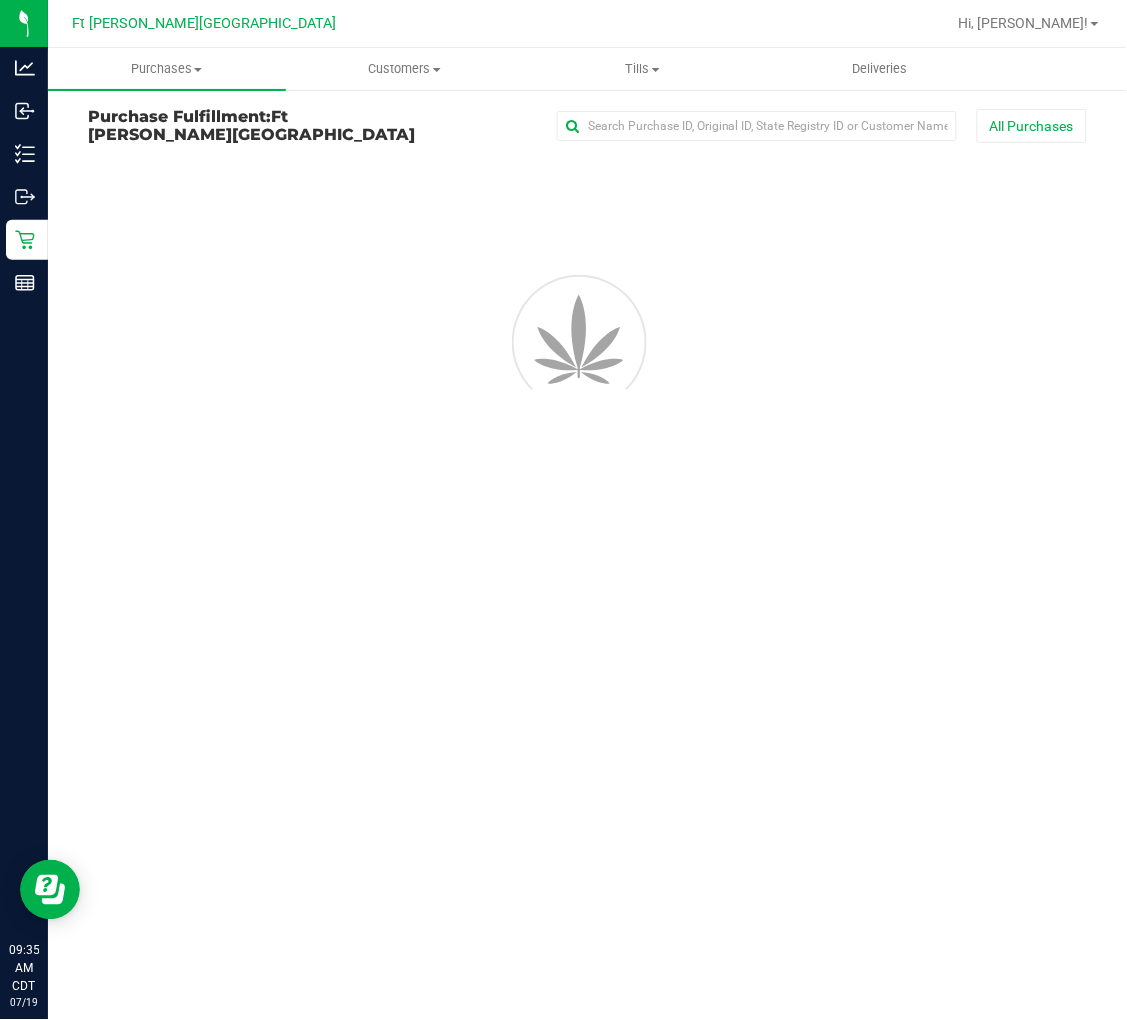 scroll, scrollTop: 0, scrollLeft: 0, axis: both 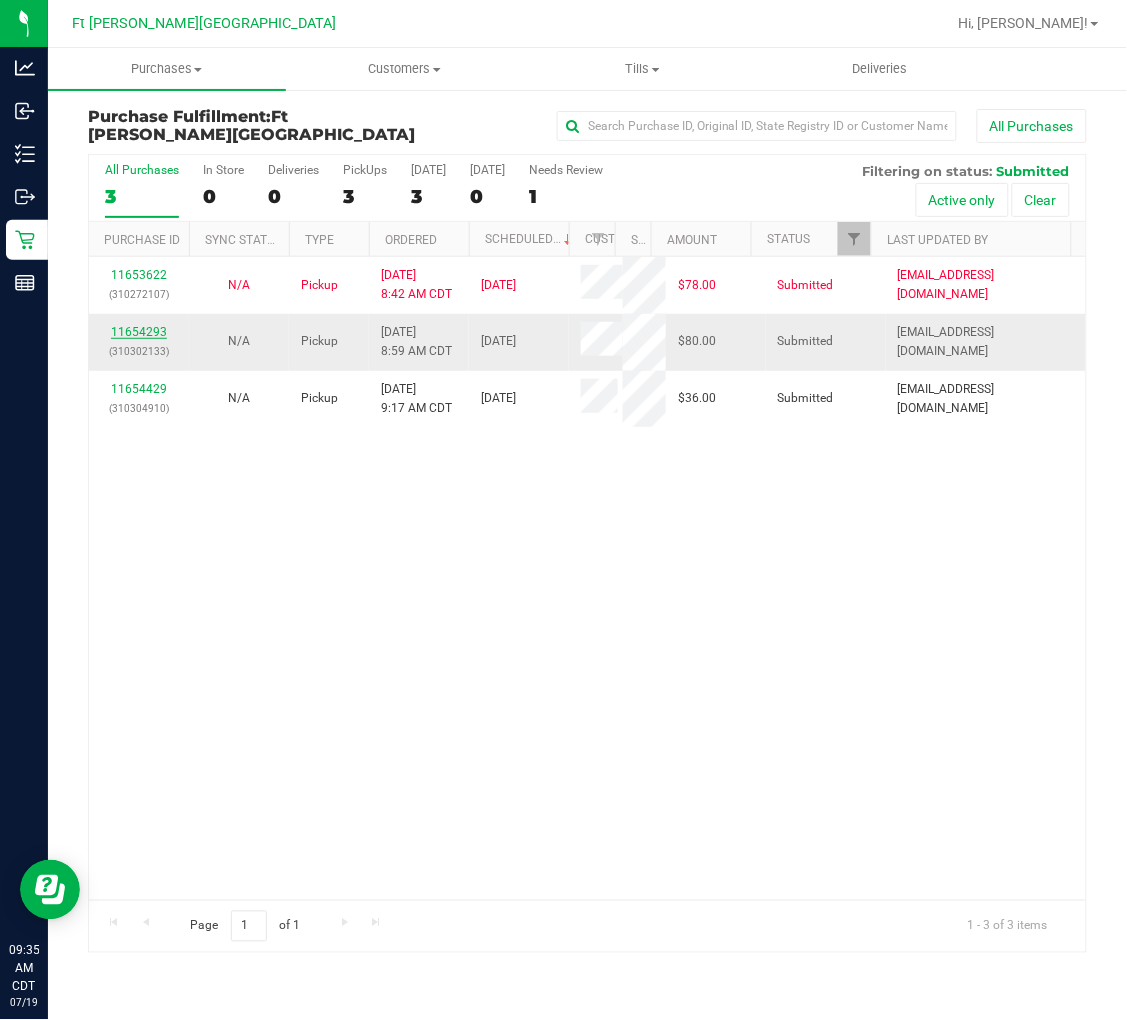 click on "11654293" at bounding box center [139, 332] 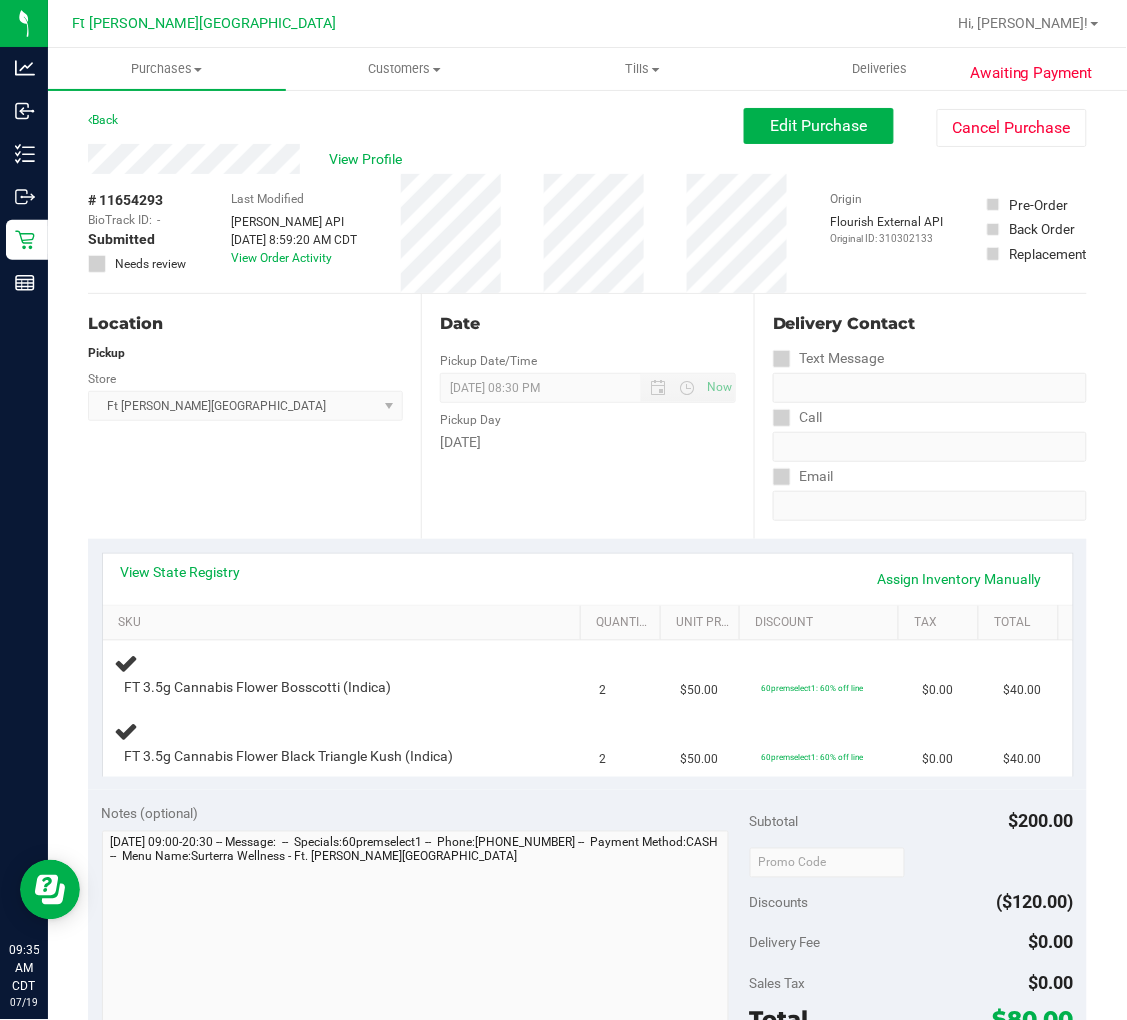 click on "View State Registry" at bounding box center [181, 572] 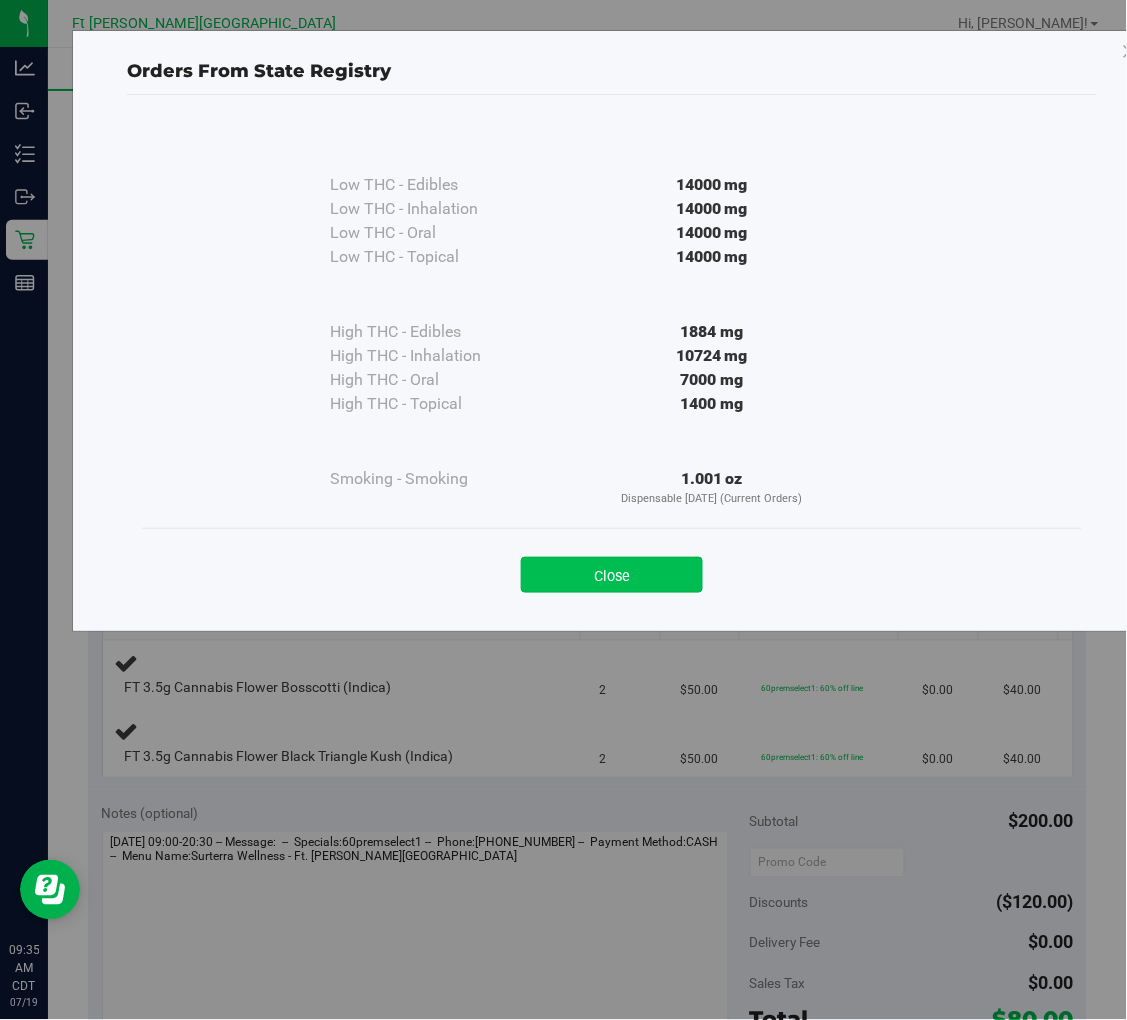 click on "Close" at bounding box center [612, 575] 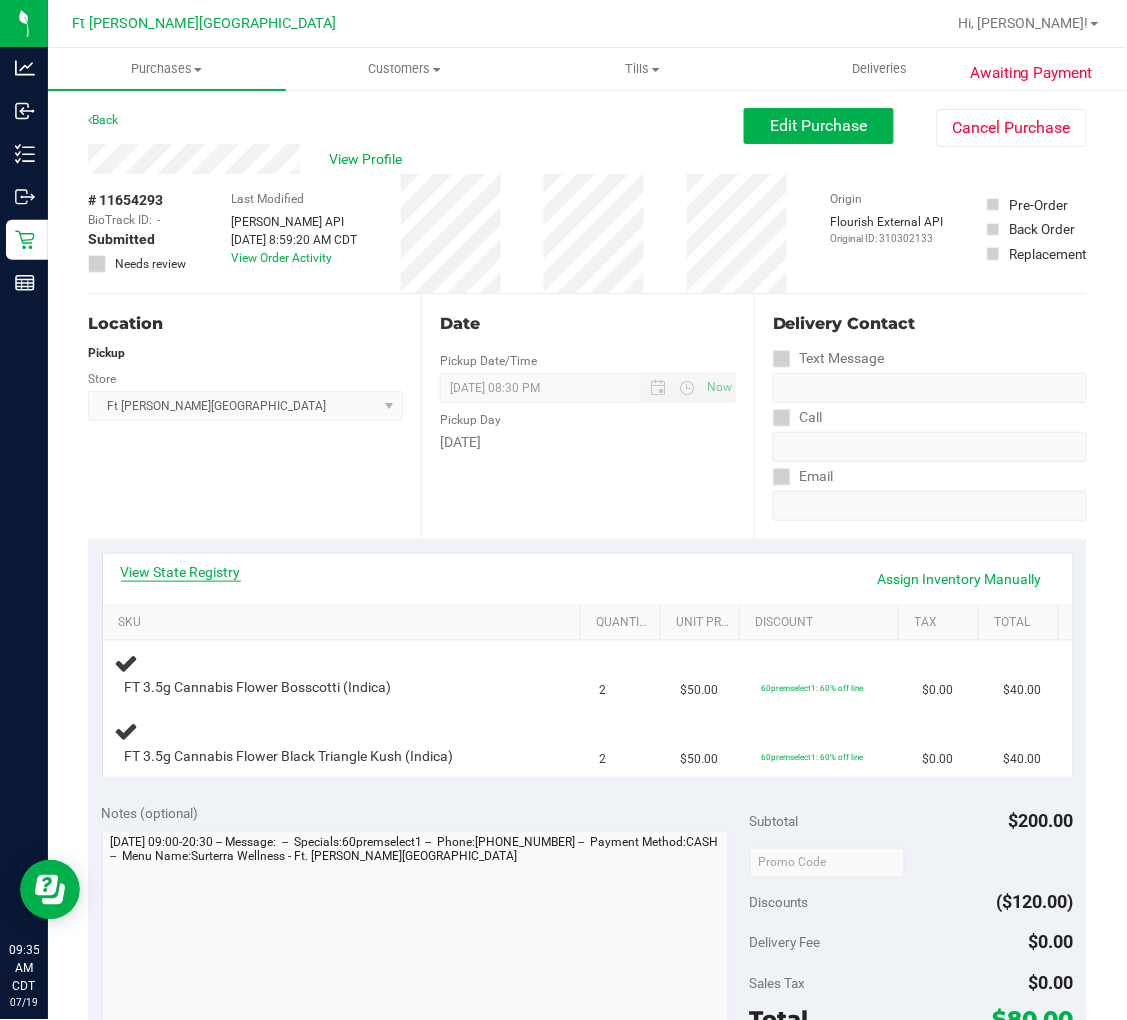 click on "View State Registry" at bounding box center [181, 572] 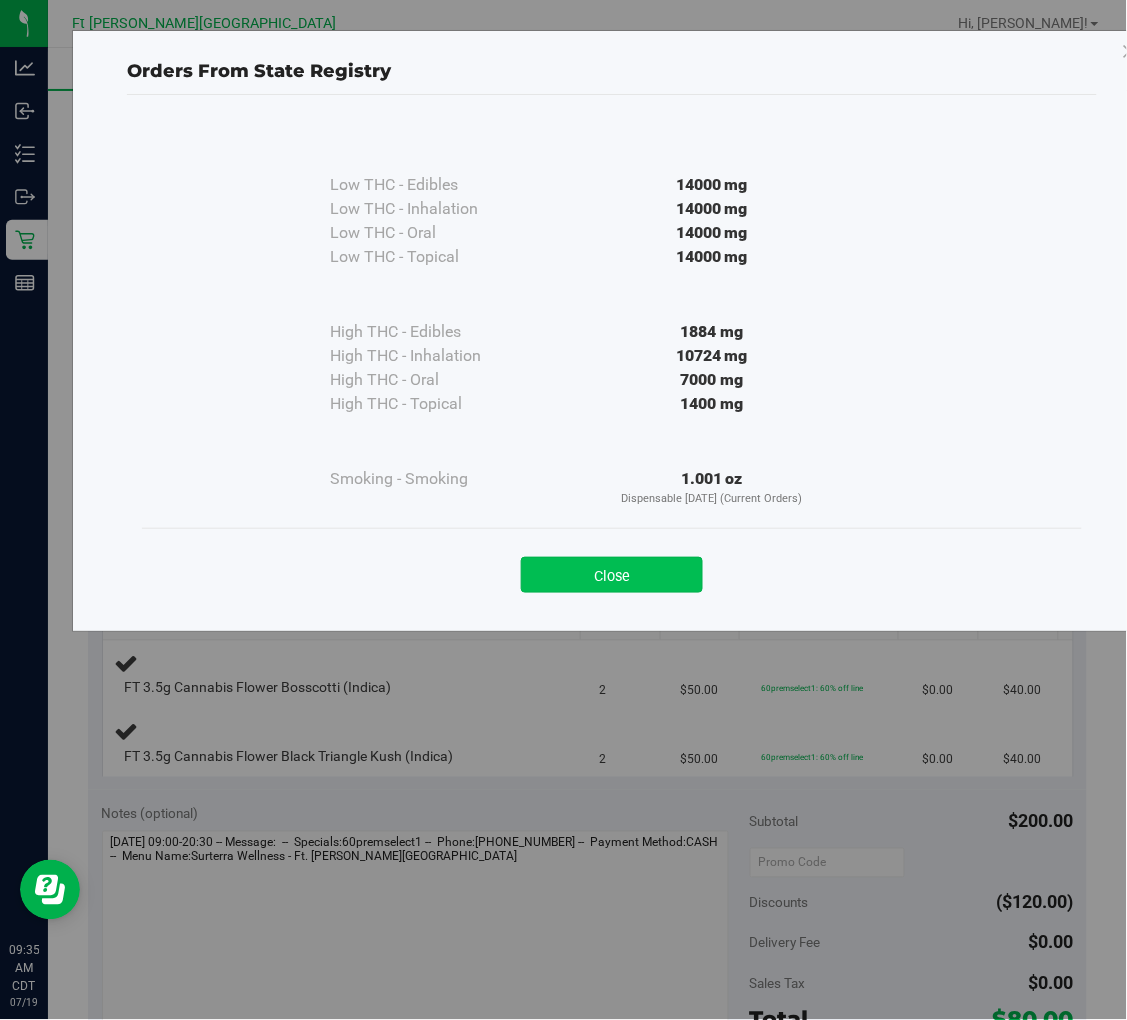 click on "Close" at bounding box center (612, 575) 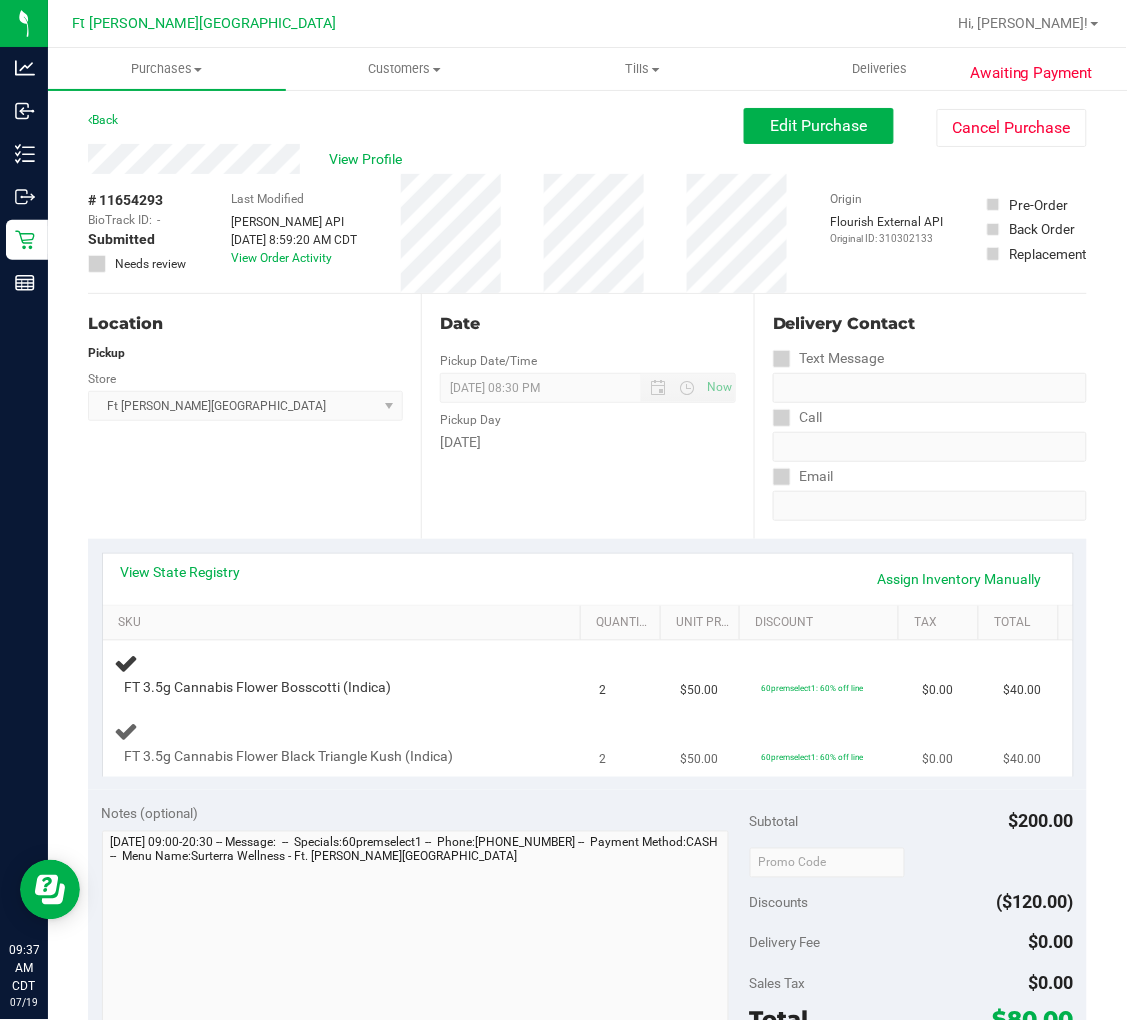 click on "FT 3.5g Cannabis Flower Black Triangle Kush (Indica)" at bounding box center (289, 756) 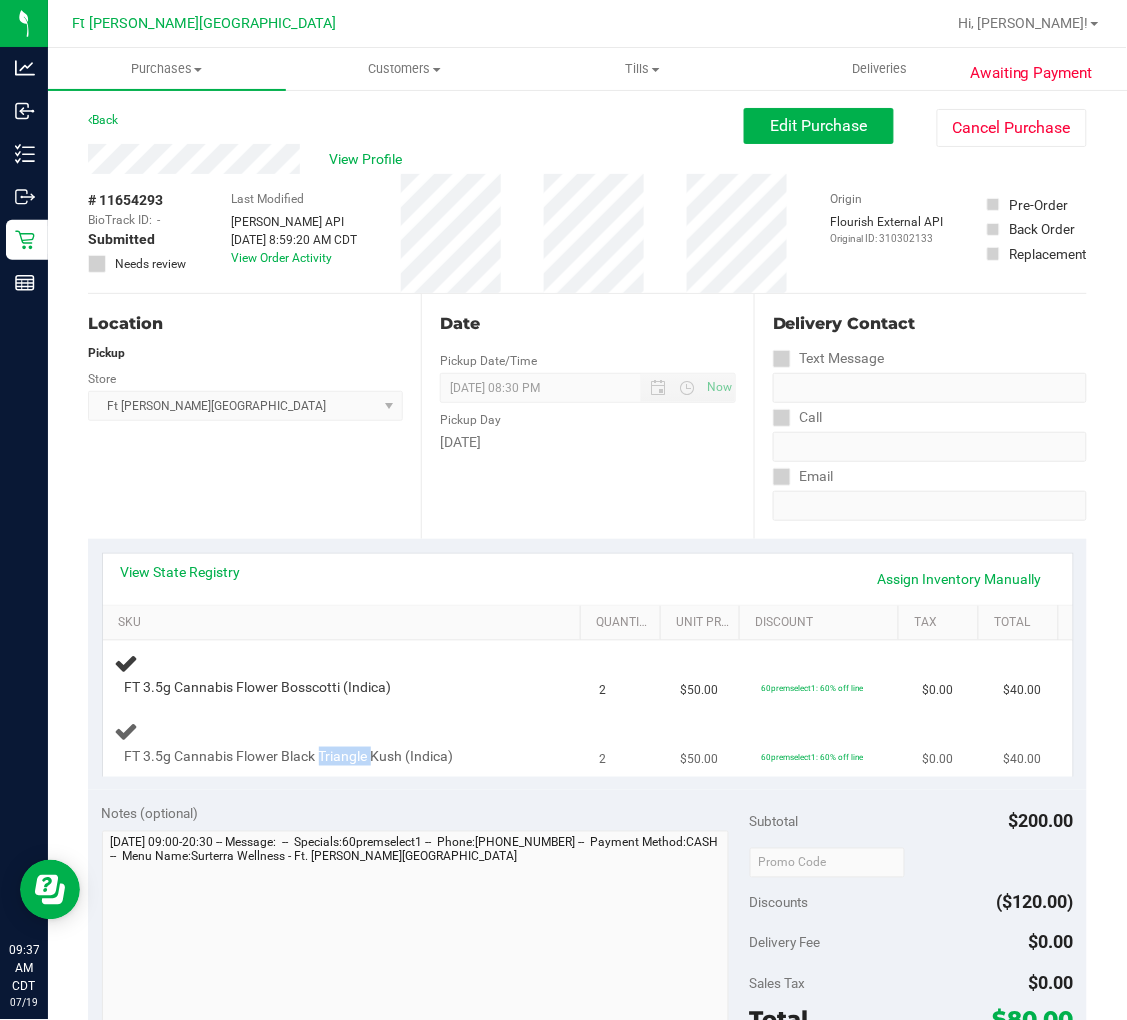 click on "FT 3.5g Cannabis Flower Black Triangle Kush (Indica)" at bounding box center (289, 756) 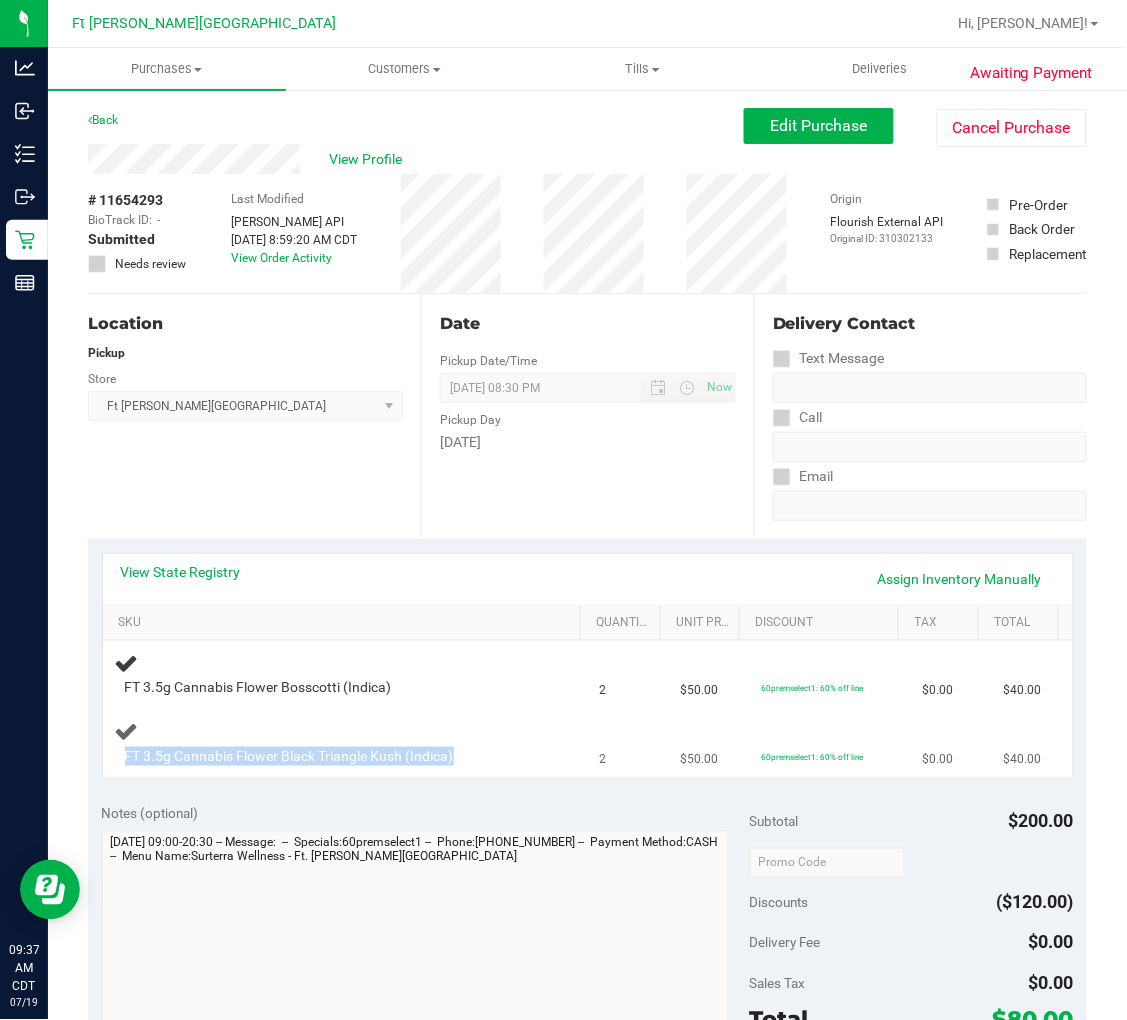 click on "FT 3.5g Cannabis Flower Black Triangle Kush (Indica)" at bounding box center [289, 756] 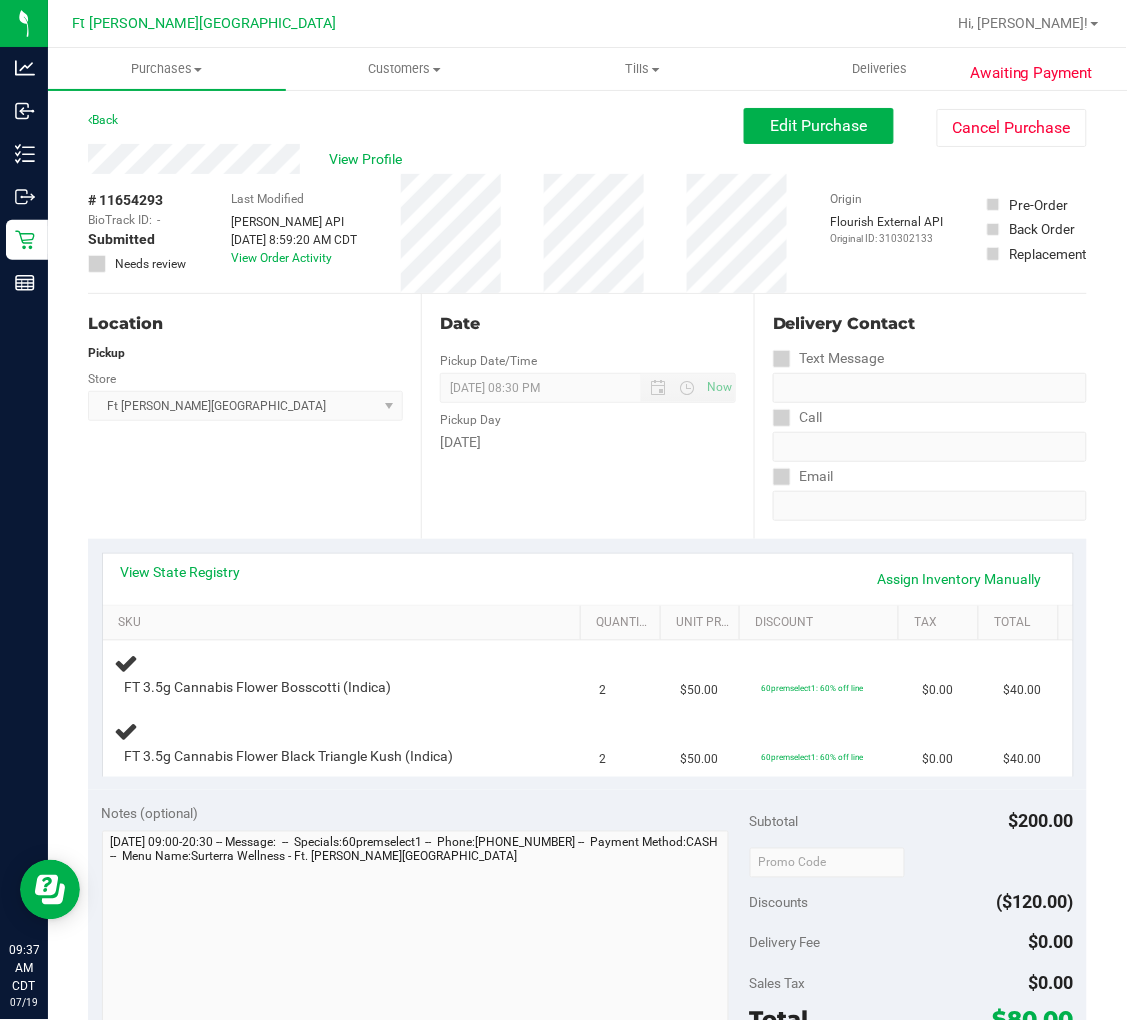 click on "Location
Pickup
Store
Ft Walton Beach WC Select Store Bonita Springs WC Boynton Beach WC Bradenton WC Brandon WC Brooksville WC Call Center Clermont WC Crestview WC Deerfield Beach WC Delray Beach WC Deltona WC Ft Walton Beach WC Ft. Lauderdale WC Ft. Myers WC Gainesville WC Jax Atlantic WC JAX DC REP Jax WC Key West WC Lakeland WC Largo WC Lehigh Acres DC REP Merritt Island WC Miami 72nd WC Miami Beach WC Miami Dadeland WC Miramar DC REP New Port Richey WC North Palm Beach WC North Port WC Ocala WC Orange Park WC Orlando Colonial WC Orlando DC REP Orlando WC Oviedo WC Palm Bay WC Palm Coast WC Panama City WC Pensacola WC Port Orange WC Port St. Lucie WC Sebring WC South Tampa WC St. Pete WC Summerfield WC Tallahassee DC REP Tallahassee WC Tampa DC Testing Tampa Warehouse Tampa WC TX Austin DC TX Plano Retail WPB DC" at bounding box center (254, 416) 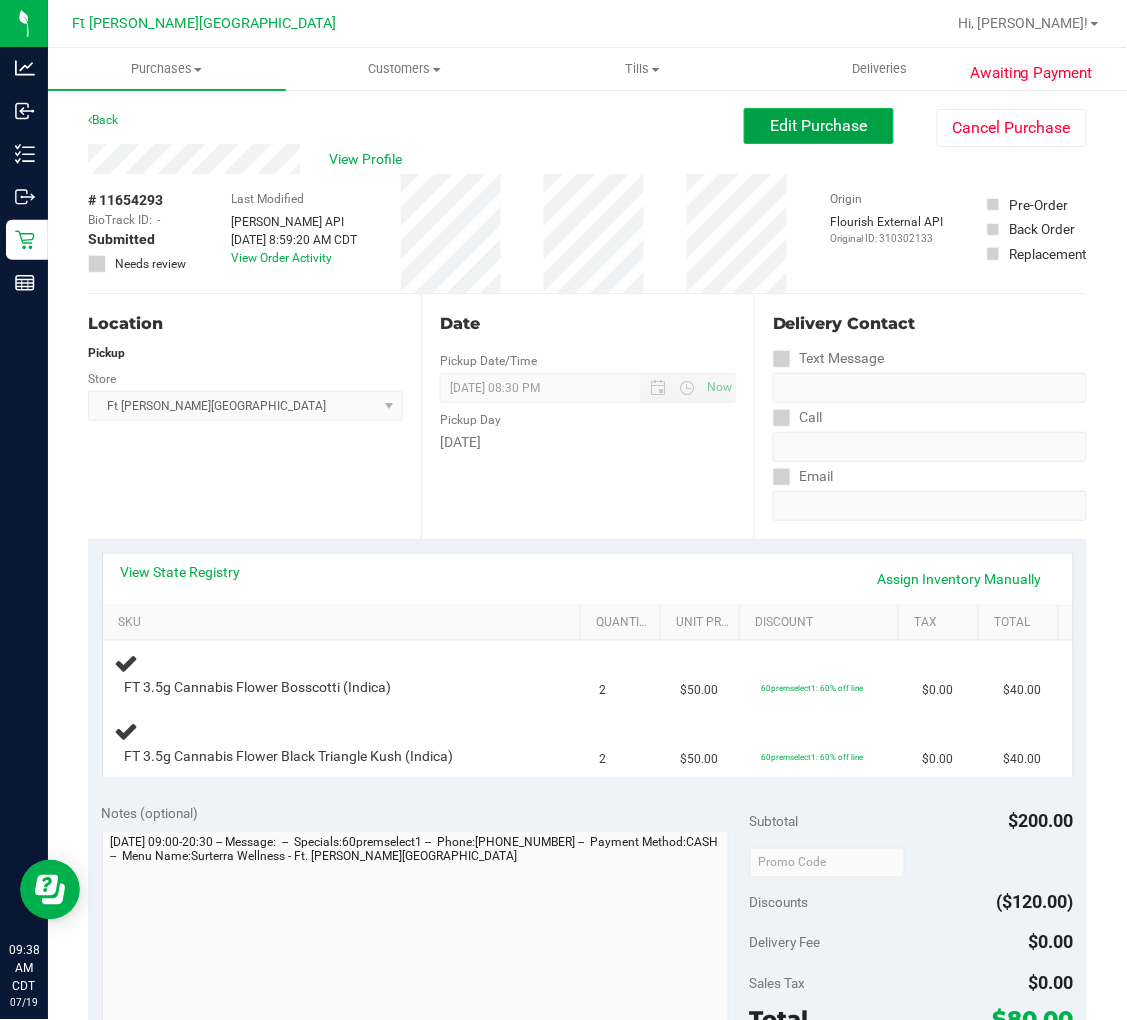 click on "Edit Purchase" at bounding box center [819, 125] 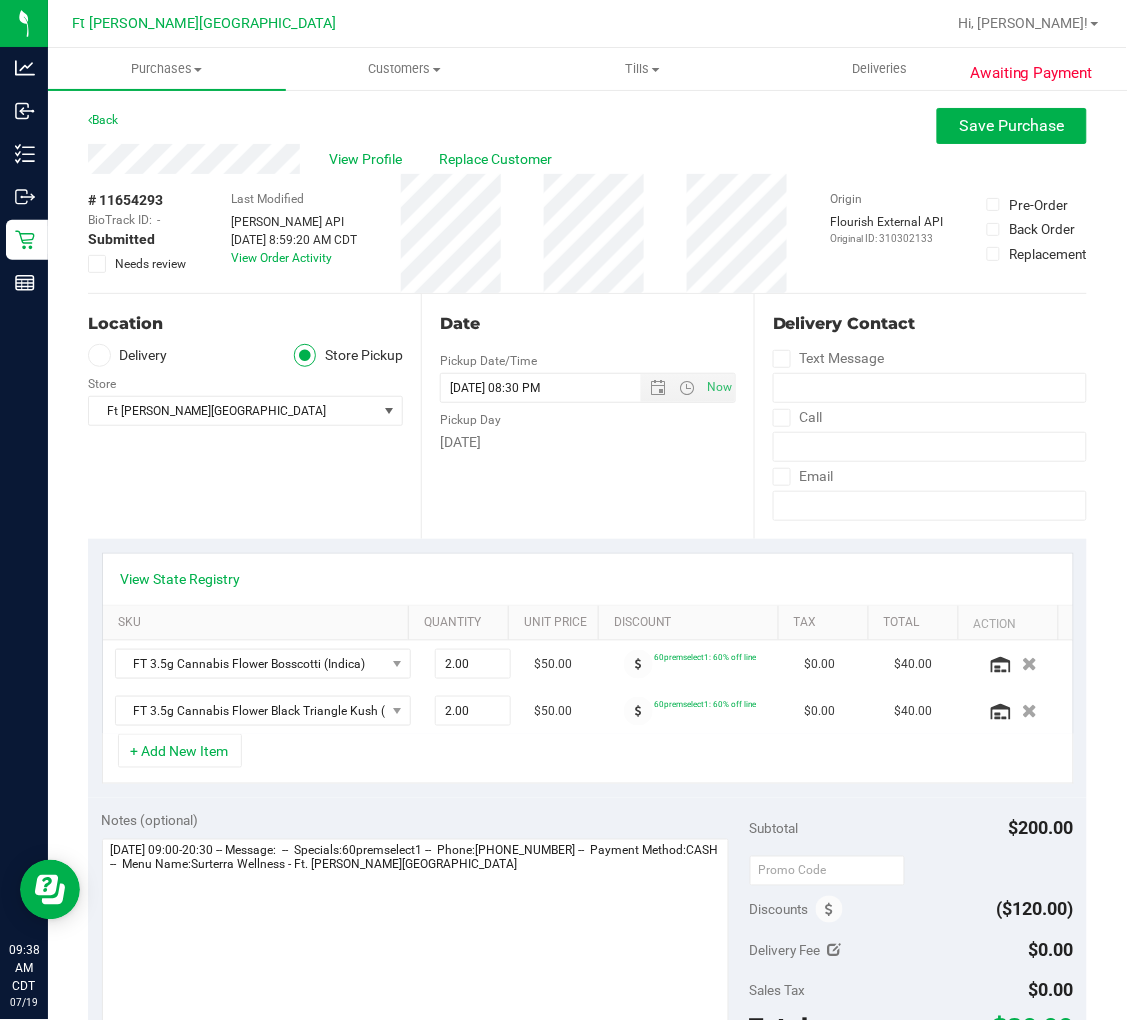click at bounding box center [97, 264] 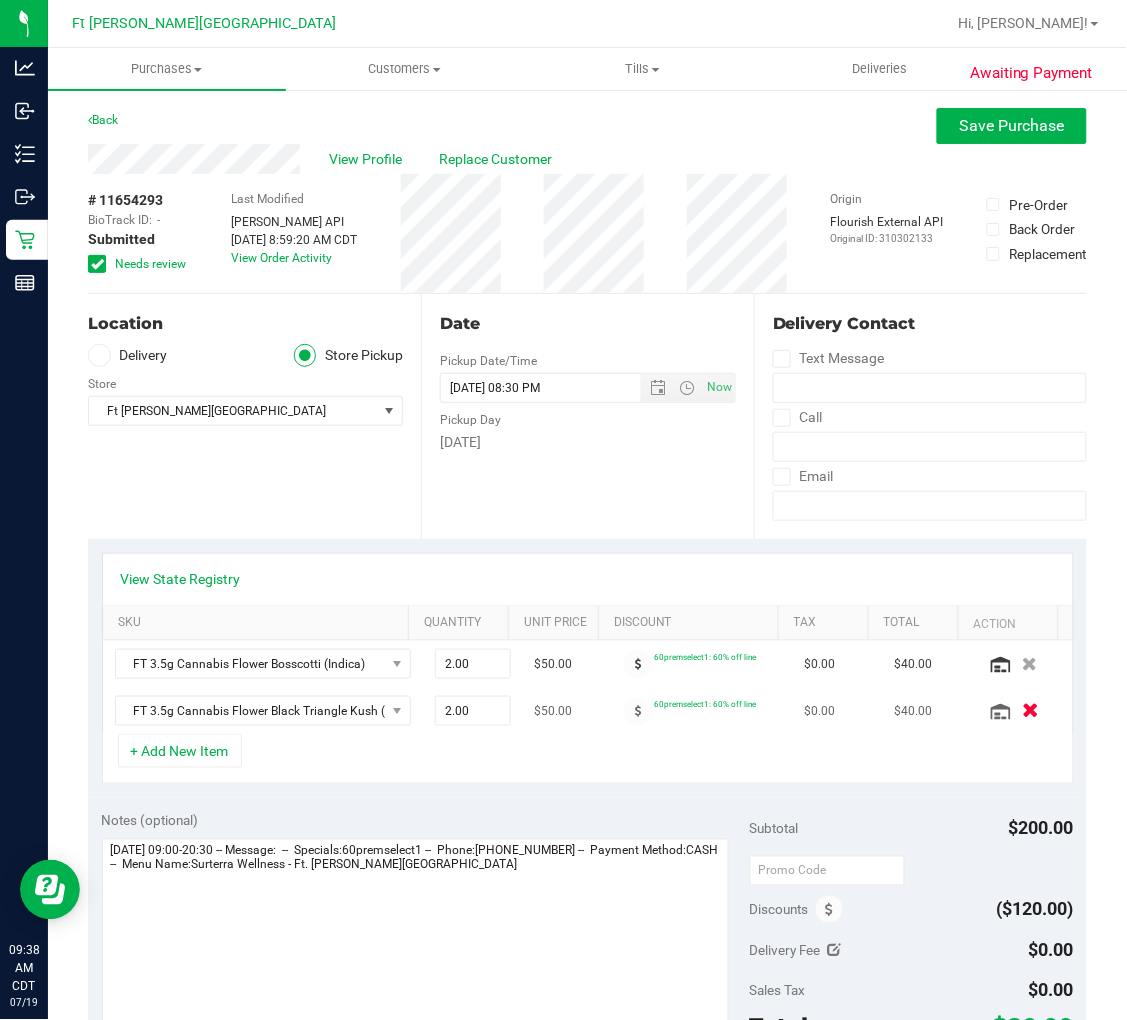 click at bounding box center [1030, 711] 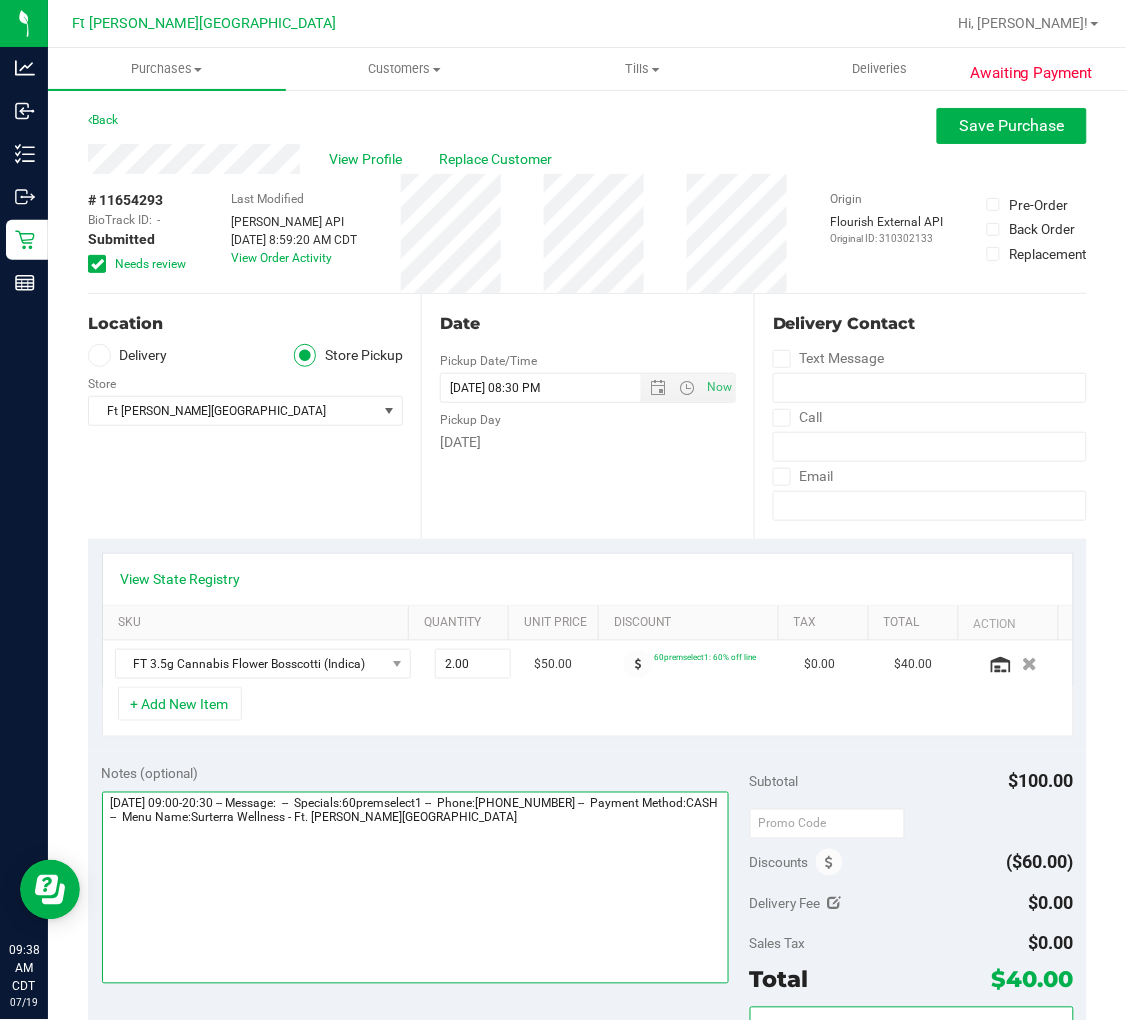 click at bounding box center [416, 888] 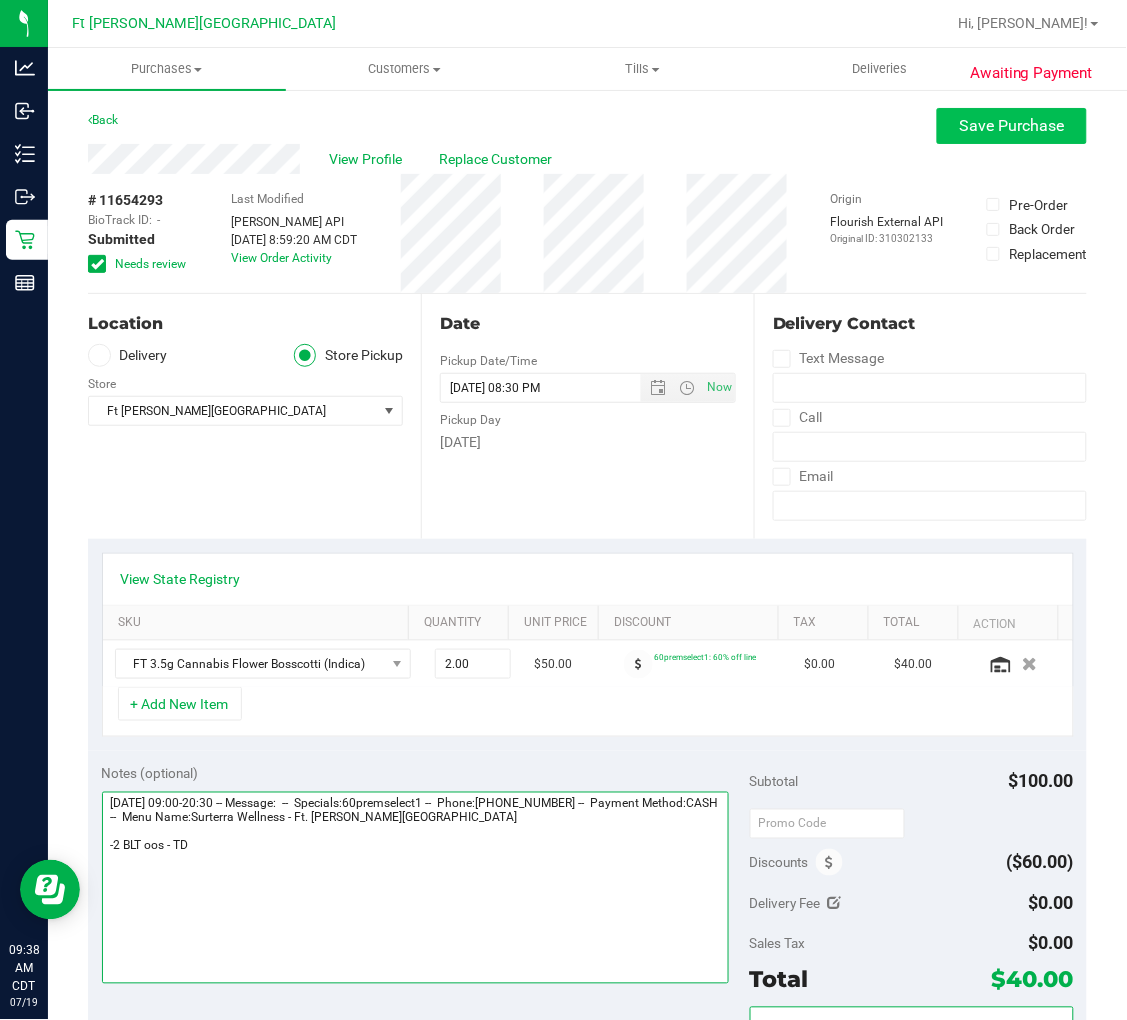type on "Saturday 07/19/2025 09:00-20:30 -- Message:  --  Specials:60premselect1 --  Phone:8509741101 --  Payment Method:CASH --  Menu Name:Surterra Wellness - Ft. Walton Beach
-2 BLT oos - TD" 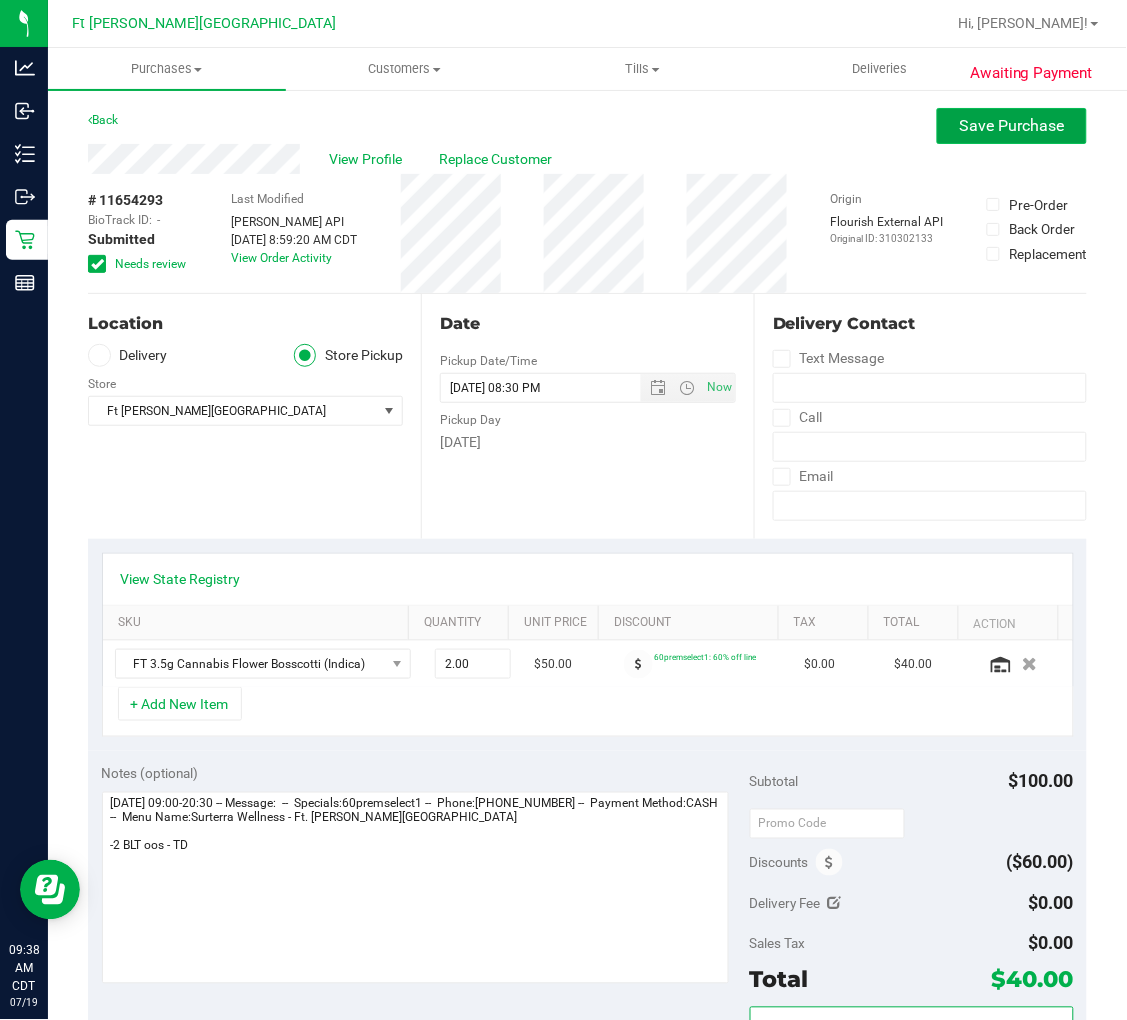 click on "Save Purchase" at bounding box center (1012, 125) 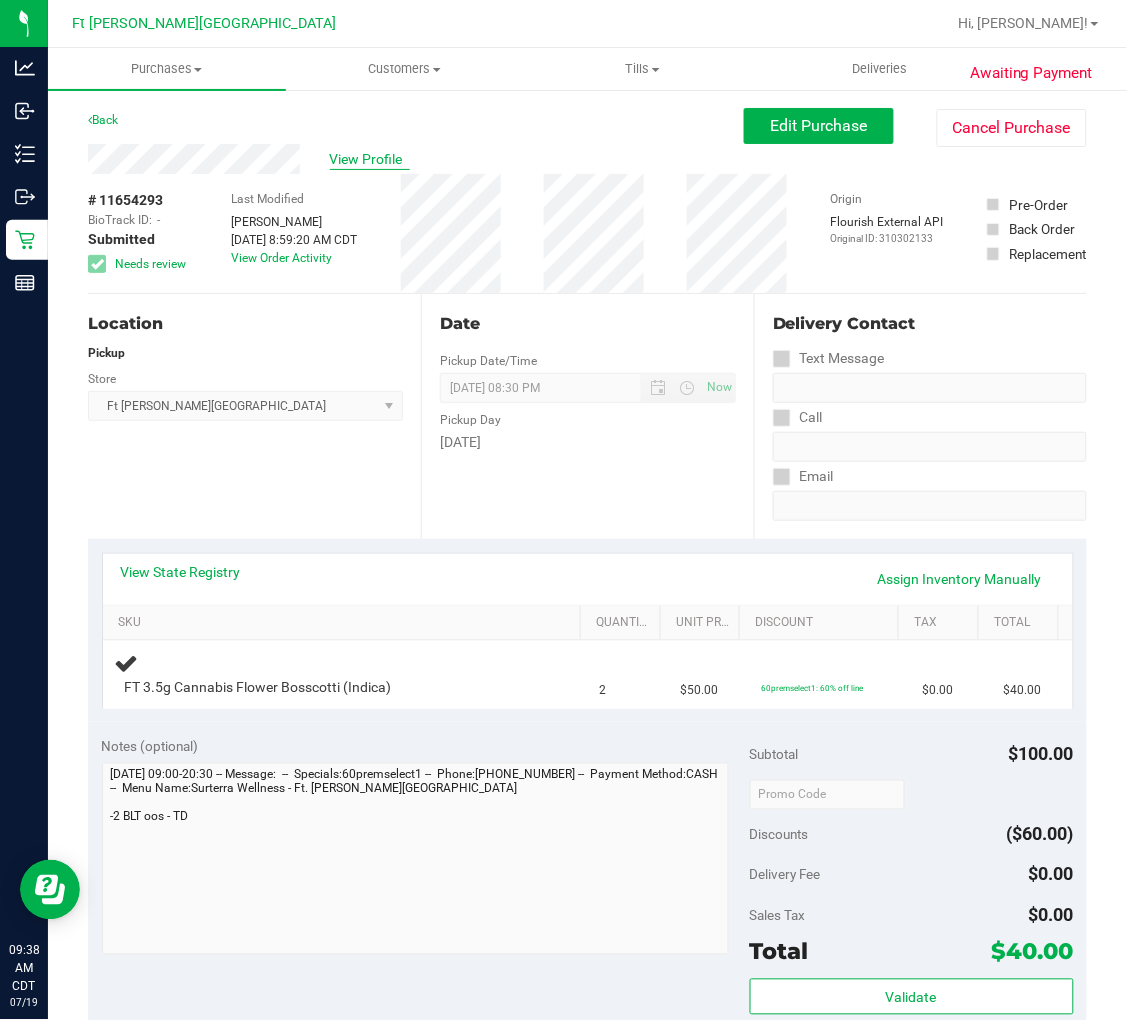 click on "View Profile" at bounding box center (370, 159) 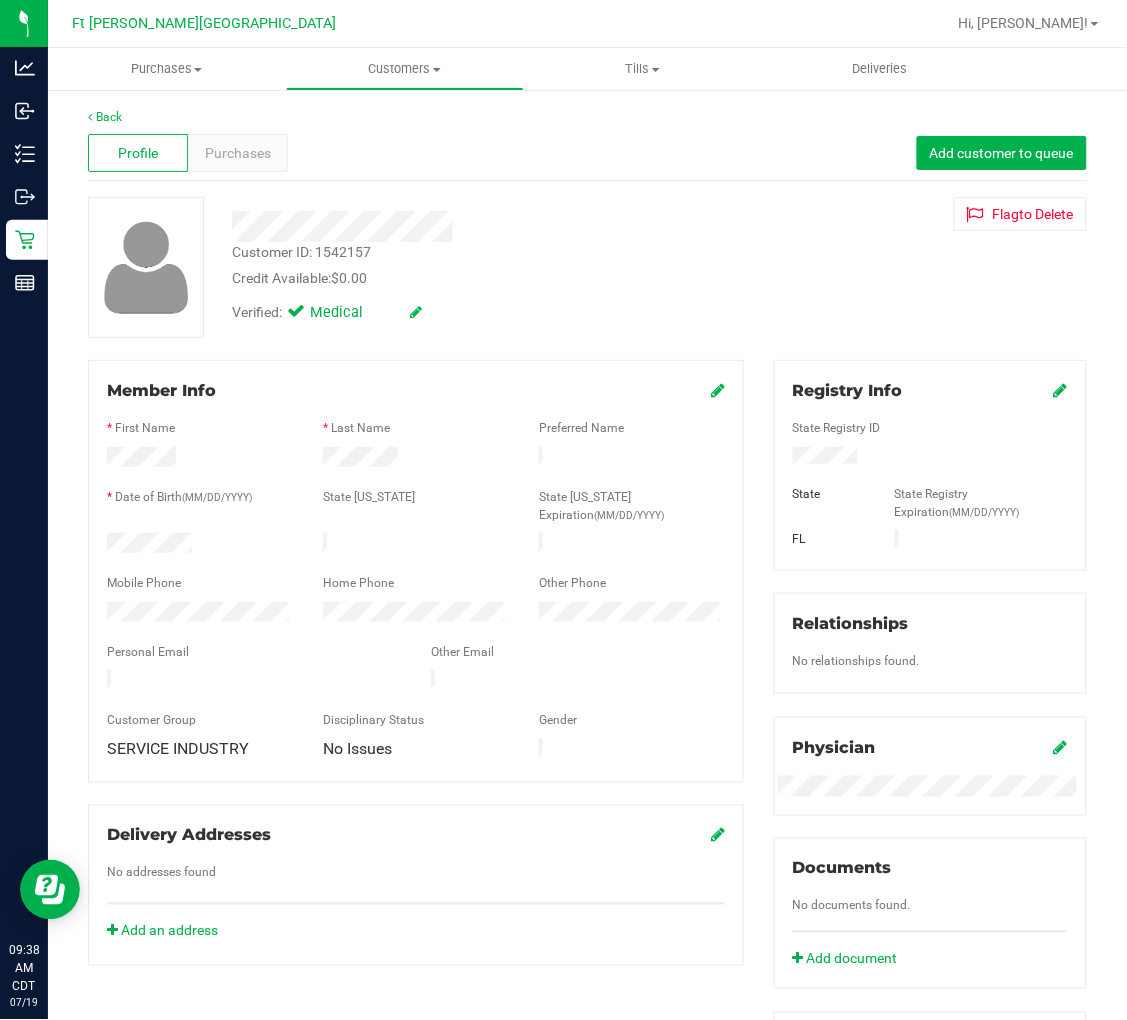 click on "Customer ID: 1542157" at bounding box center [301, 252] 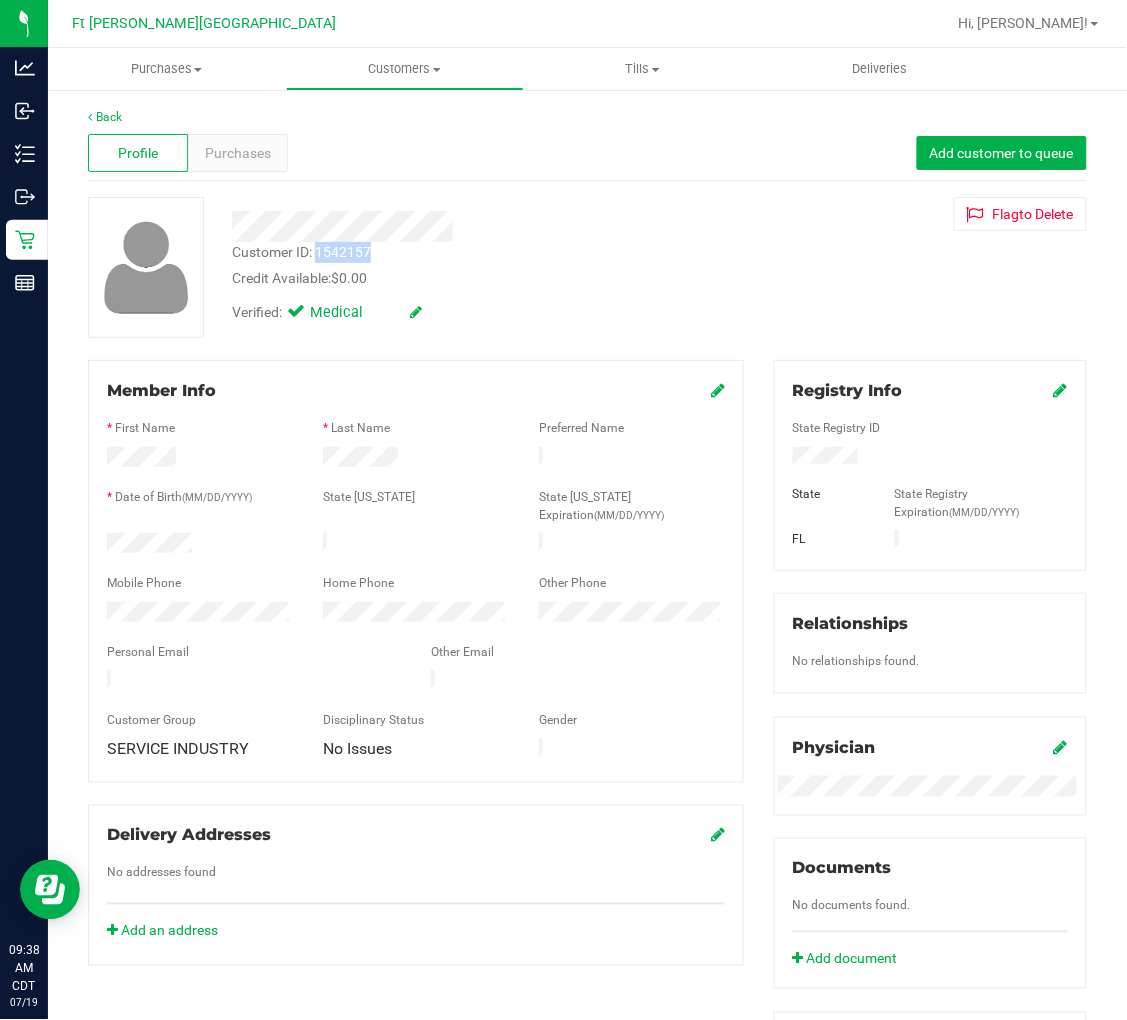 click on "Customer ID: 1542157" at bounding box center [301, 252] 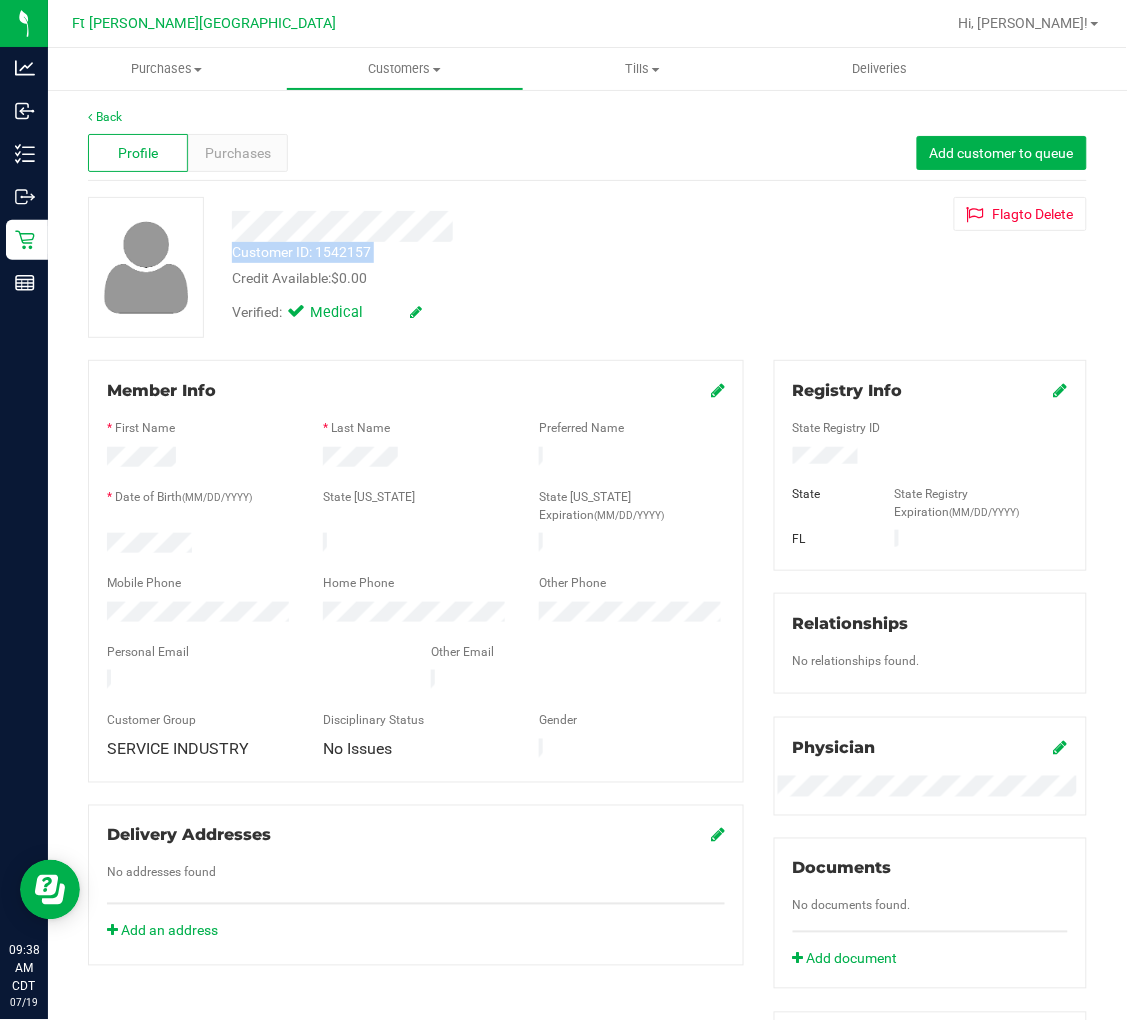 click on "Customer ID: 1542157" at bounding box center [301, 252] 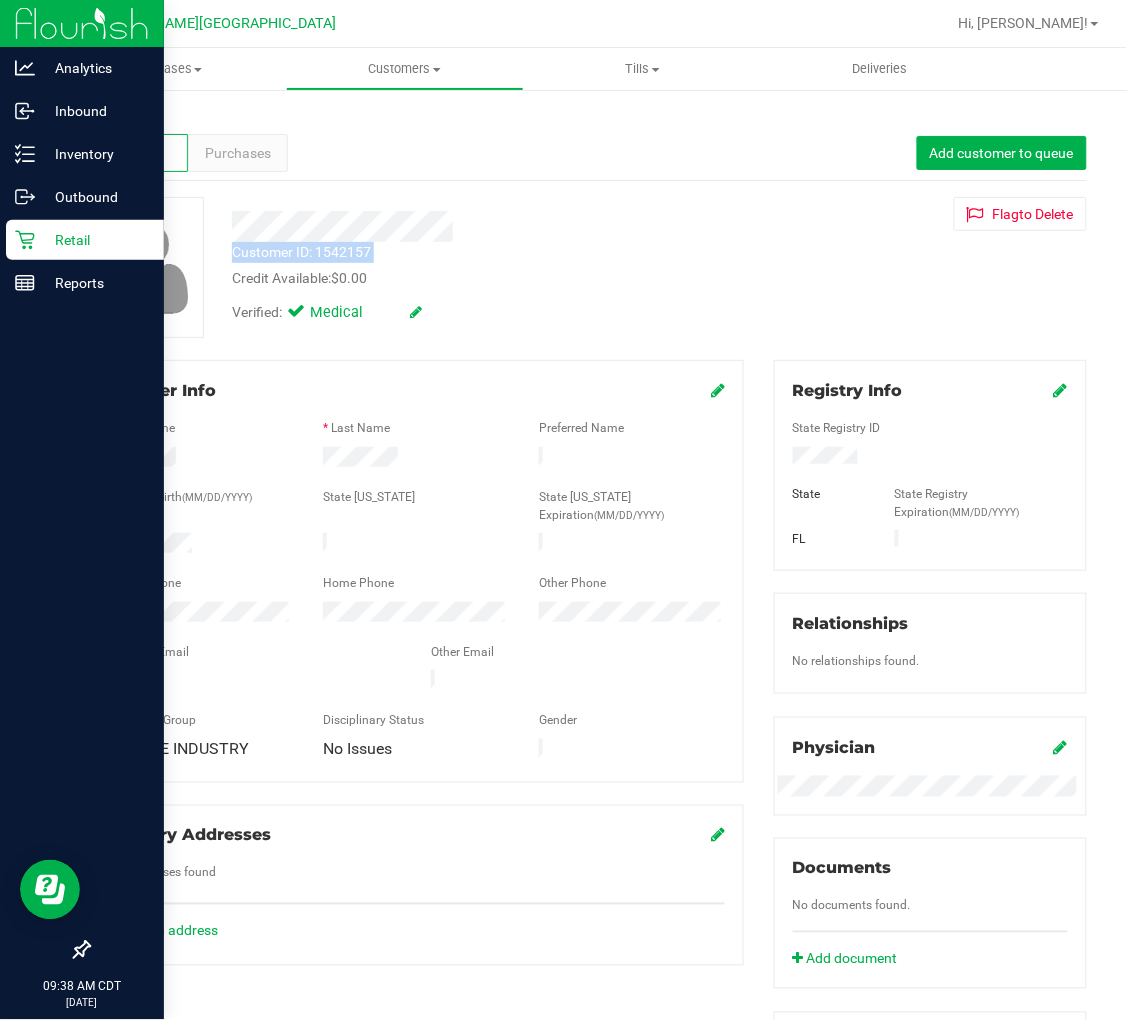 click 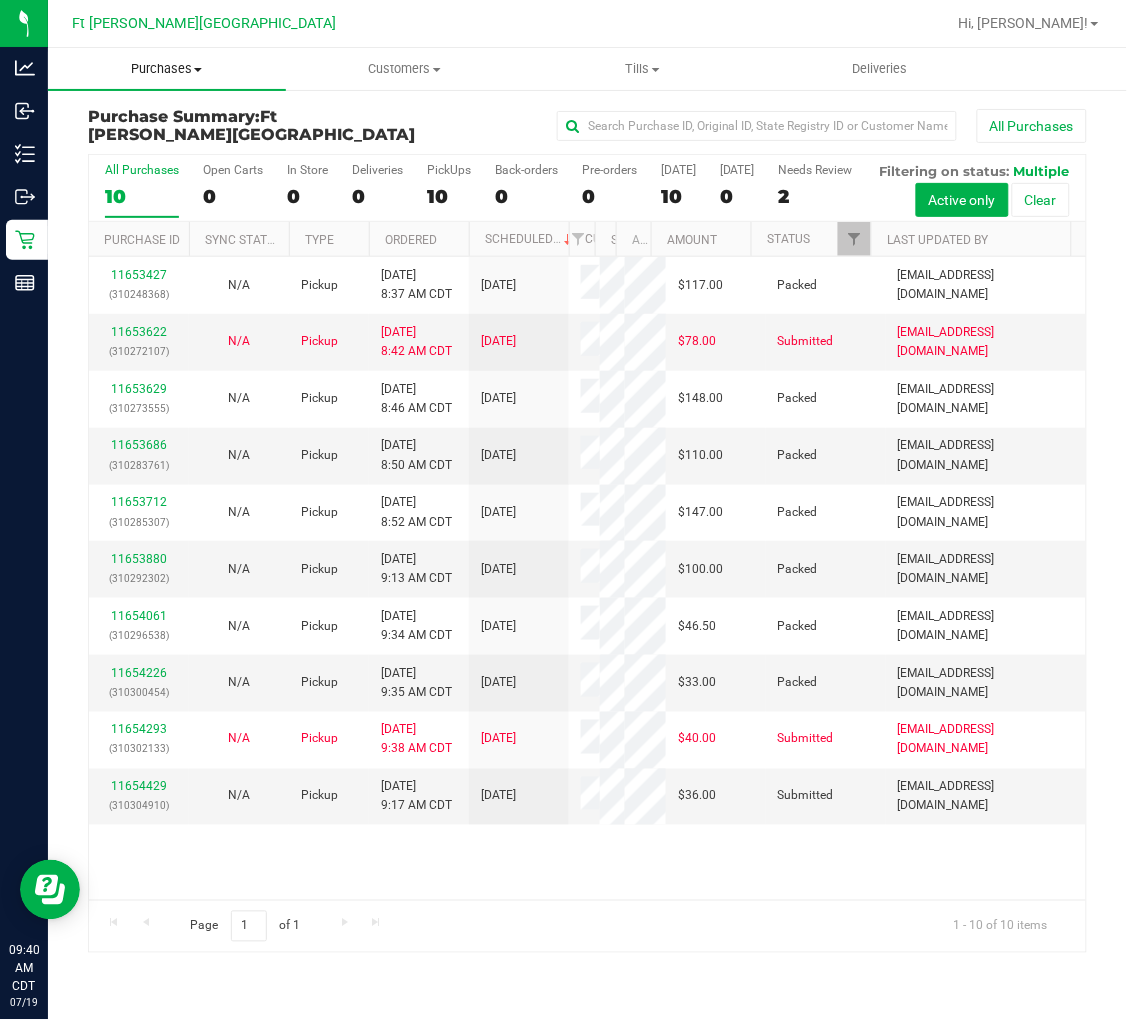 click on "Purchases" at bounding box center [167, 69] 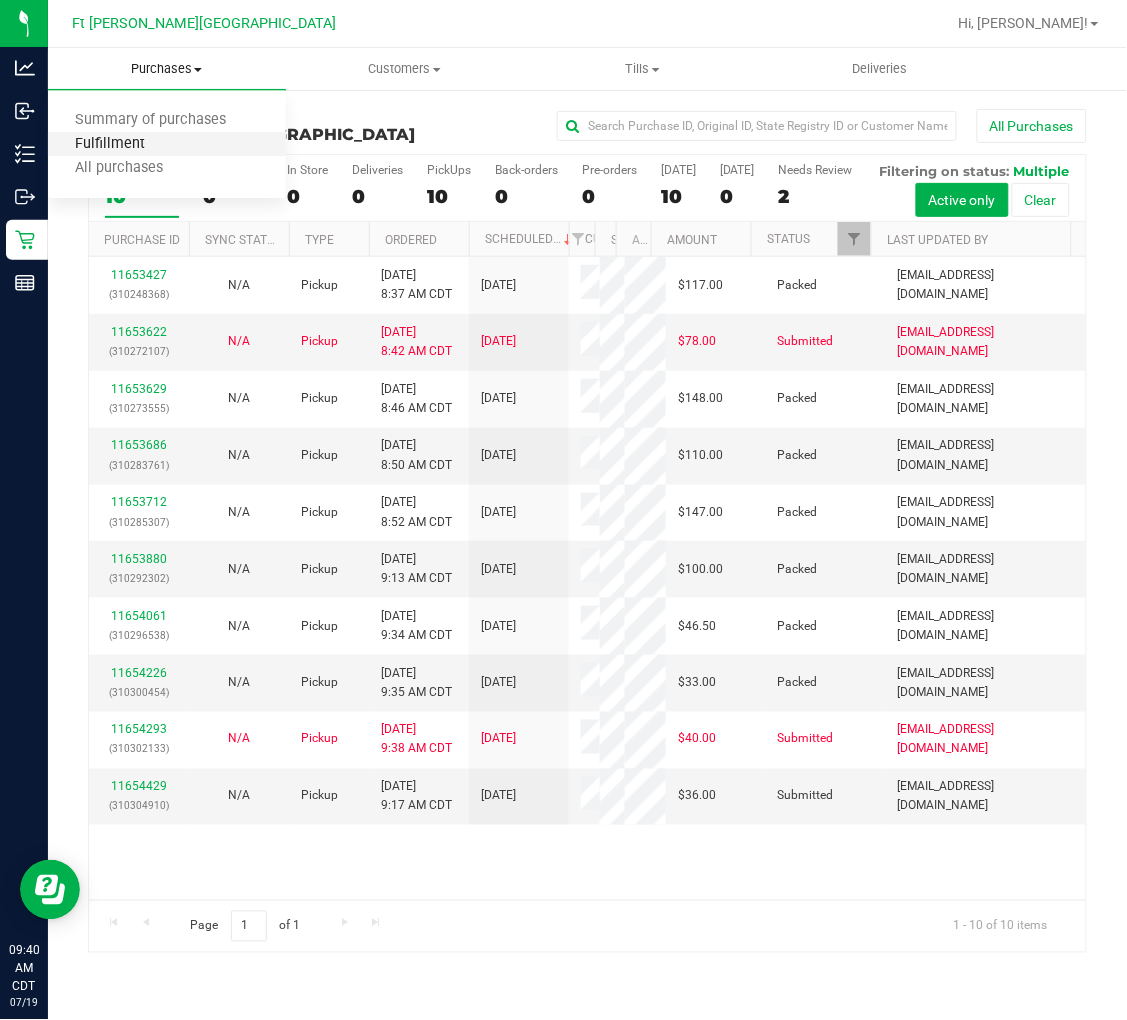 click on "Fulfillment" at bounding box center [110, 144] 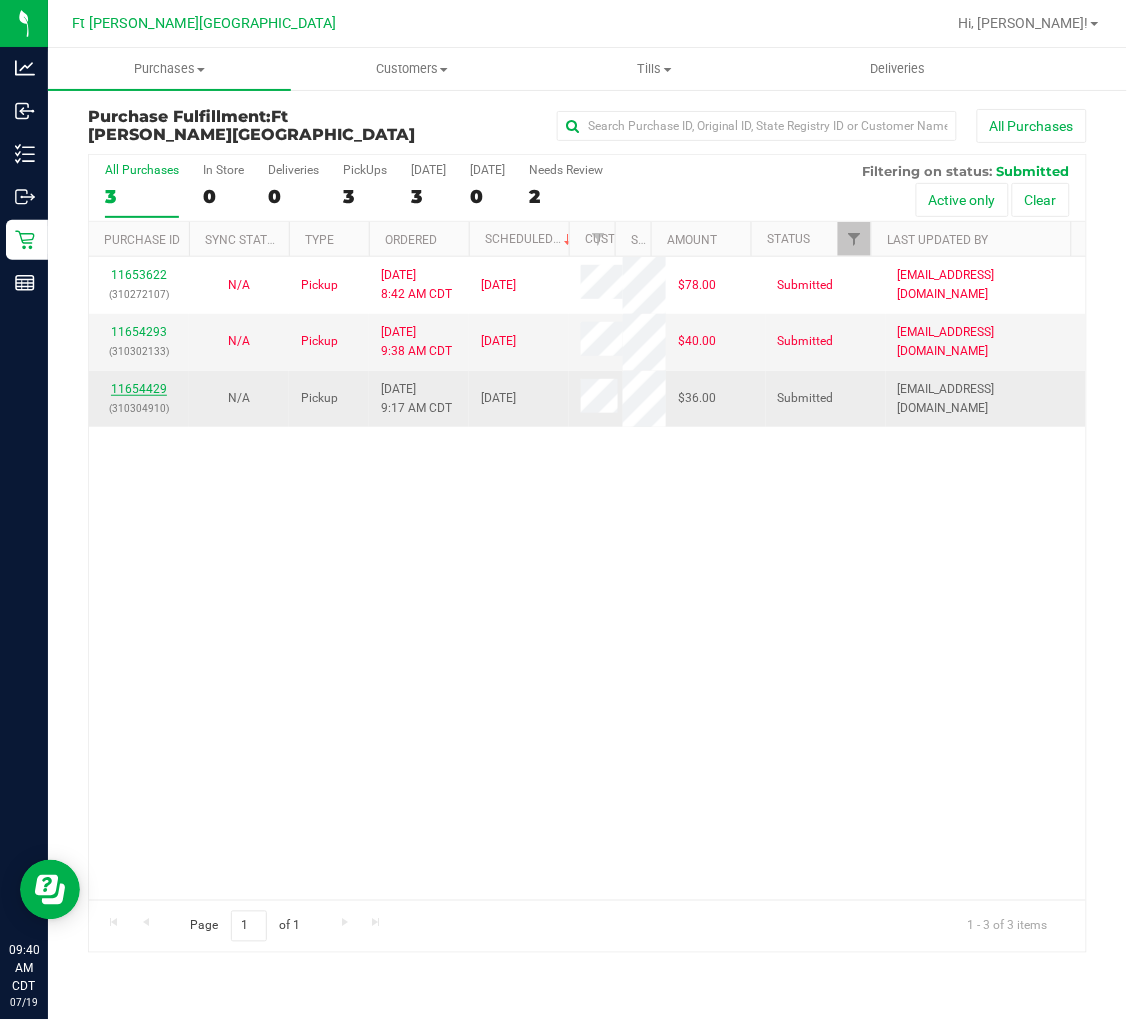 click on "11654429" at bounding box center (139, 389) 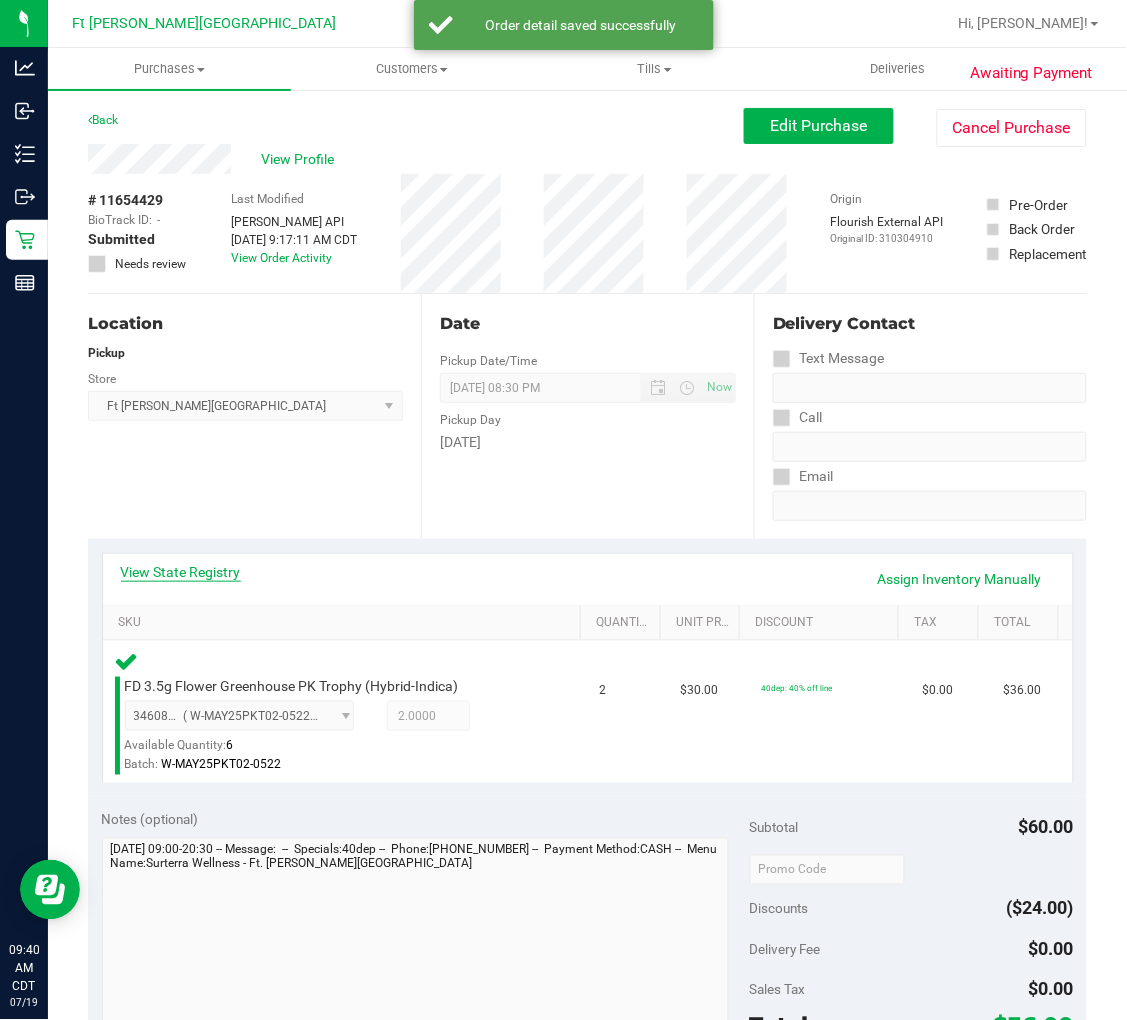 click on "View State Registry" at bounding box center (181, 572) 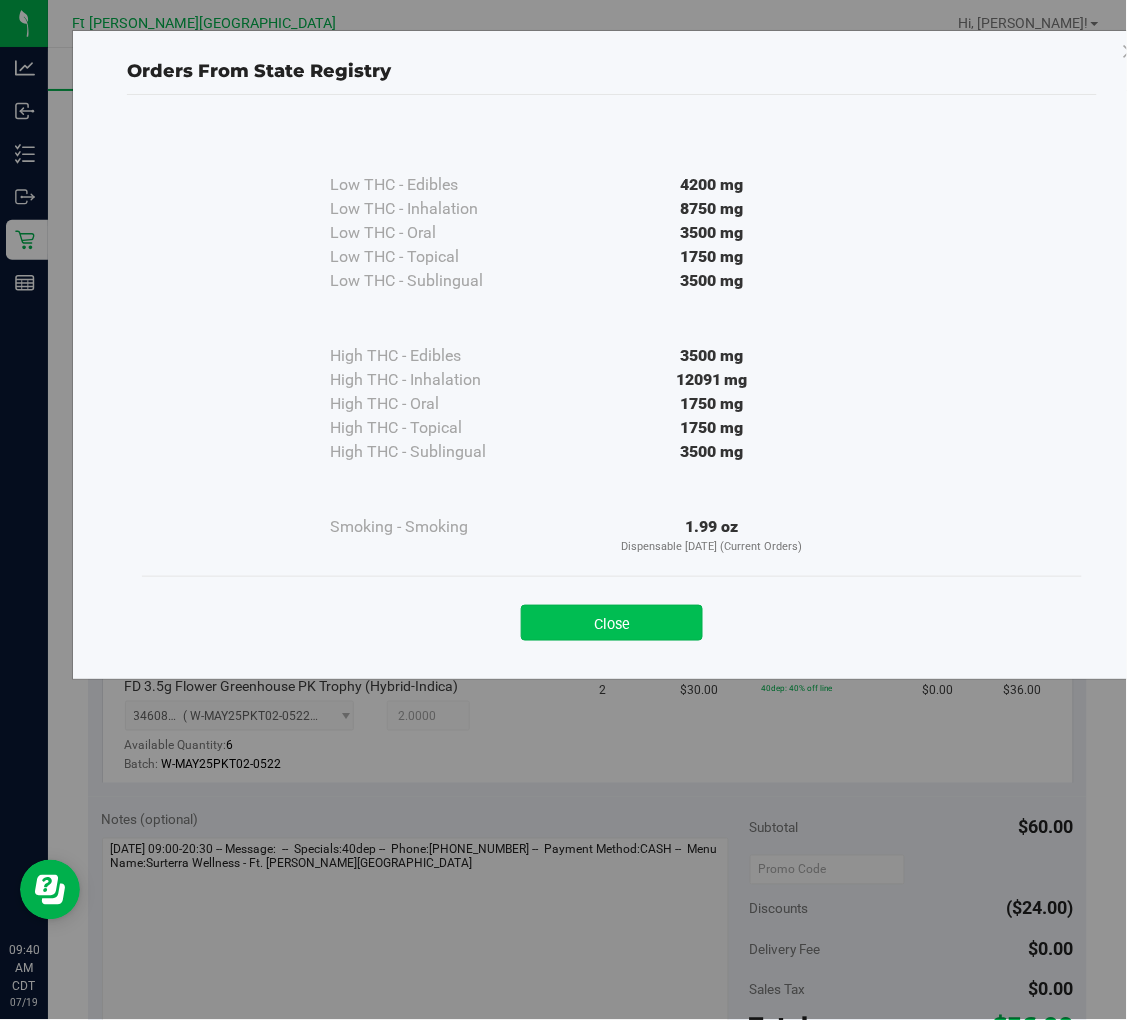 click on "Close" at bounding box center (612, 623) 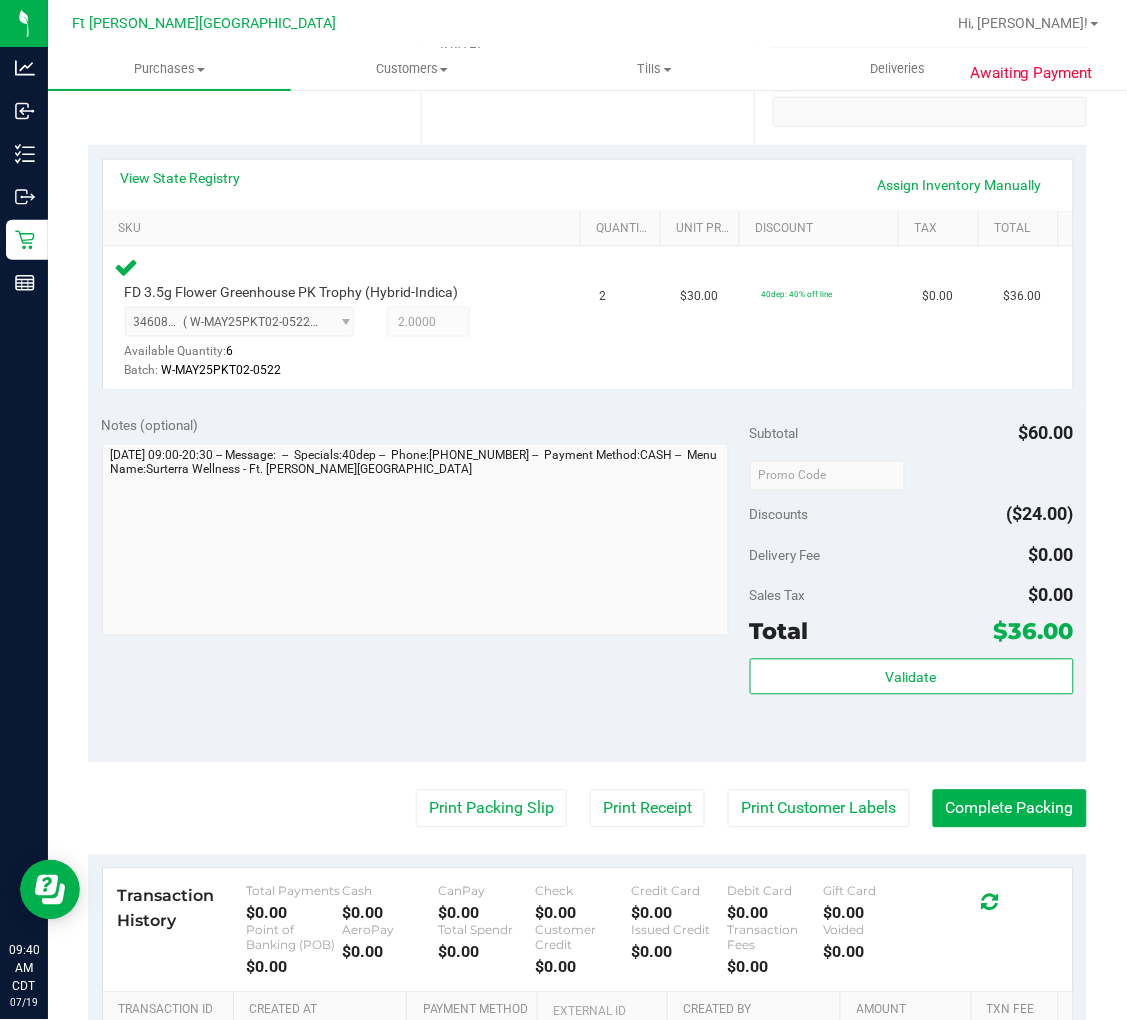 scroll, scrollTop: 424, scrollLeft: 0, axis: vertical 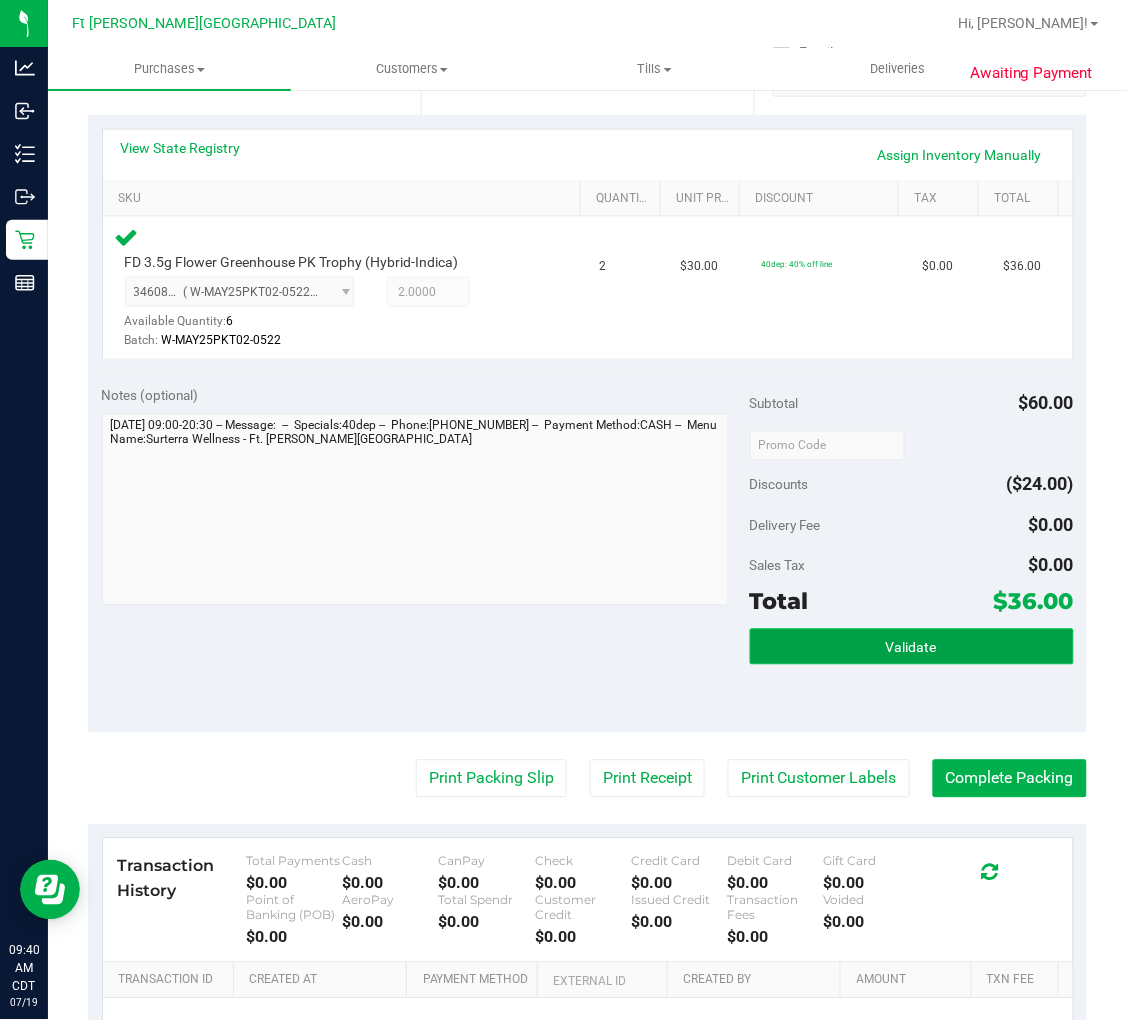 click on "Validate" at bounding box center [912, 647] 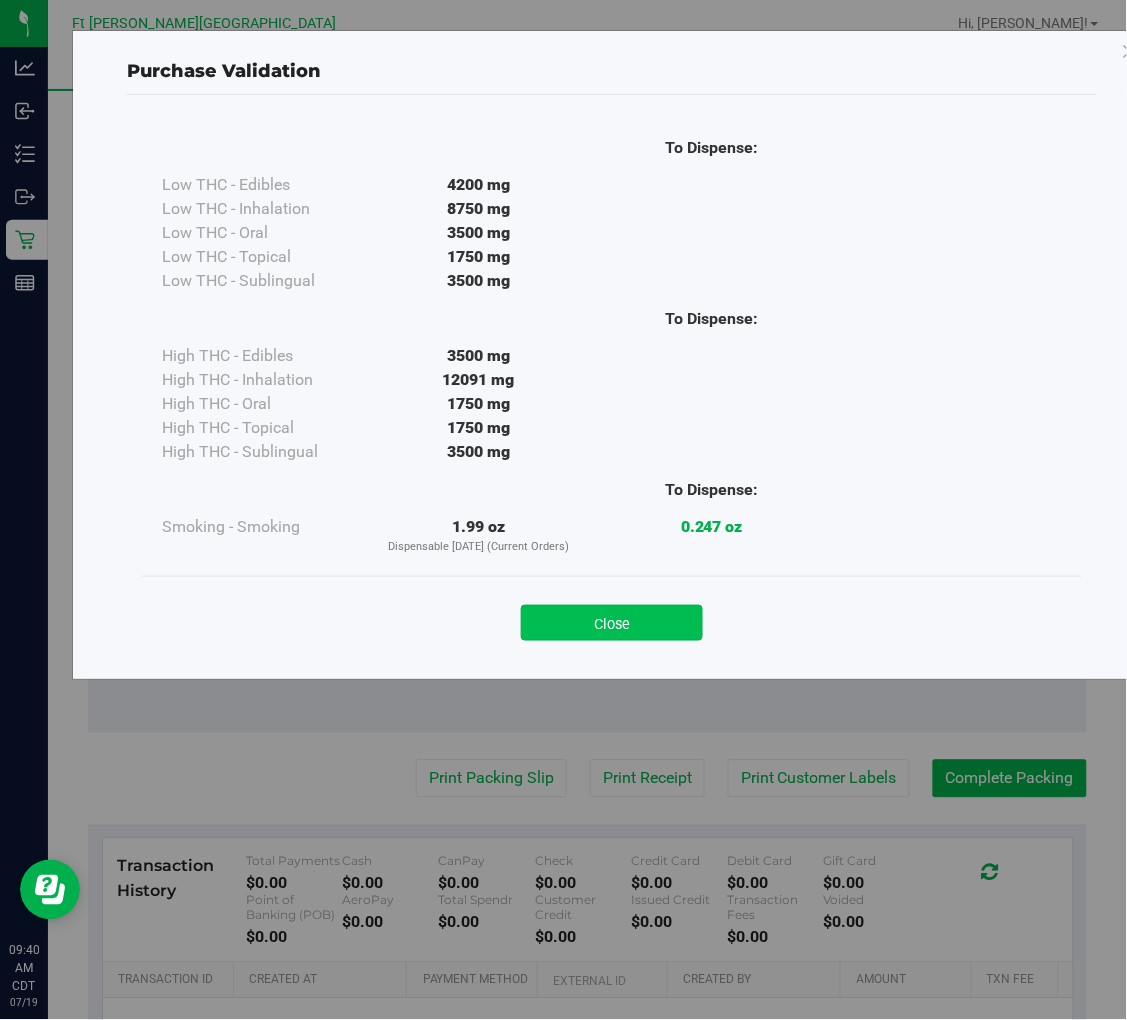 click on "Close" at bounding box center (612, 623) 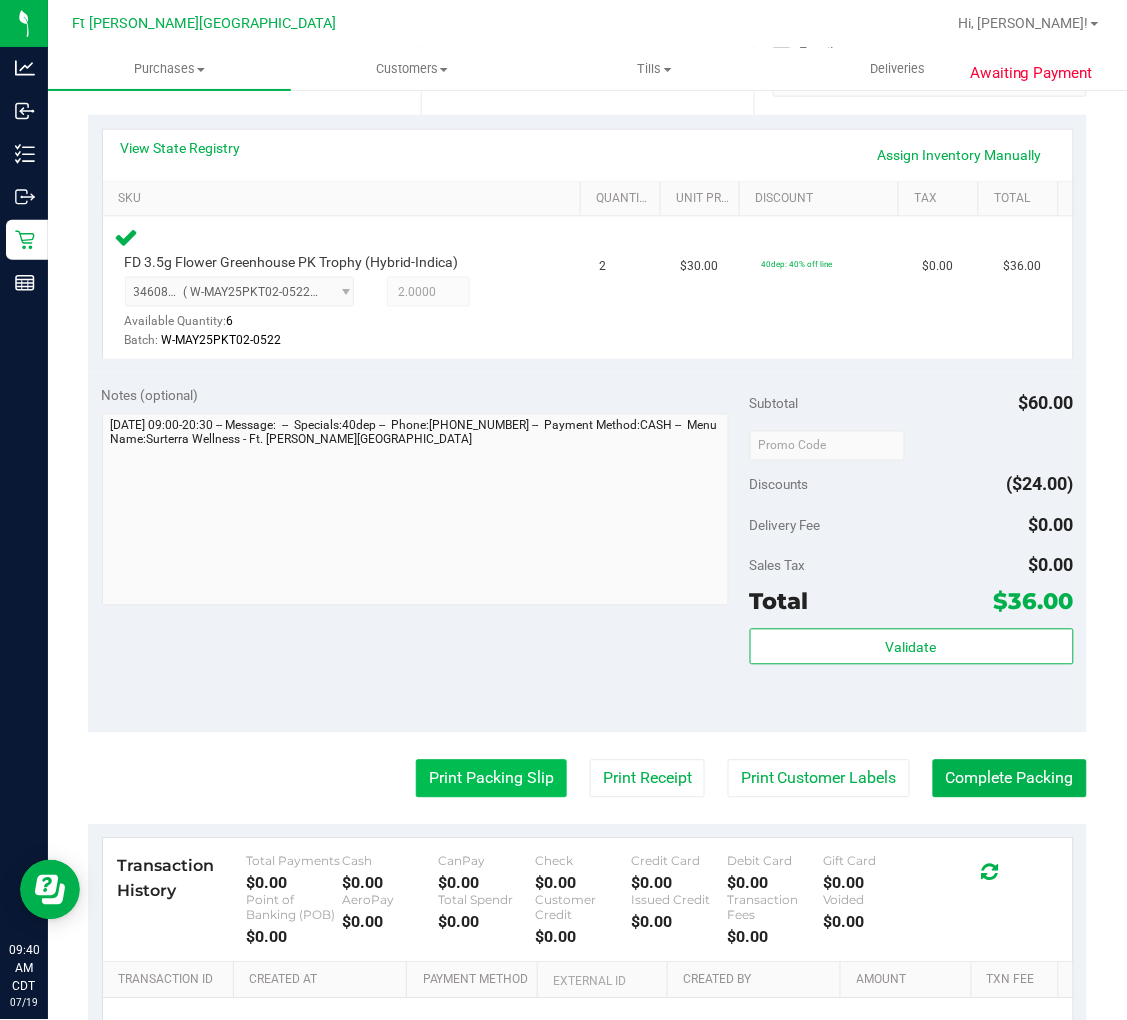 click on "Print Packing Slip" at bounding box center (491, 779) 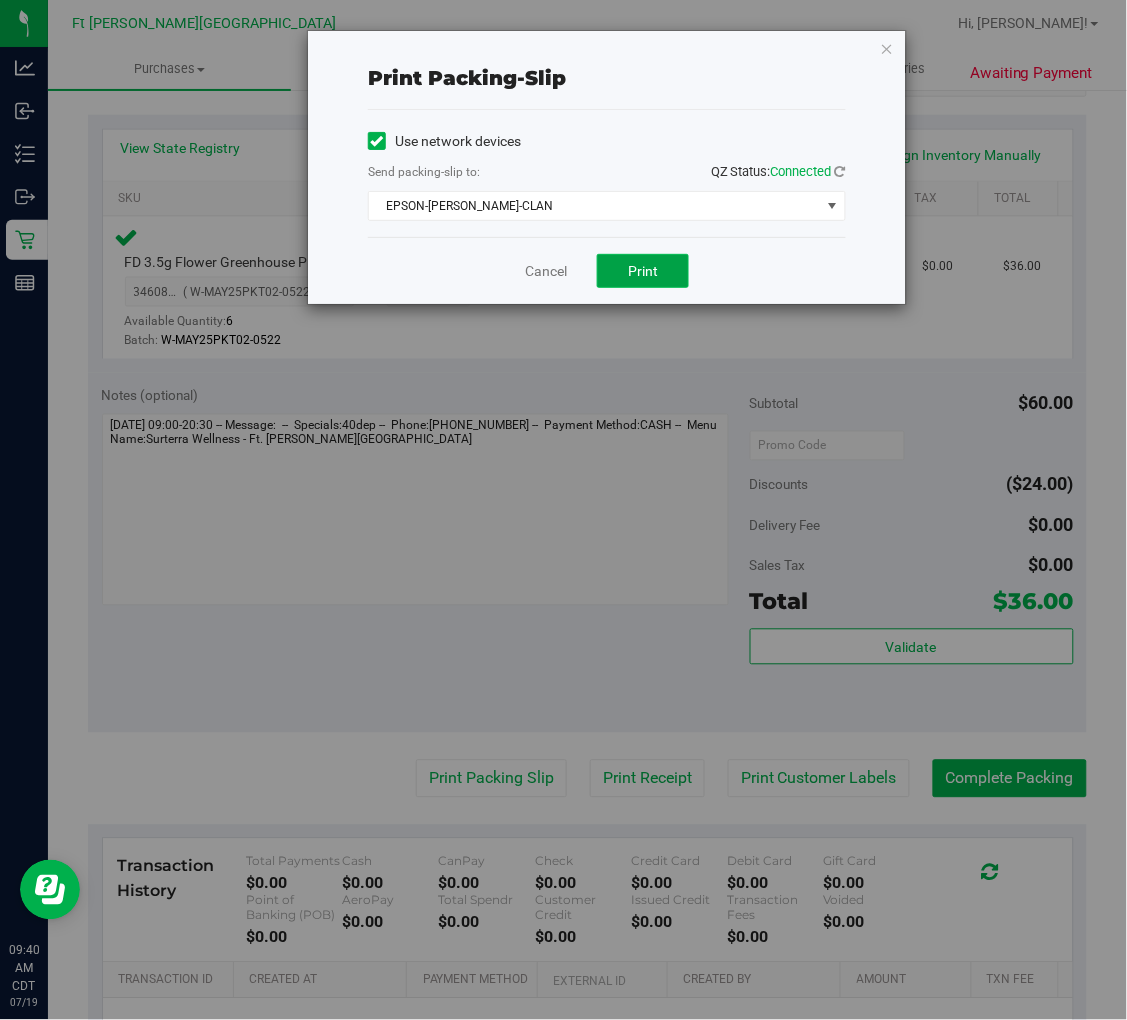 click on "Print" at bounding box center (643, 271) 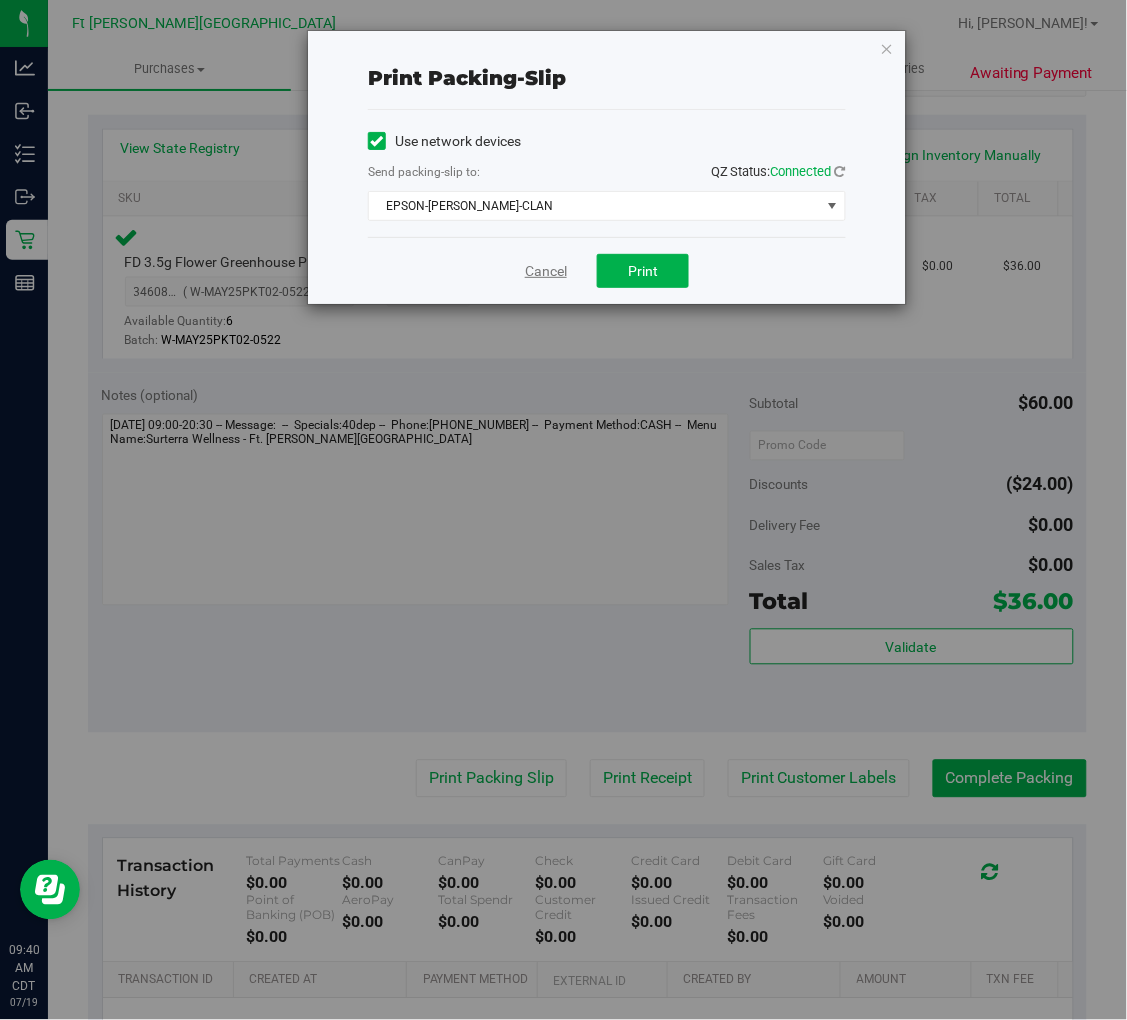 click on "Cancel" at bounding box center (546, 271) 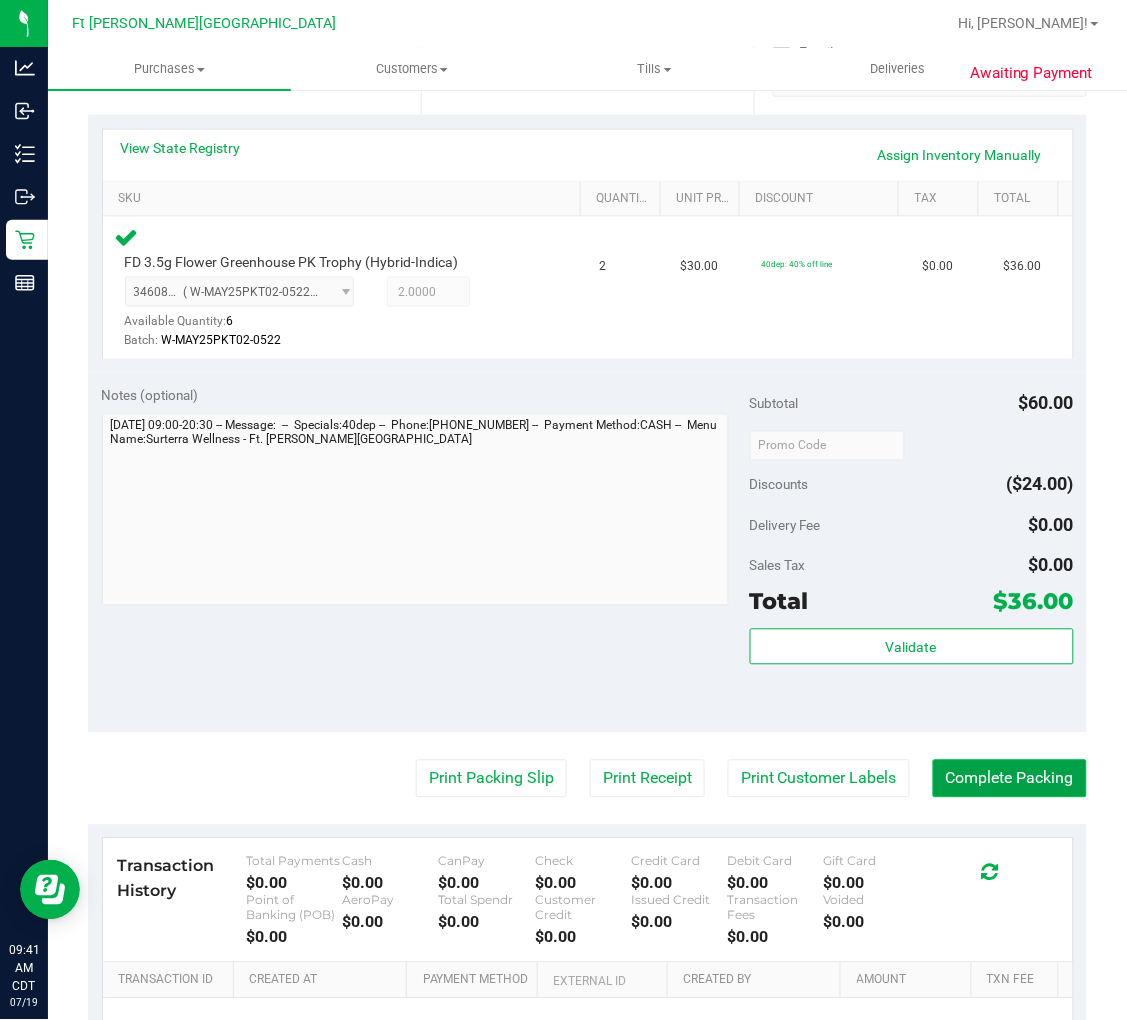 click on "Complete Packing" at bounding box center [1010, 779] 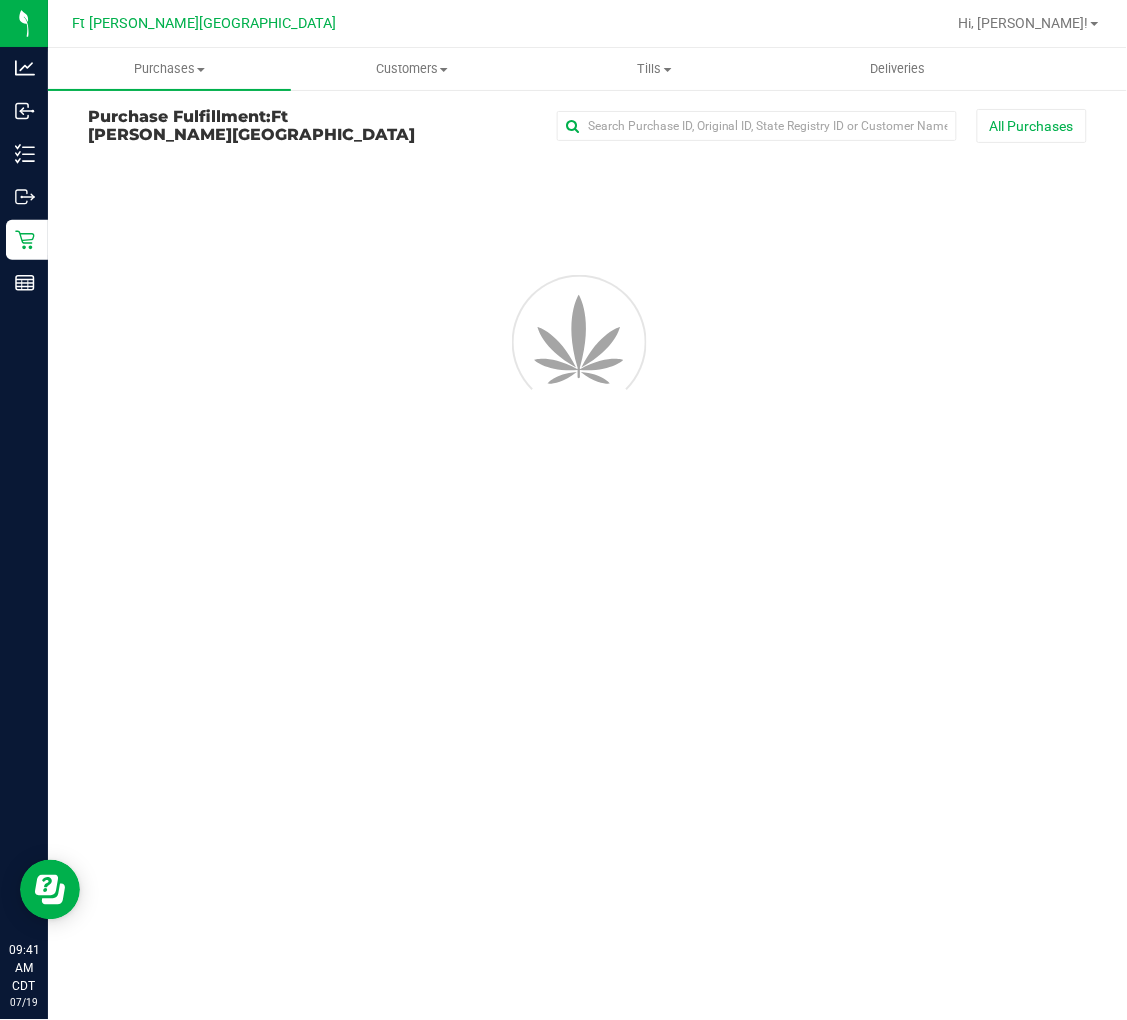 scroll, scrollTop: 0, scrollLeft: 0, axis: both 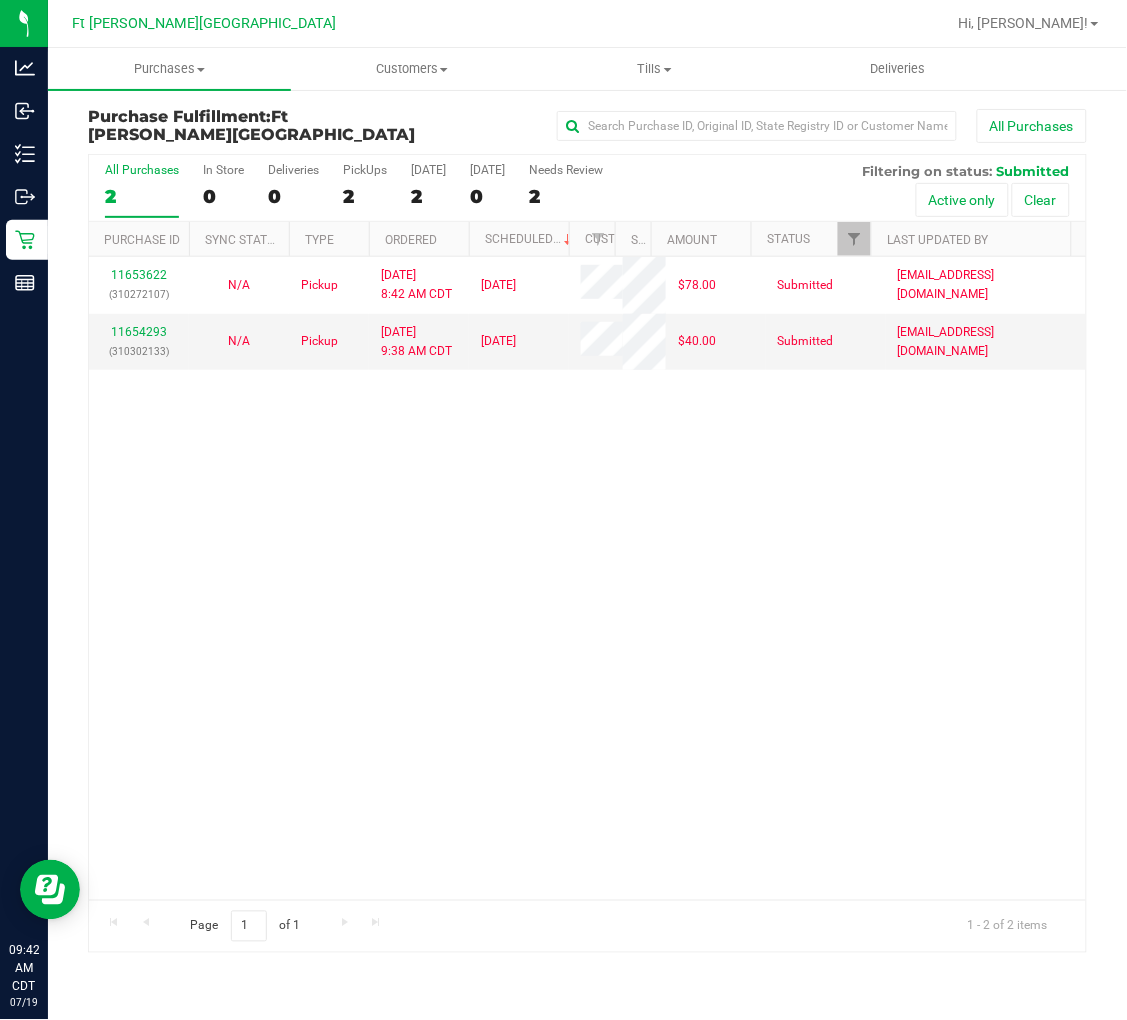 click on "2" at bounding box center (142, 196) 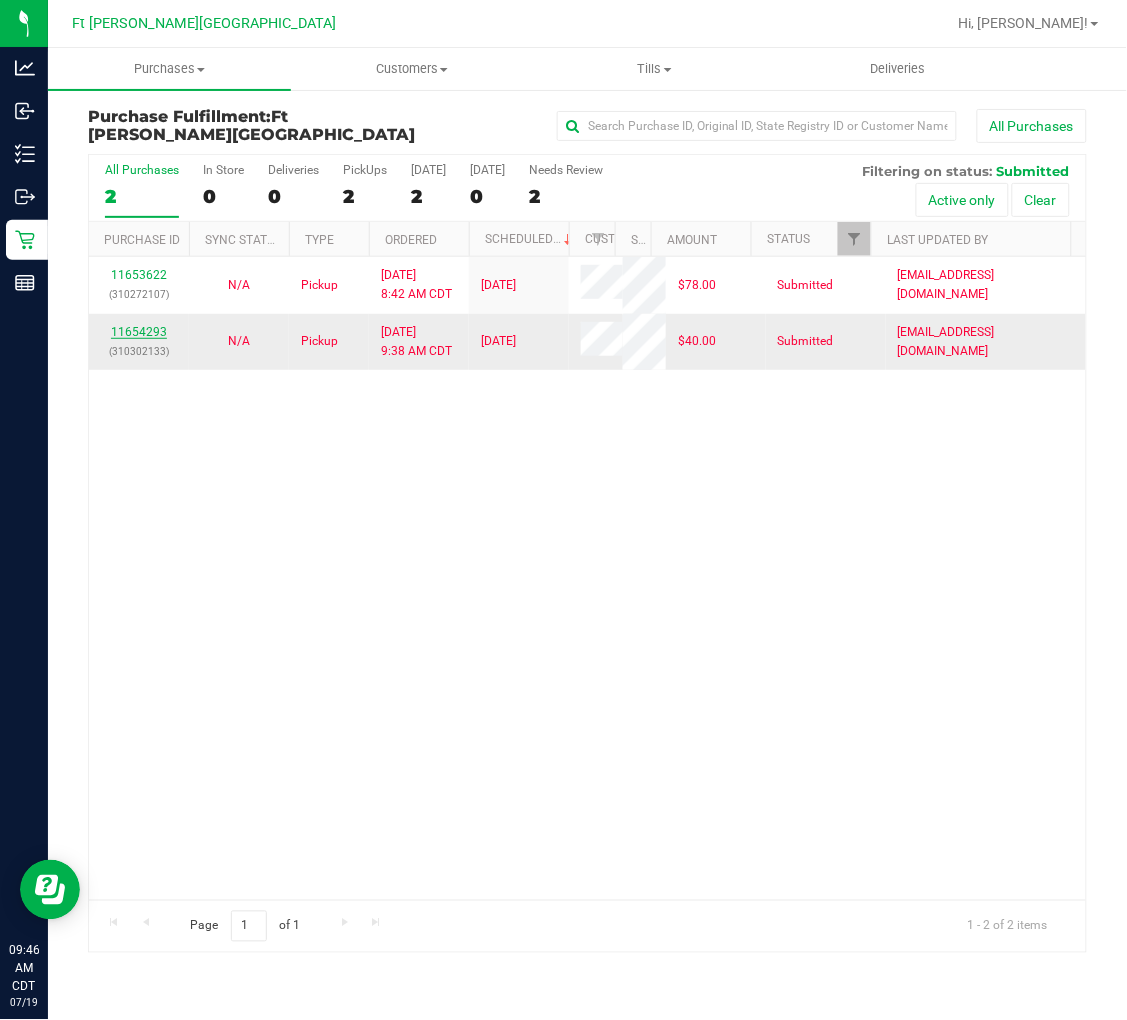 click on "11654293" at bounding box center [139, 332] 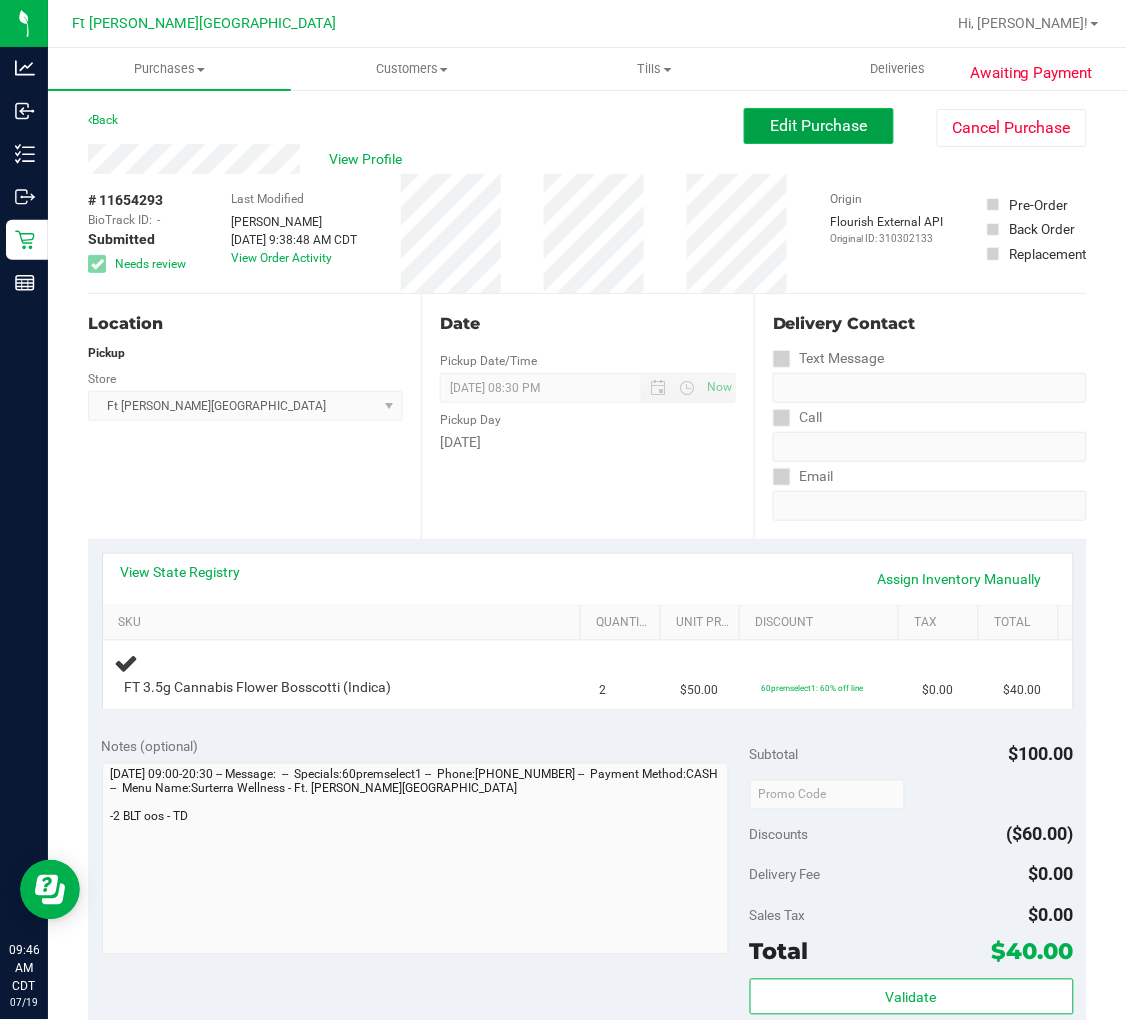 click on "Edit Purchase" at bounding box center (819, 125) 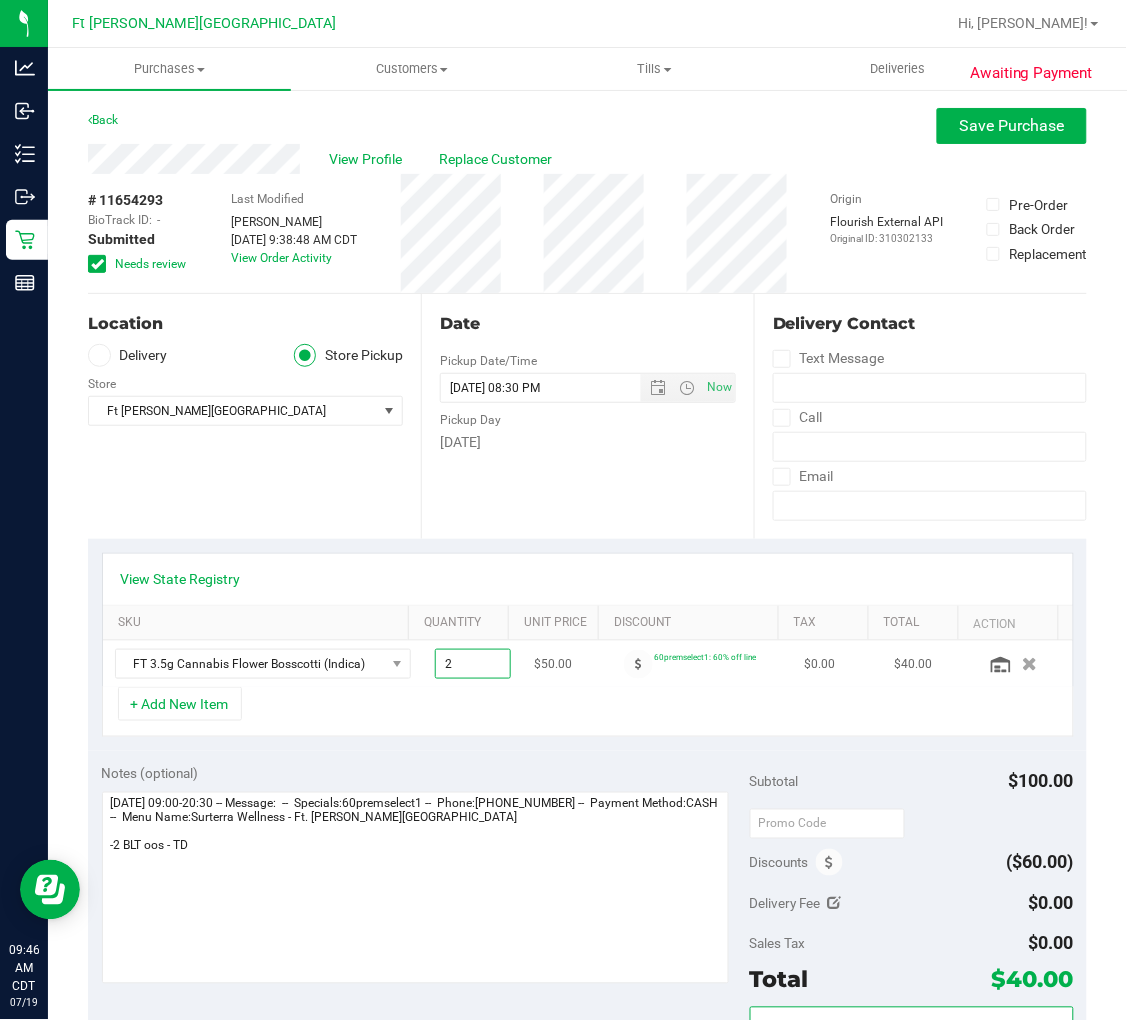 click on "2.00 2" at bounding box center [473, 664] 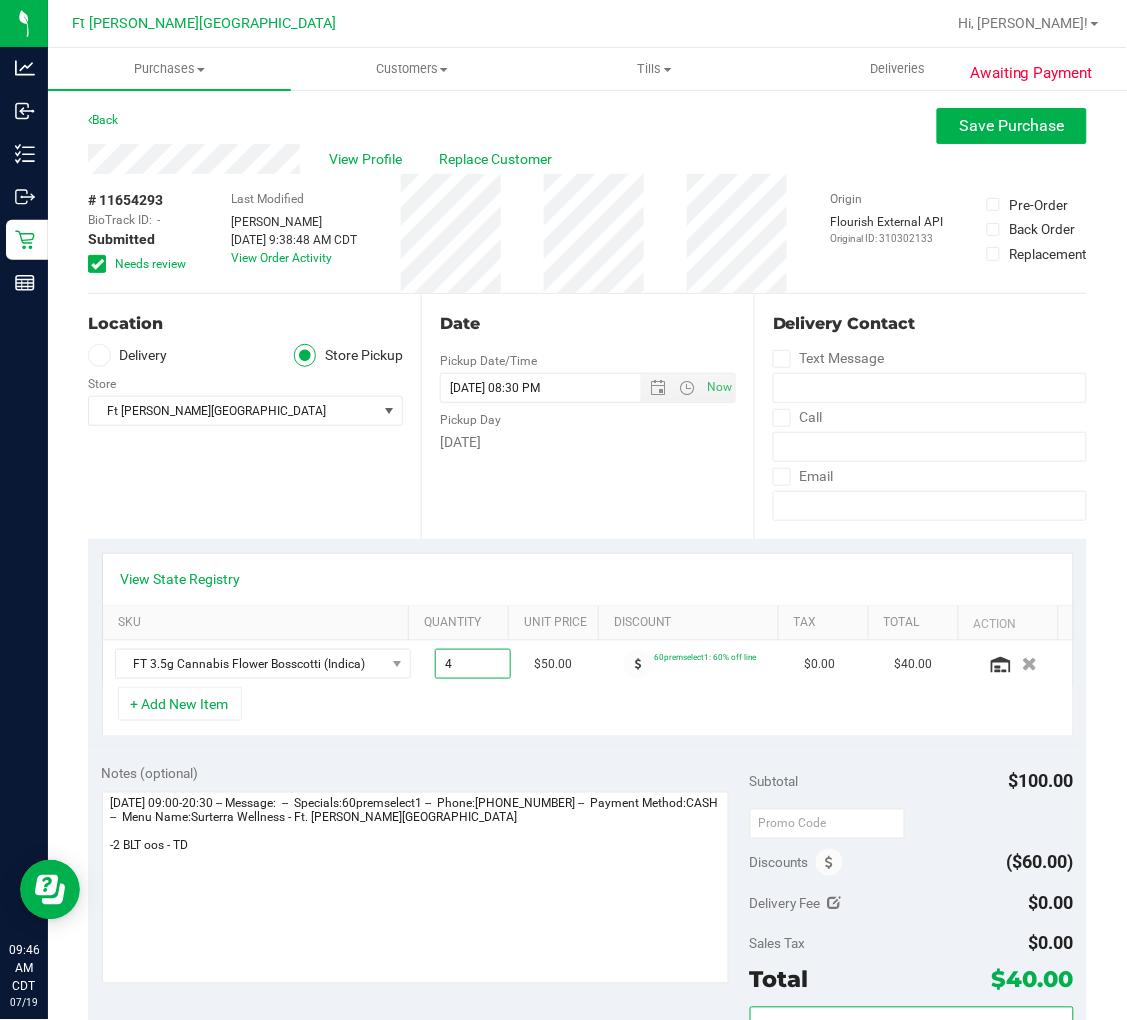 type on "4.00" 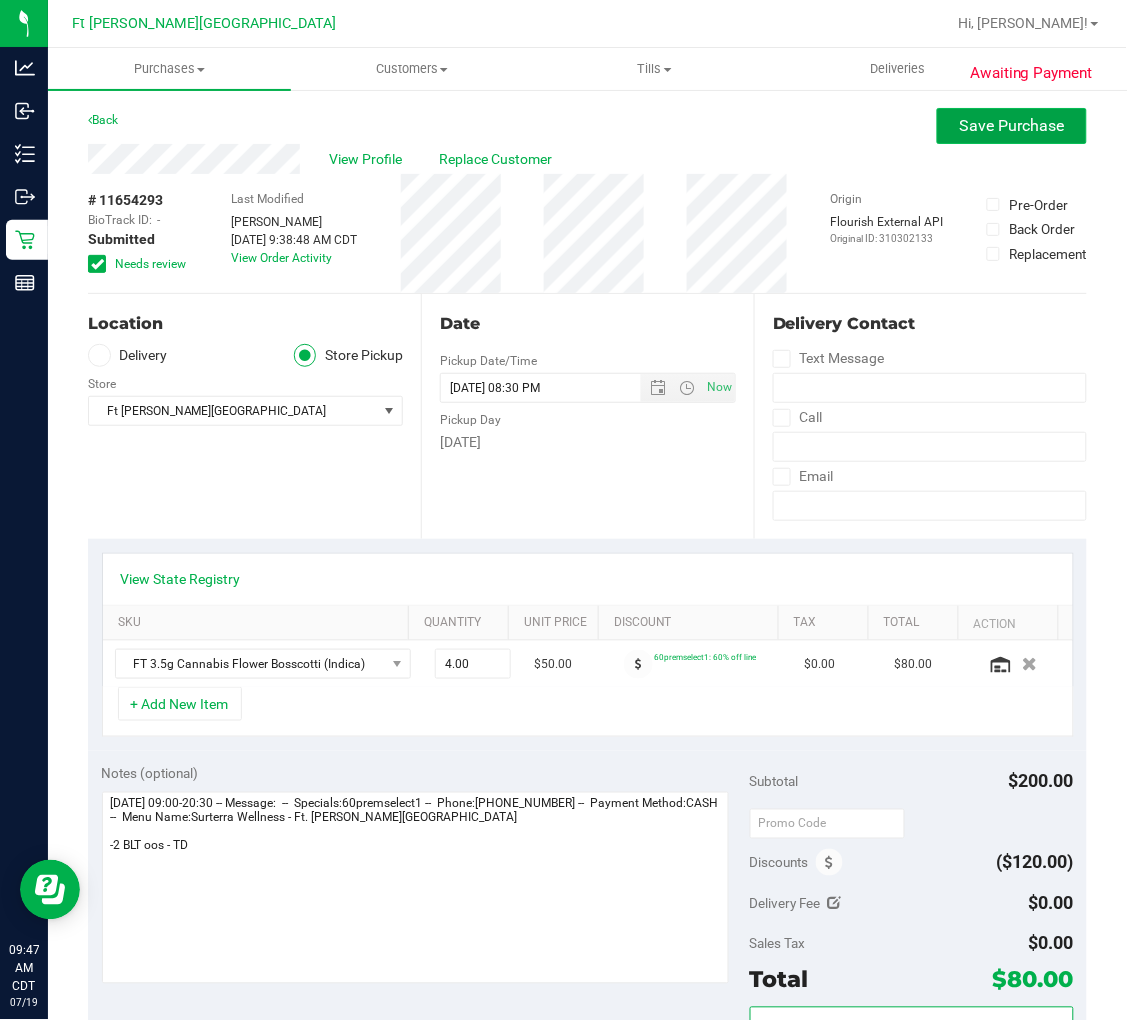 click on "Save Purchase" at bounding box center (1012, 125) 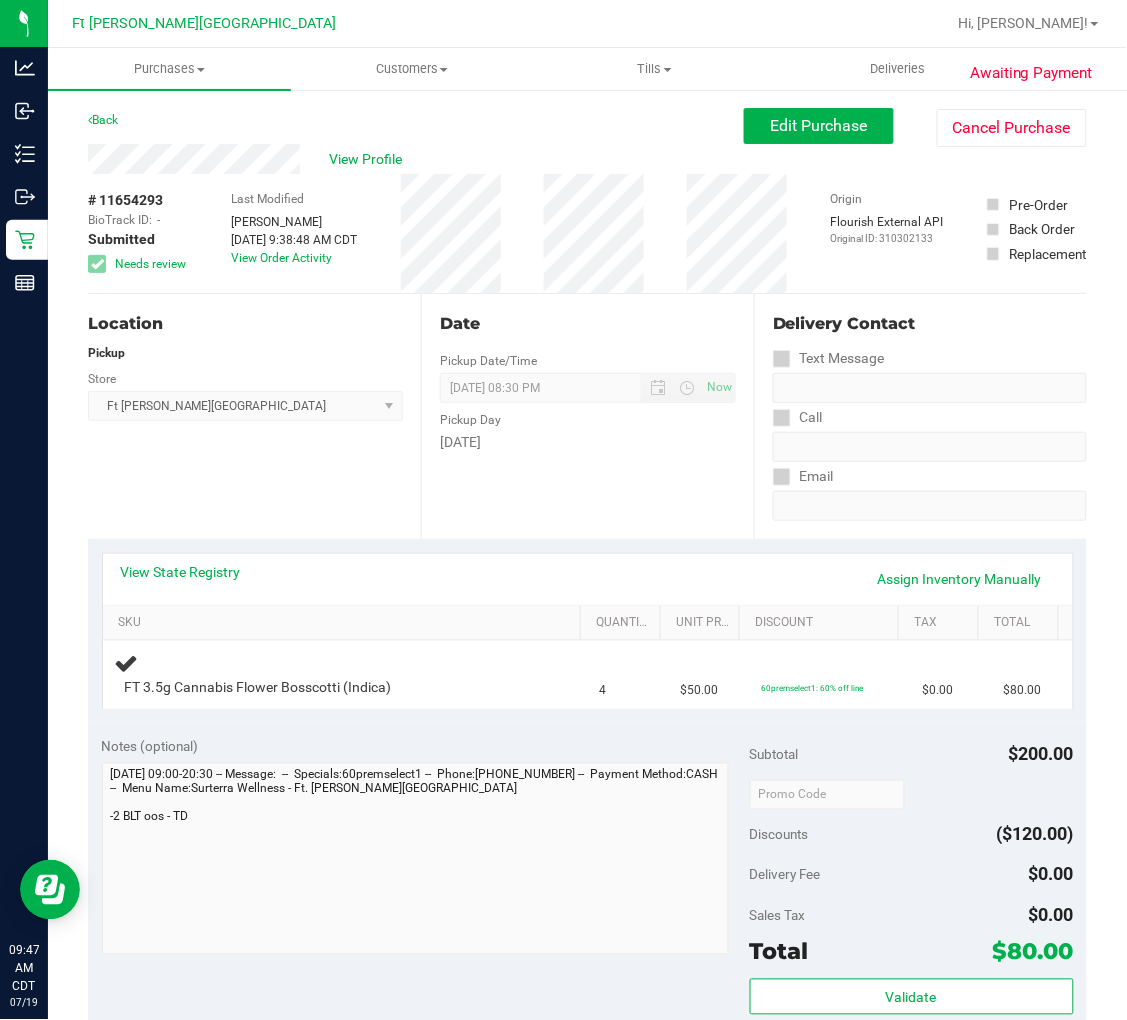 click on "Location
Pickup
Store
Ft Walton Beach WC Select Store Bonita Springs WC Boynton Beach WC Bradenton WC Brandon WC Brooksville WC Call Center Clermont WC Crestview WC Deerfield Beach WC Delray Beach WC Deltona WC Ft Walton Beach WC Ft. Lauderdale WC Ft. Myers WC Gainesville WC Jax Atlantic WC JAX DC REP Jax WC Key West WC Lakeland WC Largo WC Lehigh Acres DC REP Merritt Island WC Miami 72nd WC Miami Beach WC Miami Dadeland WC Miramar DC REP New Port Richey WC North Palm Beach WC North Port WC Ocala WC Orange Park WC Orlando Colonial WC Orlando DC REP Orlando WC Oviedo WC Palm Bay WC Palm Coast WC Panama City WC Pensacola WC Port Orange WC Port St. Lucie WC Sebring WC South Tampa WC St. Pete WC Summerfield WC Tallahassee DC REP Tallahassee WC Tampa DC Testing Tampa Warehouse Tampa WC TX Austin DC TX Plano Retail WPB DC" at bounding box center [254, 416] 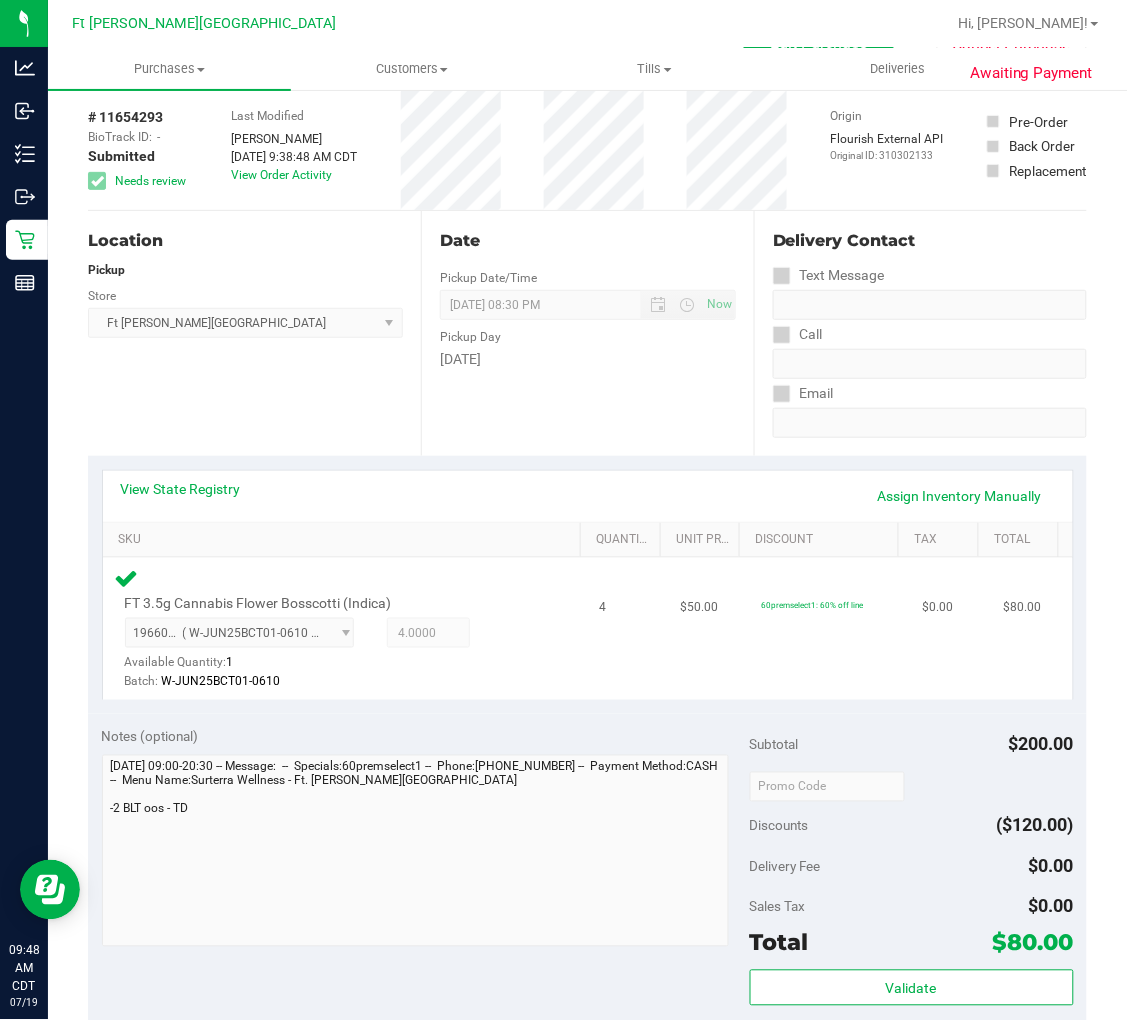 scroll, scrollTop: 222, scrollLeft: 0, axis: vertical 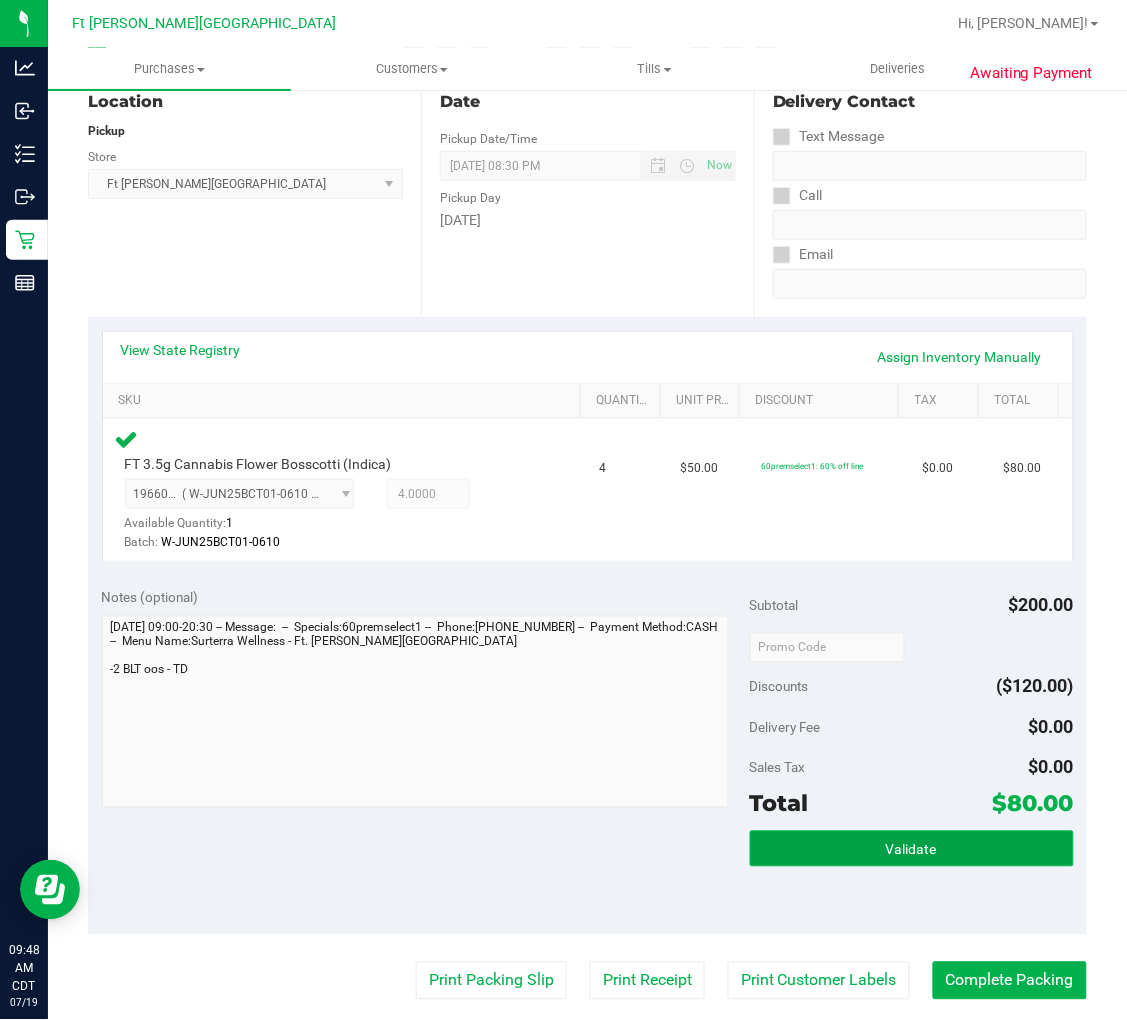 click on "Validate" at bounding box center (911, 850) 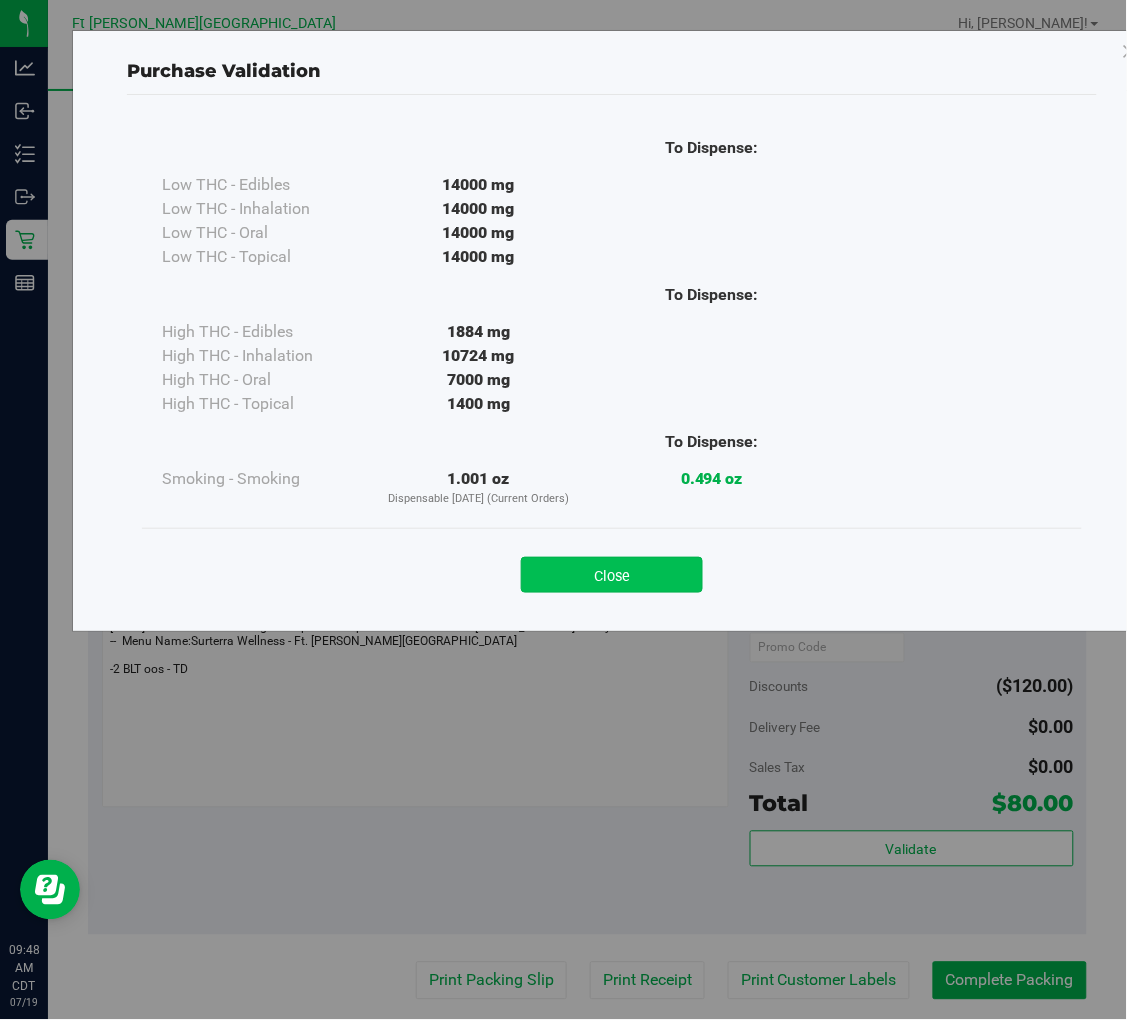 click on "Close" at bounding box center (612, 575) 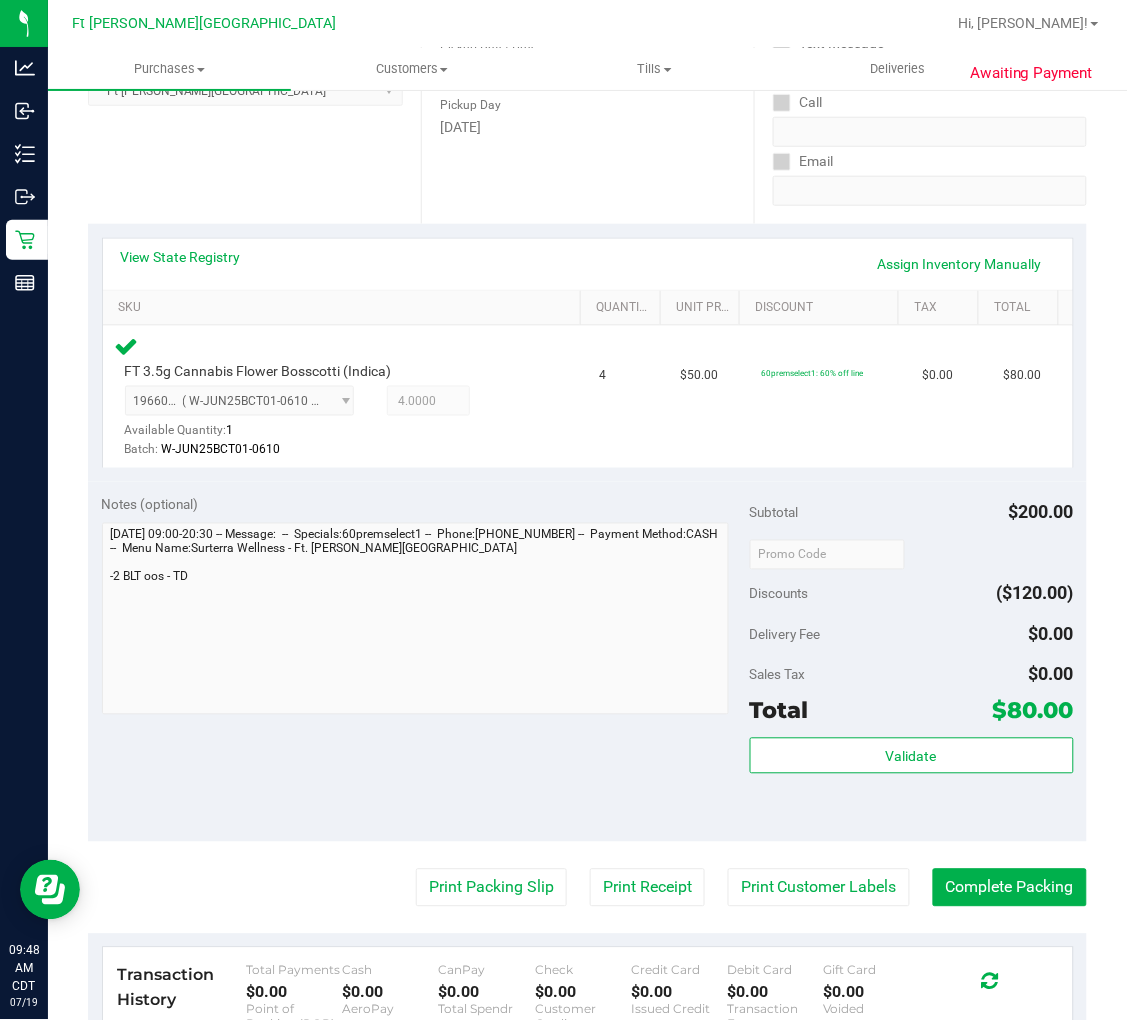 scroll, scrollTop: 444, scrollLeft: 0, axis: vertical 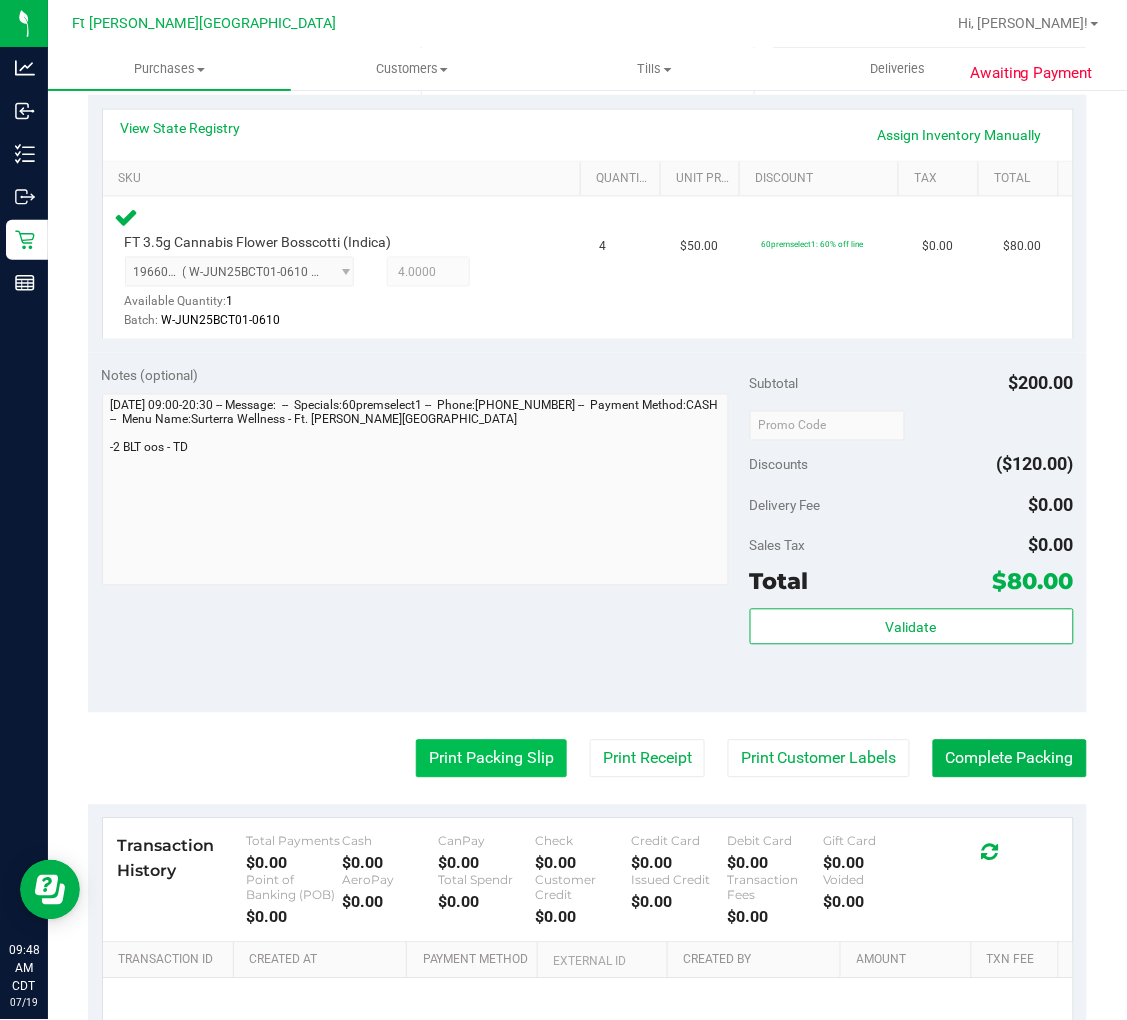 click on "Print Packing Slip" at bounding box center (491, 759) 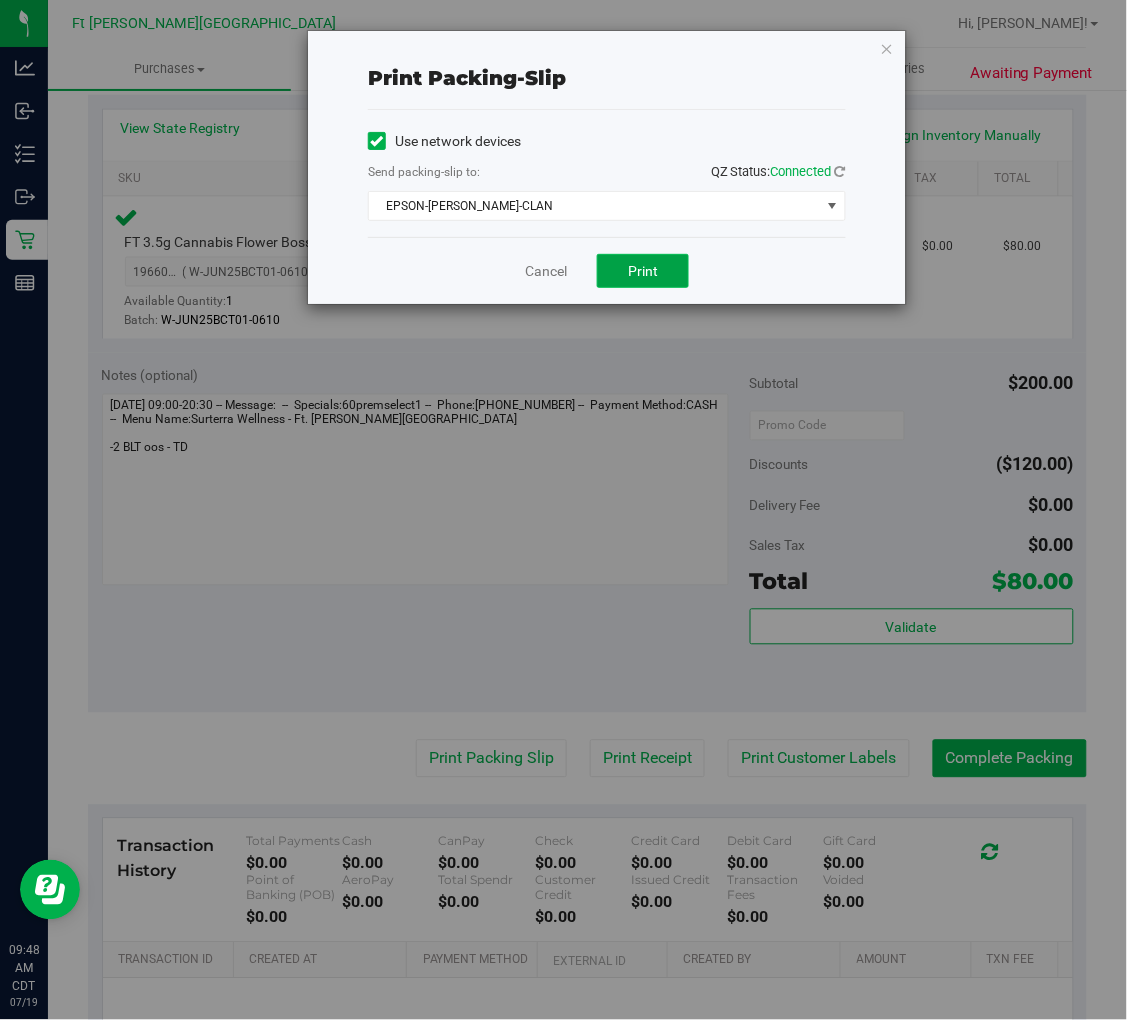 click on "Print" at bounding box center [643, 271] 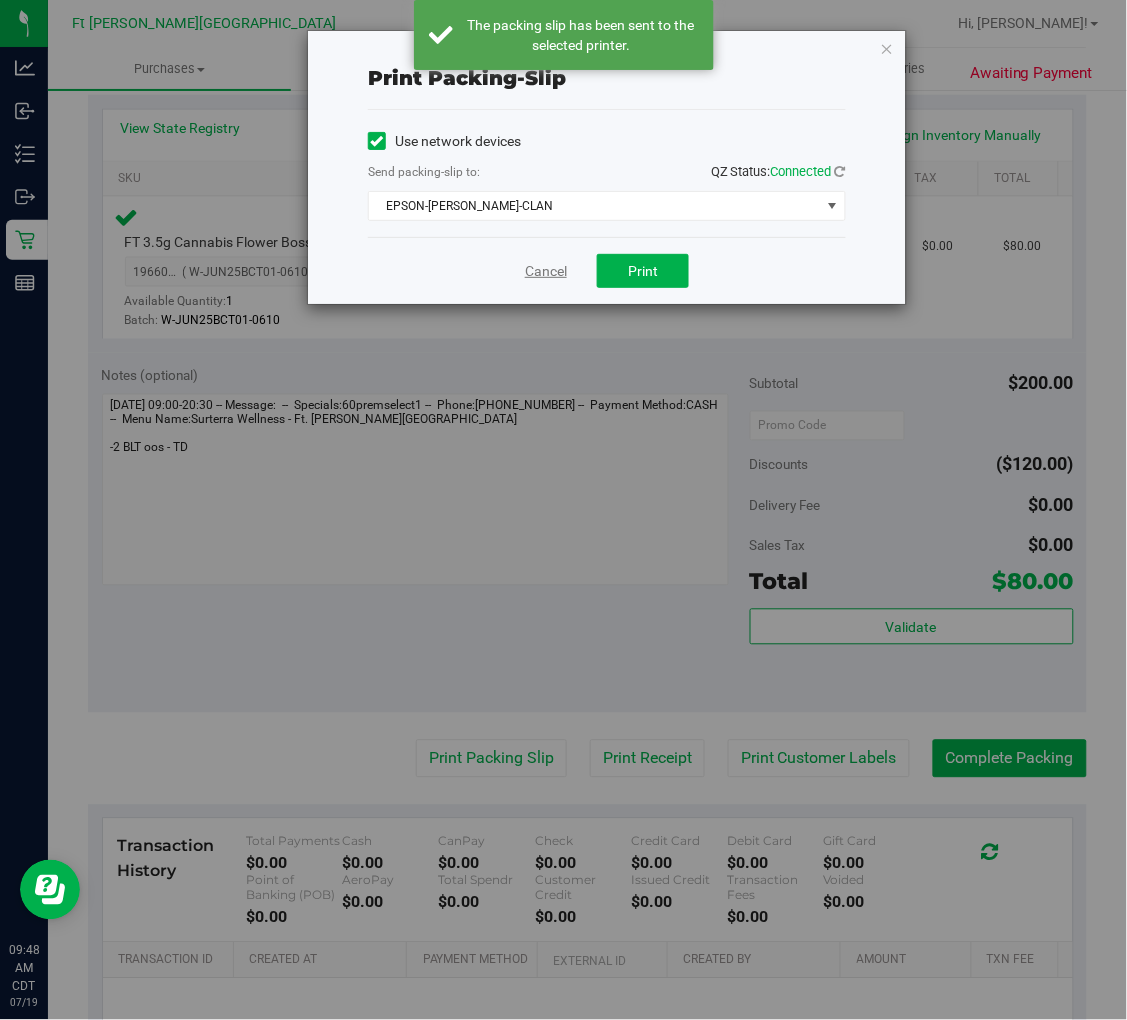 click on "Cancel" at bounding box center (546, 271) 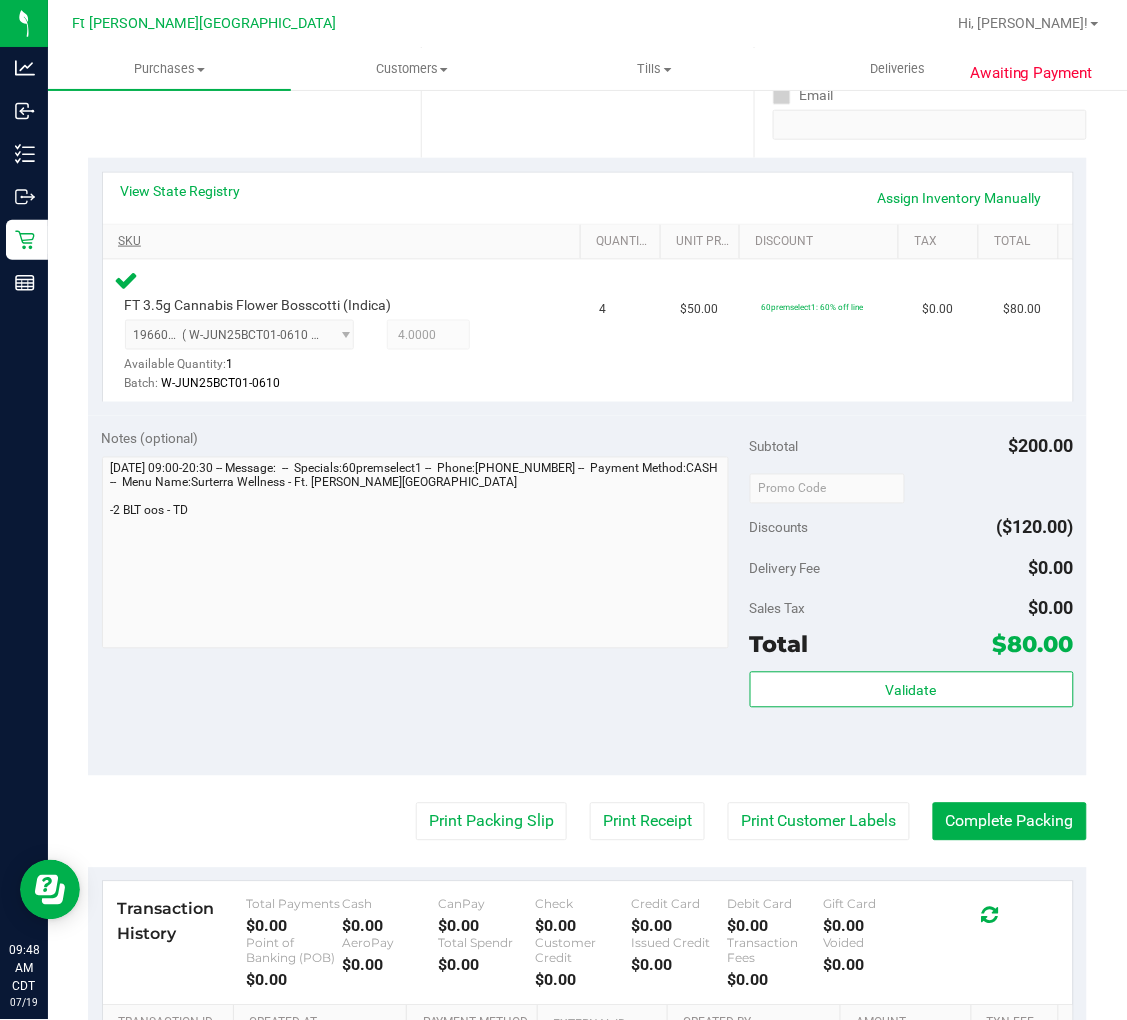 scroll, scrollTop: 372, scrollLeft: 0, axis: vertical 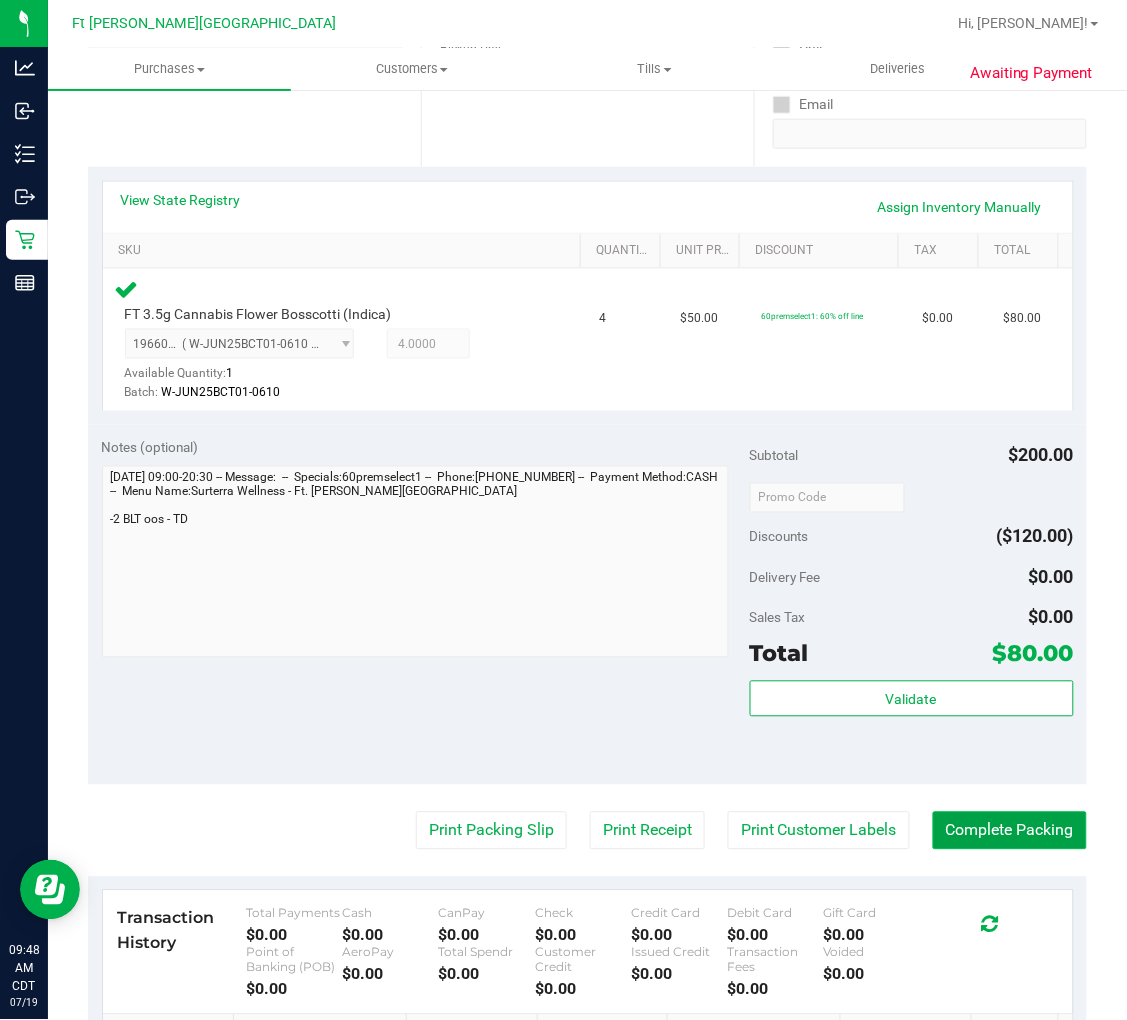 click on "Complete Packing" at bounding box center [1010, 831] 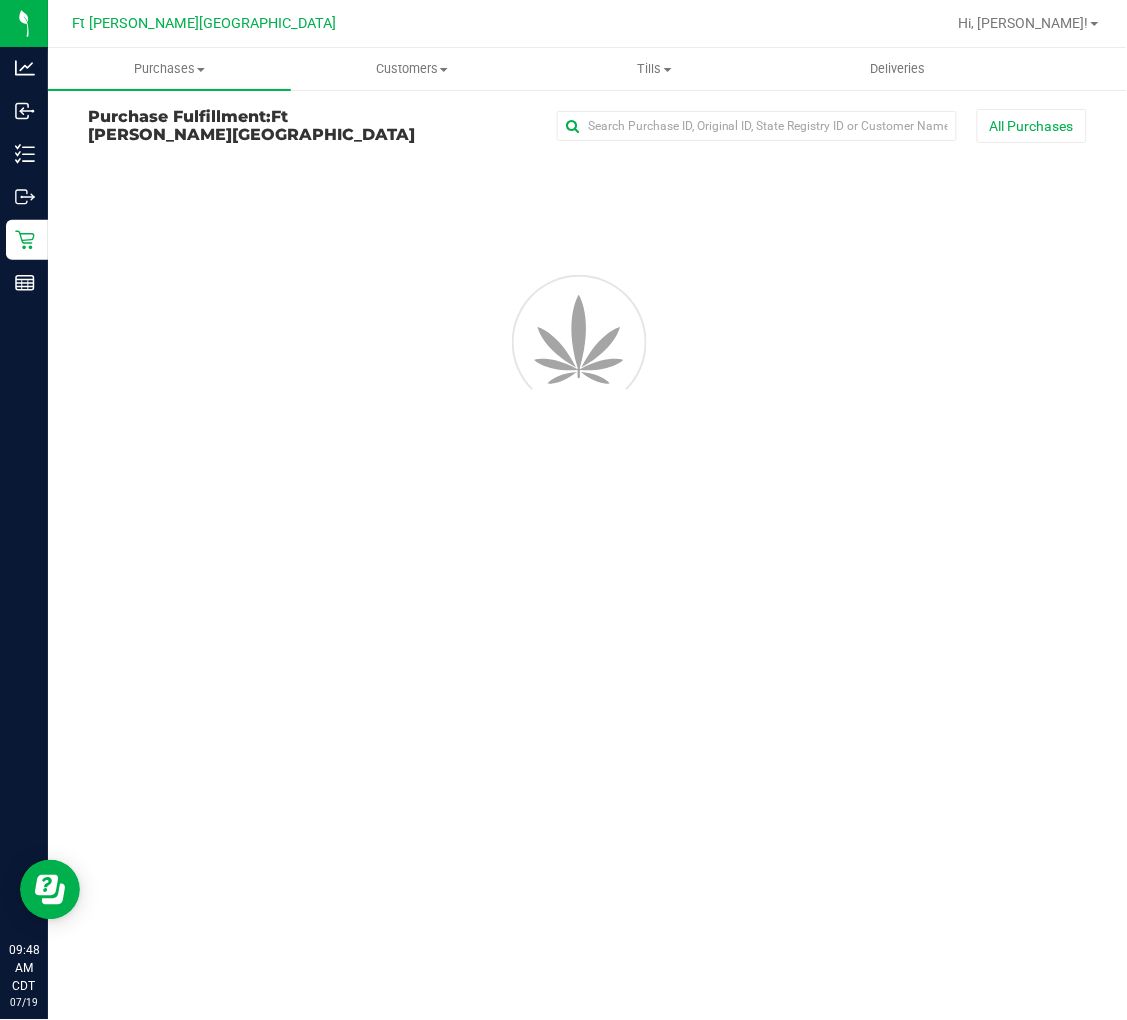 scroll, scrollTop: 0, scrollLeft: 0, axis: both 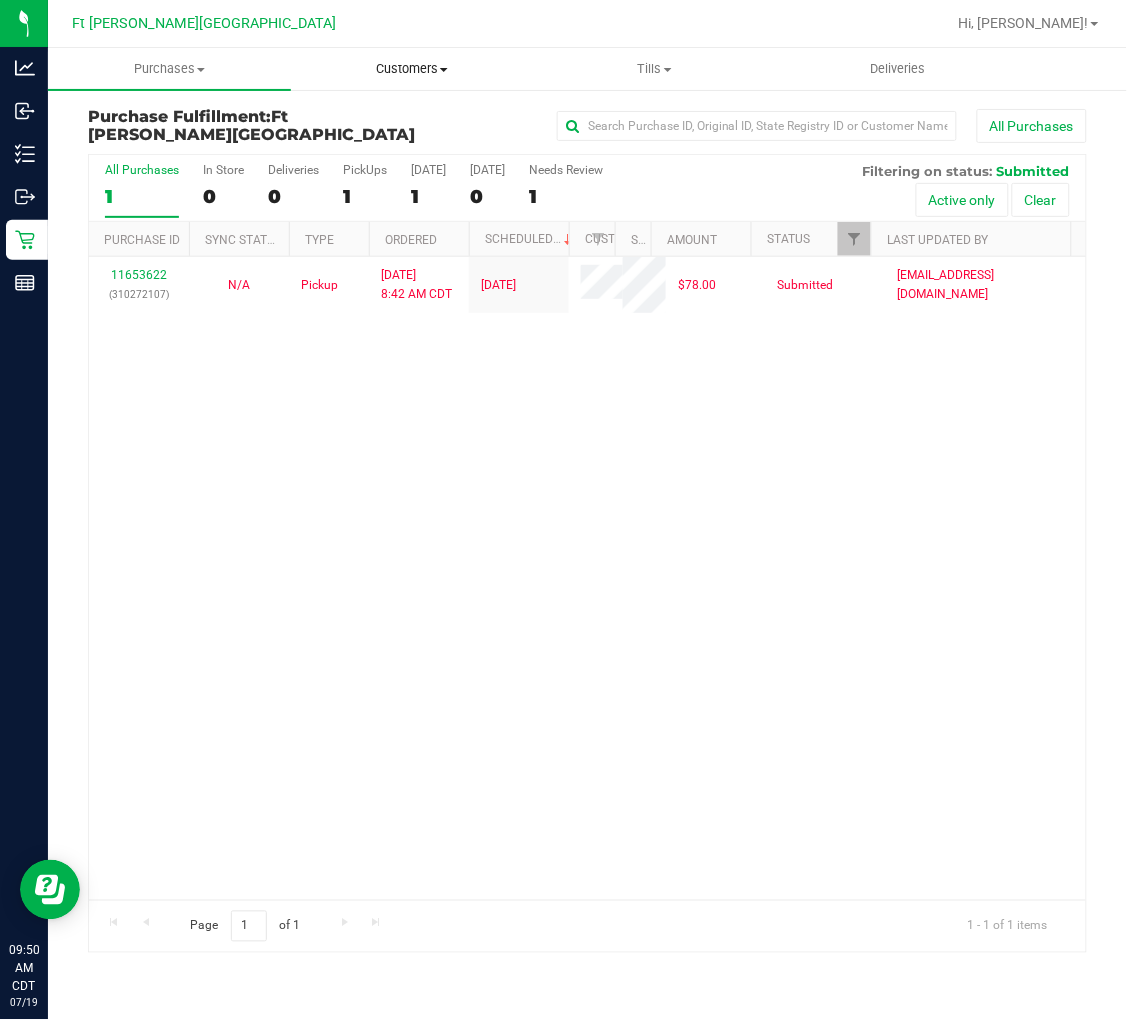 click on "Customers" at bounding box center [412, 69] 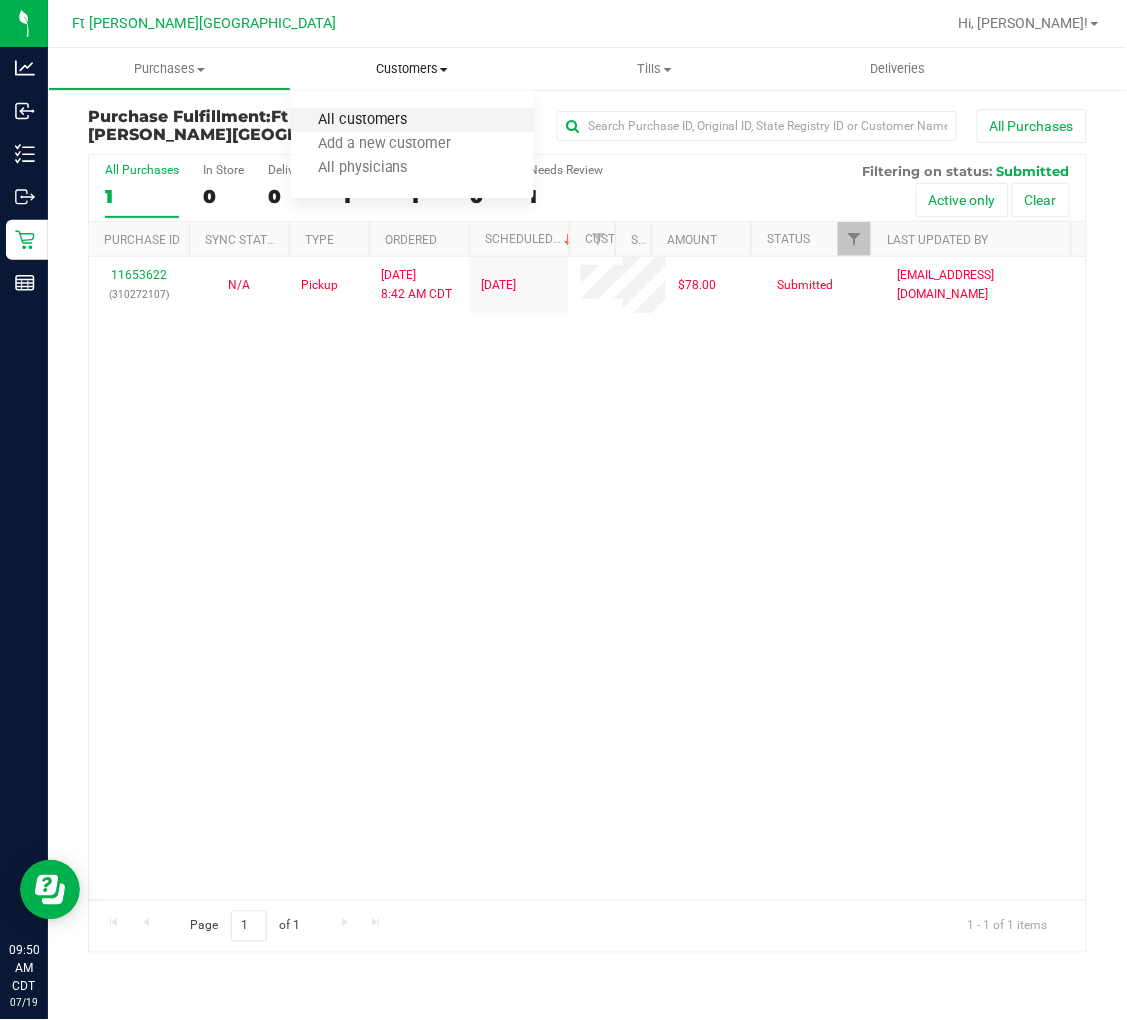 click on "All customers" at bounding box center [363, 120] 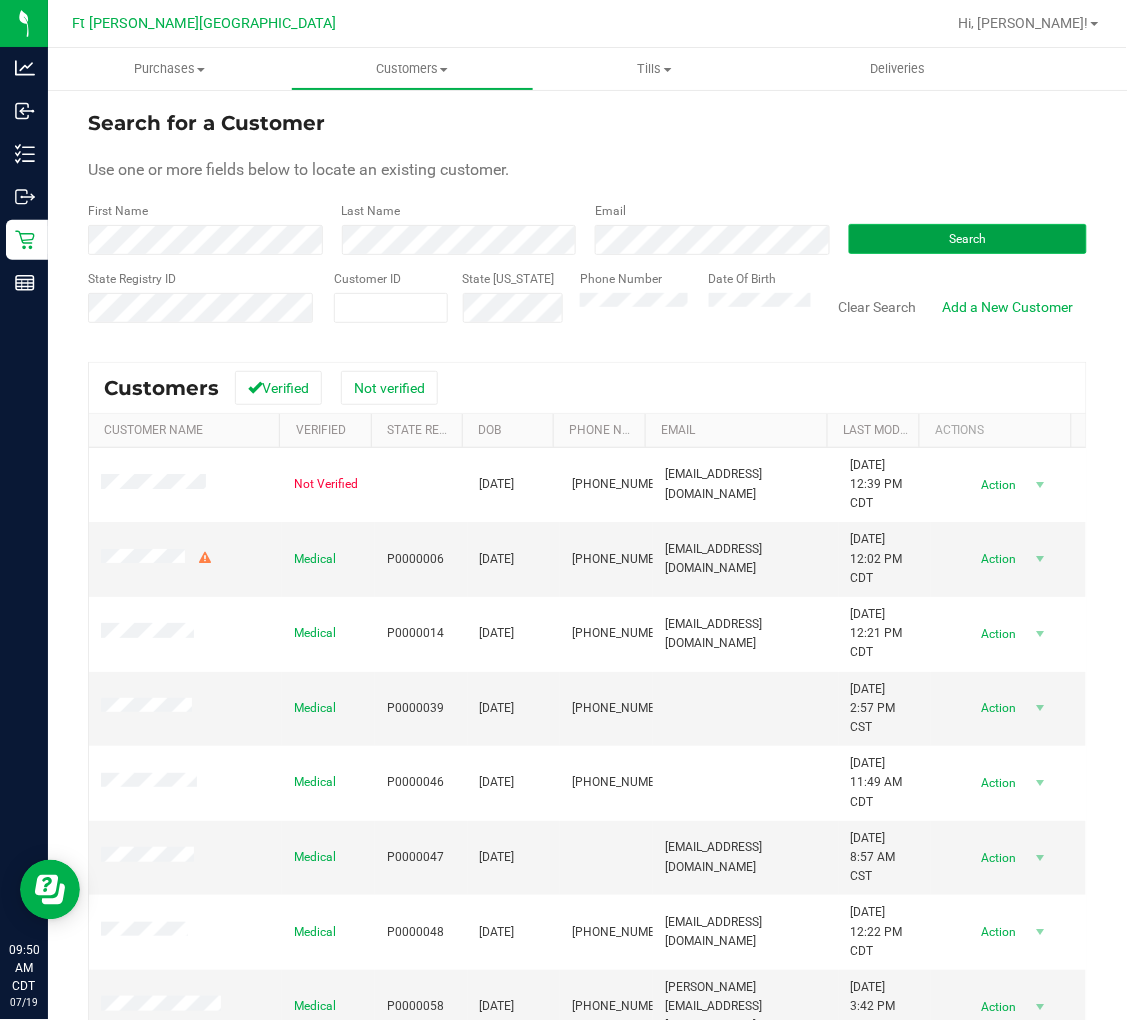 click on "Search" at bounding box center [967, 239] 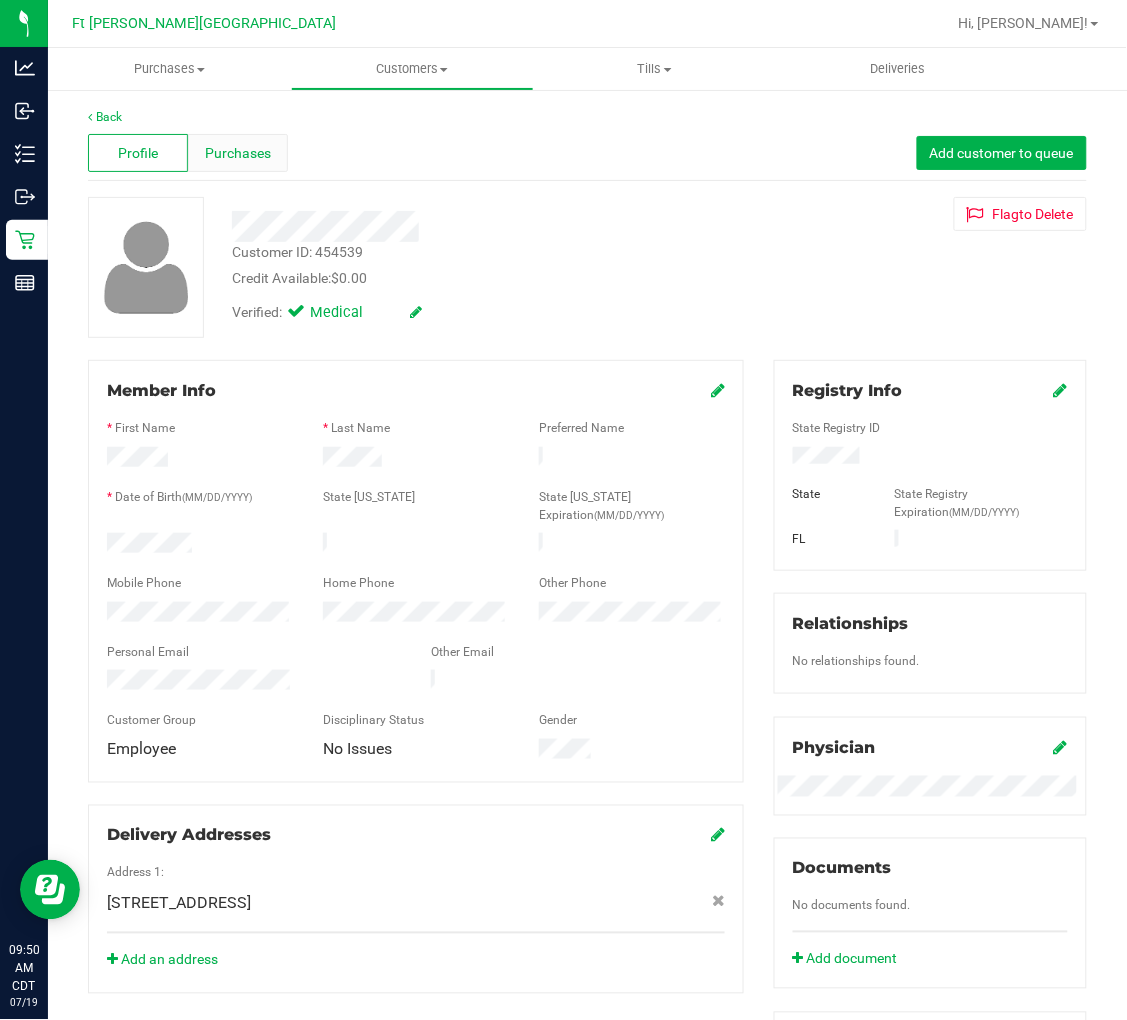 click on "Purchases" at bounding box center [238, 153] 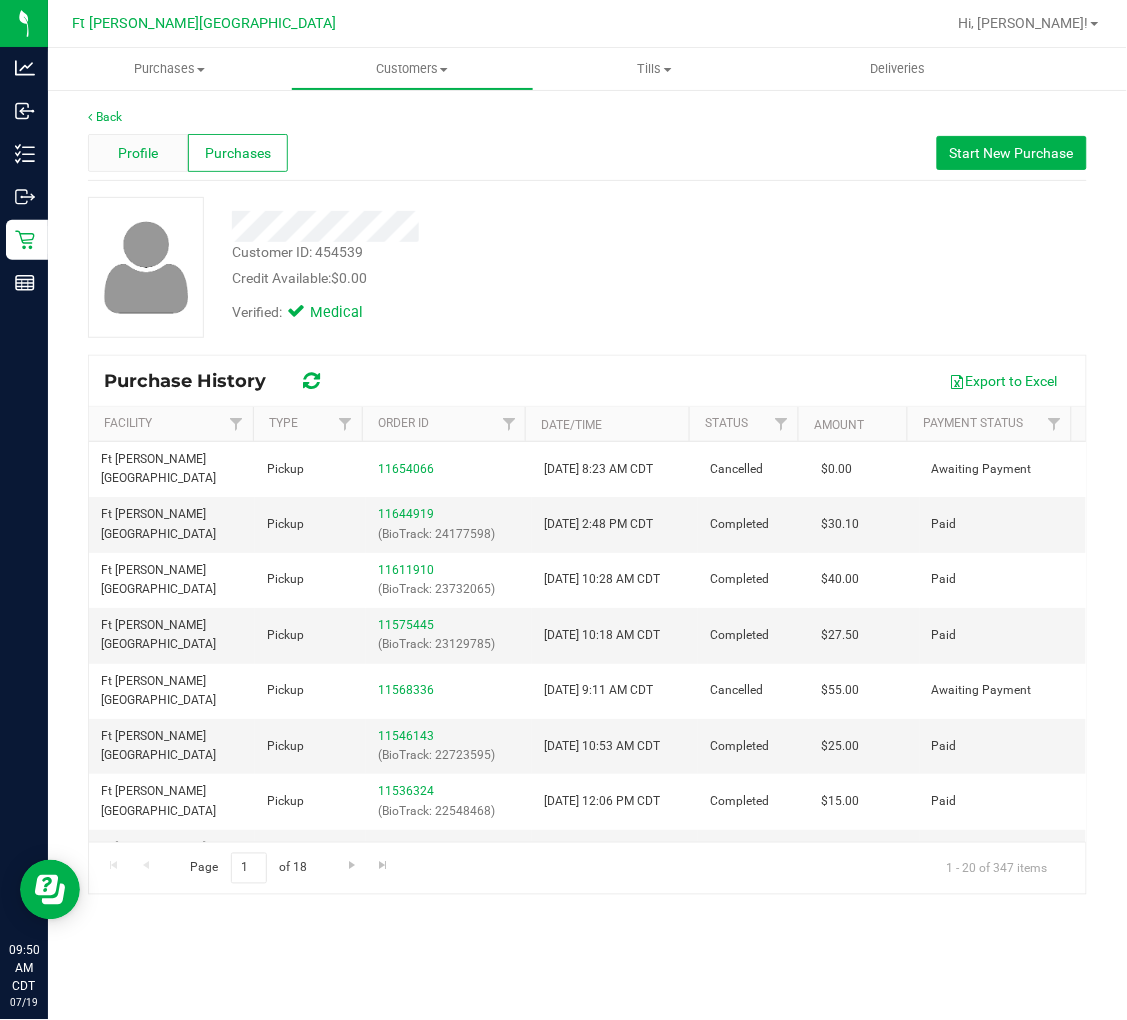 click on "Profile" at bounding box center (138, 153) 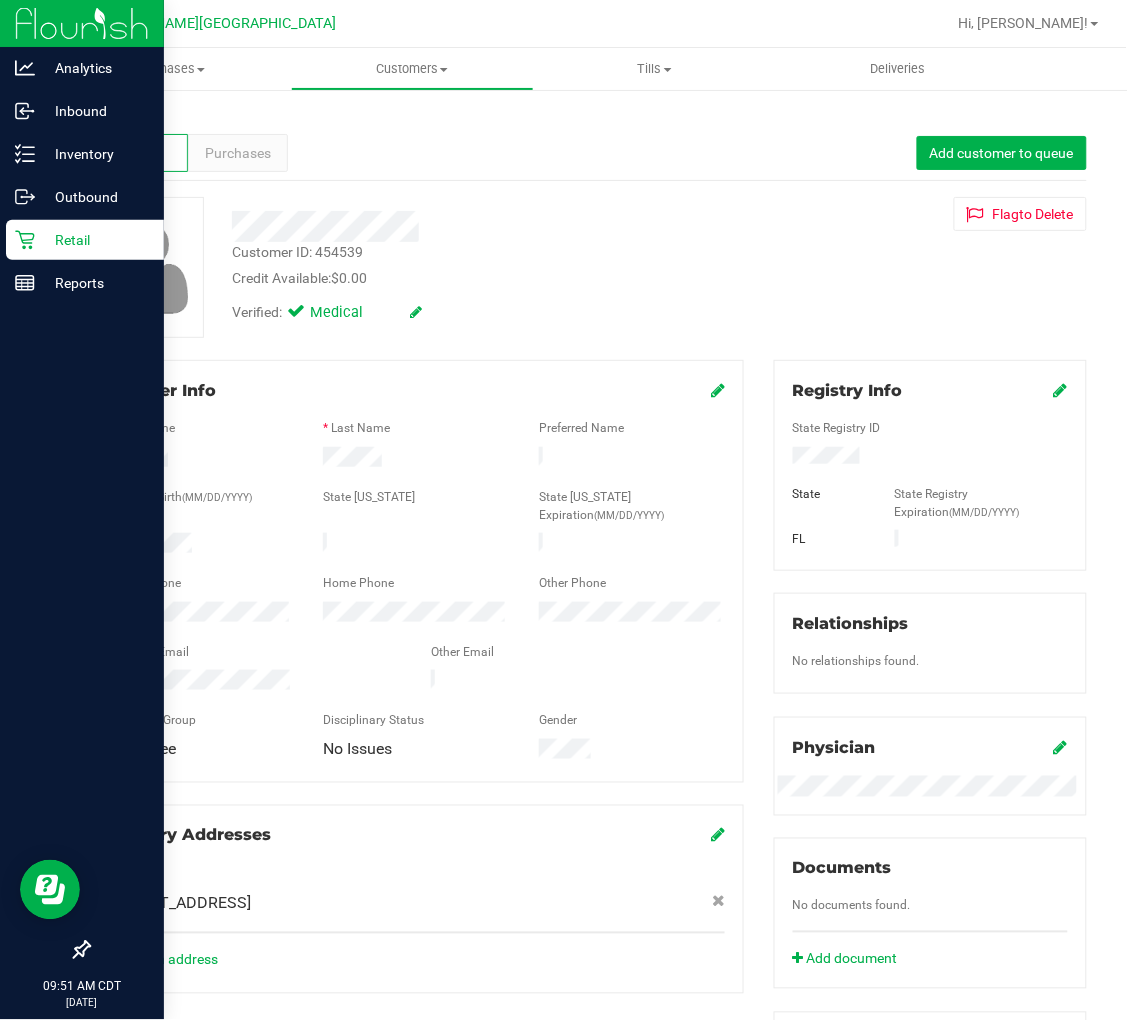 click on "Retail" at bounding box center [95, 240] 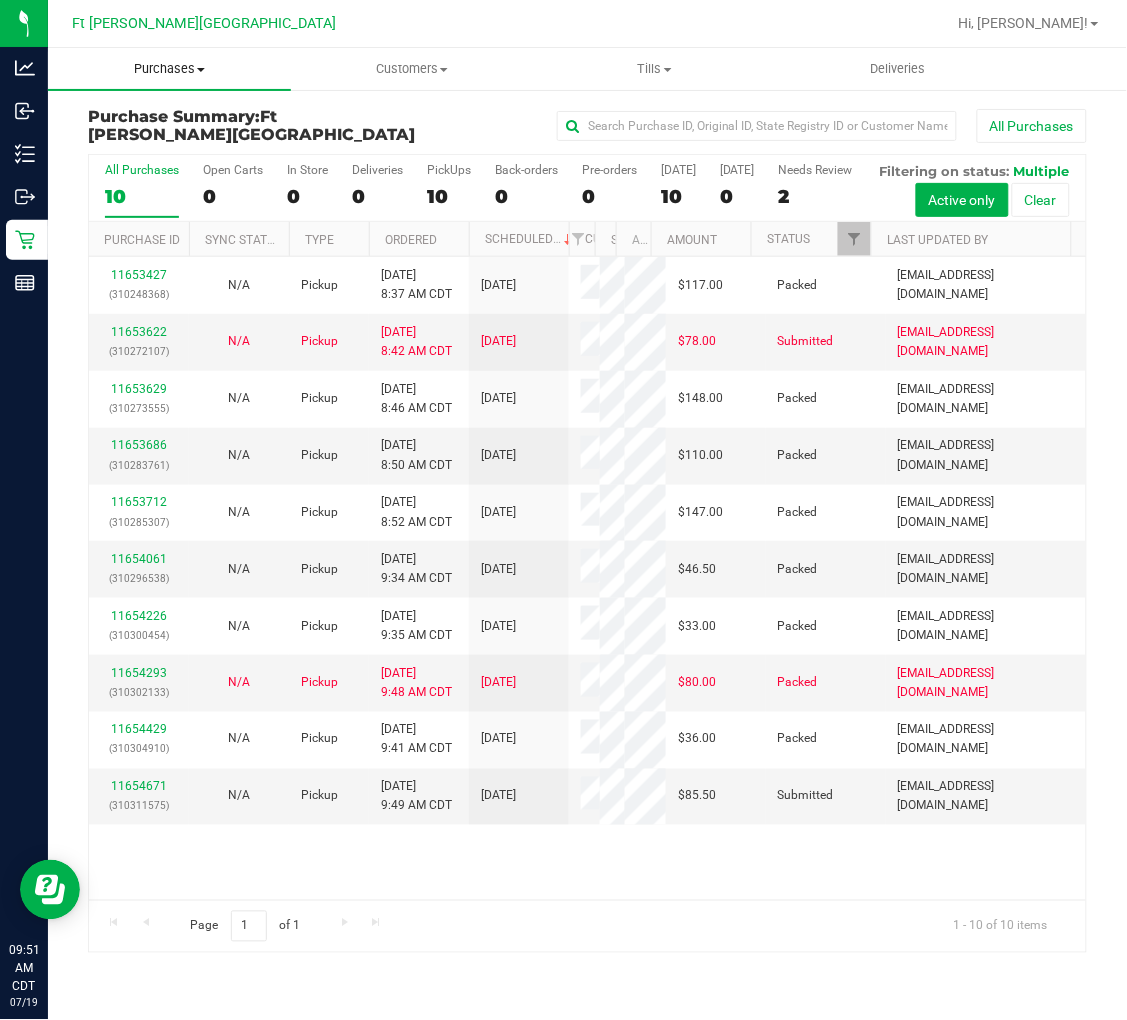 click on "Purchases" at bounding box center (169, 69) 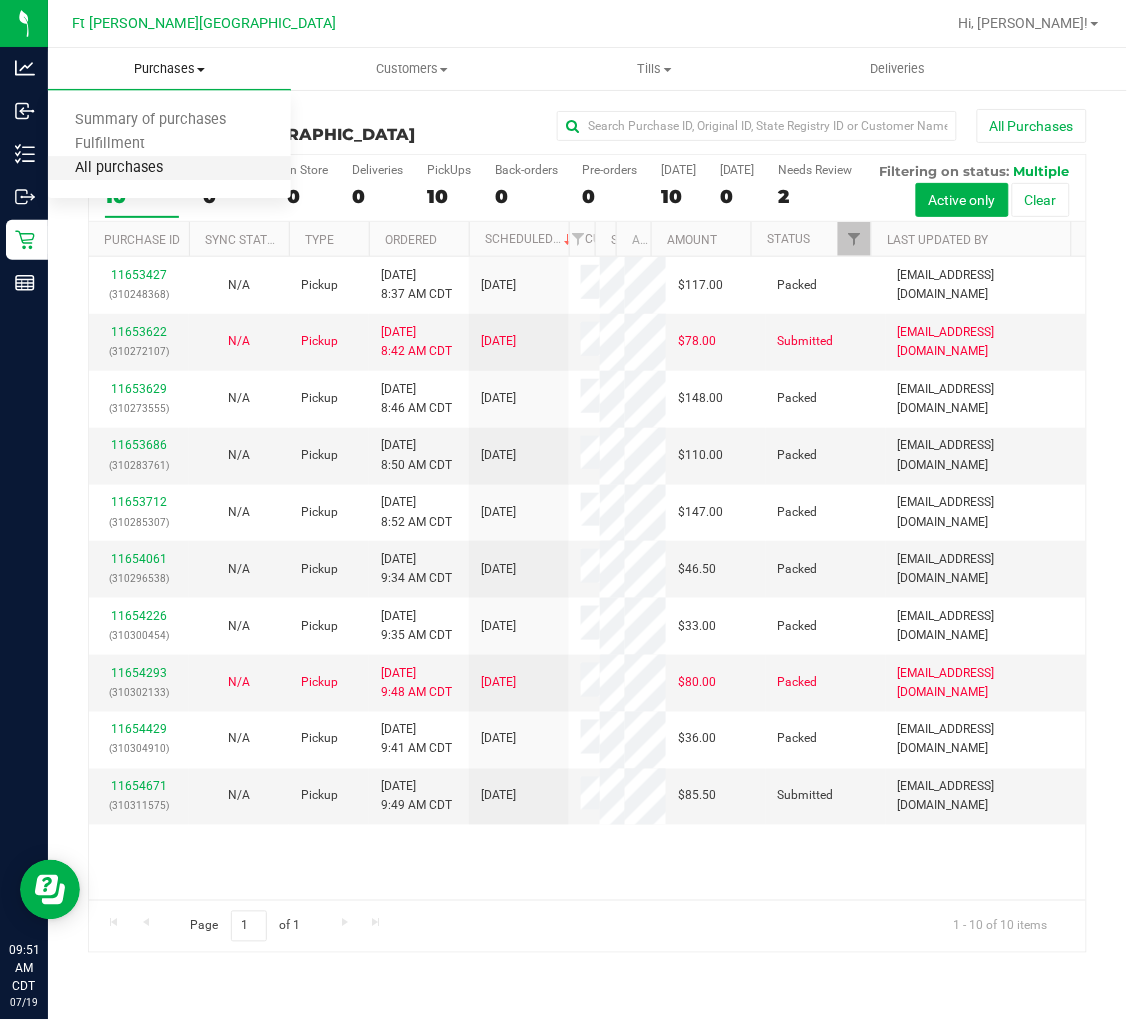 click on "All purchases" at bounding box center [119, 168] 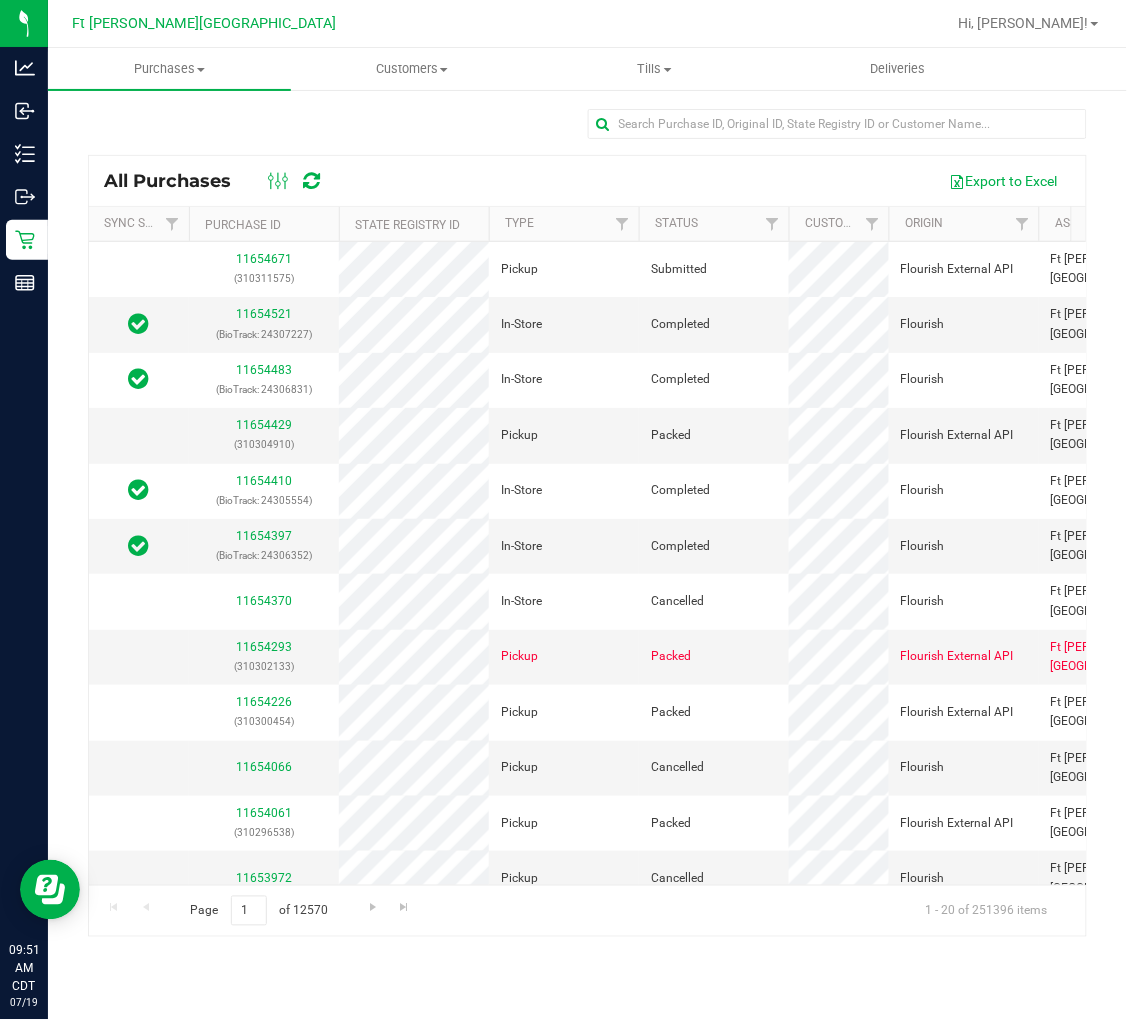 scroll, scrollTop: 0, scrollLeft: 32, axis: horizontal 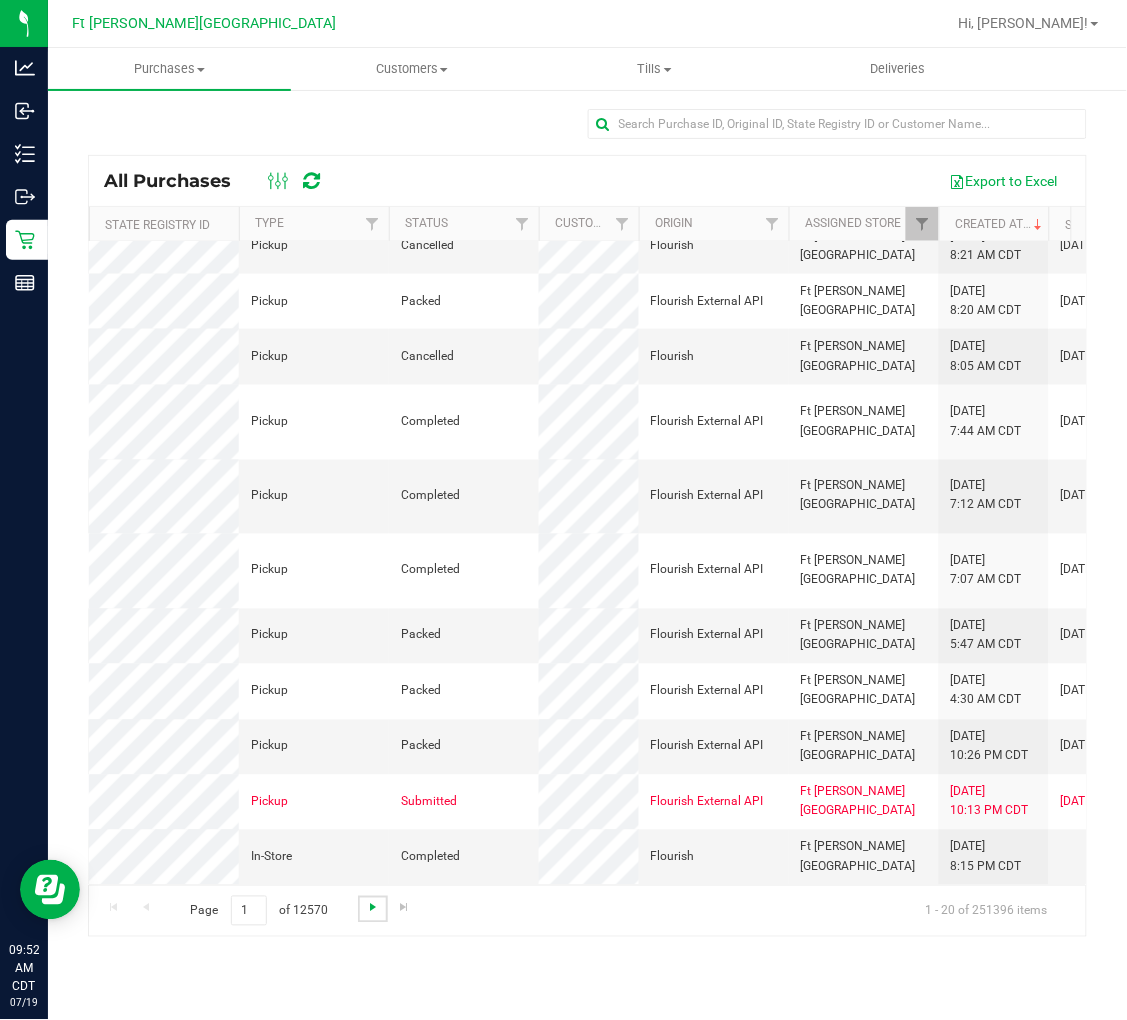click at bounding box center (373, 908) 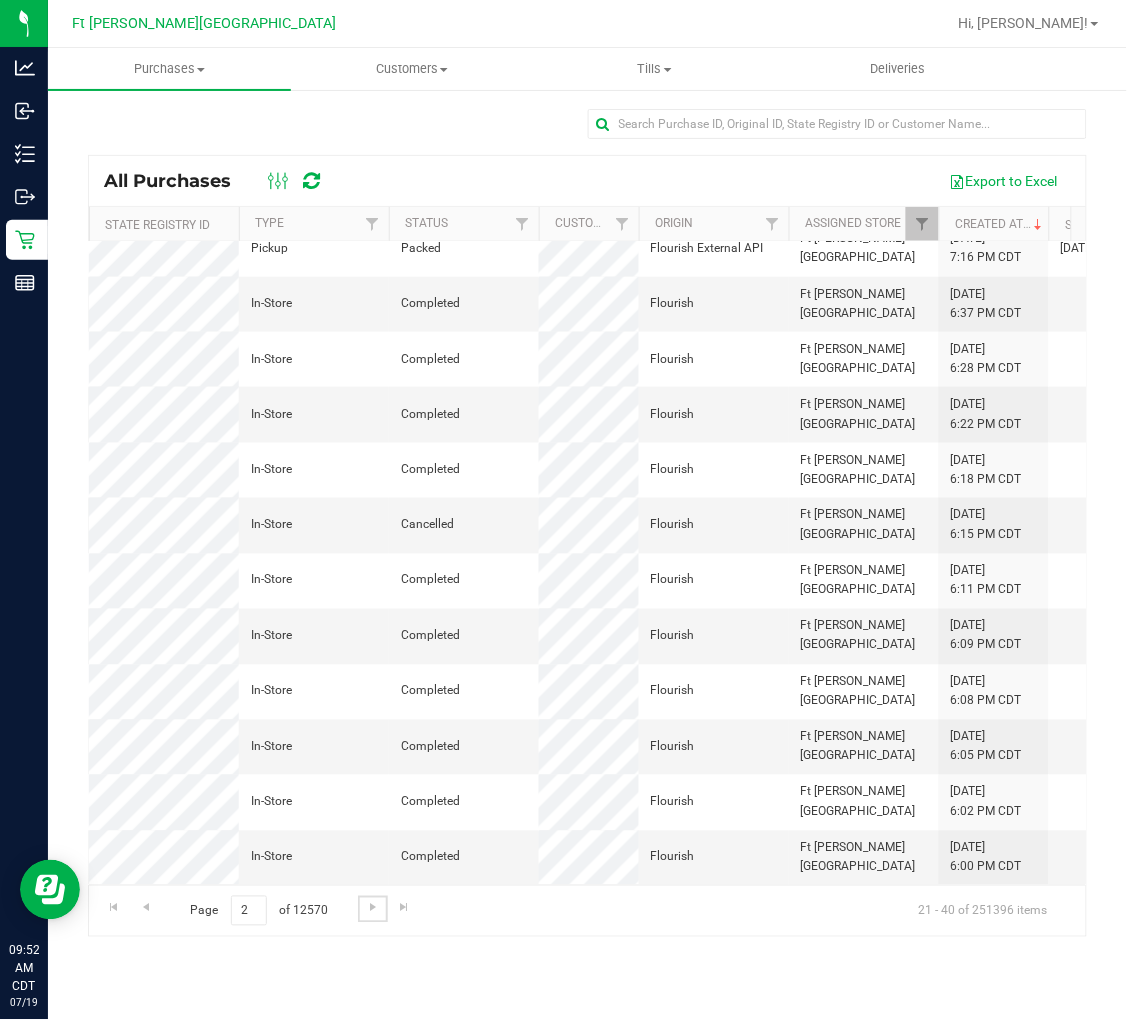 scroll, scrollTop: 0, scrollLeft: 0, axis: both 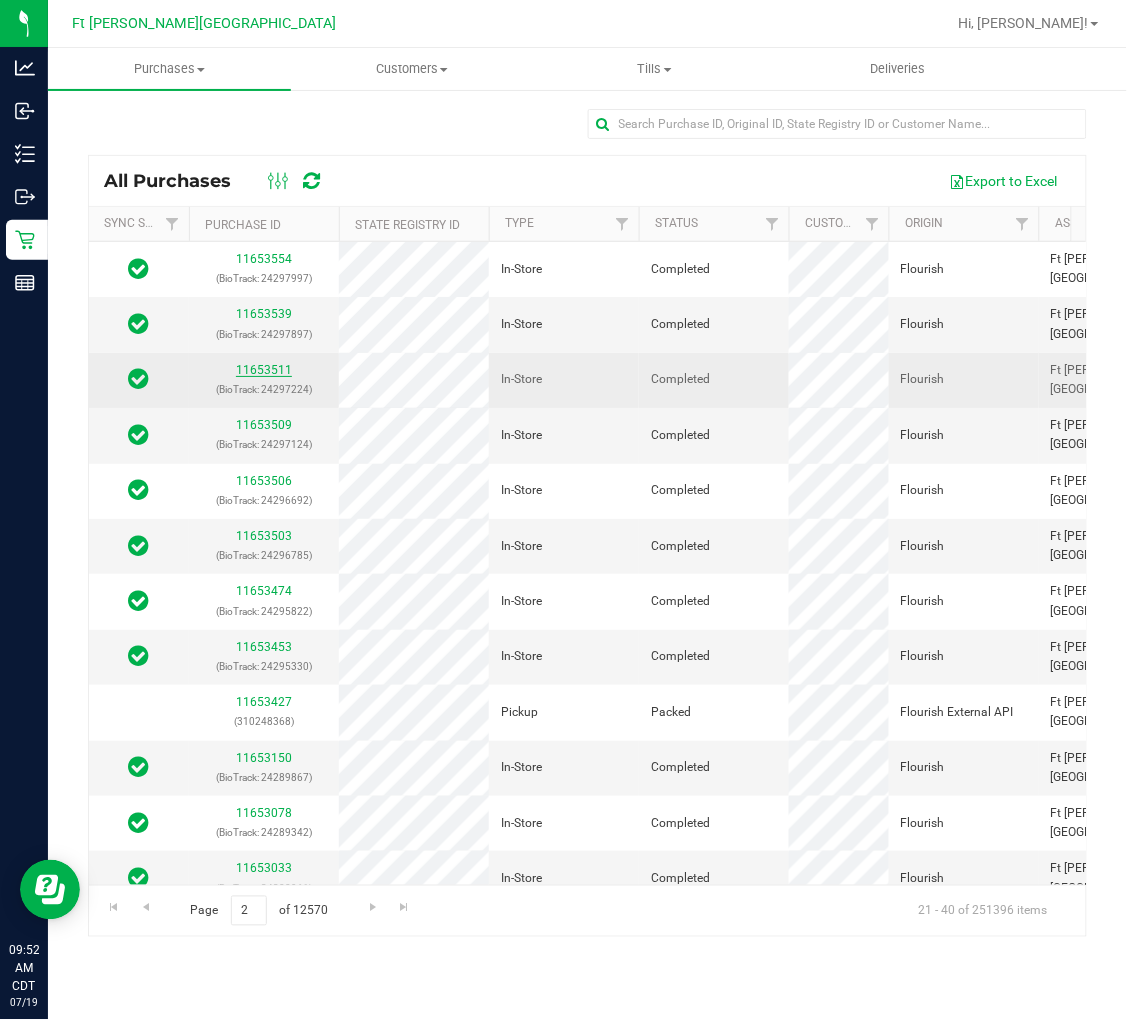 click on "11653511" at bounding box center (264, 370) 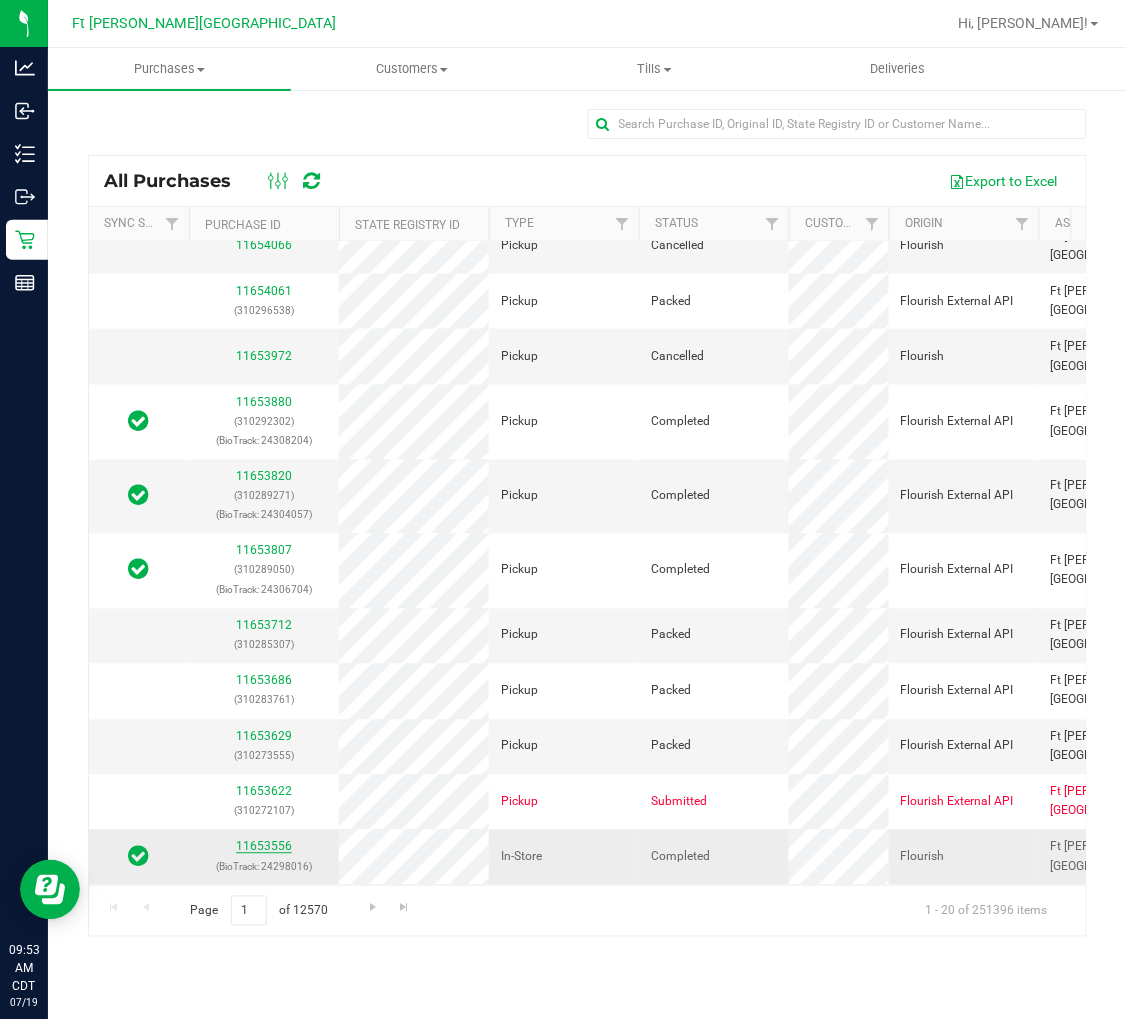 click on "11653556" at bounding box center [264, 847] 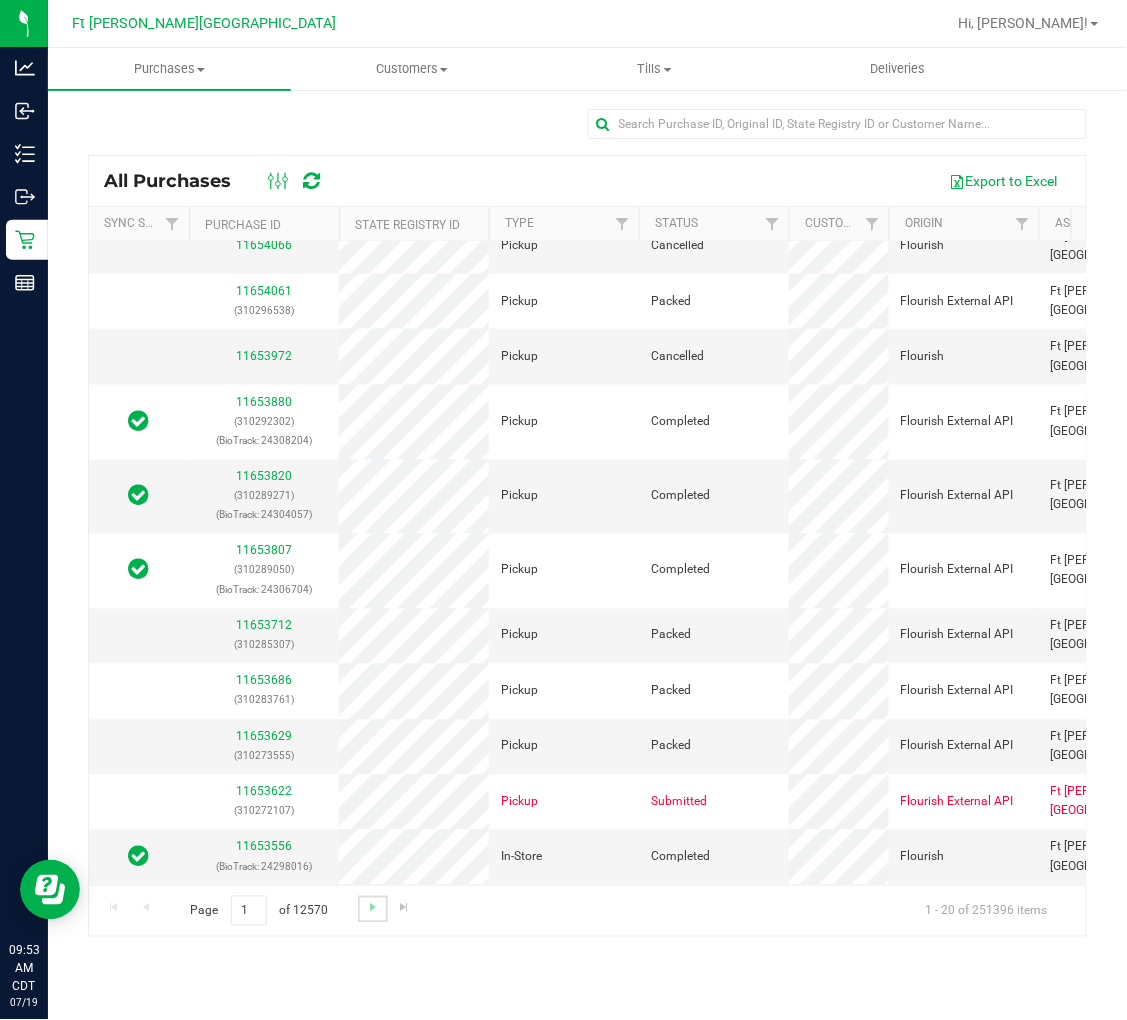 click at bounding box center (372, 909) 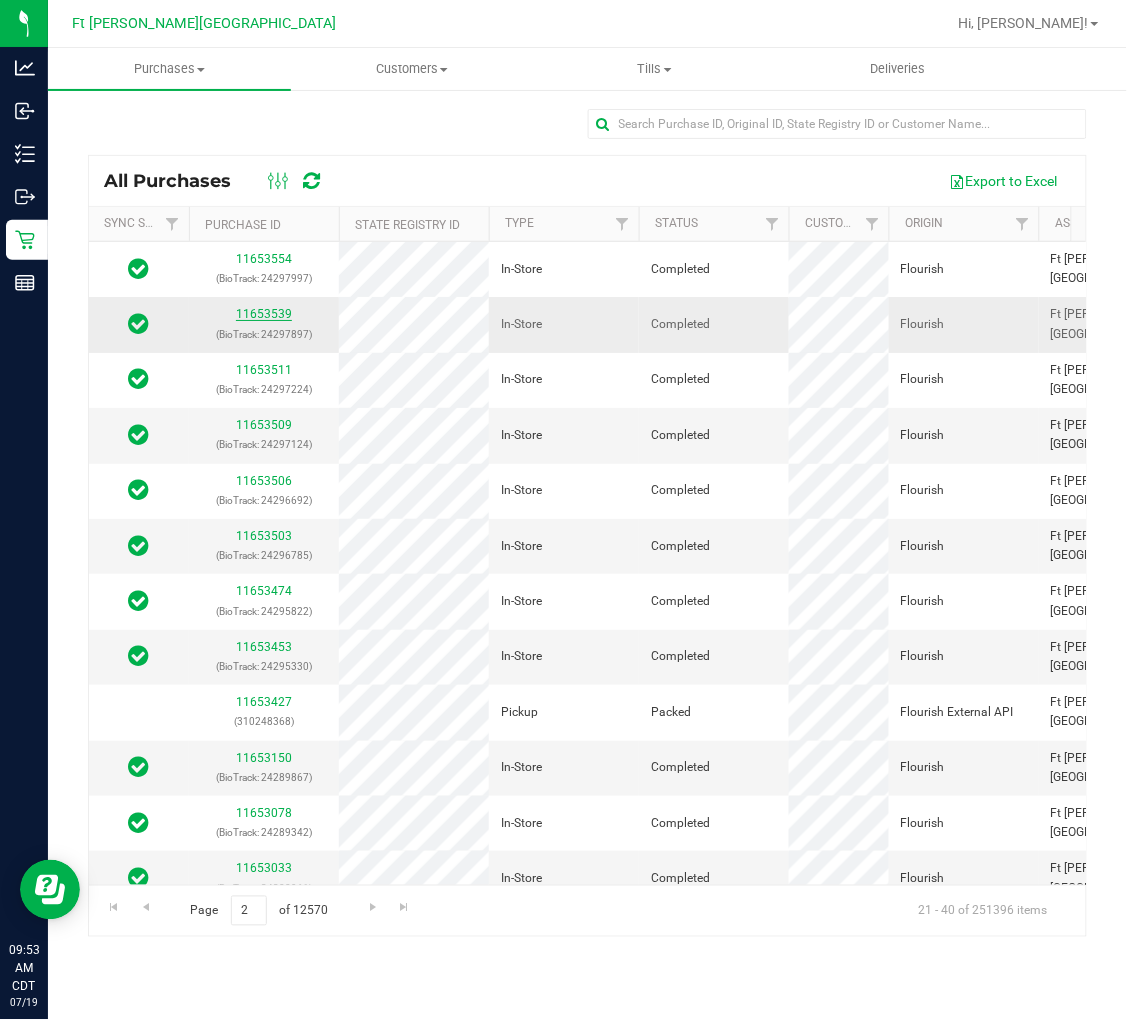 click on "11653539" at bounding box center [264, 314] 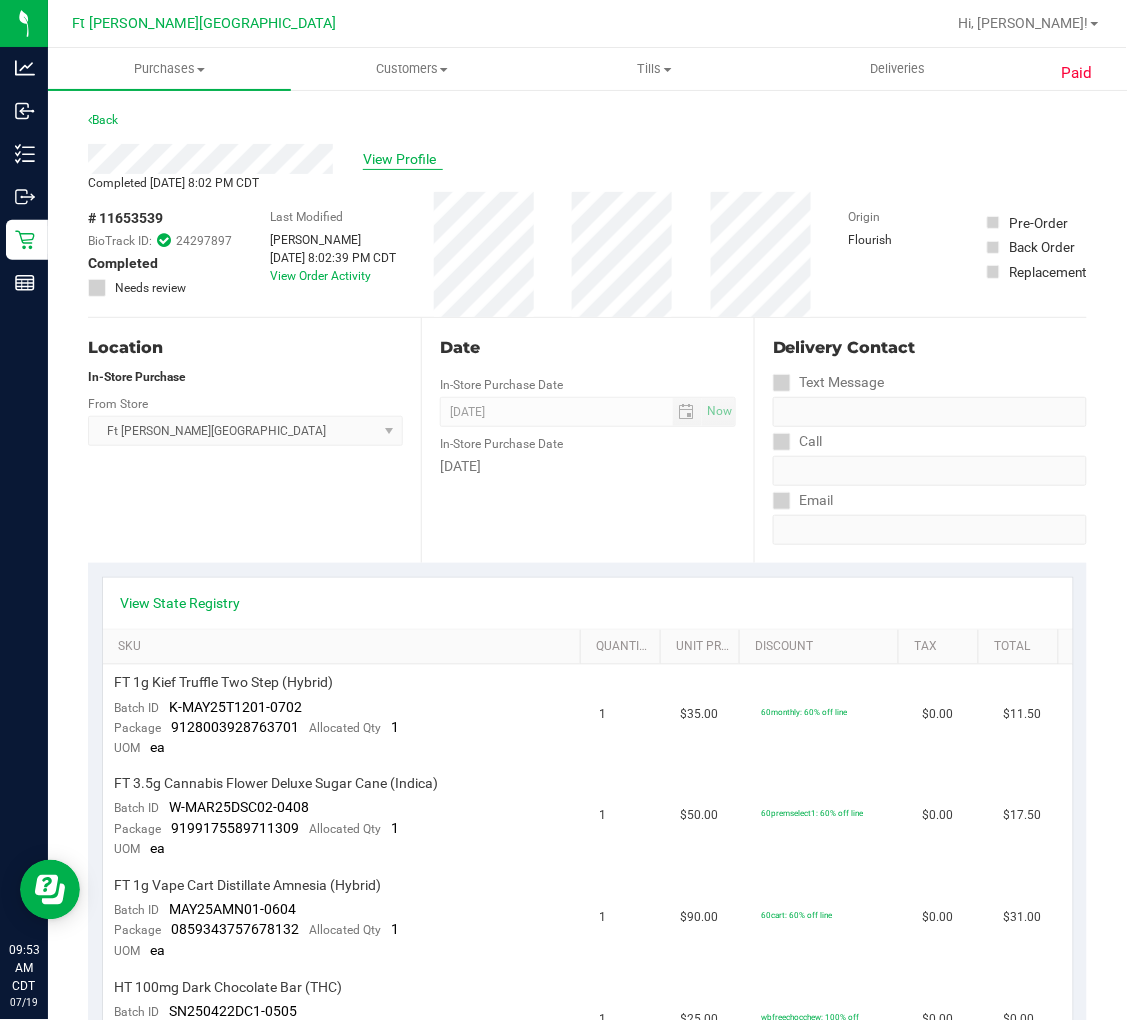 click on "View Profile" at bounding box center [403, 159] 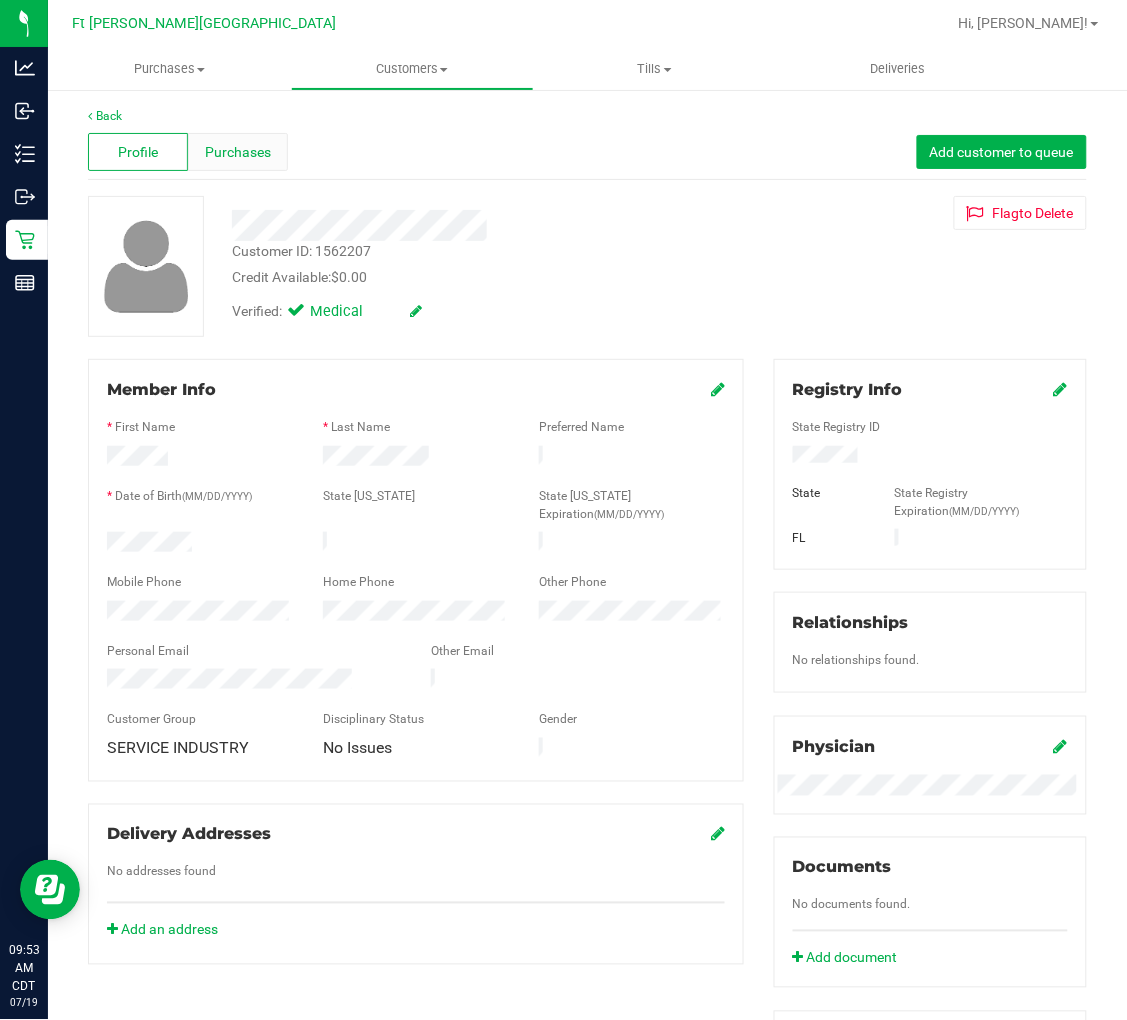 click on "Purchases" at bounding box center [238, 152] 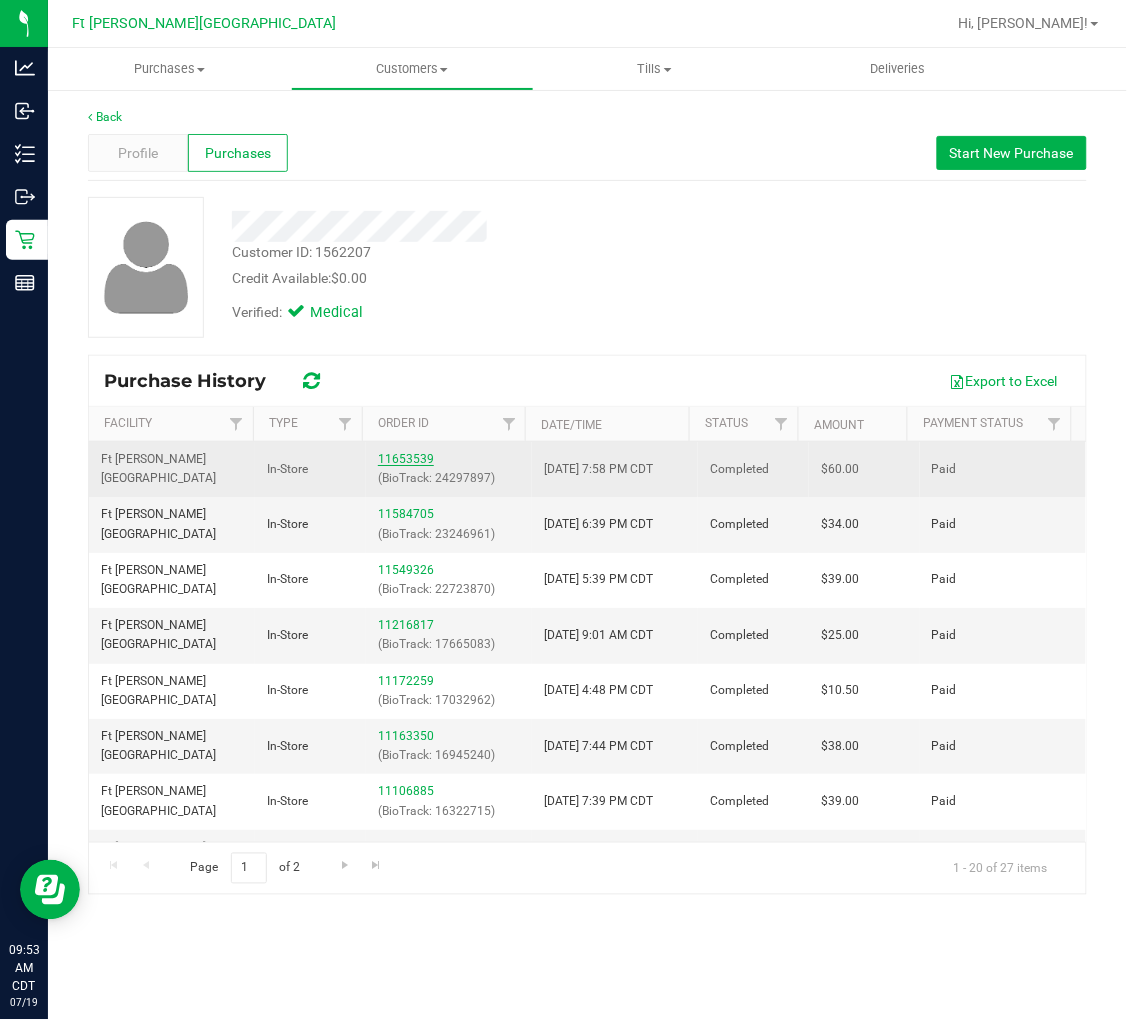 click on "11653539" at bounding box center (406, 459) 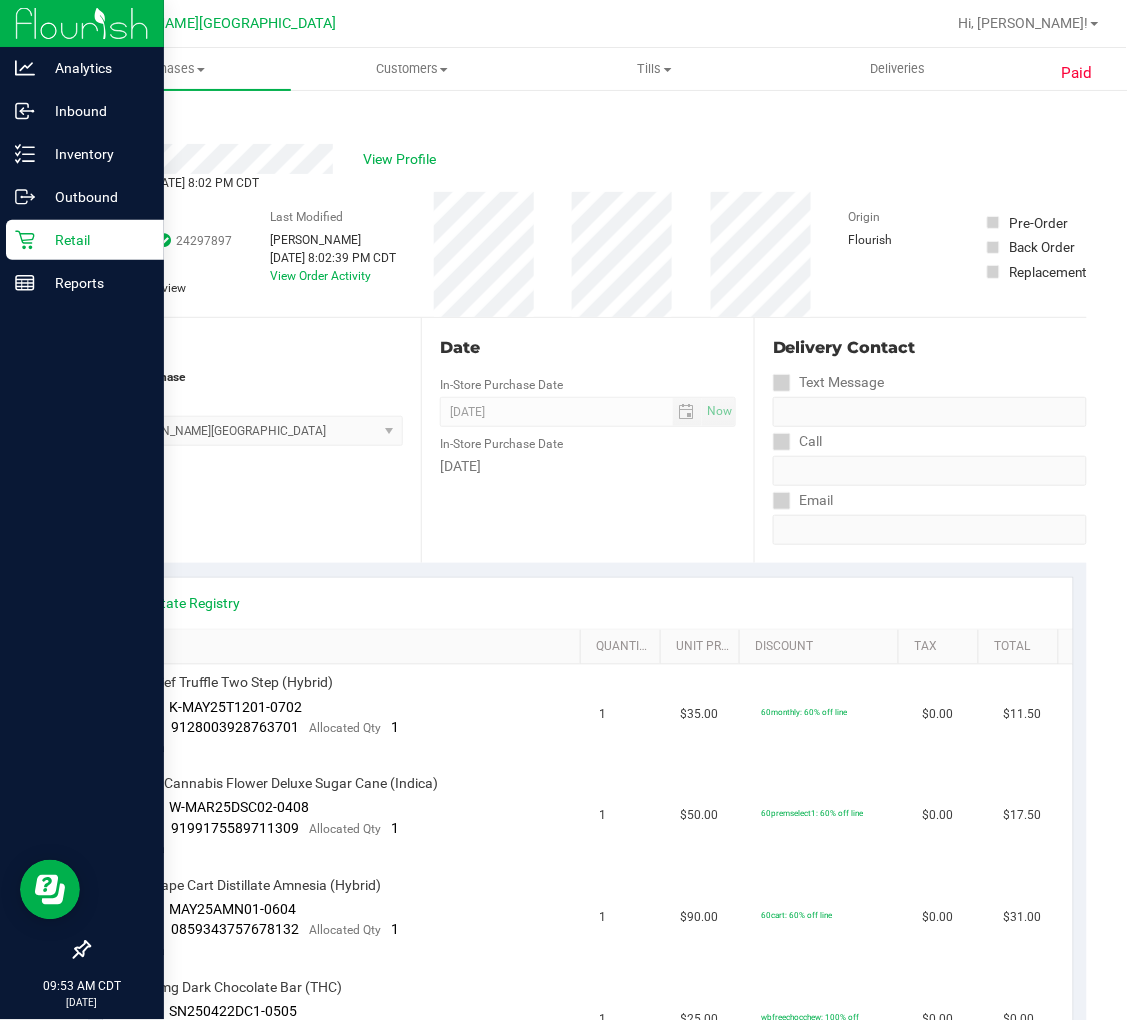 click on "Retail" at bounding box center [95, 240] 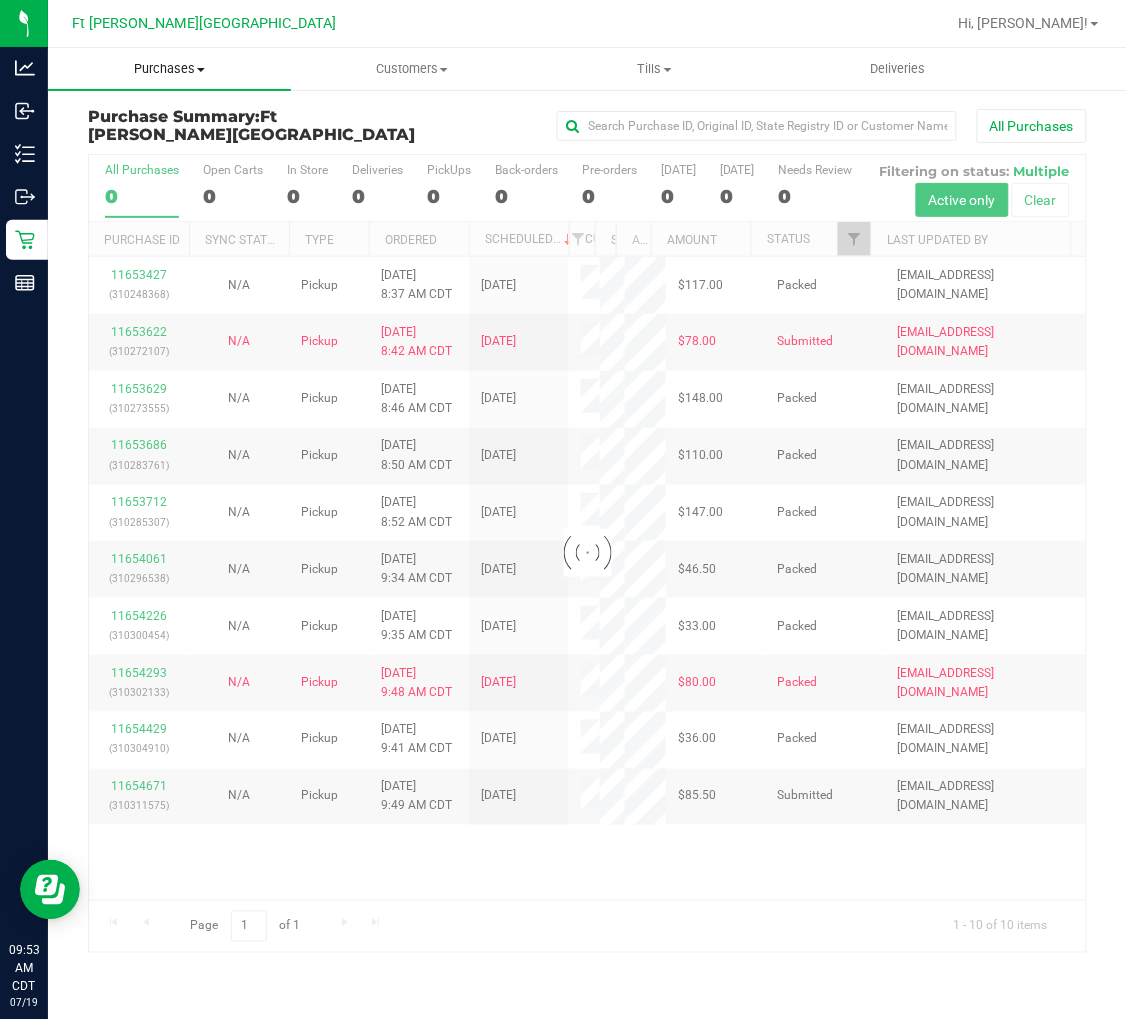 click on "Purchases" at bounding box center (169, 69) 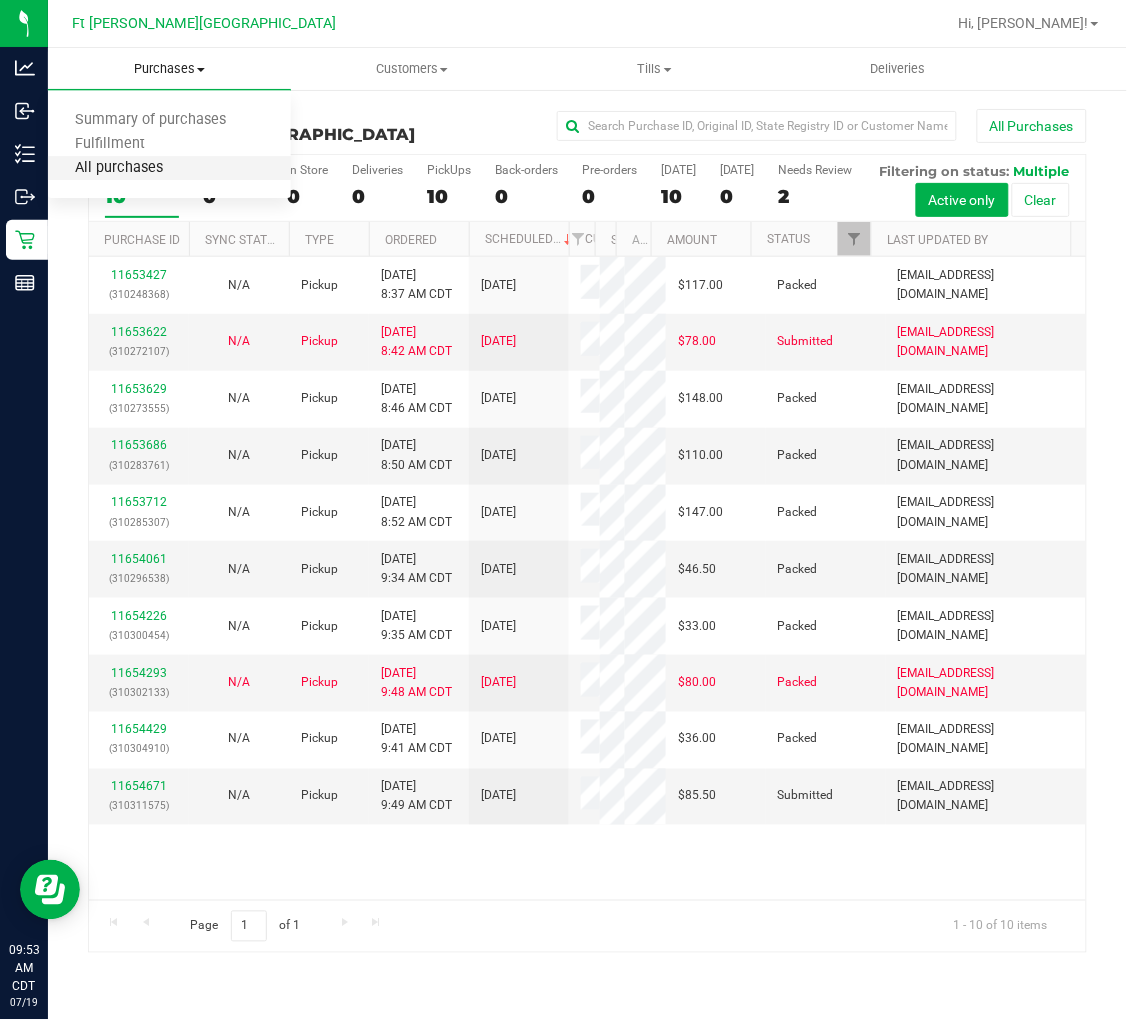 click on "All purchases" at bounding box center (119, 168) 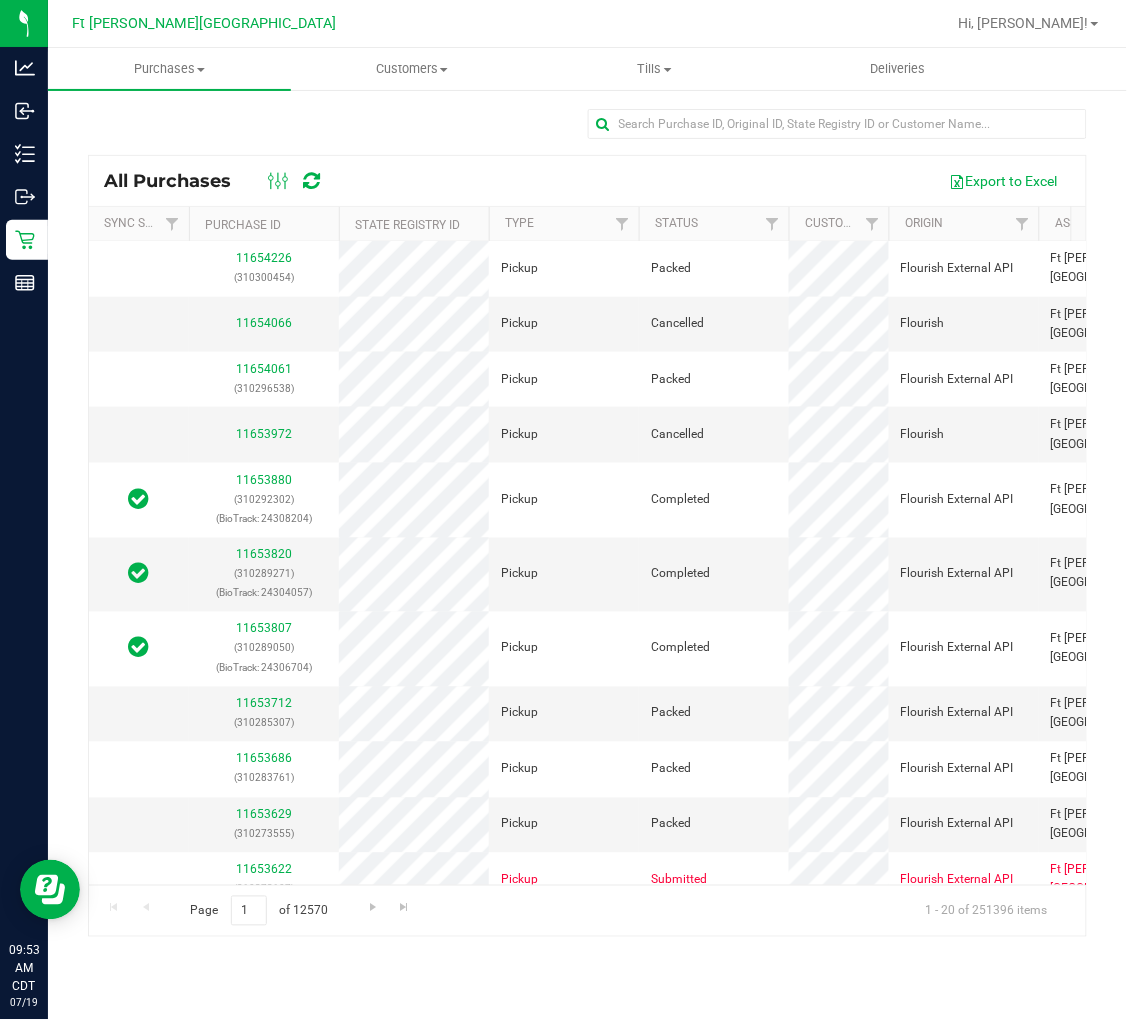 scroll, scrollTop: 540, scrollLeft: 0, axis: vertical 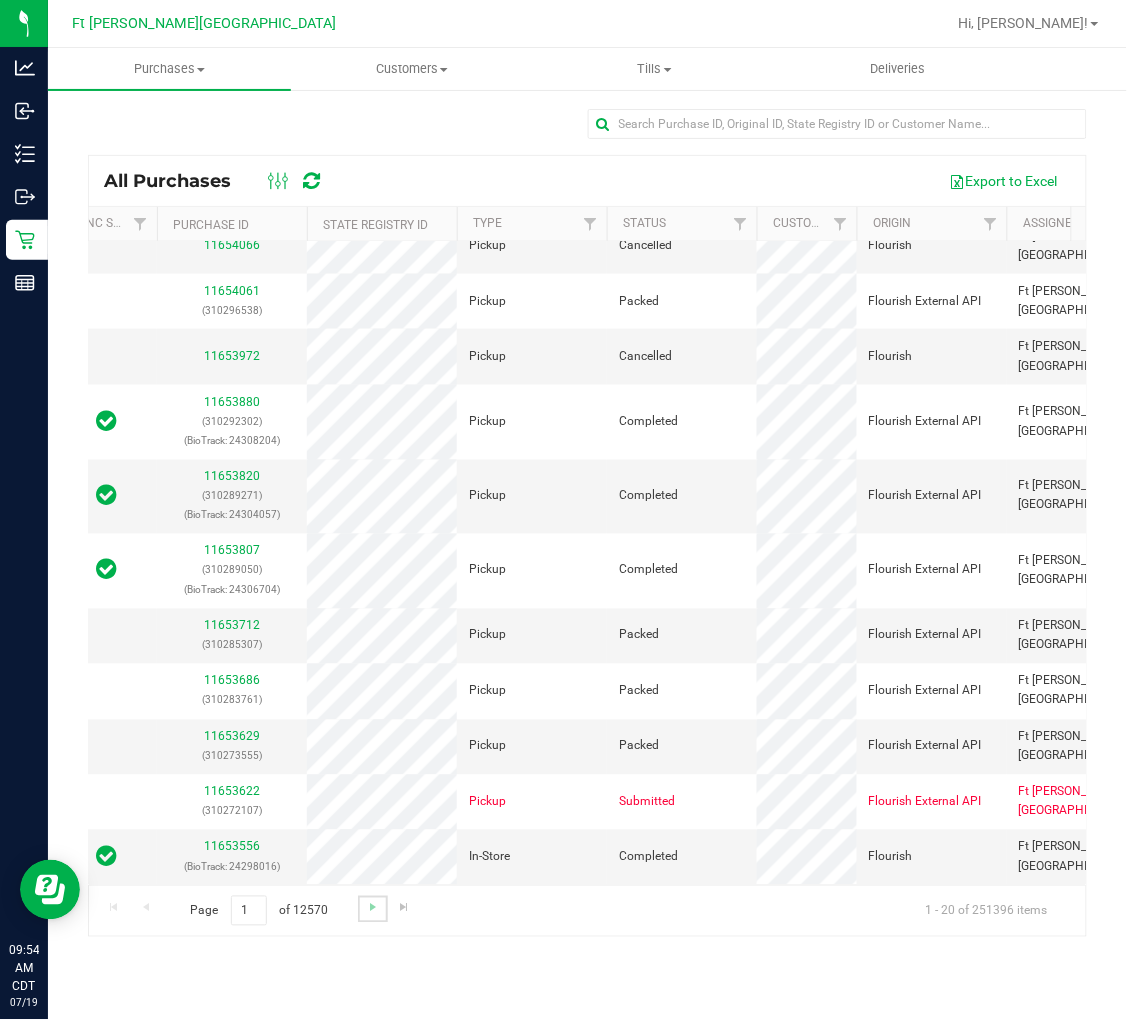 click at bounding box center [372, 909] 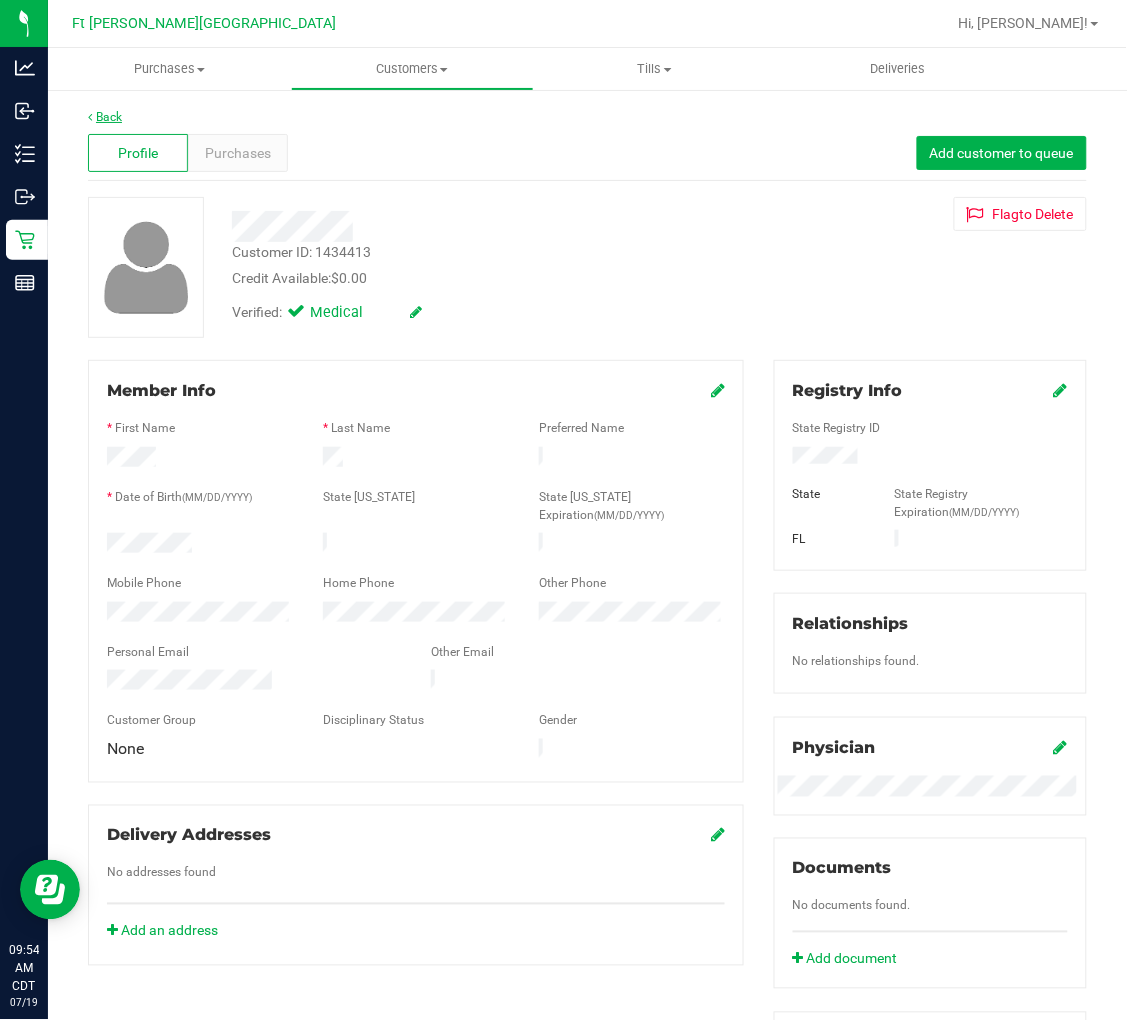 click on "Back" at bounding box center (105, 117) 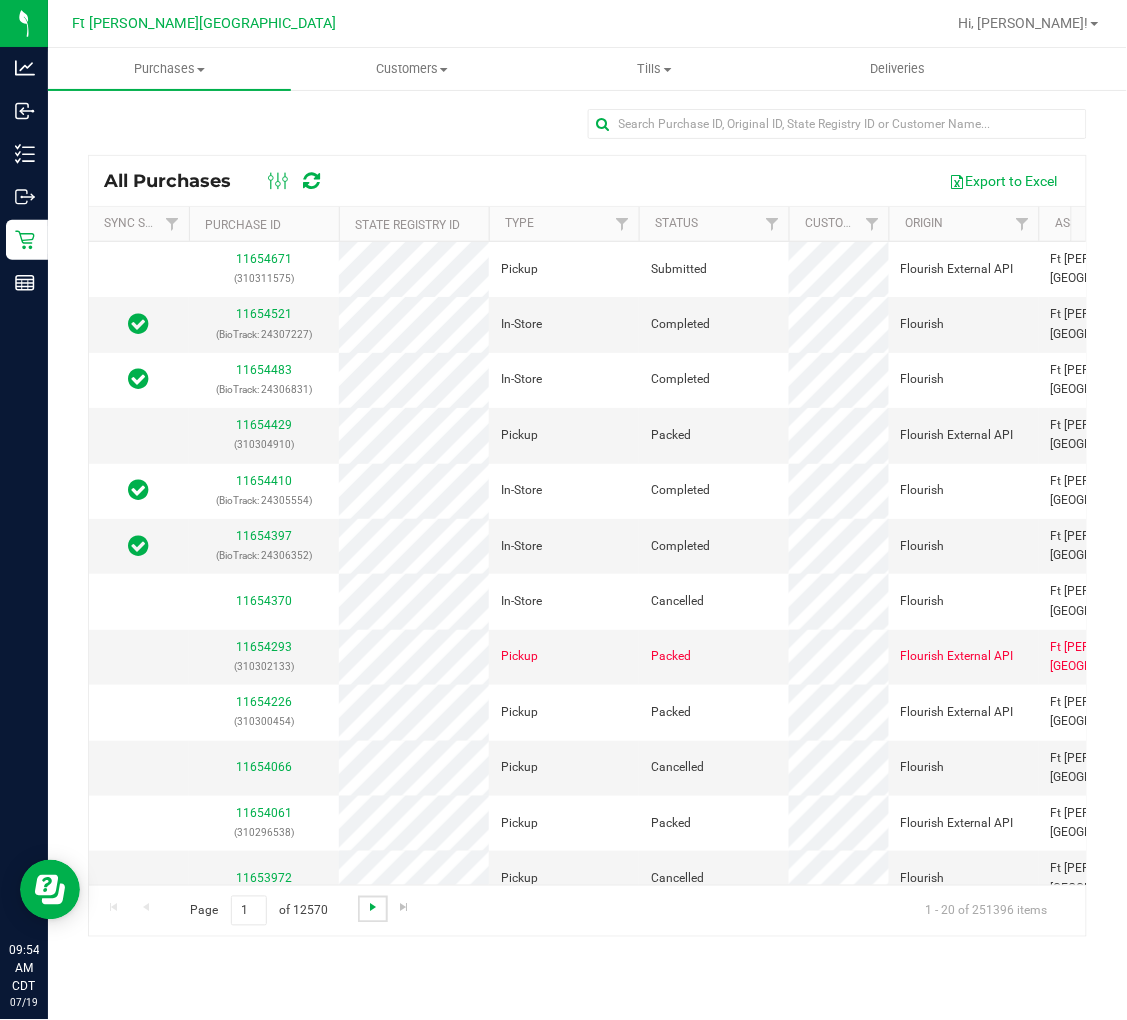 click at bounding box center (373, 908) 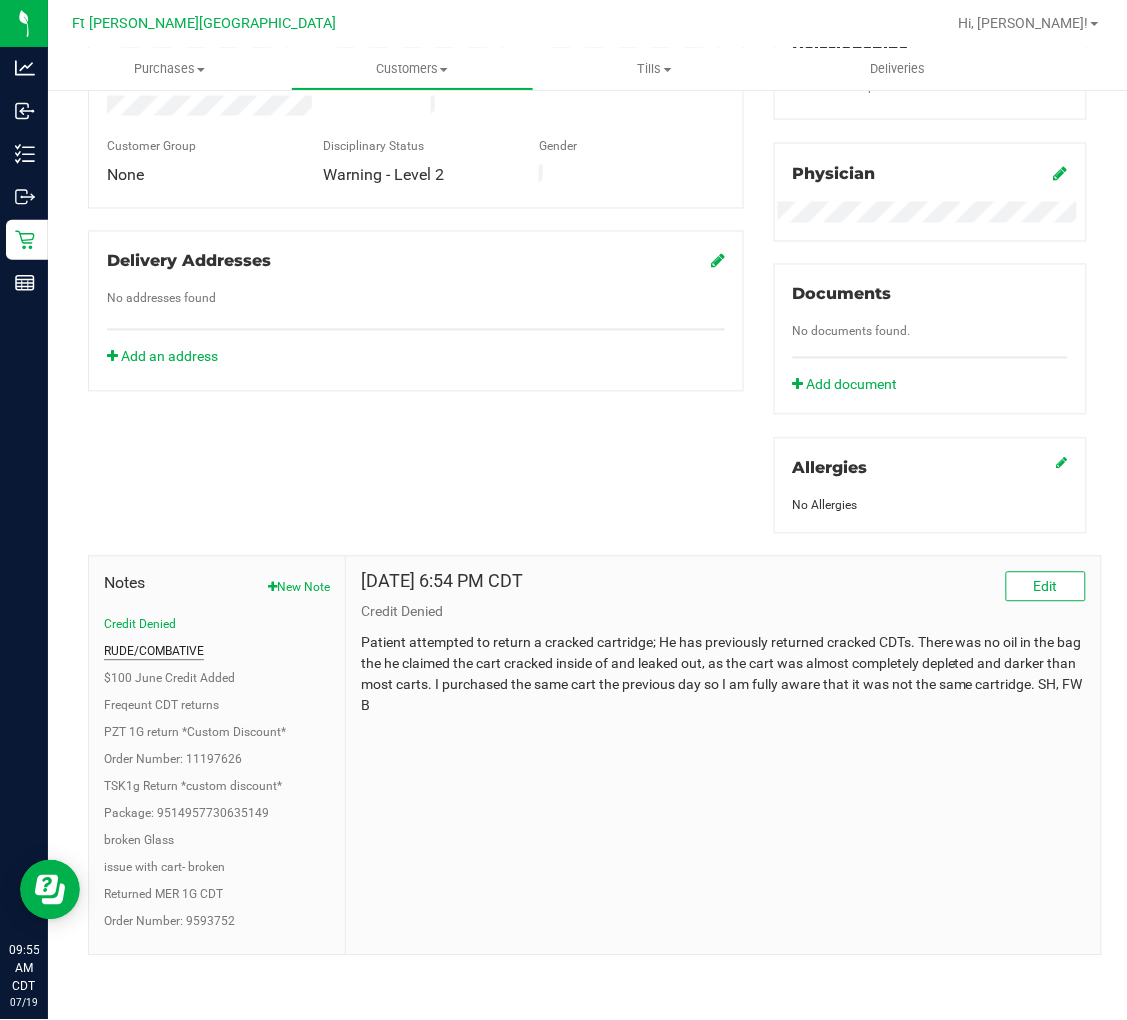 click on "RUDE/COMBATIVE" at bounding box center [154, 652] 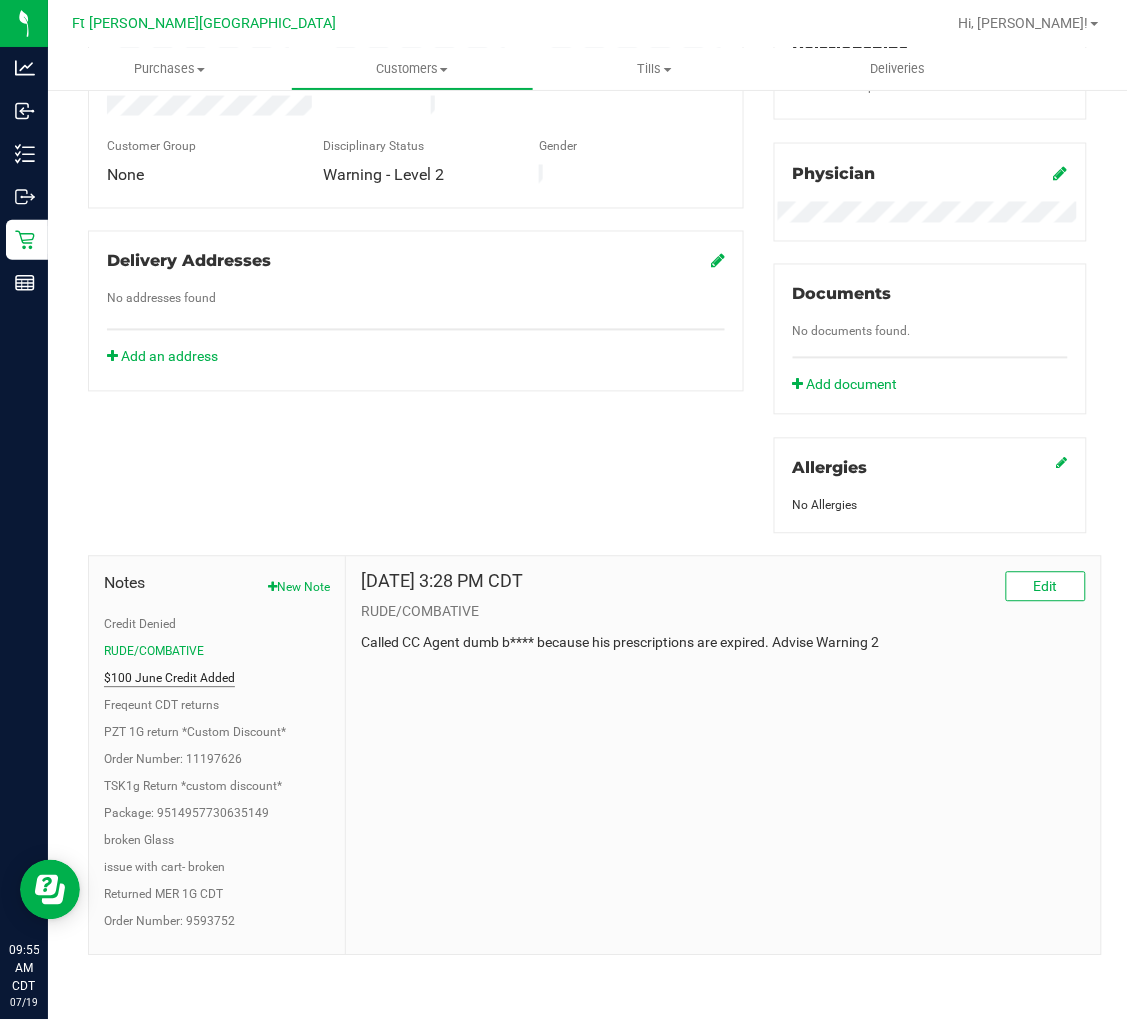 click on "$100 June Credit Added" at bounding box center [169, 679] 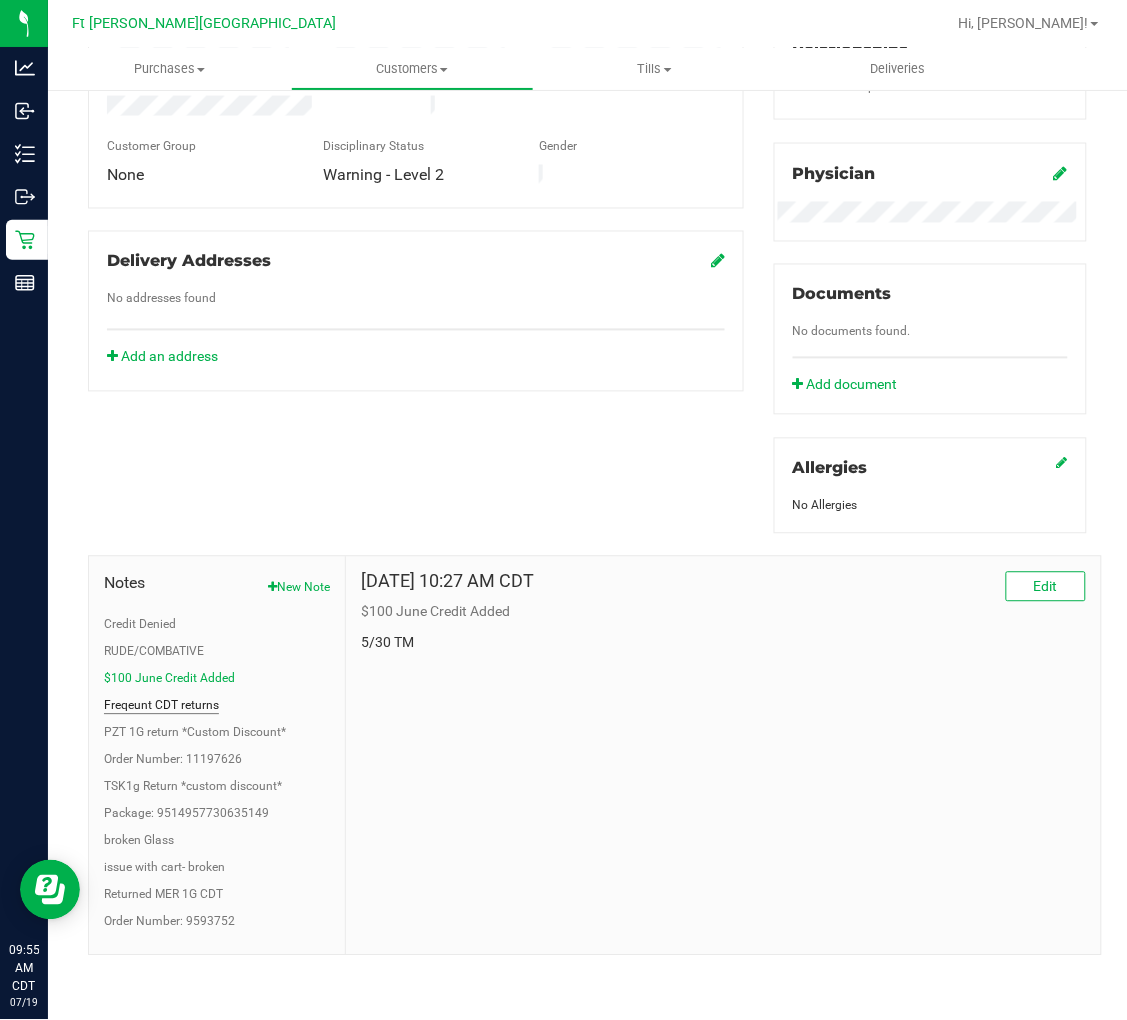 click on "Freqeunt CDT returns" at bounding box center [161, 706] 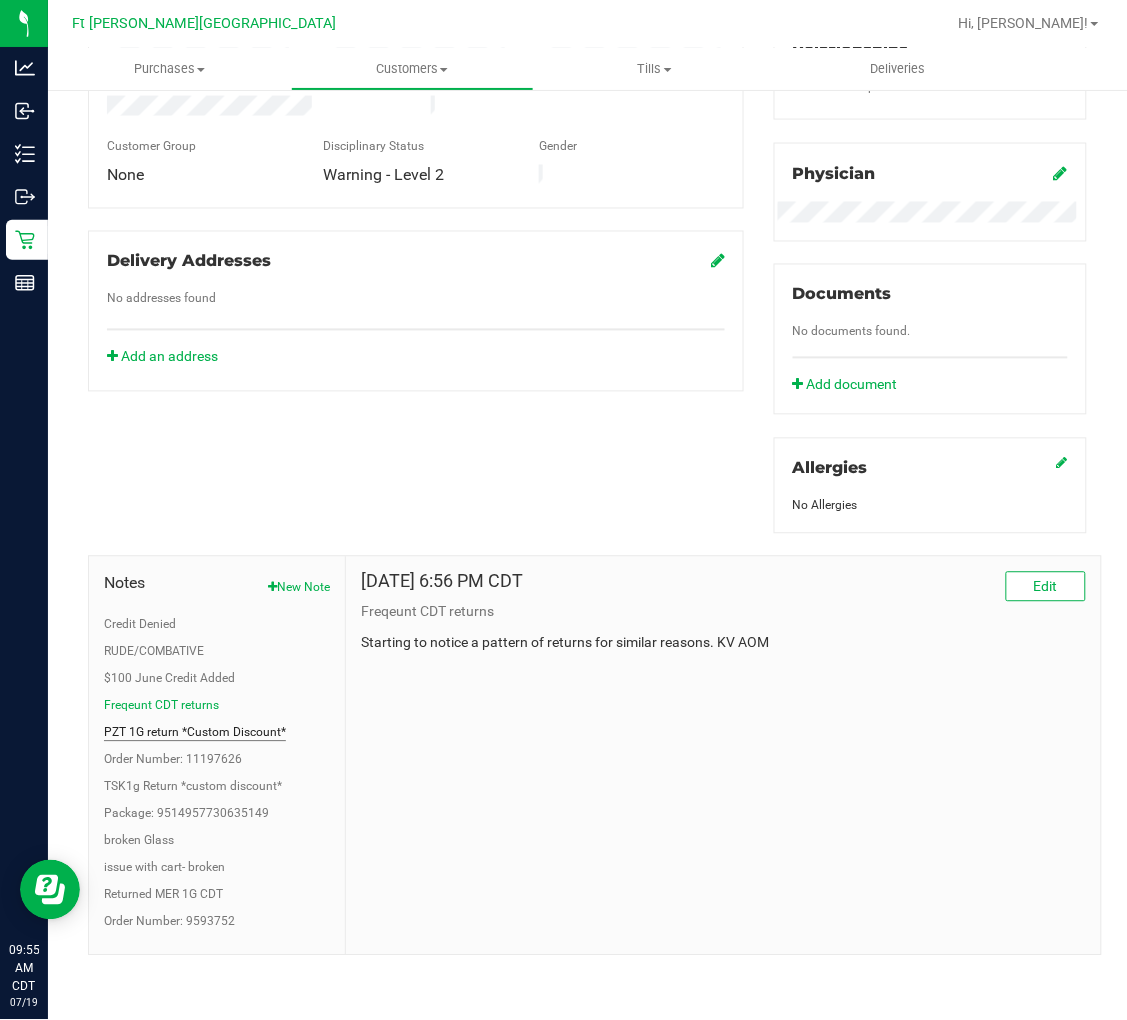 click on "PZT 1G return *Custom Discount*" at bounding box center (195, 733) 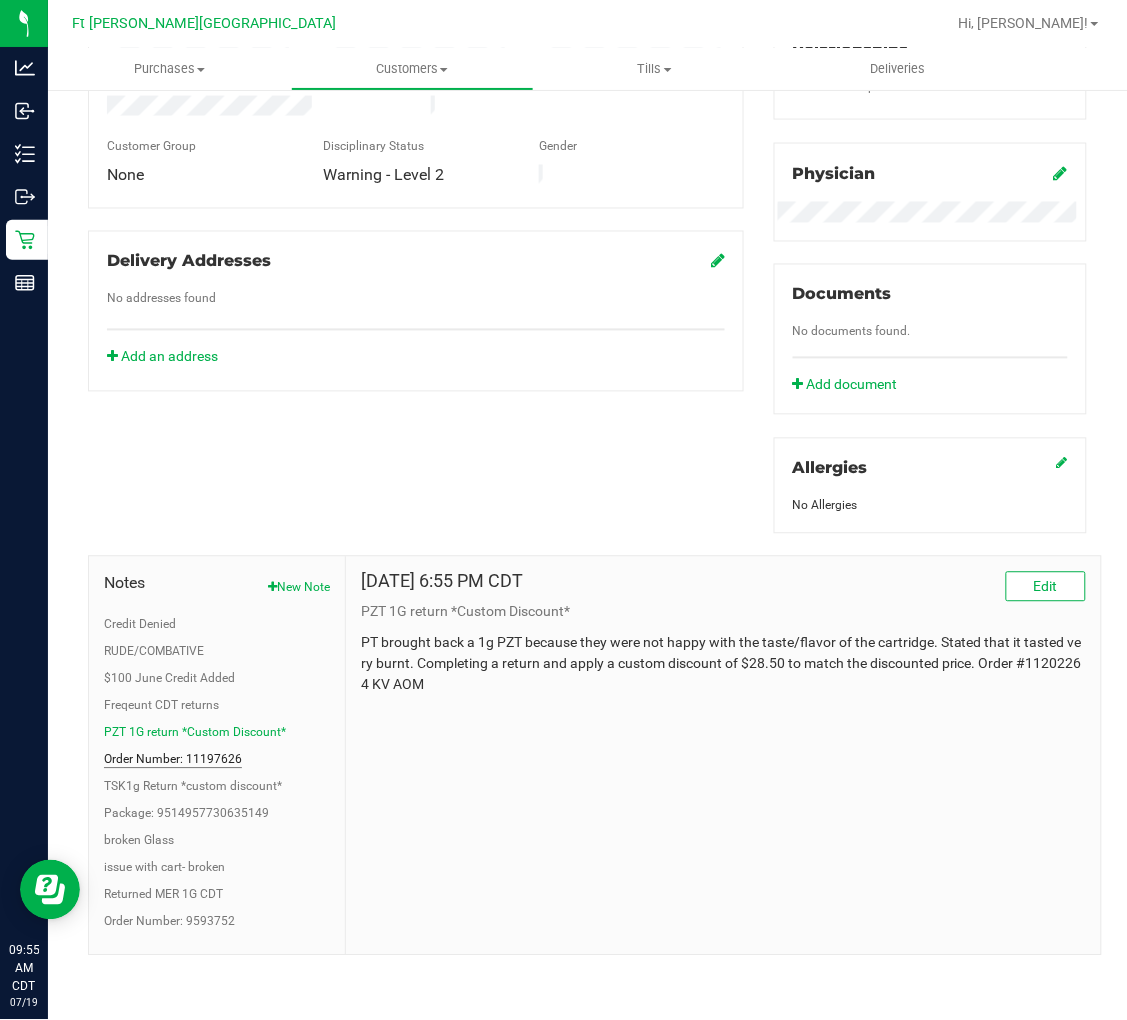 click on "Order Number: 11197626" at bounding box center [173, 760] 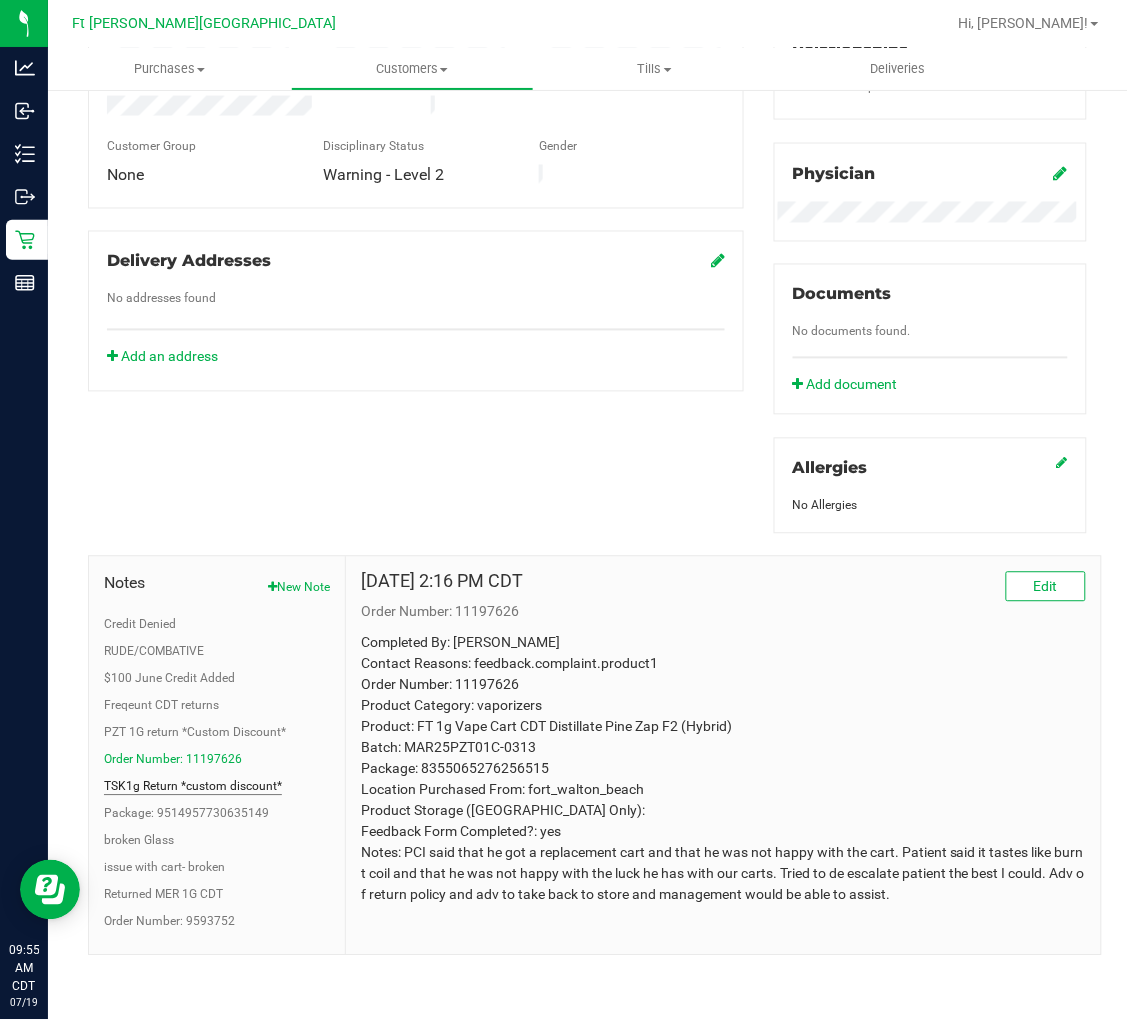 click on "TSK1g Return *custom discount*" at bounding box center [193, 787] 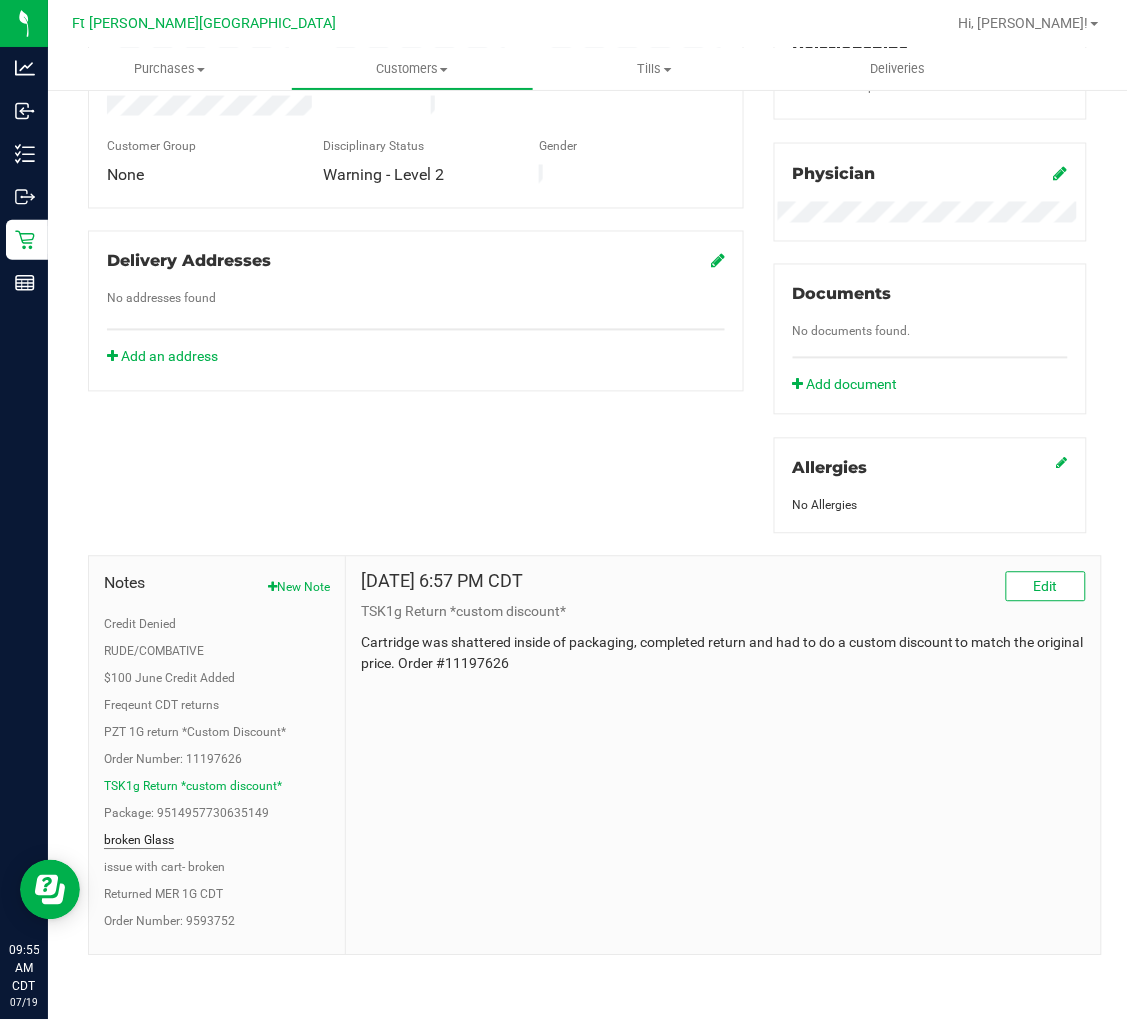 click on "broken Glass" at bounding box center (139, 841) 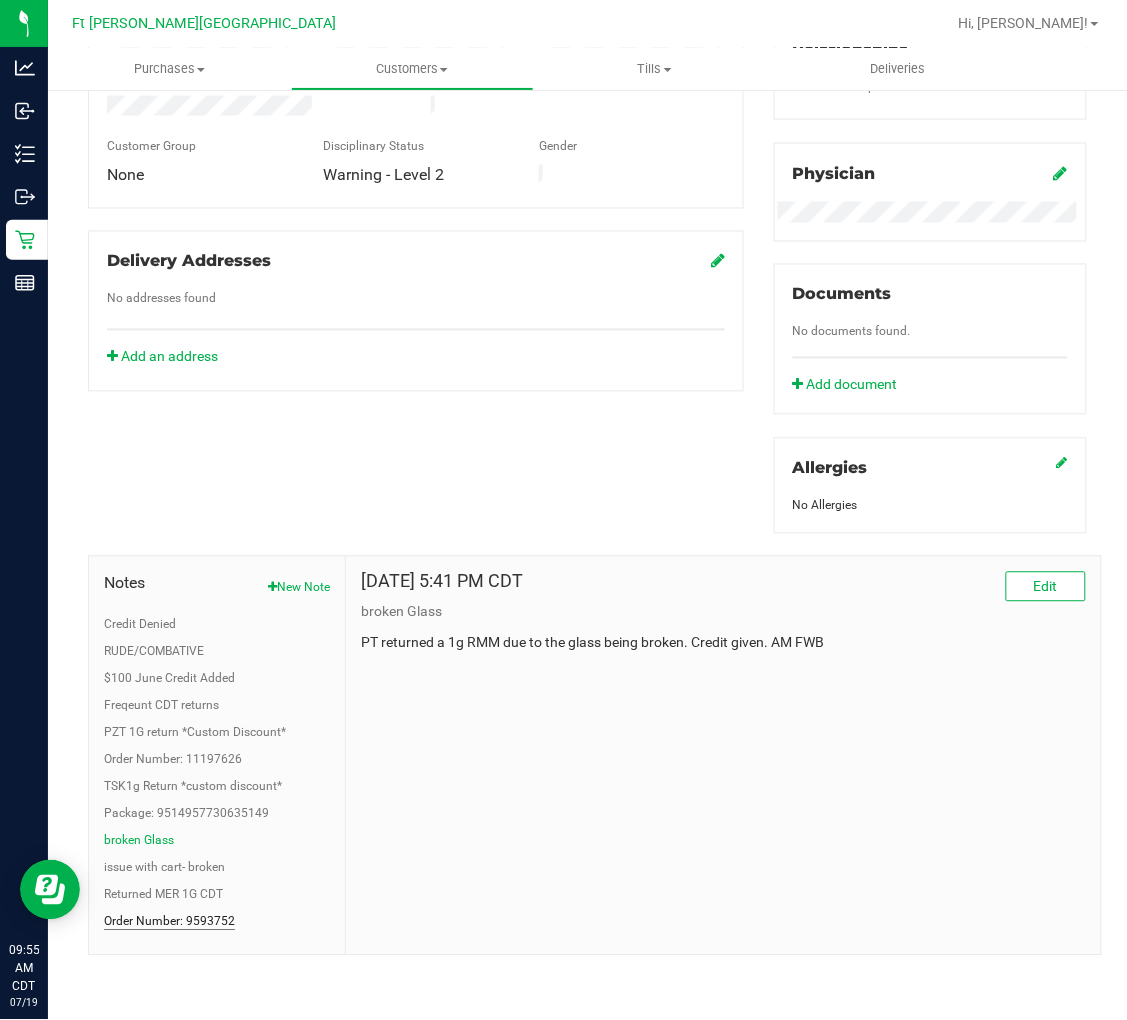 click on "Order Number: 9593752" at bounding box center [169, 922] 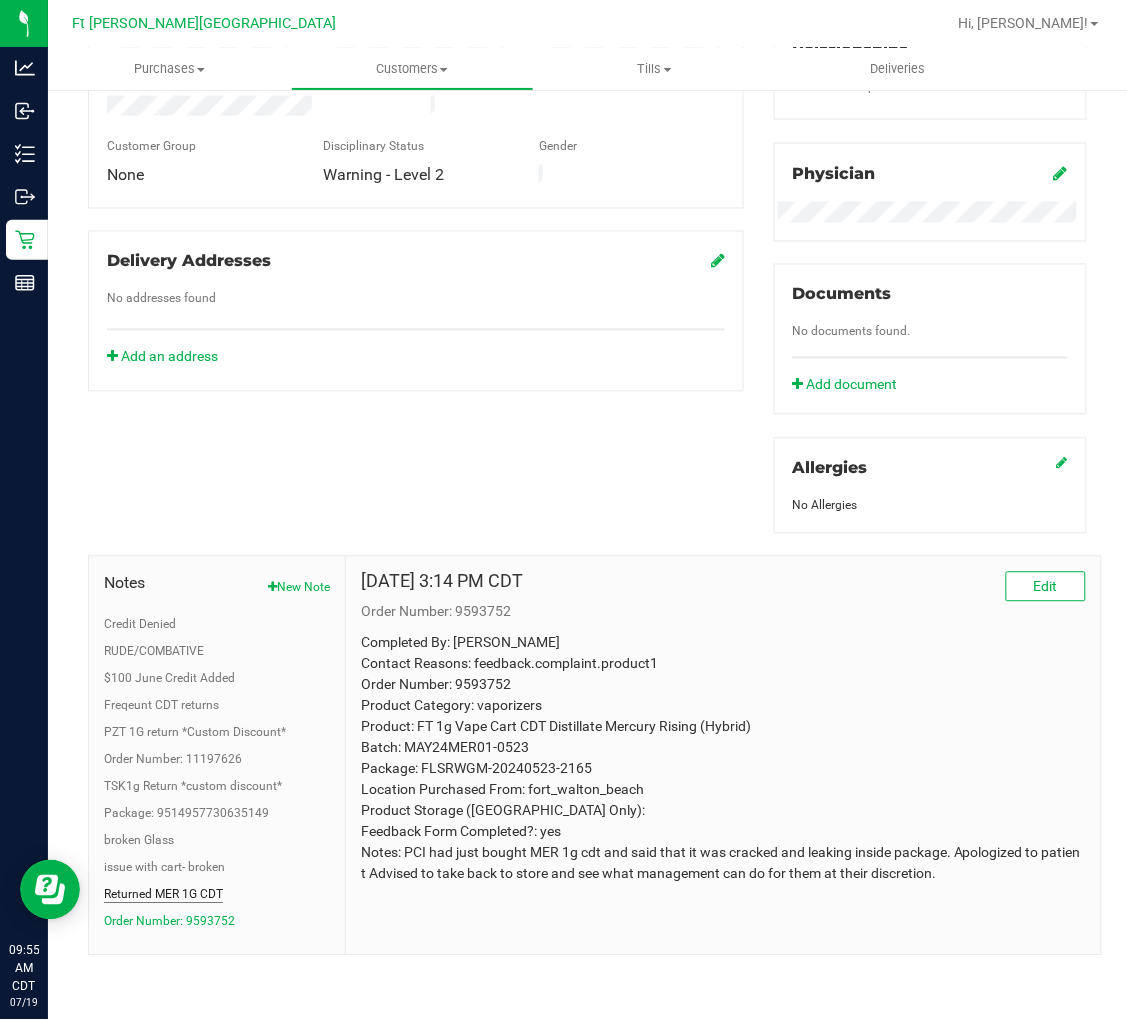 click on "Returned MER 1G CDT" at bounding box center [163, 895] 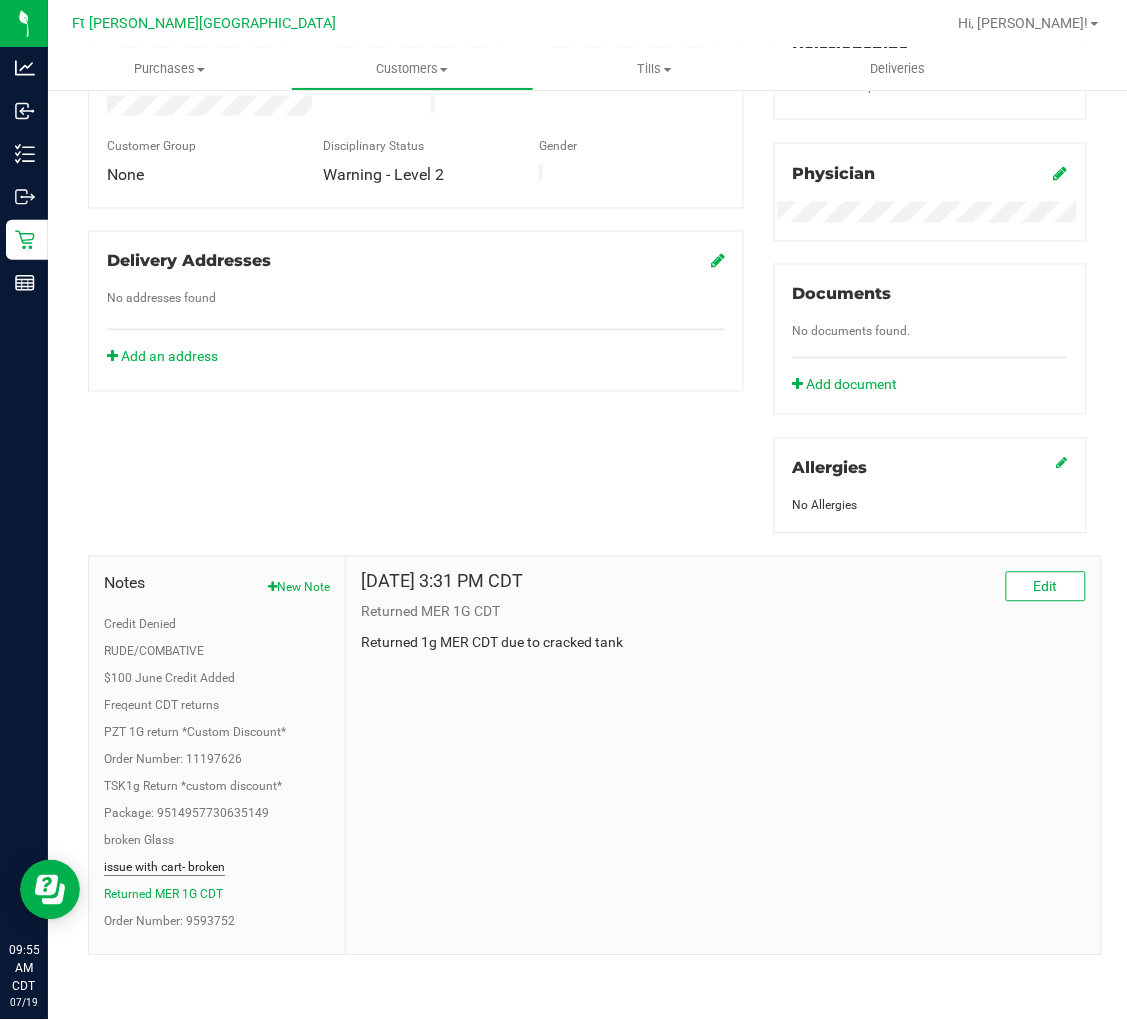 click on "issue with cart- broken" at bounding box center [164, 868] 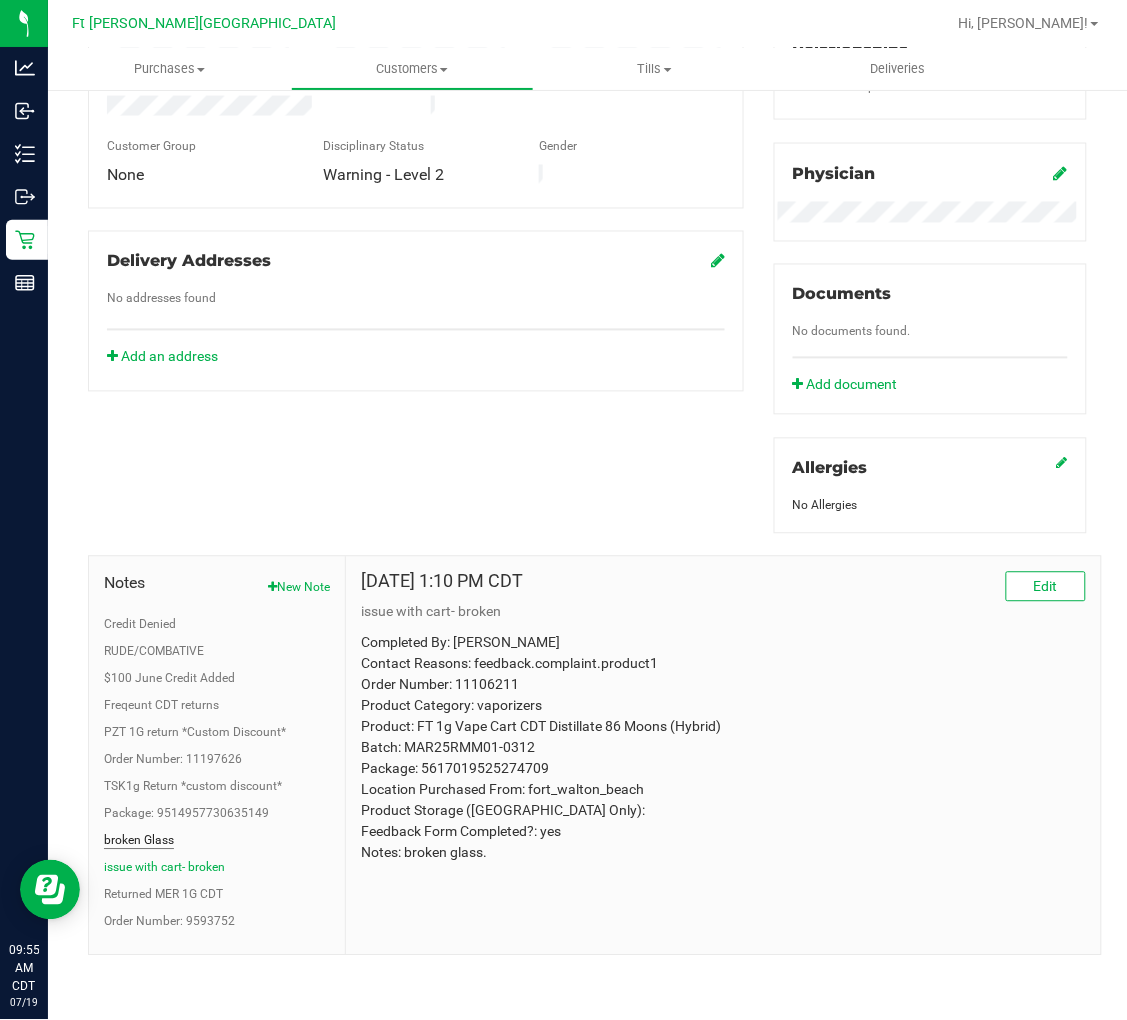 click on "broken Glass" at bounding box center (139, 841) 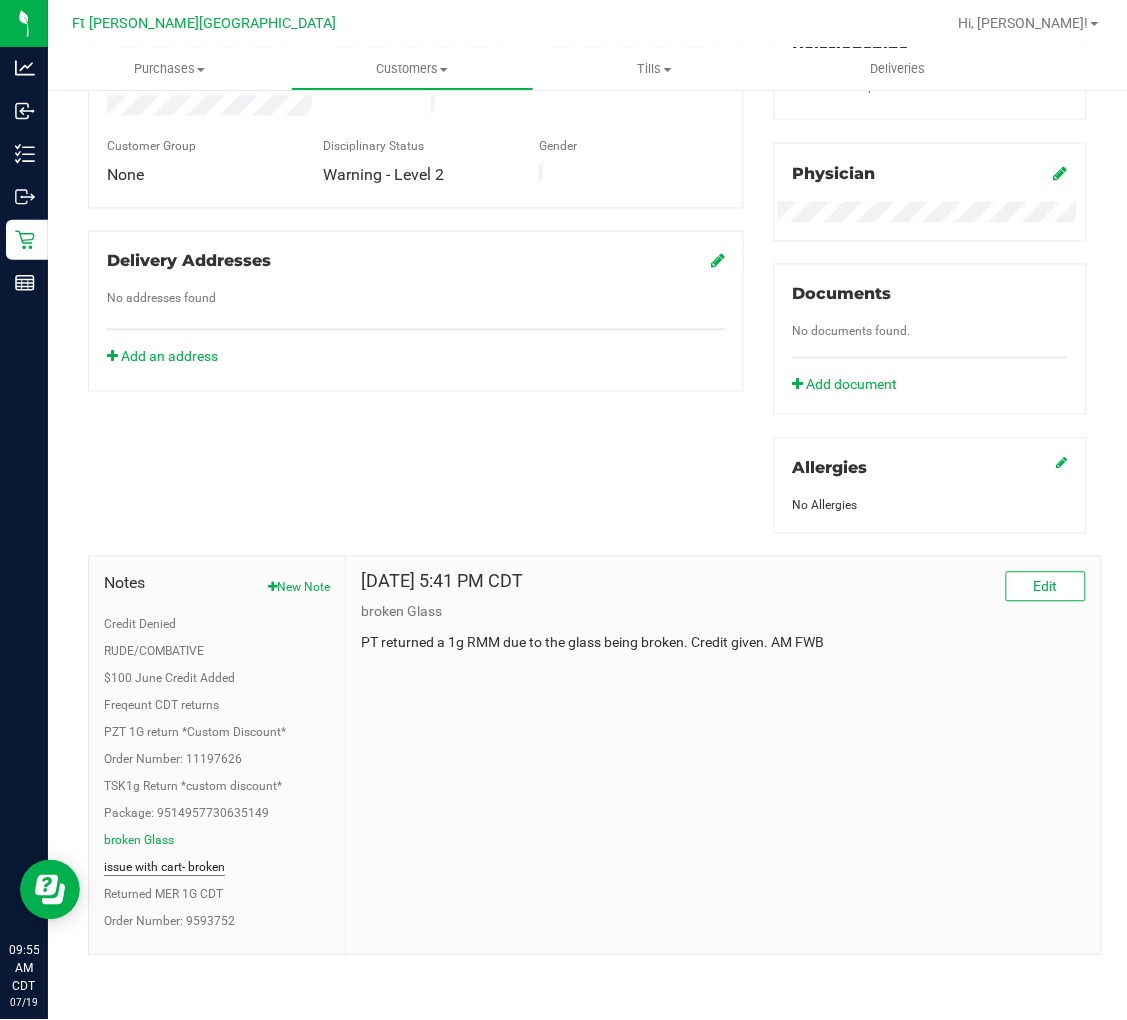 click on "issue with cart- broken" at bounding box center (164, 868) 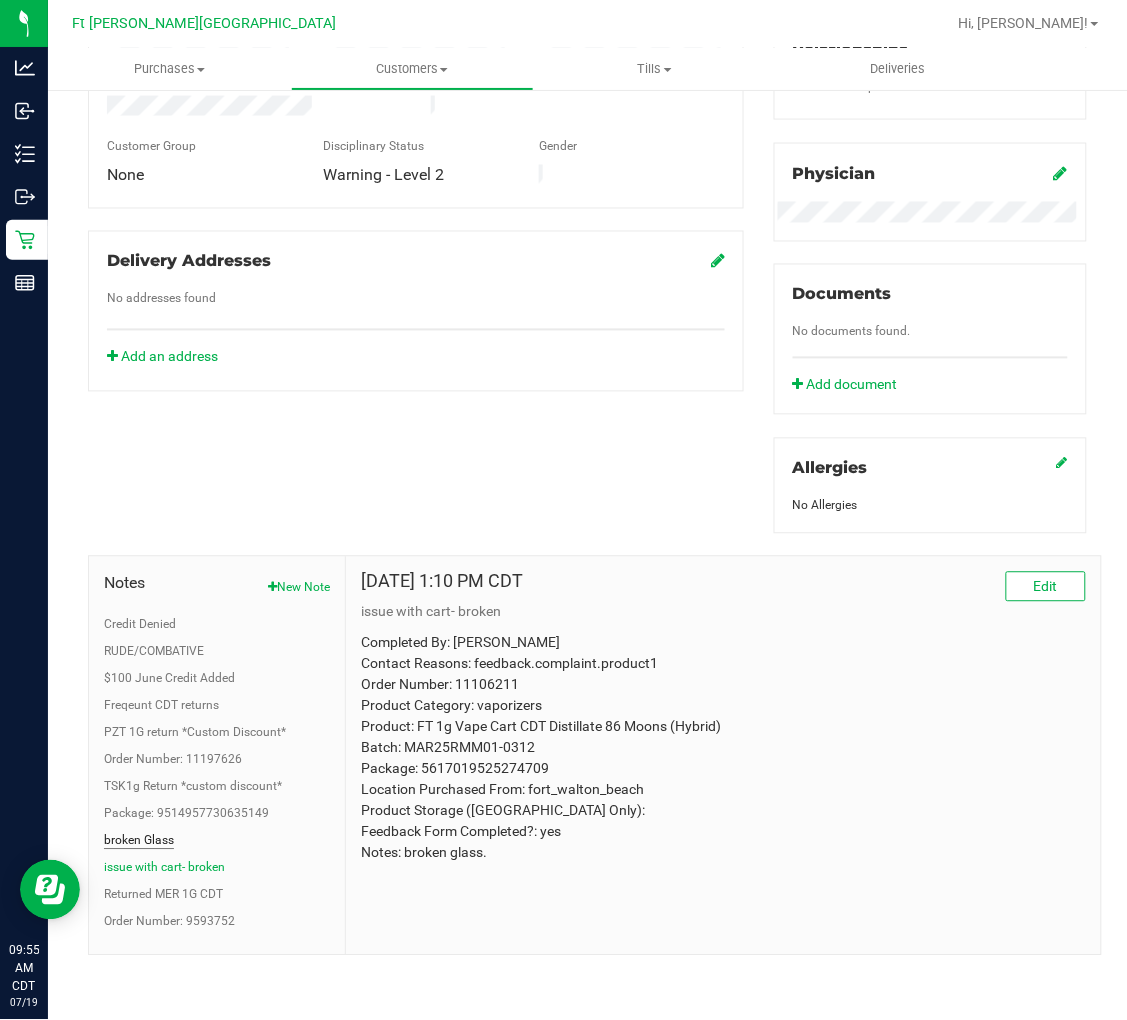 click on "broken Glass" at bounding box center [139, 841] 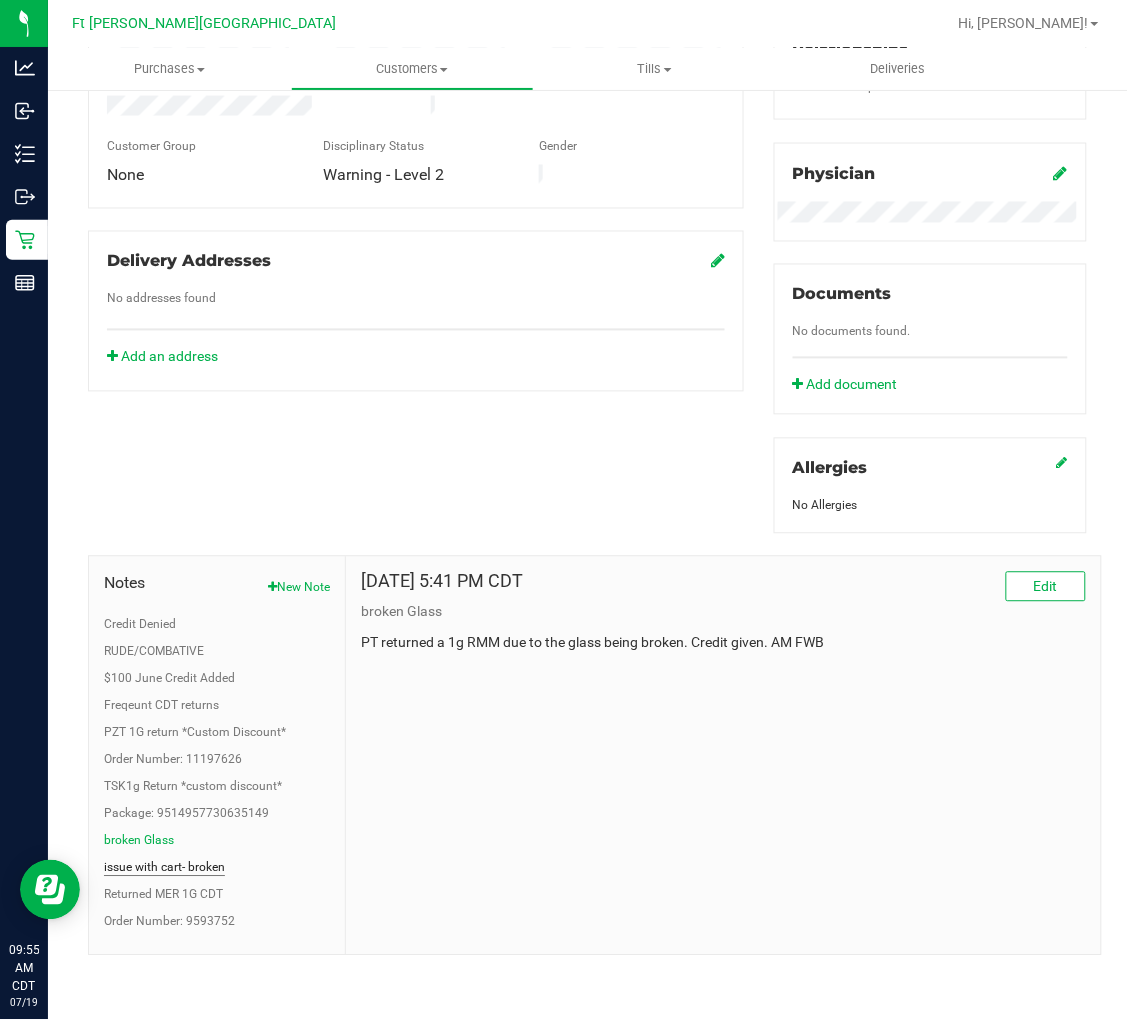click on "issue with cart- broken" at bounding box center [164, 868] 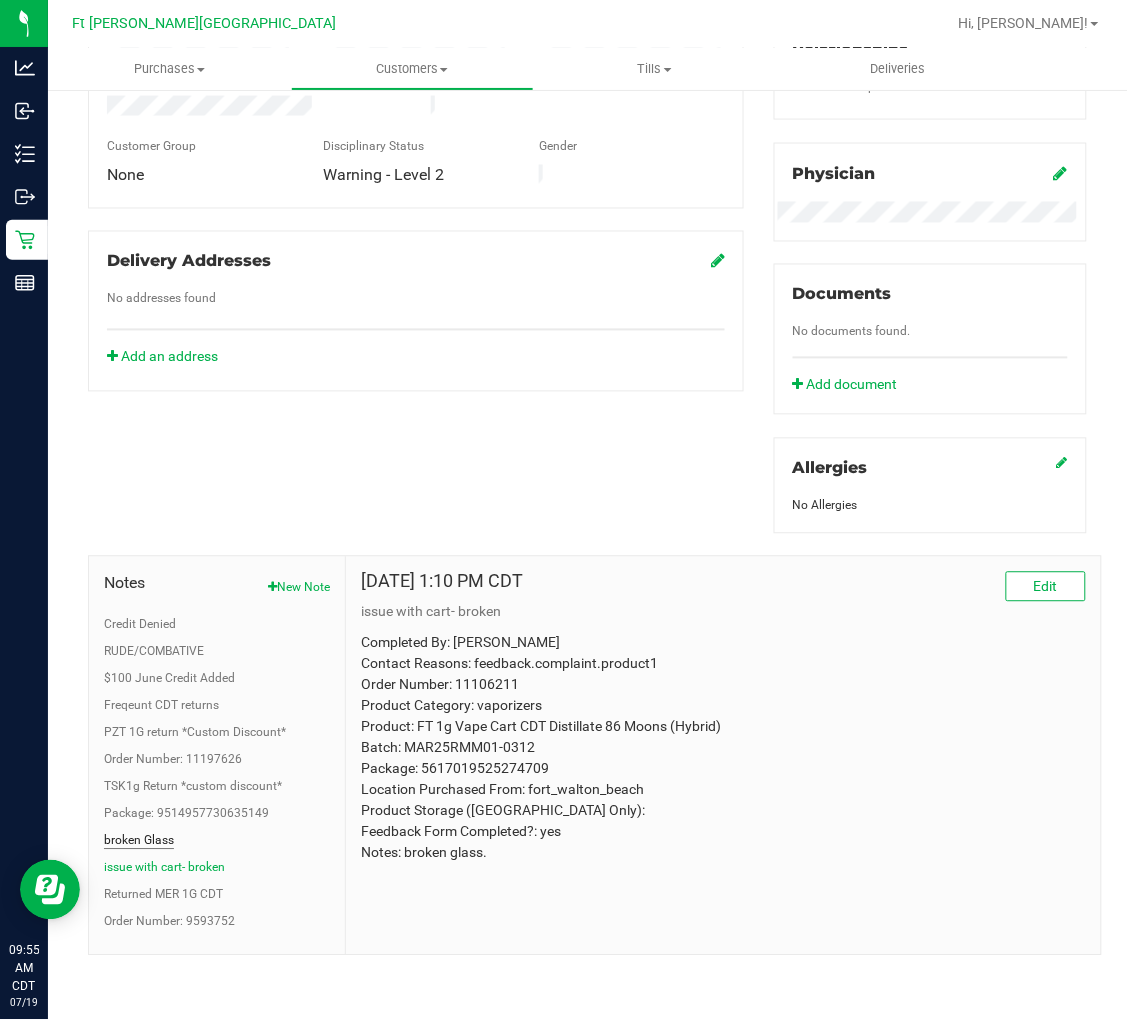 click on "broken Glass" at bounding box center [139, 841] 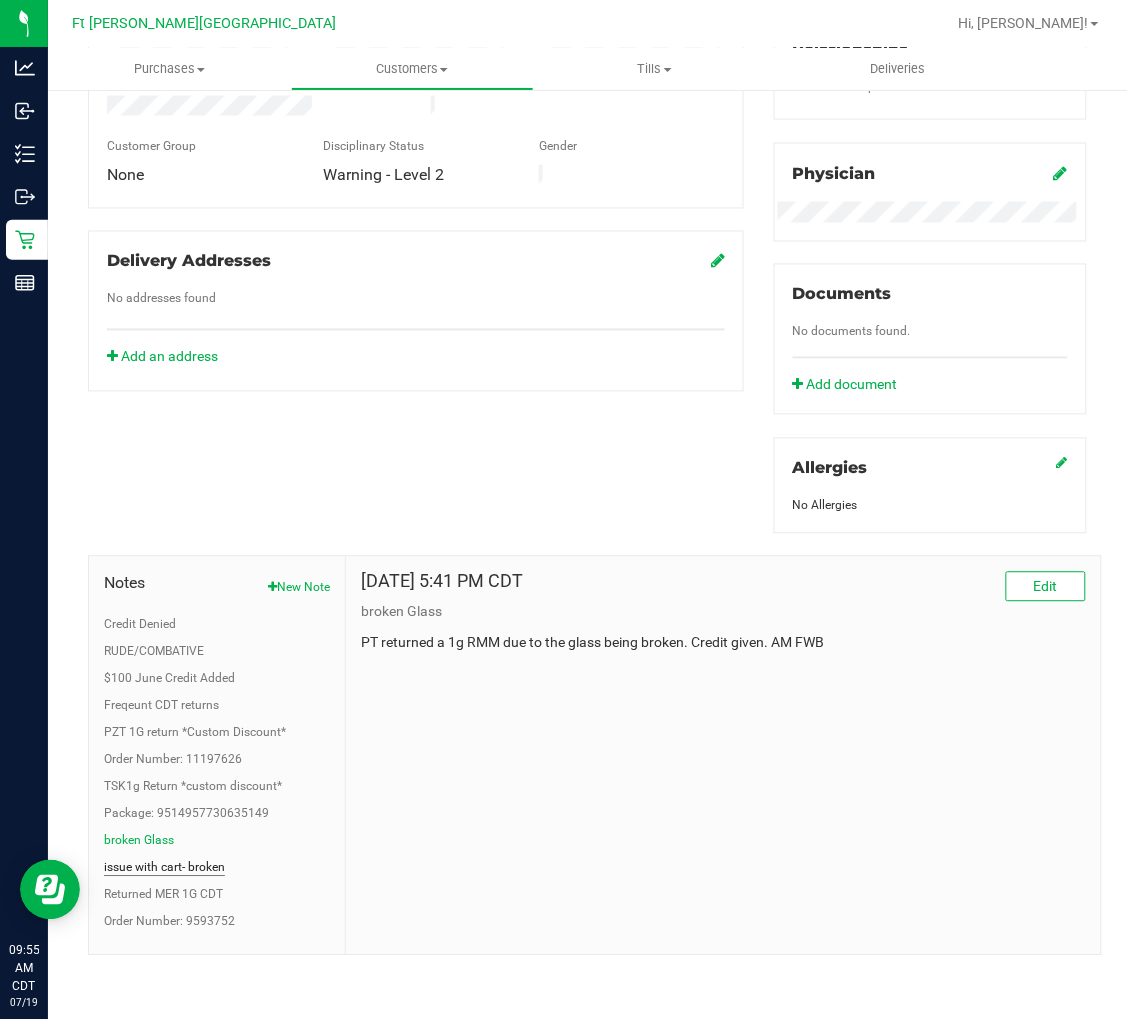 click on "issue with cart- broken" at bounding box center (164, 868) 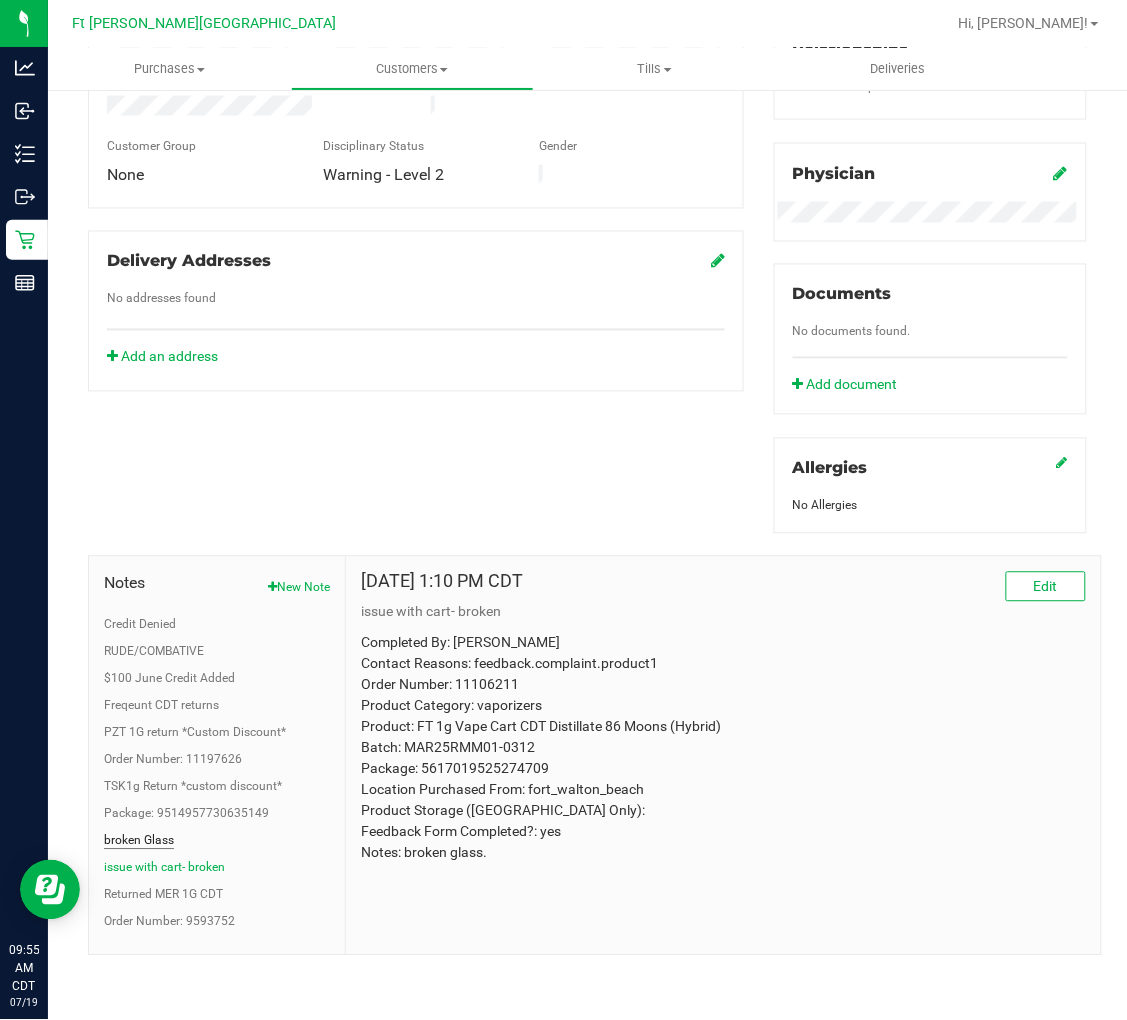 click on "broken Glass" at bounding box center [139, 841] 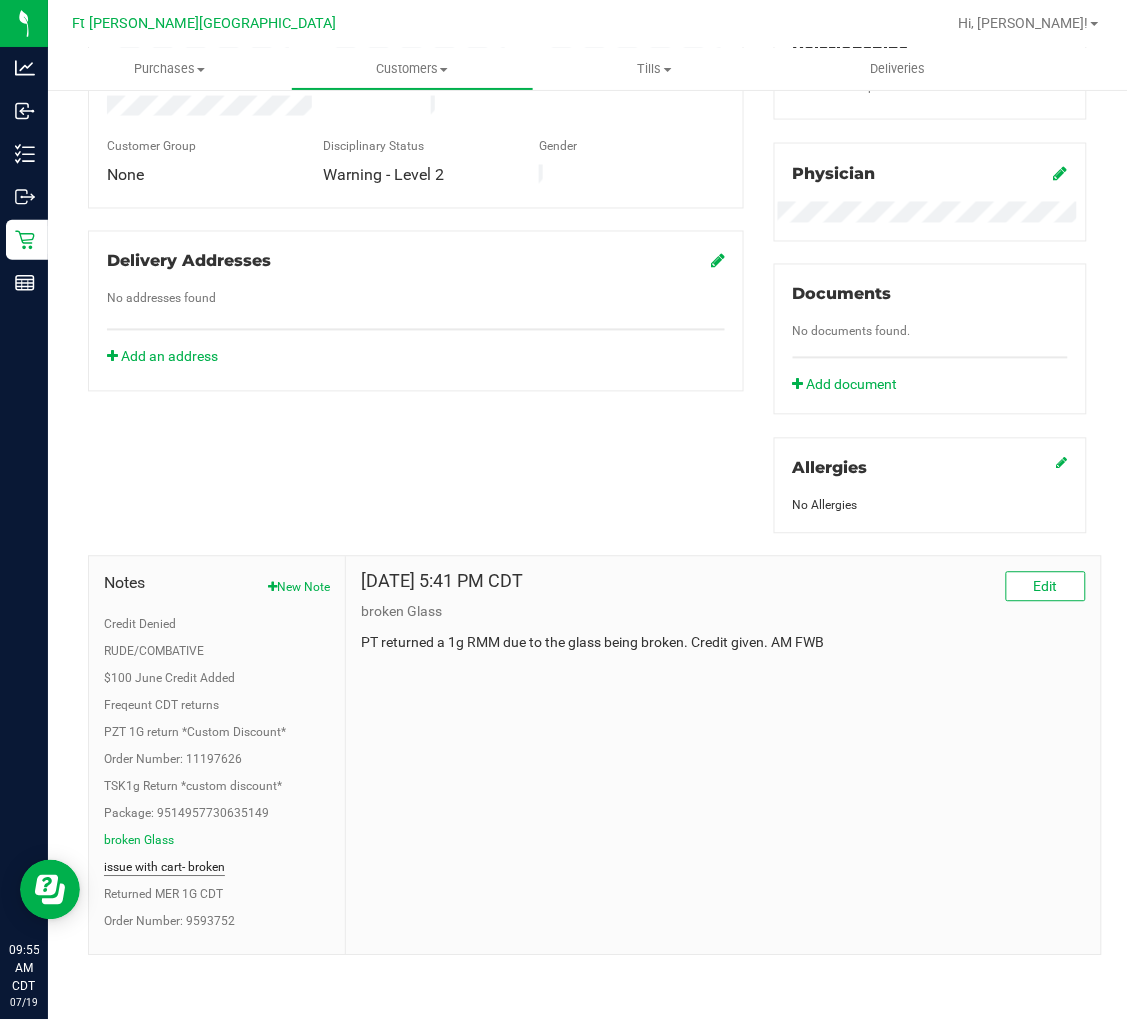click on "issue with cart- broken" at bounding box center [164, 868] 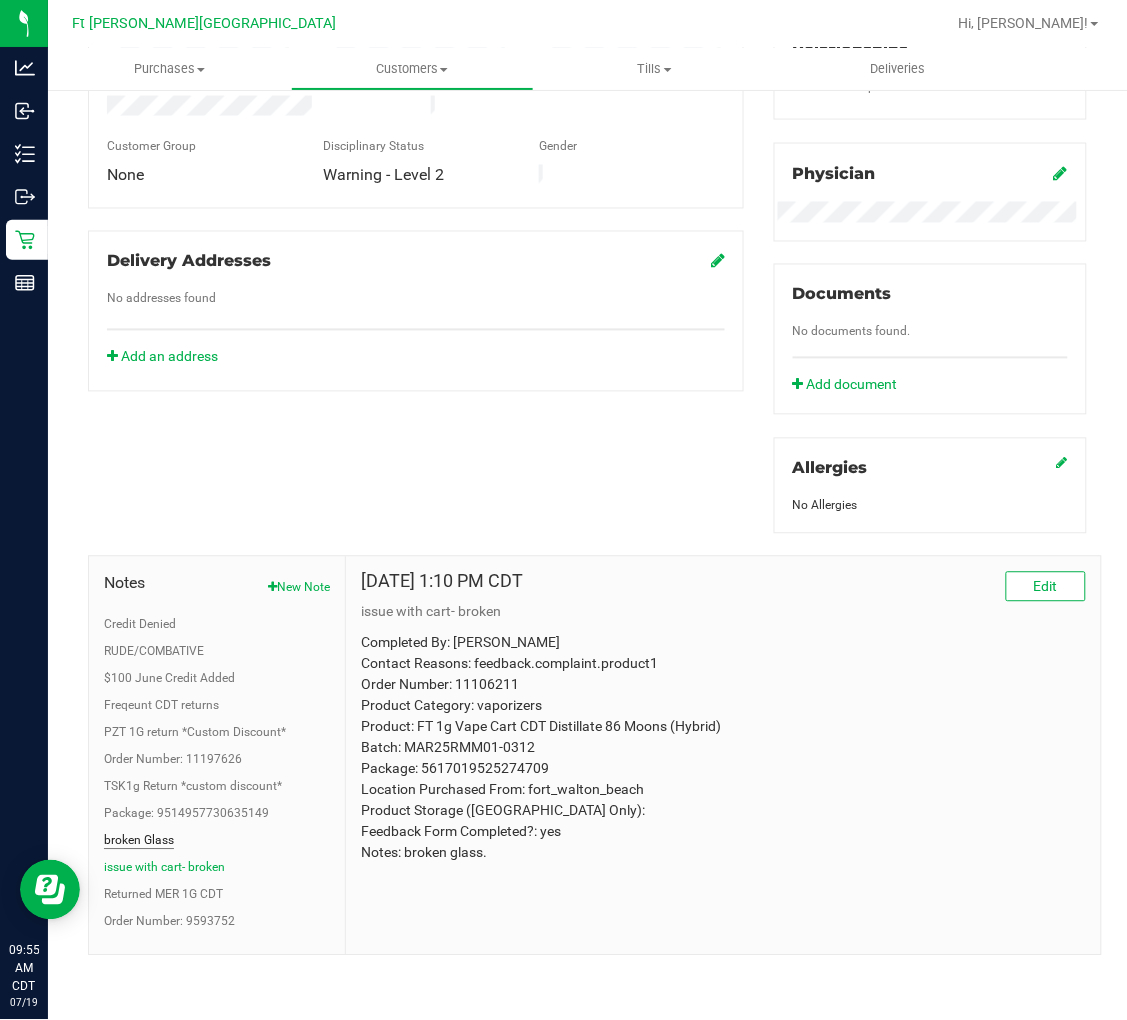click on "broken Glass" at bounding box center (139, 841) 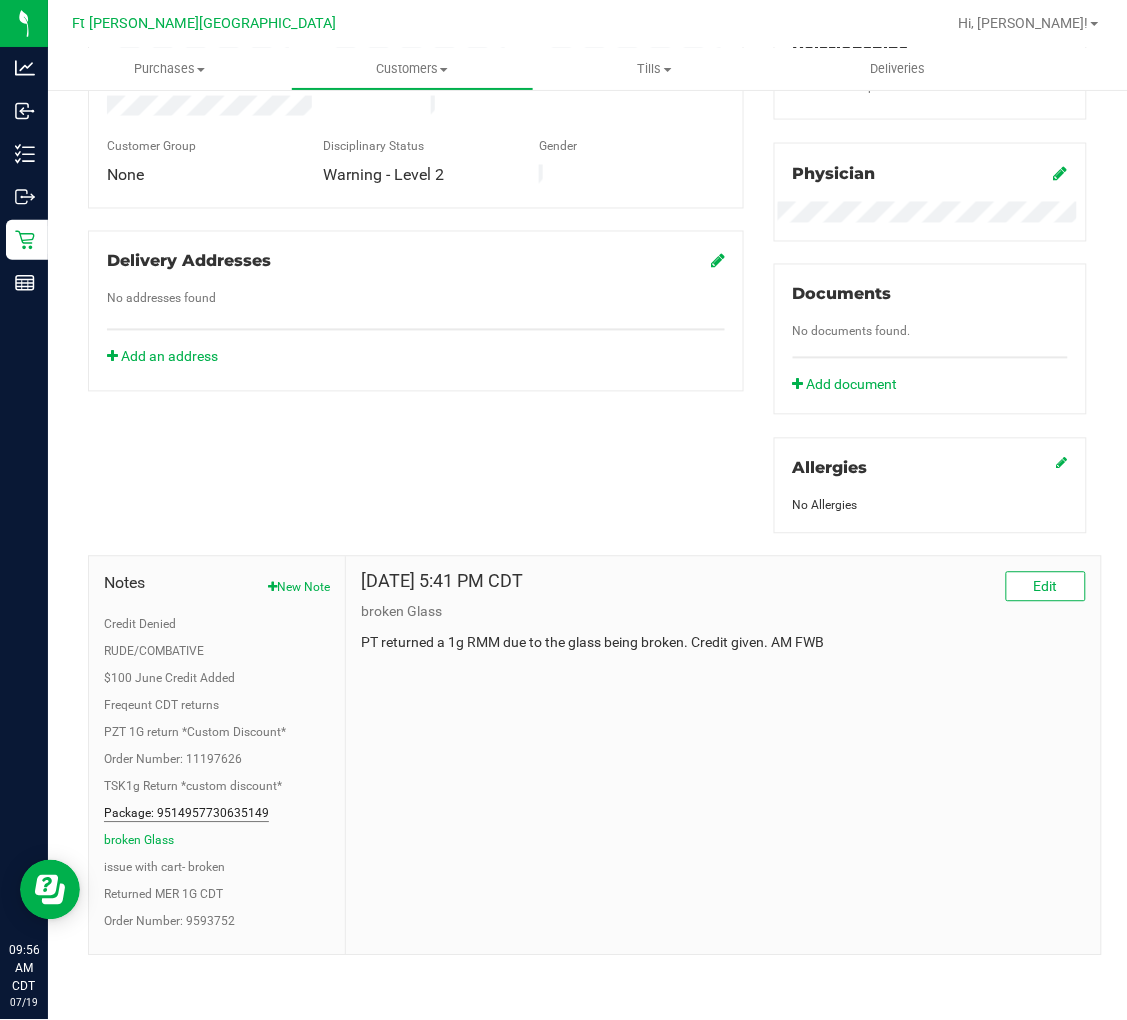 click on "Package: 9514957730635149" at bounding box center (186, 814) 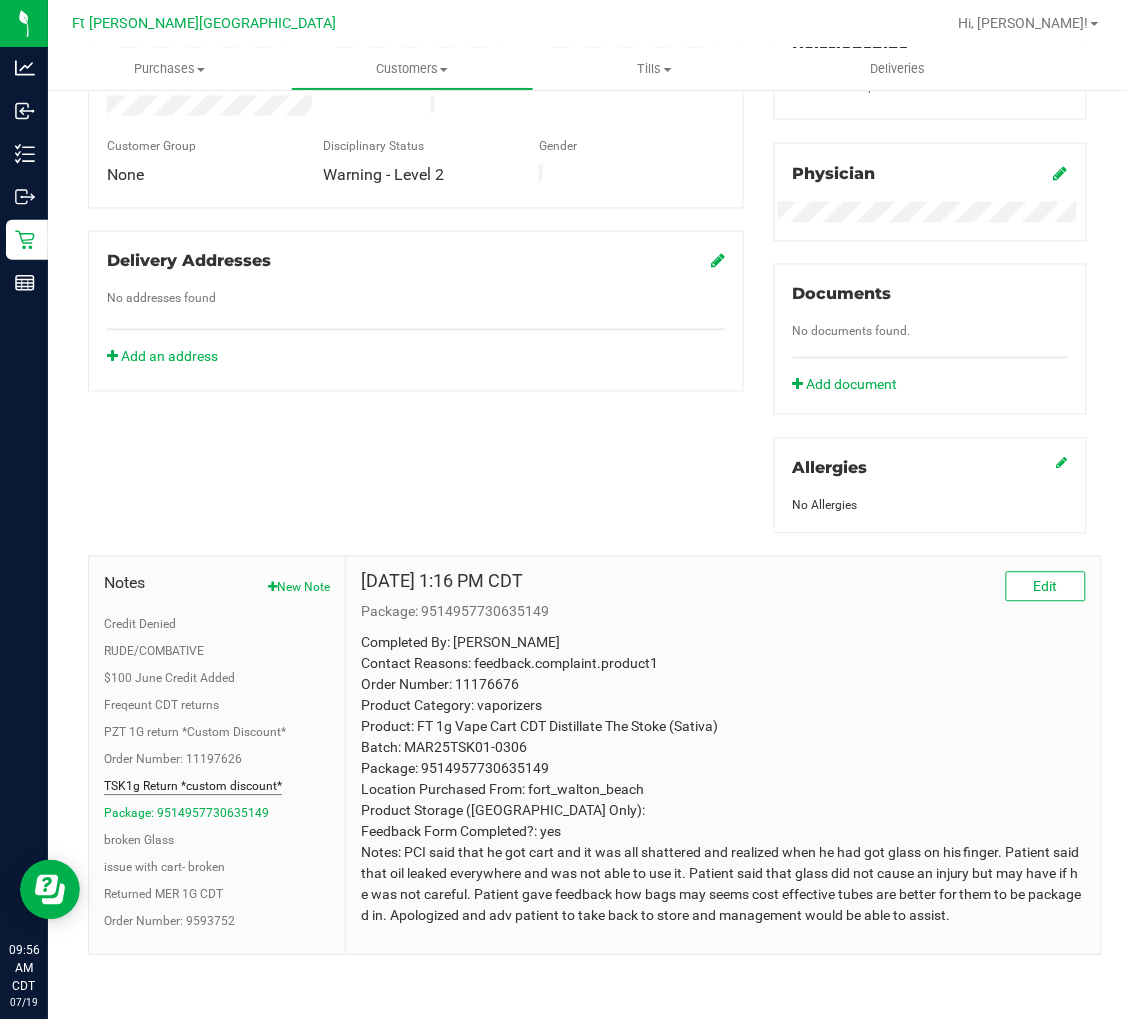 click on "TSK1g Return *custom discount*" at bounding box center [193, 787] 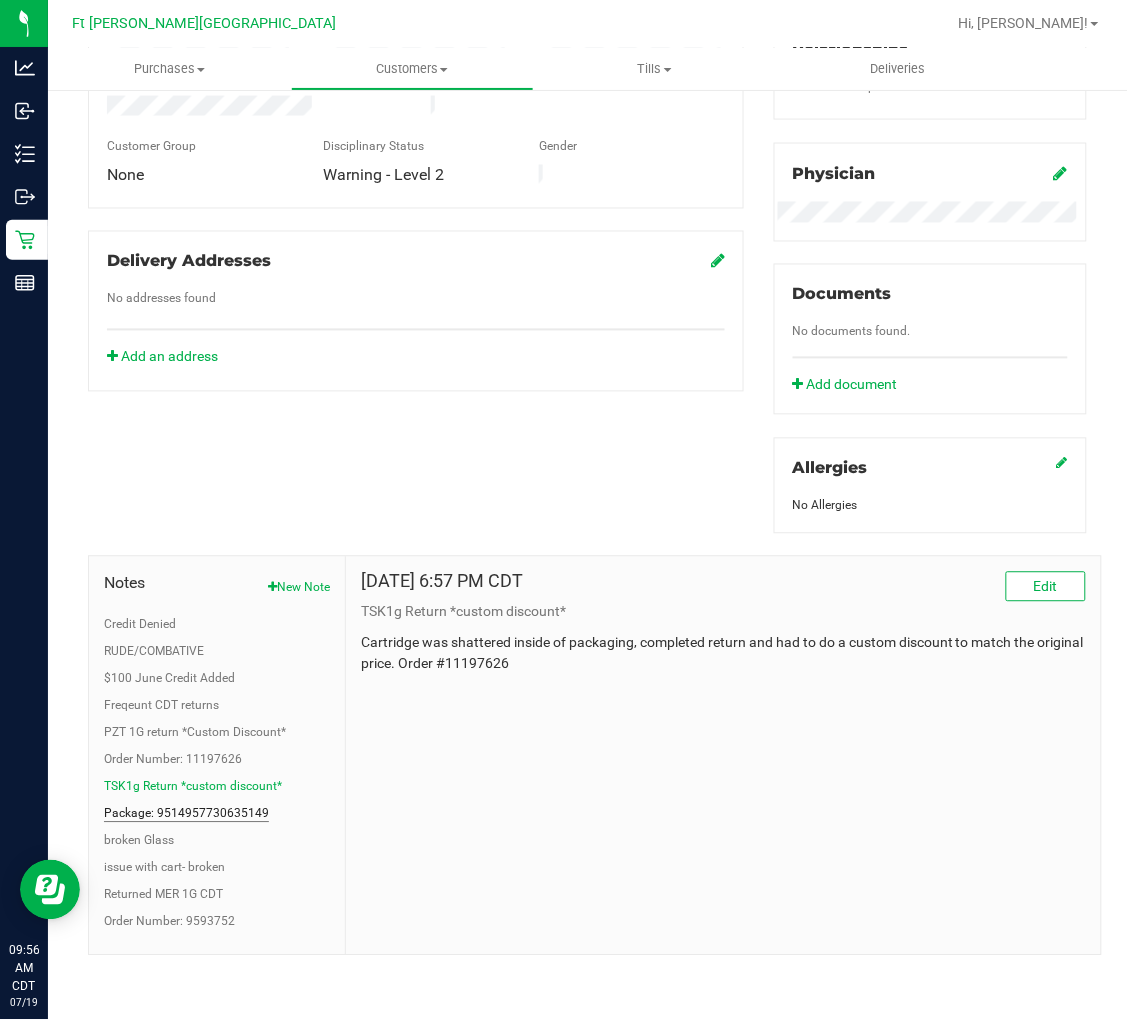 click on "Package: 9514957730635149" at bounding box center (186, 814) 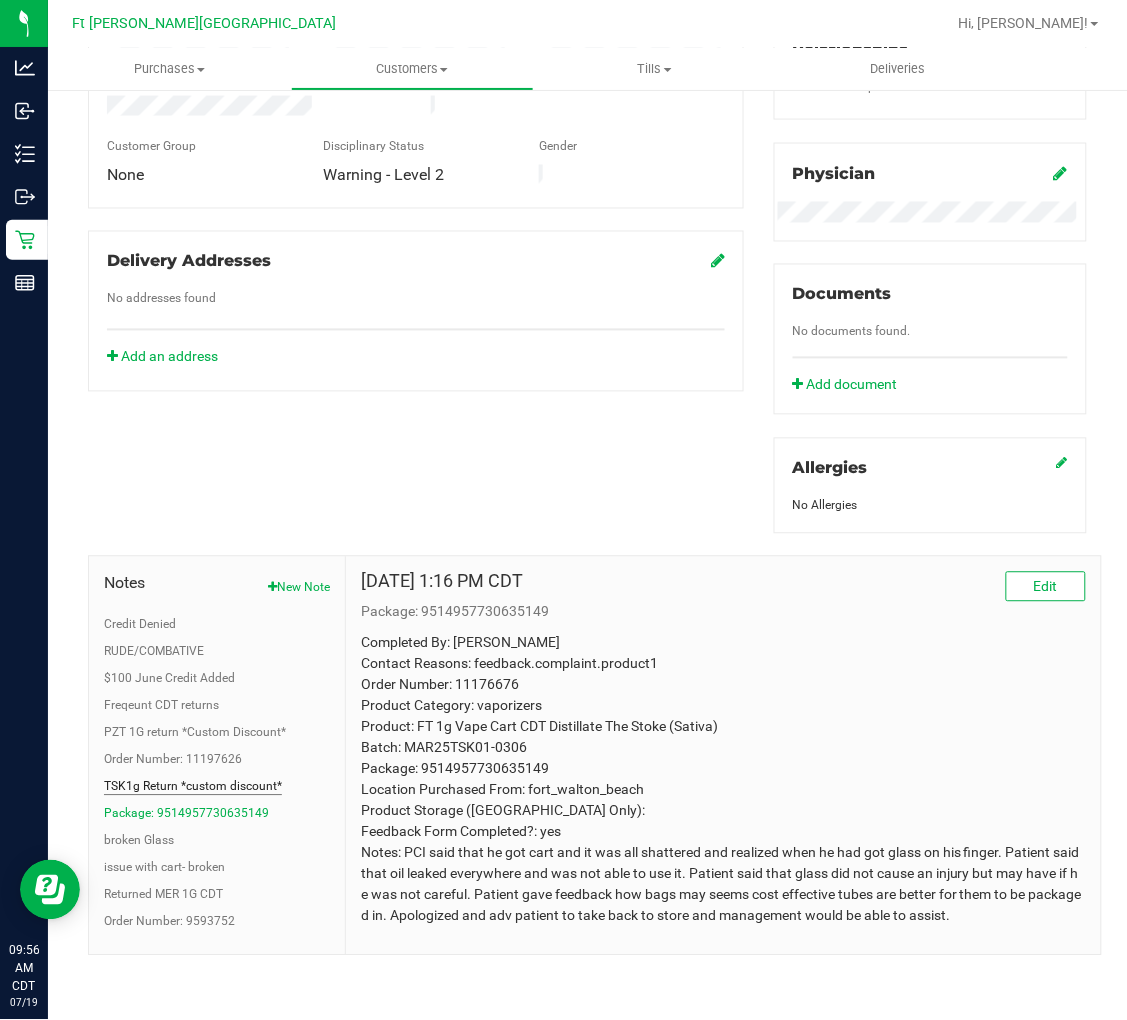 click on "TSK1g Return *custom discount*" at bounding box center [193, 787] 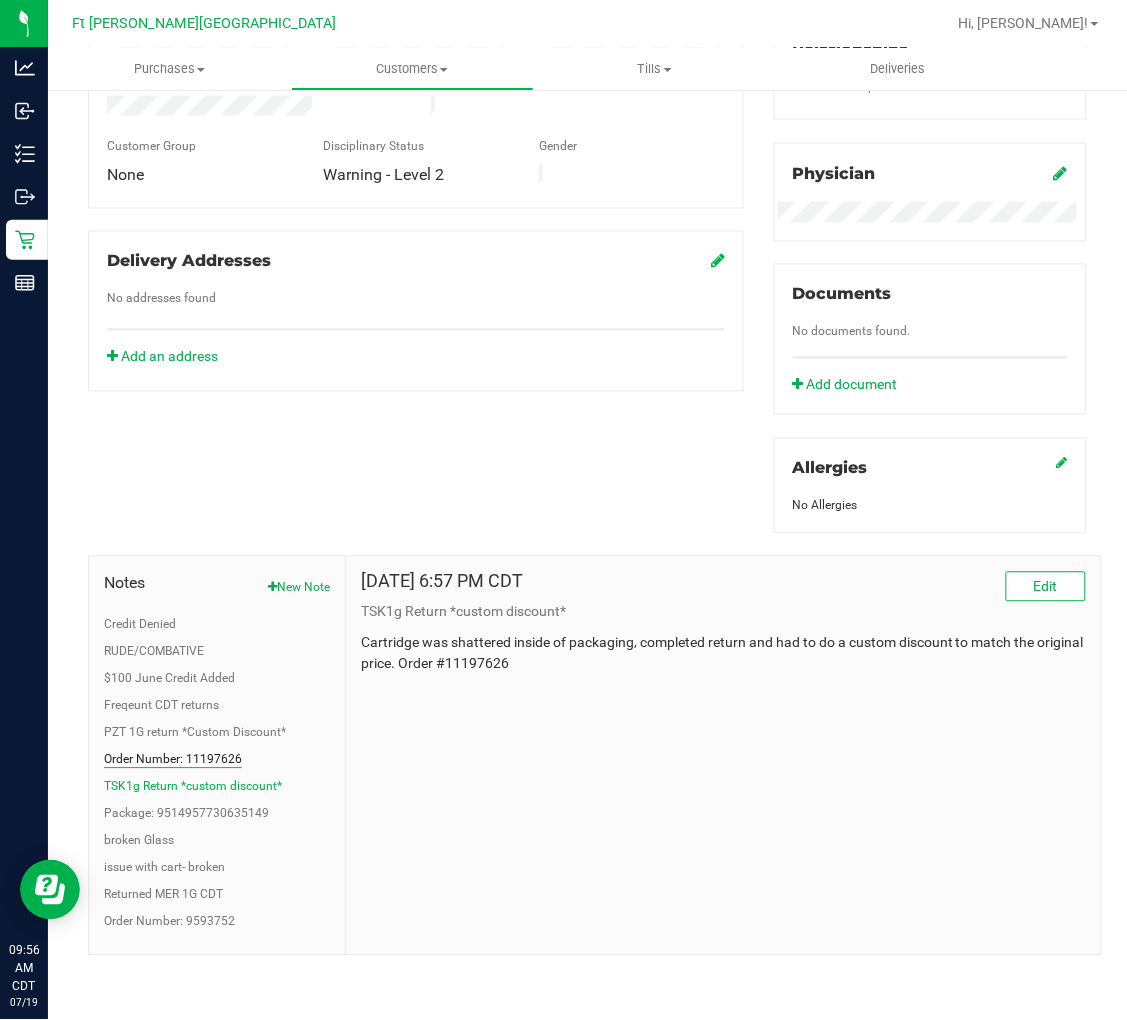 click on "Order Number: 11197626" at bounding box center (173, 760) 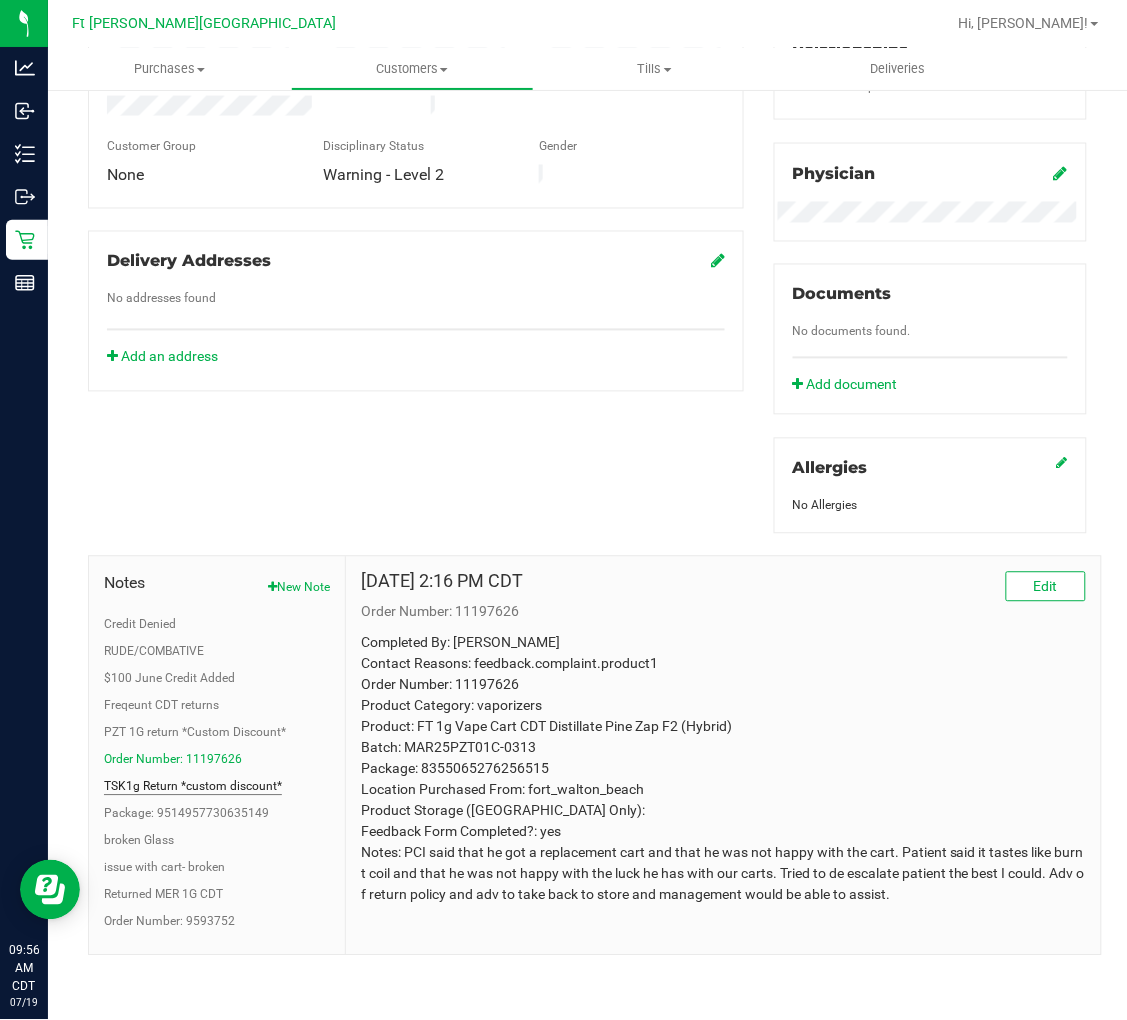click on "TSK1g Return *custom discount*" at bounding box center (193, 787) 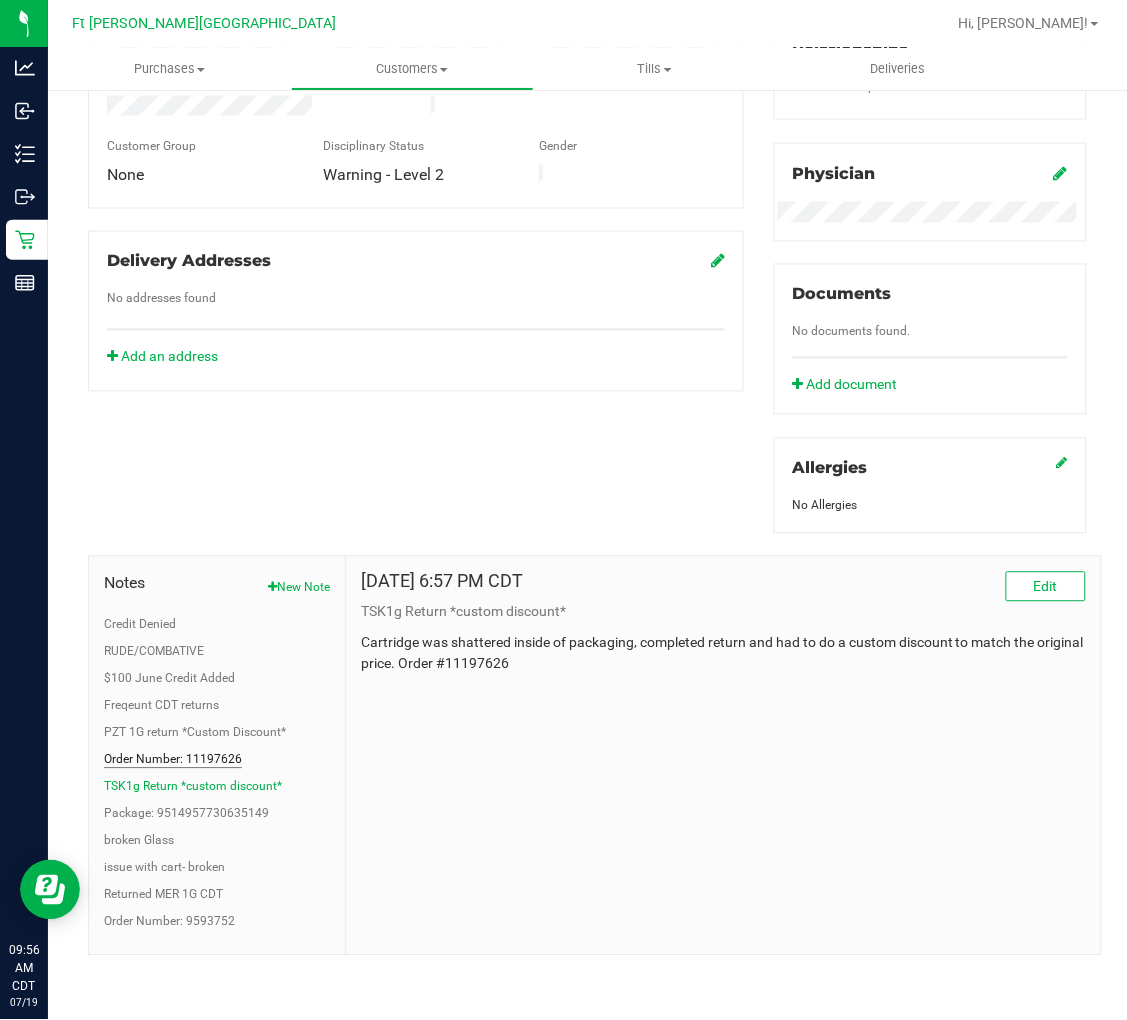 click on "Order Number: 11197626" at bounding box center (173, 760) 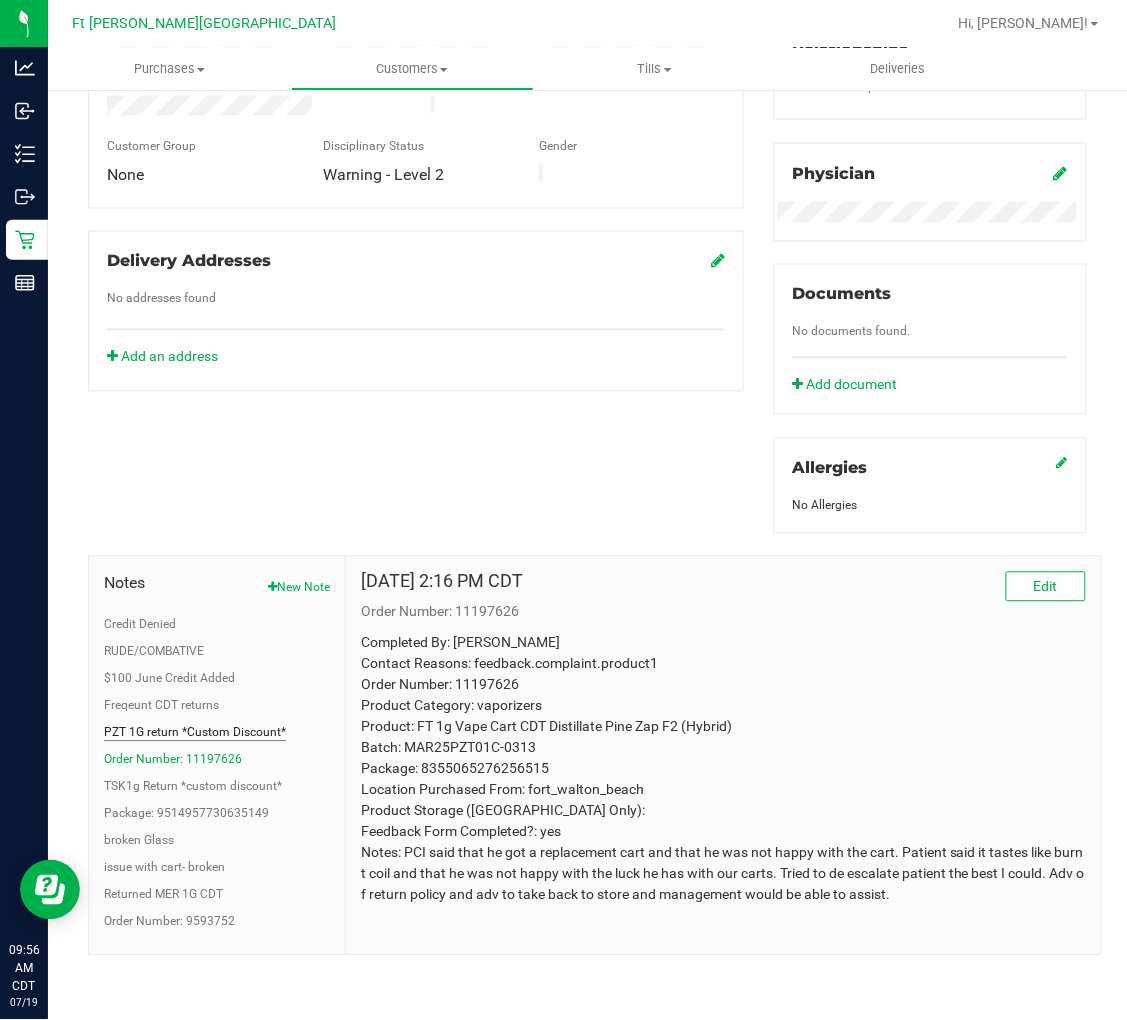 click on "PZT 1G return *Custom Discount*" at bounding box center [195, 733] 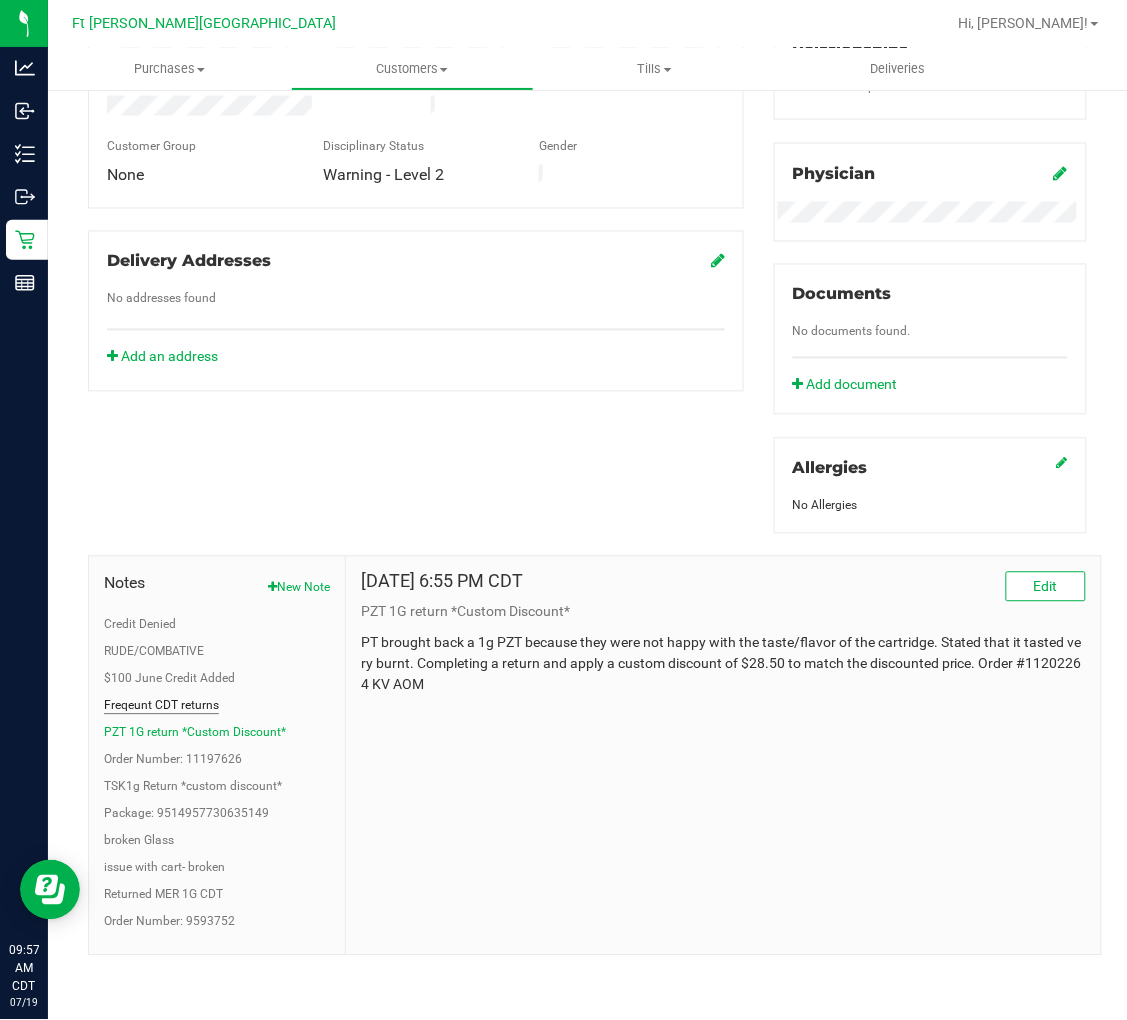 click on "Freqeunt CDT returns" at bounding box center [161, 706] 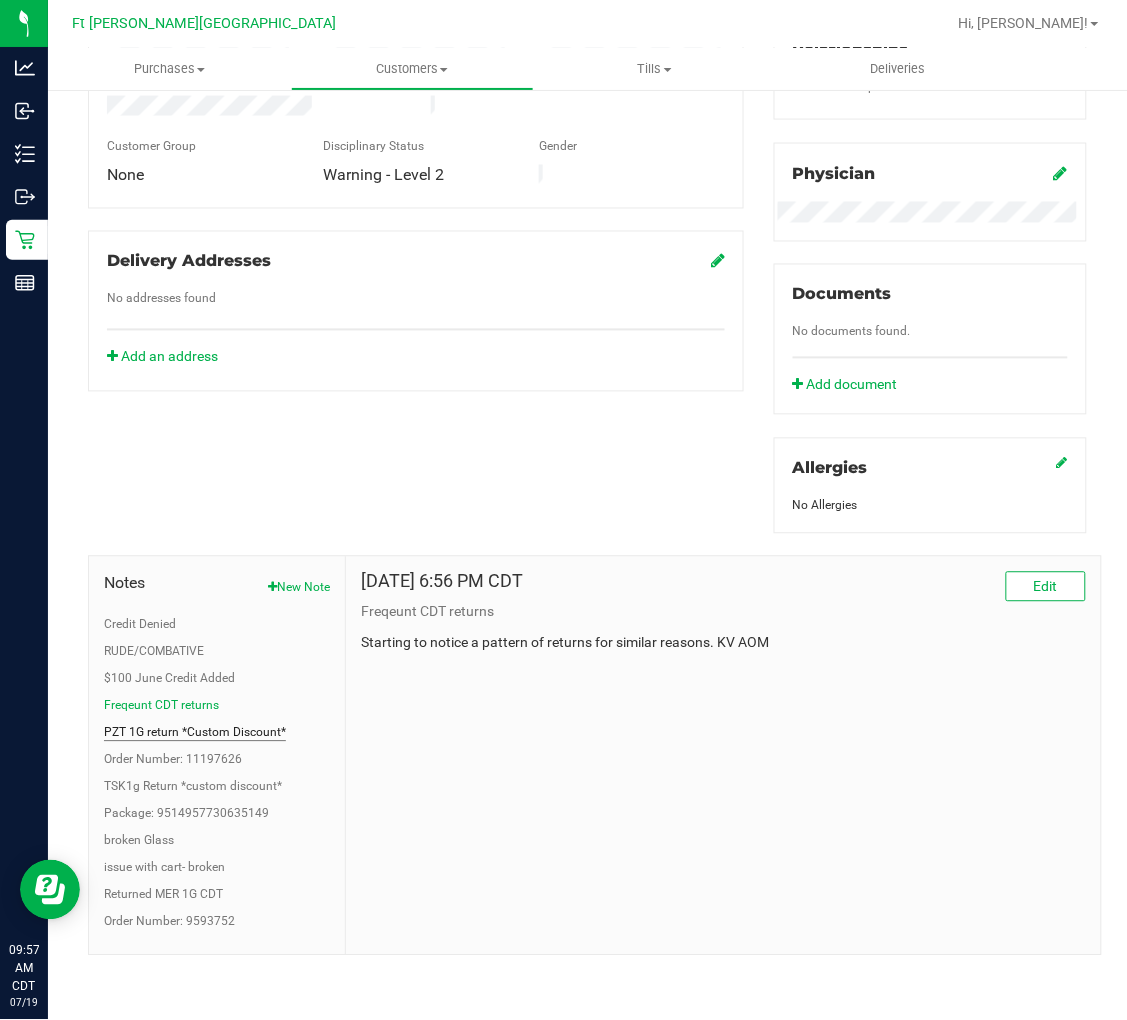 click on "PZT 1G return *Custom Discount*" at bounding box center [195, 733] 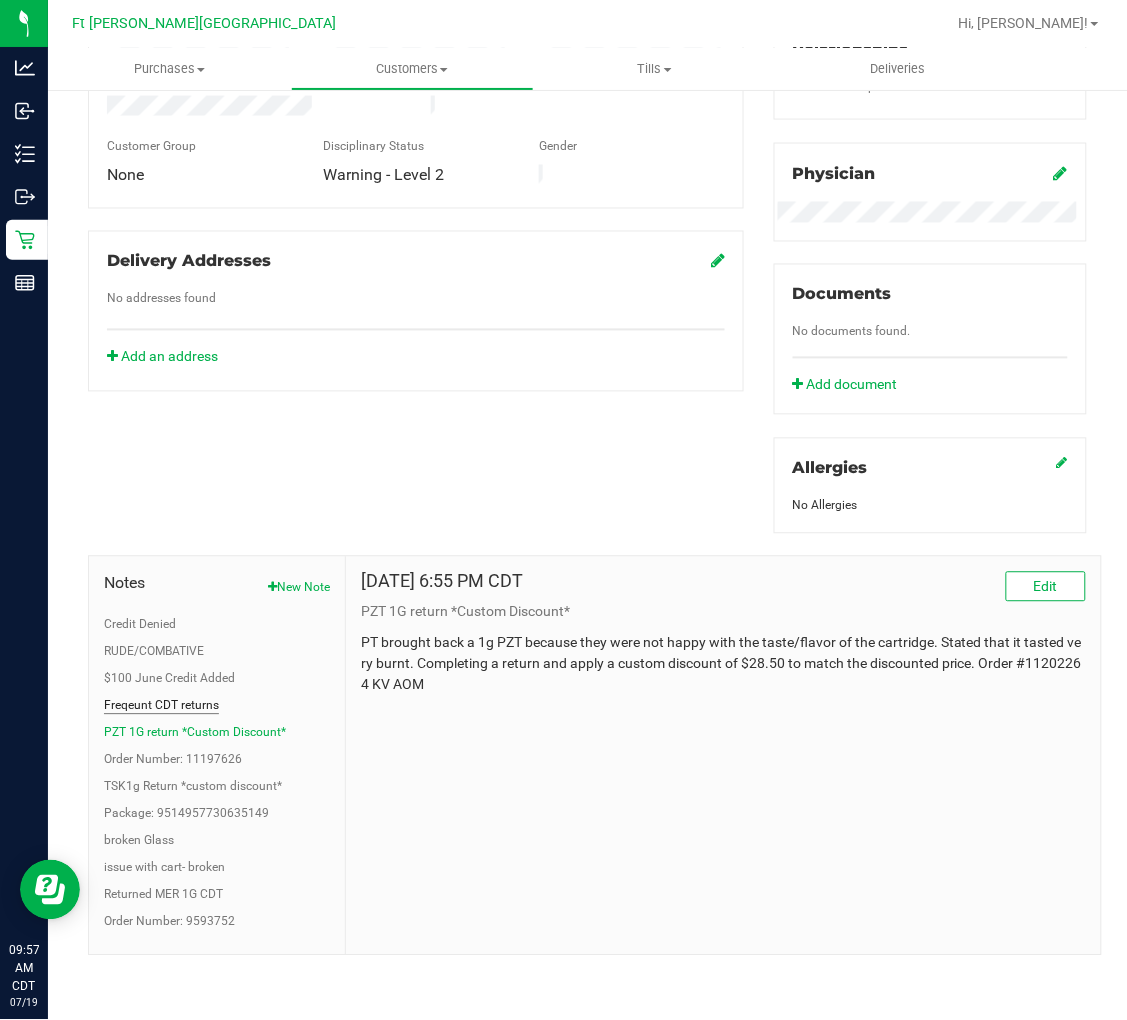 click on "Freqeunt CDT returns" at bounding box center (161, 706) 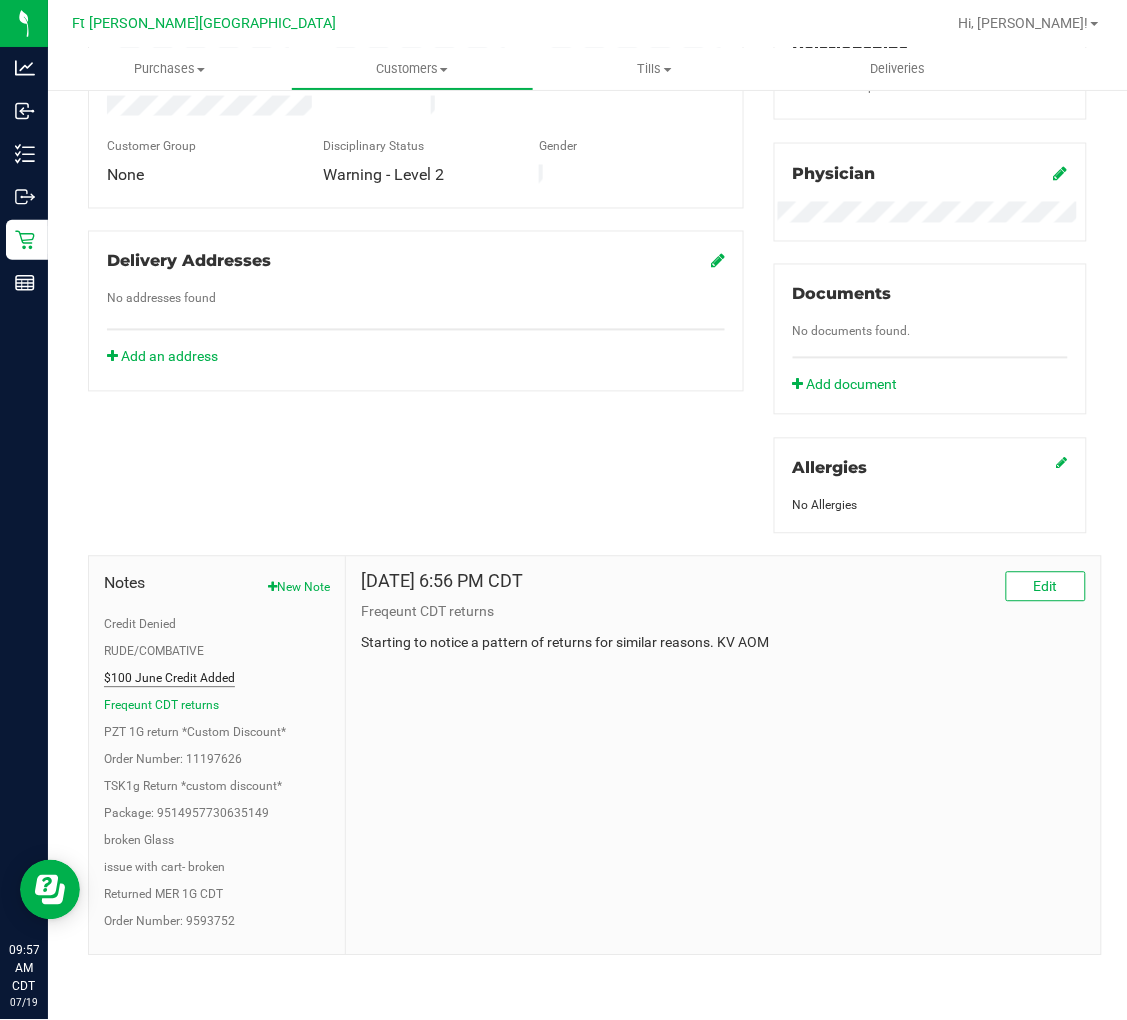 click on "$100 June Credit Added" at bounding box center [169, 679] 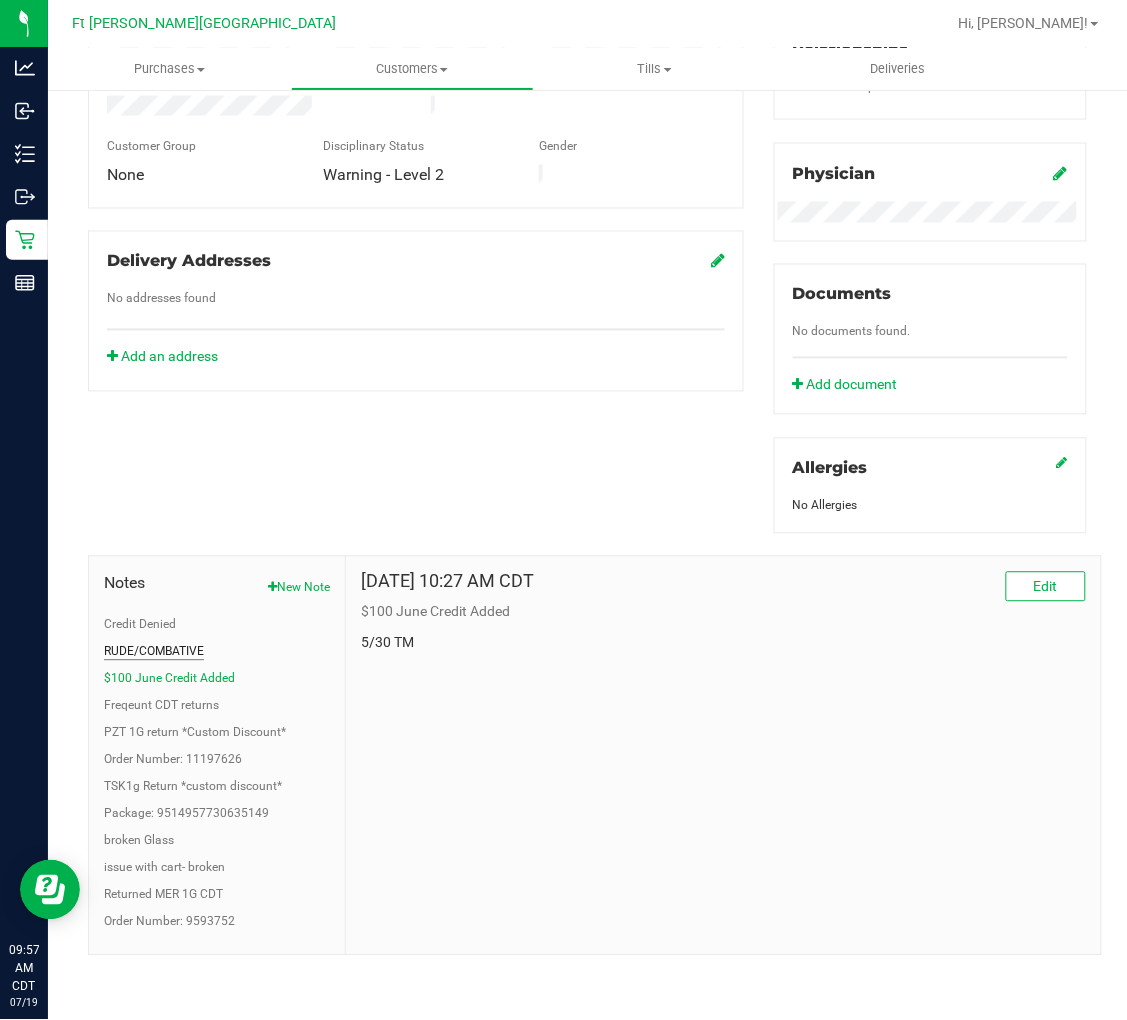 click on "RUDE/COMBATIVE" at bounding box center (154, 652) 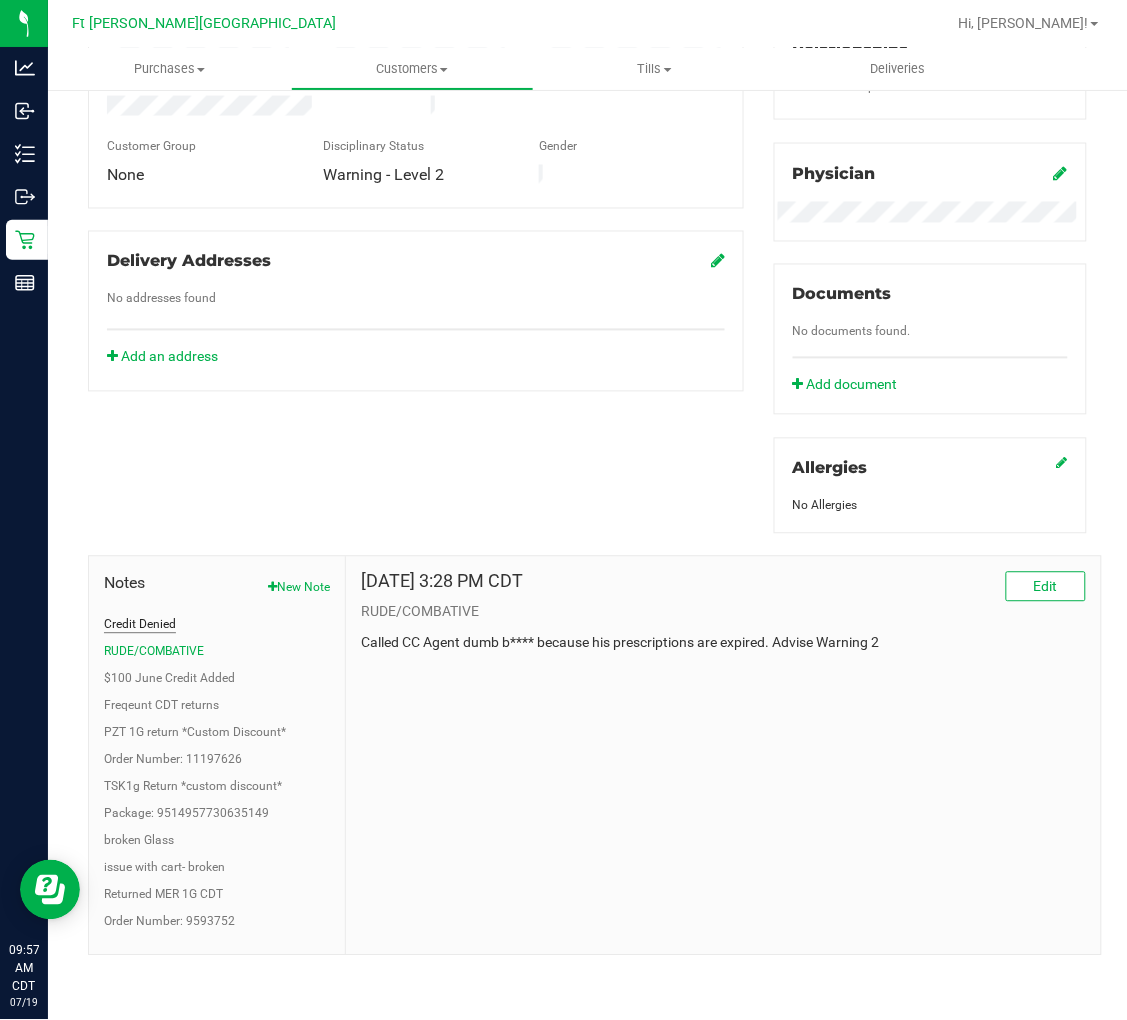 click on "Credit Denied" at bounding box center (140, 625) 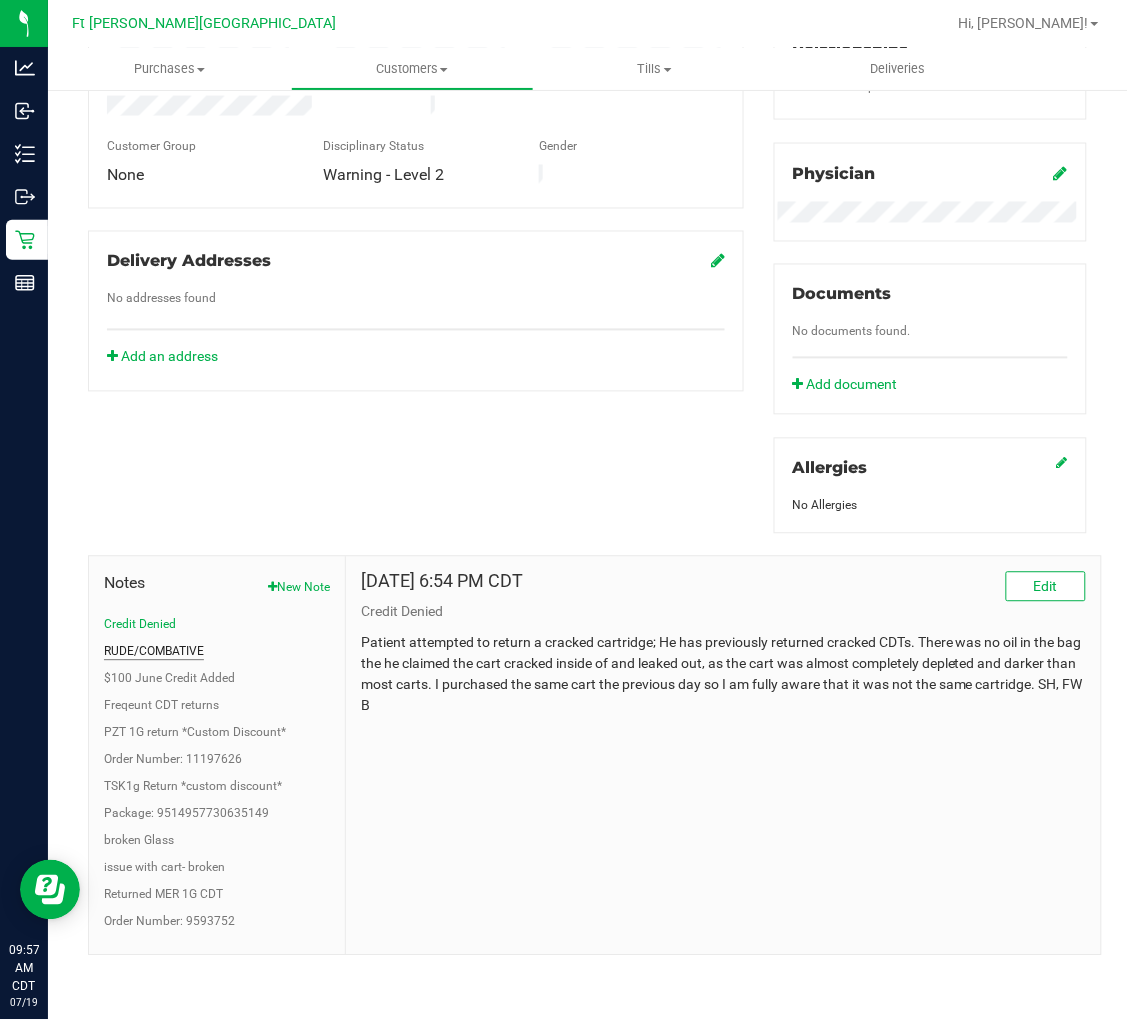 click on "RUDE/COMBATIVE" at bounding box center [154, 652] 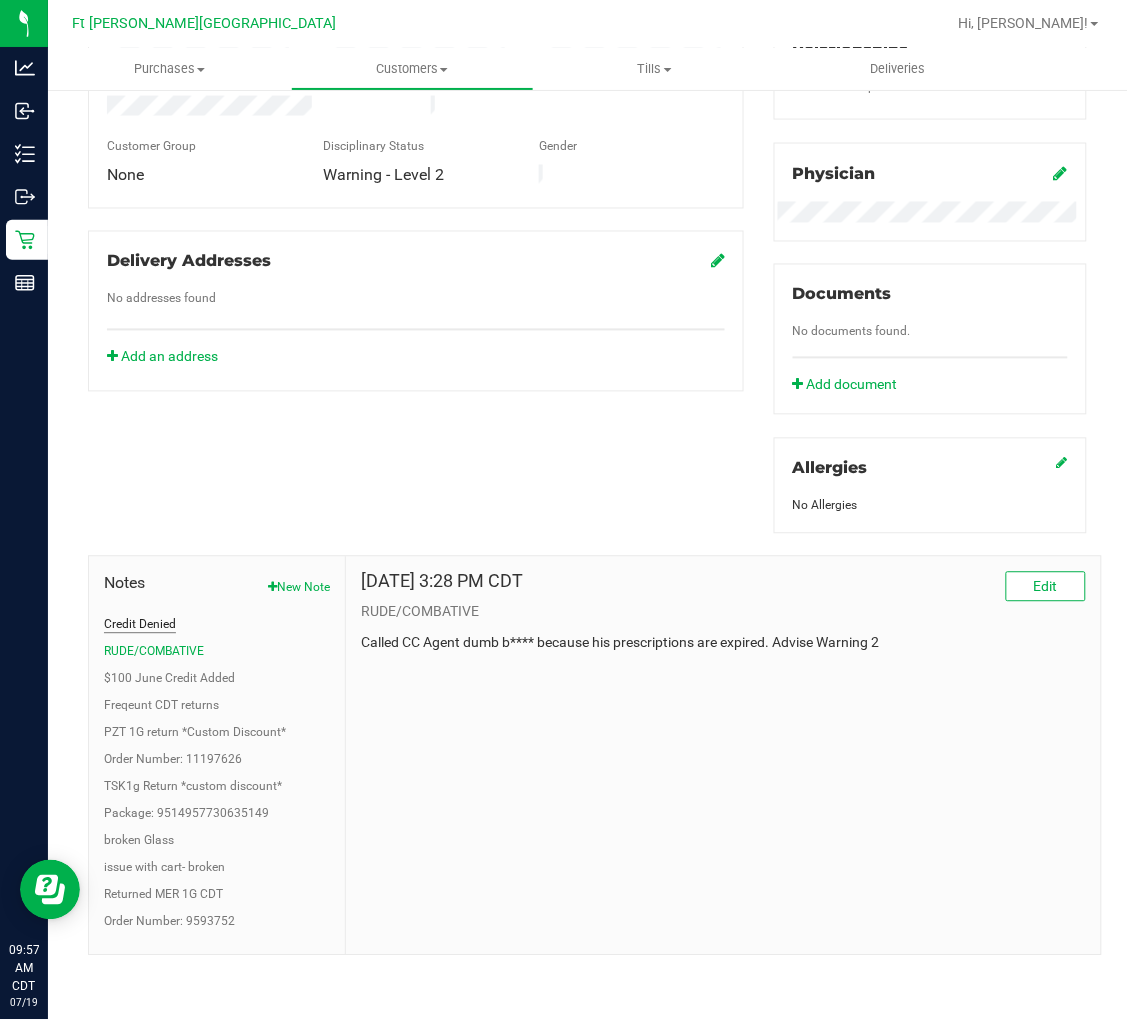 click on "Credit Denied" at bounding box center (140, 625) 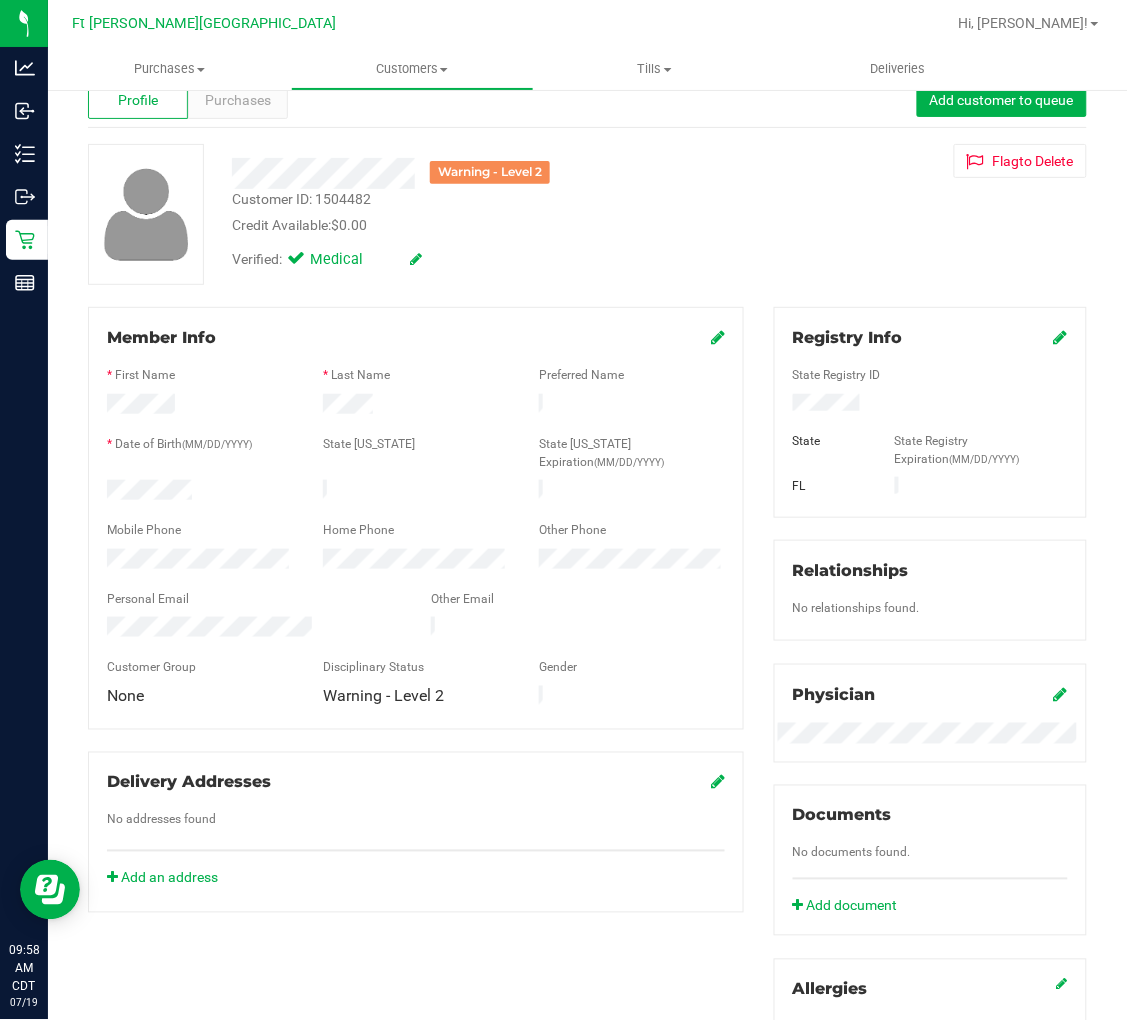scroll, scrollTop: 0, scrollLeft: 0, axis: both 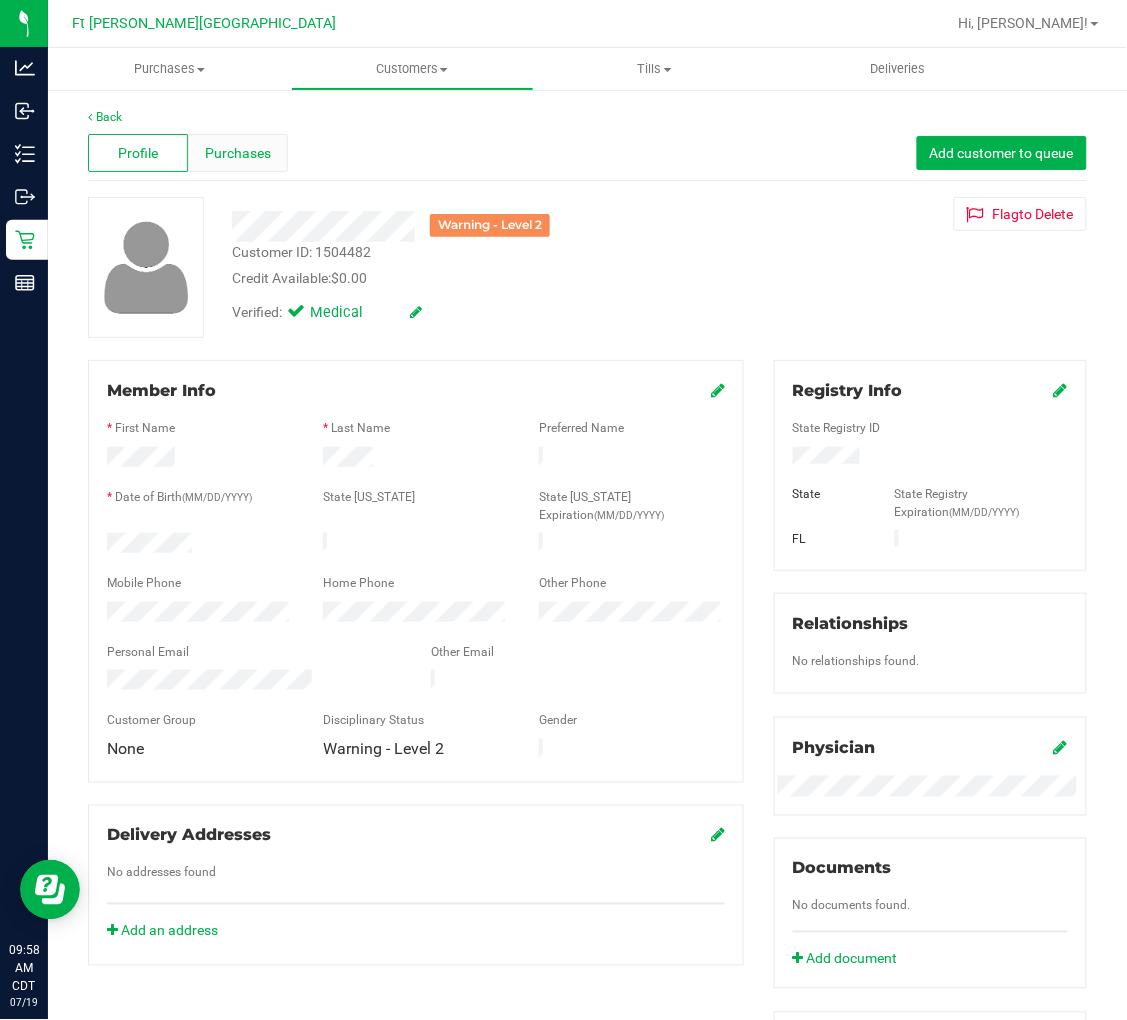 click on "Purchases" at bounding box center [238, 153] 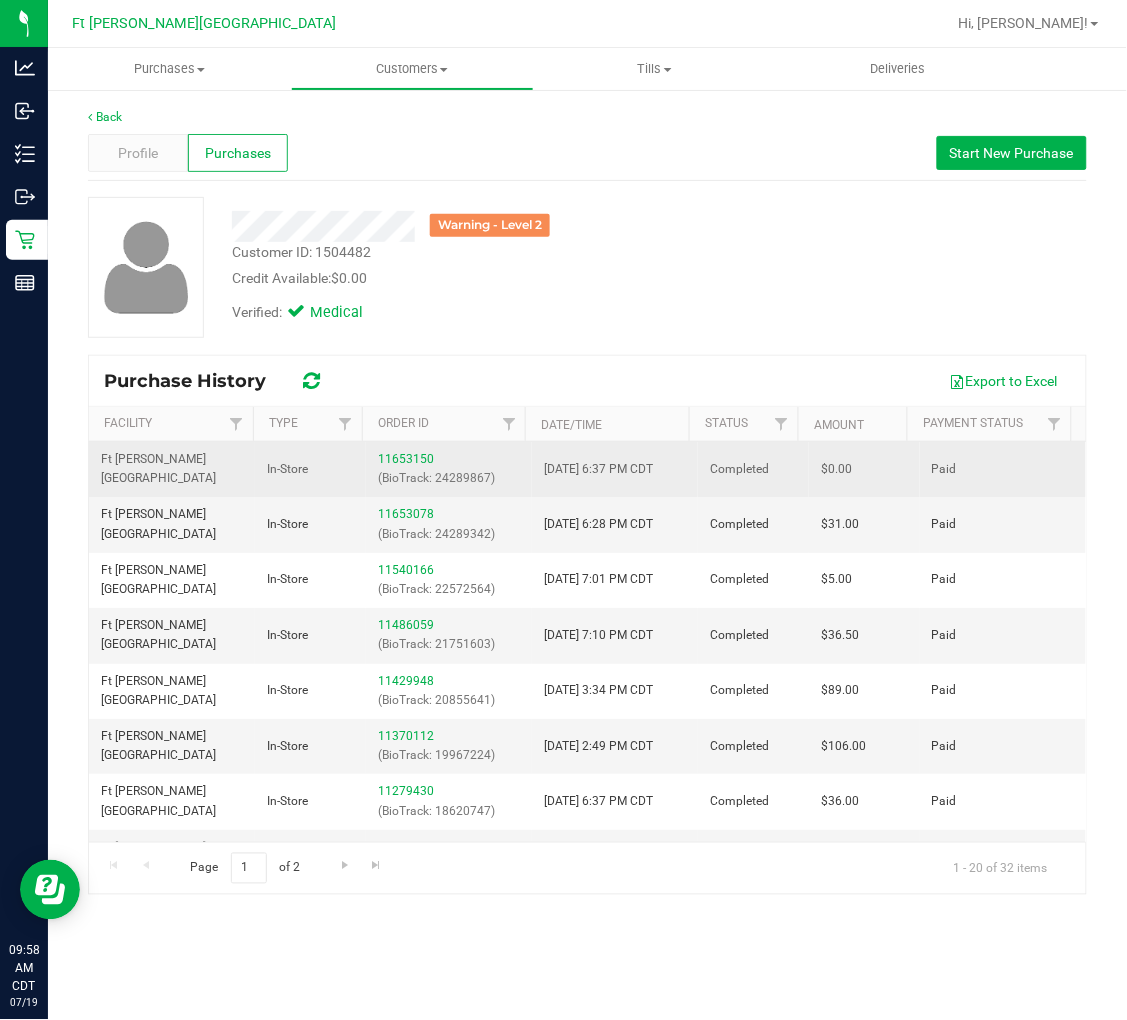 click on "11653150
(BioTrack: 24289867)" at bounding box center (449, 469) 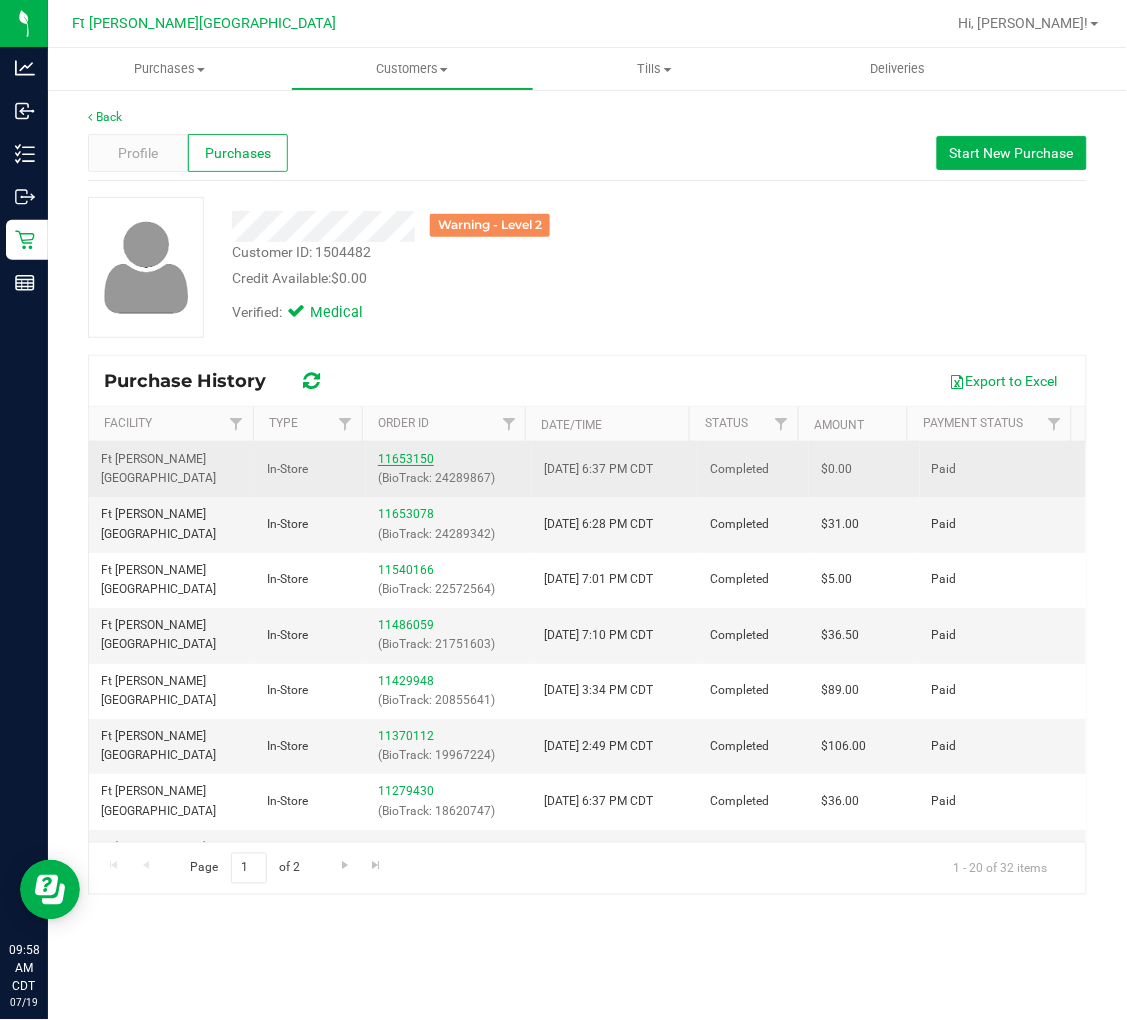 click on "11653150" at bounding box center [406, 459] 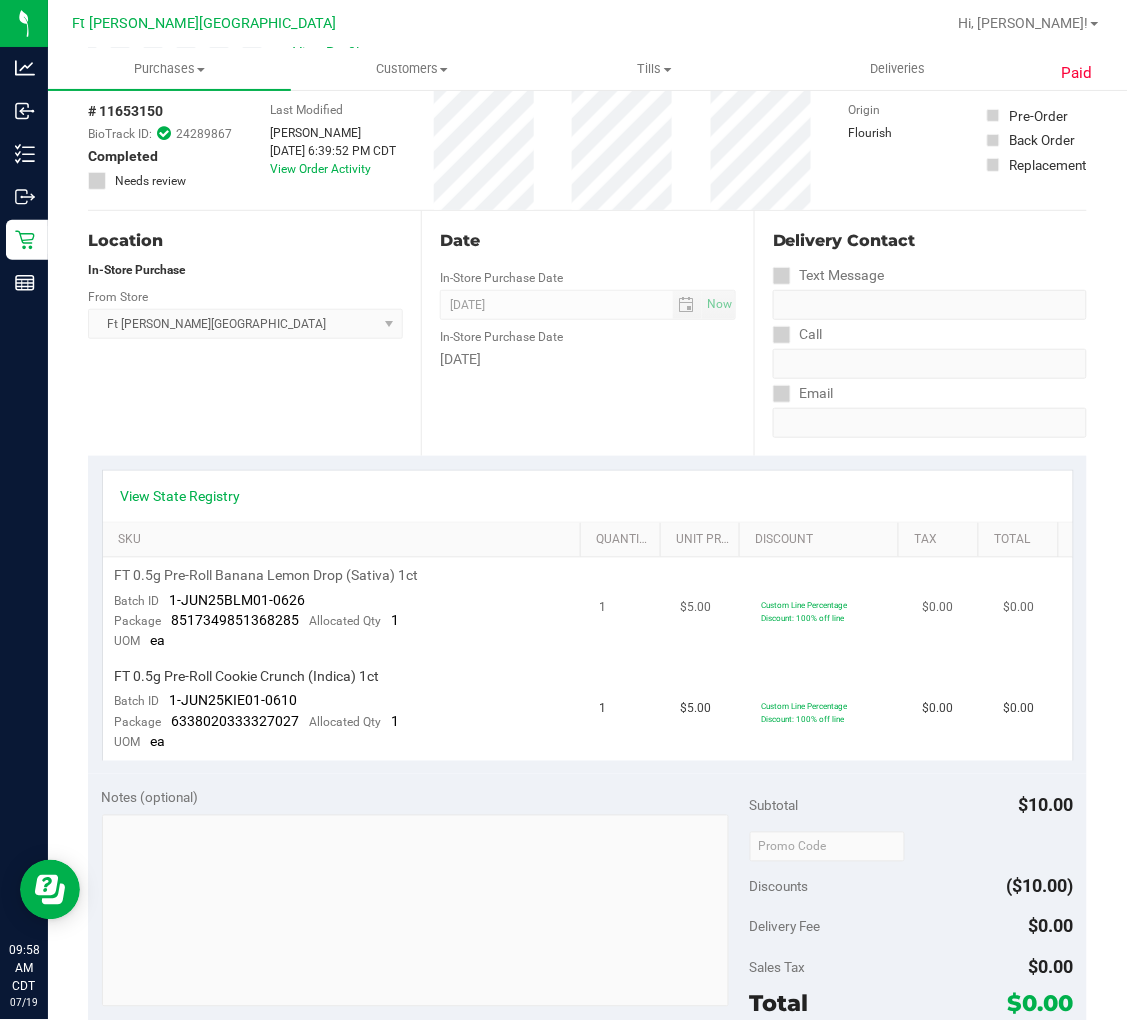 scroll, scrollTop: 0, scrollLeft: 0, axis: both 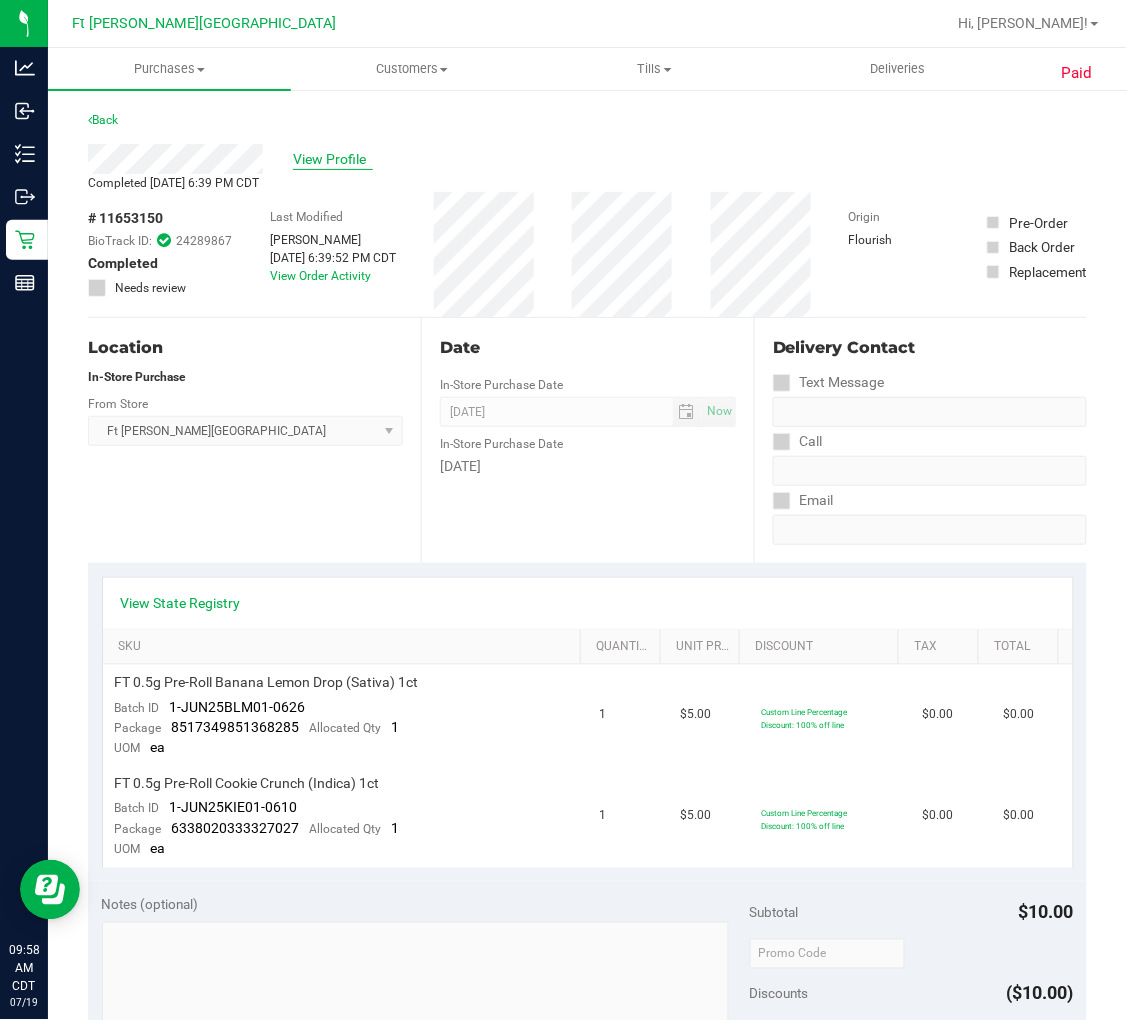 click on "View Profile" at bounding box center (333, 159) 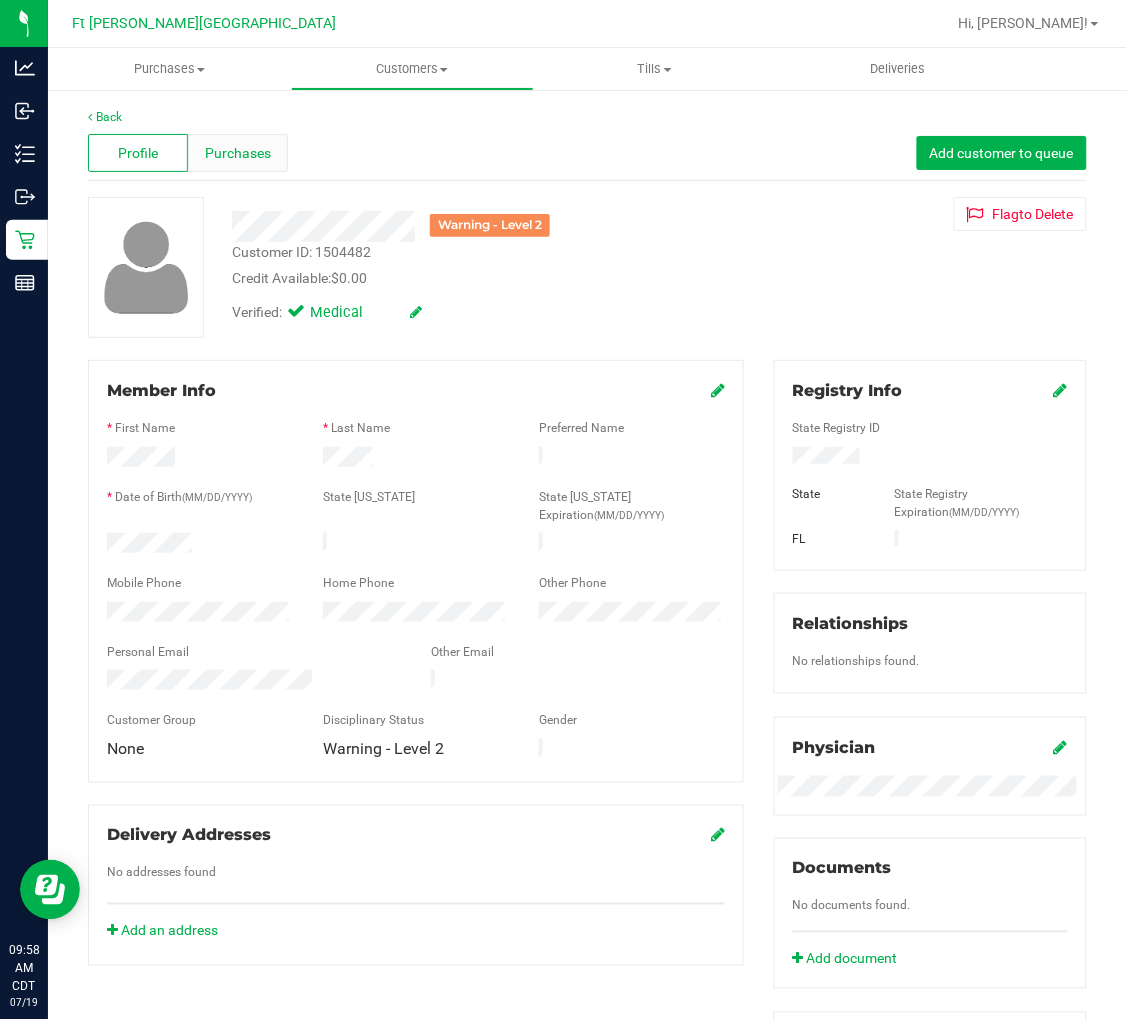 click on "Purchases" at bounding box center (238, 153) 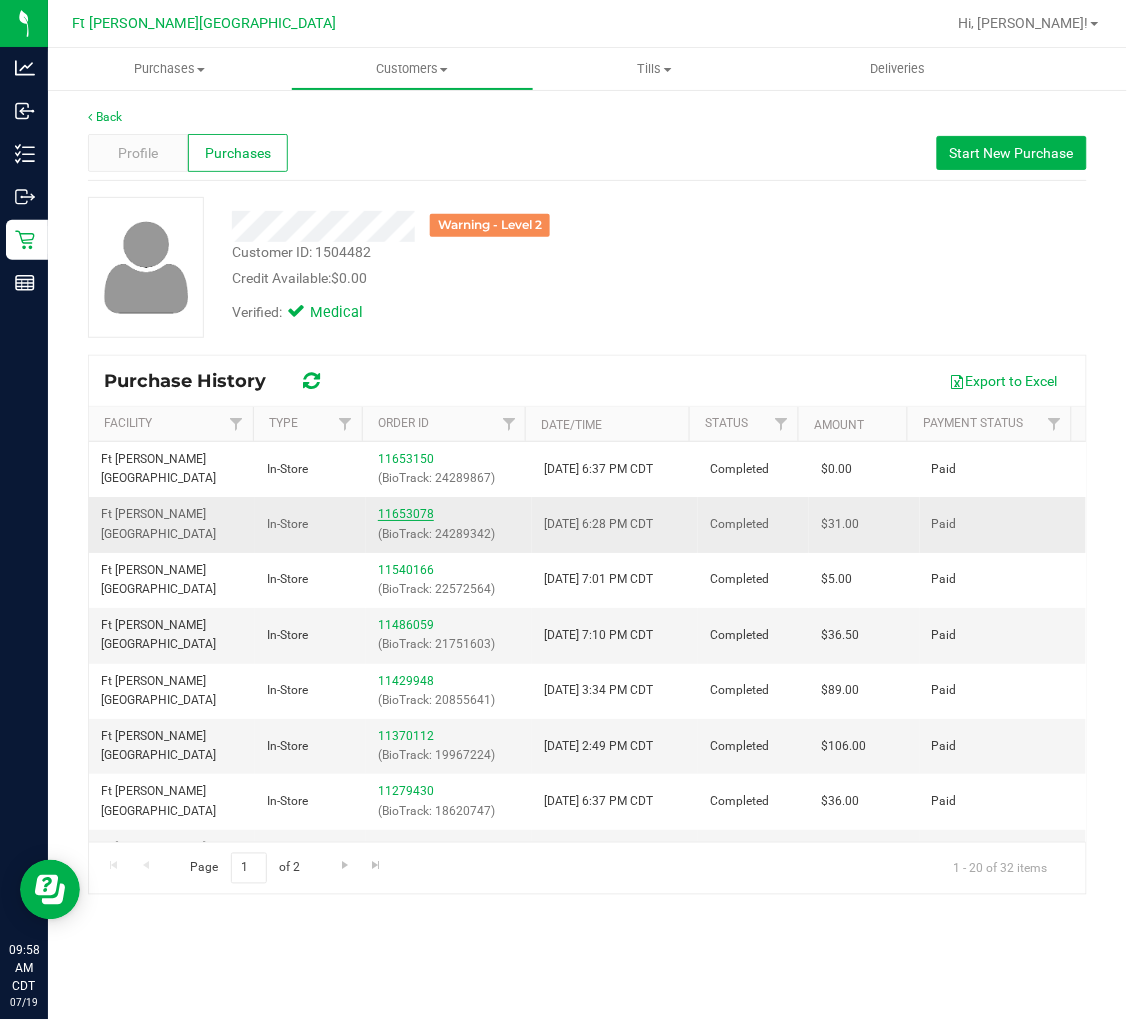 click on "11653078" at bounding box center [406, 514] 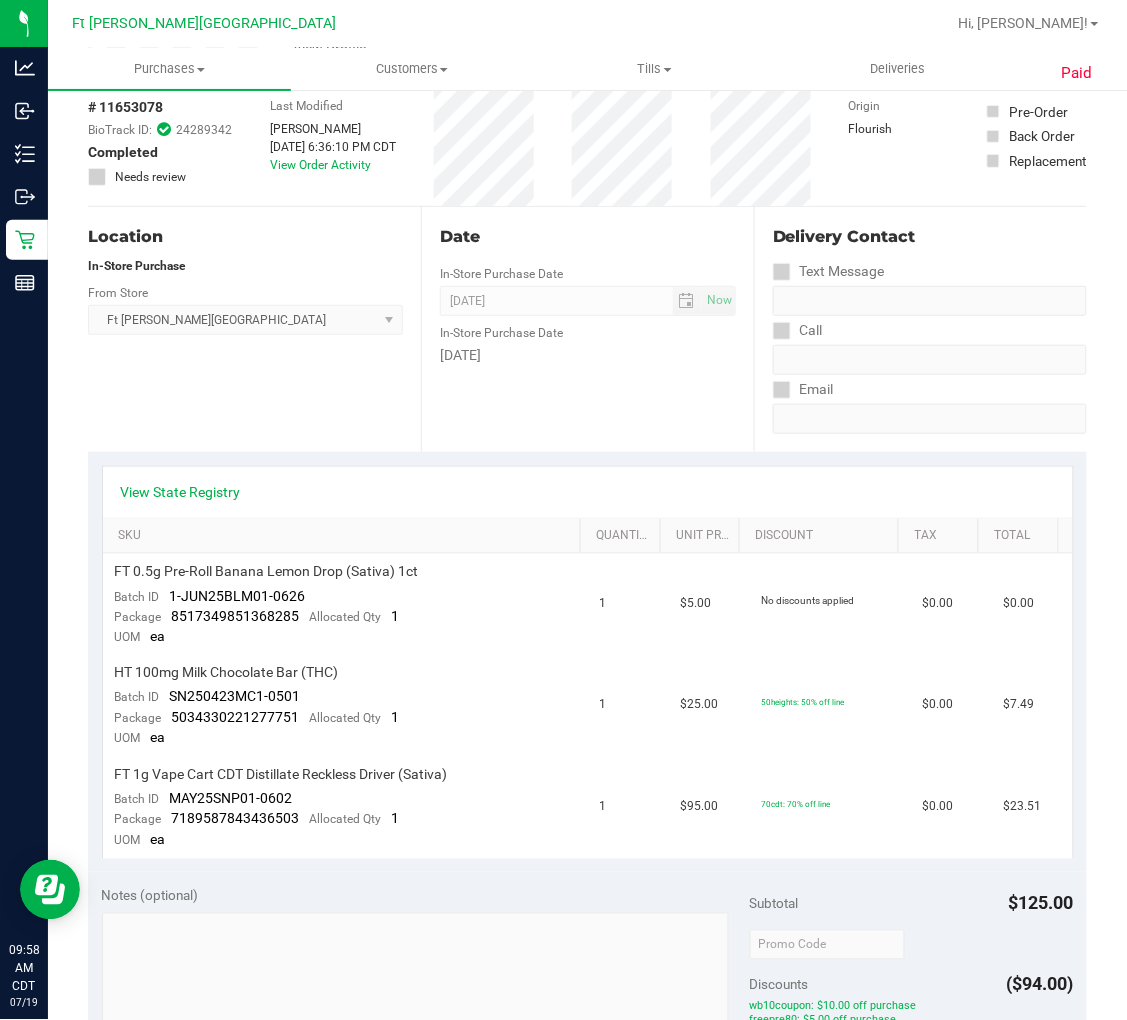 scroll, scrollTop: 0, scrollLeft: 0, axis: both 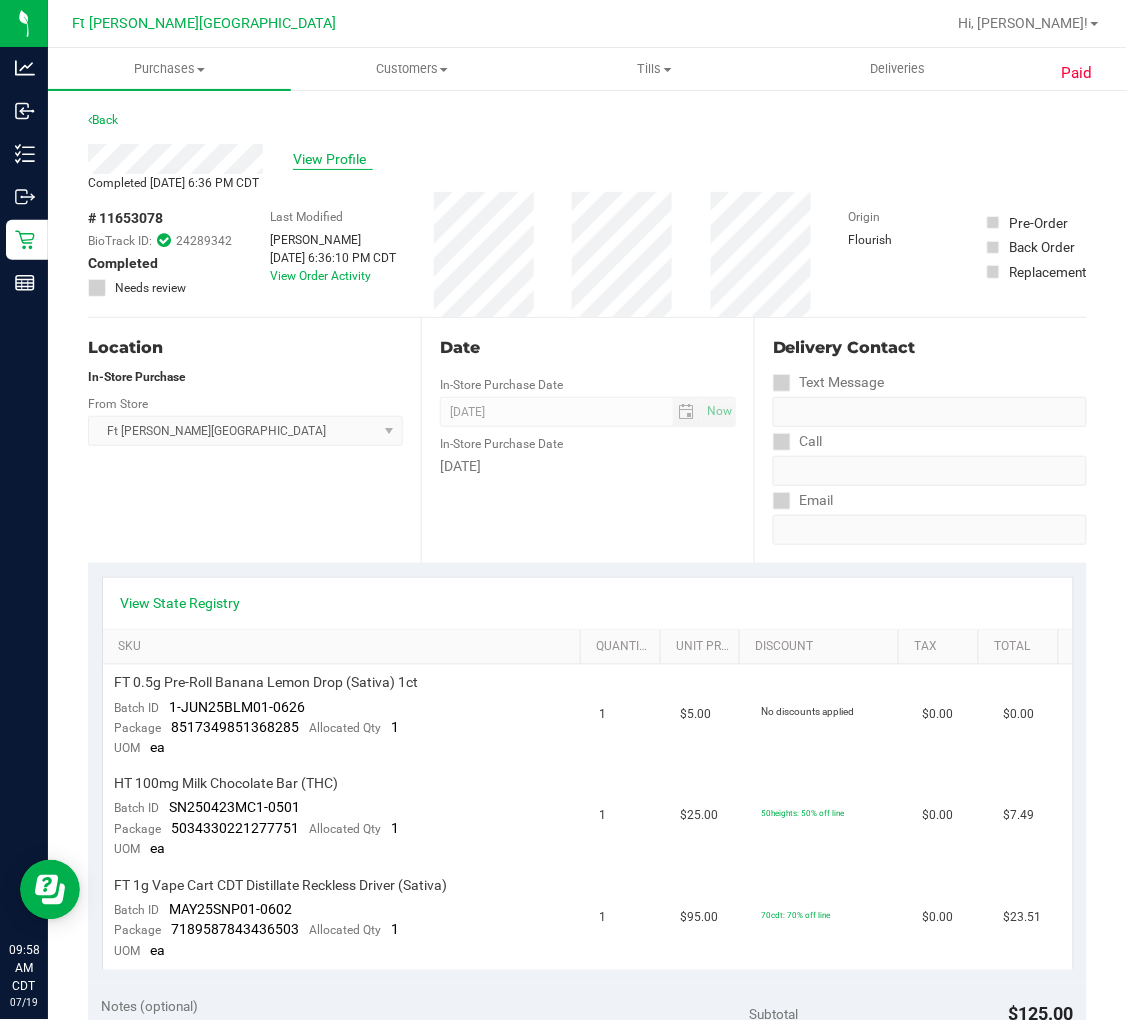 click on "View Profile" at bounding box center [333, 159] 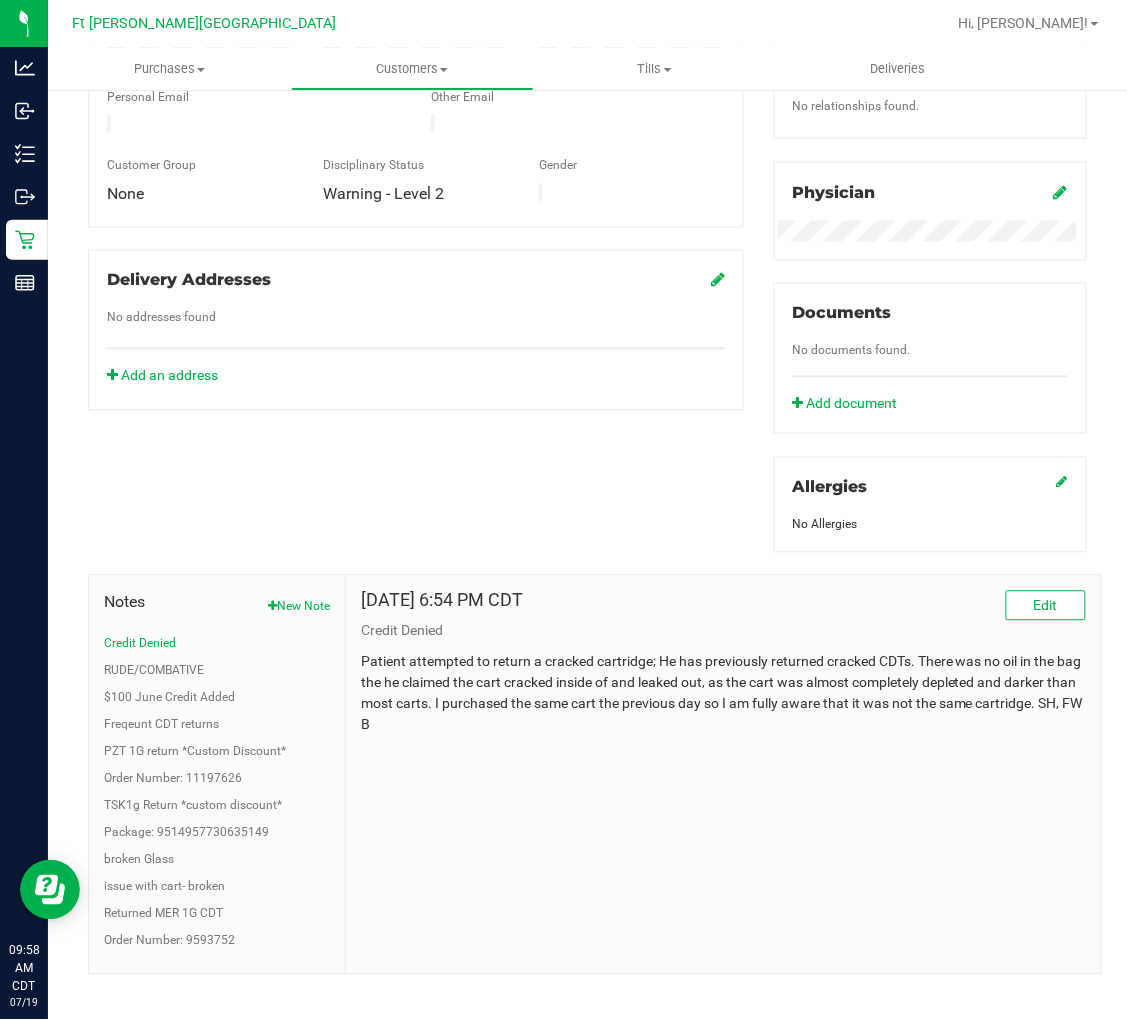 scroll, scrollTop: 444, scrollLeft: 0, axis: vertical 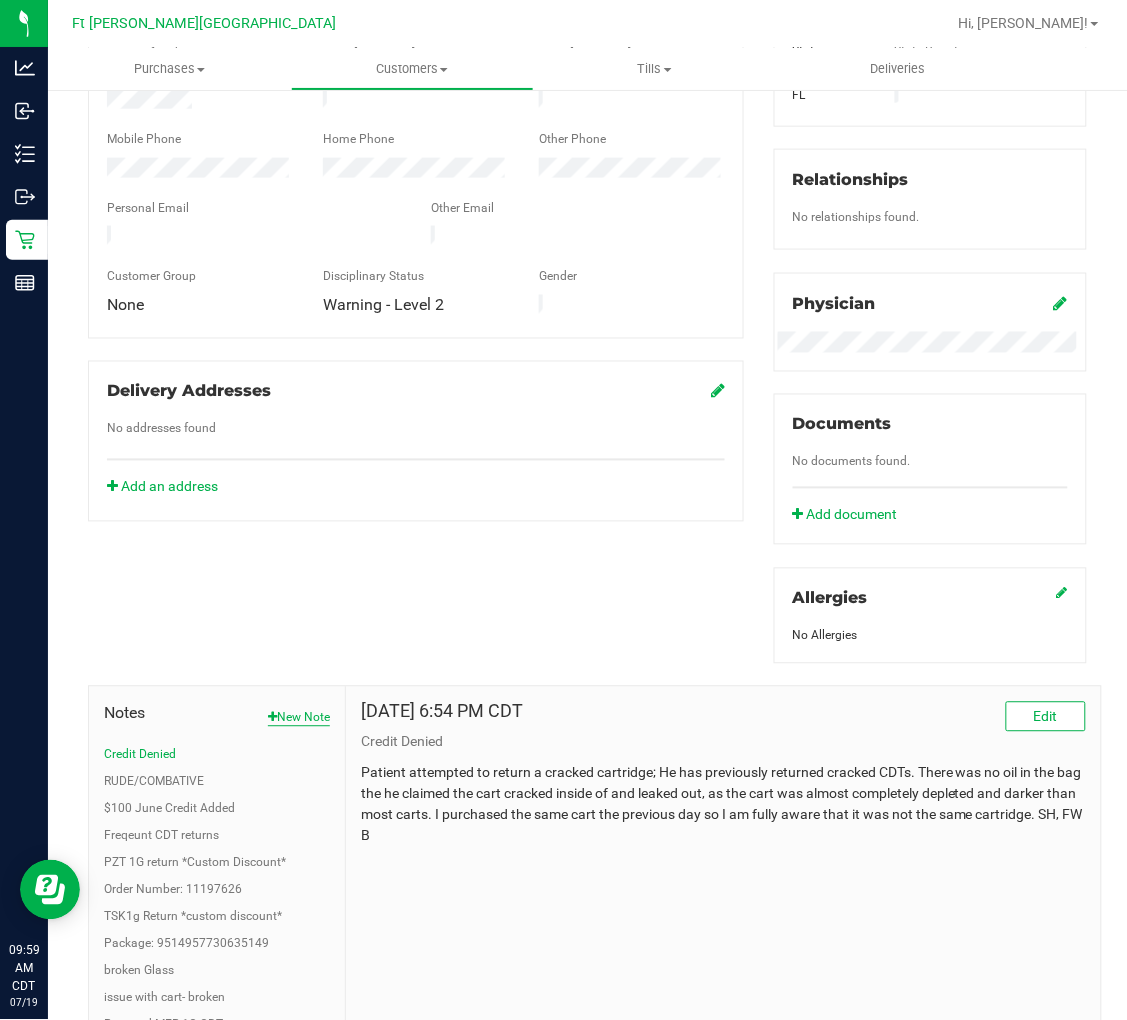 click on "New Note" at bounding box center (299, 718) 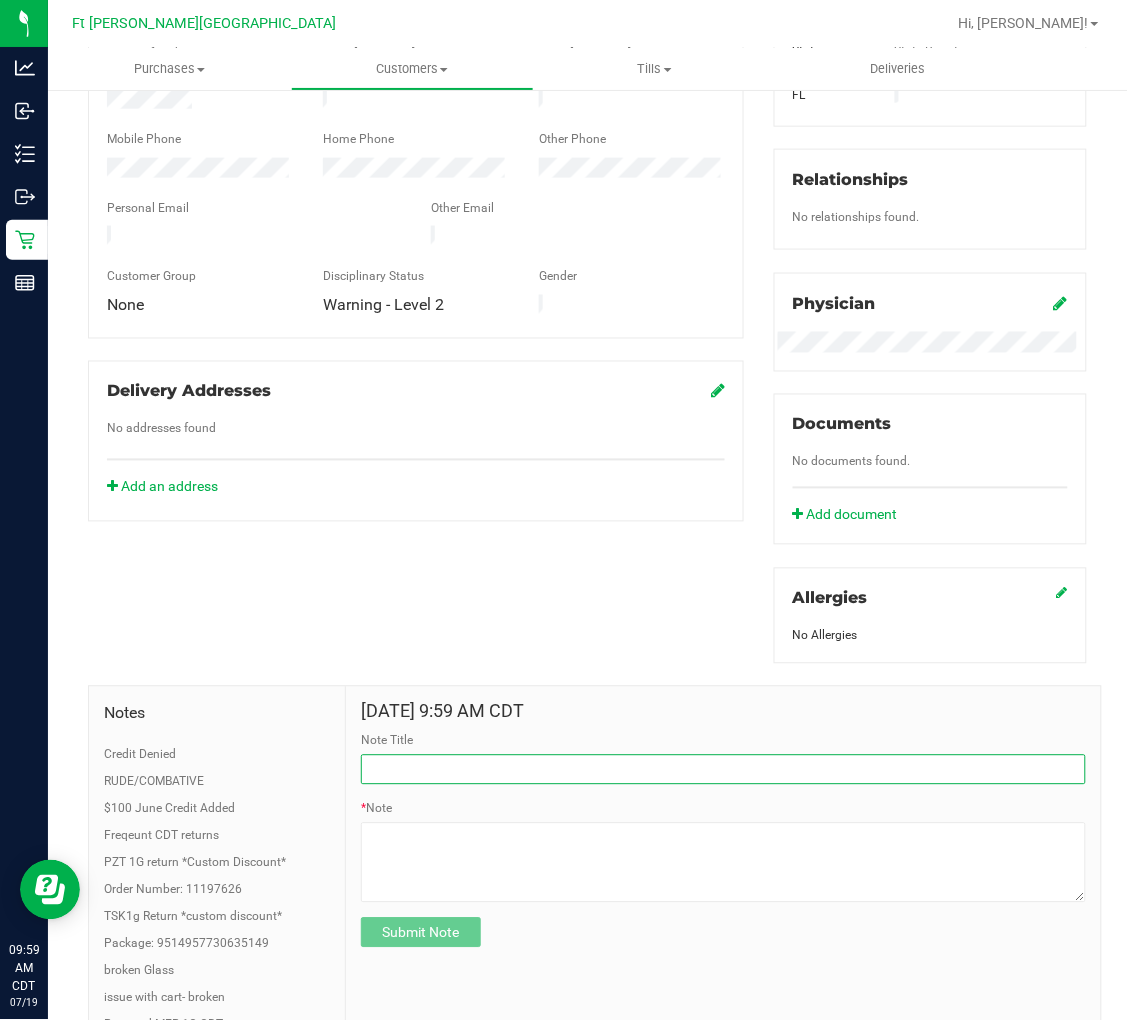 click on "Note Title" at bounding box center [723, 770] 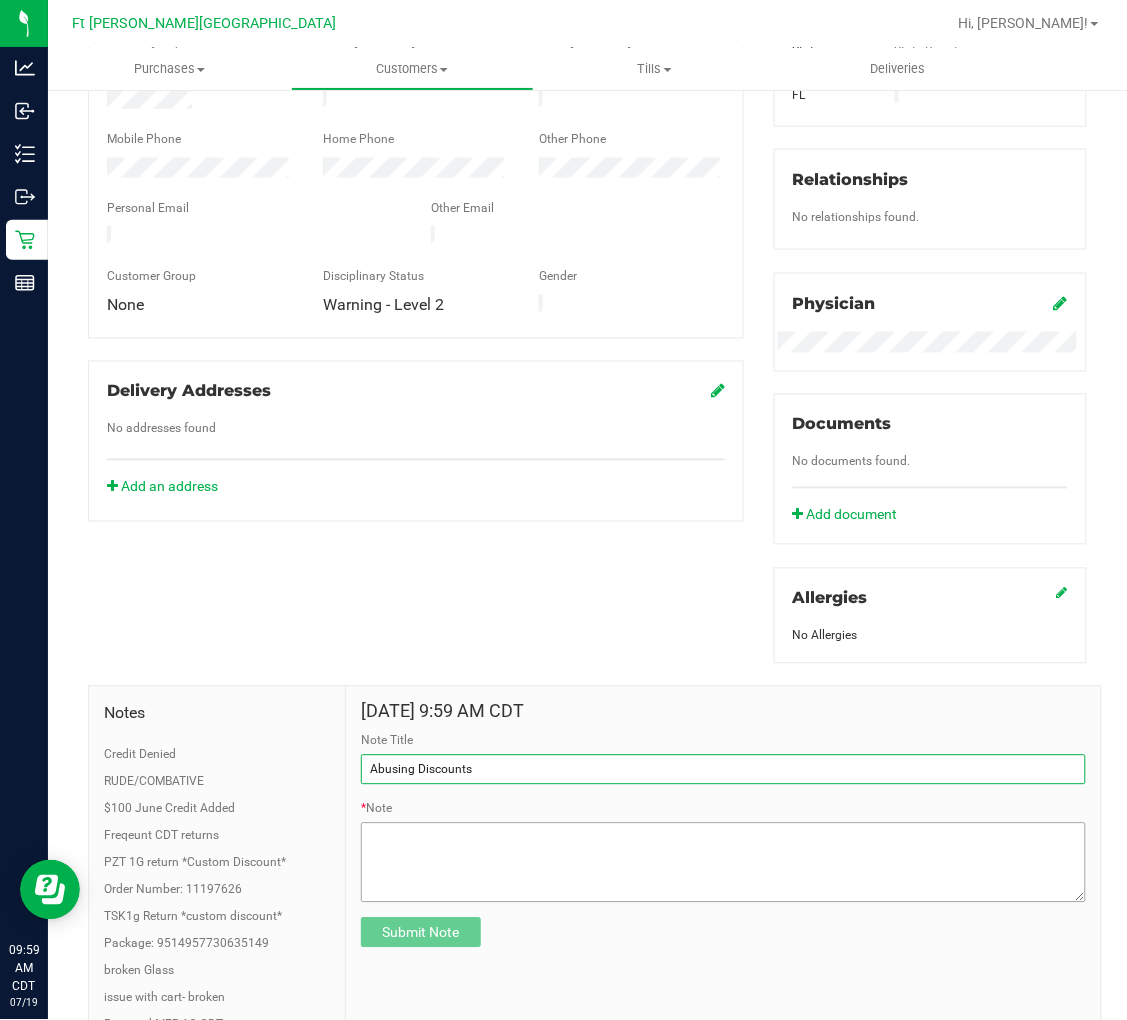 type on "Abusing Discounts" 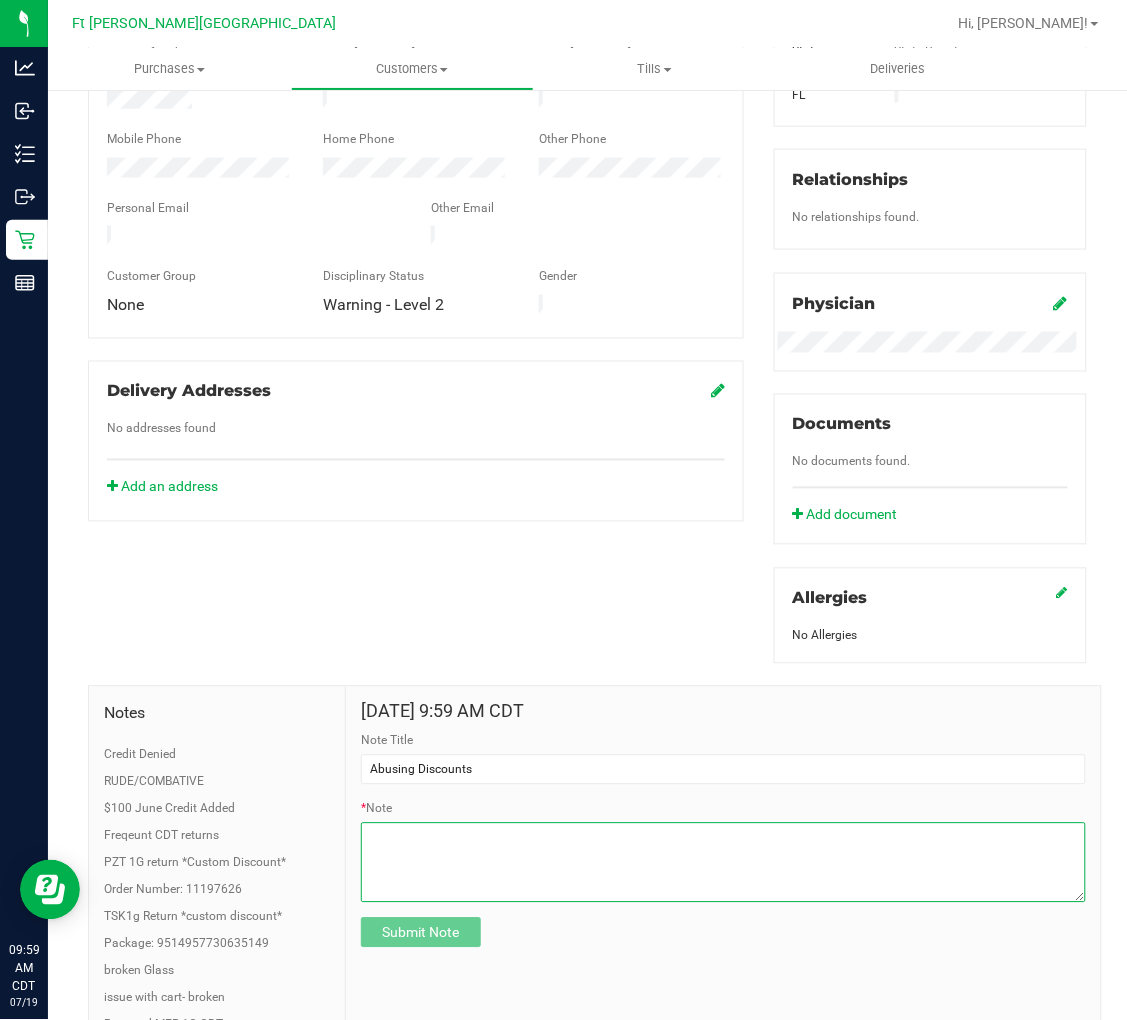 click on "*
Note" at bounding box center [723, 863] 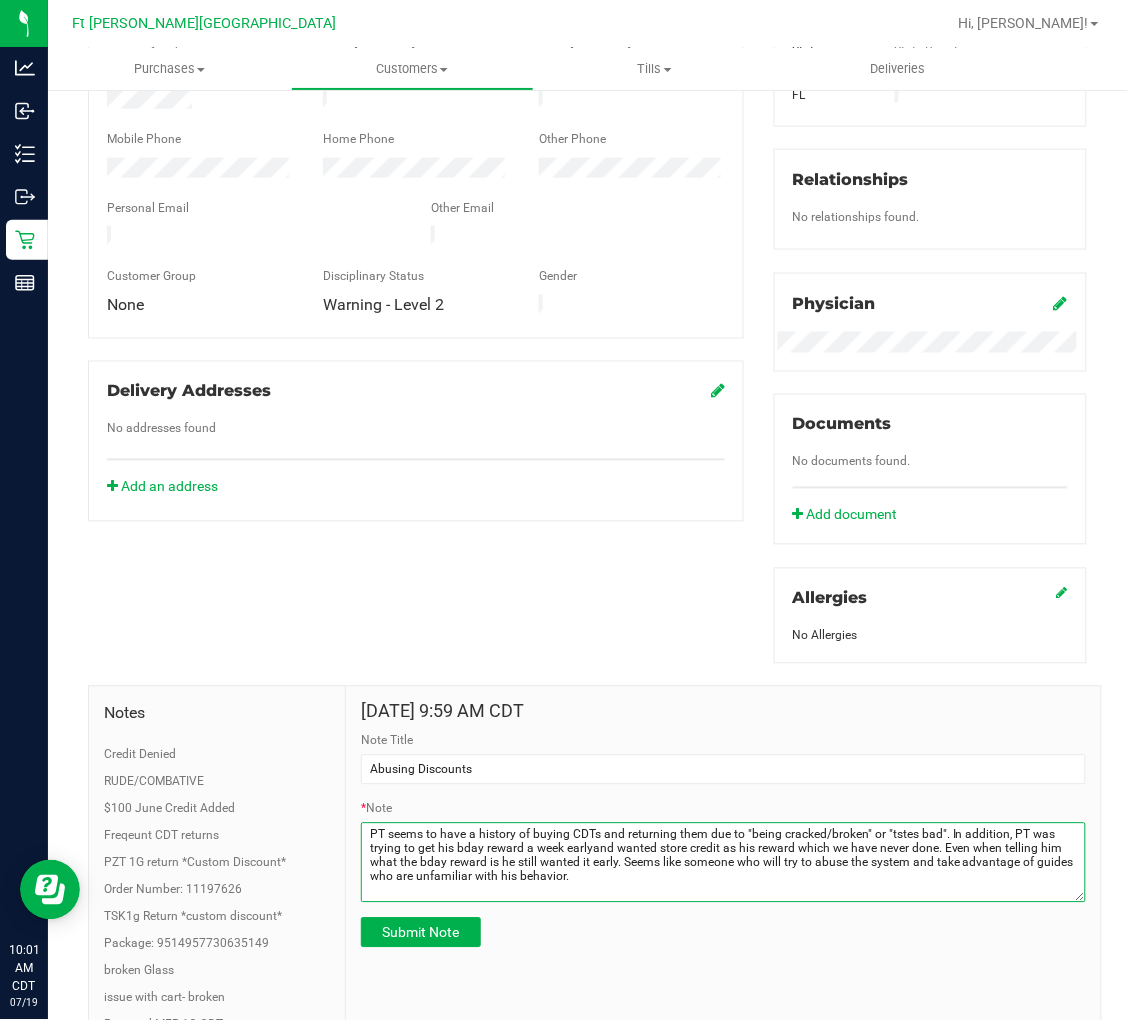 click on "*
Note" at bounding box center (723, 863) 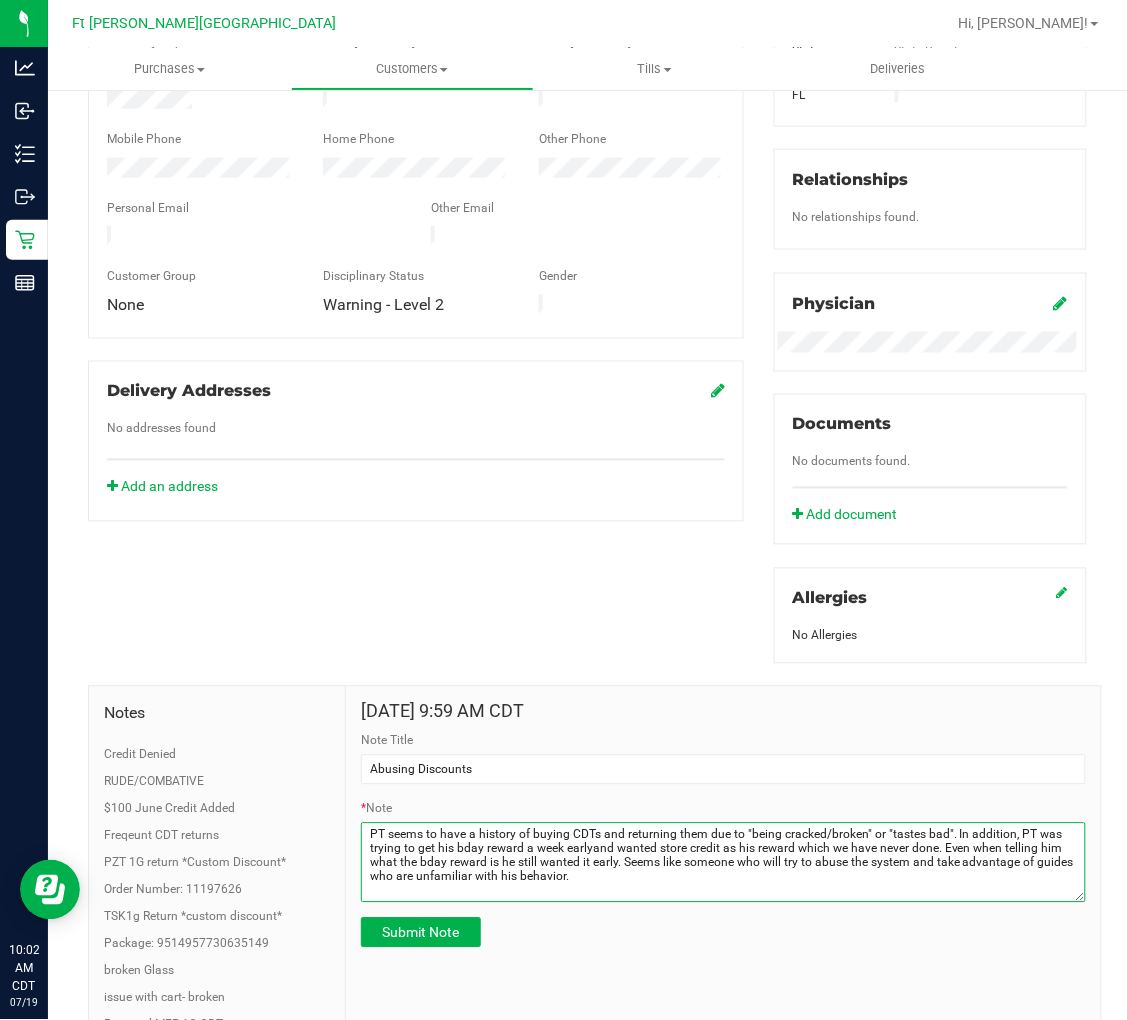 drag, startPoint x: 785, startPoint y: 863, endPoint x: 757, endPoint y: 863, distance: 28 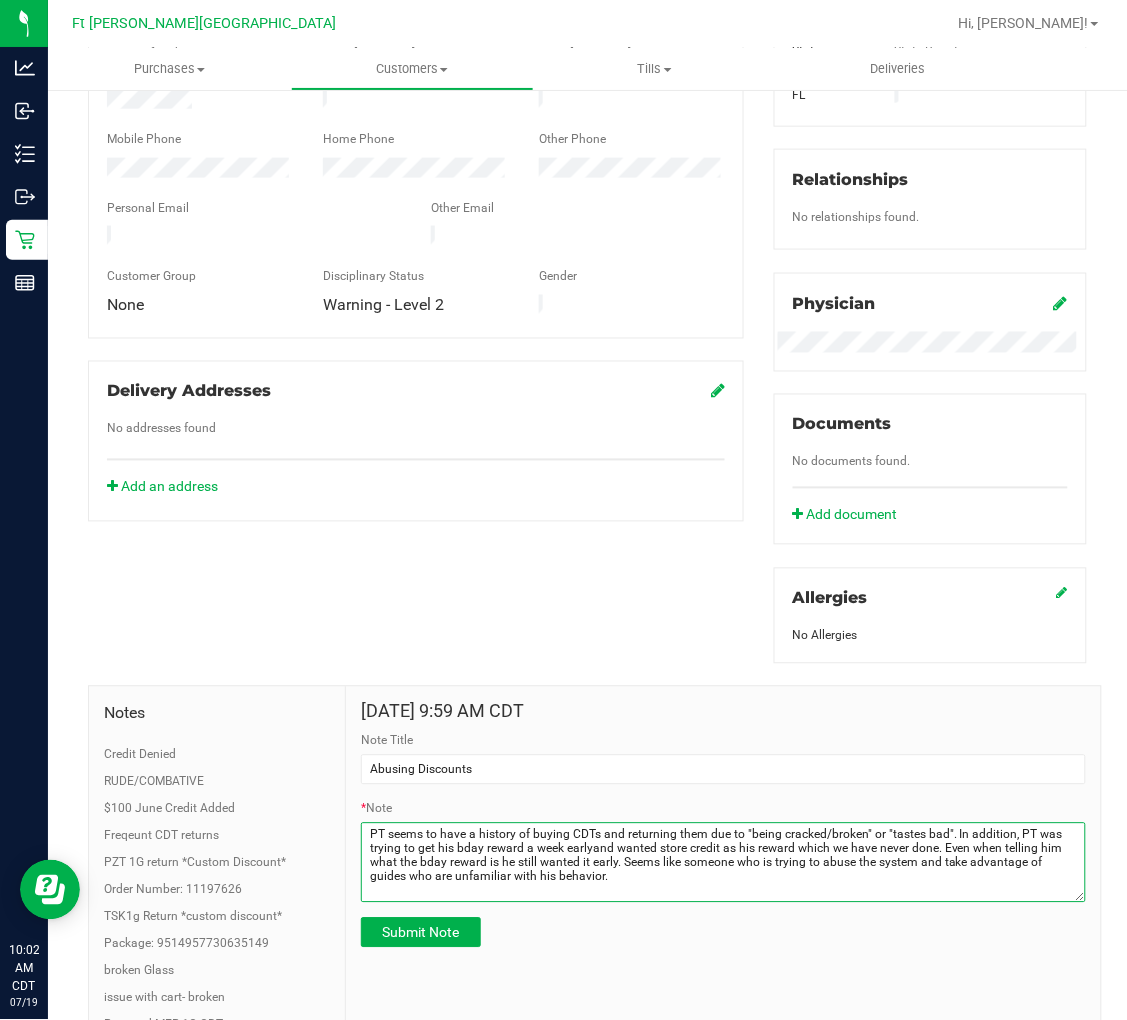 click on "*
Note" at bounding box center [723, 863] 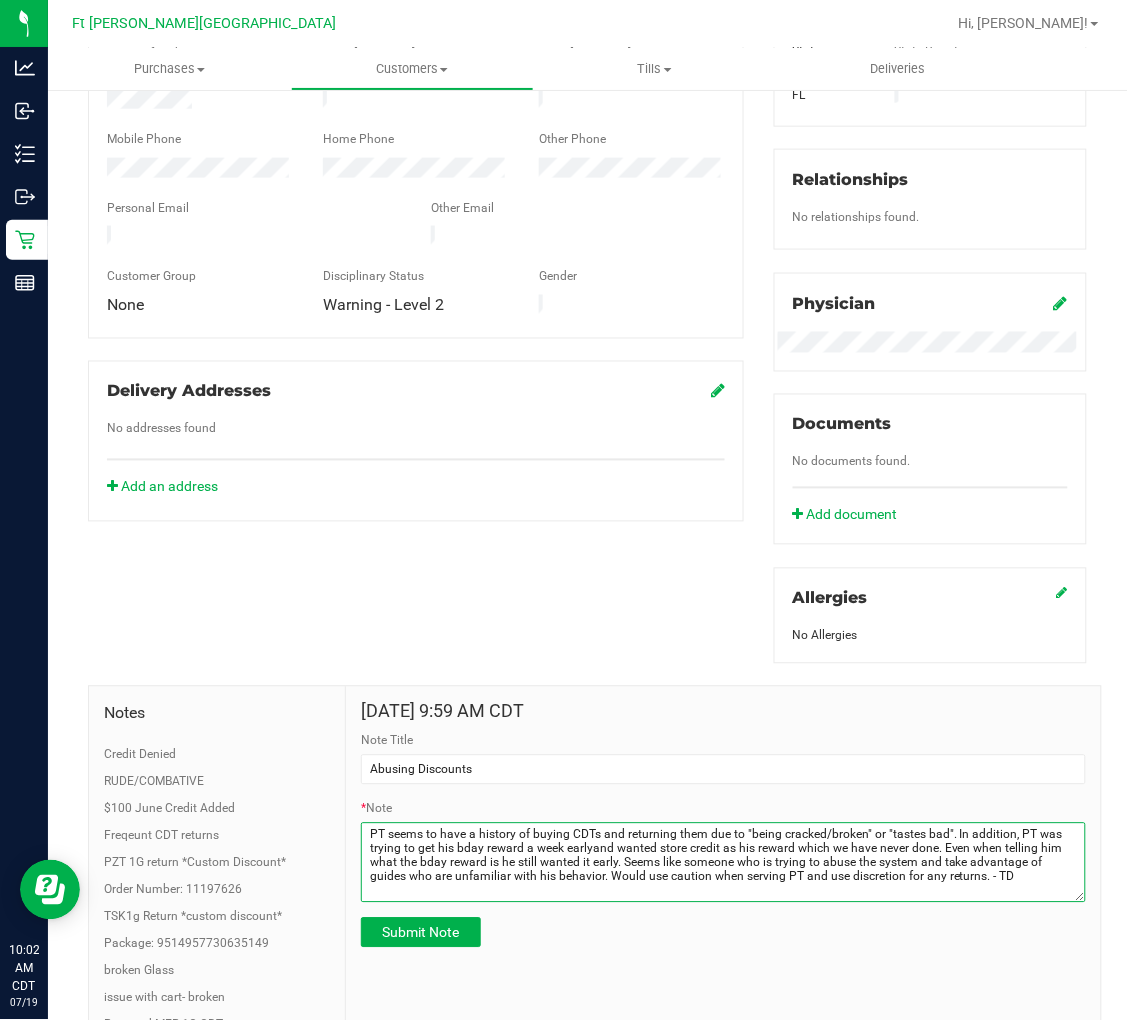 click on "*
Note" at bounding box center (723, 863) 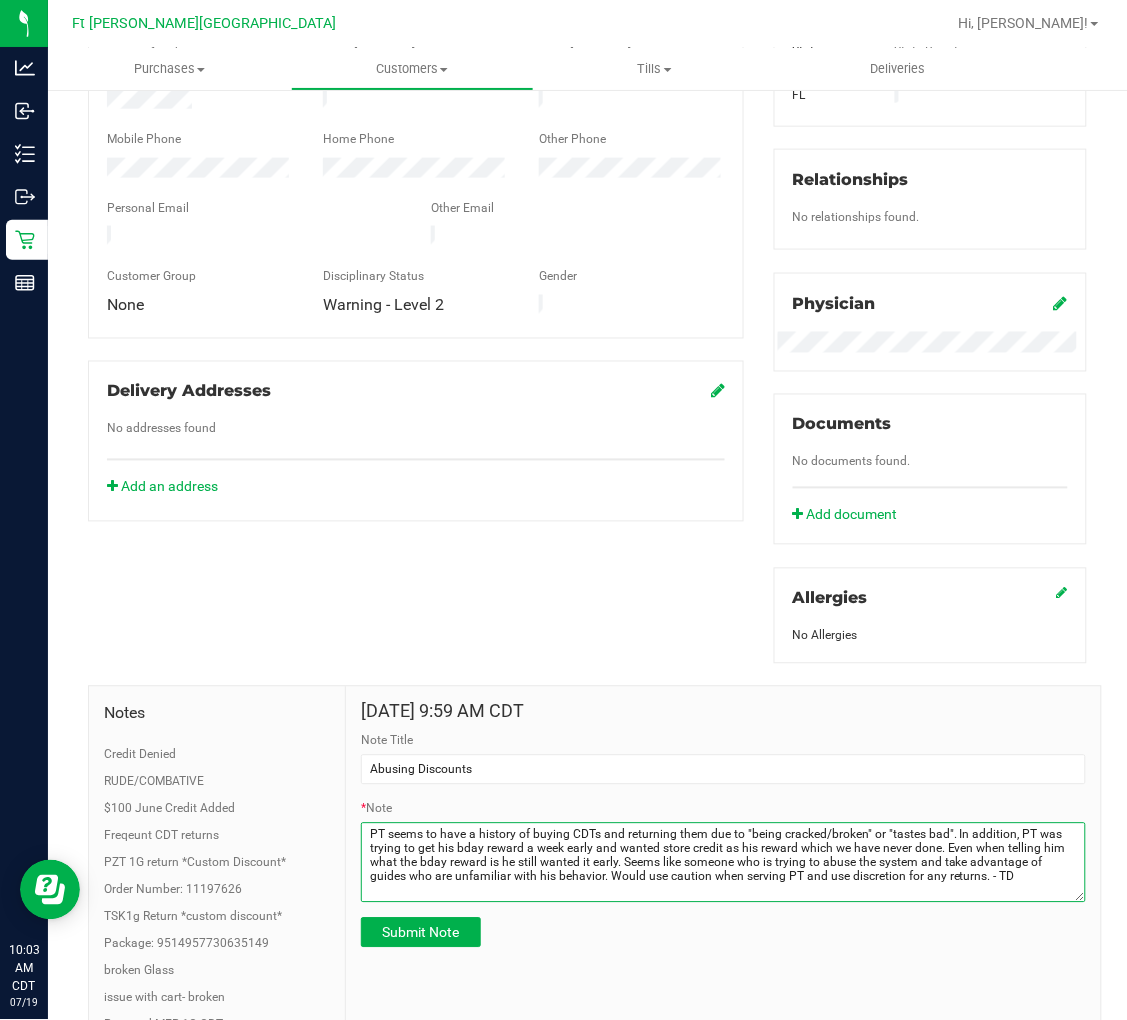 click on "*
Note" at bounding box center (723, 863) 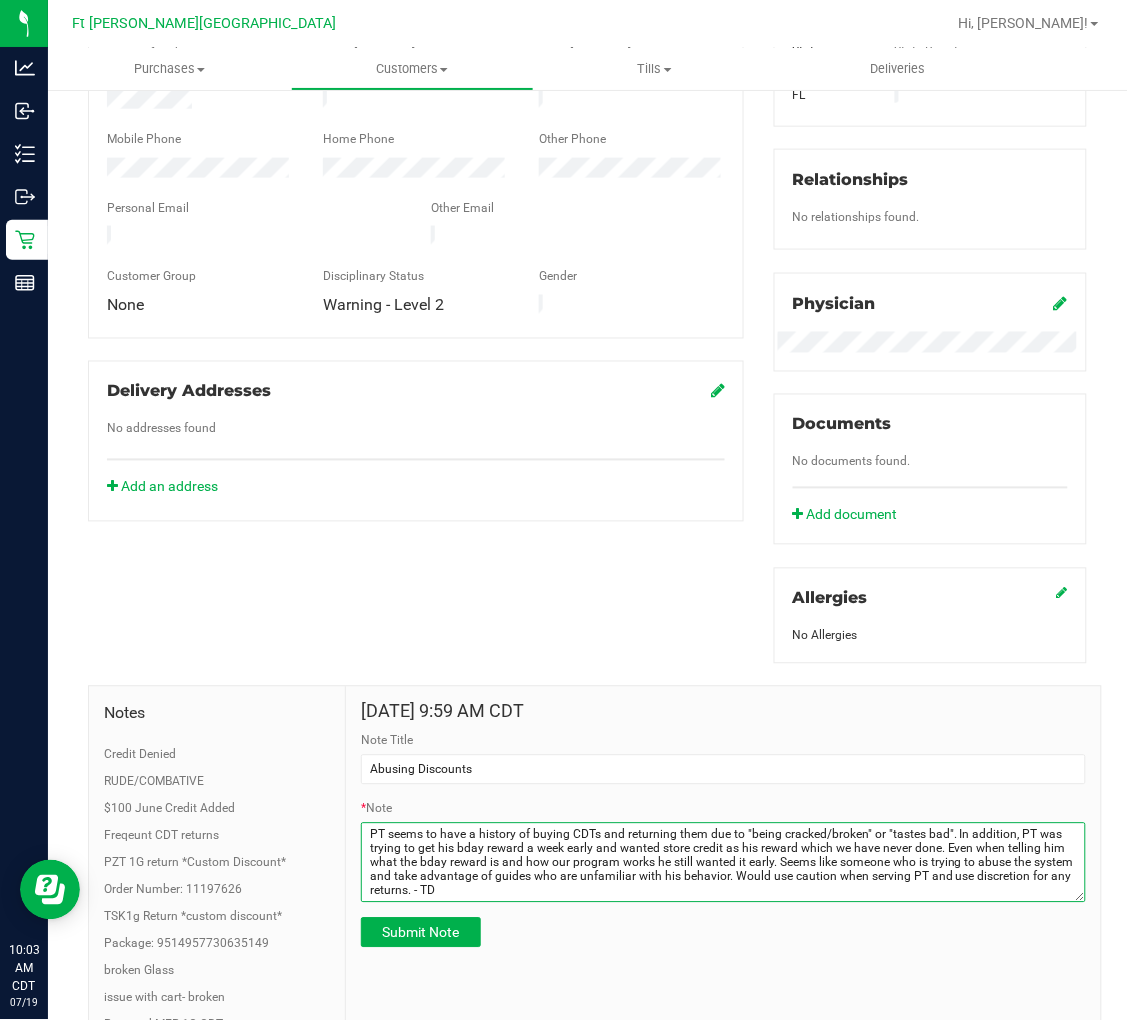 click on "*
Note" at bounding box center [723, 863] 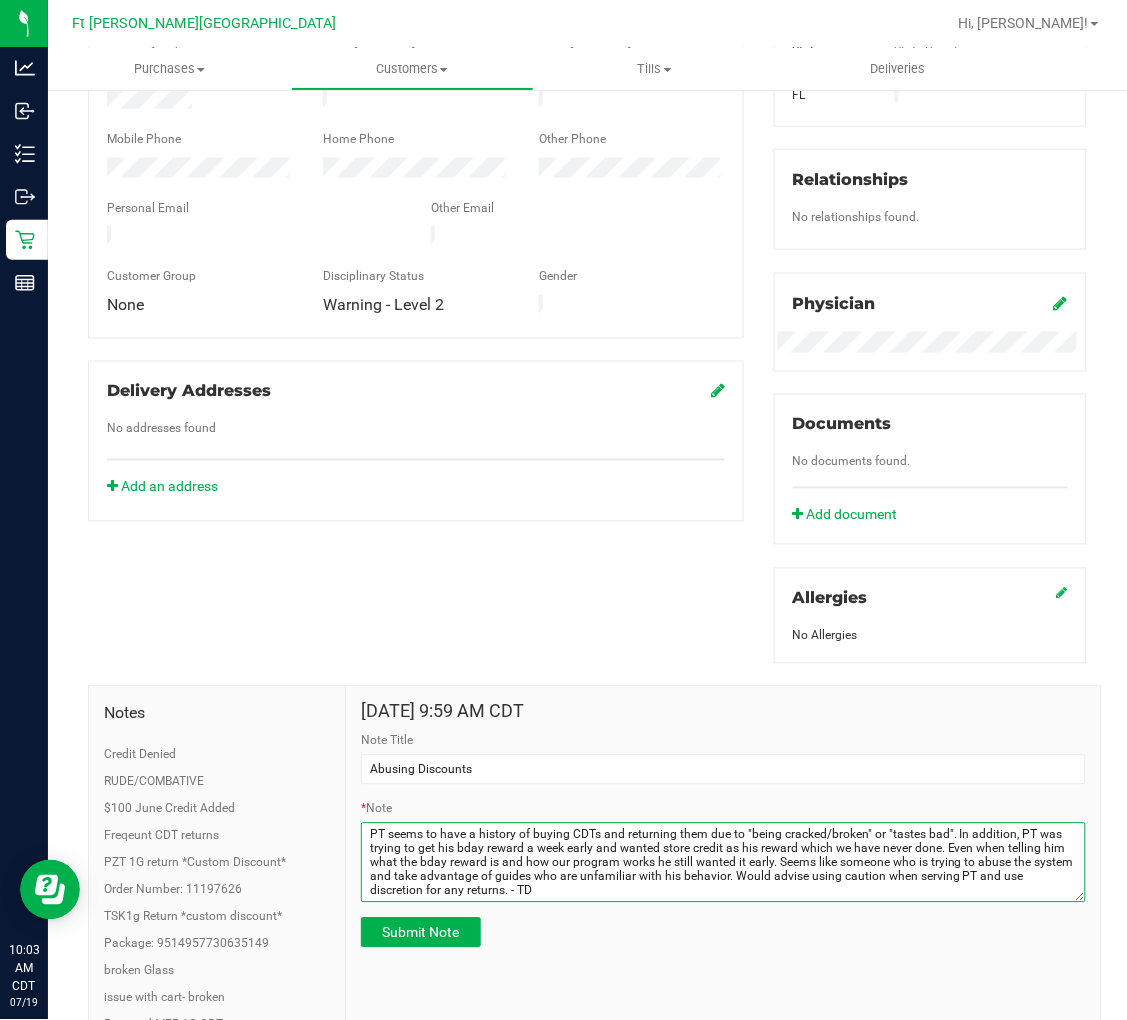 click on "*
Note" at bounding box center (723, 863) 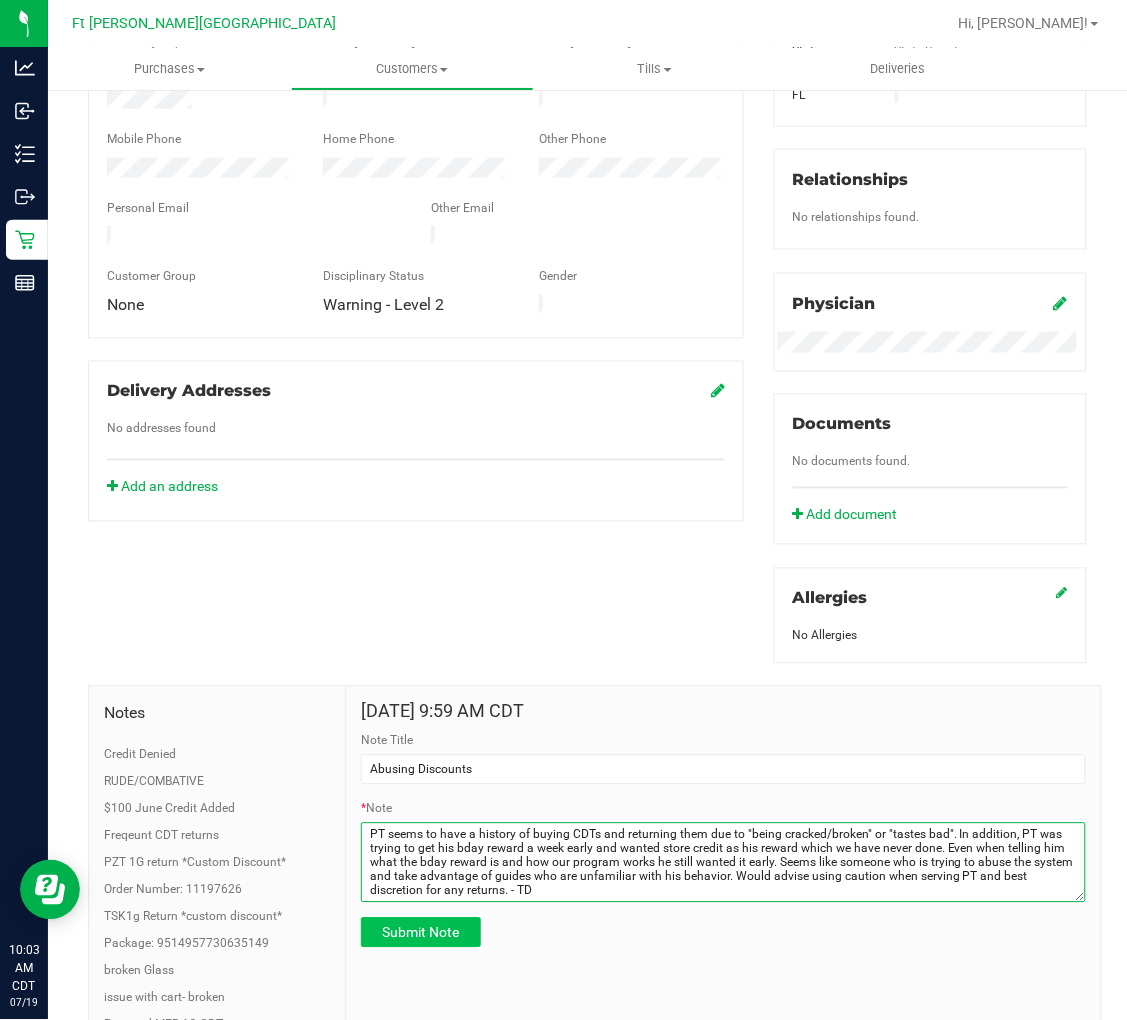 type on "PT seems to have a history of buying CDTs and returning them due to "being cracked/broken" or "tastes bad". In addition, PT was trying to get his bday reward a week early and wanted store credit as his reward which we have never done. Even when telling him what the bday reward is and how our program works he still wanted it early. Seems like someone who is trying to abuse the system and take advantage of guides who are unfamiliar with his behavior. Would advise using caution when serving PT and best discretion for any returns. - TD" 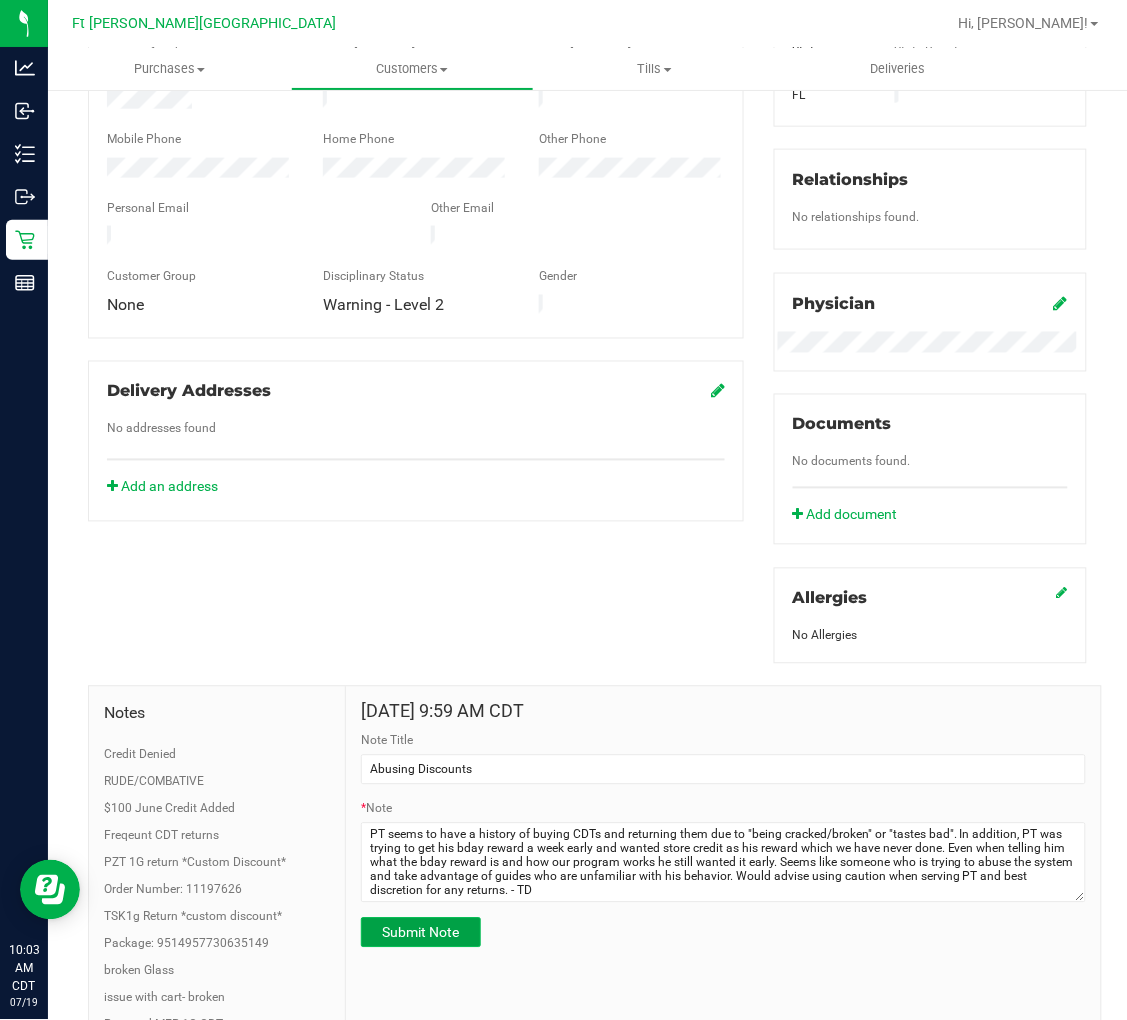 click on "Submit Note" at bounding box center (421, 933) 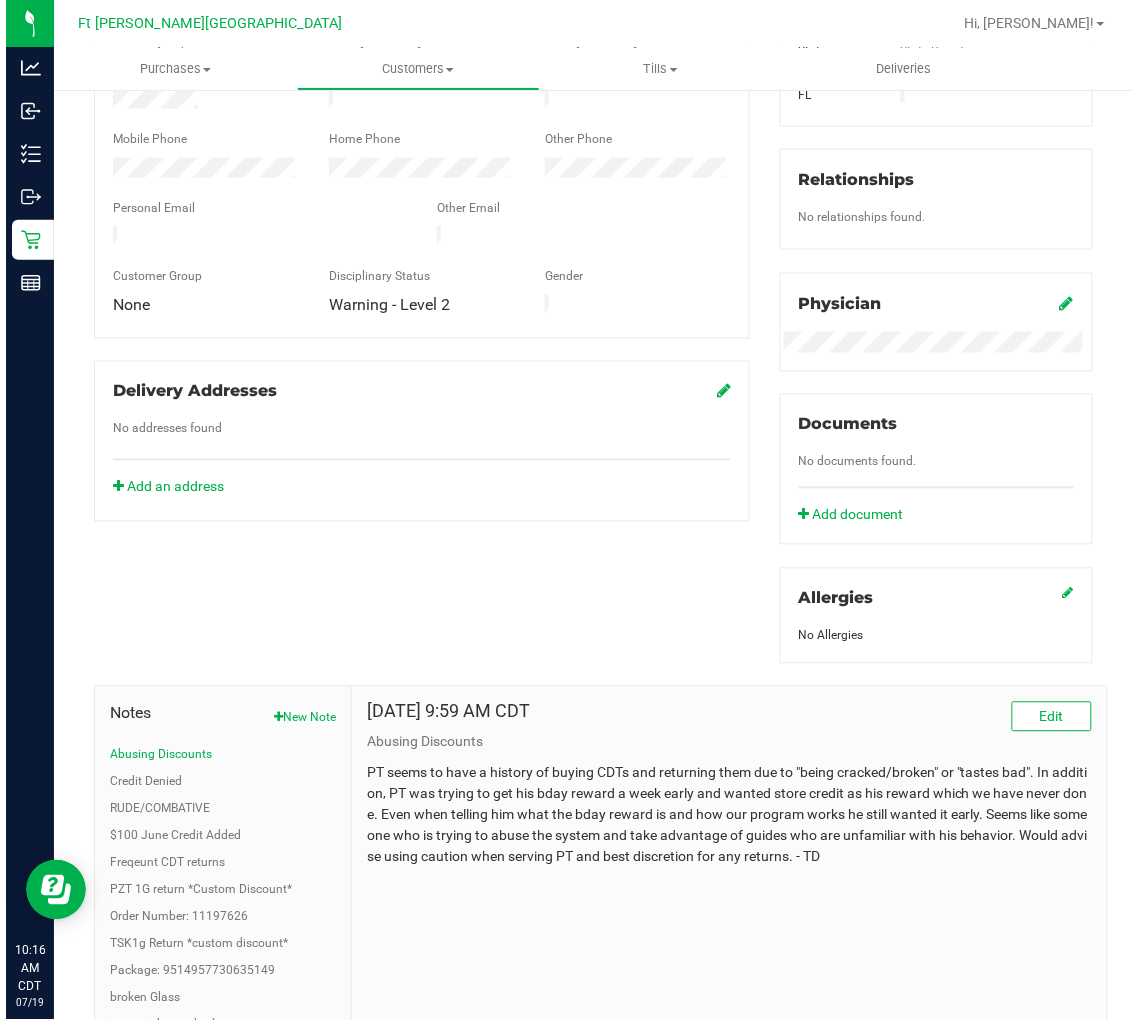 scroll, scrollTop: 0, scrollLeft: 0, axis: both 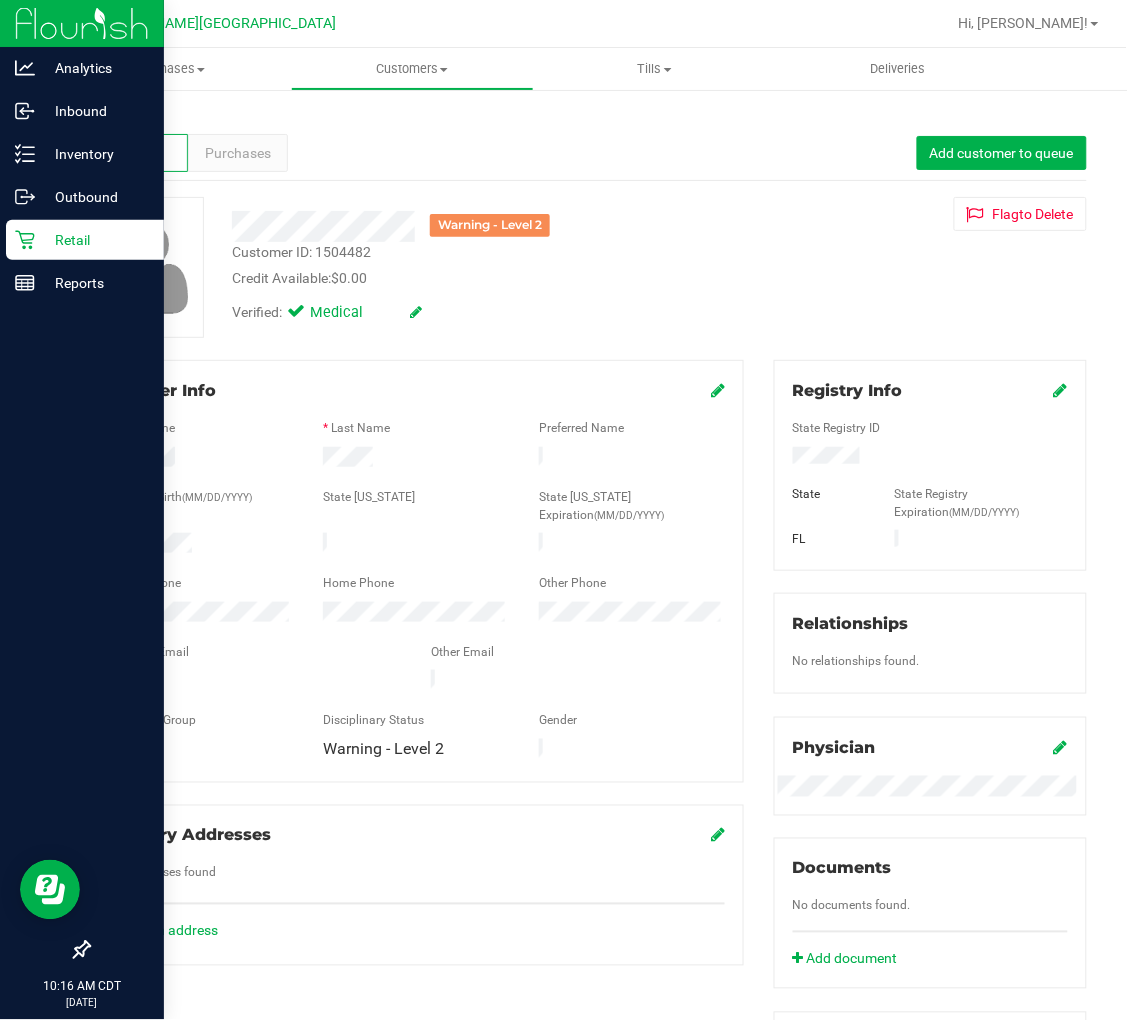 click on "Retail" at bounding box center [95, 240] 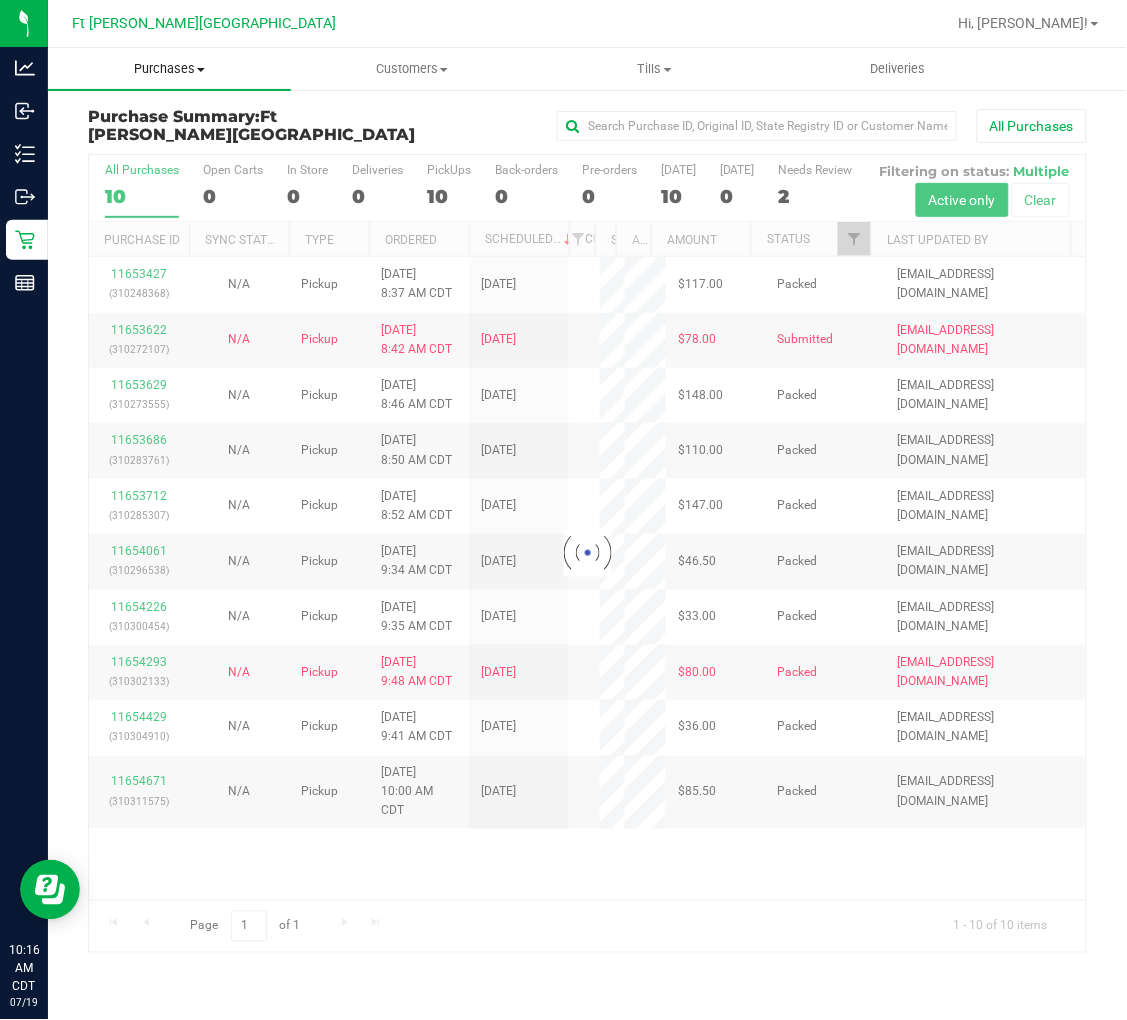 click on "Purchases" at bounding box center (169, 69) 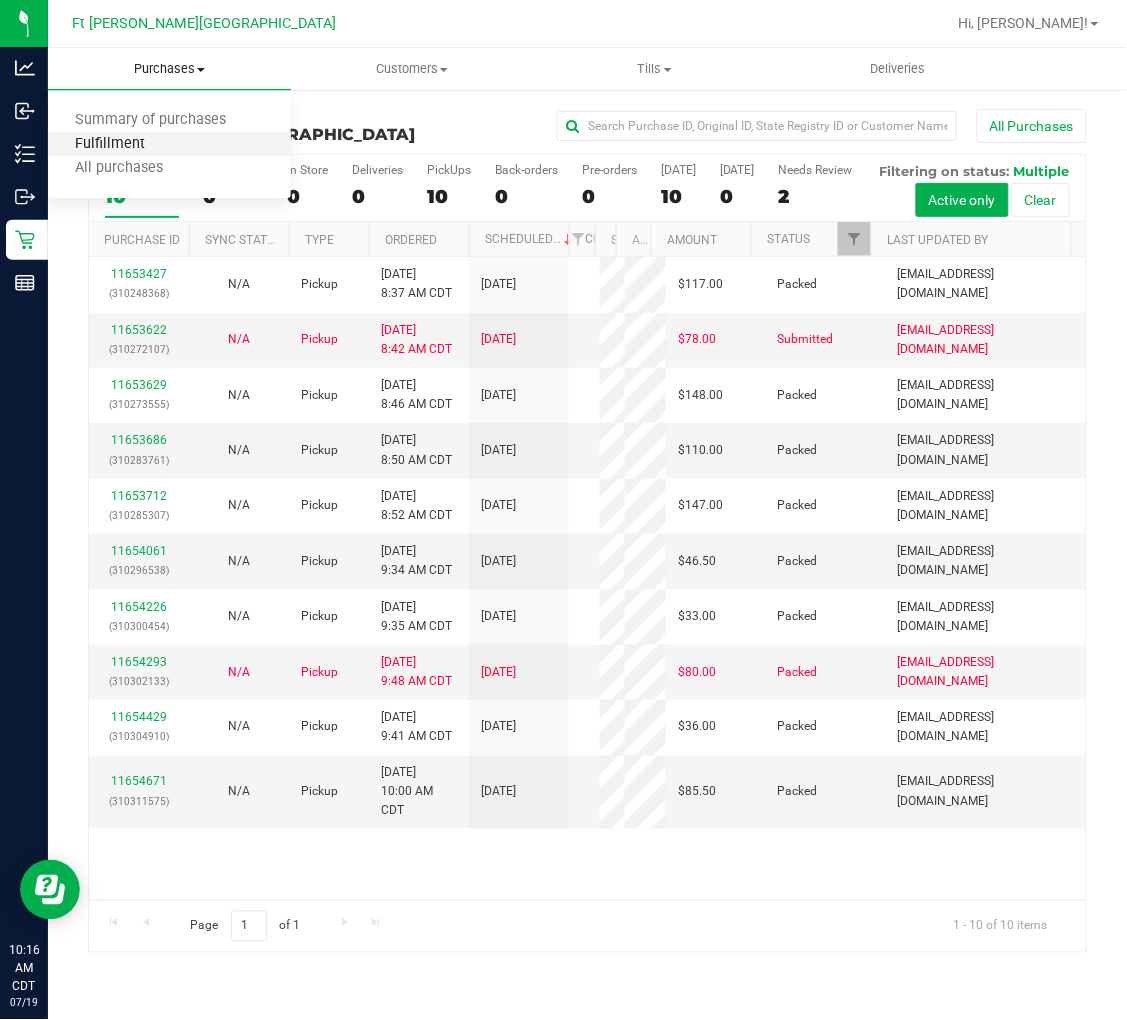 click on "Fulfillment" at bounding box center (110, 144) 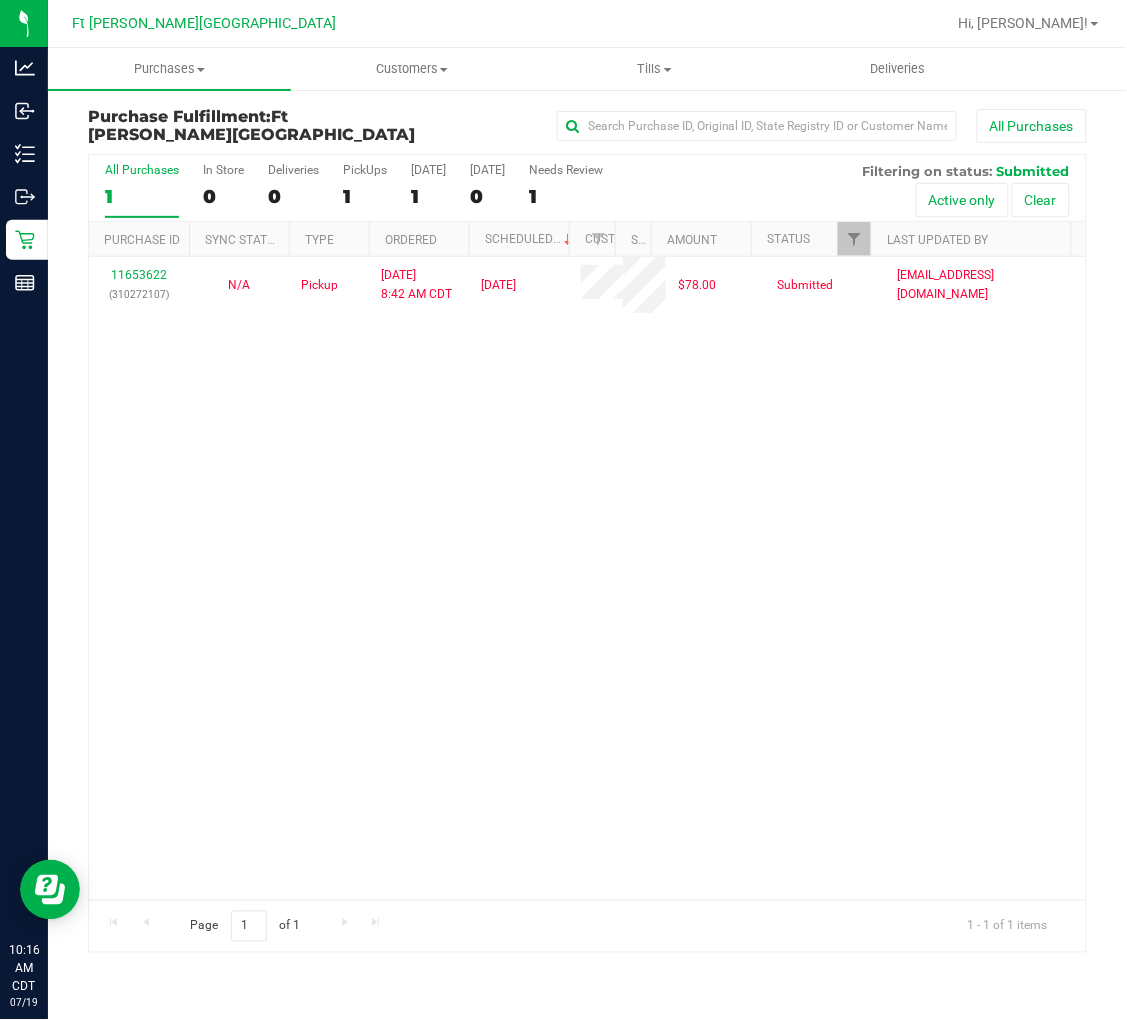 click on "11653622
(310272107)
N/A
Pickup 7/19/2025 8:42 AM CDT 7/19/2025
$78.00
Submitted aswanson@liveparallel.com" at bounding box center (587, 578) 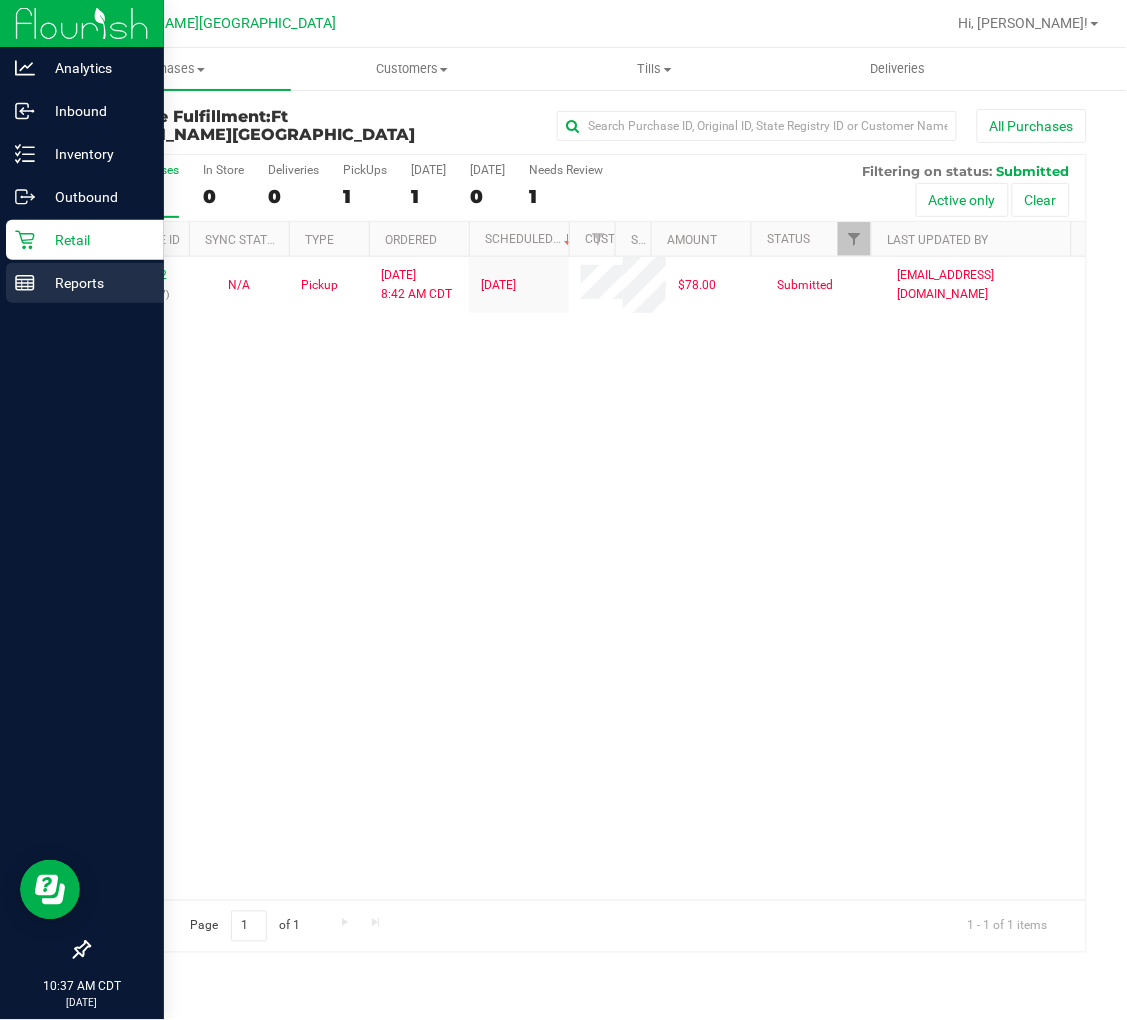 click 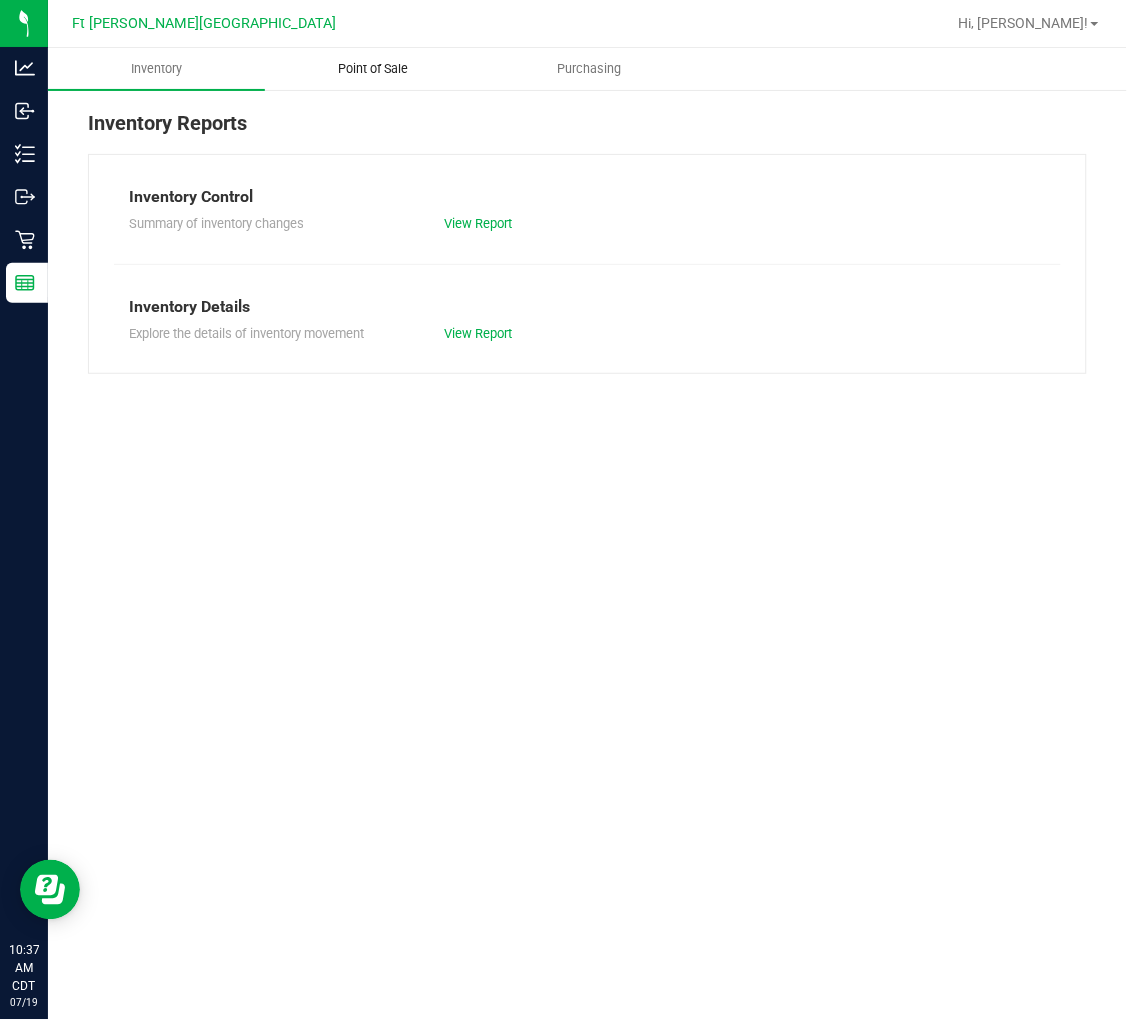 click on "Point of Sale" at bounding box center (373, 69) 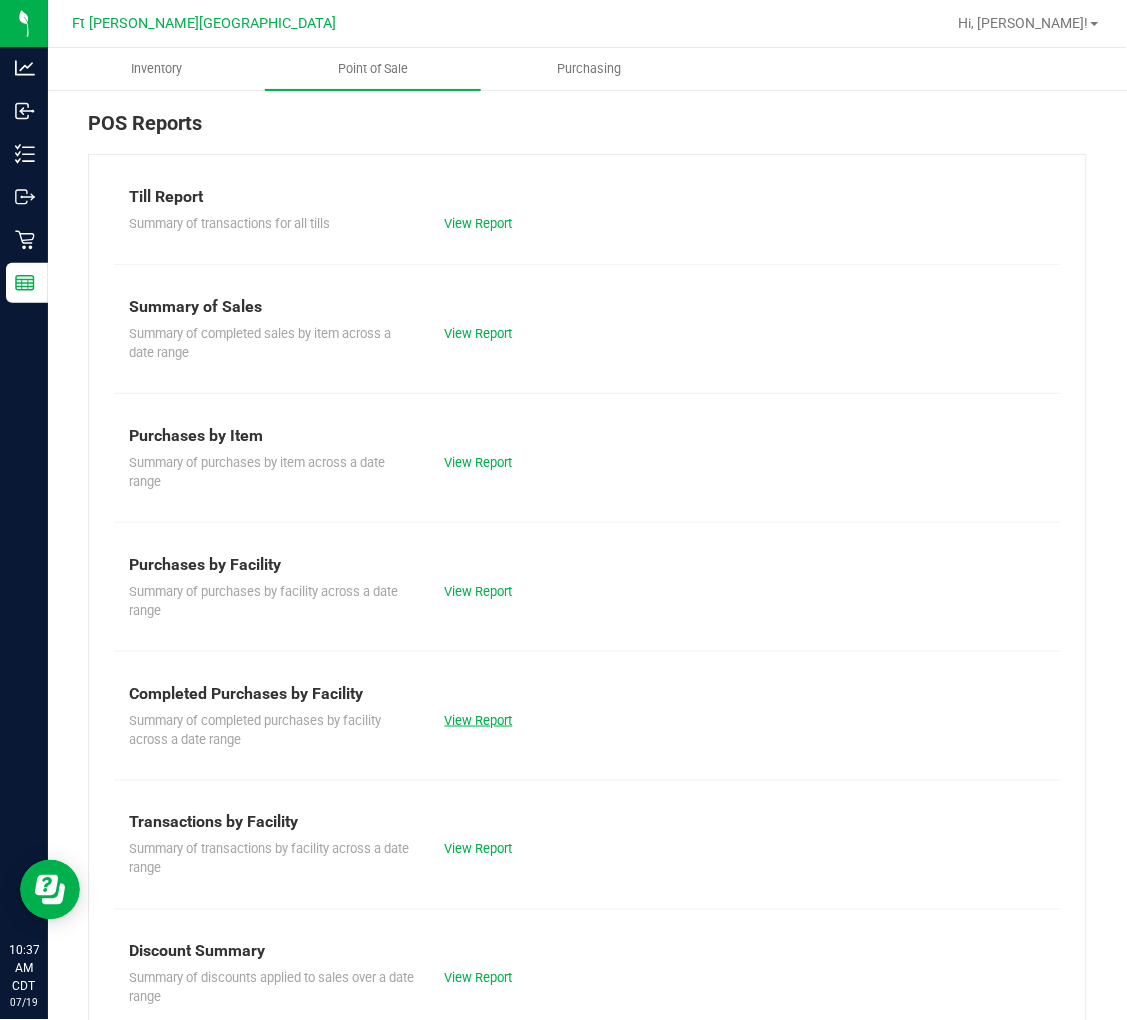 click on "View Report" at bounding box center (479, 720) 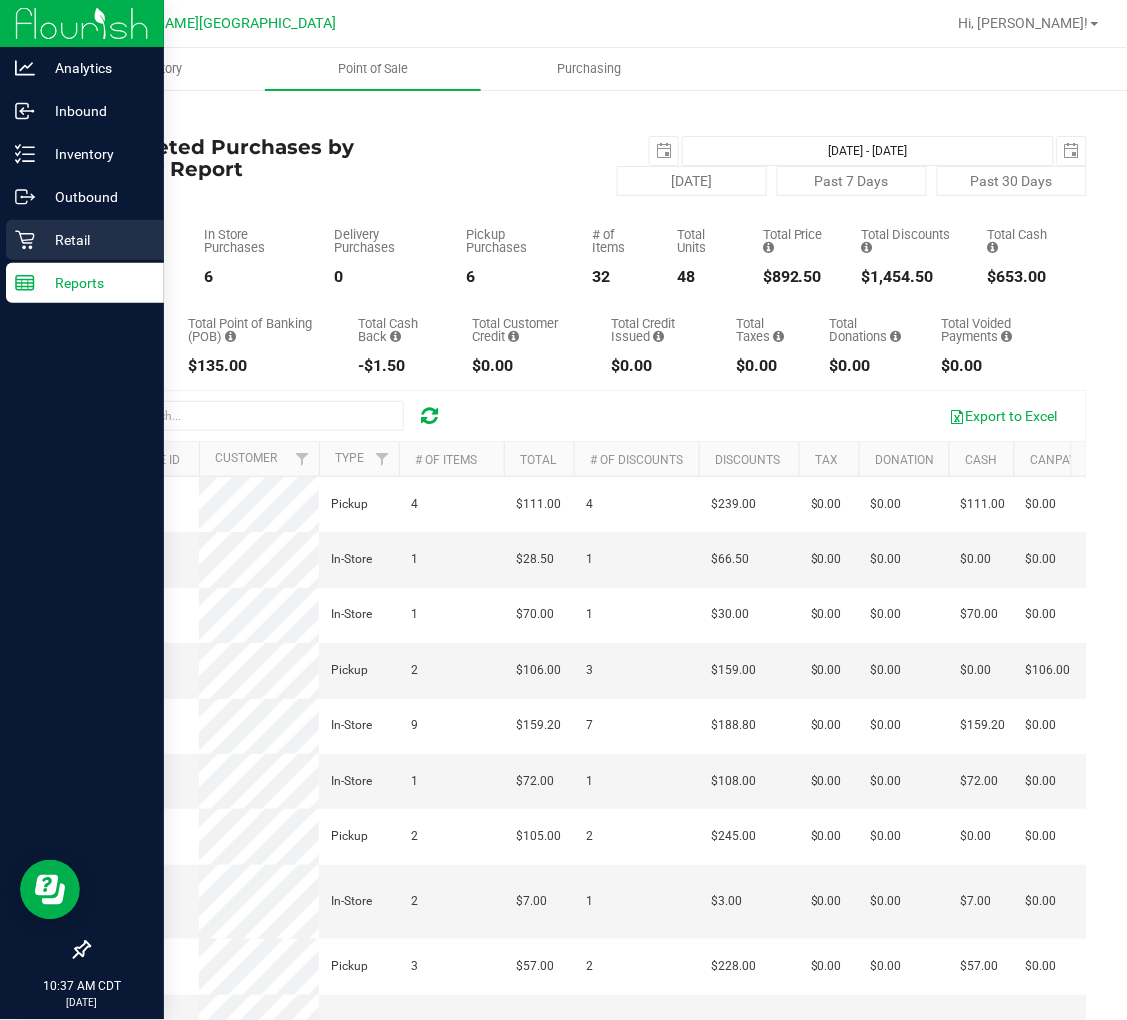 click on "Retail" at bounding box center (95, 240) 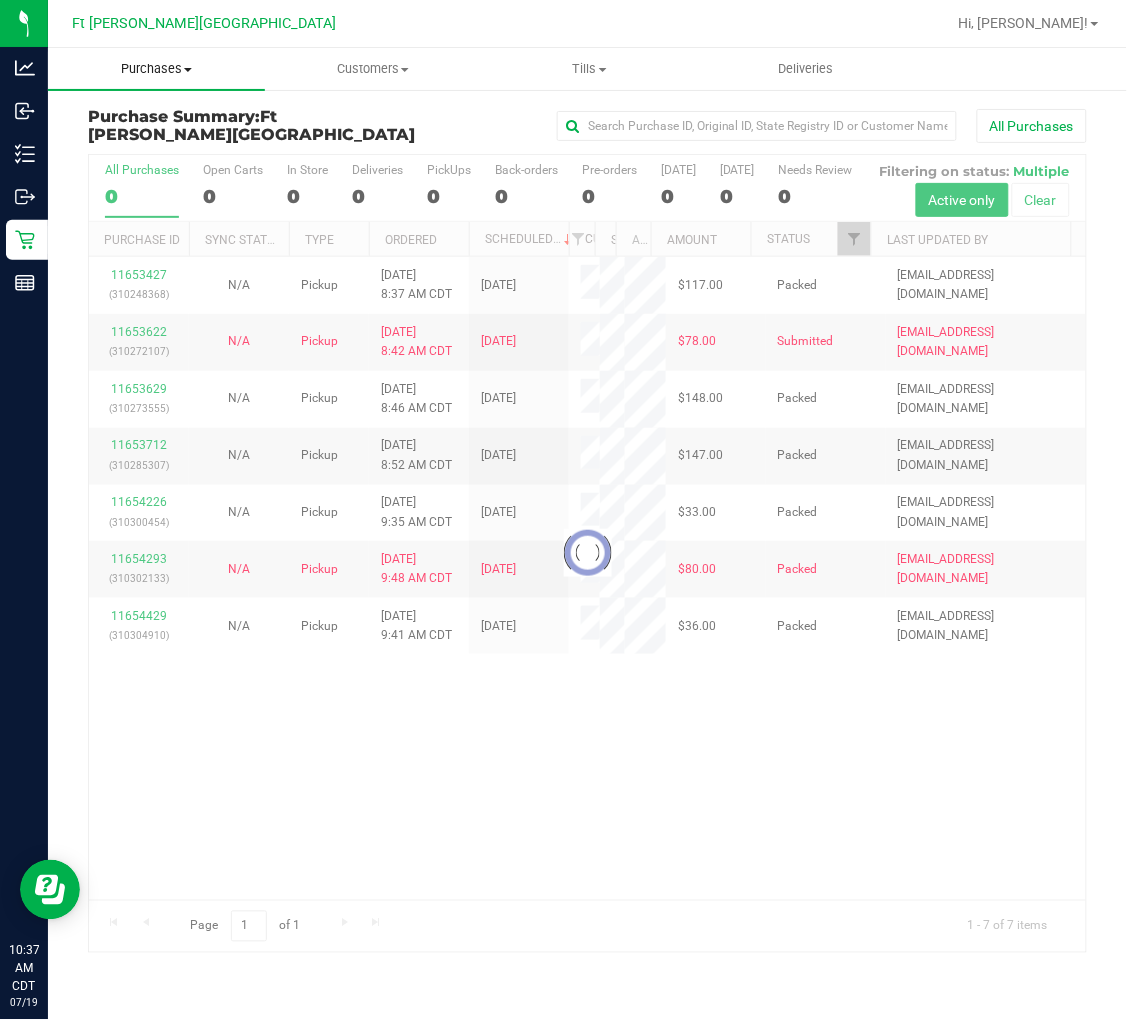 click on "Purchases" at bounding box center (156, 69) 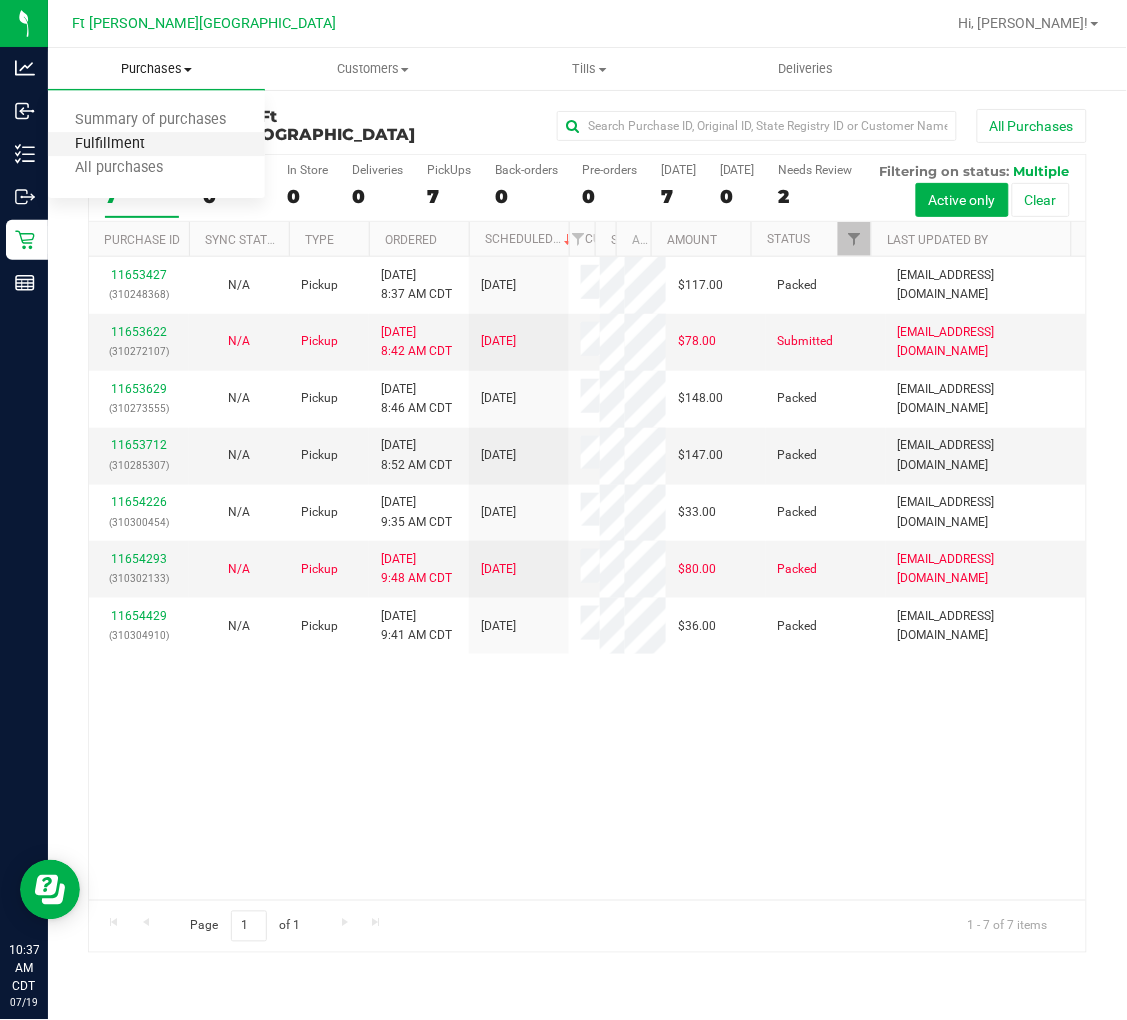 click on "Fulfillment" at bounding box center (110, 144) 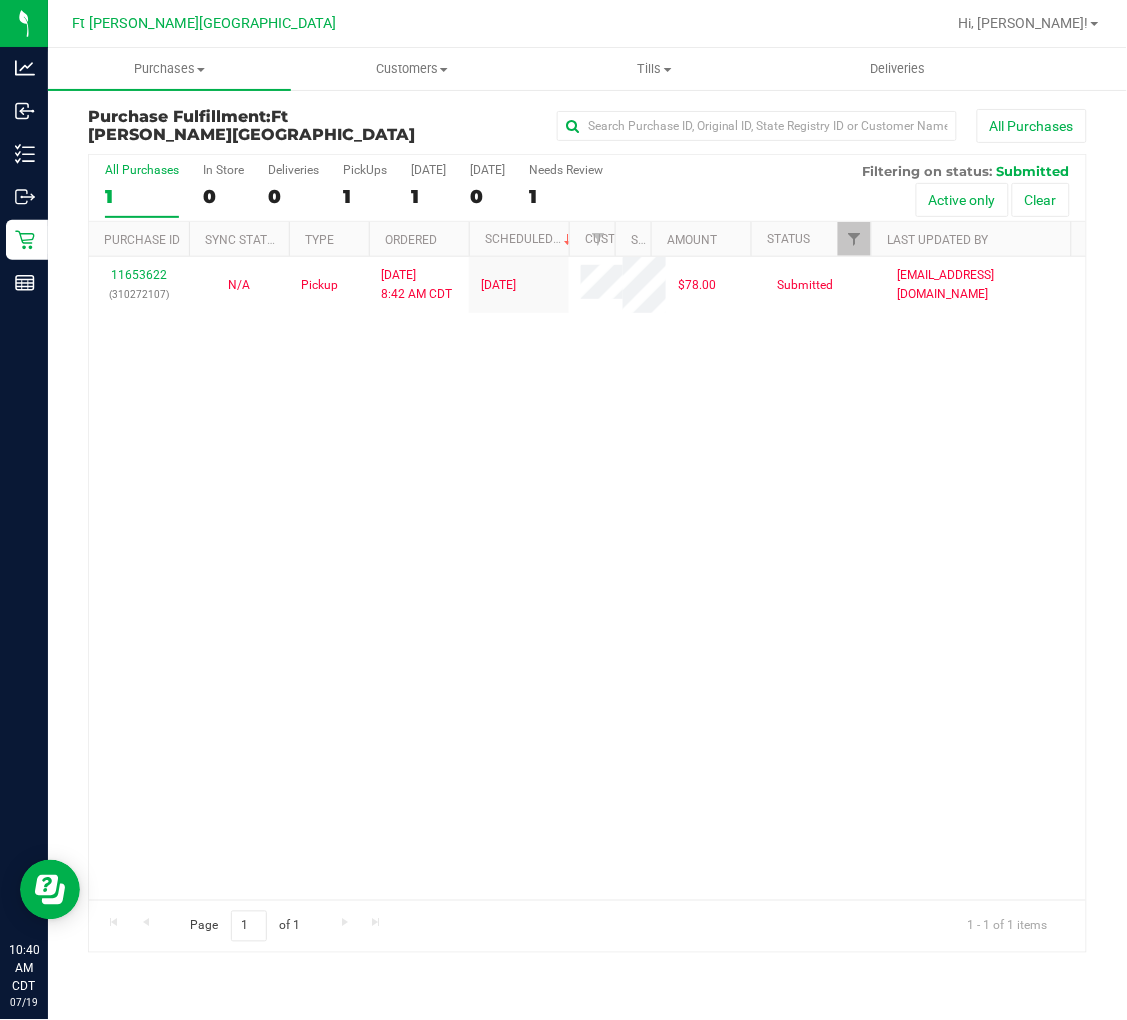 click on "11653622
(310272107)
N/A
Pickup 7/19/2025 8:42 AM CDT 7/19/2025
$78.00
Submitted aswanson@liveparallel.com" at bounding box center [587, 578] 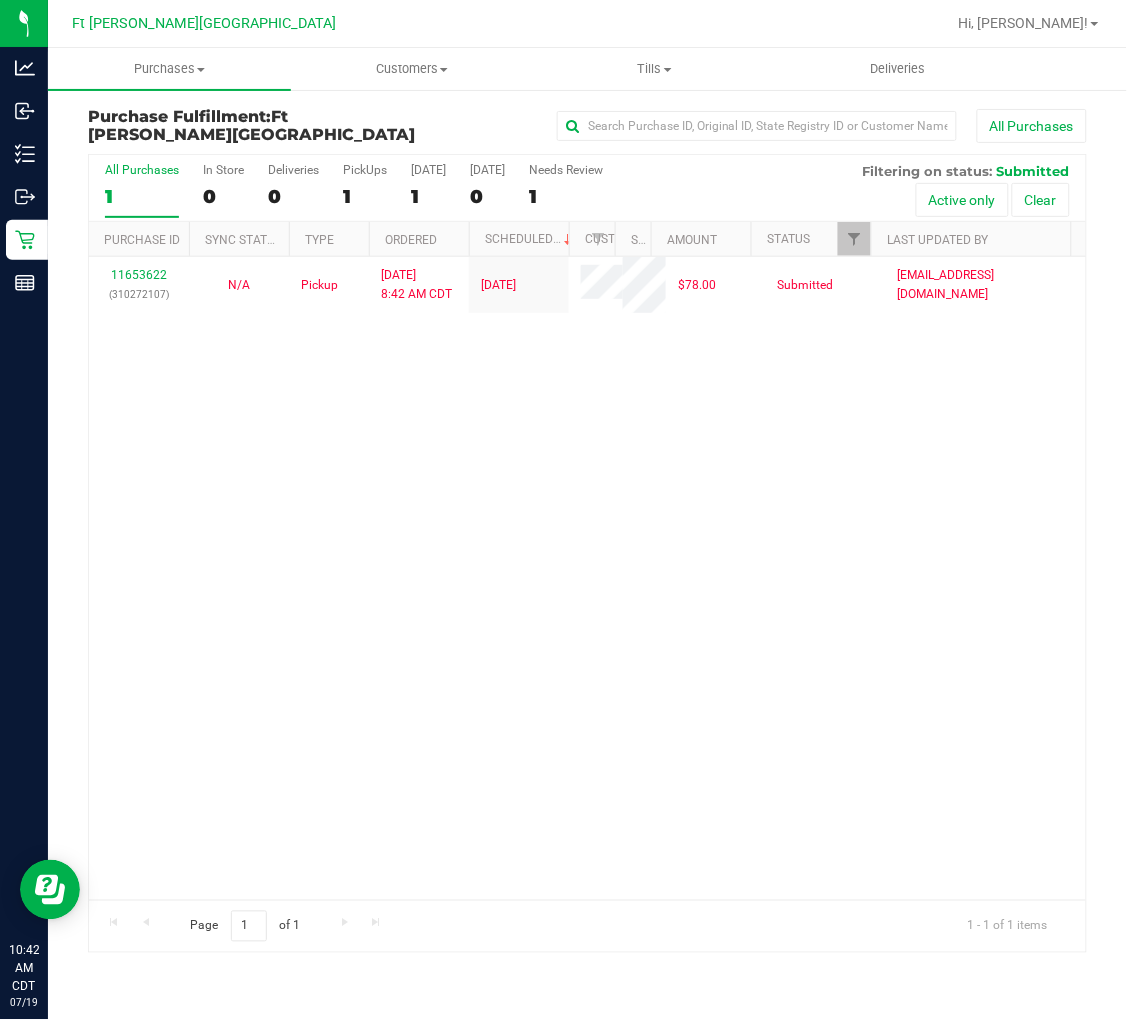click on "11653622
(310272107)
N/A
Pickup 7/19/2025 8:42 AM CDT 7/19/2025
$78.00
Submitted aswanson@liveparallel.com" at bounding box center [587, 578] 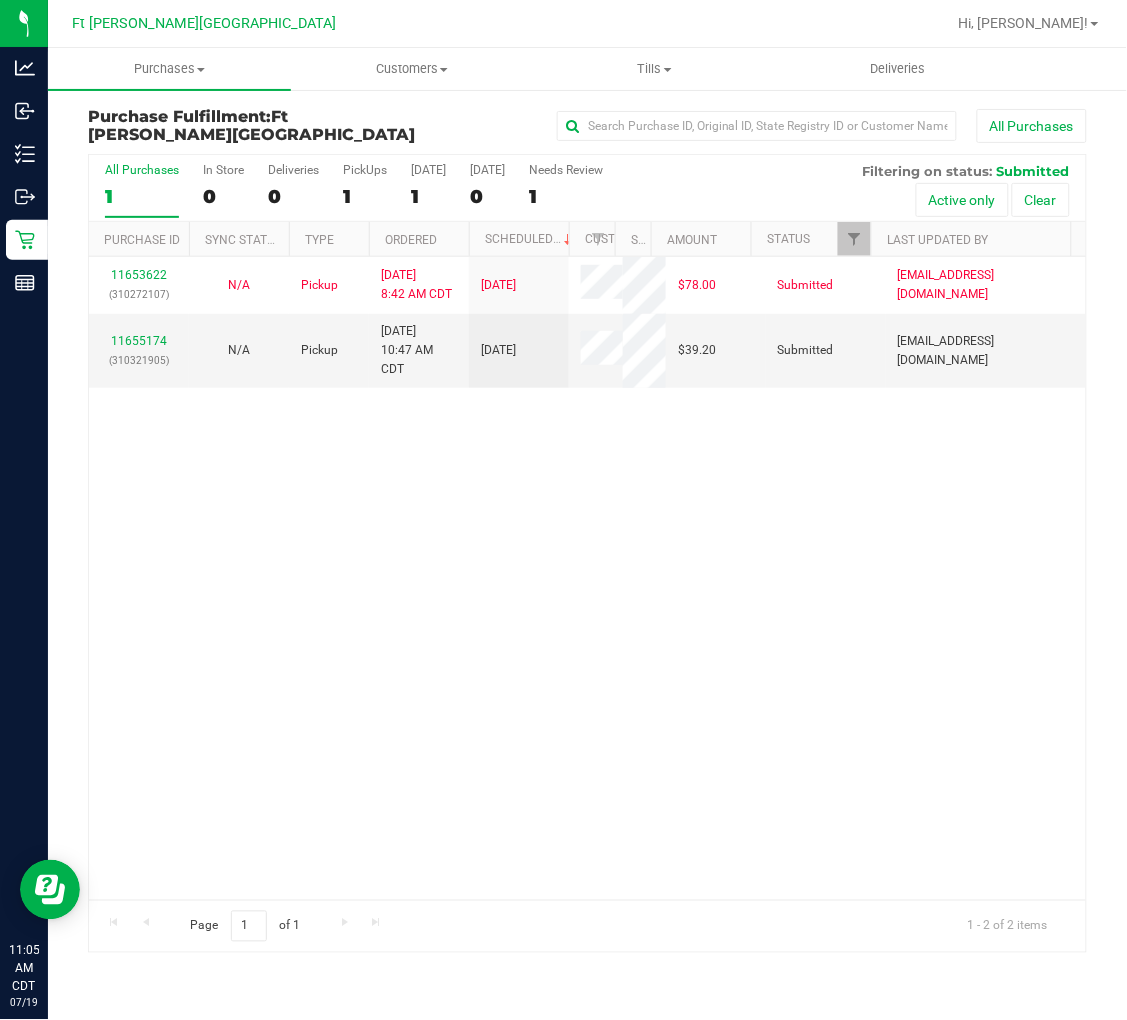 click on "All Purchases
1" at bounding box center [142, 190] 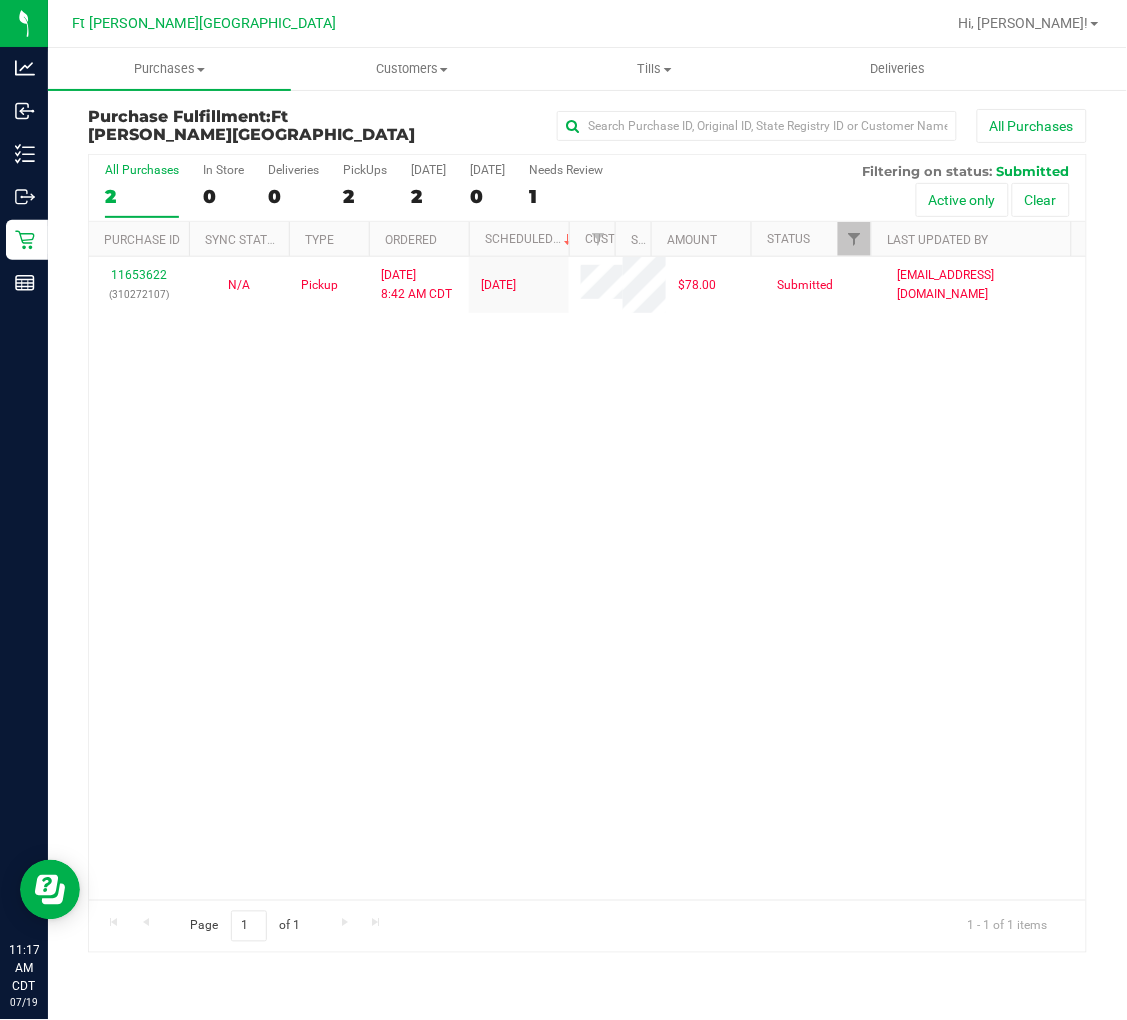 click on "2" at bounding box center (142, 196) 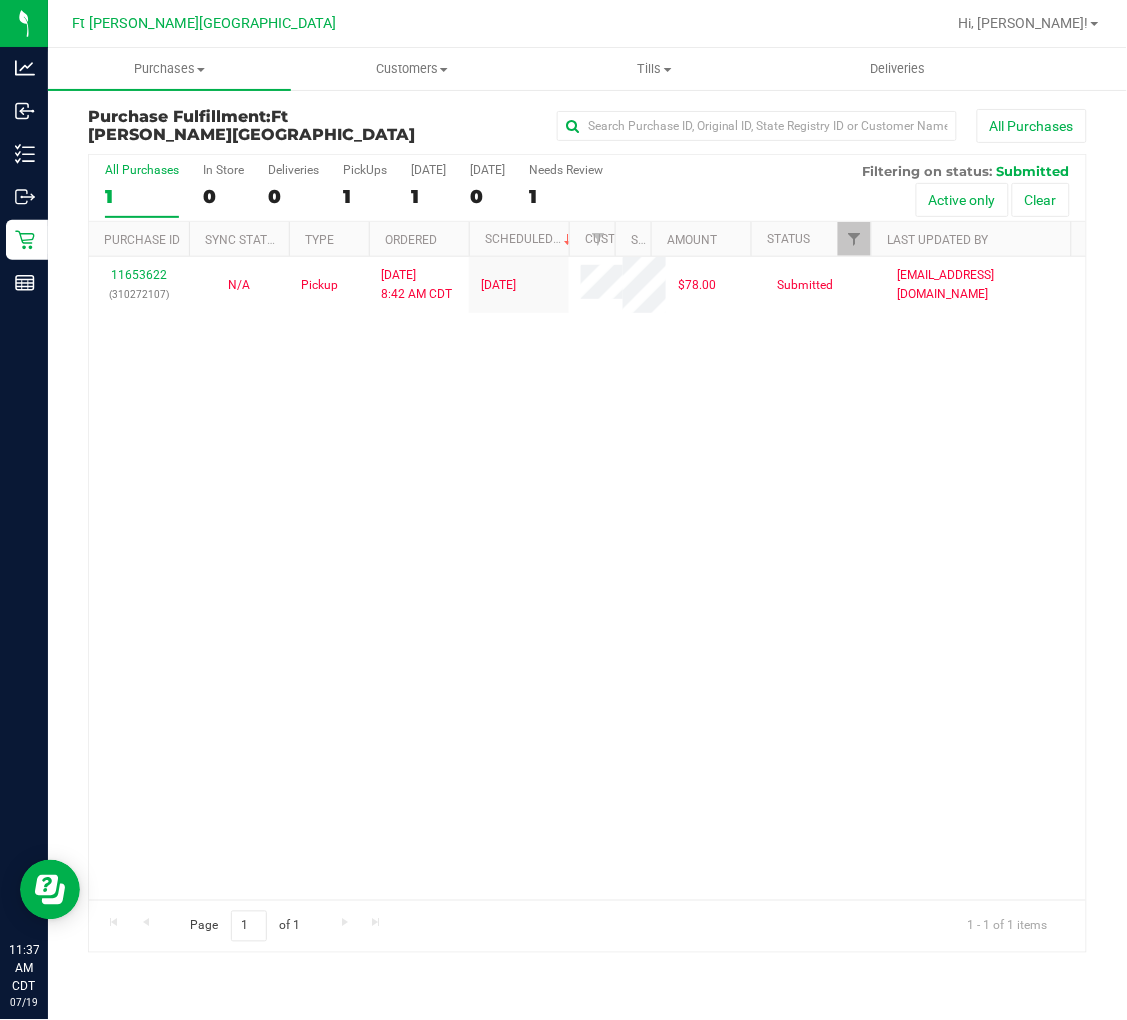 click on "11653622
(310272107)
N/A
Pickup 7/19/2025 8:42 AM CDT 7/19/2025
$78.00
Submitted aswanson@liveparallel.com" at bounding box center (587, 578) 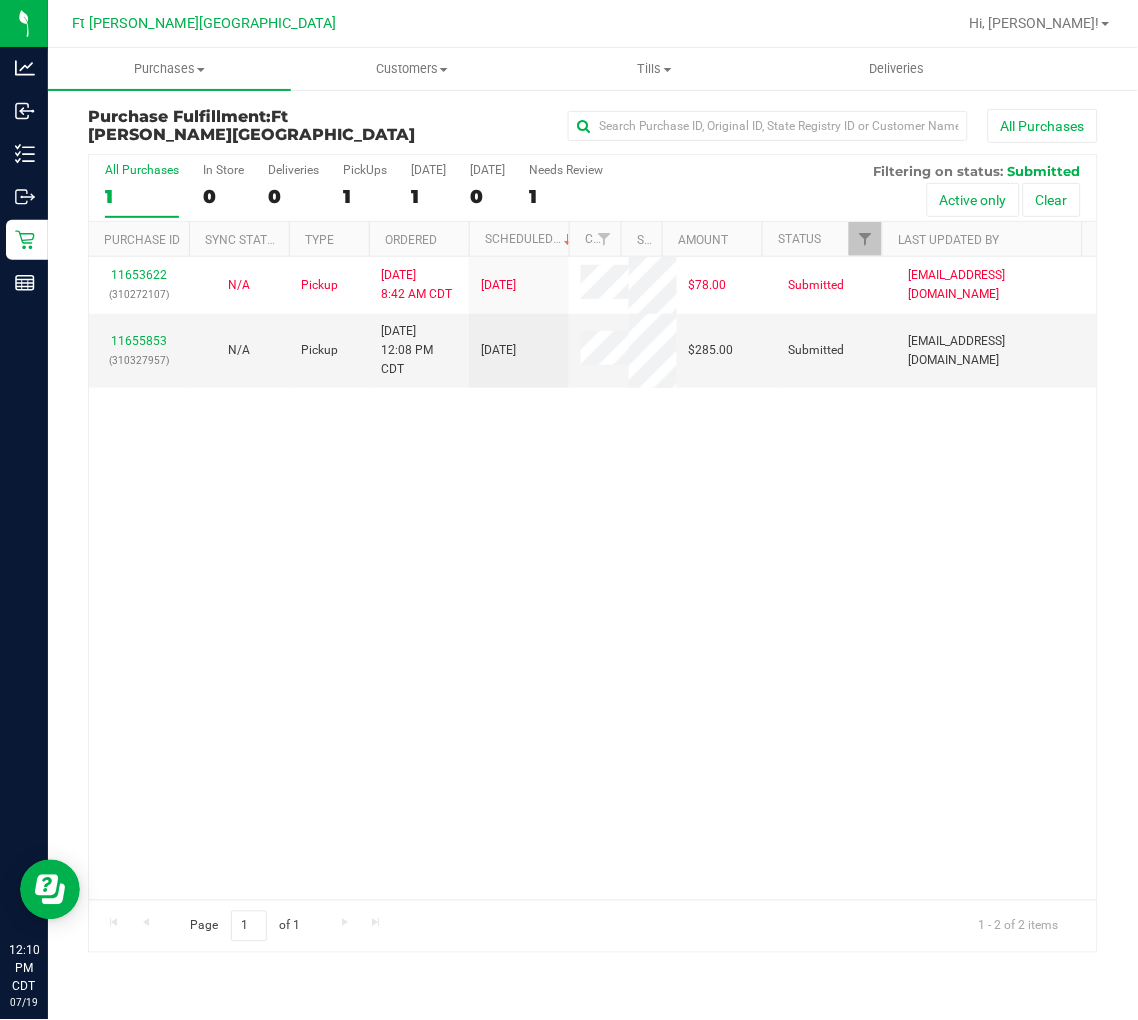 click on "All Purchases" at bounding box center [142, 170] 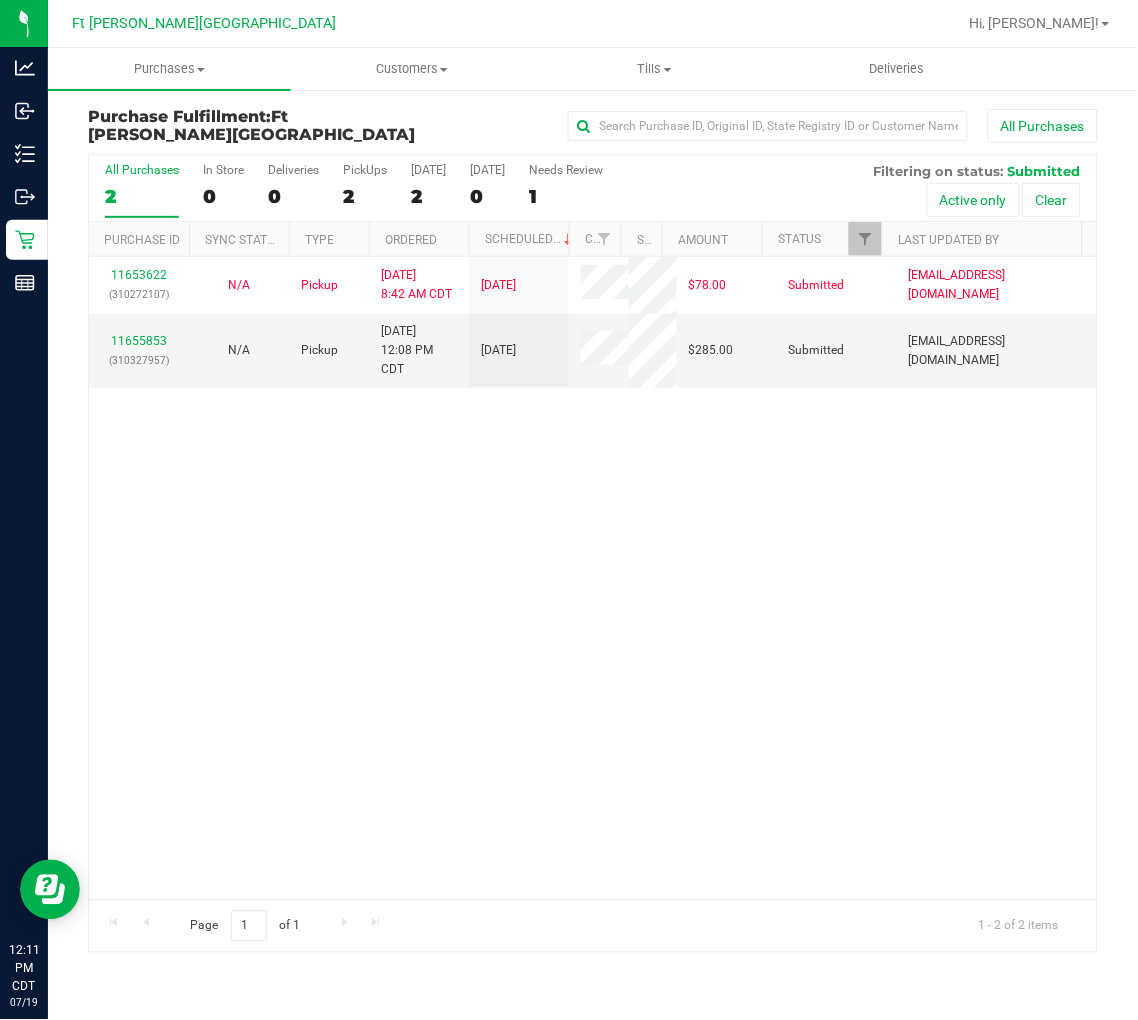 click on "11653622
(310272107)
N/A
Pickup 7/19/2025 8:42 AM CDT 7/19/2025
$78.00
Submitted aswanson@liveparallel.com
11655853
(310327957)
N/A
Pickup 7/19/2025 12:08 PM CDT 7/19/2025
$285.00
Submitted abe+parallel@iheartjane.com" at bounding box center (593, 578) 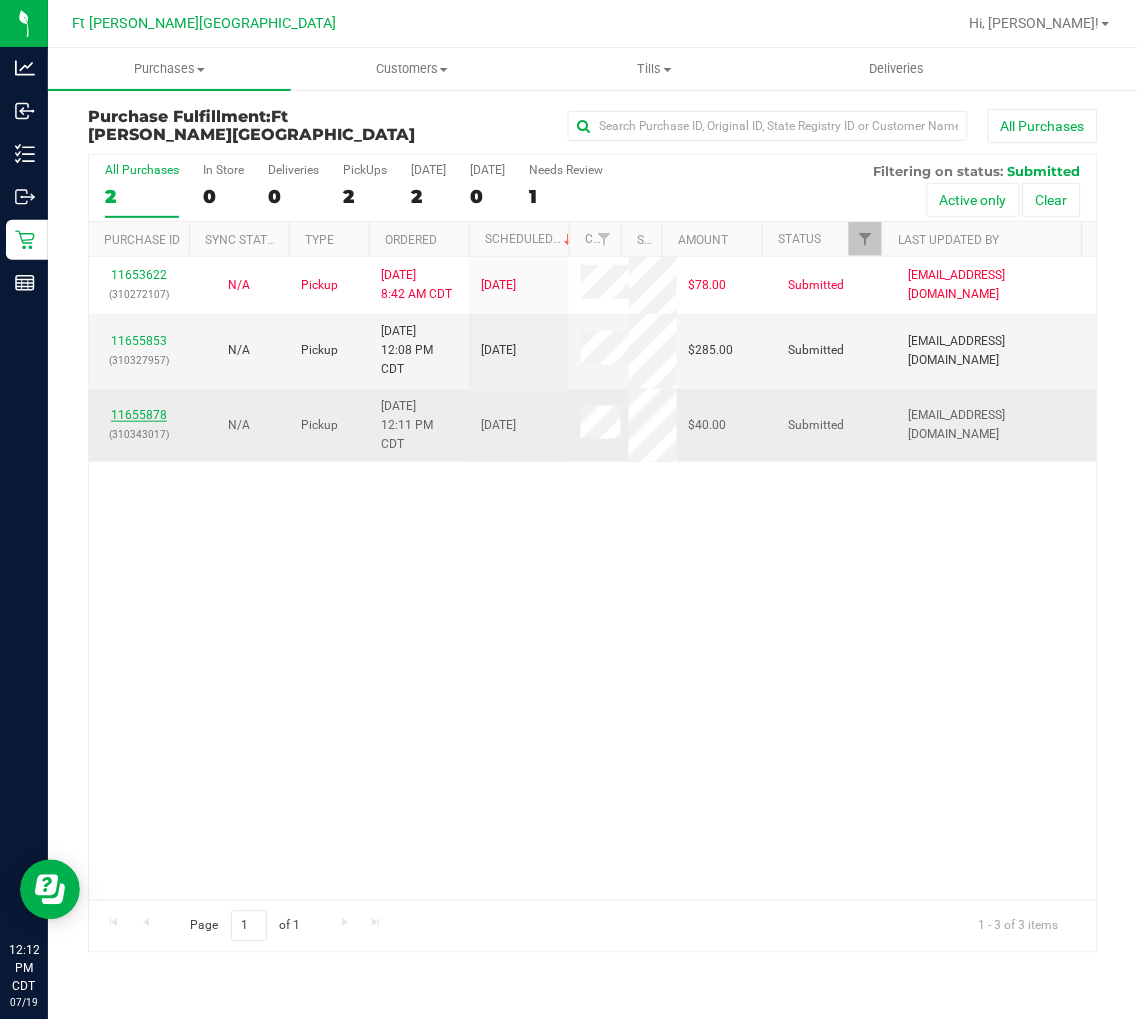 click on "11655878" at bounding box center (139, 415) 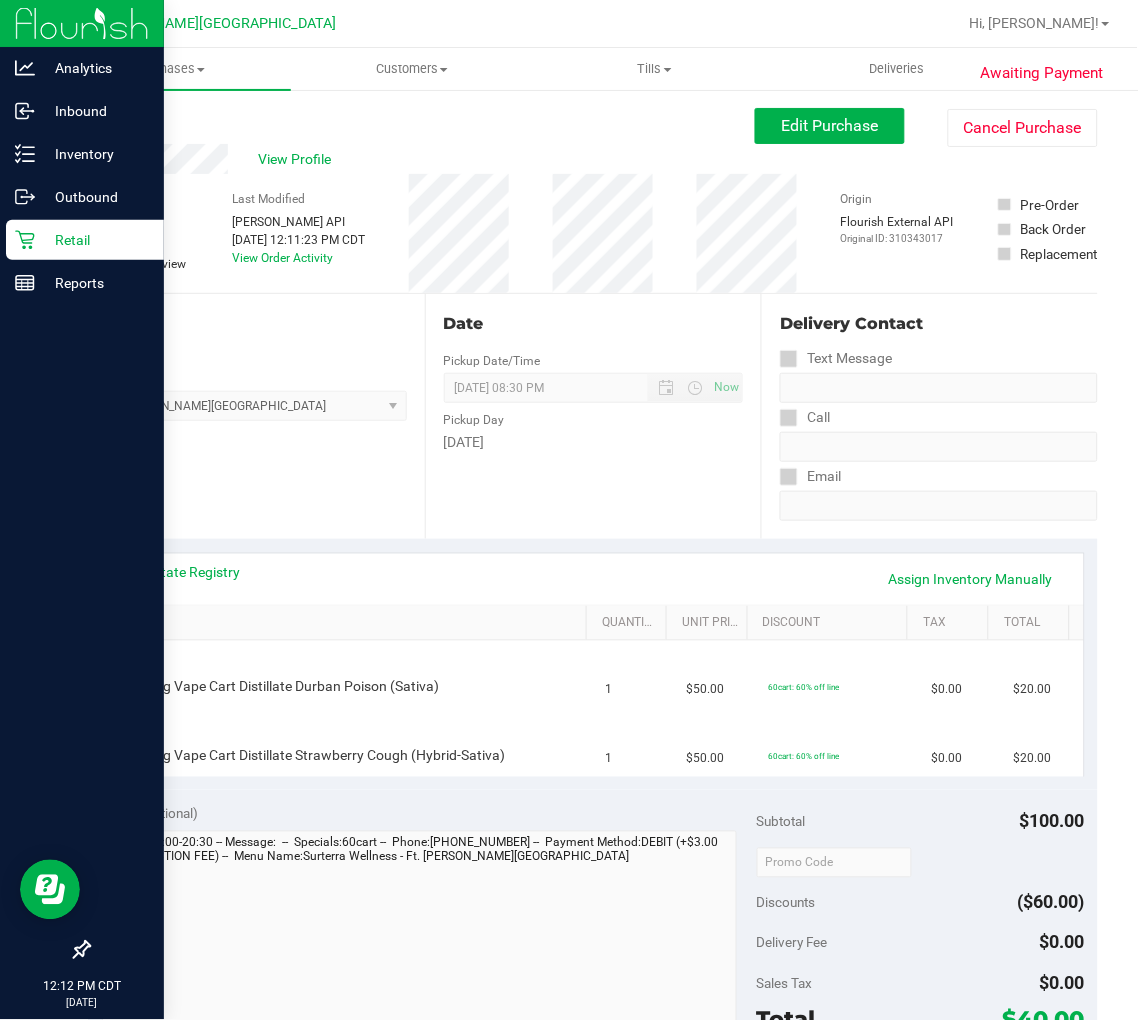 click on "Retail" at bounding box center (95, 240) 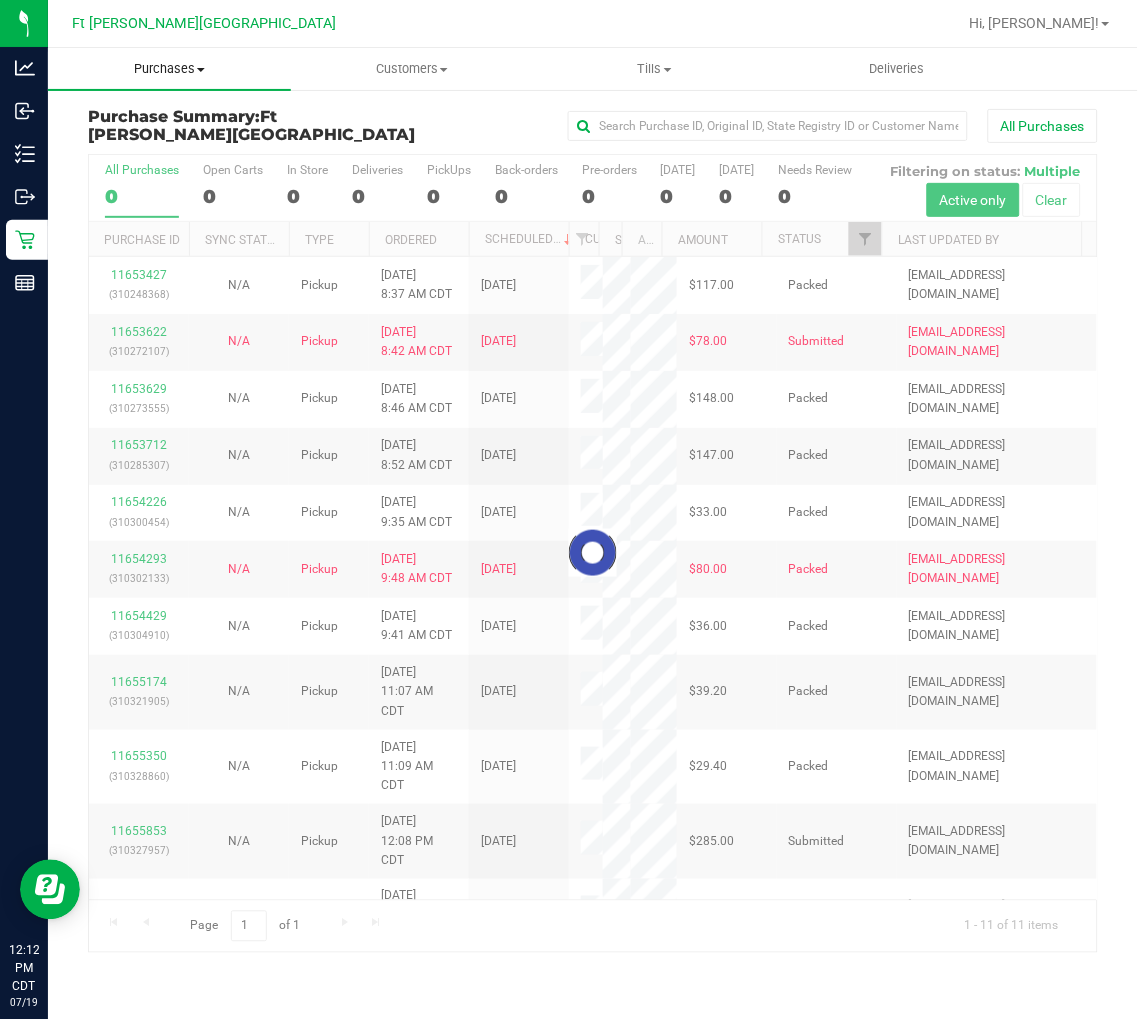 click on "Purchases" at bounding box center (169, 69) 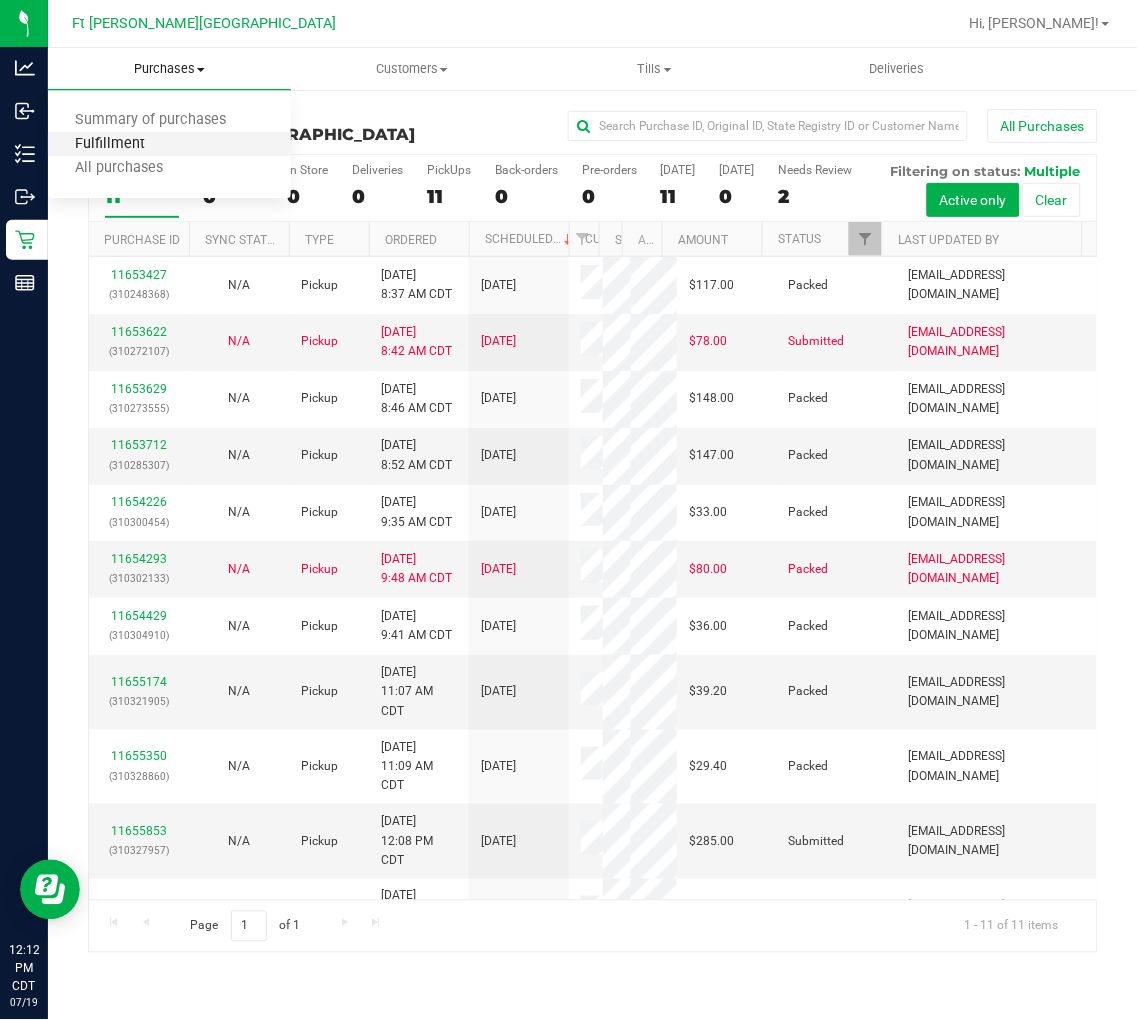 click on "Fulfillment" at bounding box center [110, 144] 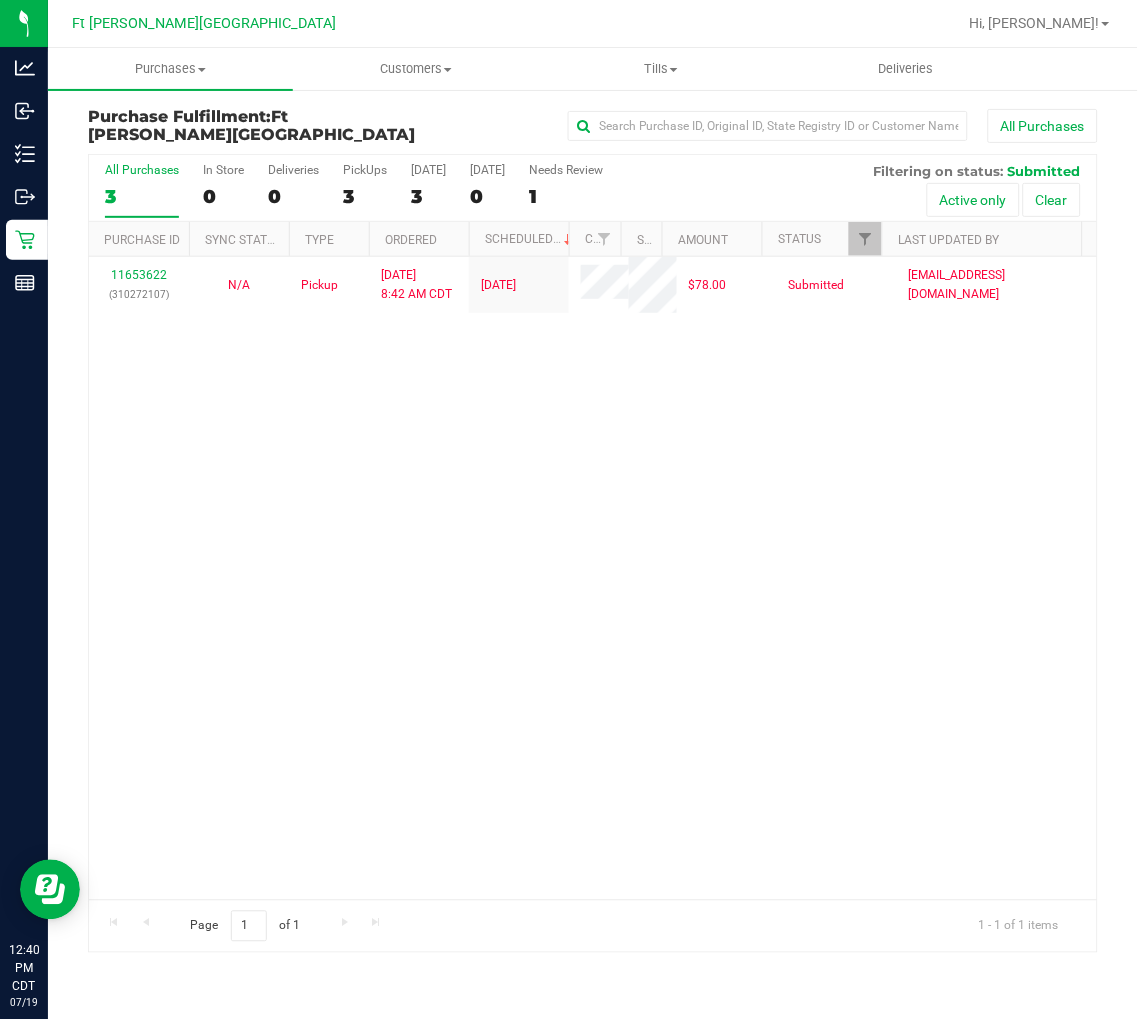click on "3" at bounding box center (142, 196) 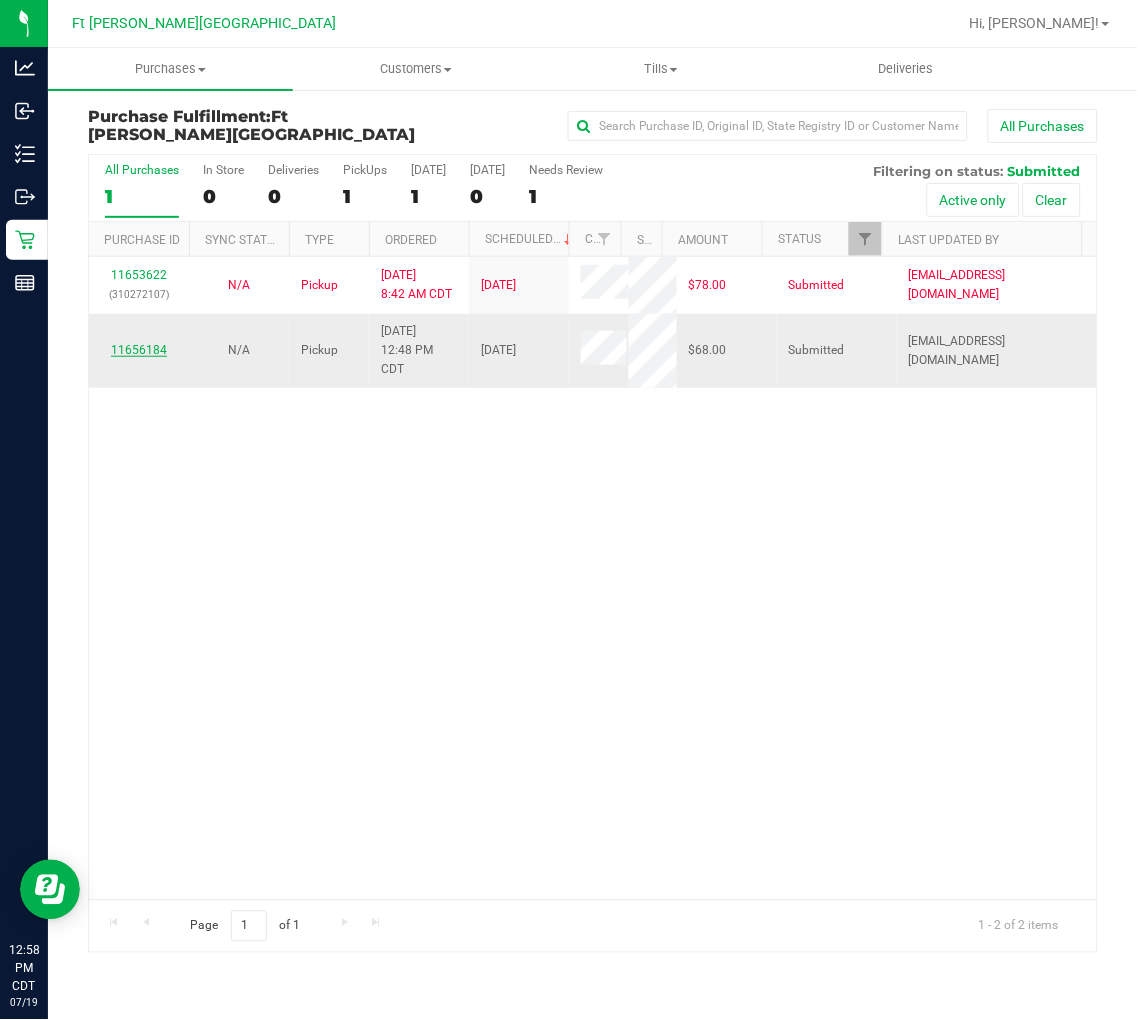click on "11656184" at bounding box center (139, 350) 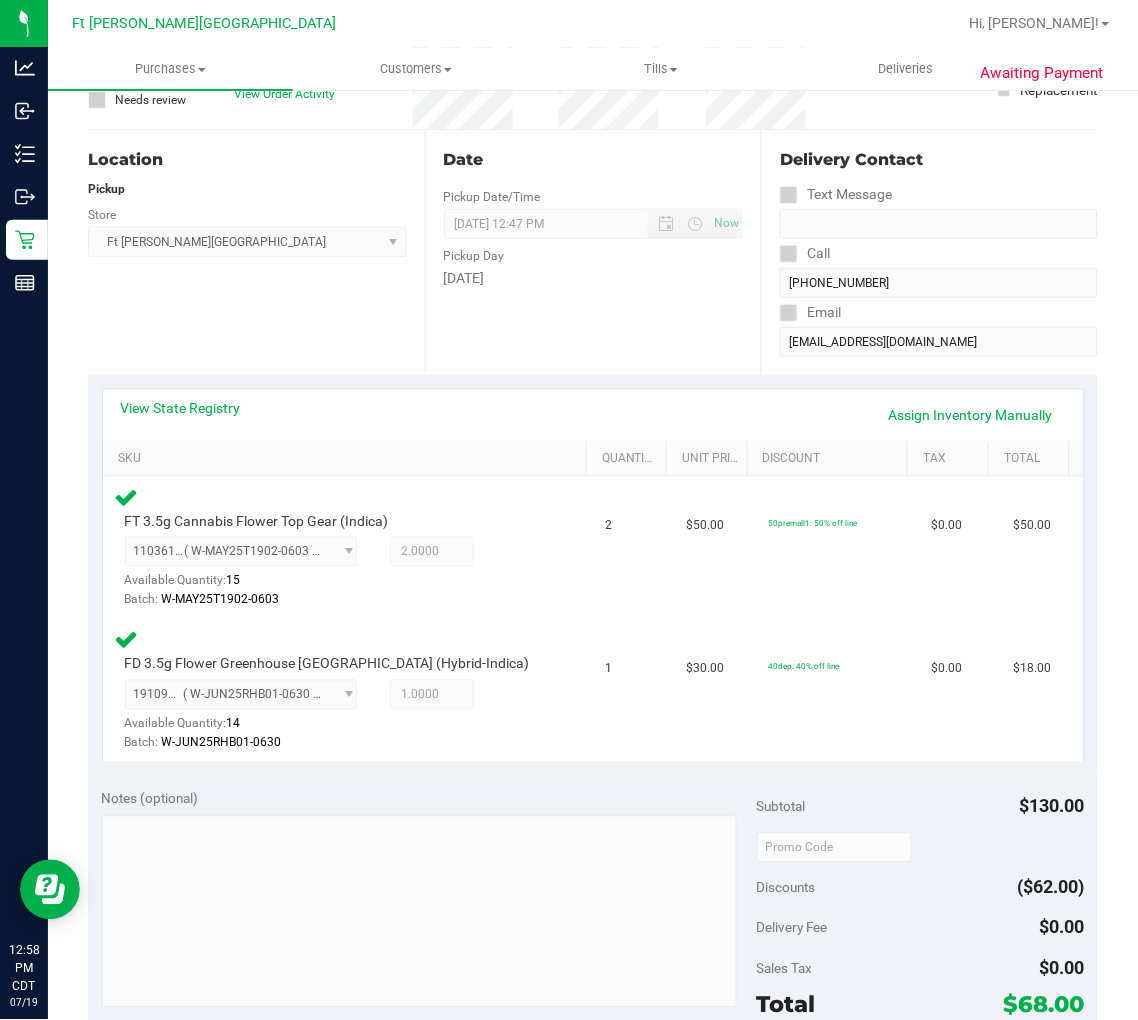 scroll, scrollTop: 333, scrollLeft: 0, axis: vertical 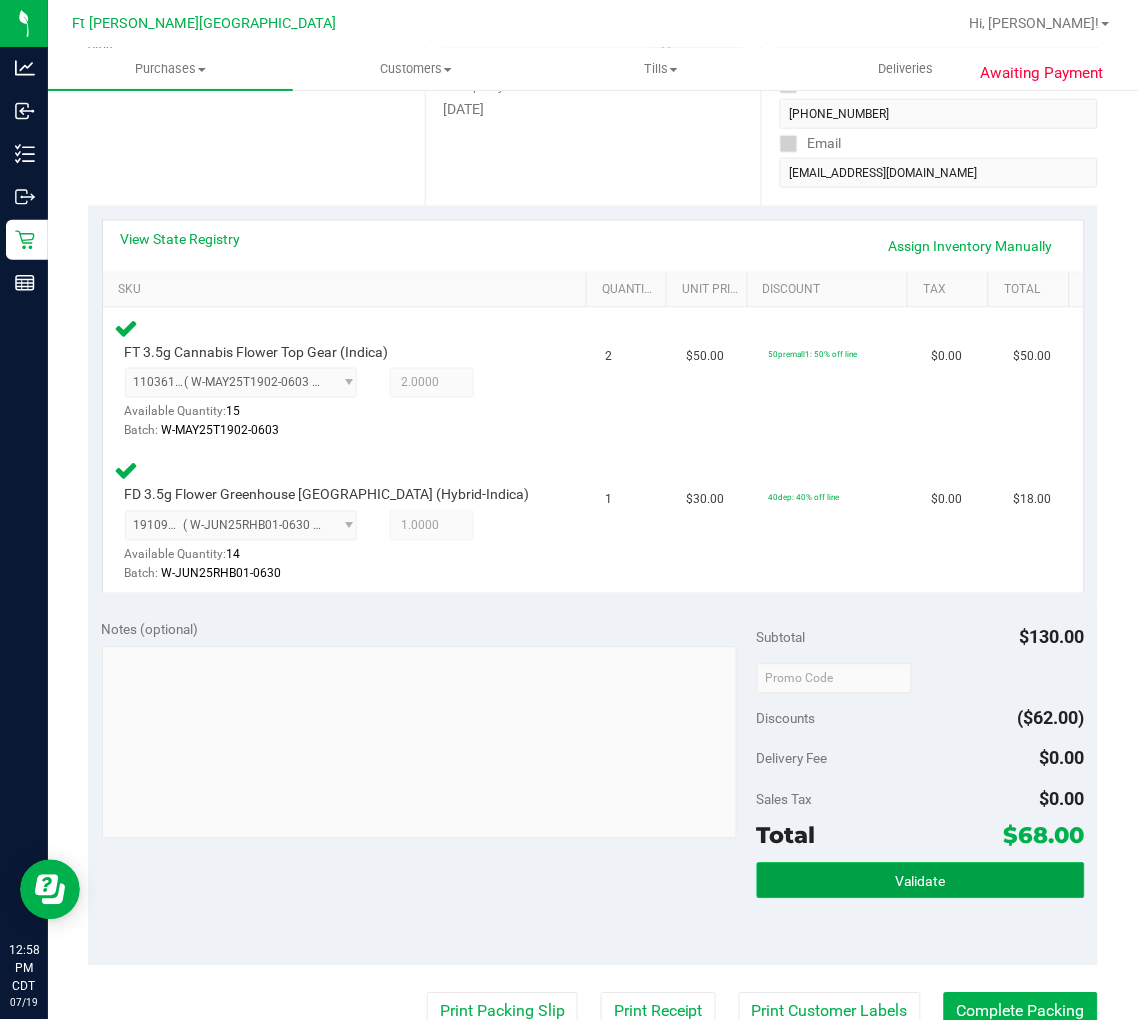 click on "Validate" at bounding box center (921, 881) 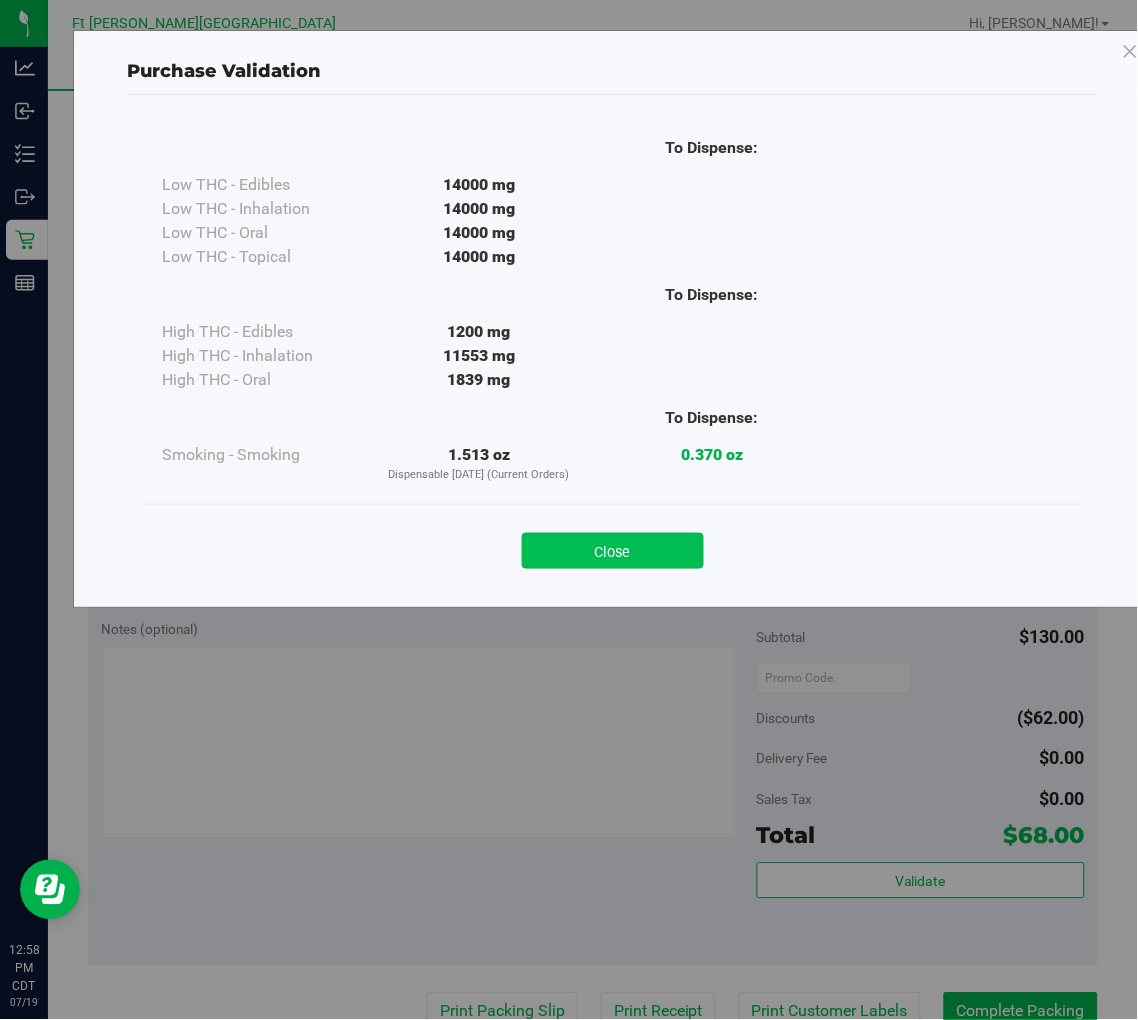 click on "Close" at bounding box center (613, 551) 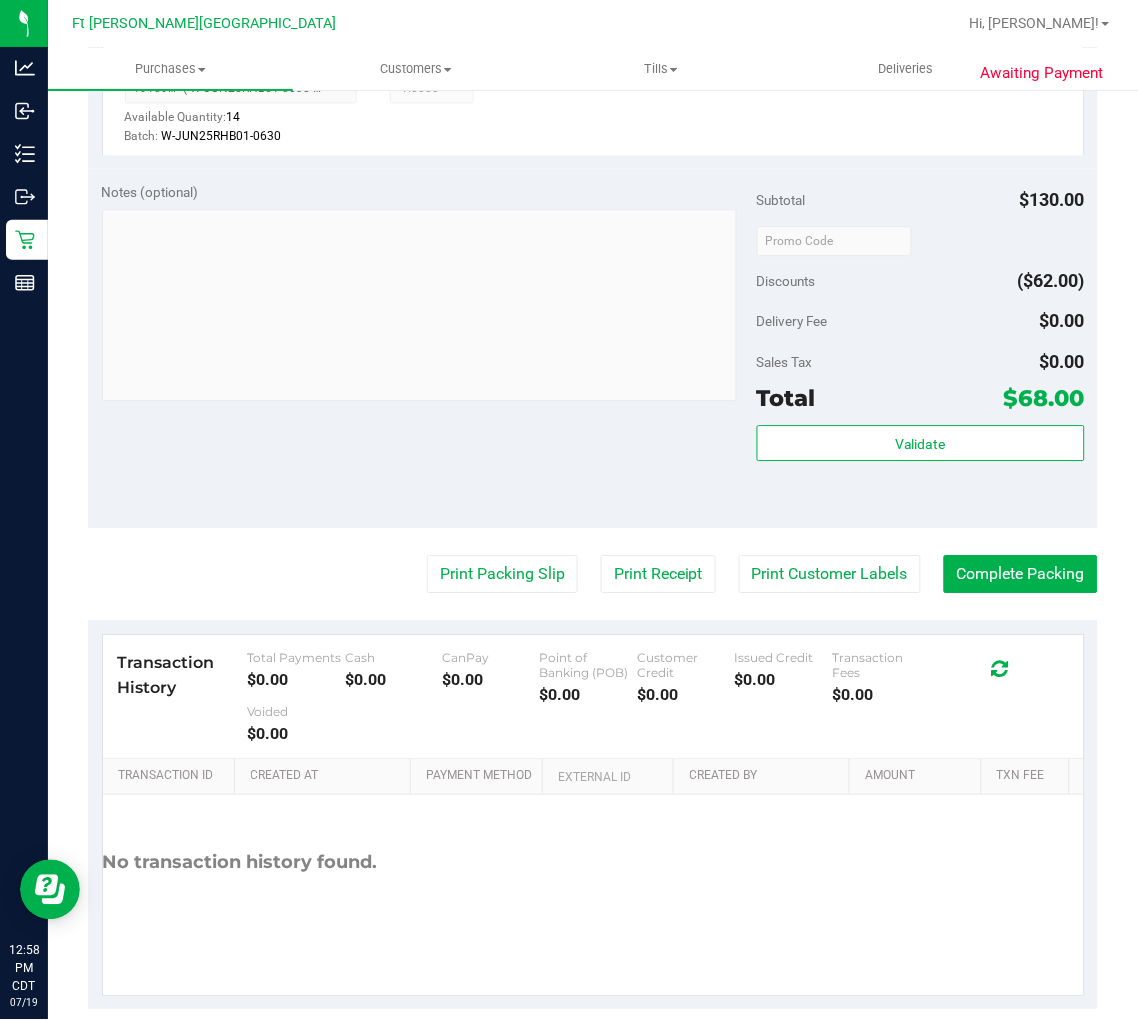 scroll, scrollTop: 777, scrollLeft: 0, axis: vertical 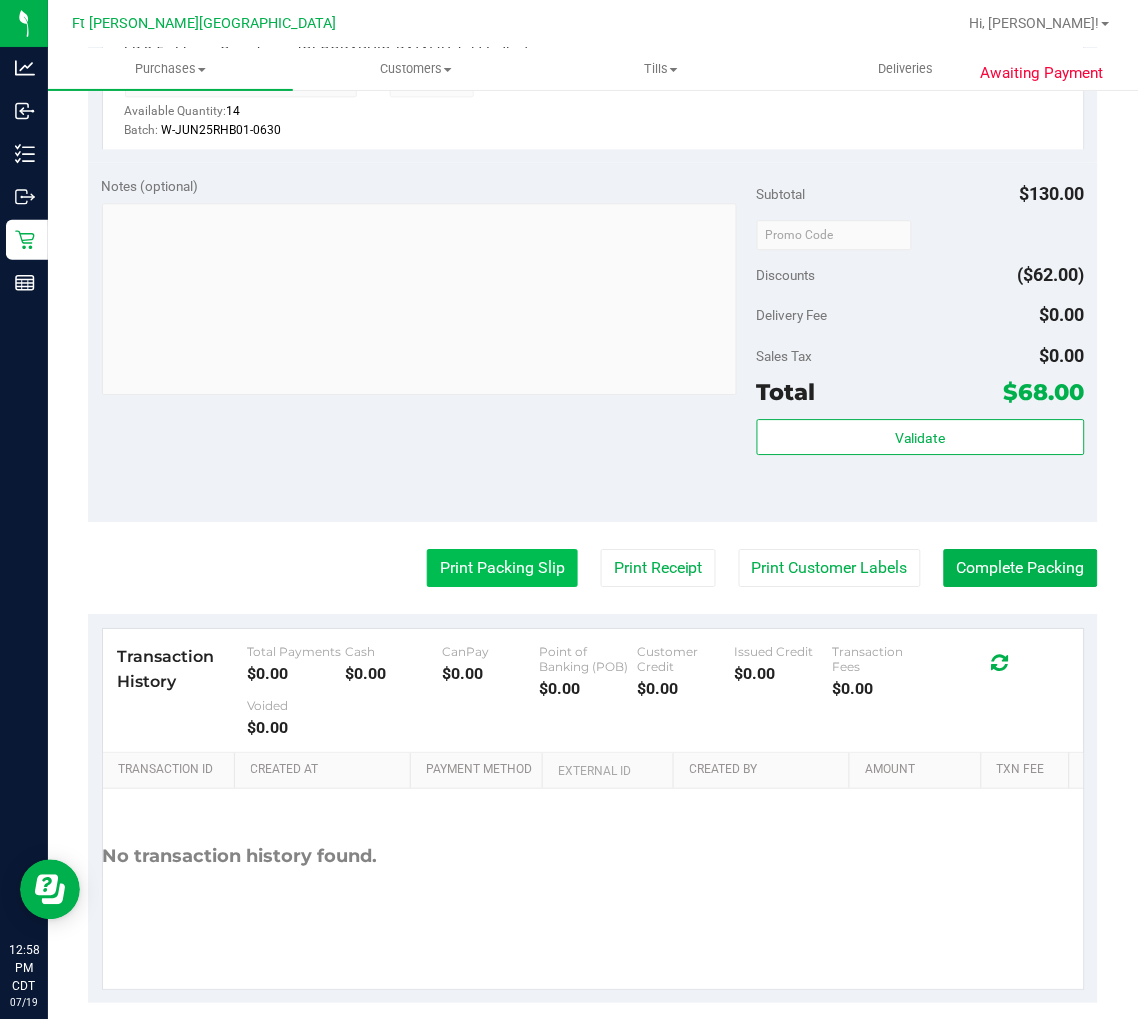 click on "Print Packing Slip" at bounding box center [502, 568] 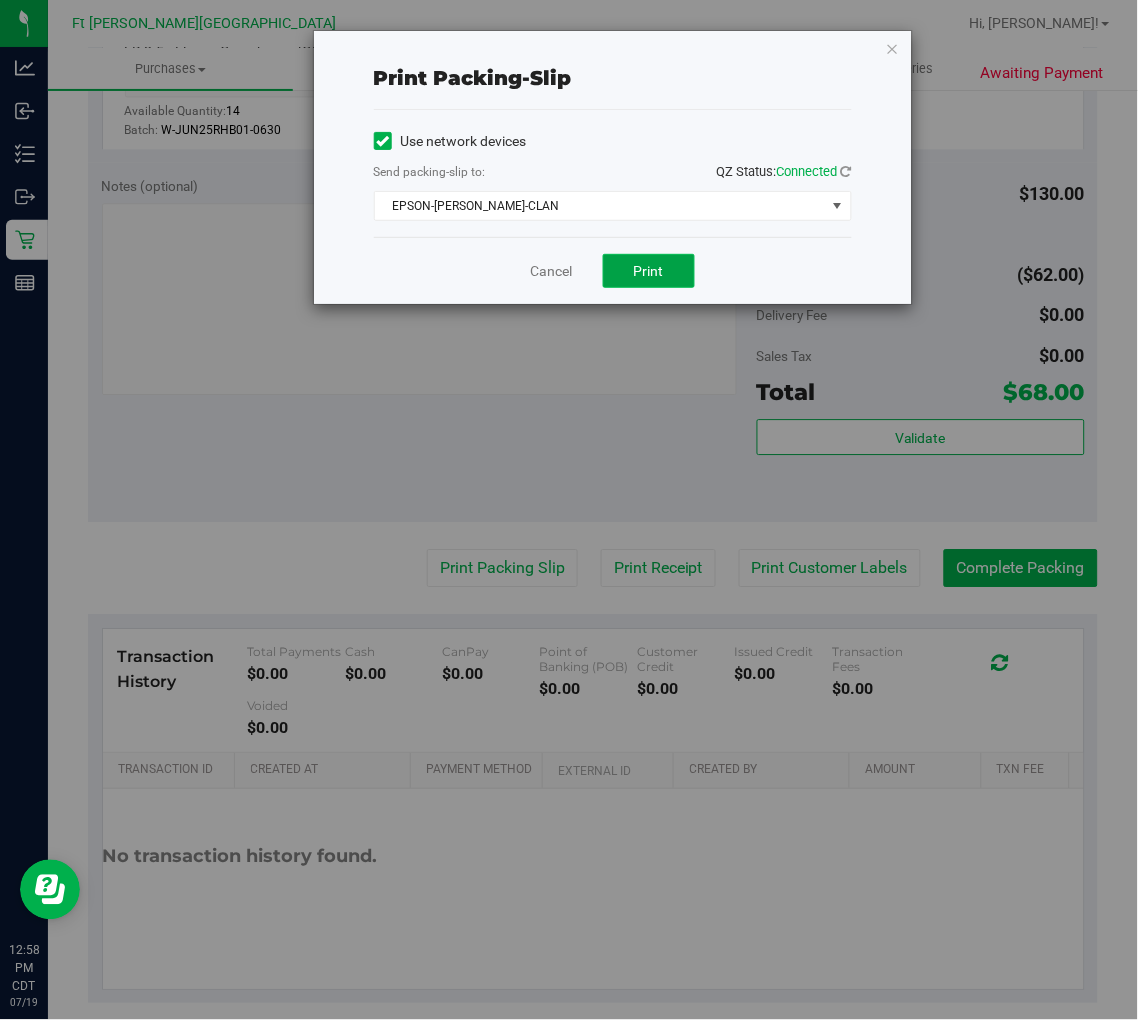 click on "Print" at bounding box center (649, 271) 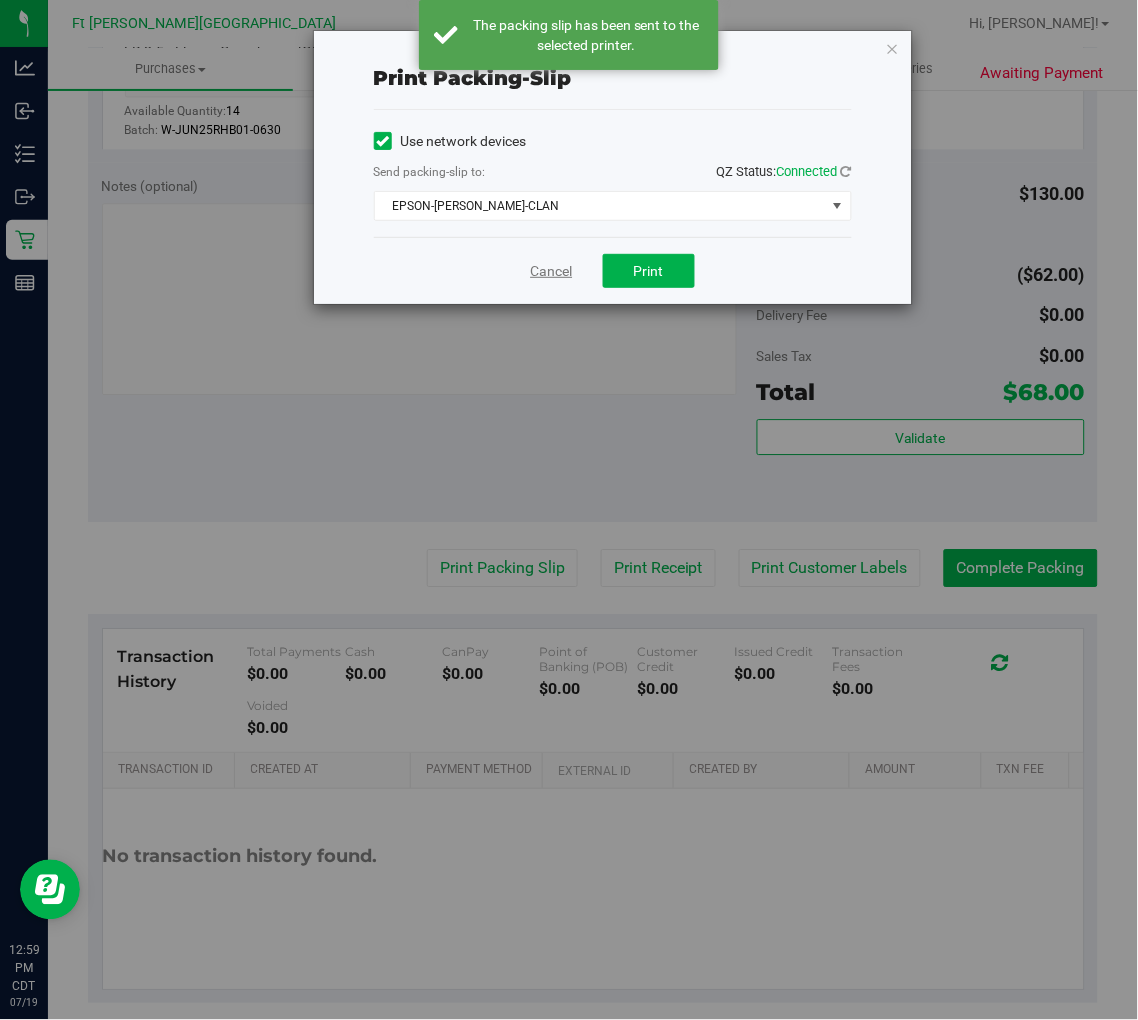 click on "Cancel" at bounding box center [552, 271] 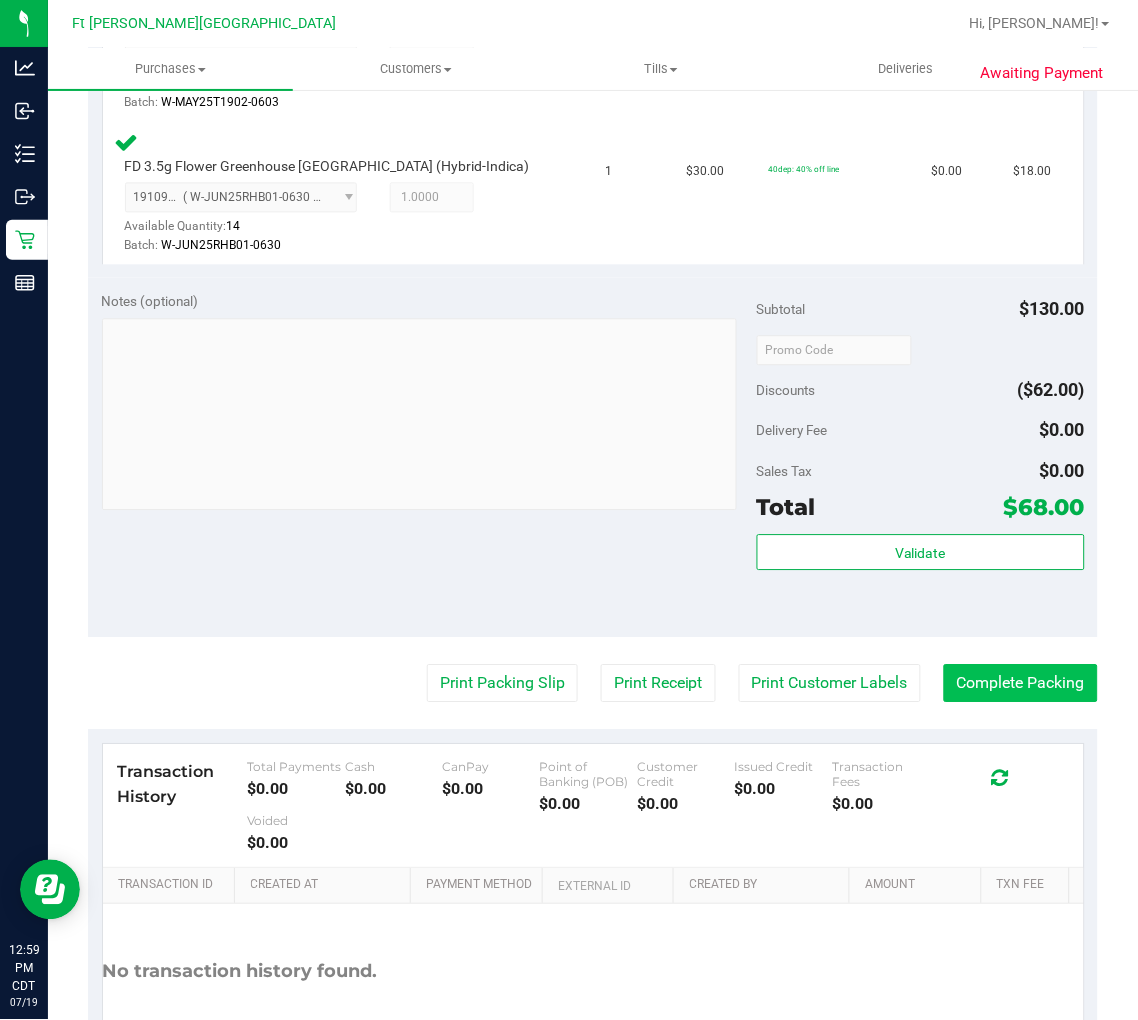 scroll, scrollTop: 666, scrollLeft: 0, axis: vertical 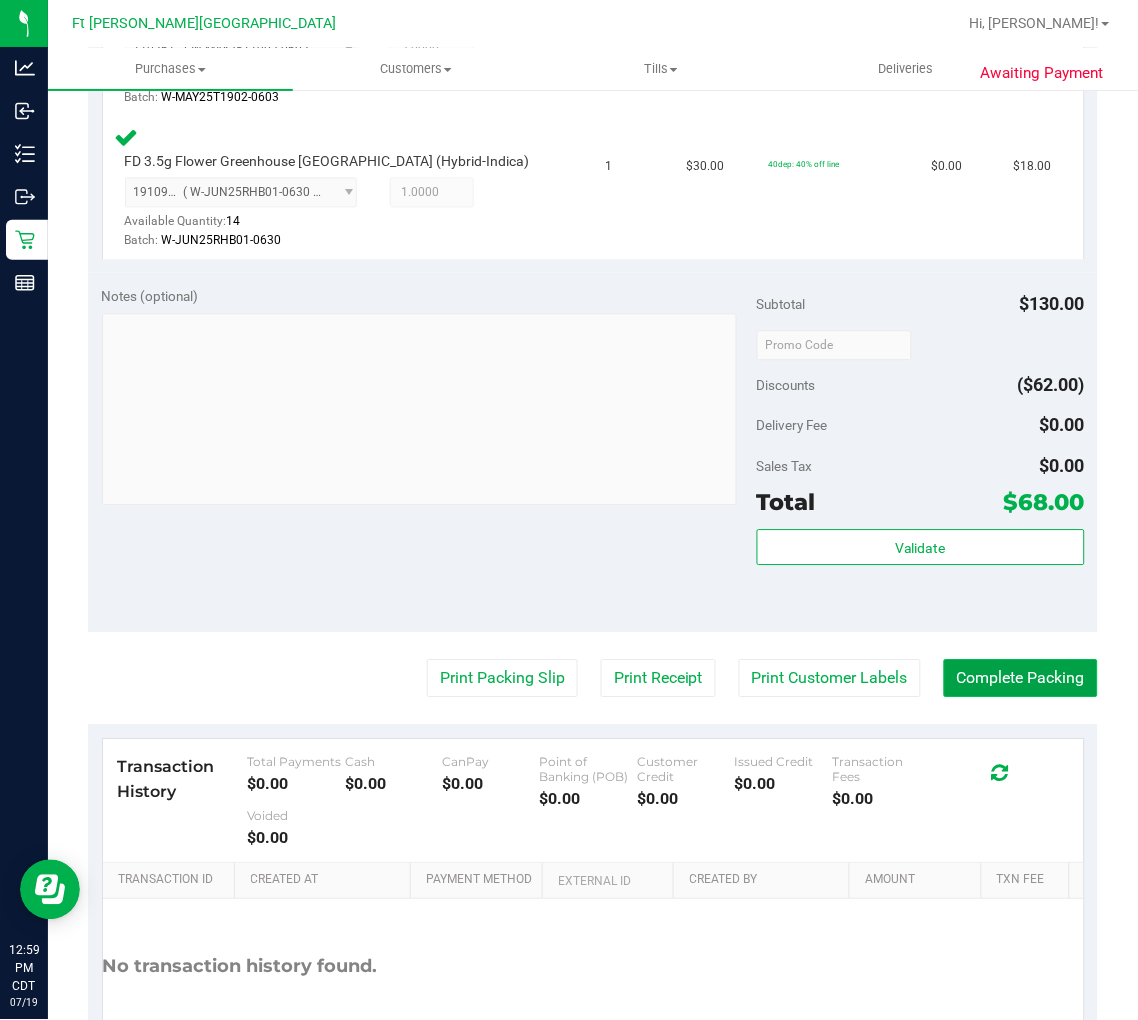 click on "Complete Packing" at bounding box center (1021, 679) 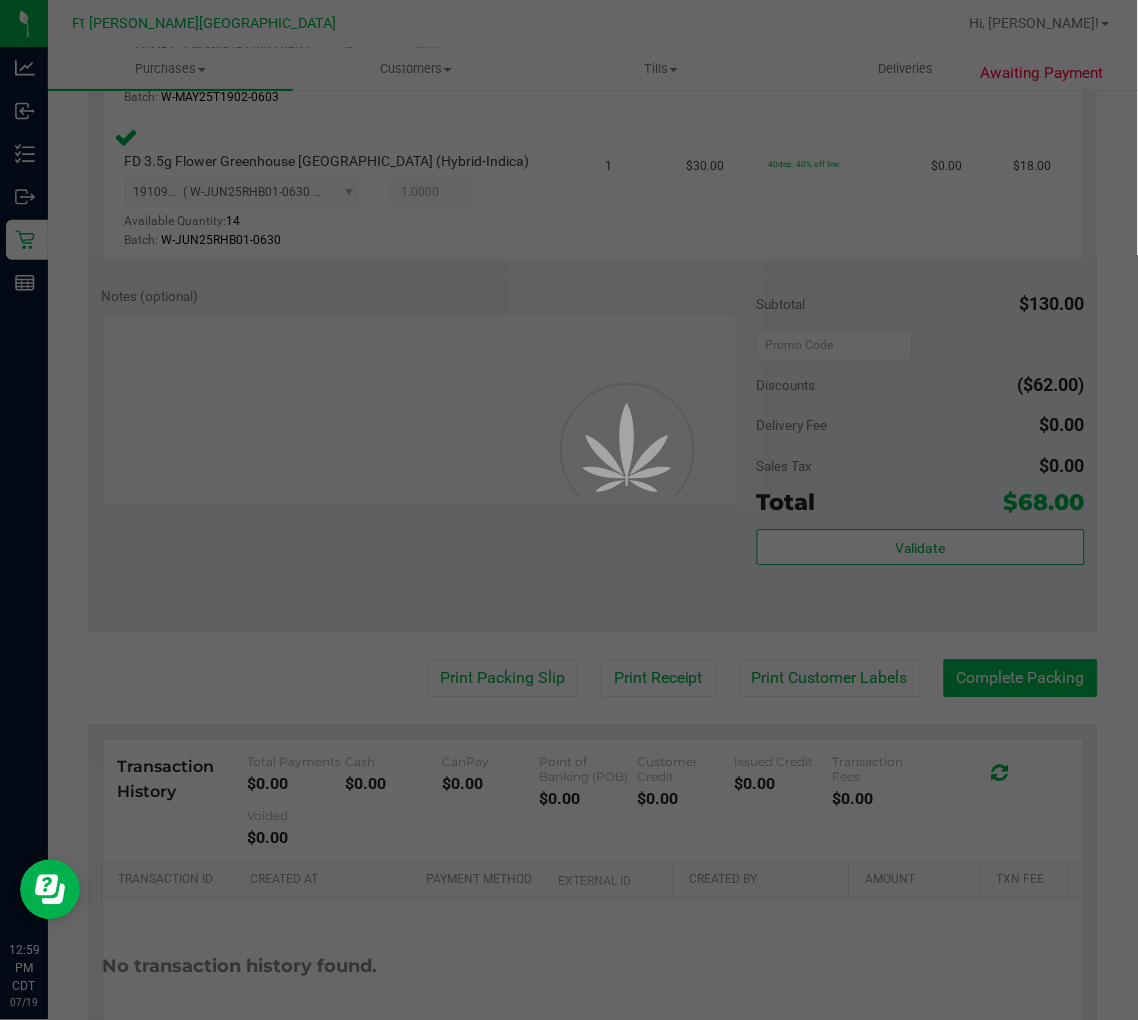 scroll, scrollTop: 0, scrollLeft: 0, axis: both 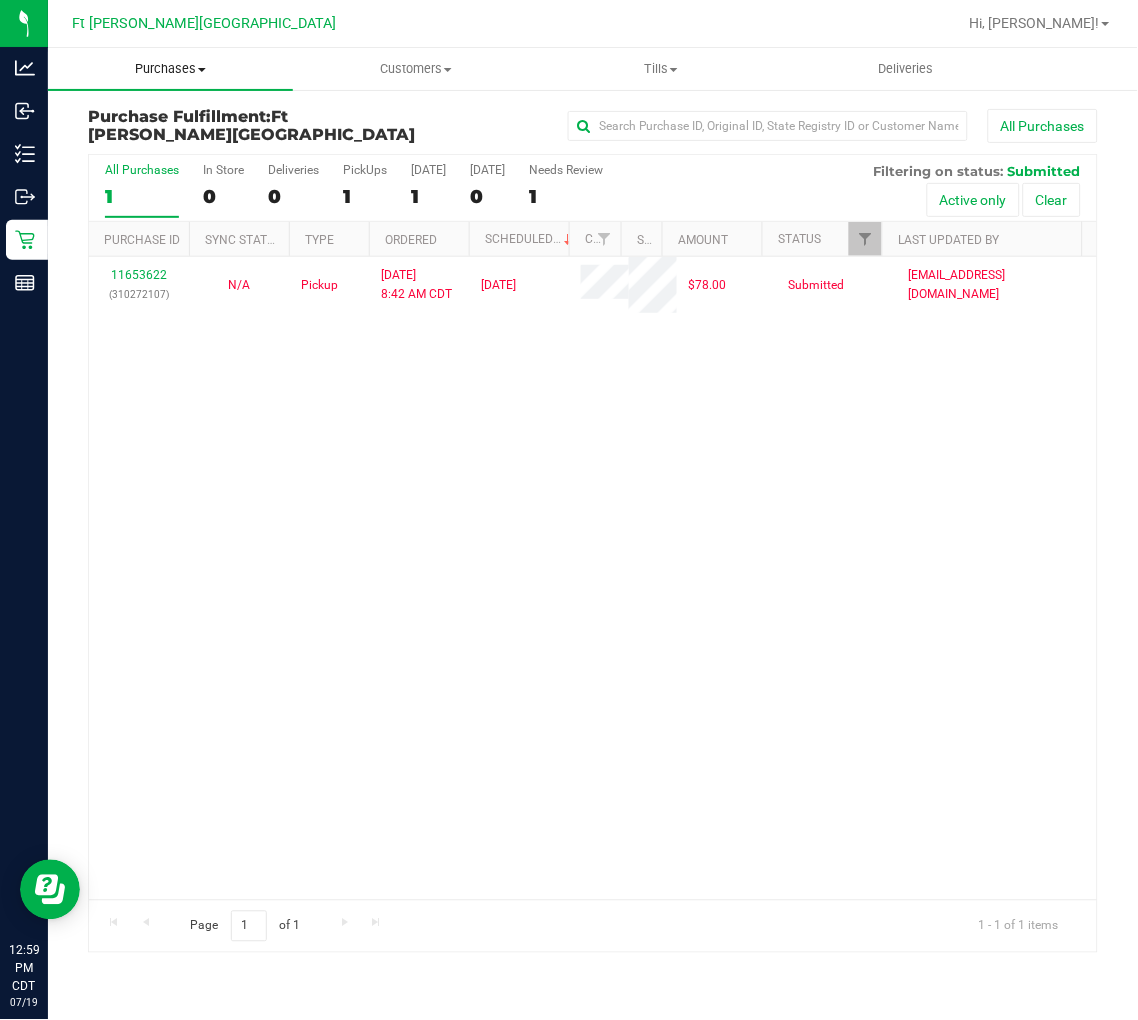 click on "Purchases" at bounding box center (170, 69) 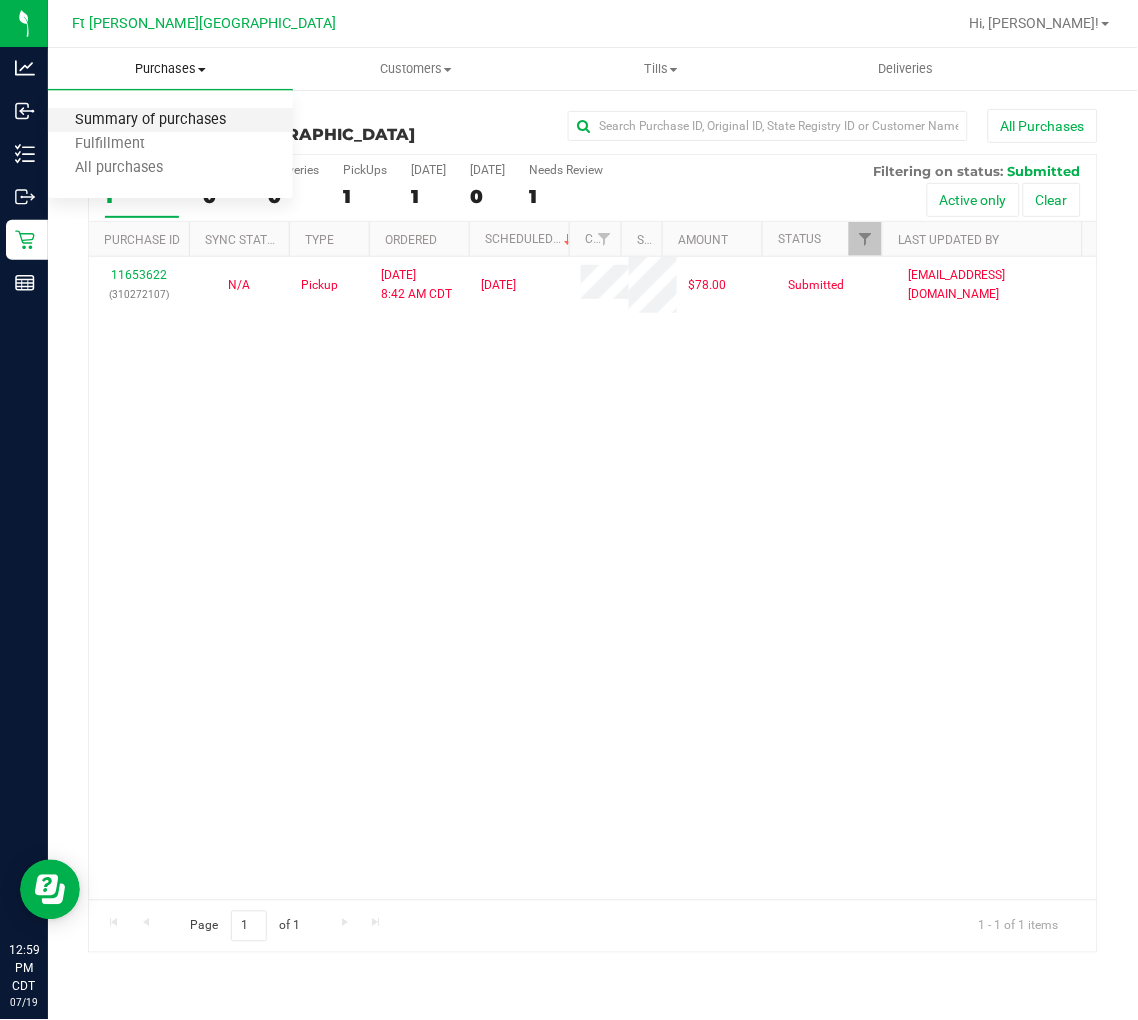 click on "Summary of purchases" at bounding box center [150, 120] 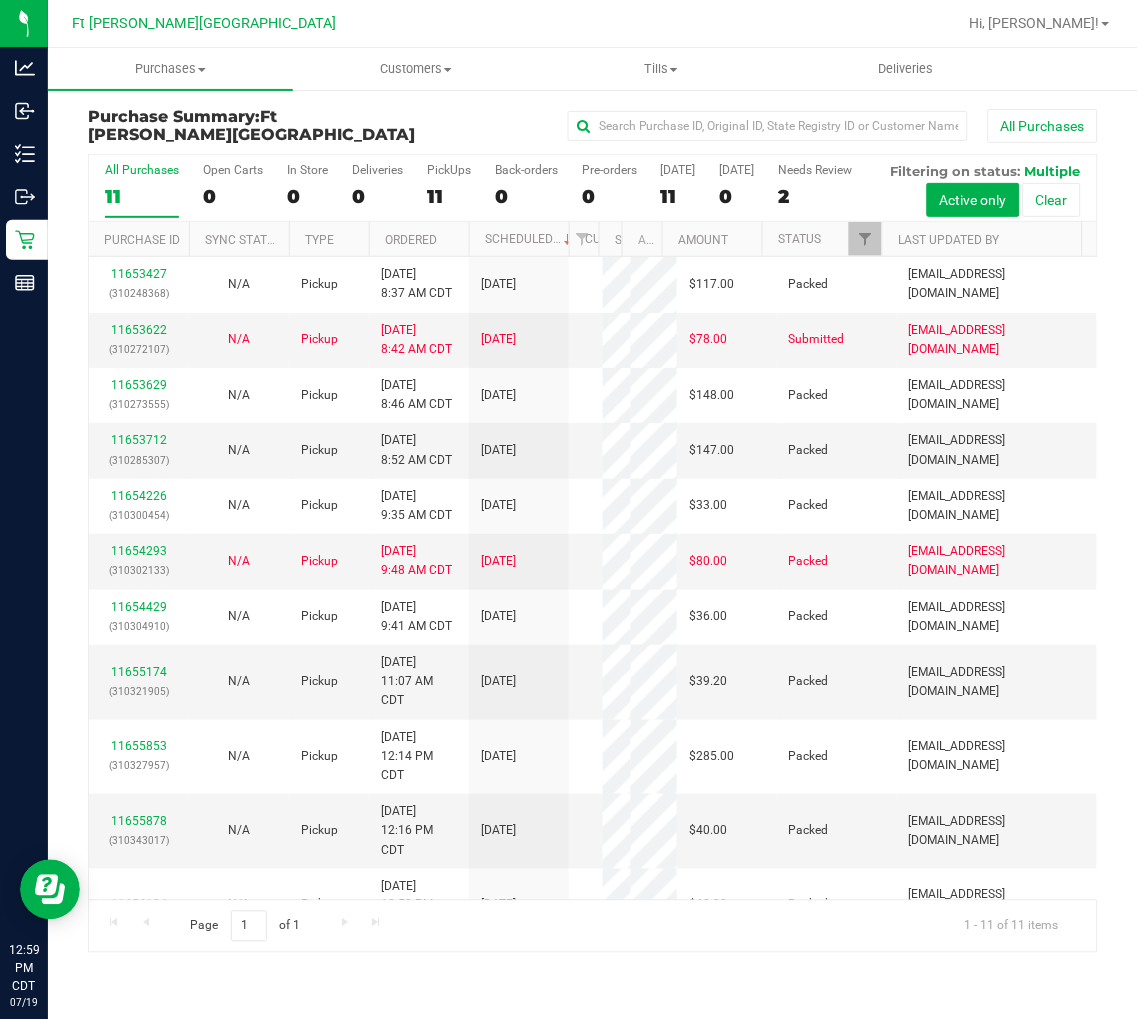scroll, scrollTop: 6, scrollLeft: 0, axis: vertical 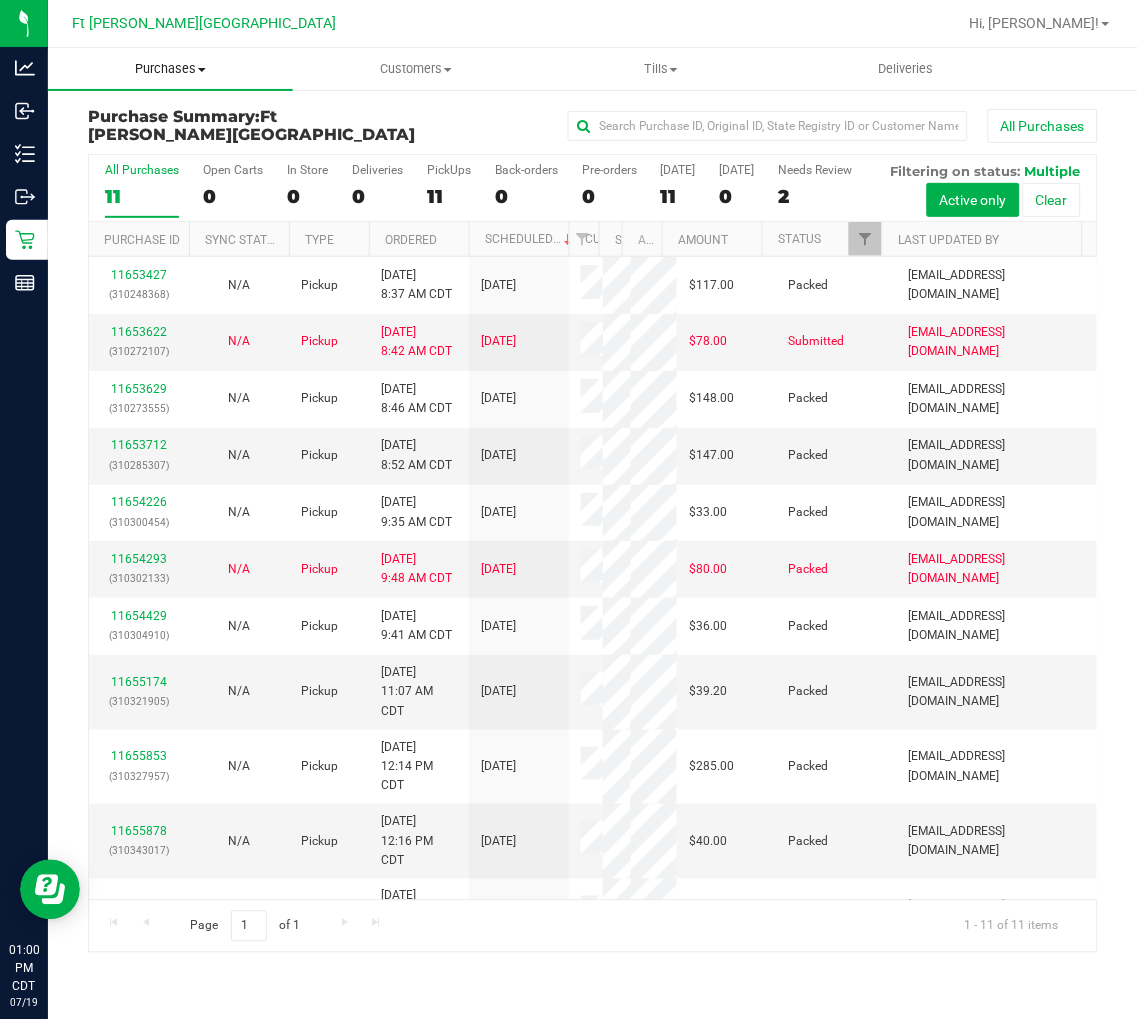 click on "Purchases
Summary of purchases
Fulfillment
All purchases" at bounding box center [170, 69] 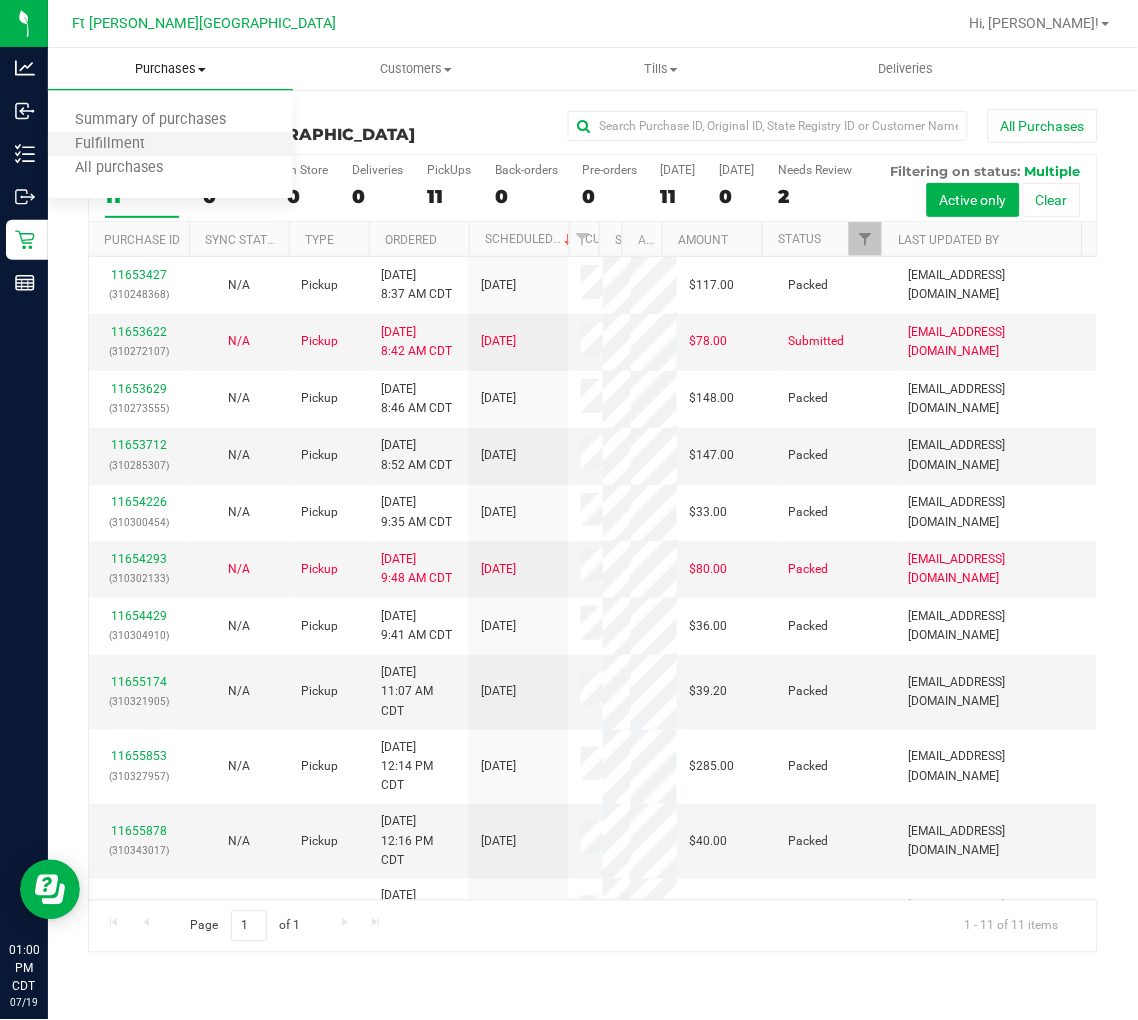 click on "Fulfillment" at bounding box center [170, 145] 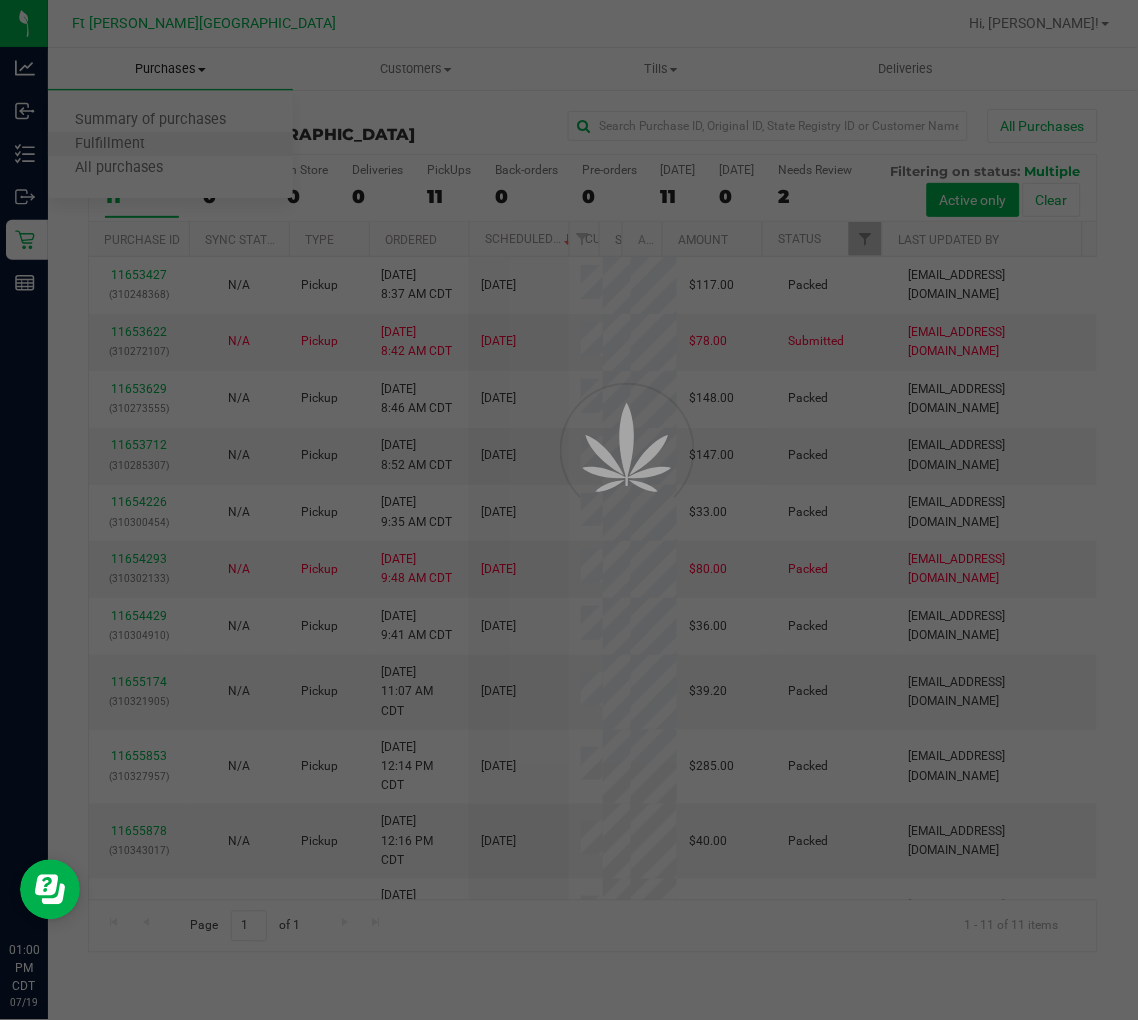 scroll, scrollTop: 0, scrollLeft: 0, axis: both 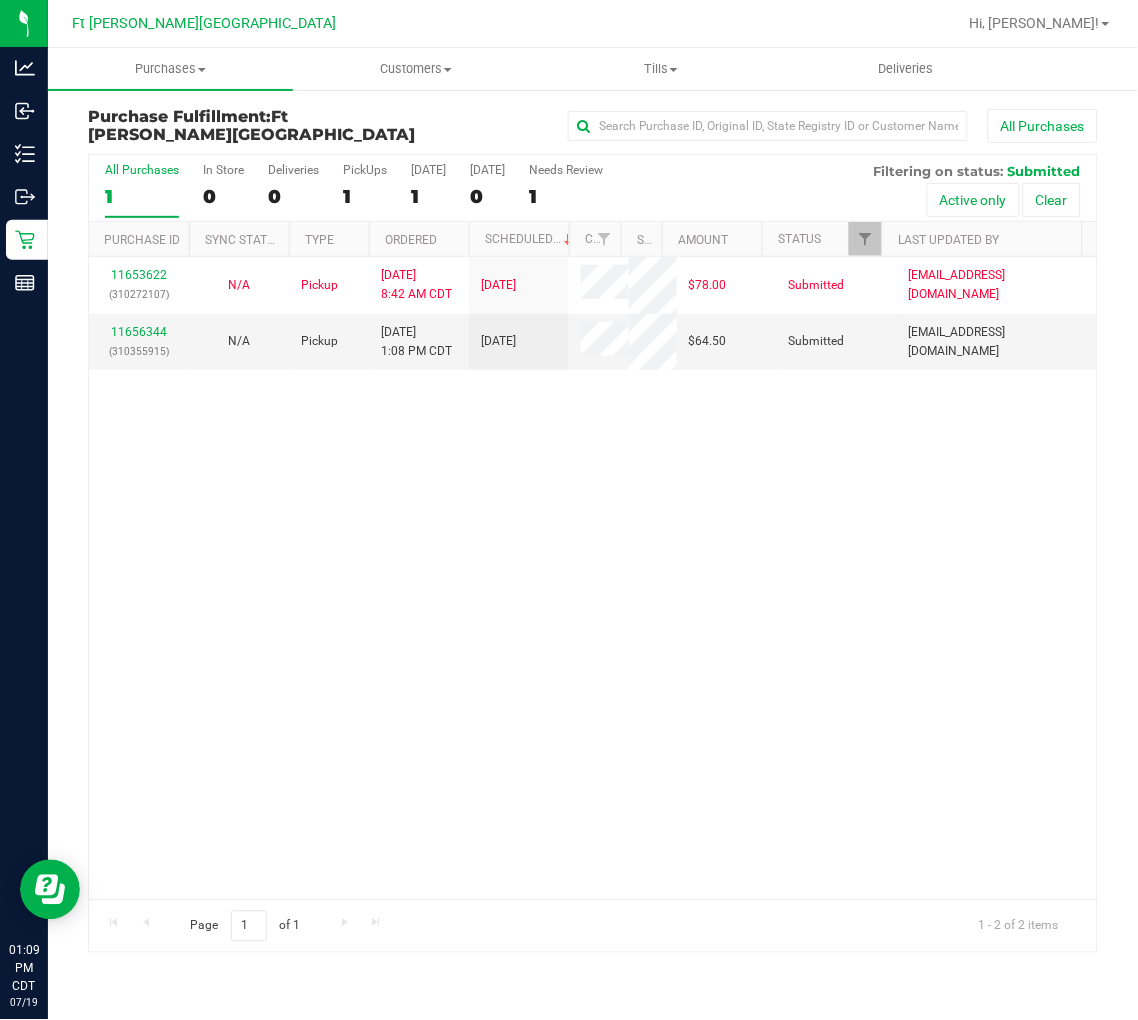 click on "All Purchases
1" at bounding box center (142, 190) 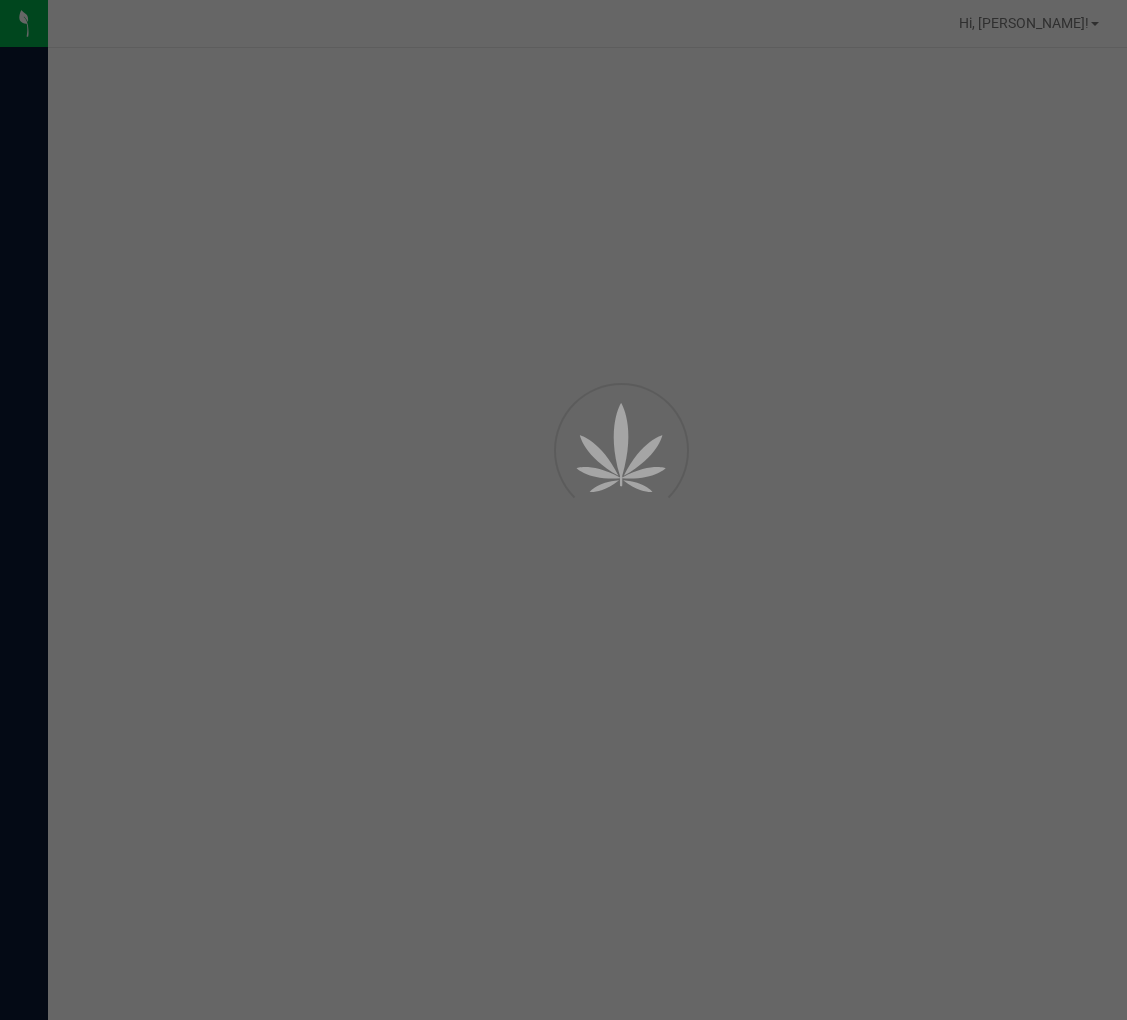 scroll, scrollTop: 0, scrollLeft: 0, axis: both 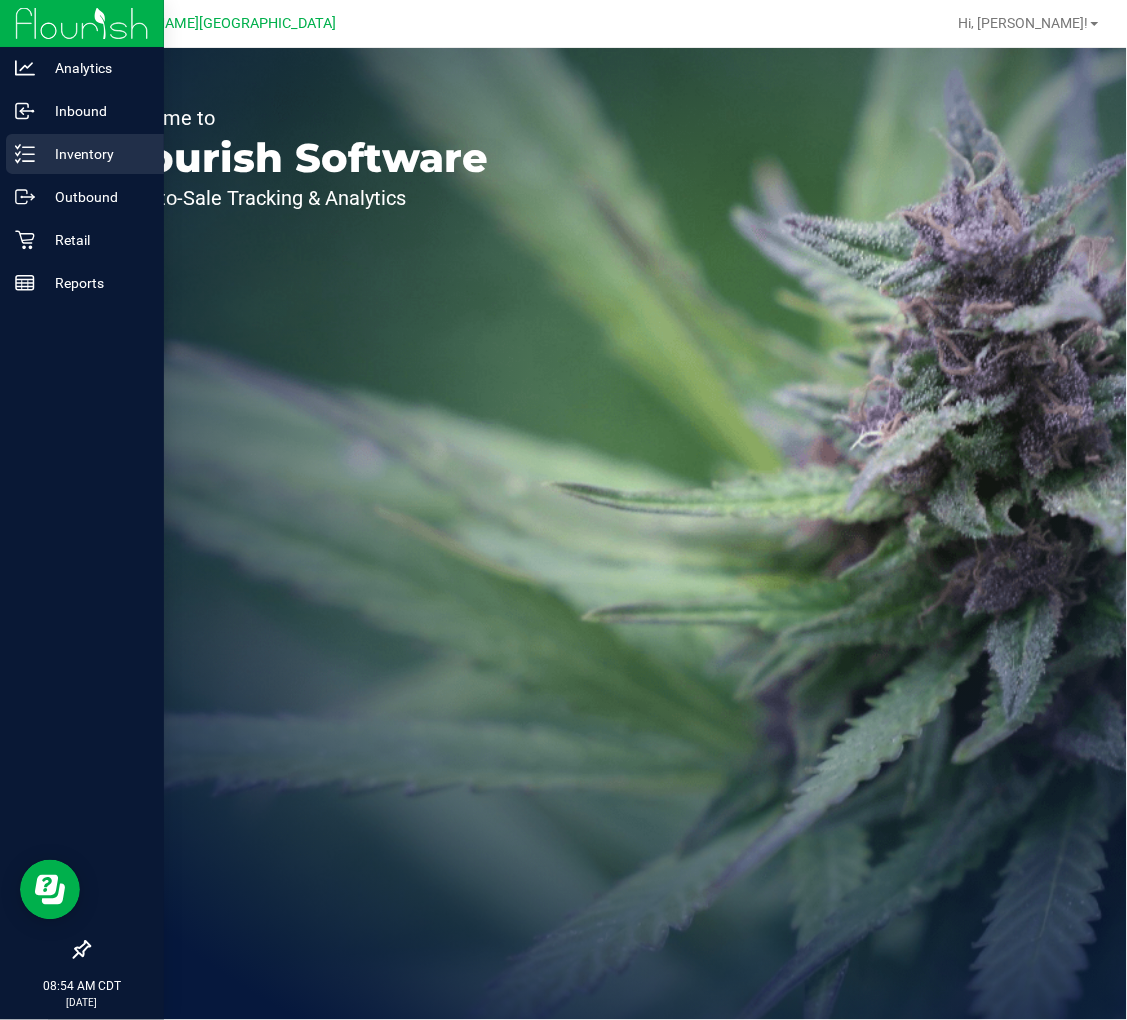 click on "Inventory" at bounding box center [95, 154] 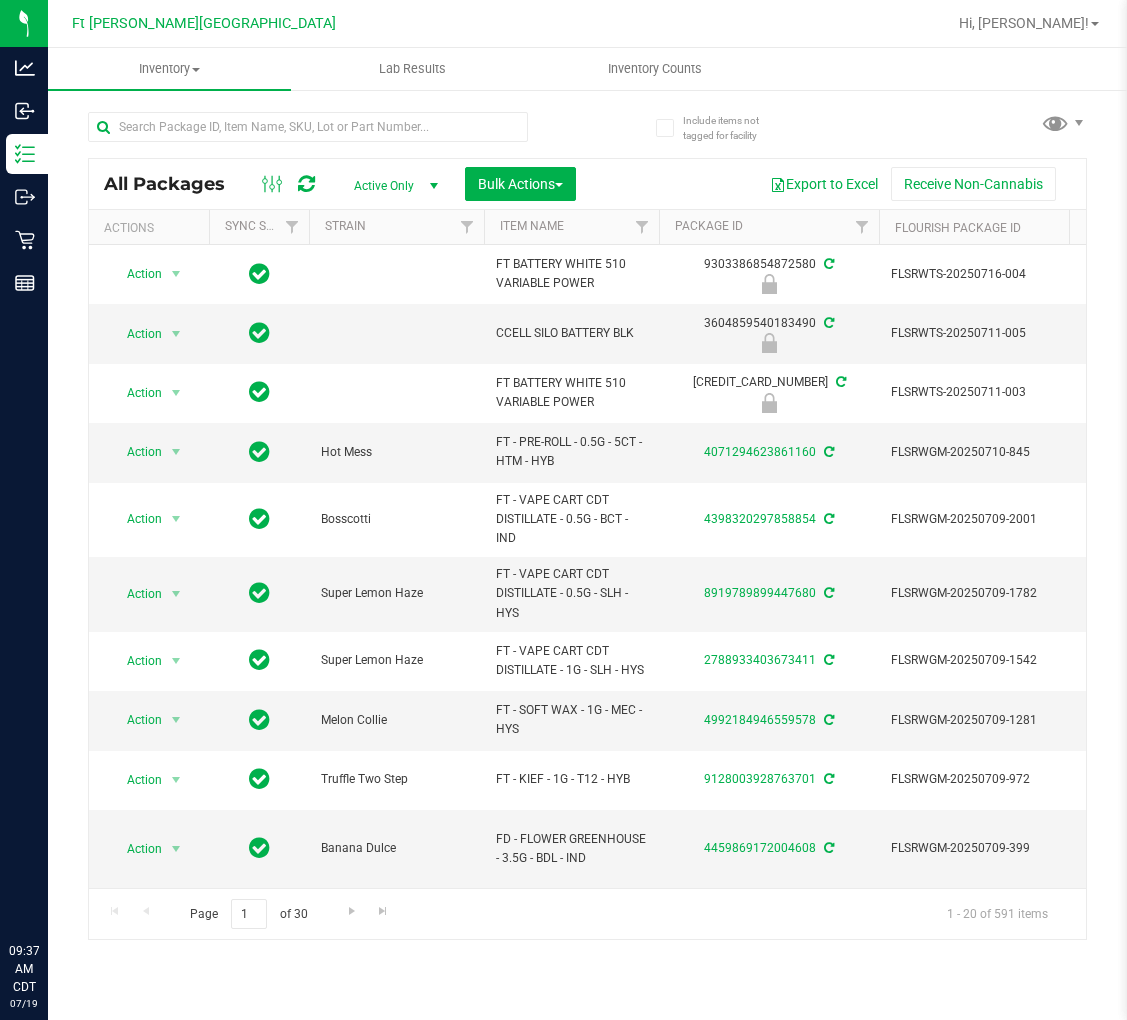 scroll, scrollTop: 0, scrollLeft: 0, axis: both 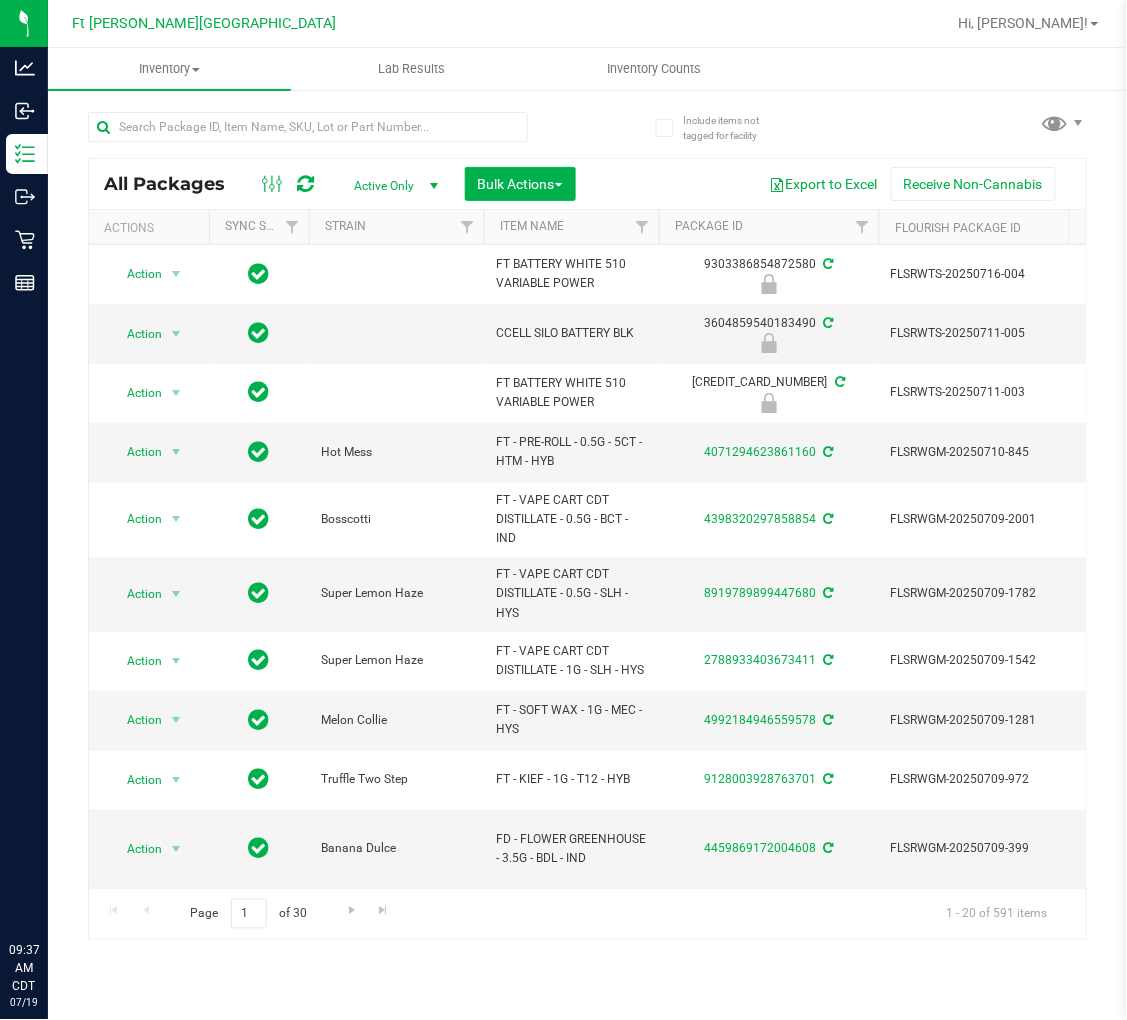 click at bounding box center (308, 127) 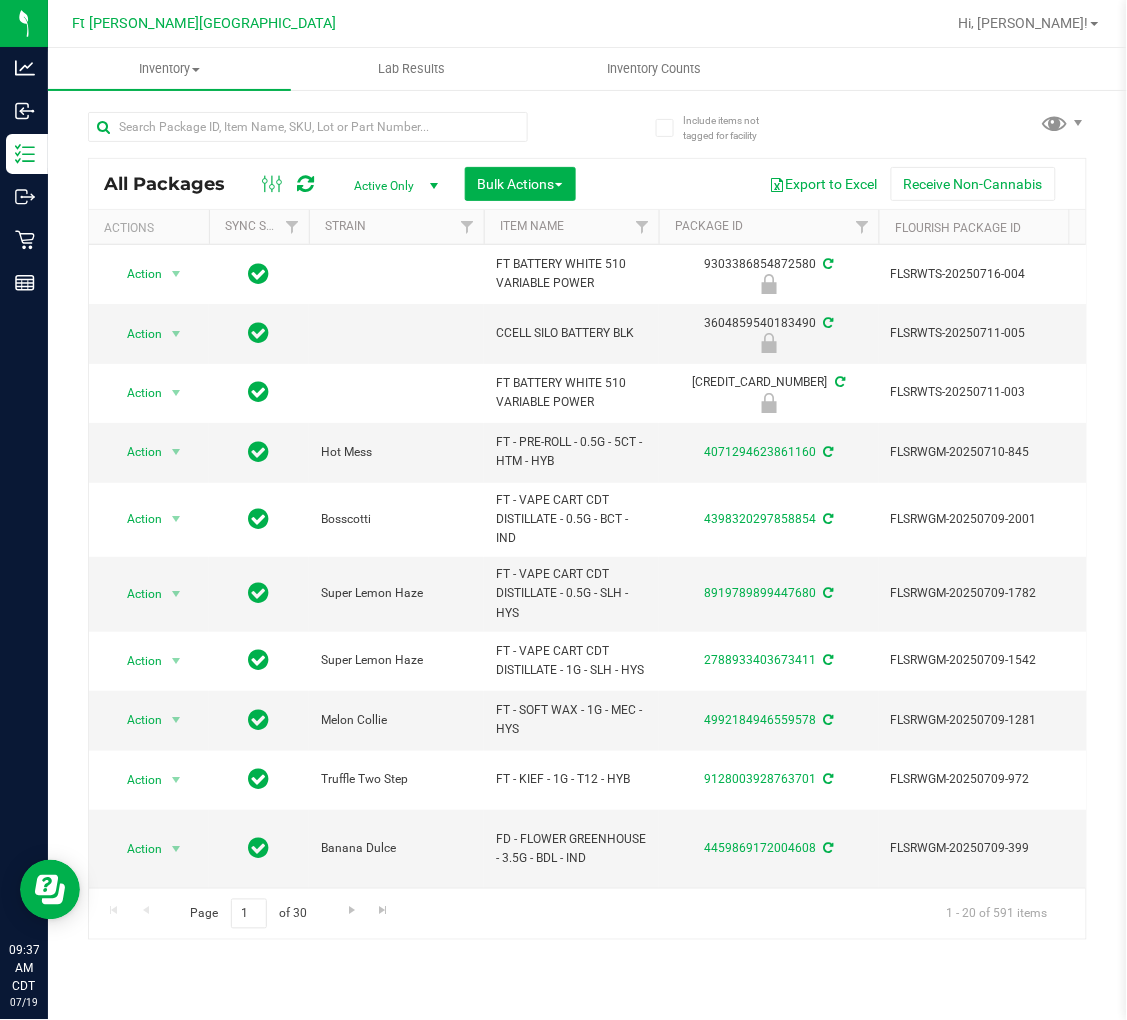 scroll, scrollTop: 0, scrollLeft: 0, axis: both 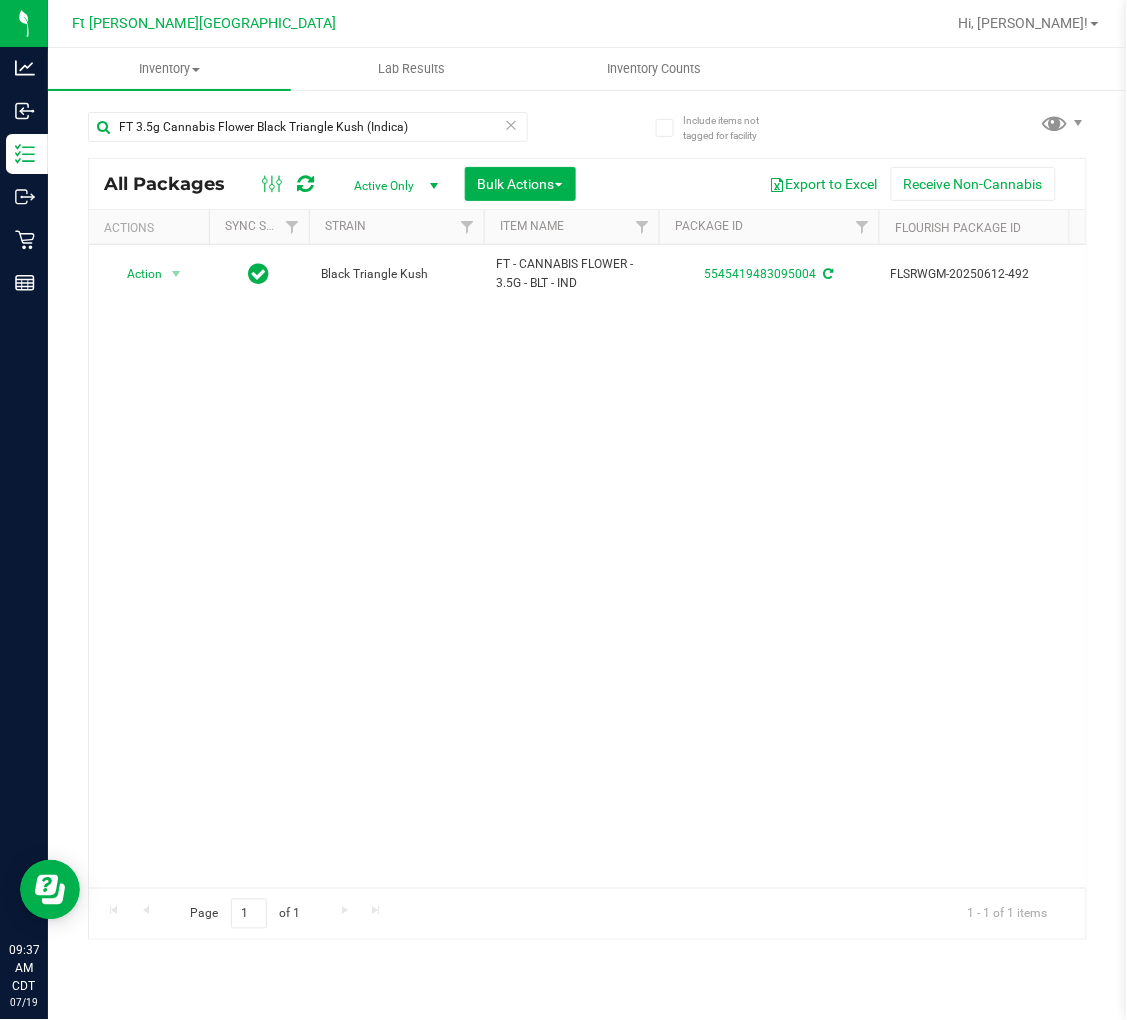 type on "FT 3.5g Cannabis Flower Black Triangle Kush (Indica)" 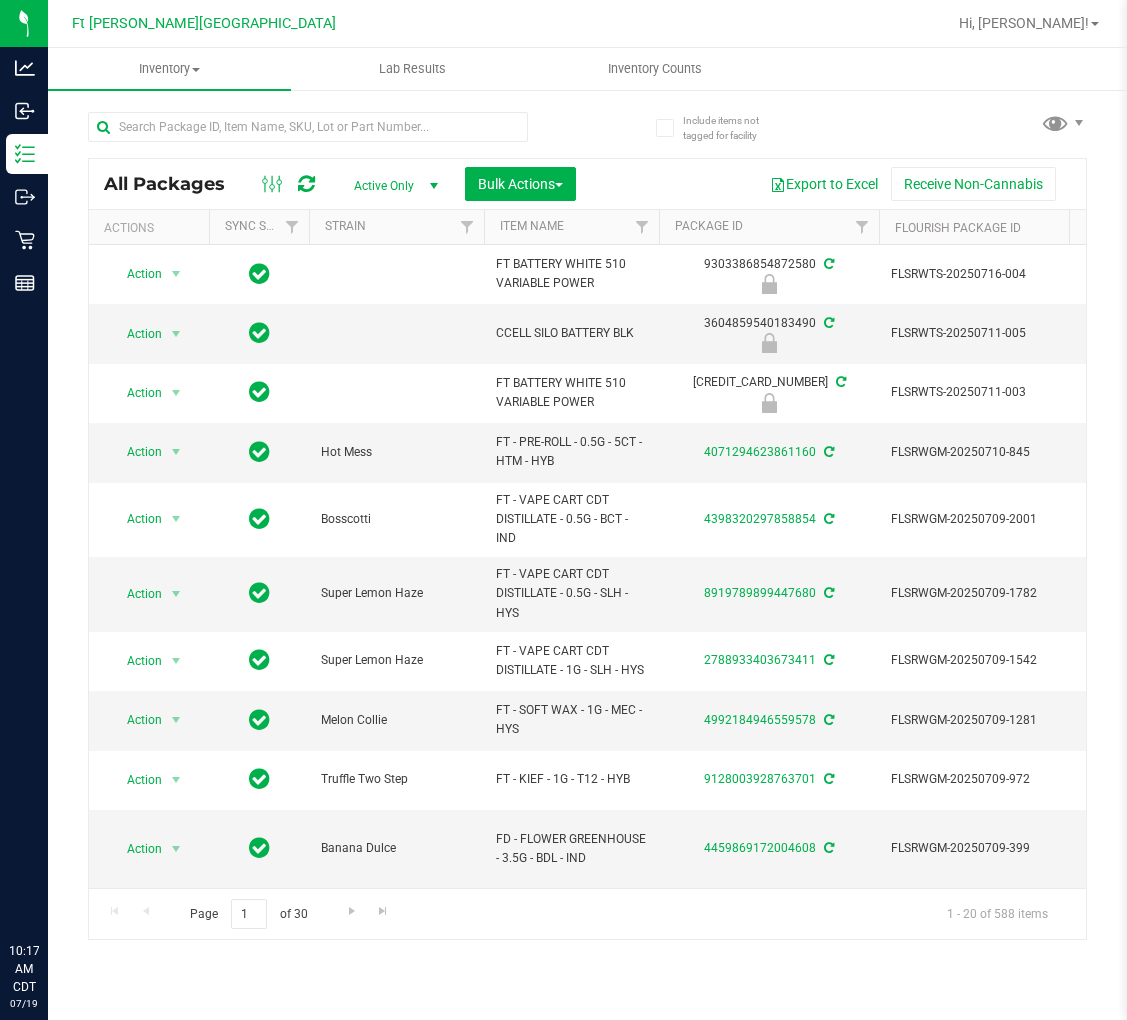 scroll, scrollTop: 0, scrollLeft: 0, axis: both 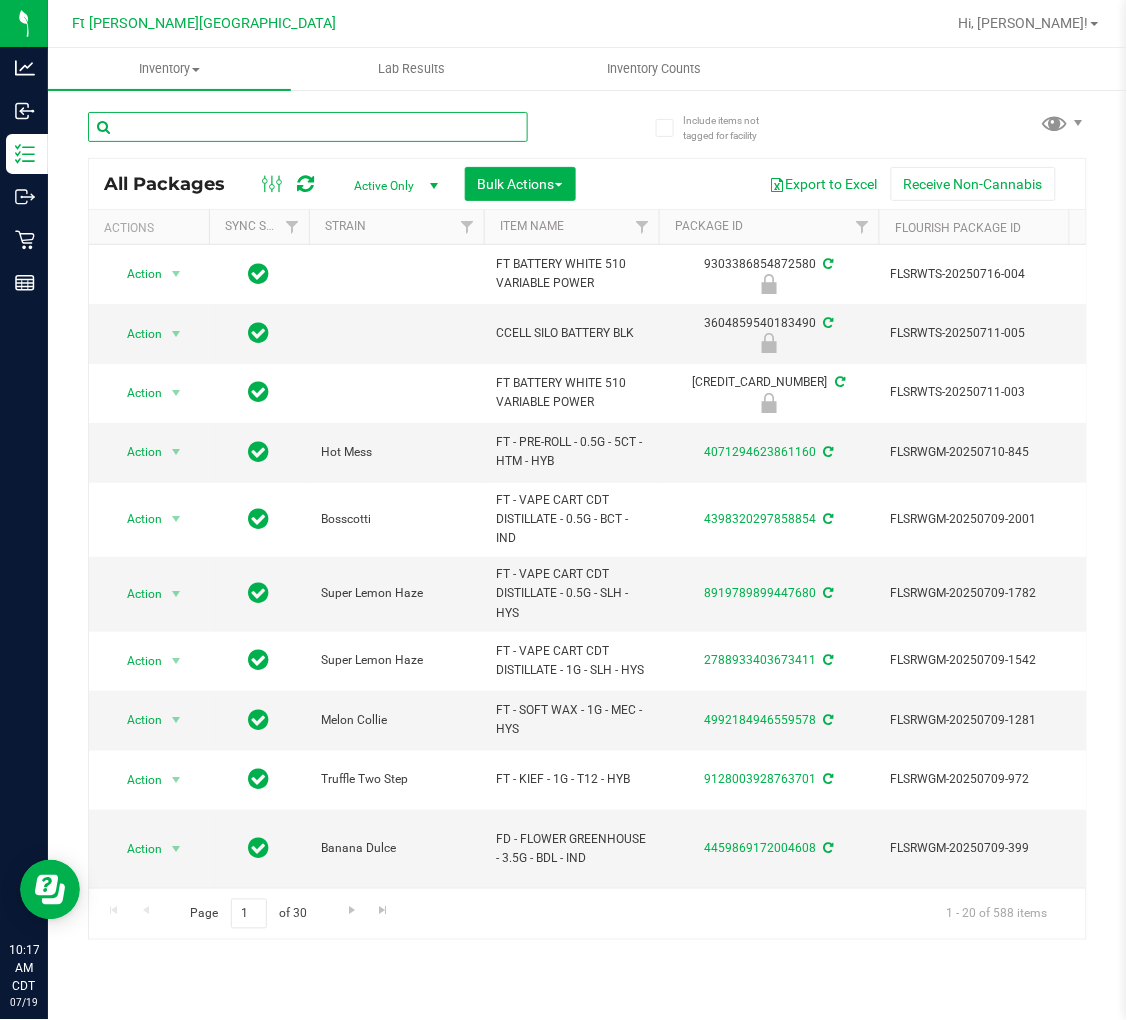 click at bounding box center [308, 127] 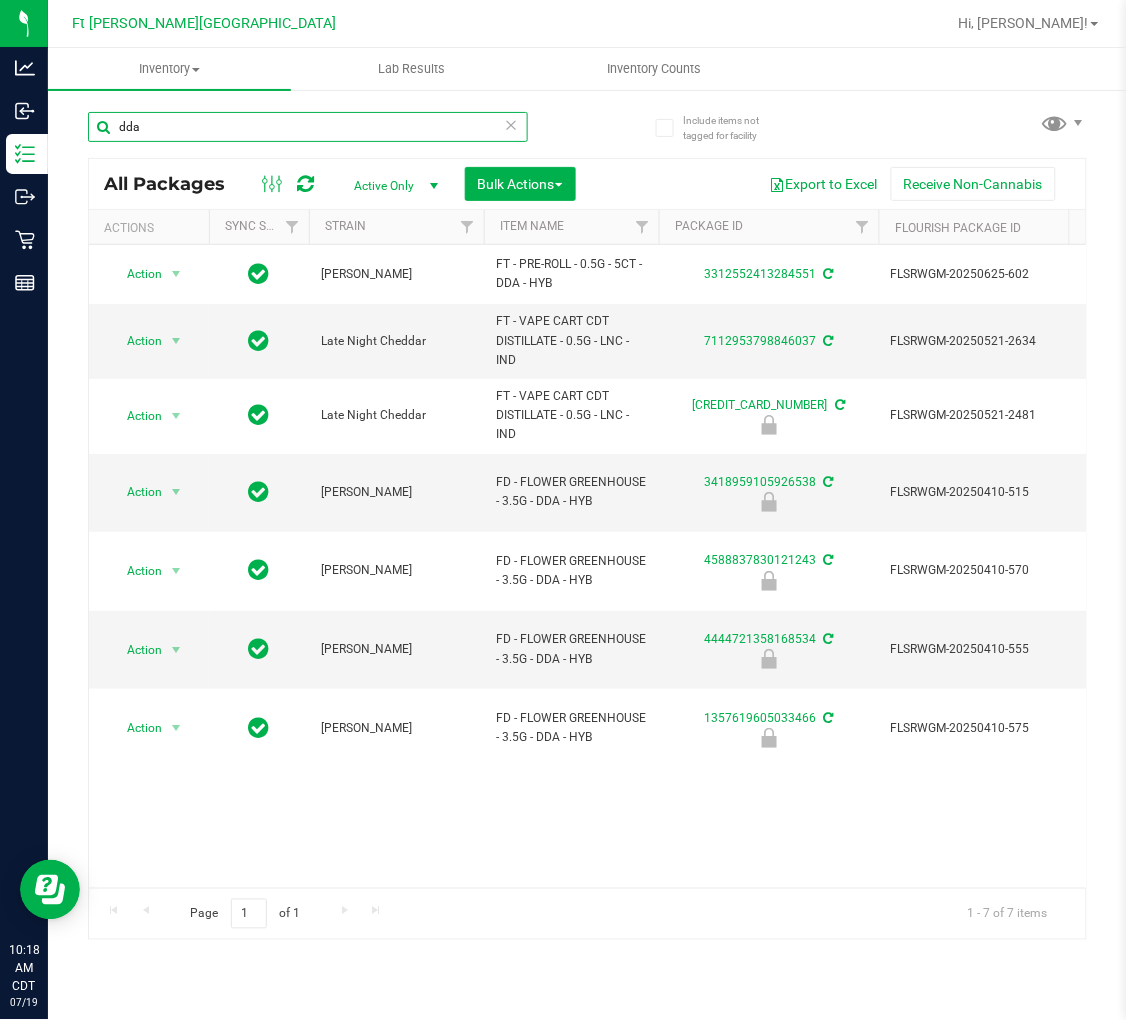 type on "dda" 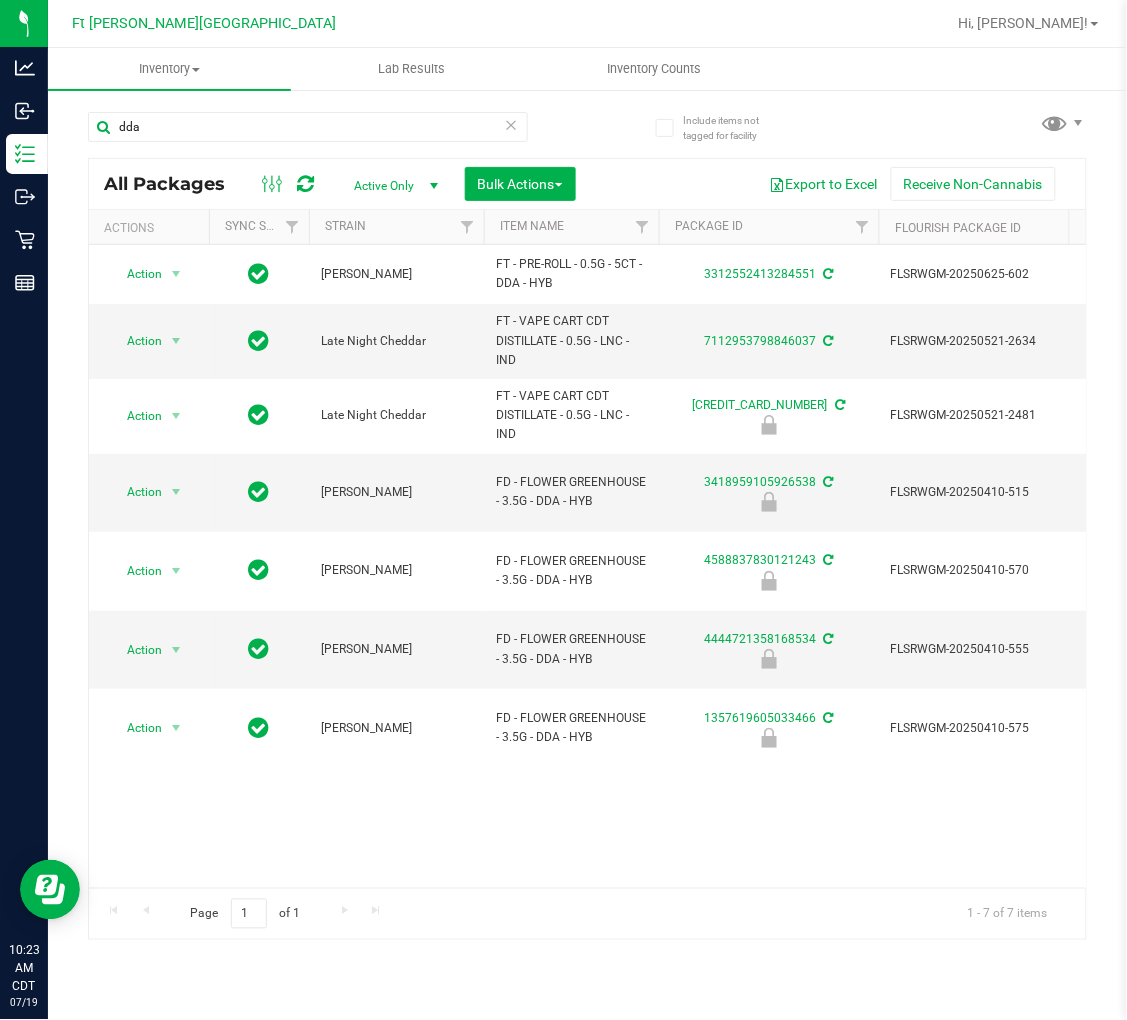 click at bounding box center (512, 124) 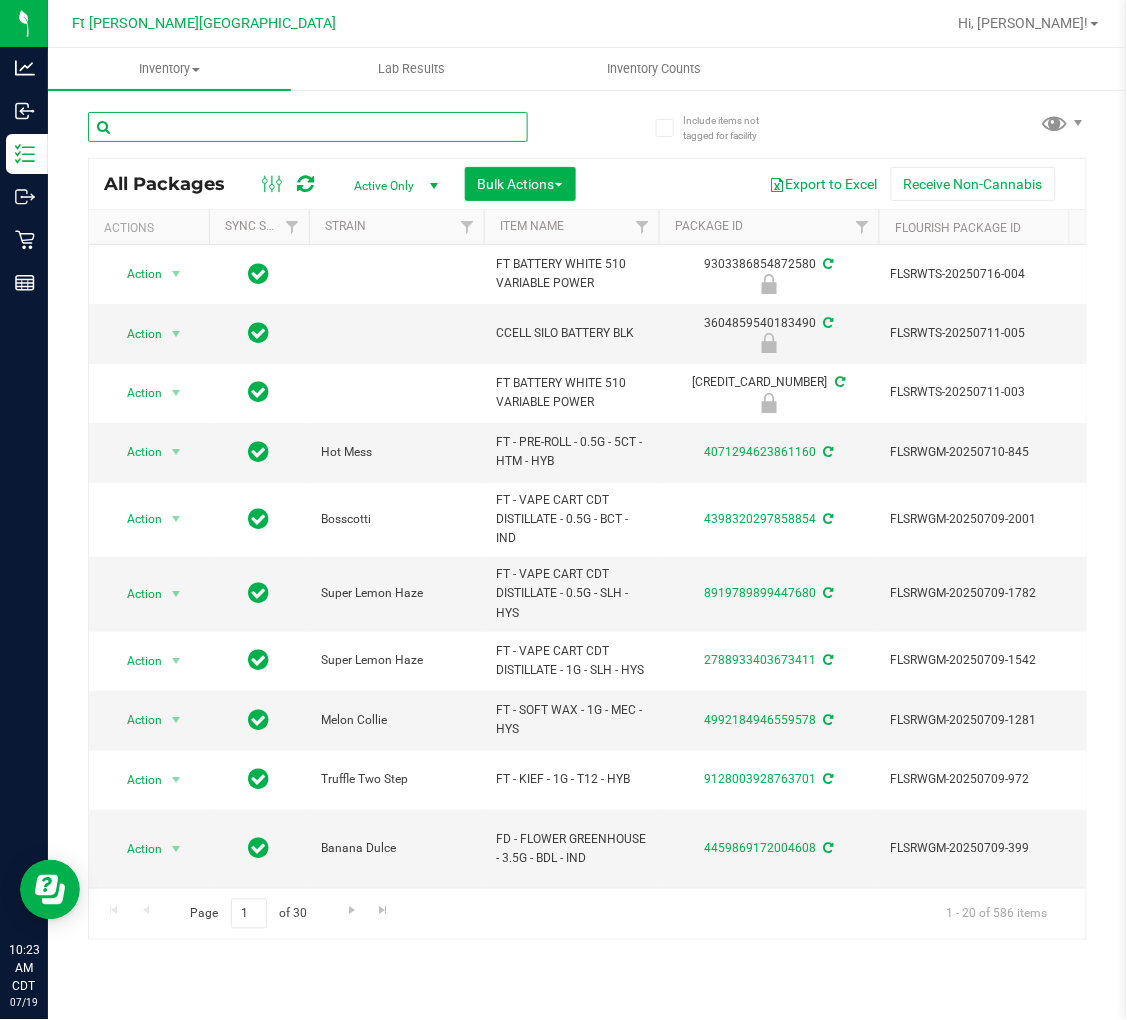 click at bounding box center [308, 127] 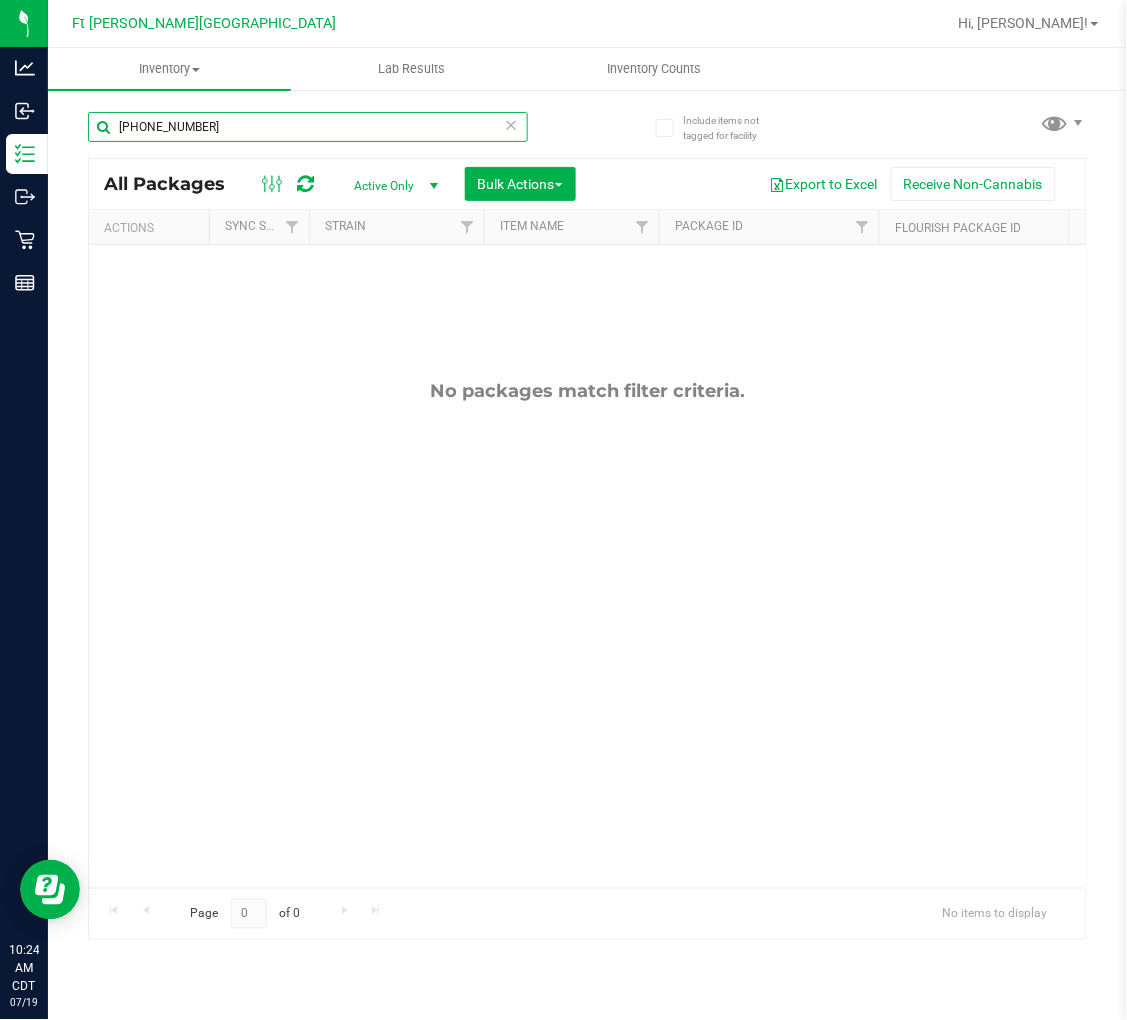 click on "+4588837830121243" at bounding box center (308, 127) 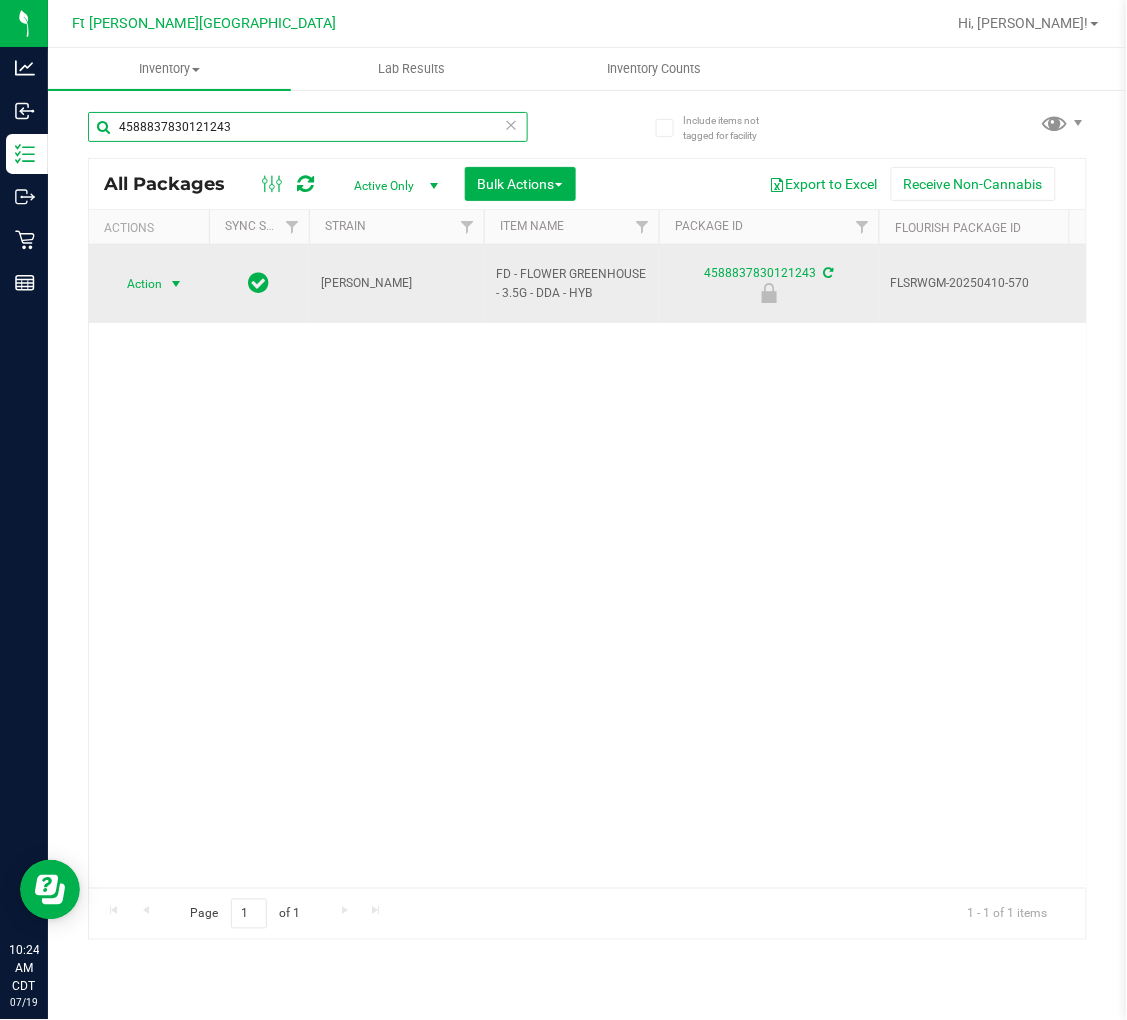 type on "4588837830121243" 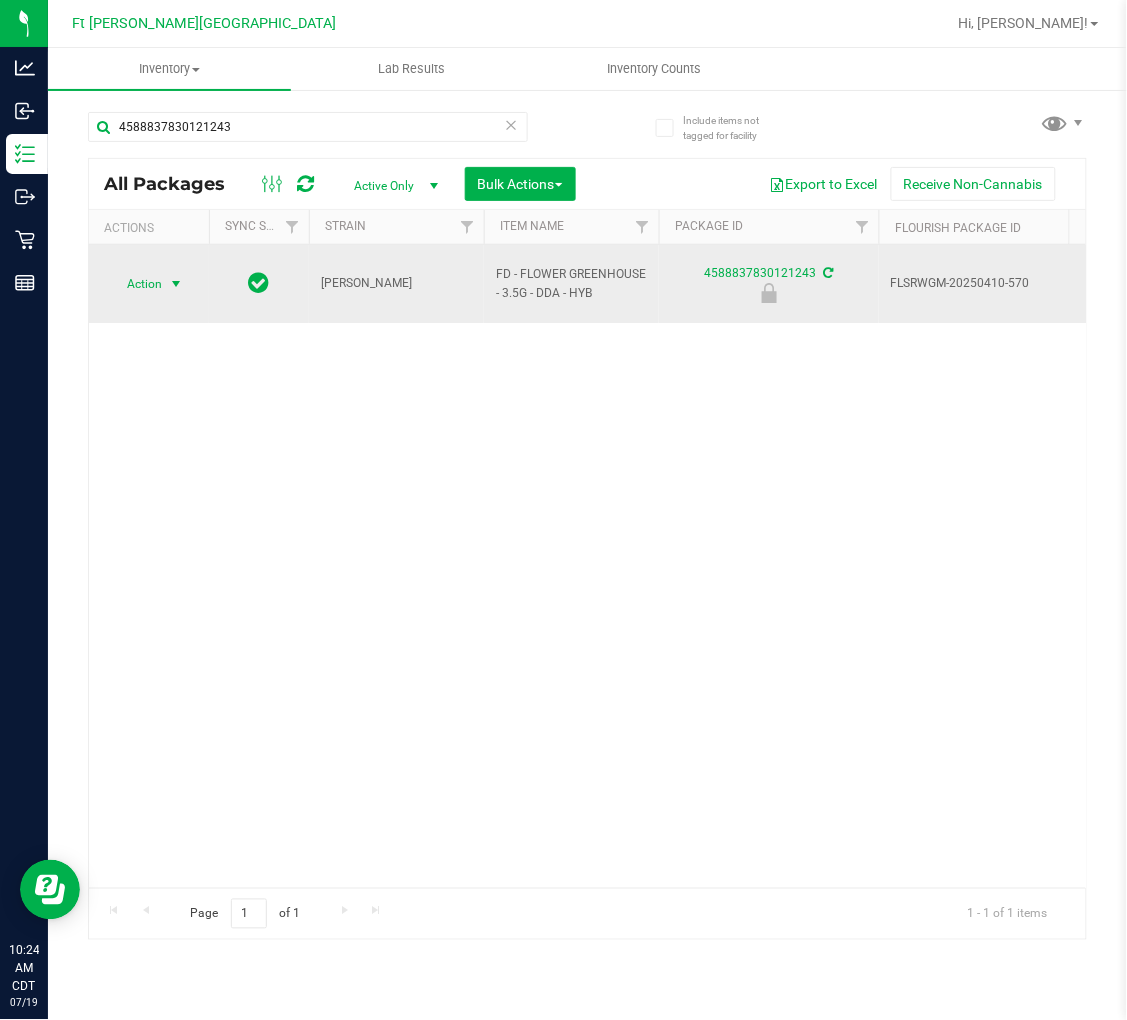 click on "Action" at bounding box center [136, 284] 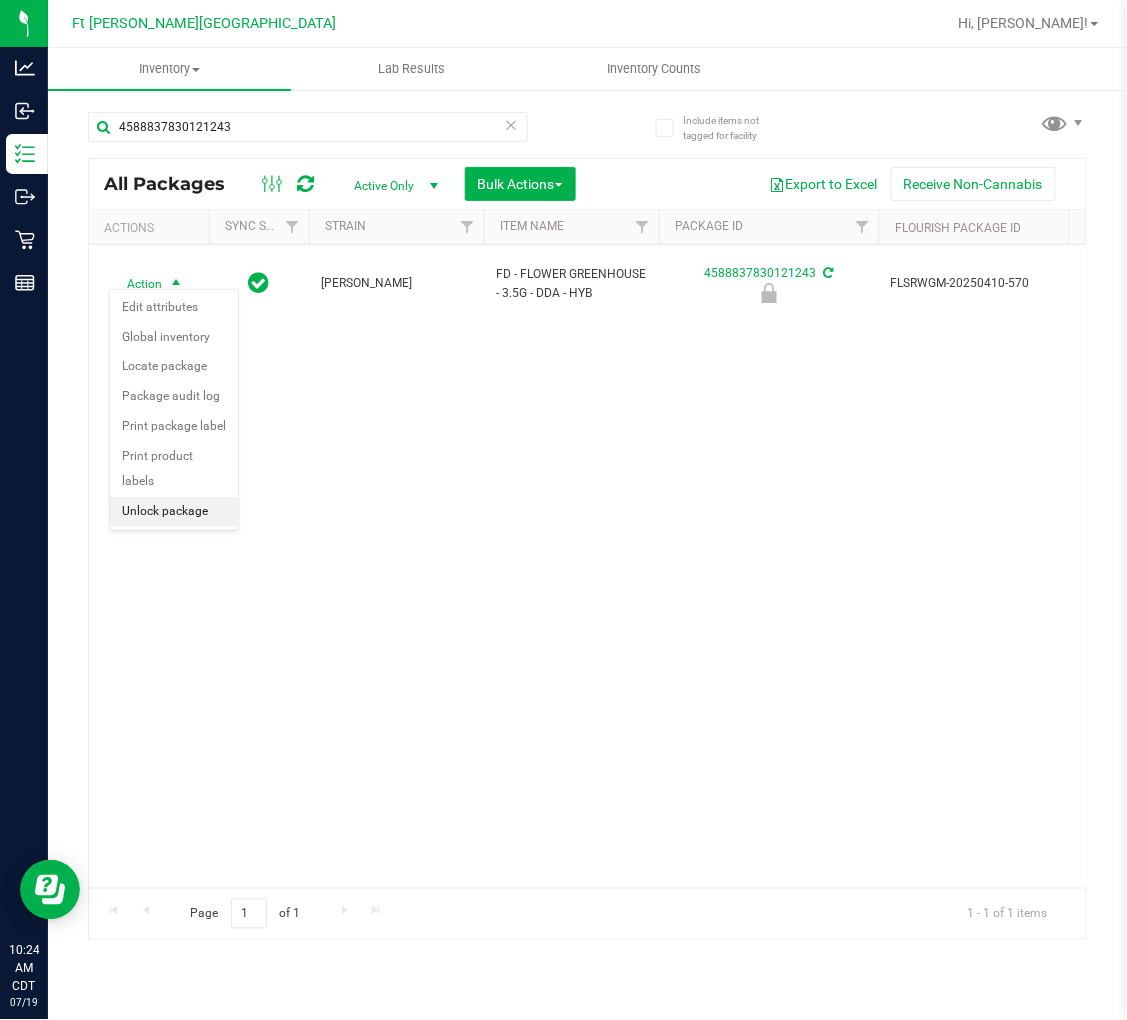 click on "Unlock package" at bounding box center (174, 512) 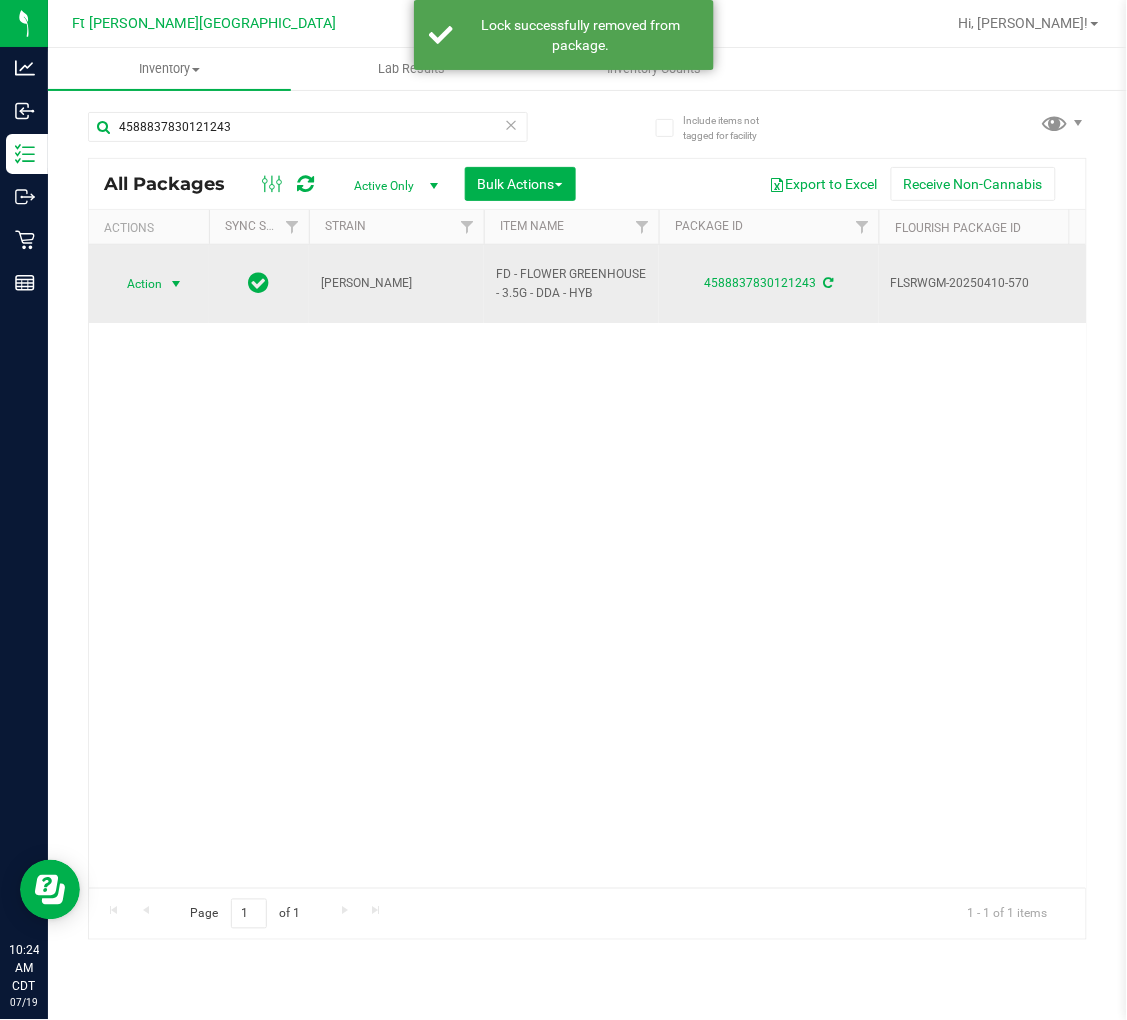 click on "Action" at bounding box center (136, 284) 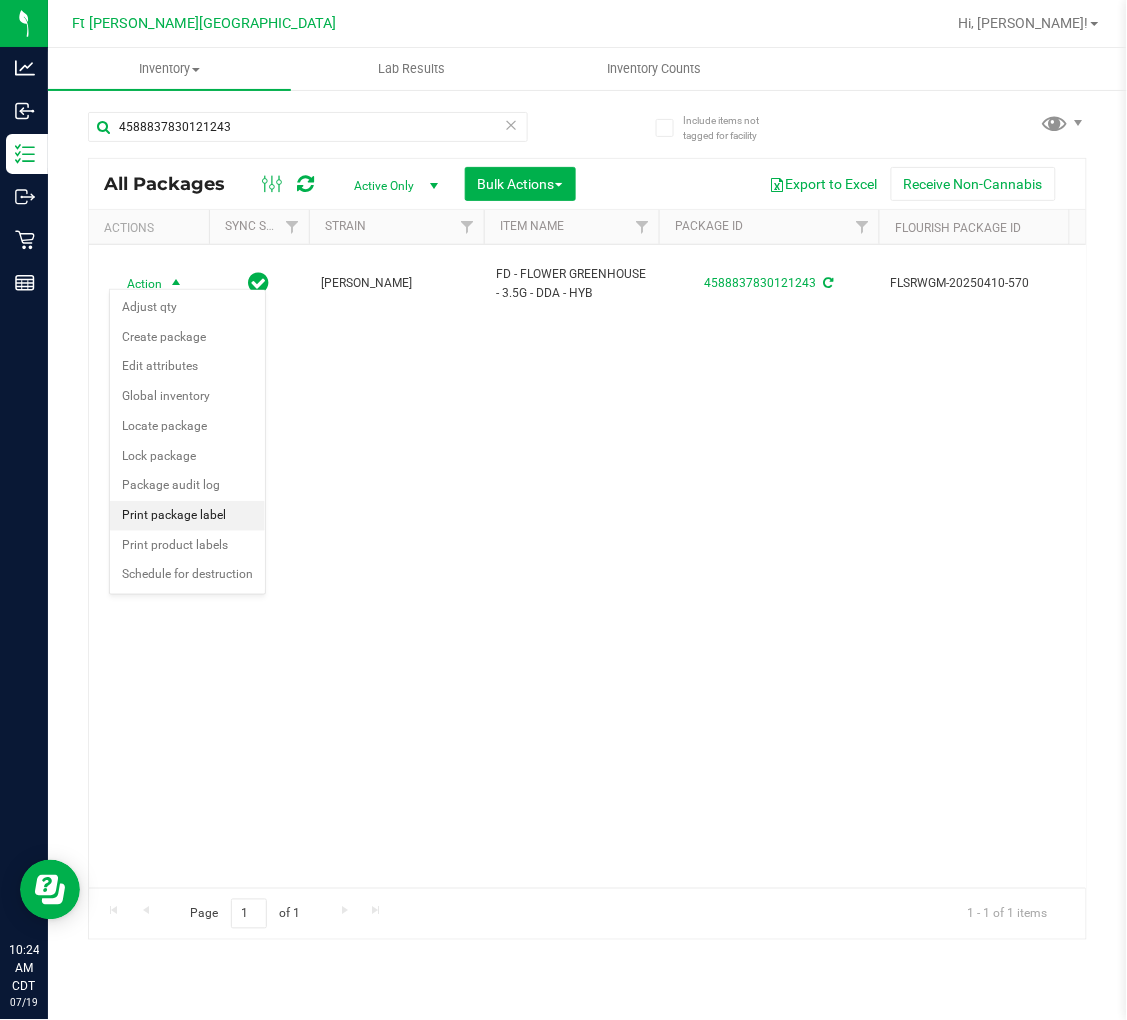 click on "Print package label" at bounding box center [187, 516] 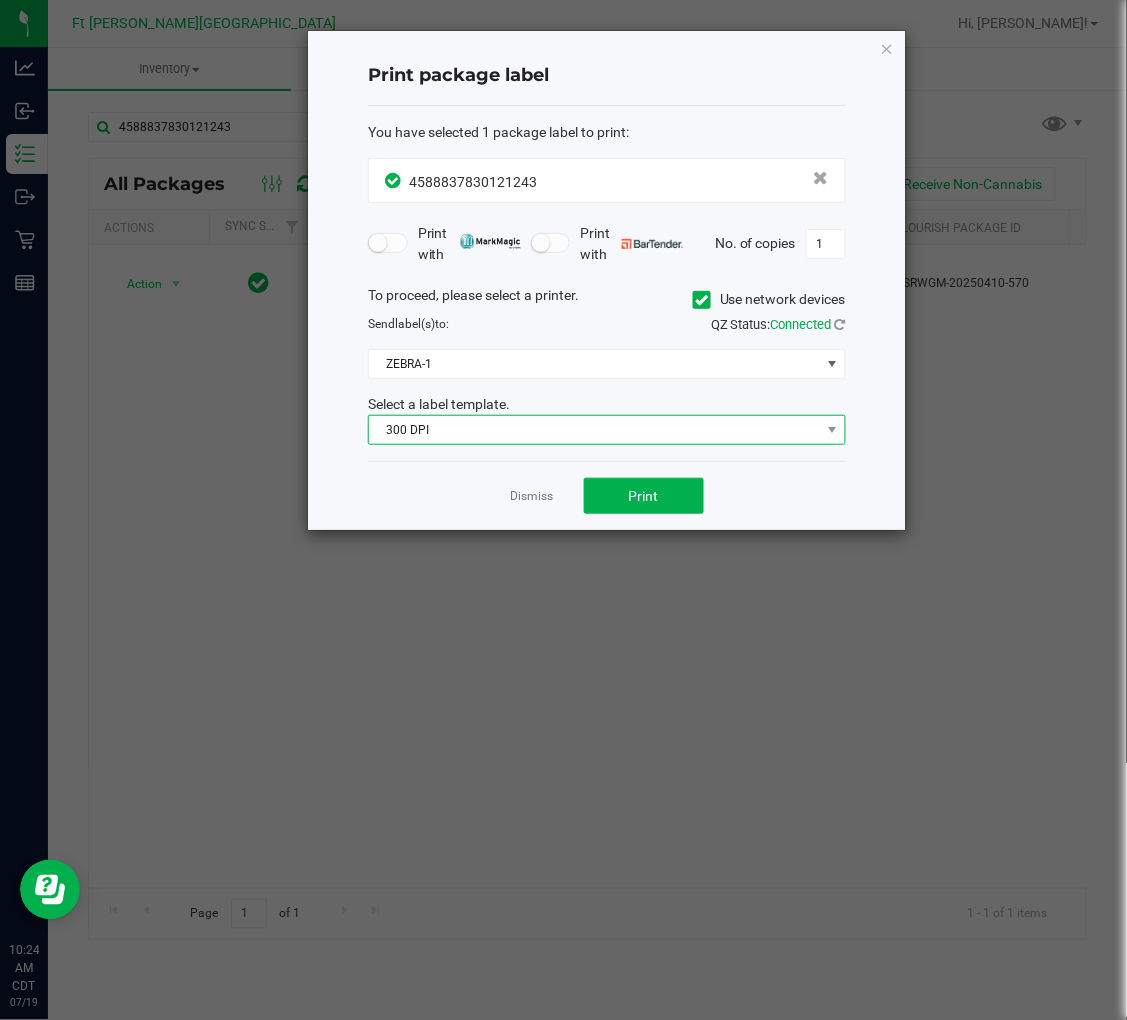 click on "300 DPI" at bounding box center [594, 430] 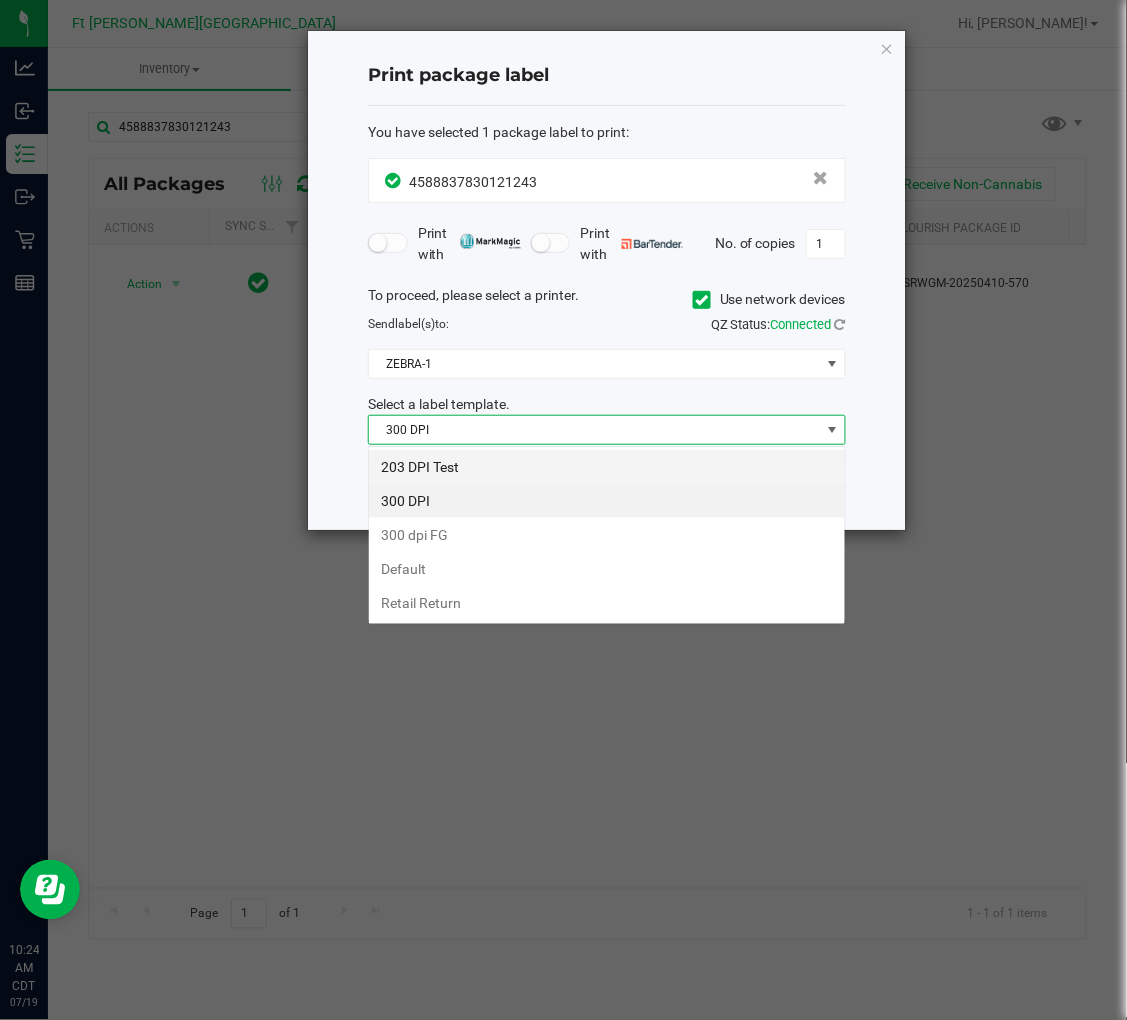 scroll, scrollTop: 99970, scrollLeft: 99522, axis: both 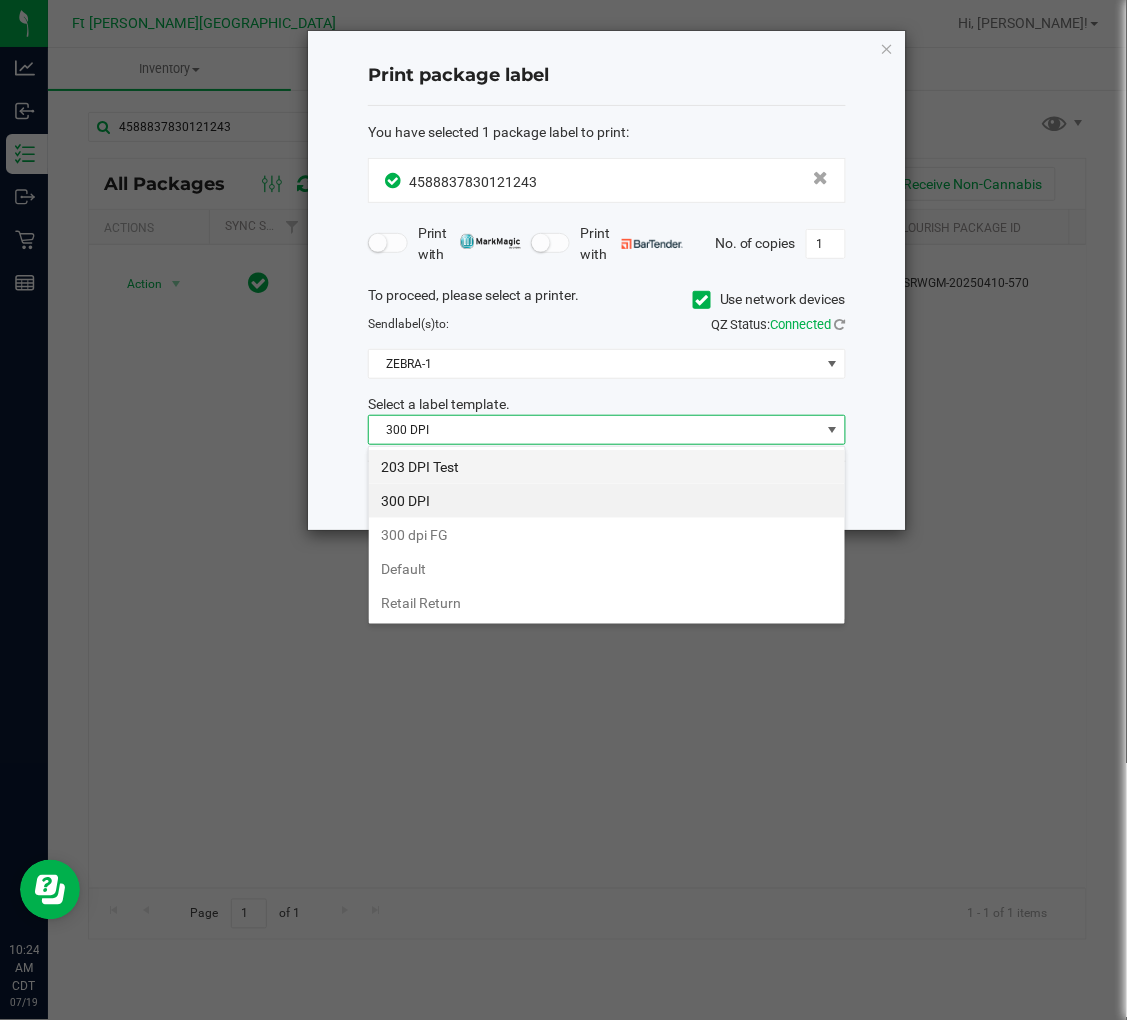 click on "203 DPI Test" at bounding box center [607, 467] 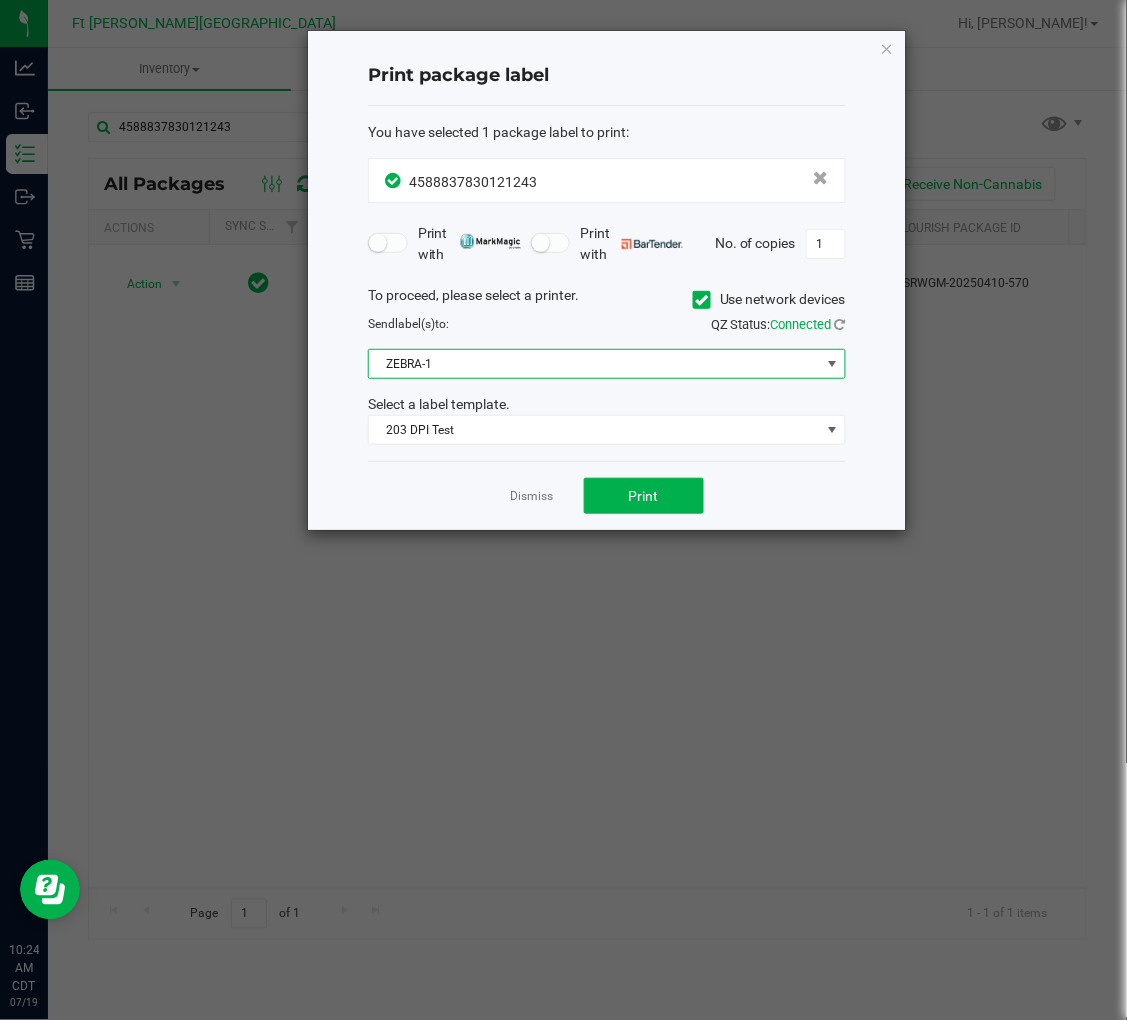 click on "ZEBRA-1" at bounding box center [594, 364] 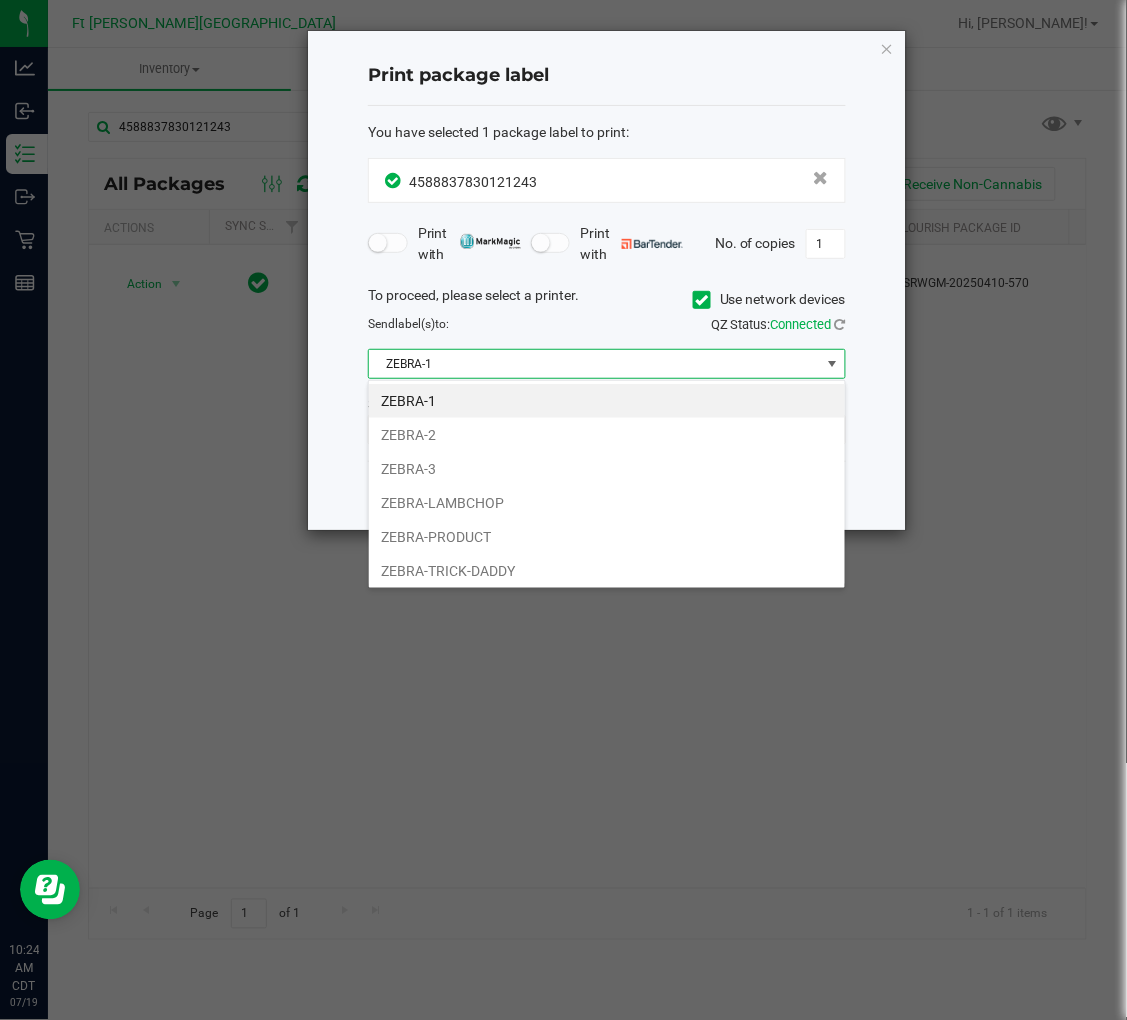 scroll, scrollTop: 99970, scrollLeft: 99522, axis: both 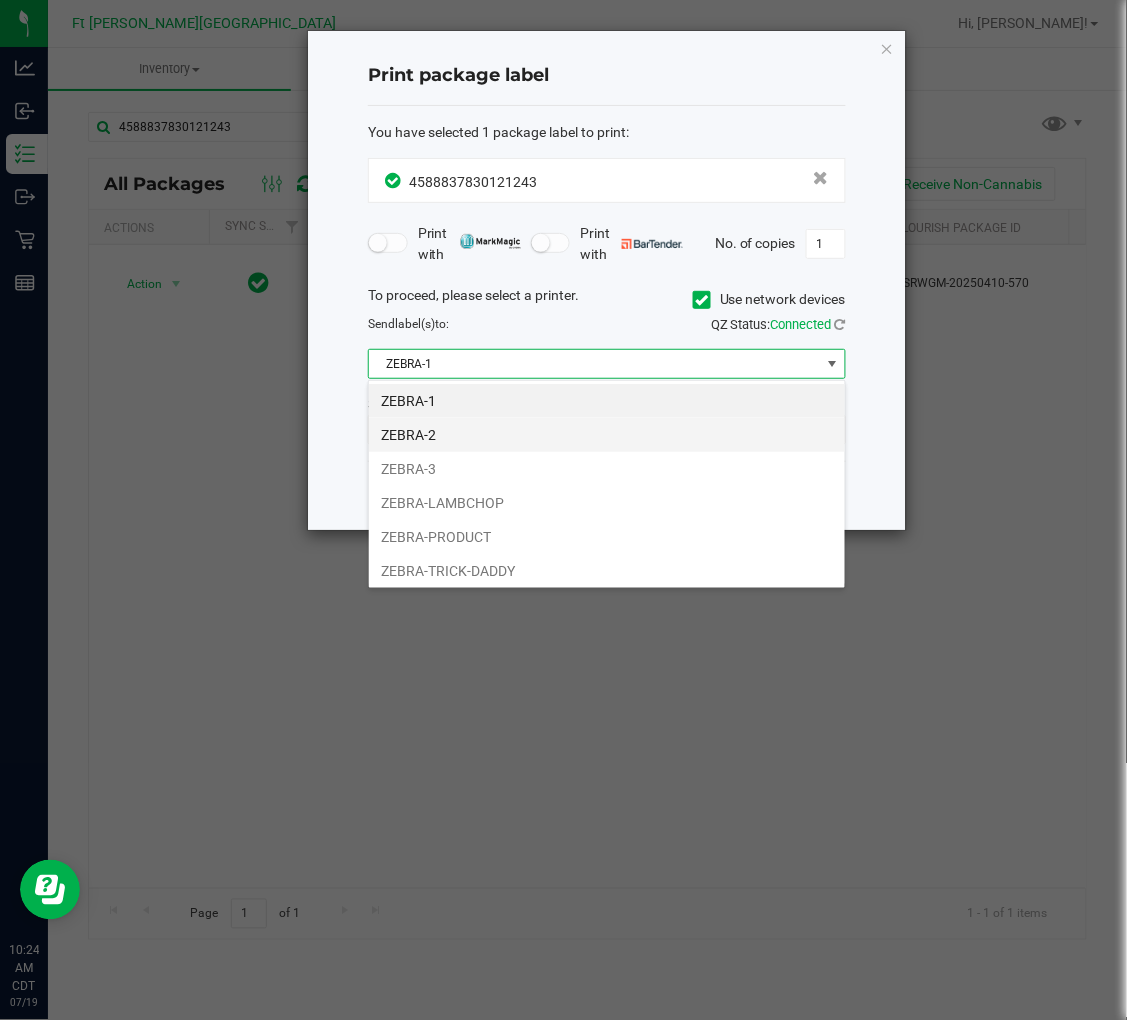 click on "ZEBRA-2" at bounding box center (607, 435) 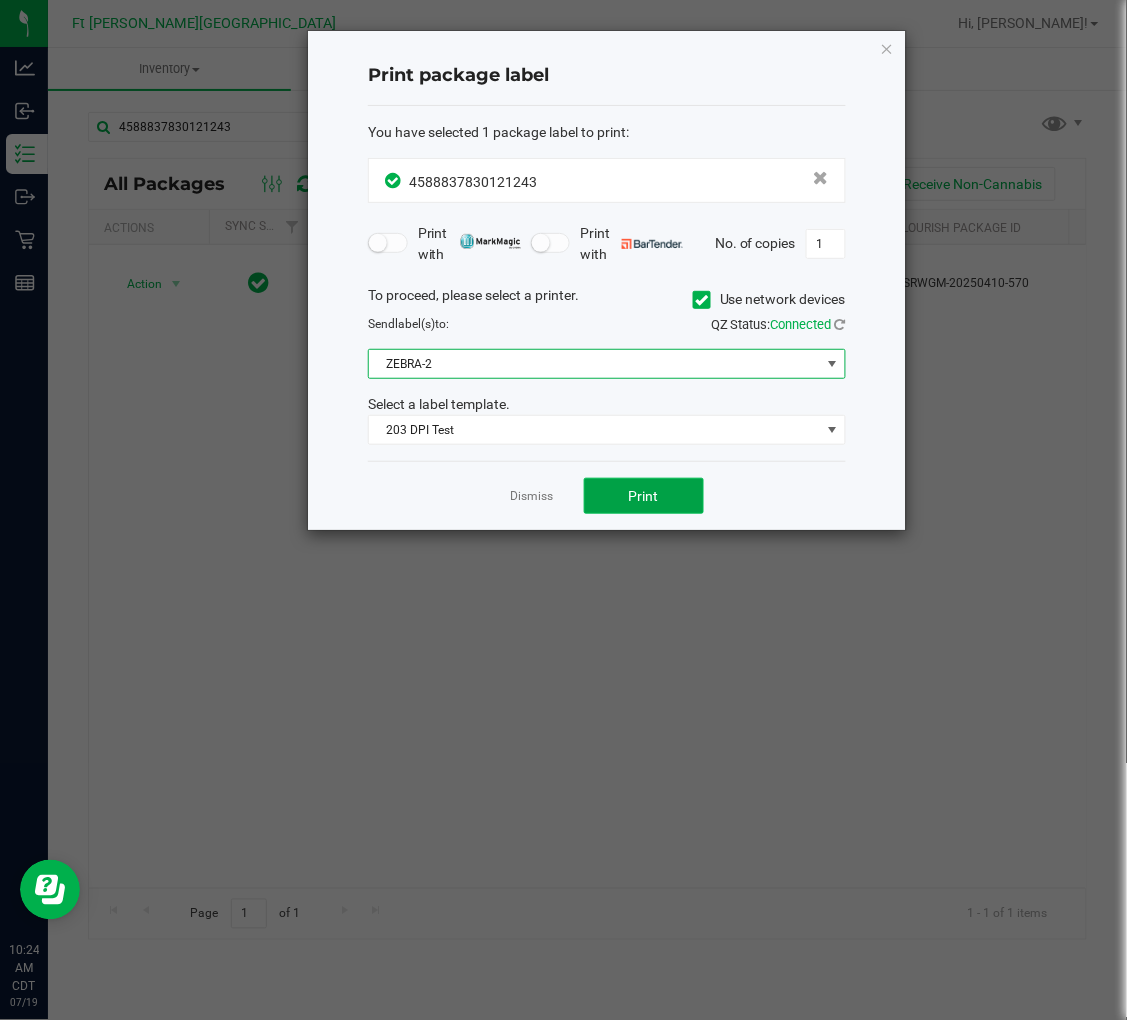click on "Print" 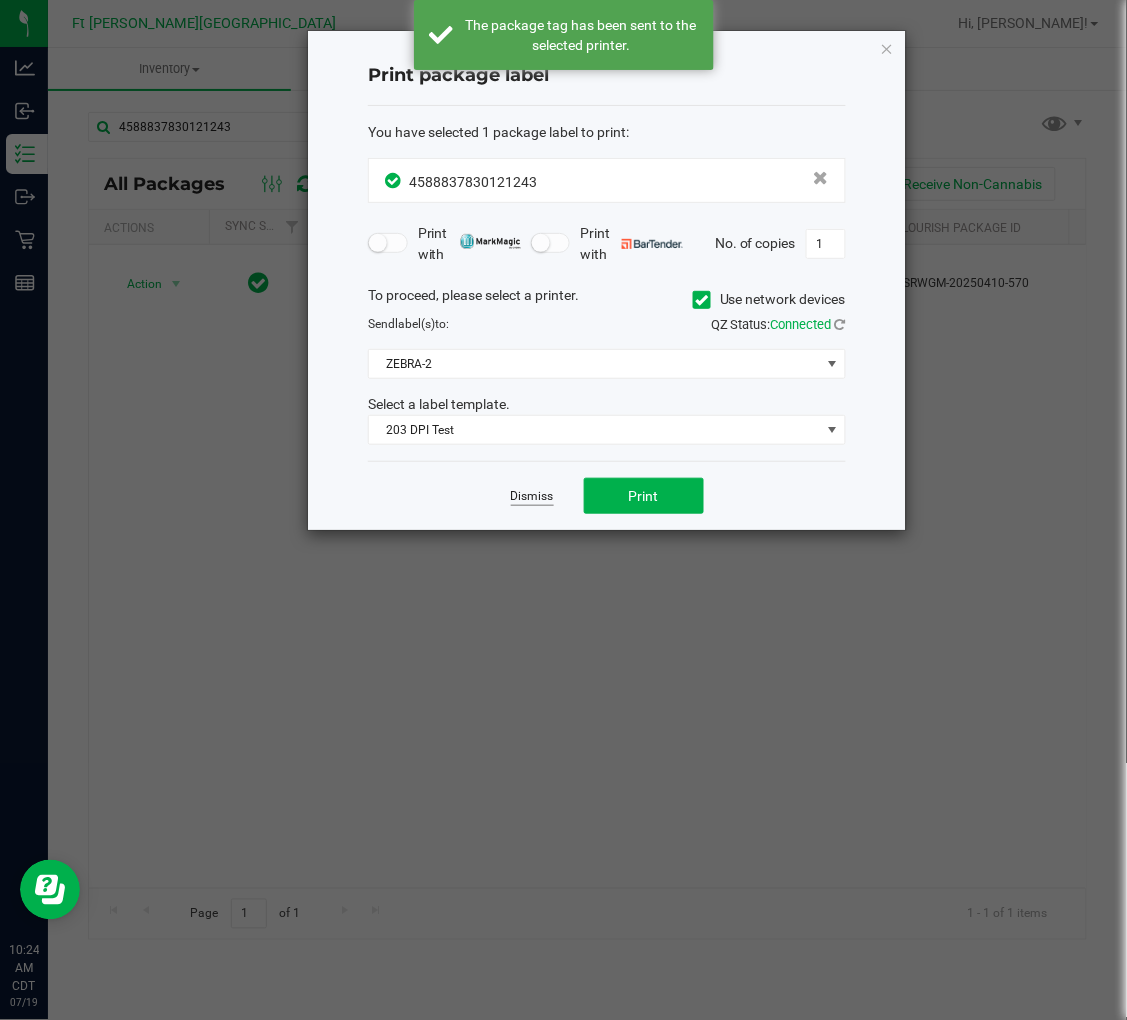 click on "Dismiss" 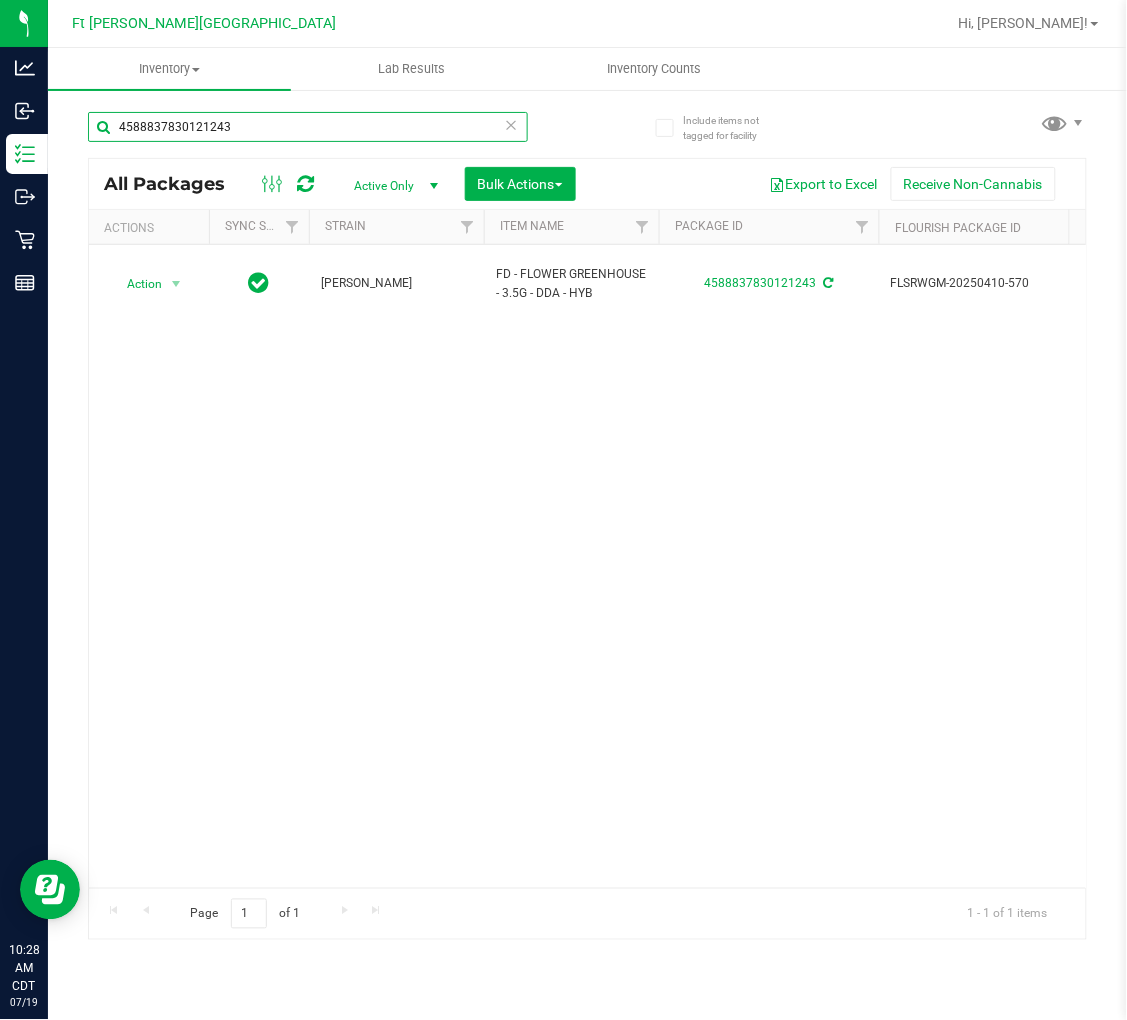 click on "4588837830121243" at bounding box center [308, 127] 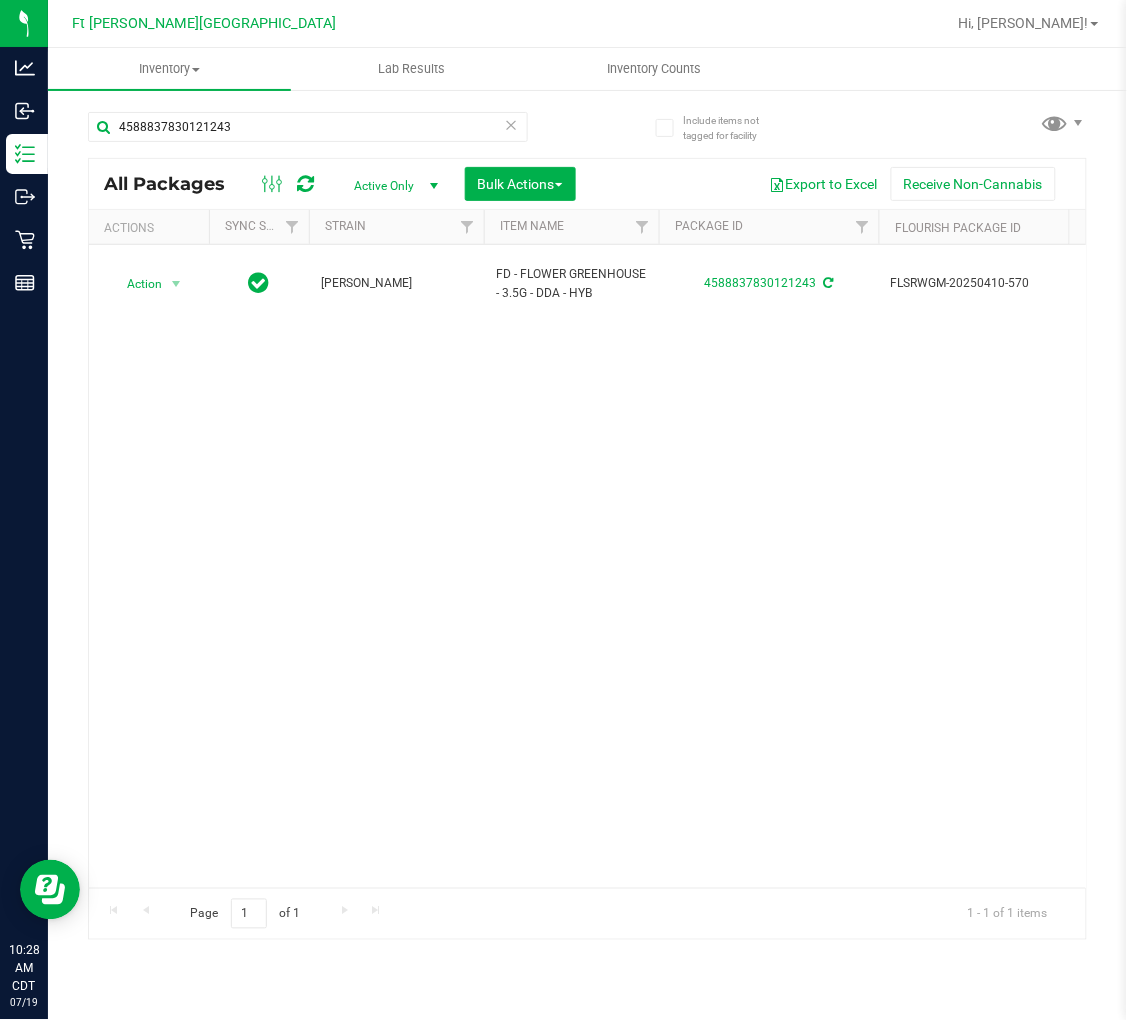 click at bounding box center (512, 124) 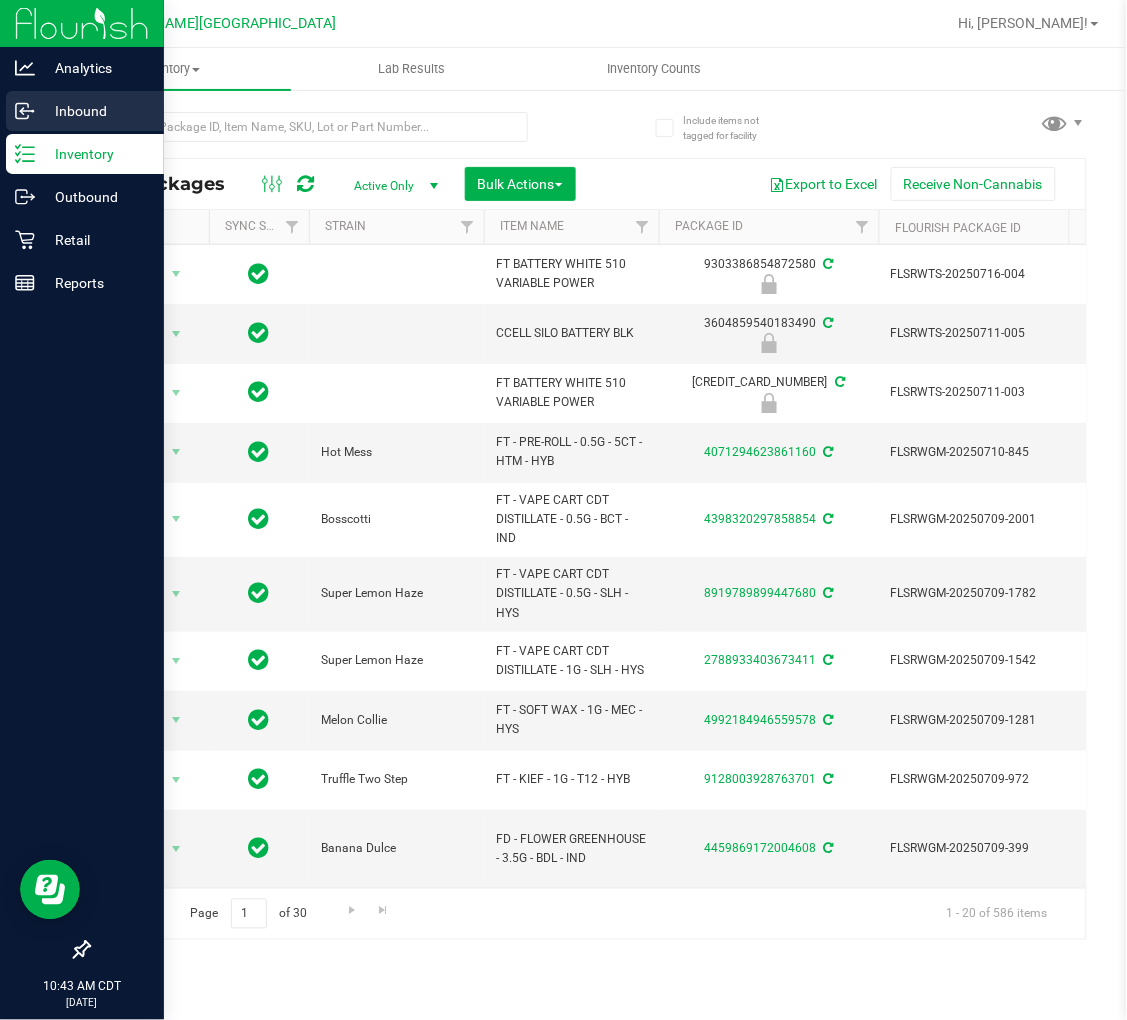 click on "Inbound" at bounding box center (95, 111) 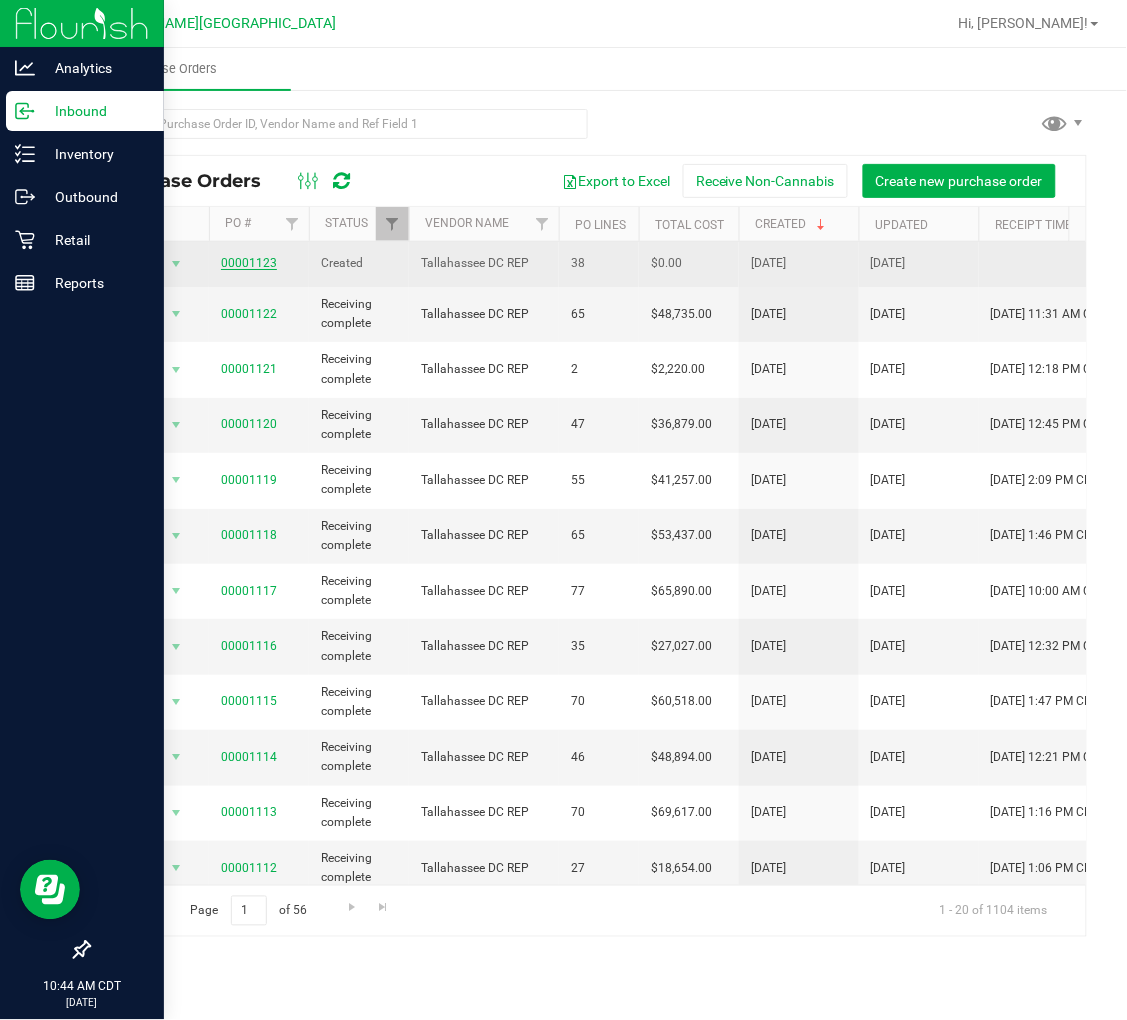 click on "00001123" at bounding box center [249, 263] 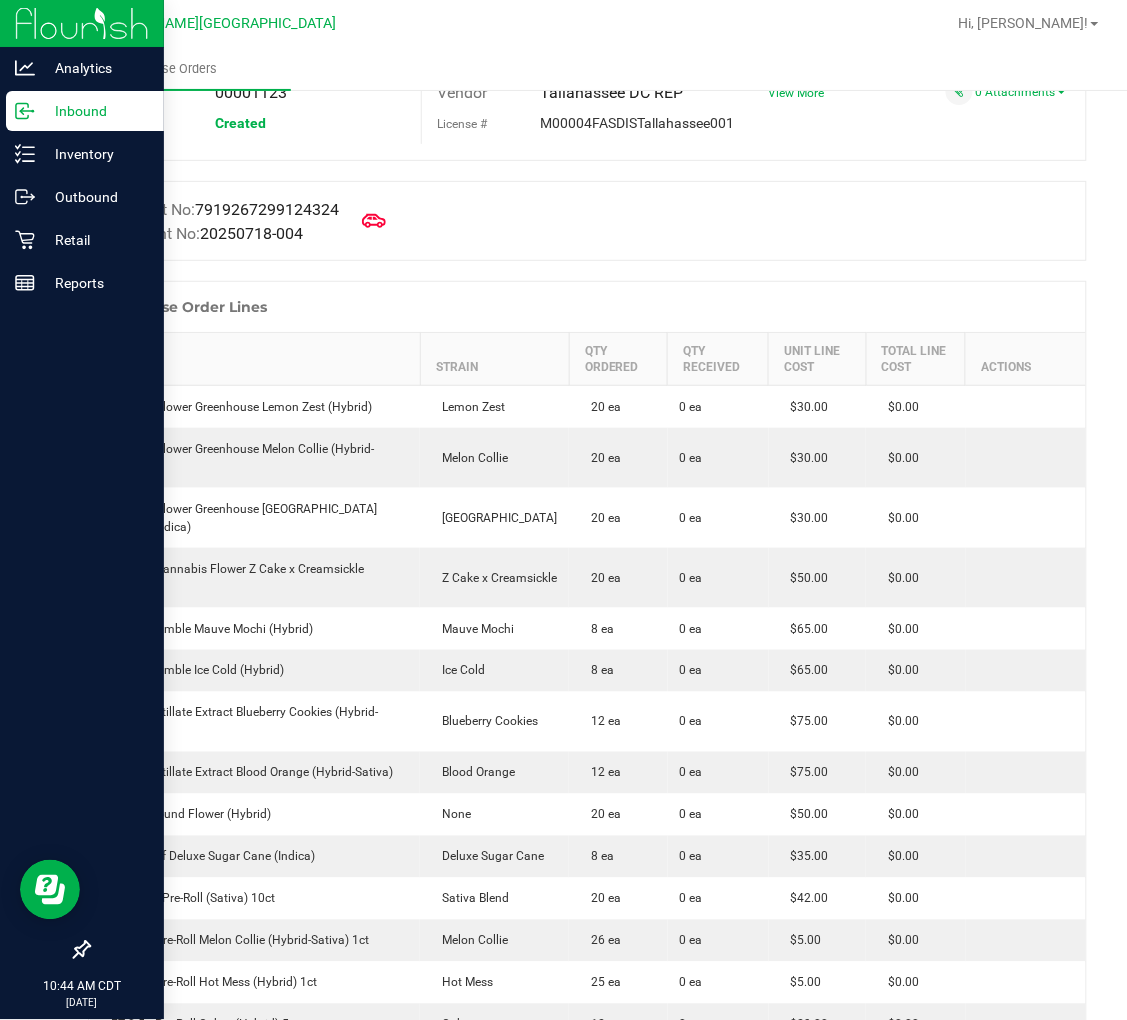scroll, scrollTop: 0, scrollLeft: 0, axis: both 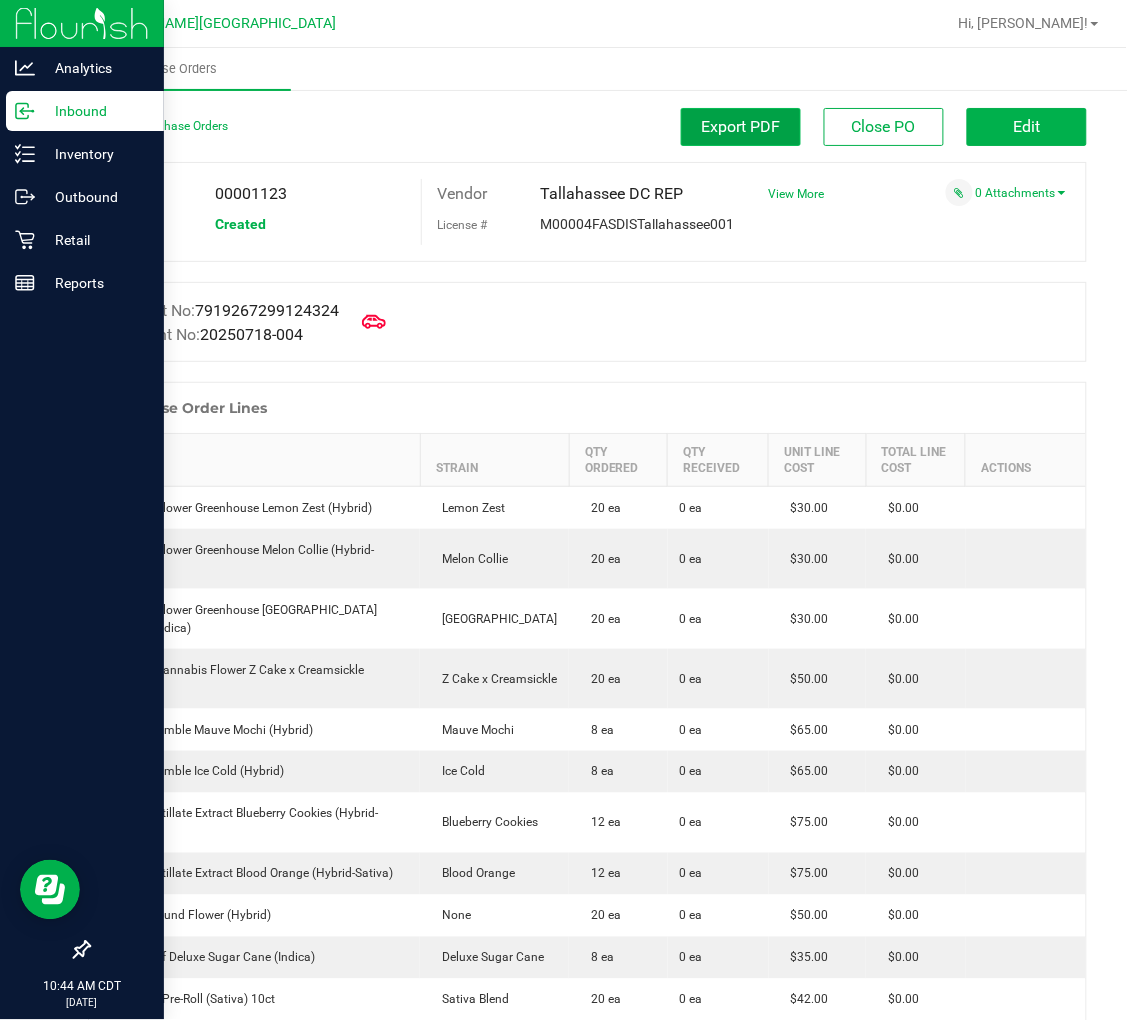 click on "Export PDF" at bounding box center (741, 126) 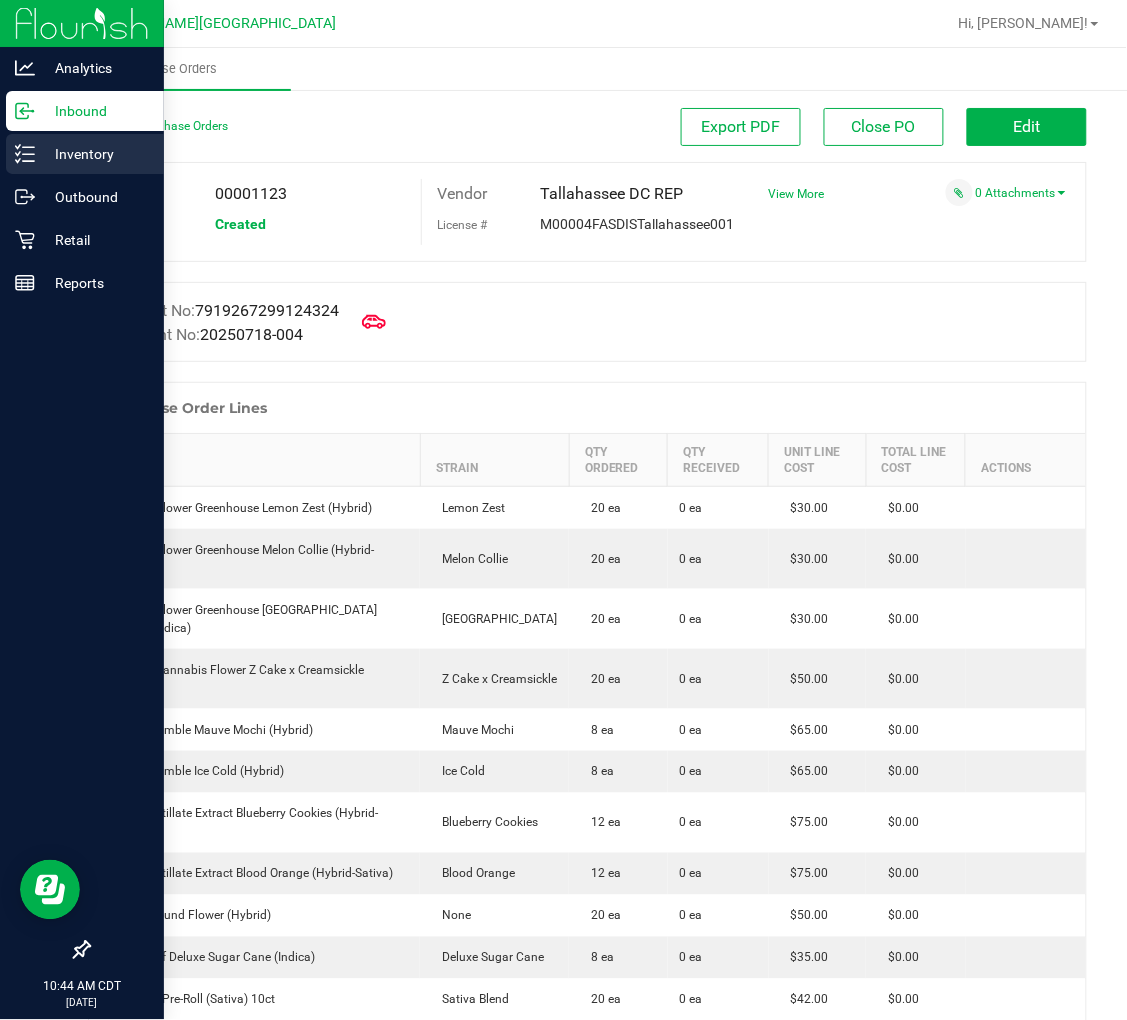 click on "Inventory" at bounding box center [95, 154] 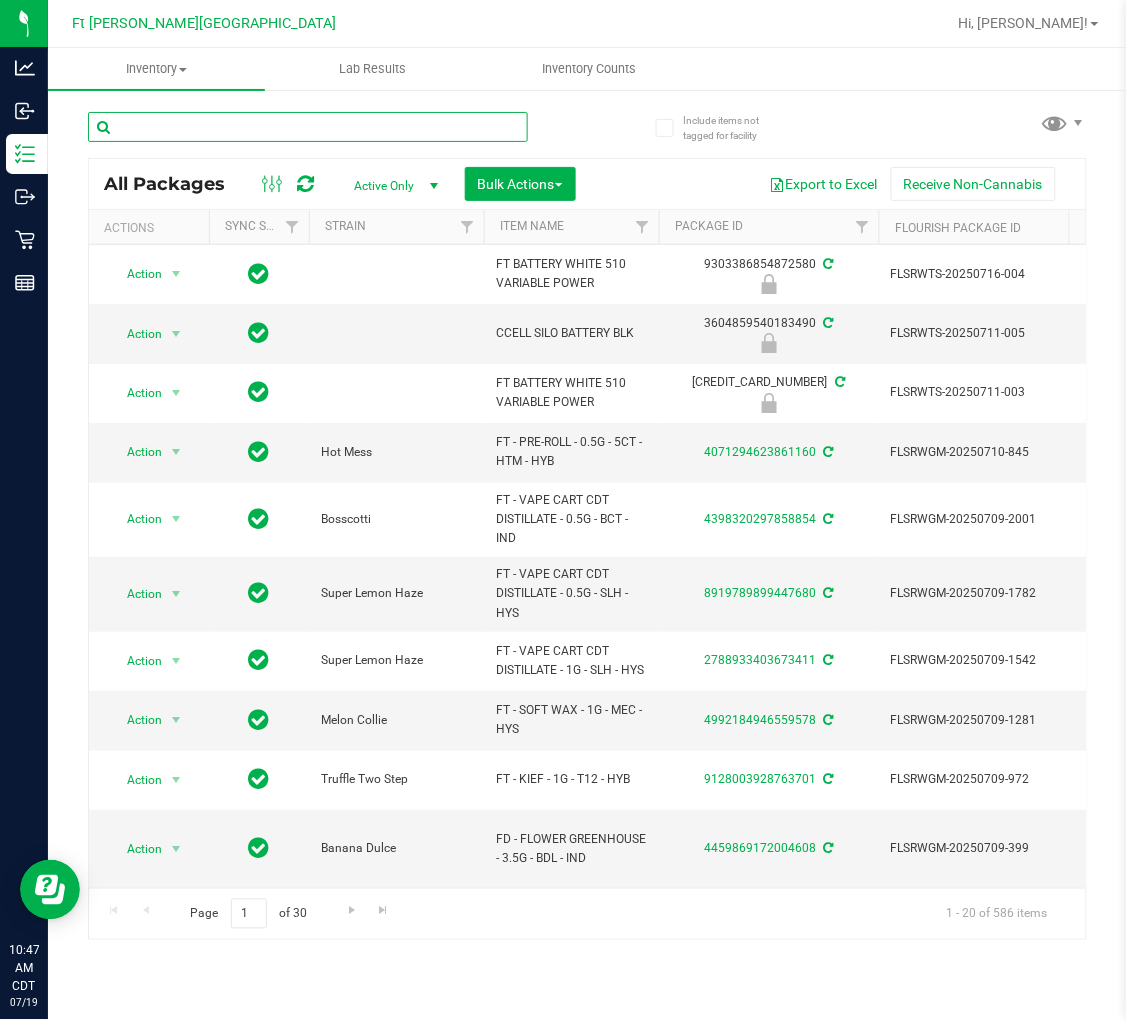 click at bounding box center (308, 127) 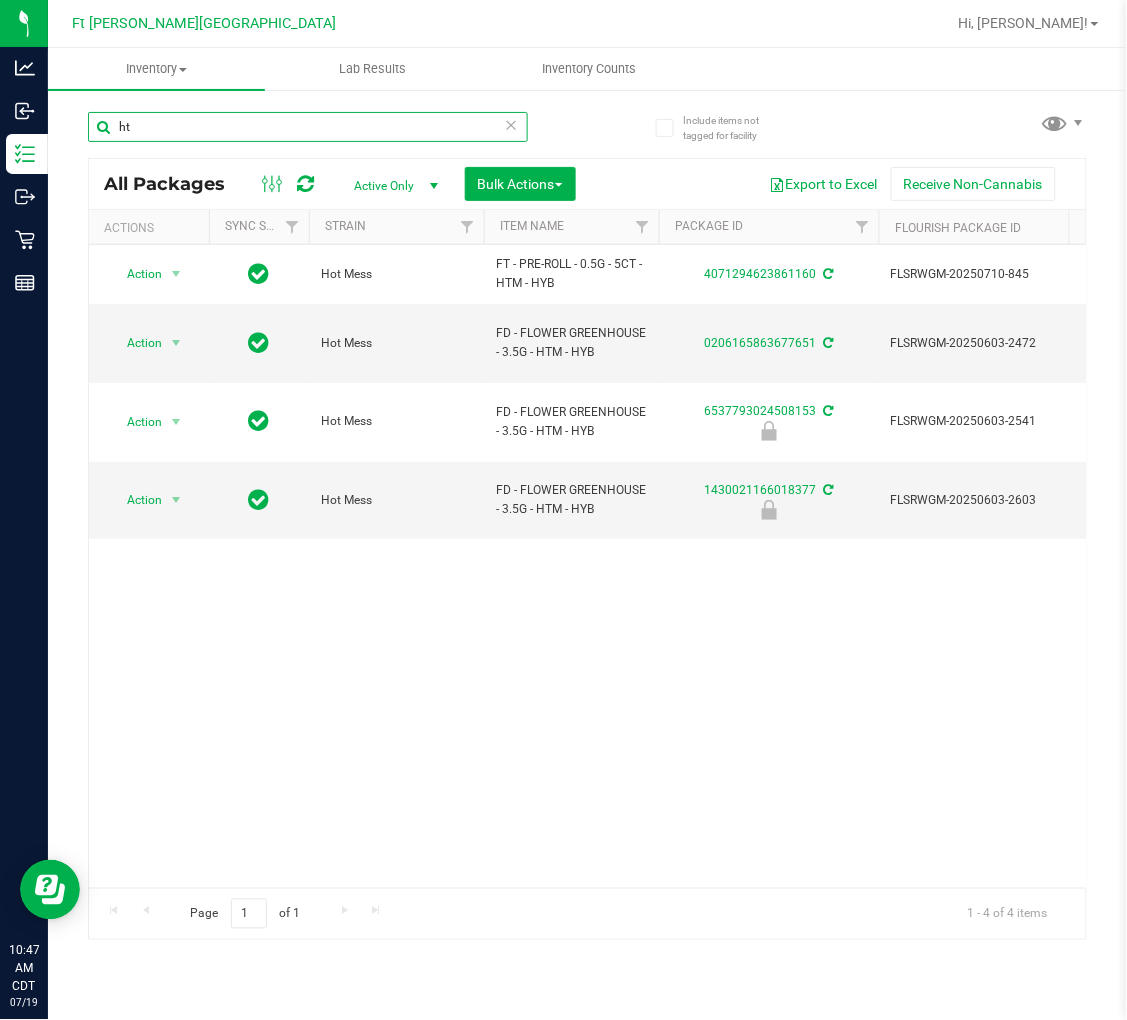 type on "h" 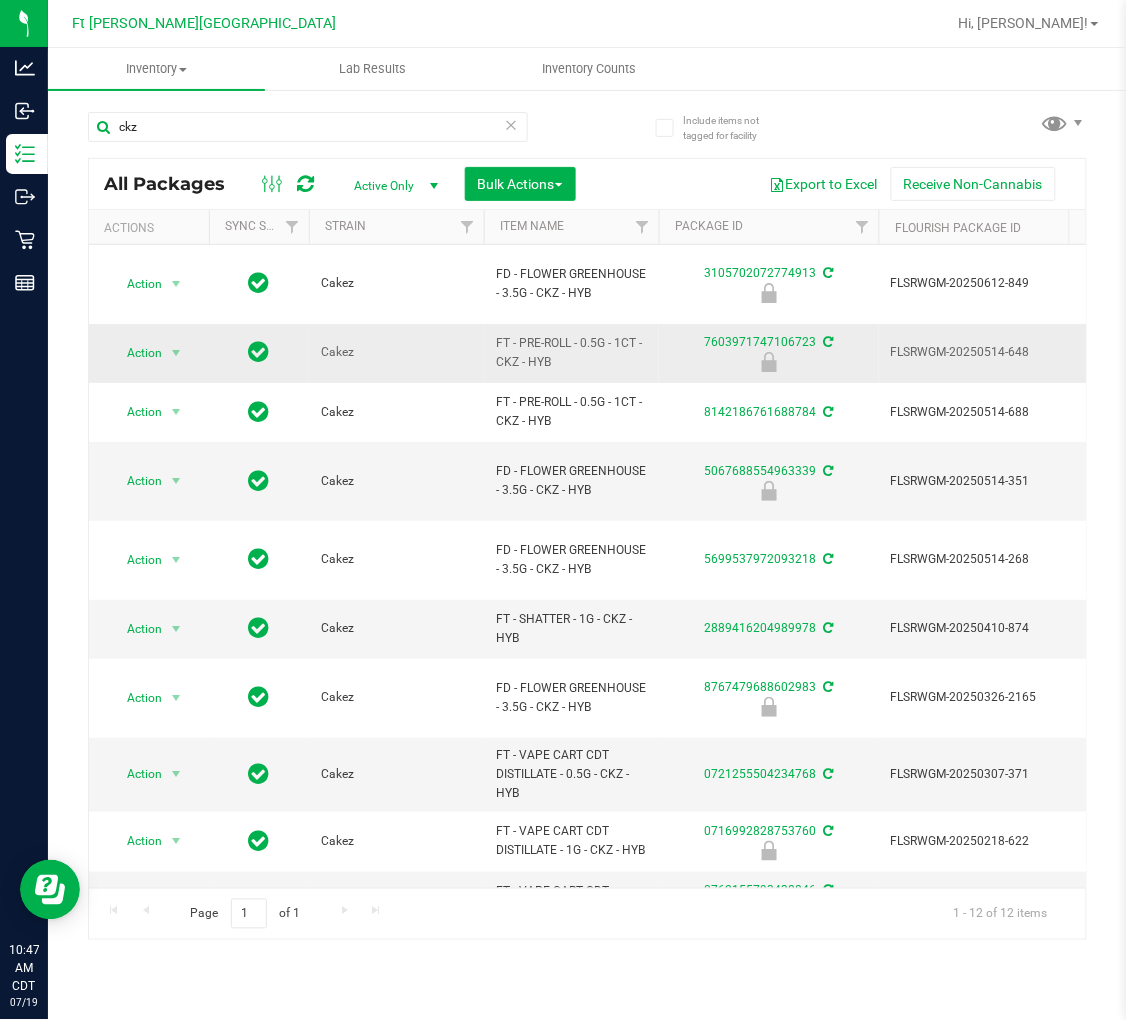 click on "FT - PRE-ROLL - 0.5G - 1CT - CKZ - HYB" at bounding box center (571, 353) 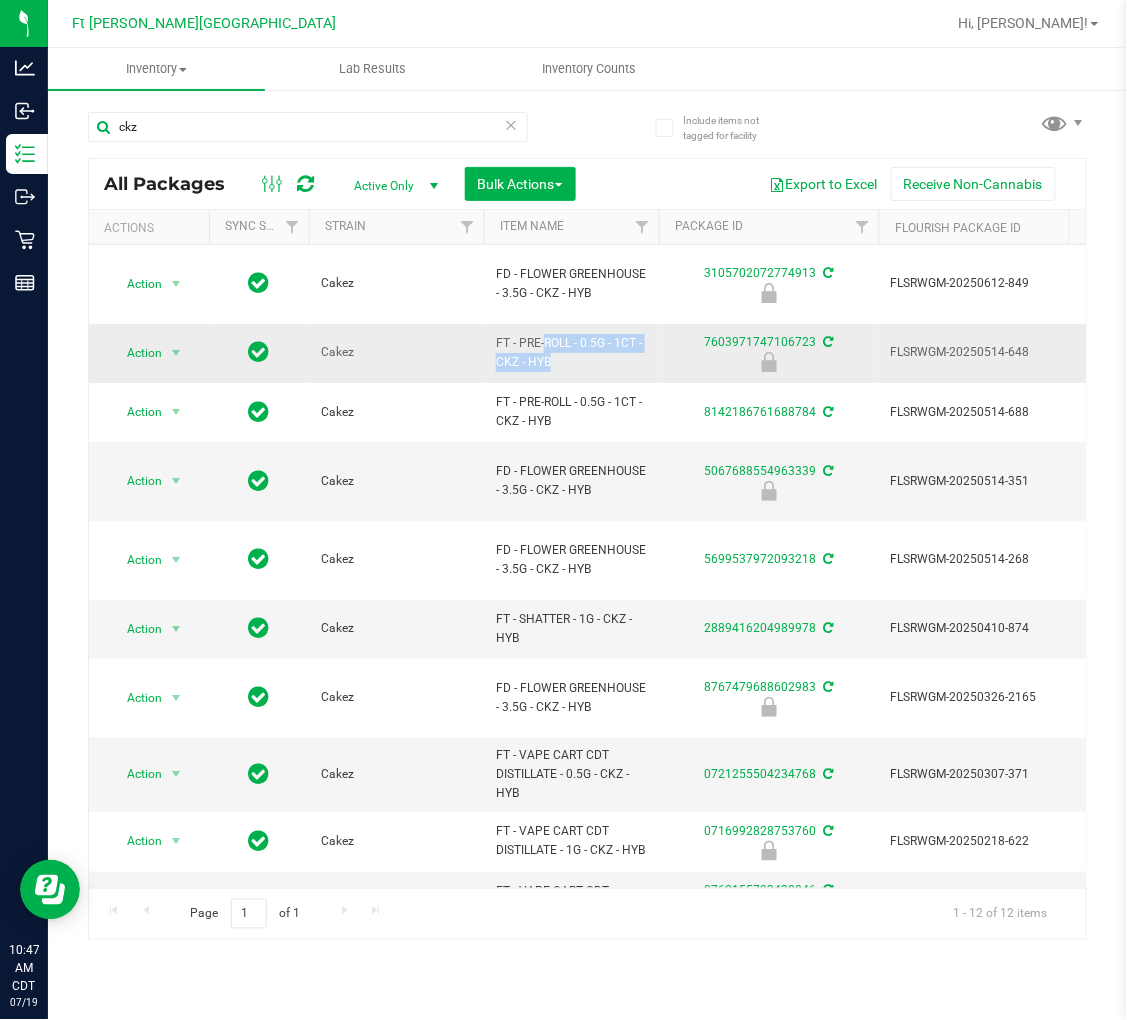 click on "FT - PRE-ROLL - 0.5G - 1CT - CKZ - HYB" at bounding box center (571, 353) 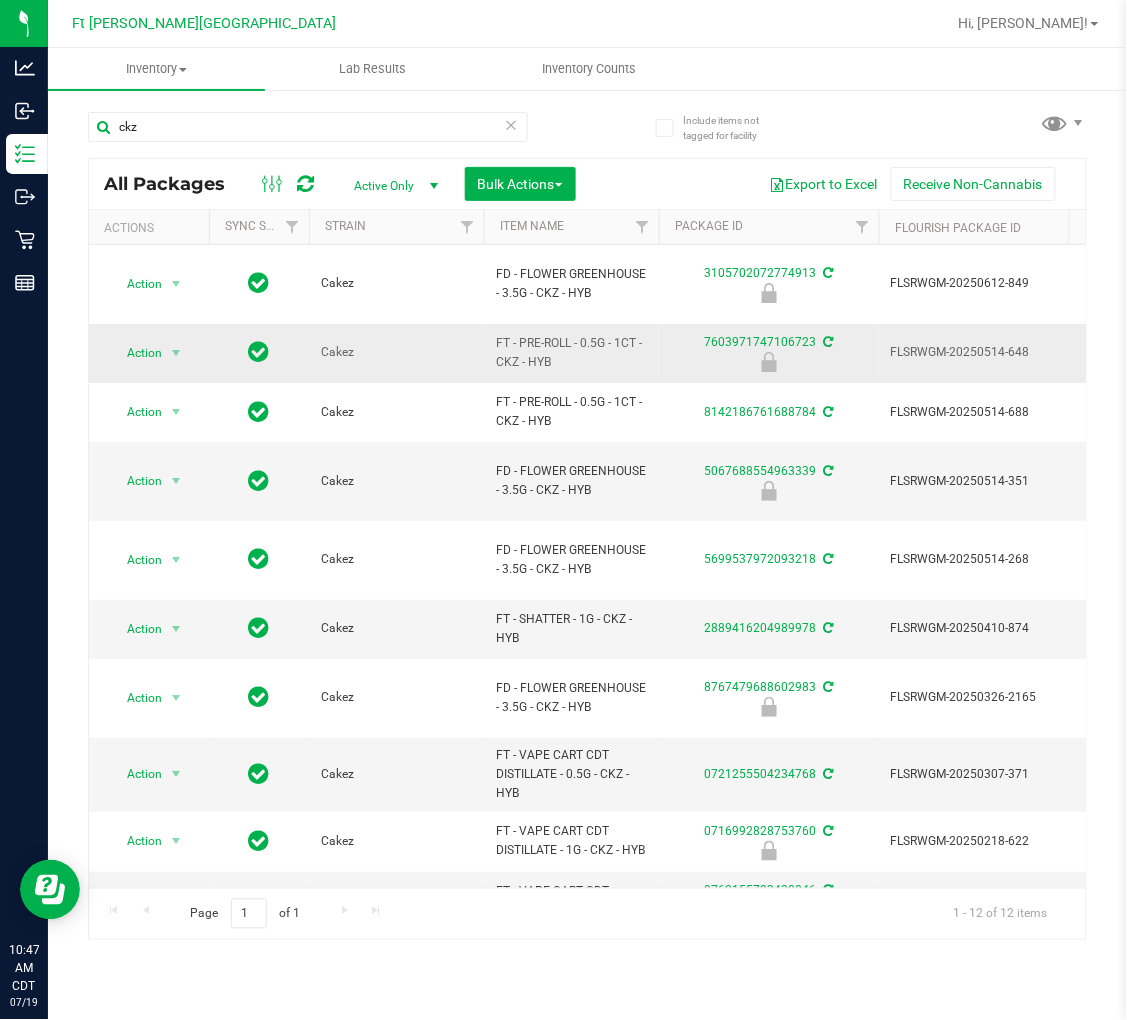 drag, startPoint x: 517, startPoint y: 344, endPoint x: 406, endPoint y: 323, distance: 112.969025 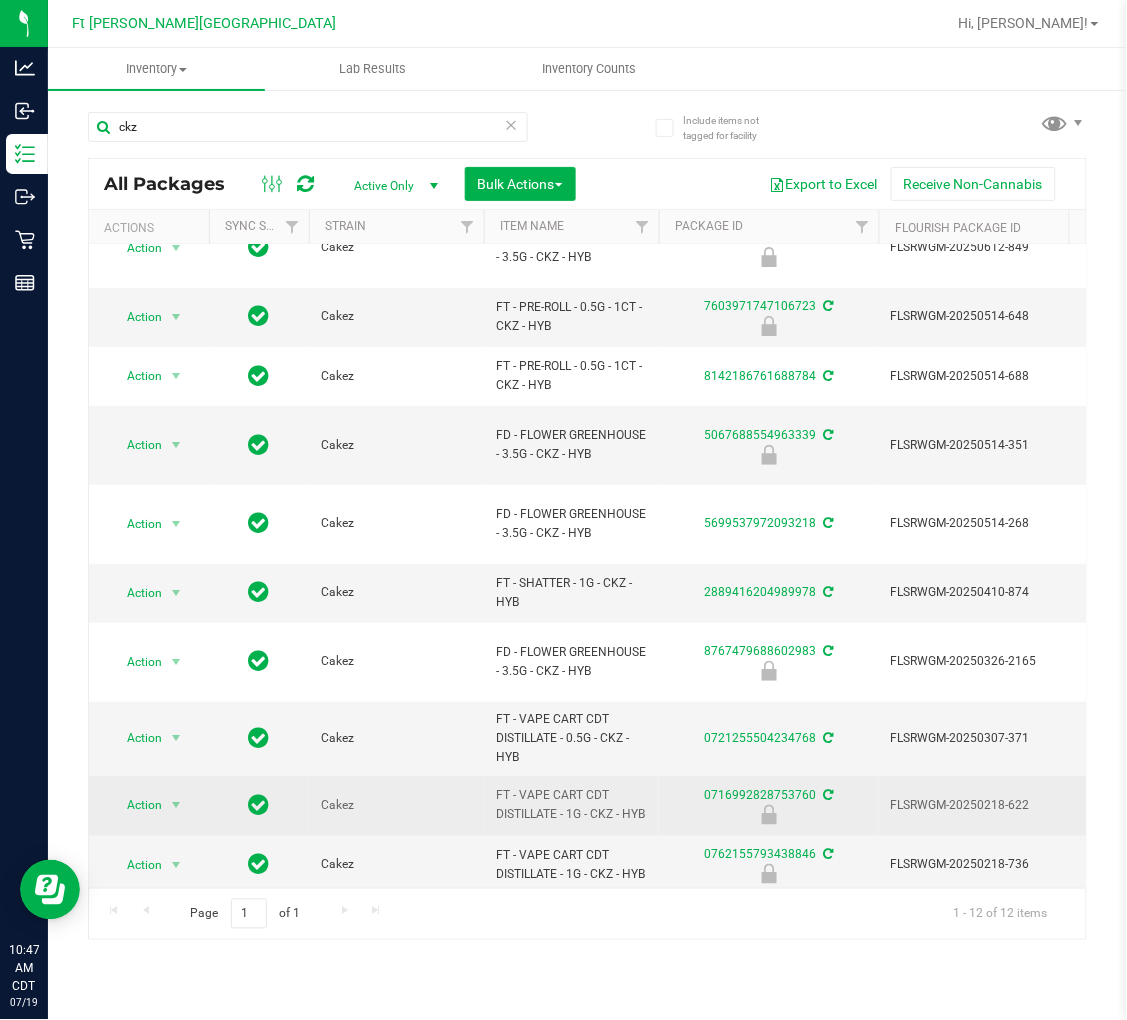 scroll, scrollTop: 0, scrollLeft: 0, axis: both 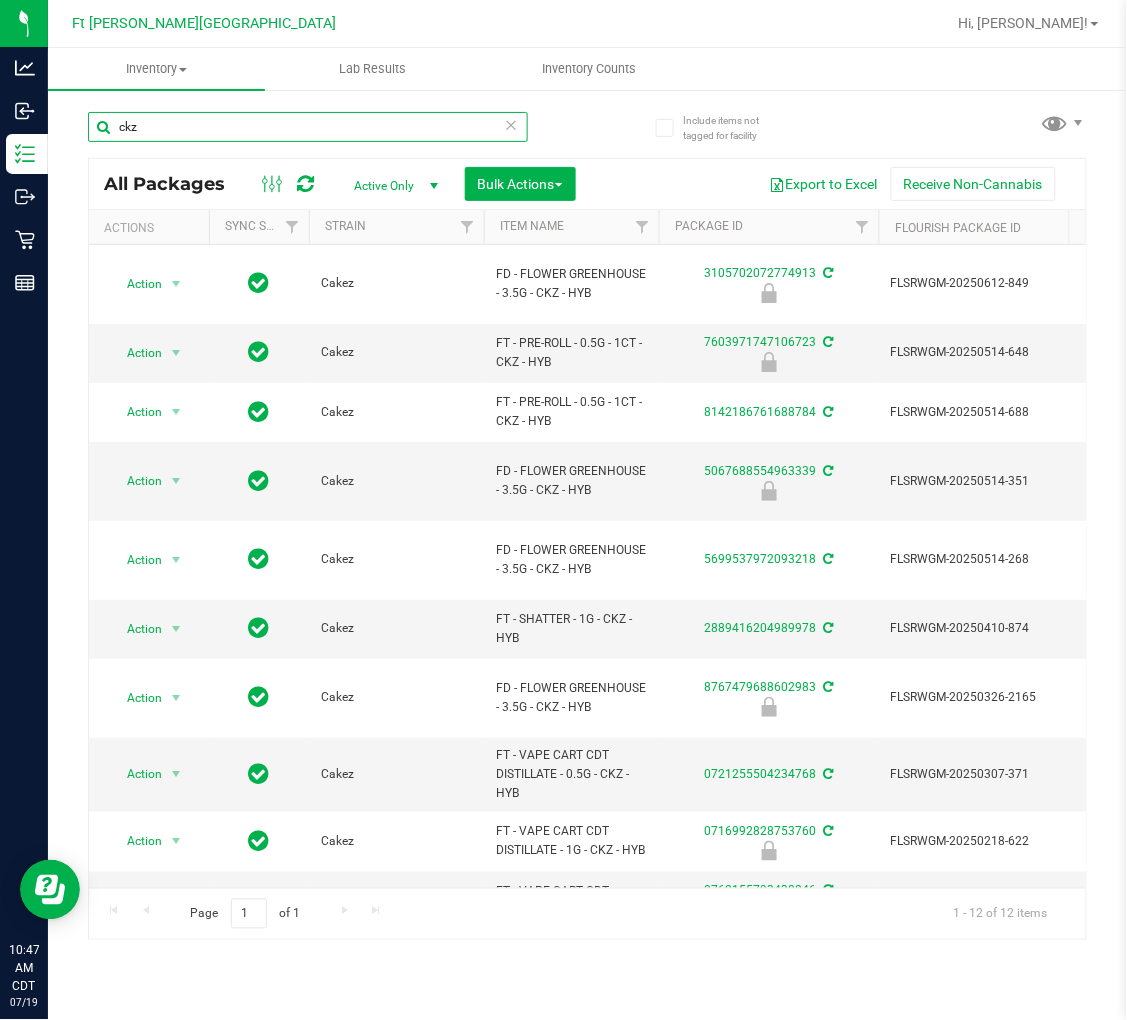 click on "ckz" at bounding box center (308, 127) 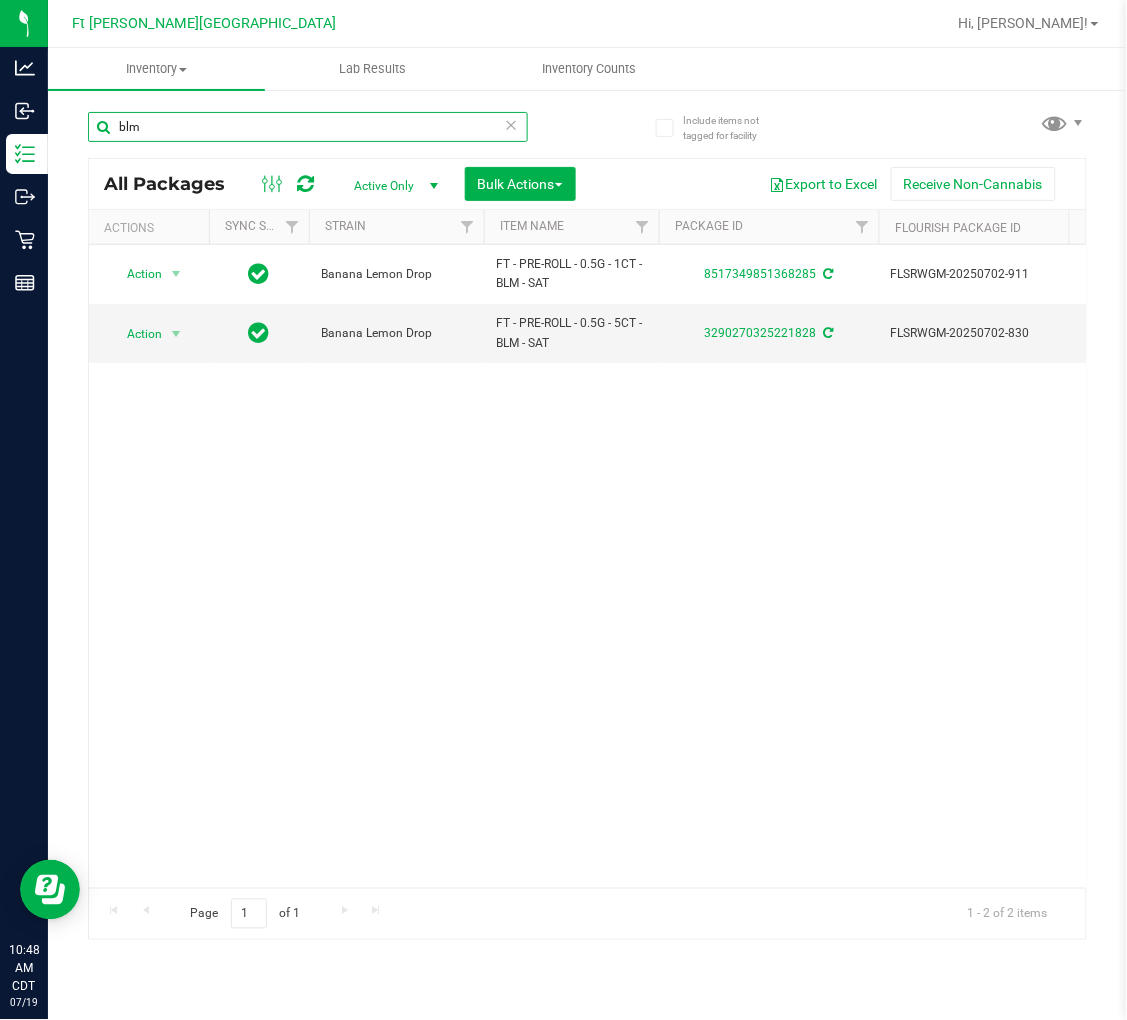 scroll, scrollTop: 0, scrollLeft: 156, axis: horizontal 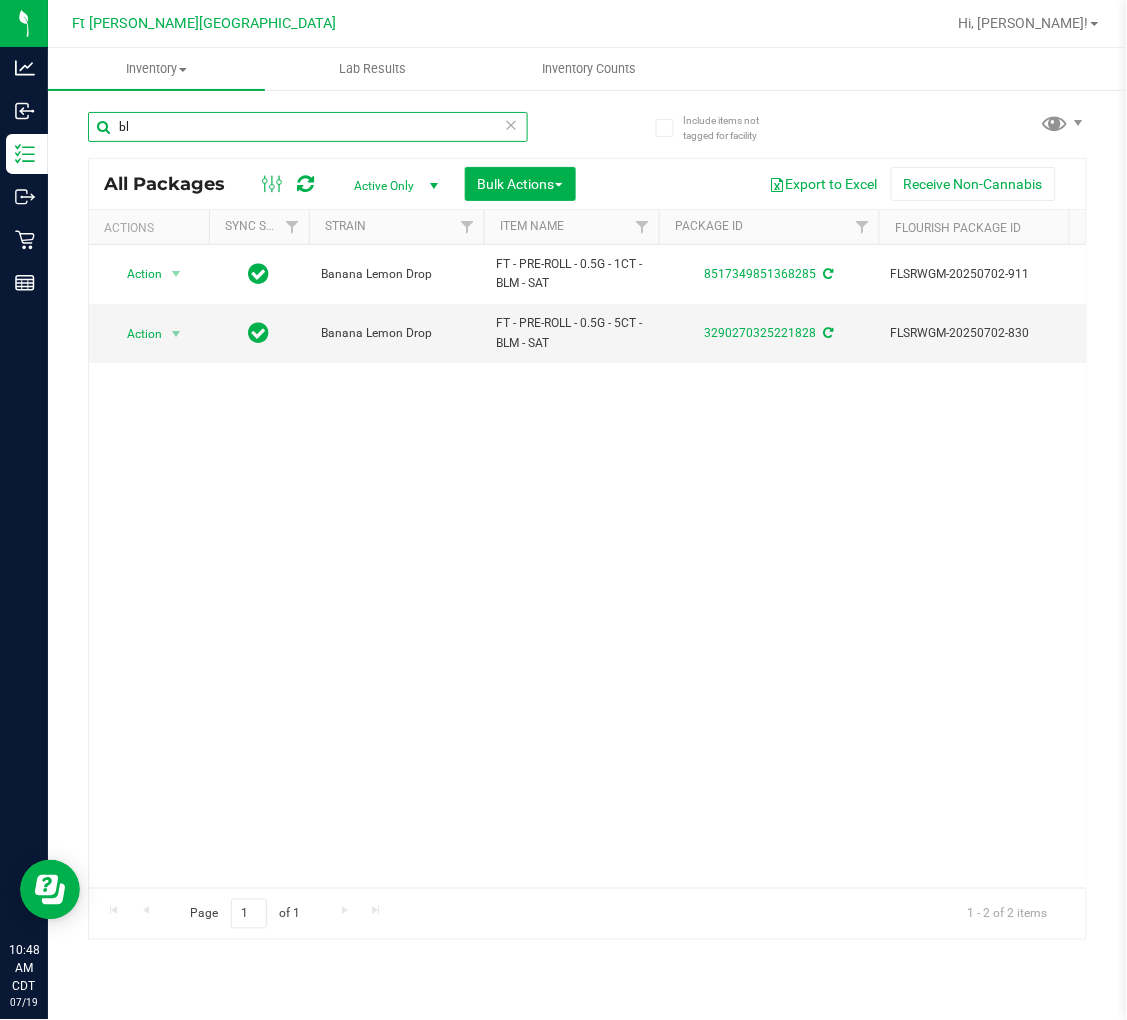type on "b" 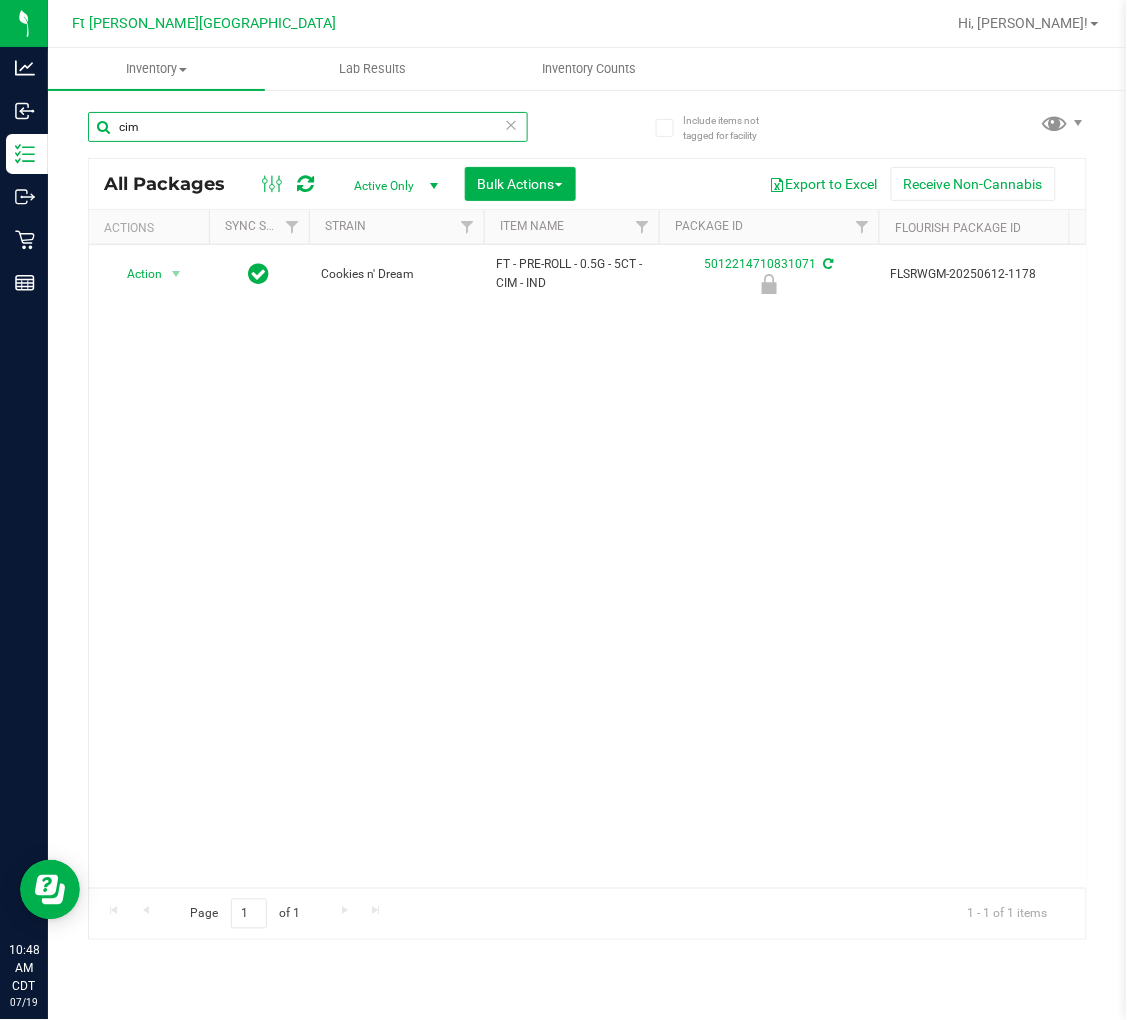 scroll, scrollTop: 0, scrollLeft: 201, axis: horizontal 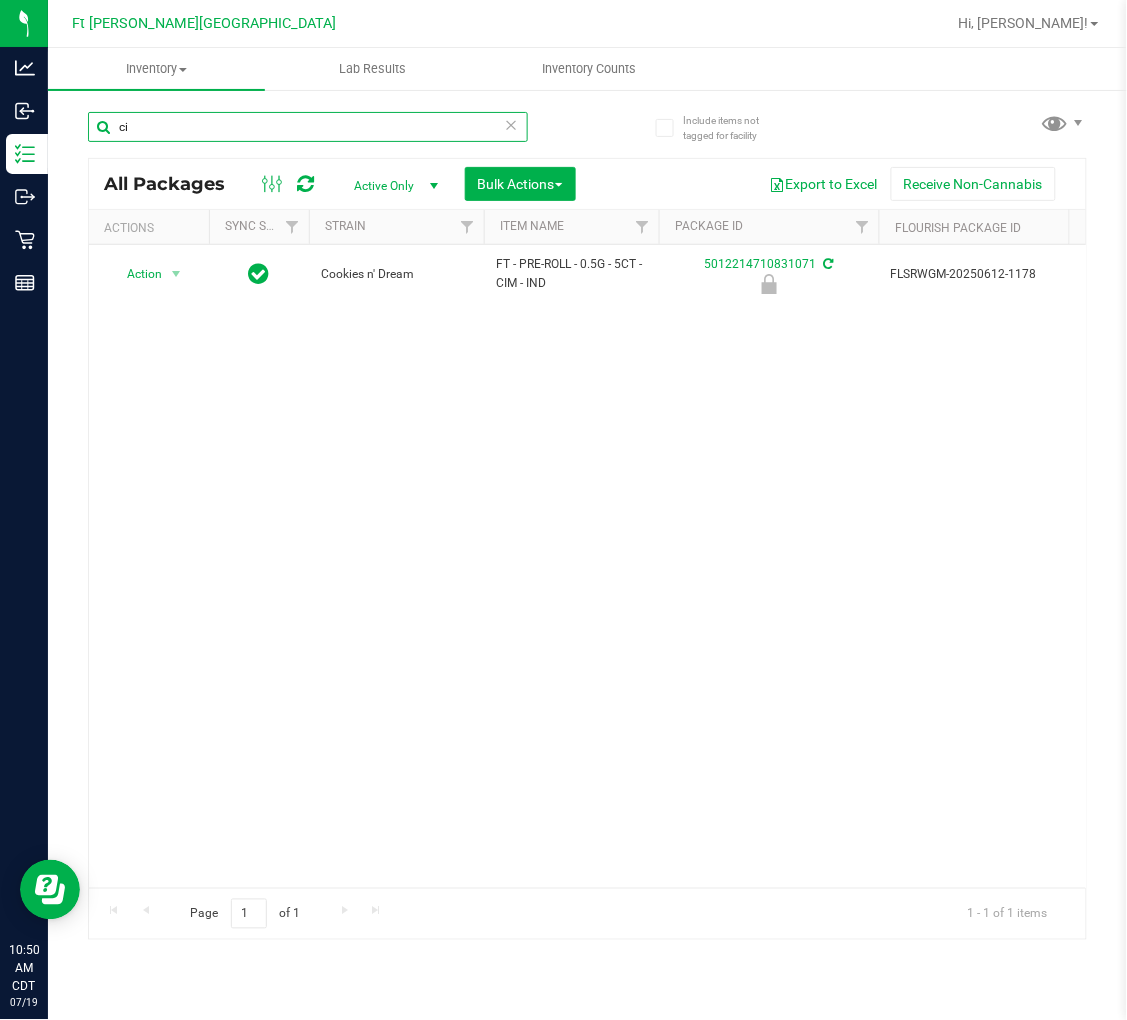 type on "c" 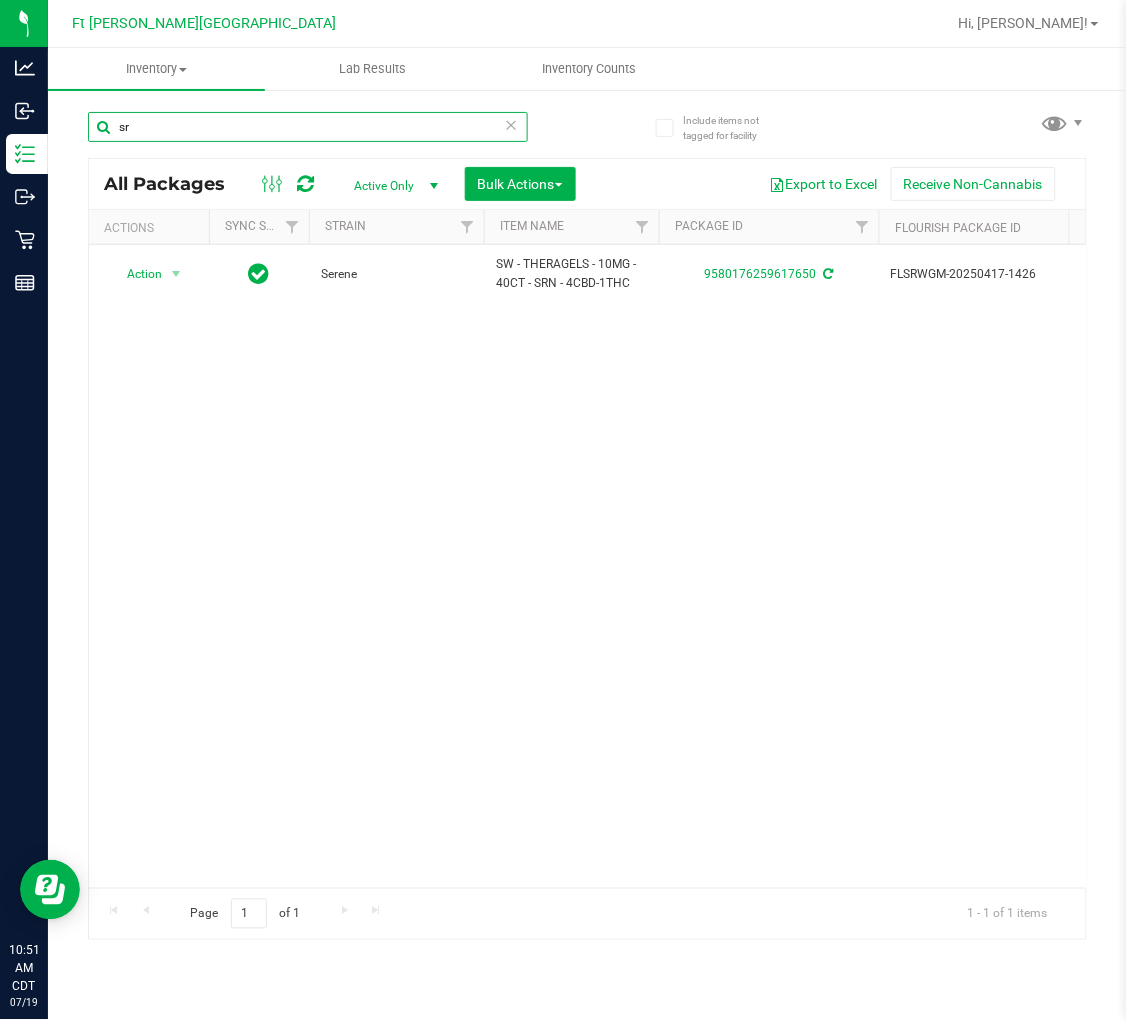 type on "s" 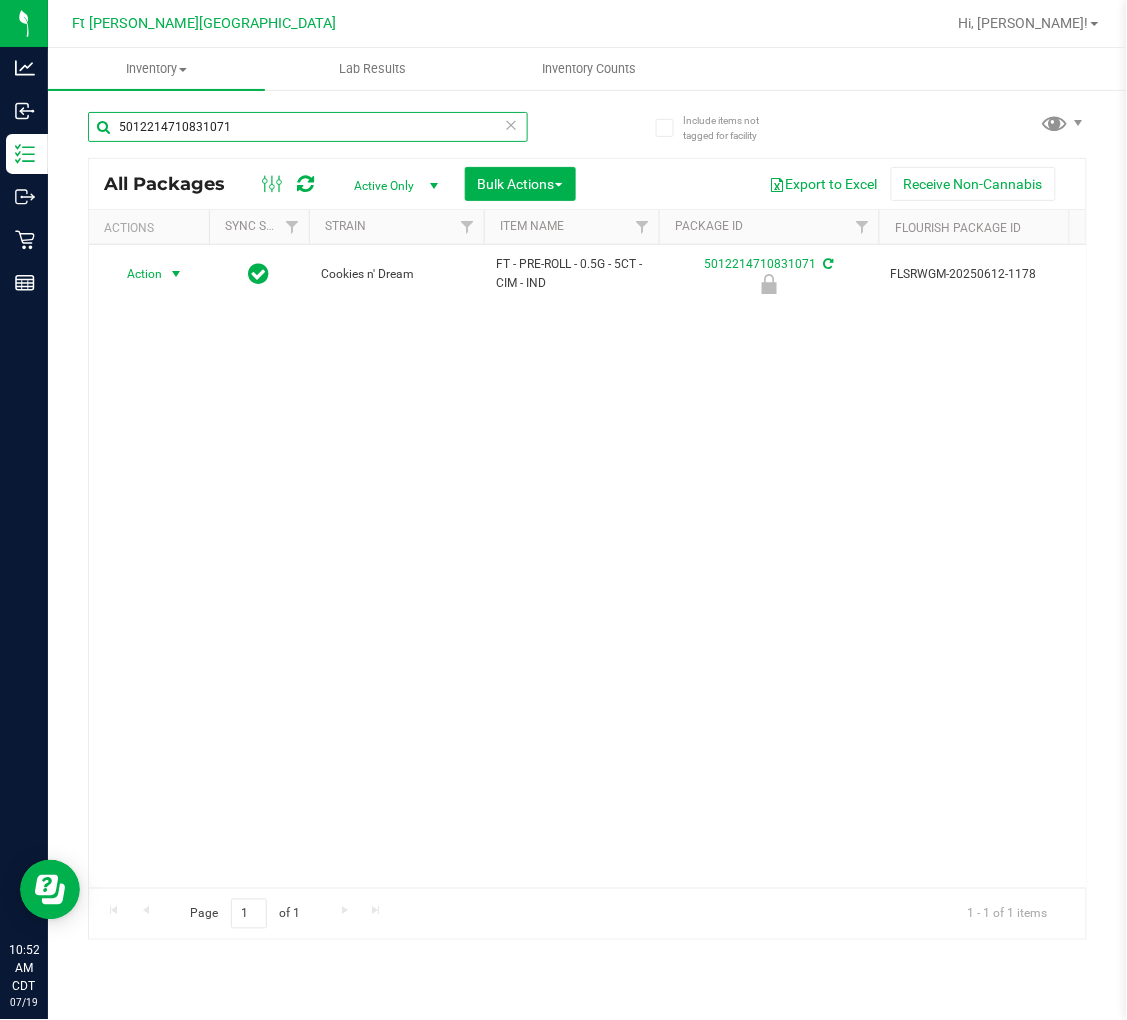 type on "5012214710831071" 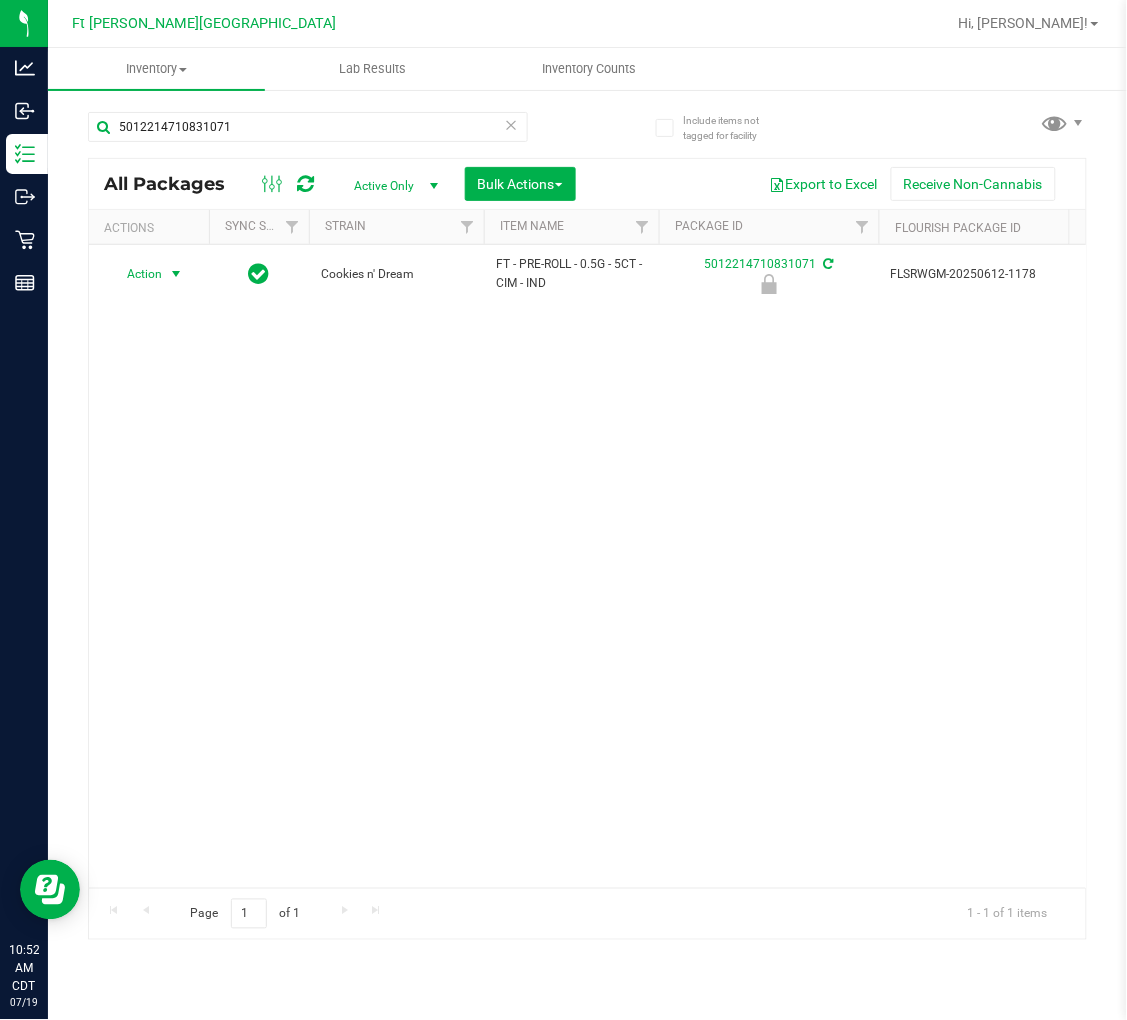 click at bounding box center [176, 274] 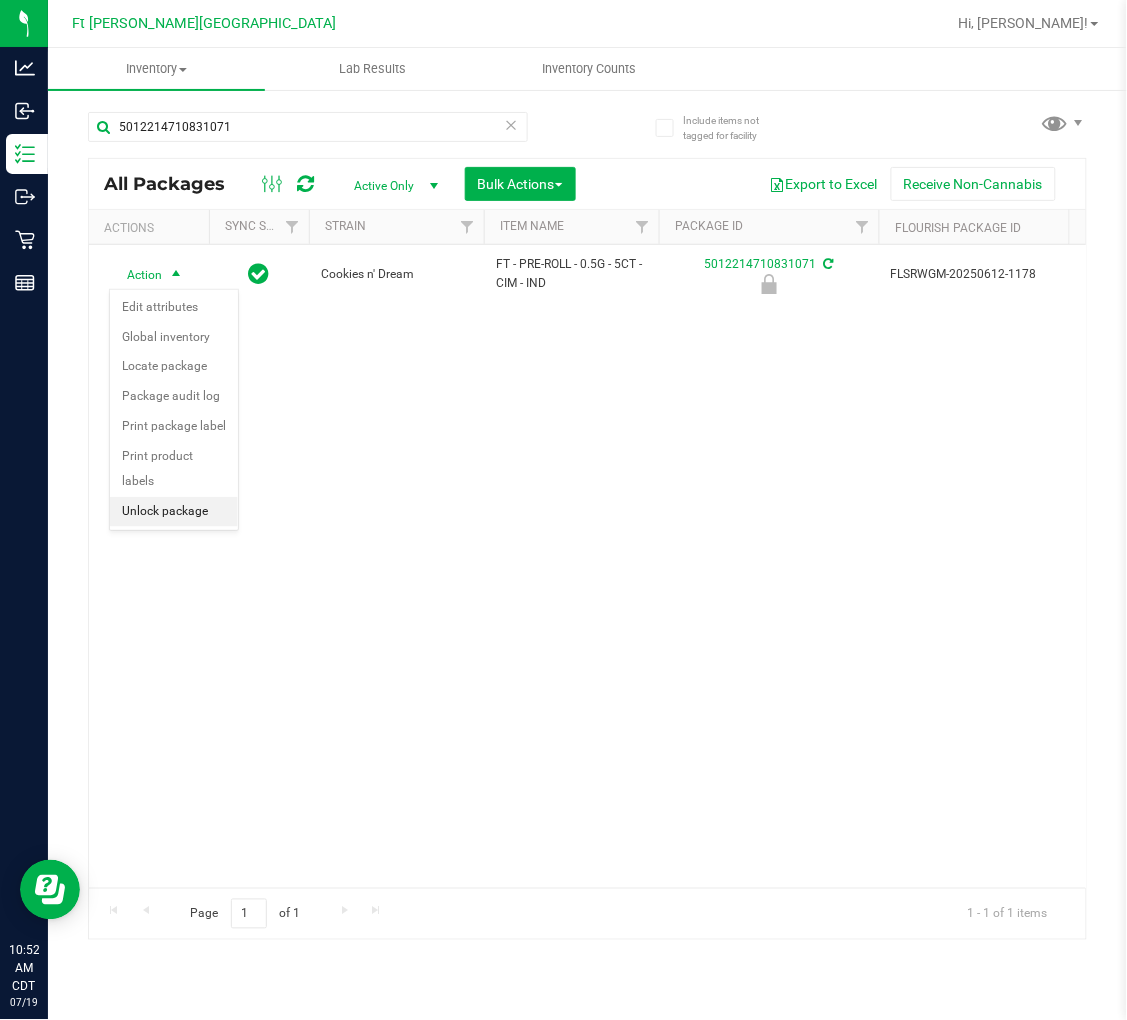 click on "Unlock package" at bounding box center (174, 512) 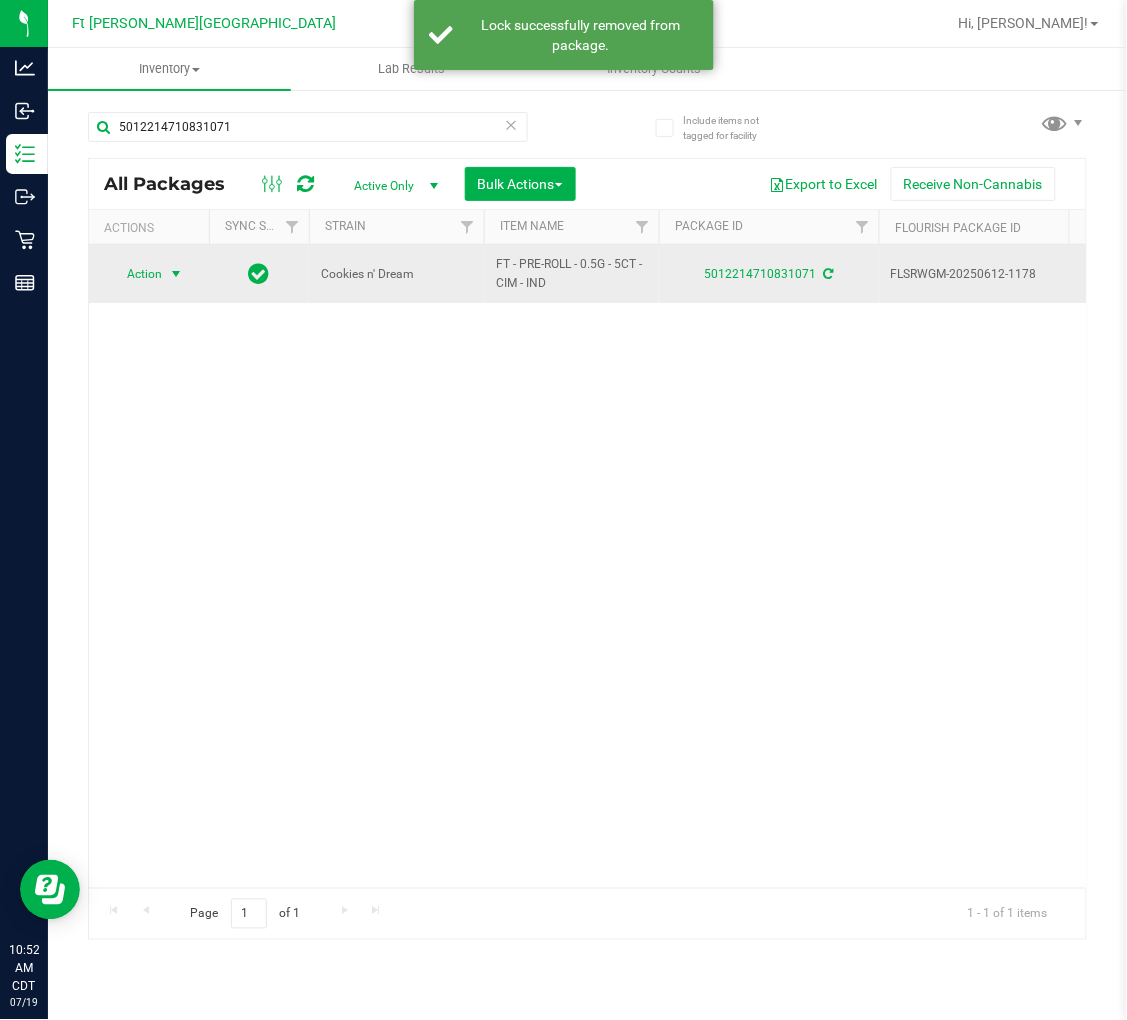 click on "Action" at bounding box center (136, 274) 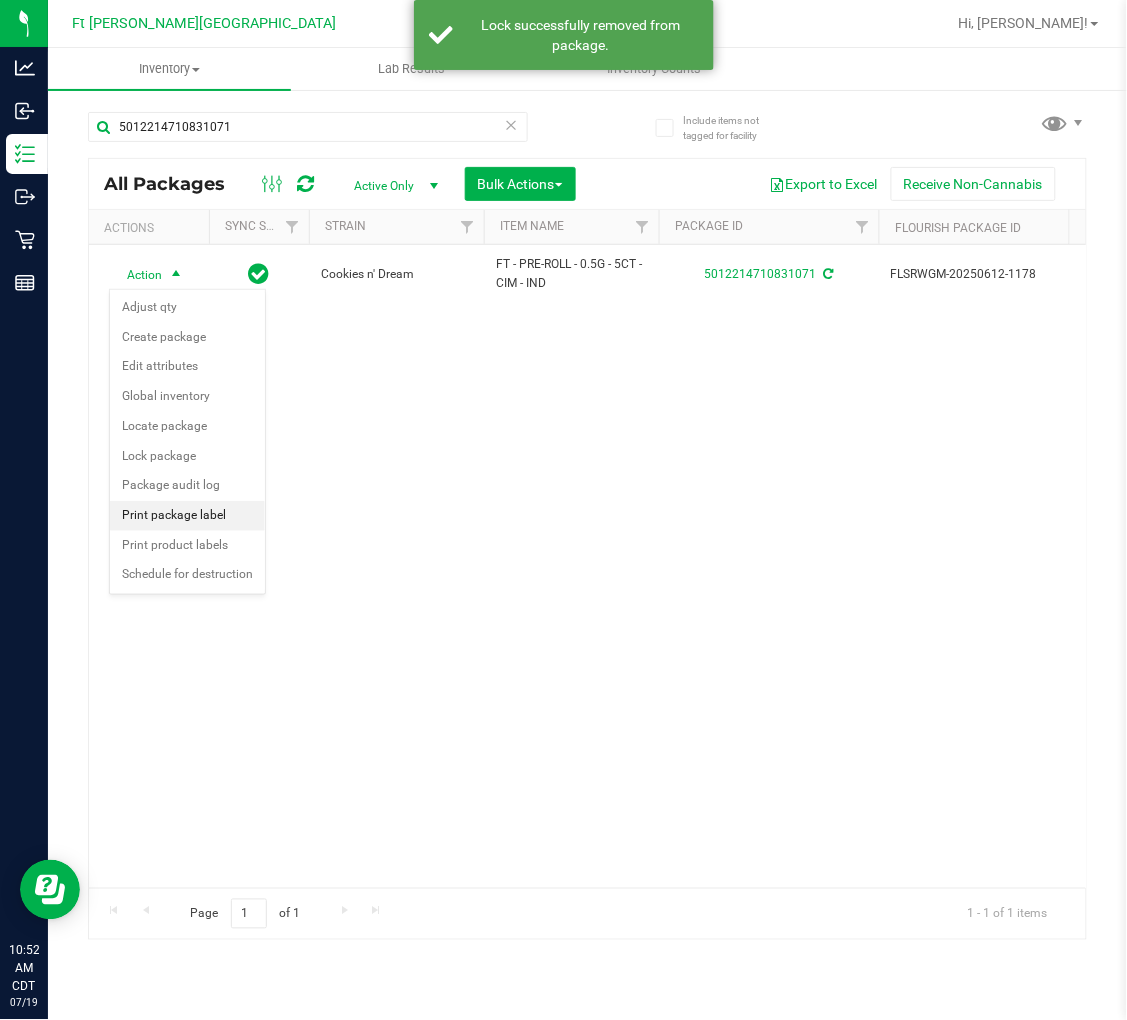 click on "Print package label" at bounding box center (187, 516) 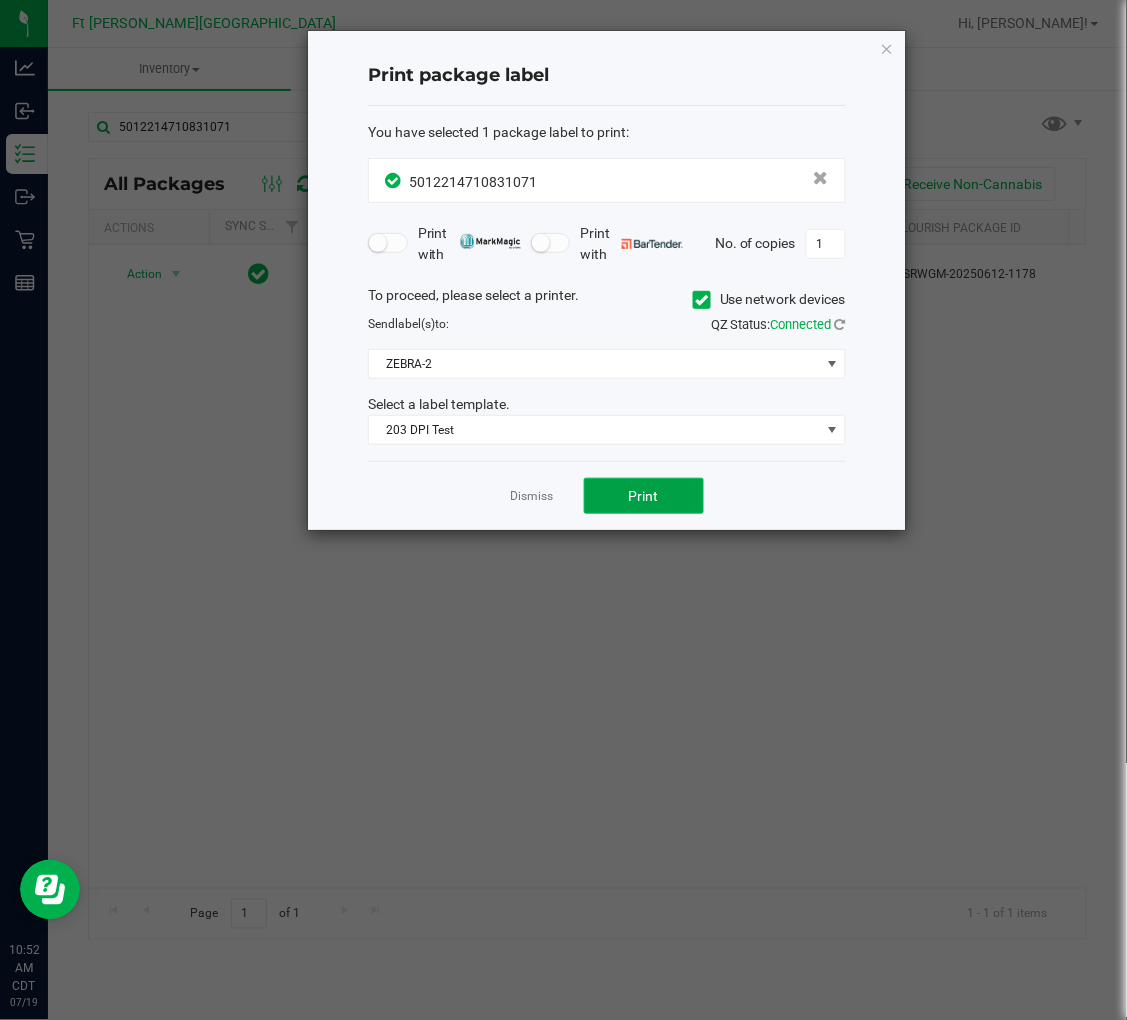 click on "Print" 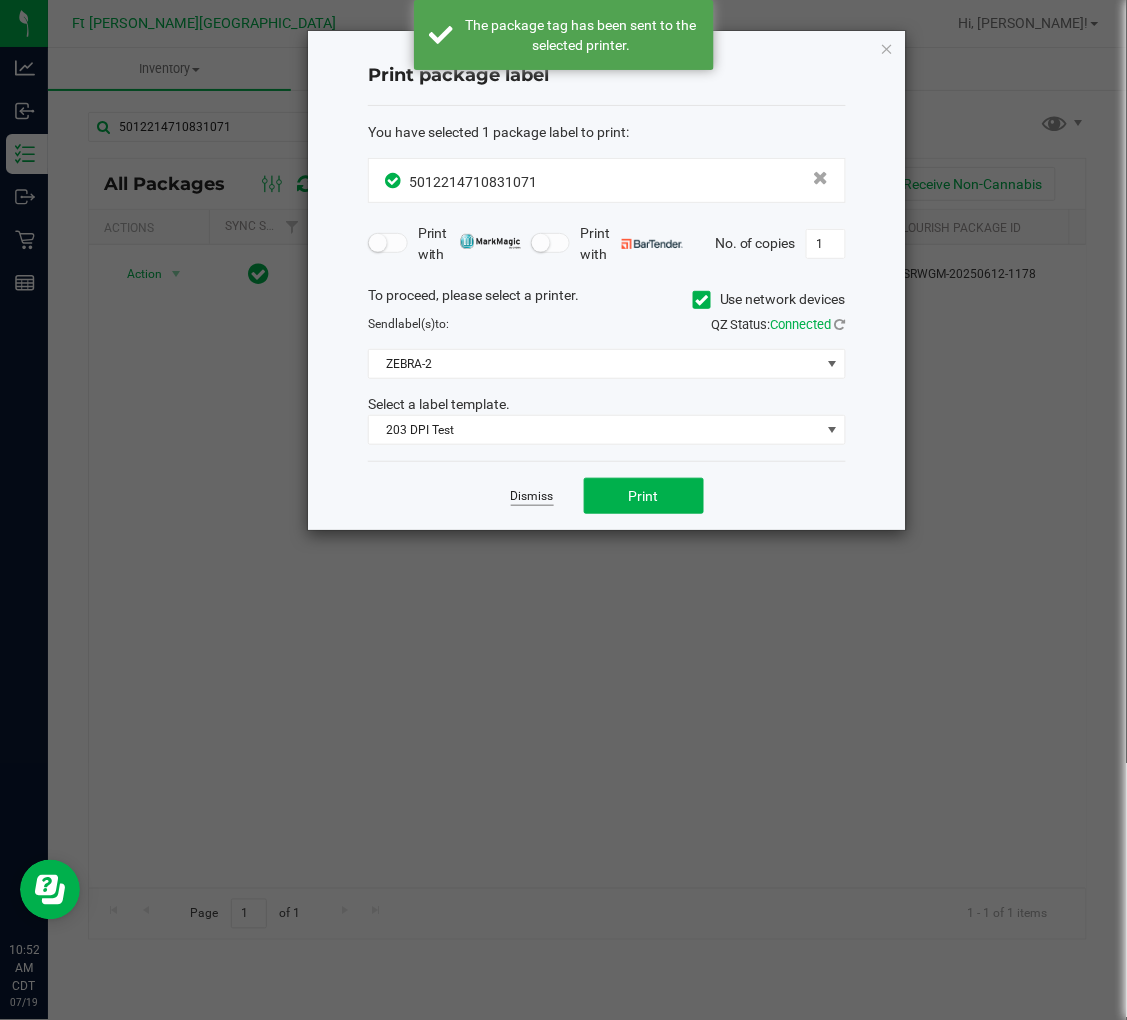 click on "Dismiss" 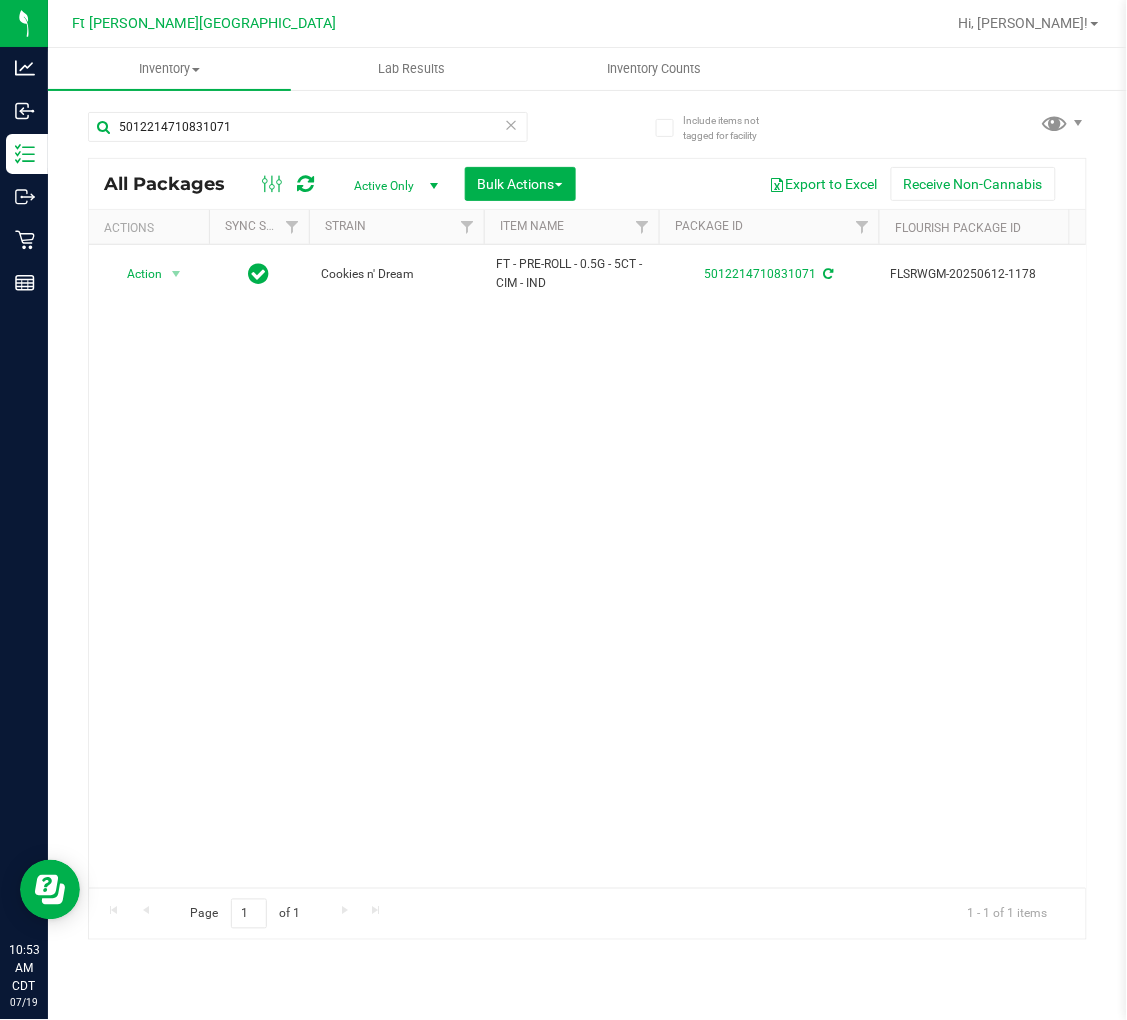 click at bounding box center (512, 124) 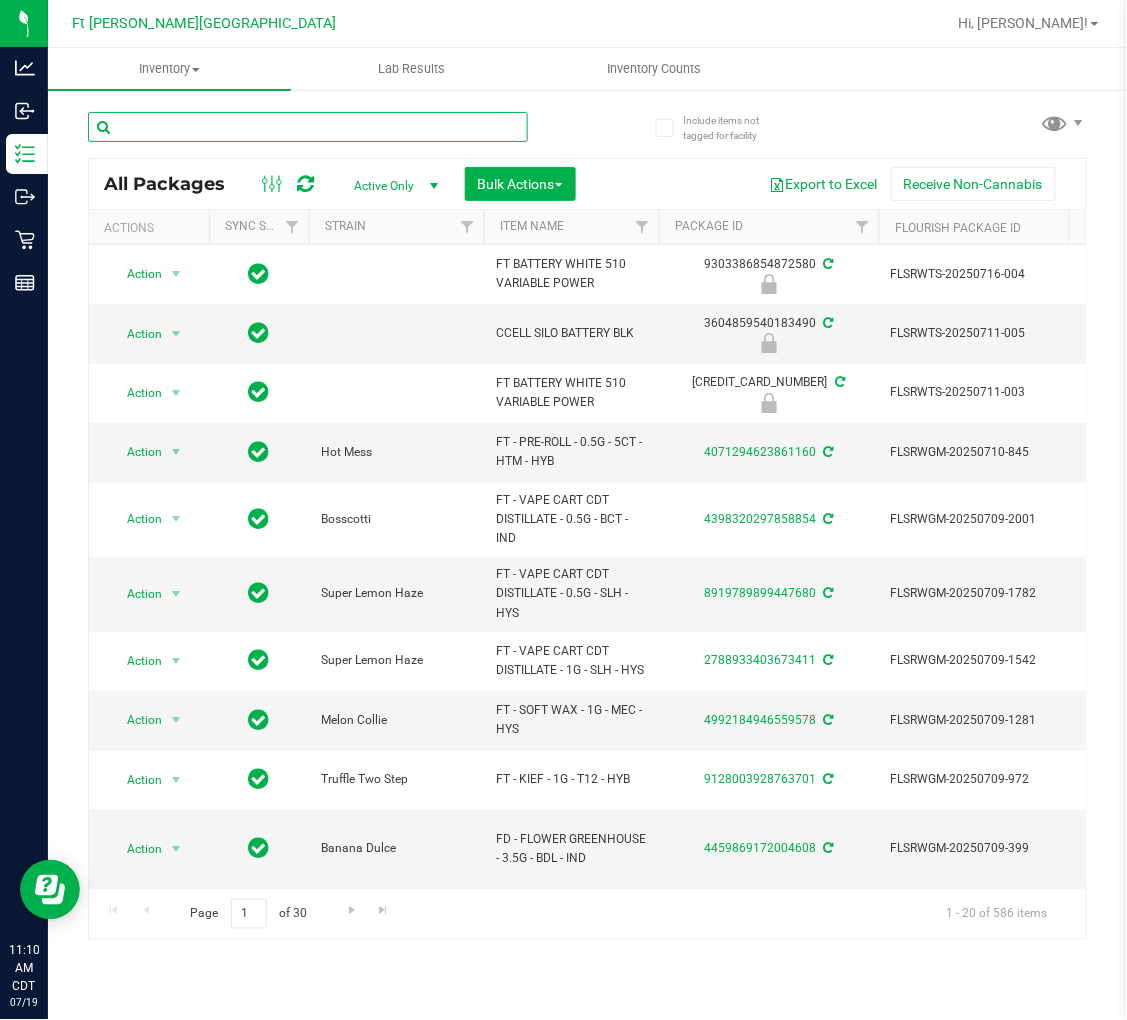 click at bounding box center [308, 127] 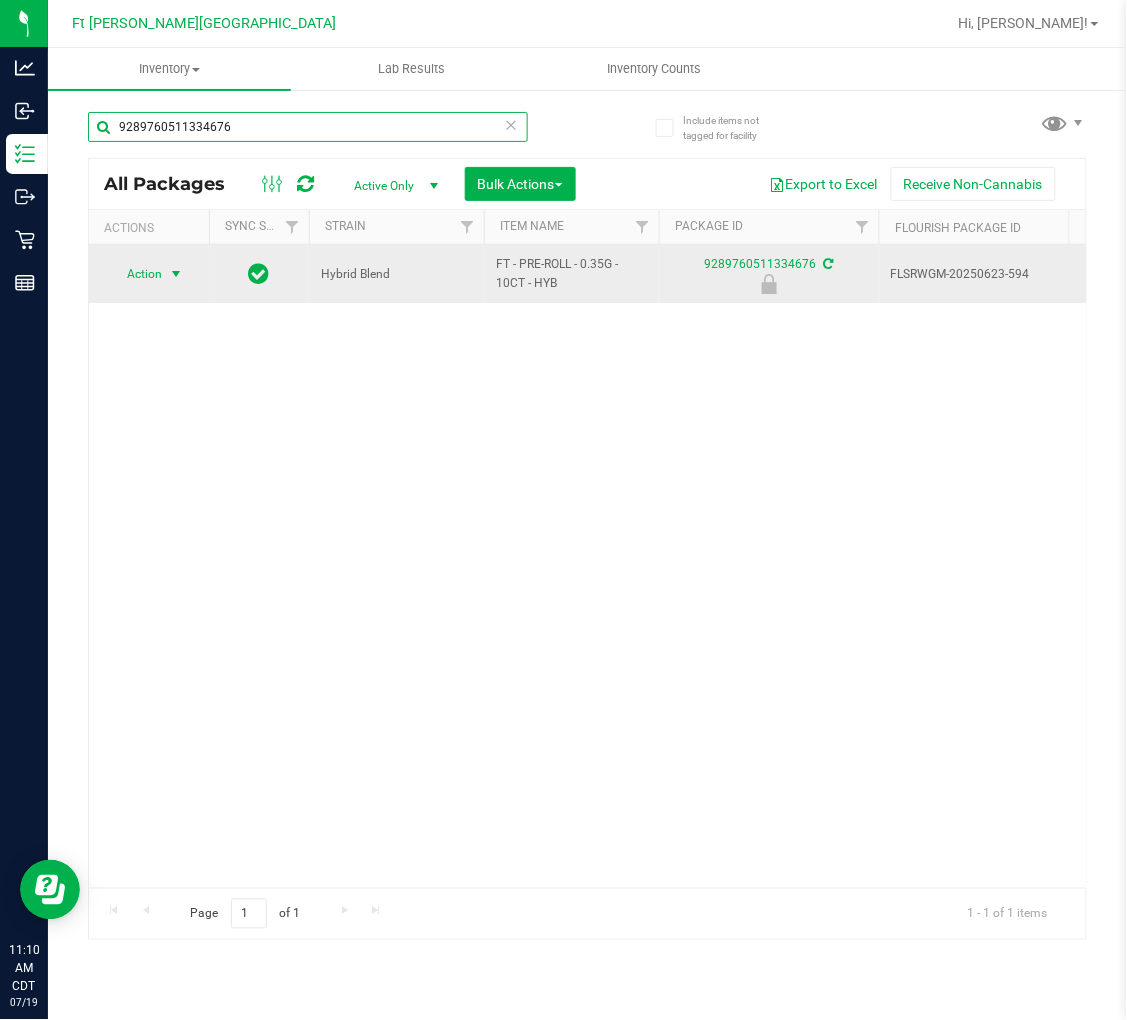type on "9289760511334676" 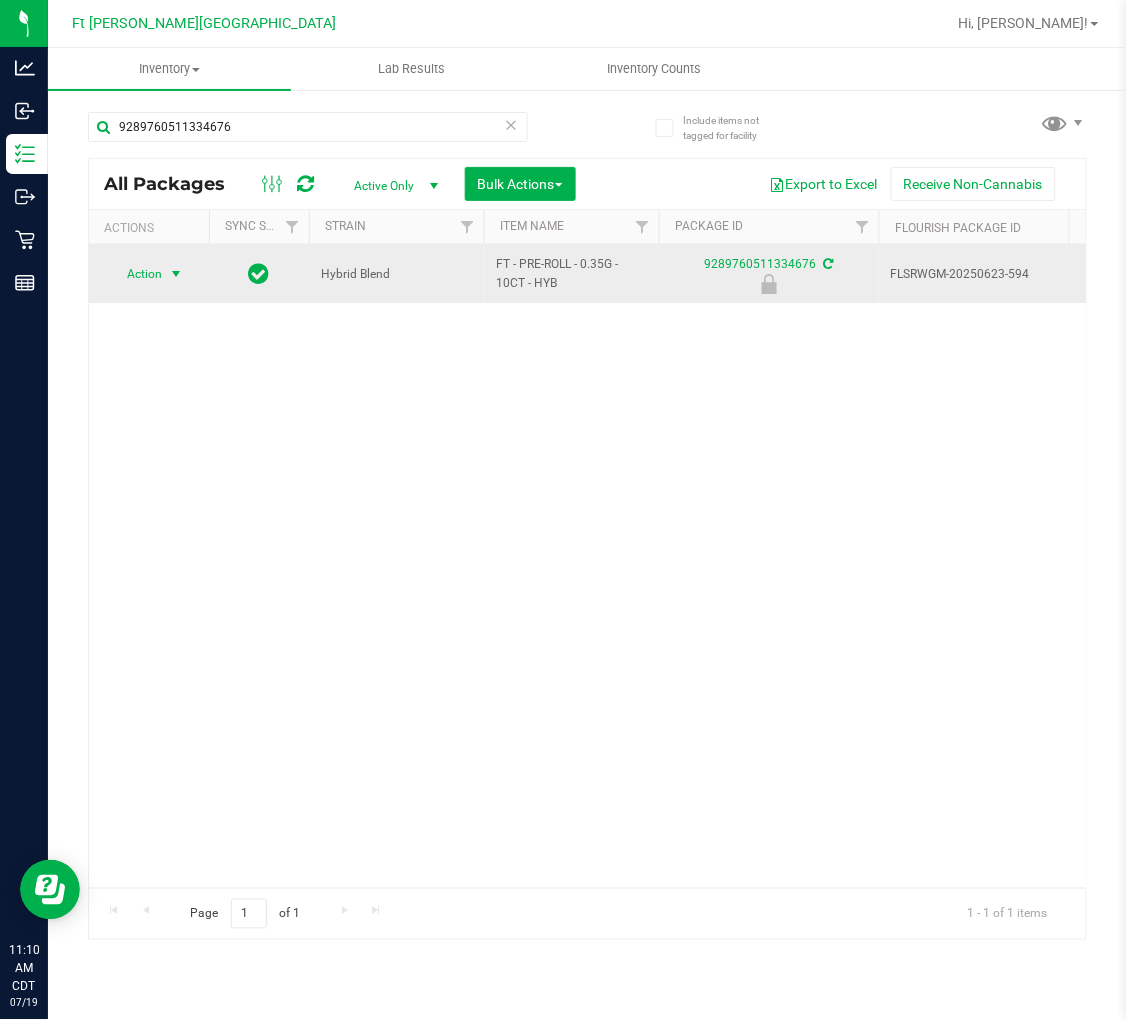 click at bounding box center (176, 274) 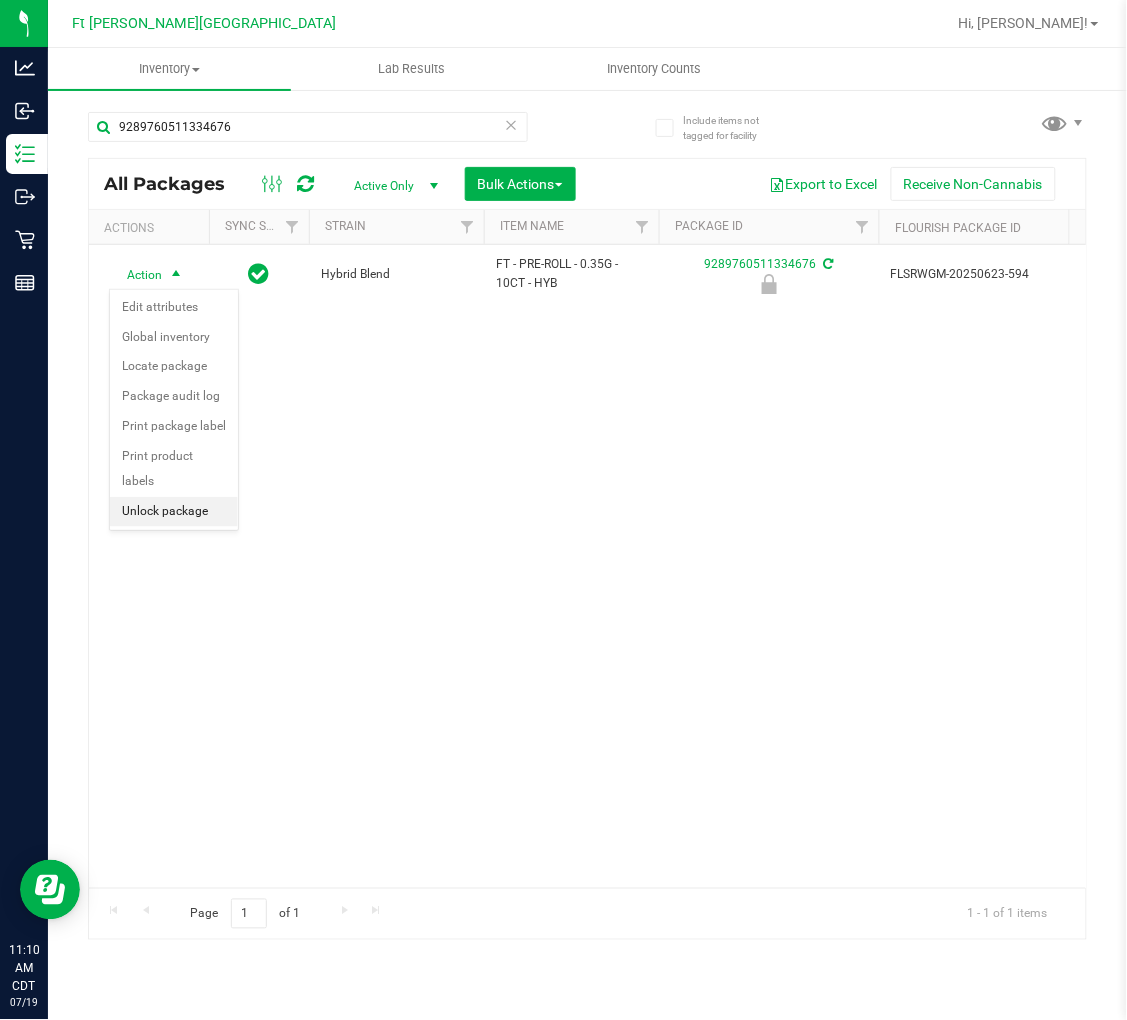 click on "Unlock package" at bounding box center [174, 512] 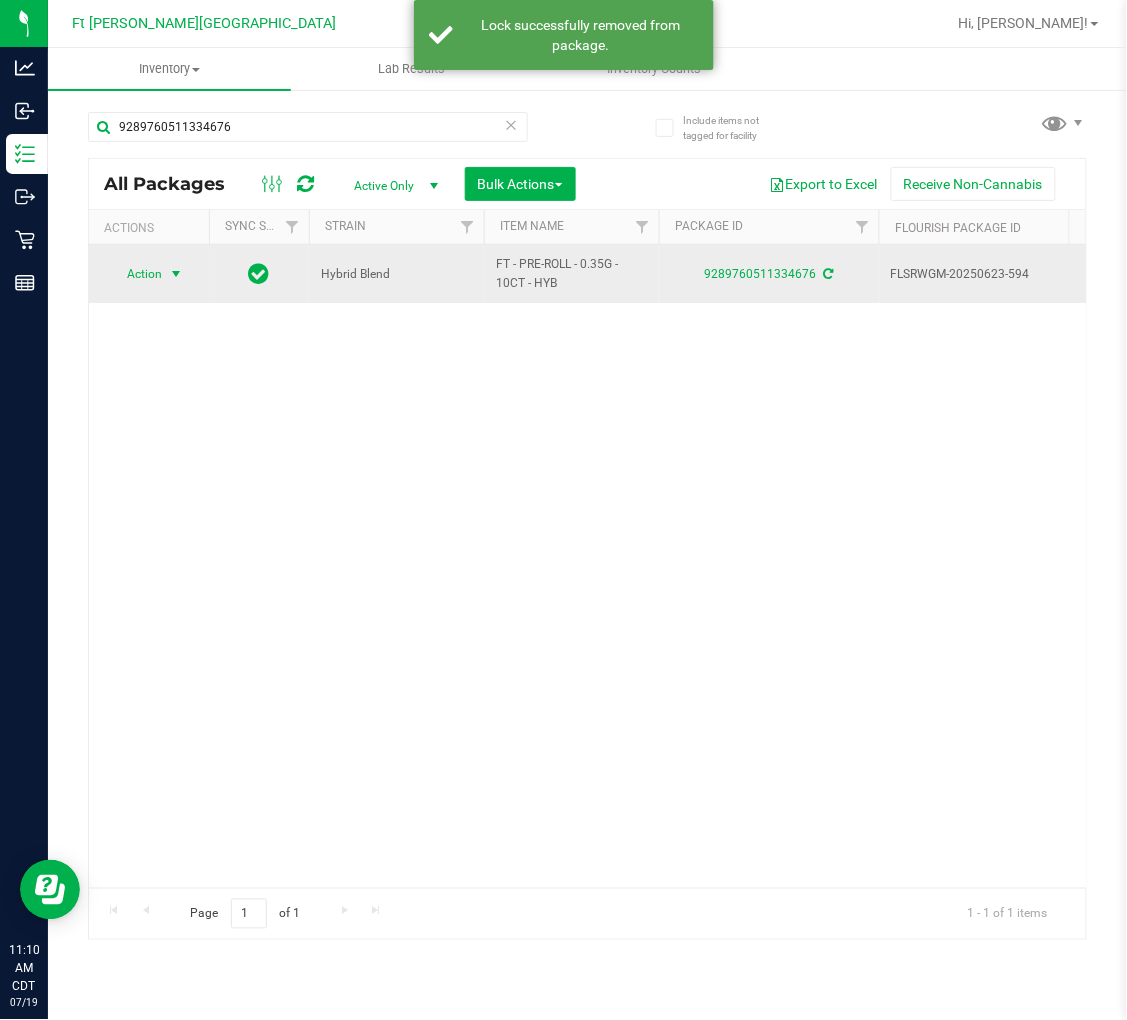 click at bounding box center (176, 274) 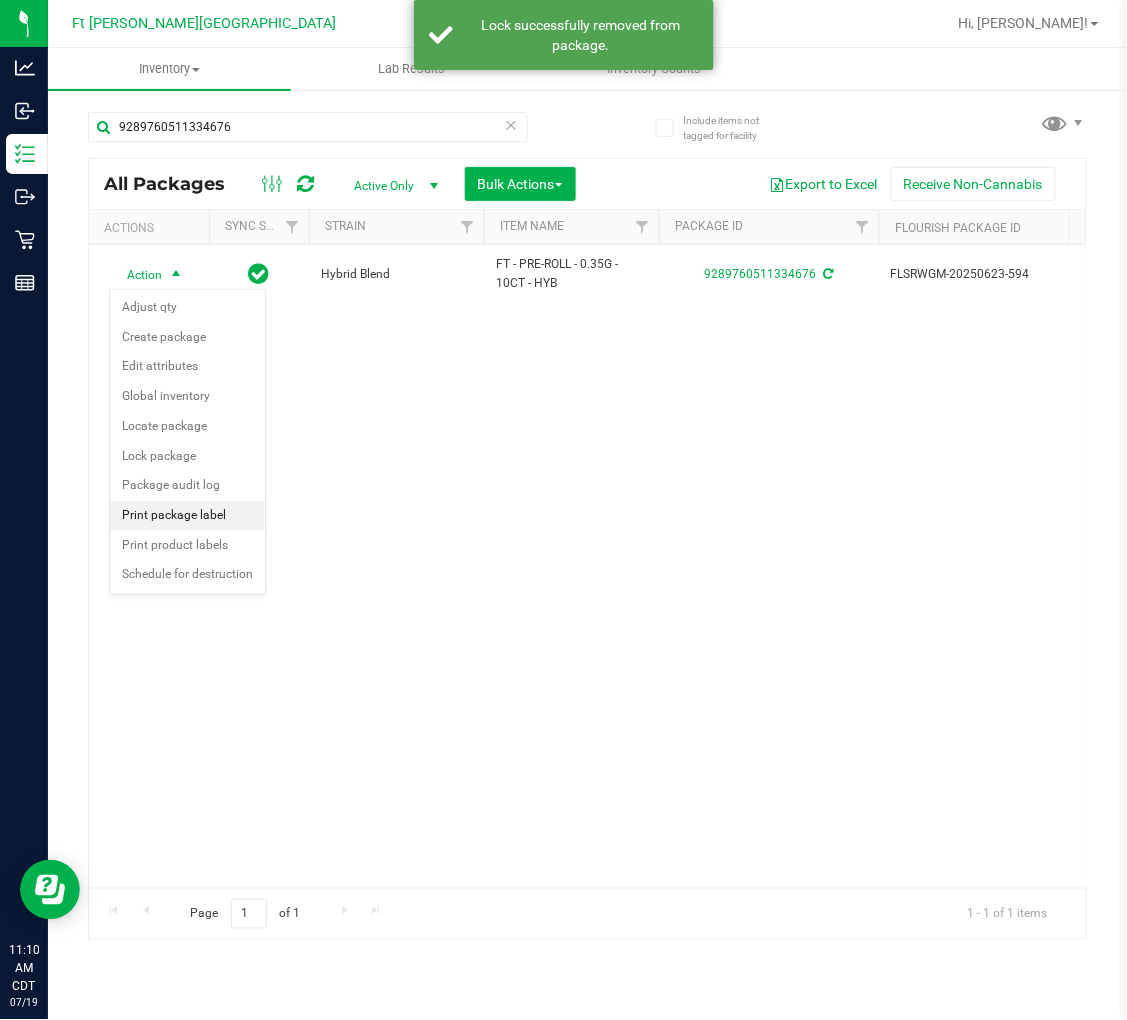 click on "Print package label" at bounding box center [187, 516] 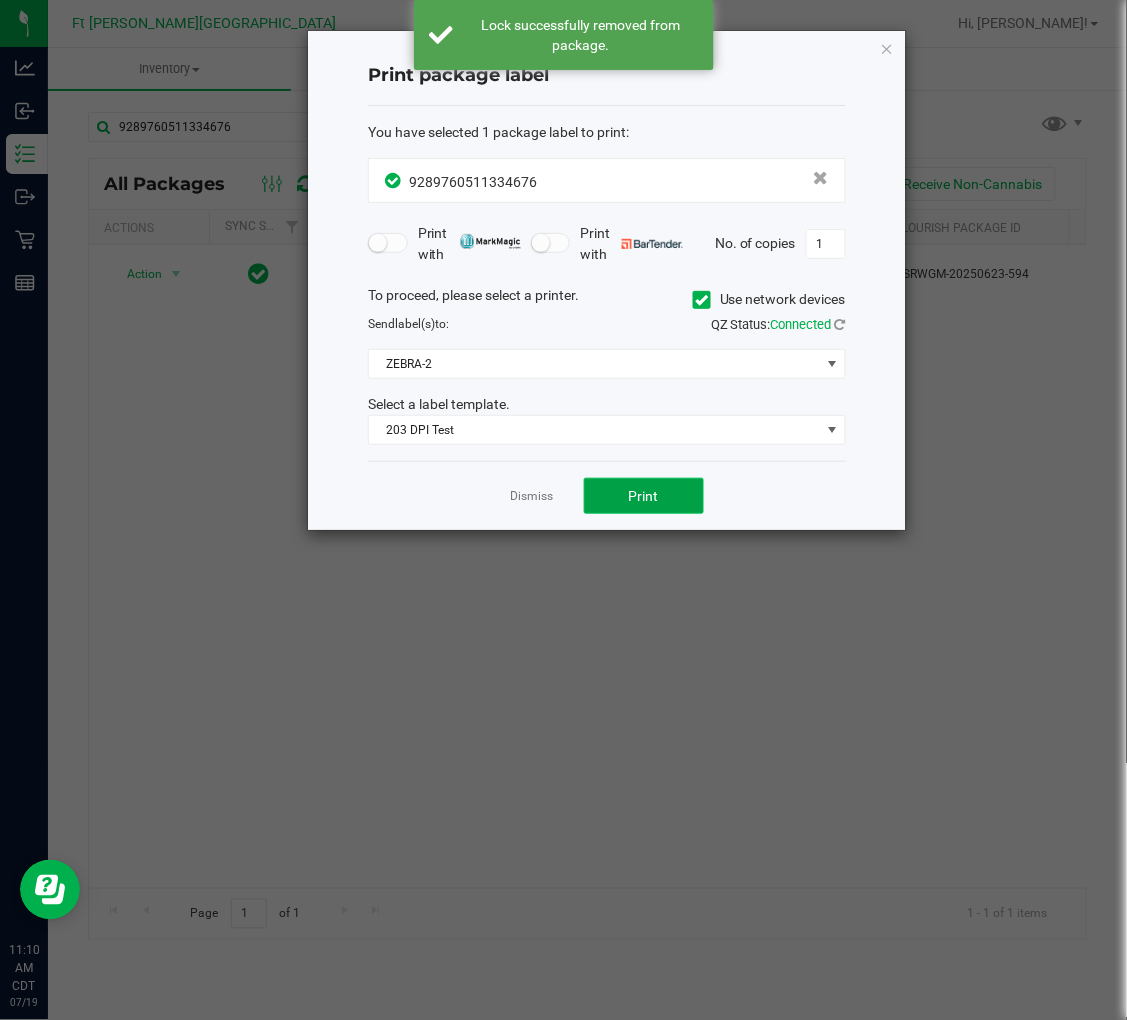 click on "Print" 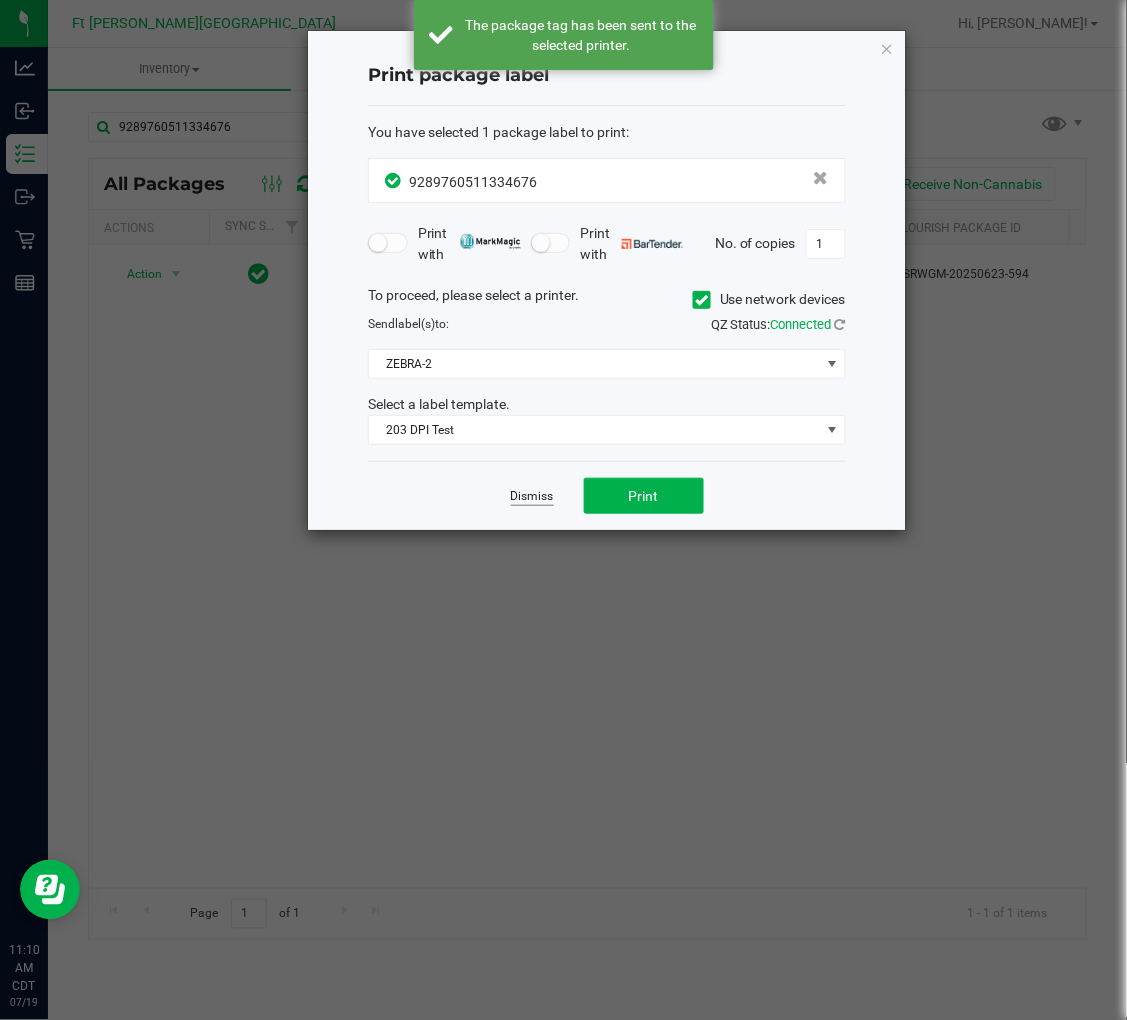 click on "Dismiss" 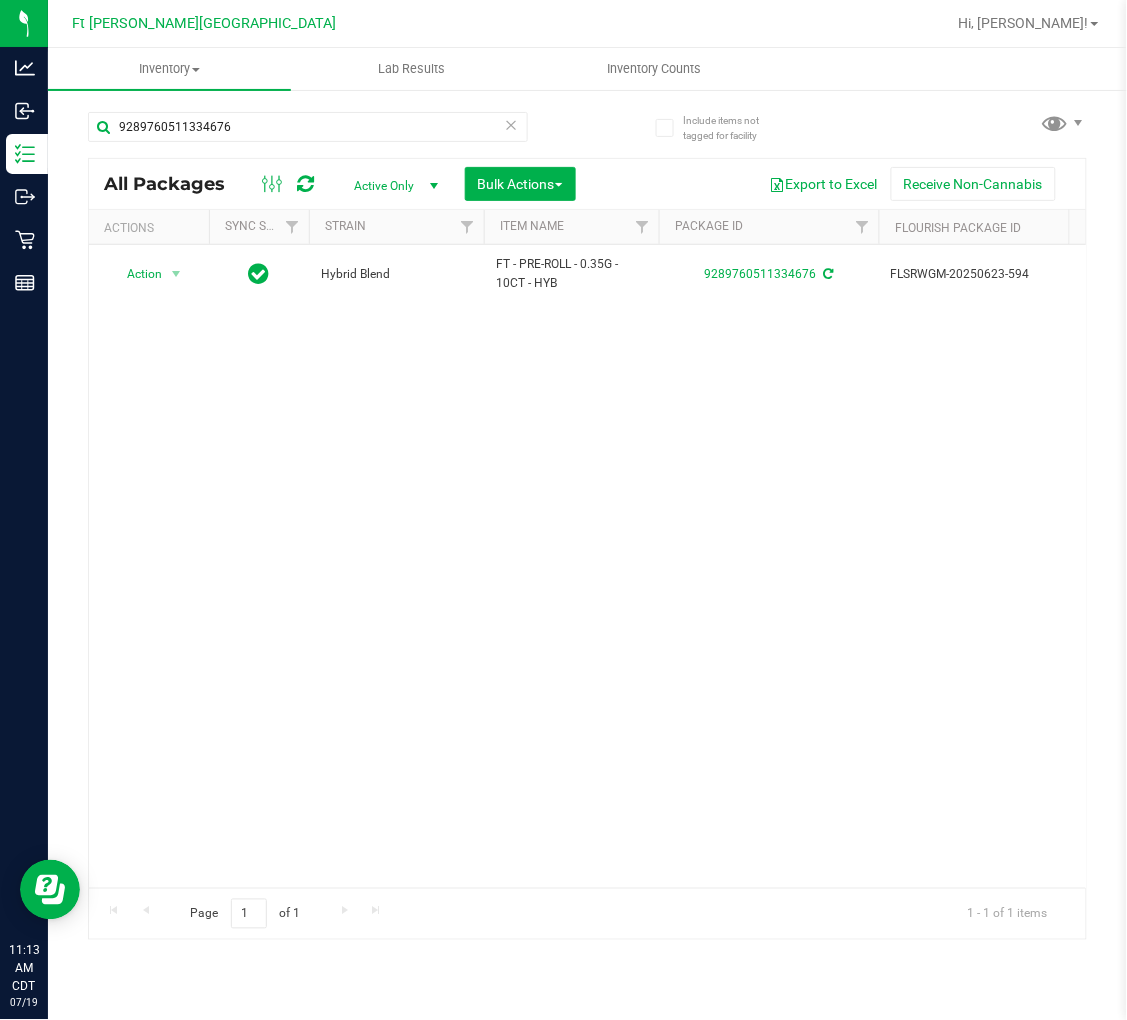 click at bounding box center (512, 124) 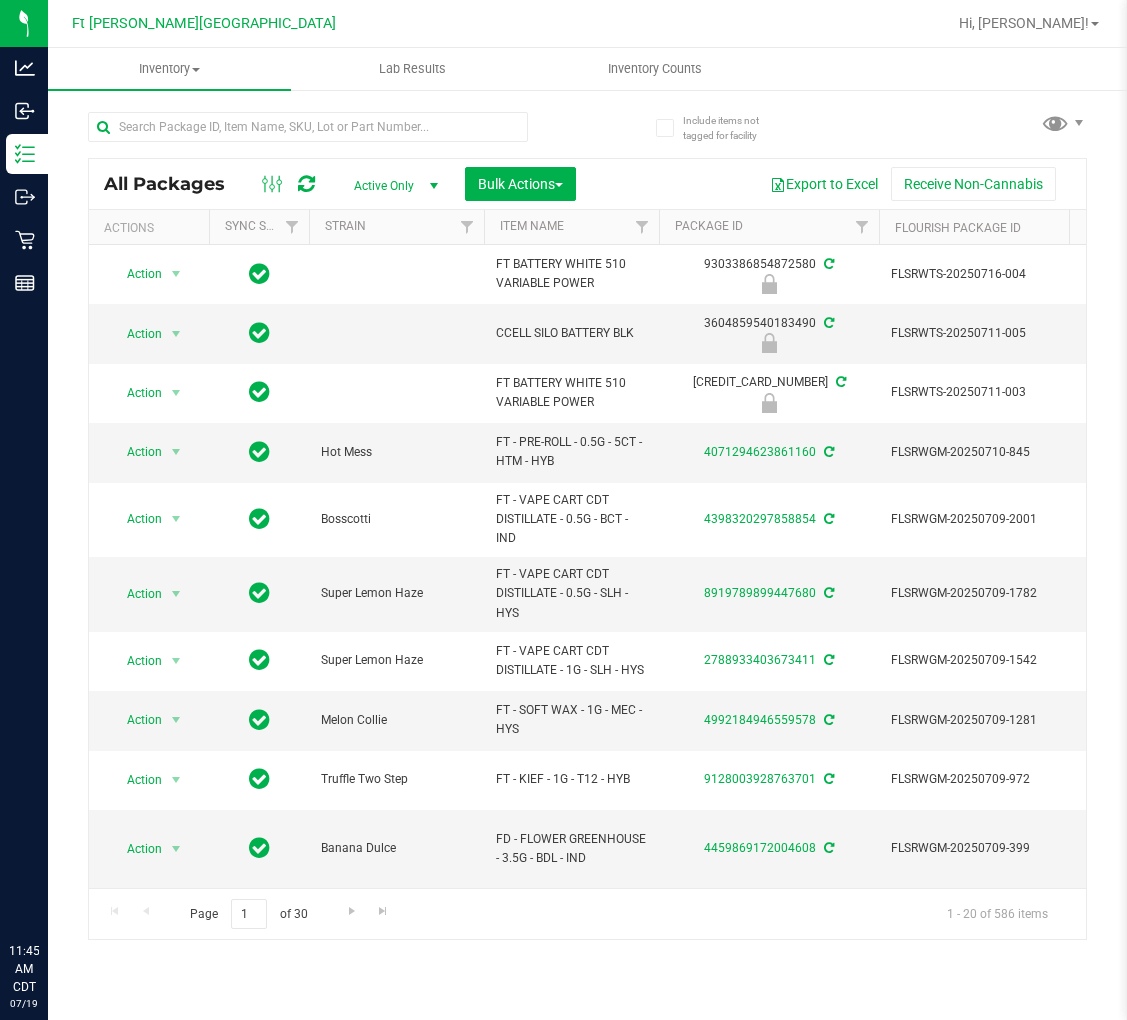 click at bounding box center [308, 127] 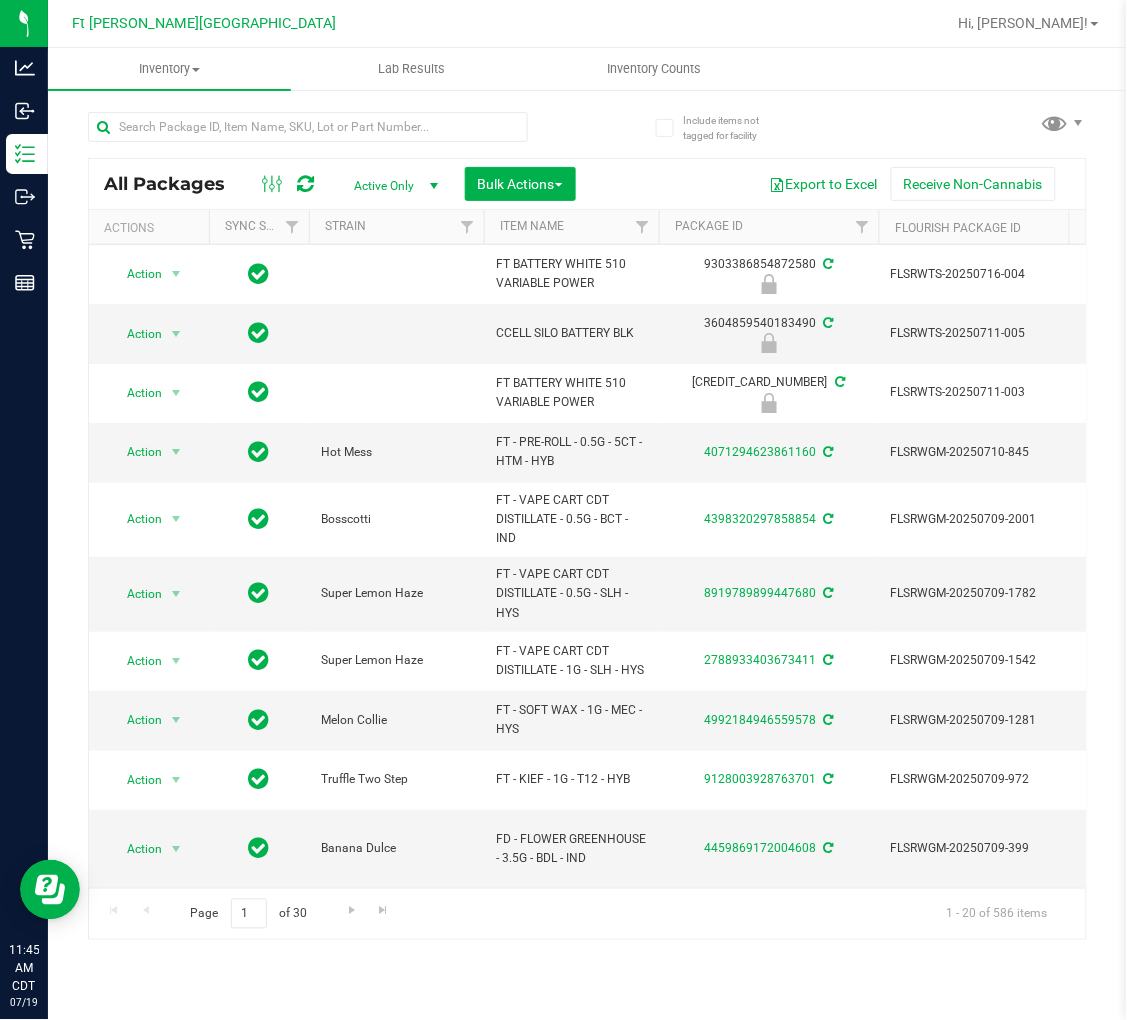 scroll, scrollTop: 0, scrollLeft: 0, axis: both 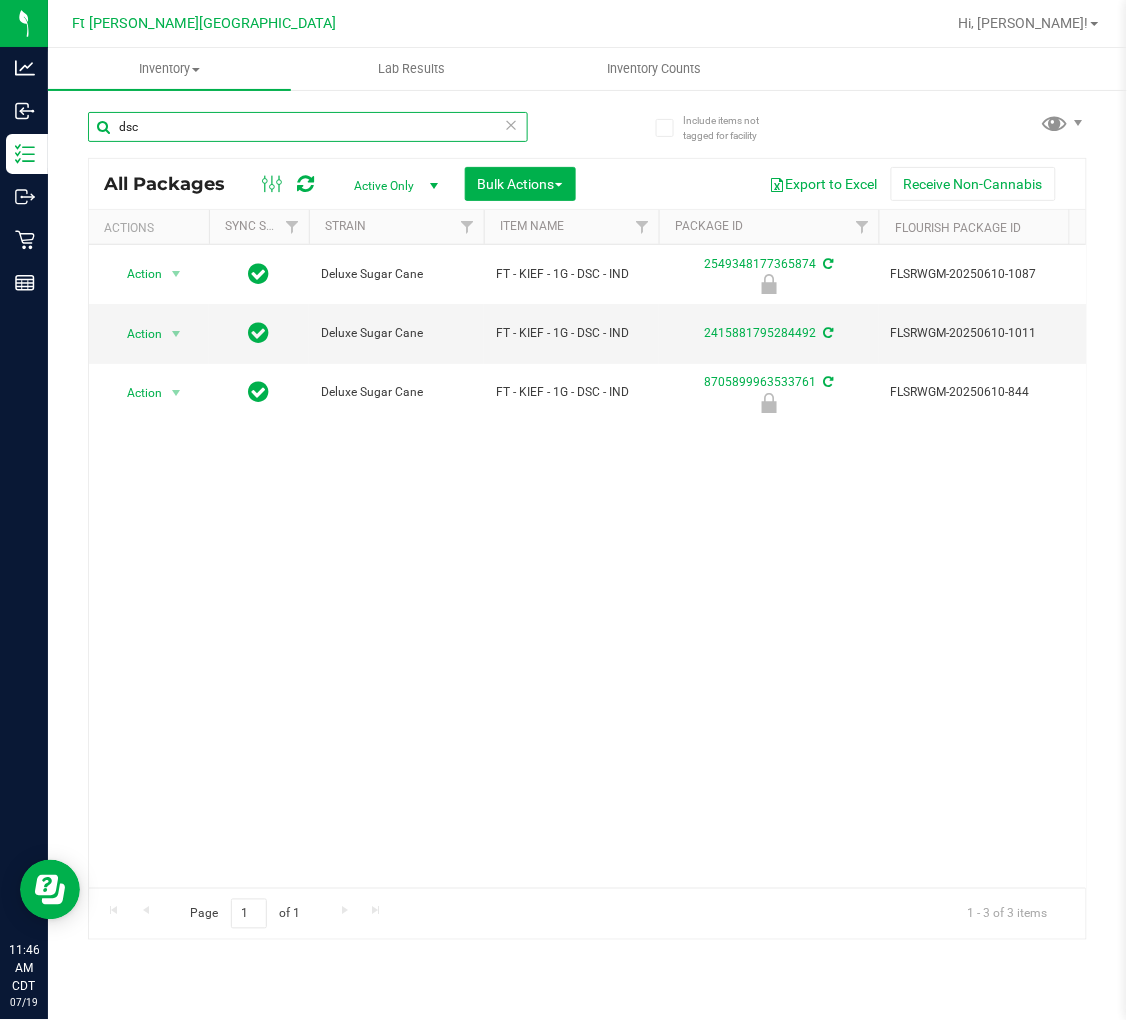 click on "dsc" at bounding box center [308, 127] 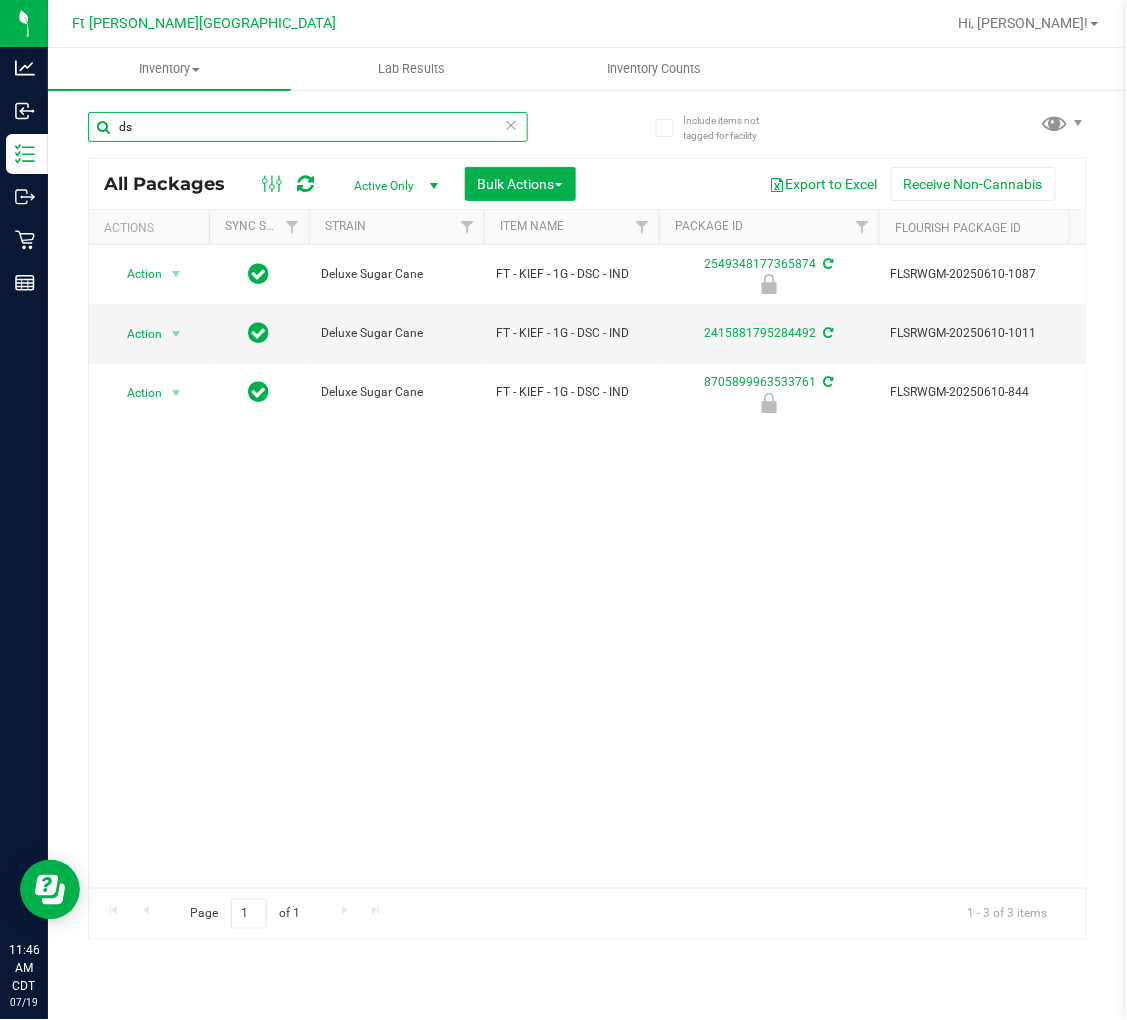 type on "d" 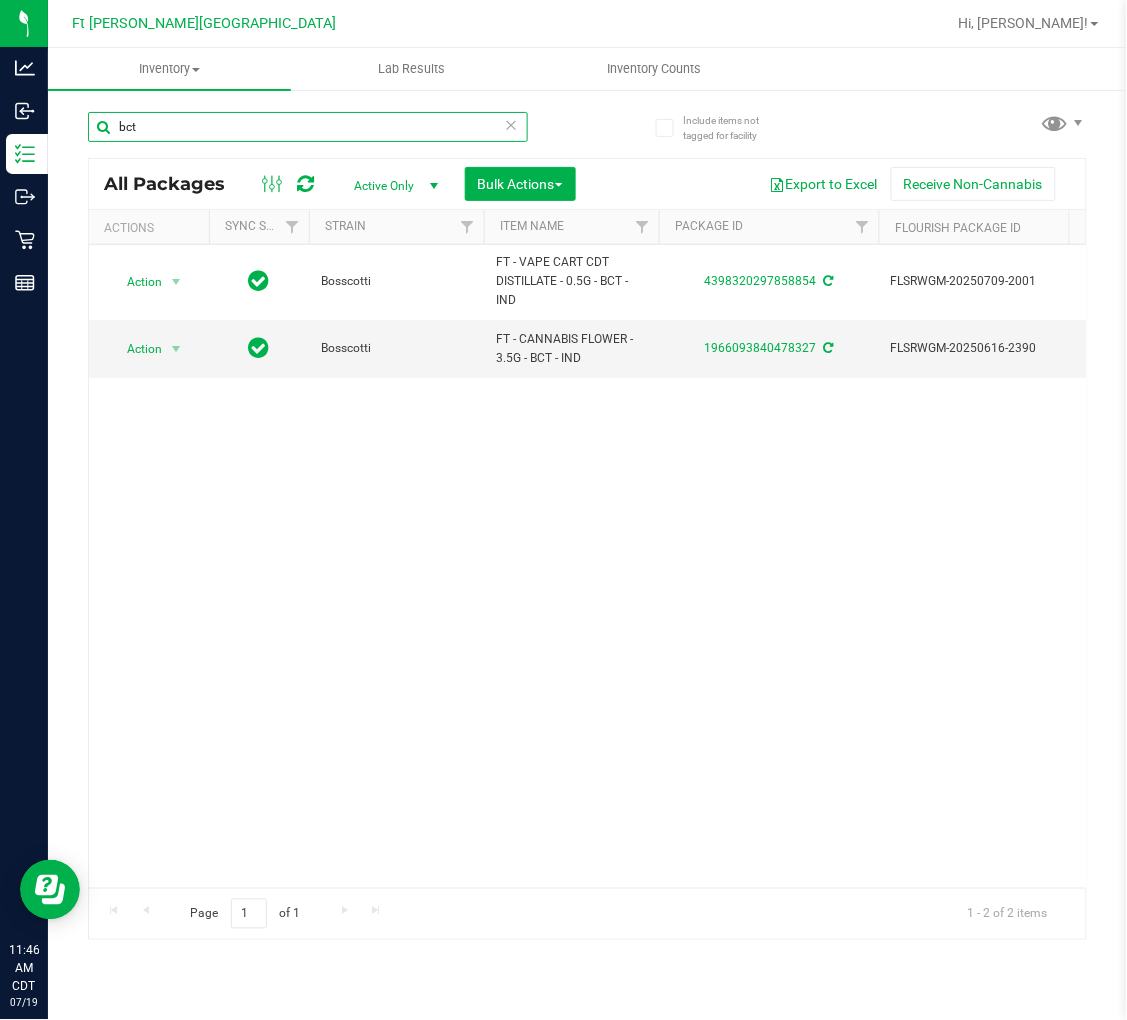 scroll, scrollTop: 0, scrollLeft: 133, axis: horizontal 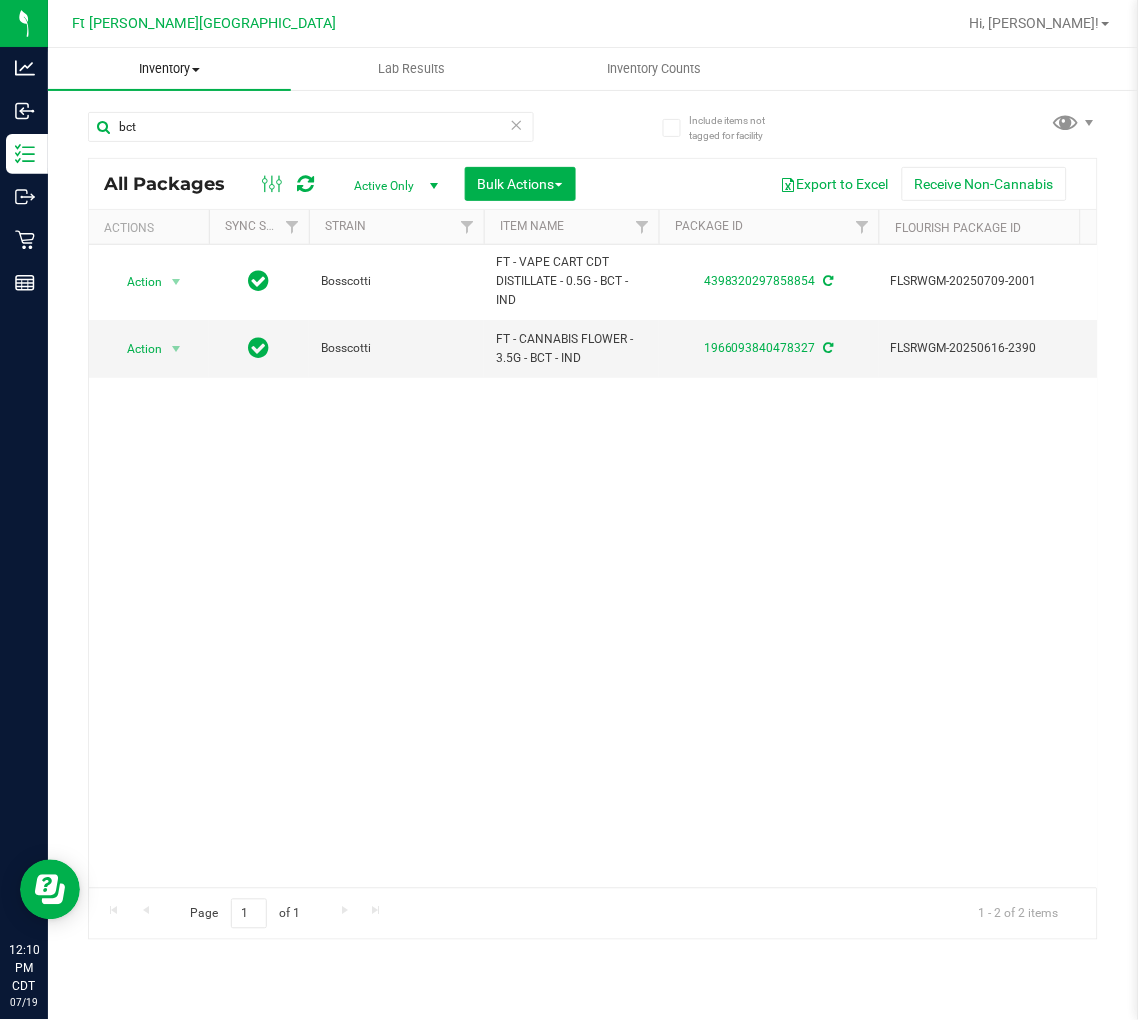 click on "Inventory" at bounding box center (169, 69) 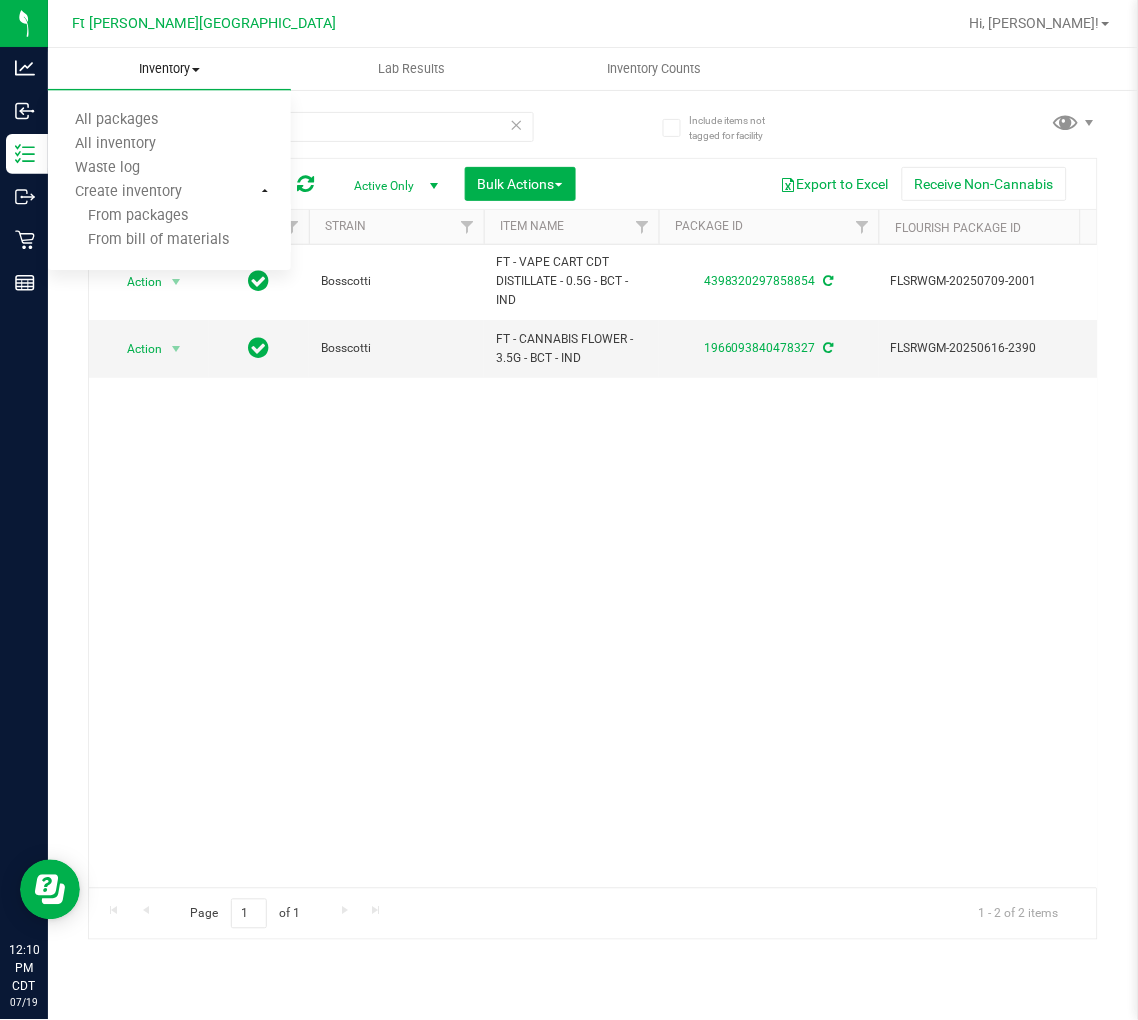 click on "Inventory" at bounding box center [169, 69] 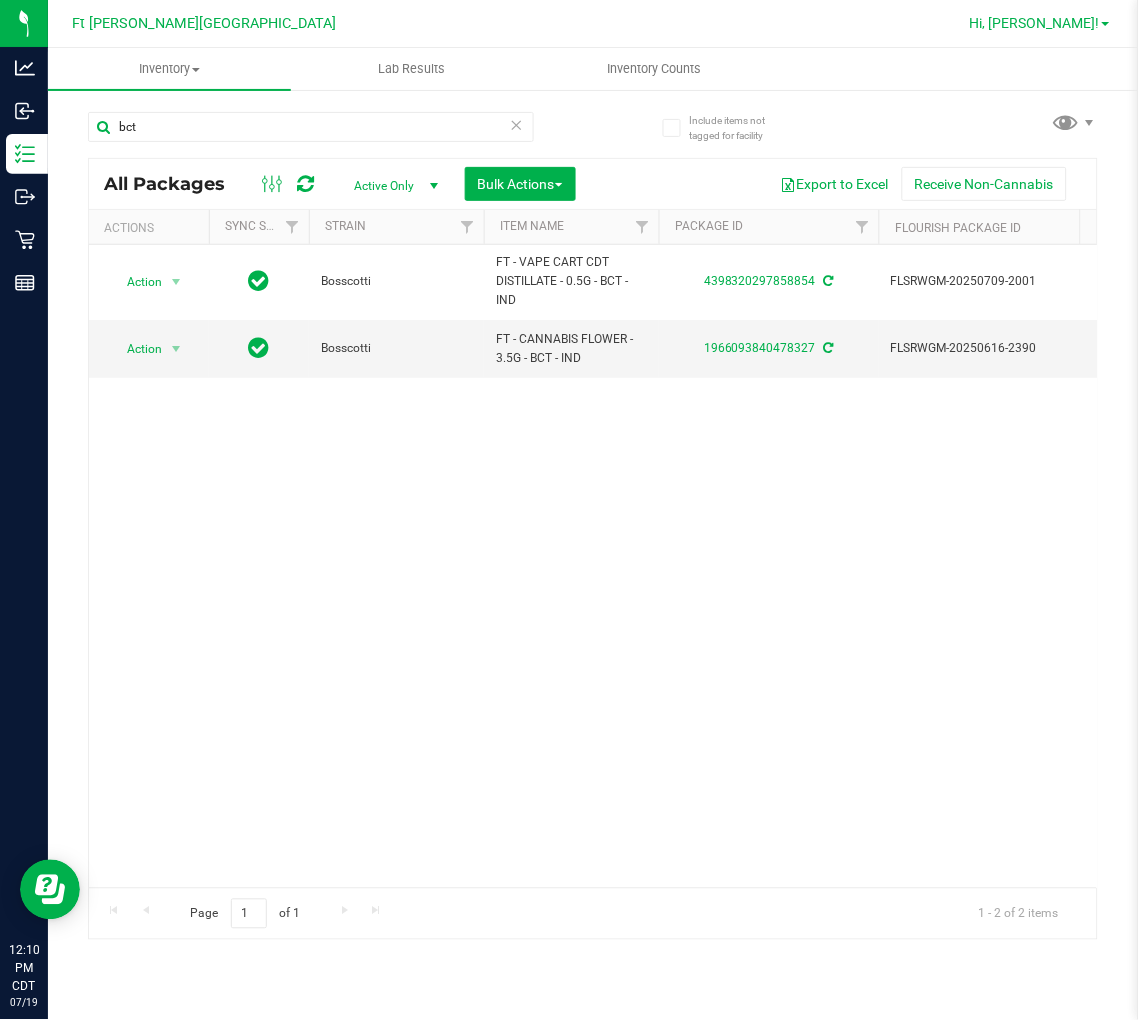 click on "Hi, [PERSON_NAME]!" at bounding box center [1035, 23] 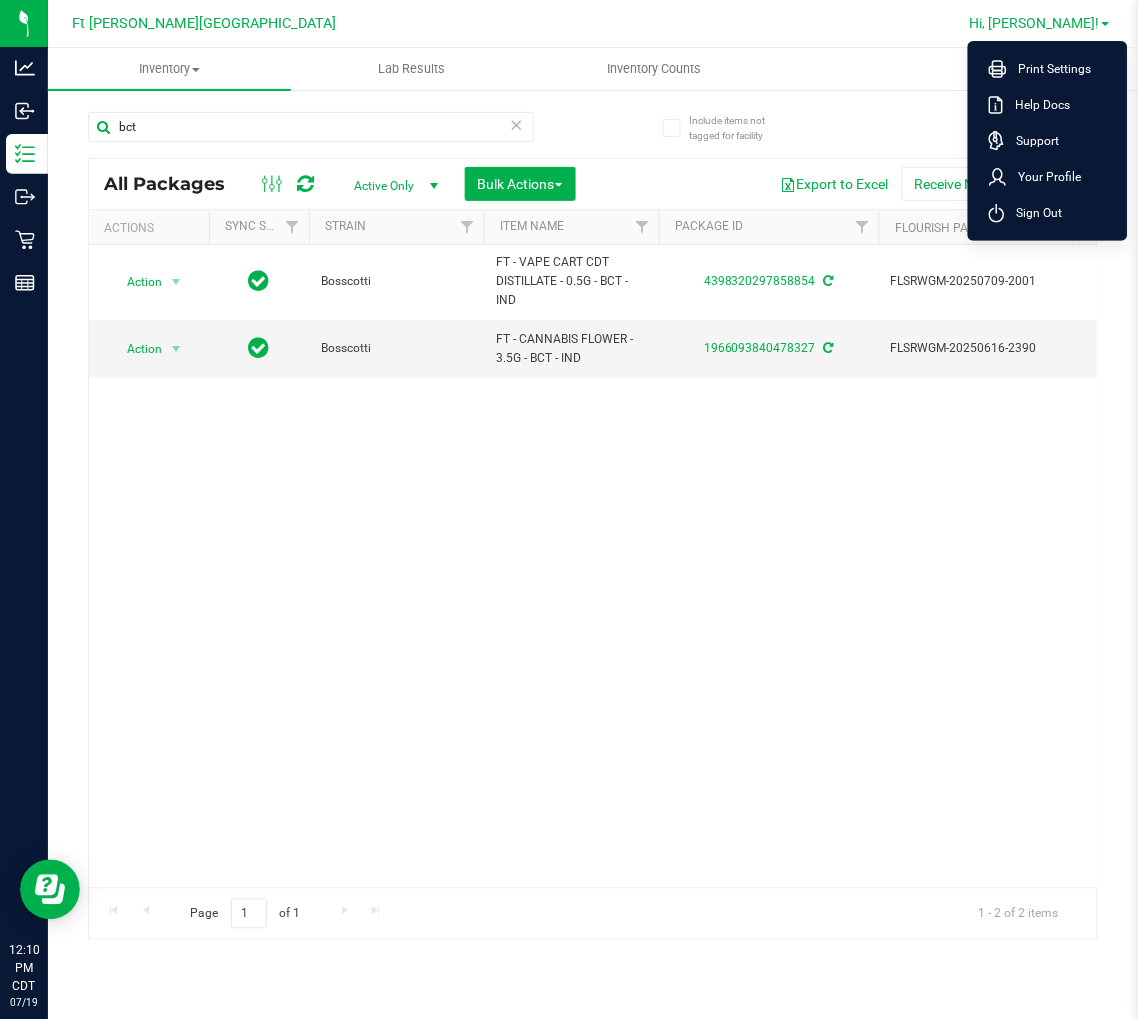 click on "Hi, [PERSON_NAME]!" at bounding box center [1035, 23] 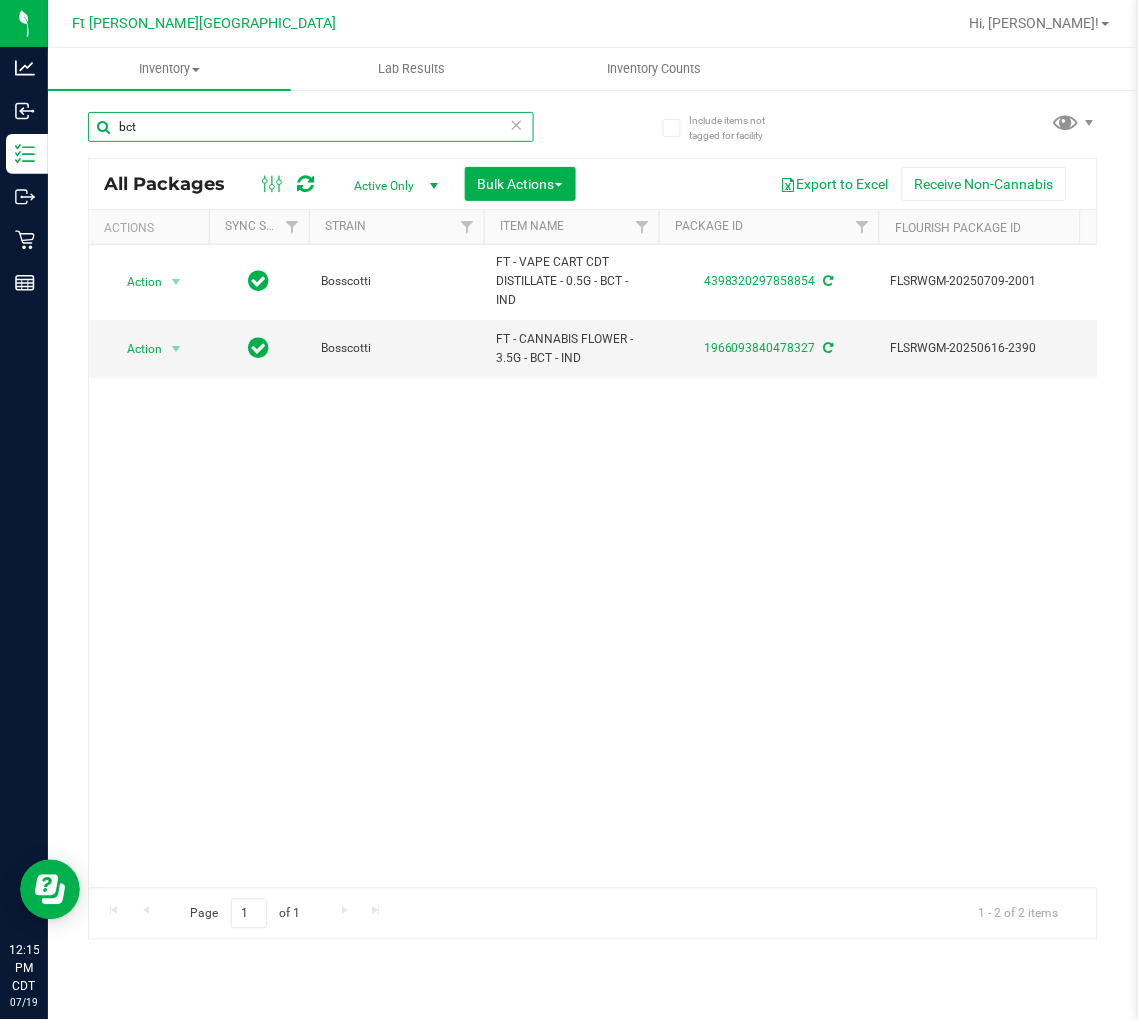 click on "bct" at bounding box center (311, 127) 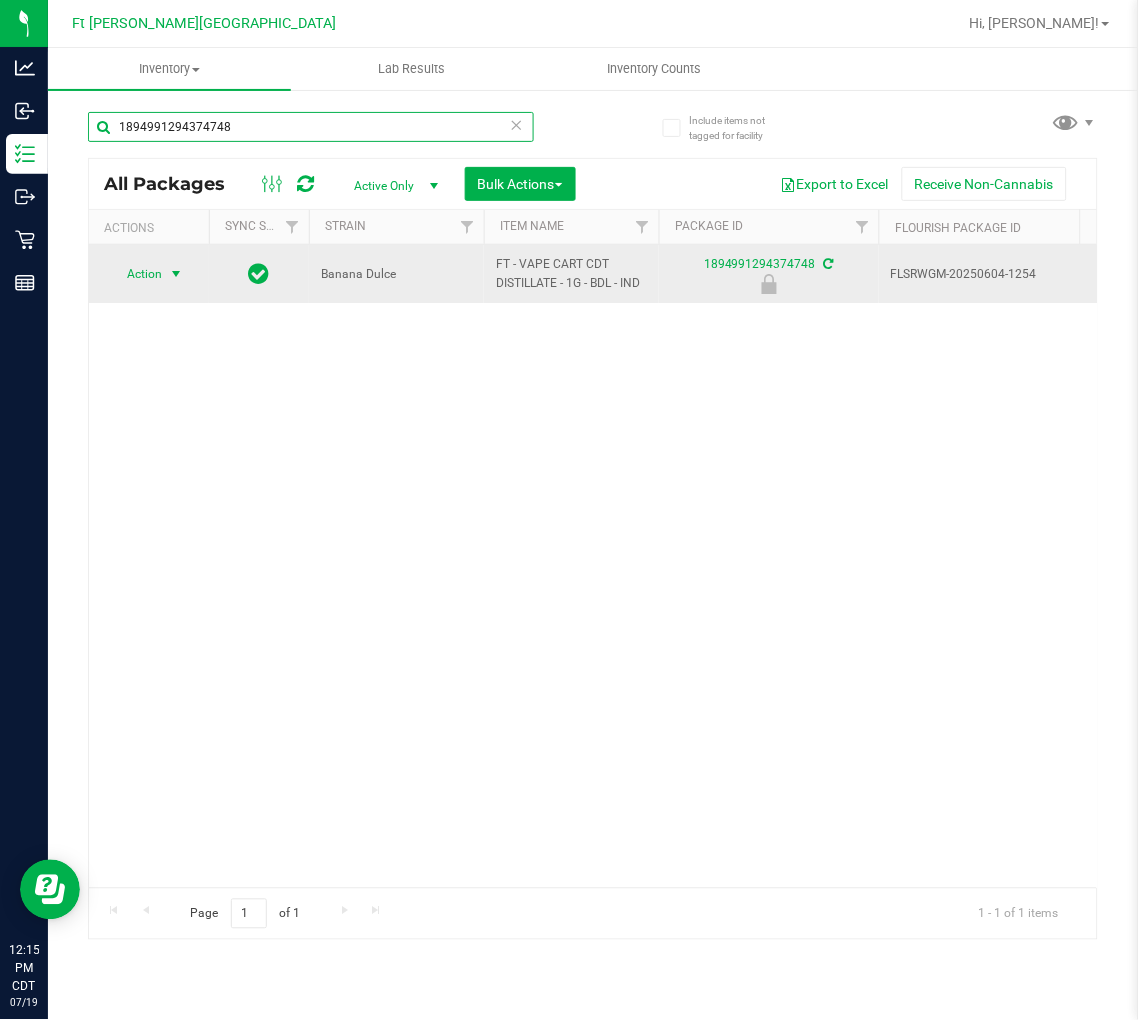 type on "1894991294374748" 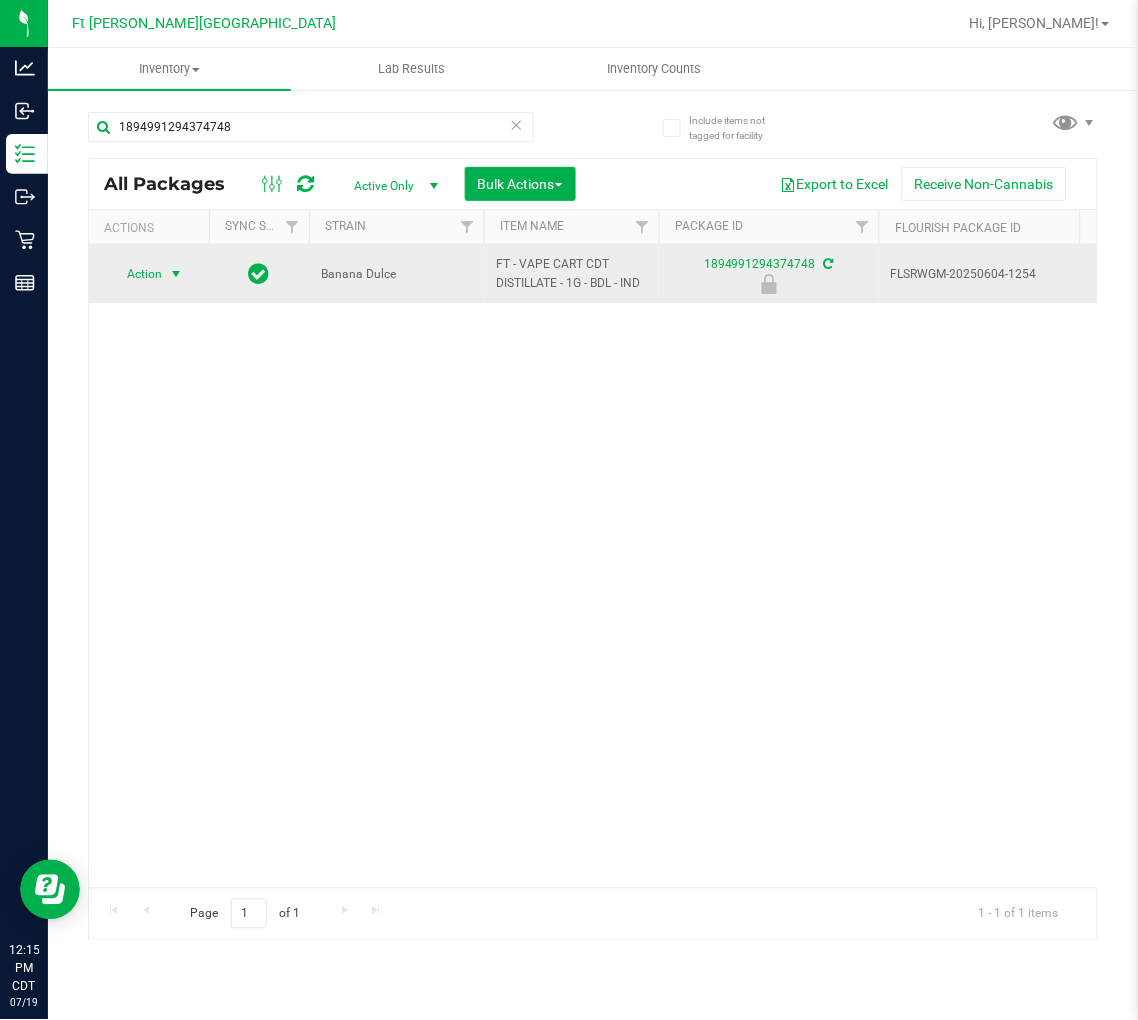 click on "Action" at bounding box center [136, 274] 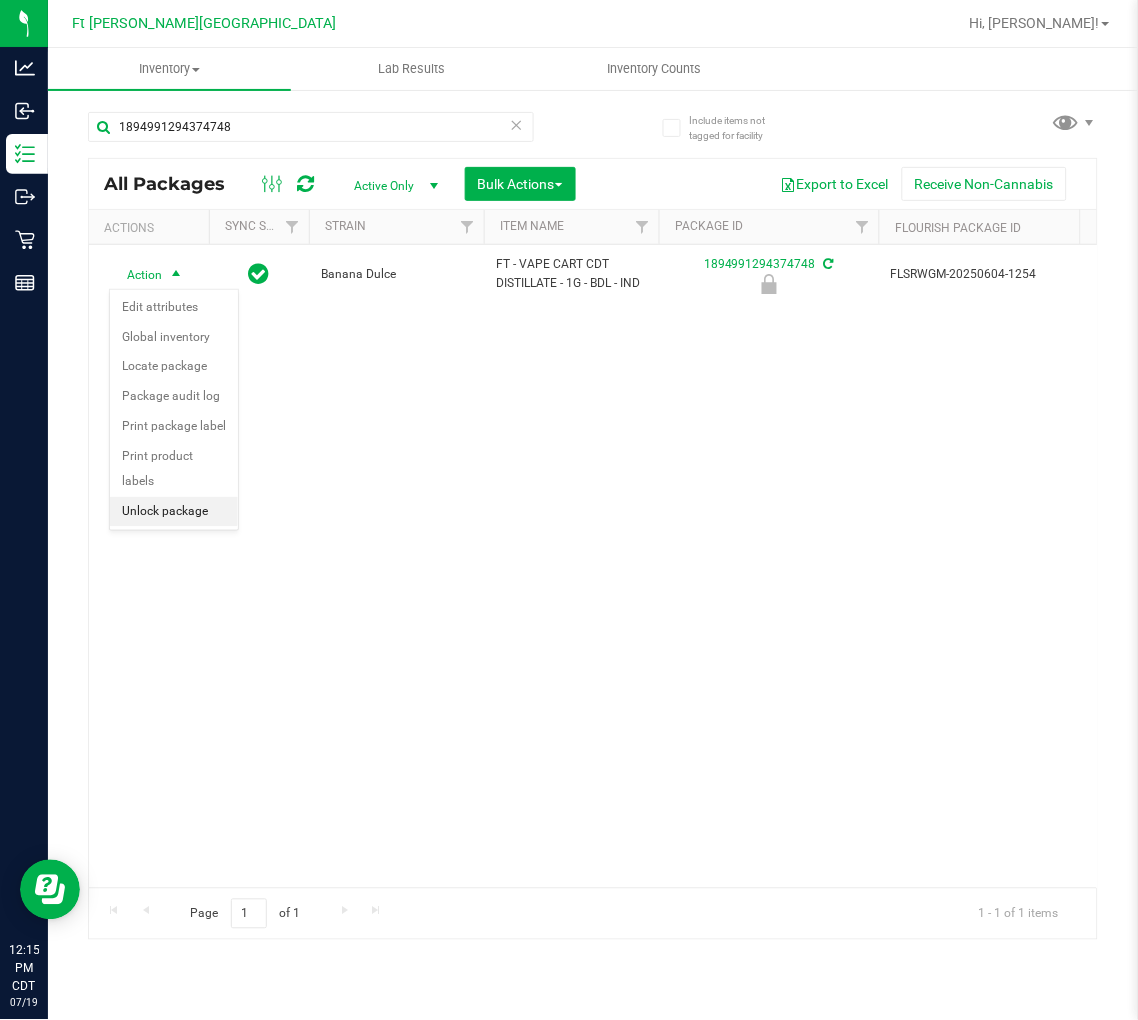 click on "Unlock package" at bounding box center [174, 512] 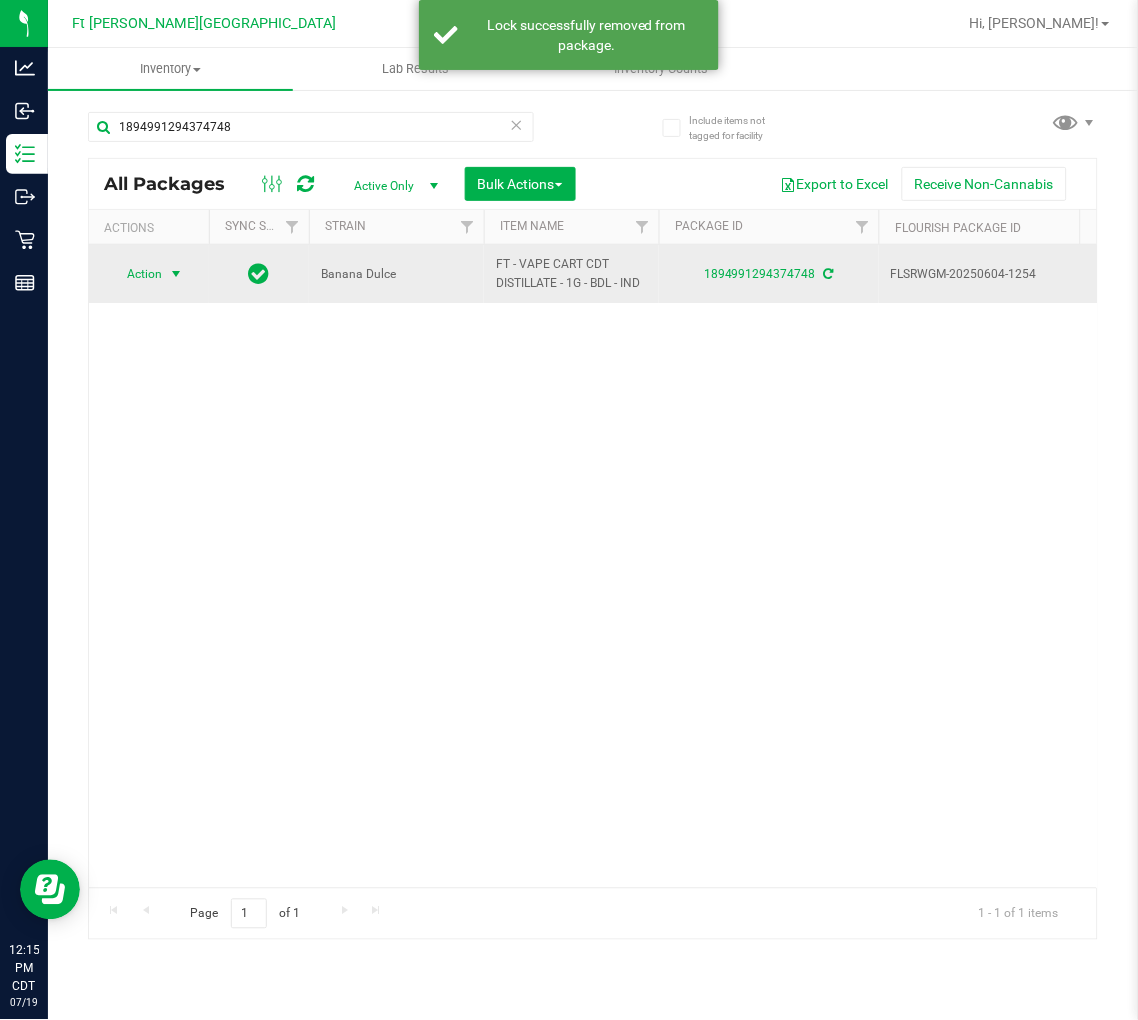 click on "Action" at bounding box center (136, 274) 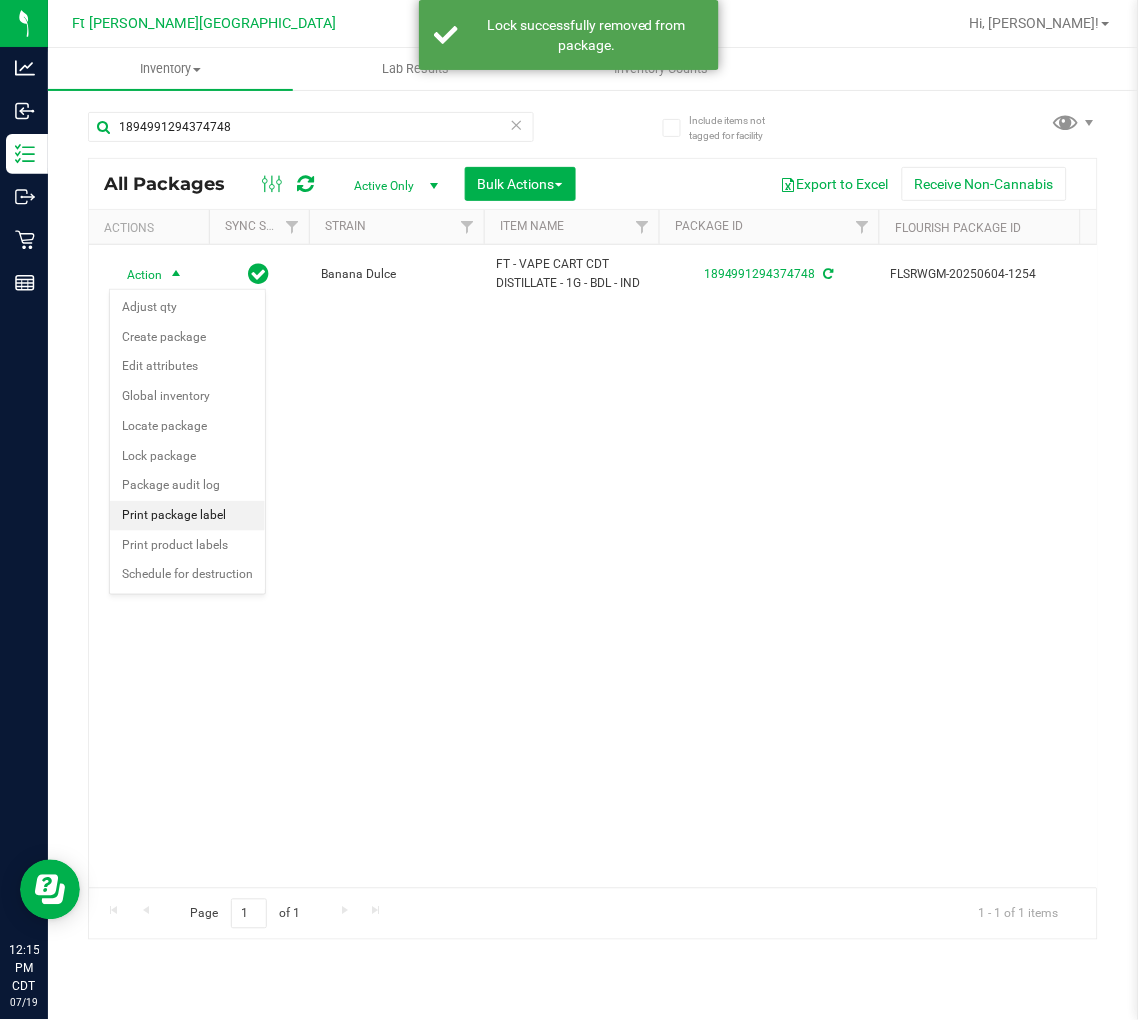 click on "Print package label" at bounding box center (187, 516) 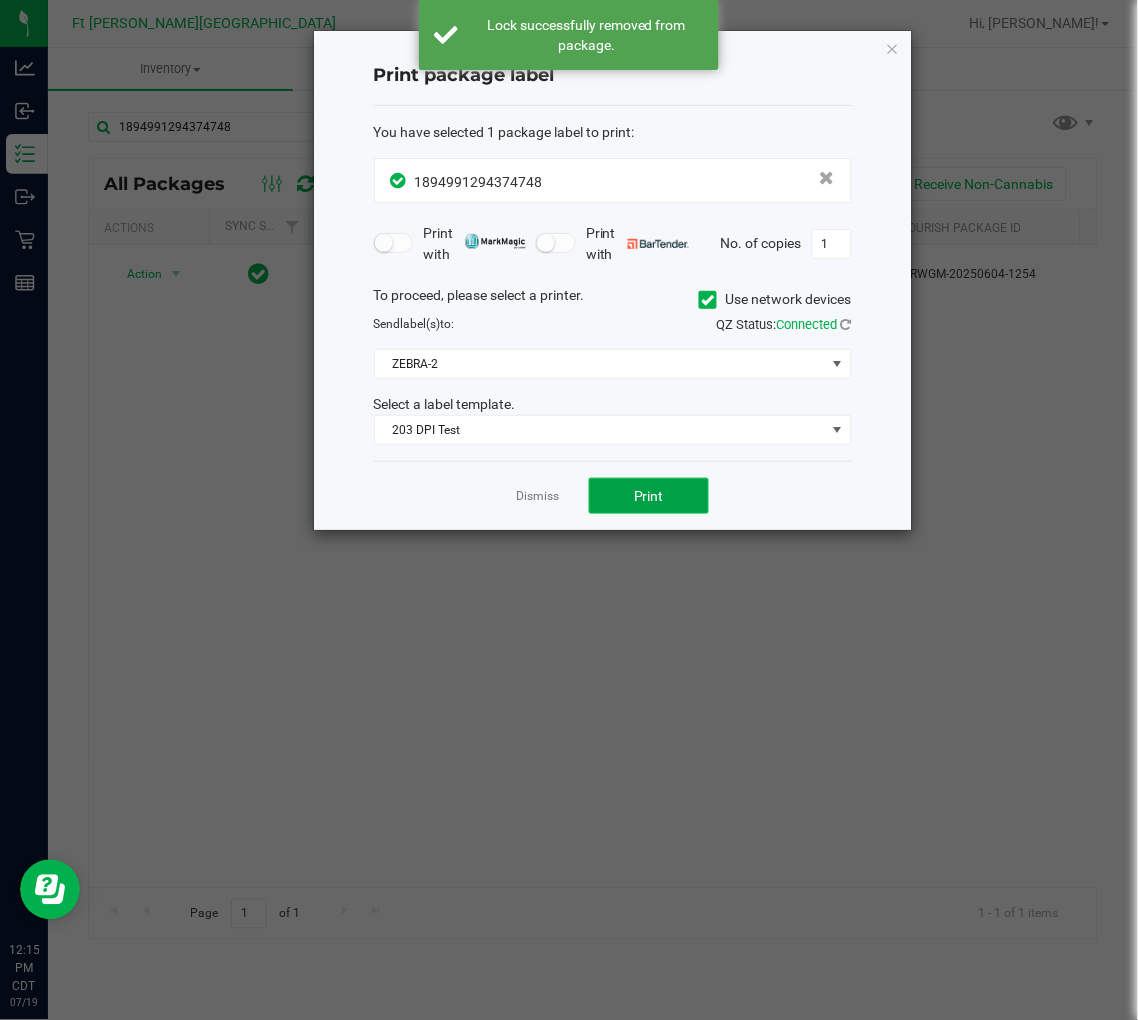 click on "Print" 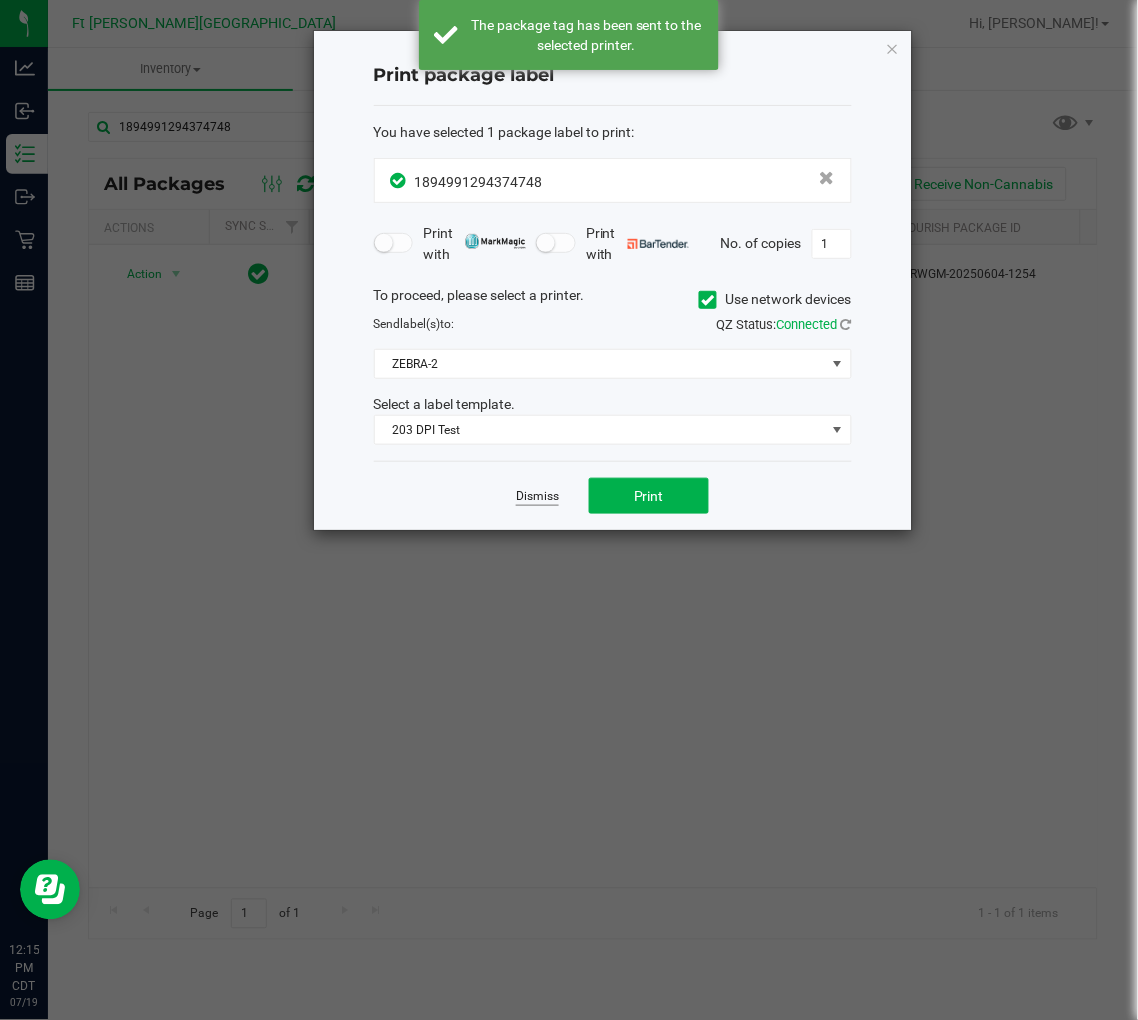 click on "Dismiss" 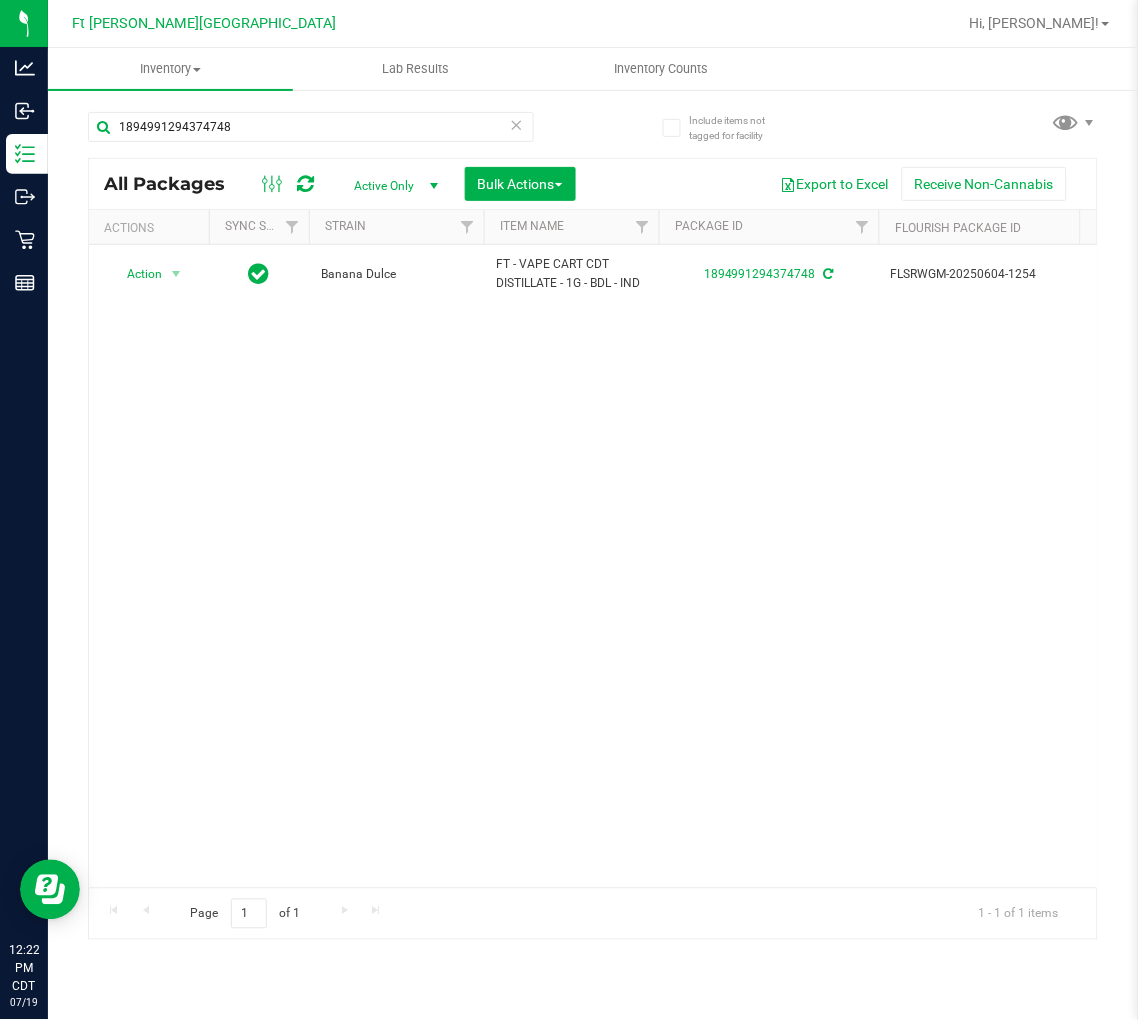click at bounding box center [517, 124] 